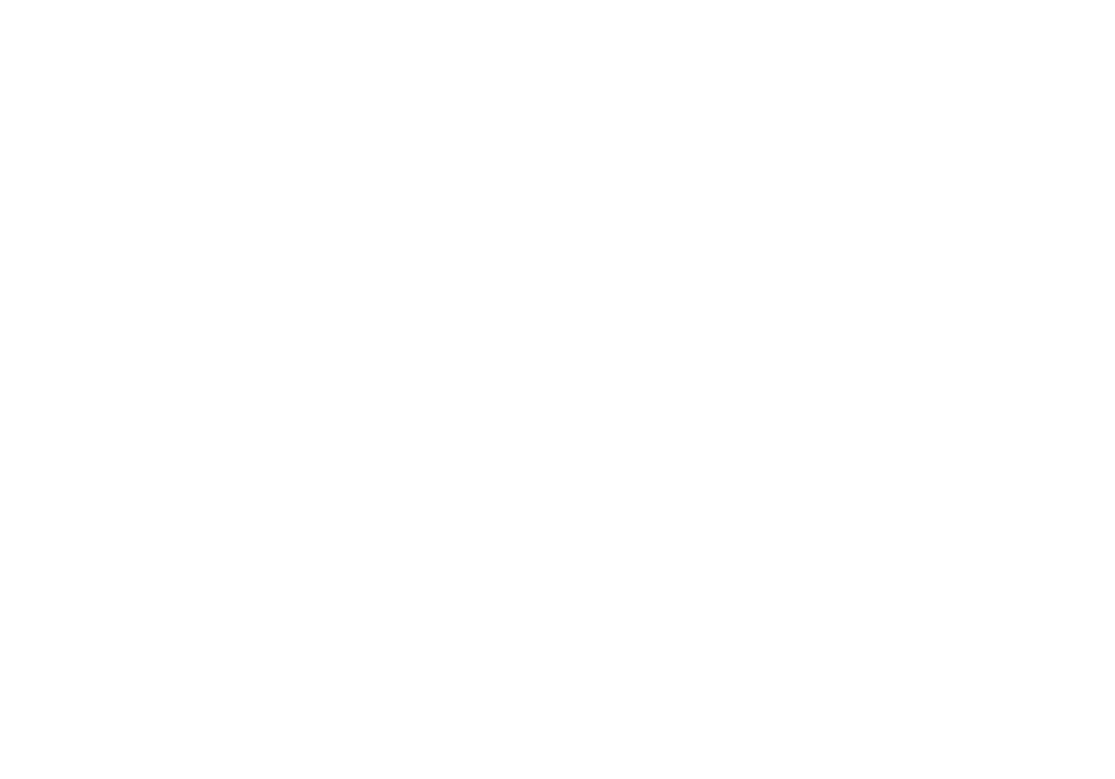 scroll, scrollTop: 0, scrollLeft: 0, axis: both 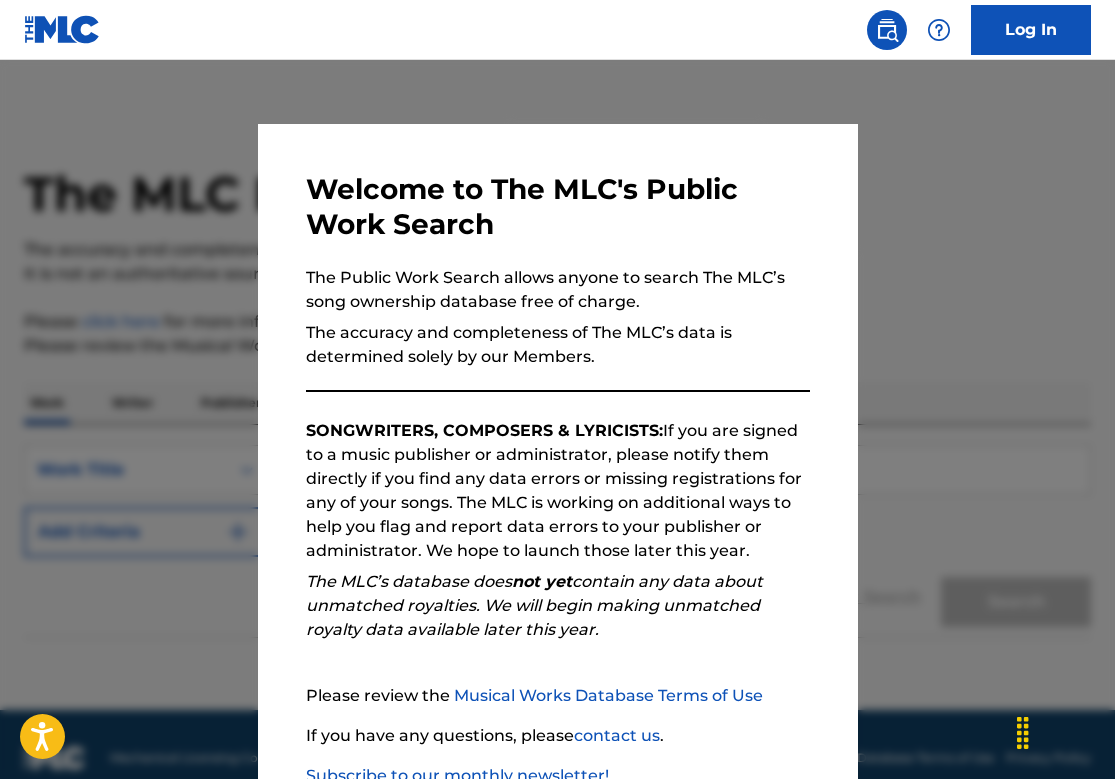 click at bounding box center [557, 449] 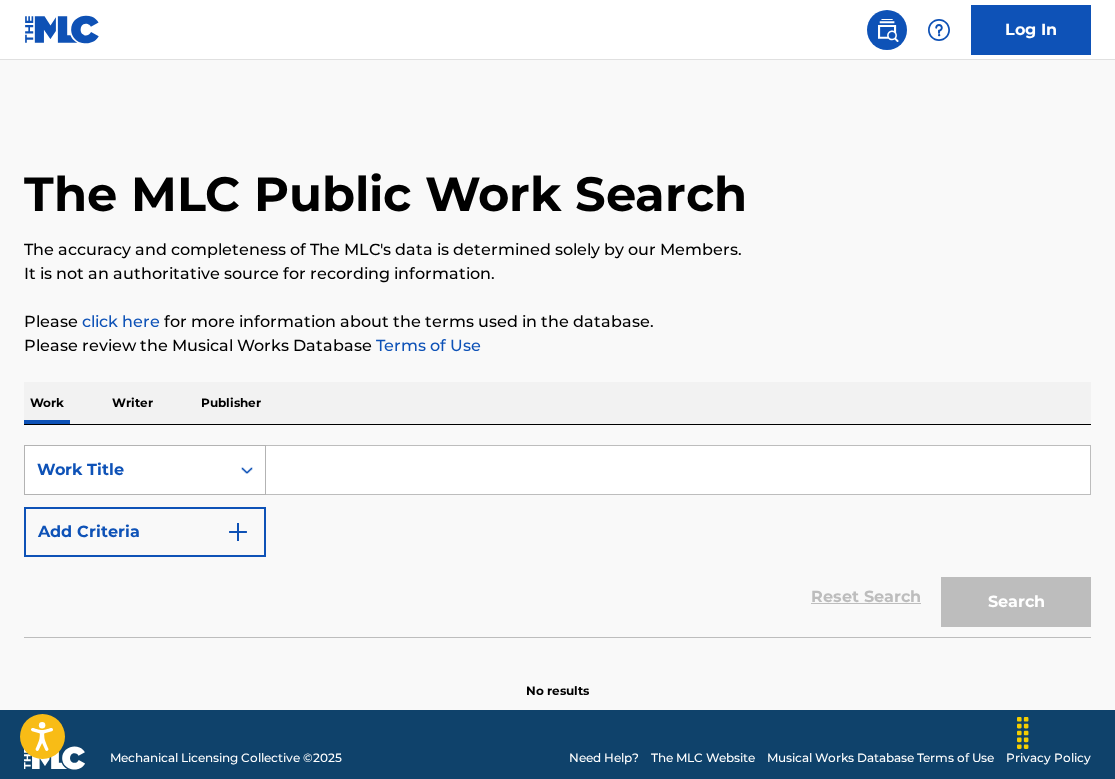 click on "Work Title" at bounding box center [127, 470] 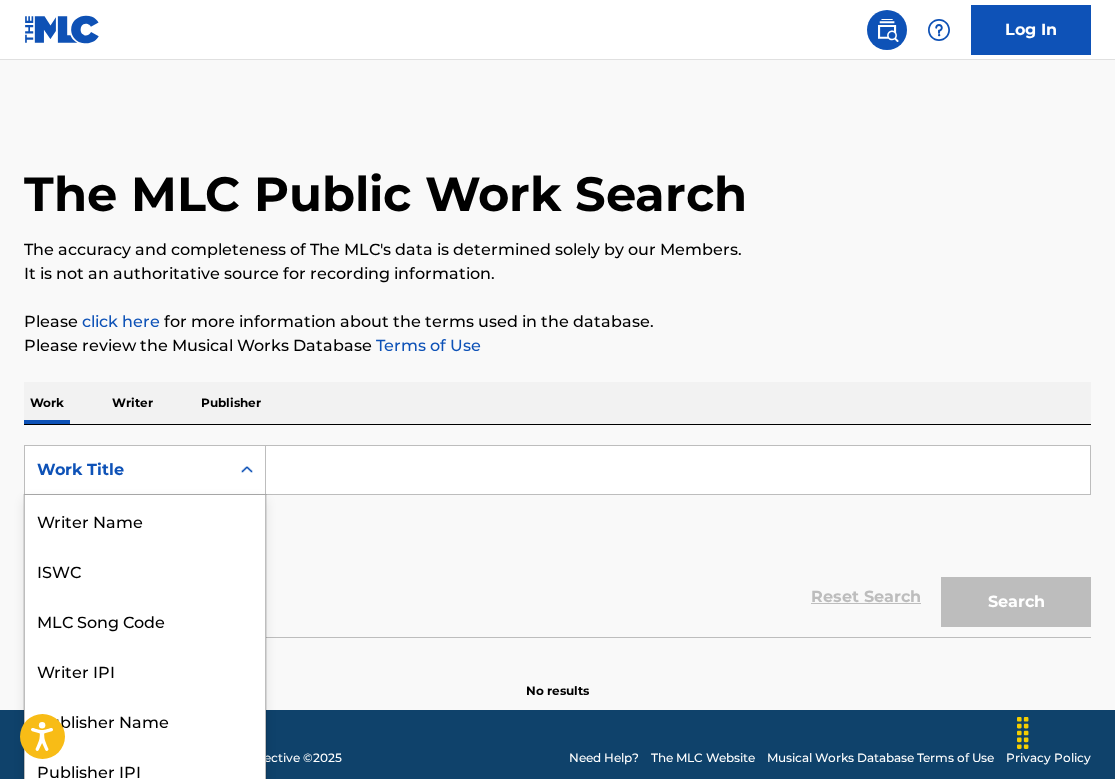 scroll, scrollTop: 17, scrollLeft: 0, axis: vertical 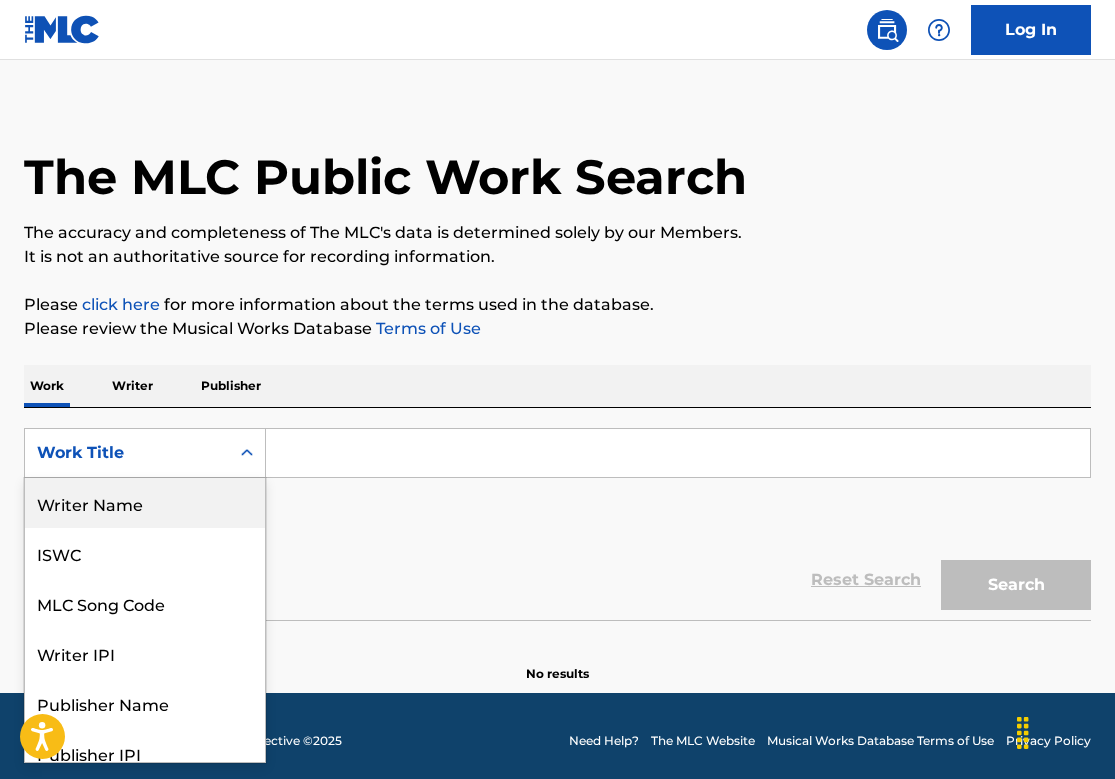 click on "Writer Name" at bounding box center (145, 503) 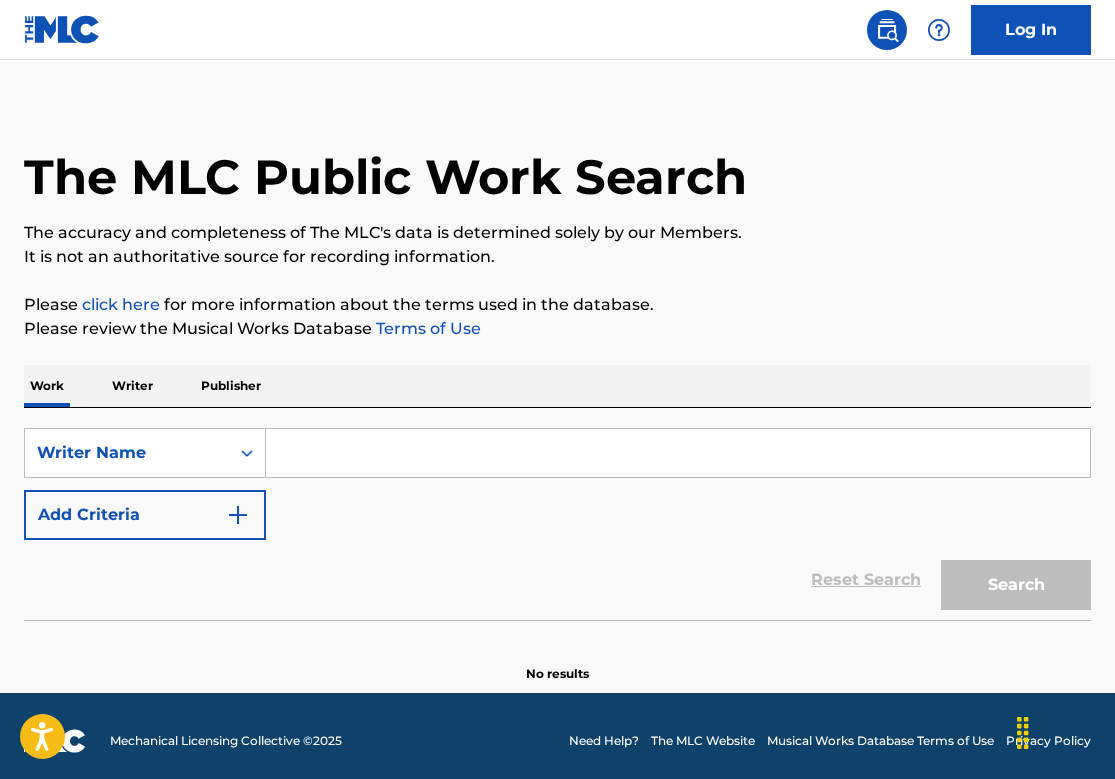 click at bounding box center (678, 453) 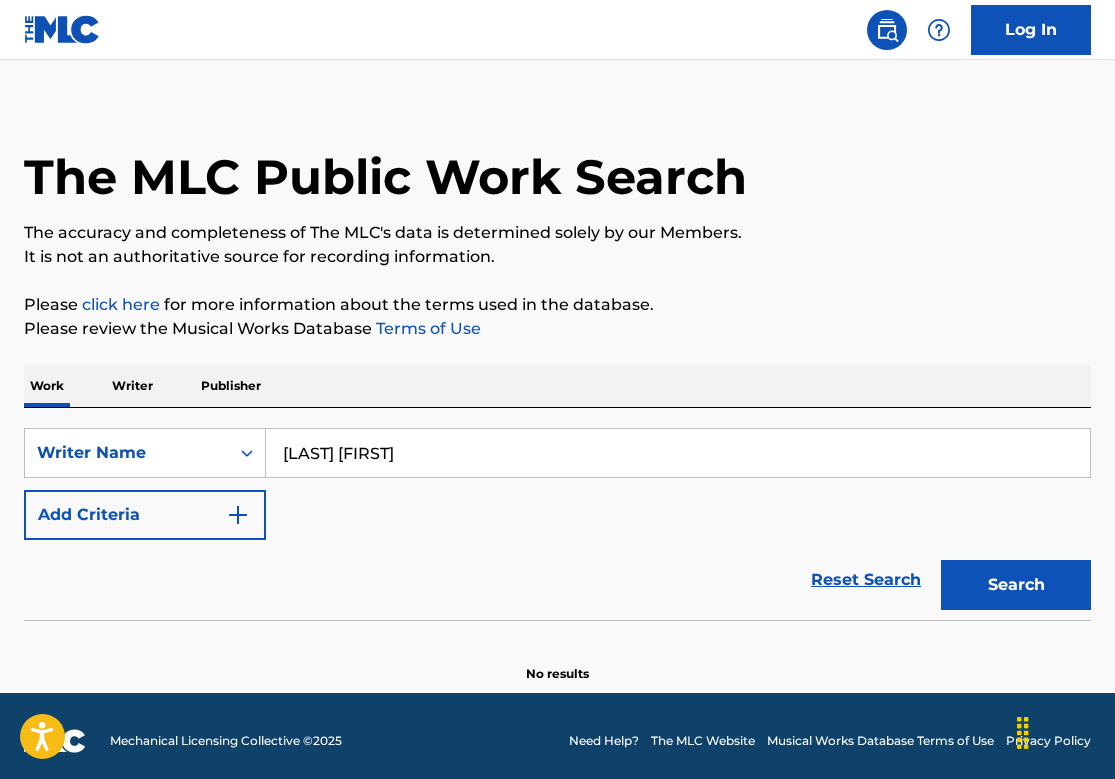 type on "[LAST] [FIRST]" 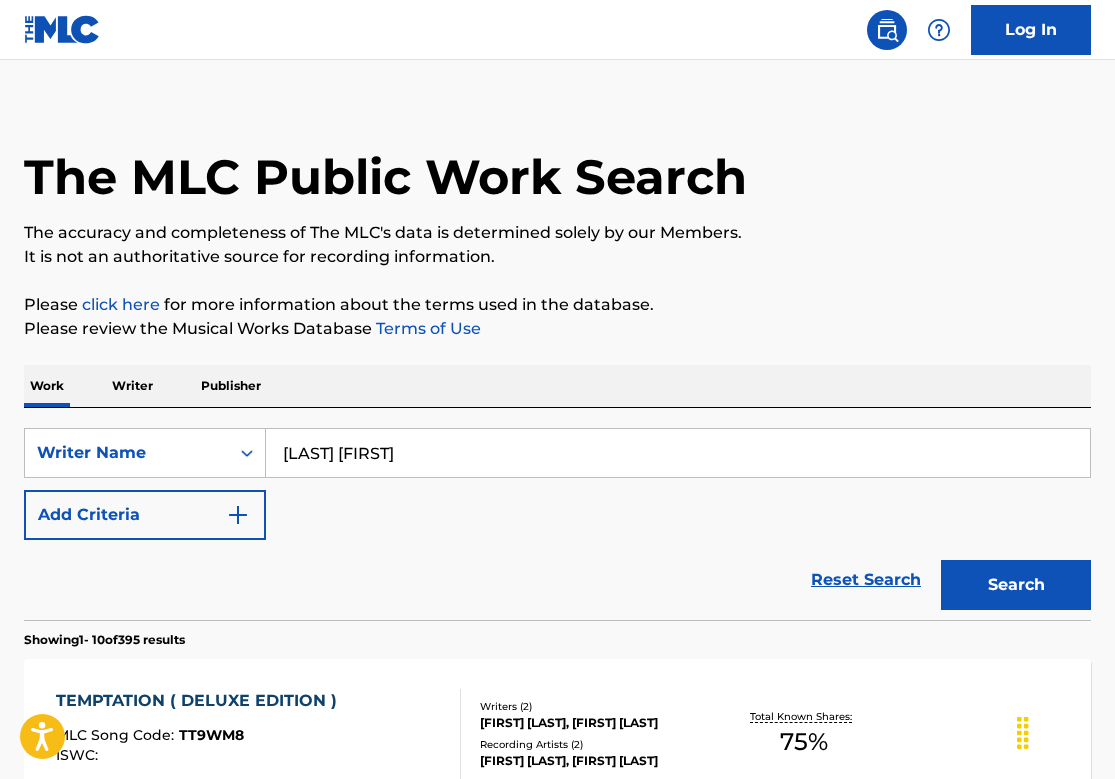 click on "Add Criteria" at bounding box center (145, 515) 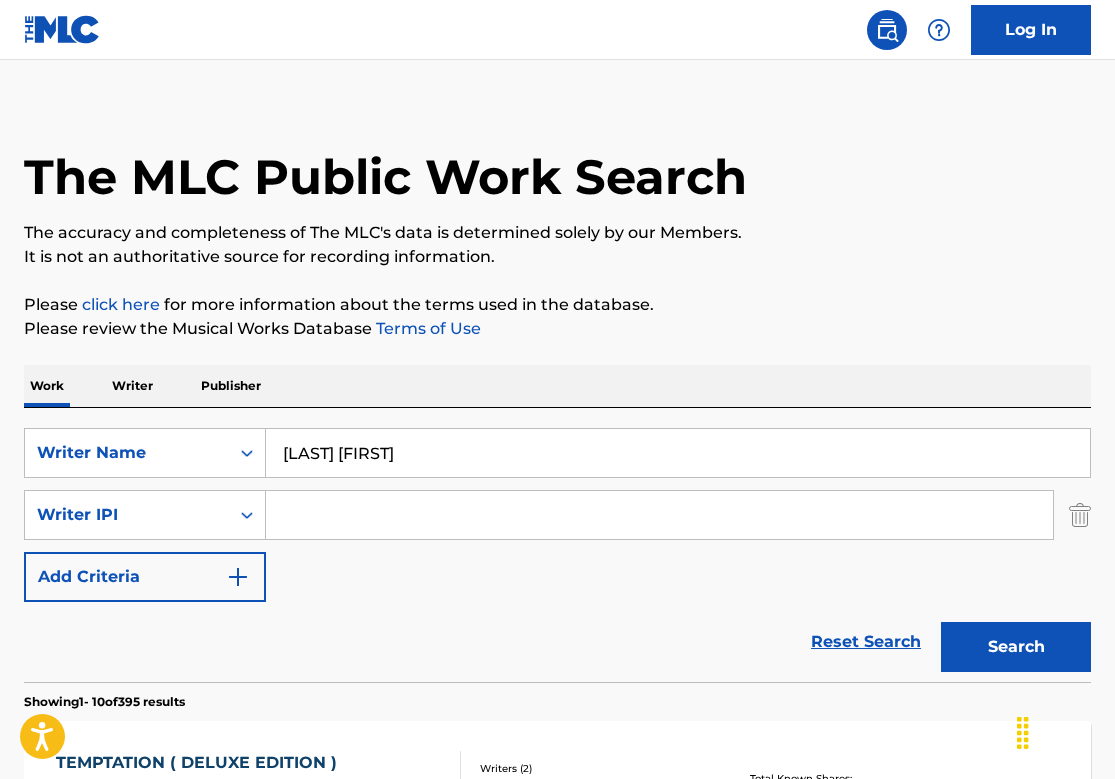 click at bounding box center [659, 515] 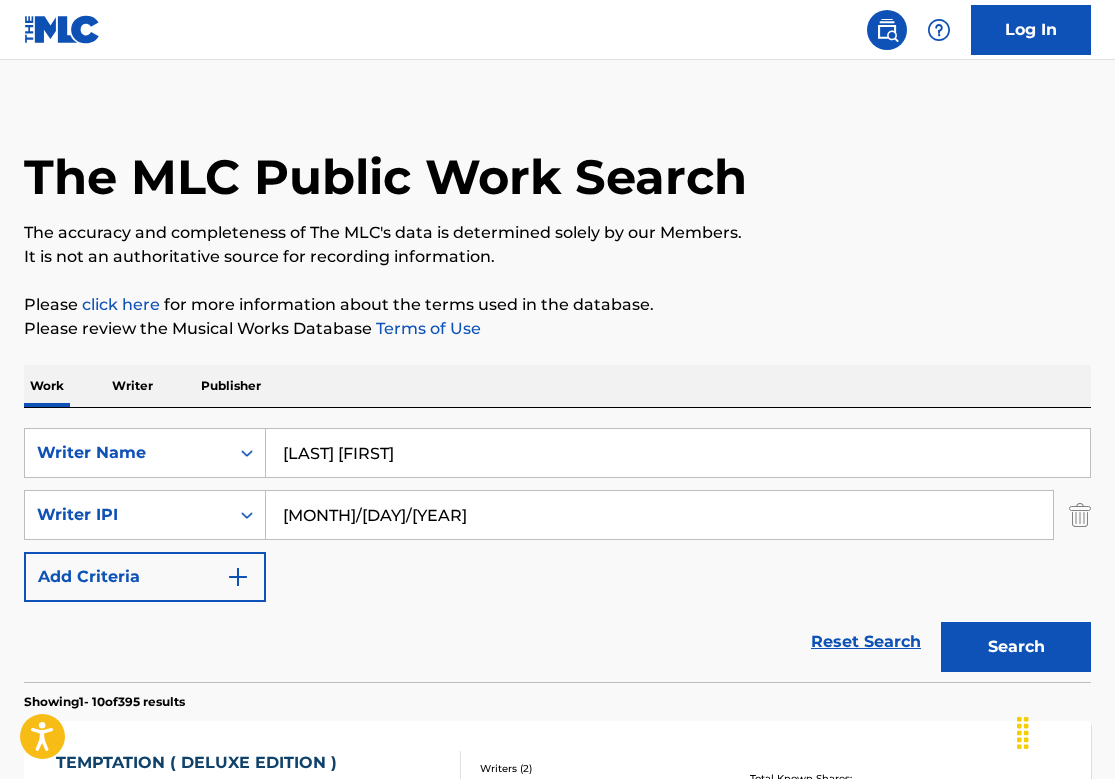 click on "Search" at bounding box center [1016, 647] 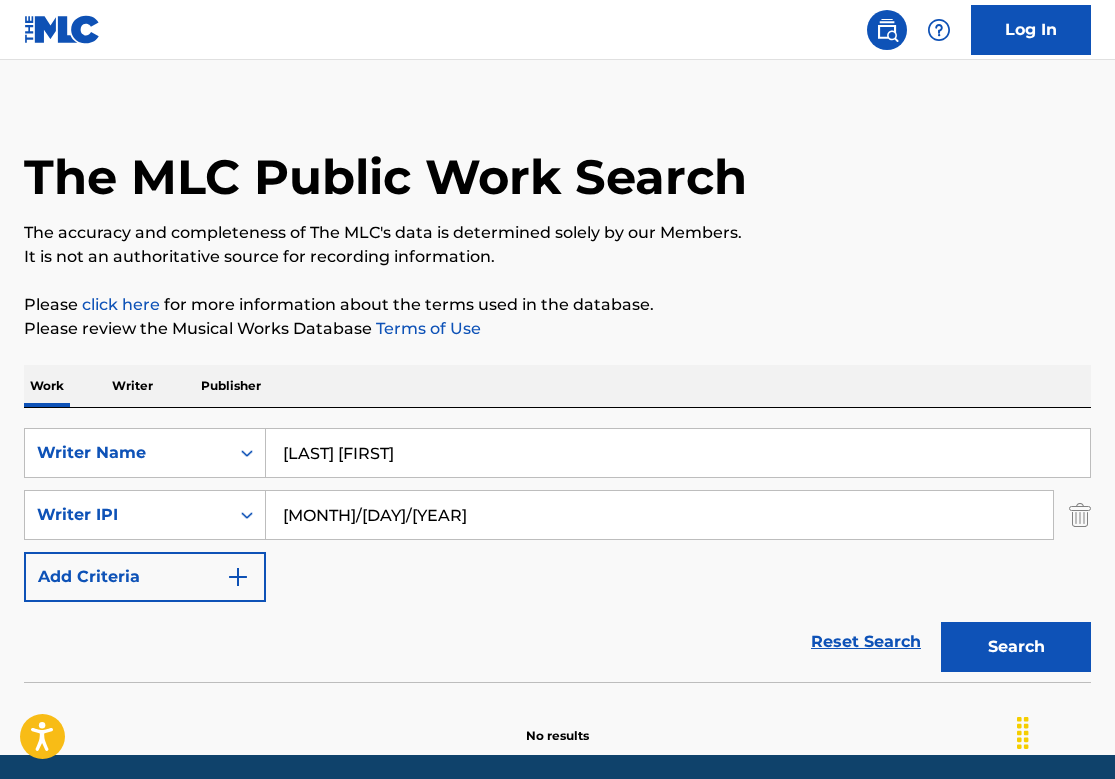 click on "11/24/15" at bounding box center (659, 515) 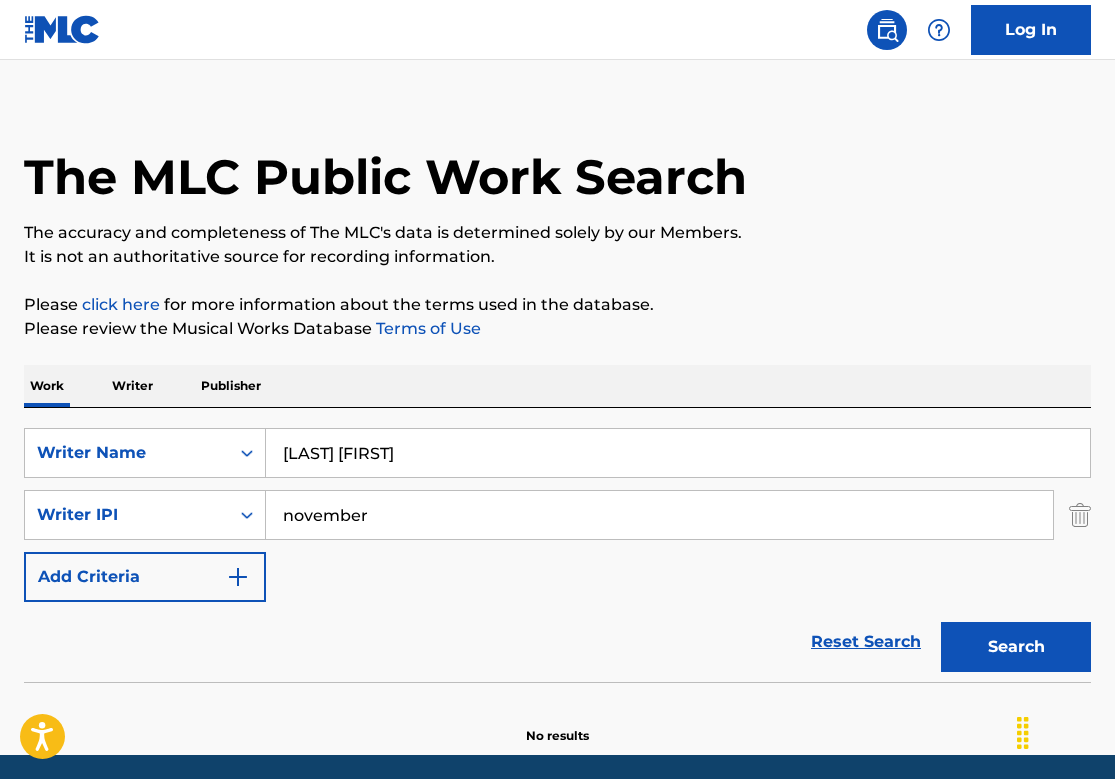 click on "Search" at bounding box center (1016, 647) 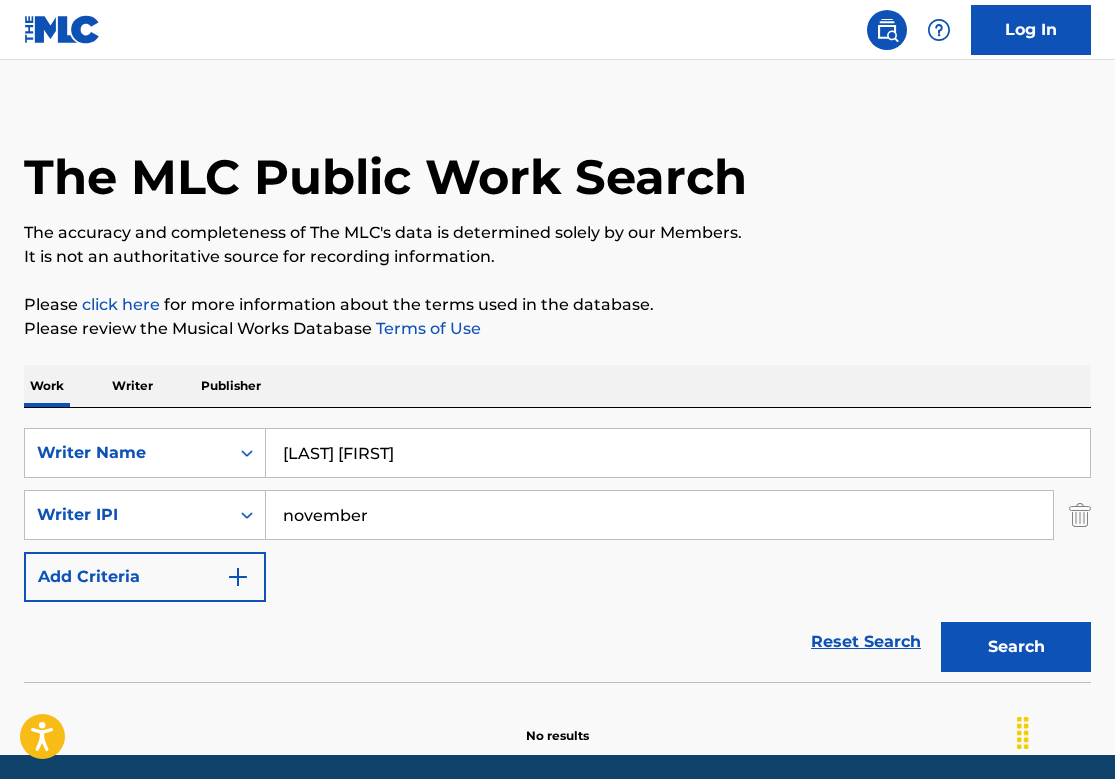 click on "november" at bounding box center [659, 515] 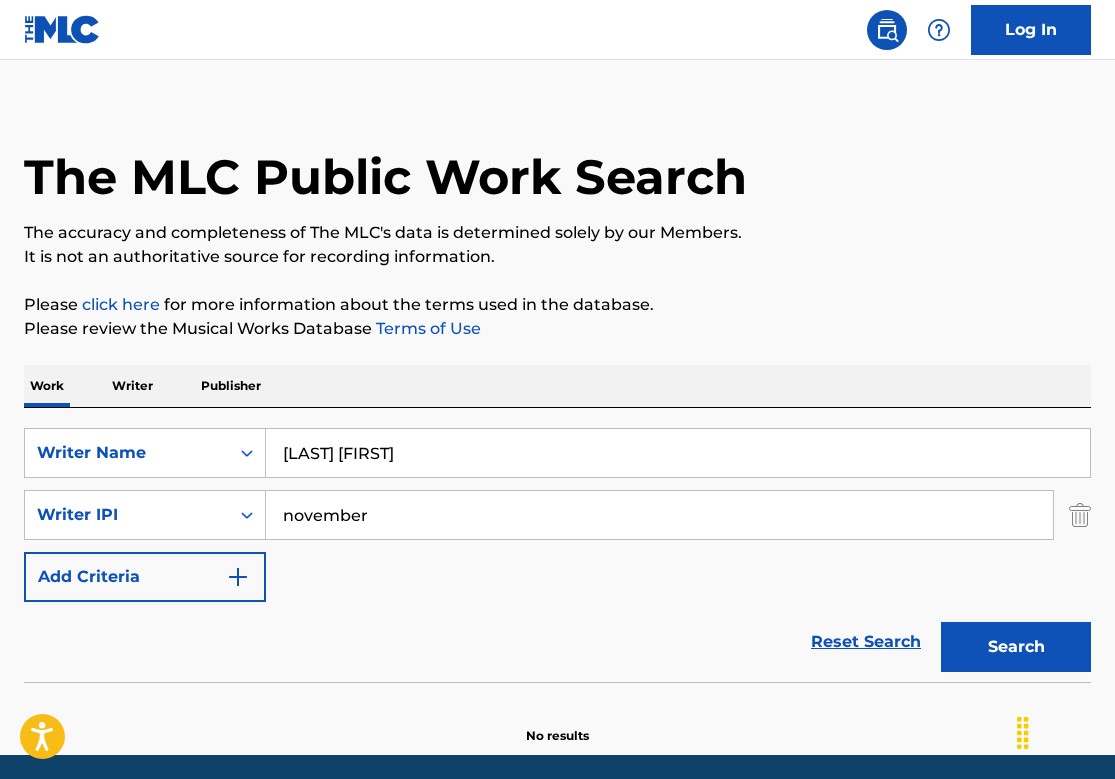 click on "november" at bounding box center (659, 515) 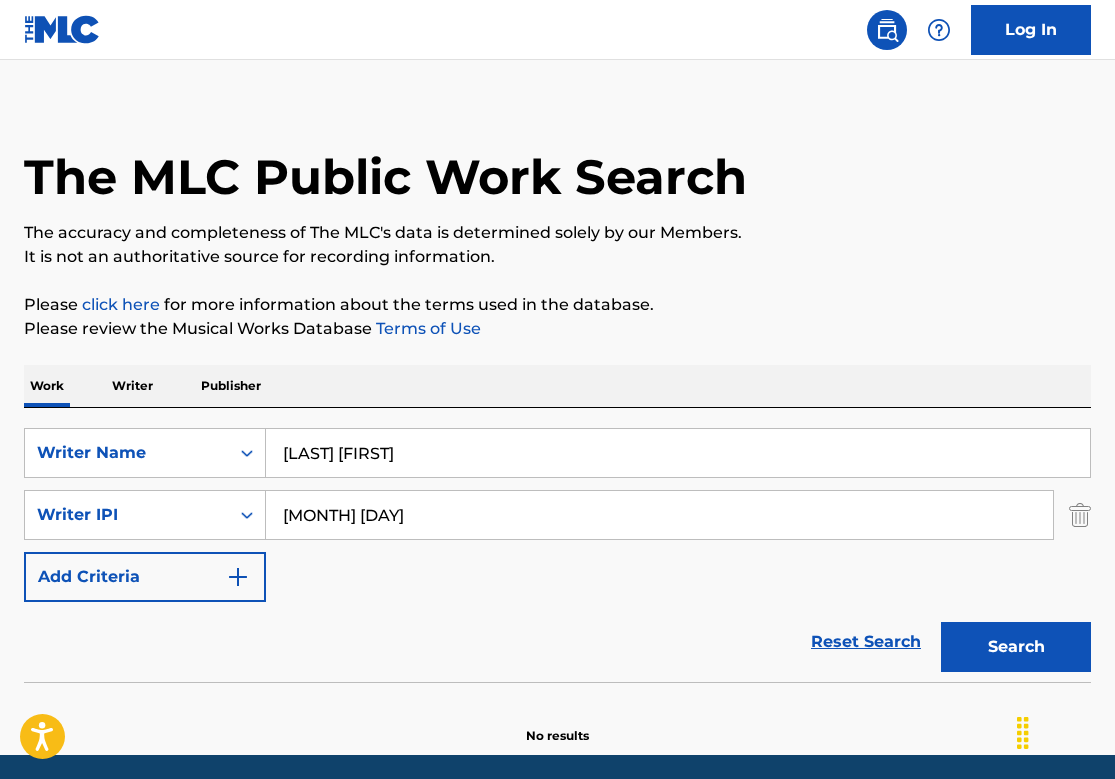type on "november 24" 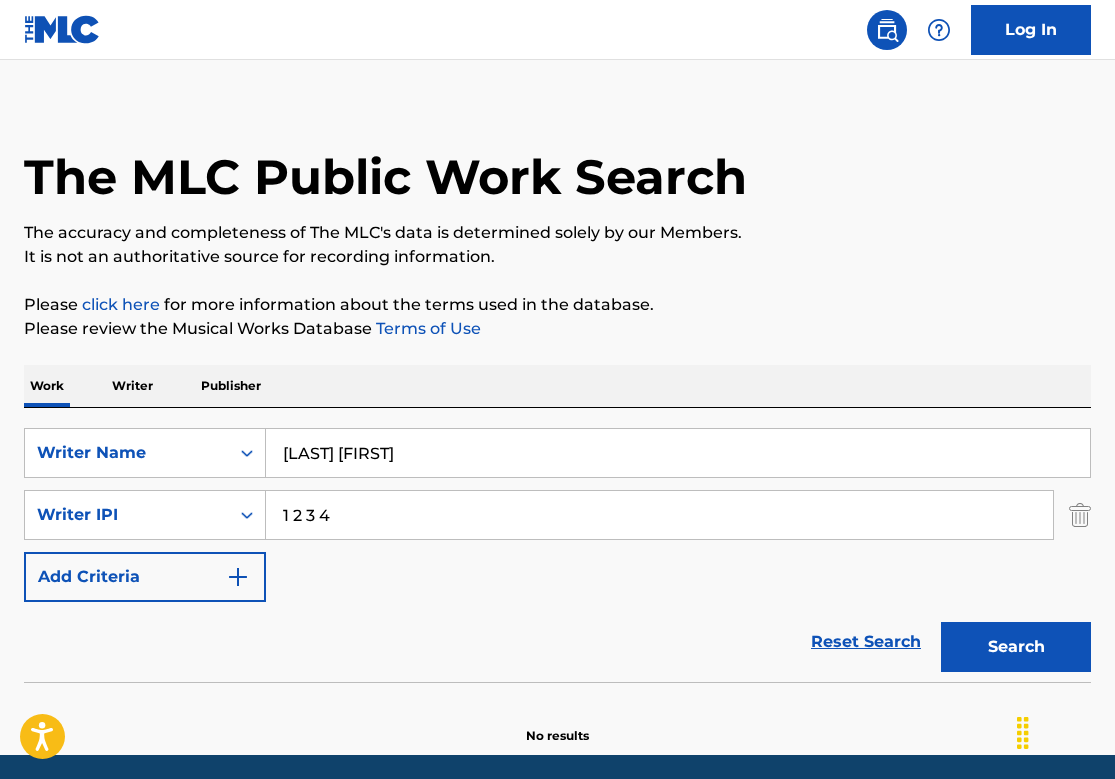 click on "Search" at bounding box center (1016, 647) 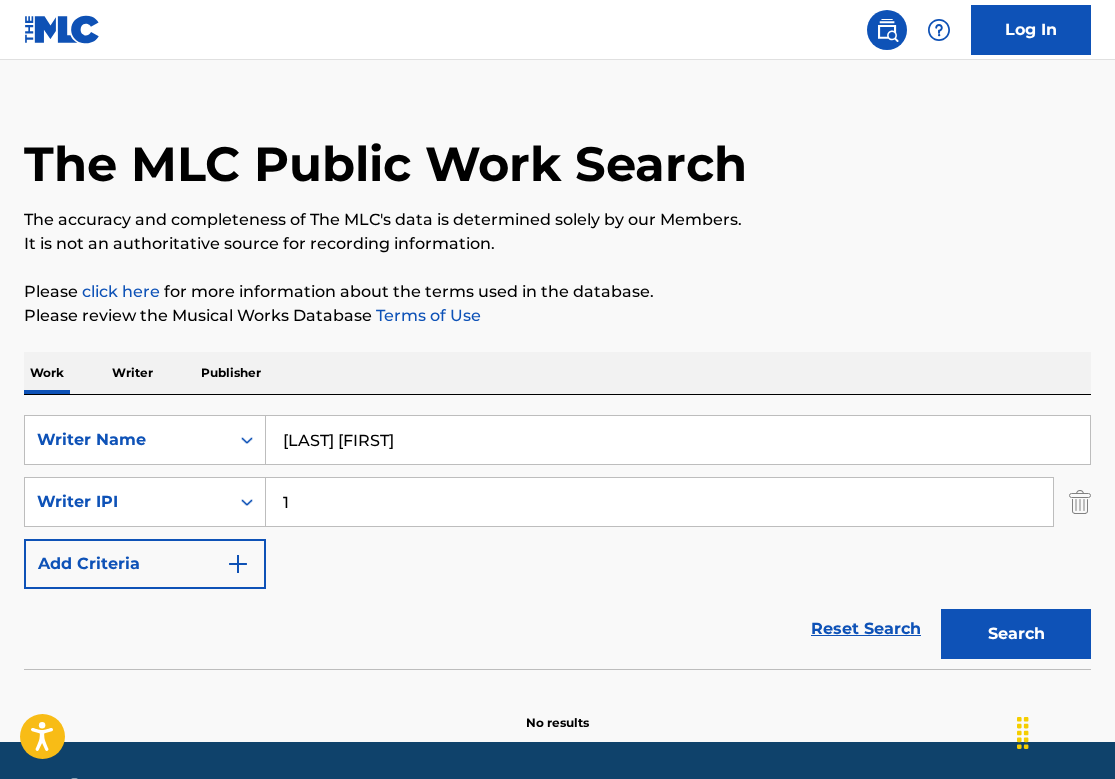 type on "1" 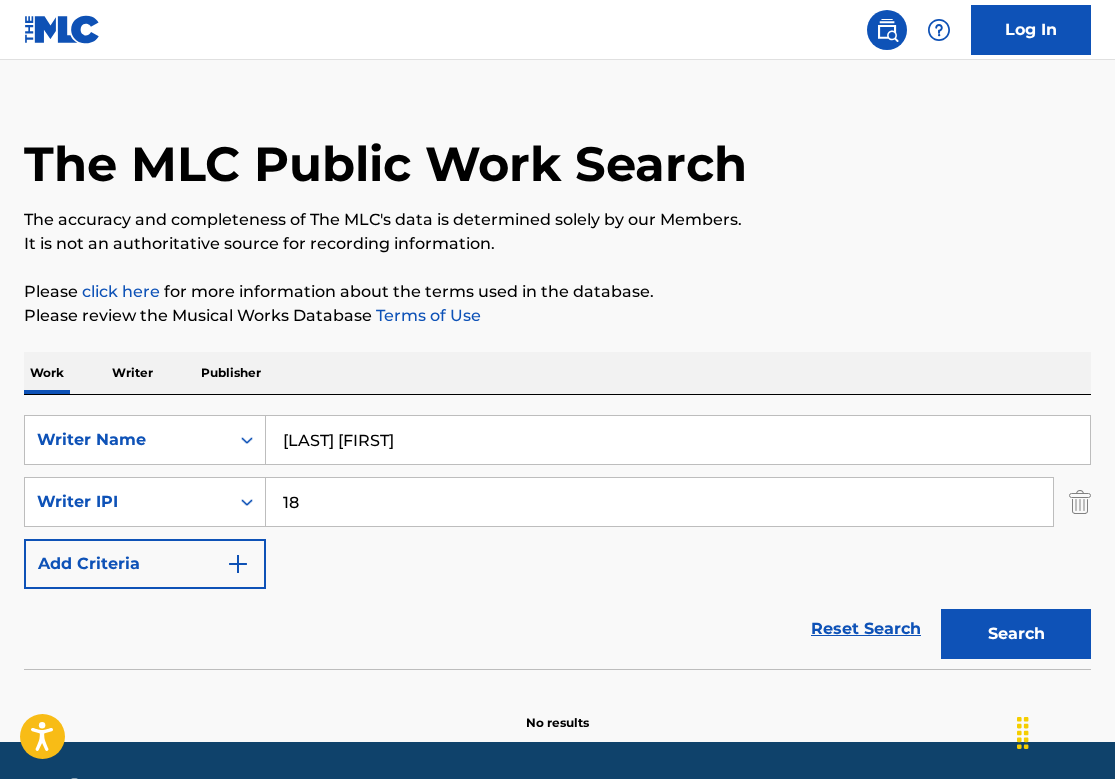 type on "18" 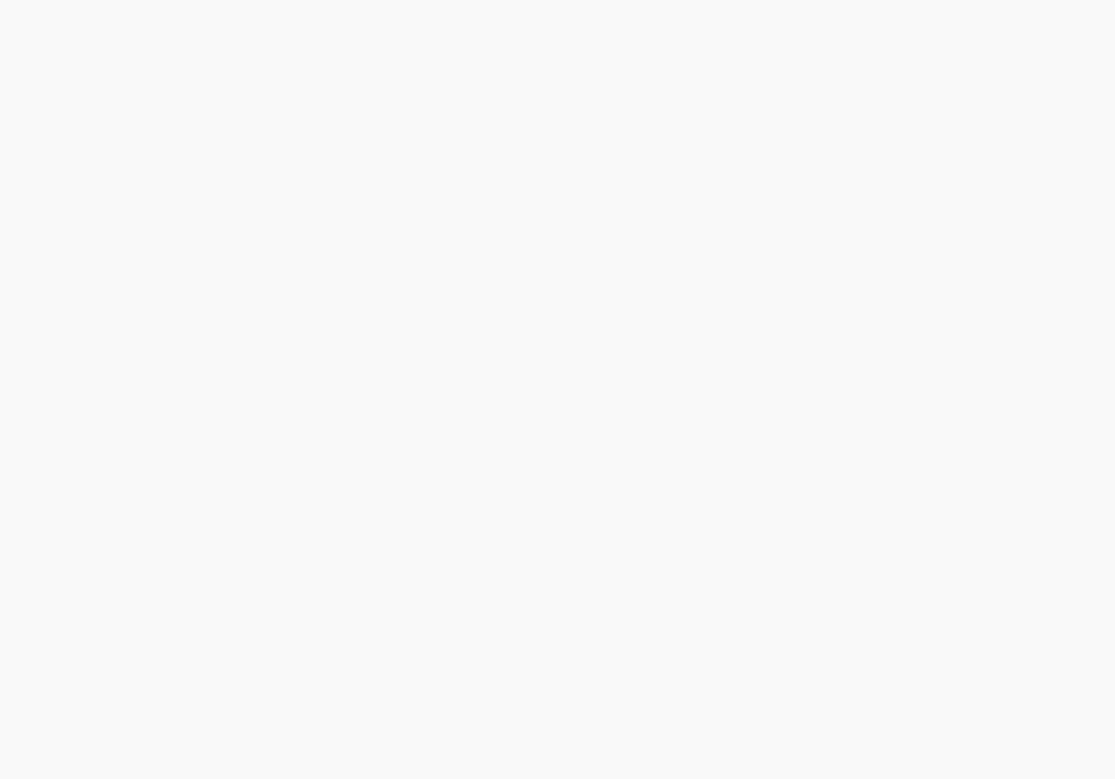 scroll, scrollTop: 0, scrollLeft: 0, axis: both 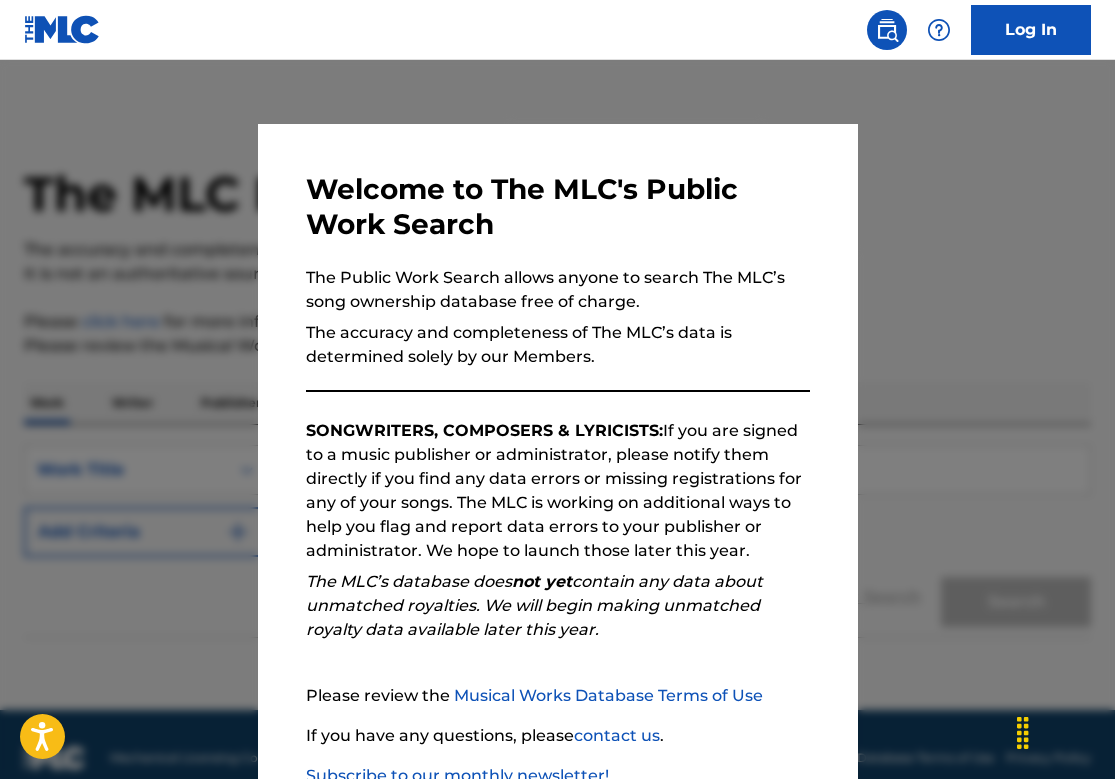 click at bounding box center (557, 449) 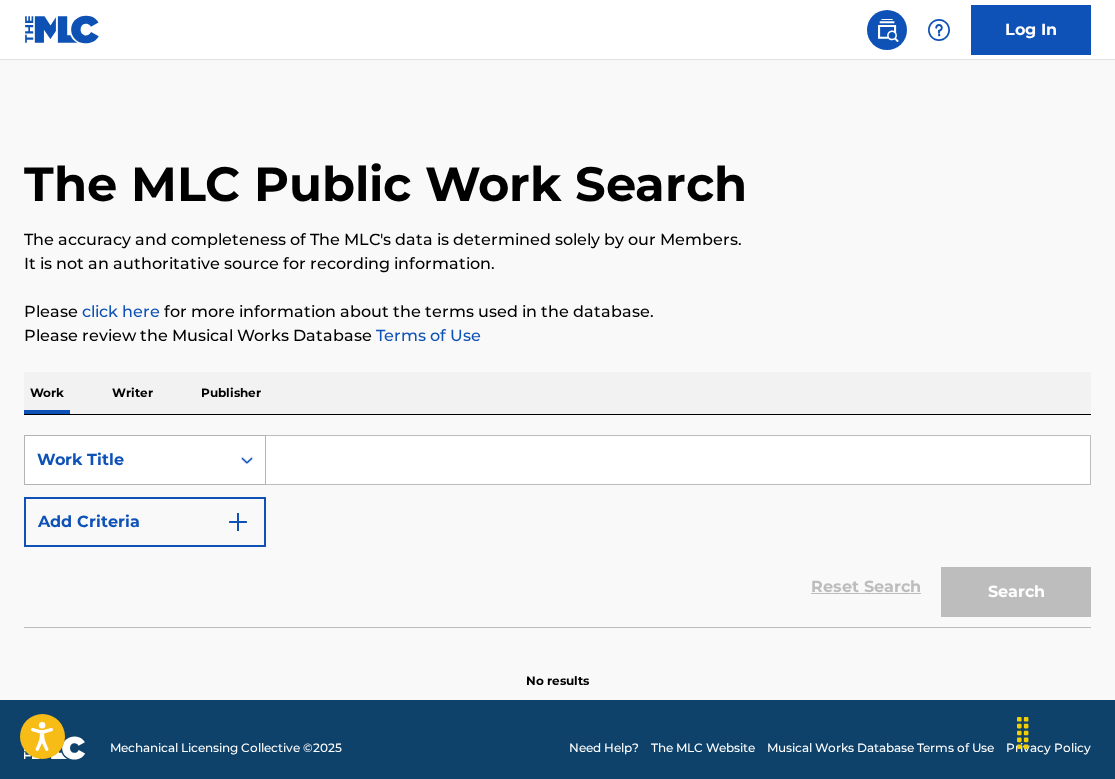 click on "Work Title" at bounding box center [145, 460] 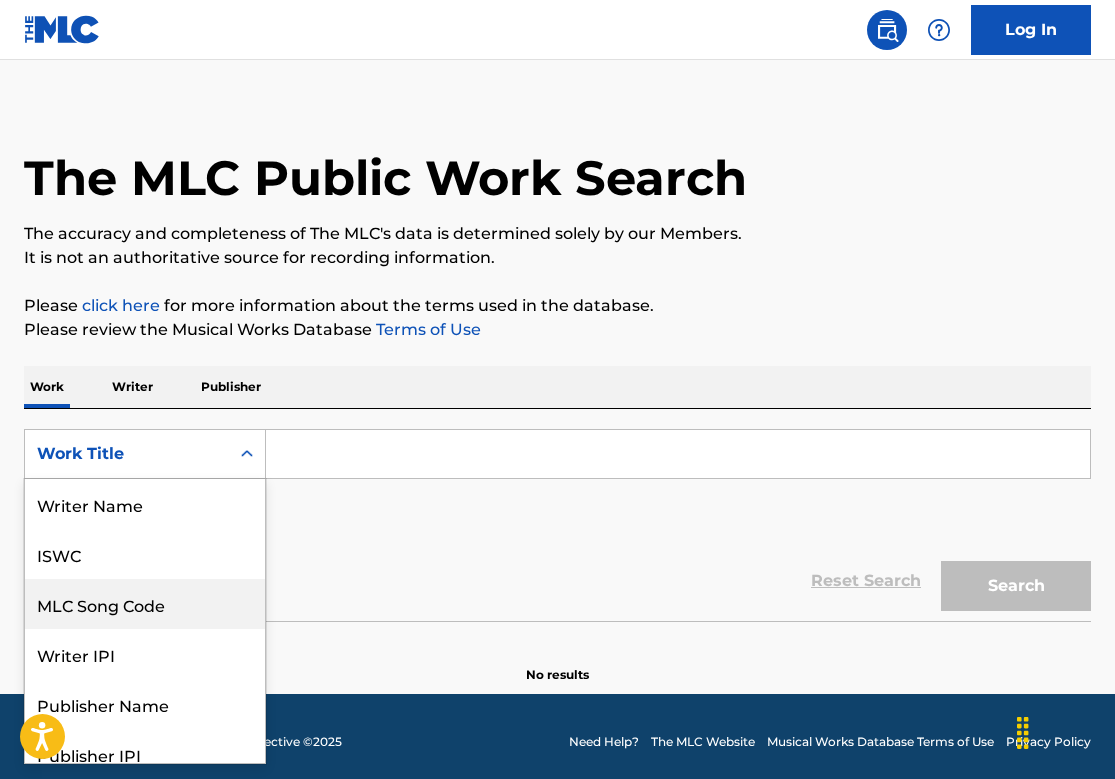 scroll, scrollTop: 17, scrollLeft: 0, axis: vertical 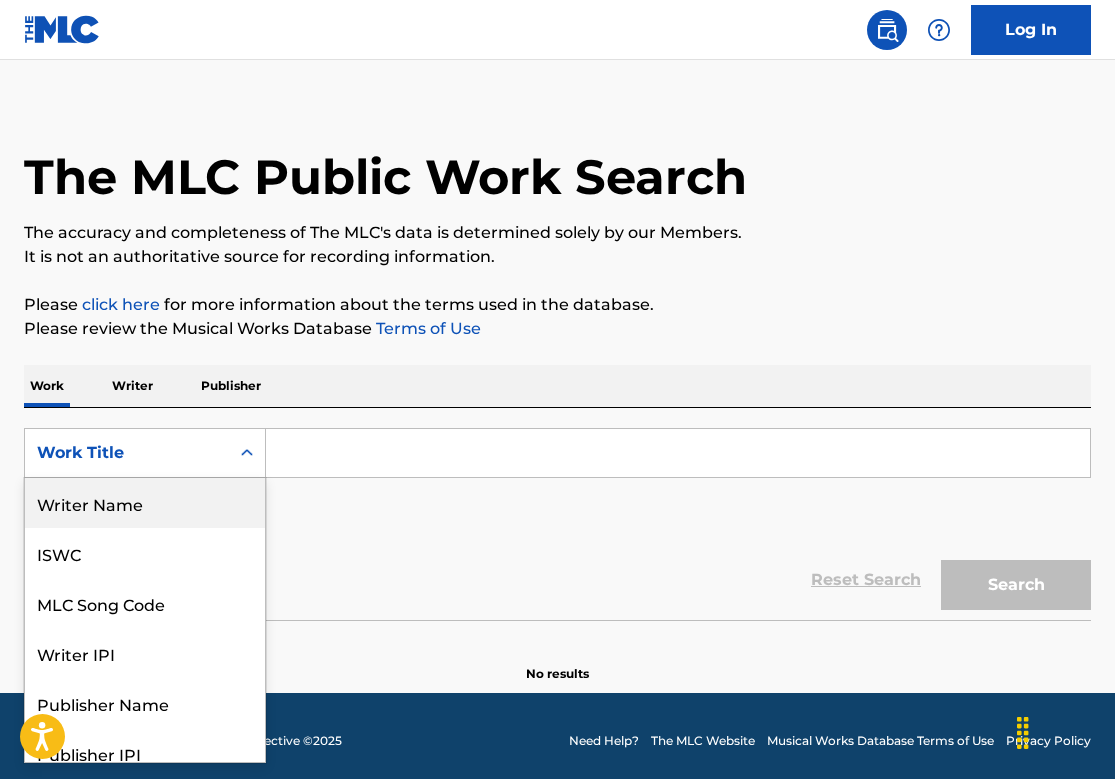 click on "Writer Name" at bounding box center (145, 503) 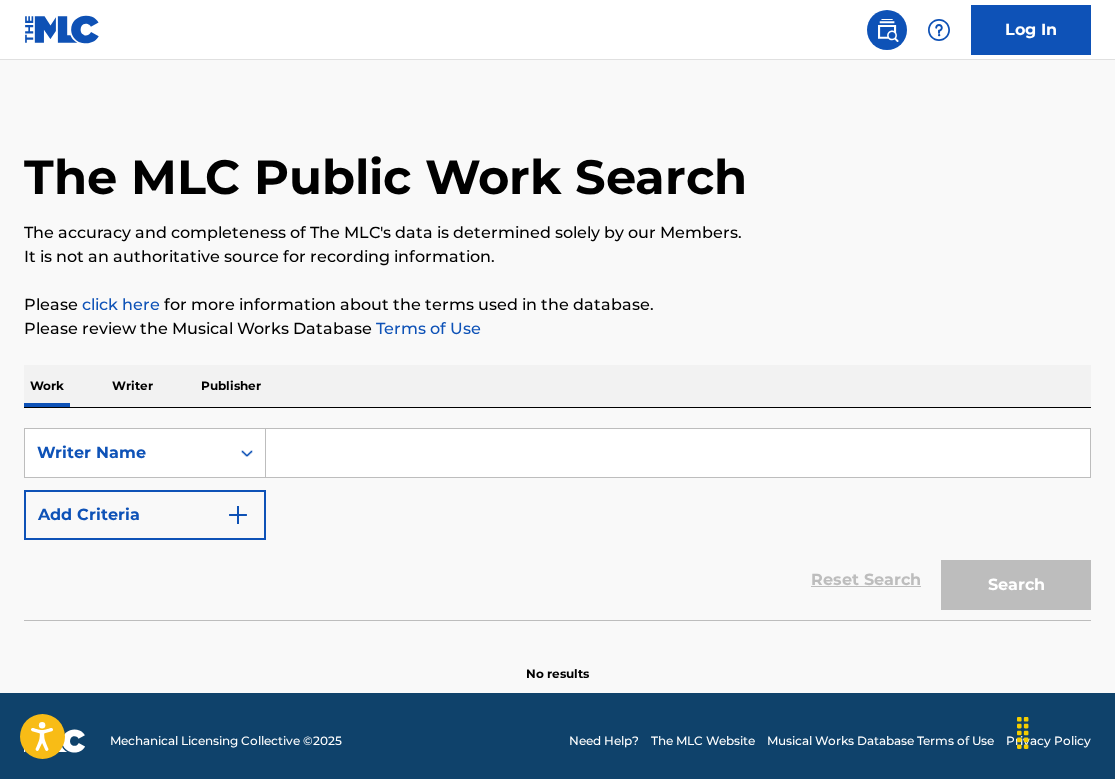 click at bounding box center [678, 453] 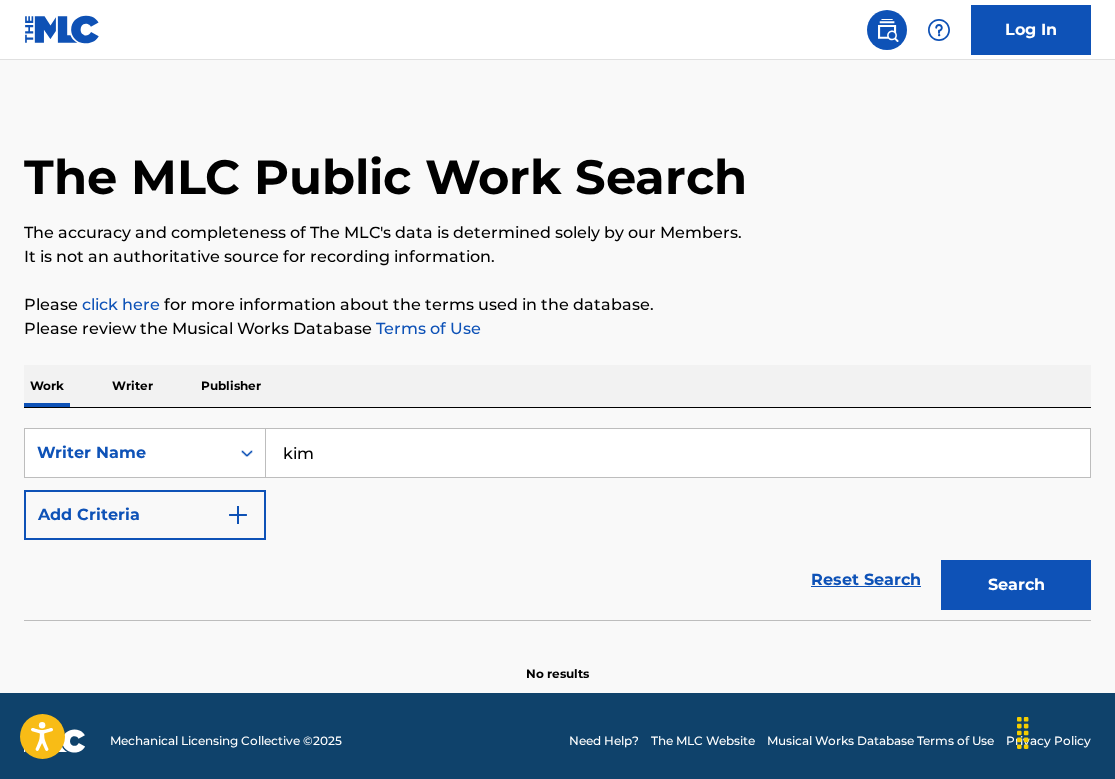 type on "[FIRST] [LAST]" 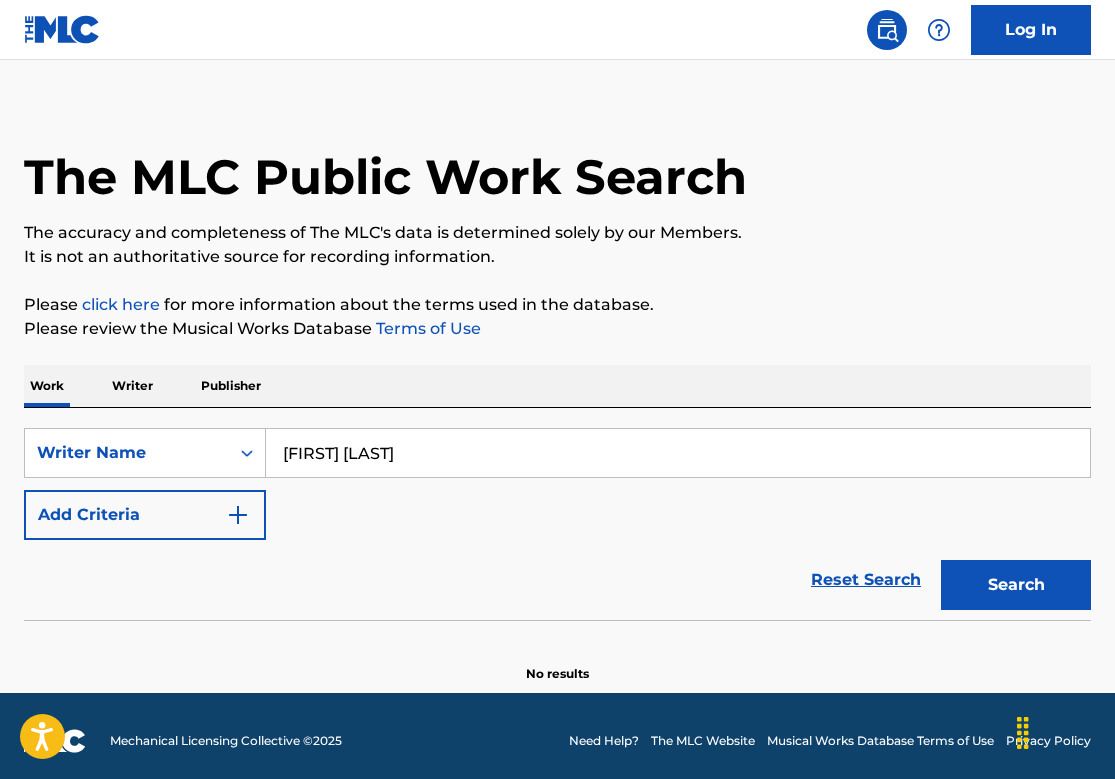click on "Reset Search Search" at bounding box center (557, 580) 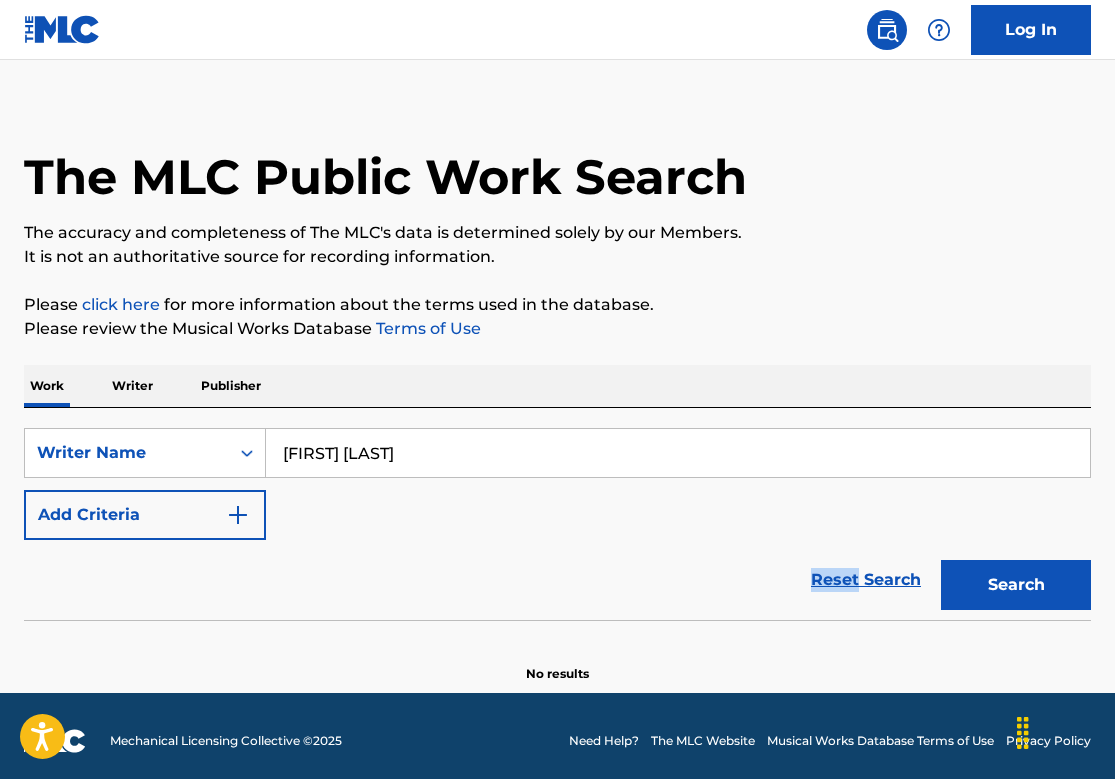 click on "Reset Search Search" at bounding box center (557, 580) 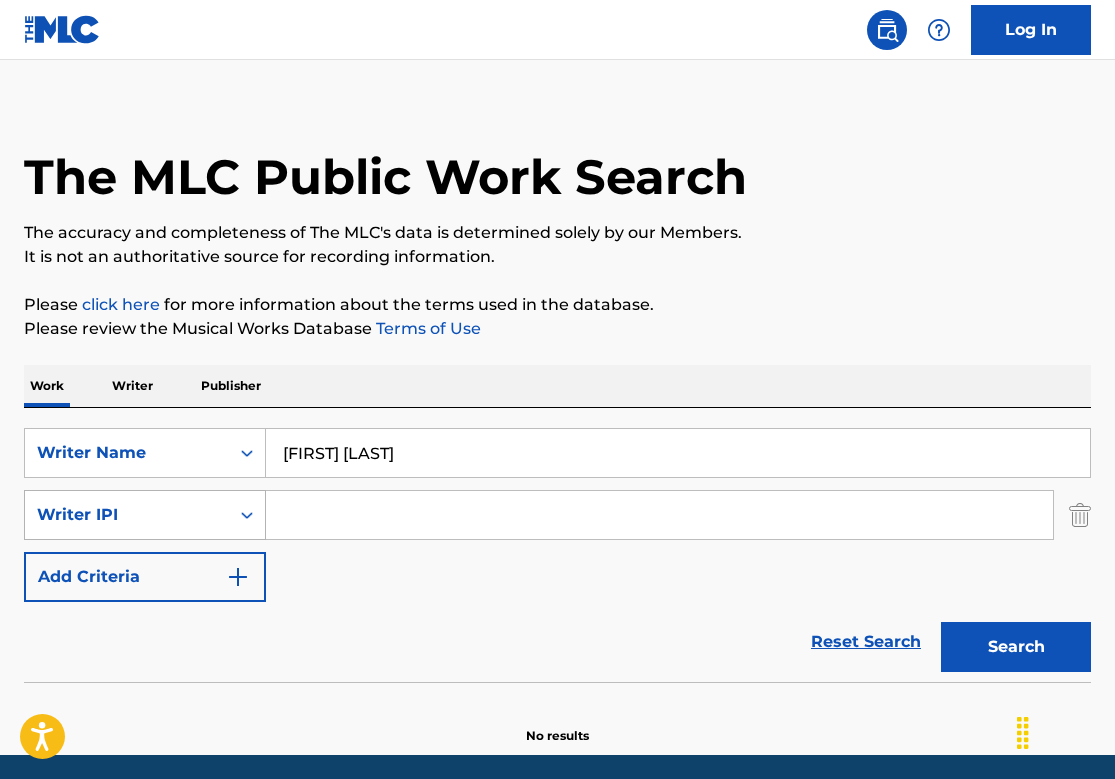 click on "Writer IPI" at bounding box center (127, 515) 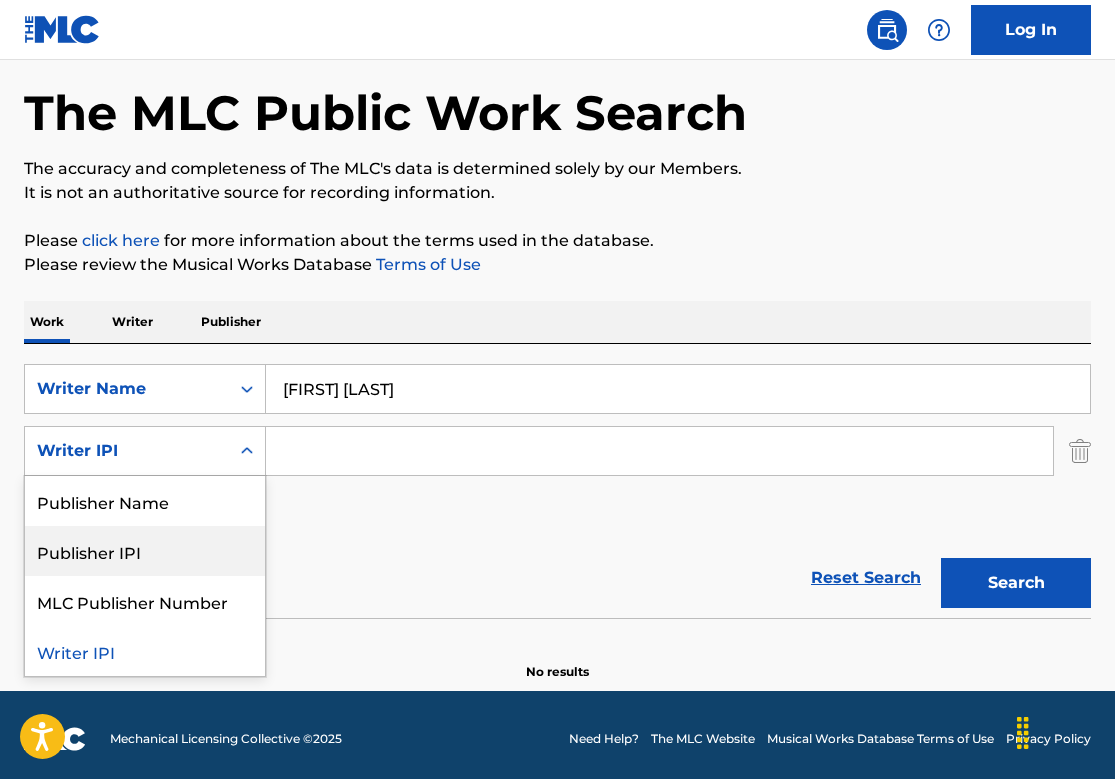 scroll, scrollTop: 80, scrollLeft: 0, axis: vertical 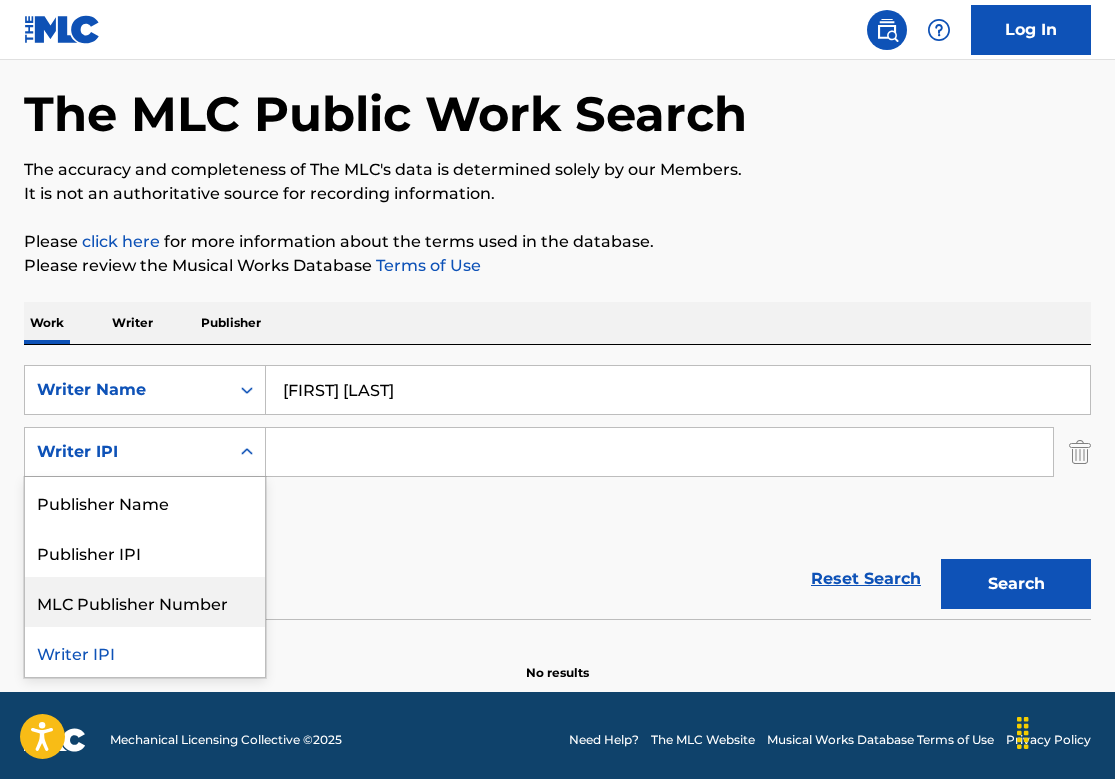 click on "Reset Search Search" at bounding box center (557, 579) 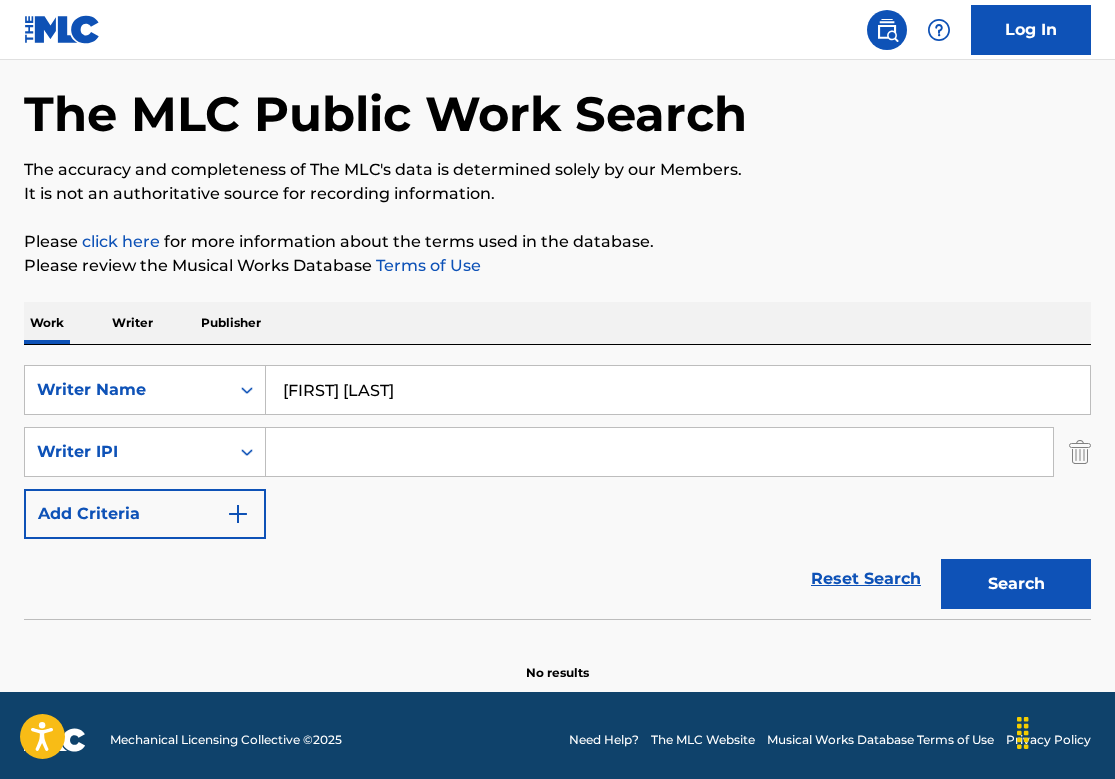 click on "[FIRST] [LAST]" at bounding box center [678, 390] 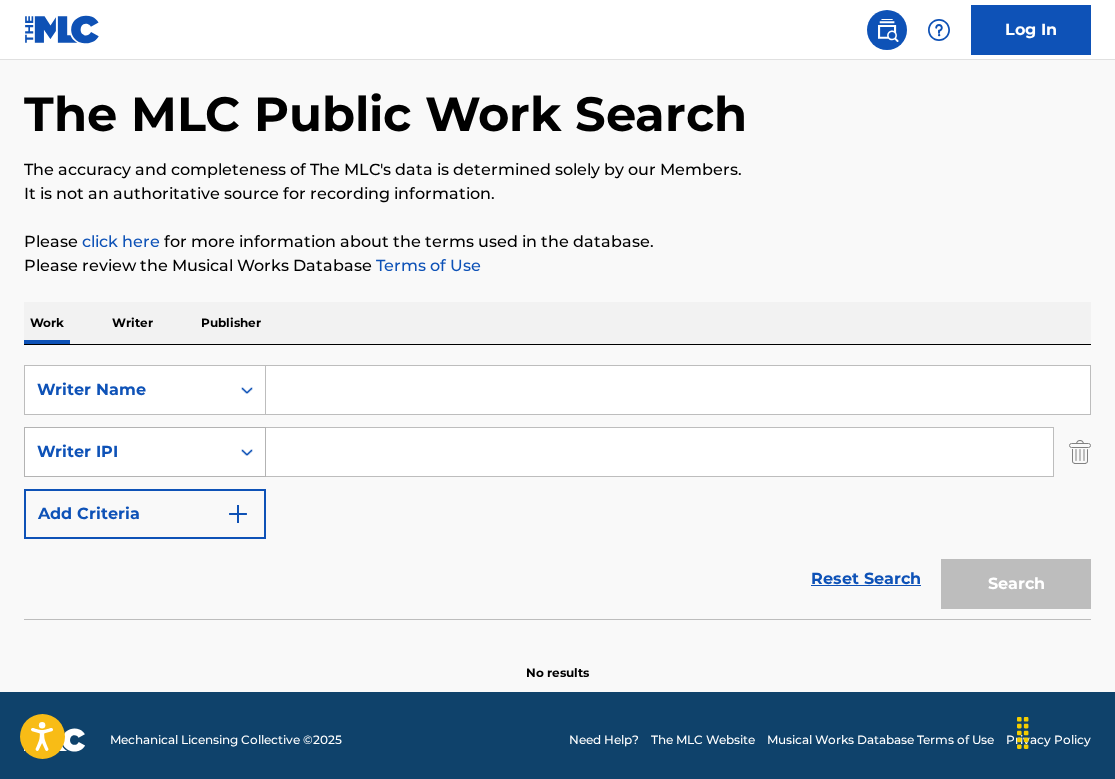 type 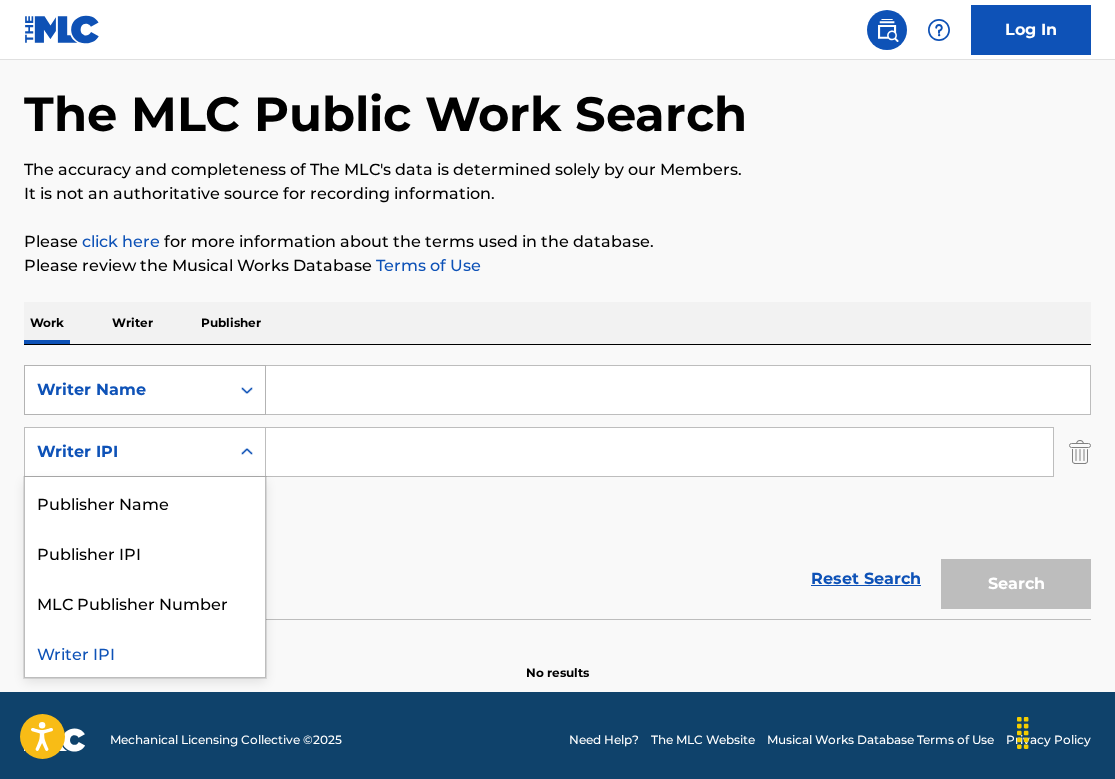 click at bounding box center (247, 390) 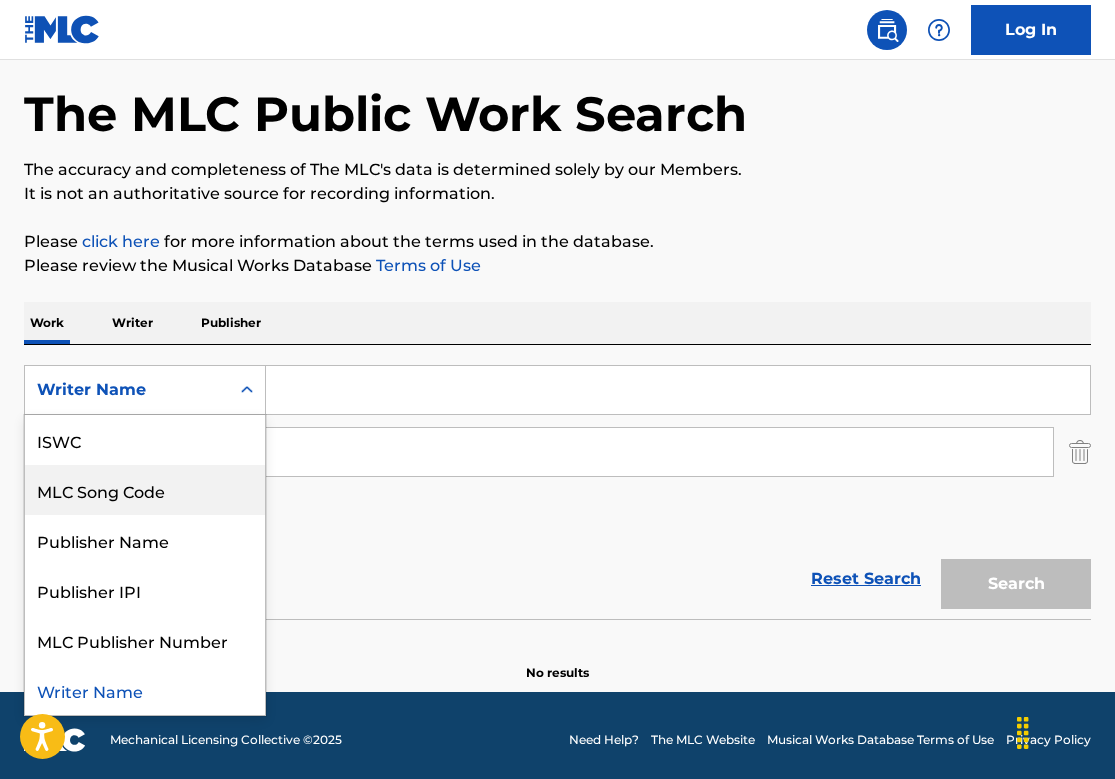 scroll, scrollTop: 0, scrollLeft: 0, axis: both 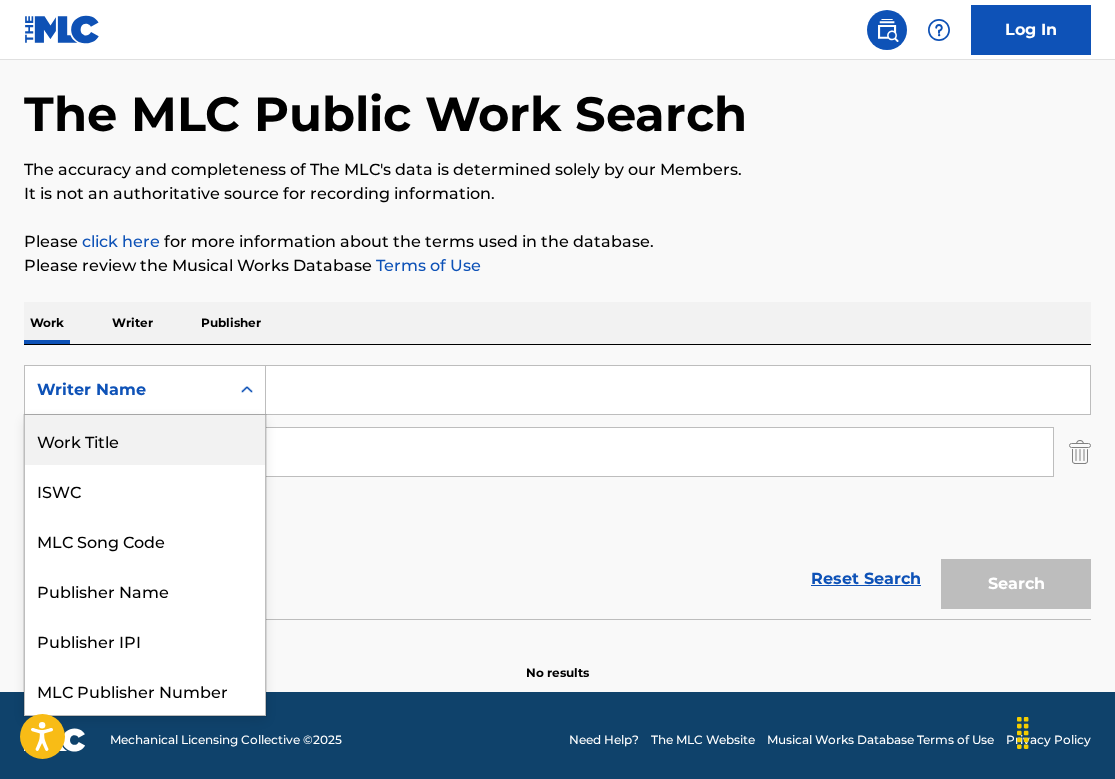 click on "Work Title" at bounding box center [145, 440] 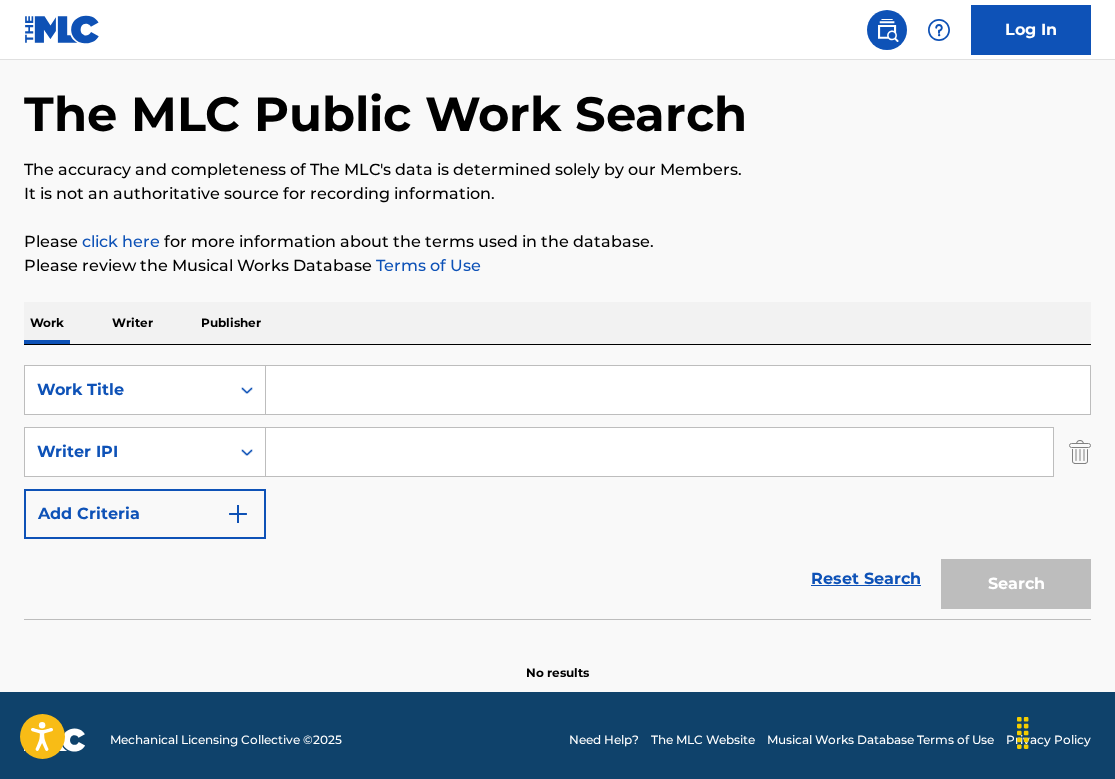 click on "SearchWithCriteria72d53d98-4480-457b-ab1d-a3df7be8e403 Work Title SearchWithCriteria76ab2b7f-9111-44f3-9f05-861a275de262 Writer IPI Add Criteria" at bounding box center (557, 452) 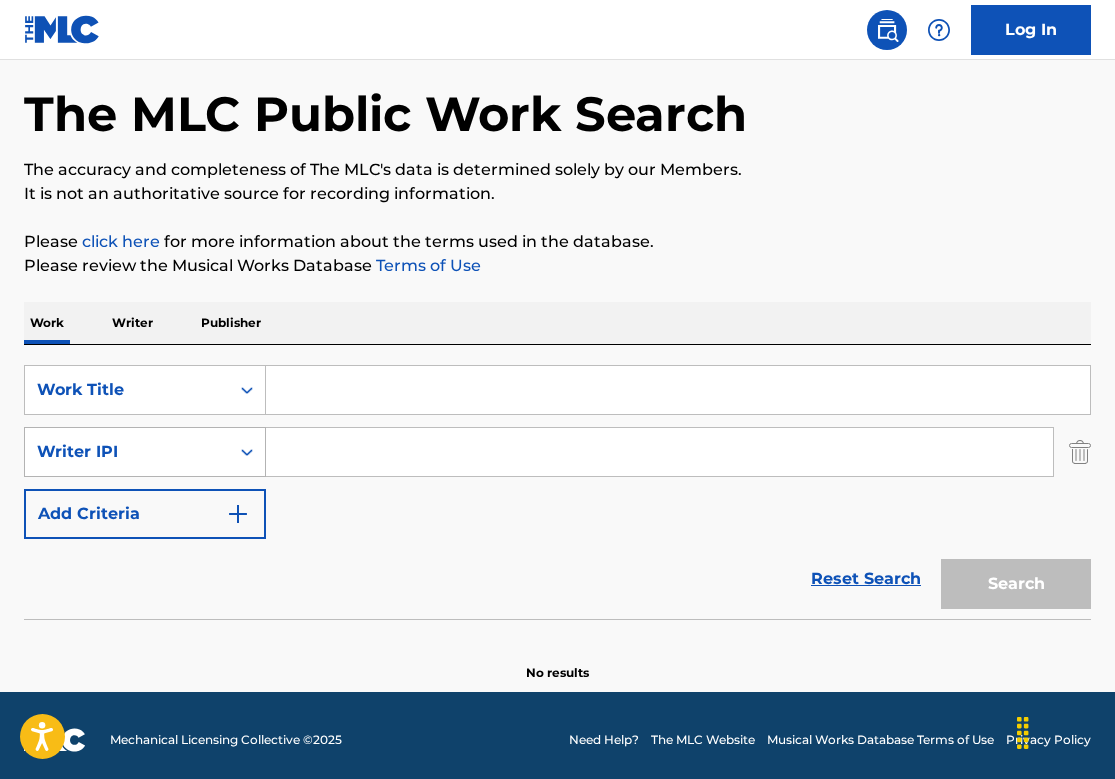 click on "Writer IPI" at bounding box center [127, 452] 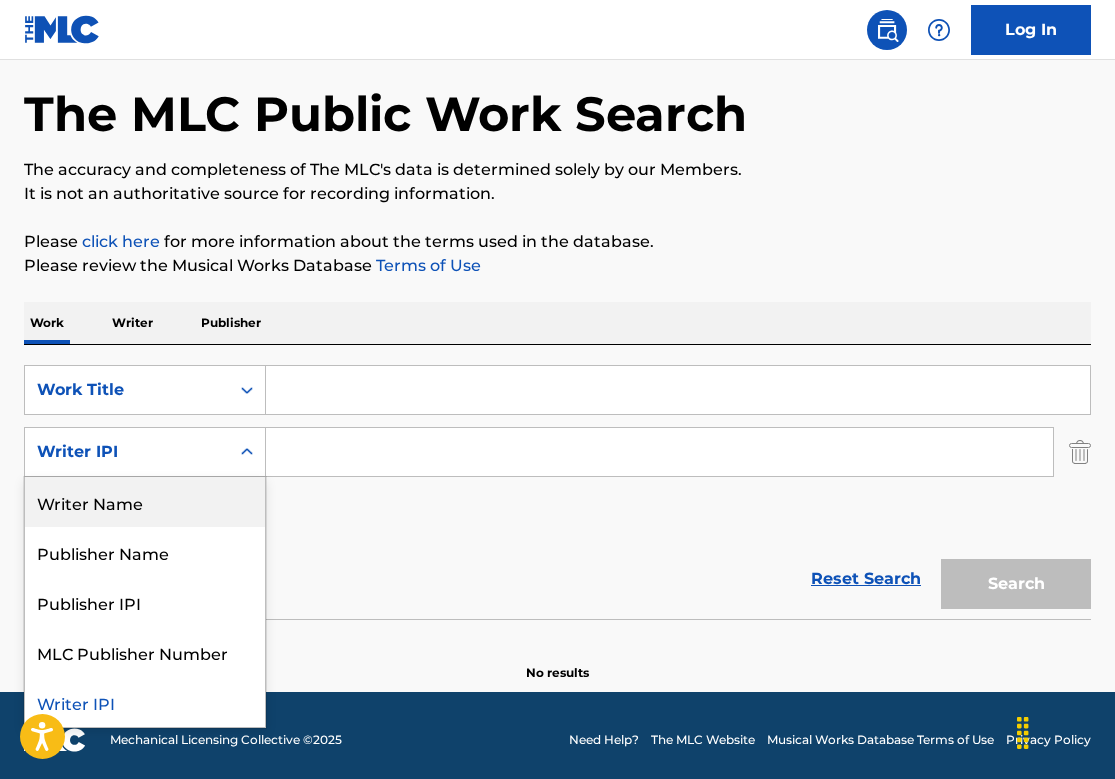 click on "Writer Name" at bounding box center (145, 502) 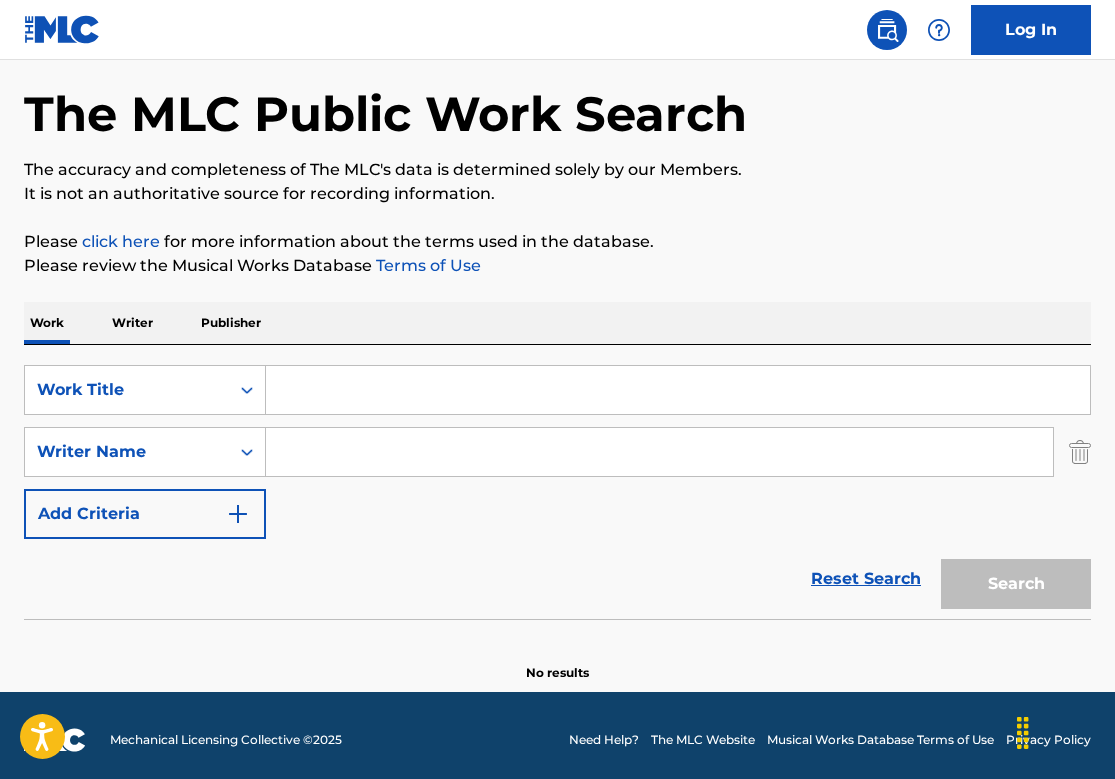 click at bounding box center (659, 452) 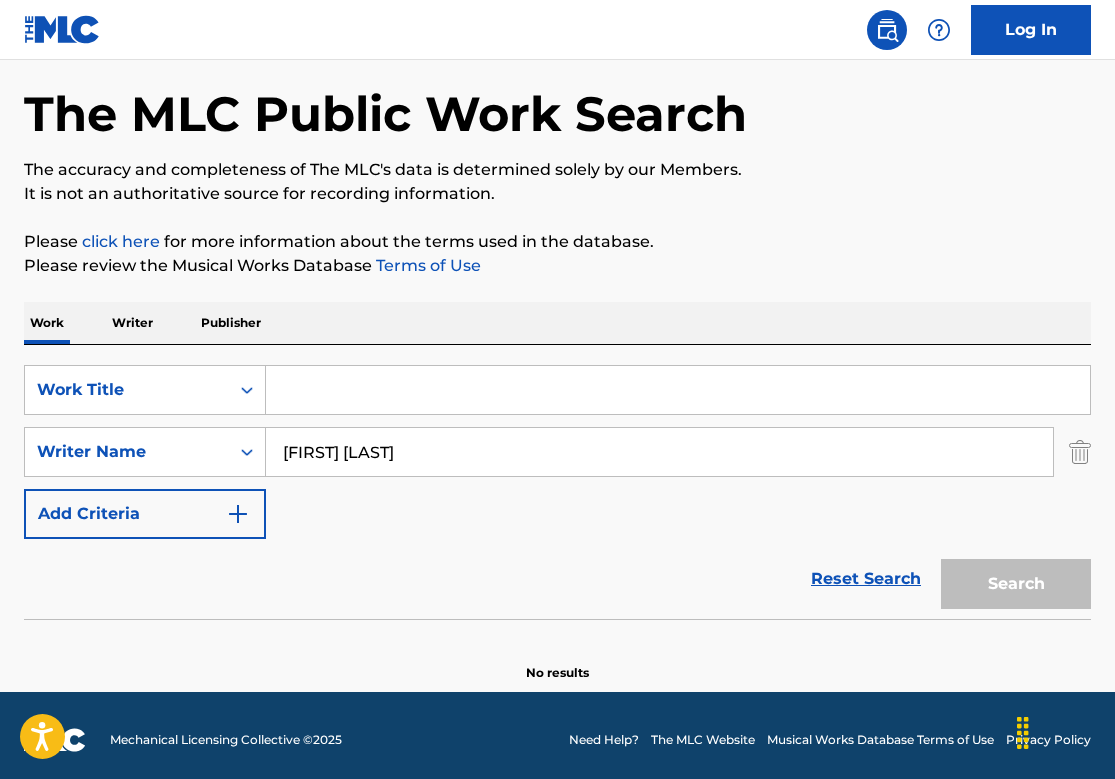 type on "[FIRST] [LAST]" 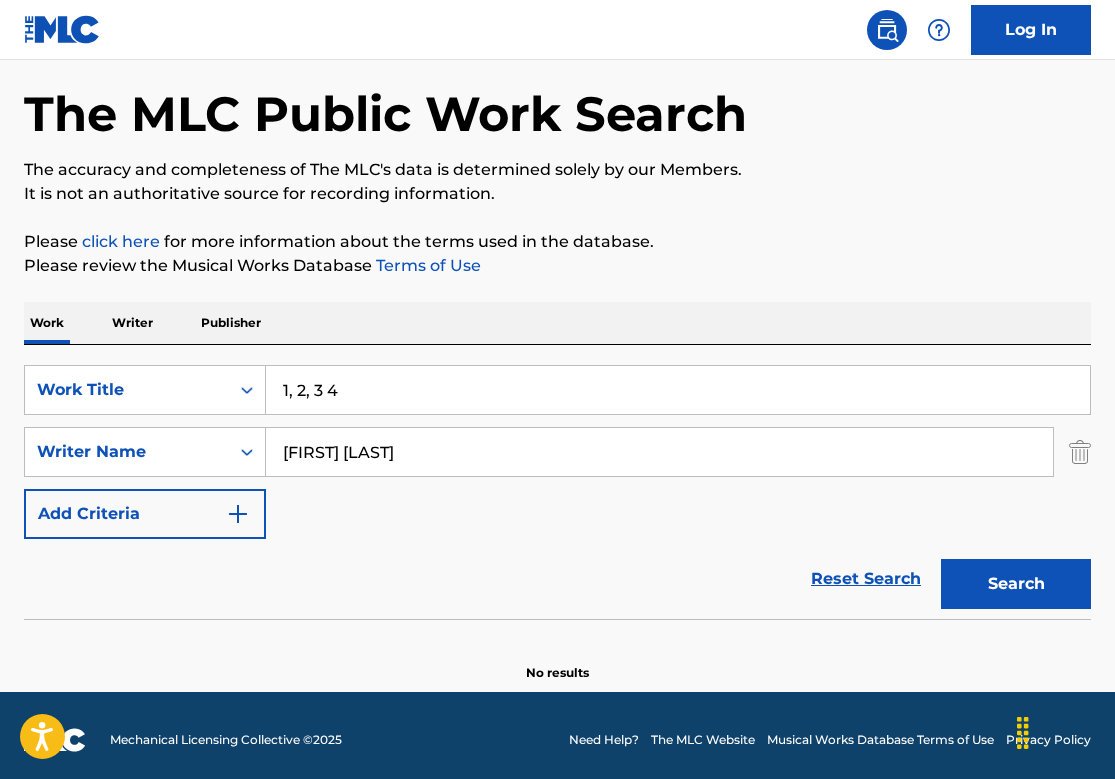 type on "1, 2, 3 4" 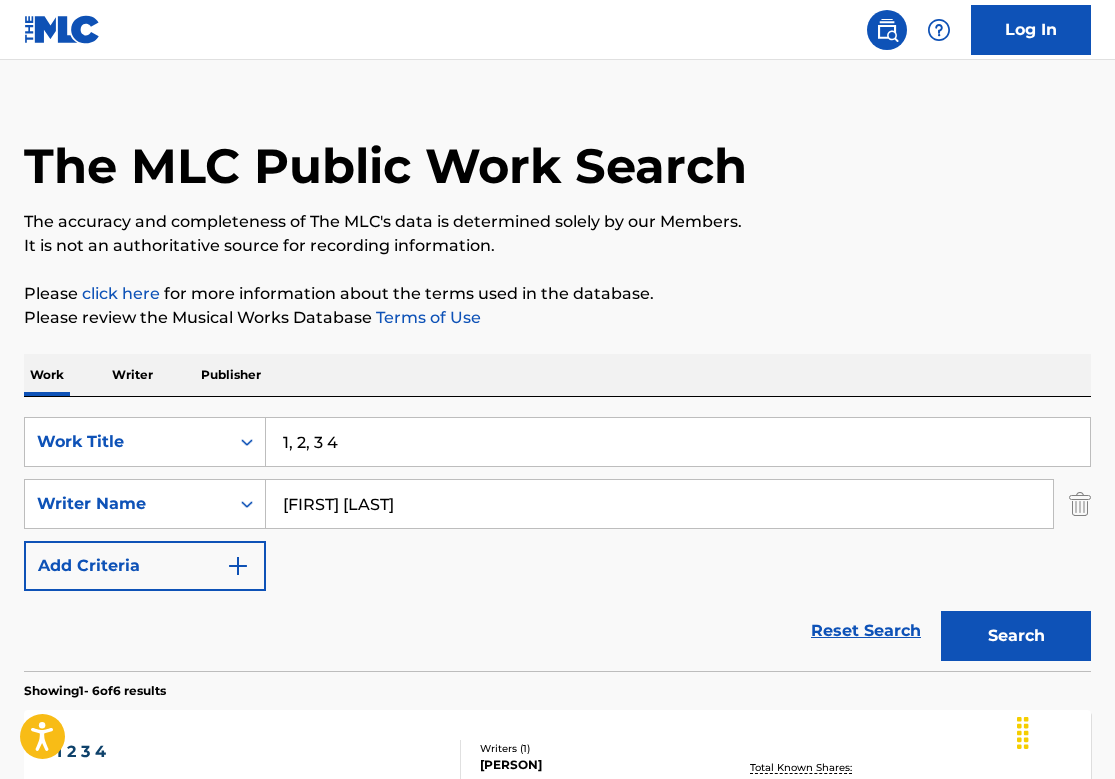 scroll, scrollTop: 460, scrollLeft: 0, axis: vertical 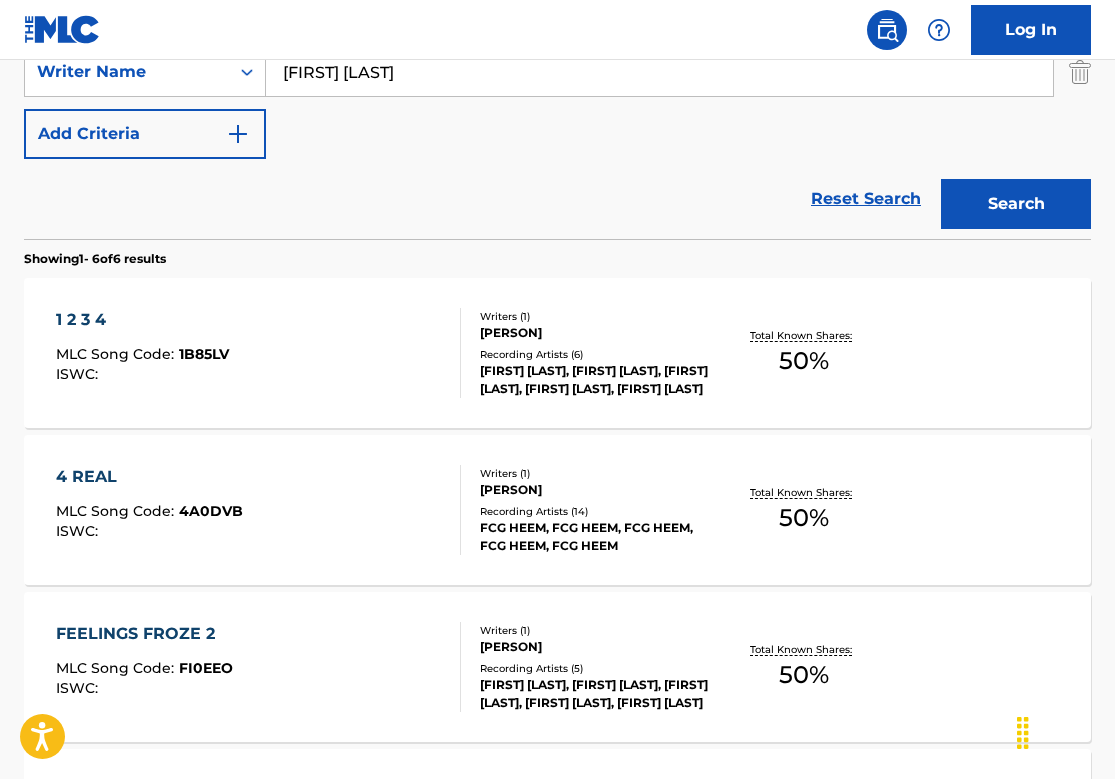 click on "1 2 3 4 MLC Song Code : 1B85LV ISWC :" at bounding box center [142, 353] 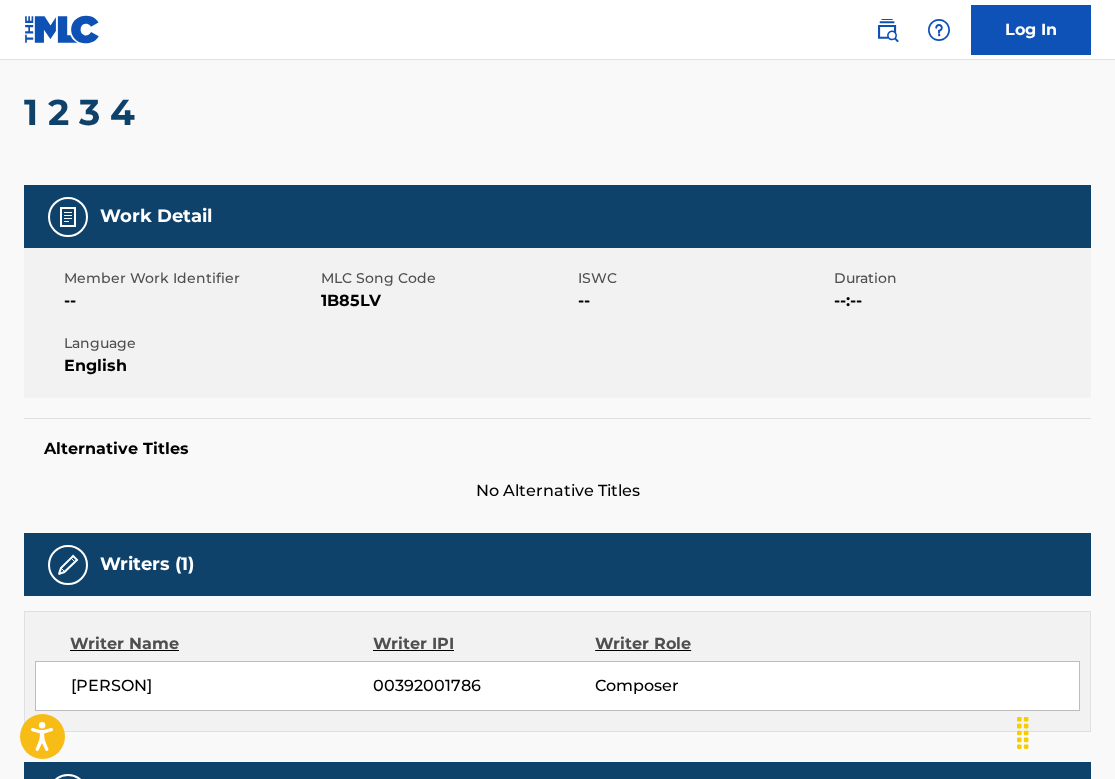 scroll, scrollTop: 0, scrollLeft: 0, axis: both 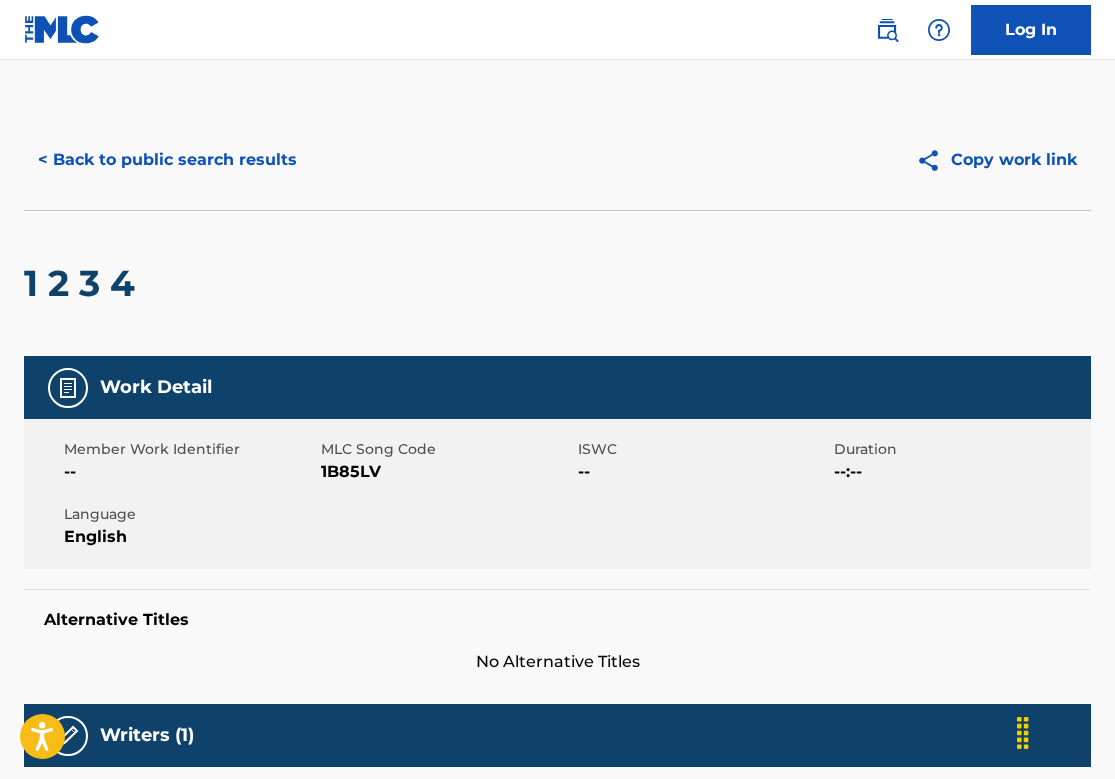 click on "< Back to public search results" at bounding box center [167, 160] 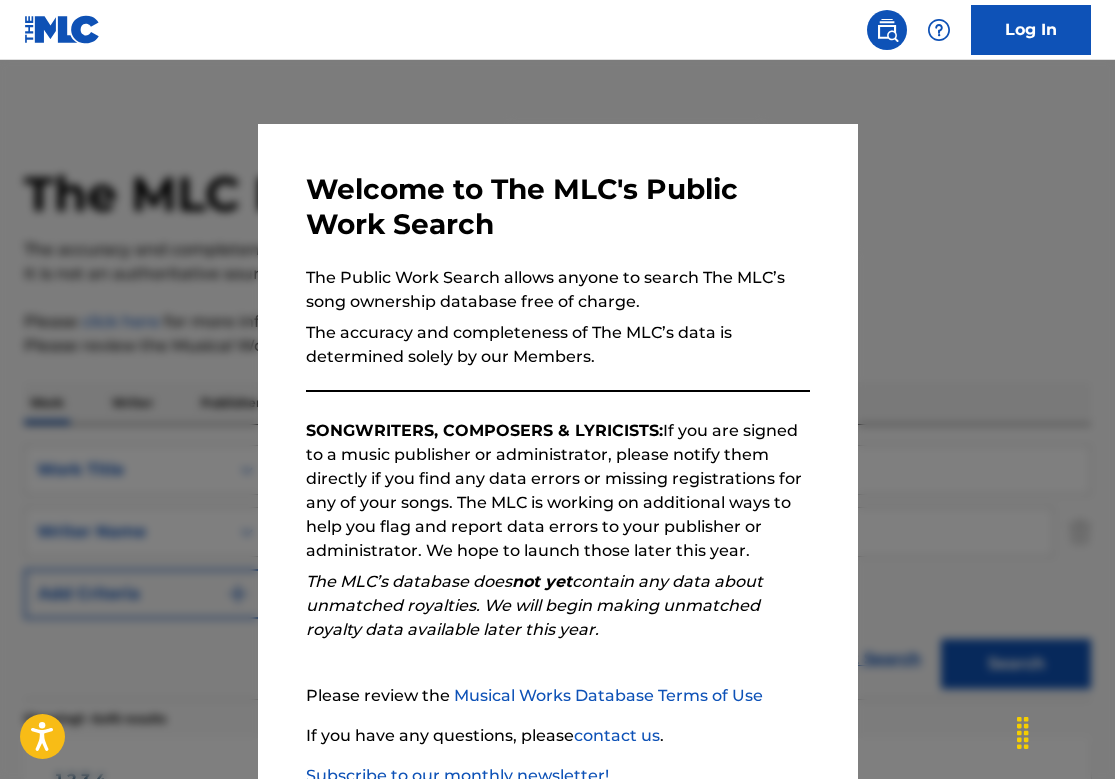 scroll, scrollTop: 574, scrollLeft: 0, axis: vertical 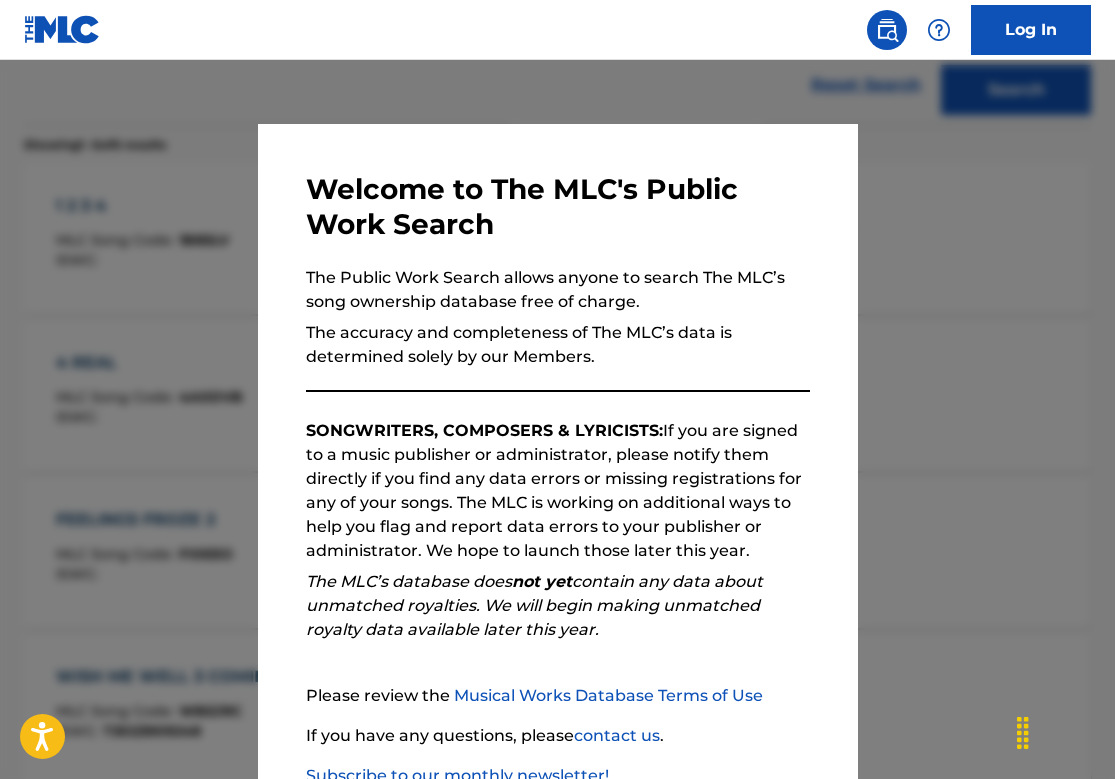 click at bounding box center (557, 449) 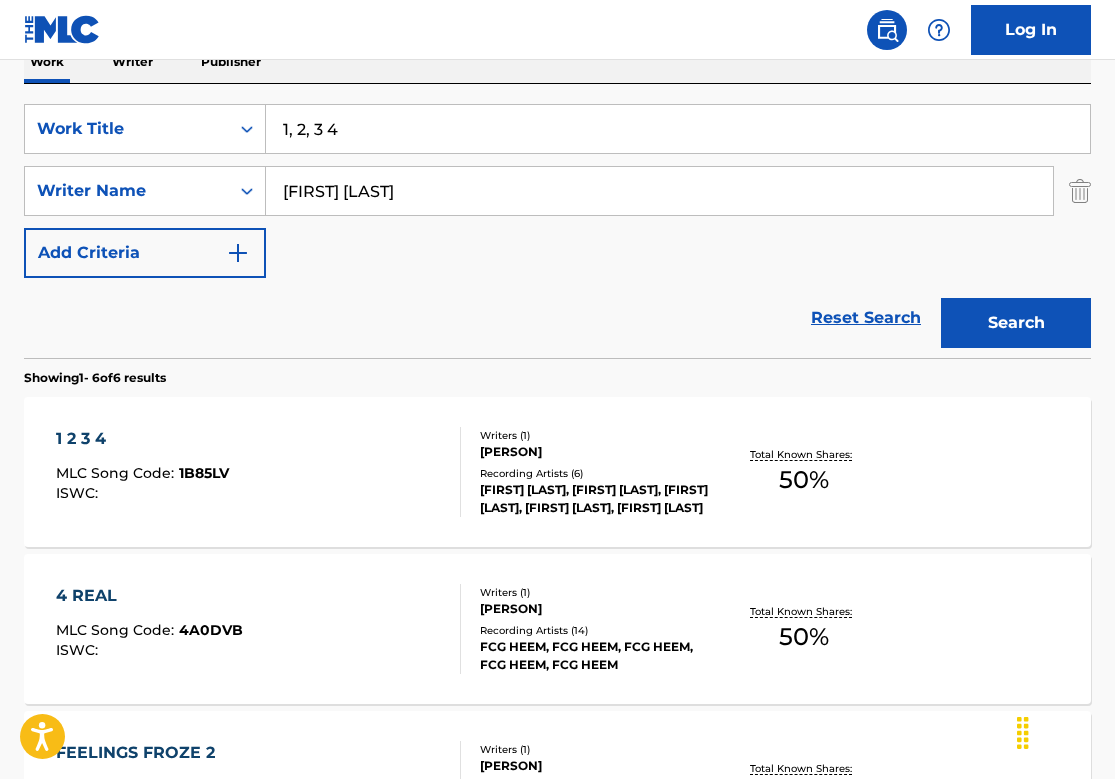 scroll, scrollTop: 215, scrollLeft: 0, axis: vertical 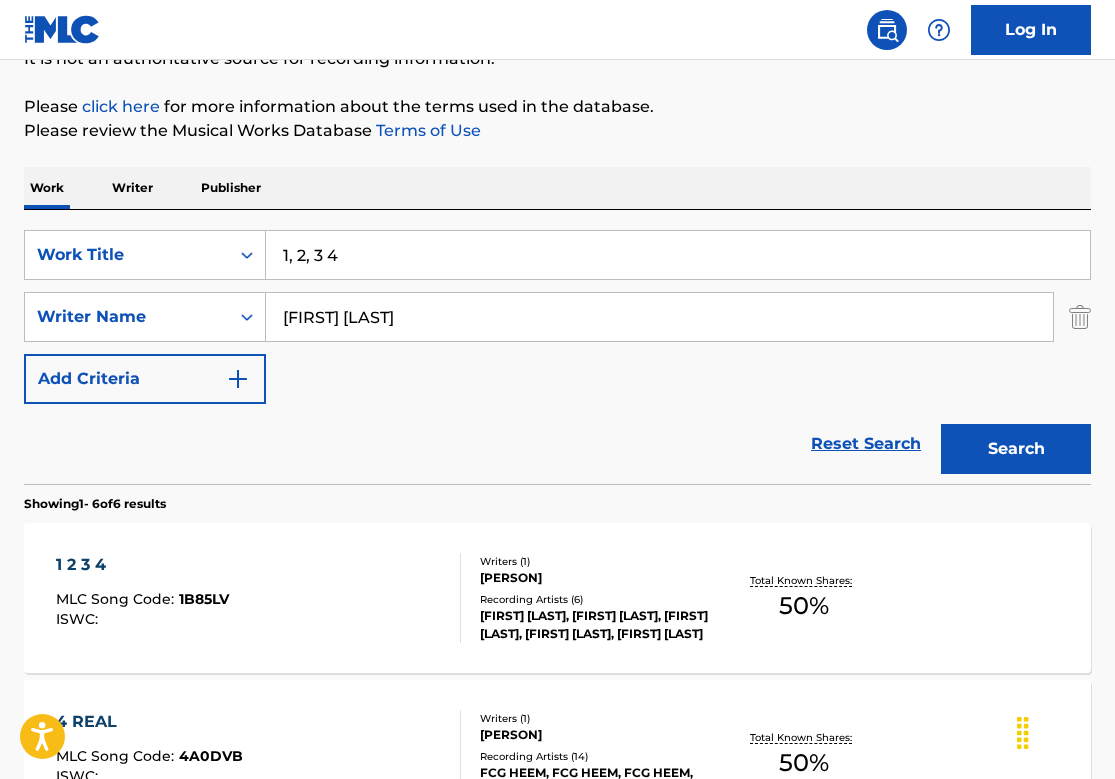 click on "1, 2, 3 4" at bounding box center [678, 255] 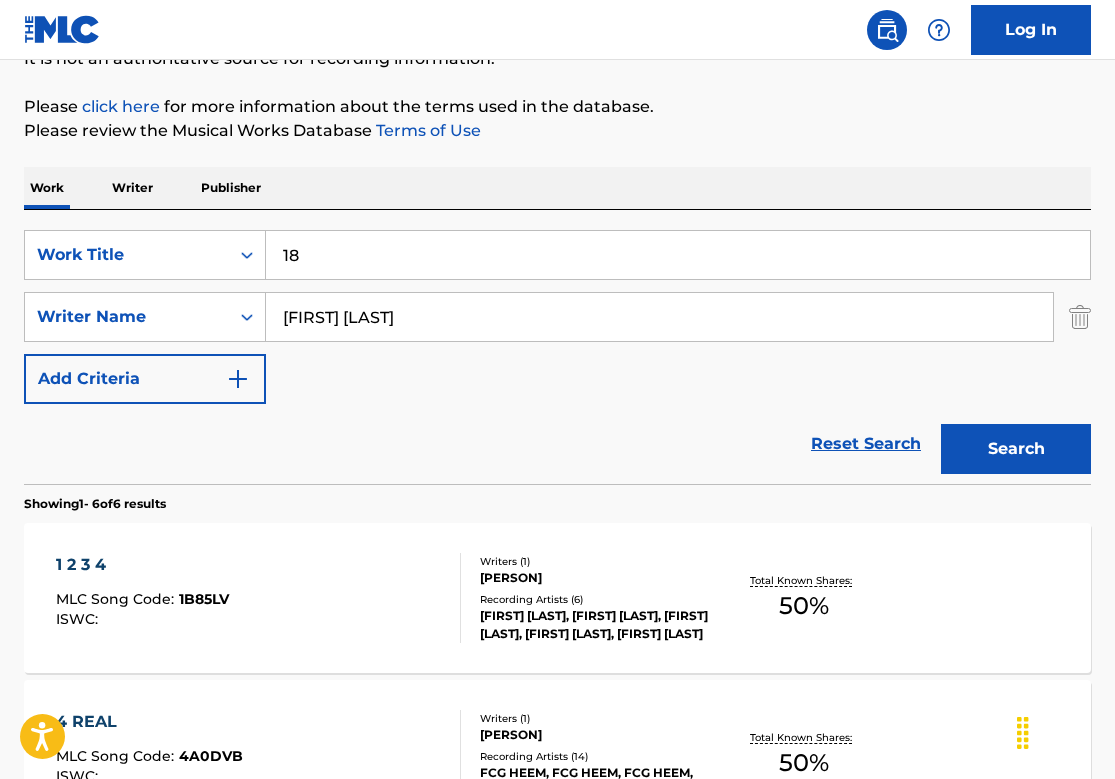 type on "18" 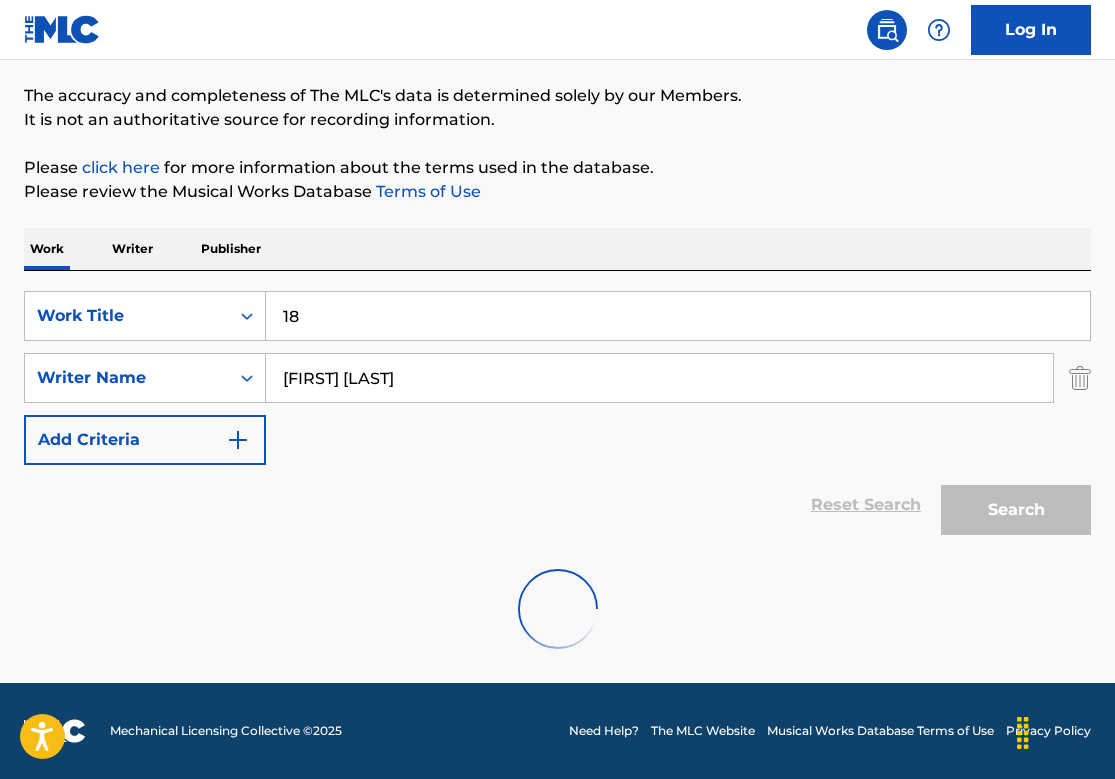 scroll, scrollTop: 215, scrollLeft: 0, axis: vertical 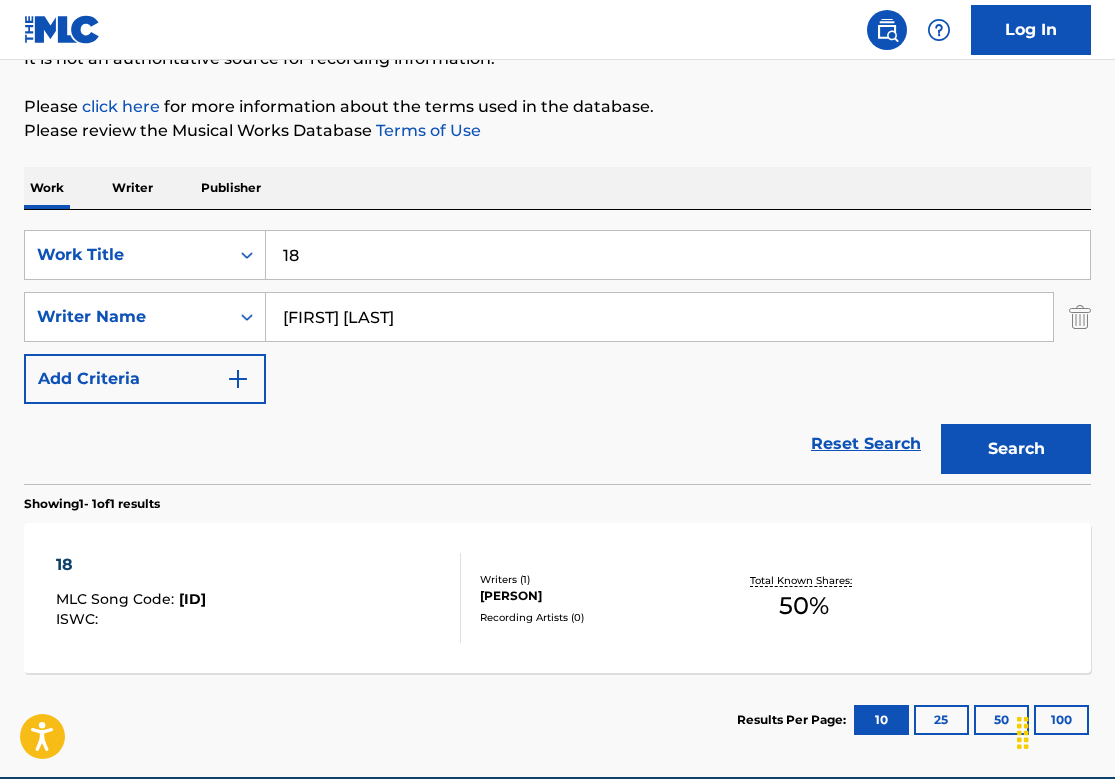 click on "18 MLC Song Code : 1B85LU ISWC :" at bounding box center [258, 598] 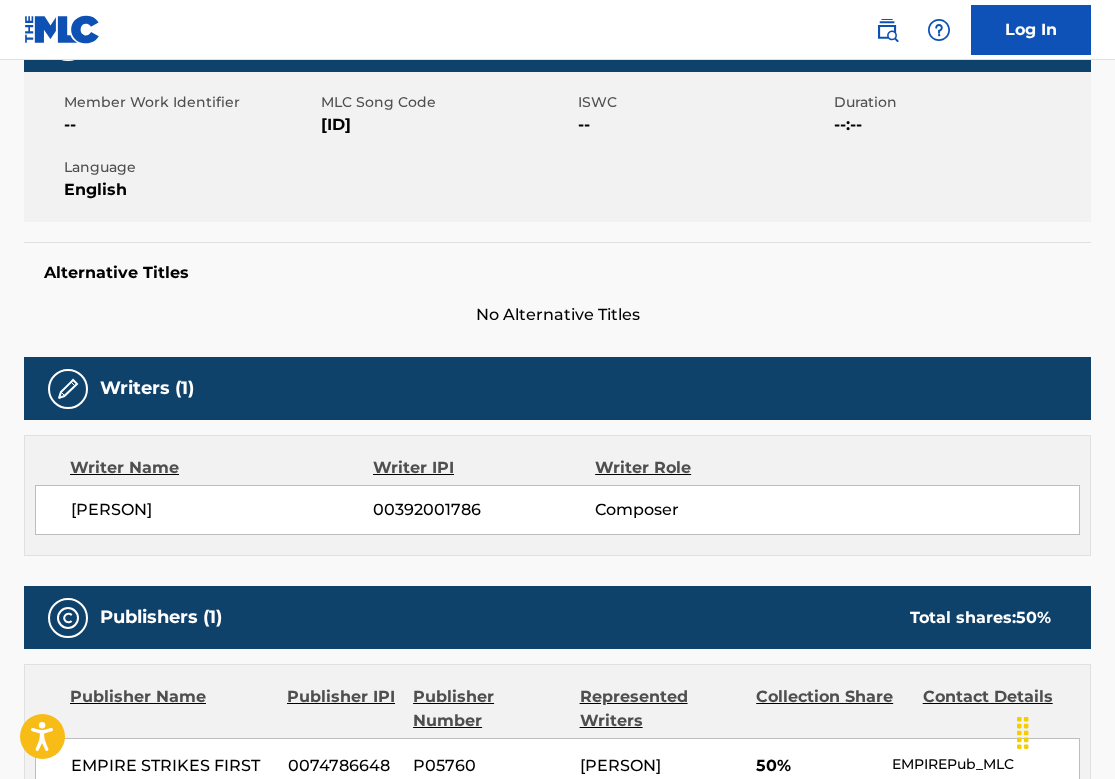 scroll, scrollTop: 0, scrollLeft: 0, axis: both 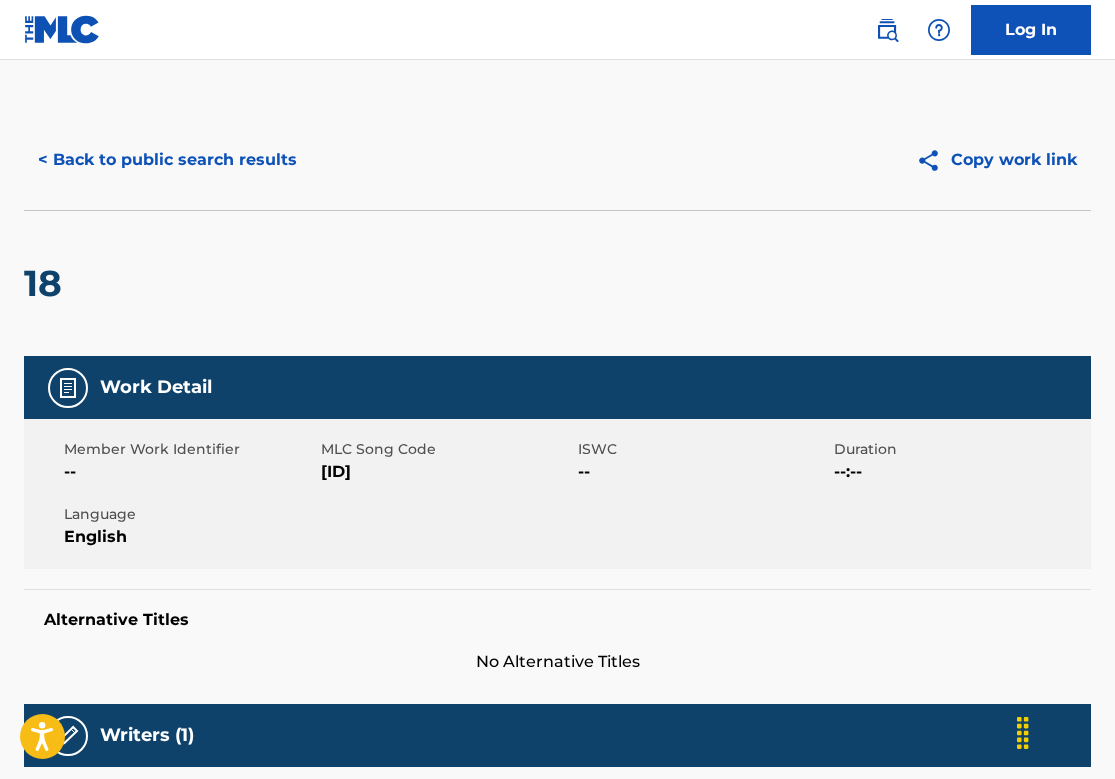 click on "< Back to public search results" at bounding box center [167, 160] 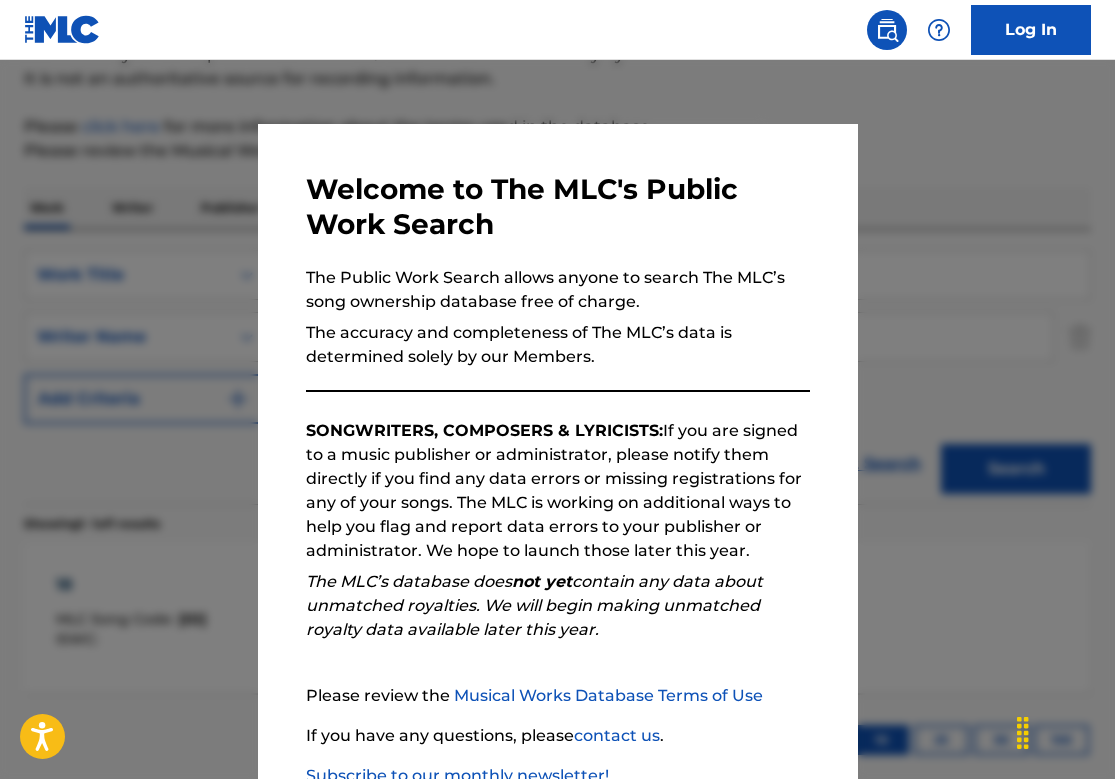 click at bounding box center (557, 449) 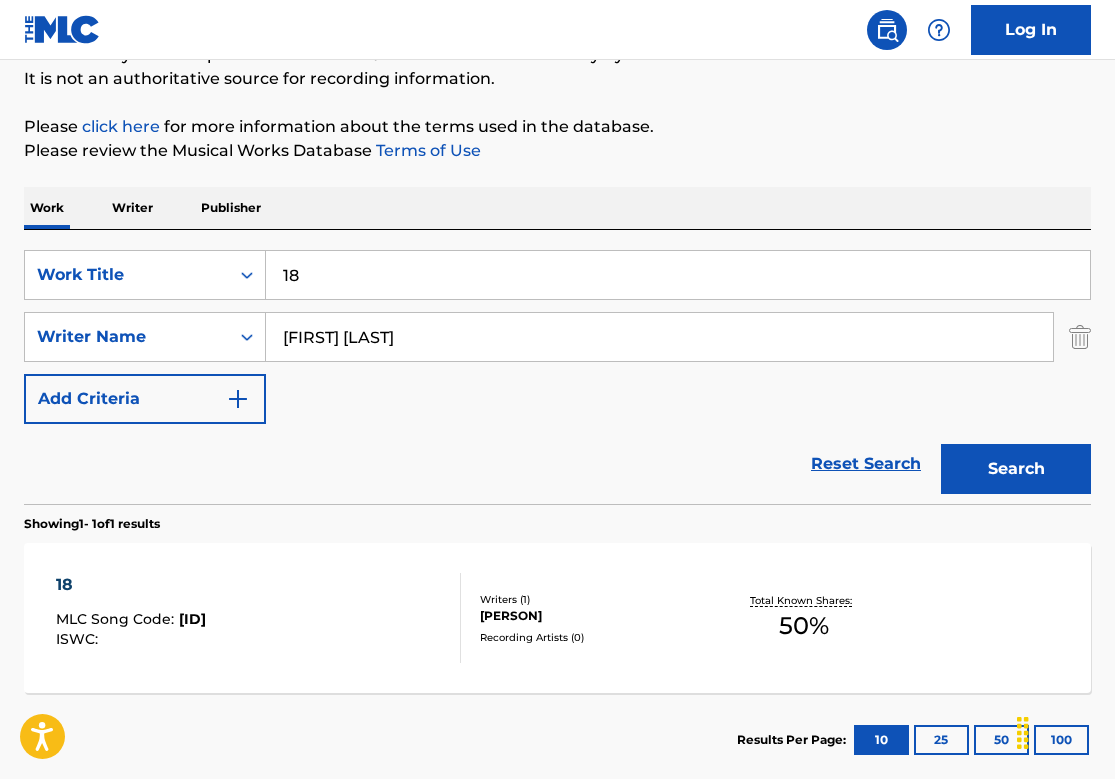 click on "18" at bounding box center (678, 275) 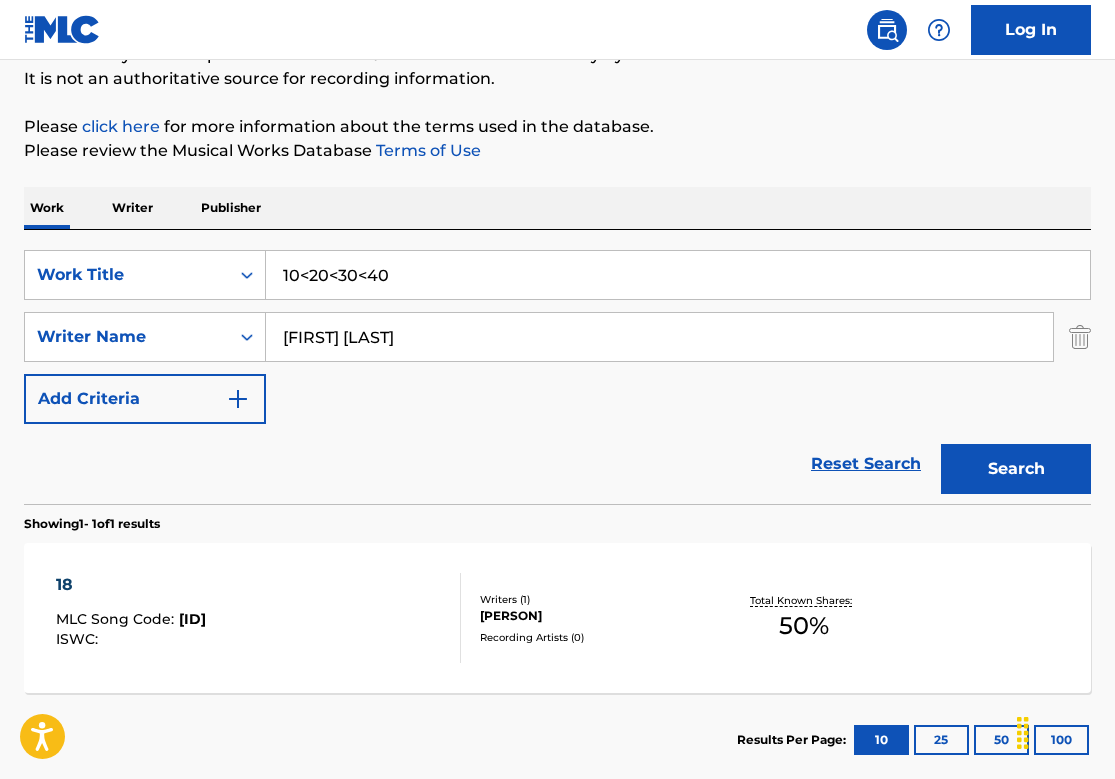 type on "10<20<30<40" 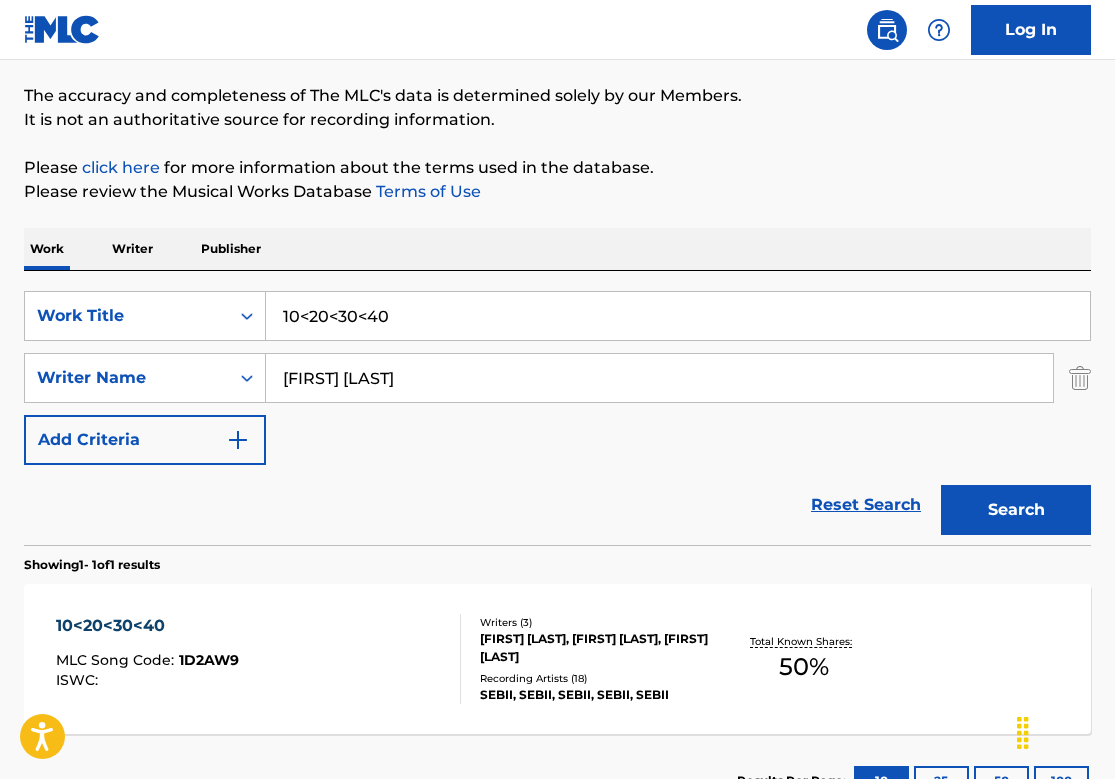 scroll, scrollTop: 195, scrollLeft: 0, axis: vertical 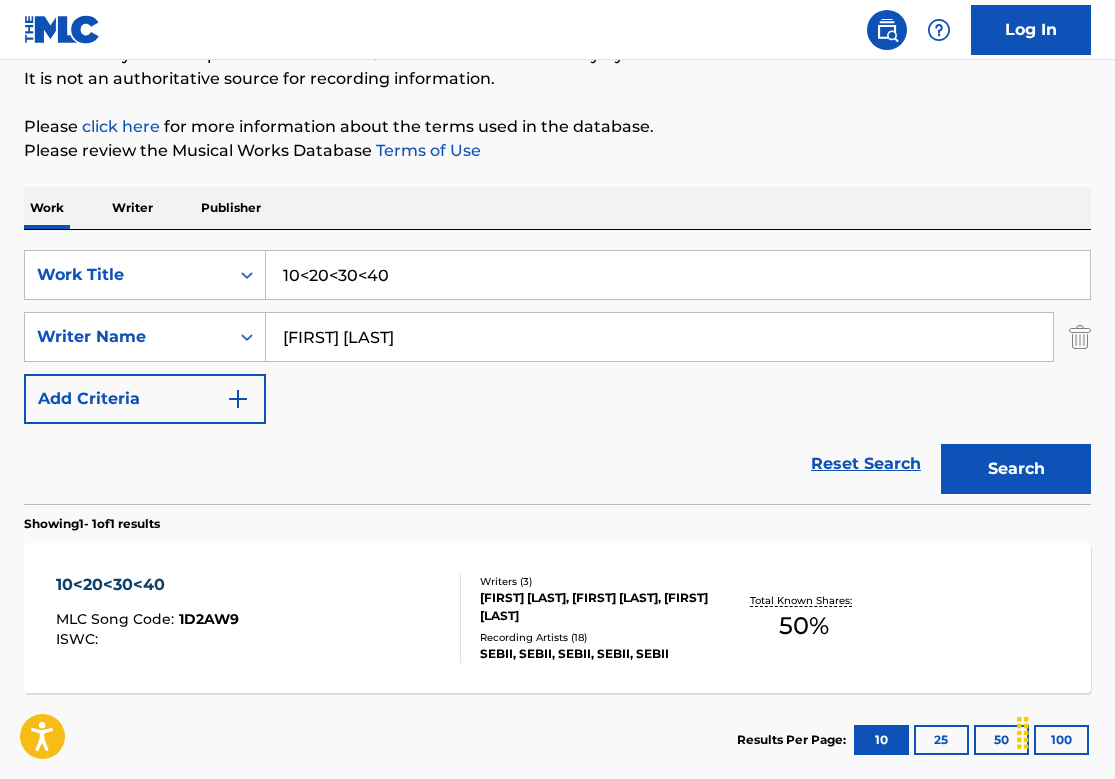 click on "10<20<30<40 MLC Song Code : 1D2AW9 ISWC :" at bounding box center [258, 618] 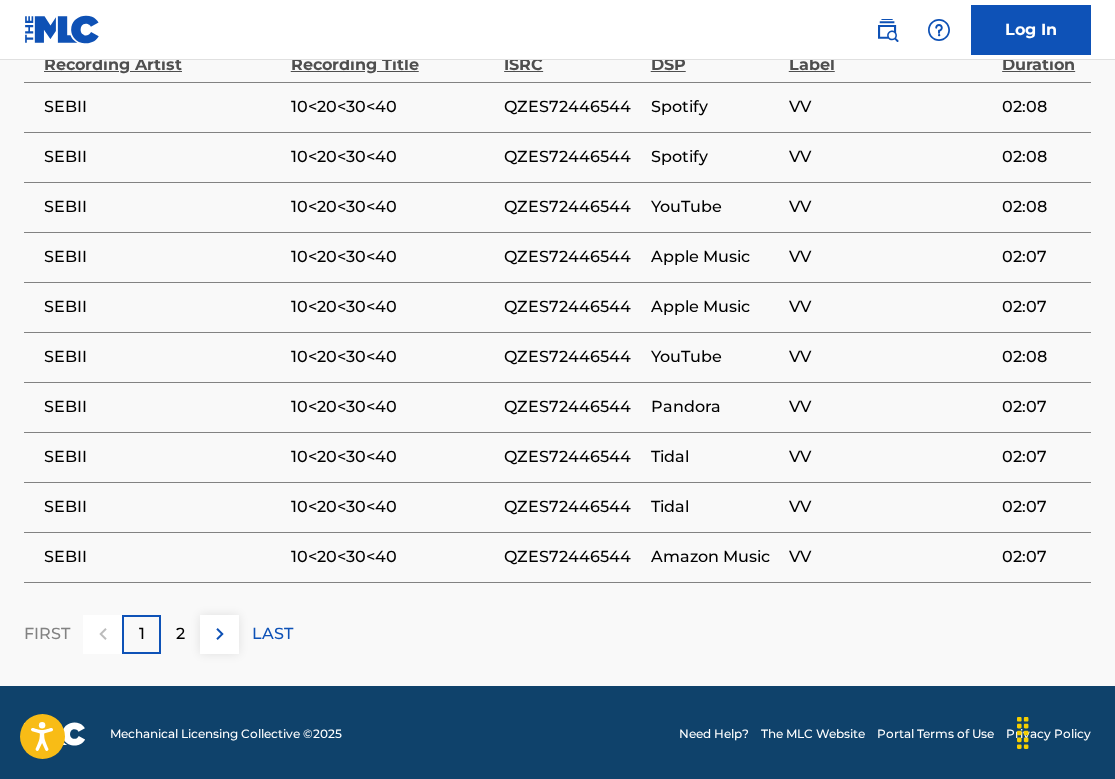 scroll, scrollTop: 0, scrollLeft: 0, axis: both 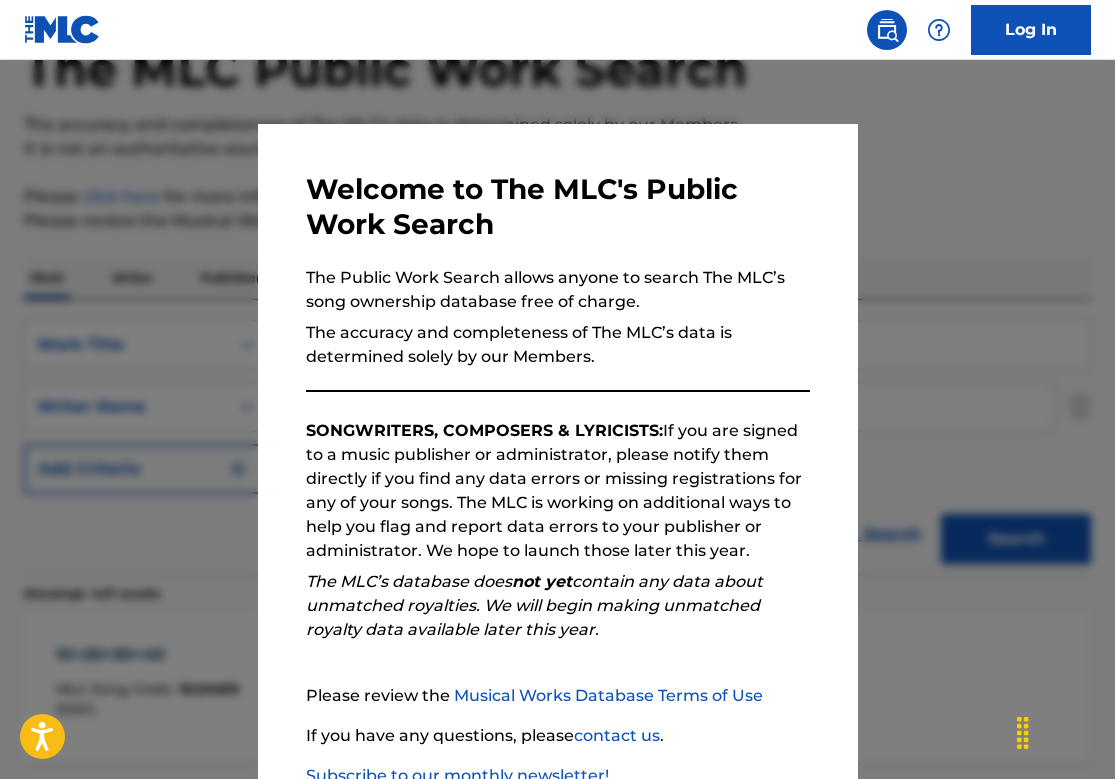 click at bounding box center (557, 449) 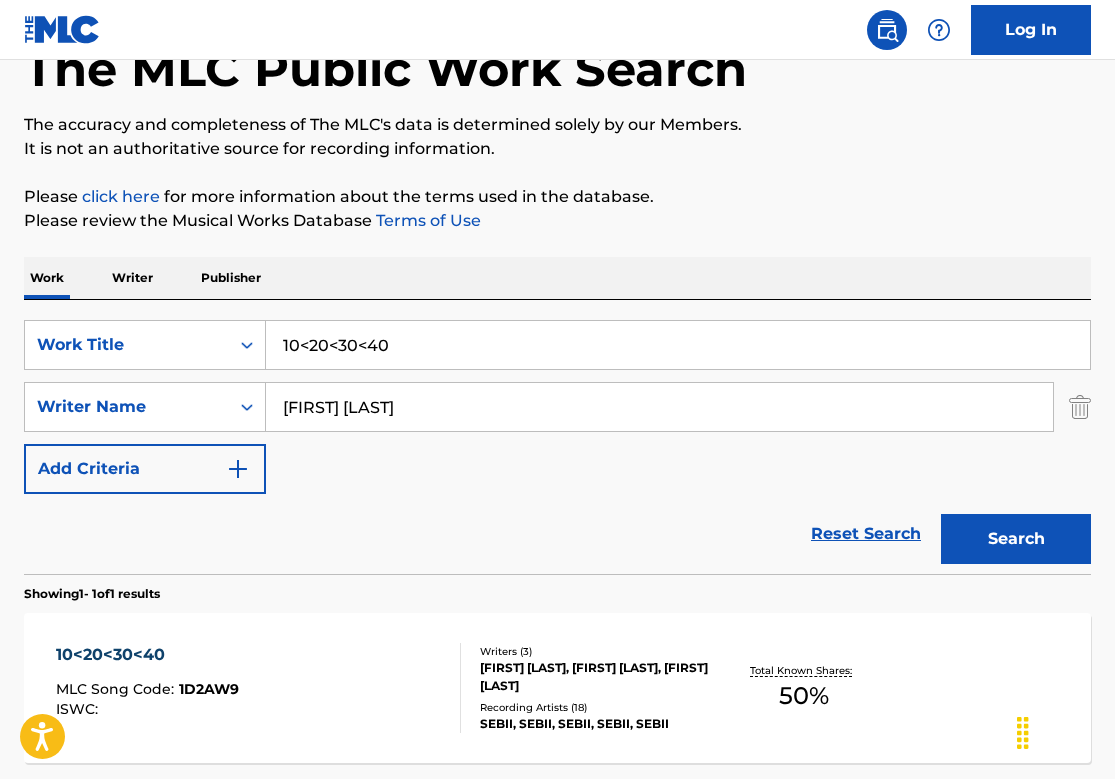 click on "10<20<30<40" at bounding box center [678, 345] 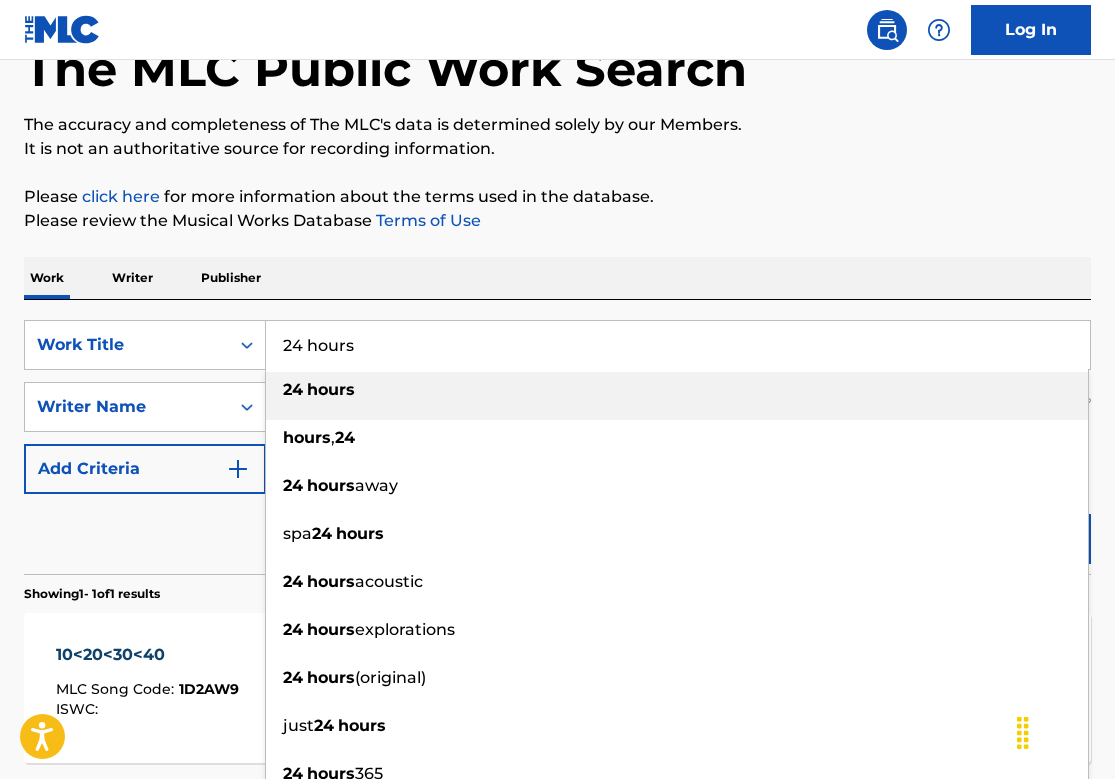 type on "24 hours" 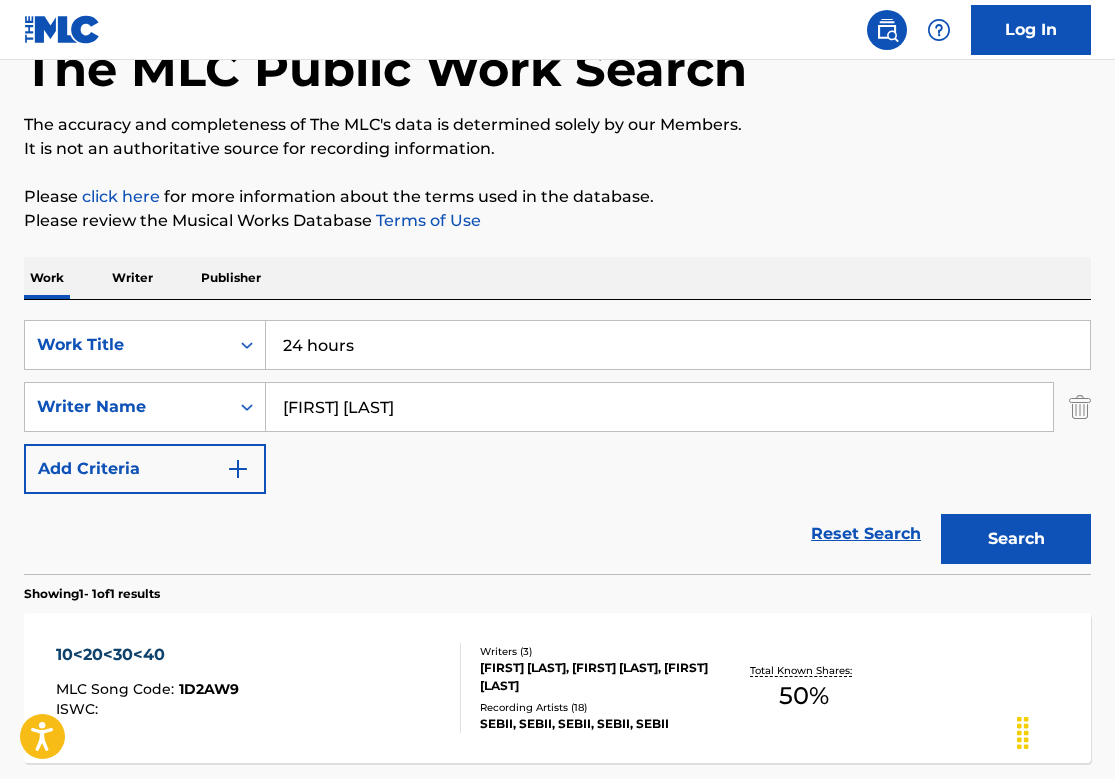 click on "Search" at bounding box center [1016, 539] 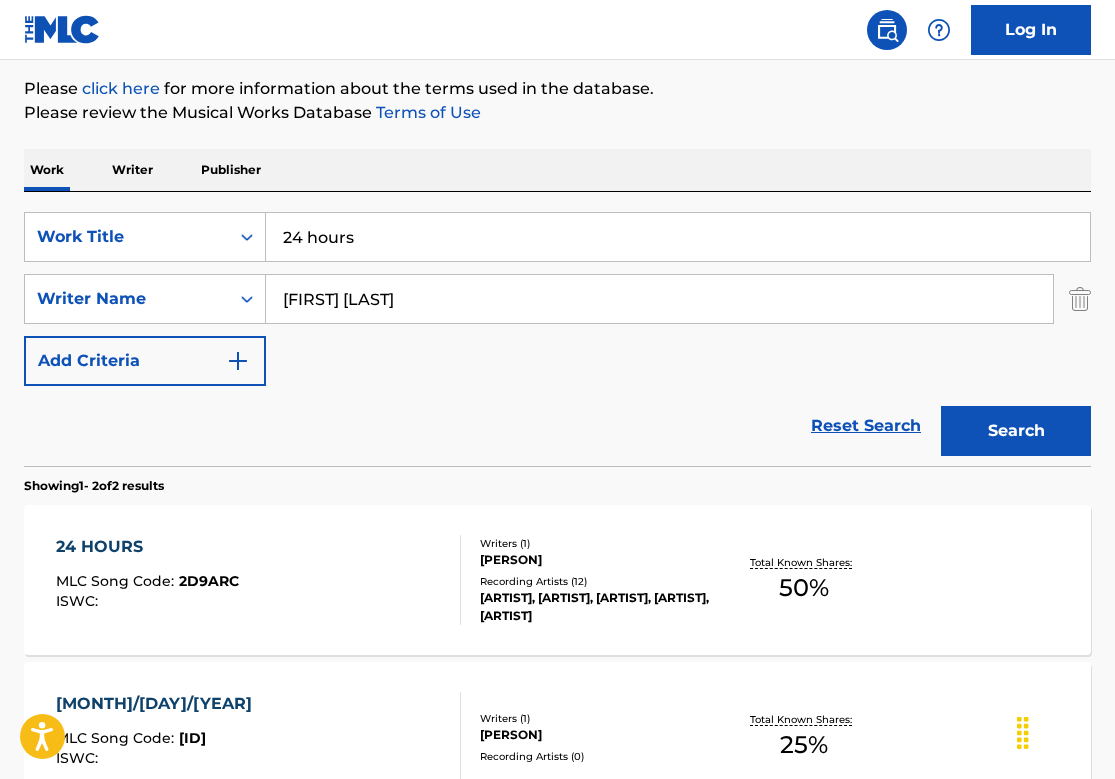 scroll, scrollTop: 315, scrollLeft: 0, axis: vertical 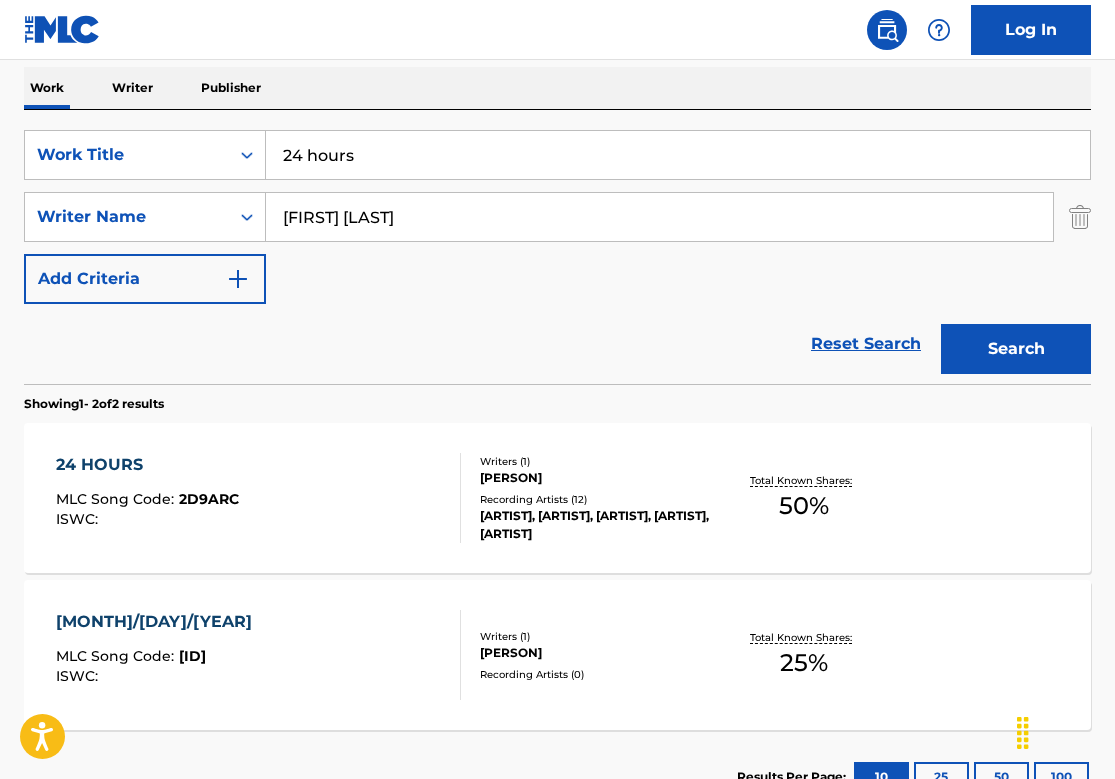 click on "24 HOURS MLC Song Code : 2D9ARC ISWC :" at bounding box center (258, 498) 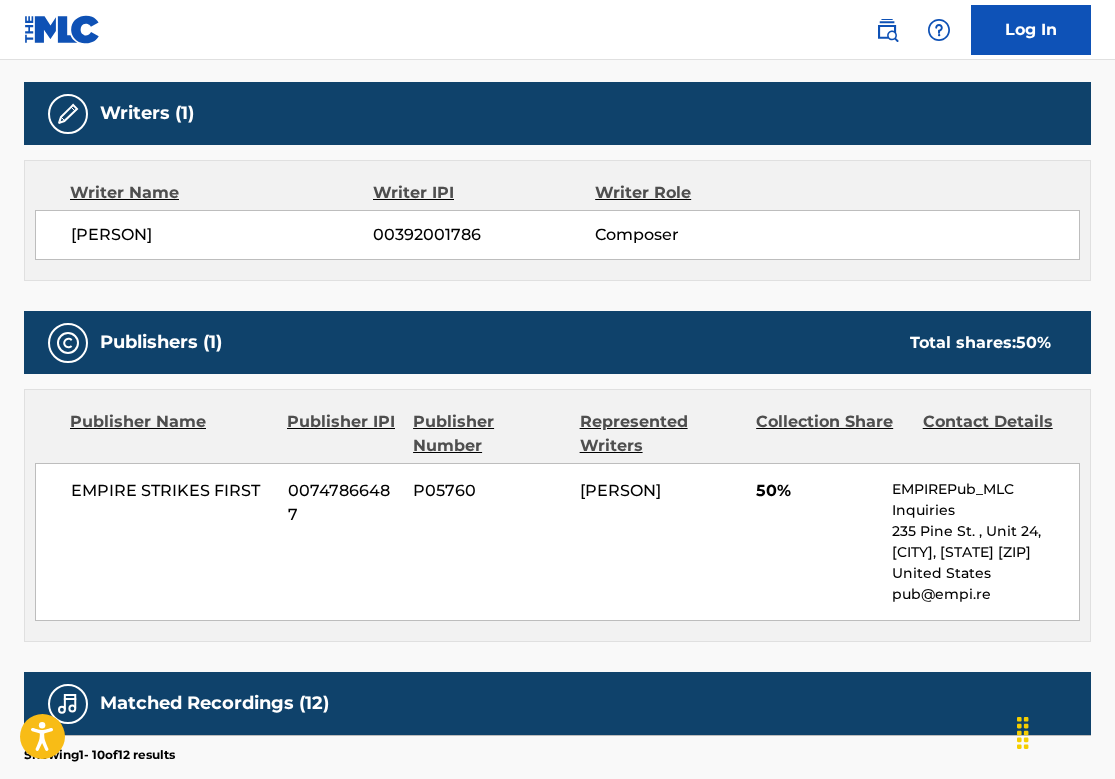 scroll, scrollTop: 875, scrollLeft: 0, axis: vertical 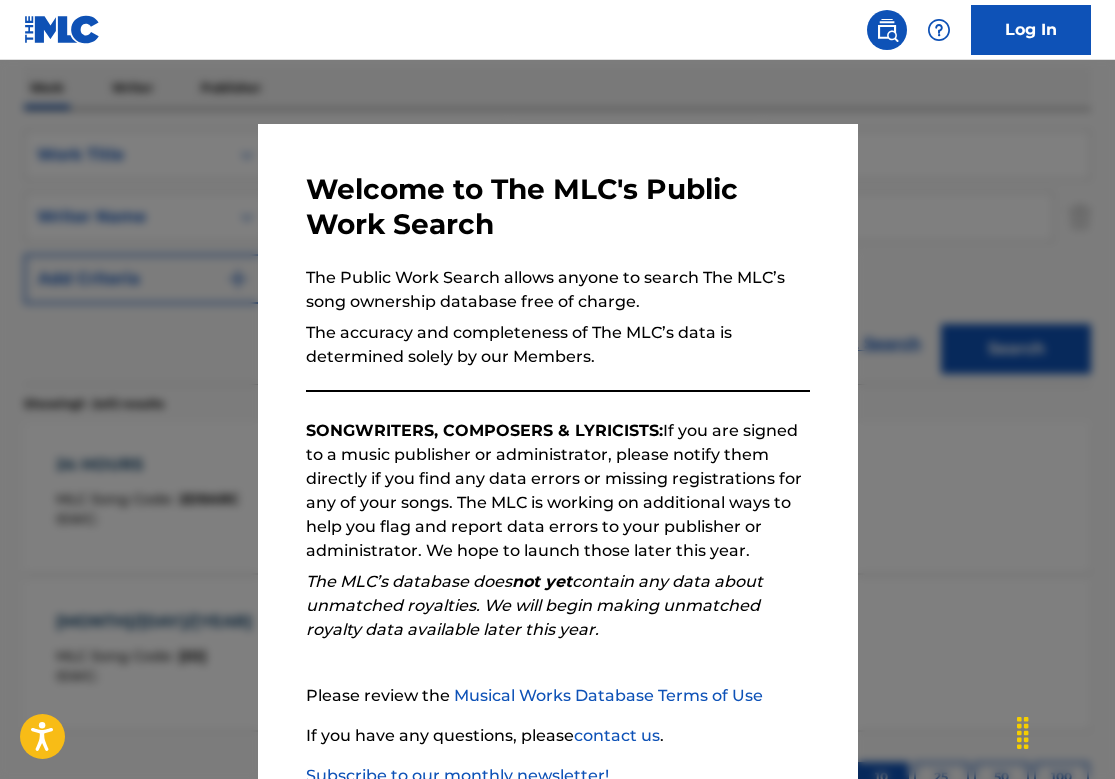 click at bounding box center (557, 449) 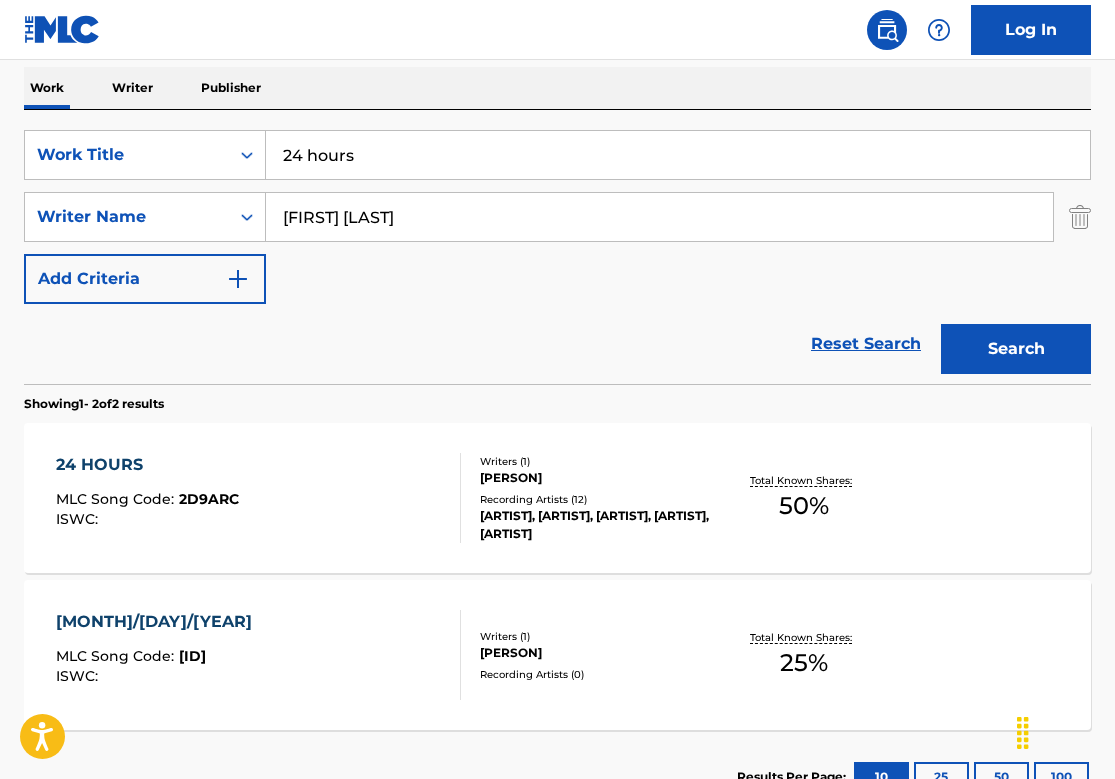 click on "24 hours" at bounding box center (678, 155) 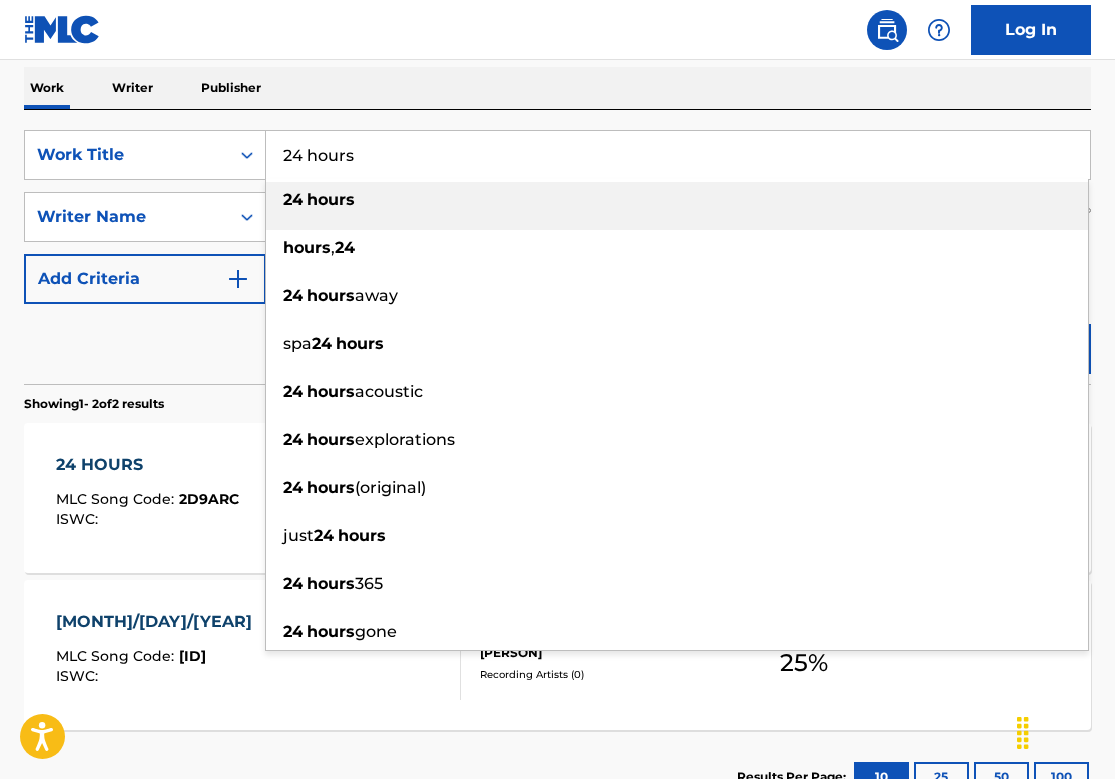 click on "24 hours" at bounding box center (678, 155) 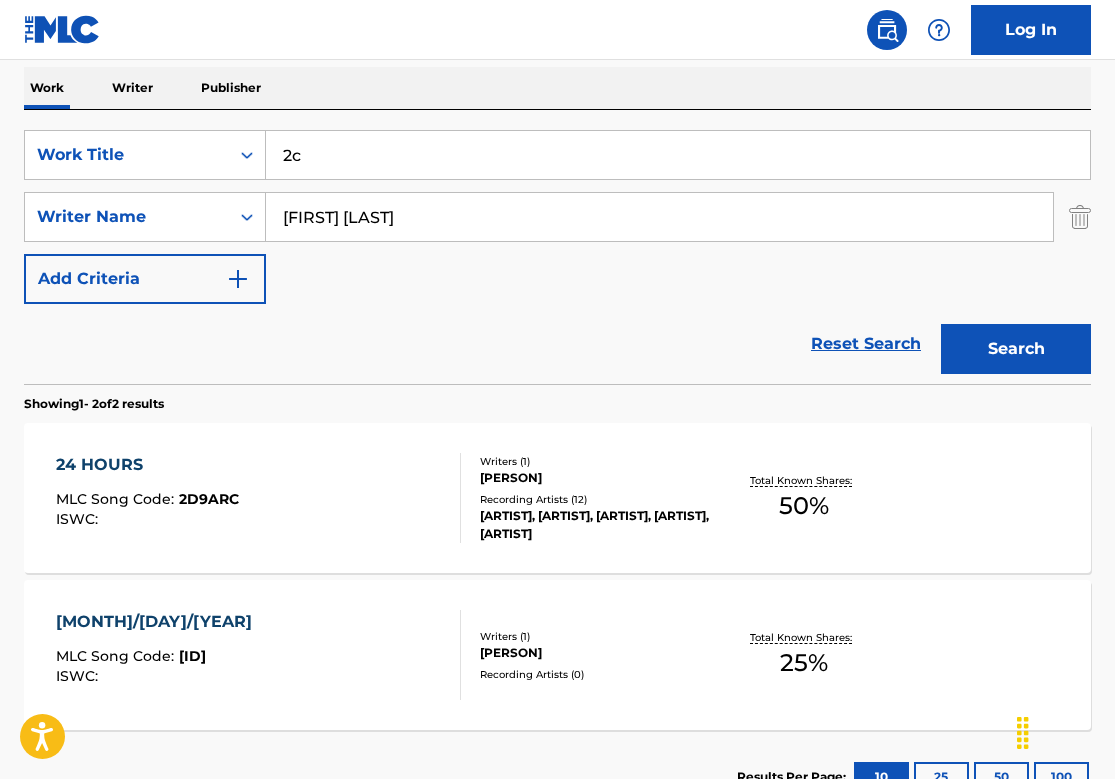 type on "2c" 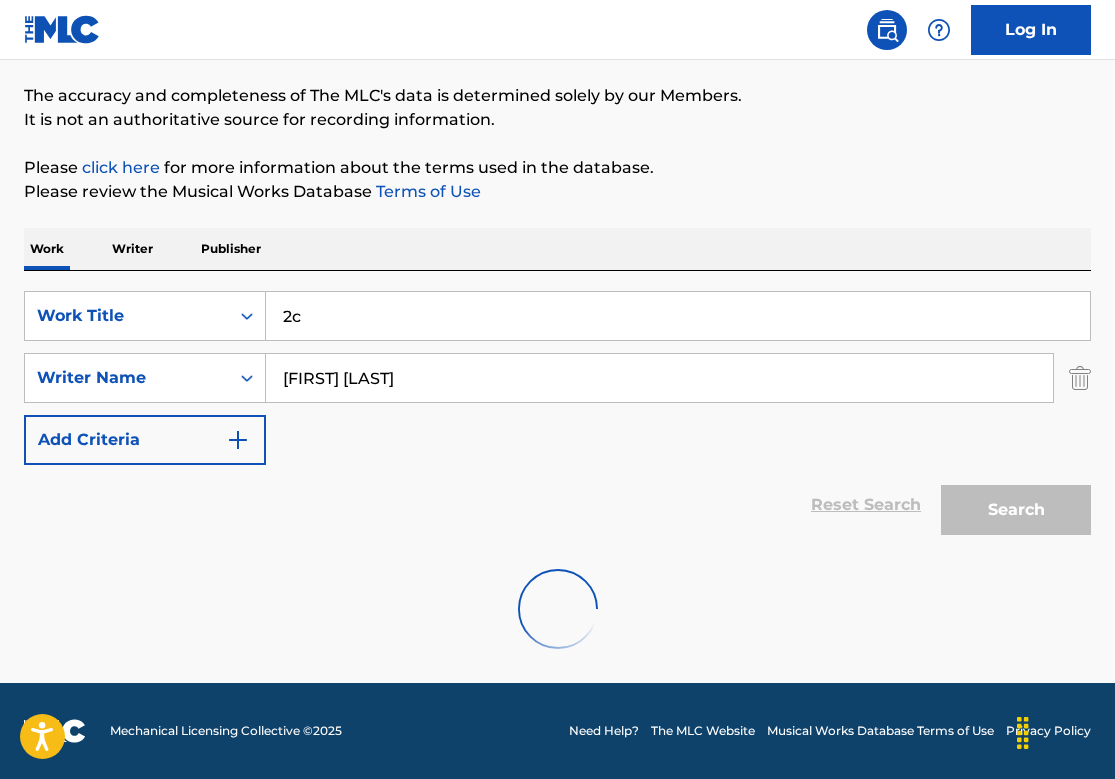 scroll, scrollTop: 309, scrollLeft: 0, axis: vertical 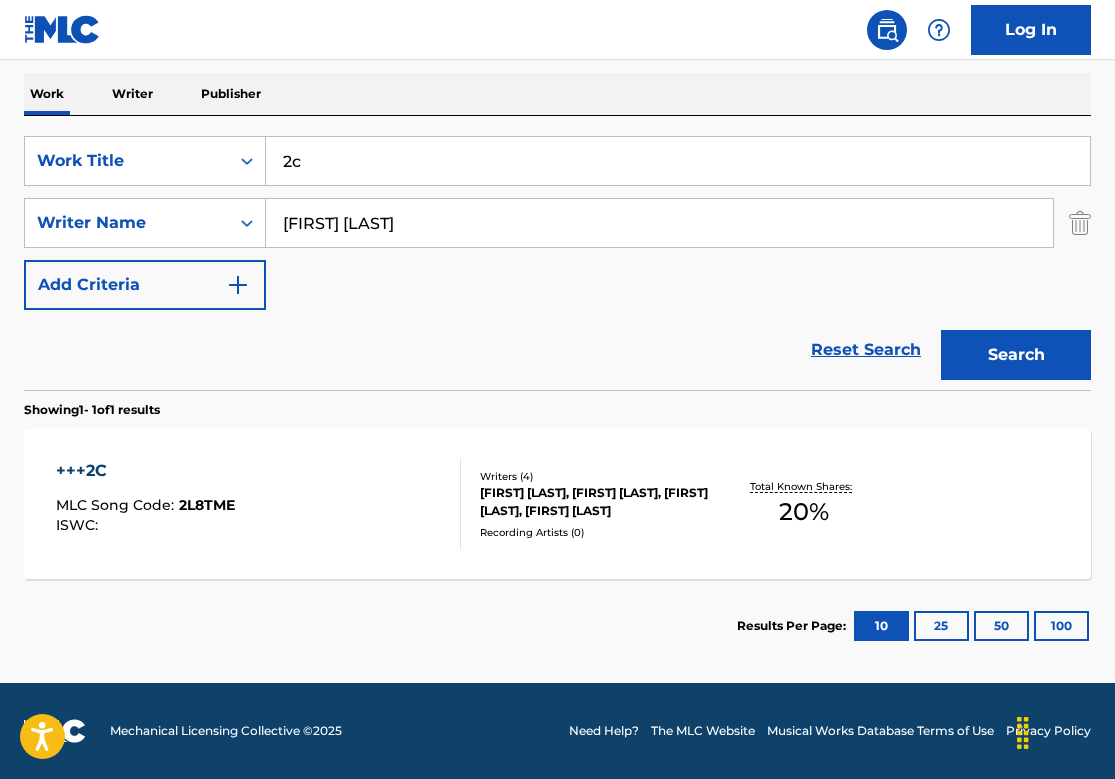 click on "+++2C MLC Song Code : 2L8TME ISWC :" at bounding box center [258, 504] 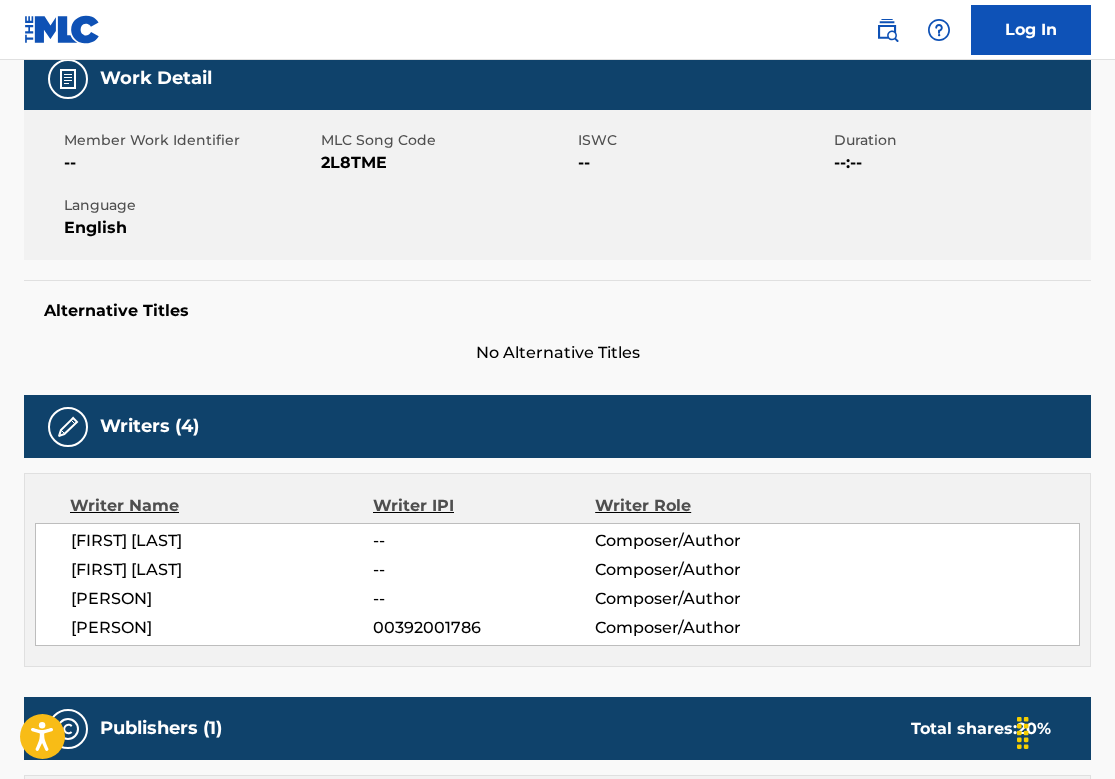 scroll, scrollTop: 0, scrollLeft: 0, axis: both 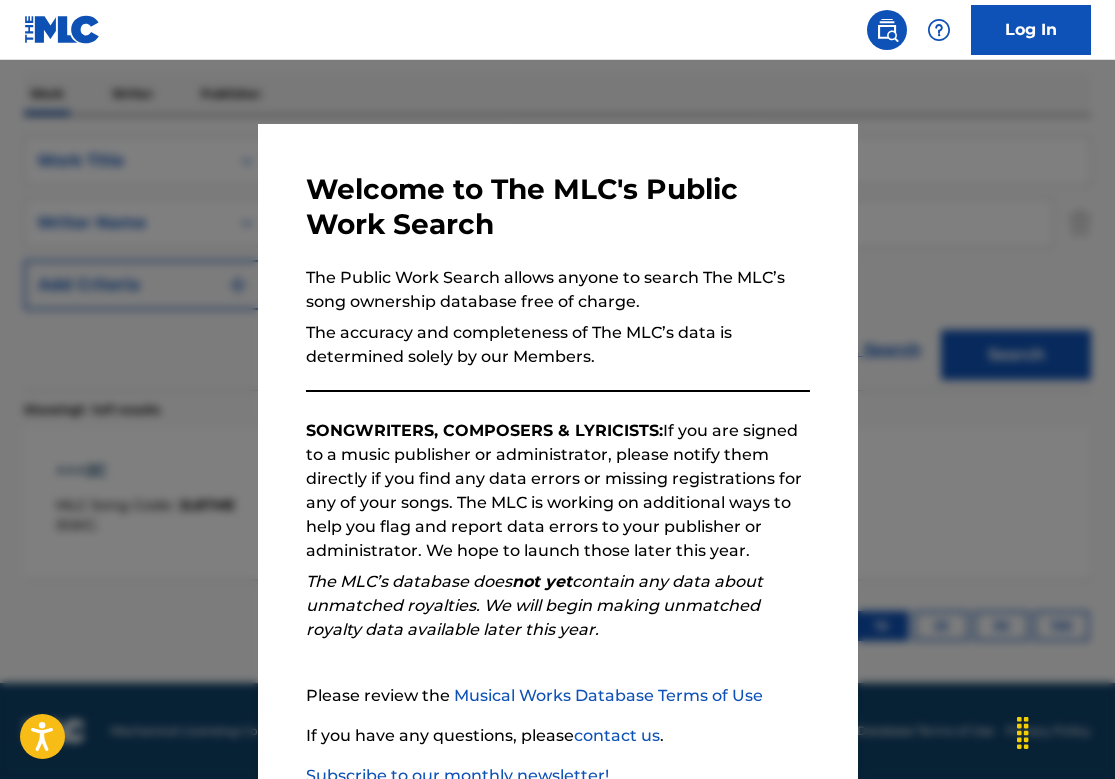 click at bounding box center (557, 449) 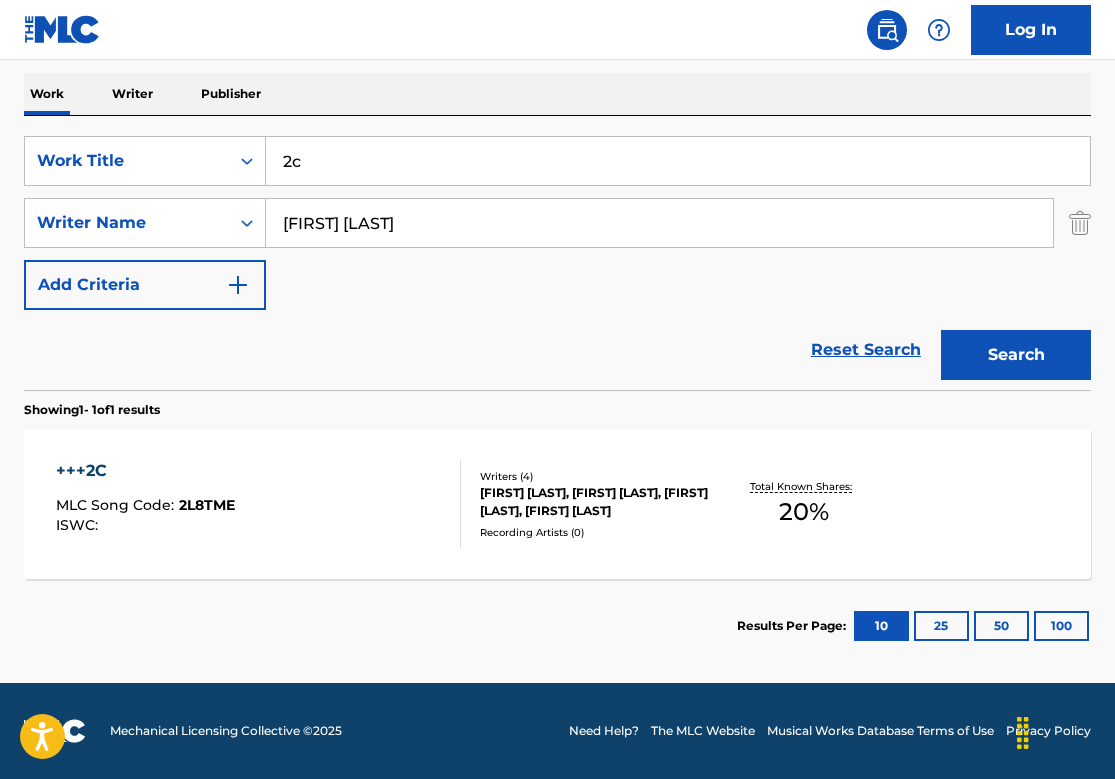 click on "2c" at bounding box center [678, 161] 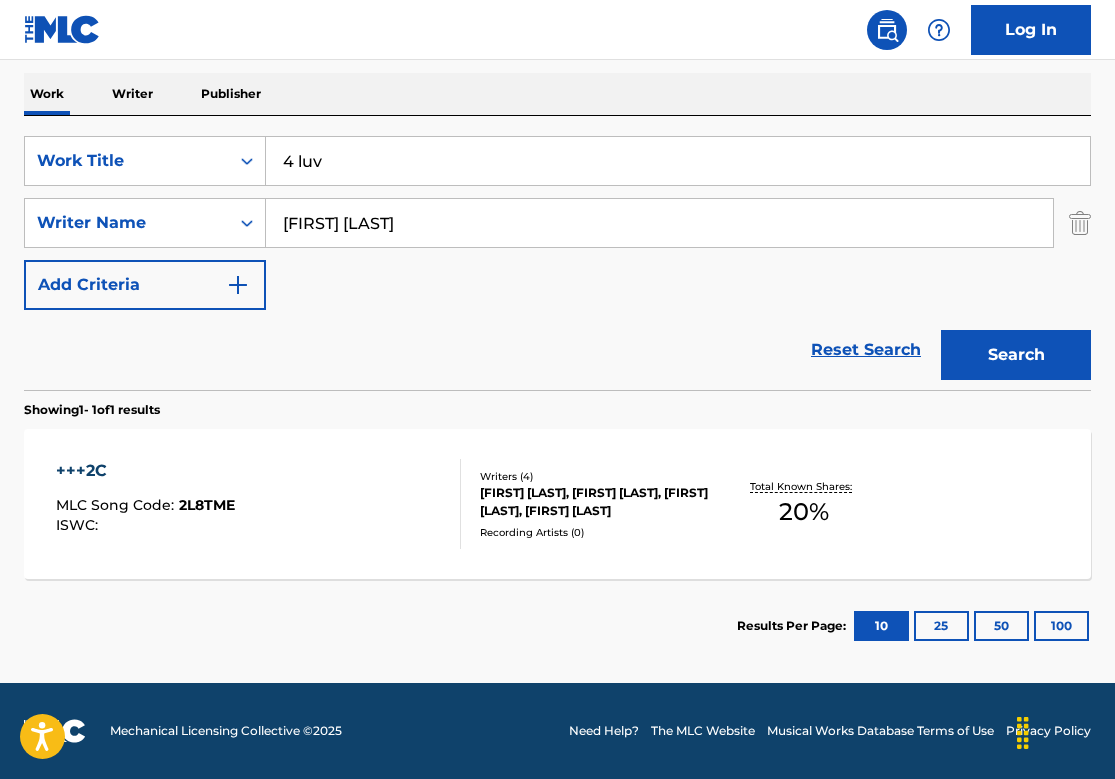 click on "Search" at bounding box center (1016, 355) 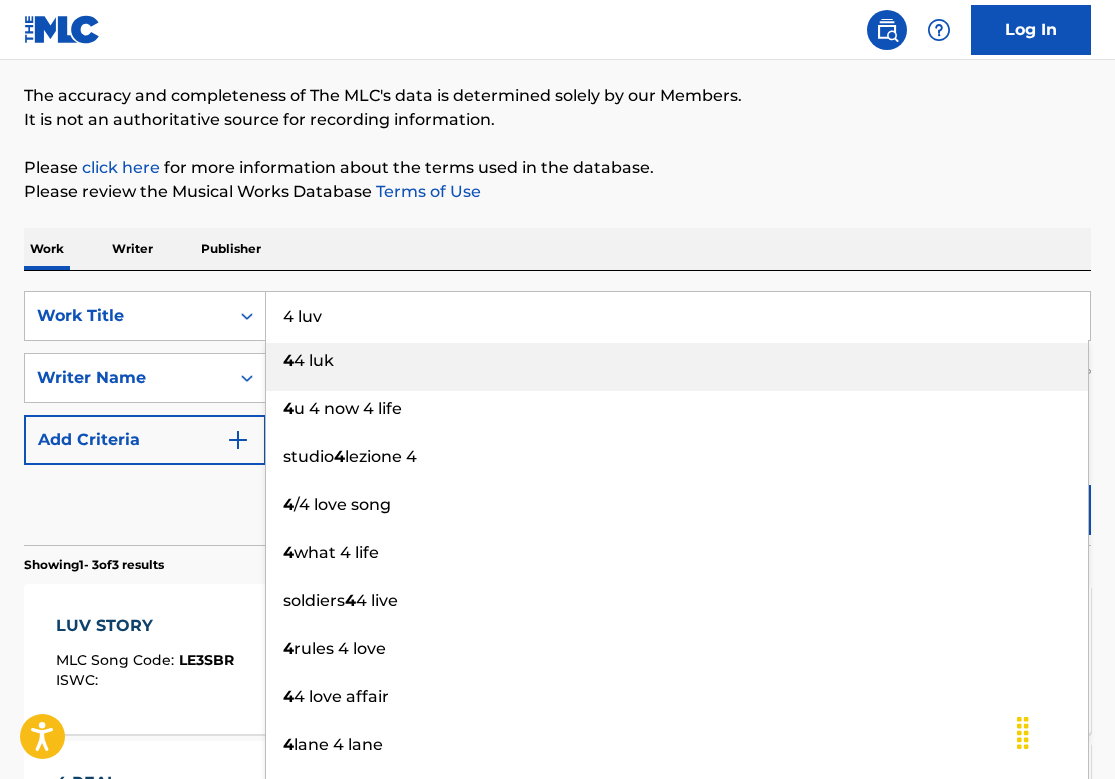 click on "Work Writer Publisher" at bounding box center [557, 249] 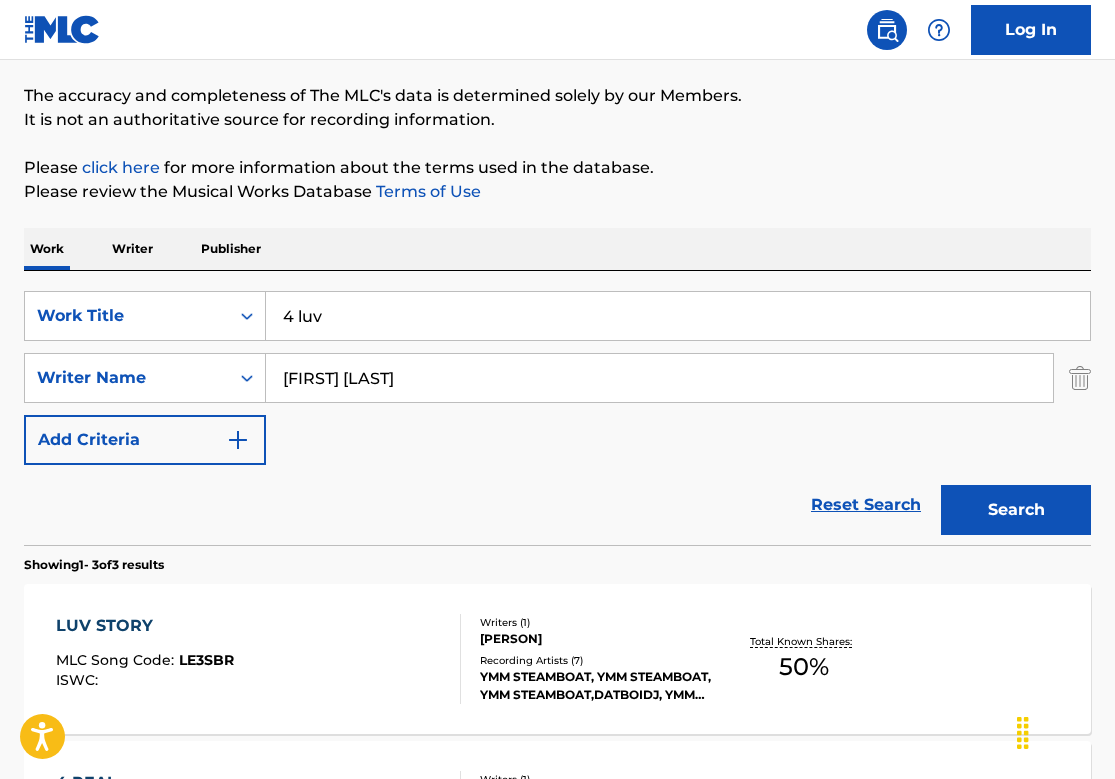 click on "Search" at bounding box center [1016, 510] 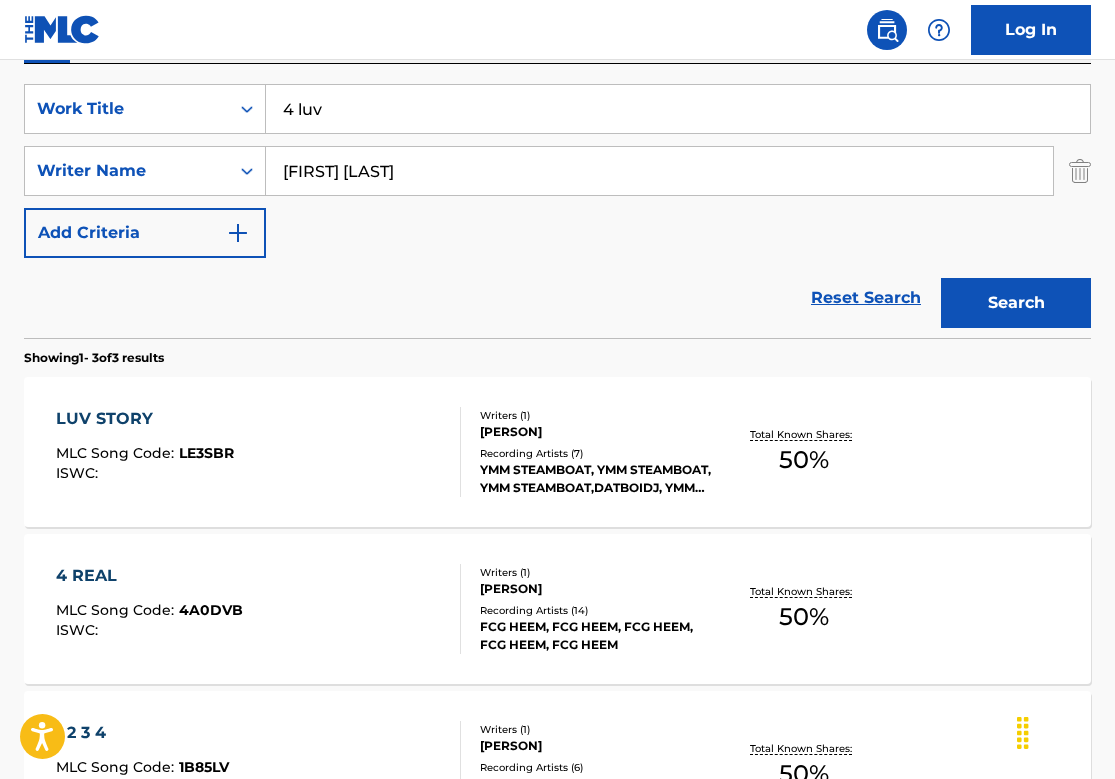 scroll, scrollTop: 351, scrollLeft: 0, axis: vertical 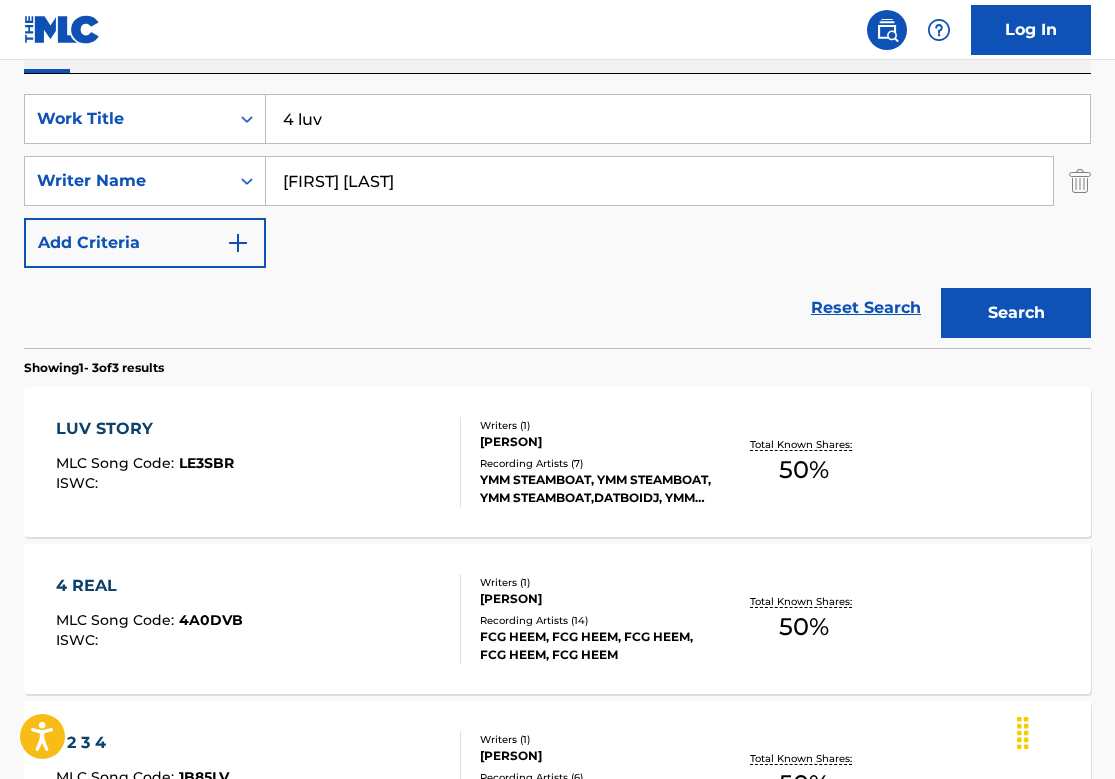 click on "4 luv" at bounding box center [678, 119] 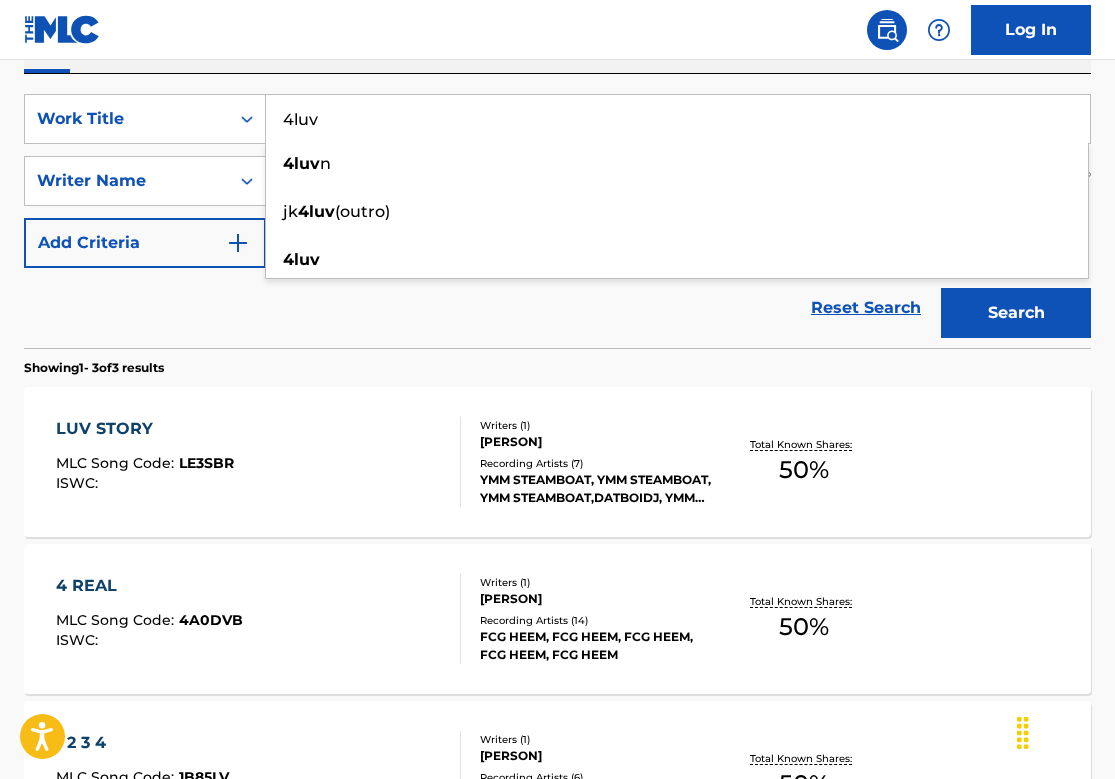 type on "4luv" 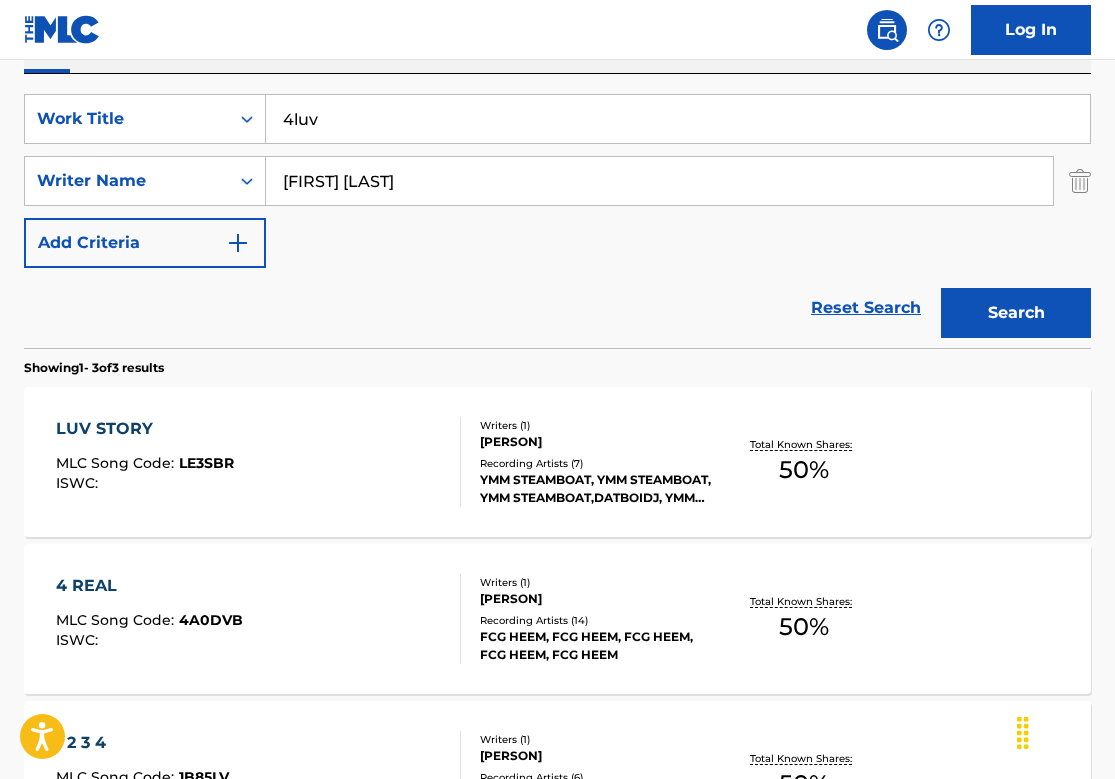 click on "Search" at bounding box center [1016, 313] 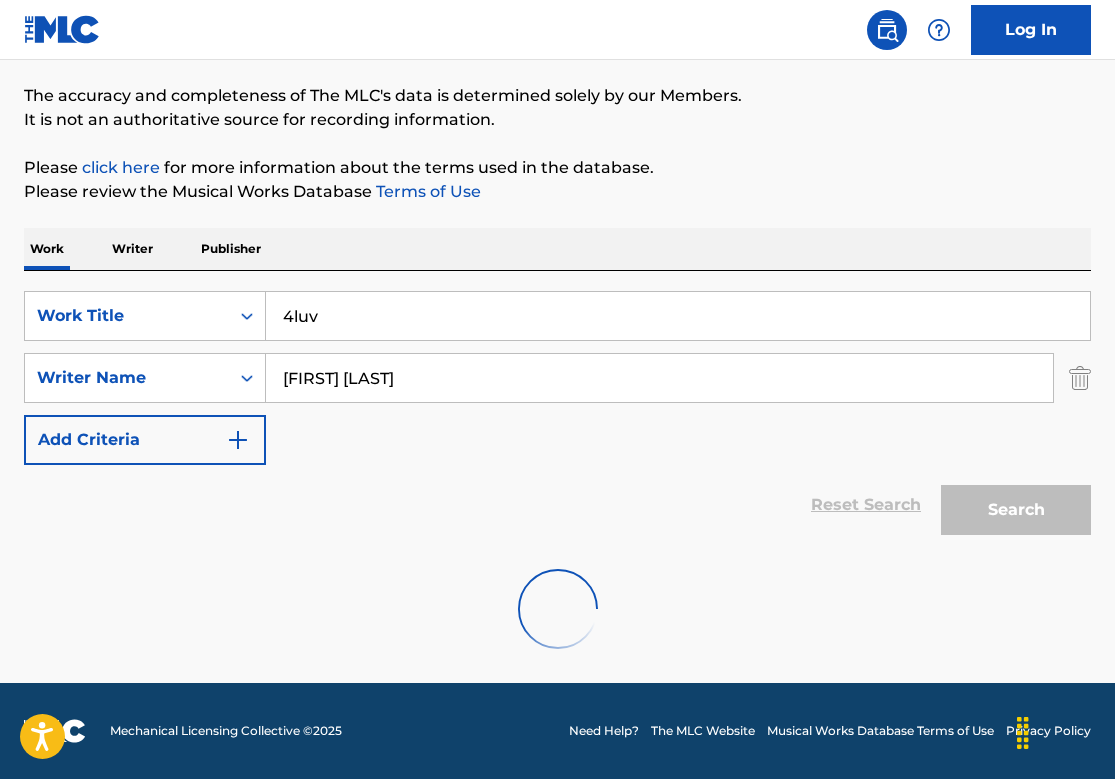 scroll, scrollTop: 309, scrollLeft: 0, axis: vertical 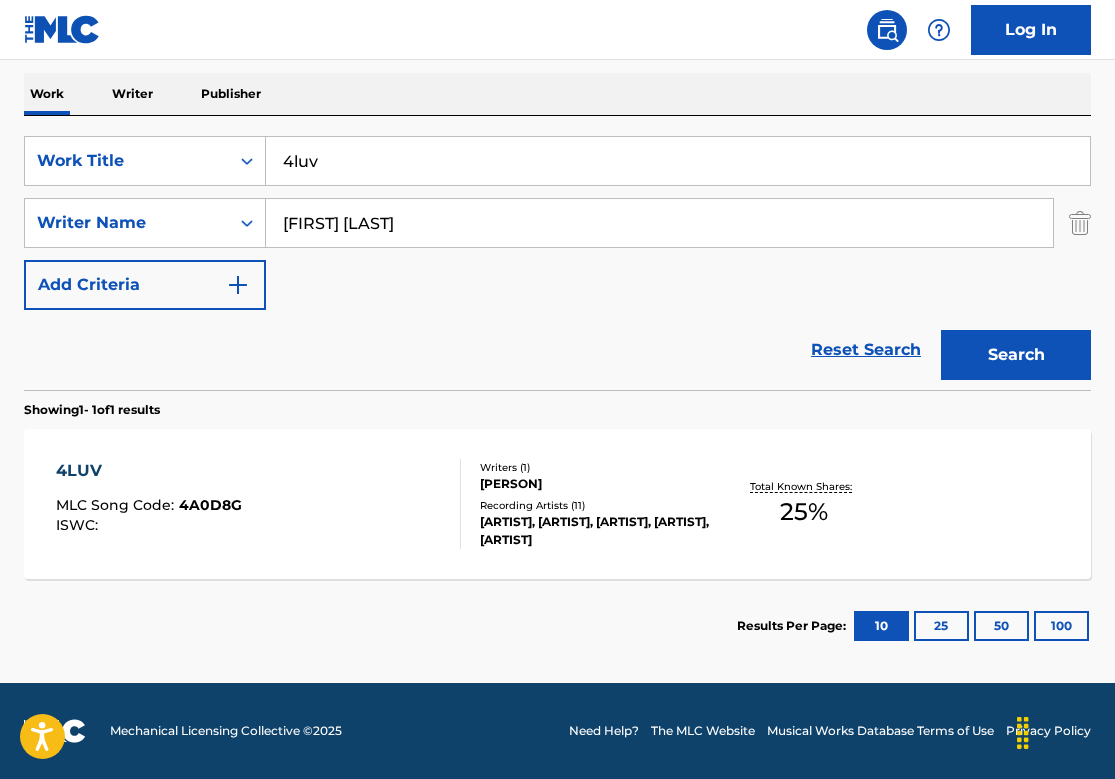 click on "4LUV MLC Song Code : 4A0D8G ISWC :" at bounding box center [258, 504] 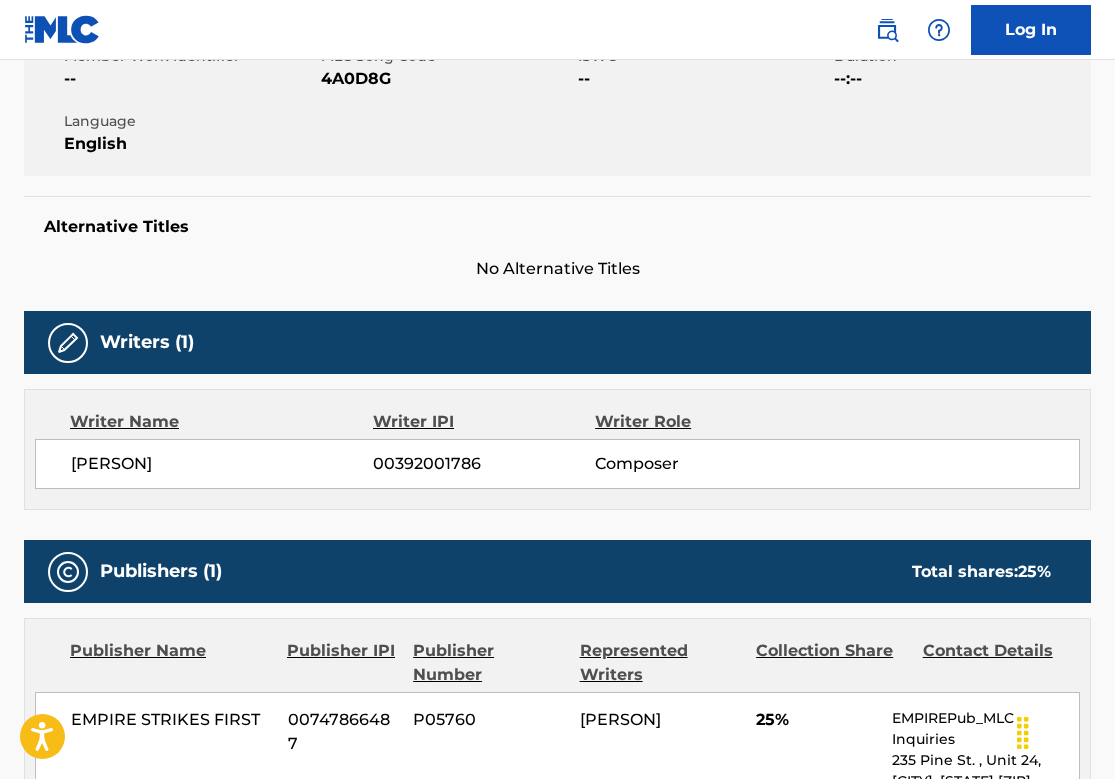 scroll, scrollTop: 787, scrollLeft: 0, axis: vertical 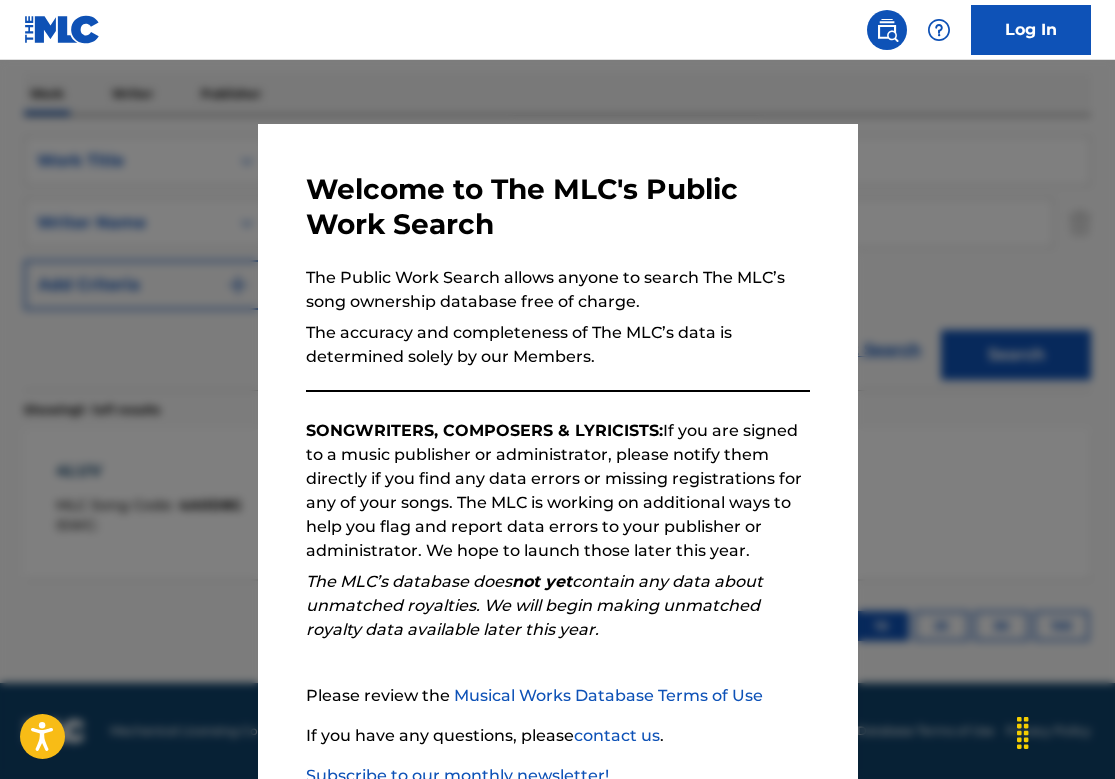 click at bounding box center (557, 449) 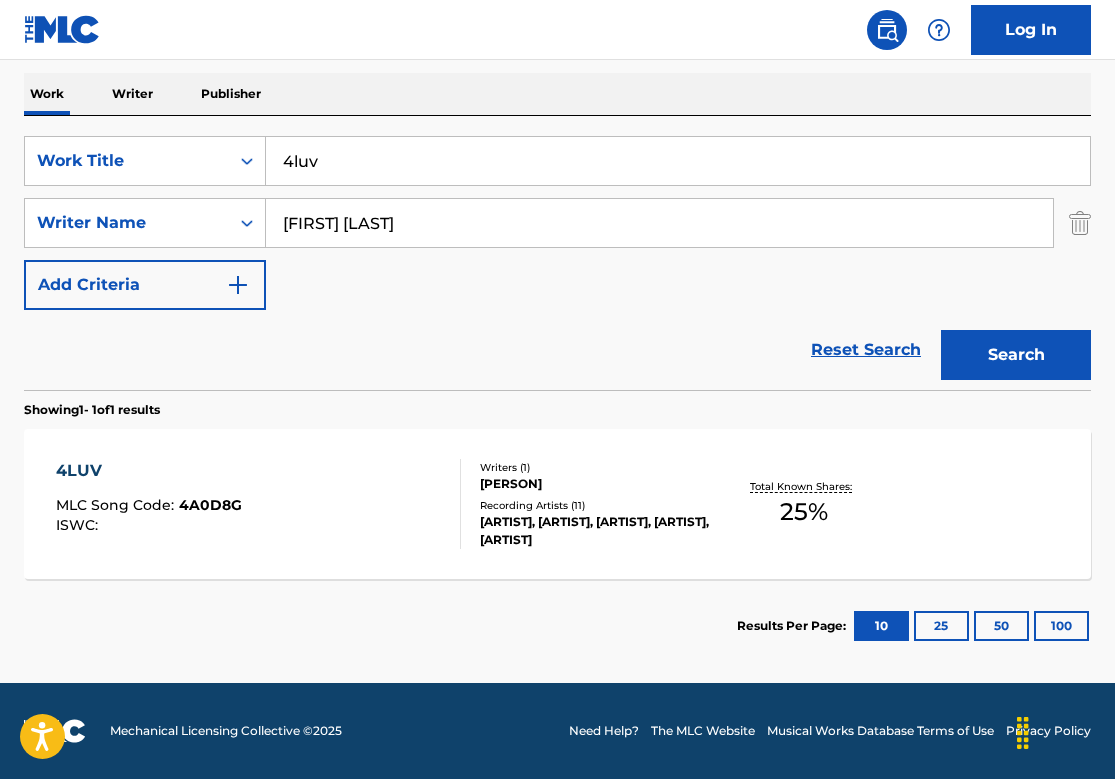 click on "4luv" at bounding box center [678, 161] 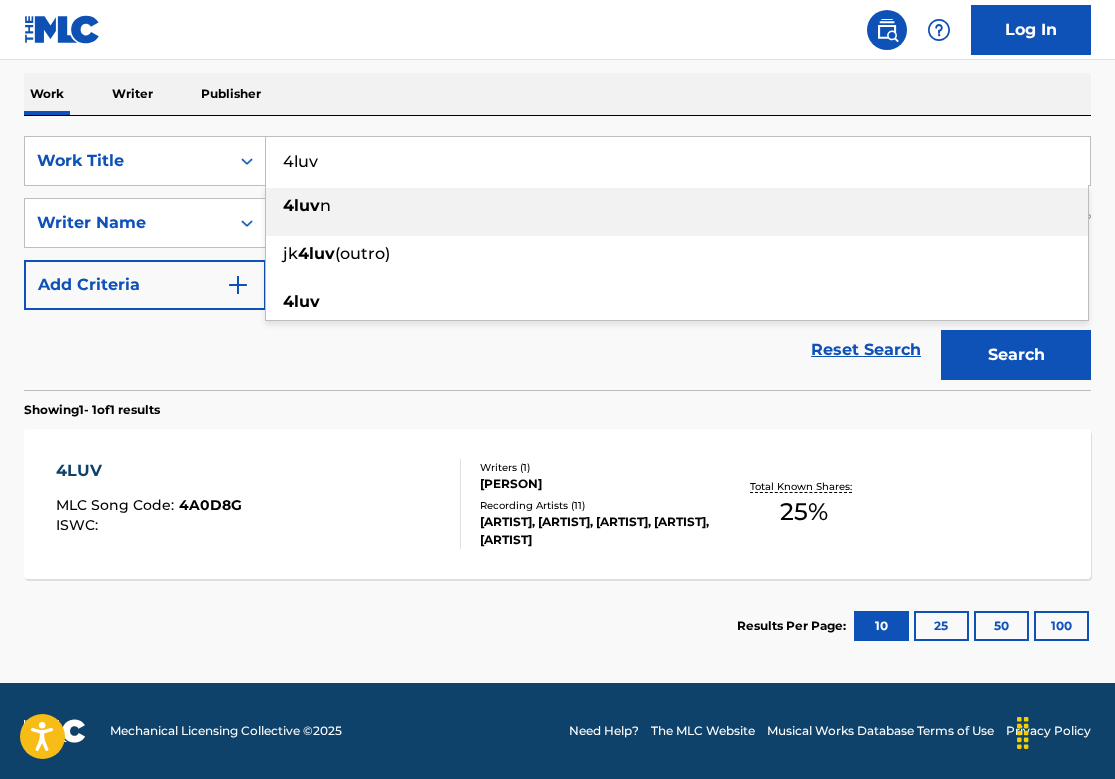 click on "4luv" at bounding box center (678, 161) 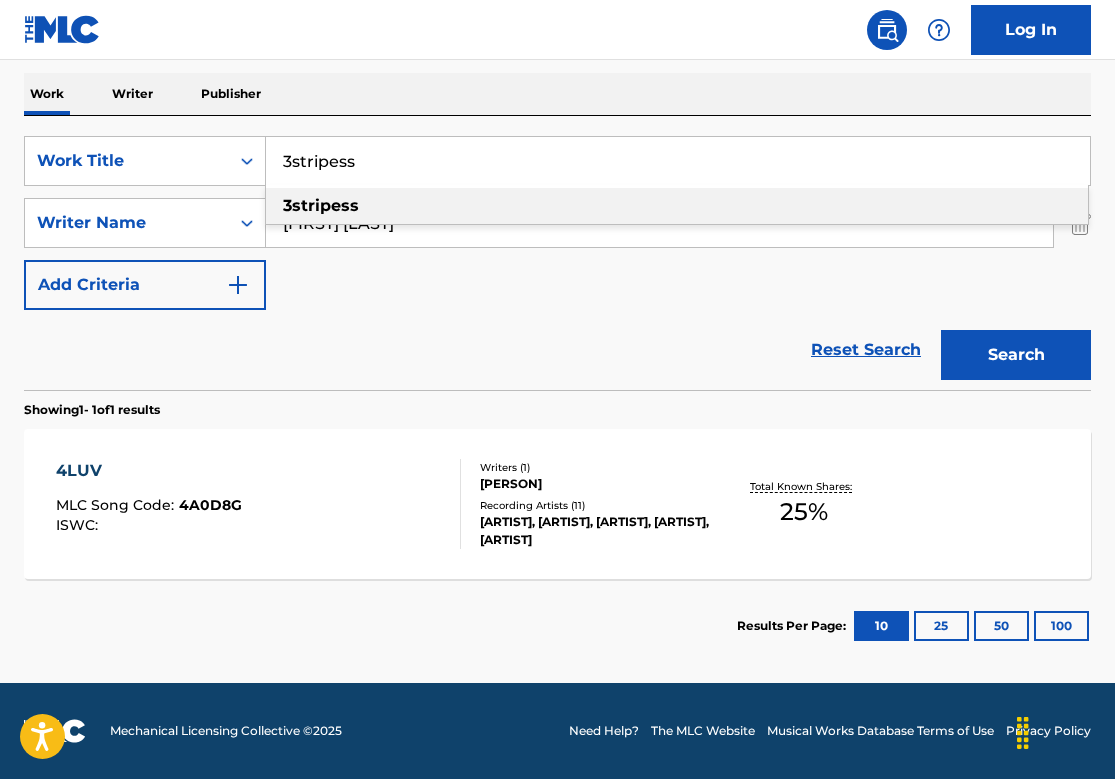 type on "3stripess" 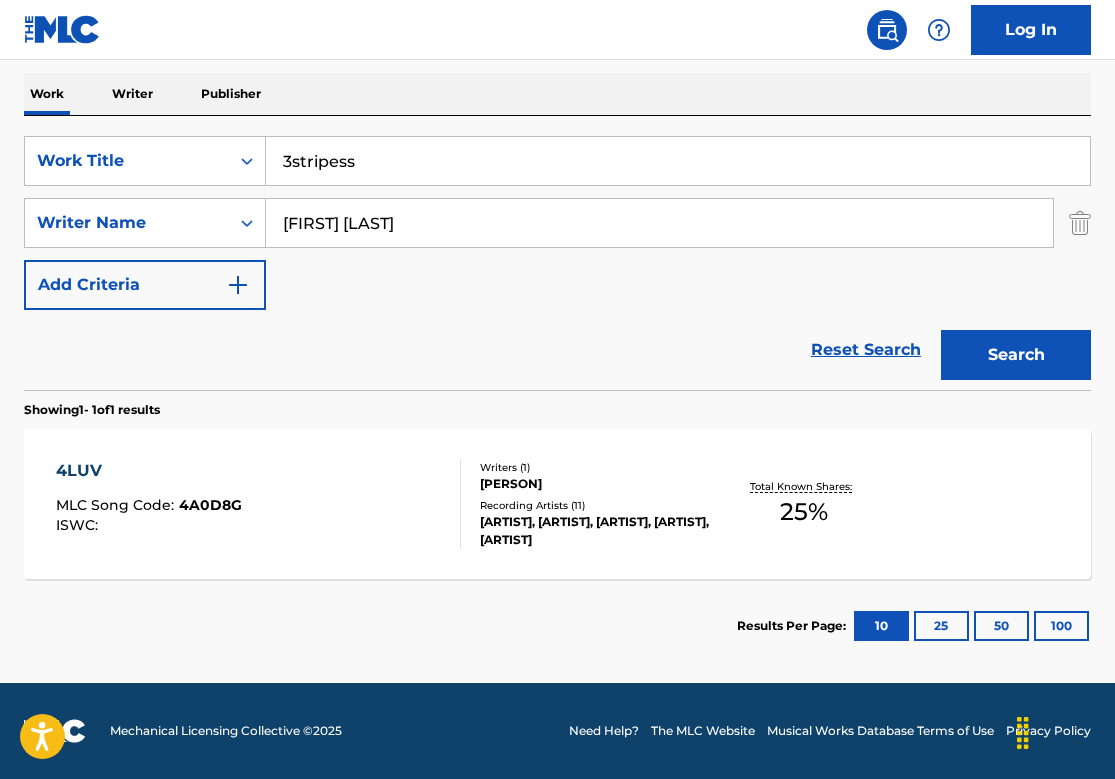 click on "Search" at bounding box center (1016, 355) 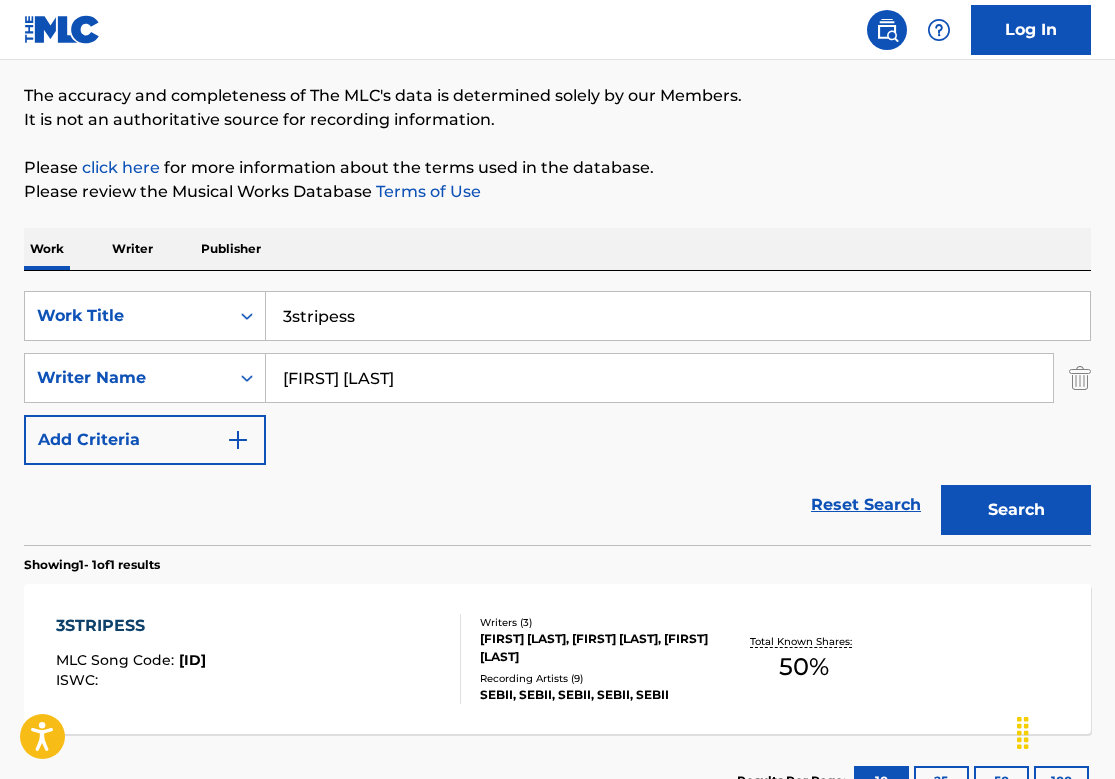 scroll, scrollTop: 309, scrollLeft: 0, axis: vertical 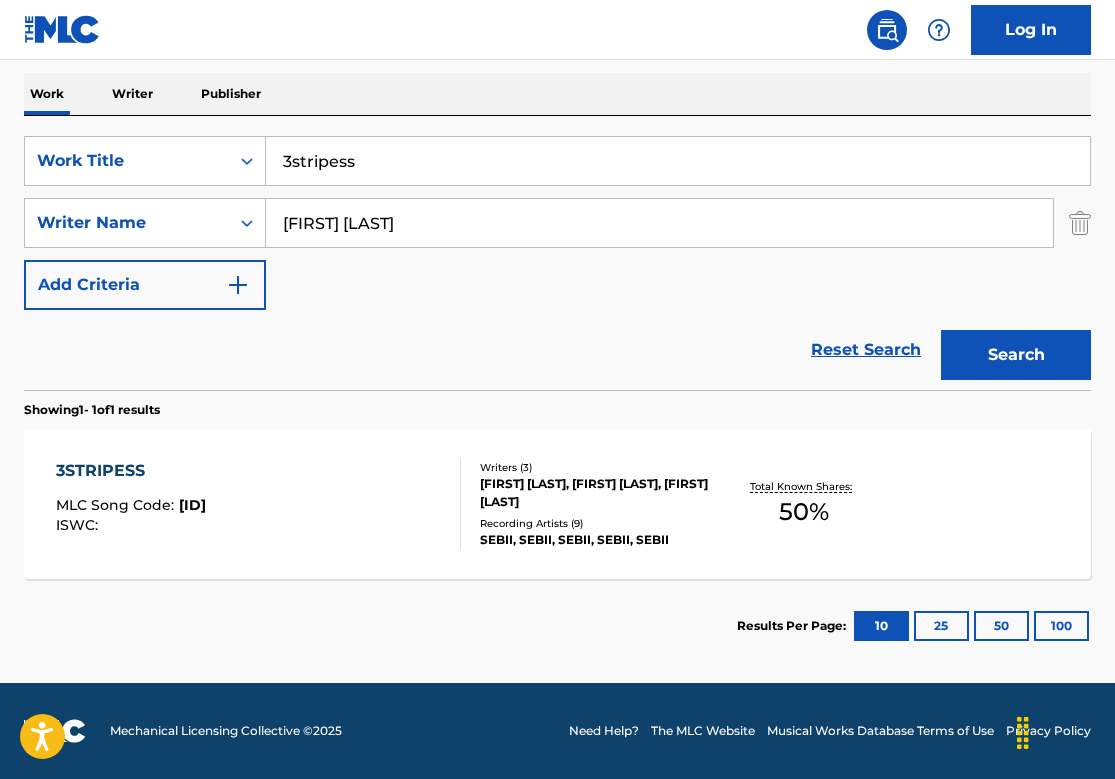 click on "3STRIPESS MLC Song Code : 3U3CDI ISWC :" at bounding box center (258, 504) 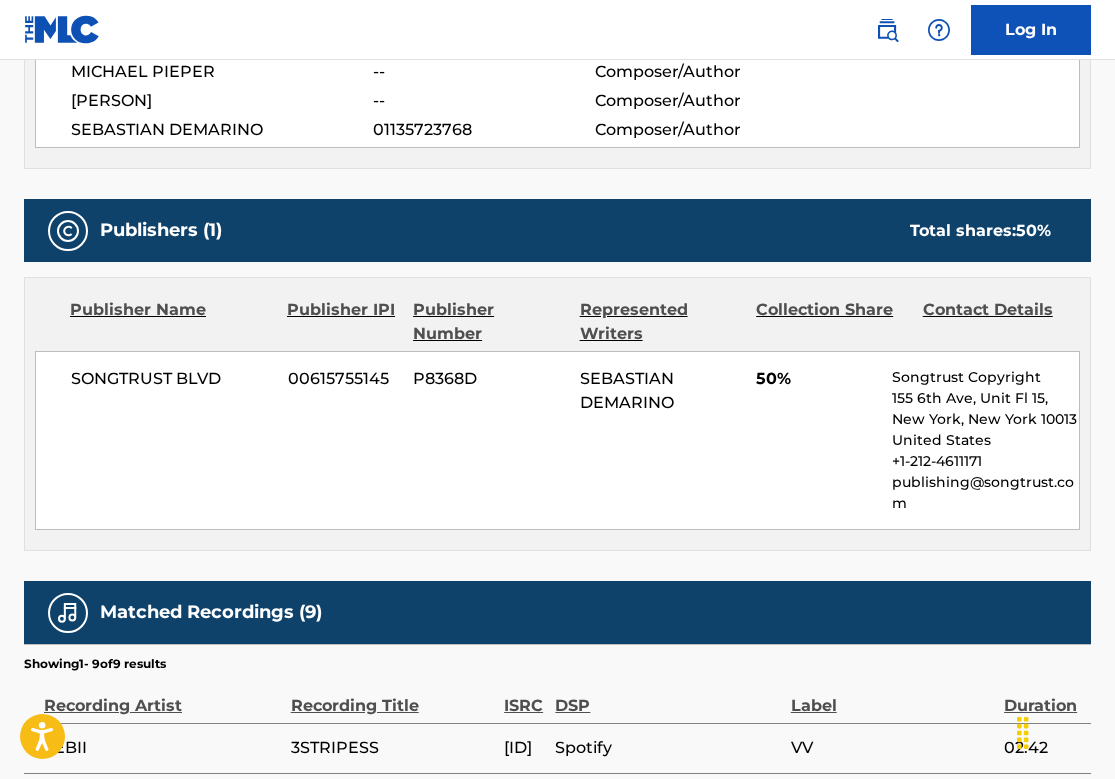 scroll, scrollTop: 596, scrollLeft: 0, axis: vertical 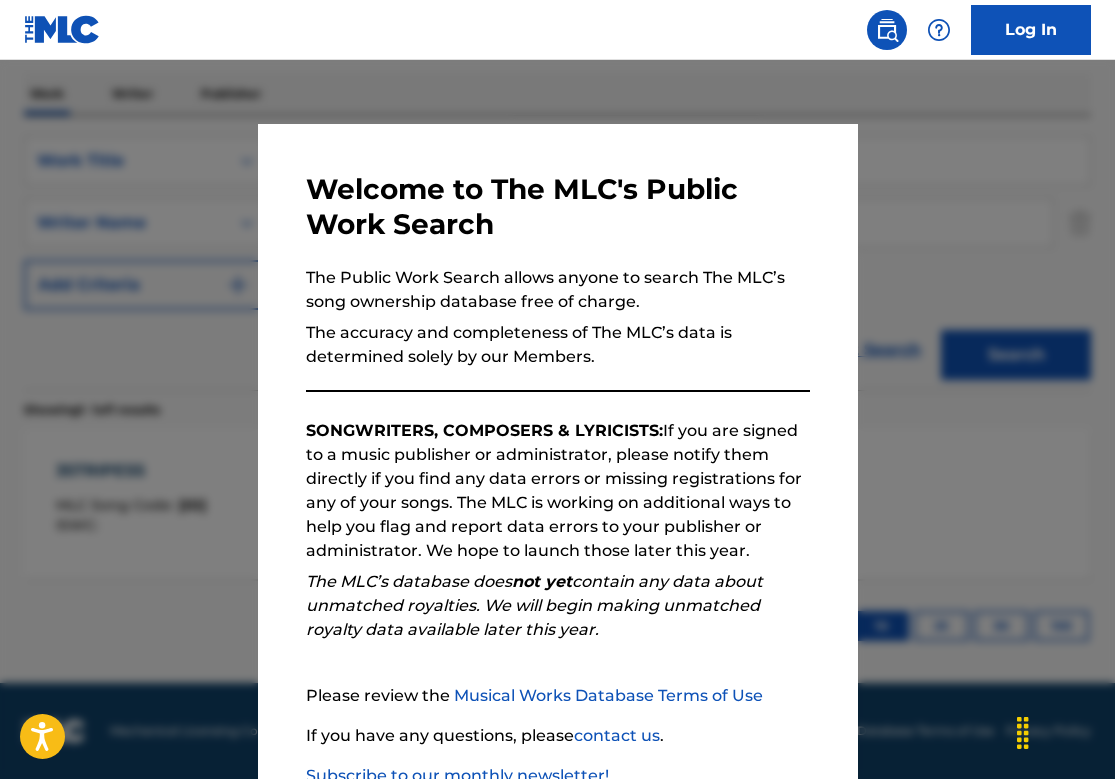 click at bounding box center (557, 449) 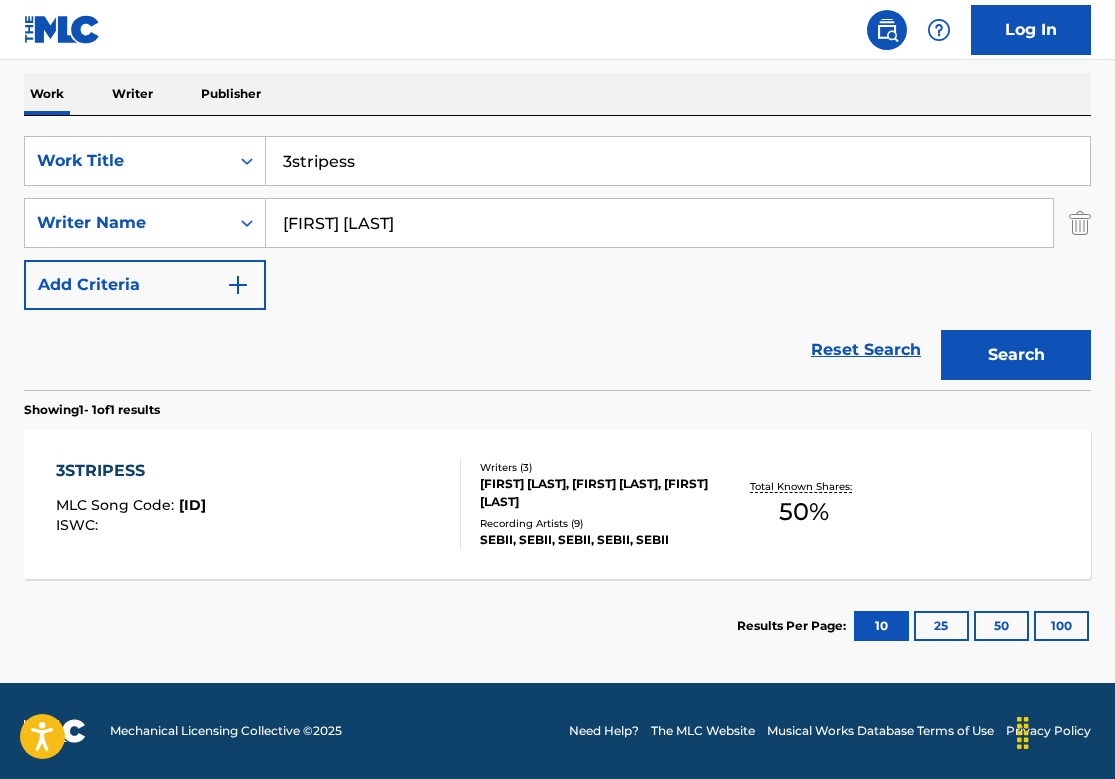 click on "3stripess" at bounding box center (678, 161) 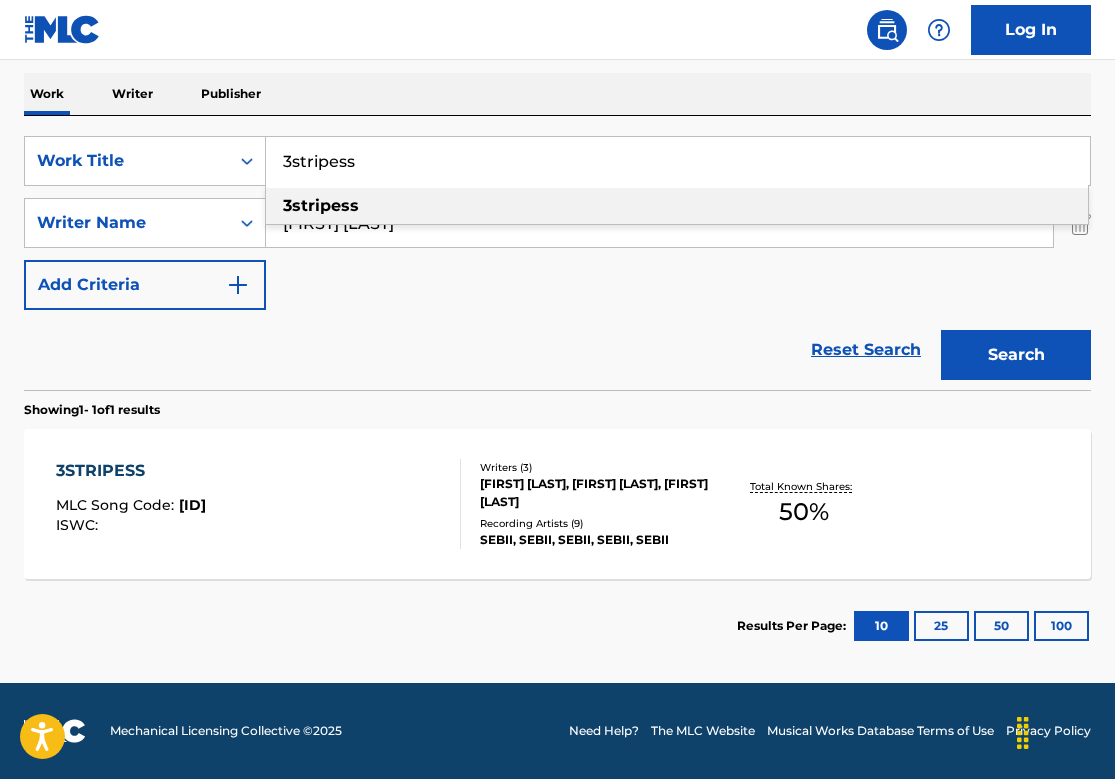 click on "3stripess" at bounding box center (678, 161) 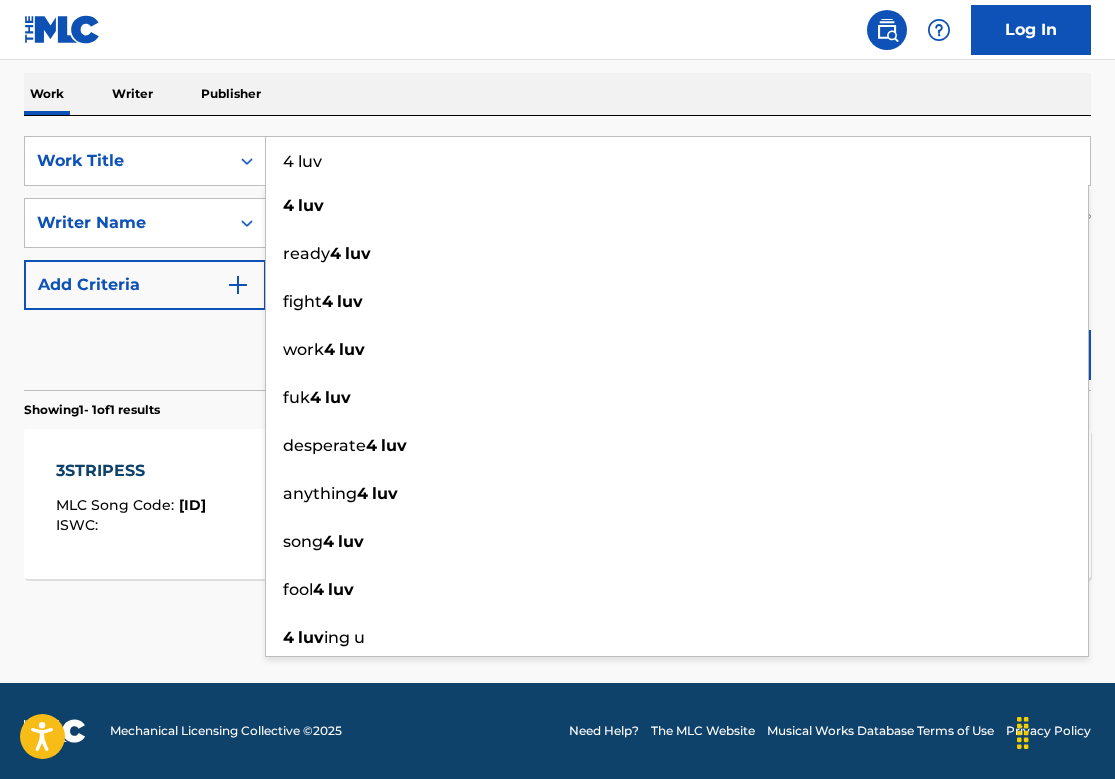 click on "Work Writer Publisher" at bounding box center [557, 94] 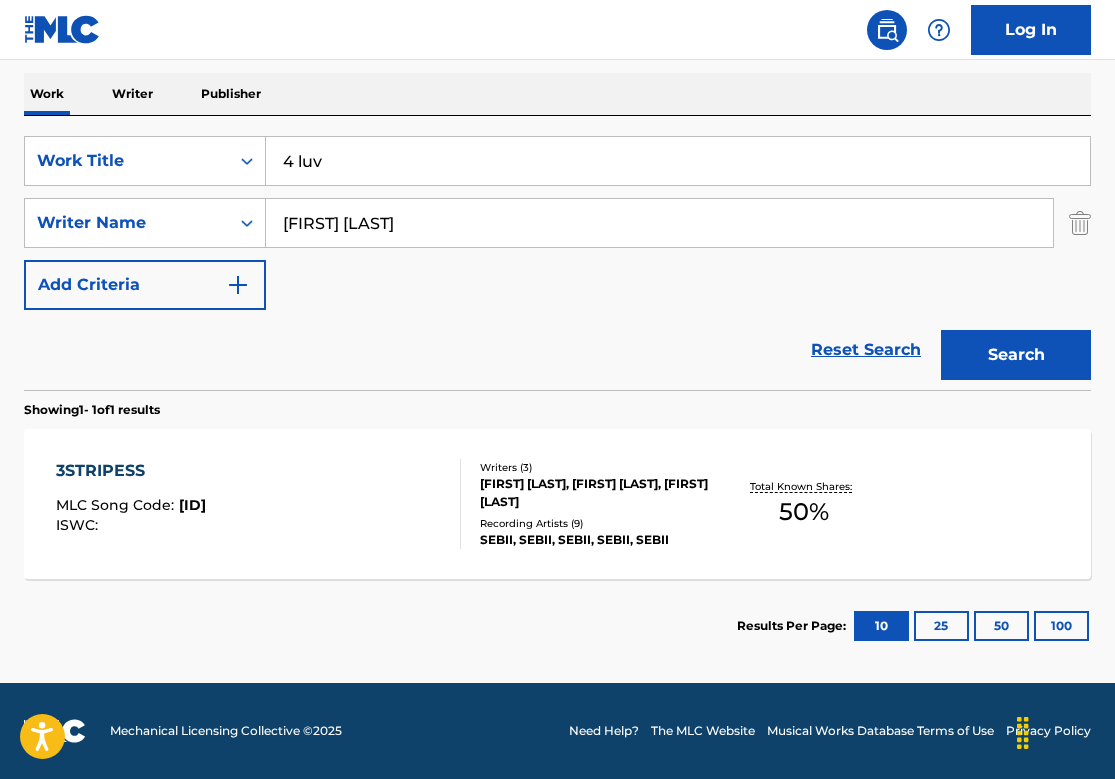 click on "Search" at bounding box center [1016, 355] 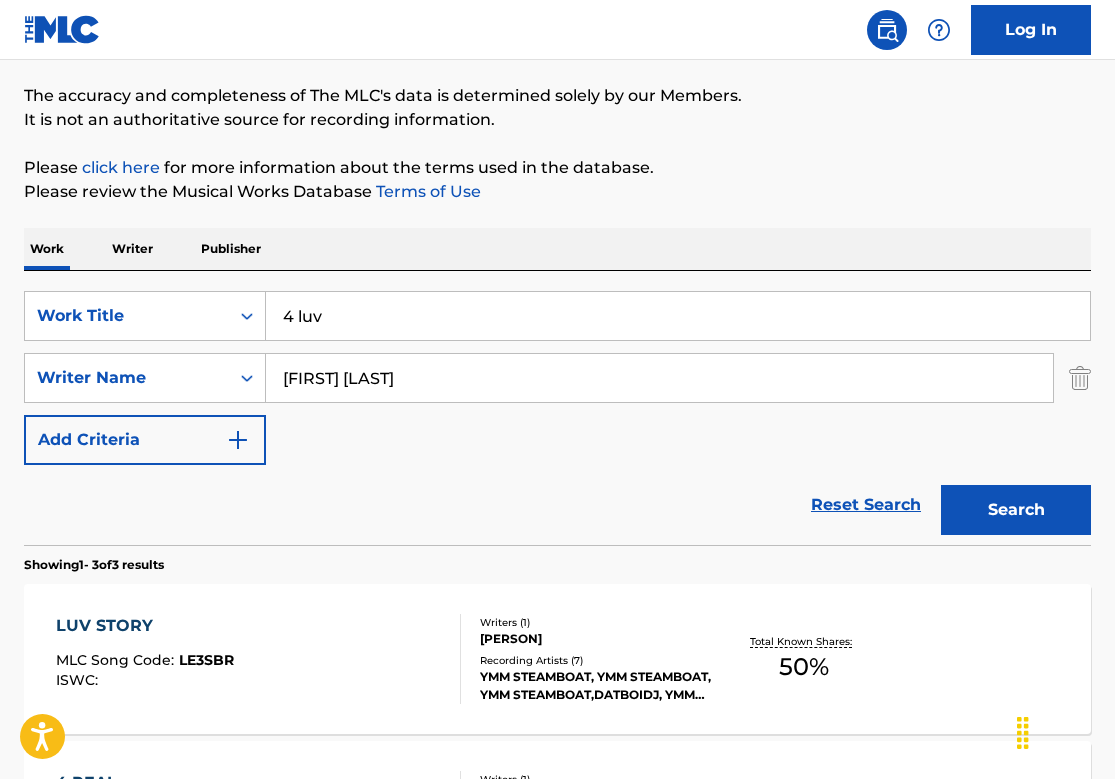scroll, scrollTop: 309, scrollLeft: 0, axis: vertical 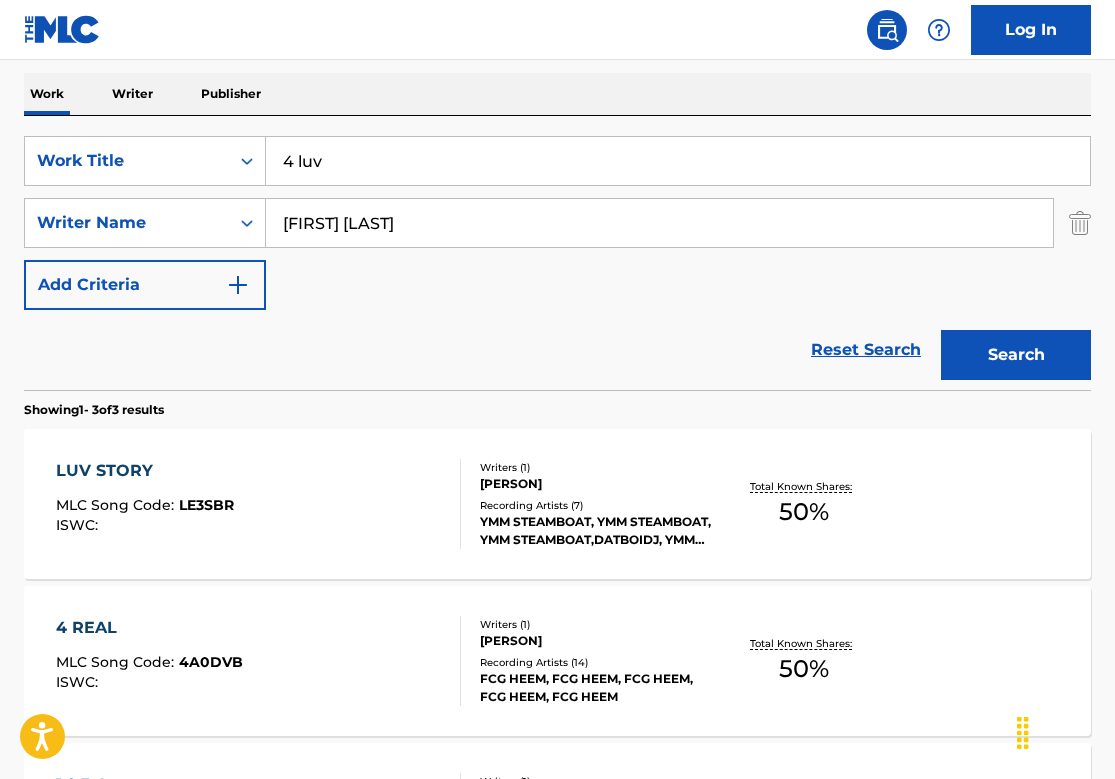 click on "4 luv" at bounding box center [678, 161] 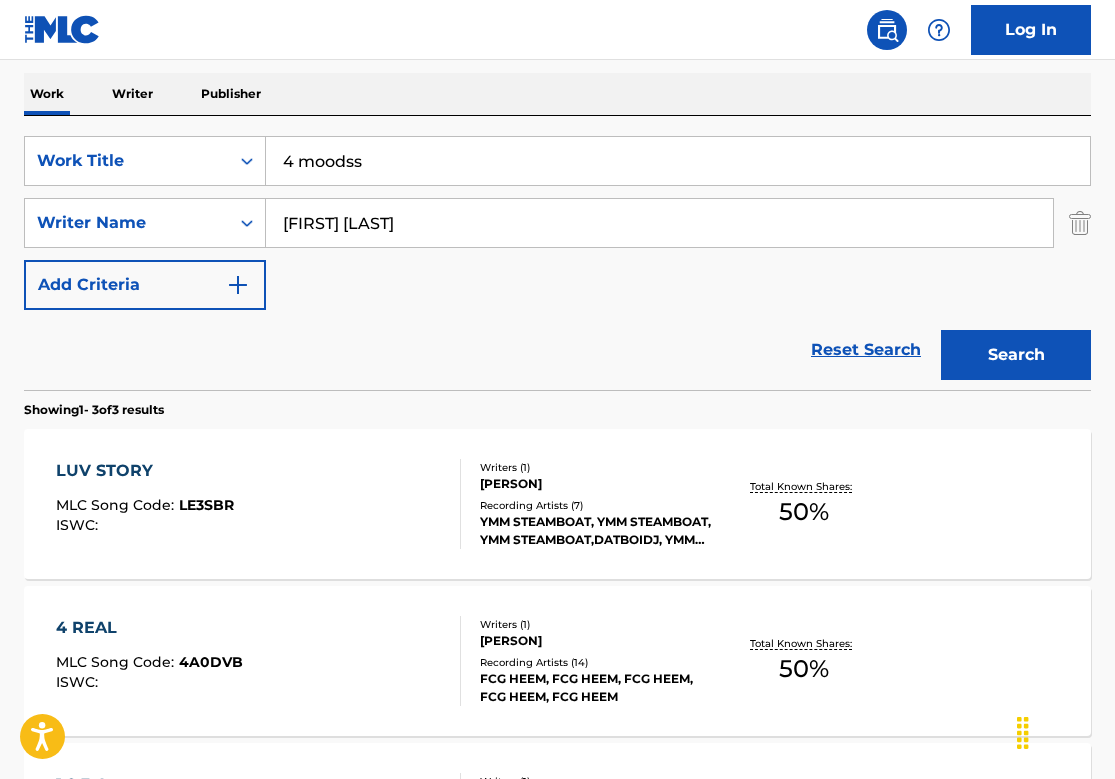 type on "4 moodss" 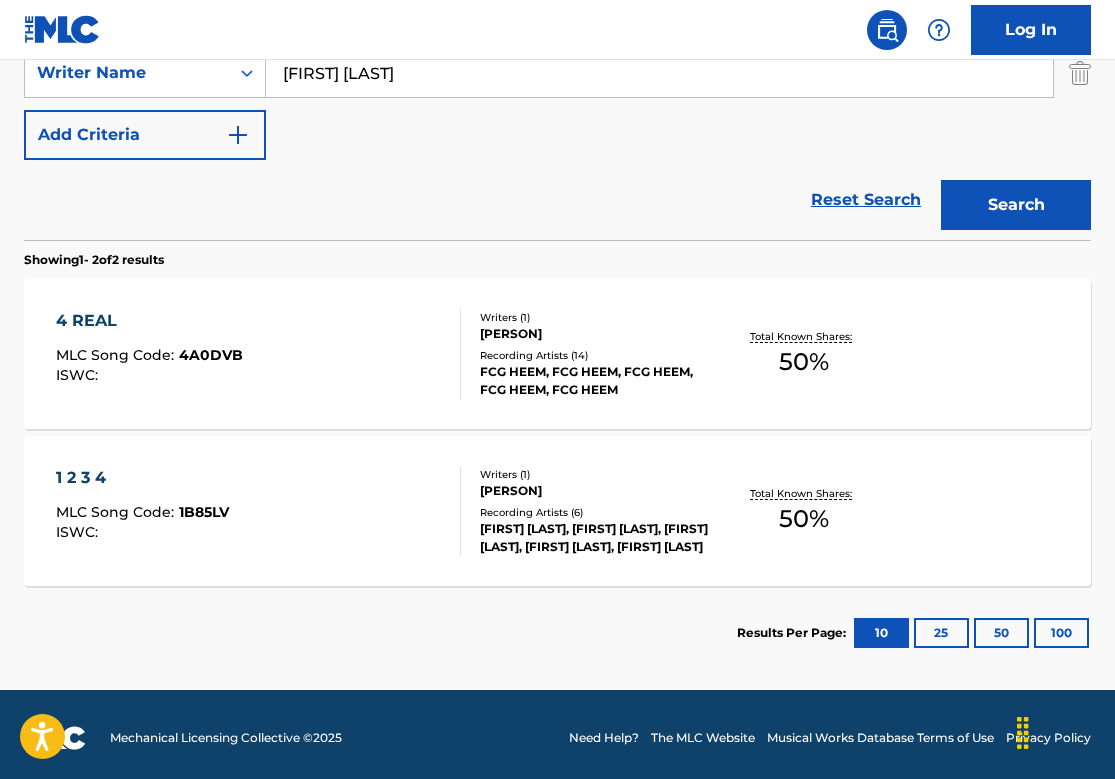 scroll, scrollTop: 466, scrollLeft: 0, axis: vertical 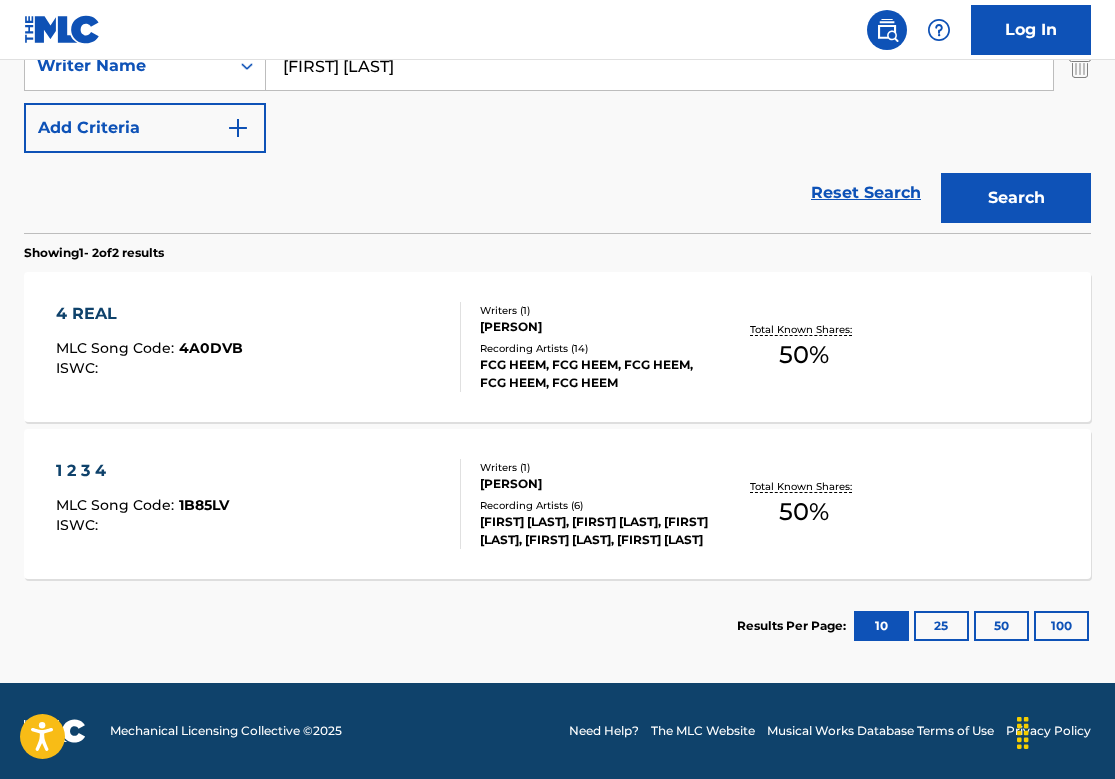 click on "4 REAL MLC Song Code : 4A0DVB ISWC :" at bounding box center [258, 347] 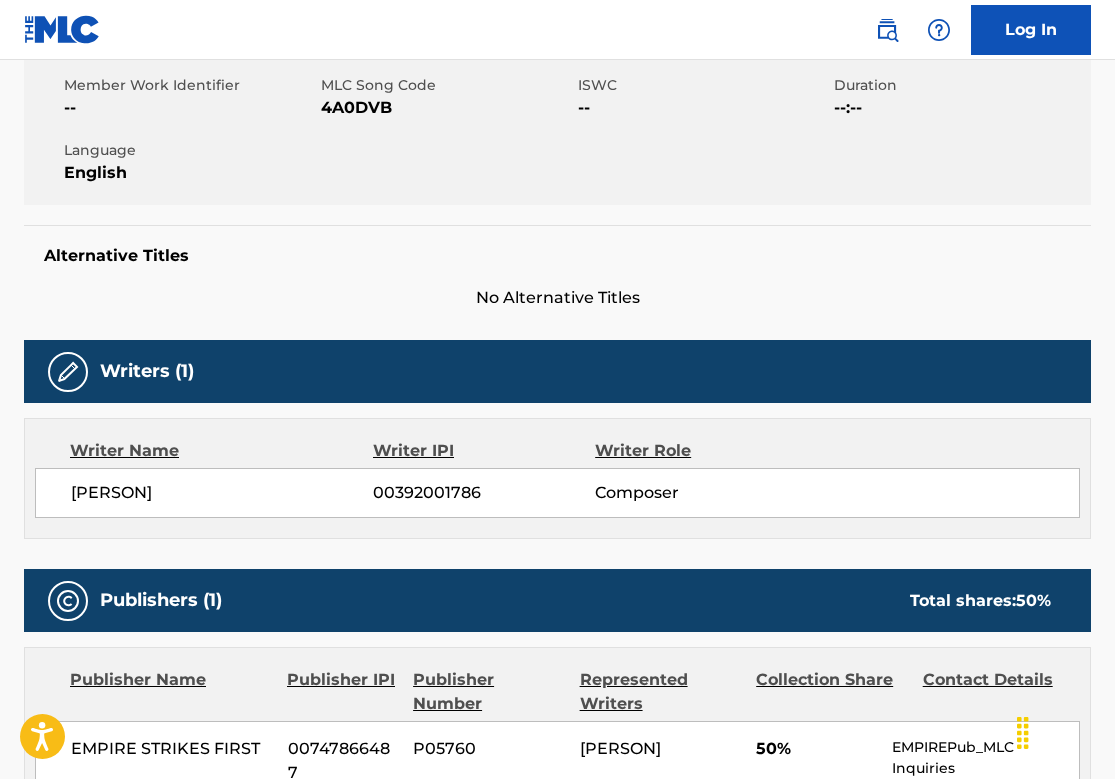 scroll, scrollTop: 370, scrollLeft: 0, axis: vertical 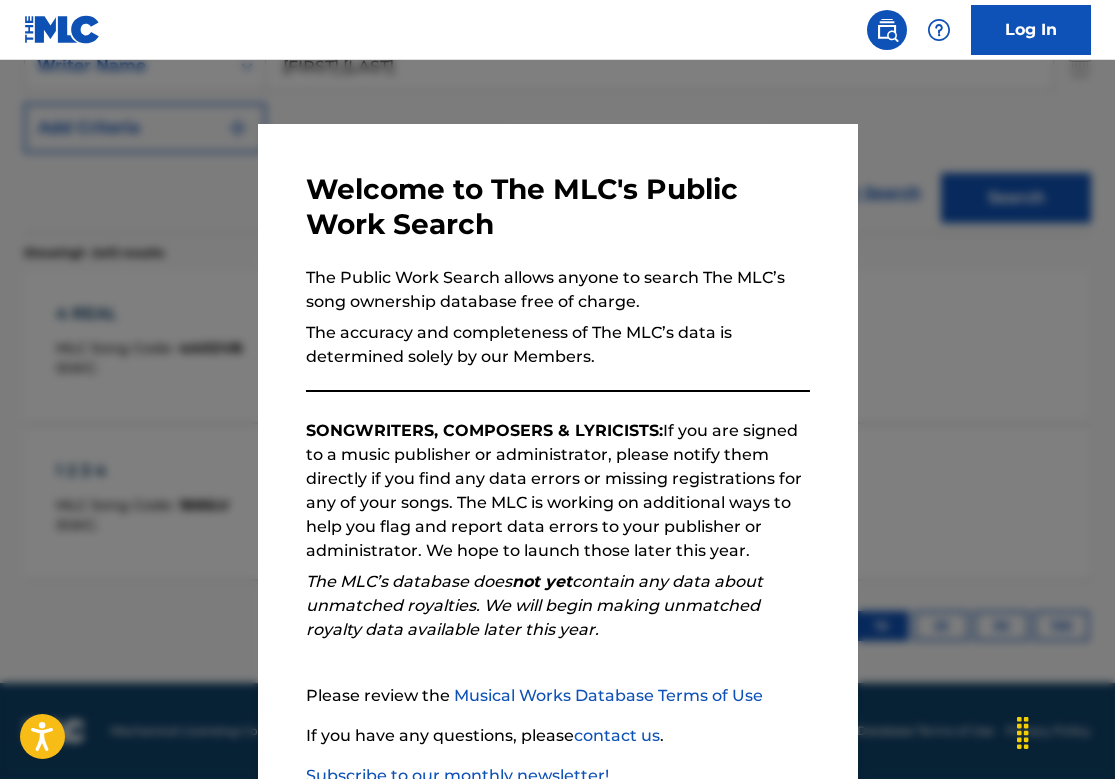 click at bounding box center [557, 449] 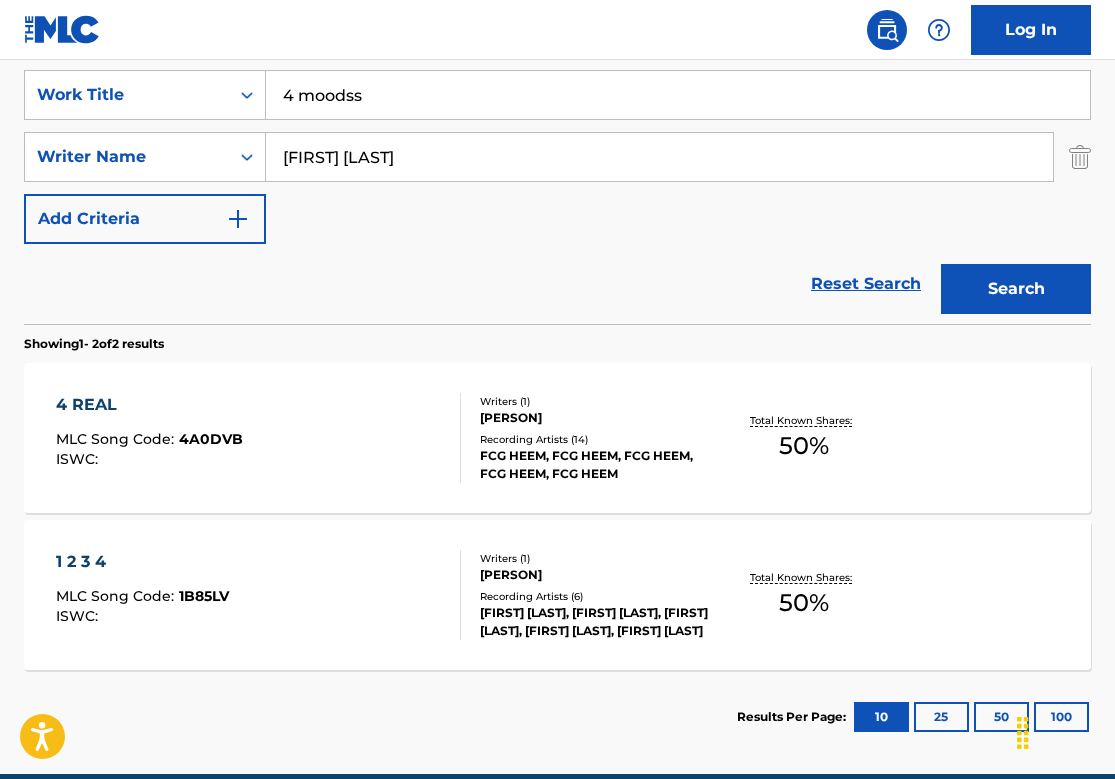 scroll, scrollTop: 290, scrollLeft: 0, axis: vertical 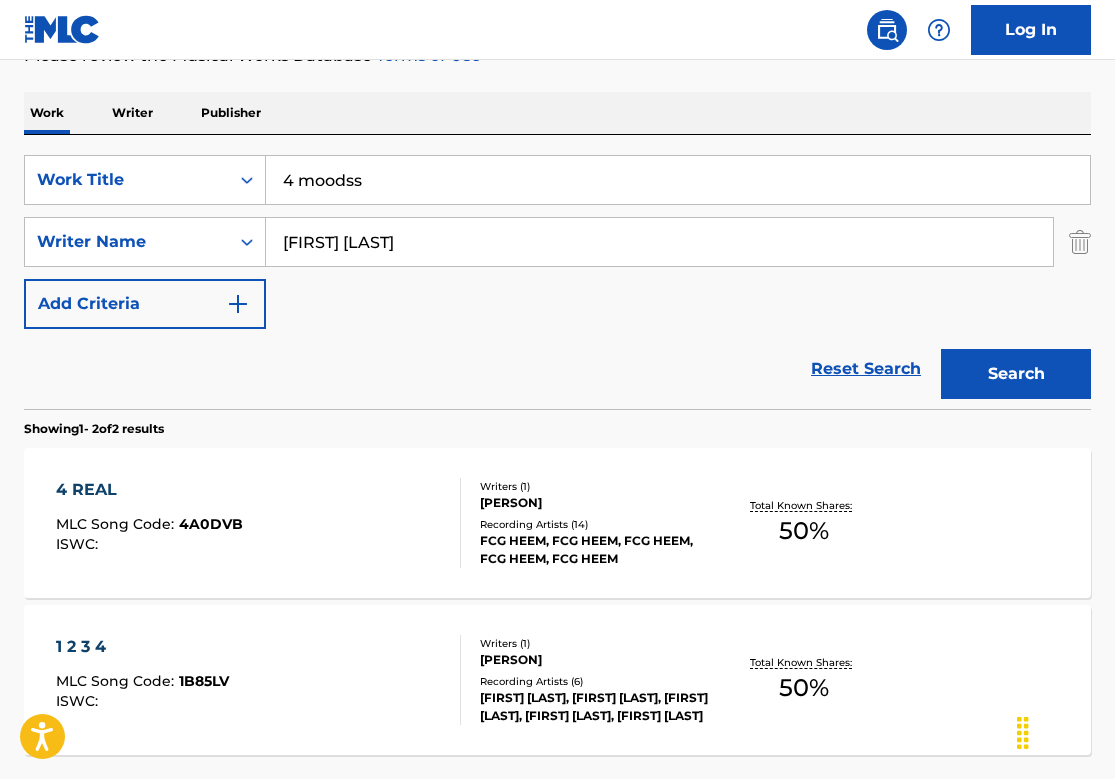 click on "4 moodss" at bounding box center [678, 180] 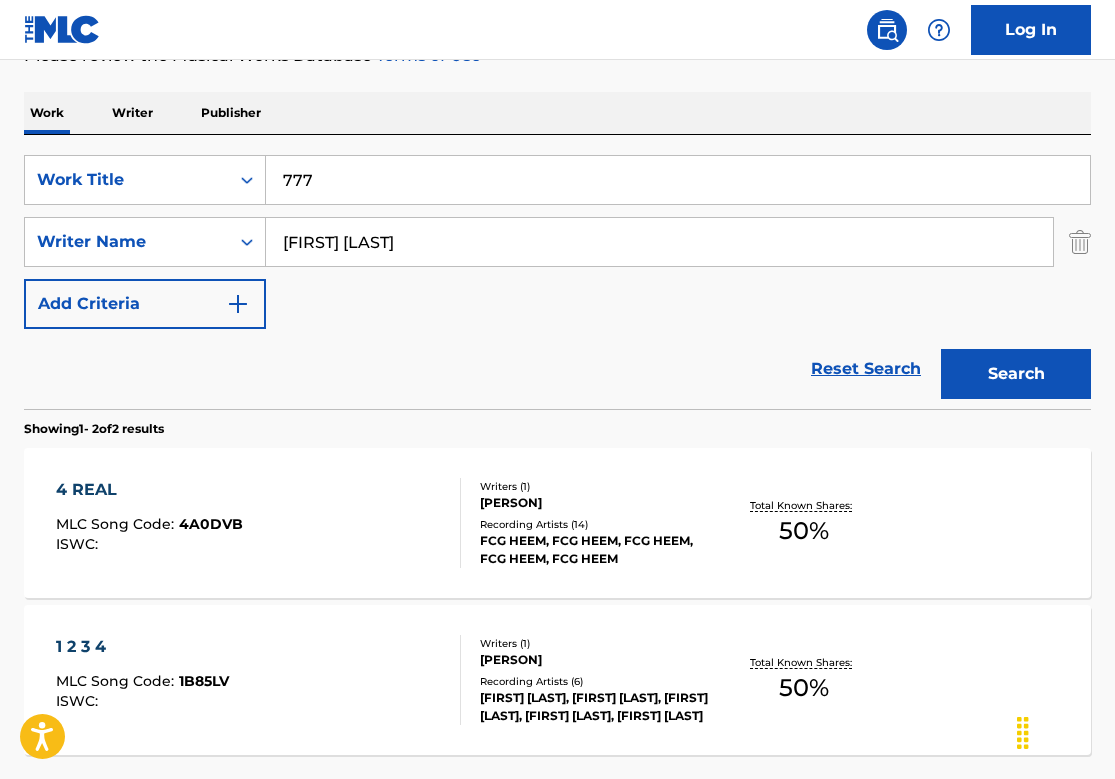 type on "777" 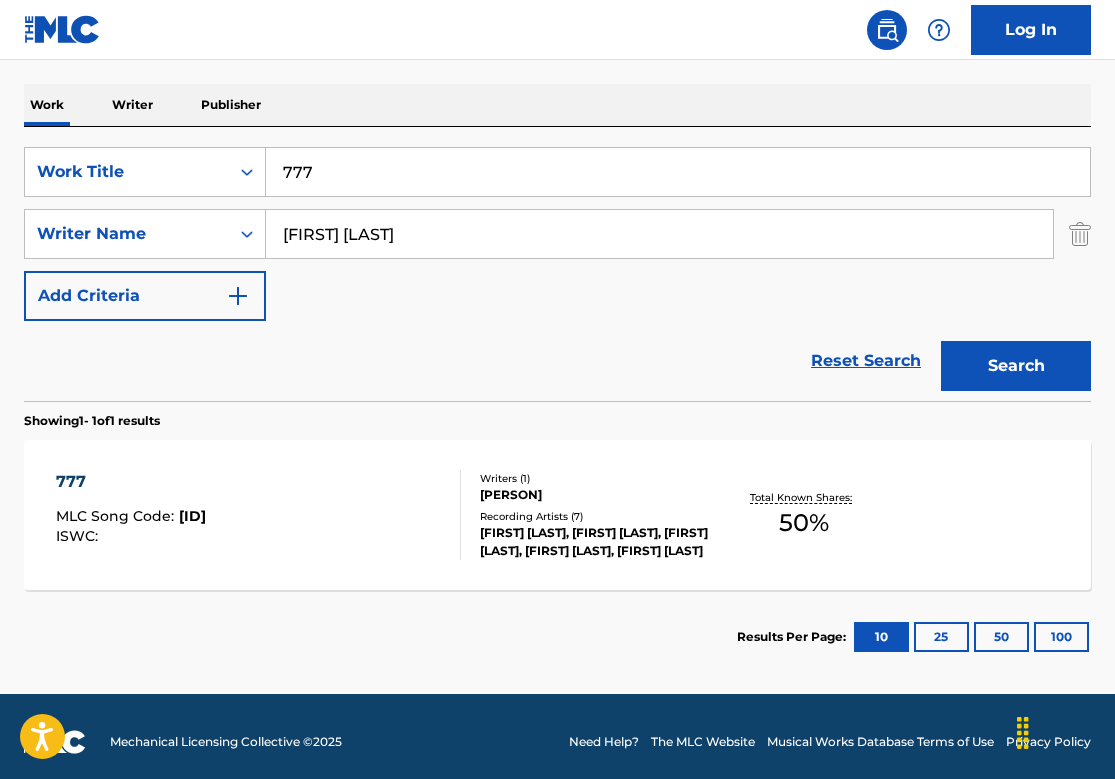 scroll, scrollTop: 309, scrollLeft: 0, axis: vertical 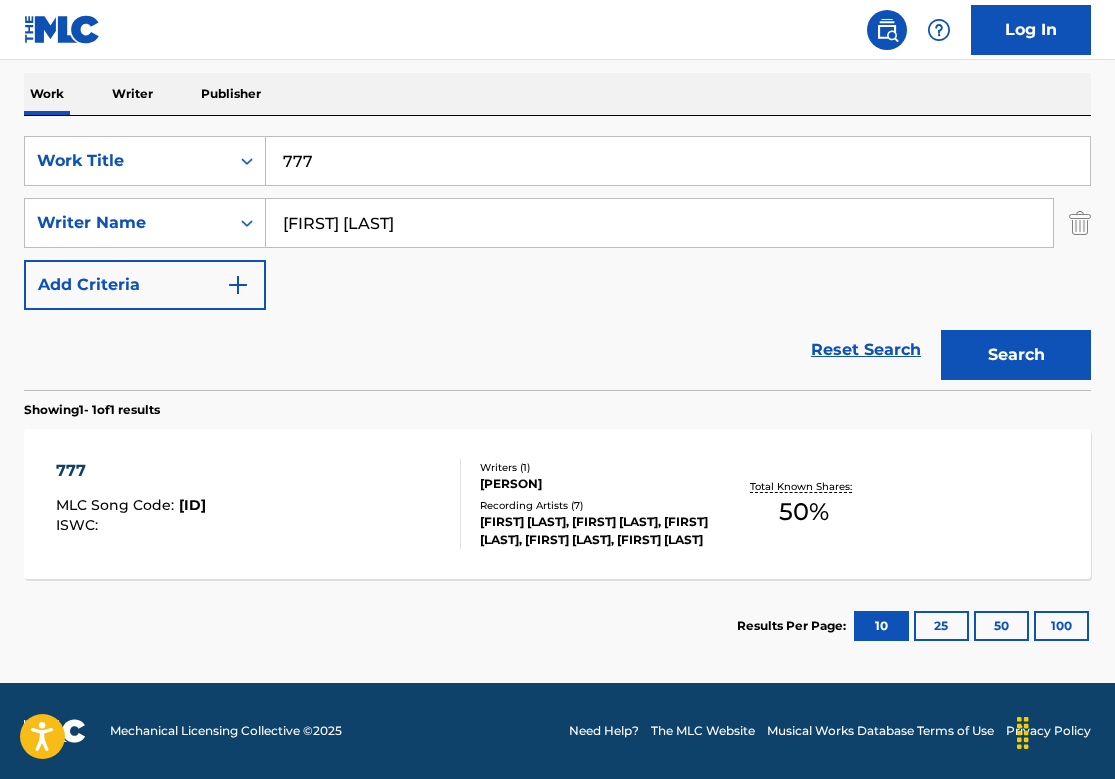 click on "777 MLC Song Code : 7N5GBI ISWC :" at bounding box center [258, 504] 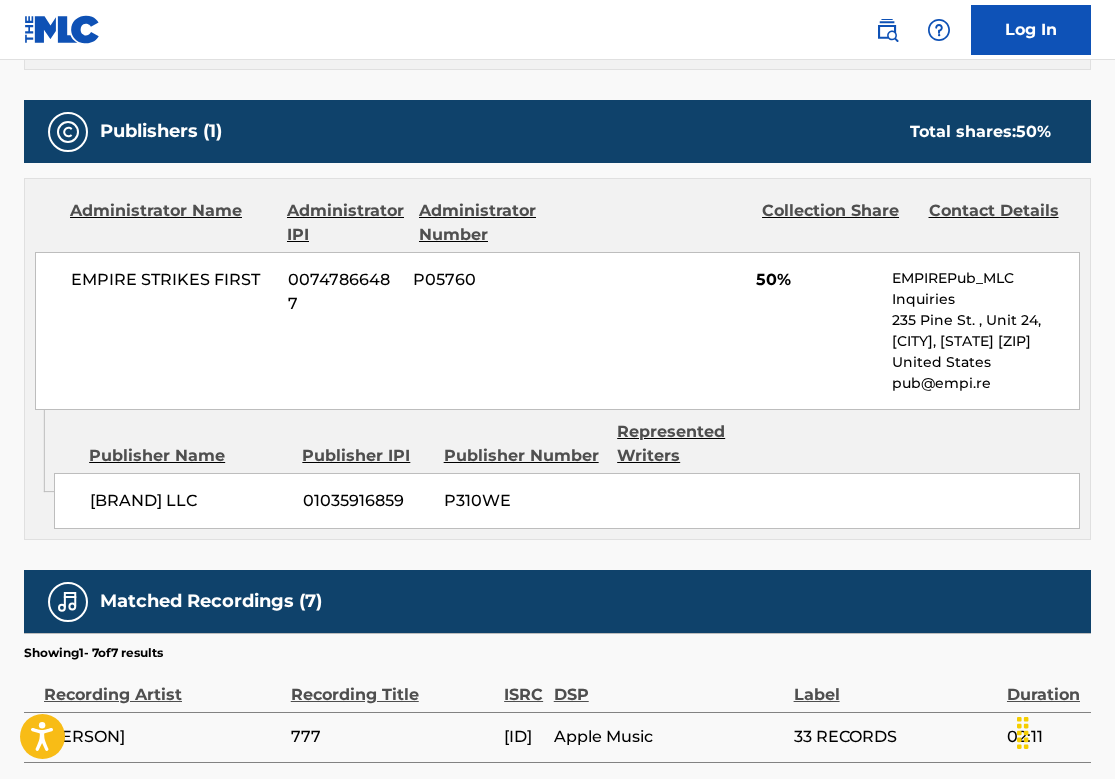 scroll, scrollTop: 309, scrollLeft: 0, axis: vertical 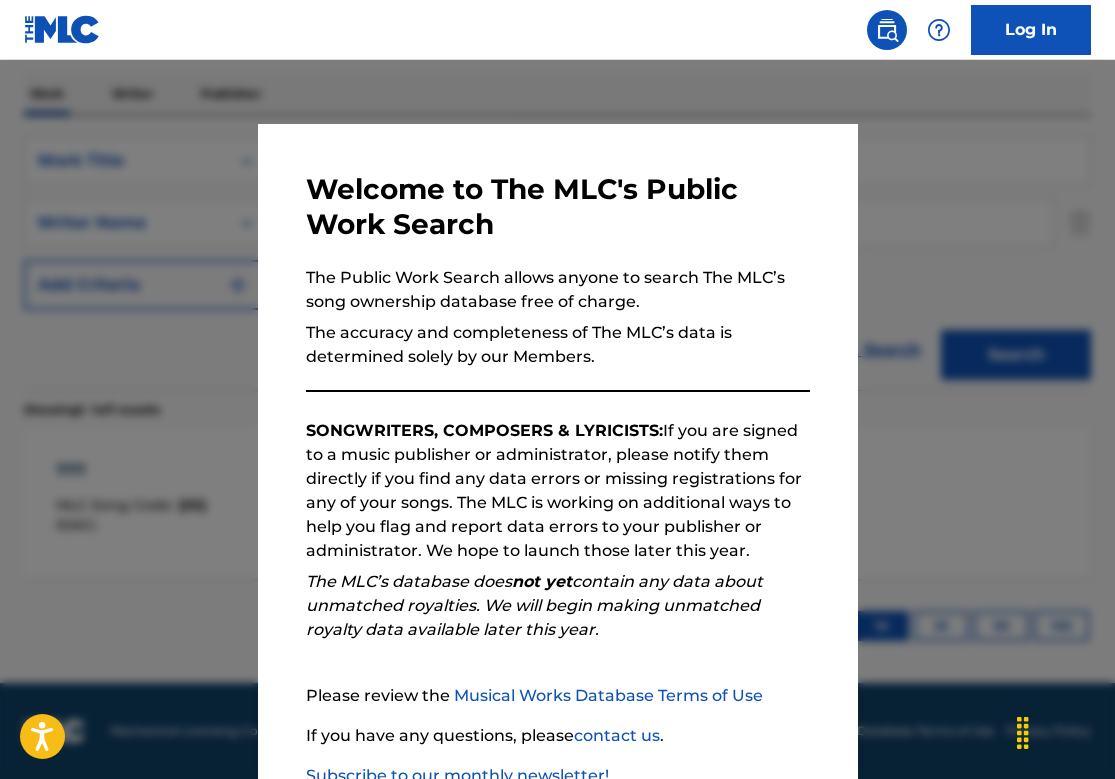 click at bounding box center [557, 449] 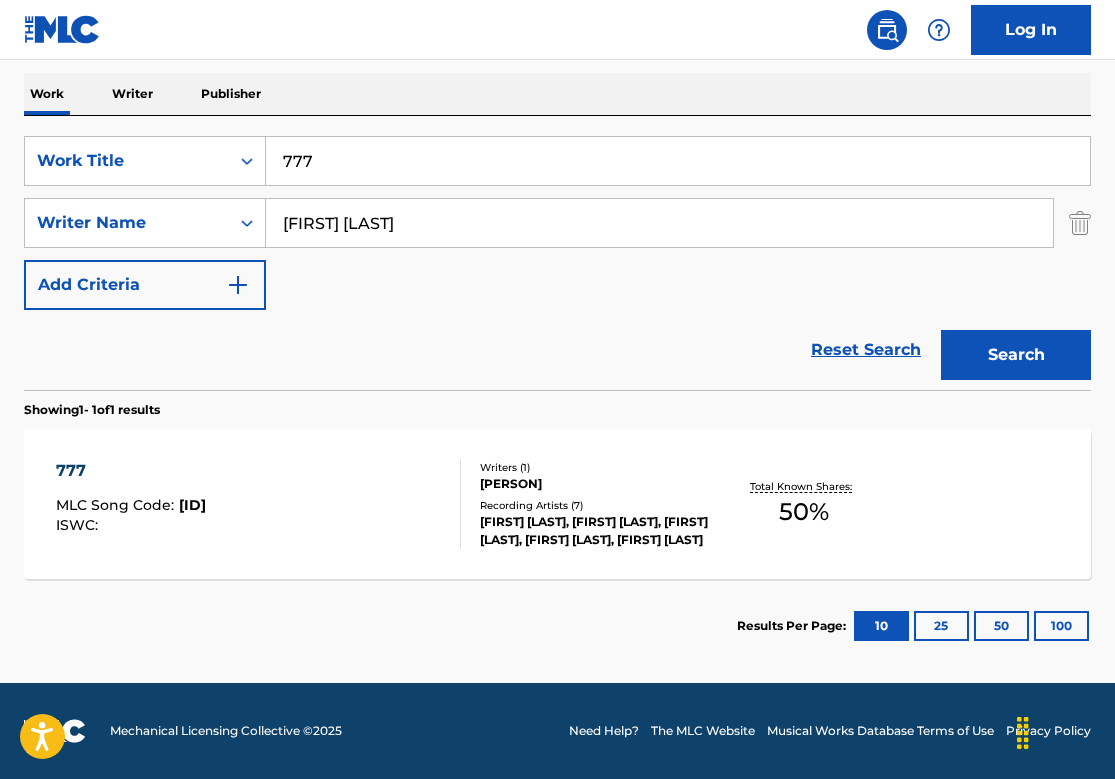 click on "777" at bounding box center (678, 161) 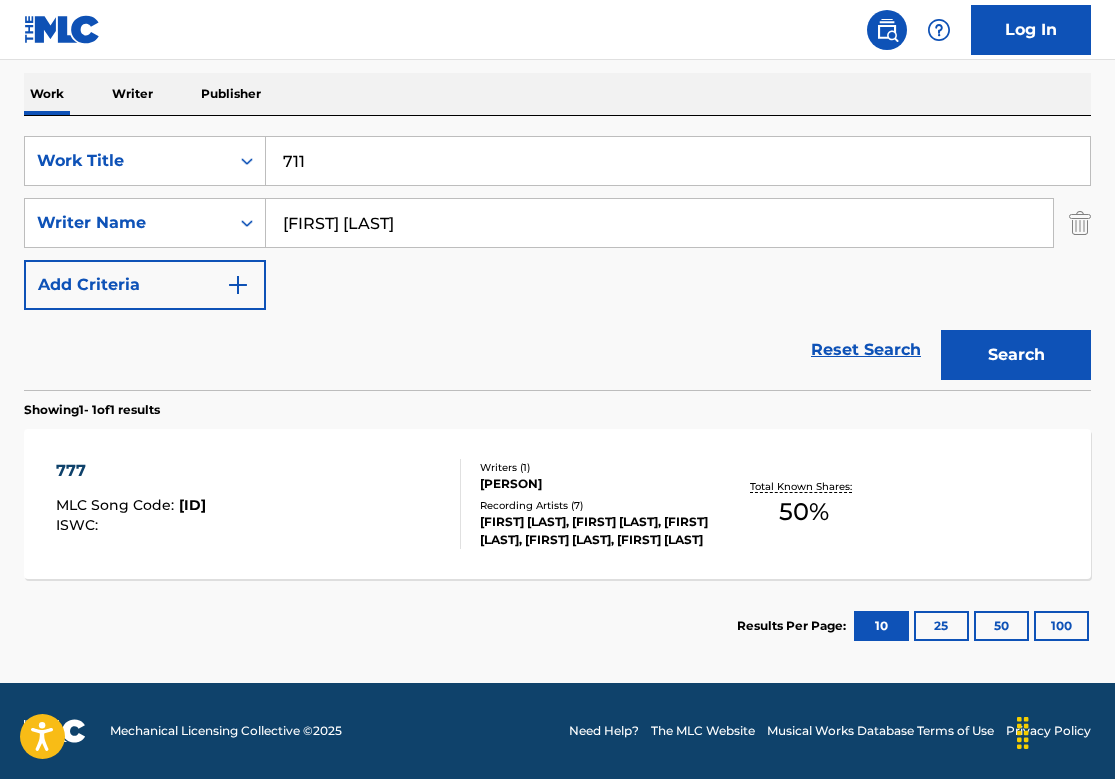 type on "711" 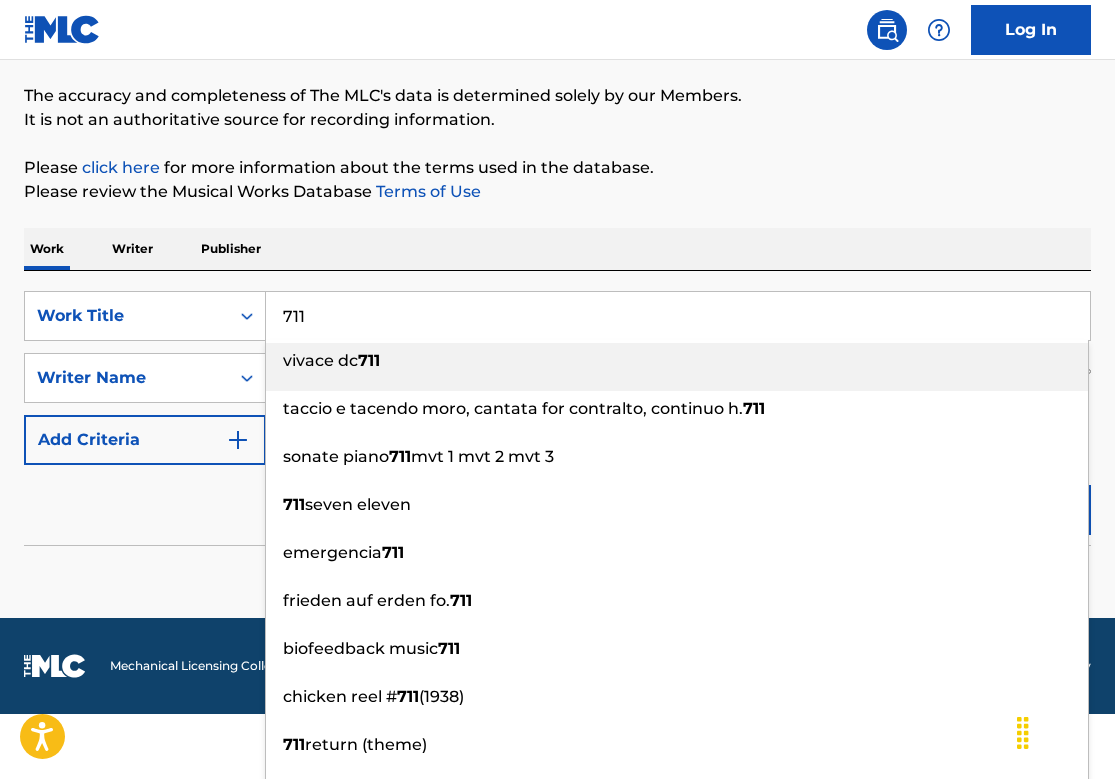 click on "The MLC Public Work Search The accuracy and completeness of The MLC's data is determined solely by our Members. It is not an authoritative source for recording information. Please   click here   for more information about the terms used in the database. Please review the Musical Works Database   Terms of Use Work Writer Publisher SearchWithCriteria72d53d98-4480-457b-ab1d-a3df7be8e403 Work Title 711 vivace dc  711 taccio e tacendo moro, cantata for contralto, continuo h. 711 sonate piano  711  mvt 1  mvt 2  mvt 3 711  seven eleven emergencia  711 frieden auf erden fo.  711 biofeedback music  711 chicken reel # 711  (1938) 711  return (theme) 711  steps SearchWithCriteria8b82276c-ae76-4d21-a9a6-f7a8712893bc Writer Name kim [FIRST] Add Criteria Reset Search Search No results" at bounding box center [557, 282] 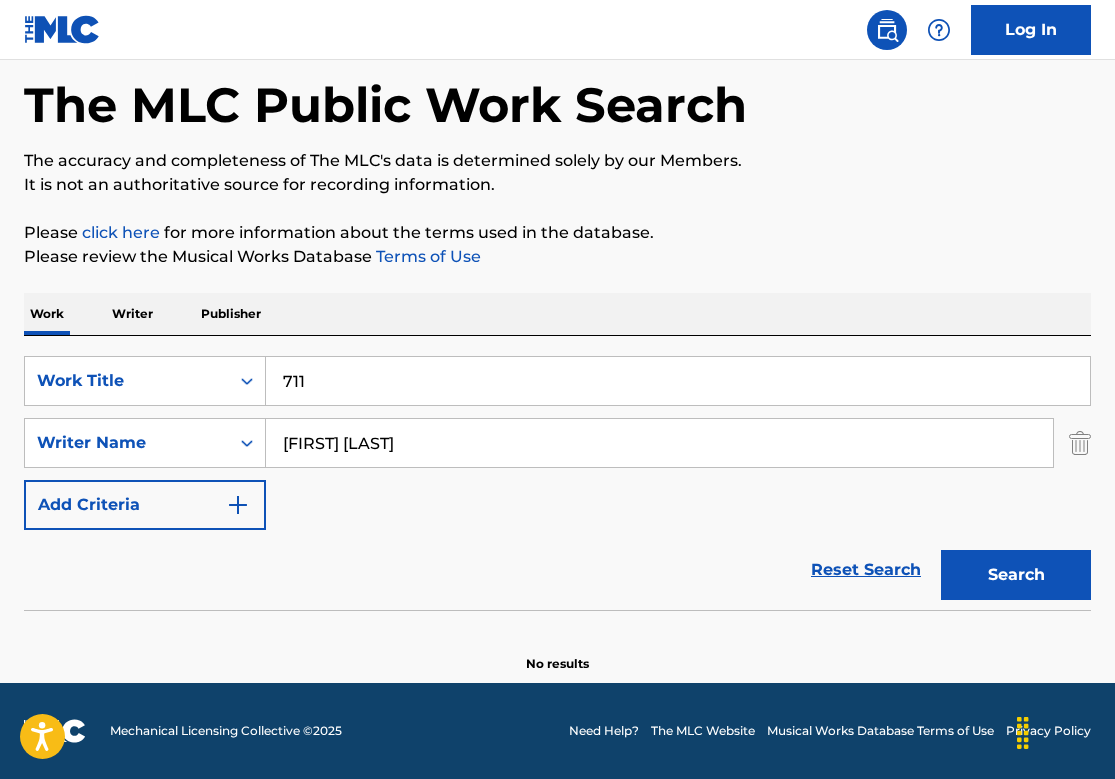 click on "Search" at bounding box center (1016, 575) 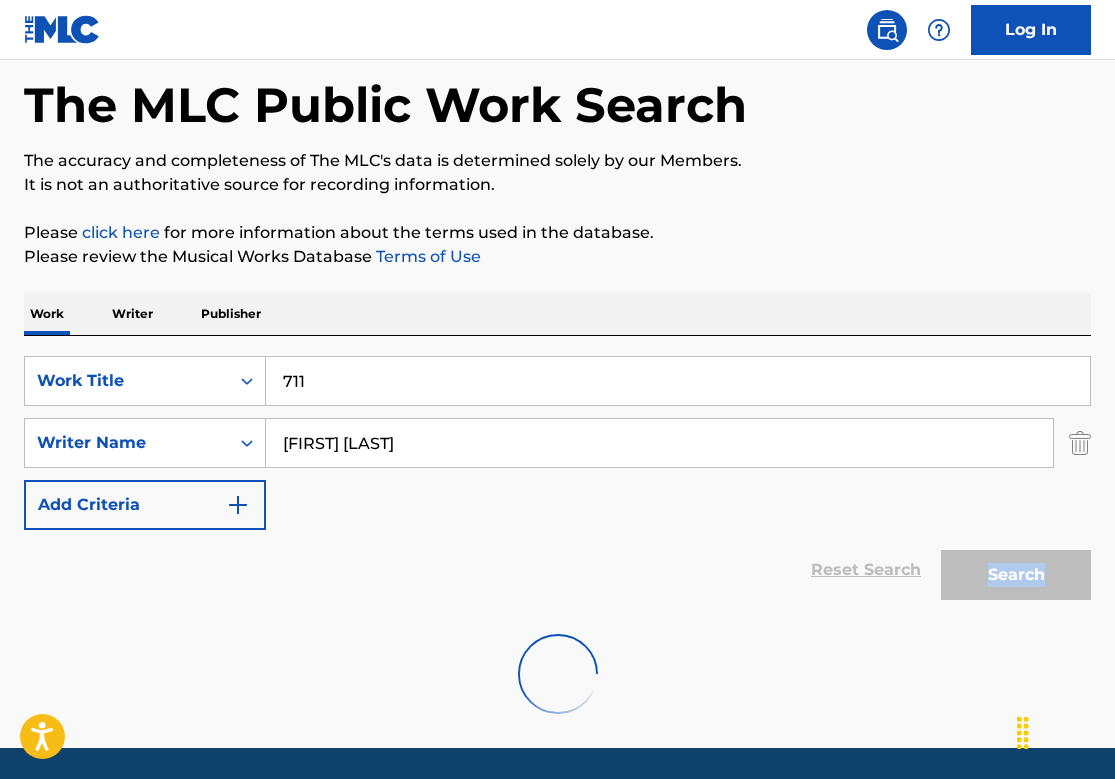 click on "Search" at bounding box center [1011, 570] 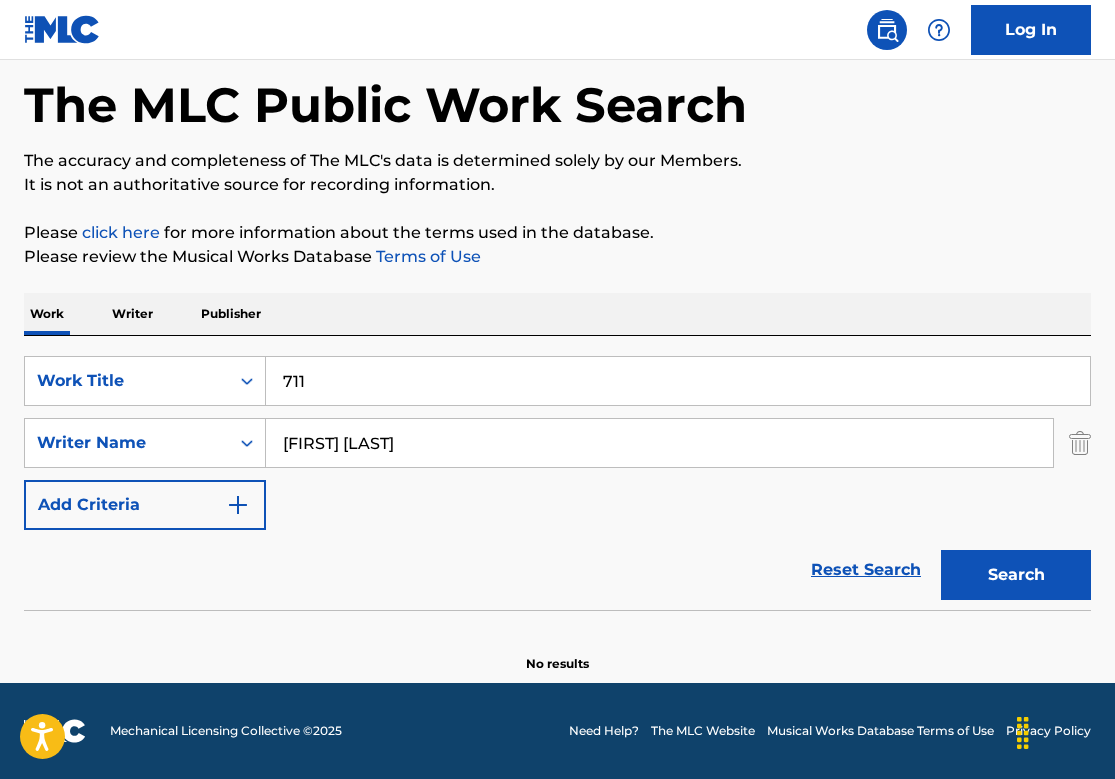 click on "711" at bounding box center [678, 381] 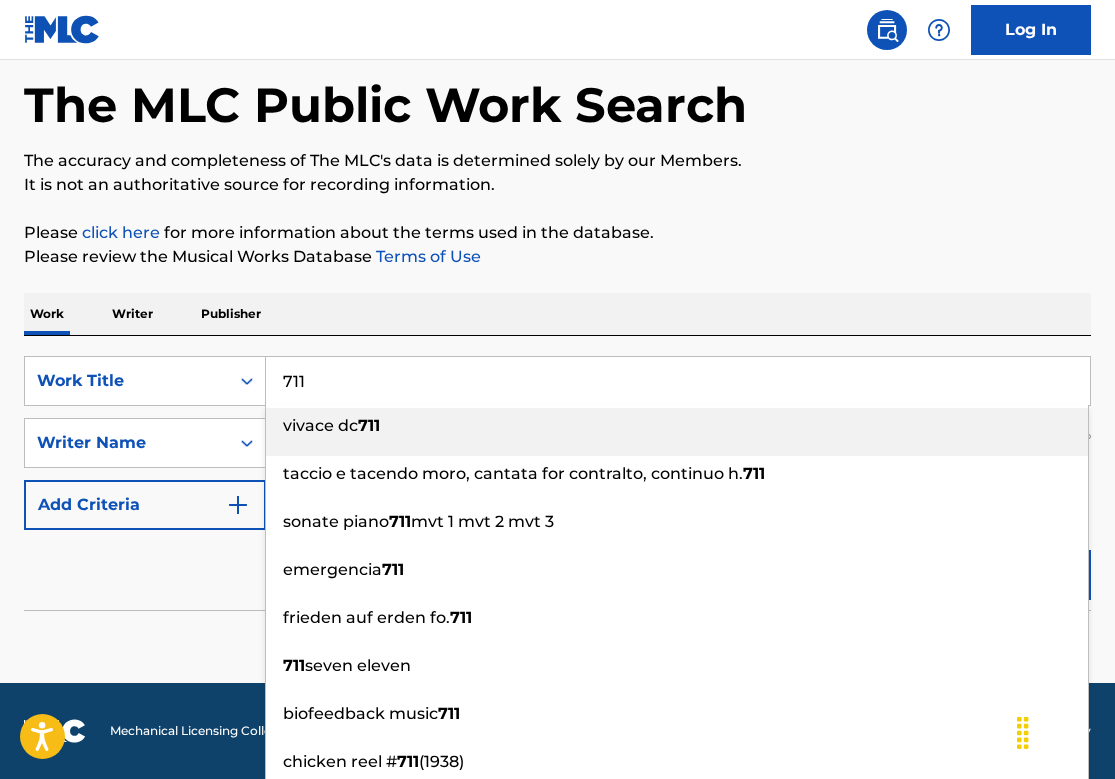 click on "711" at bounding box center (678, 381) 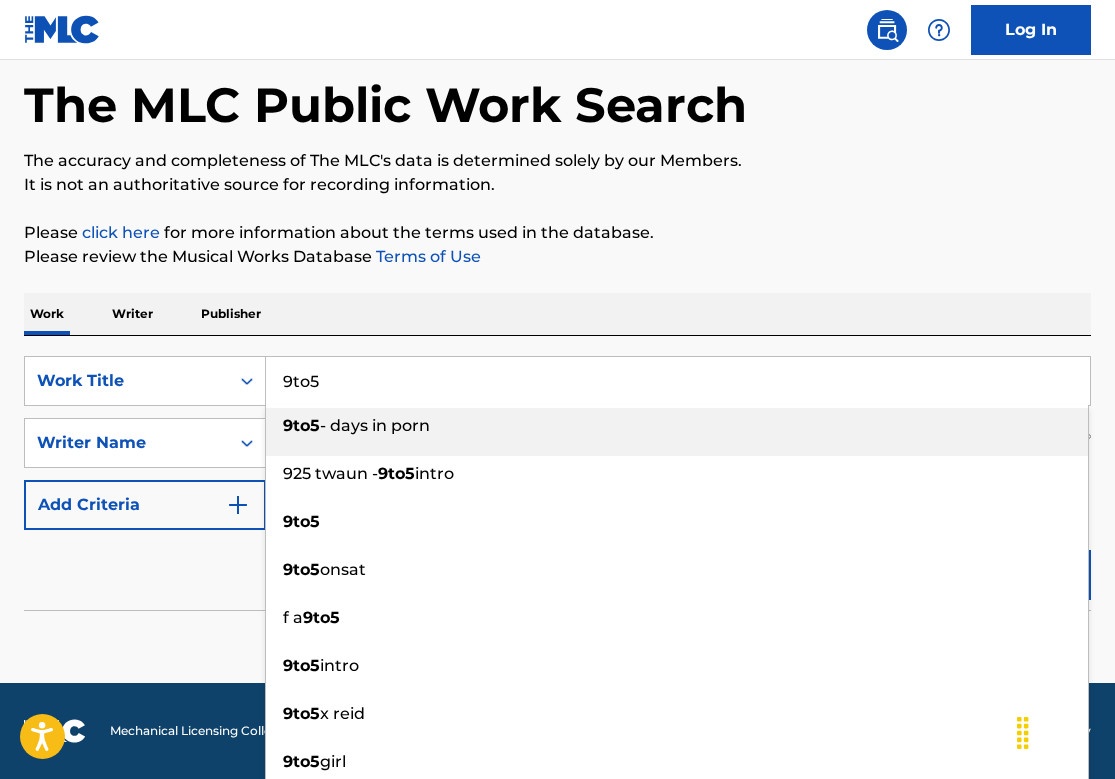 type on "9to5" 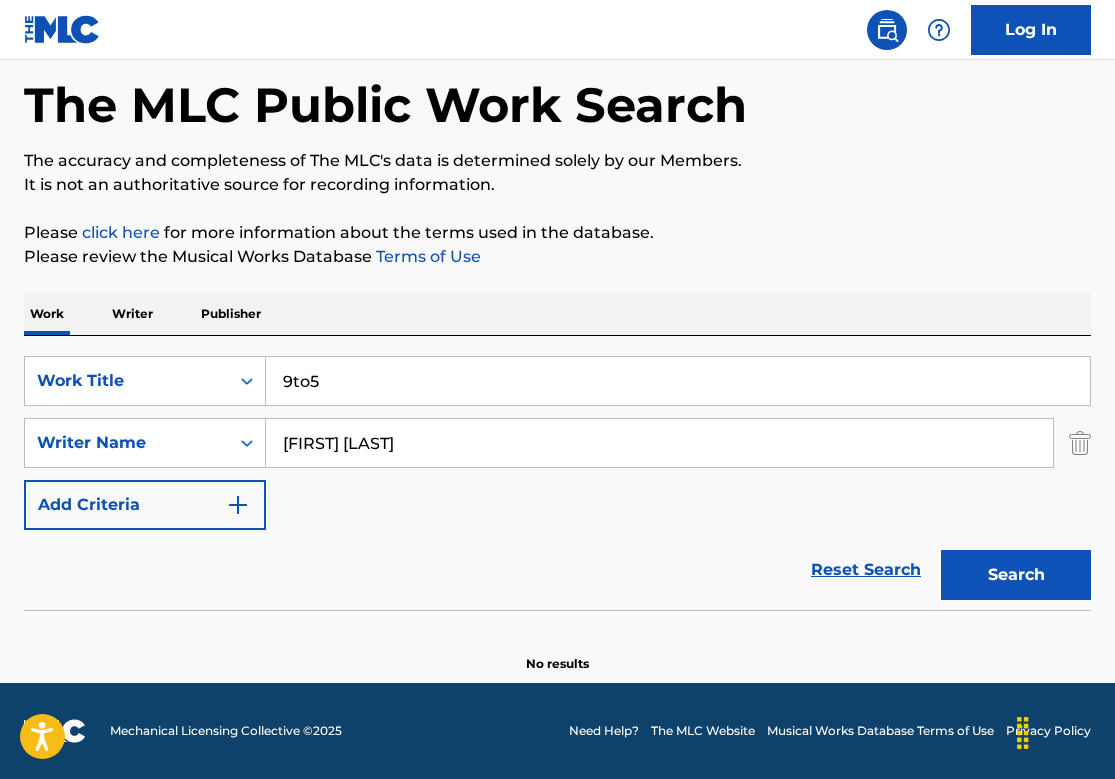 click on "Work Writer Publisher" at bounding box center [557, 314] 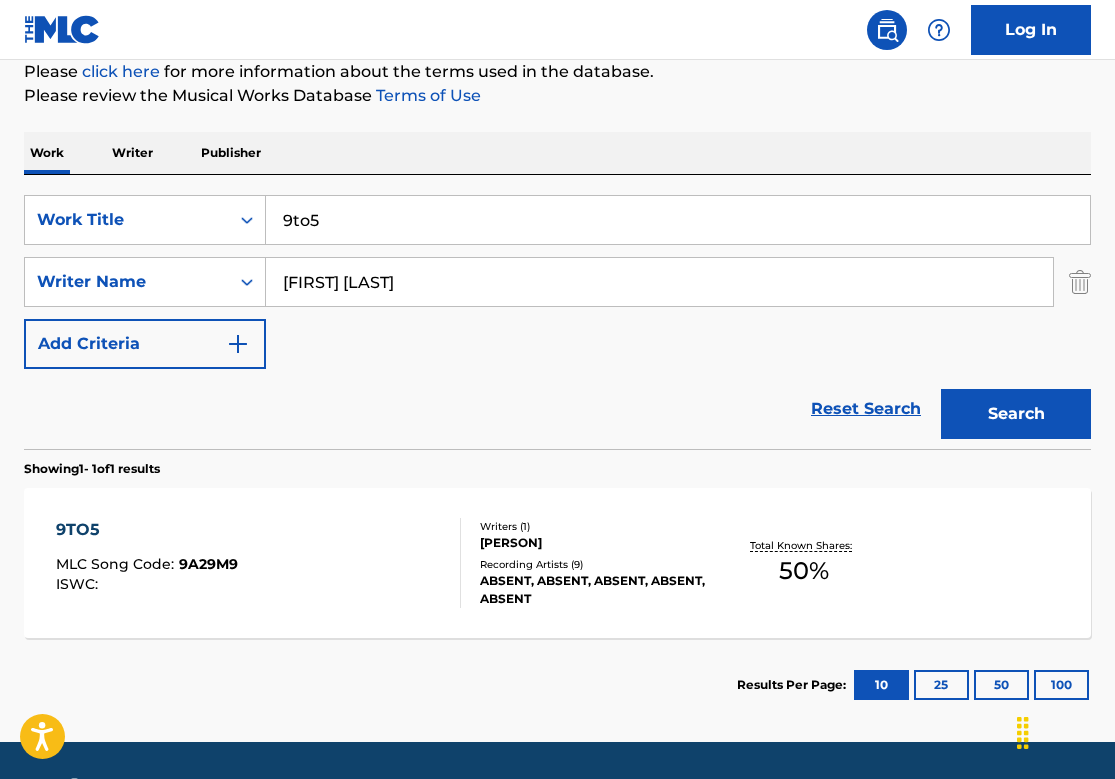 scroll, scrollTop: 279, scrollLeft: 0, axis: vertical 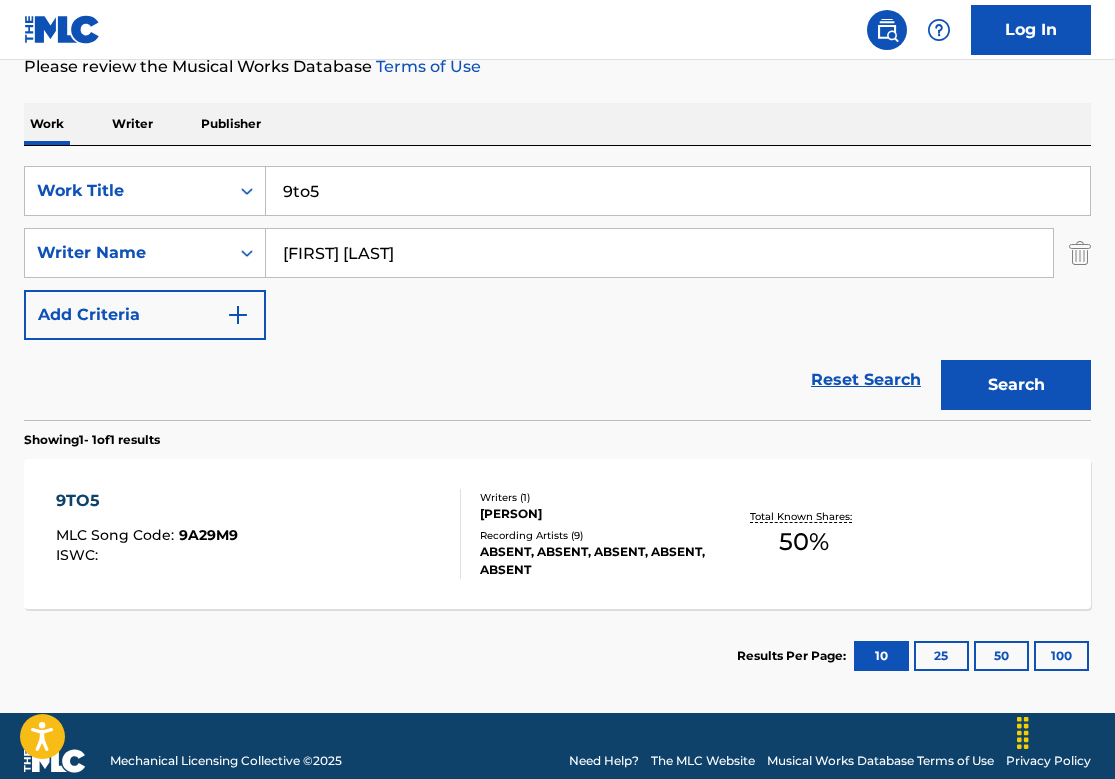 click on "9TO5 MLC Song Code : 9A29M9 ISWC :" at bounding box center (258, 534) 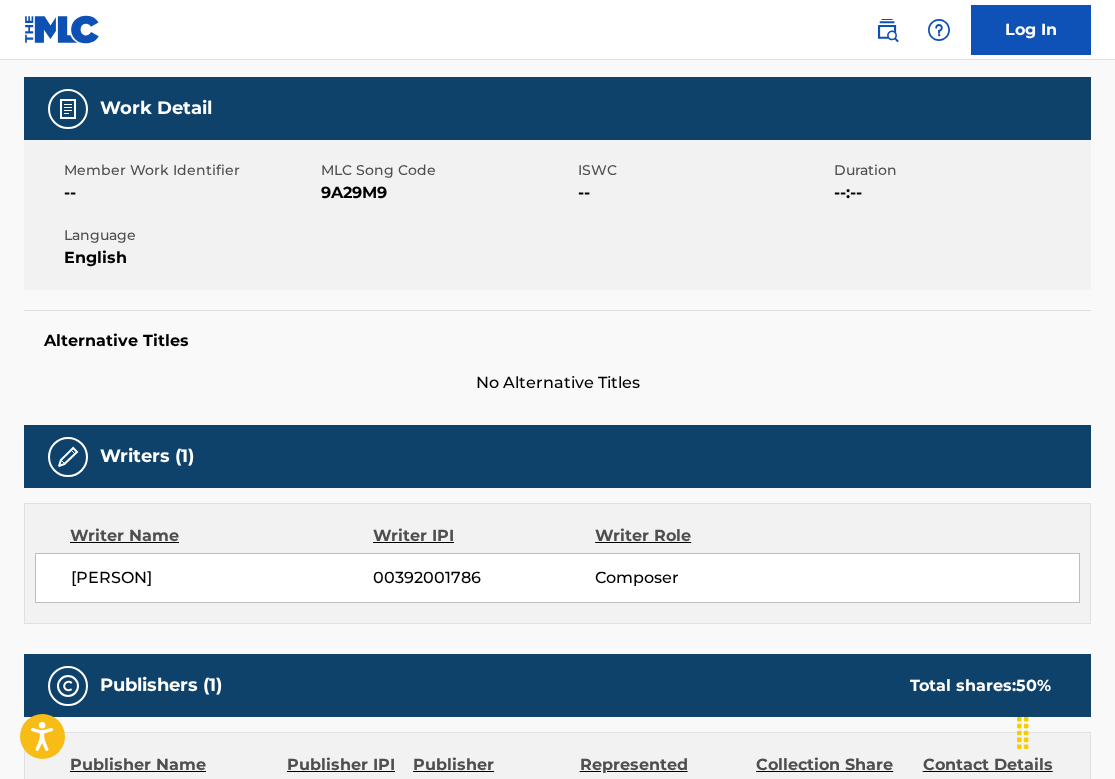 scroll, scrollTop: 0, scrollLeft: 0, axis: both 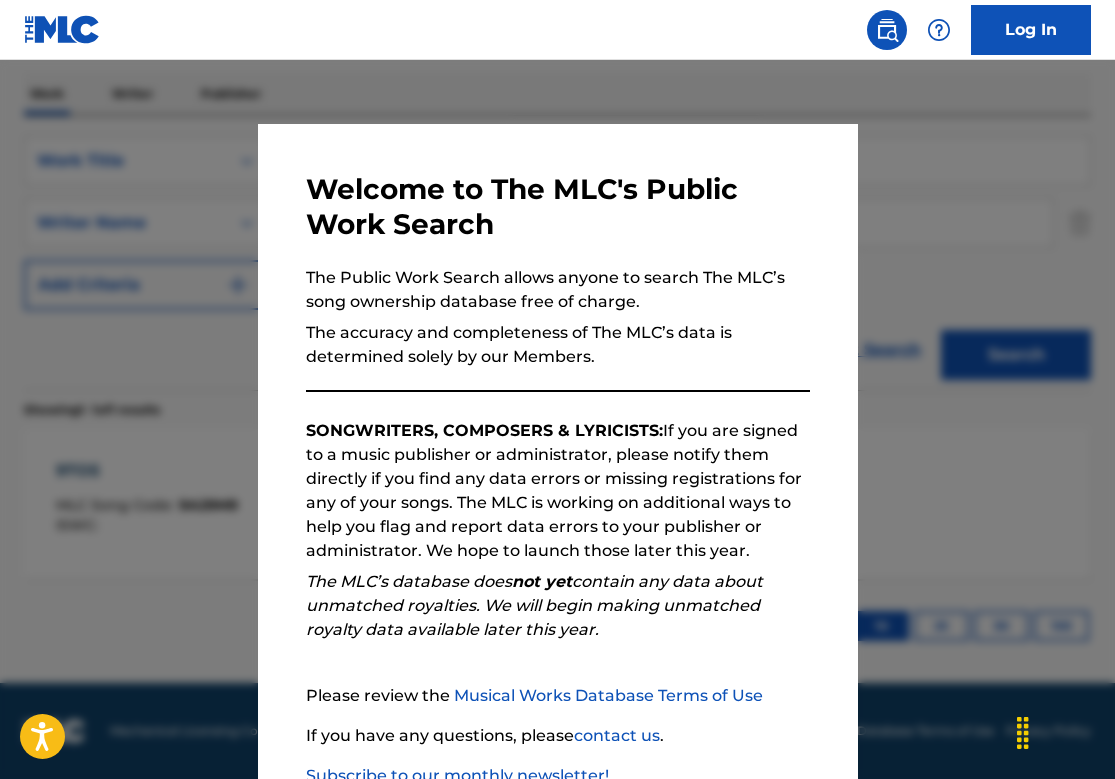 click at bounding box center (557, 449) 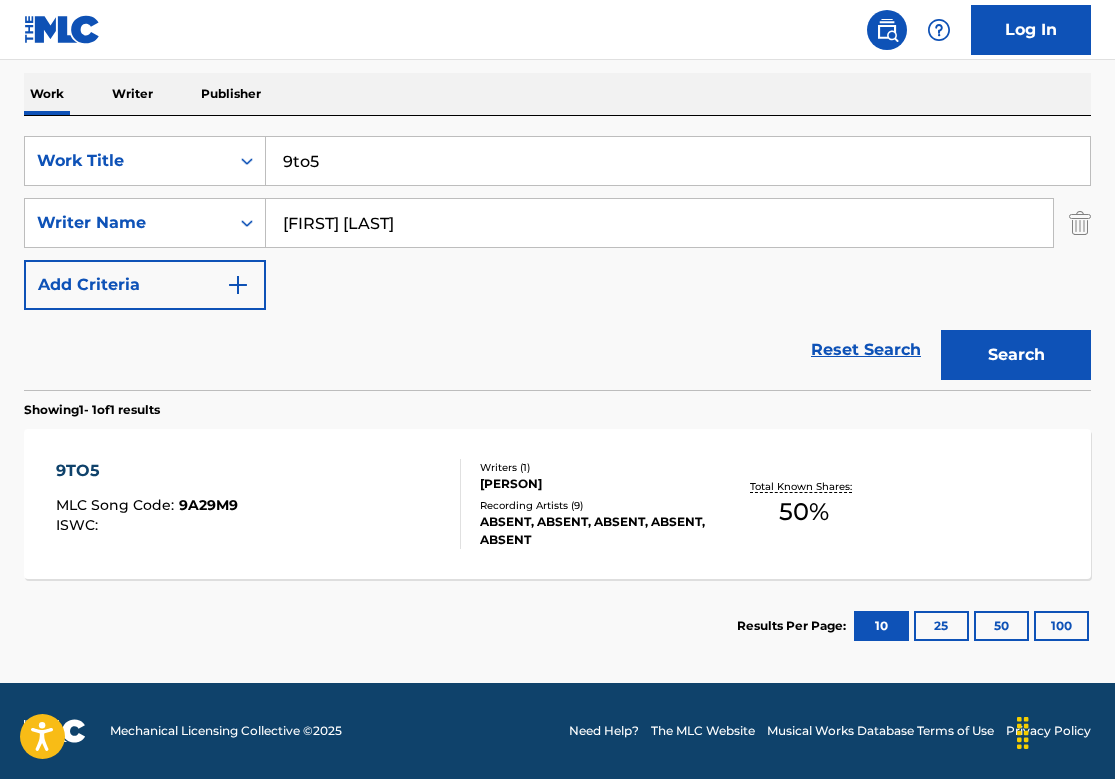 click on "9to5" at bounding box center (678, 161) 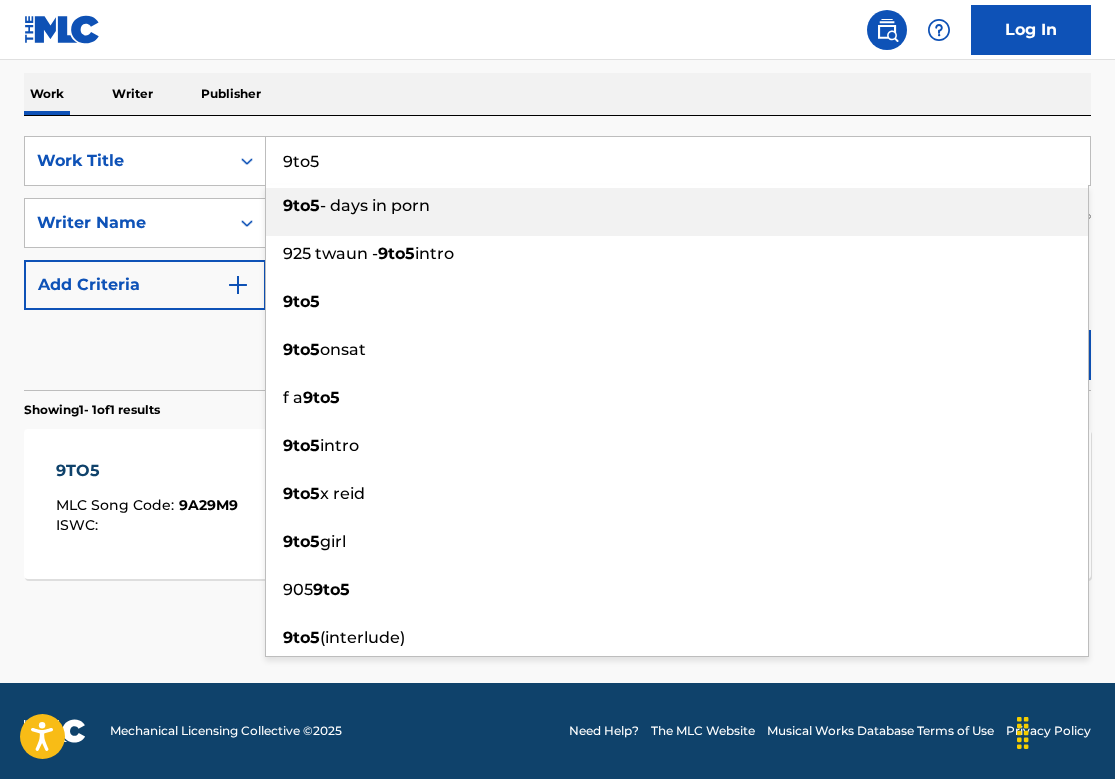 click on "9to5" at bounding box center [678, 161] 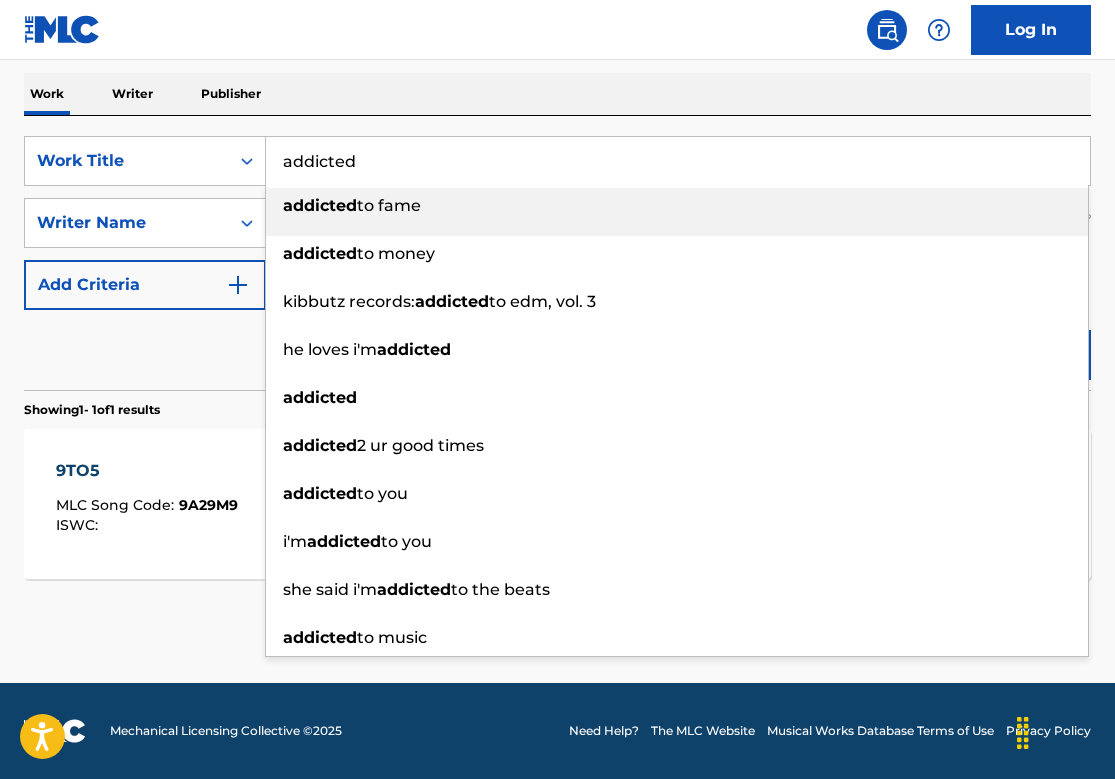 click on "Work Writer Publisher" at bounding box center [557, 94] 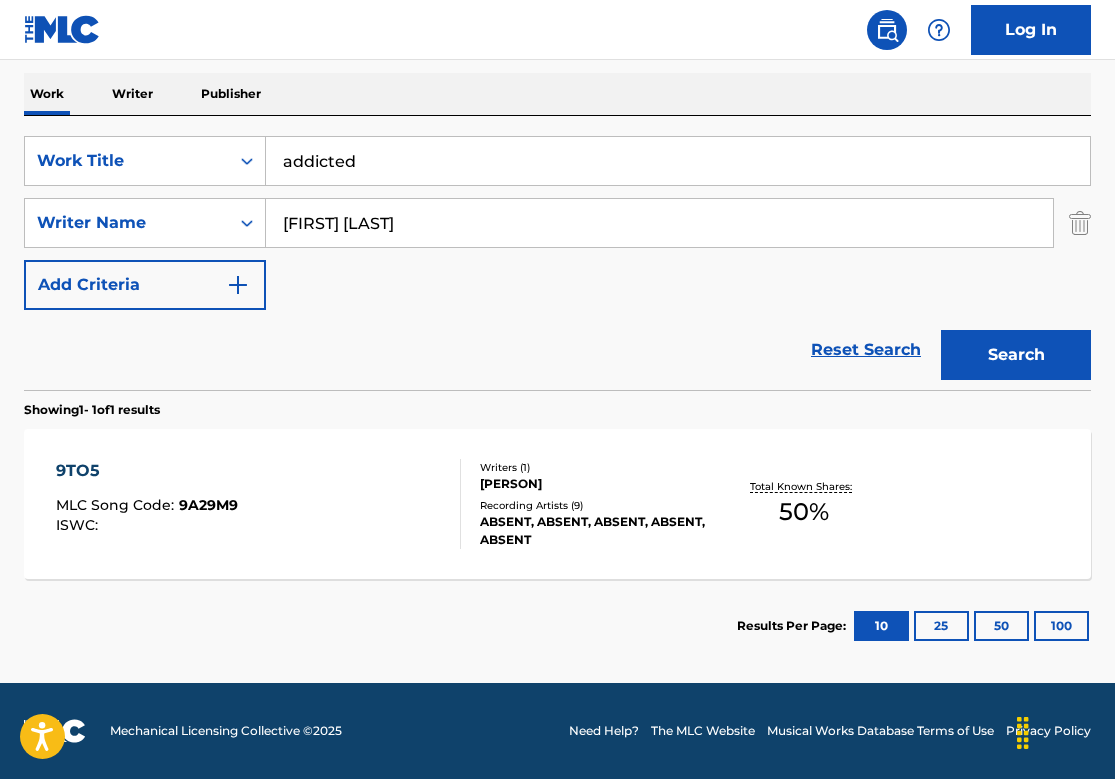 click on "Search" at bounding box center (1016, 355) 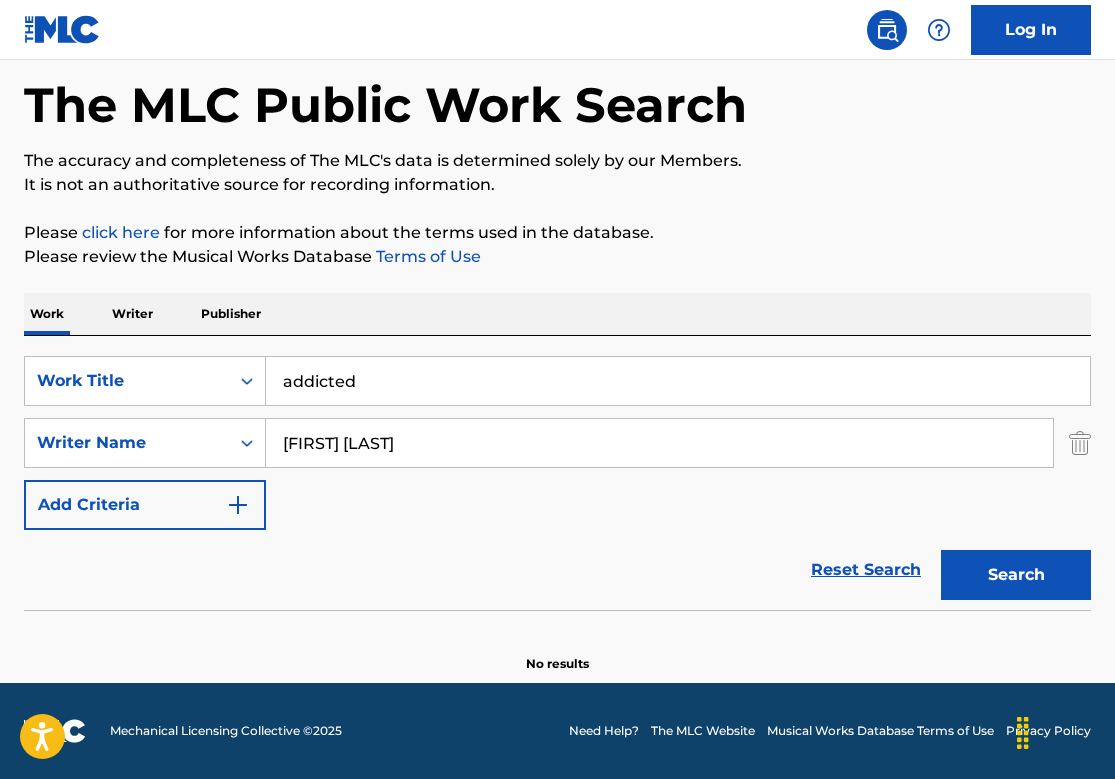 scroll, scrollTop: 89, scrollLeft: 0, axis: vertical 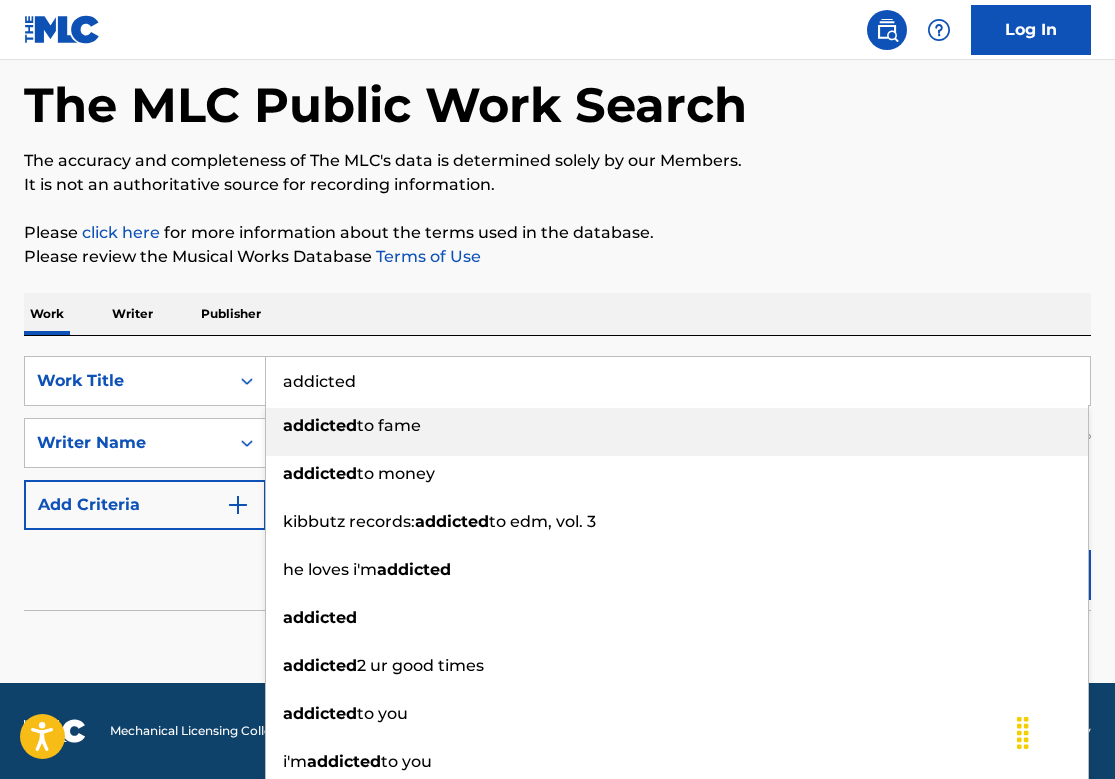 click on "addicted" at bounding box center (678, 381) 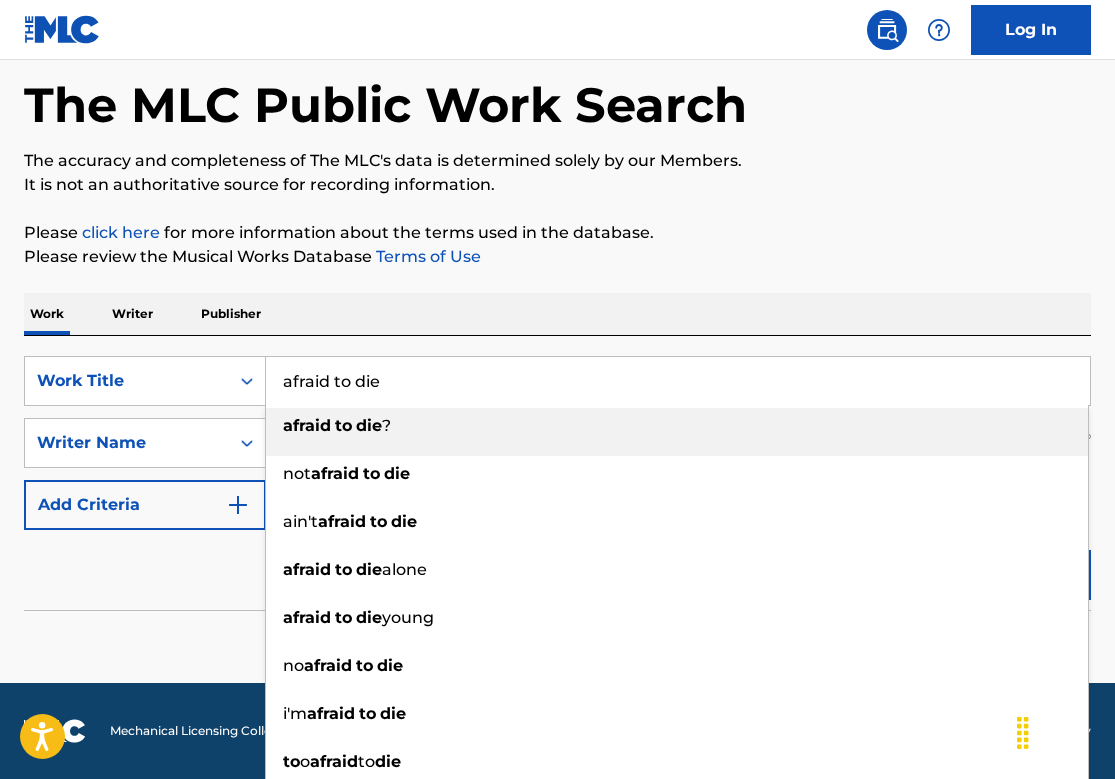 click on "Work Writer Publisher" at bounding box center [557, 314] 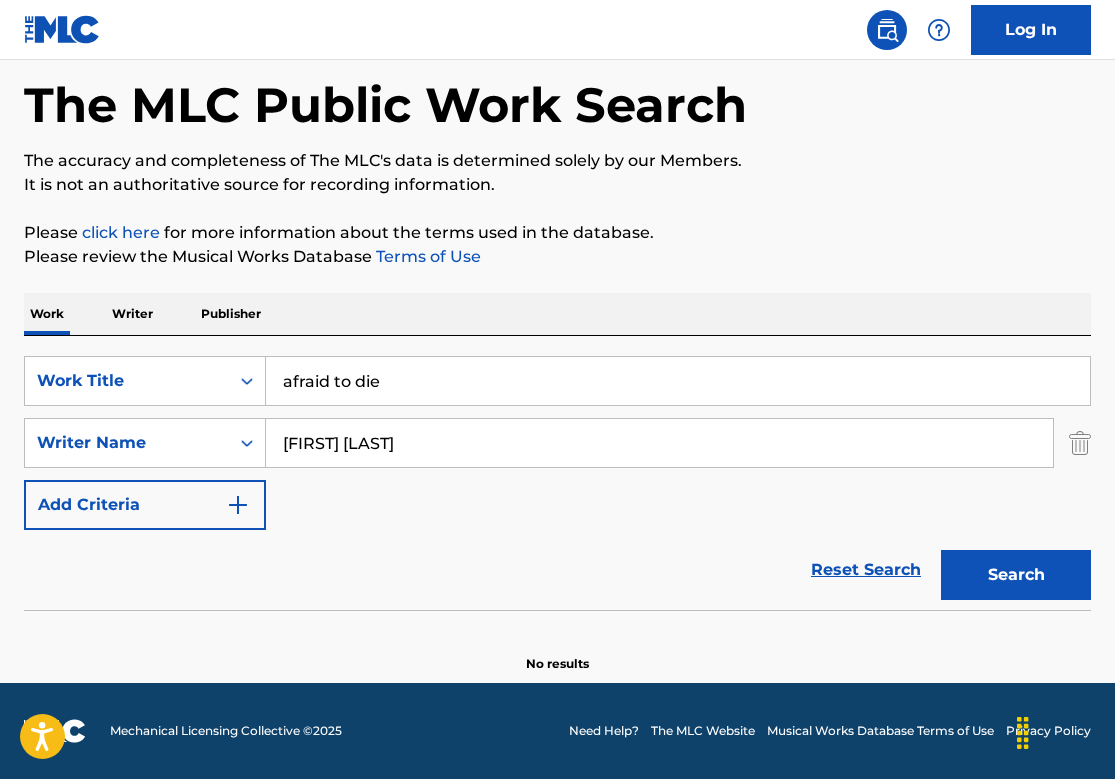 click on "Search" at bounding box center (1016, 575) 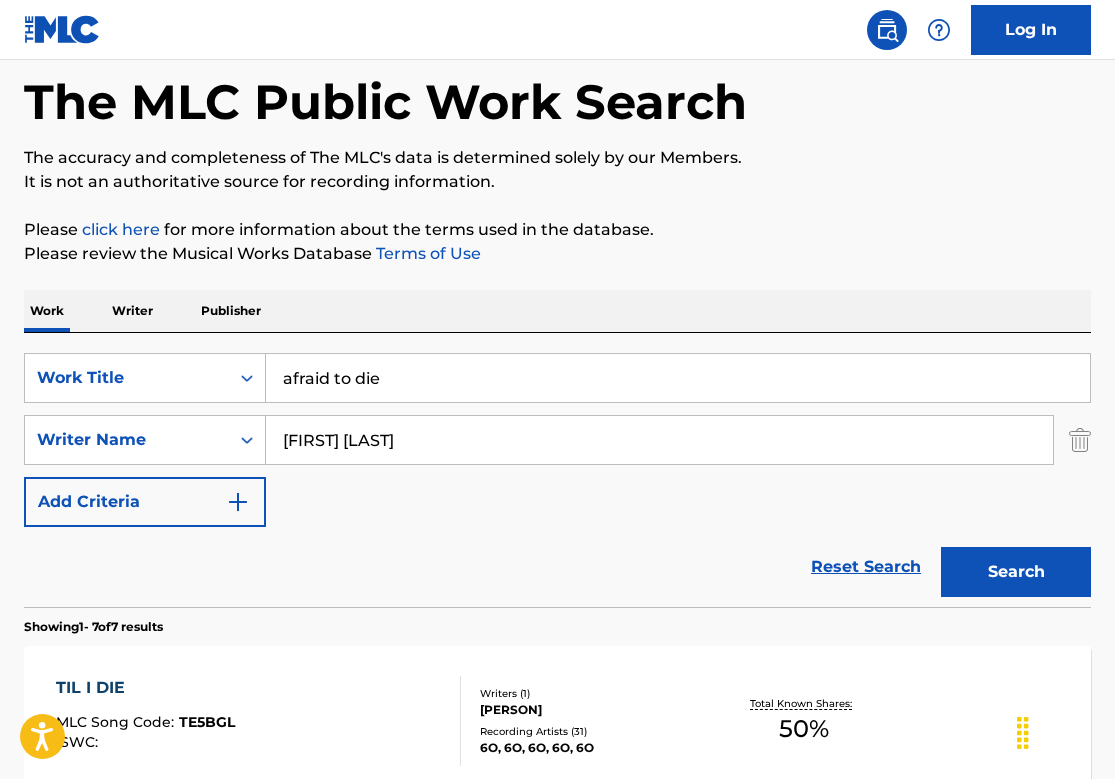 scroll, scrollTop: 289, scrollLeft: 0, axis: vertical 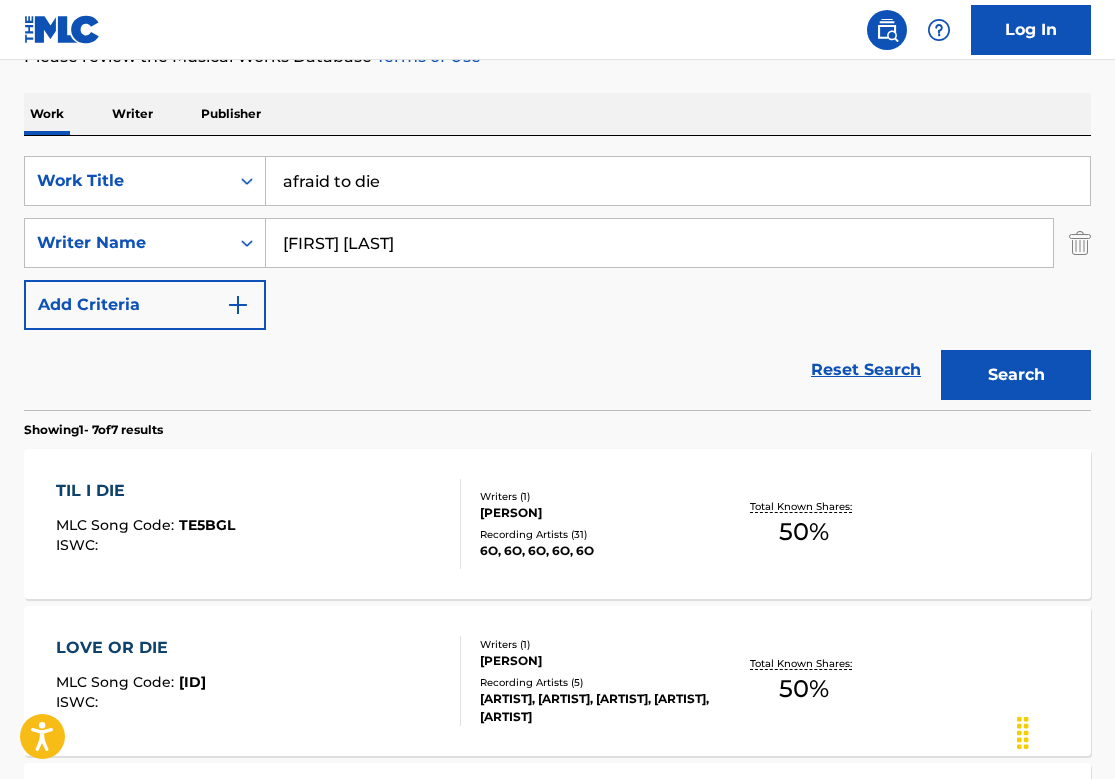 click on "afraid to die" at bounding box center (678, 181) 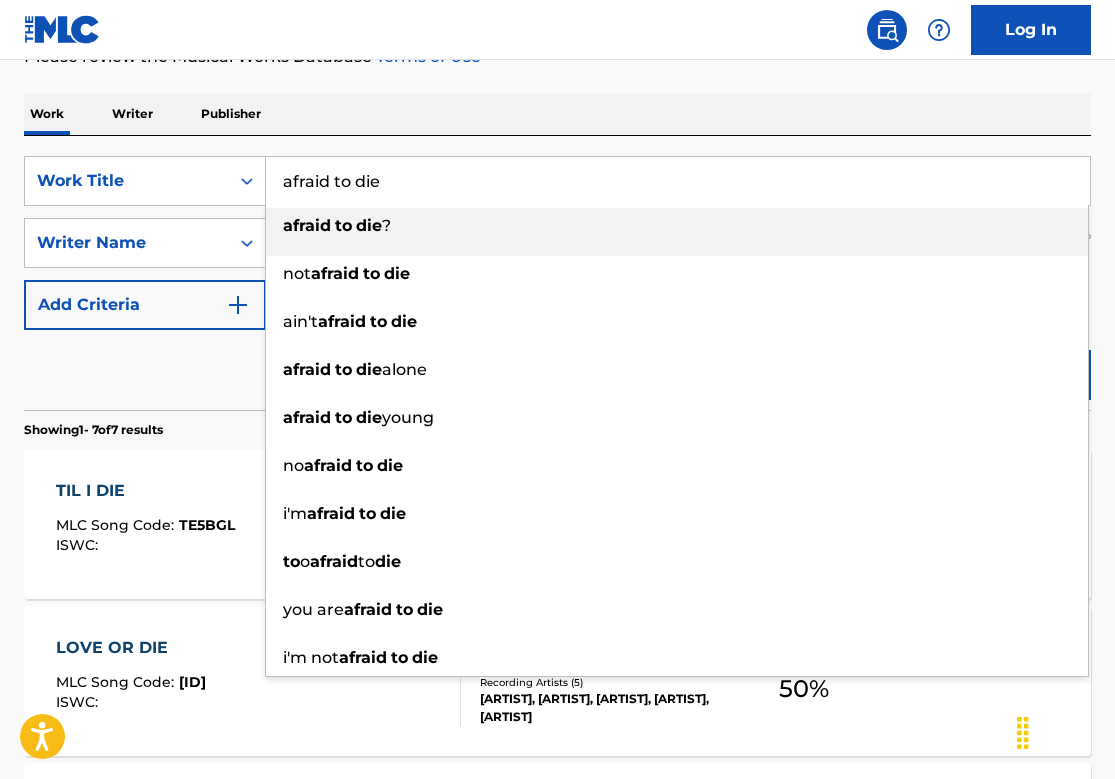 click on "afraid to die" at bounding box center [678, 181] 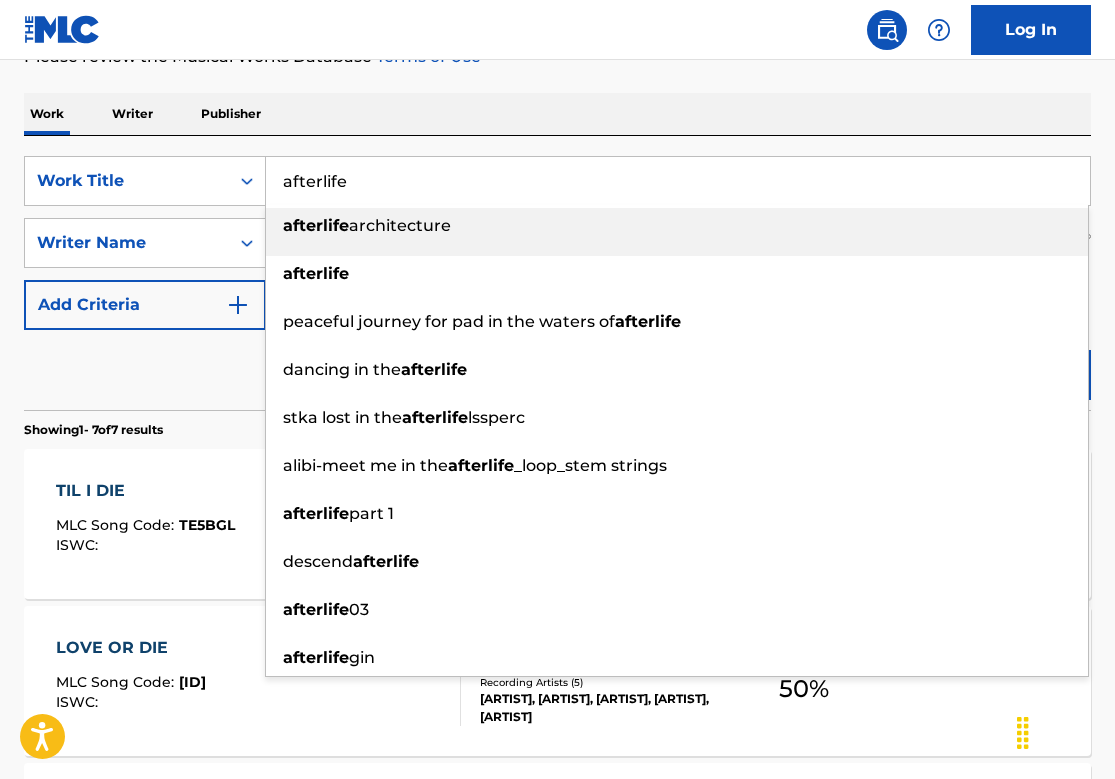 type on "afterlife" 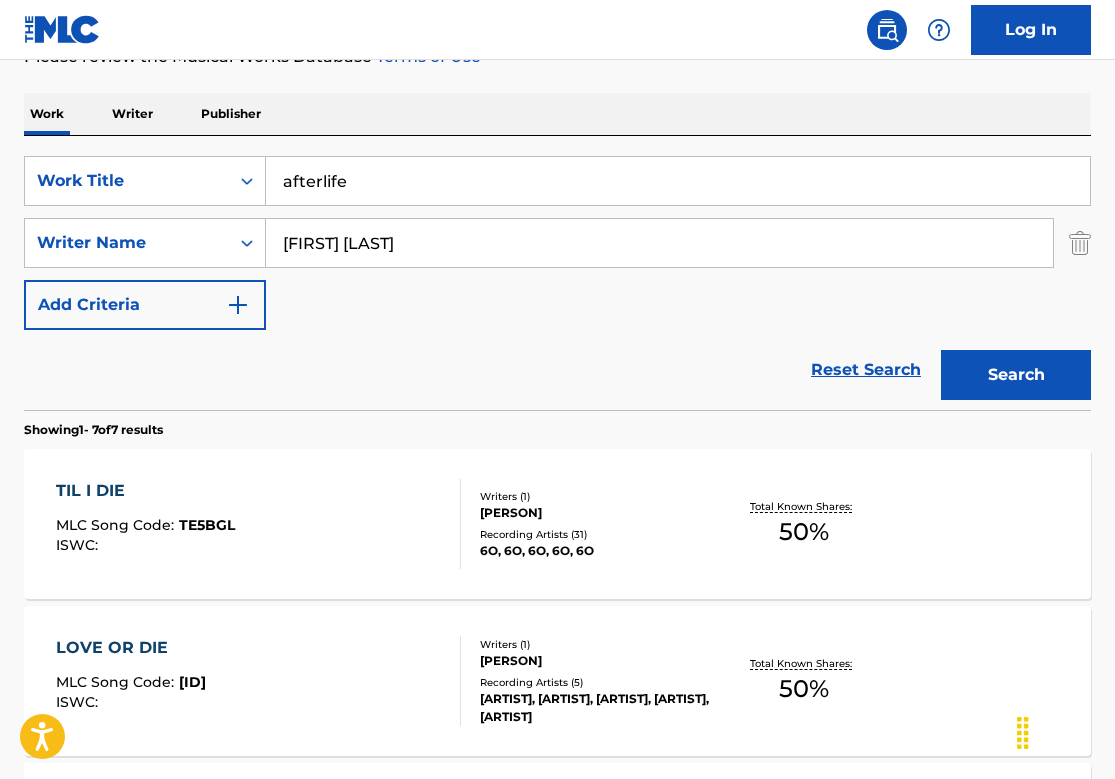 click on "Search" at bounding box center [1016, 375] 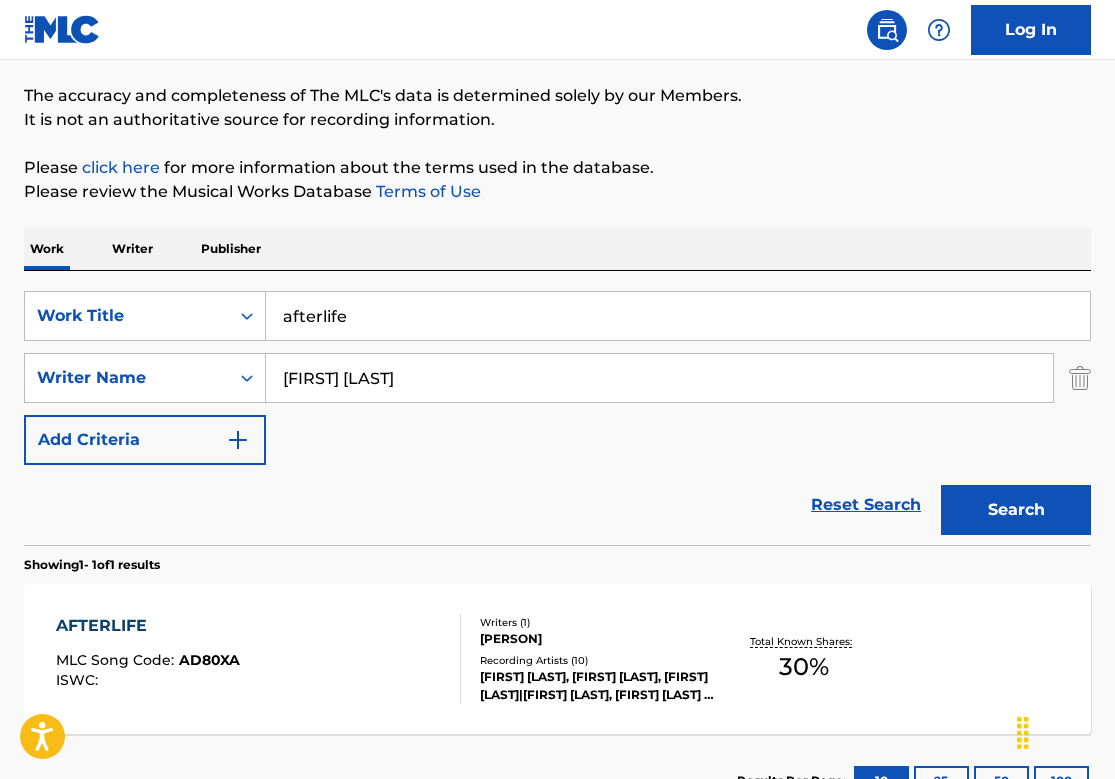 scroll, scrollTop: 289, scrollLeft: 0, axis: vertical 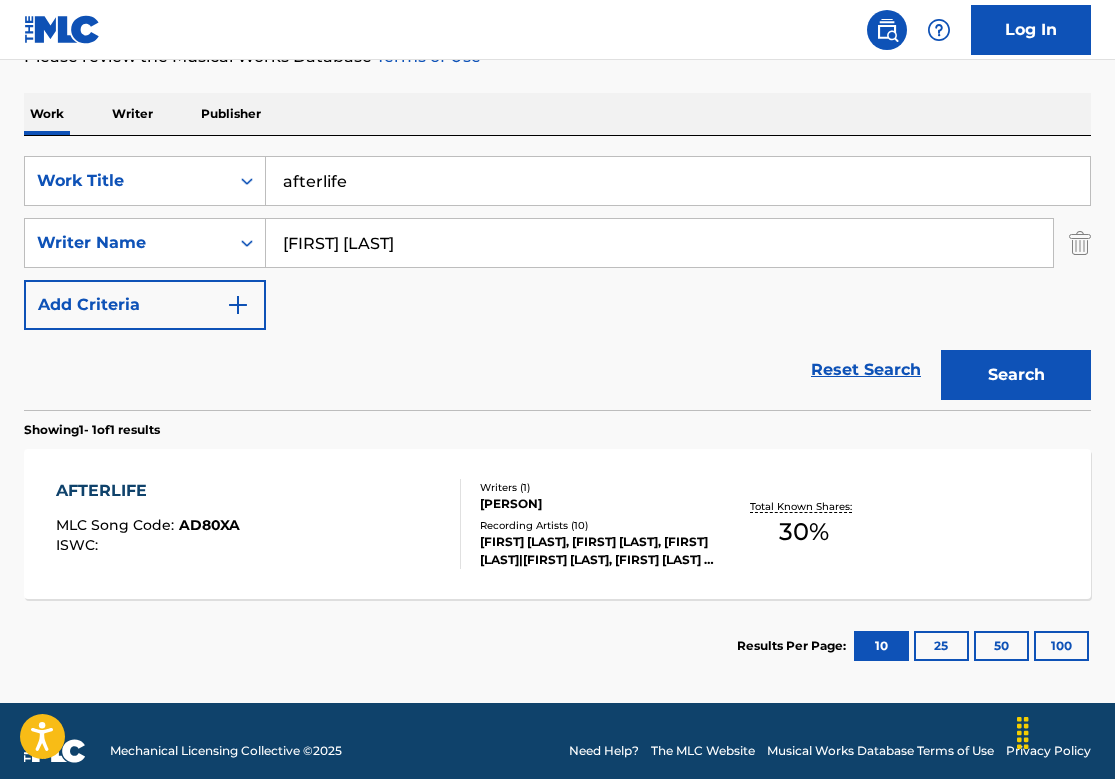 click on "[ARTIST] MLC Song Code : [ID] ISWC : Writers ( 1 ) [FULL NAME] Recording Artists ( 10 ) [FIRST], [FIRST], [FIRST]|[FIRST], [FIRST] & [FIRST], [FIRST] & [FIRST], [FIRST], [FIRST] Total Known Shares: 30 %" at bounding box center [557, 524] 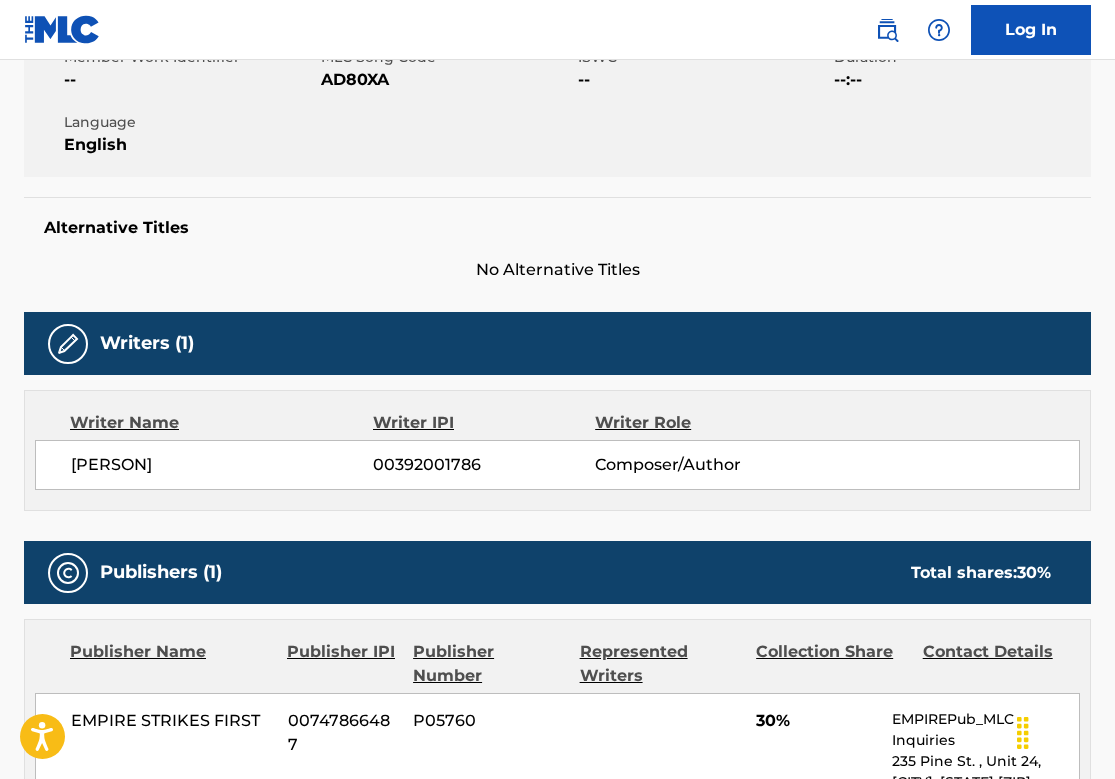 scroll, scrollTop: 309, scrollLeft: 0, axis: vertical 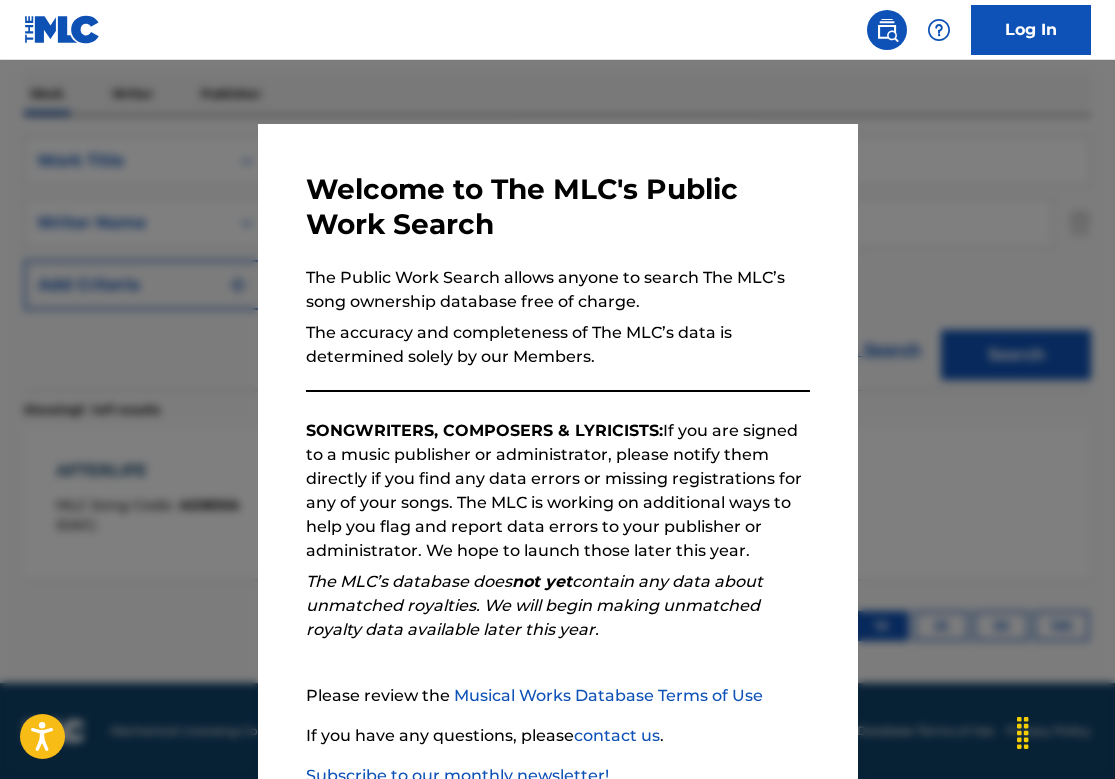 click at bounding box center [557, 449] 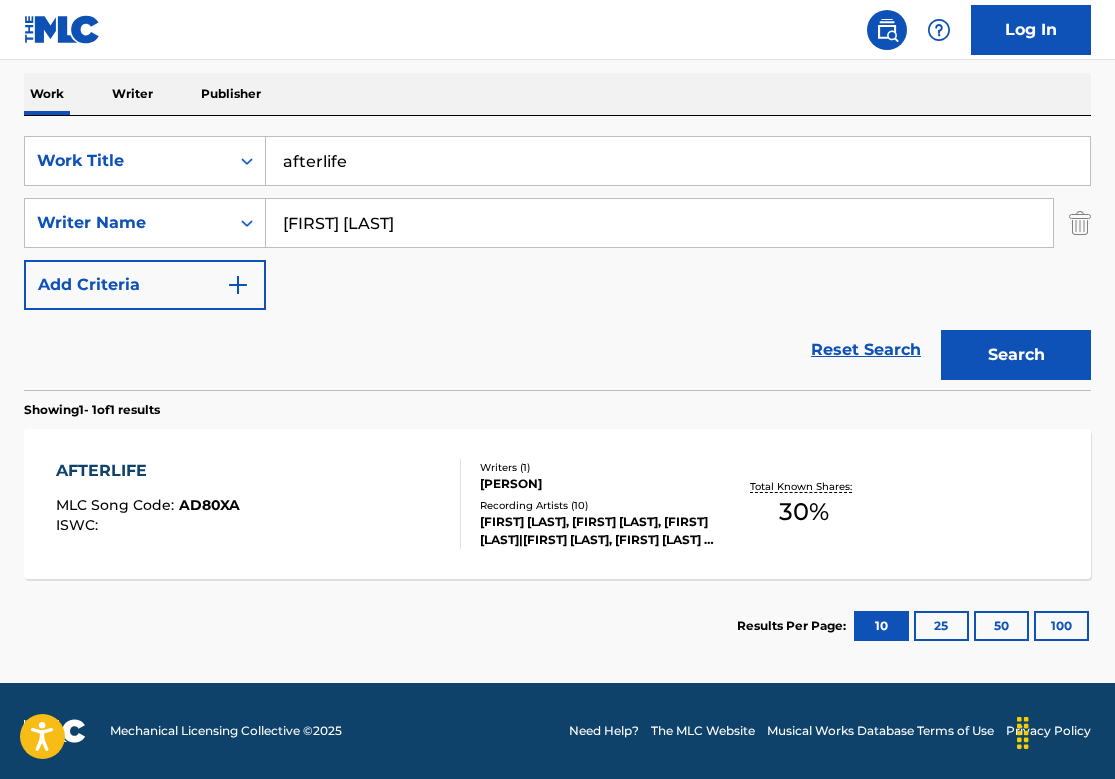 click on "afterlife" at bounding box center (678, 161) 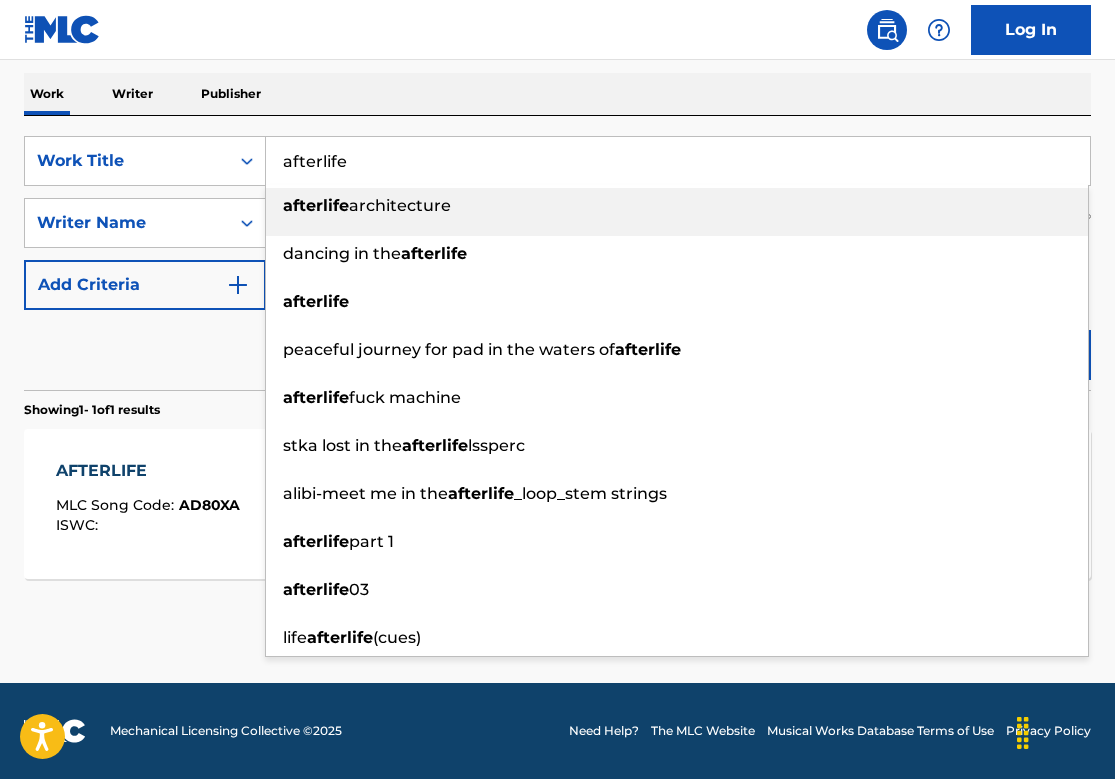 click on "afterlife" at bounding box center (678, 161) 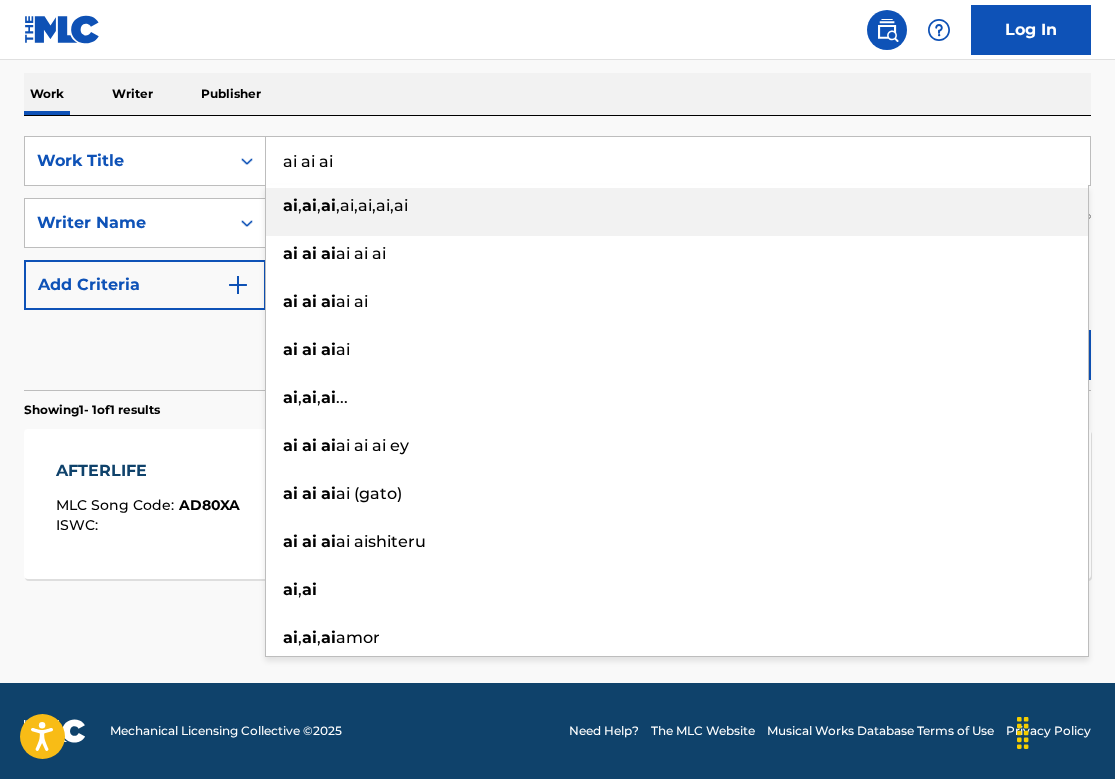 click on "Work Writer Publisher" at bounding box center [557, 94] 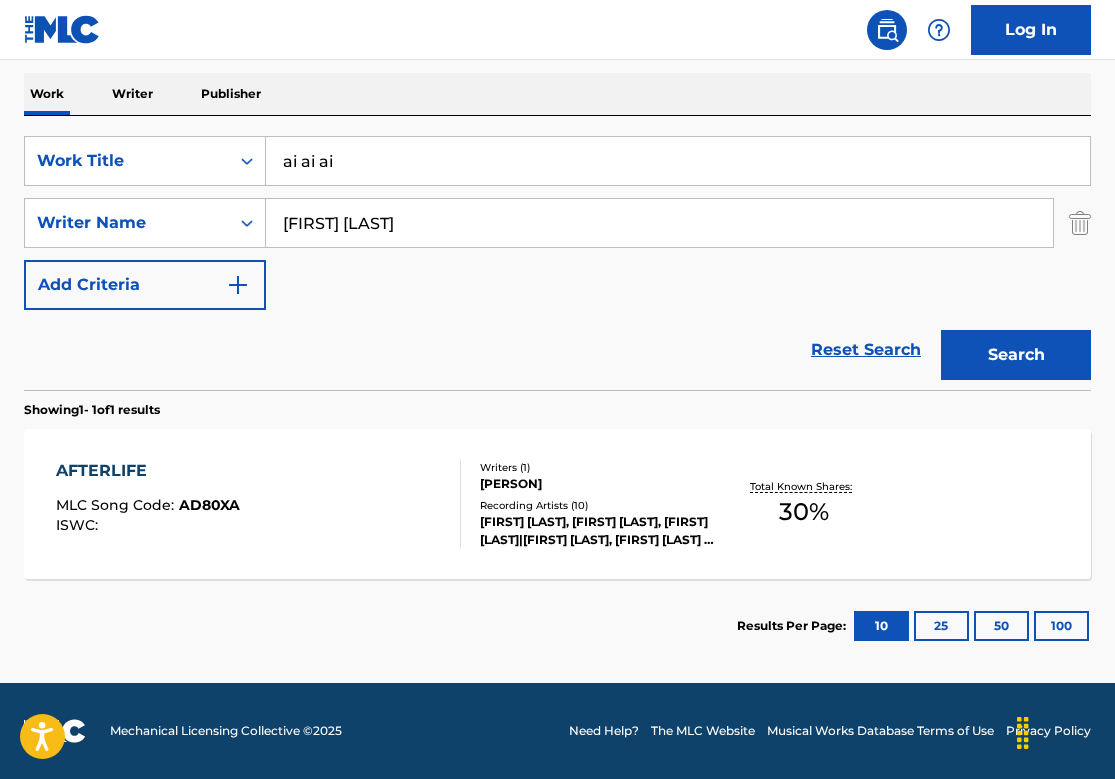 click on "Search" at bounding box center [1016, 355] 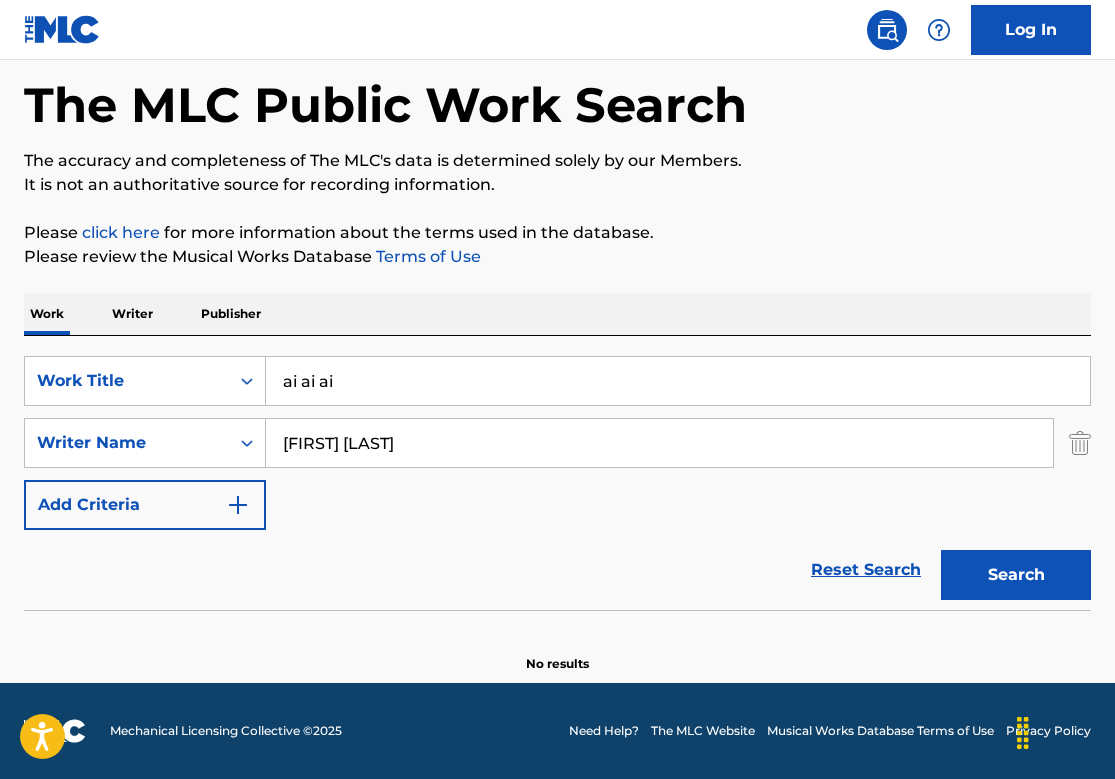 scroll, scrollTop: 89, scrollLeft: 0, axis: vertical 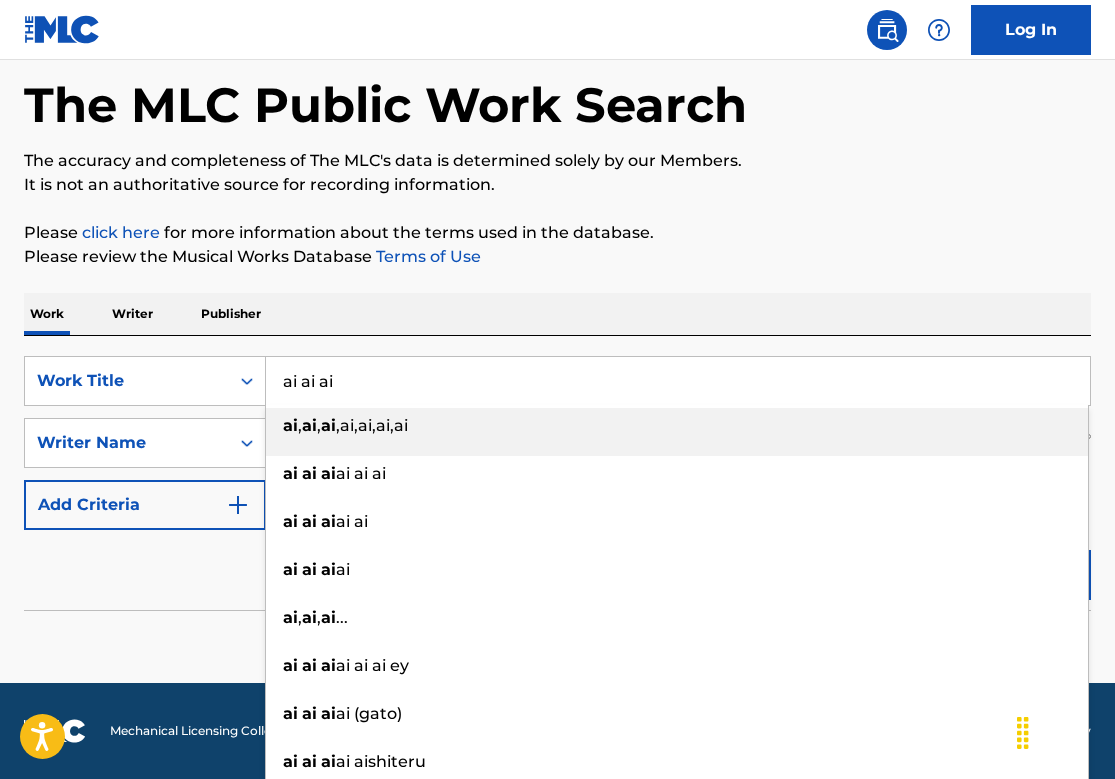 click on "ai ai ai" at bounding box center [678, 381] 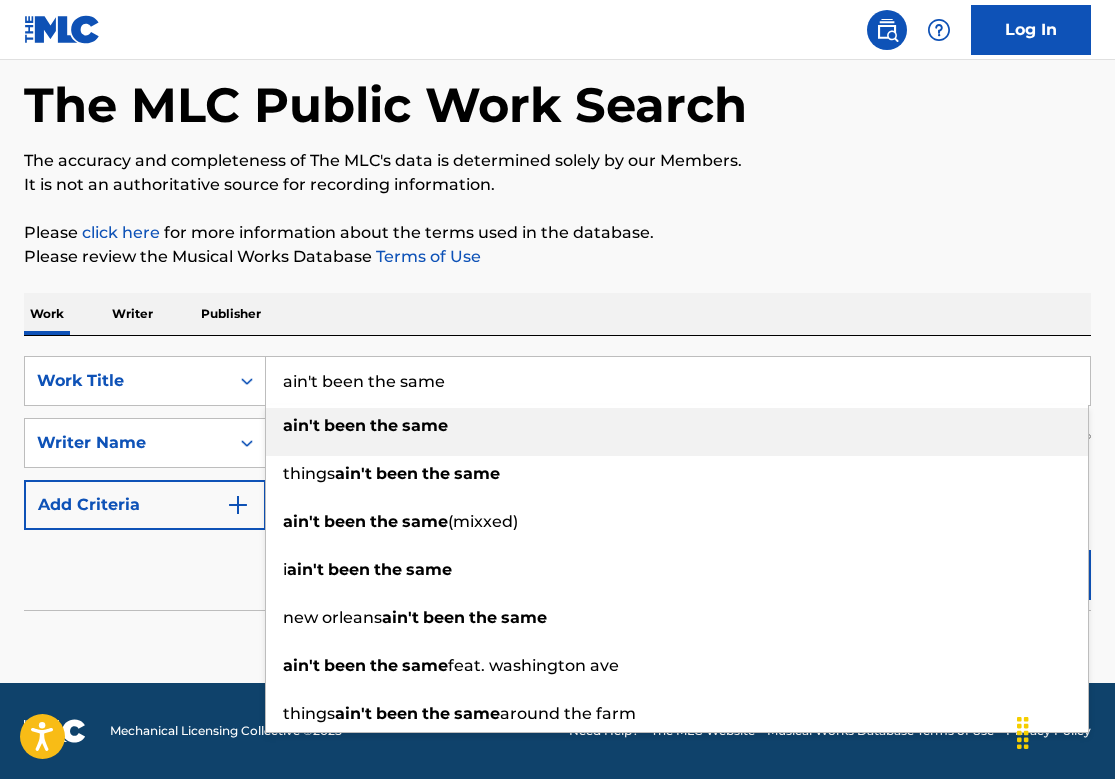 type on "ain't been the same" 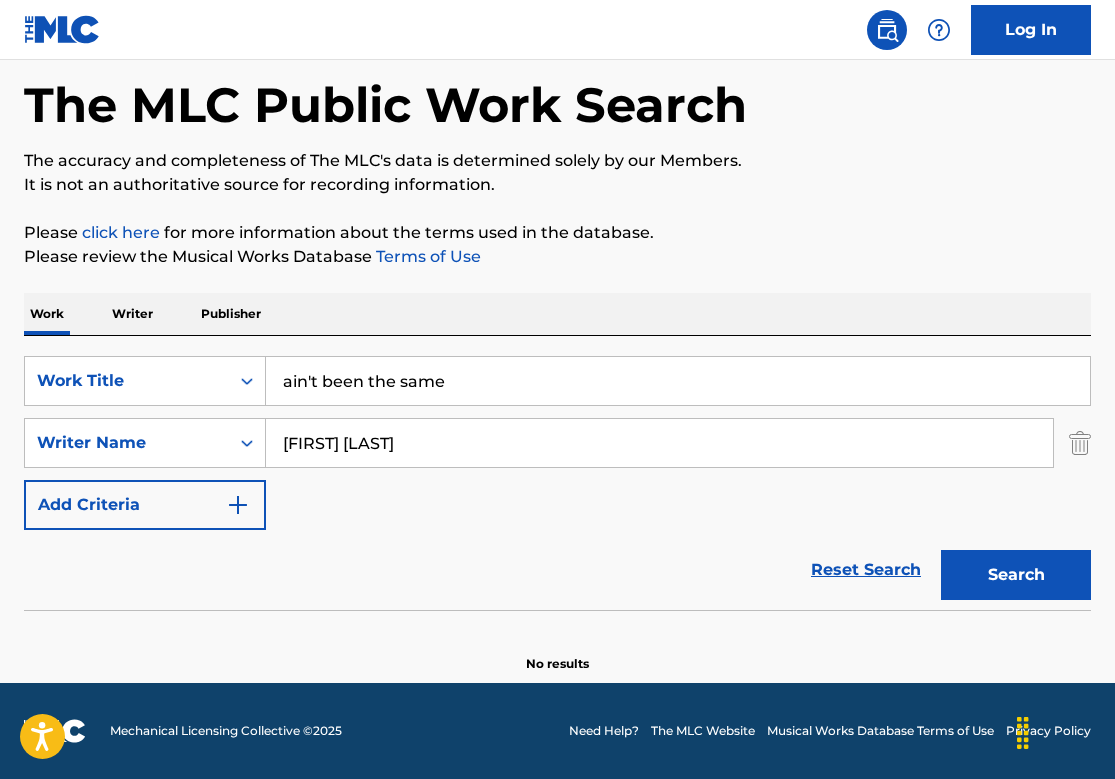 click on "Search" at bounding box center [1016, 575] 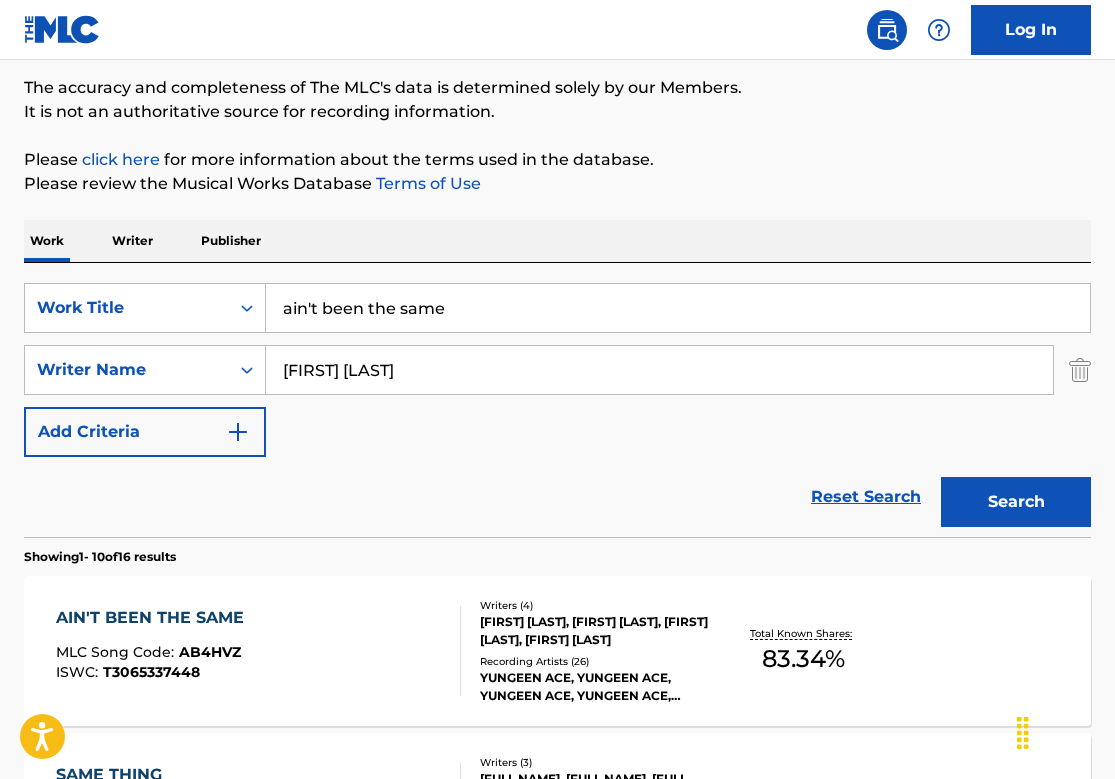 scroll, scrollTop: 263, scrollLeft: 0, axis: vertical 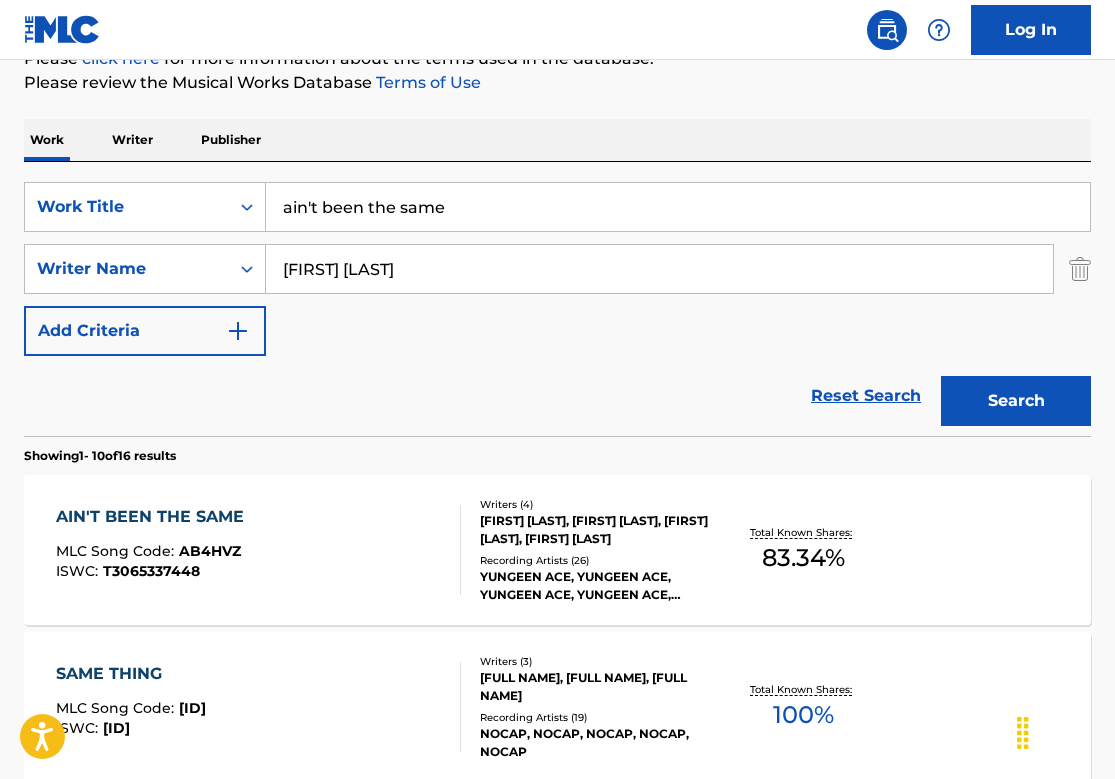 click on "AIN'T BEEN THE SAME MLC Song Code : AB4HVZ ISWC : T3065337448" at bounding box center [258, 550] 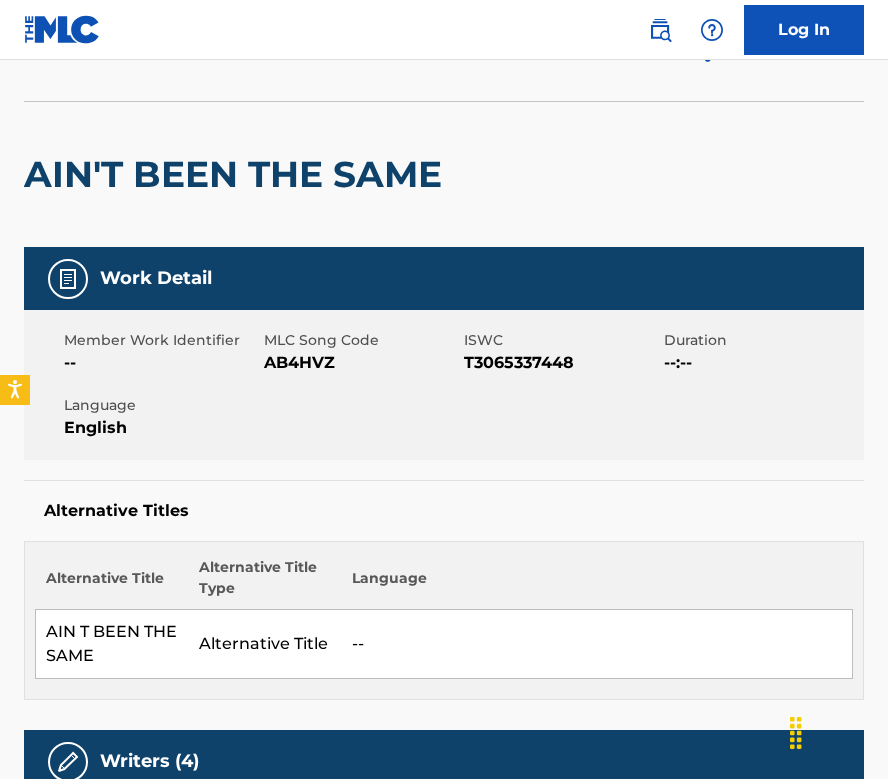 scroll, scrollTop: 0, scrollLeft: 0, axis: both 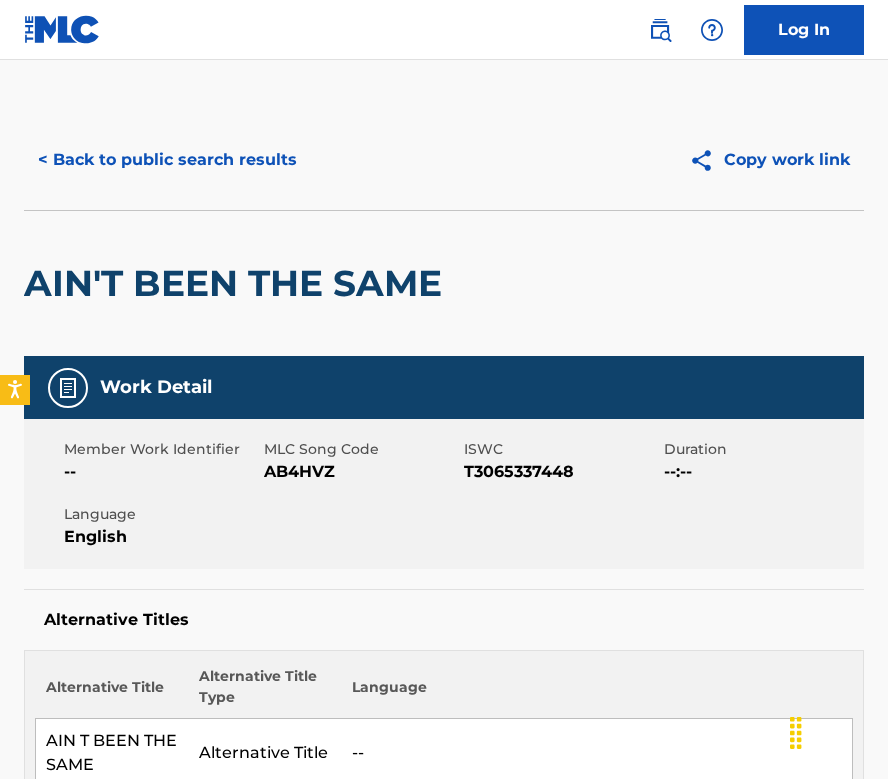click on "< Back to public search results" at bounding box center (167, 160) 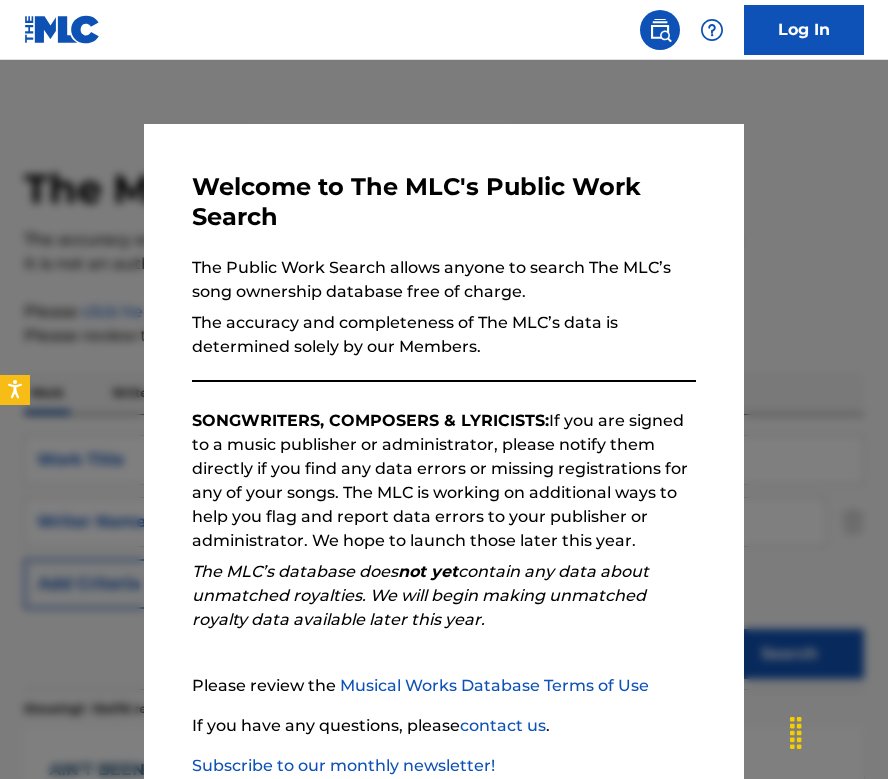 scroll, scrollTop: 263, scrollLeft: 0, axis: vertical 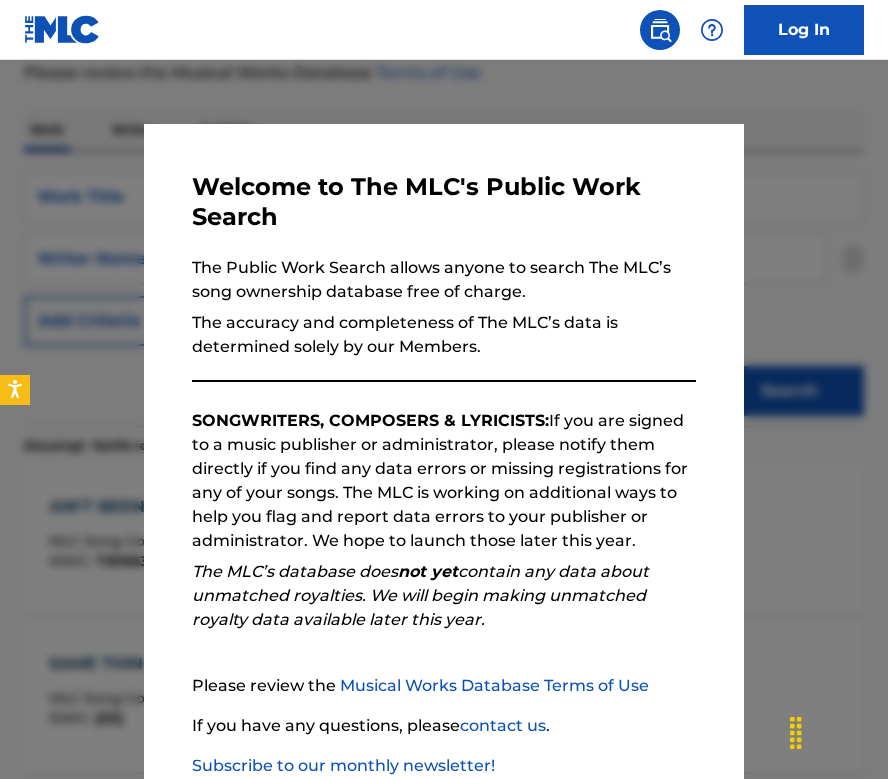 click at bounding box center [444, 449] 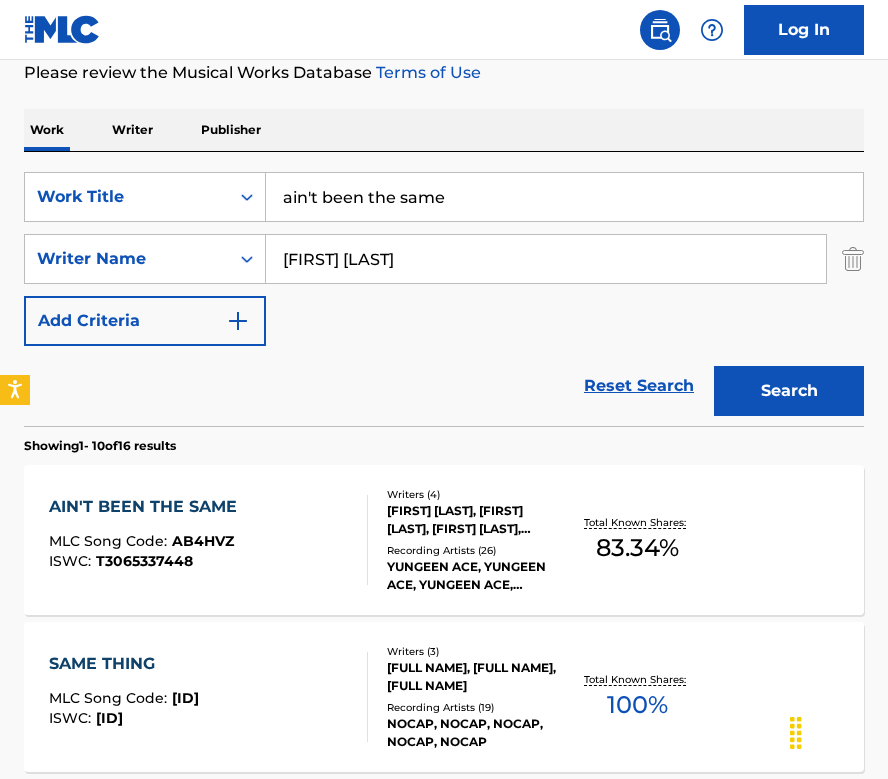 click on "[FIRST] [LAST]" at bounding box center [546, 259] 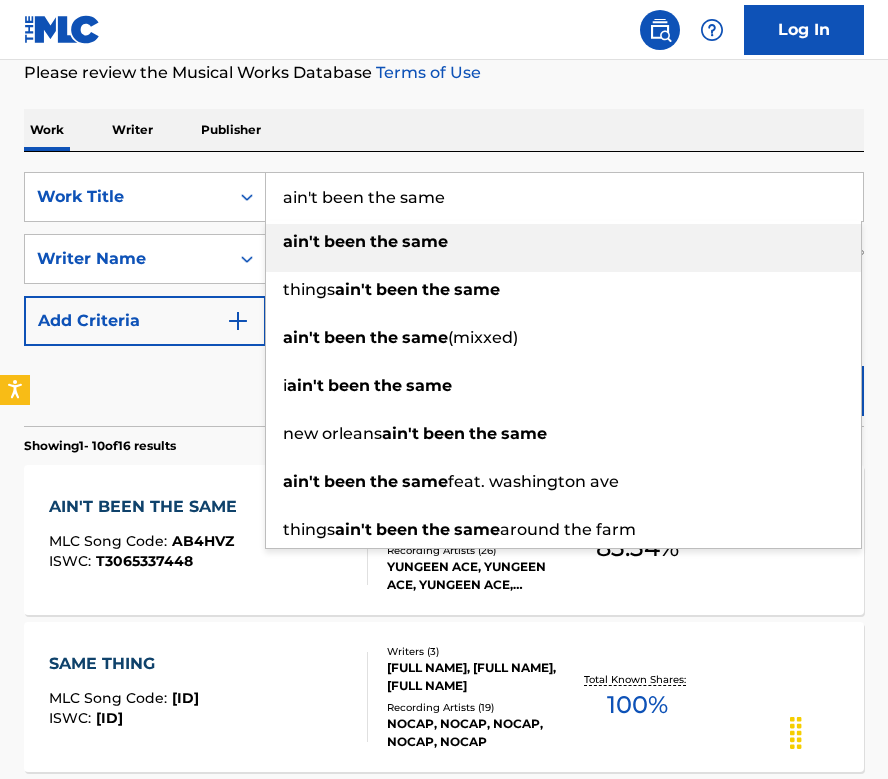 click on "ain't been the same" at bounding box center [564, 197] 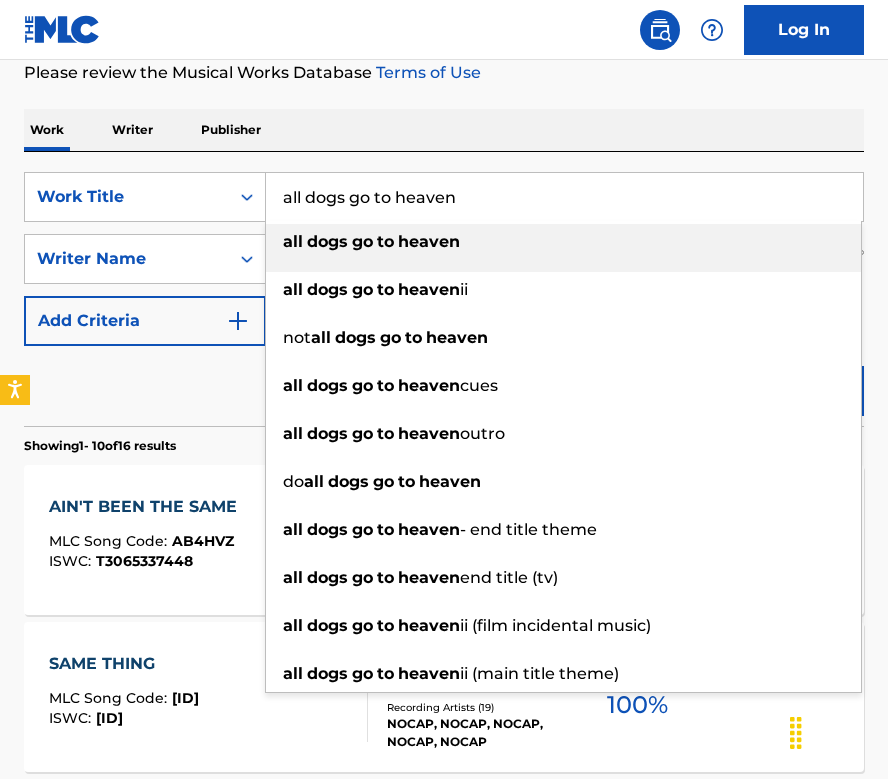type on "all dogs go to heaven" 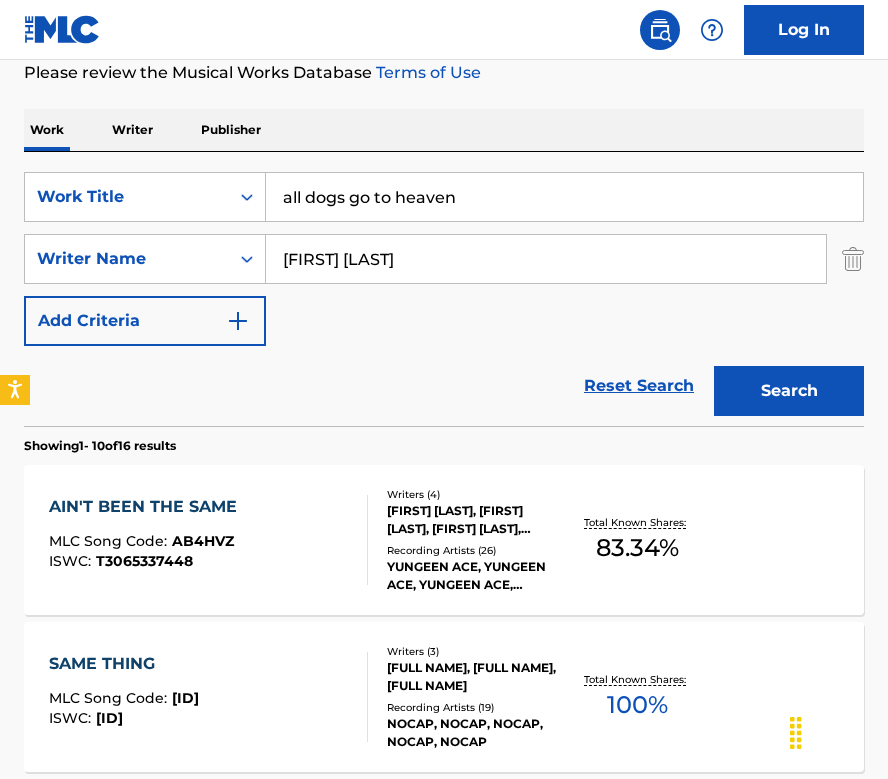 click on "Work Writer Publisher" at bounding box center (444, 130) 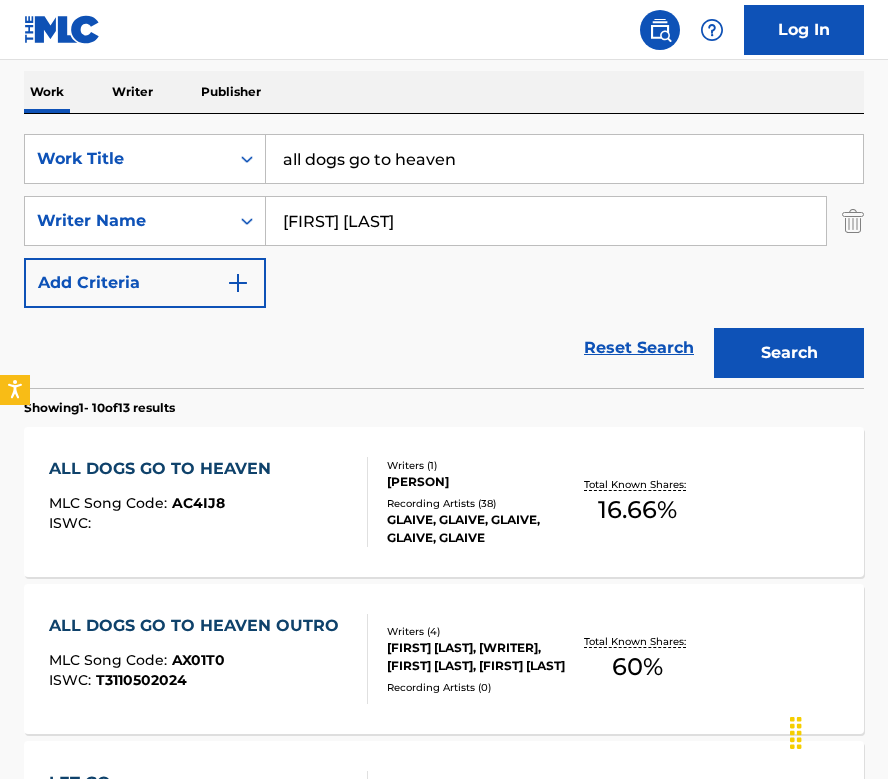 scroll, scrollTop: 301, scrollLeft: 0, axis: vertical 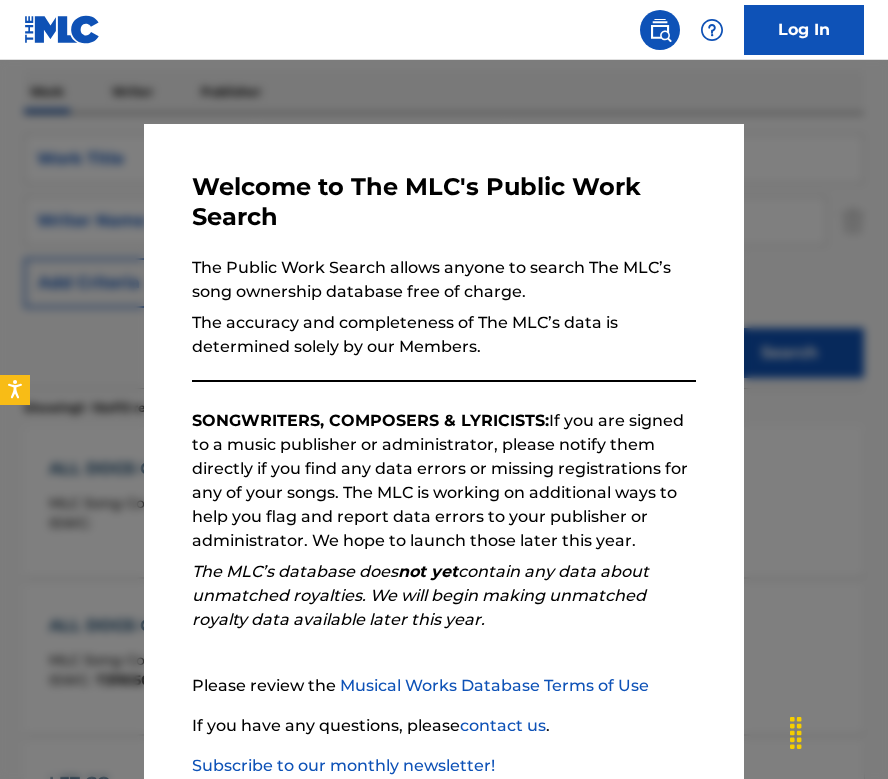 click at bounding box center (444, 449) 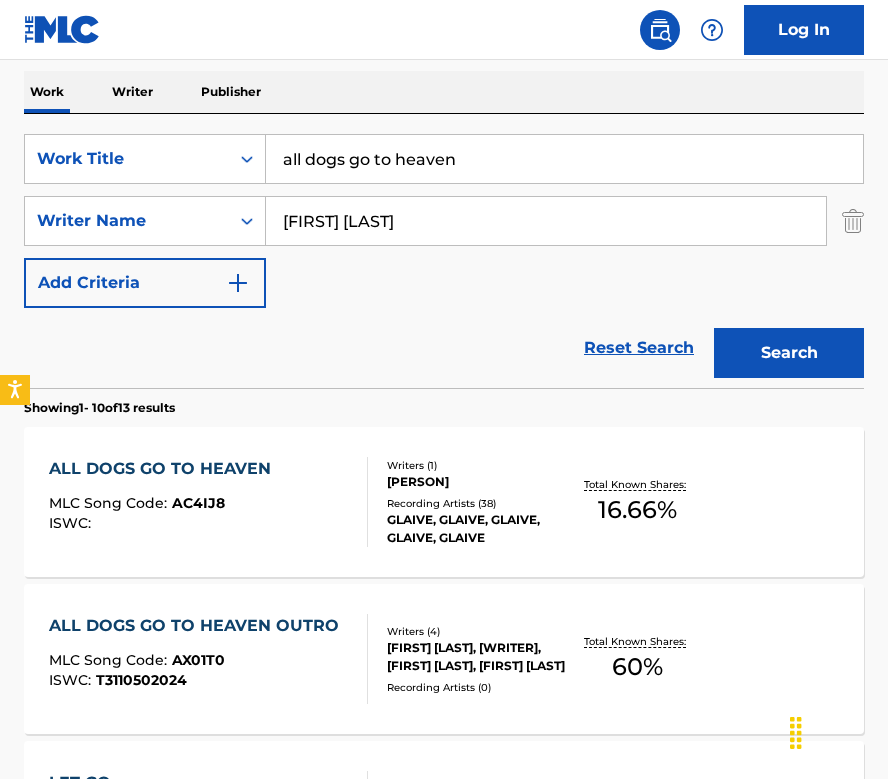 click on "all dogs go to heaven" at bounding box center (564, 159) 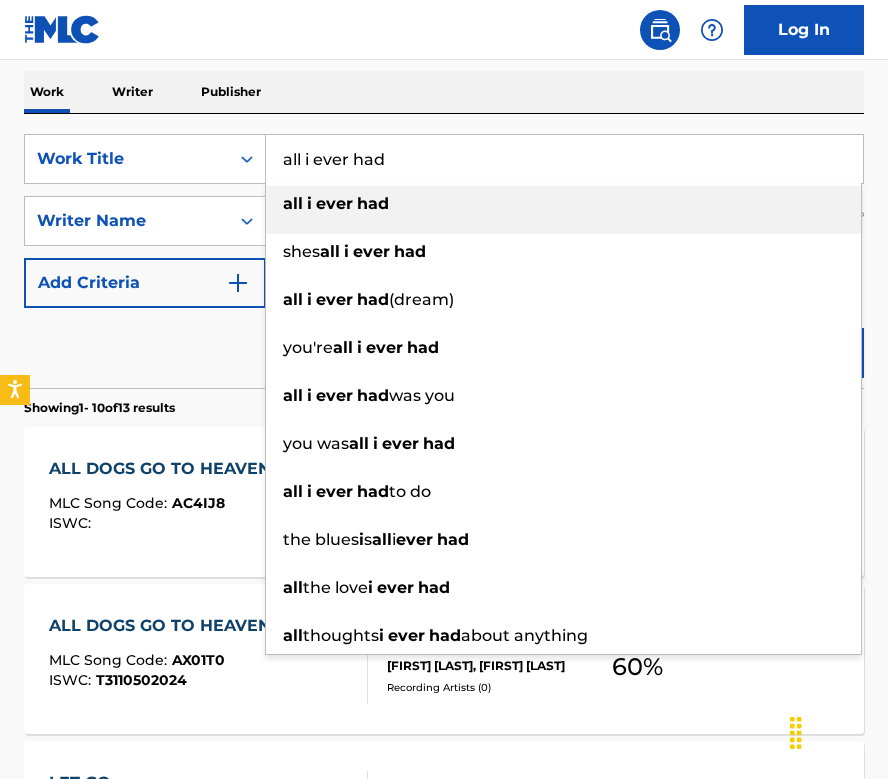 type on "all i ever had" 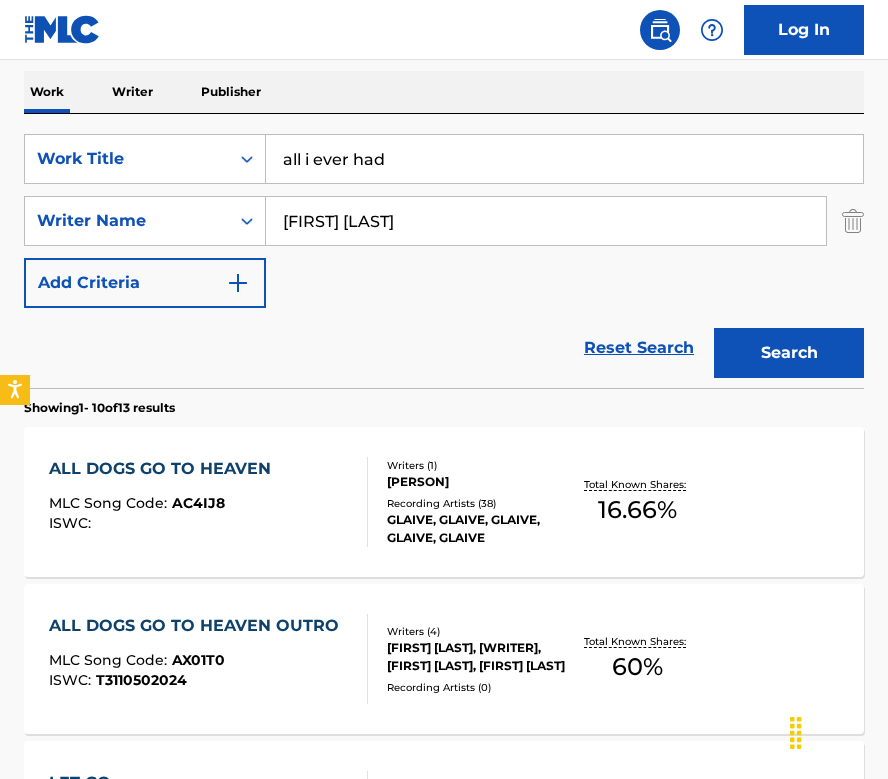 click on "Search" at bounding box center (789, 353) 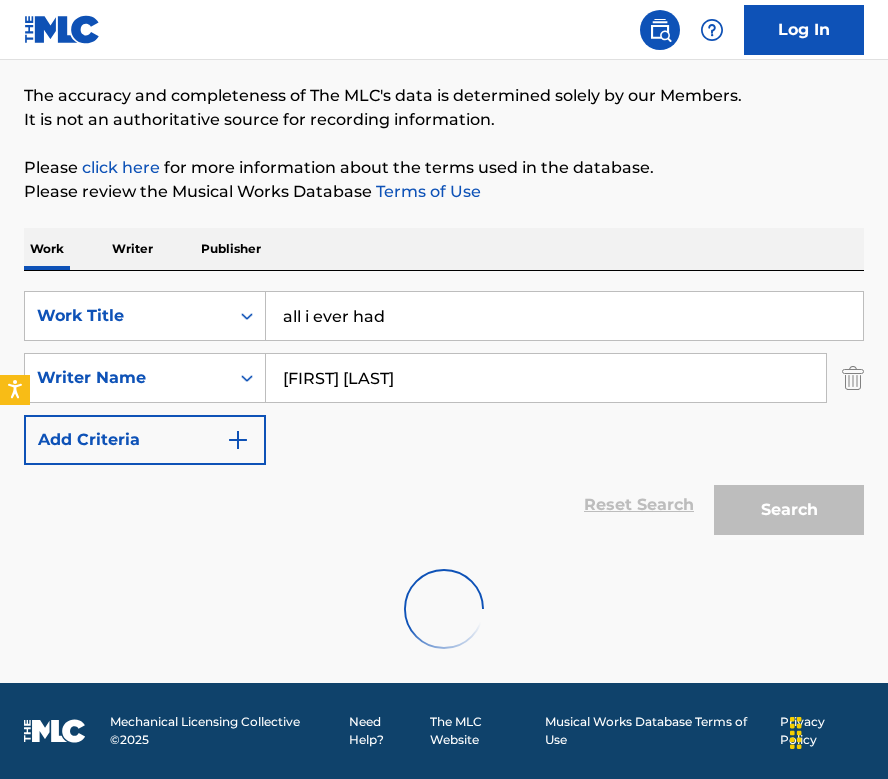 scroll, scrollTop: 301, scrollLeft: 0, axis: vertical 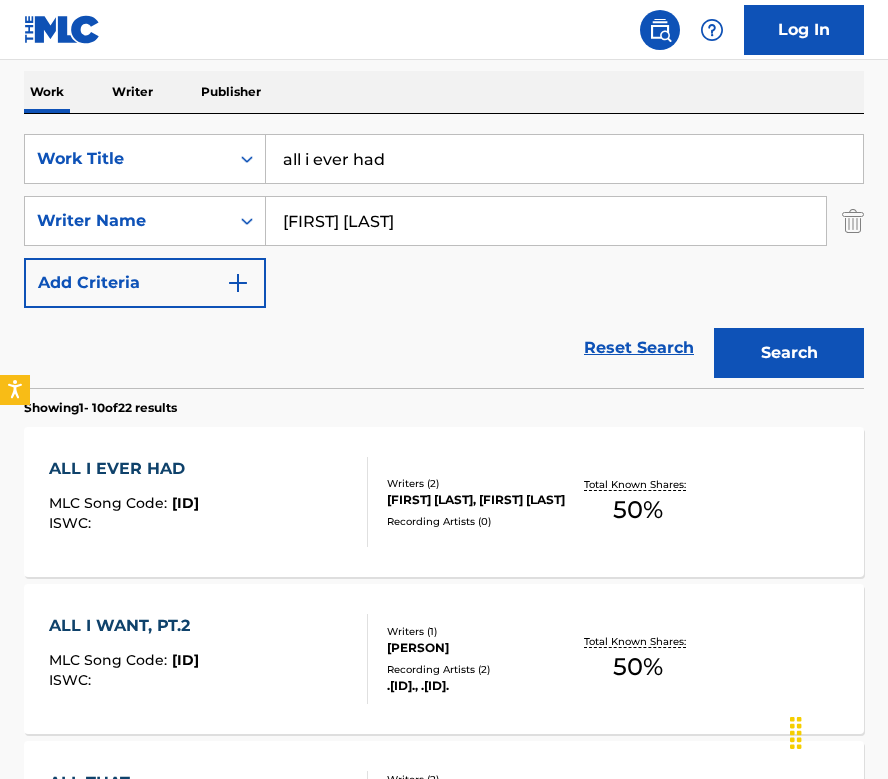 click on "ALL I EVER HAD MLC Song Code : AX1A4P ISWC :" at bounding box center (208, 502) 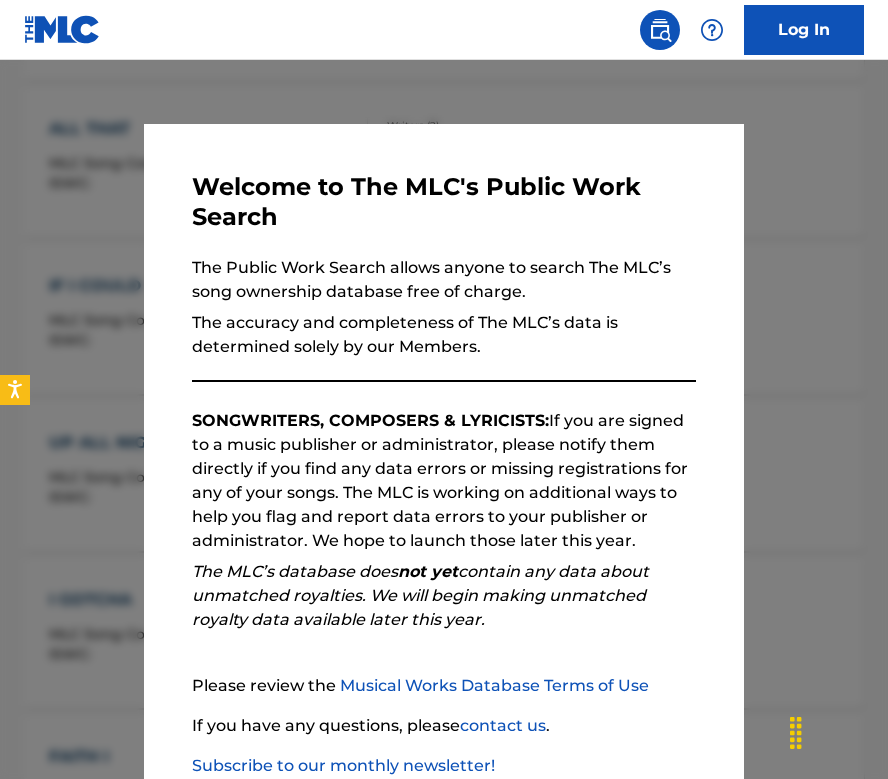 scroll, scrollTop: 301, scrollLeft: 0, axis: vertical 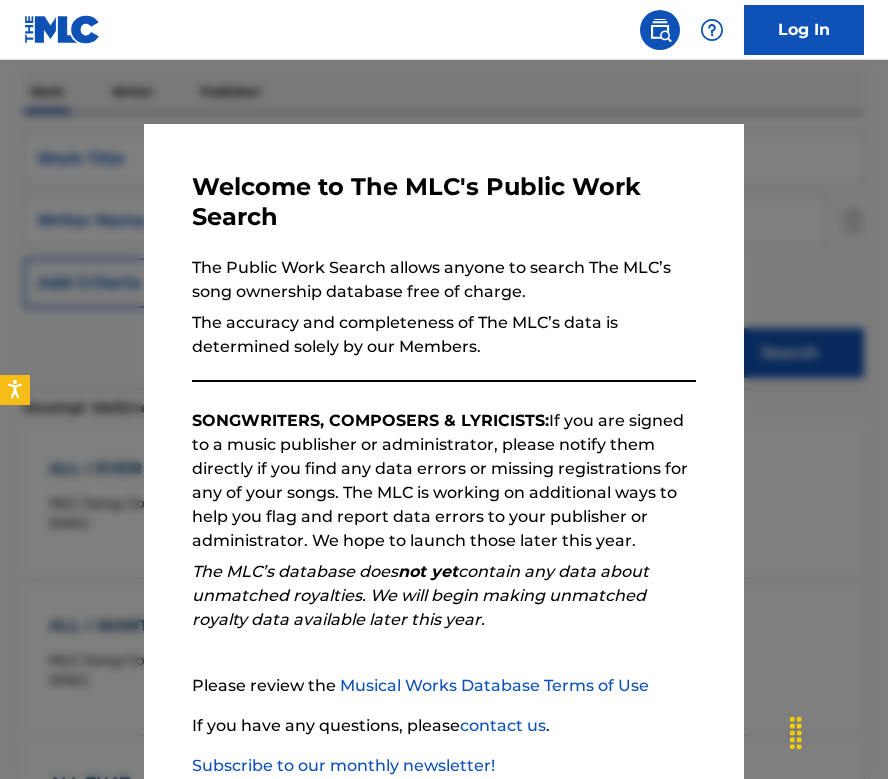 click at bounding box center (444, 449) 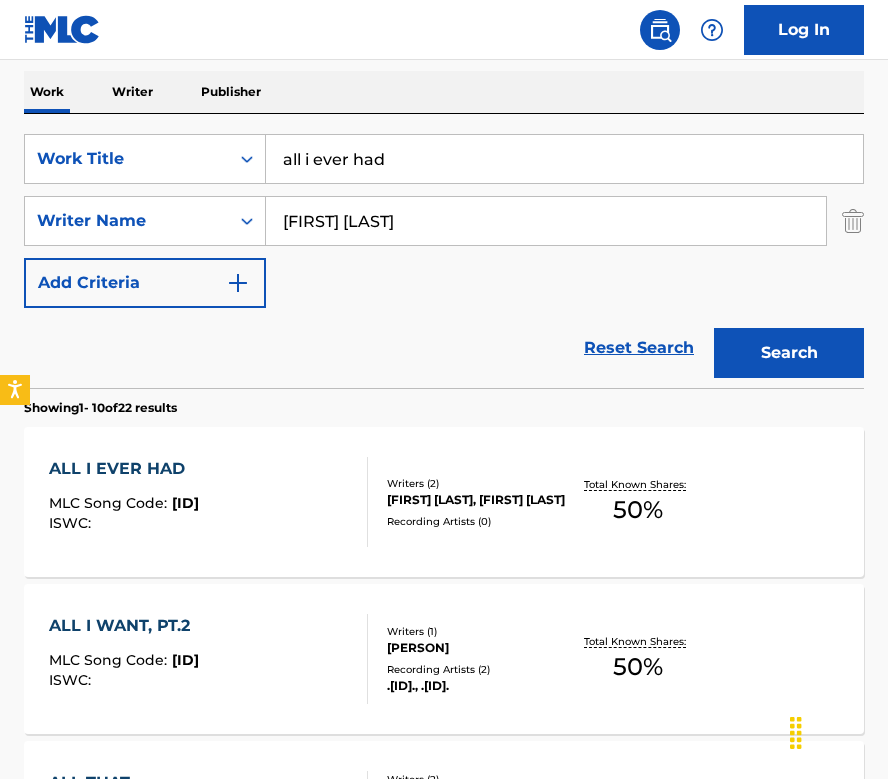 click on "all i ever had" at bounding box center [564, 159] 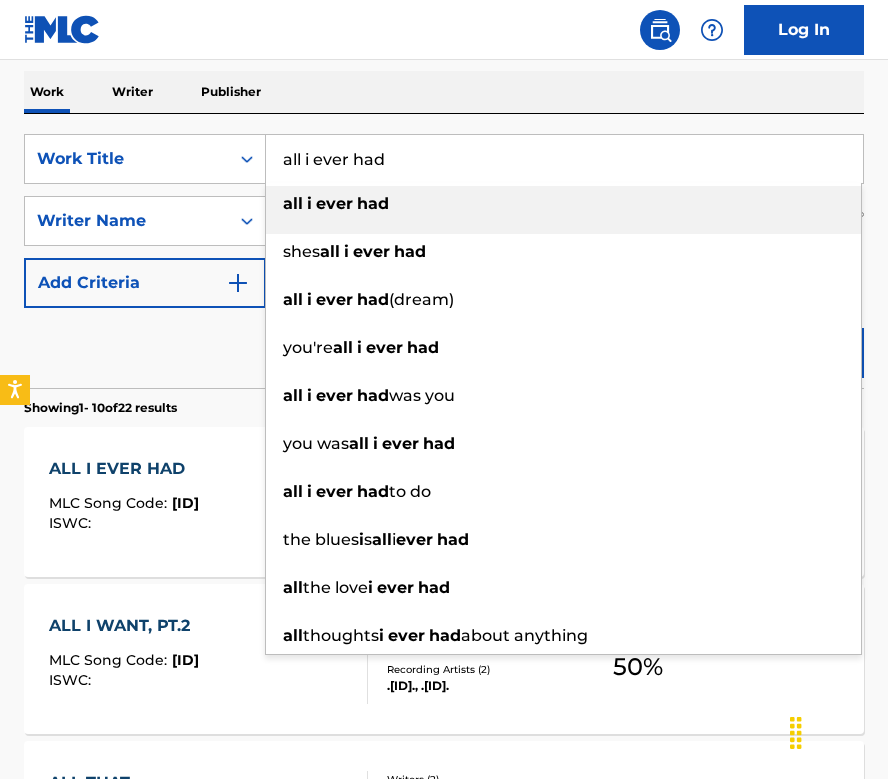 click on "all i ever had" at bounding box center (564, 159) 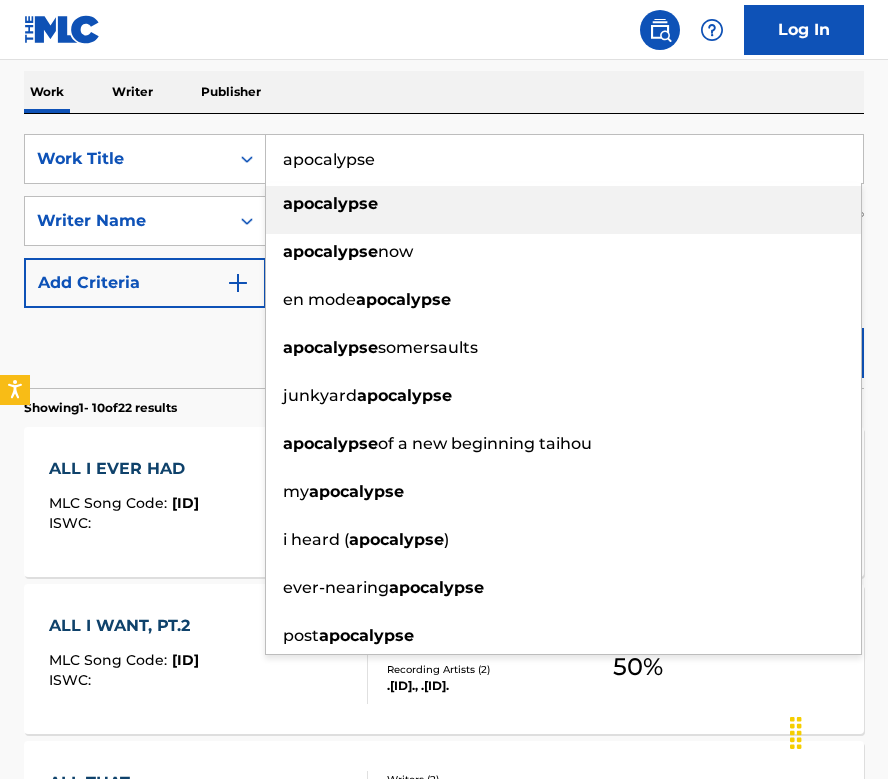 type on "apocalypse" 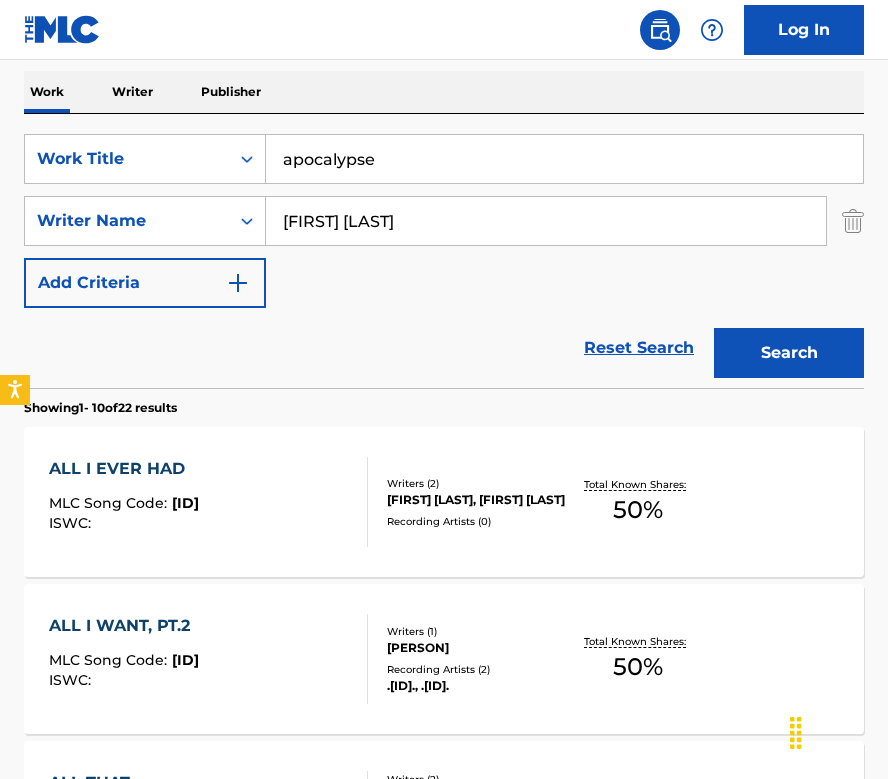 click on "Search" at bounding box center [789, 353] 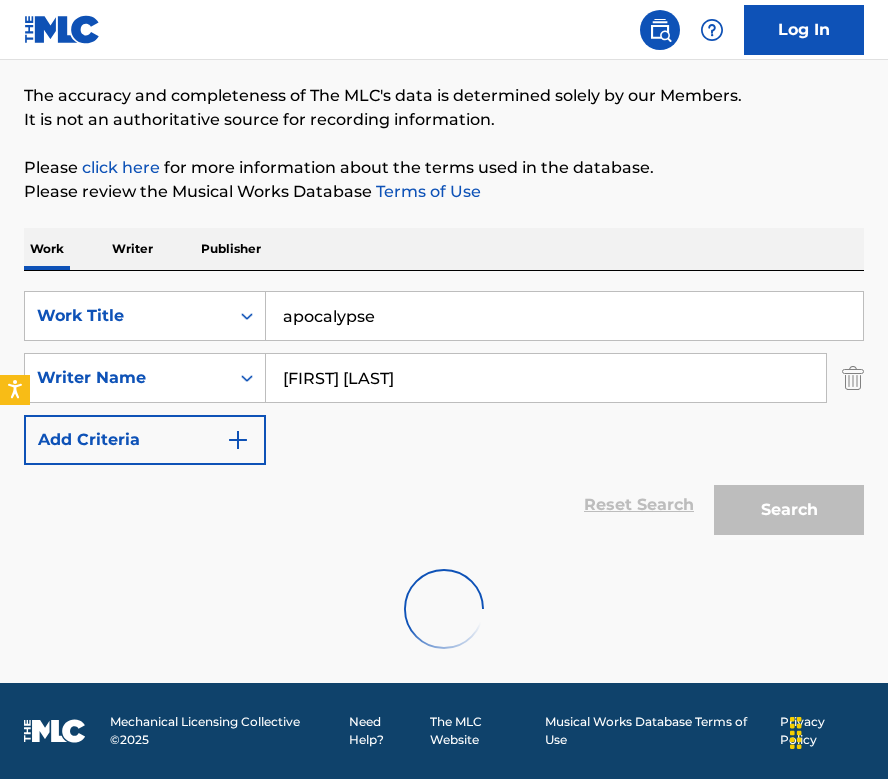 scroll, scrollTop: 299, scrollLeft: 0, axis: vertical 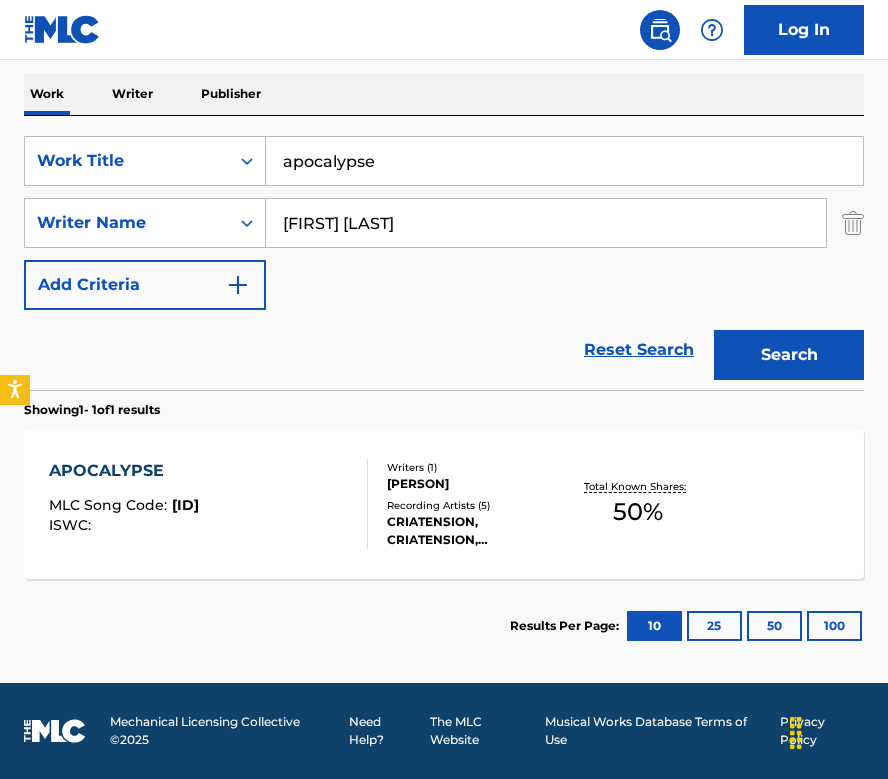 click on "APOCALYPSE MLC Song Code : AX0PHB ISWC :" at bounding box center [208, 504] 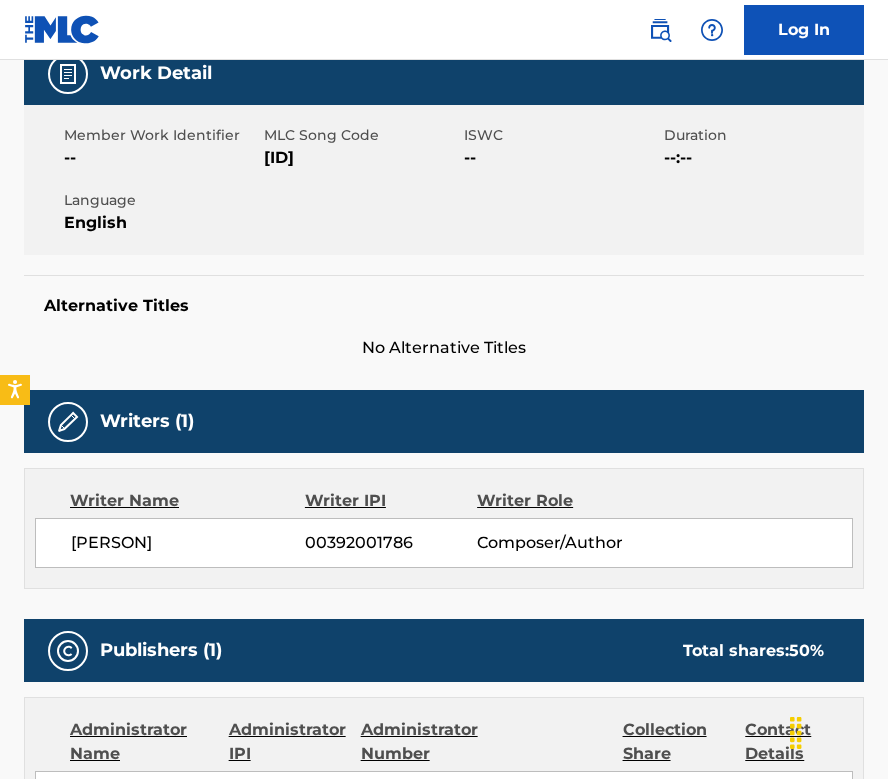 scroll, scrollTop: 414, scrollLeft: 0, axis: vertical 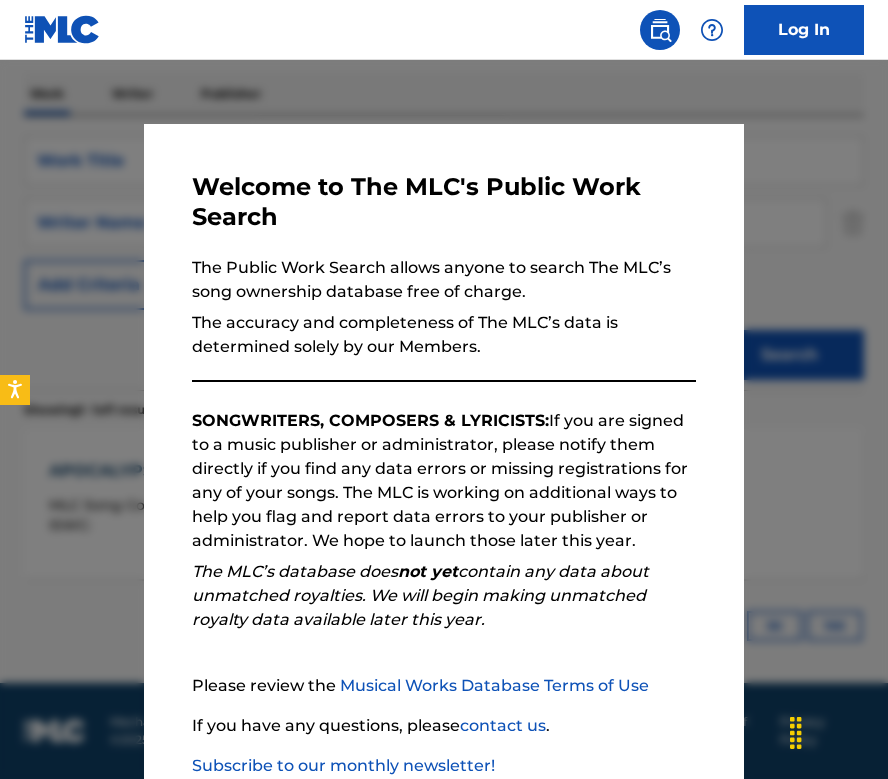 click at bounding box center [444, 449] 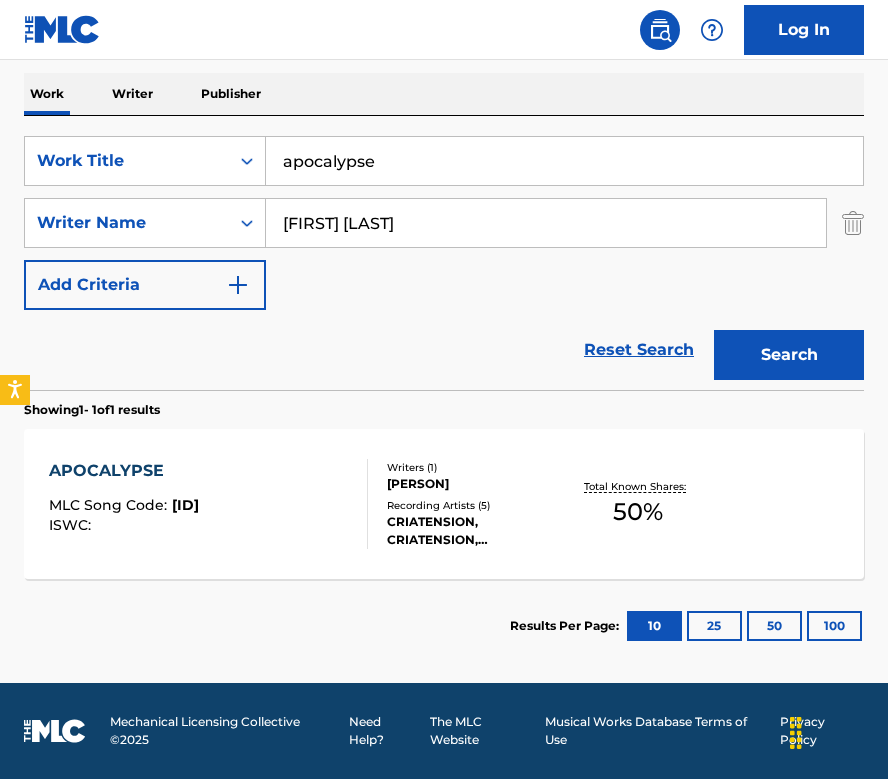 click on "apocalypse" at bounding box center [564, 161] 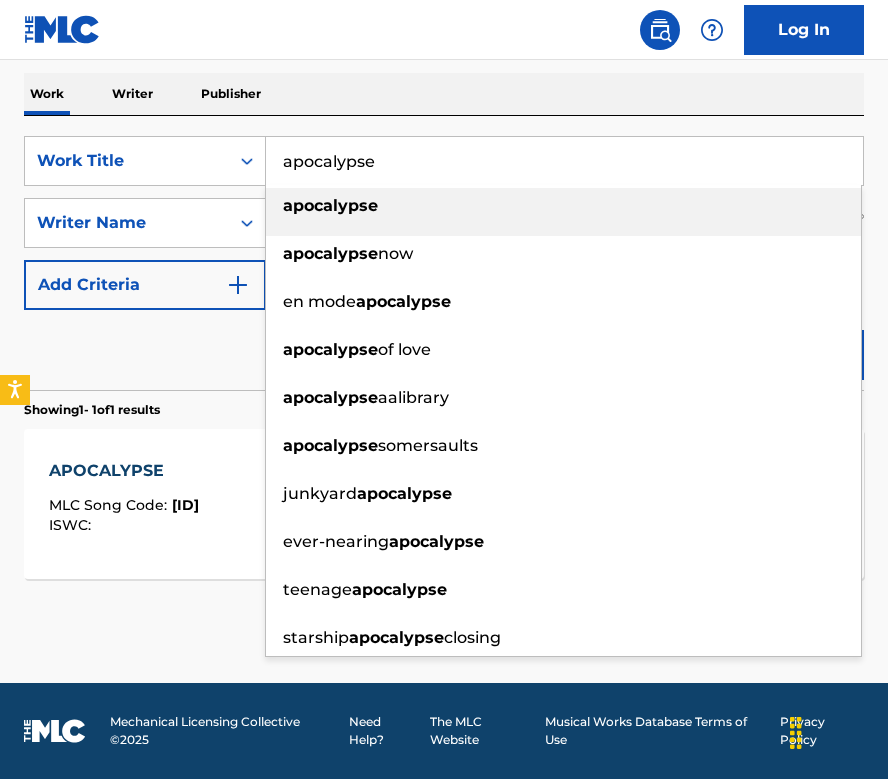 click on "apocalypse" at bounding box center (564, 161) 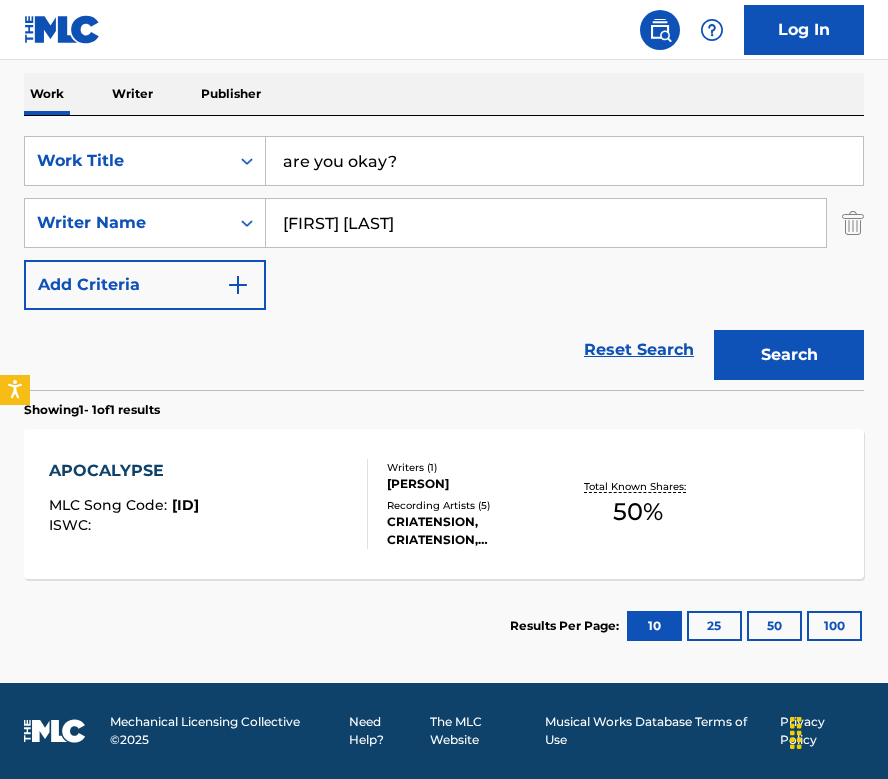 type on "are you okay?" 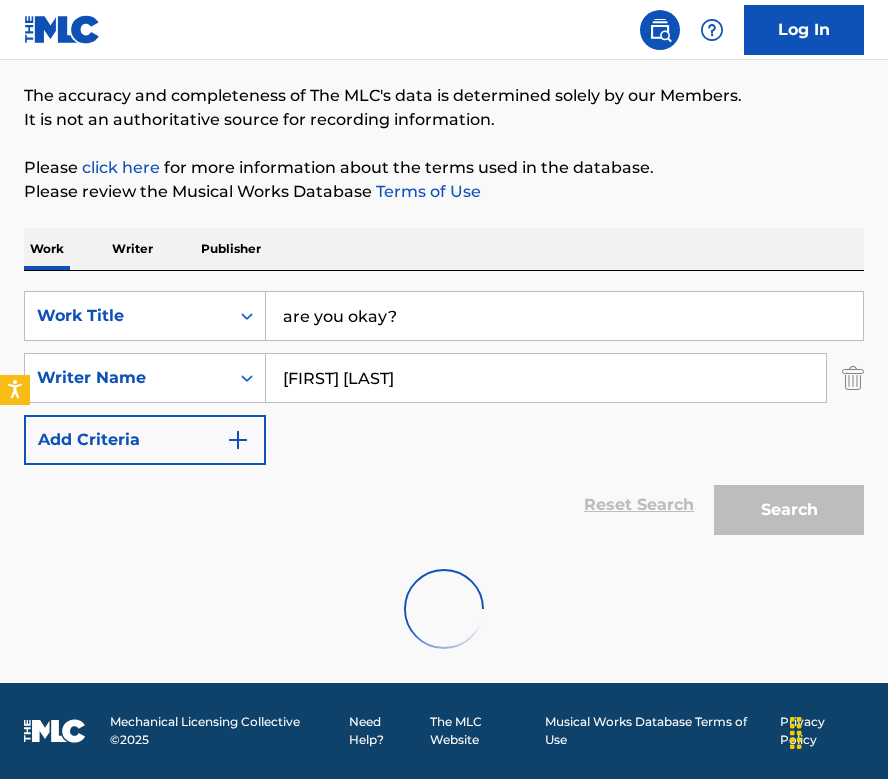 scroll, scrollTop: 299, scrollLeft: 0, axis: vertical 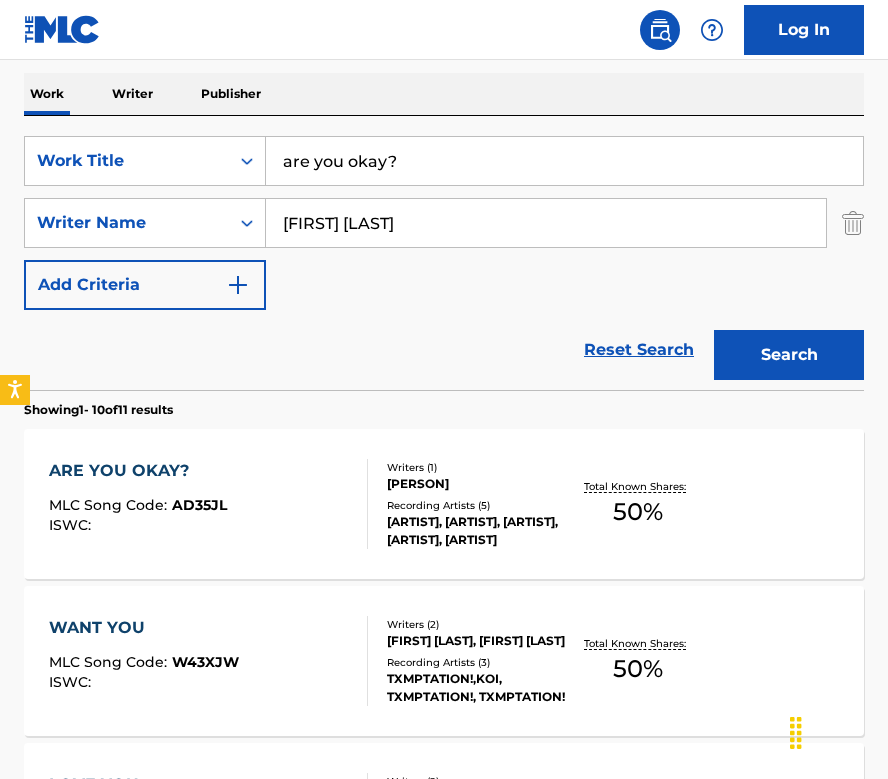 click on "ARE YOU OKAY? MLC Song Code : AD35JL ISWC :" at bounding box center (138, 504) 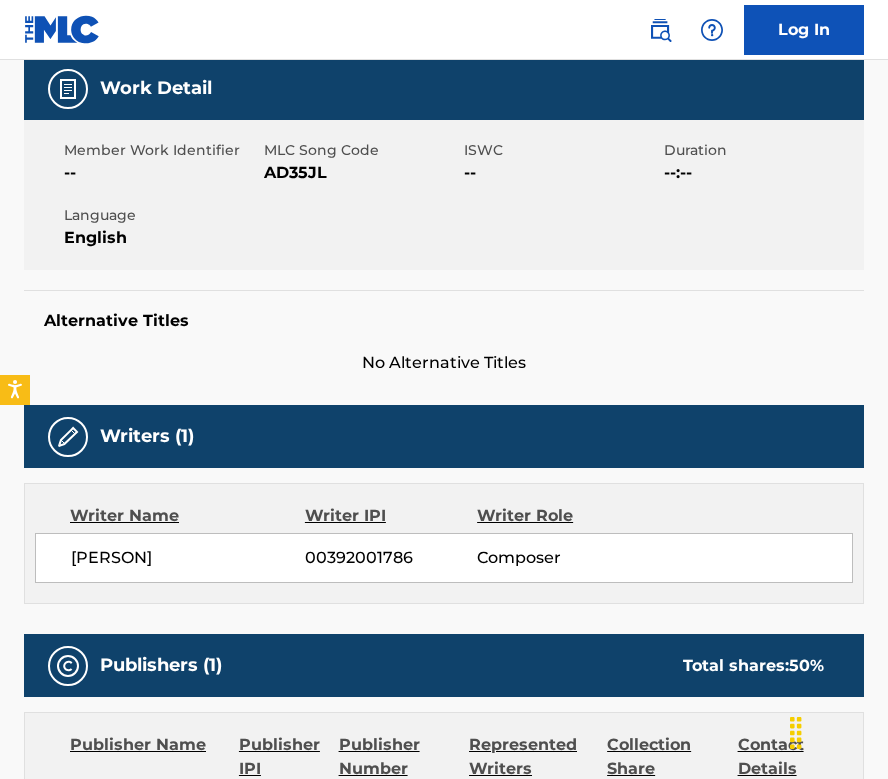 scroll, scrollTop: 0, scrollLeft: 0, axis: both 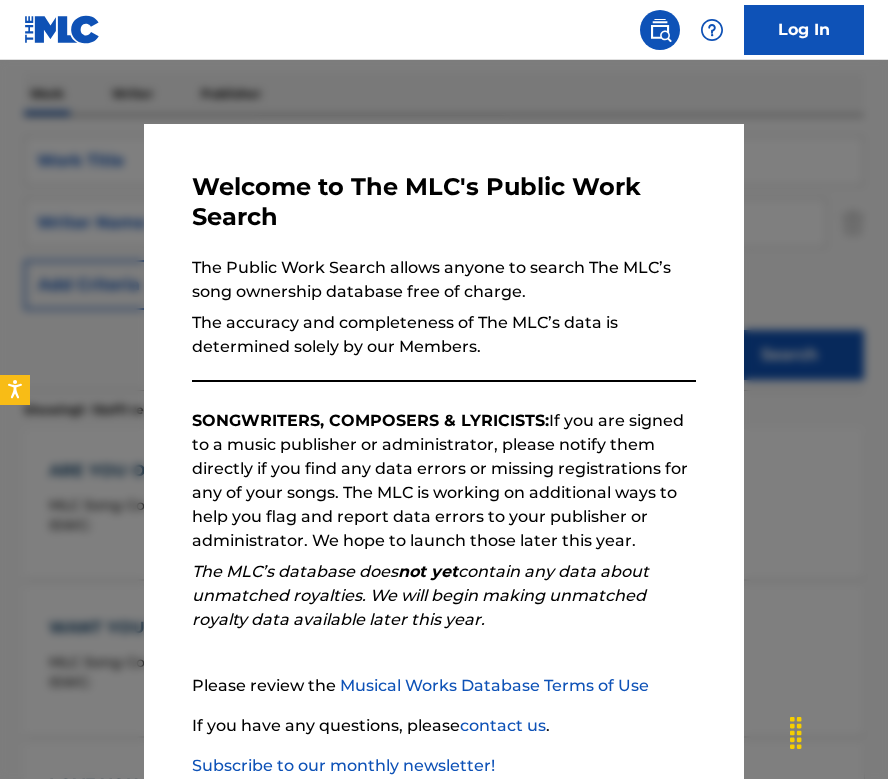 click at bounding box center [444, 449] 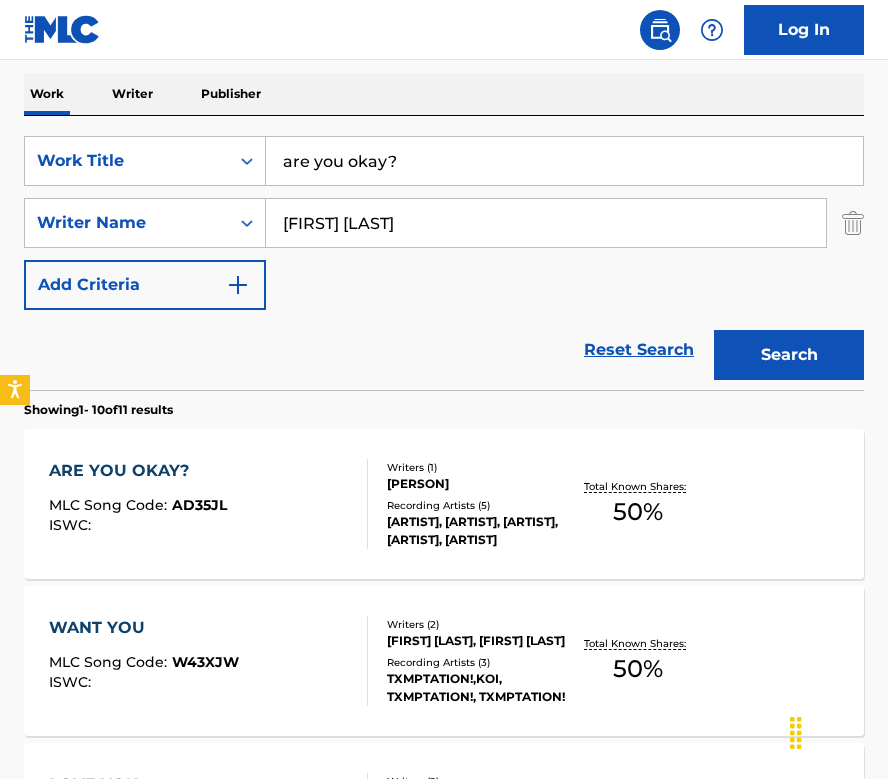 click on "are you okay?" at bounding box center (564, 161) 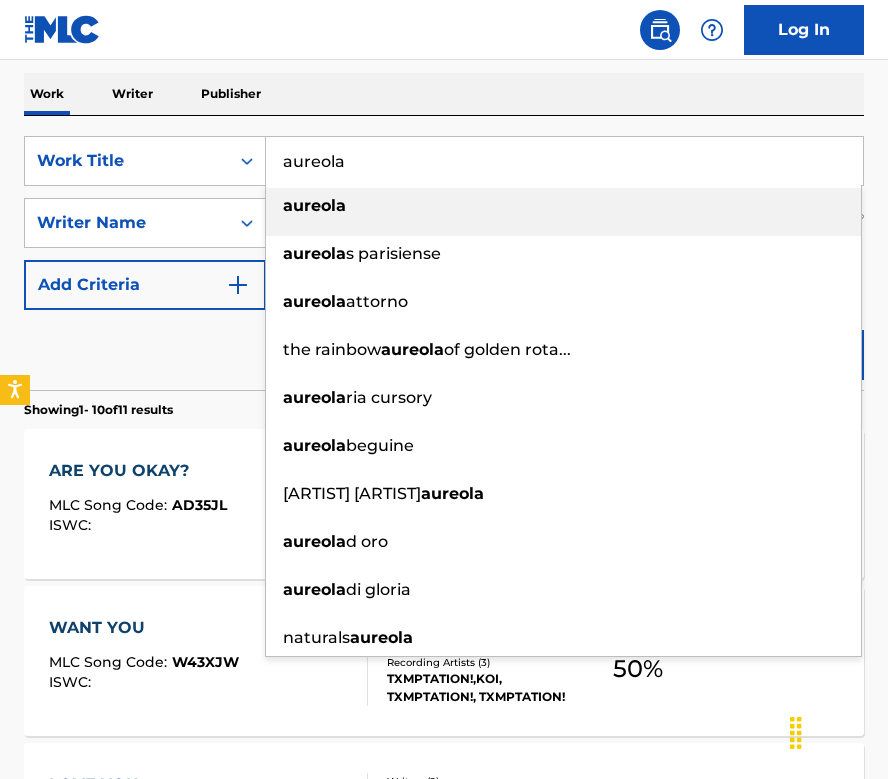 click on "Work Writer Publisher" at bounding box center [444, 94] 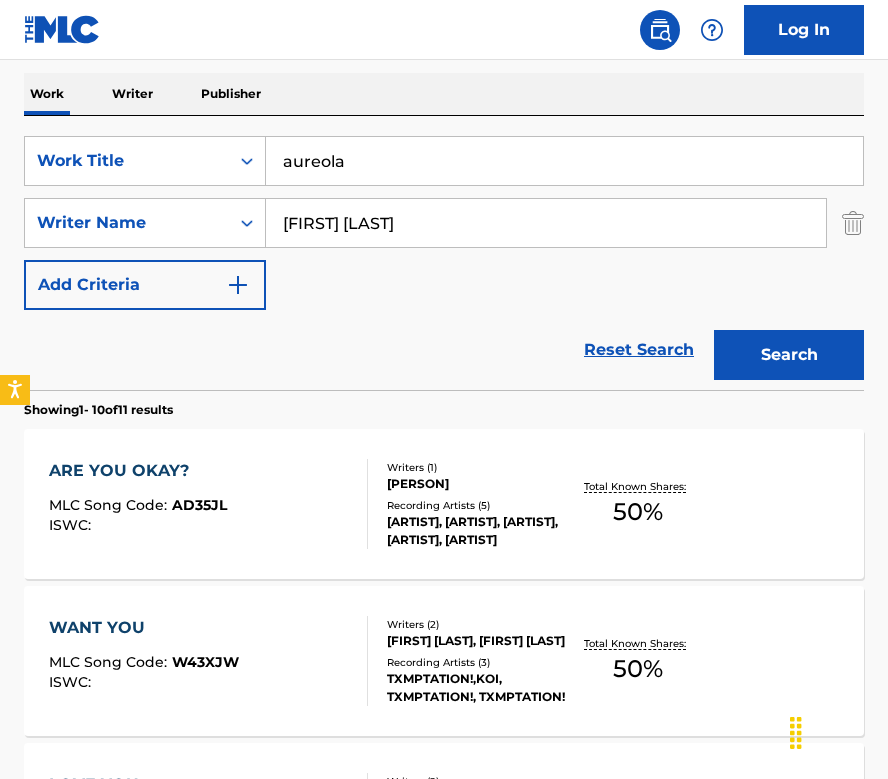 click on "Search" at bounding box center (789, 355) 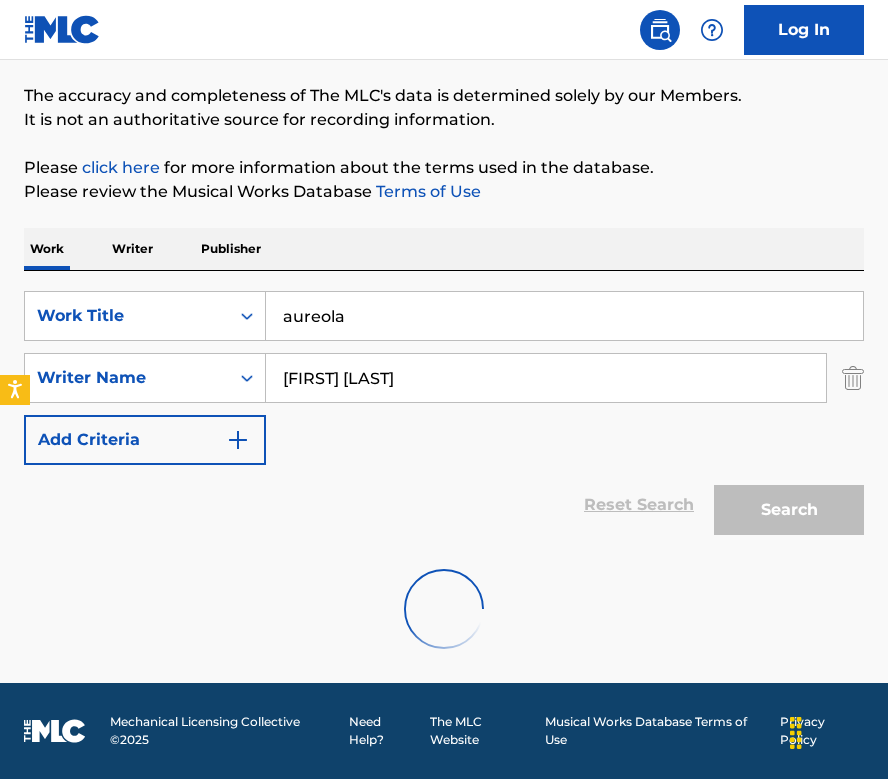 scroll, scrollTop: 79, scrollLeft: 0, axis: vertical 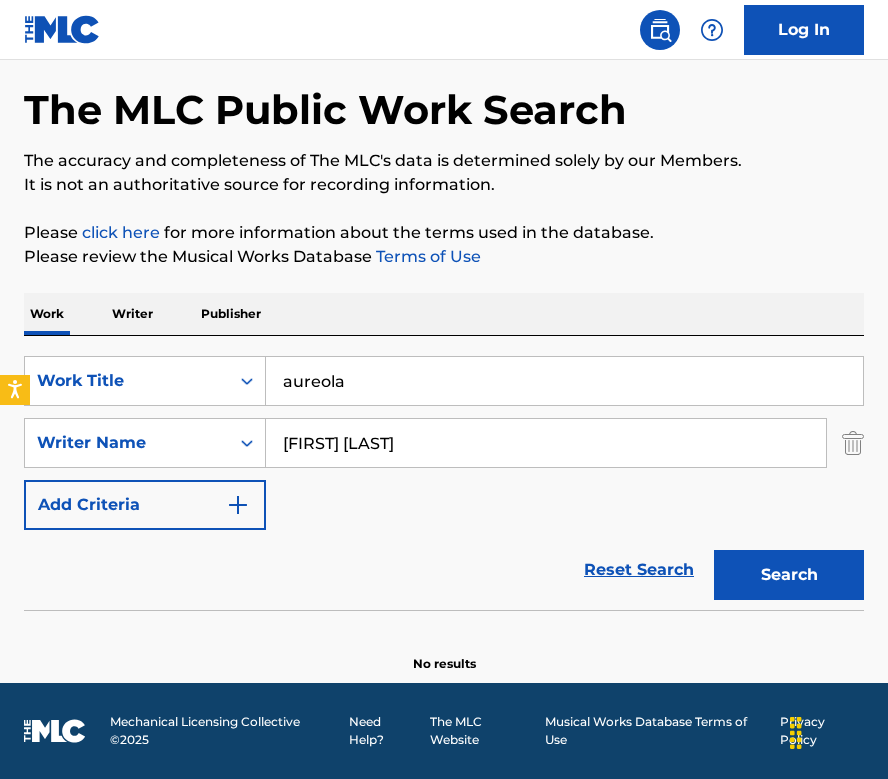 click on "aureola" at bounding box center (564, 381) 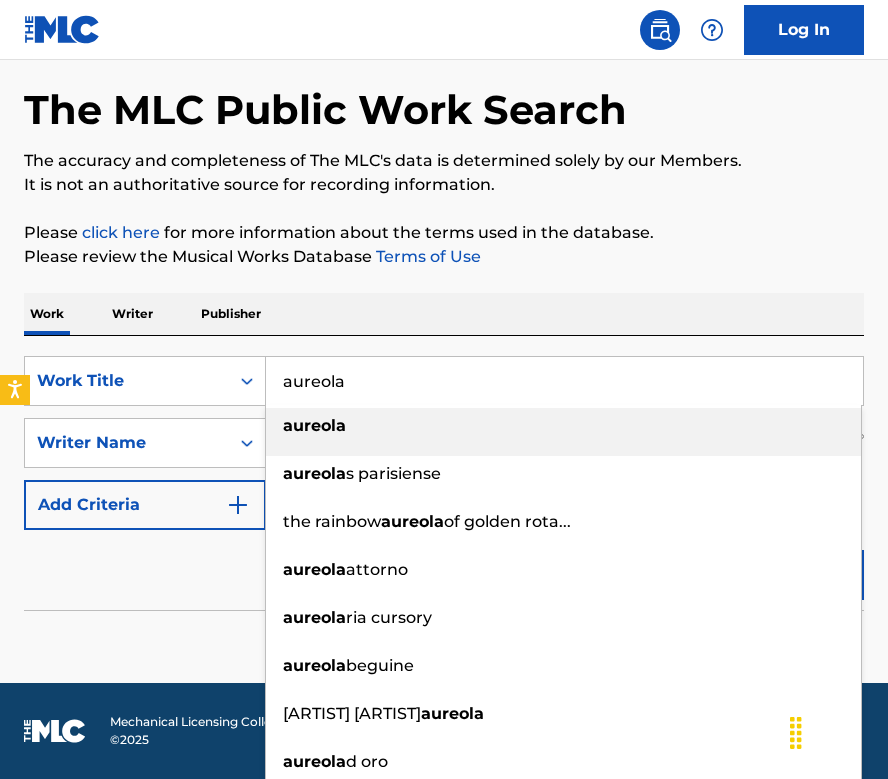 click on "aureola" at bounding box center (564, 381) 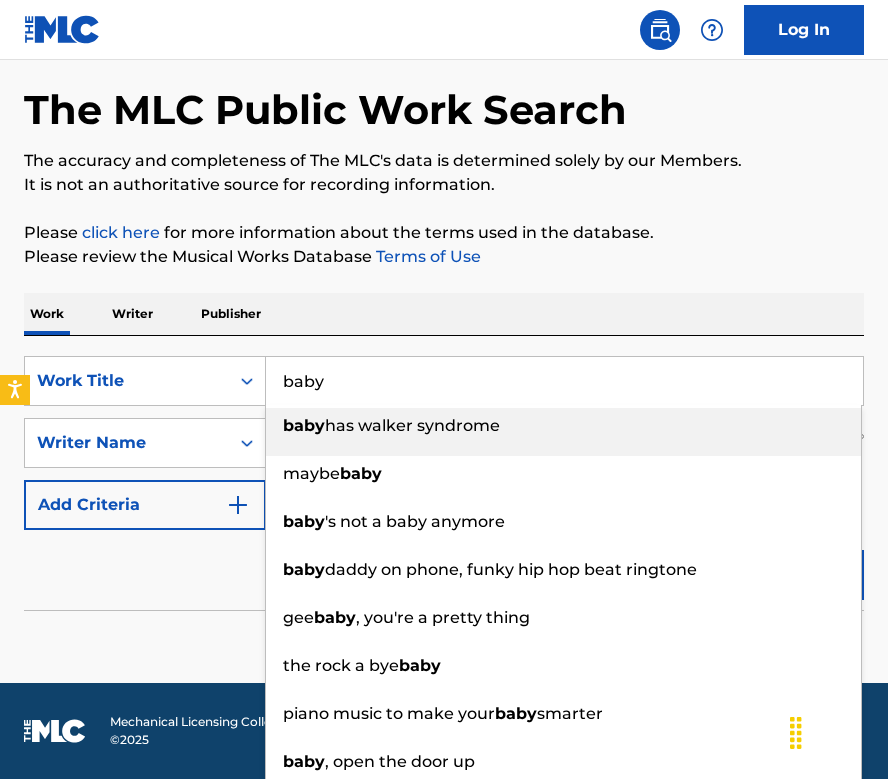 click on "Please   click here   for more information about the terms used in the database." at bounding box center (444, 233) 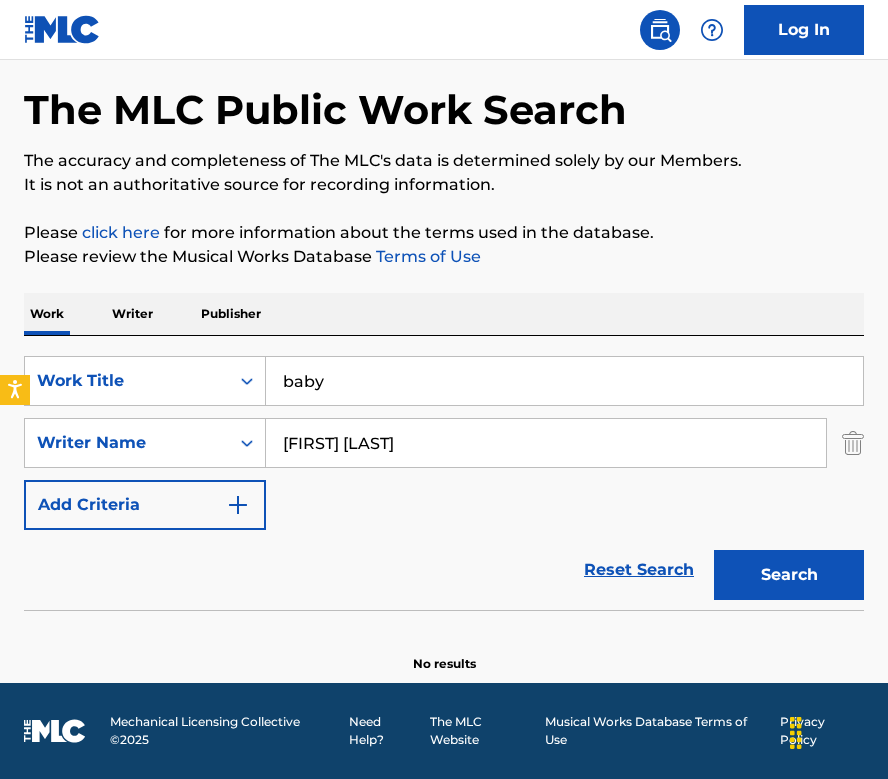 click on "Search" at bounding box center (789, 575) 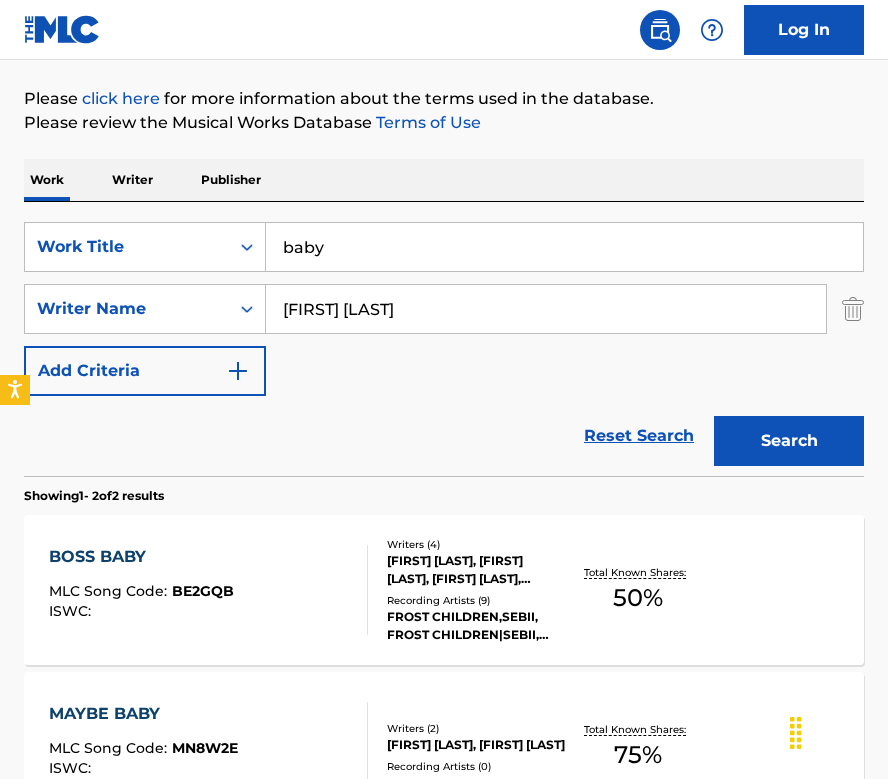 scroll, scrollTop: 218, scrollLeft: 0, axis: vertical 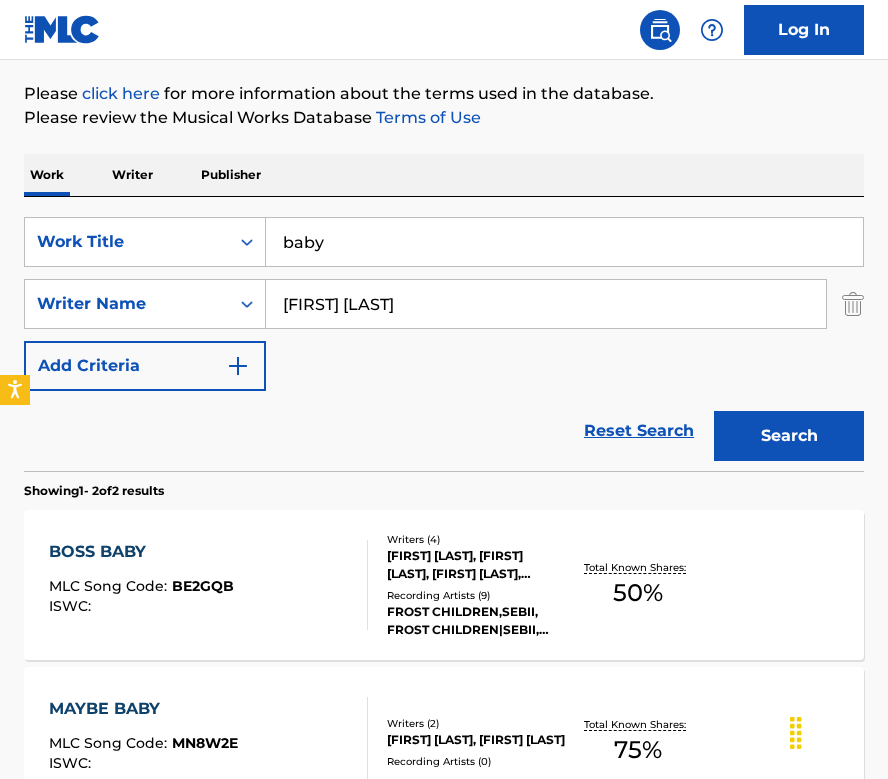 click on "baby" at bounding box center (564, 242) 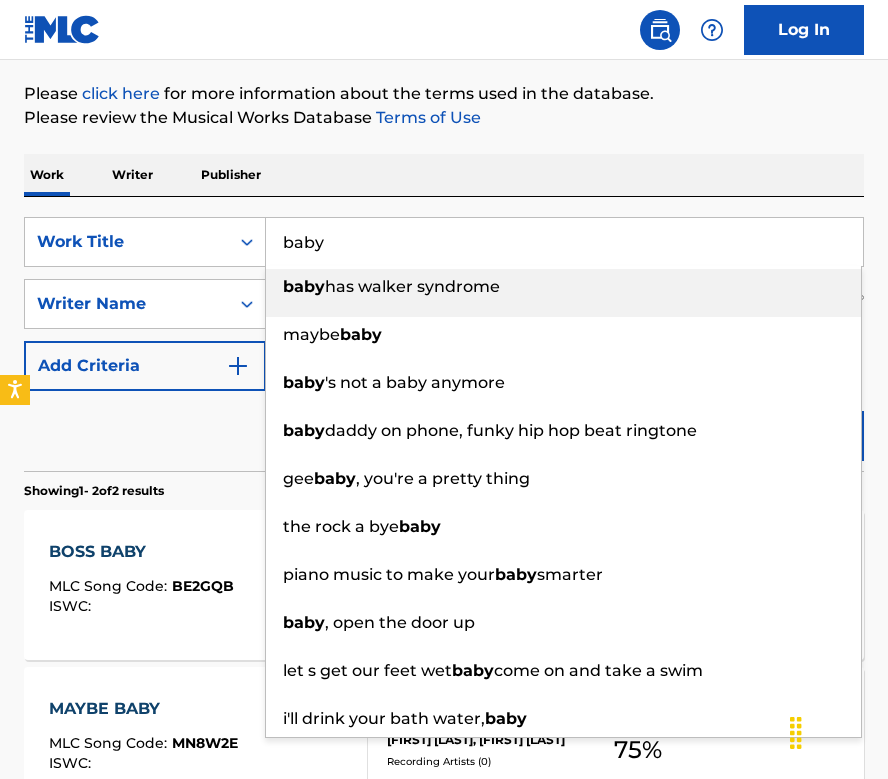 click on "baby" at bounding box center [564, 242] 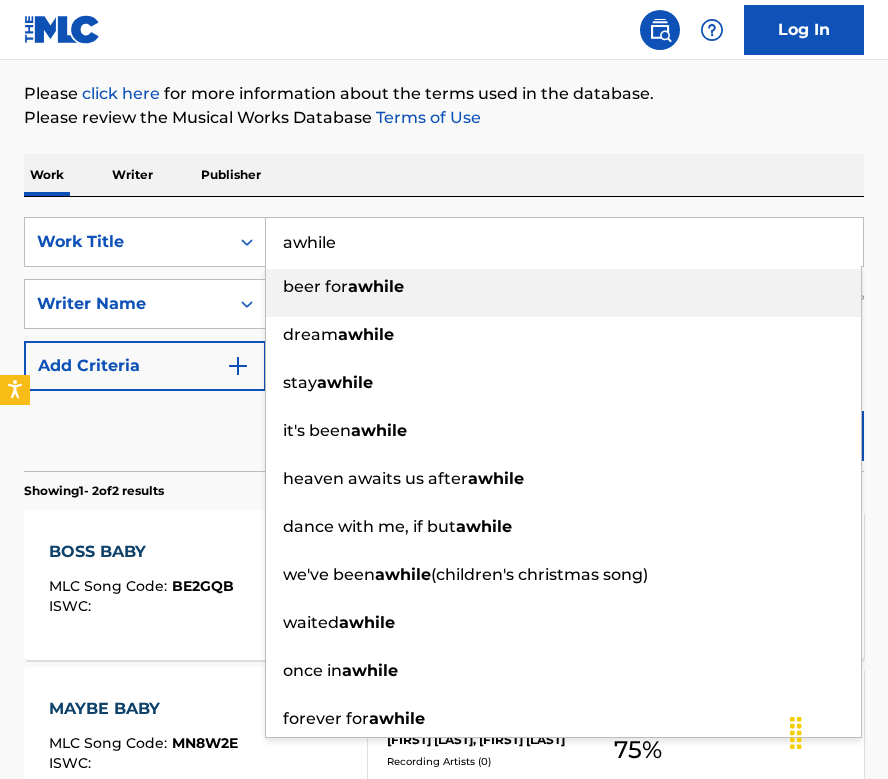 type on "awhile" 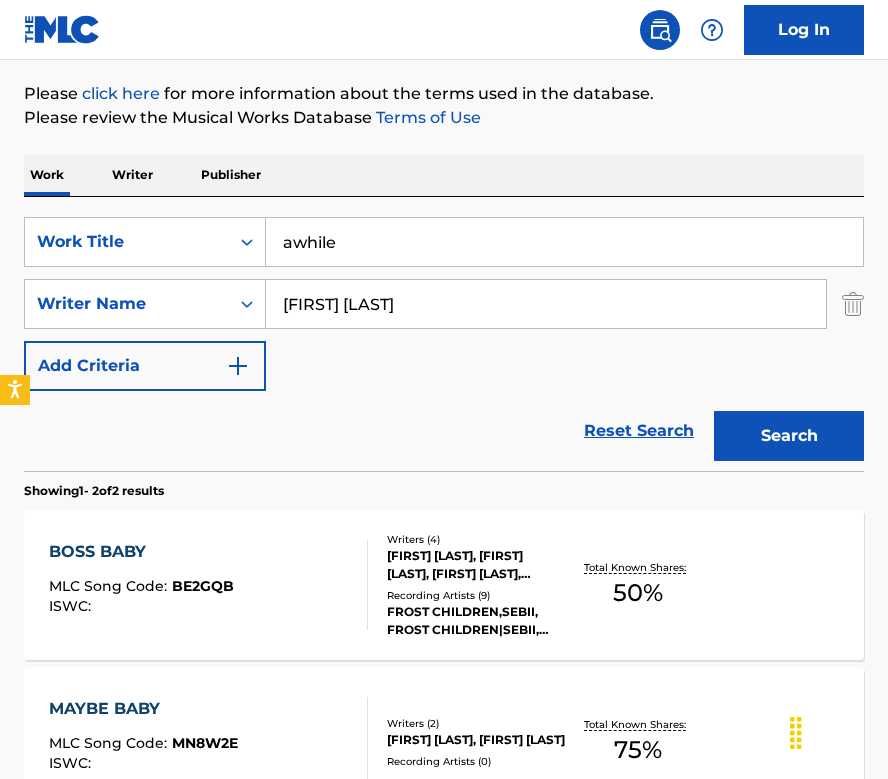 click on "Search" at bounding box center [789, 436] 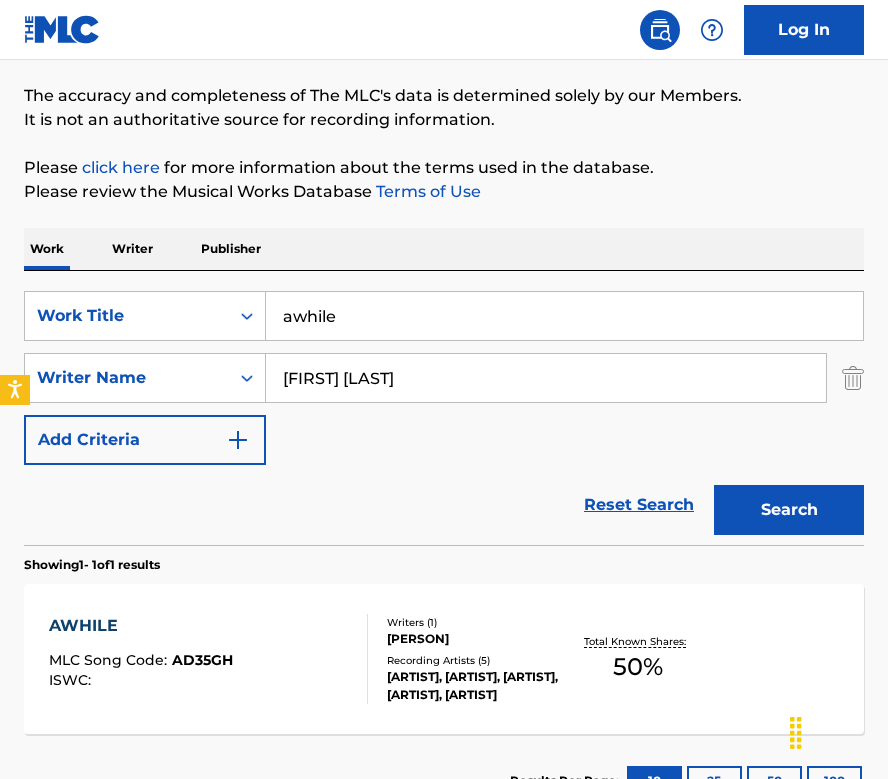 scroll, scrollTop: 218, scrollLeft: 0, axis: vertical 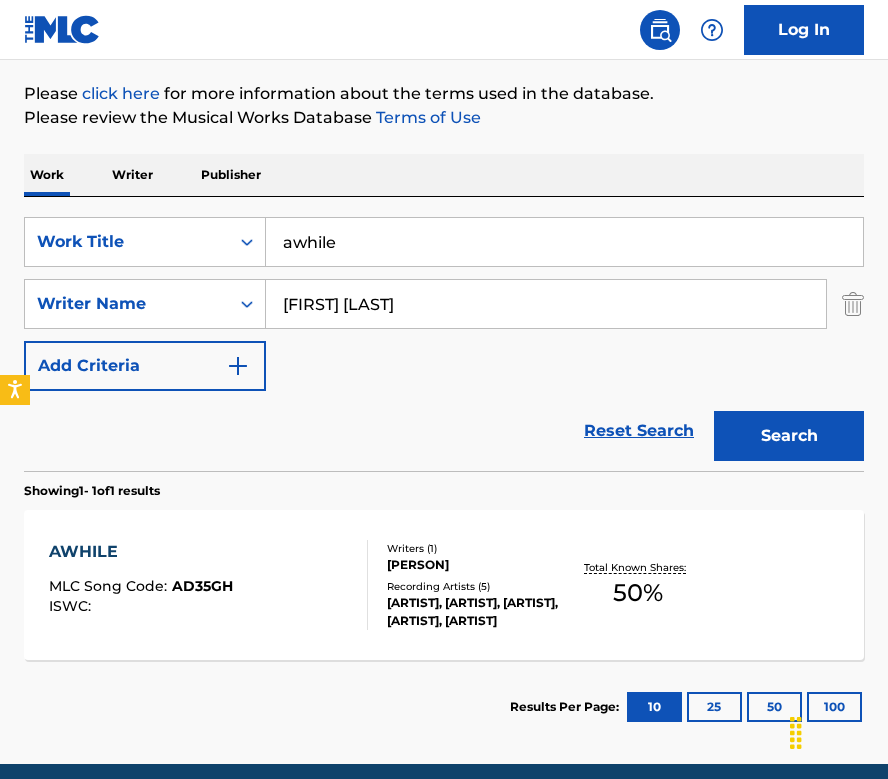 click on "AWHILE MLC Song Code : AD35GH ISWC :" at bounding box center [208, 585] 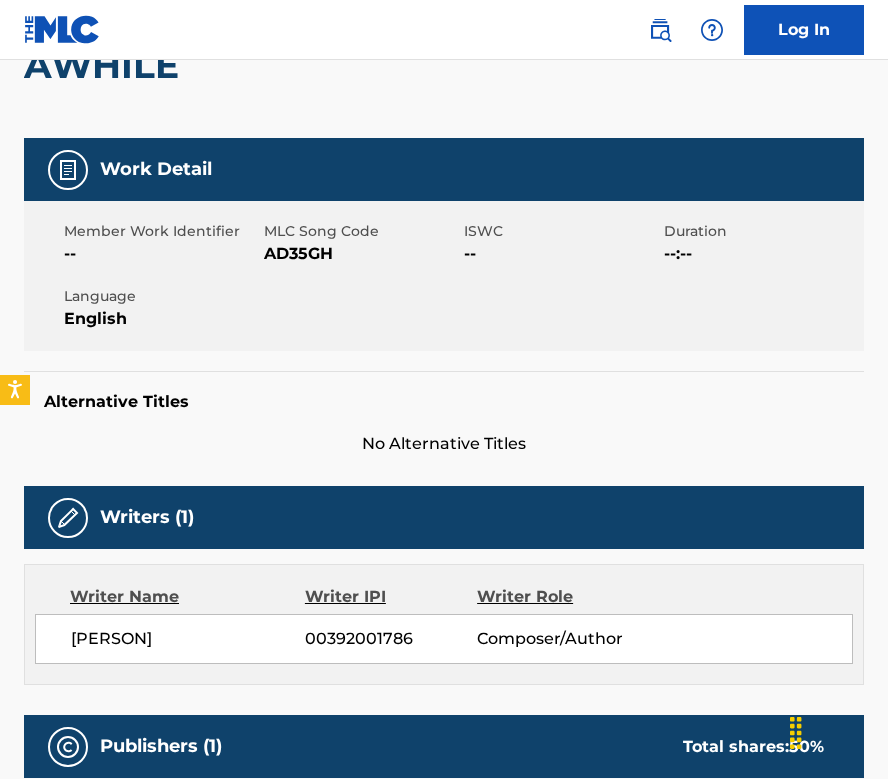 scroll, scrollTop: 0, scrollLeft: 0, axis: both 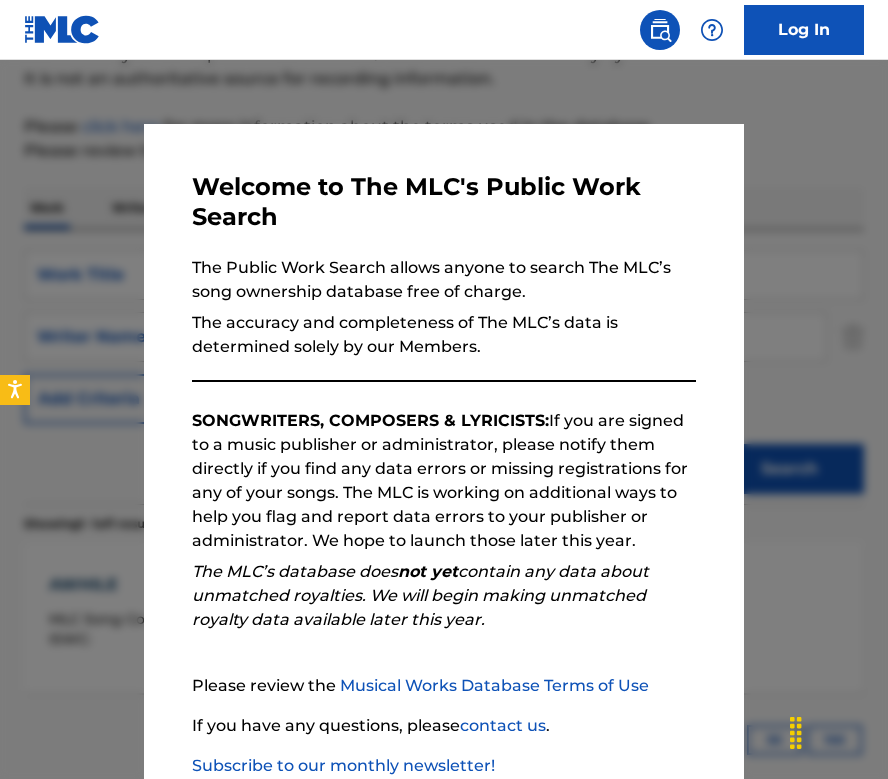 click at bounding box center (444, 449) 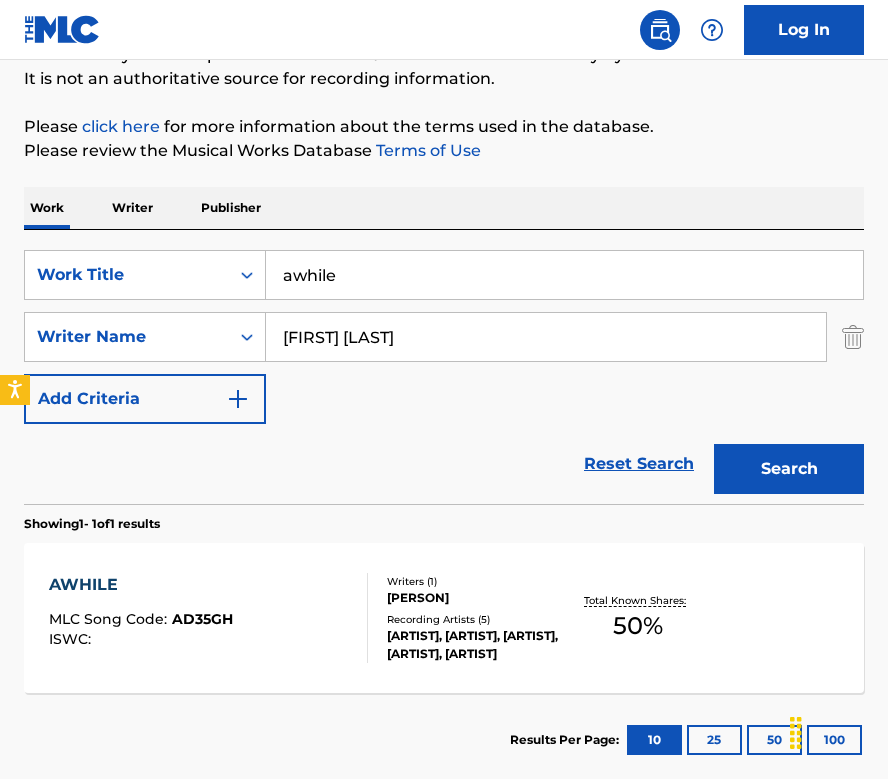 click on "awhile" at bounding box center (564, 275) 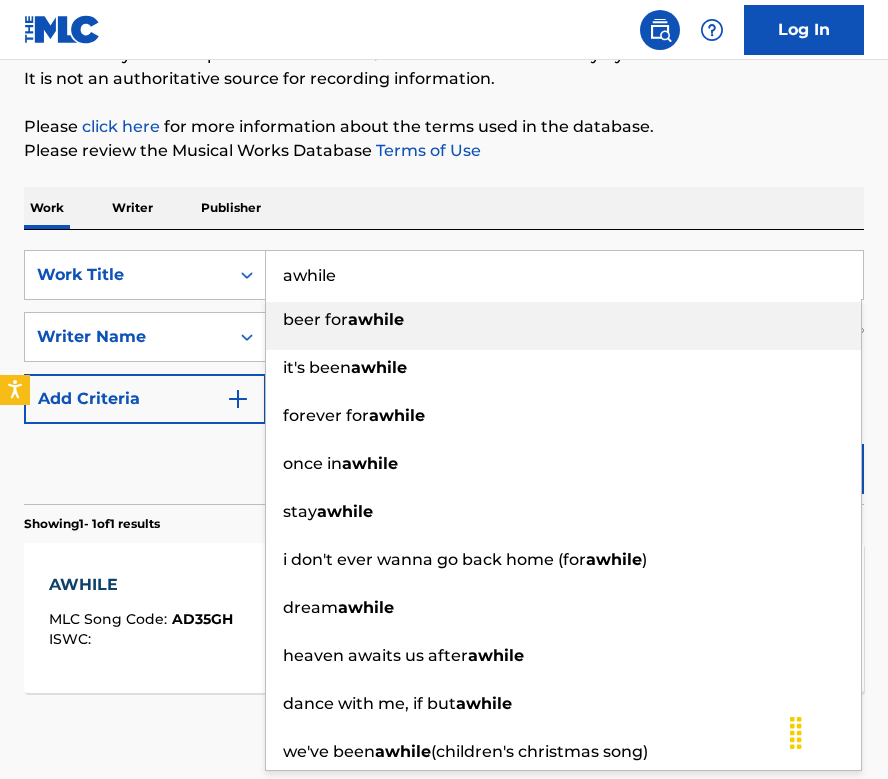 click on "awhile" at bounding box center [564, 275] 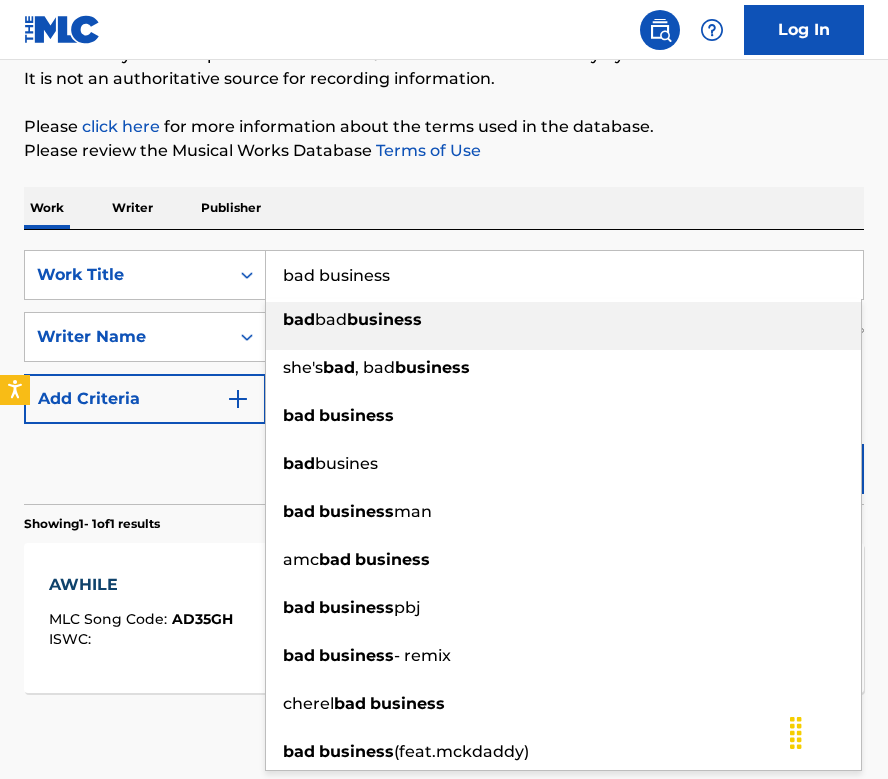 type on "bad business" 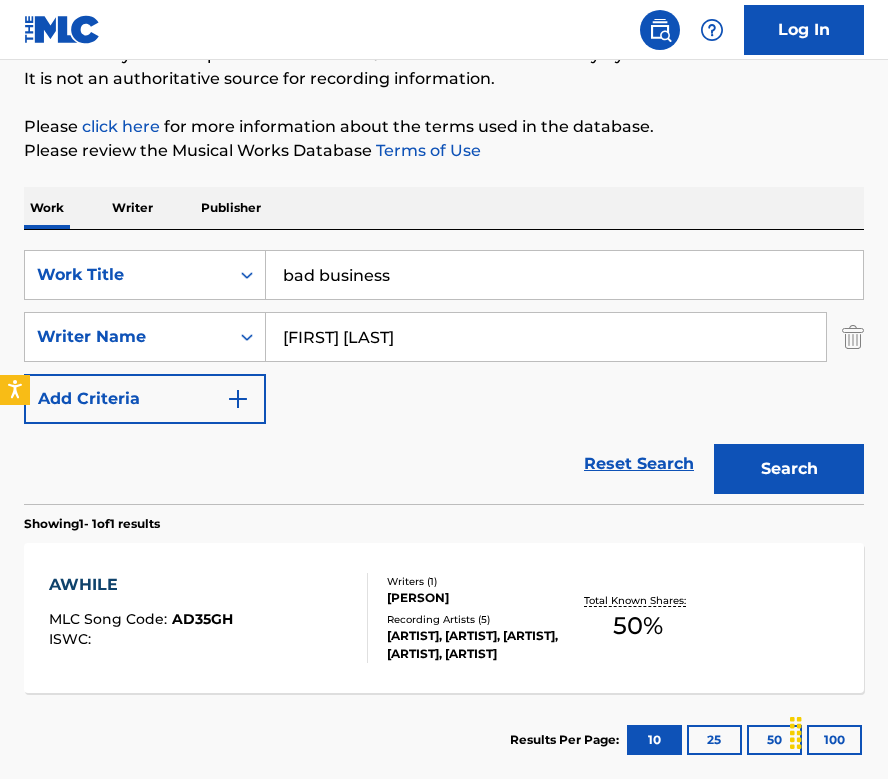 click on "Search" at bounding box center [789, 469] 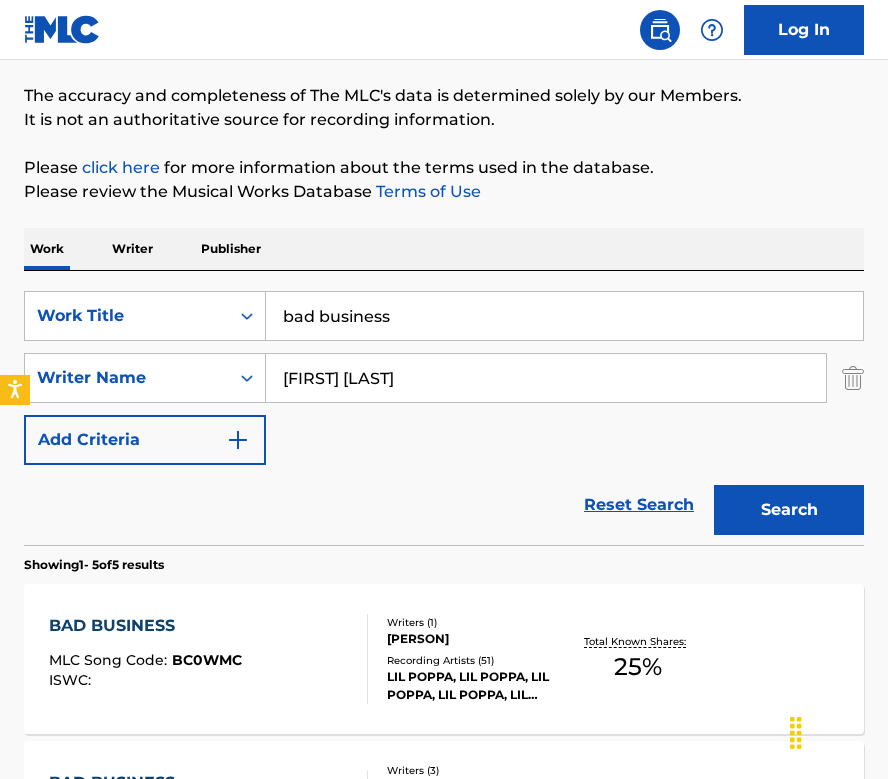 scroll, scrollTop: 185, scrollLeft: 0, axis: vertical 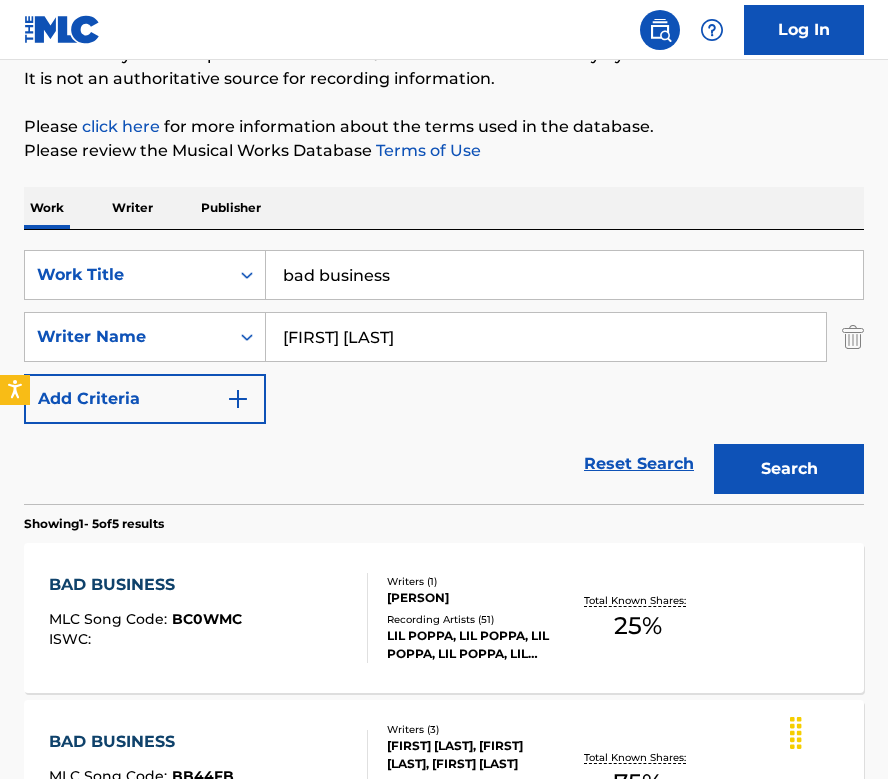 click on "BC0WMC" at bounding box center (207, 619) 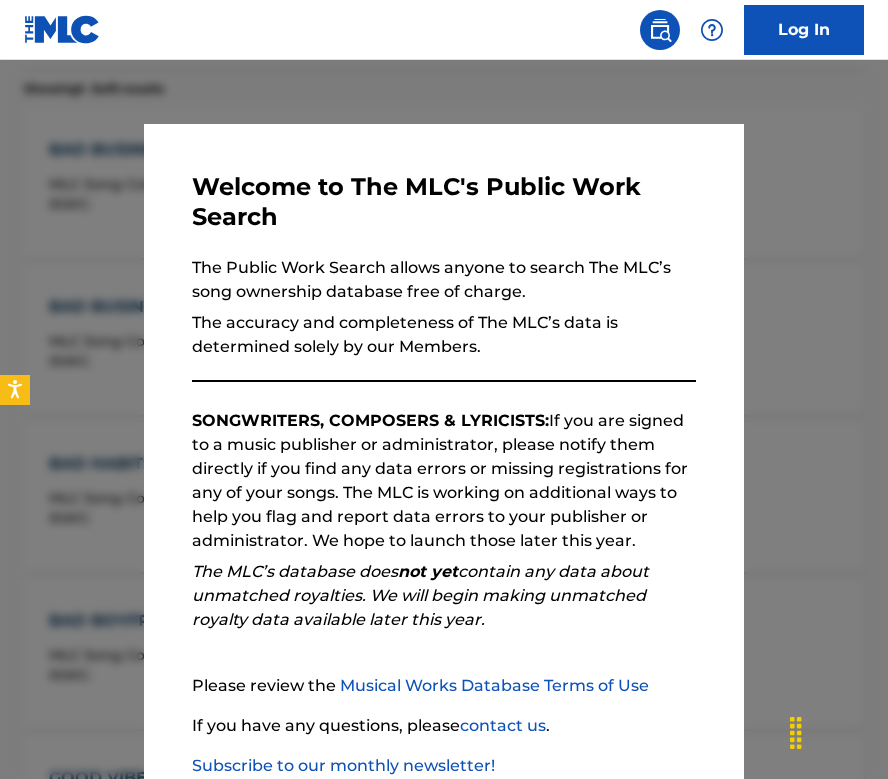 scroll, scrollTop: 139, scrollLeft: 0, axis: vertical 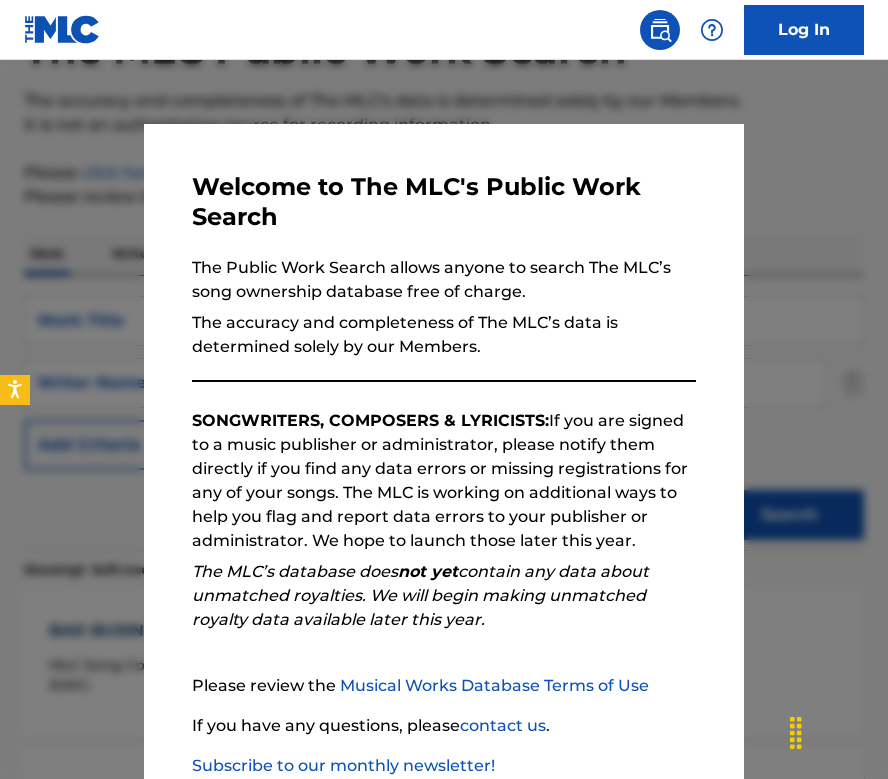 click at bounding box center (444, 449) 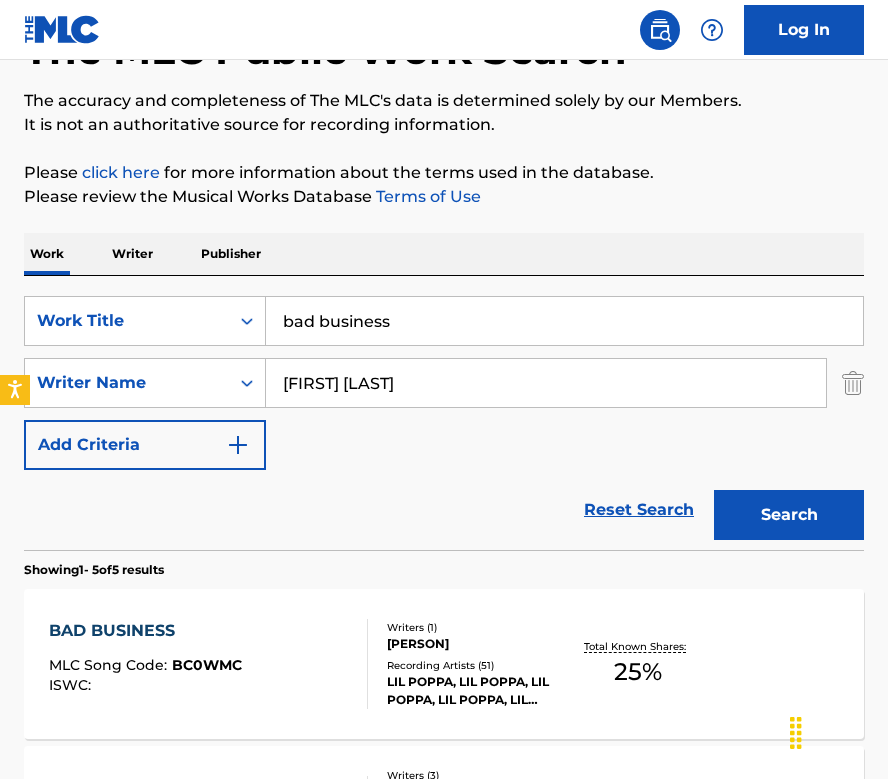 click on "bad business" at bounding box center [564, 321] 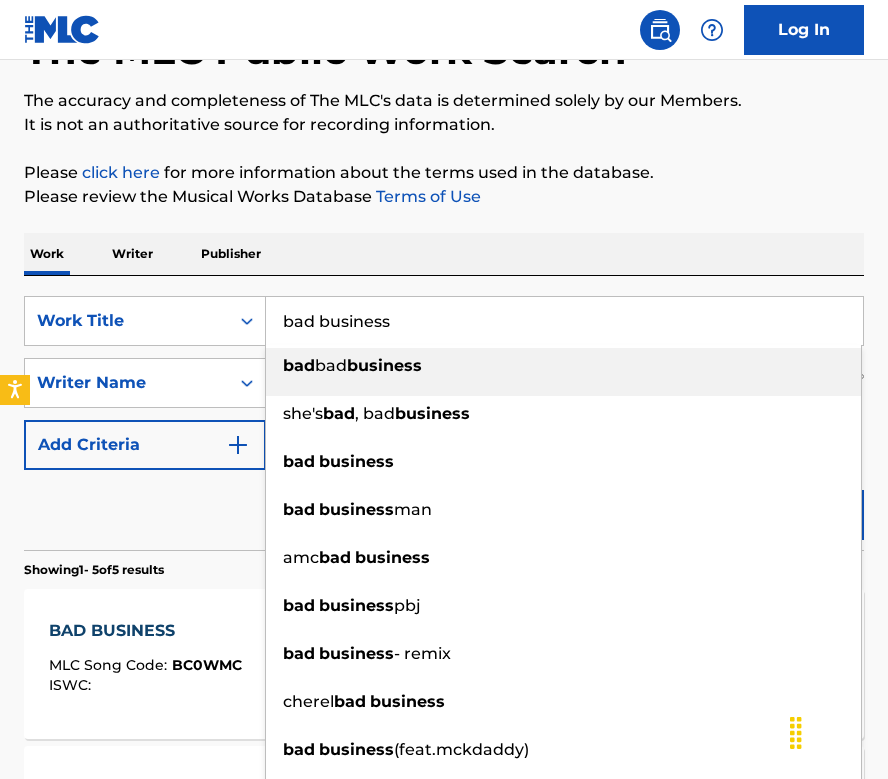 click on "bad business" at bounding box center [564, 321] 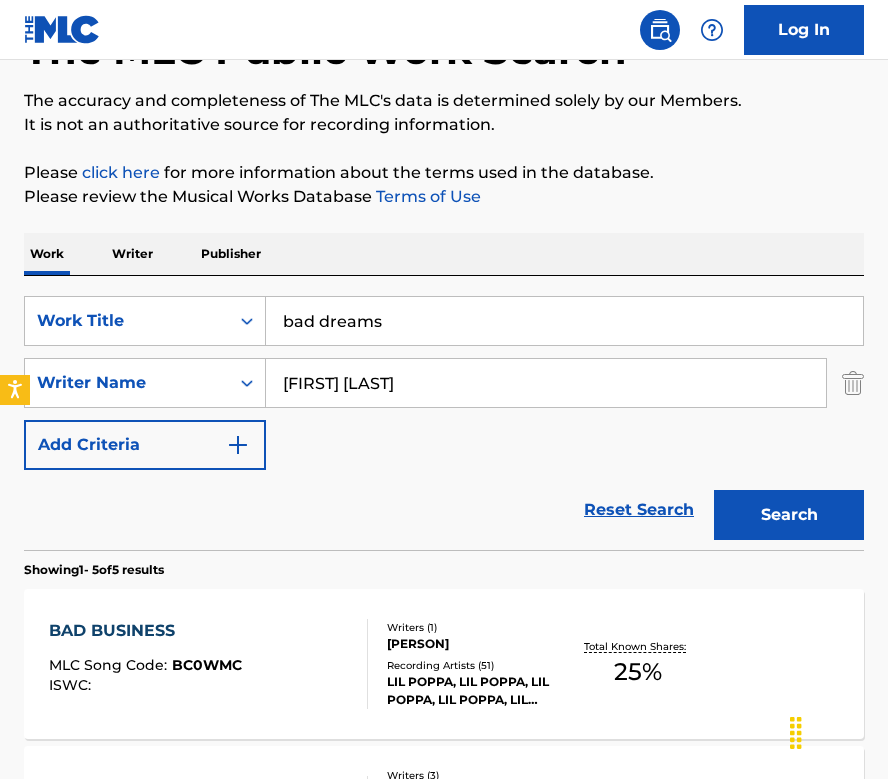 click on "Work Writer Publisher" at bounding box center (444, 254) 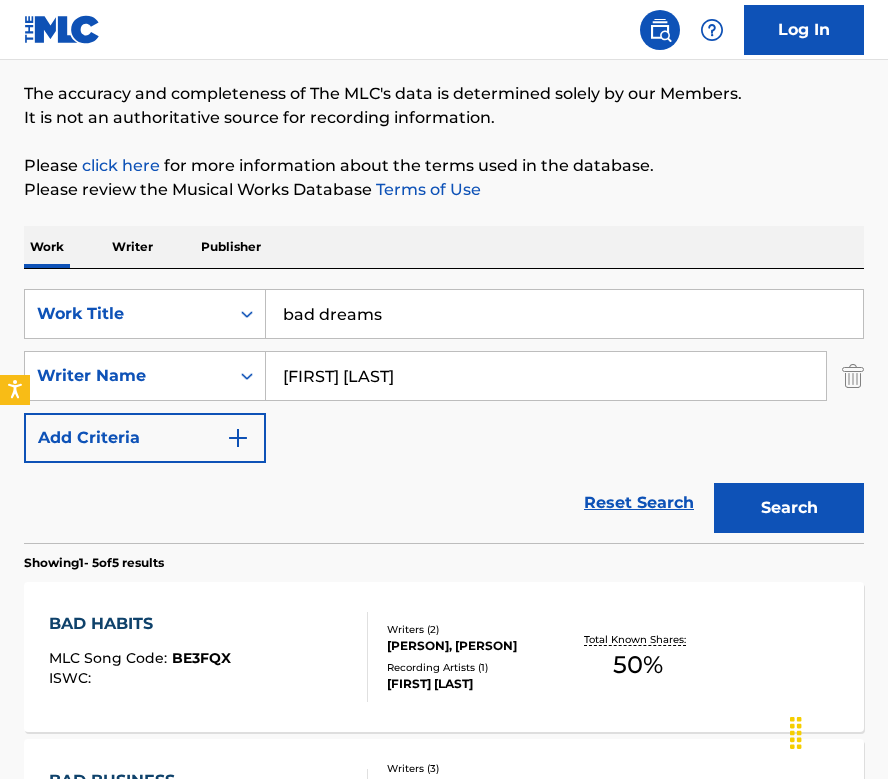 scroll, scrollTop: 99, scrollLeft: 0, axis: vertical 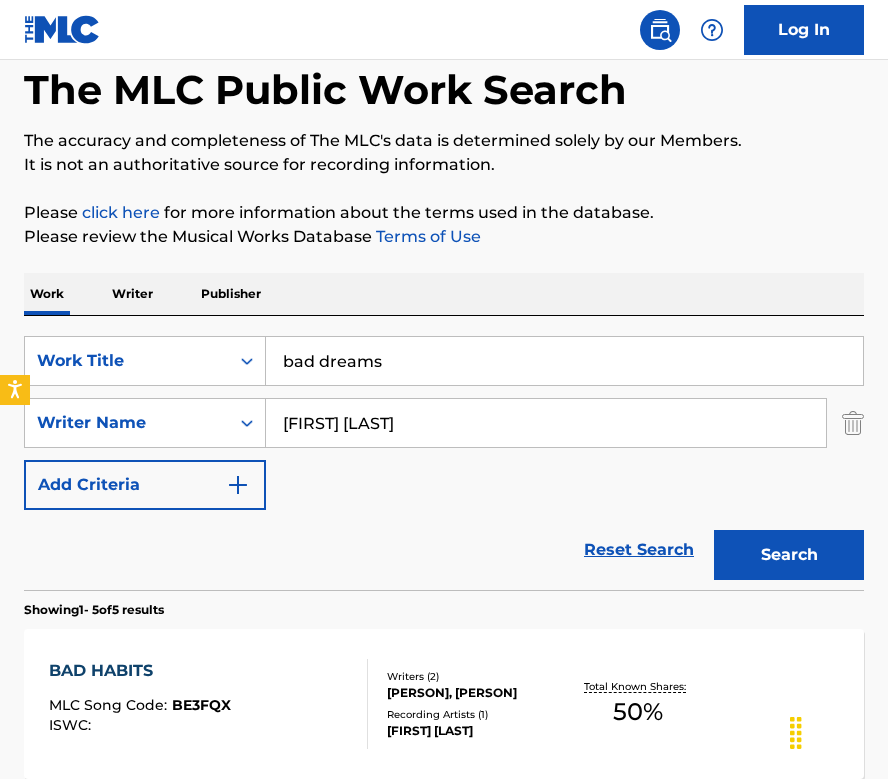 click on "bad dreams" at bounding box center [564, 361] 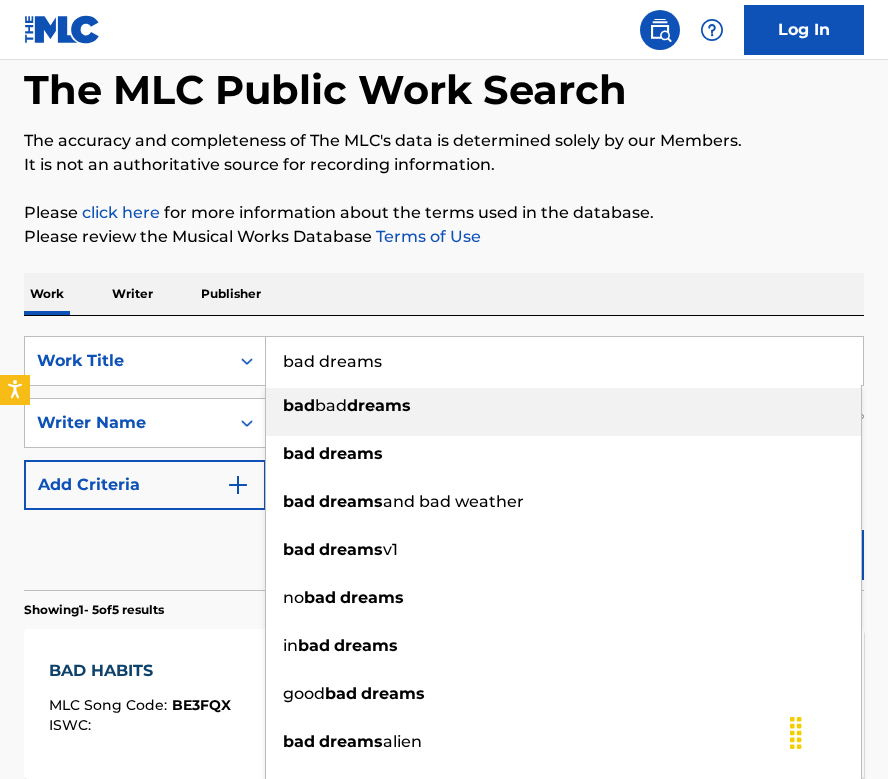 click on "bad dreams" at bounding box center (564, 361) 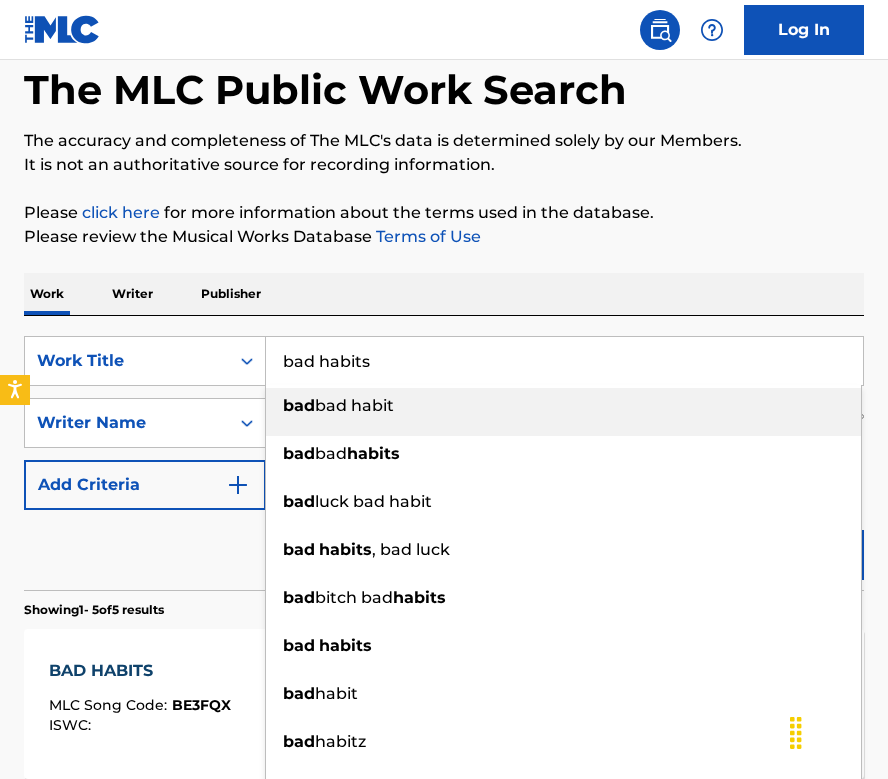 type on "bad habits" 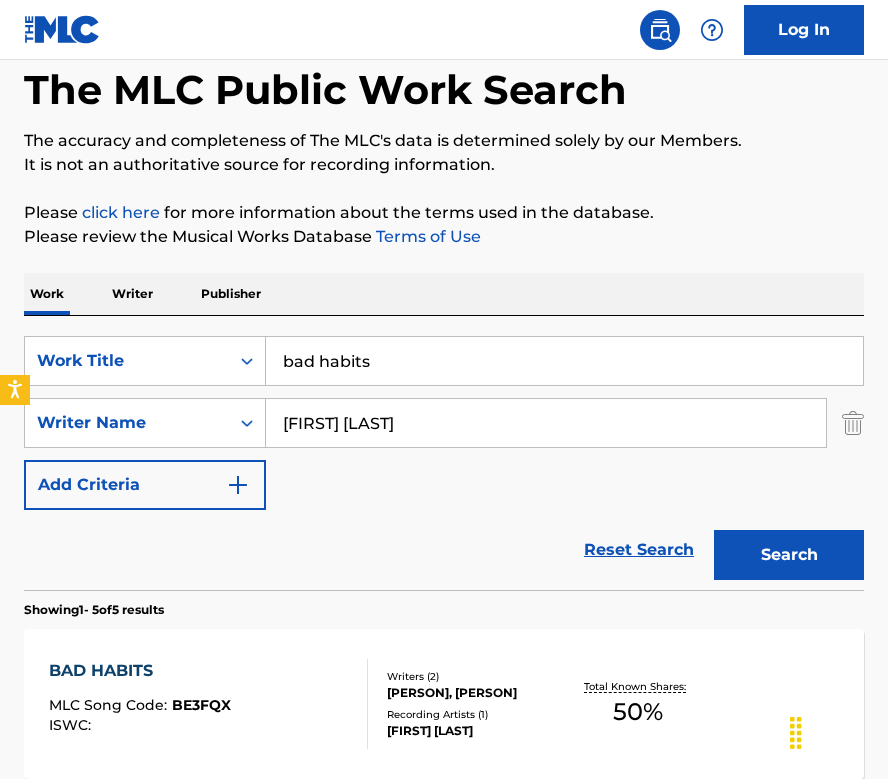 click on "Work Writer Publisher" at bounding box center [444, 294] 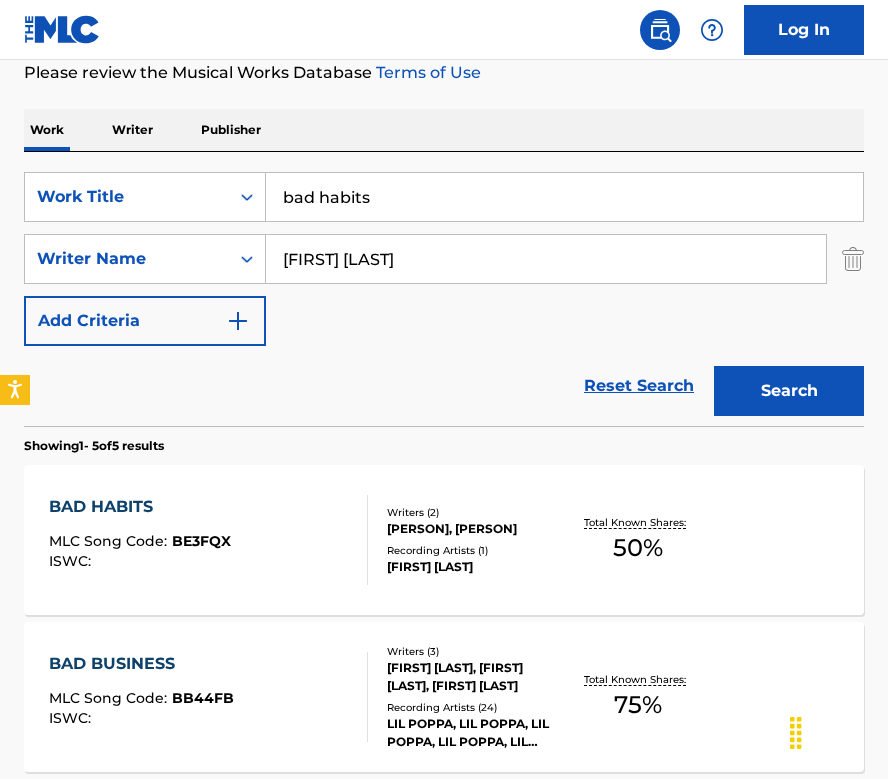click on "Search" at bounding box center [789, 391] 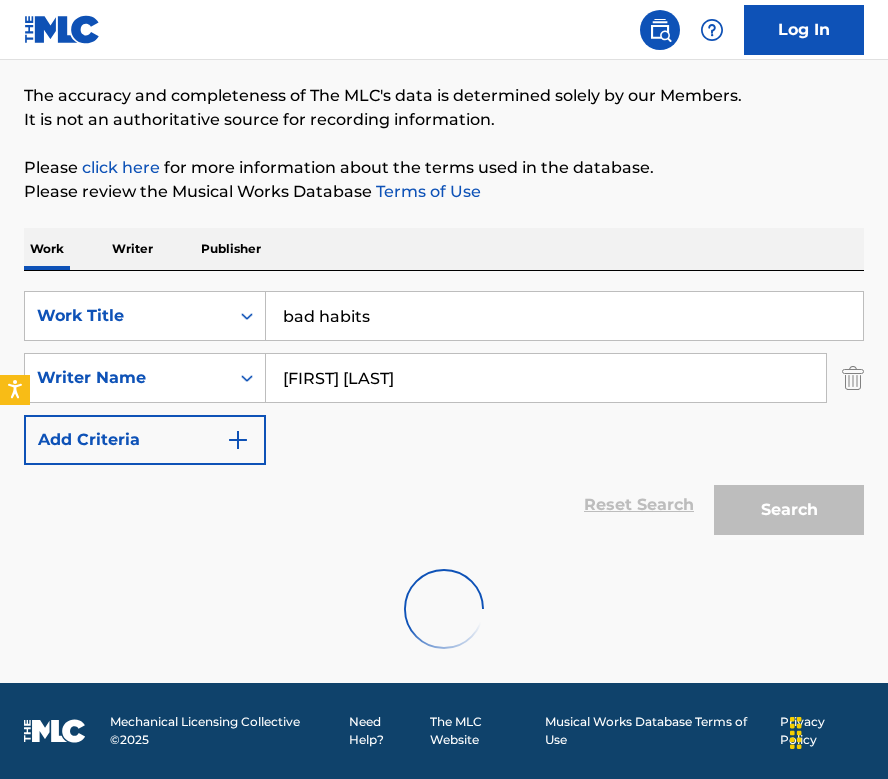 scroll, scrollTop: 263, scrollLeft: 0, axis: vertical 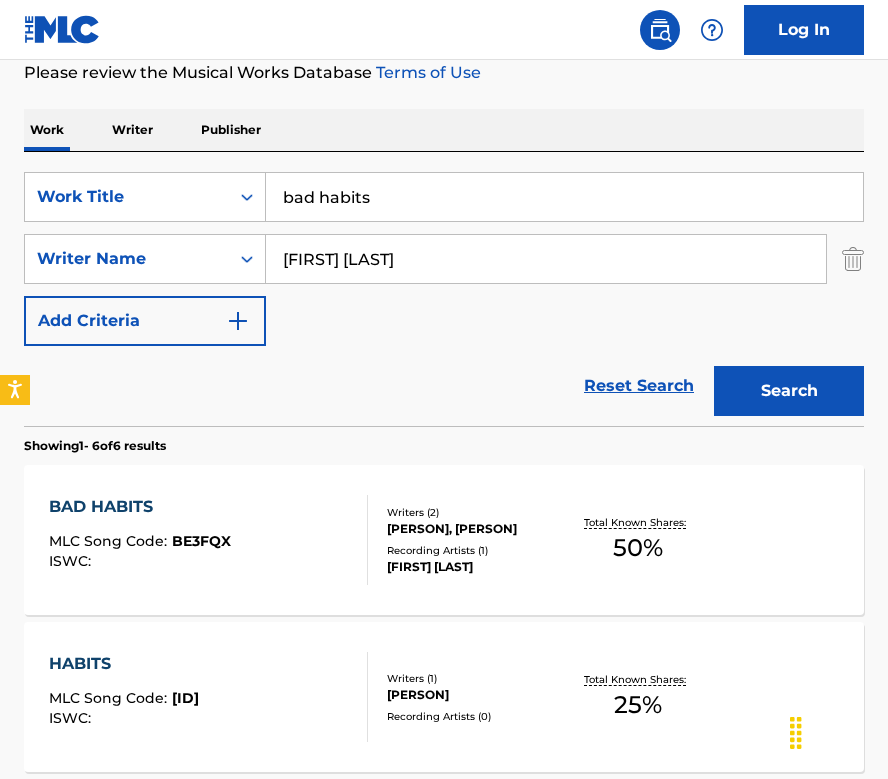 click on "BAD HABITS MLC Song Code : BE3FQX ISWC :" at bounding box center [208, 540] 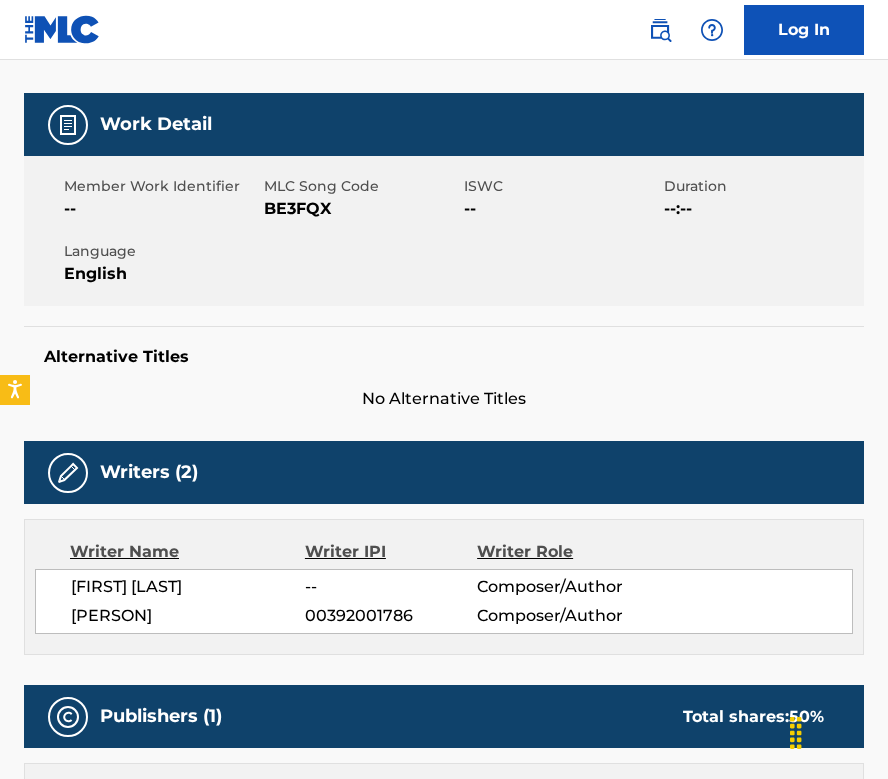 scroll, scrollTop: 0, scrollLeft: 0, axis: both 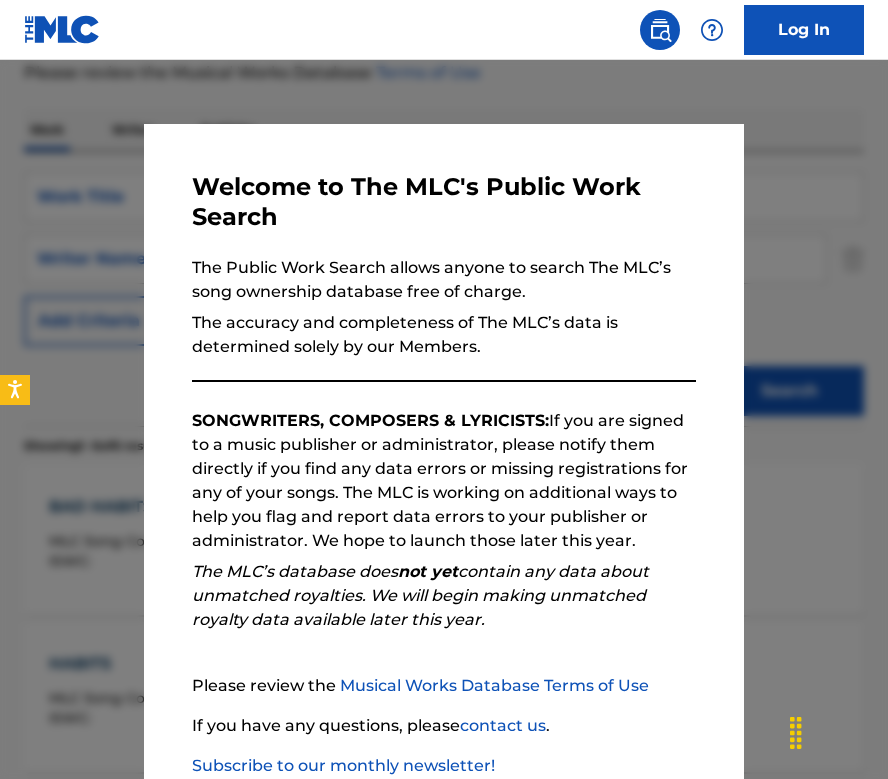 click at bounding box center [444, 449] 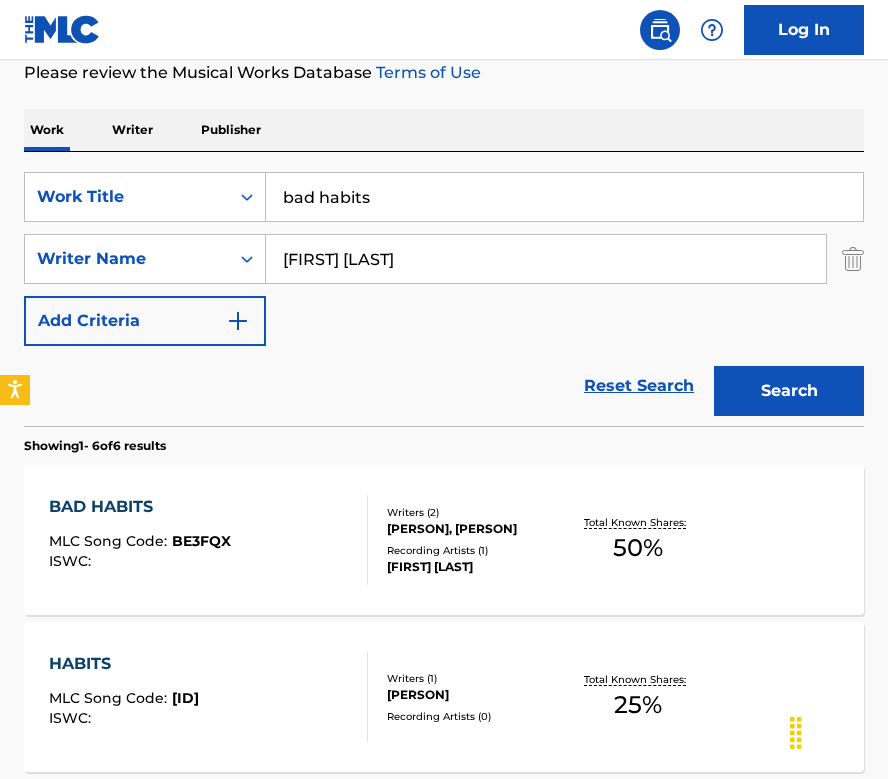 click on "bad habits" at bounding box center [564, 197] 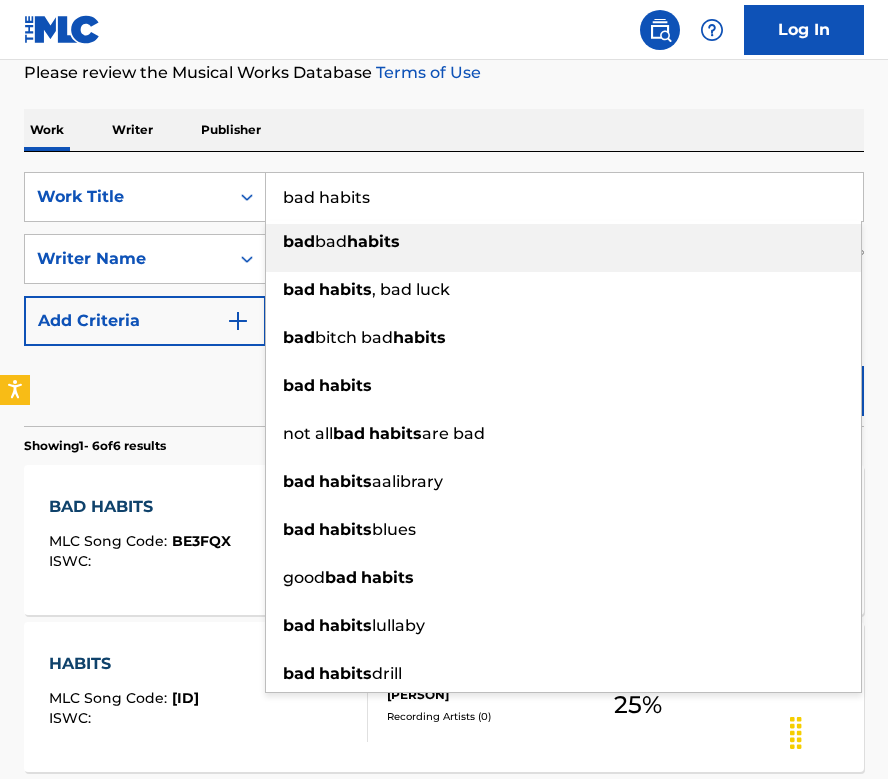 click on "bad habits" at bounding box center (564, 197) 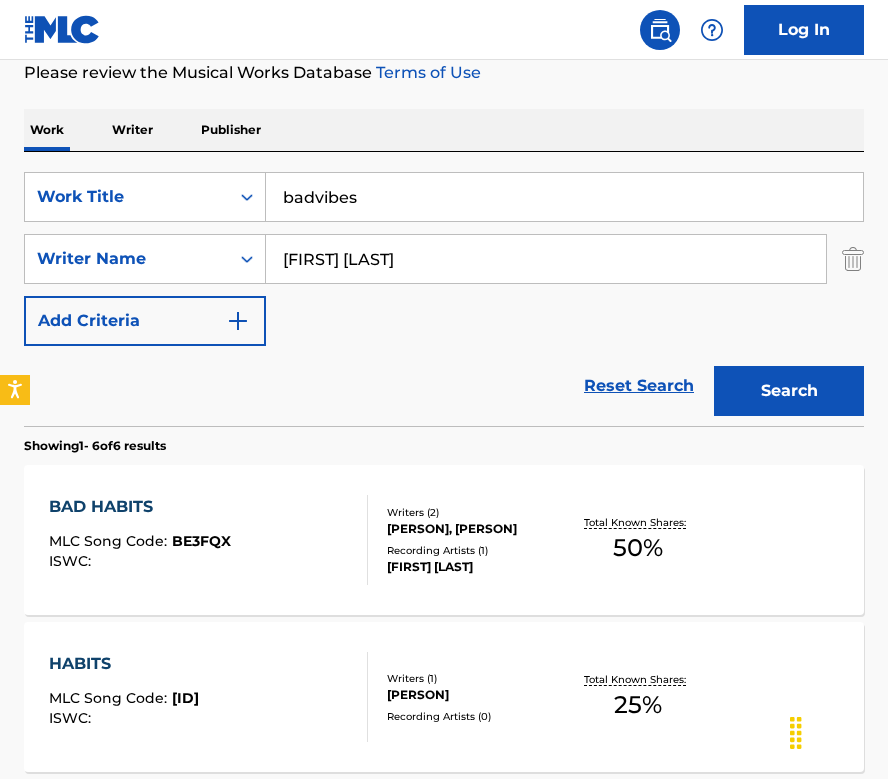 click on "Work Writer Publisher" at bounding box center (444, 130) 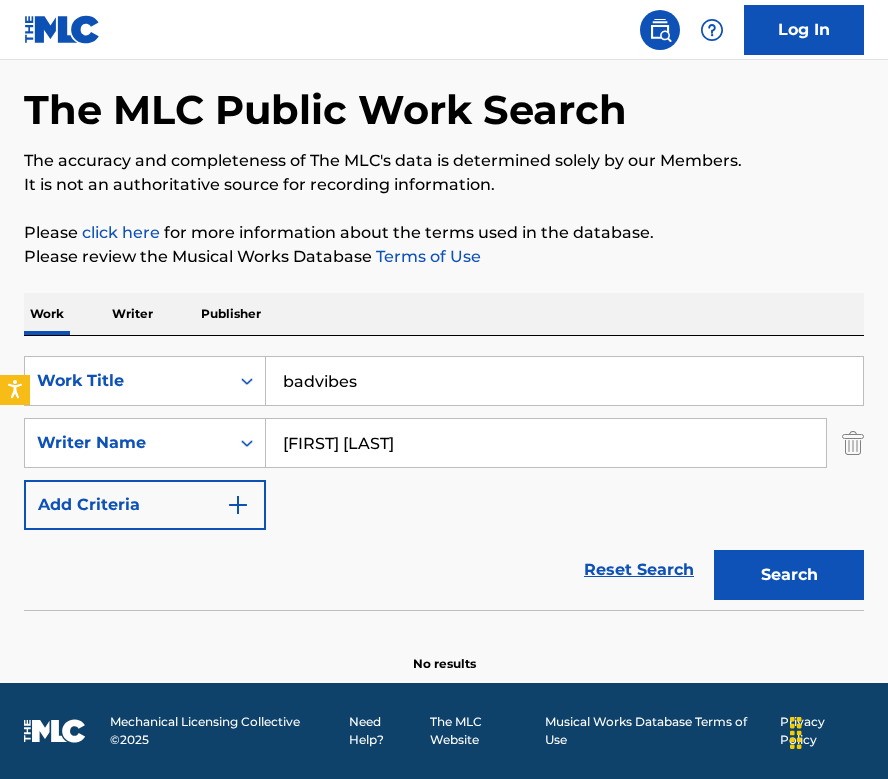 scroll, scrollTop: 79, scrollLeft: 0, axis: vertical 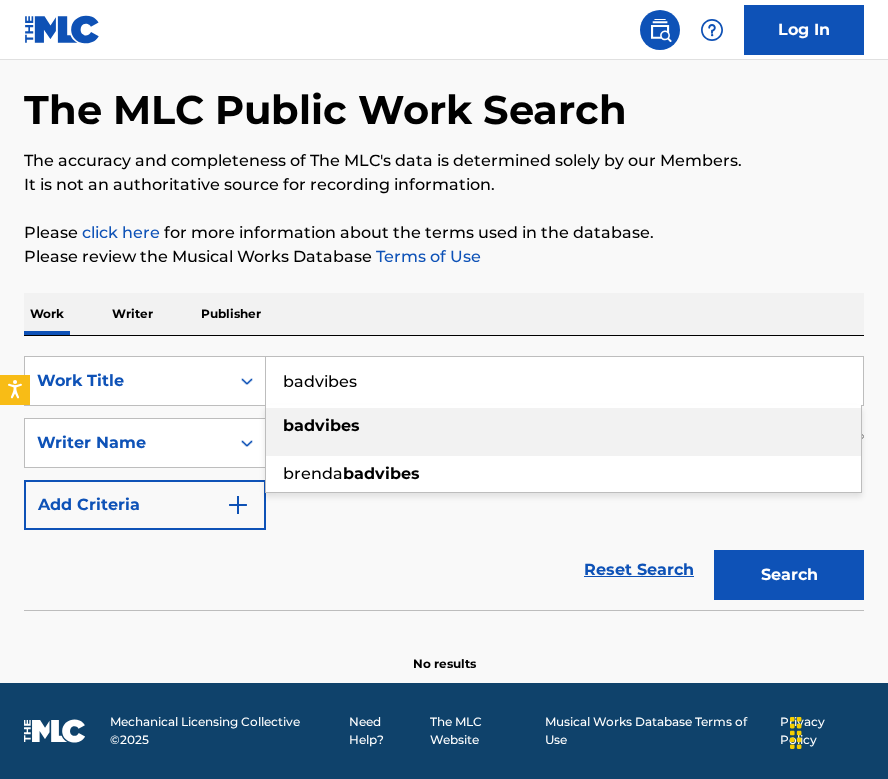 click on "badvibes" at bounding box center [564, 381] 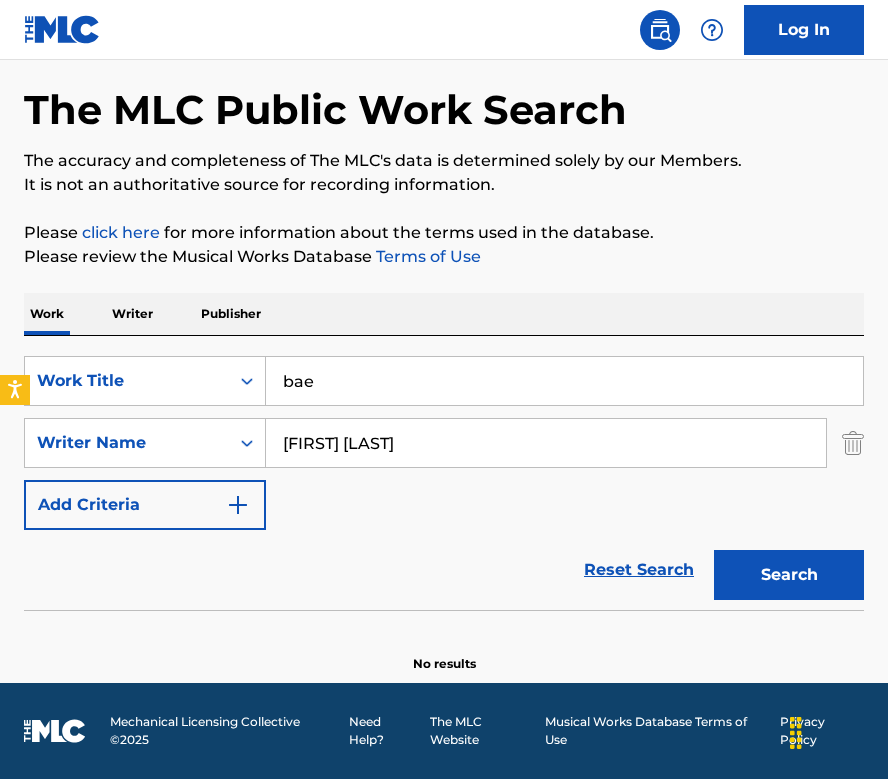 click on "Work Writer Publisher" at bounding box center [444, 314] 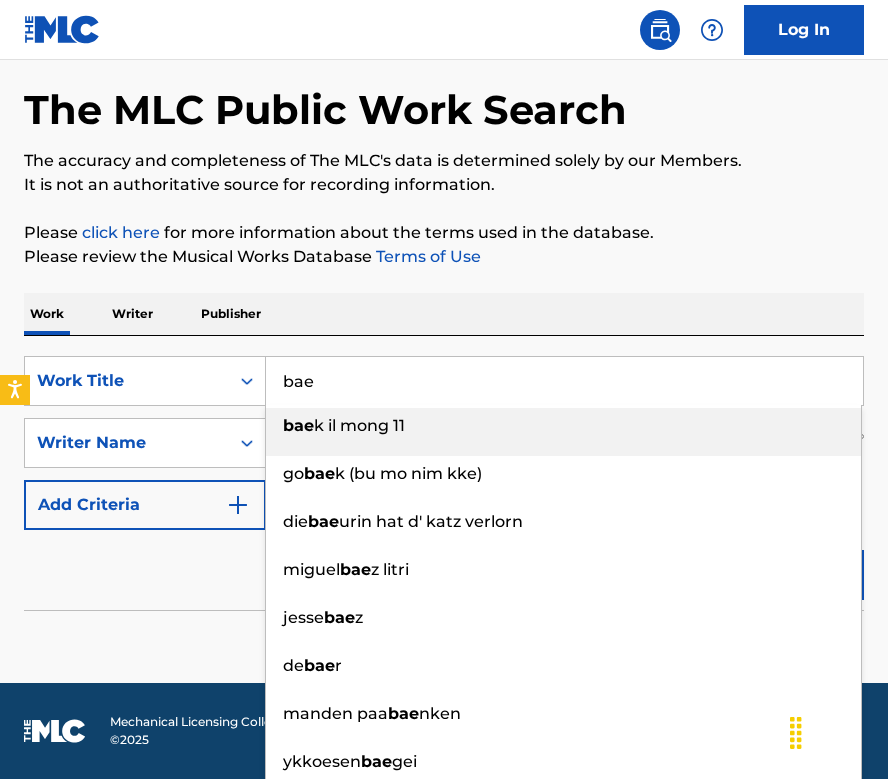 click on "bae" at bounding box center (564, 381) 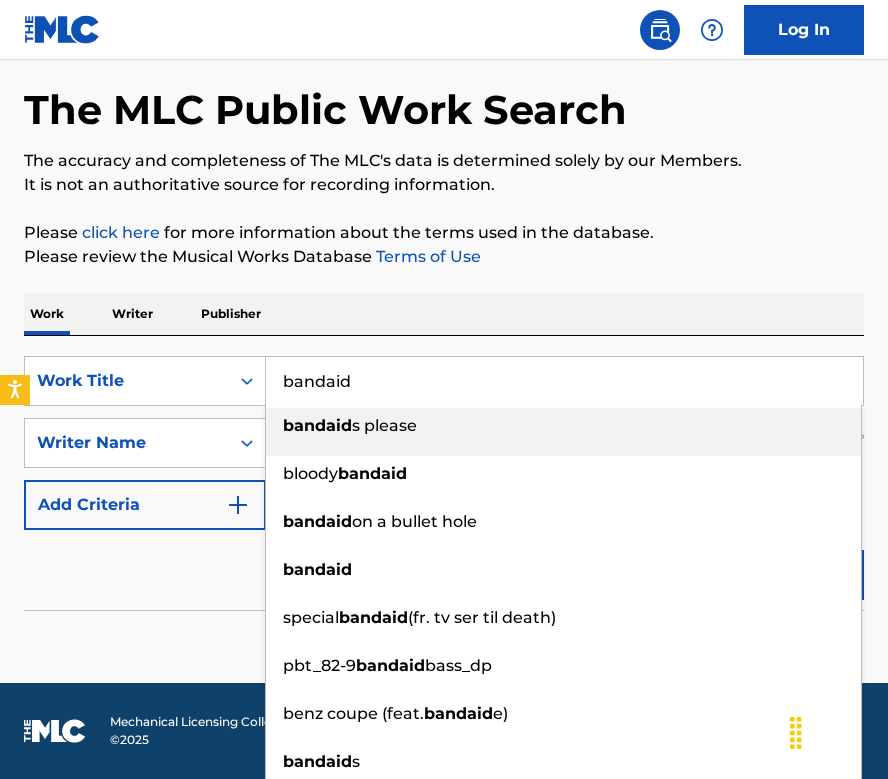 type on "bandaid" 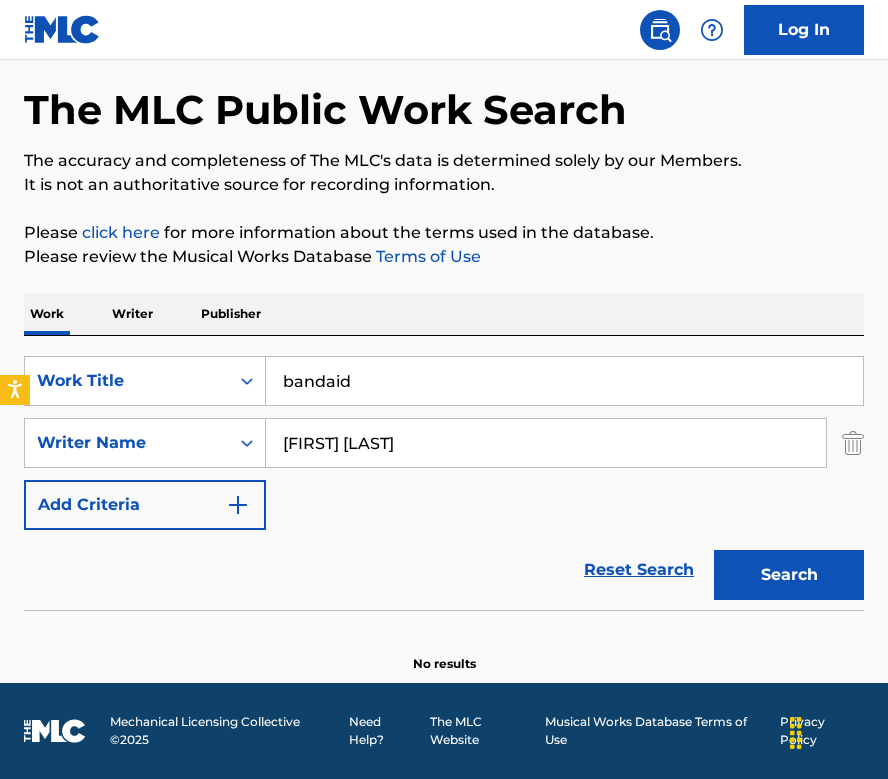 click on "Search" at bounding box center (789, 575) 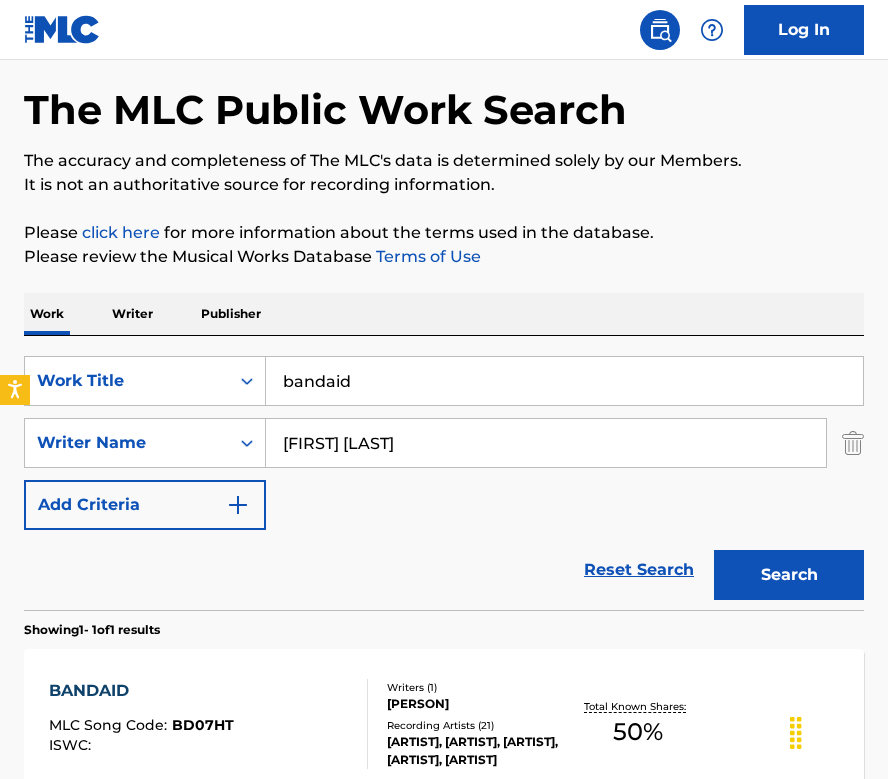scroll, scrollTop: 268, scrollLeft: 0, axis: vertical 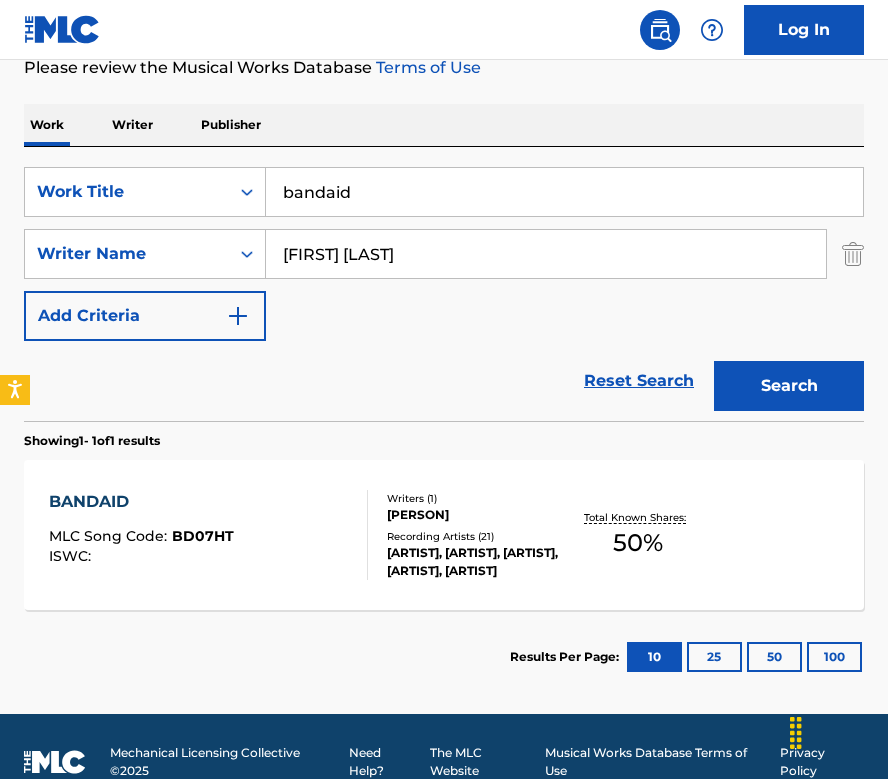 click on "BD07HT" at bounding box center (203, 536) 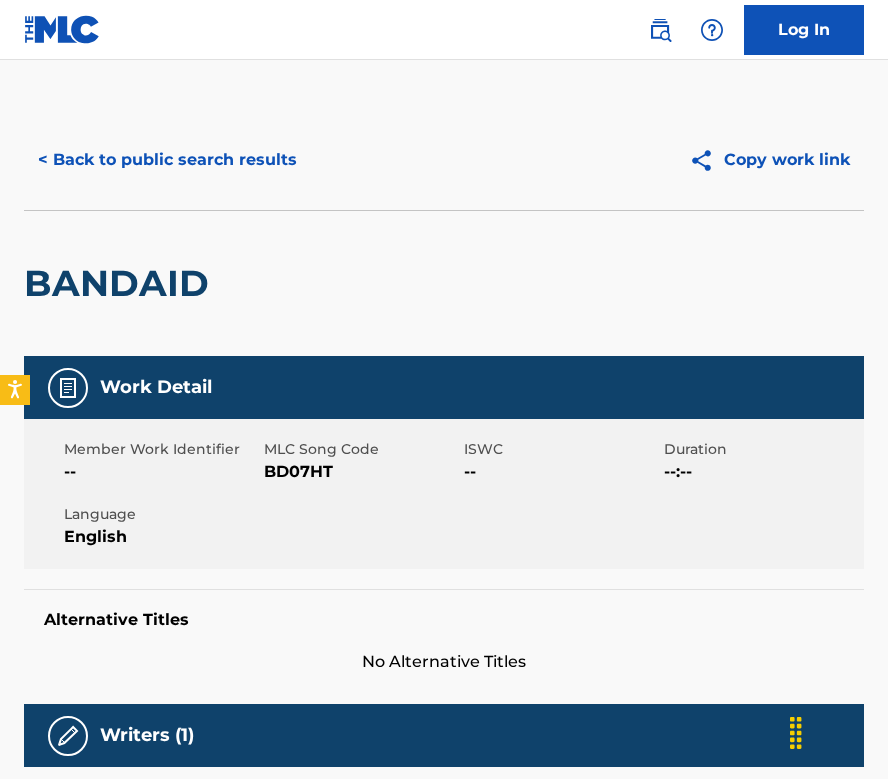 scroll, scrollTop: 167, scrollLeft: 0, axis: vertical 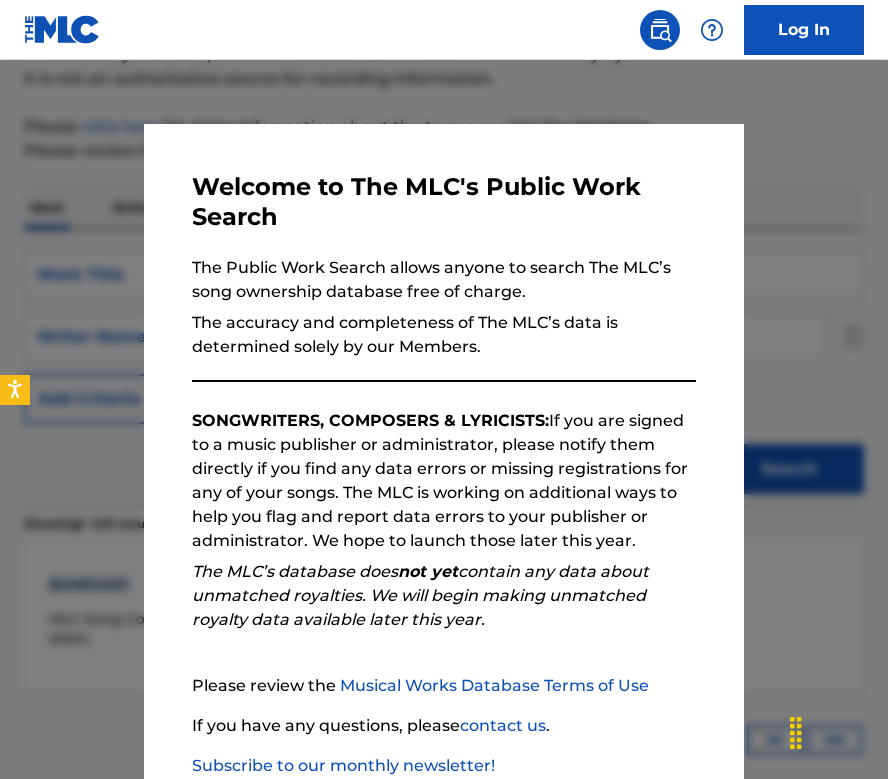 click at bounding box center (444, 449) 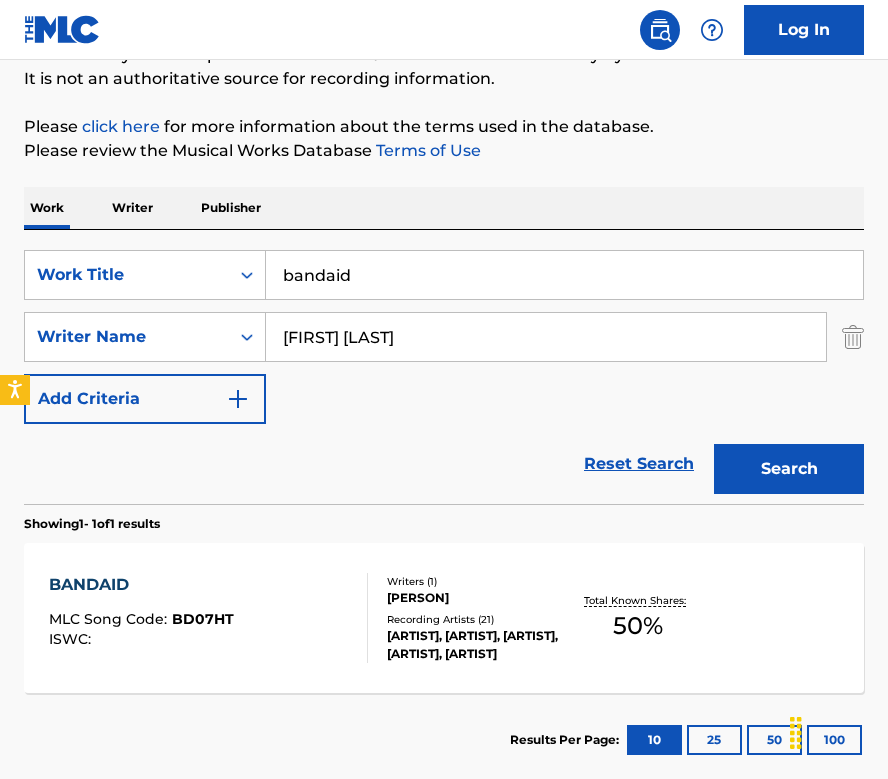 click on "bandaid" at bounding box center (564, 275) 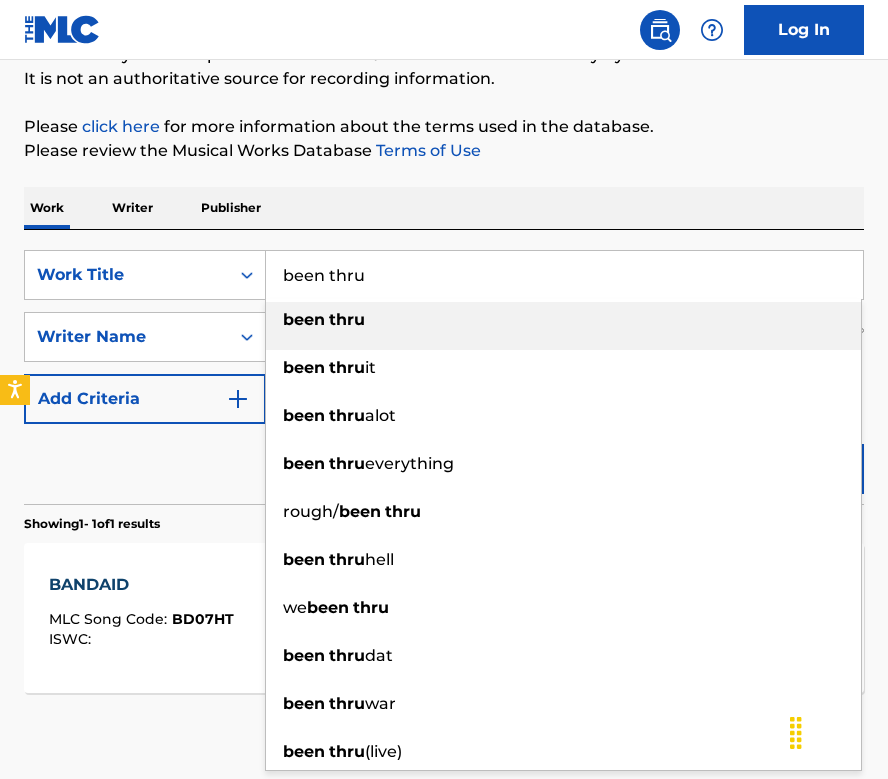 click on "Work Writer Publisher" at bounding box center [444, 208] 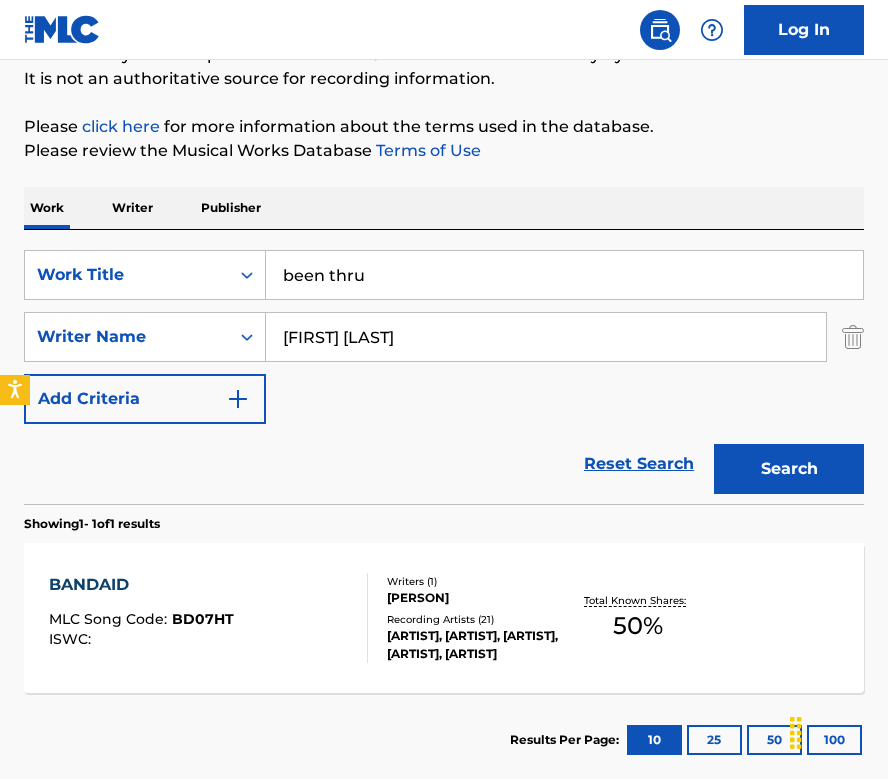 click on "Search" at bounding box center (789, 469) 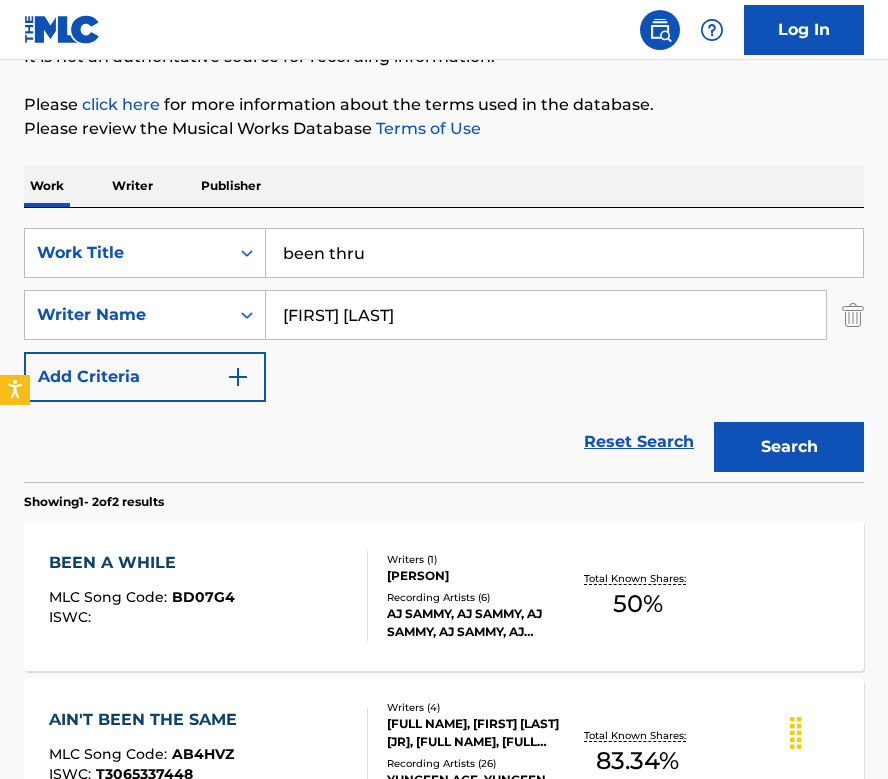 scroll, scrollTop: 359, scrollLeft: 0, axis: vertical 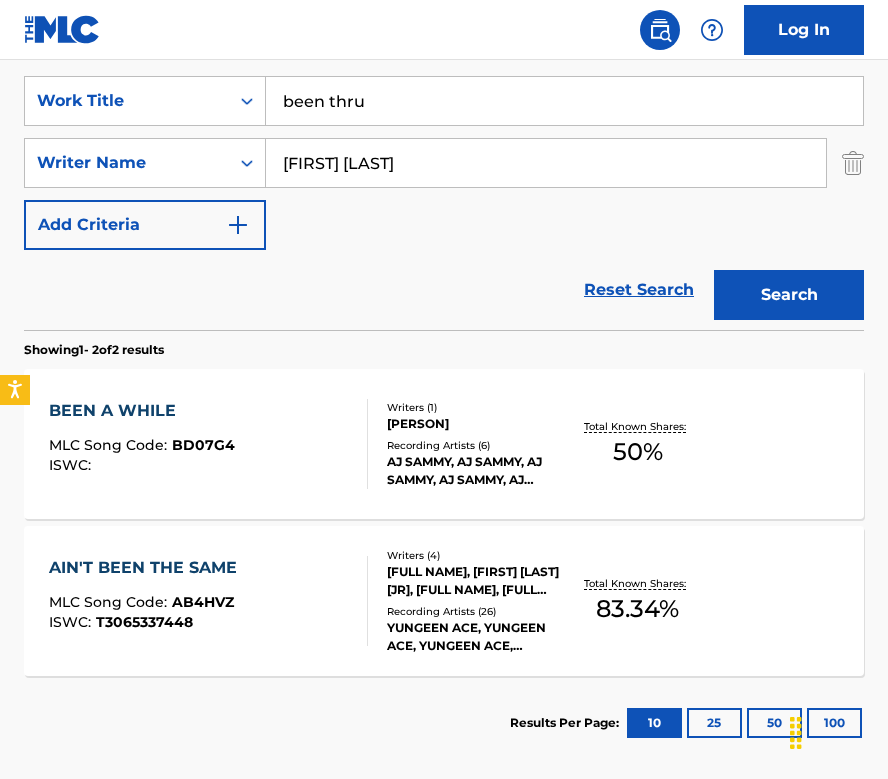 click on "been thru" at bounding box center (564, 101) 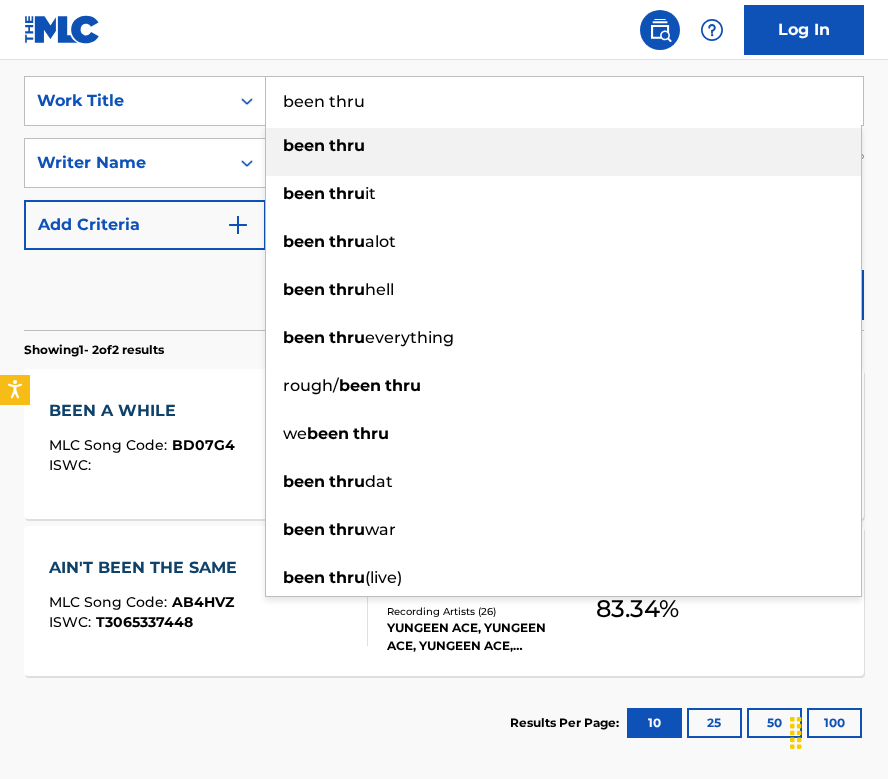click on "been thru" at bounding box center (564, 101) 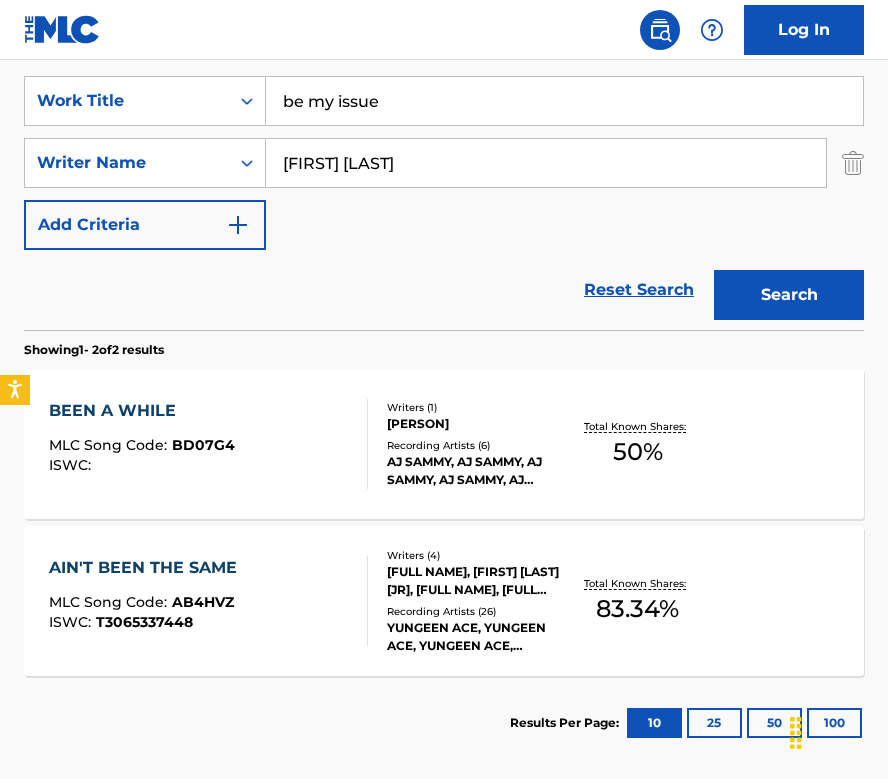 click on "Log In" at bounding box center (444, 30) 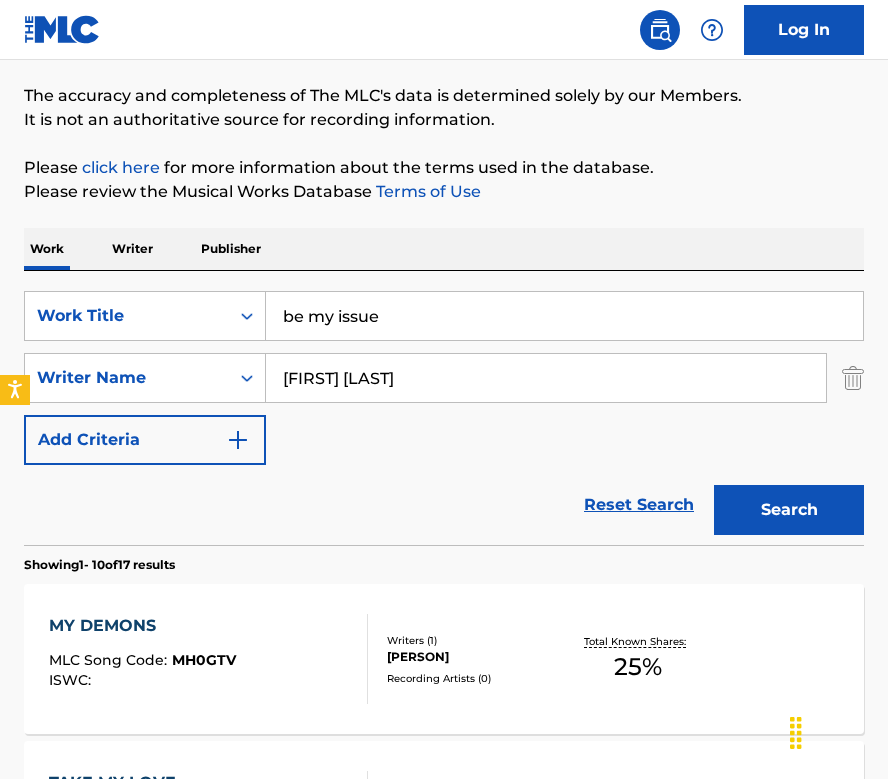 scroll, scrollTop: 359, scrollLeft: 0, axis: vertical 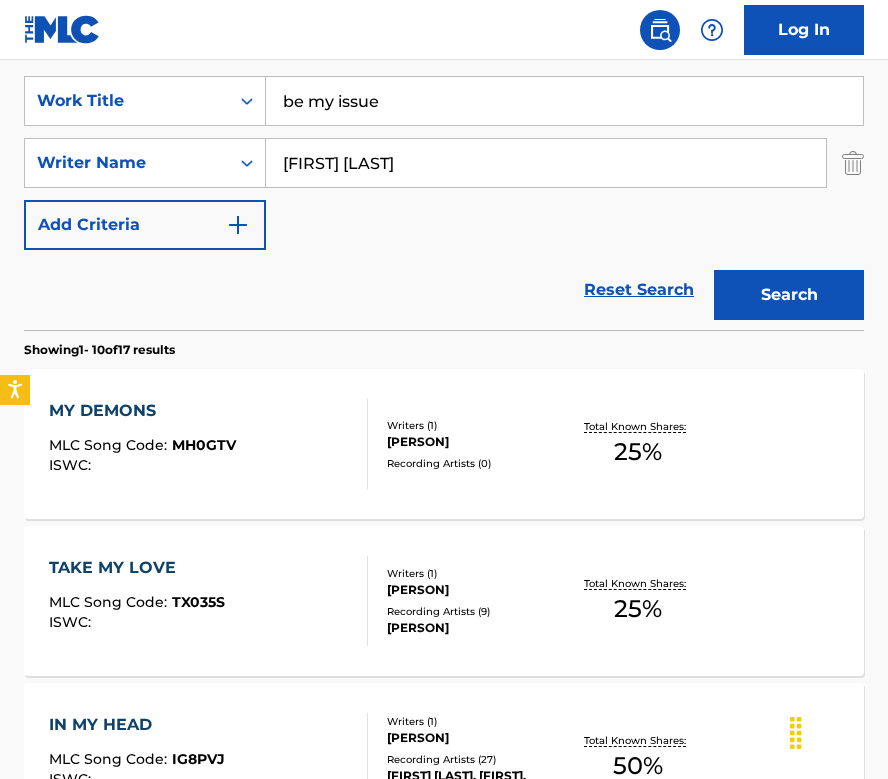 click on "be my issue" at bounding box center [564, 101] 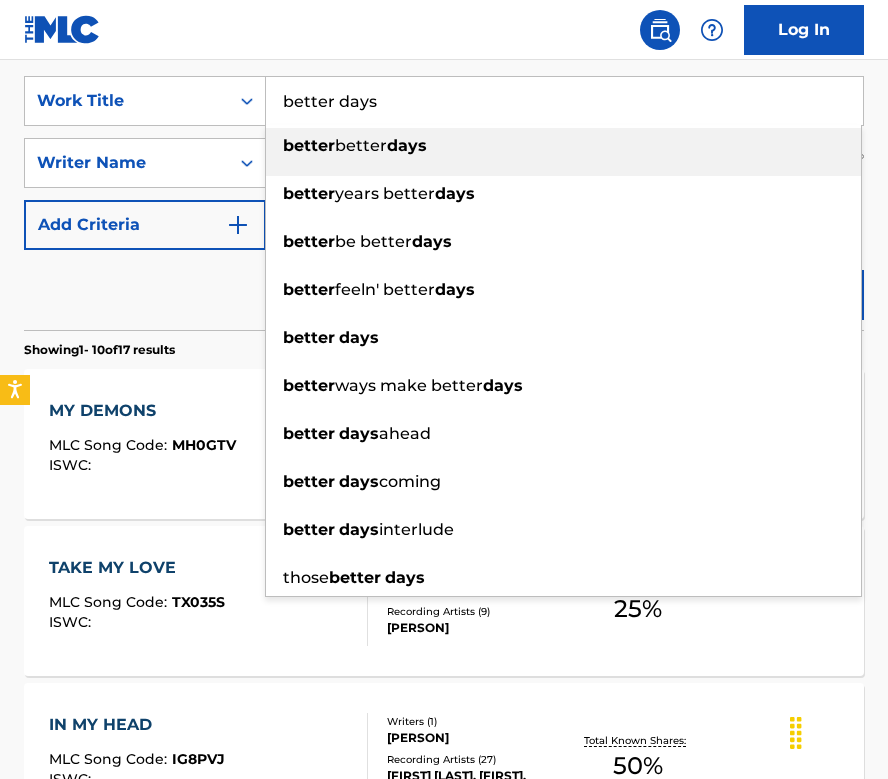 type on "better days" 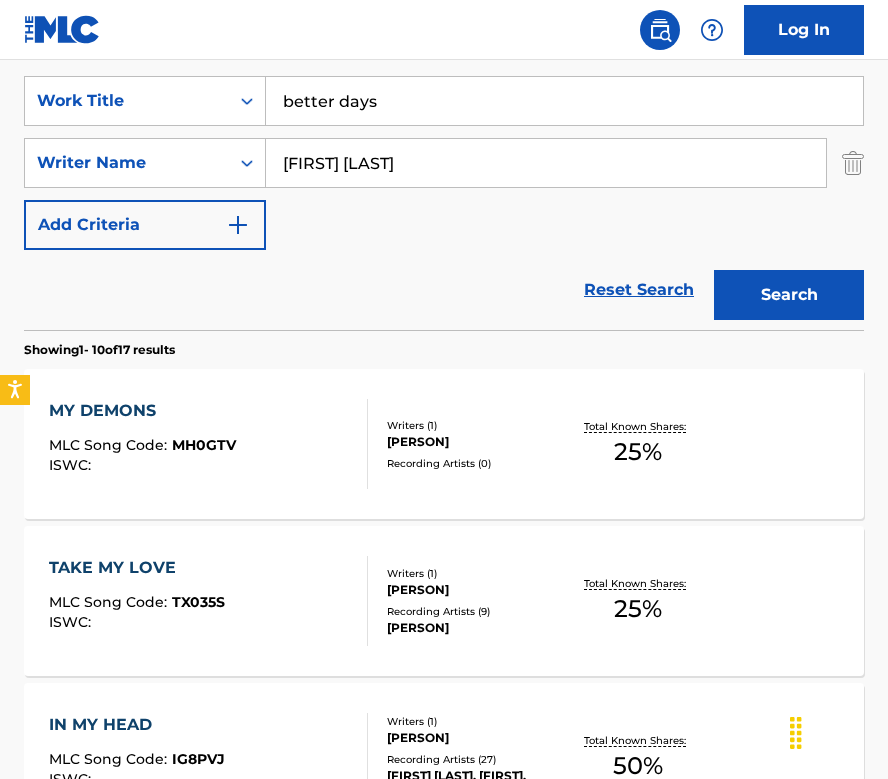 click on "Search" at bounding box center [789, 295] 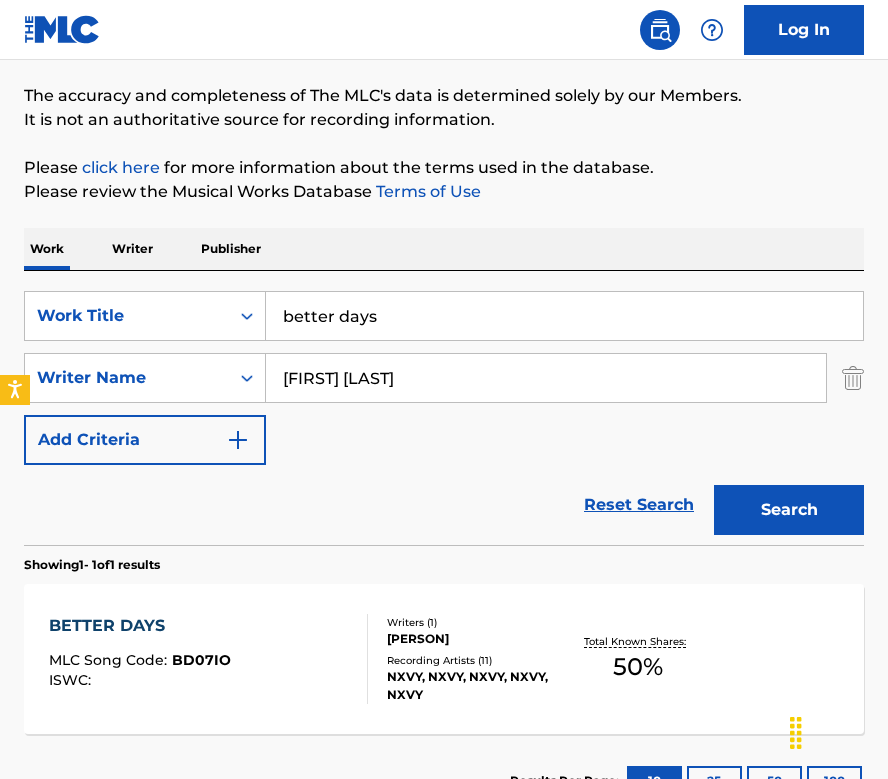 scroll, scrollTop: 299, scrollLeft: 0, axis: vertical 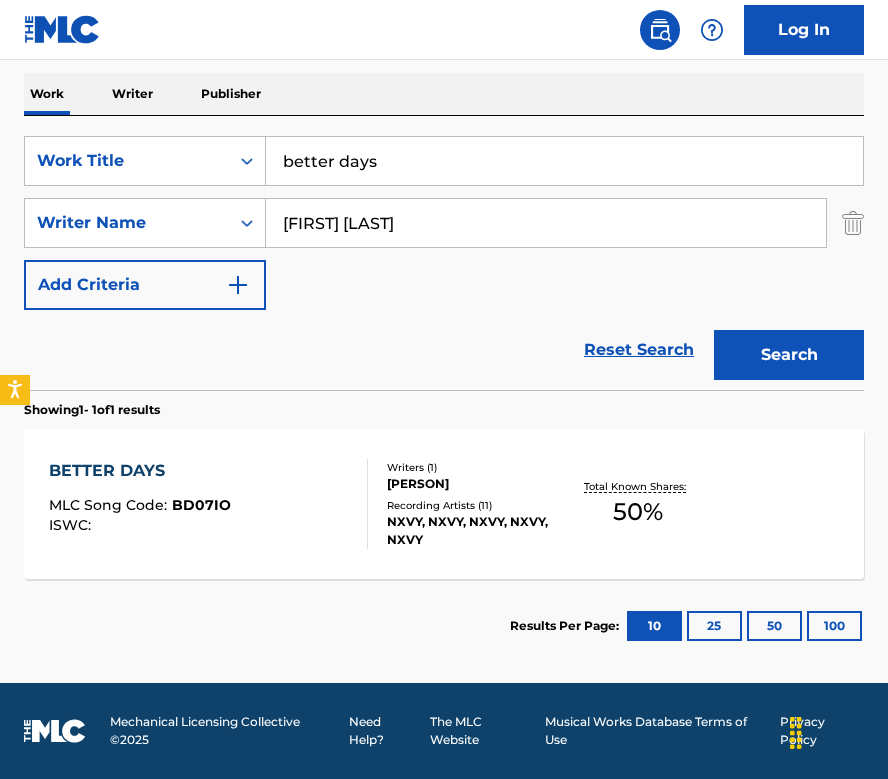 click on "BETTER DAYS MLC Song Code : BD07IO ISWC :" at bounding box center (140, 504) 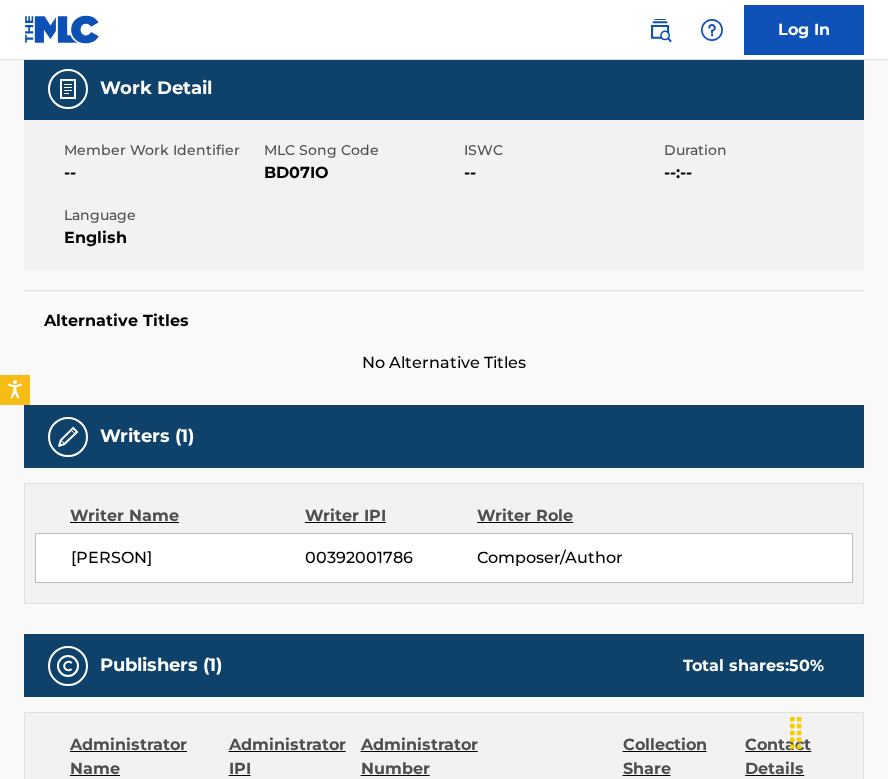 scroll, scrollTop: 0, scrollLeft: 0, axis: both 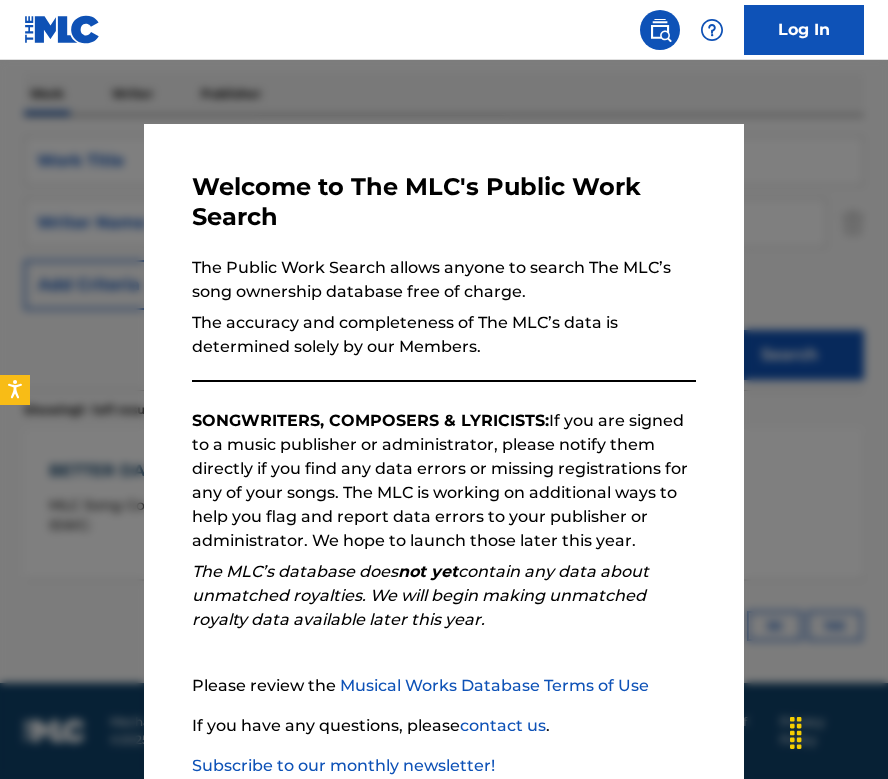click at bounding box center (444, 449) 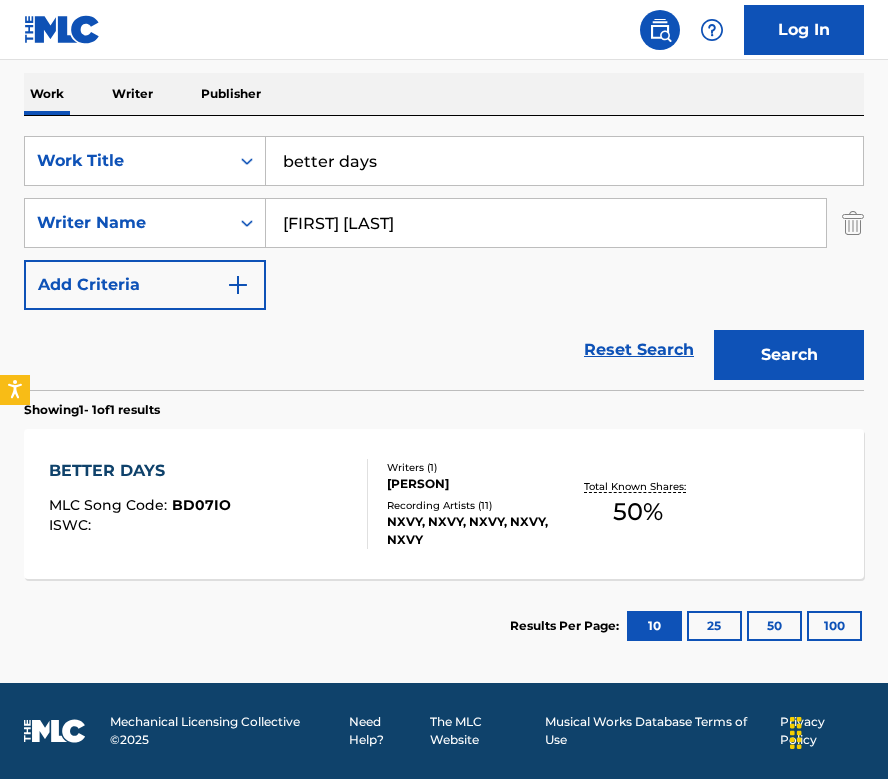 click on "better days" at bounding box center (564, 161) 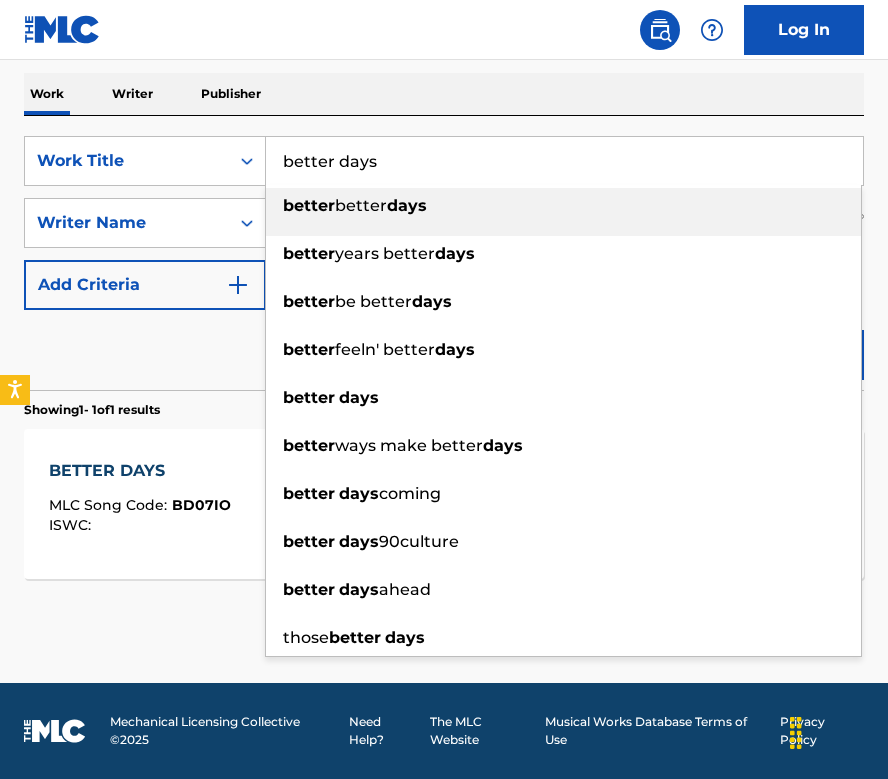 click on "better days" at bounding box center [564, 161] 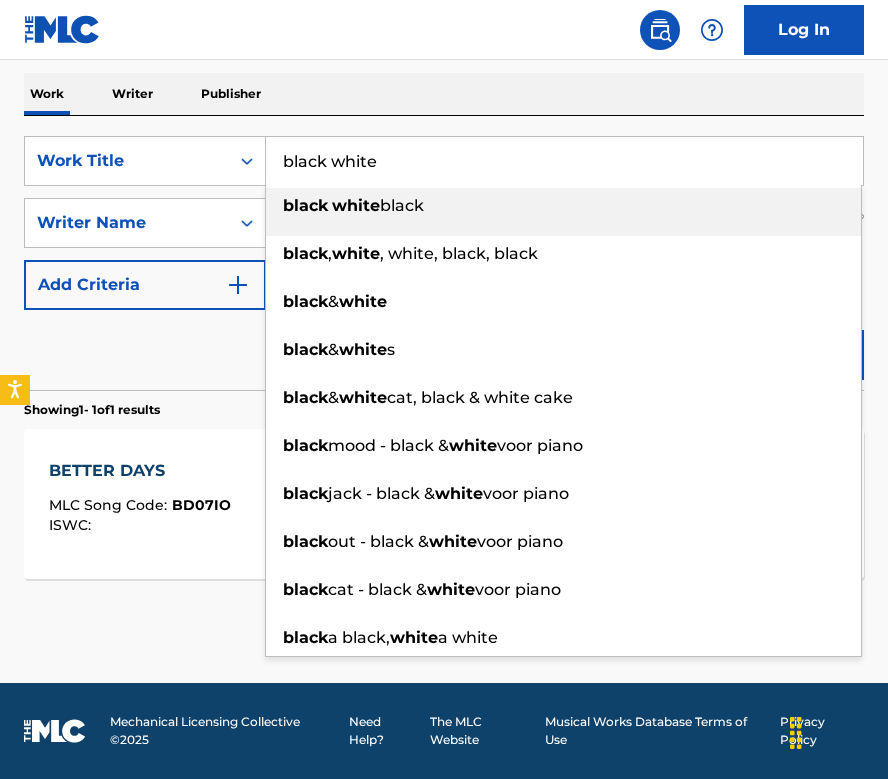 click on "Work Writer Publisher" at bounding box center [444, 94] 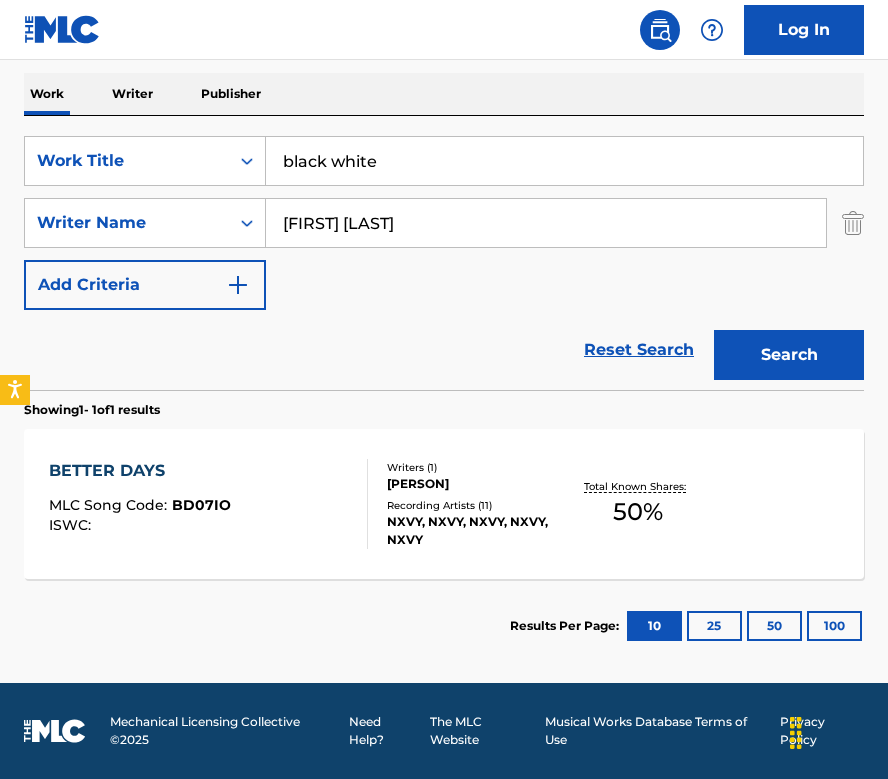 click on "Search" at bounding box center (789, 355) 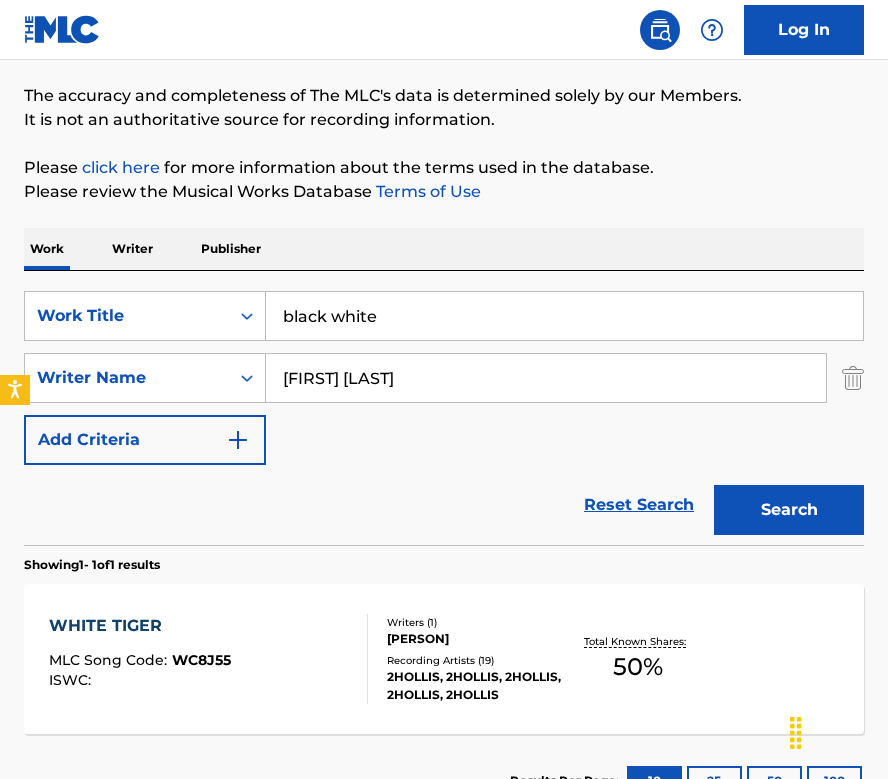 scroll, scrollTop: 299, scrollLeft: 0, axis: vertical 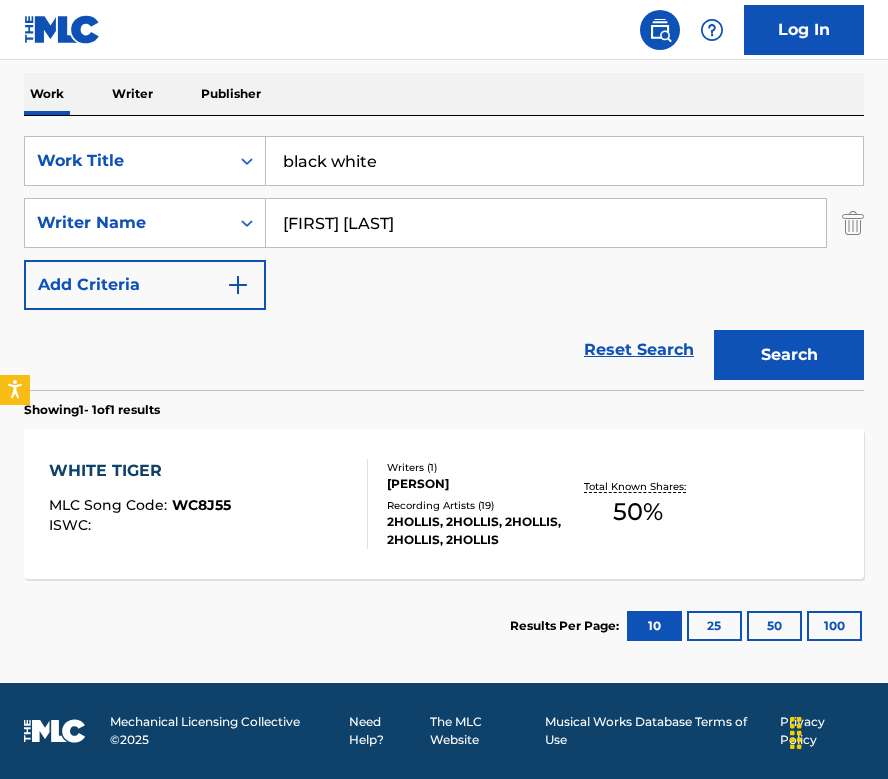 click on "black white" at bounding box center [564, 161] 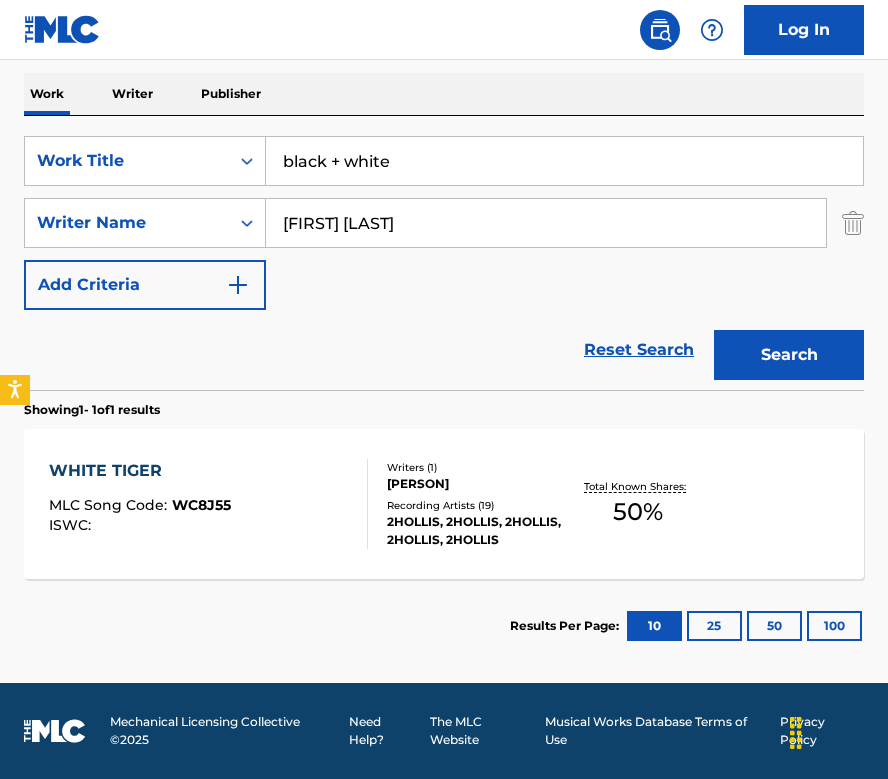 click on "Search" at bounding box center [789, 355] 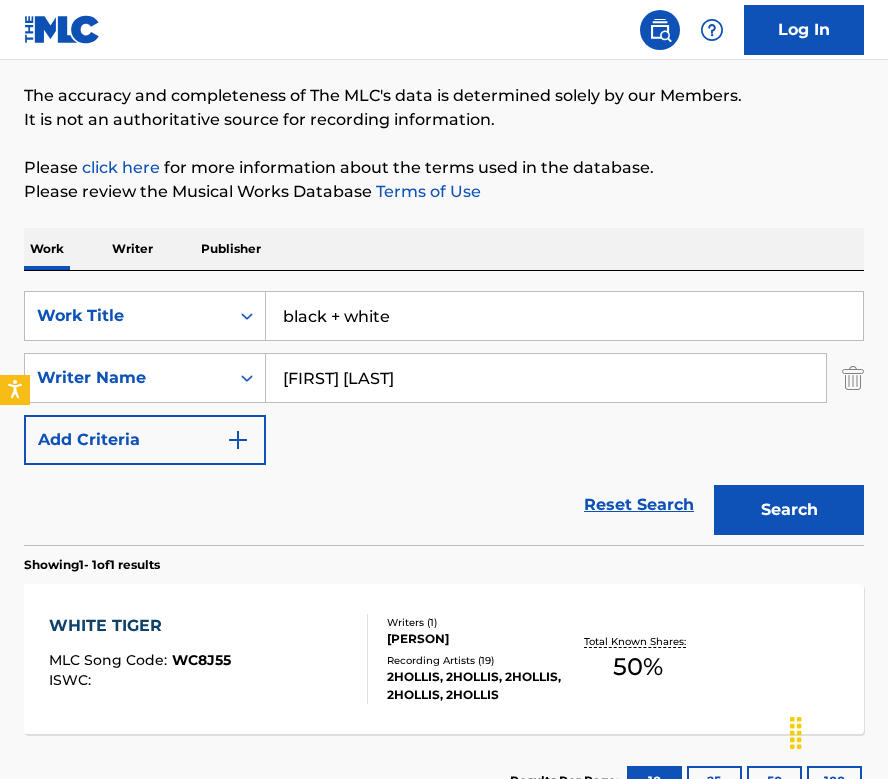 scroll, scrollTop: 299, scrollLeft: 0, axis: vertical 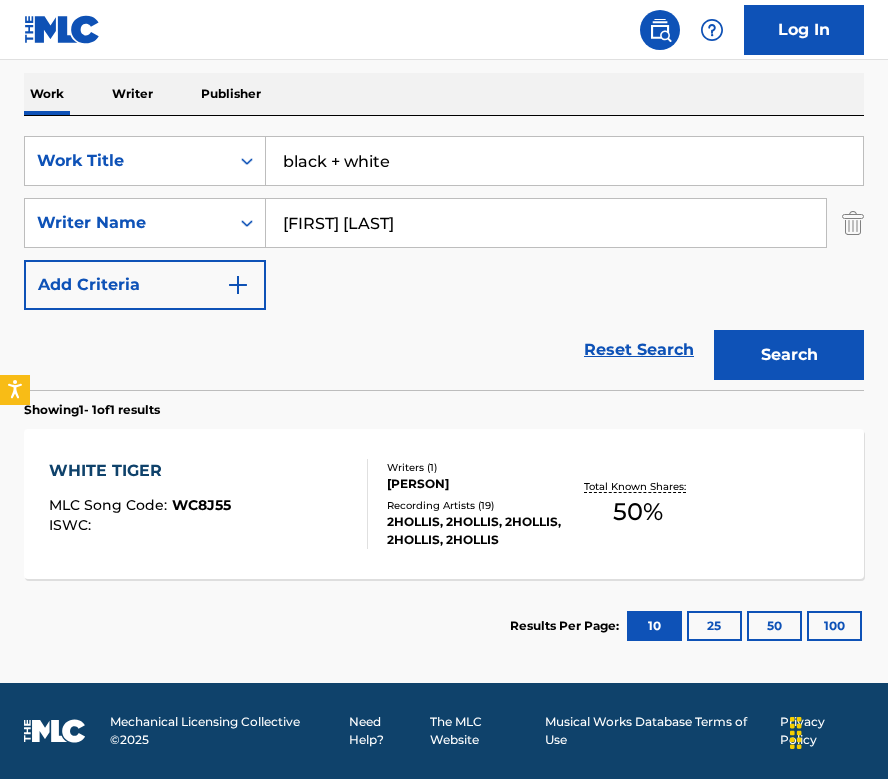 click on "black + white" at bounding box center (564, 161) 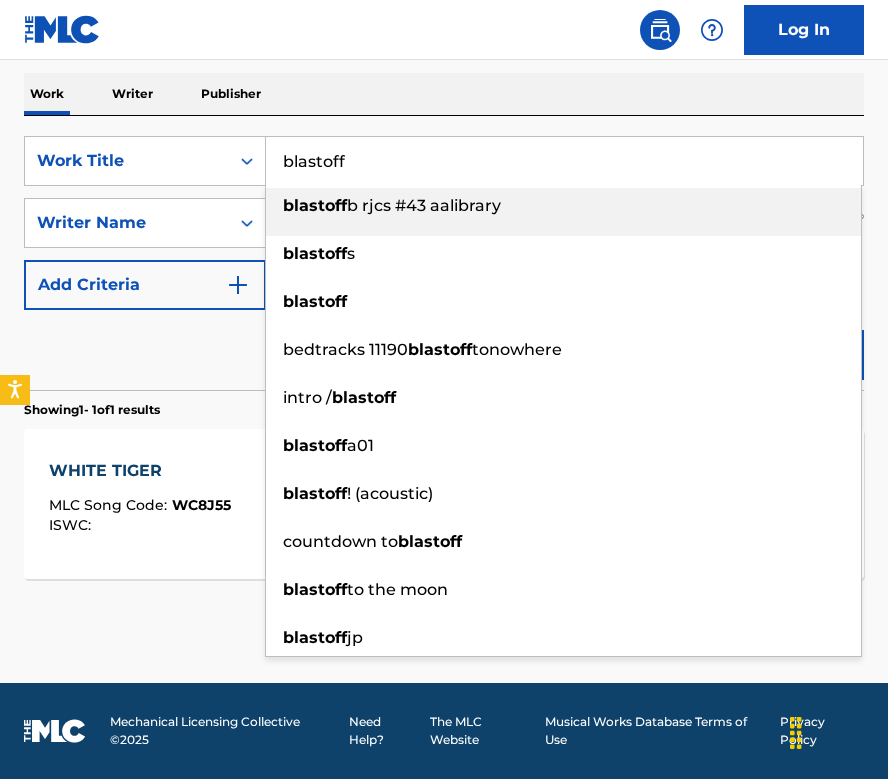 click on "Work Writer Publisher" at bounding box center (444, 94) 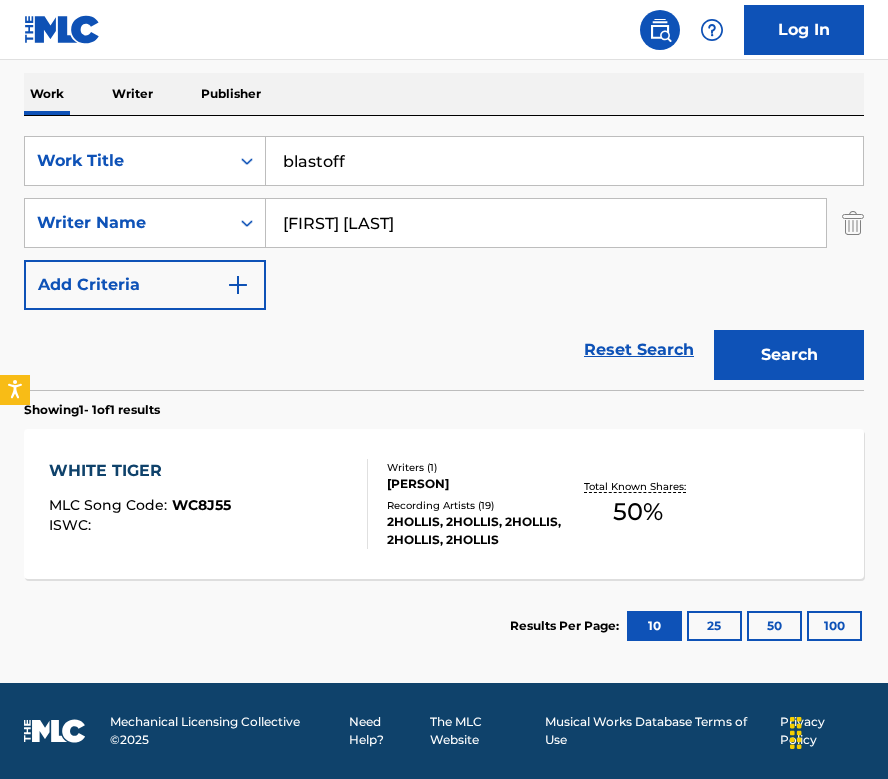 click on "Search" at bounding box center [789, 355] 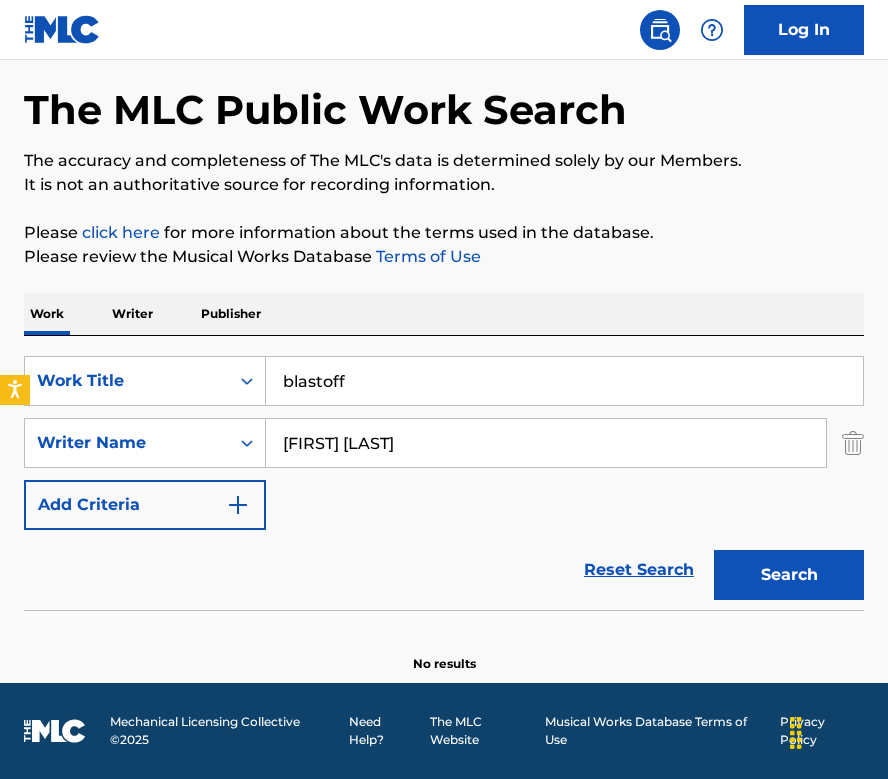 scroll, scrollTop: 79, scrollLeft: 0, axis: vertical 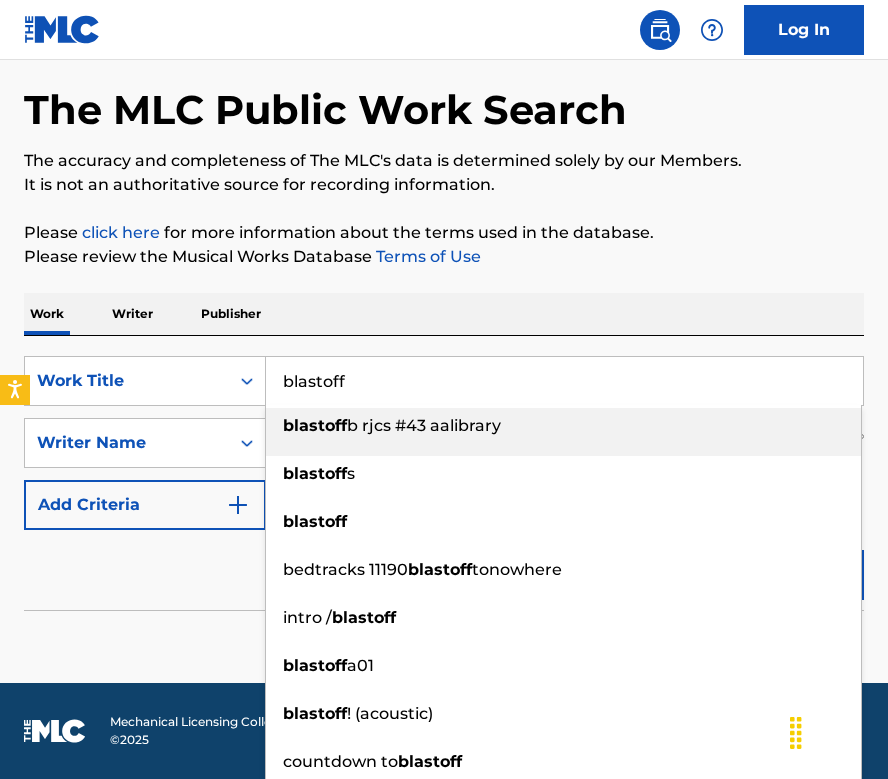 click on "blastoff" at bounding box center (564, 381) 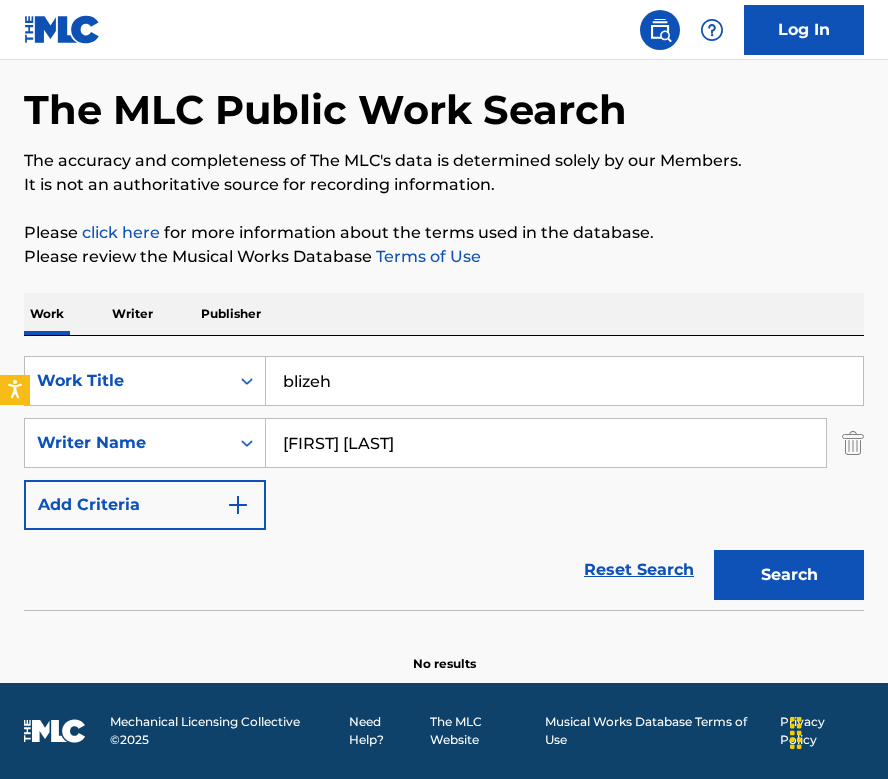click on "Work Writer Publisher" at bounding box center (444, 314) 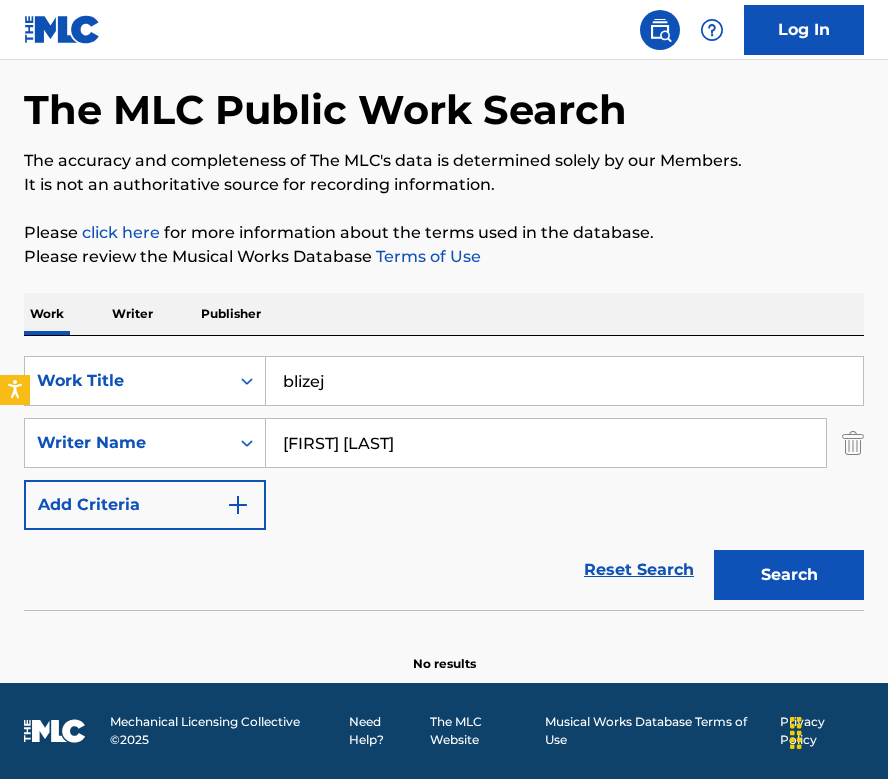 click on "Work Writer Publisher" at bounding box center (444, 314) 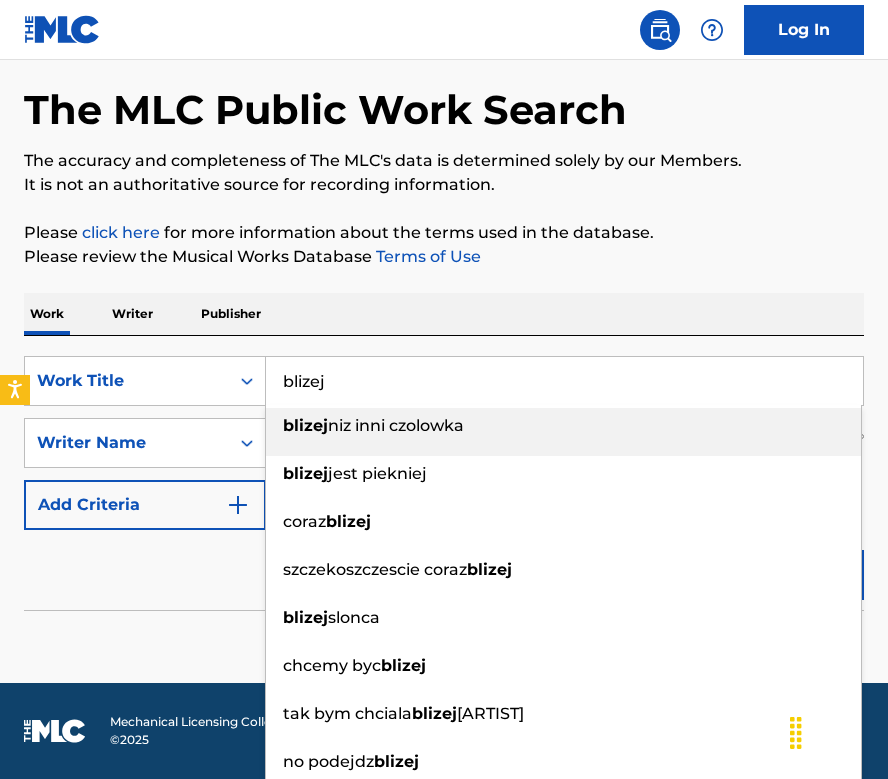 click on "blizej" at bounding box center (564, 381) 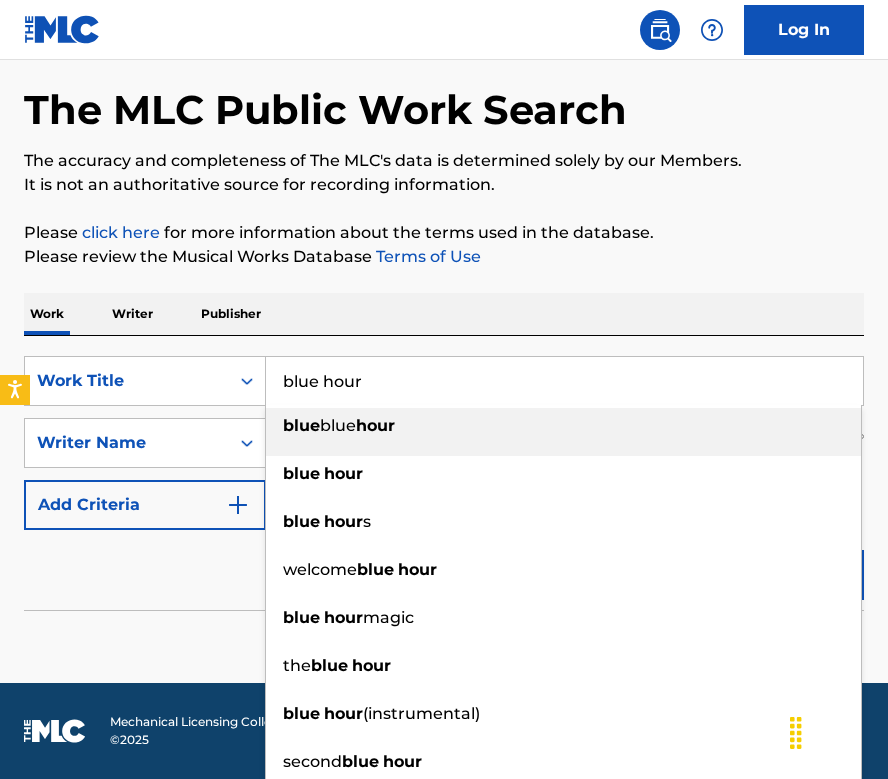 click on "Please   click here   for more information about the terms used in the database." at bounding box center (444, 233) 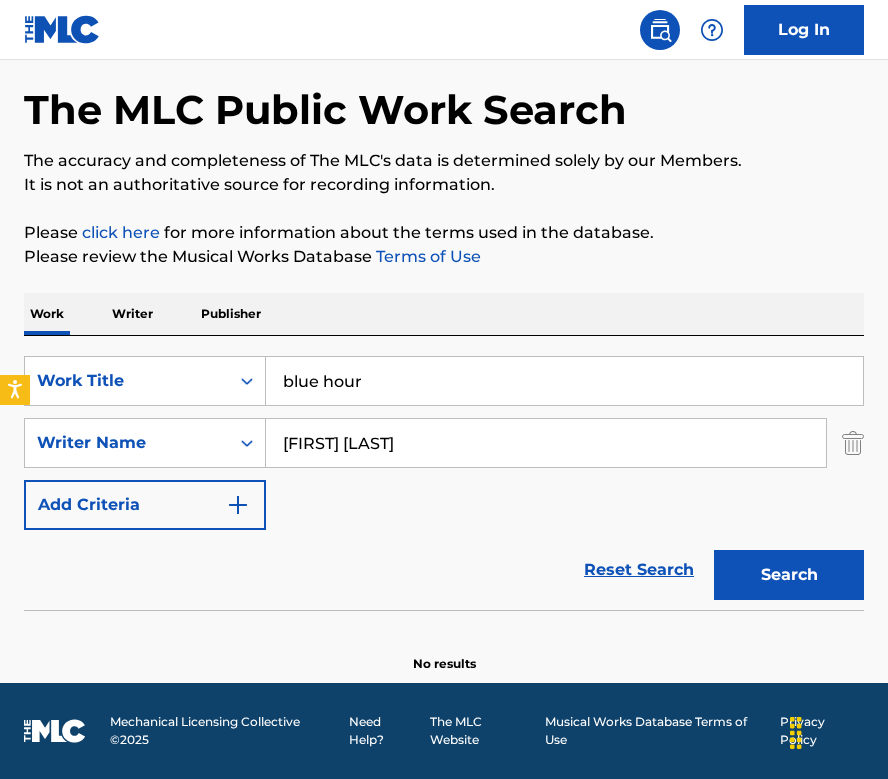 click on "Search" at bounding box center [789, 575] 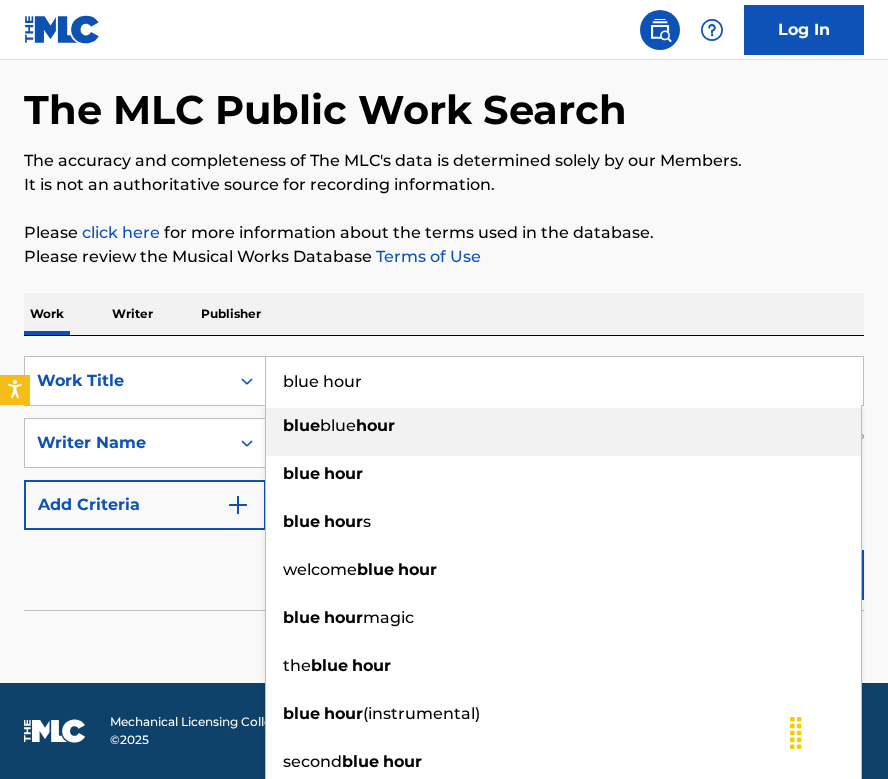 click on "blue hour" at bounding box center (564, 381) 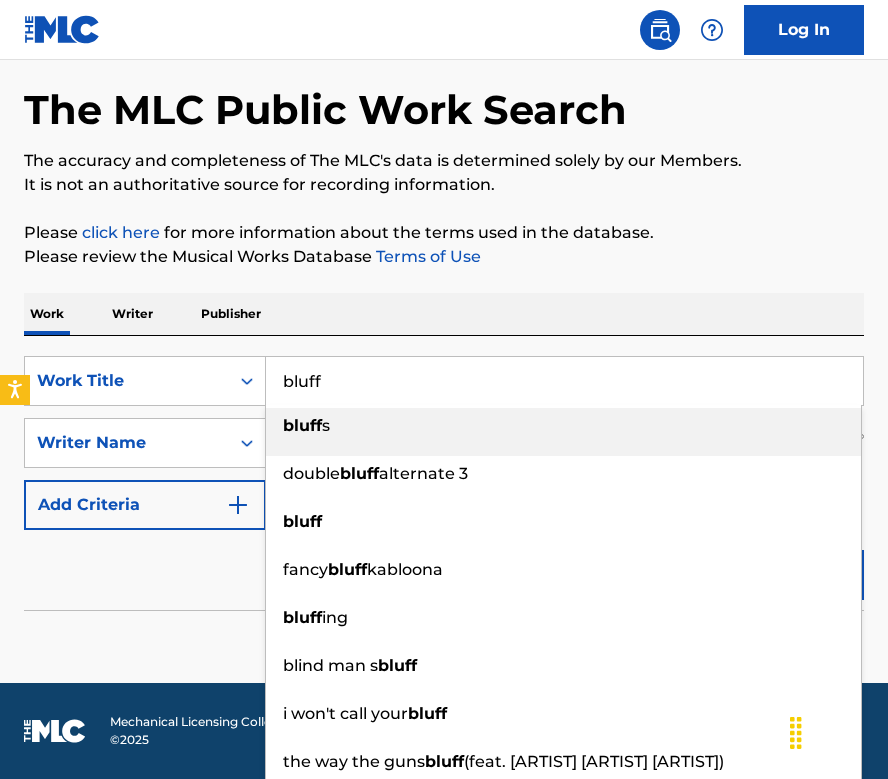 type on "bluff" 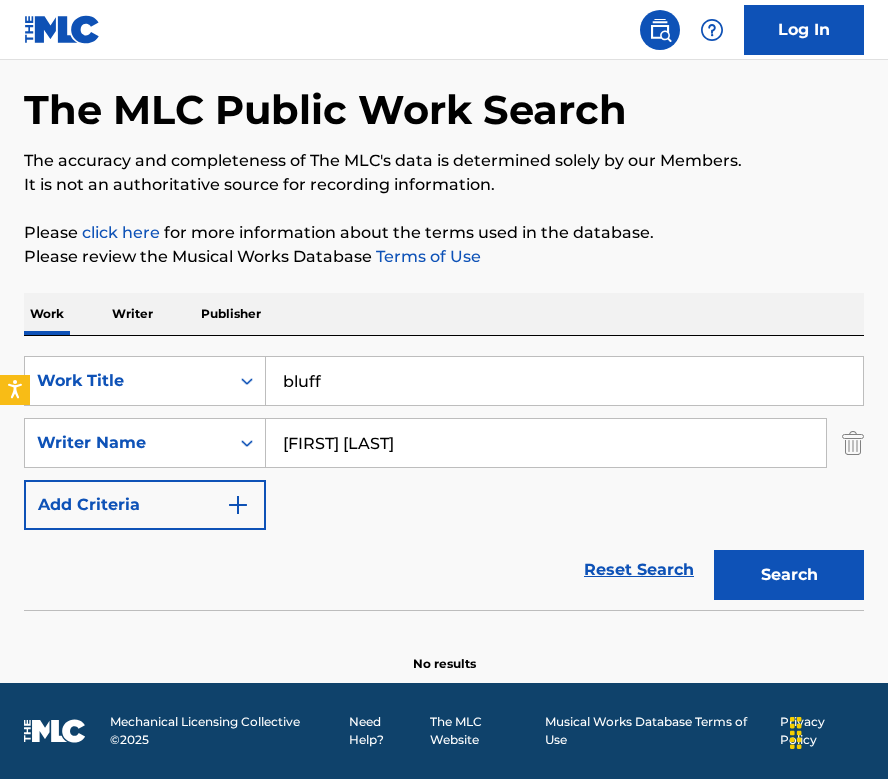 click on "Search" at bounding box center (789, 575) 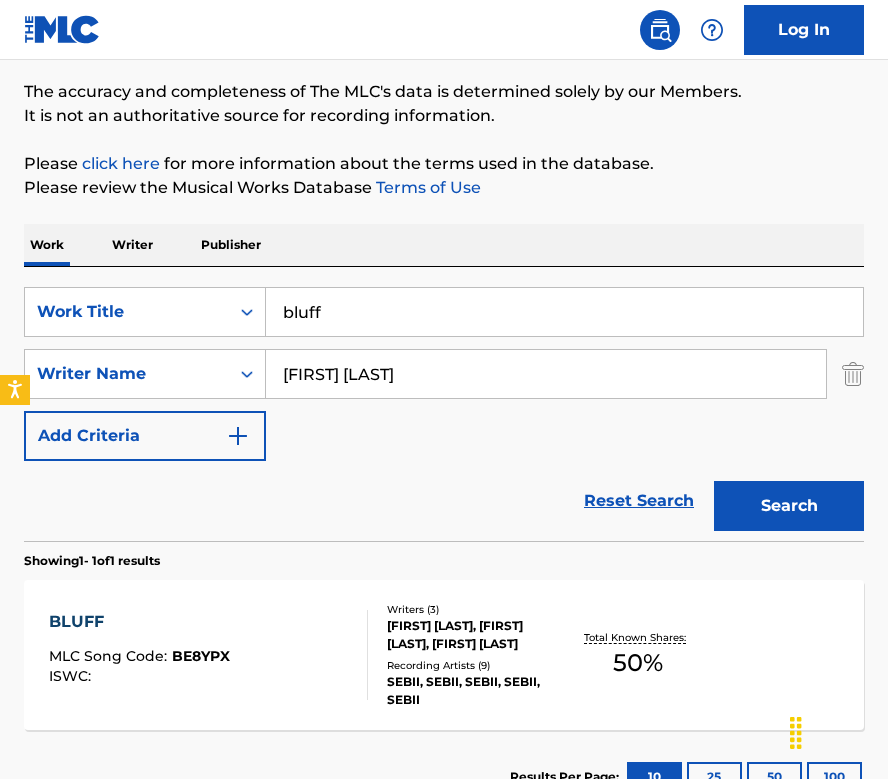 scroll, scrollTop: 174, scrollLeft: 0, axis: vertical 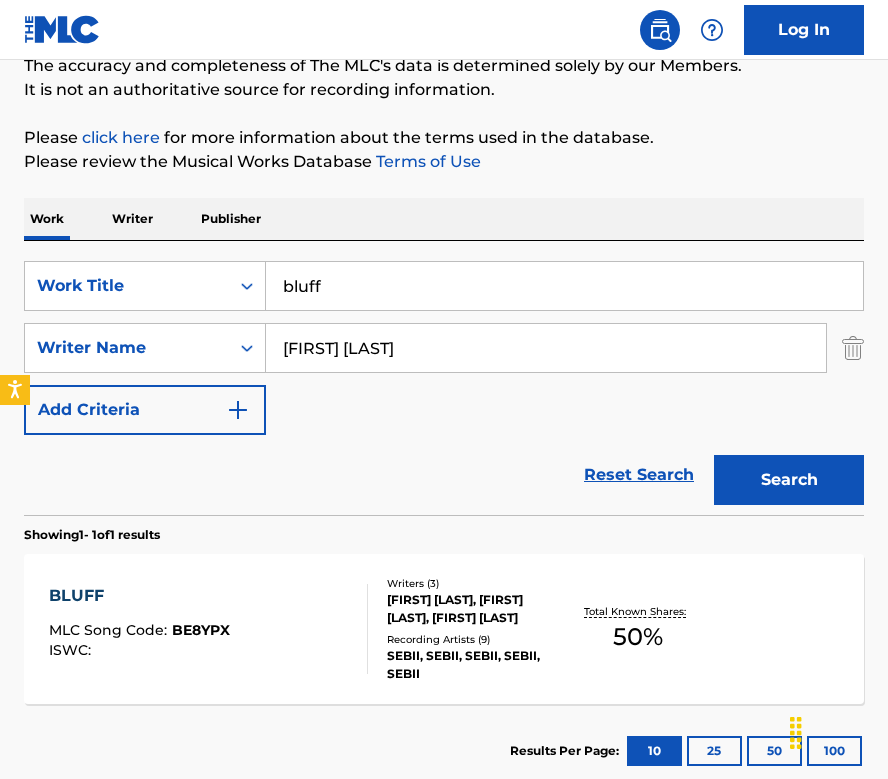 click on "BLUFF MLC Song Code : BE8YPX ISWC : Writers ( 3 ) [FIRST] [LAST], [FIRST] [LAST], [FIRST] [LAST] Recording Artists ( 9 ) SEBII, SEBII, SEBII, SEBII, SEBII Total Known Shares: 50 %" at bounding box center (444, 629) 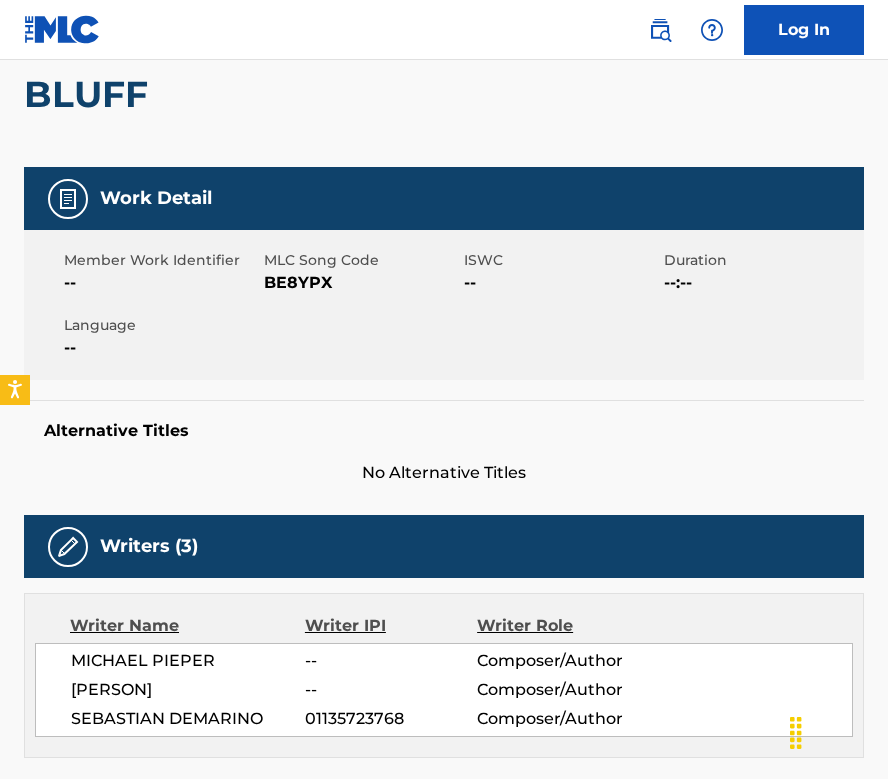 scroll, scrollTop: 195, scrollLeft: 0, axis: vertical 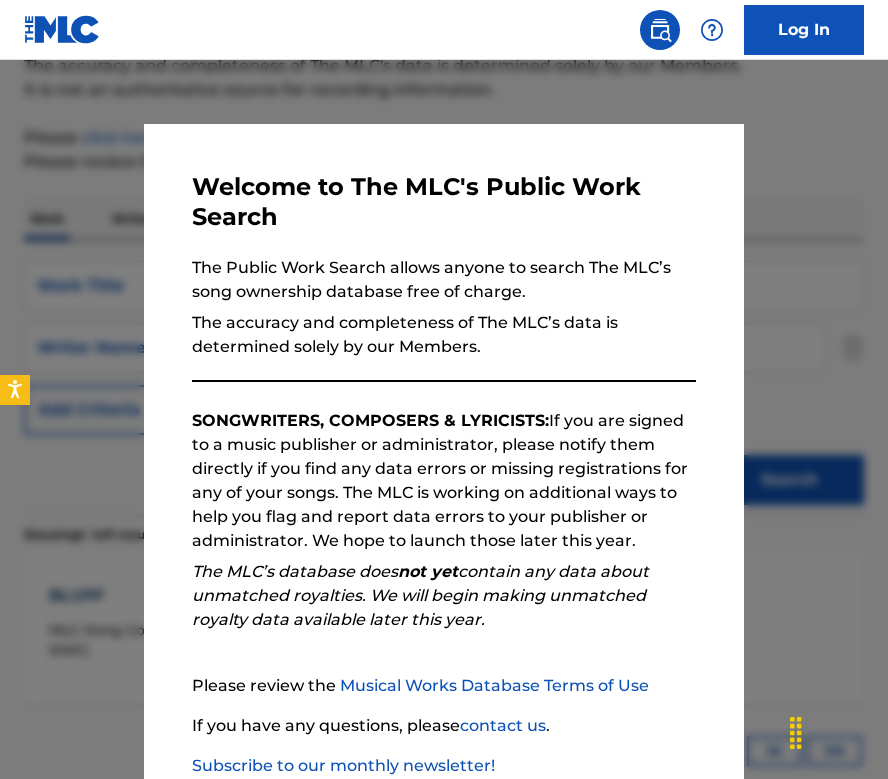 click at bounding box center (444, 449) 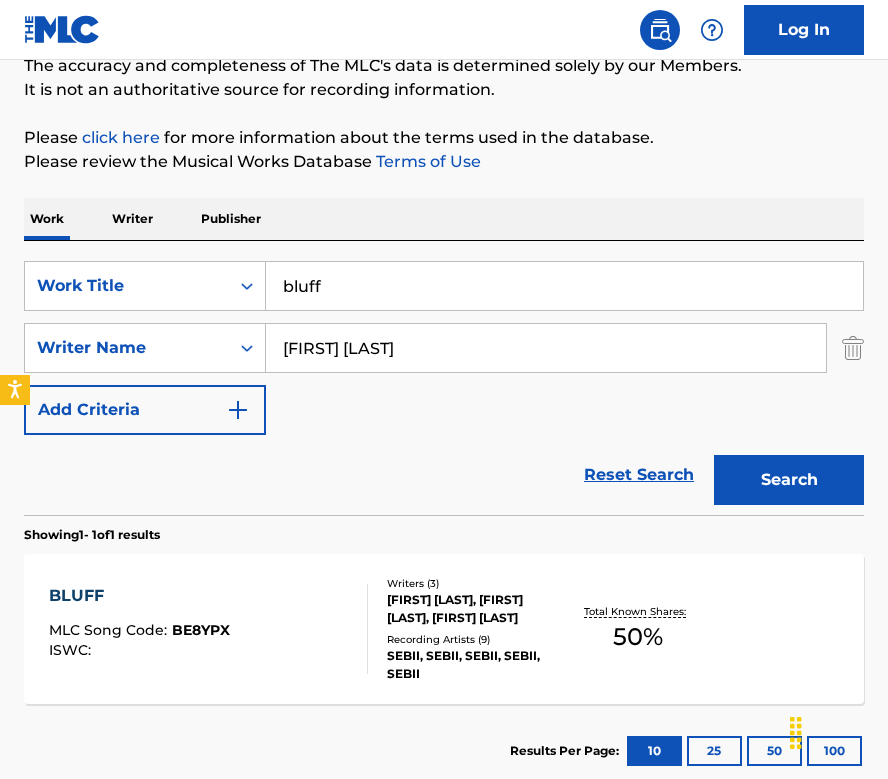 click on "[FIRST] [LAST]" at bounding box center [546, 348] 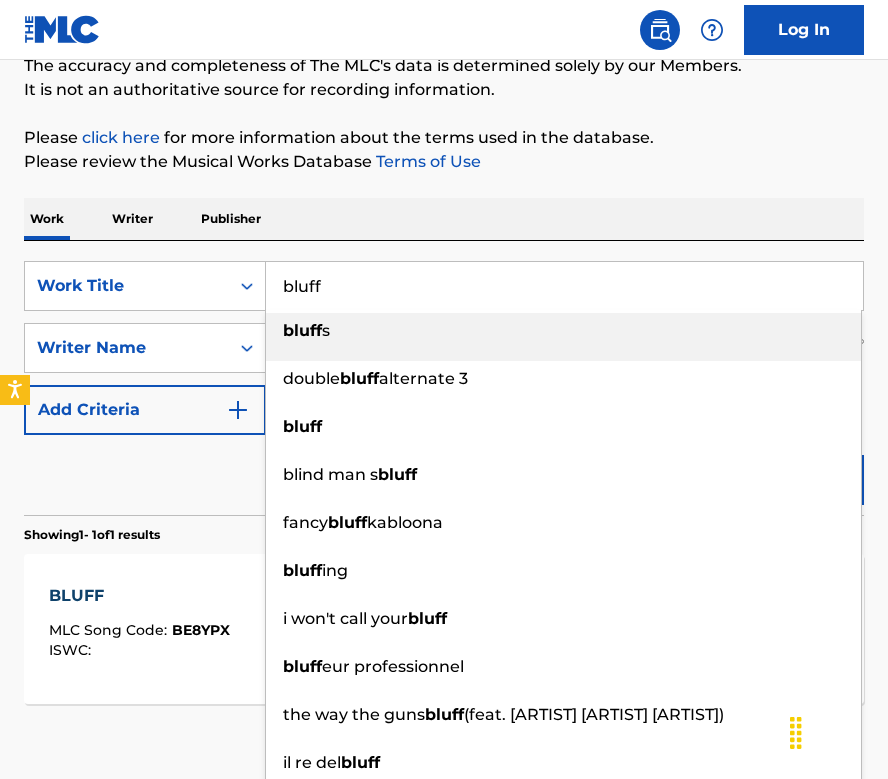 click on "bluff" at bounding box center (564, 286) 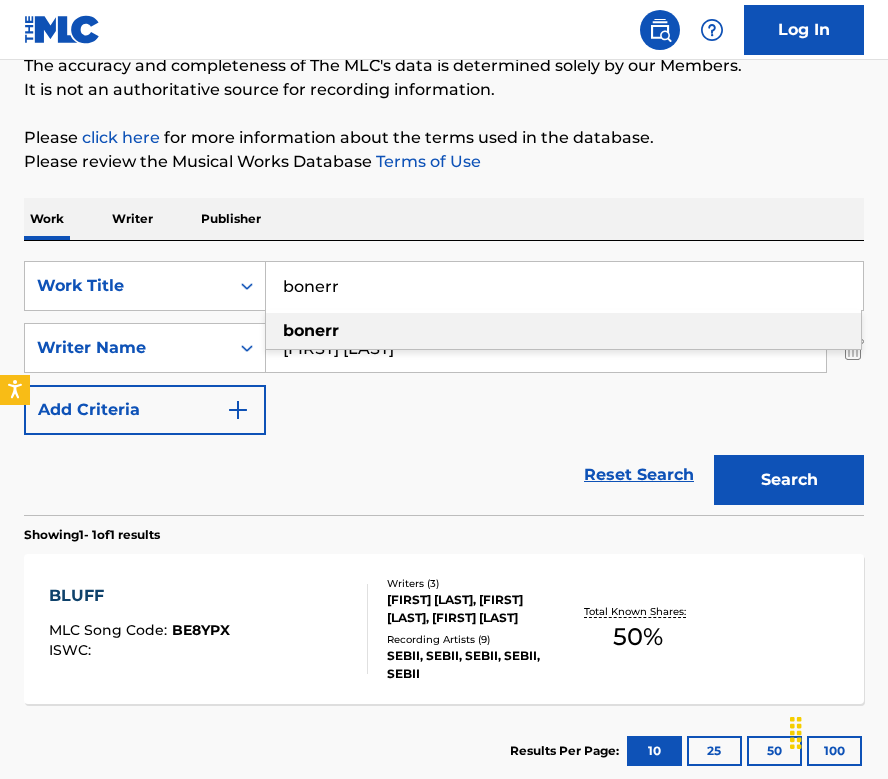 type on "bonerr" 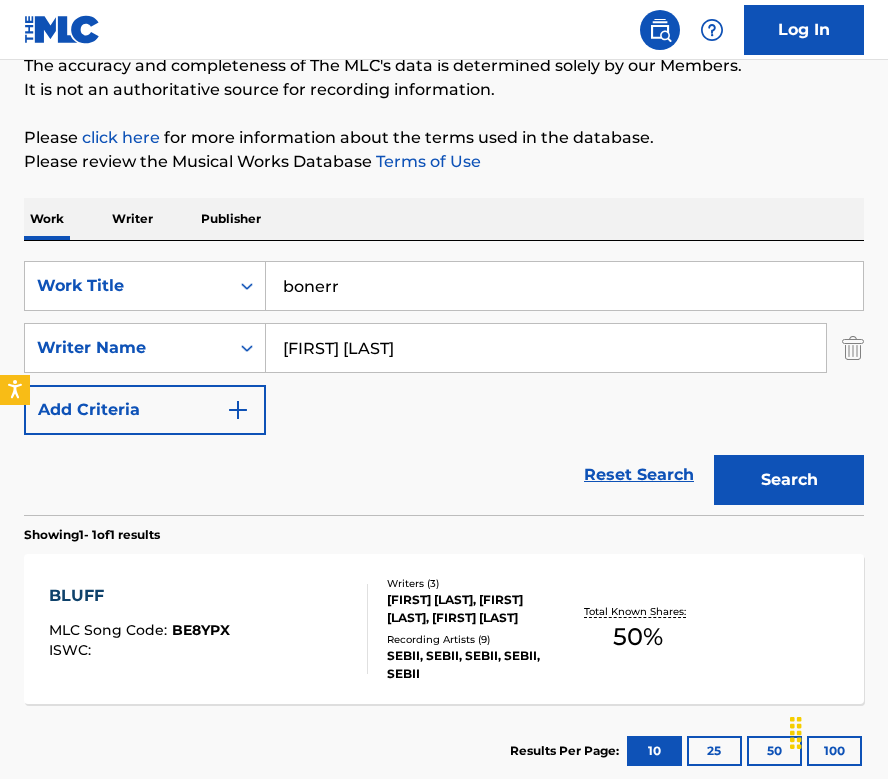 click on "The MLC Public Work Search The accuracy and completeness of The MLC's data is determined solely by our Members. It is not an authoritative source for recording information. Please   click here   for more information about the terms used in the database. Please review the Musical Works Database   Terms of Use Work Writer Publisher SearchWithCriteria72d53d98-4480-457b-ab1d-a3df7be8e403 Work Title bonerr SearchWithCriteria8b82276c-ae76-4d21-a9a6-f7a8712893bc Writer Name [FIRST] [LAST] Add Criteria Reset Search Search Showing  1  -   1  of  1   results   BLUFF MLC Song Code : BE8YPX ISWC : Writers ( 3 ) [FIRST] [LAST], [FIRST] [LAST], [FIRST] [LAST] Recording Artists ( 9 ) SEBII, SEBII, SEBII, SEBII, SEBII Total Known Shares: 50 % Results Per Page: 10 25 50 100" at bounding box center [444, 367] 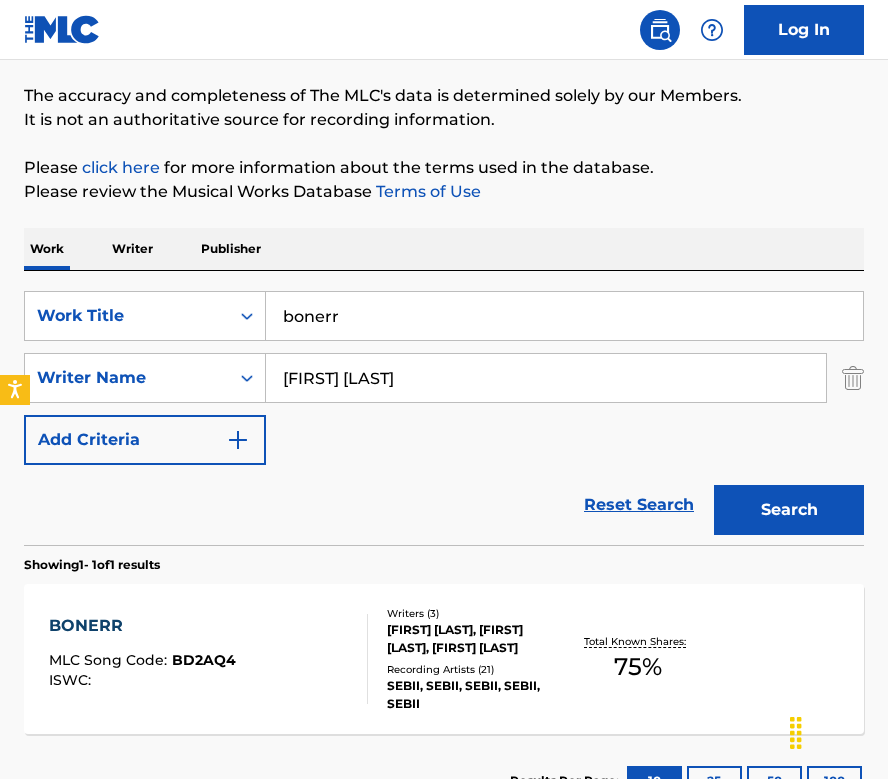 scroll, scrollTop: 174, scrollLeft: 0, axis: vertical 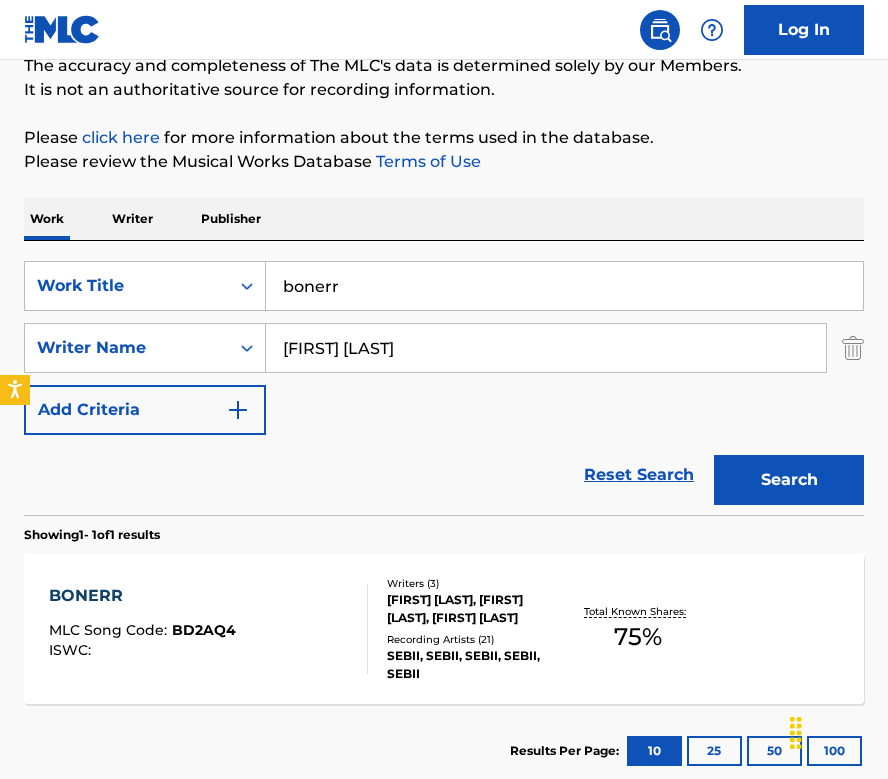 click on "BONERR" at bounding box center [142, 596] 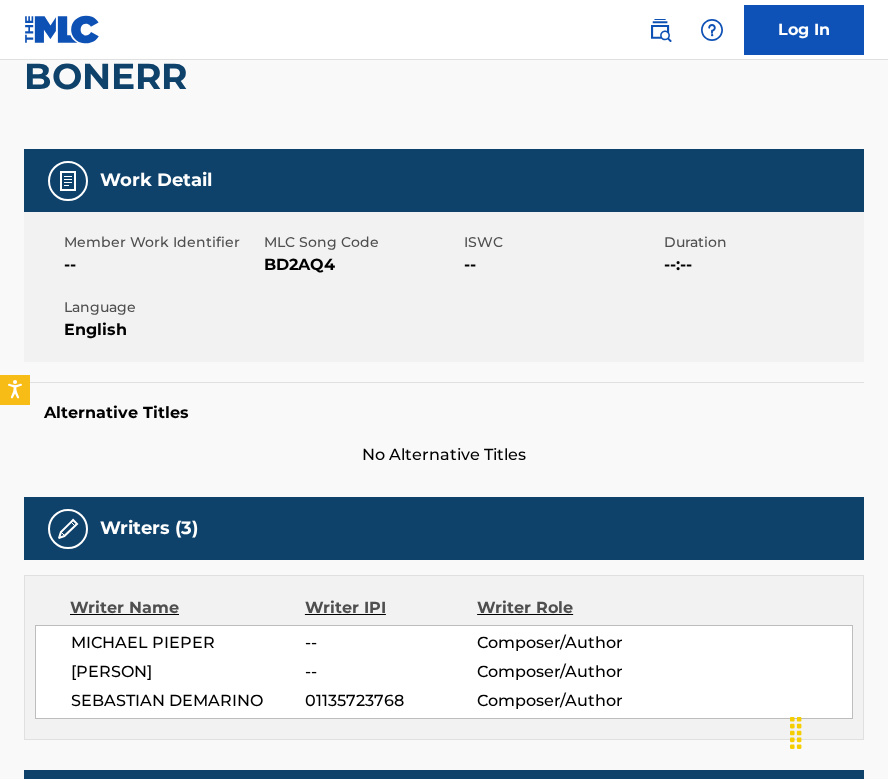 scroll, scrollTop: 101, scrollLeft: 0, axis: vertical 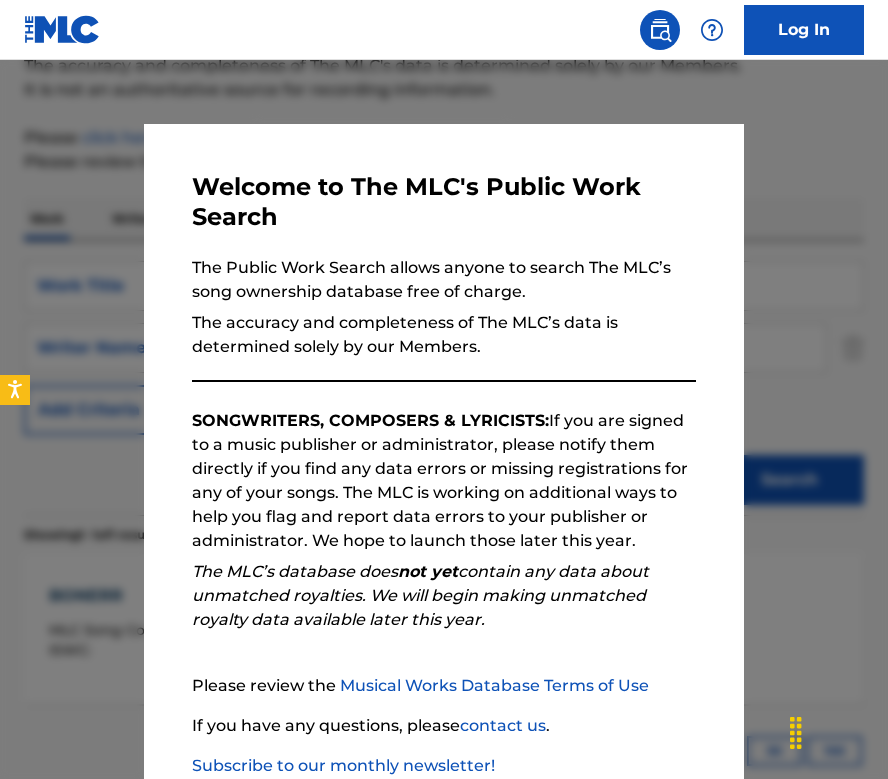 click at bounding box center (444, 449) 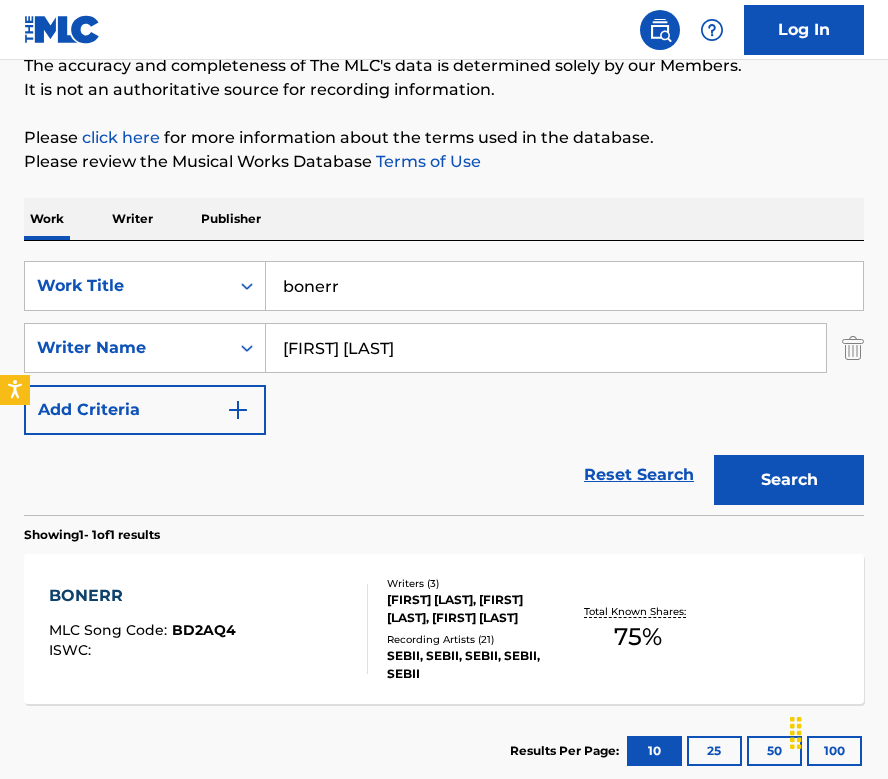 click on "bonerr" at bounding box center (564, 286) 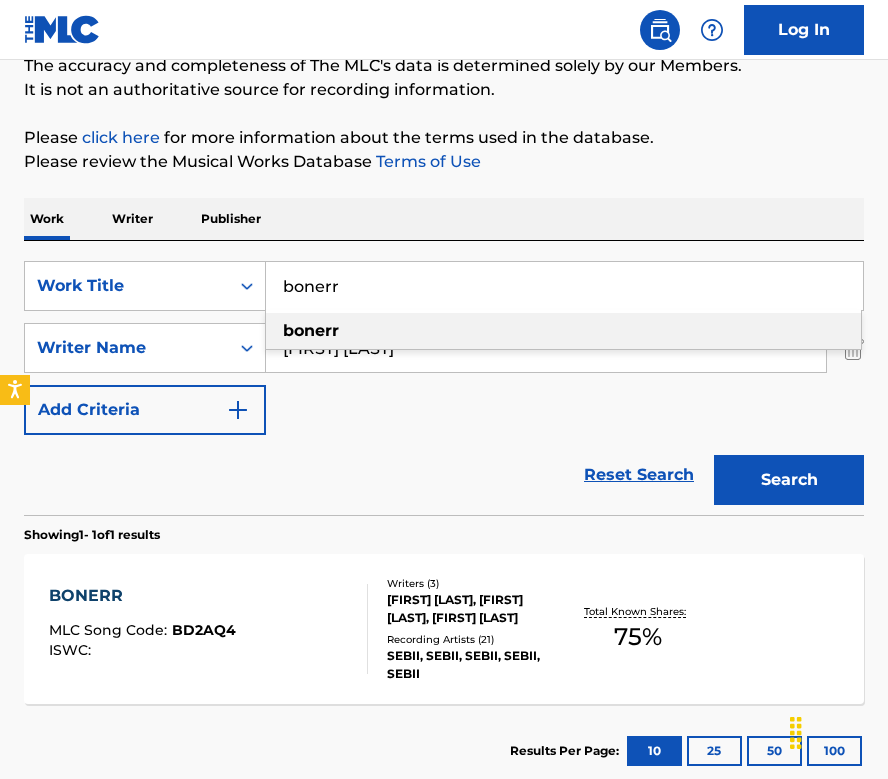 click on "bonerr" at bounding box center (564, 286) 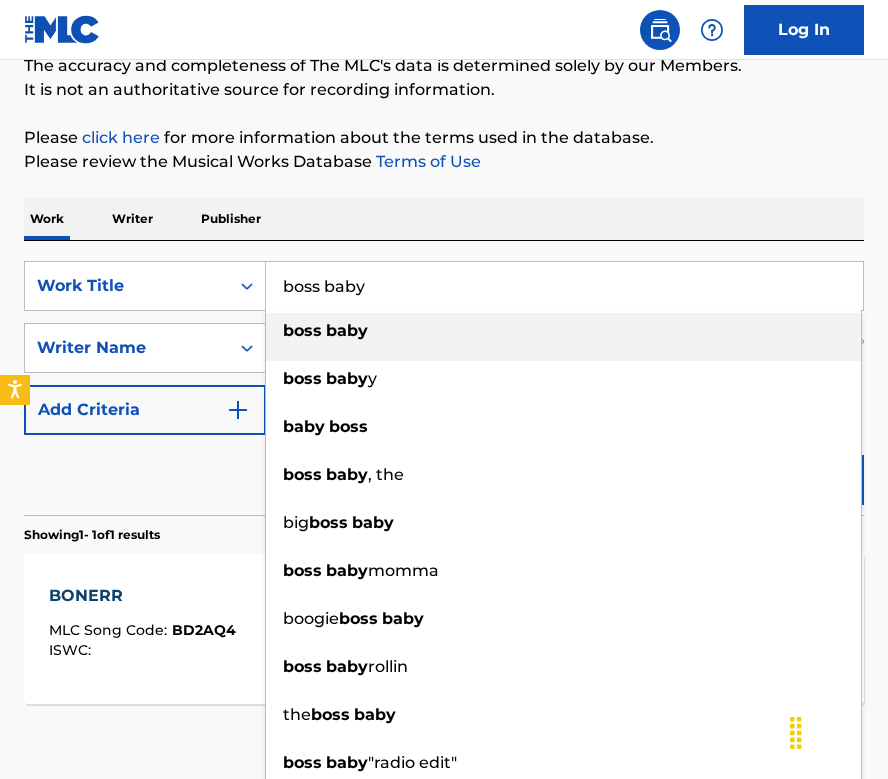 type on "boss baby" 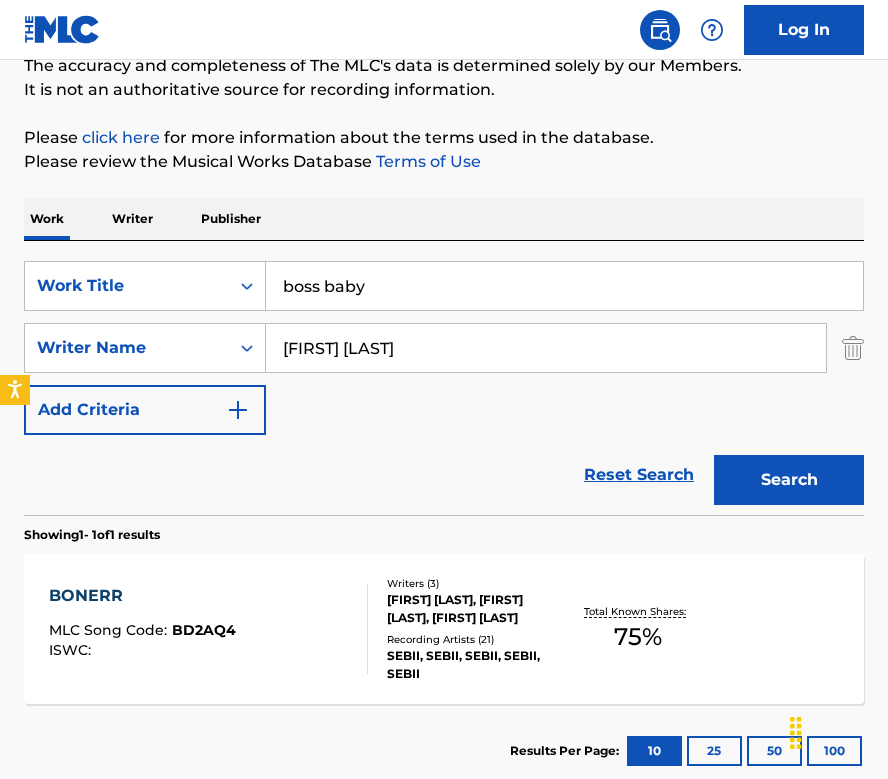 click on "Search" at bounding box center [789, 480] 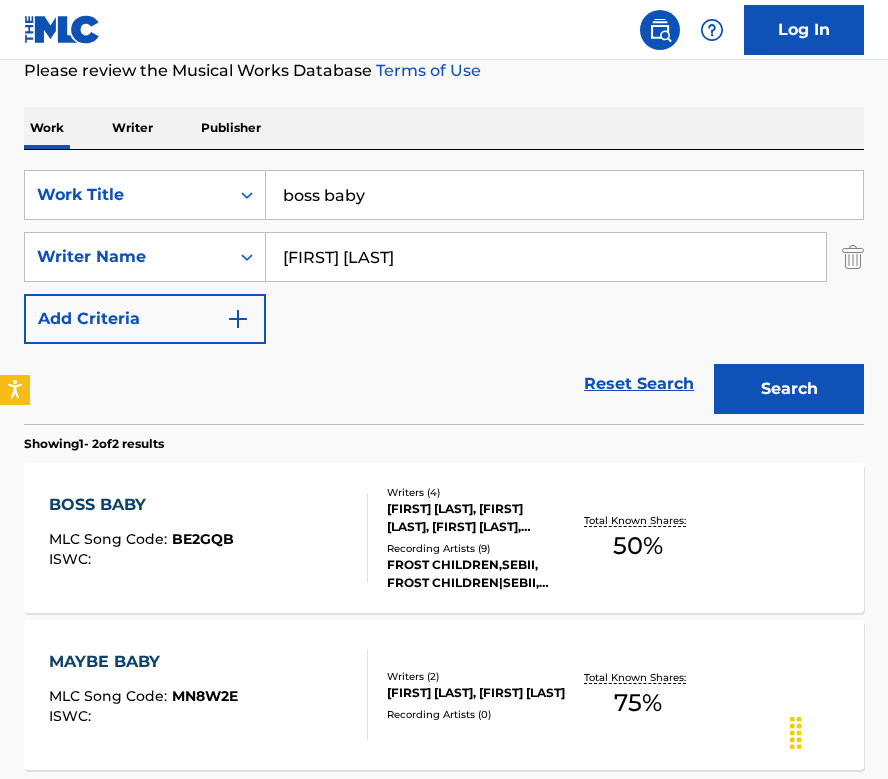 scroll, scrollTop: 343, scrollLeft: 0, axis: vertical 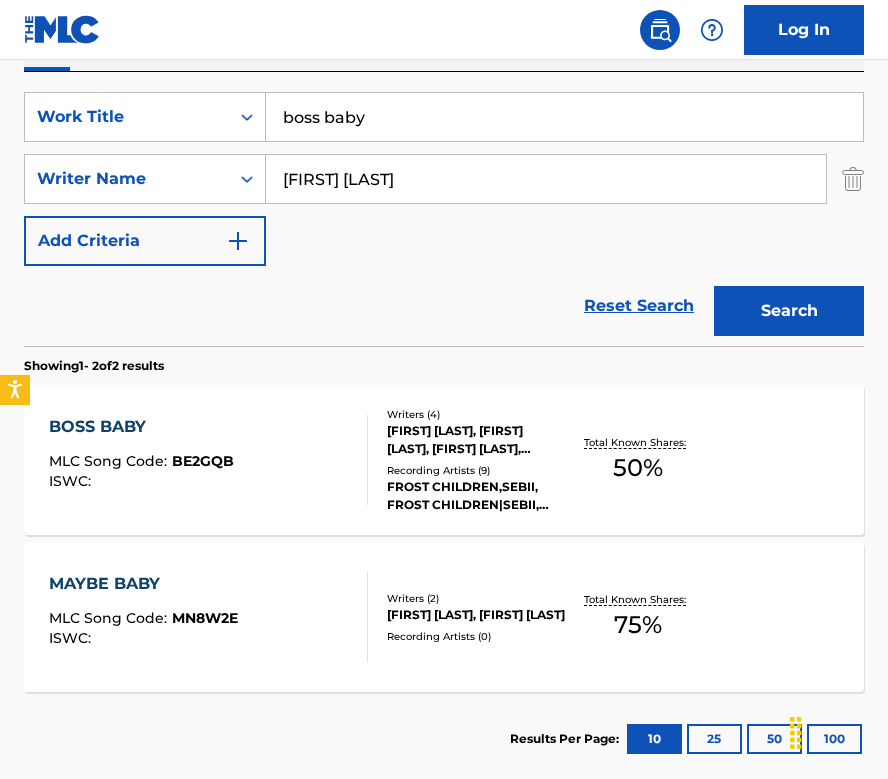 click on "BOSS BABY MLC Song Code : BE2GQB ISWC :" at bounding box center (141, 460) 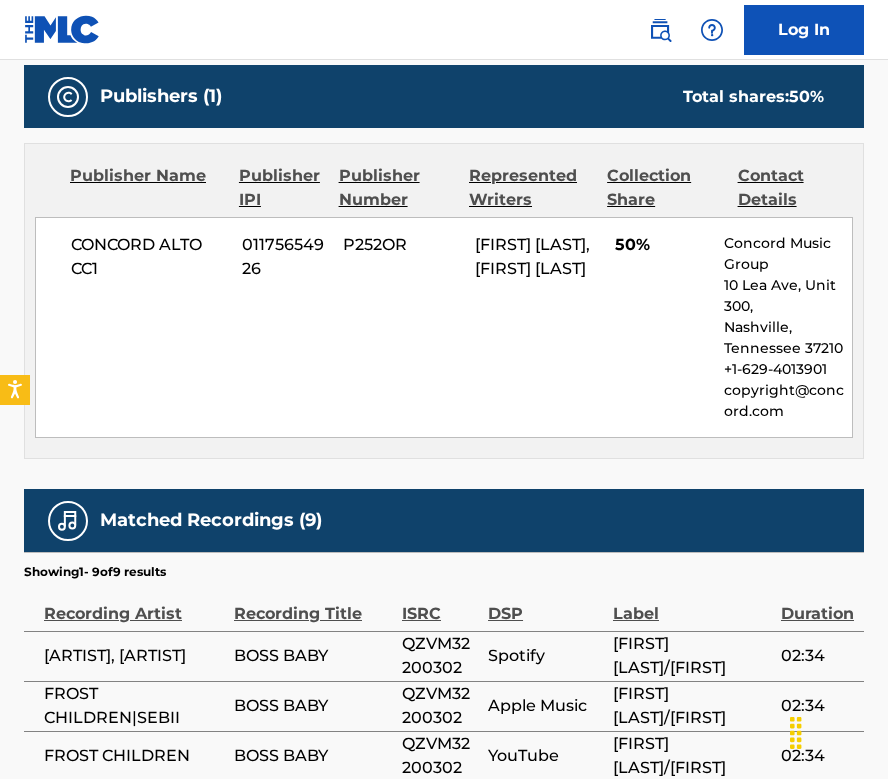 scroll, scrollTop: 1163, scrollLeft: 0, axis: vertical 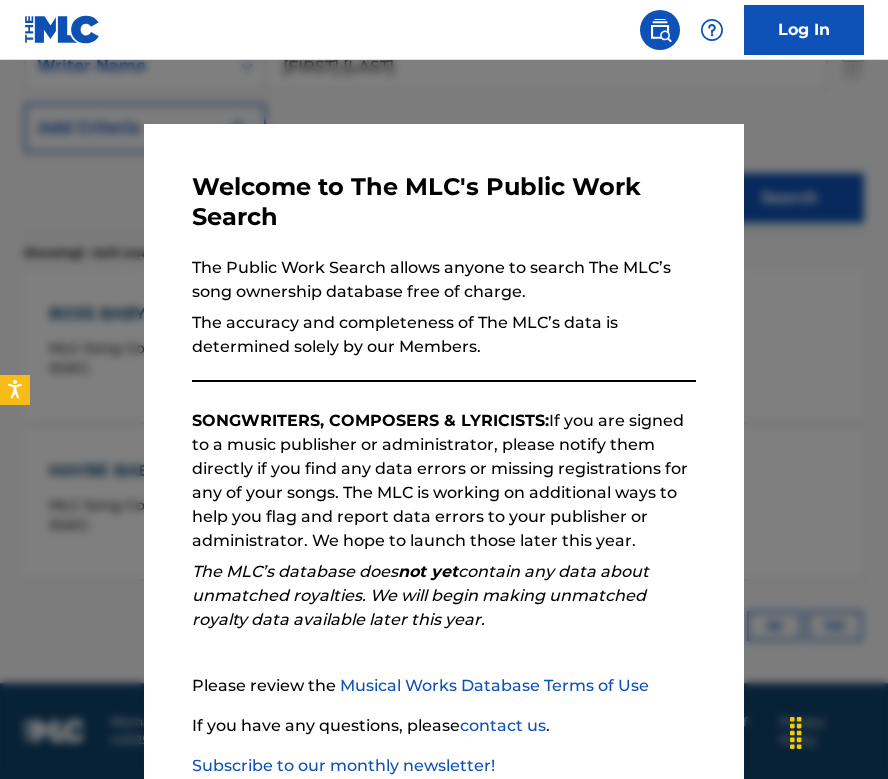 click at bounding box center [444, 449] 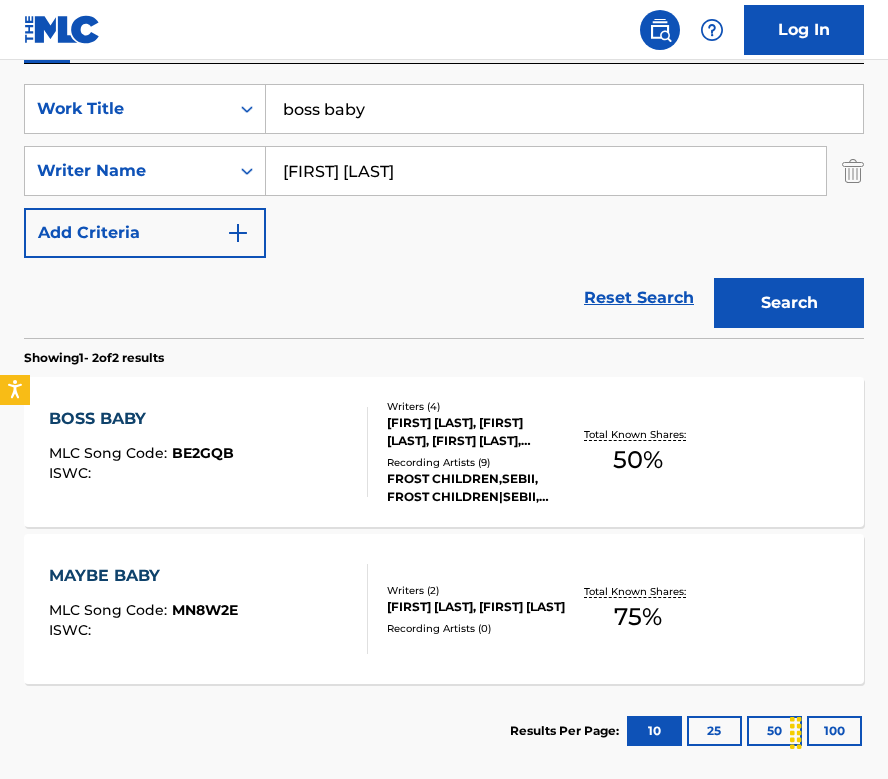 scroll, scrollTop: 246, scrollLeft: 0, axis: vertical 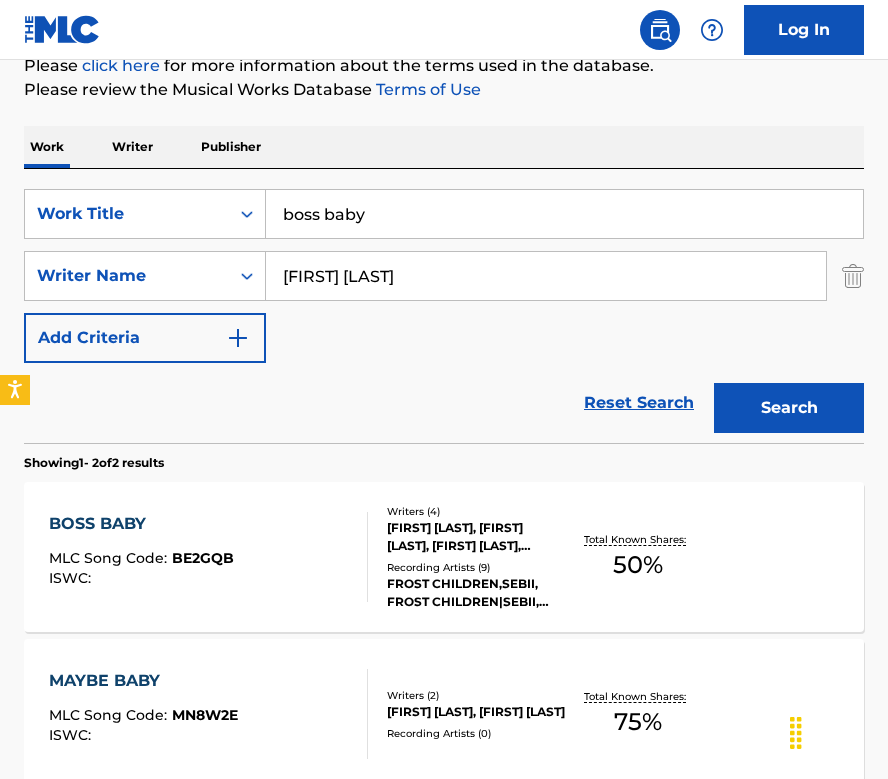 click on "boss baby" at bounding box center (564, 214) 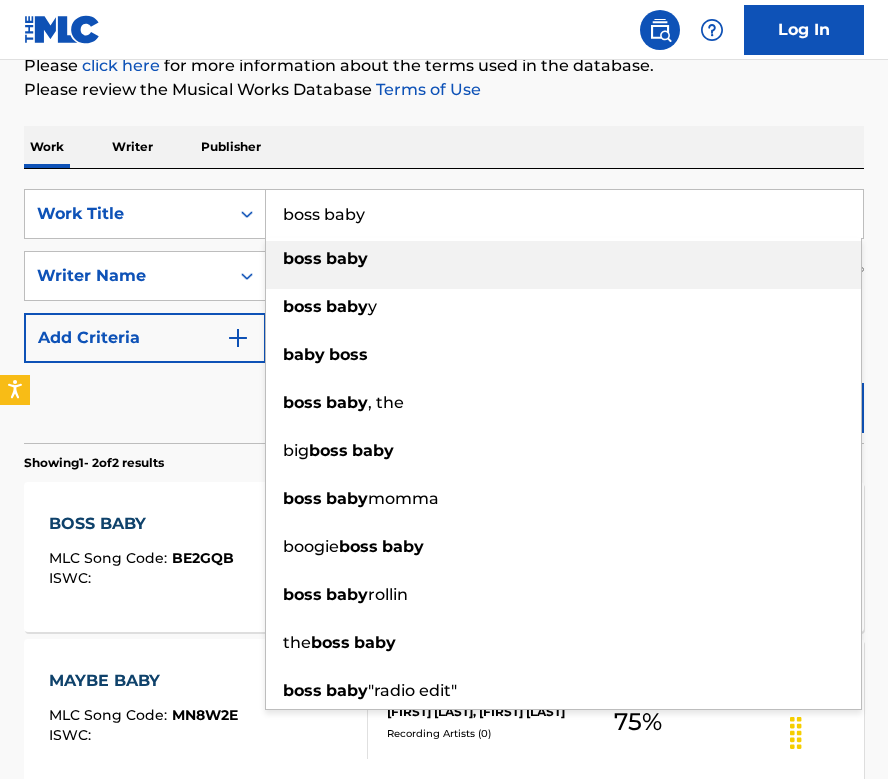 click on "boss baby" at bounding box center [564, 214] 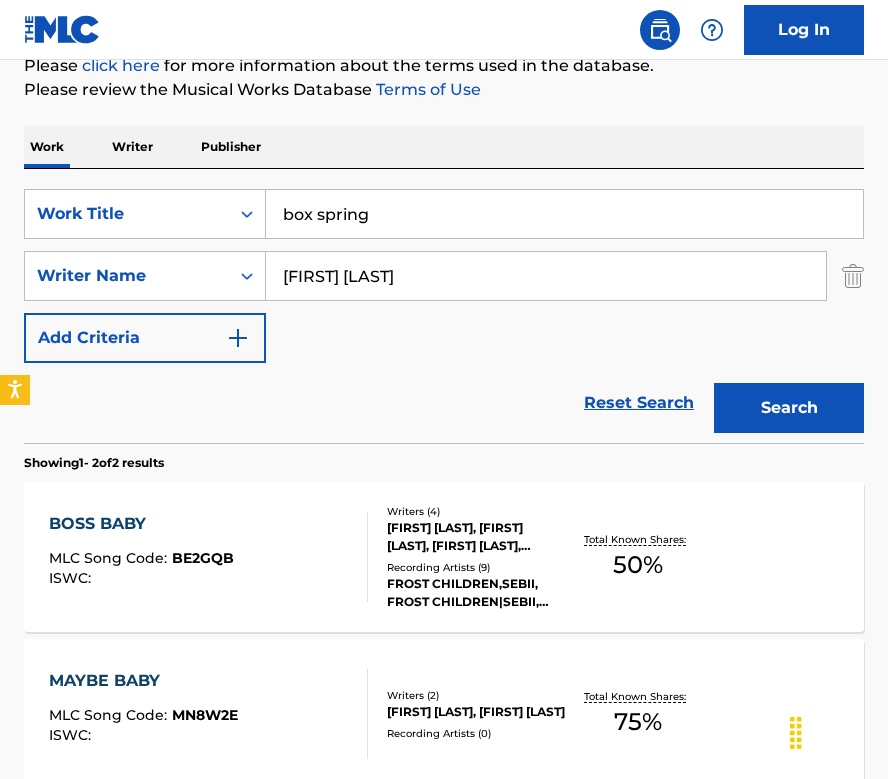click on "Please review the Musical Works Database   Terms of Use" at bounding box center (444, 90) 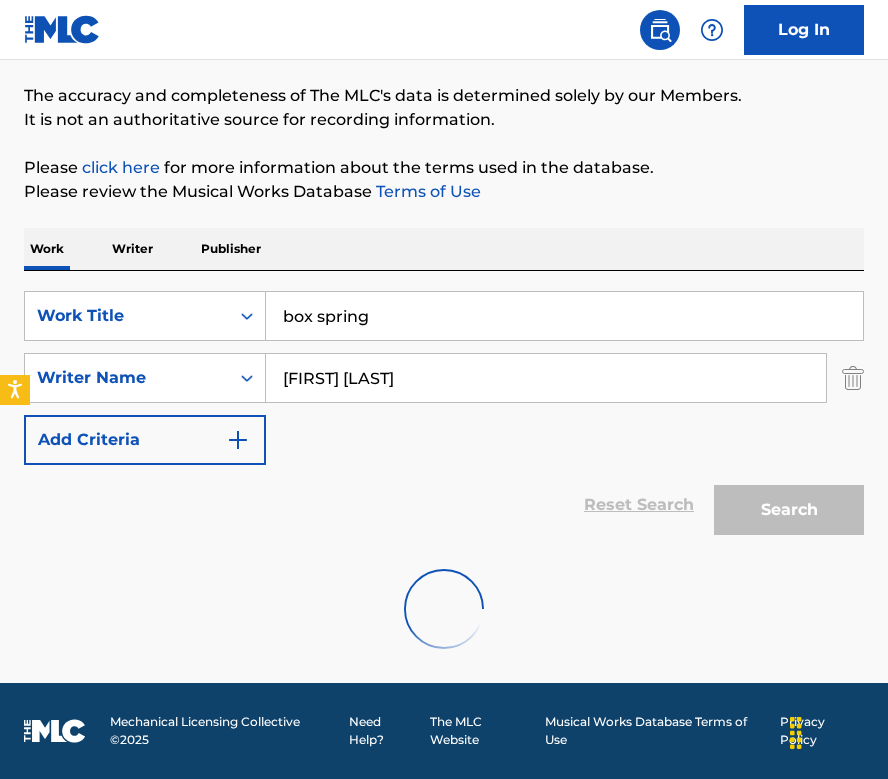 scroll, scrollTop: 79, scrollLeft: 0, axis: vertical 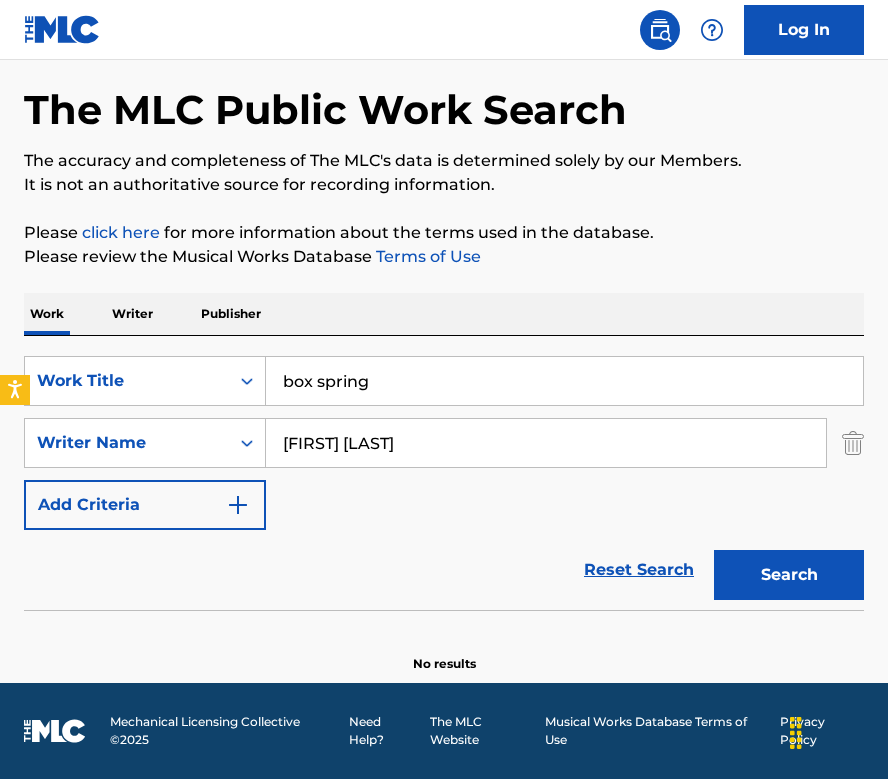 click on "box spring" at bounding box center (564, 381) 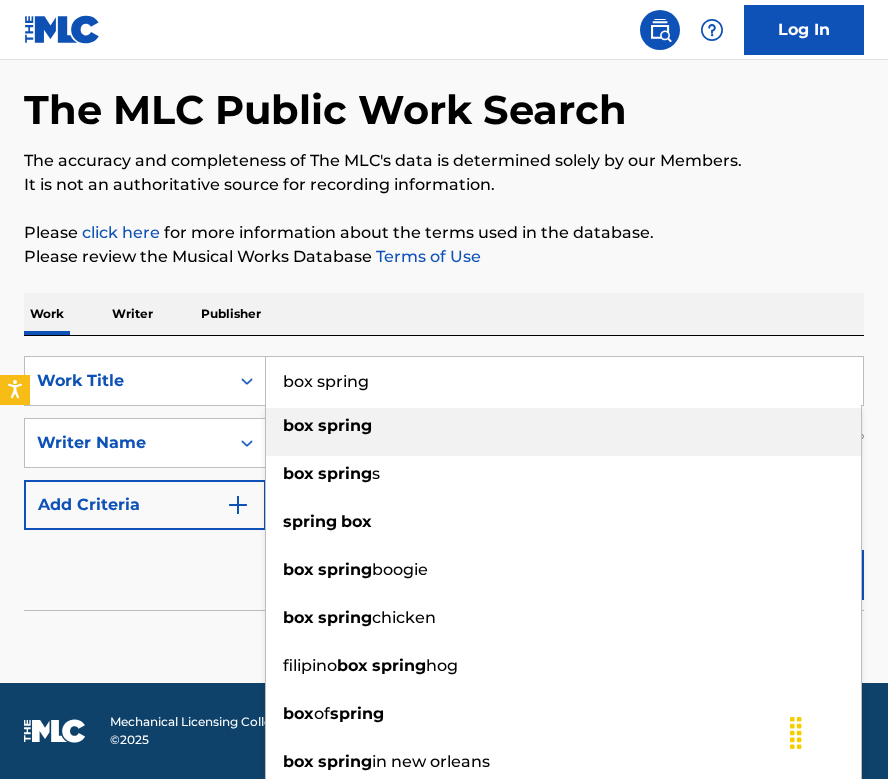 click on "box spring" at bounding box center (564, 381) 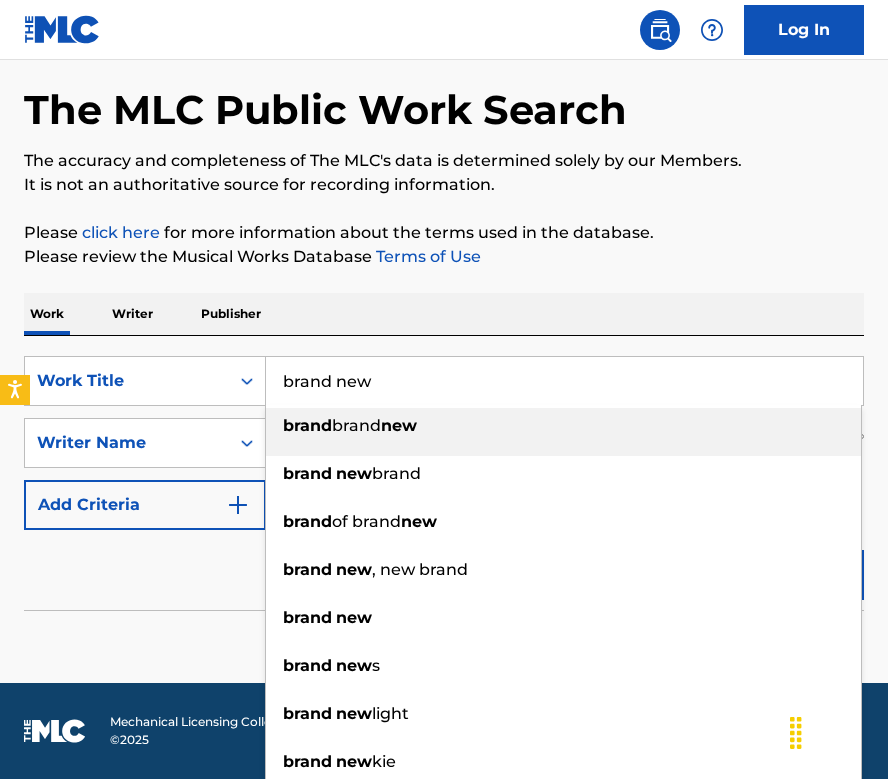 click on "The MLC Public Work Search The accuracy and completeness of The MLC's data is determined solely by our Members. It is not an authoritative source for recording information. Please   click here   for more information about the terms used in the database. Please review the Musical Works Database   Terms of Use Work Writer Publisher SearchWithCriteria72d53d98-4480-457b-ab1d-a3df7be8e403 Work Title brand new brand  brand  new brand   new  brand brand  of brand  new brand   new , new brand brand   new brand   new s brand   new light brand   new kie brand   new day brand   new man SearchWithCriteria8b82276c-ae76-4d21-a9a6-f7a8712893bc Writer Name kim jaehyun Add Criteria Reset Search Search No results" at bounding box center (444, 352) 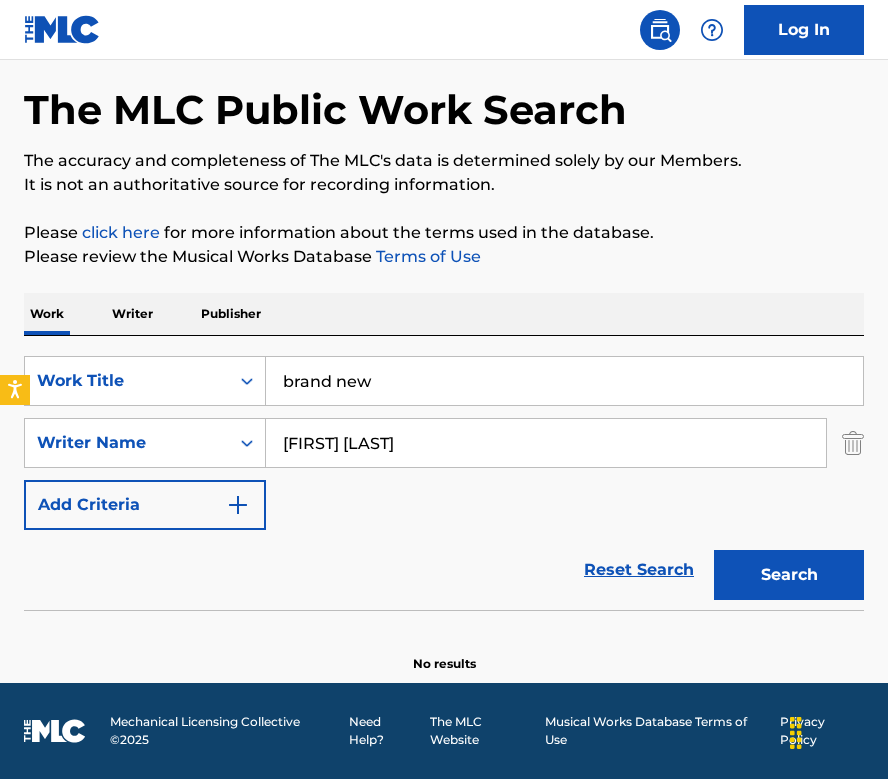 click on "Search" at bounding box center [784, 570] 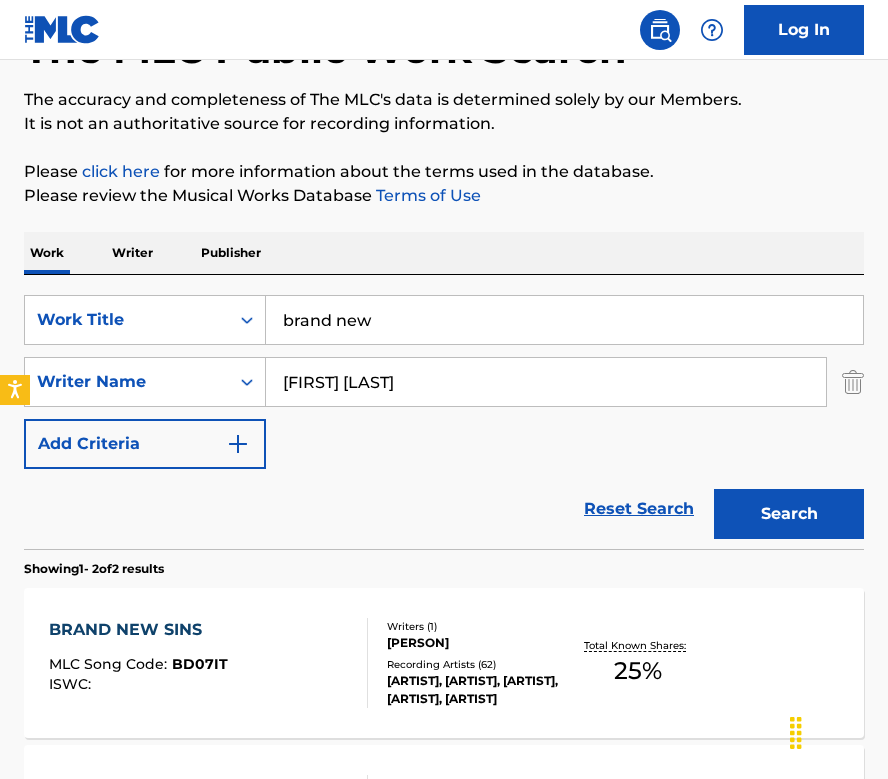 scroll, scrollTop: 255, scrollLeft: 0, axis: vertical 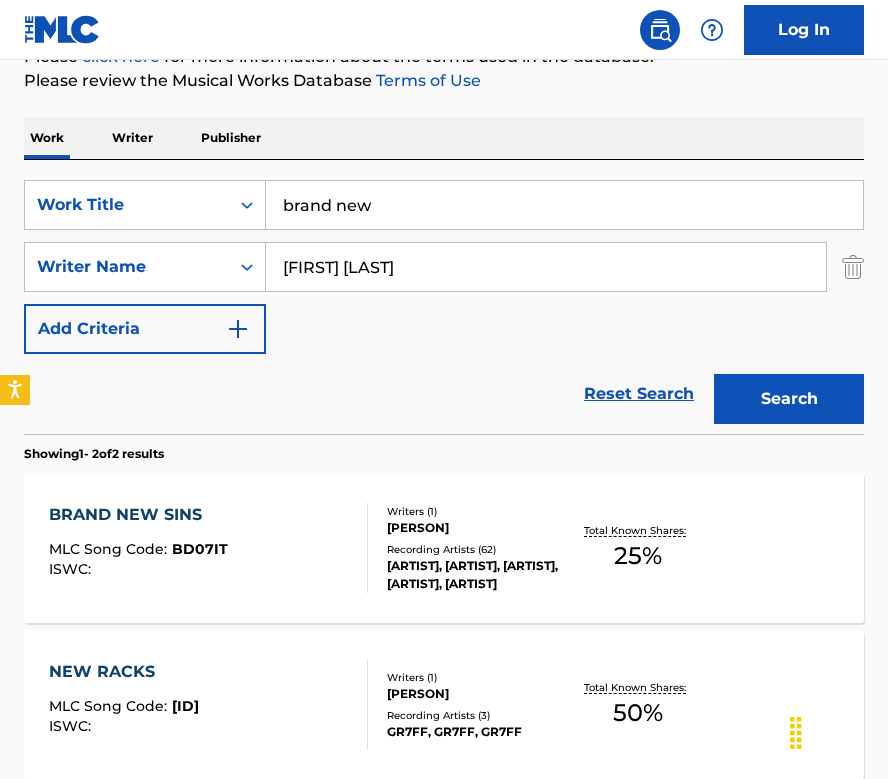click on "brand new" at bounding box center [564, 205] 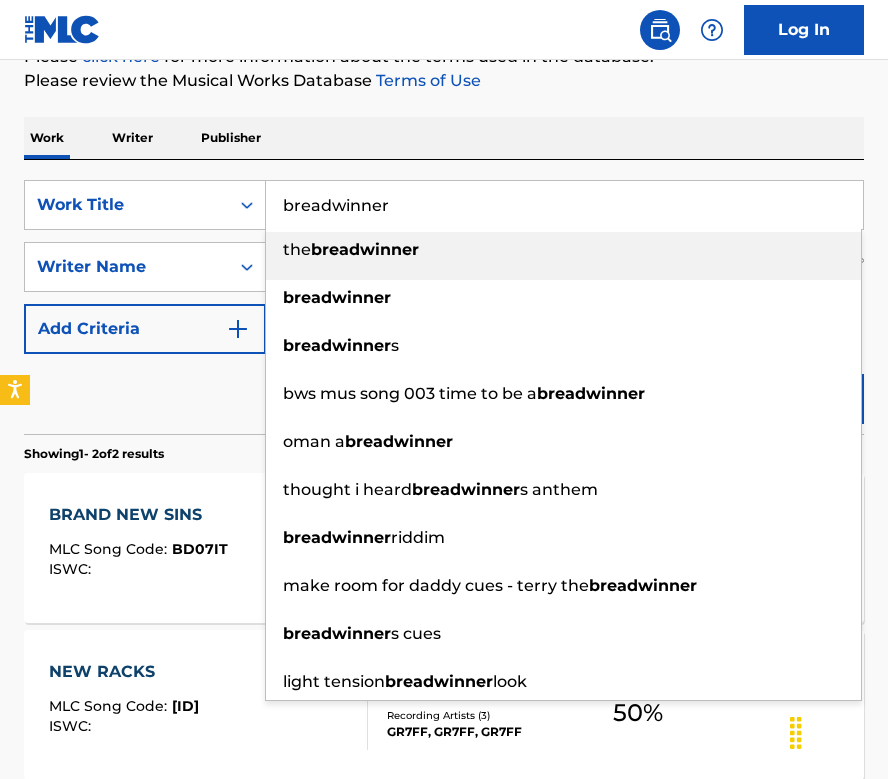 click on "Work Writer Publisher" at bounding box center [444, 138] 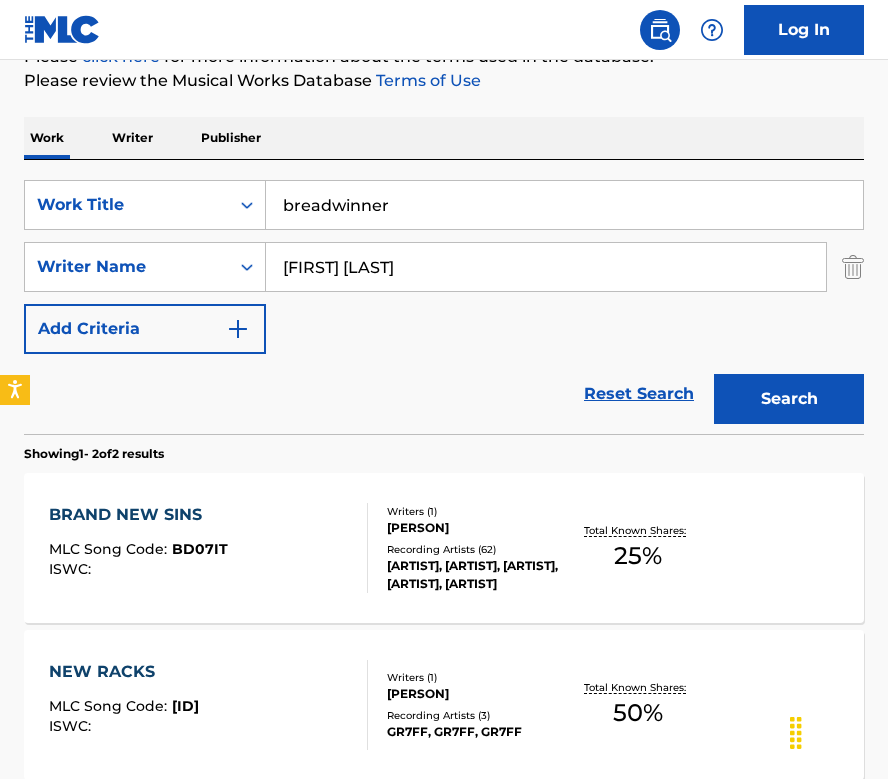 click on "Search" at bounding box center [789, 399] 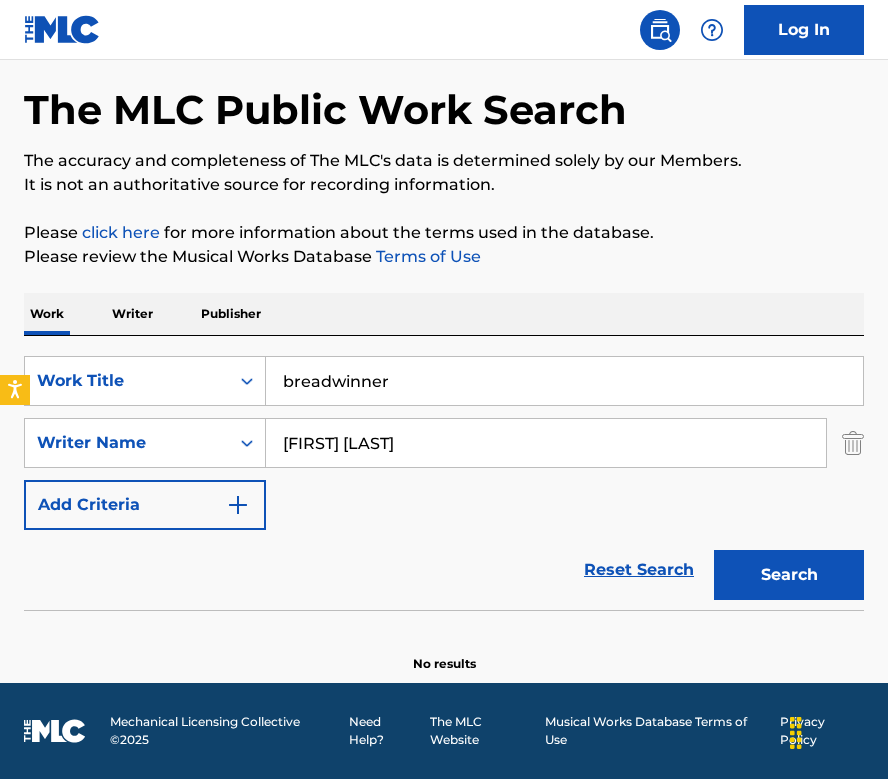 scroll, scrollTop: 79, scrollLeft: 0, axis: vertical 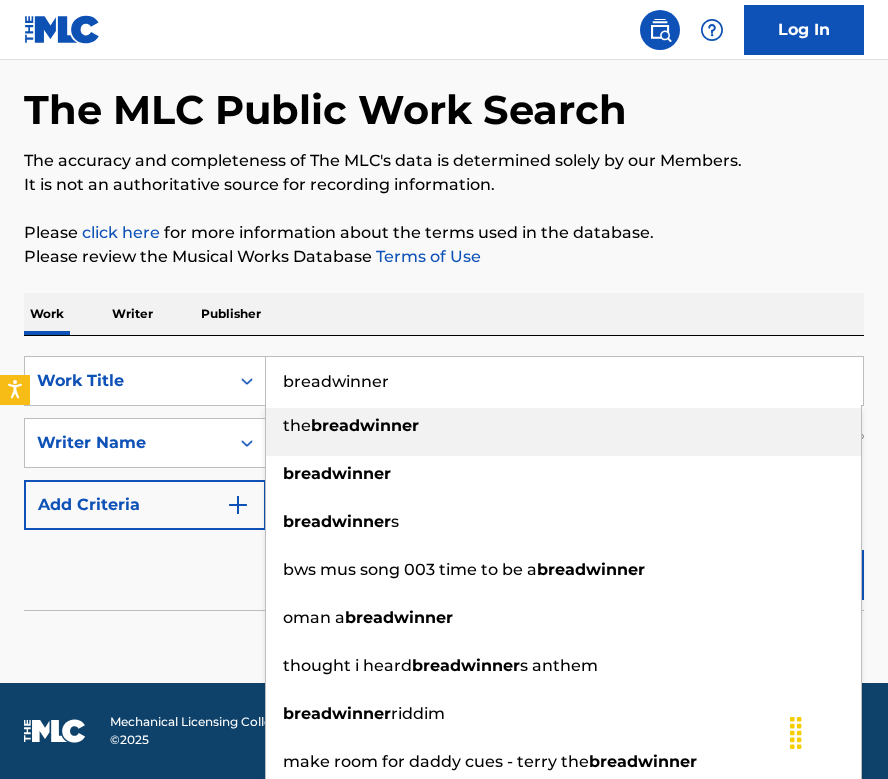 click on "breadwinner" at bounding box center [564, 381] 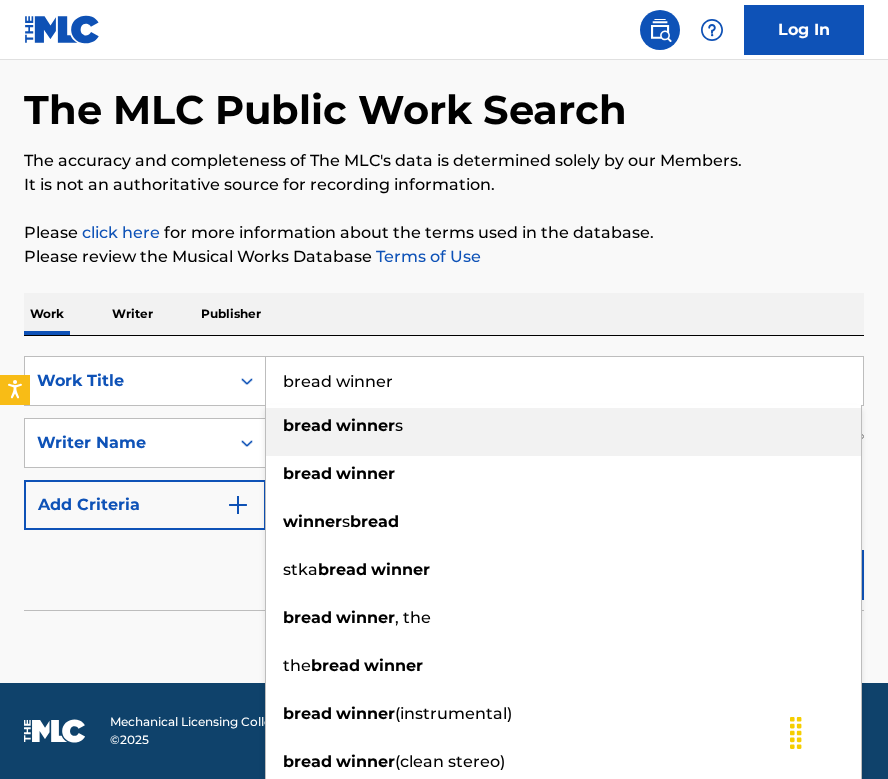 type on "bread winner" 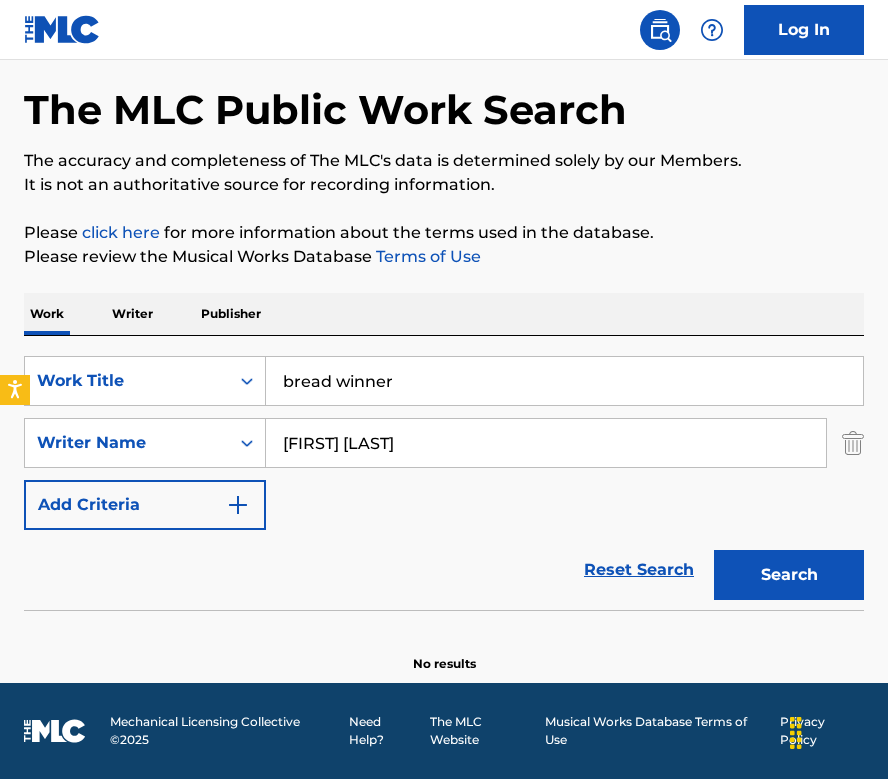 click on "Search" at bounding box center [789, 575] 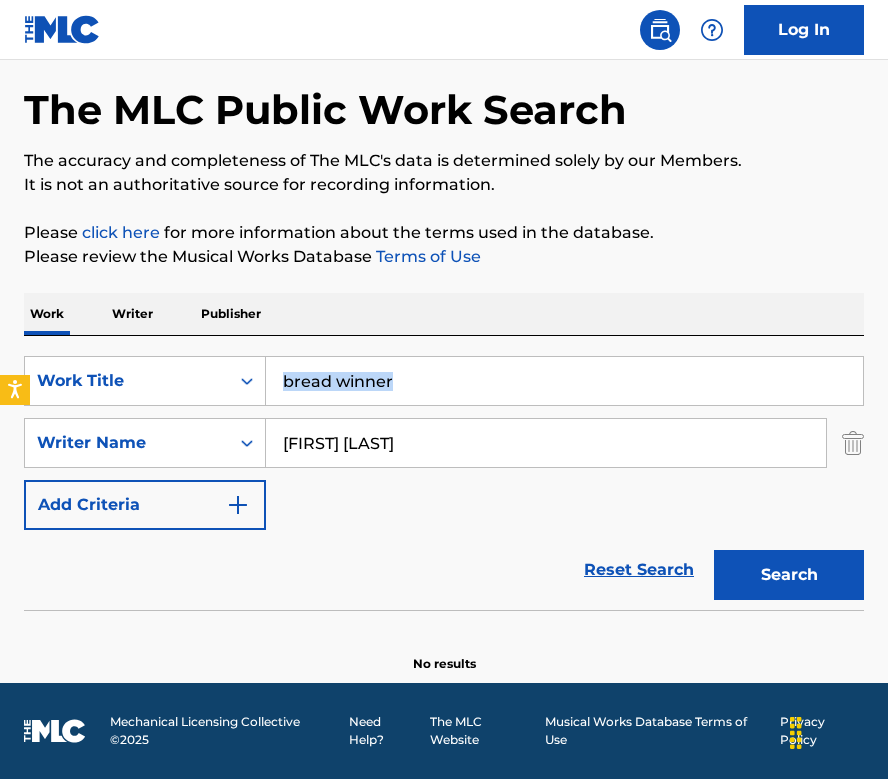 click on "bread winner" at bounding box center [565, 381] 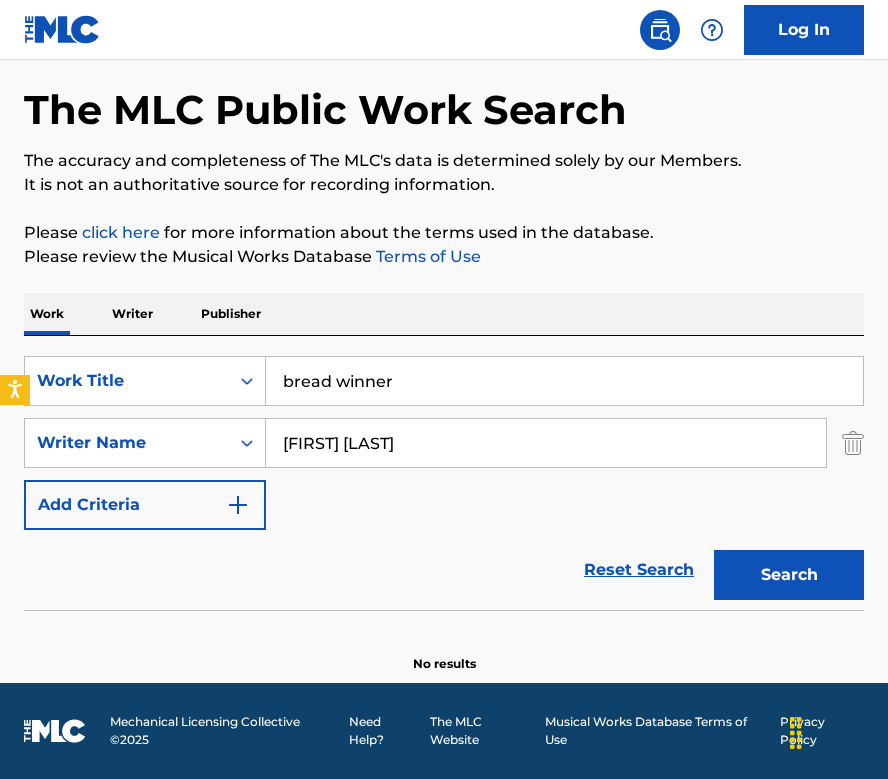 click on "bread winner" at bounding box center (564, 381) 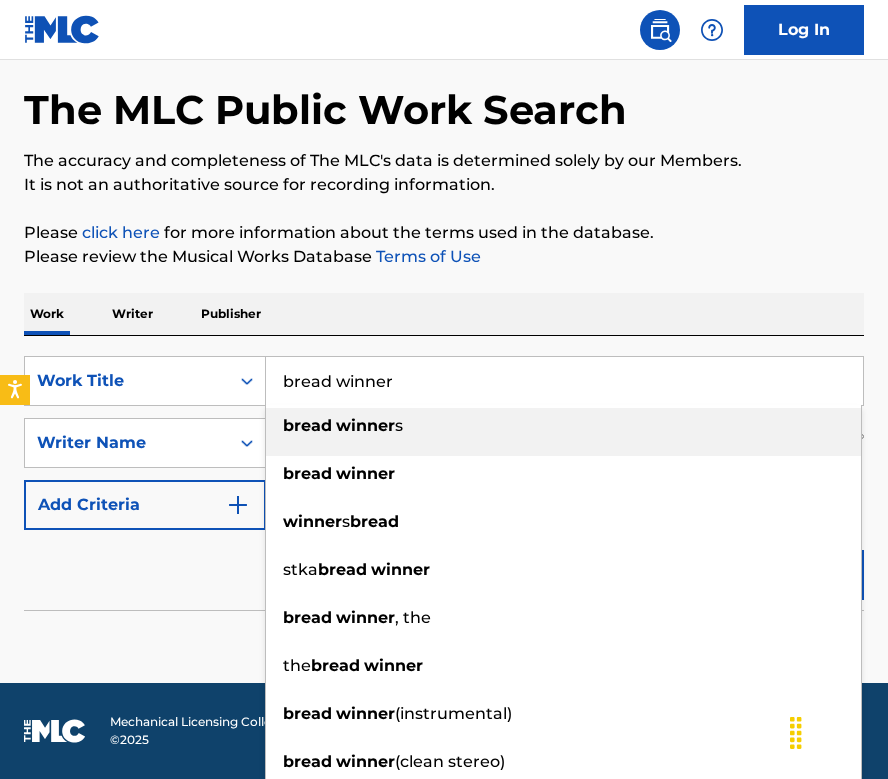 click on "bread winner" at bounding box center (564, 381) 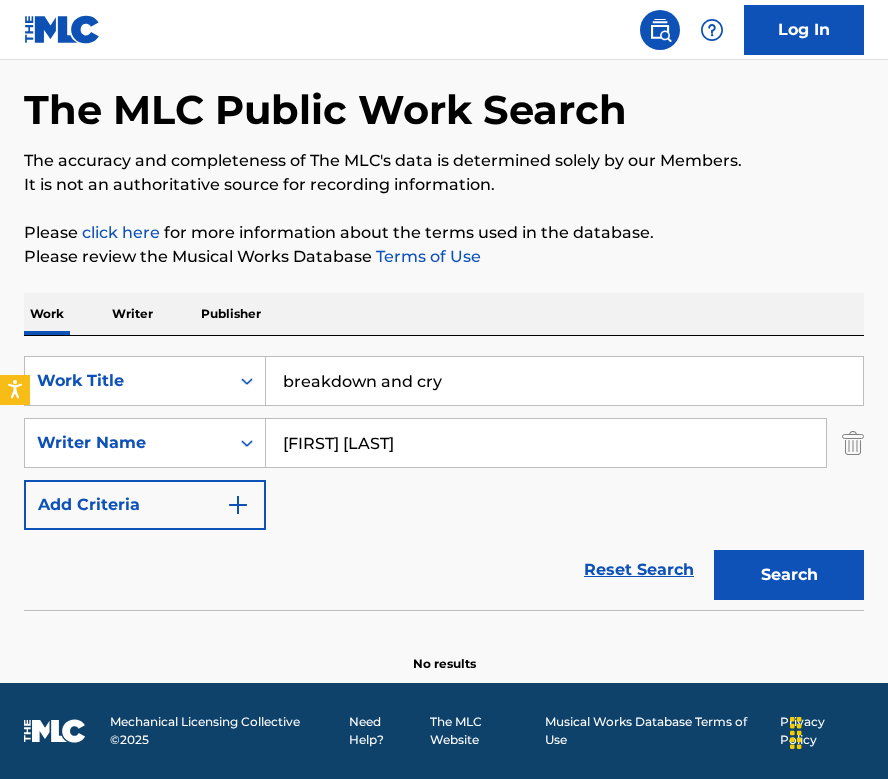 click on "breakdown and cry" at bounding box center (564, 381) 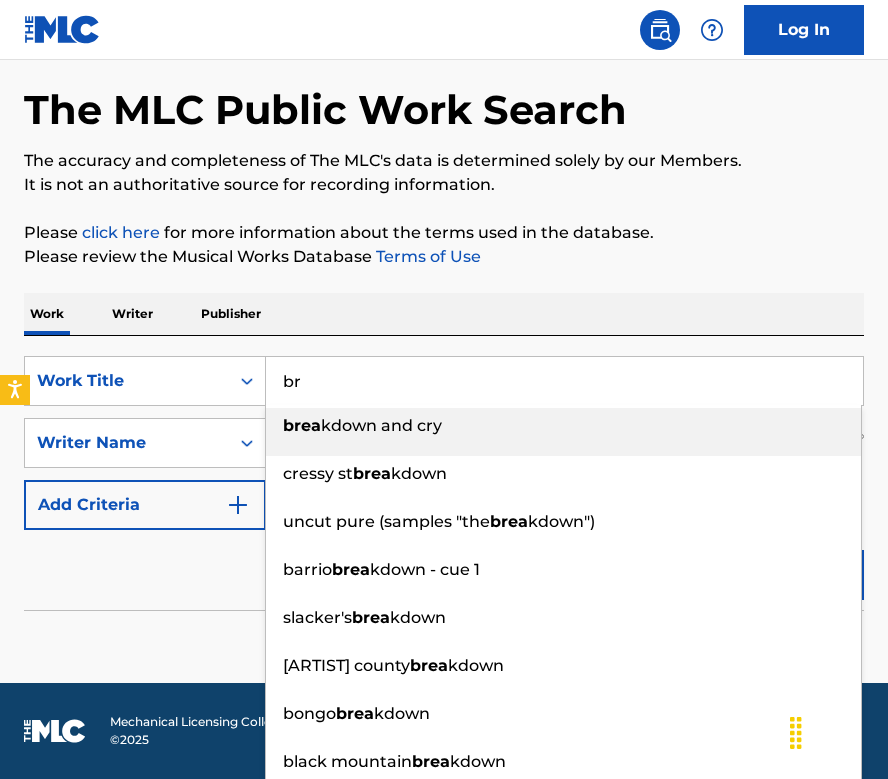 type on "b" 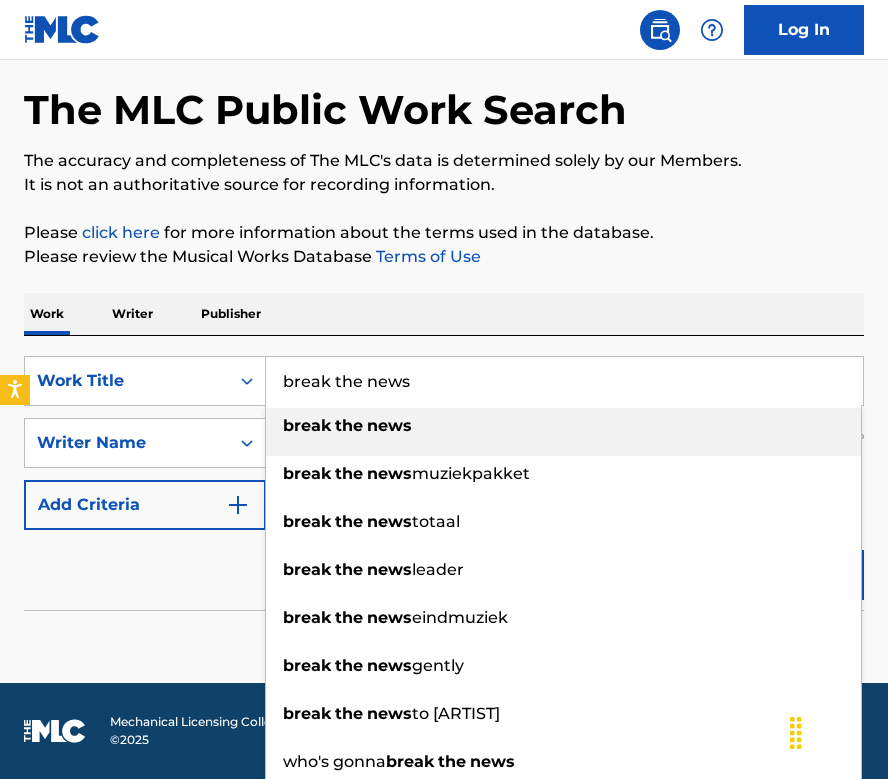 type on "break the news" 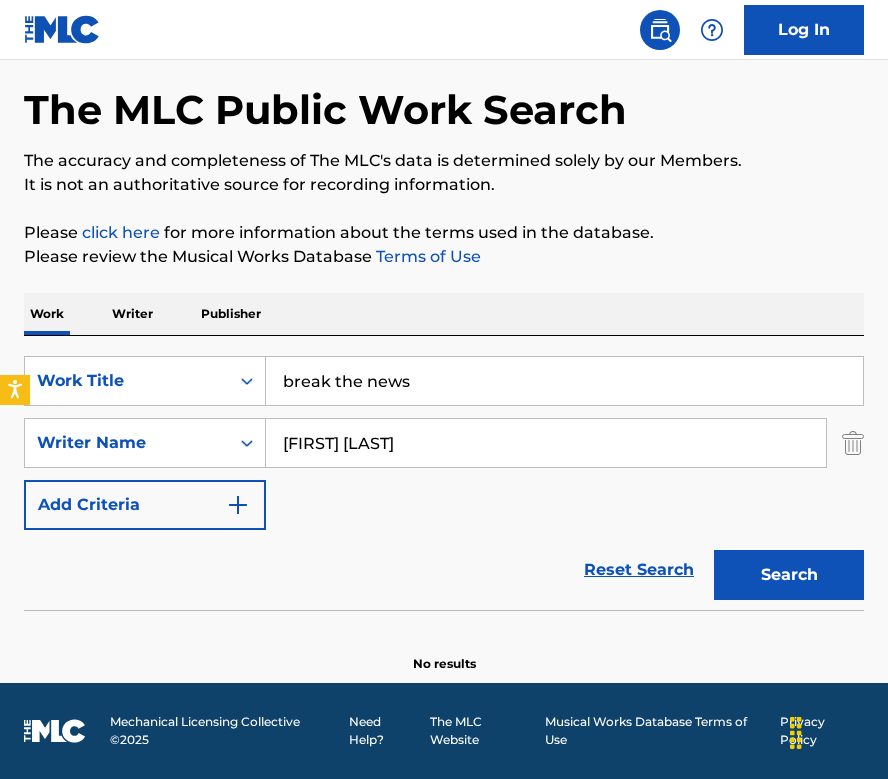 click on "Search" at bounding box center [789, 575] 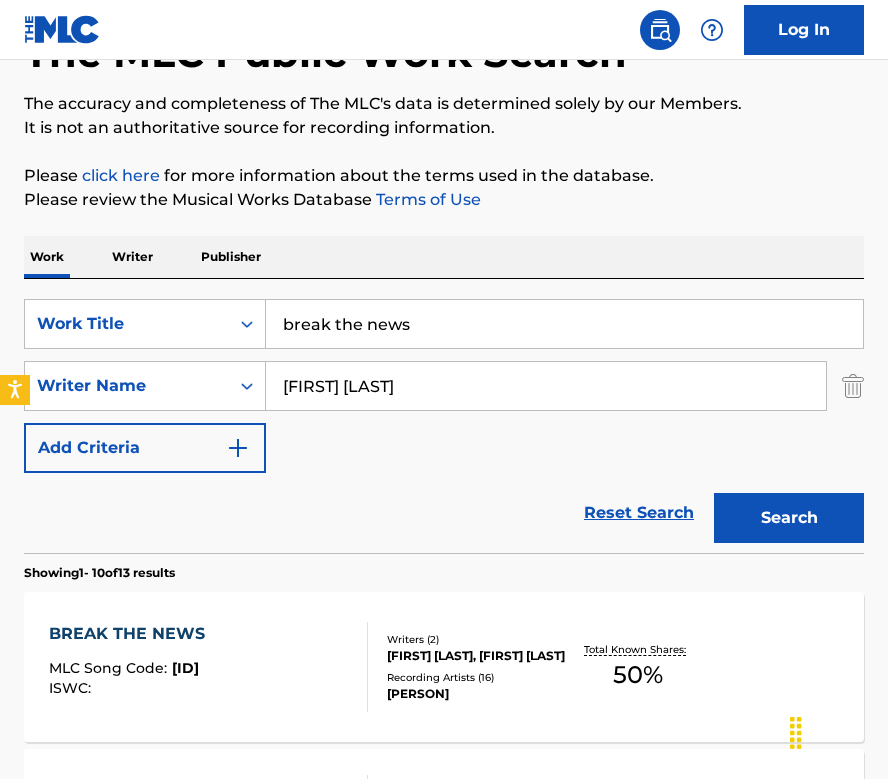 scroll, scrollTop: 251, scrollLeft: 0, axis: vertical 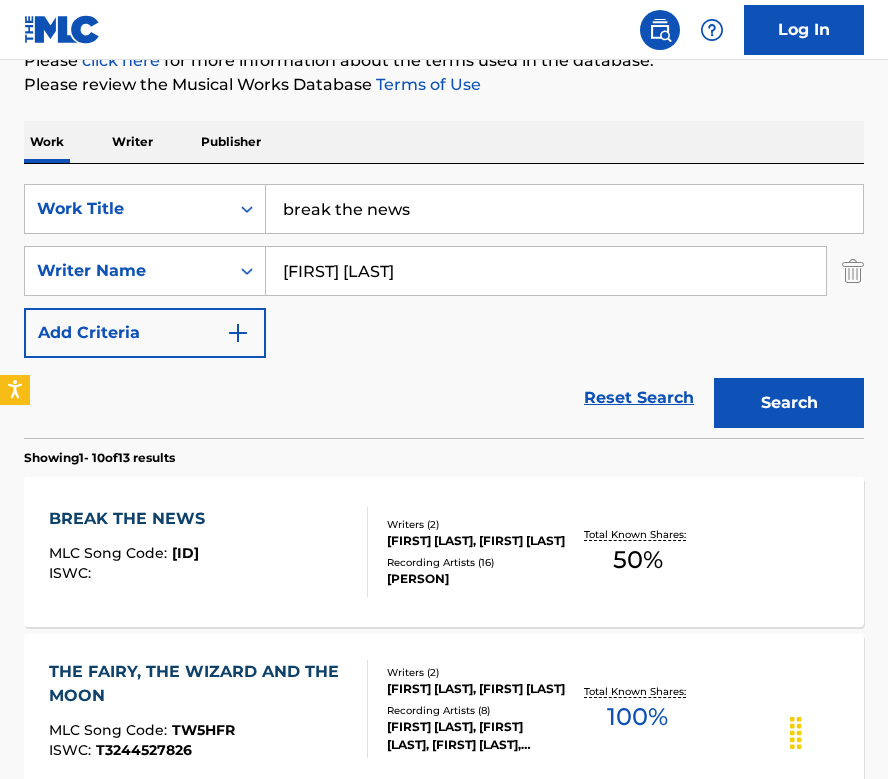 click on "BREAK THE NEWS MLC Song Code : BE28F0 ISWC :" at bounding box center [208, 552] 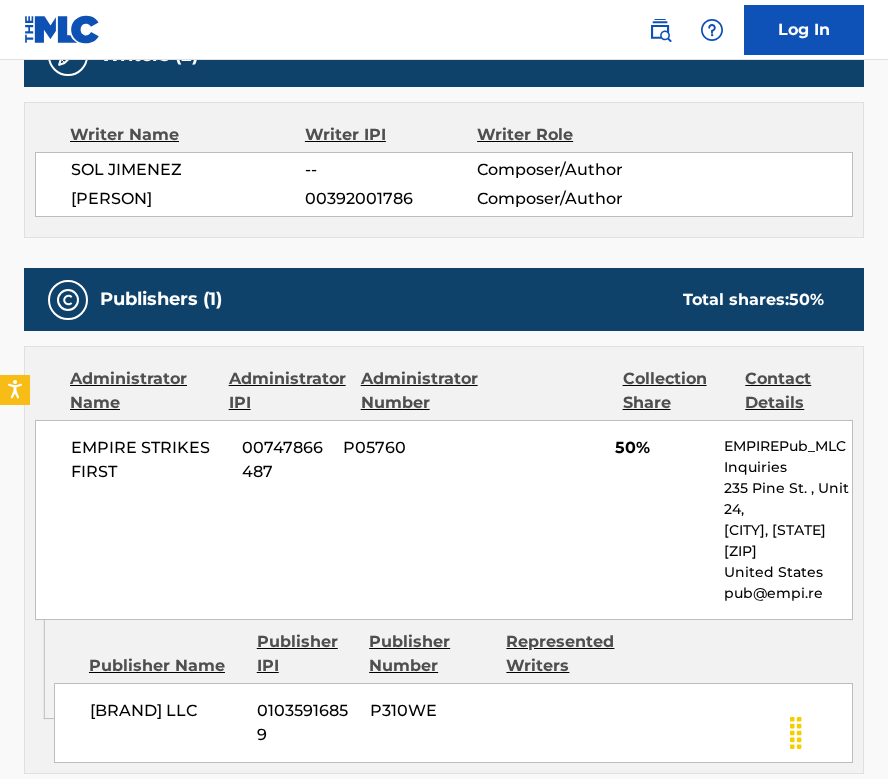scroll, scrollTop: 824, scrollLeft: 0, axis: vertical 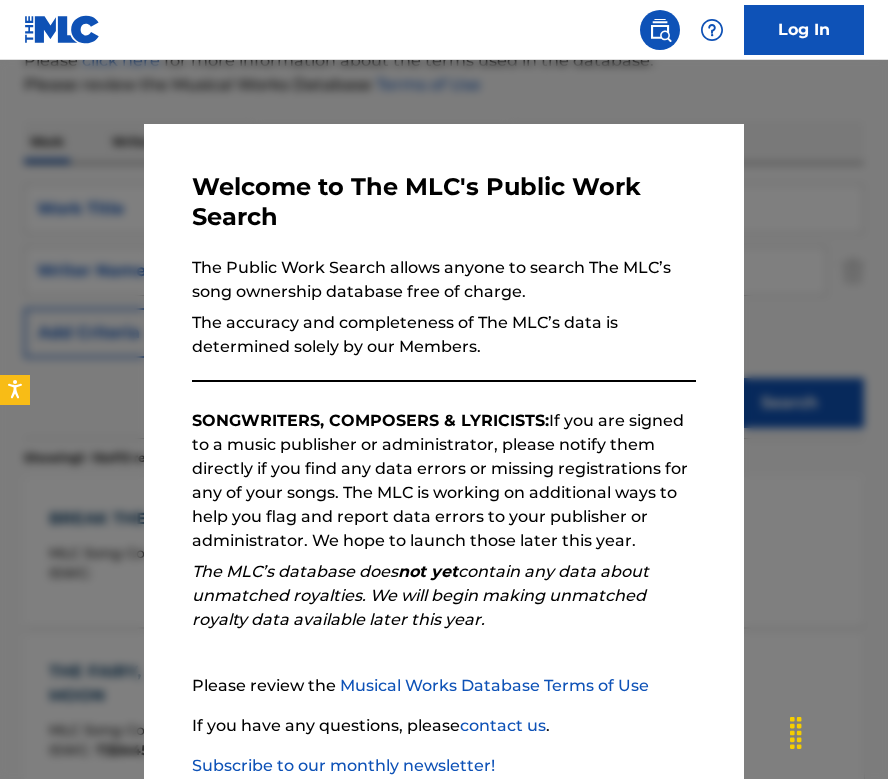 click at bounding box center [444, 449] 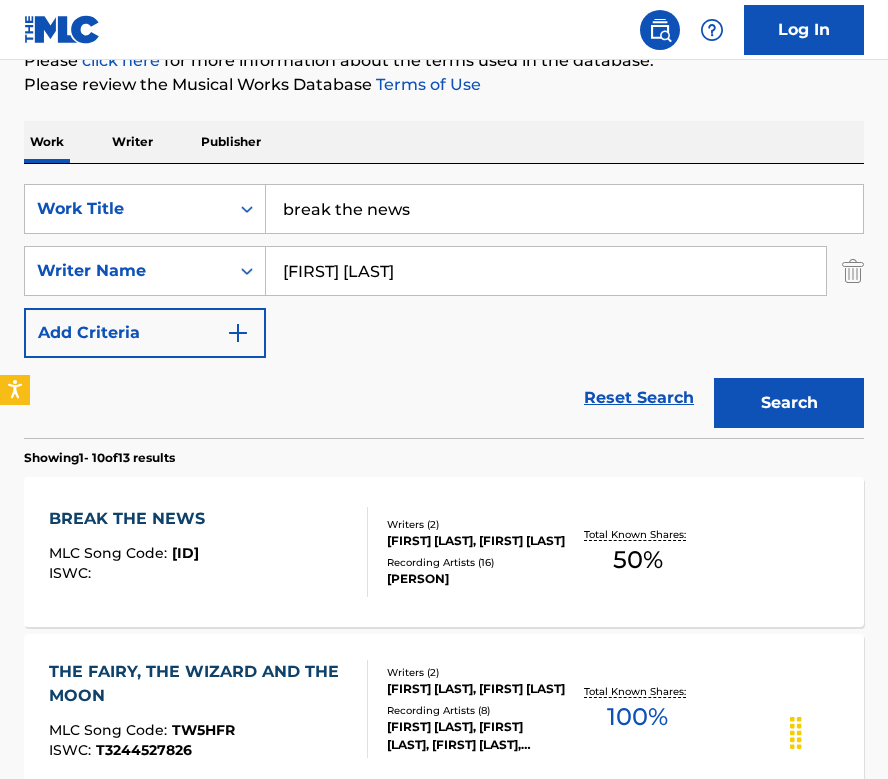 click on "break the news" at bounding box center [564, 209] 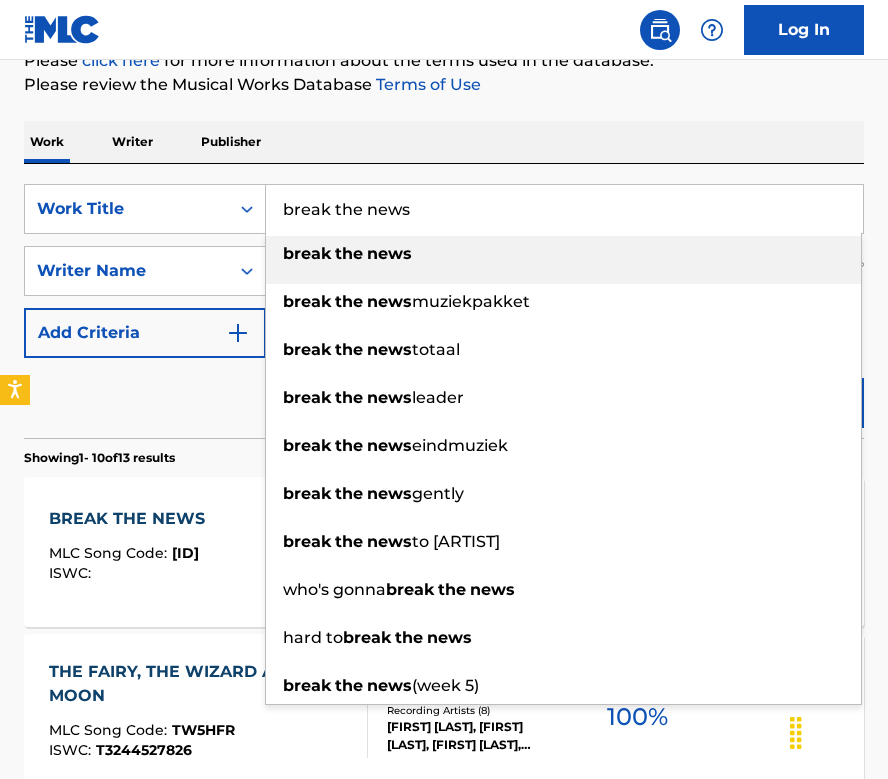 click on "break the news" at bounding box center [564, 209] 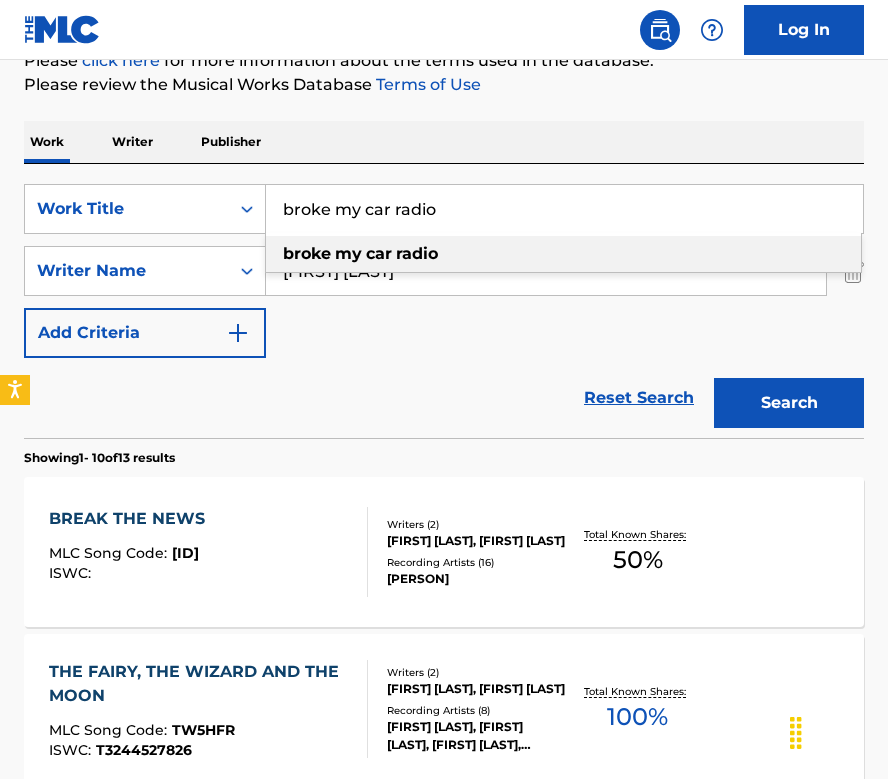type on "broke my car radio" 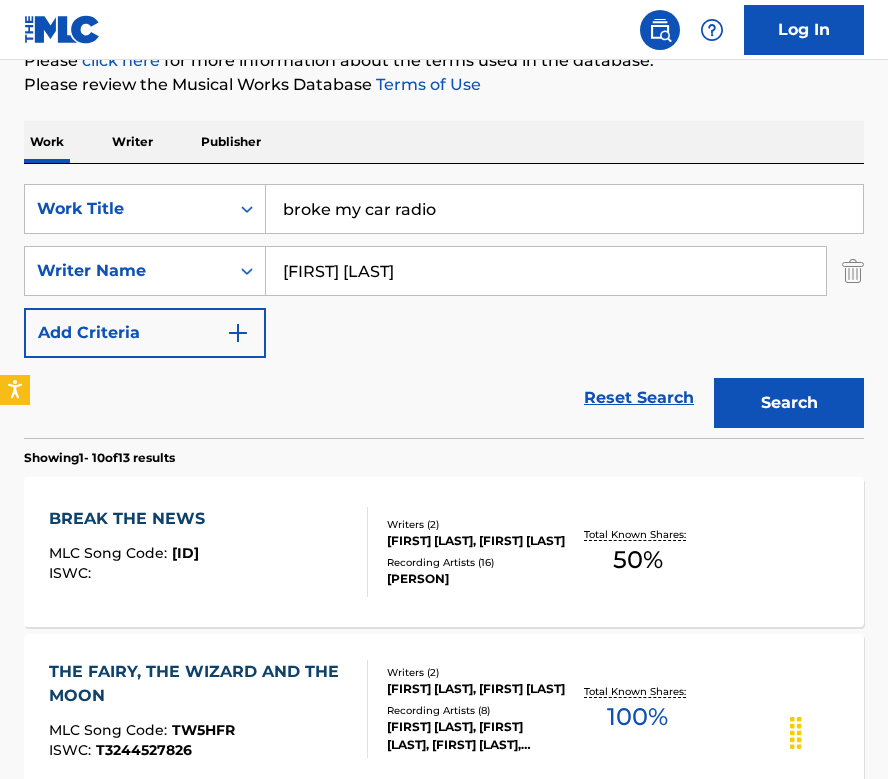click on "Search" at bounding box center (789, 403) 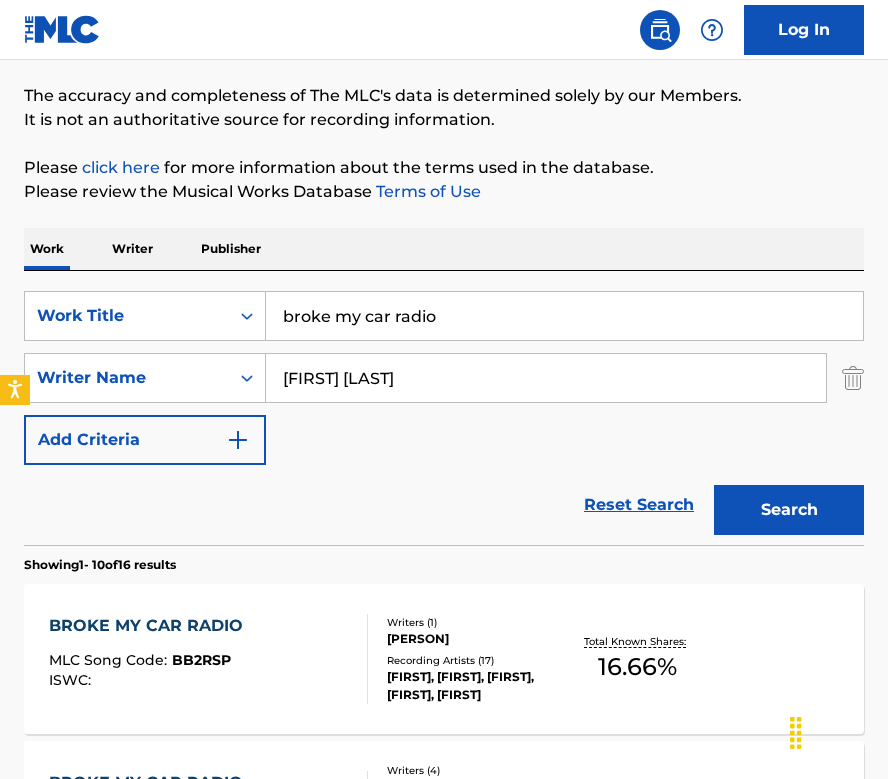 scroll, scrollTop: 251, scrollLeft: 0, axis: vertical 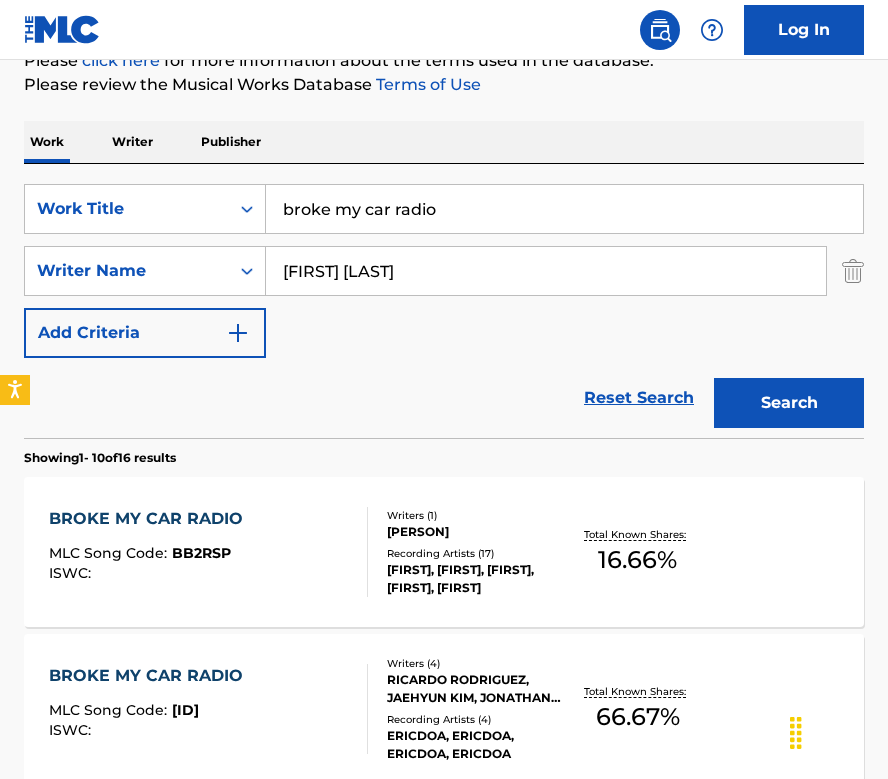 click on "BROKE MY CAR RADIO" at bounding box center (151, 519) 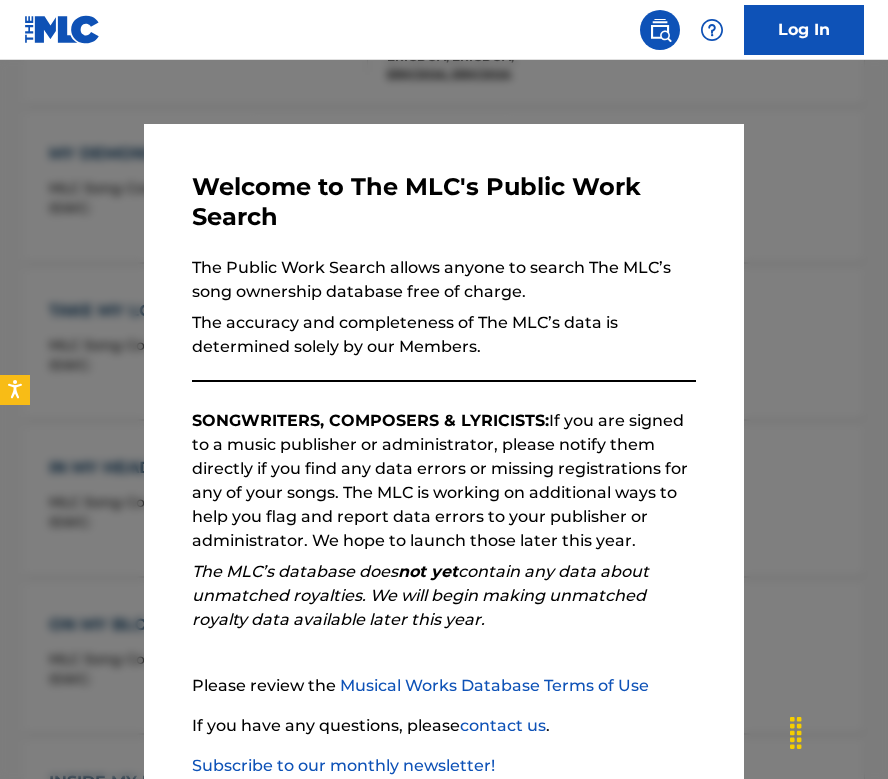 scroll, scrollTop: 251, scrollLeft: 0, axis: vertical 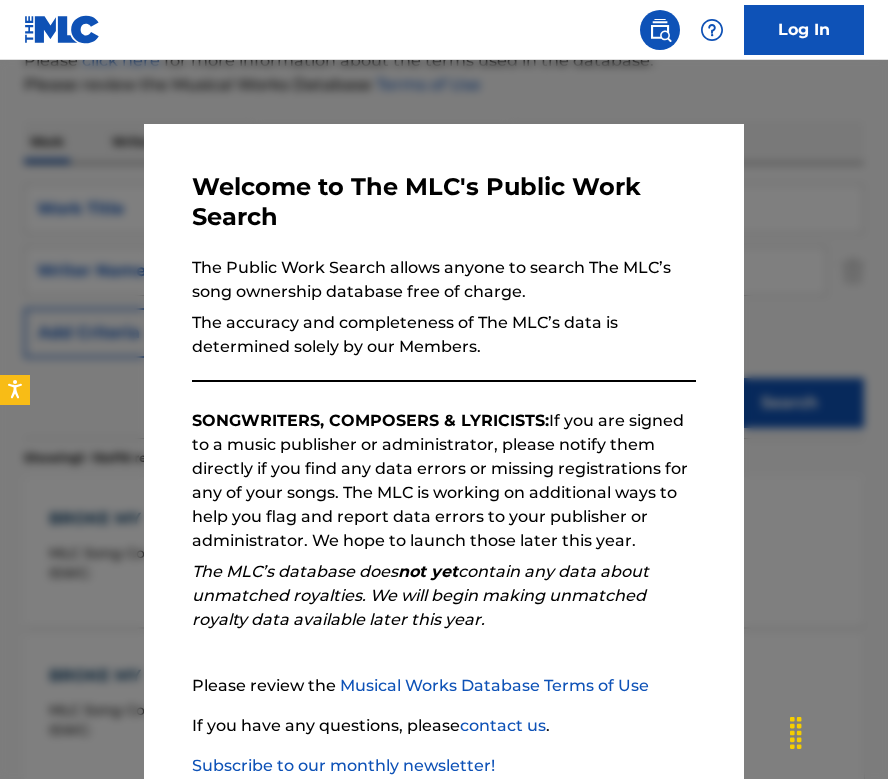 click at bounding box center [444, 449] 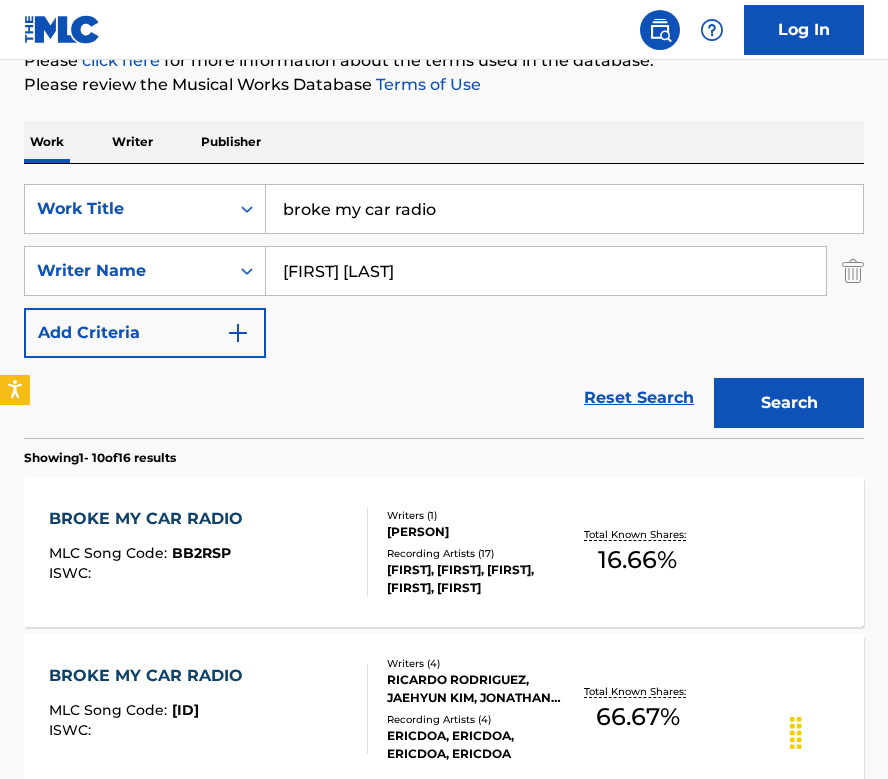 click on "broke my car radio" at bounding box center [564, 209] 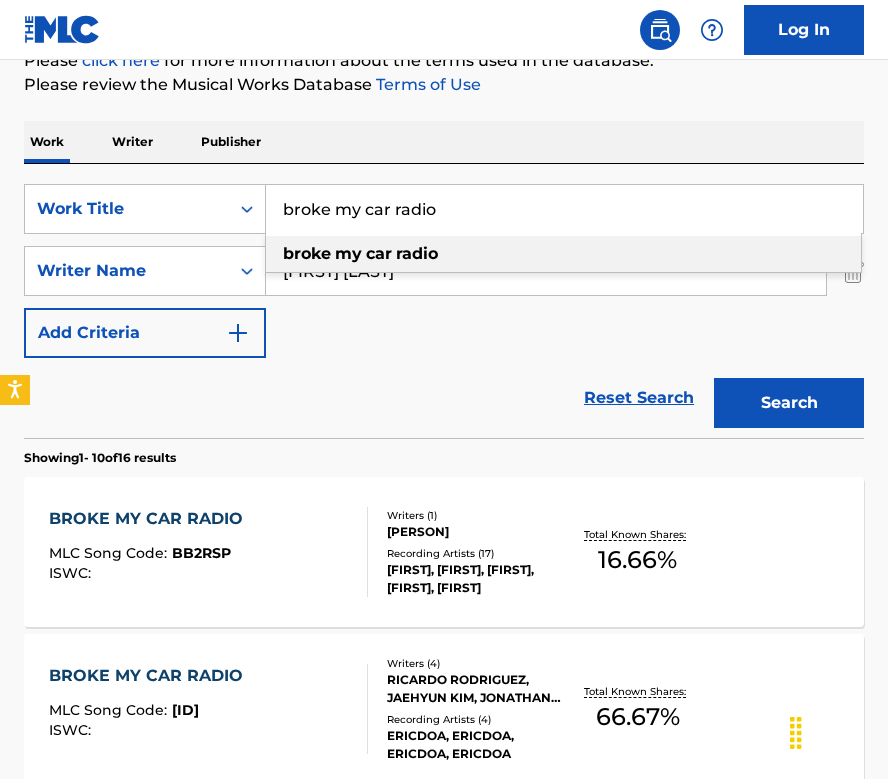 click on "broke my car radio" at bounding box center [564, 209] 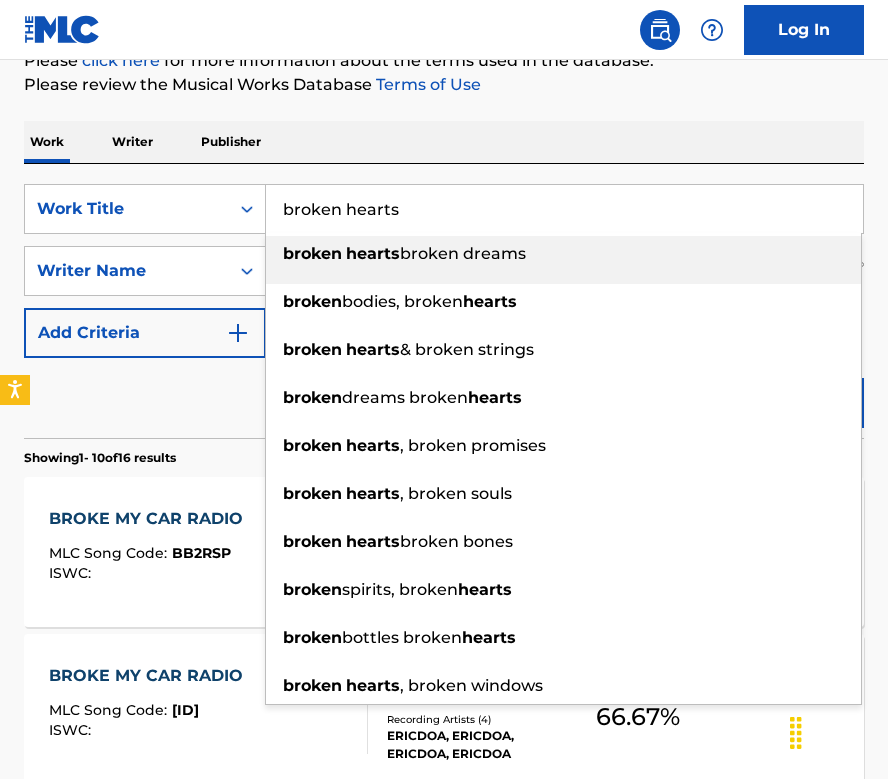 type on "broken hearts" 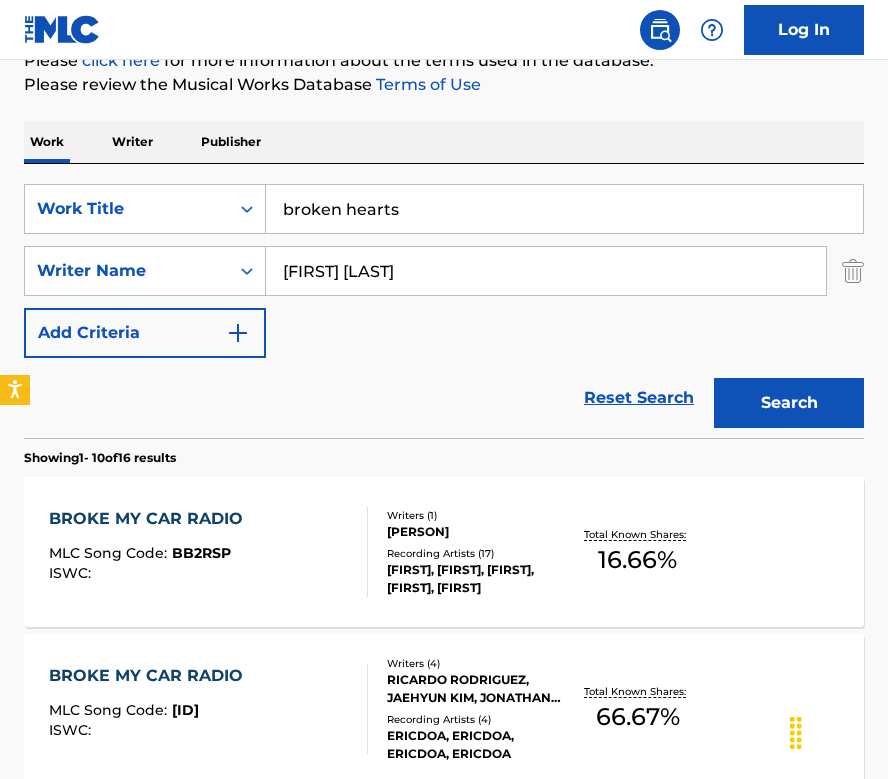click on "Search" at bounding box center (789, 403) 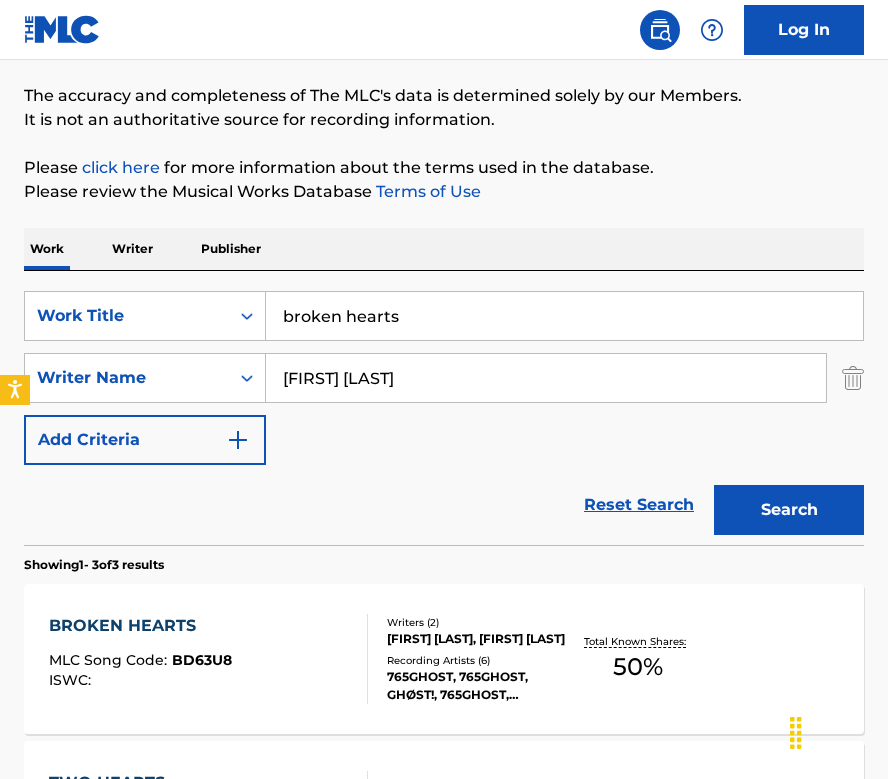 scroll, scrollTop: 251, scrollLeft: 0, axis: vertical 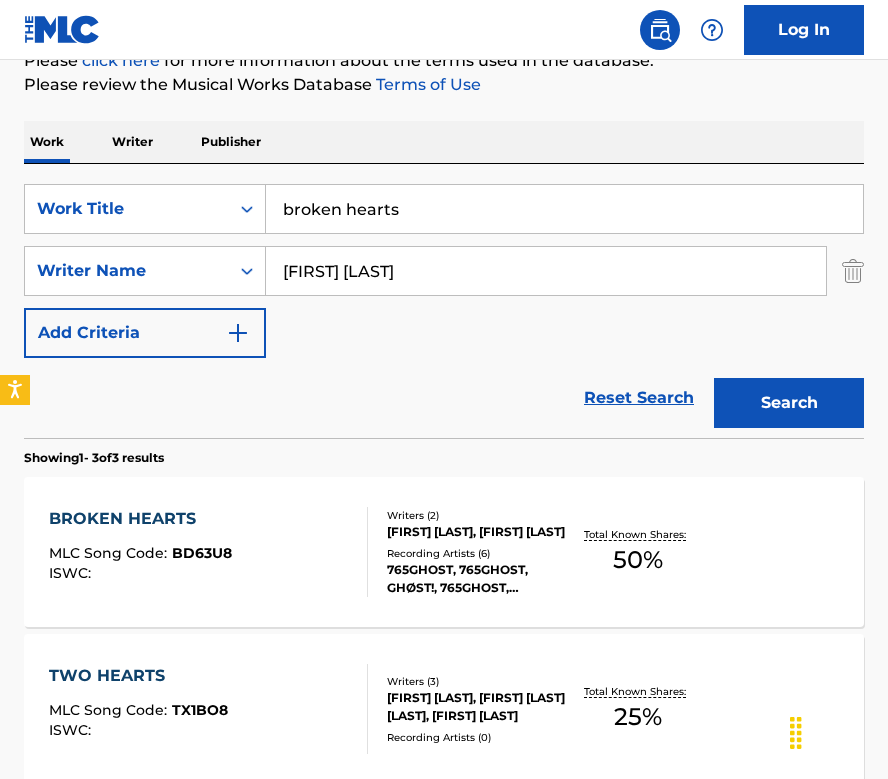 click on "BROKEN HEARTS MLC Song Code : BD63U8 ISWC :" at bounding box center (140, 552) 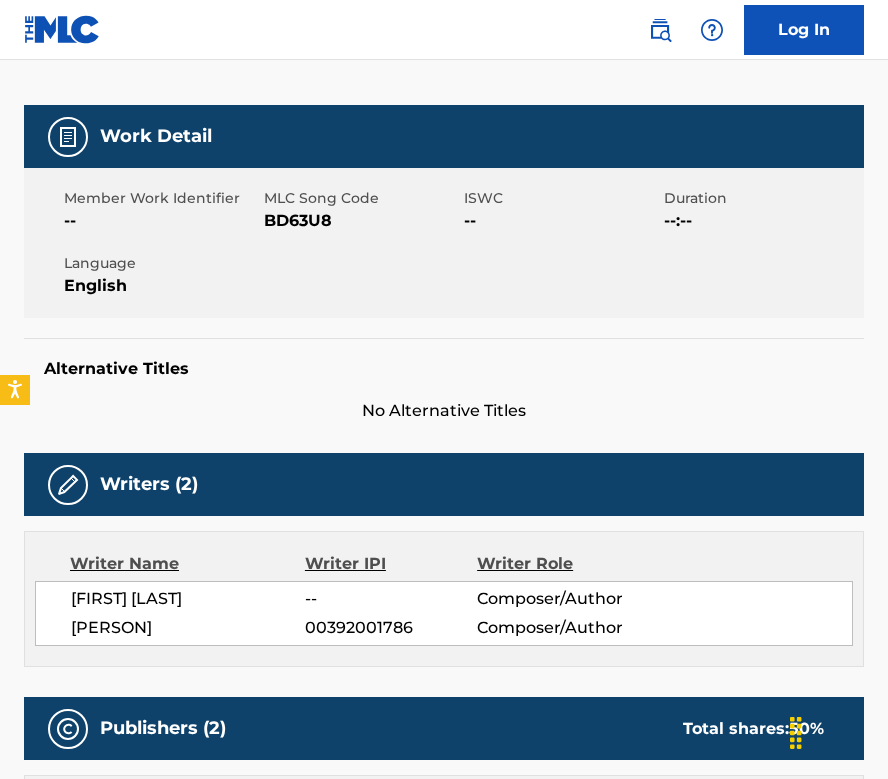 scroll, scrollTop: 0, scrollLeft: 0, axis: both 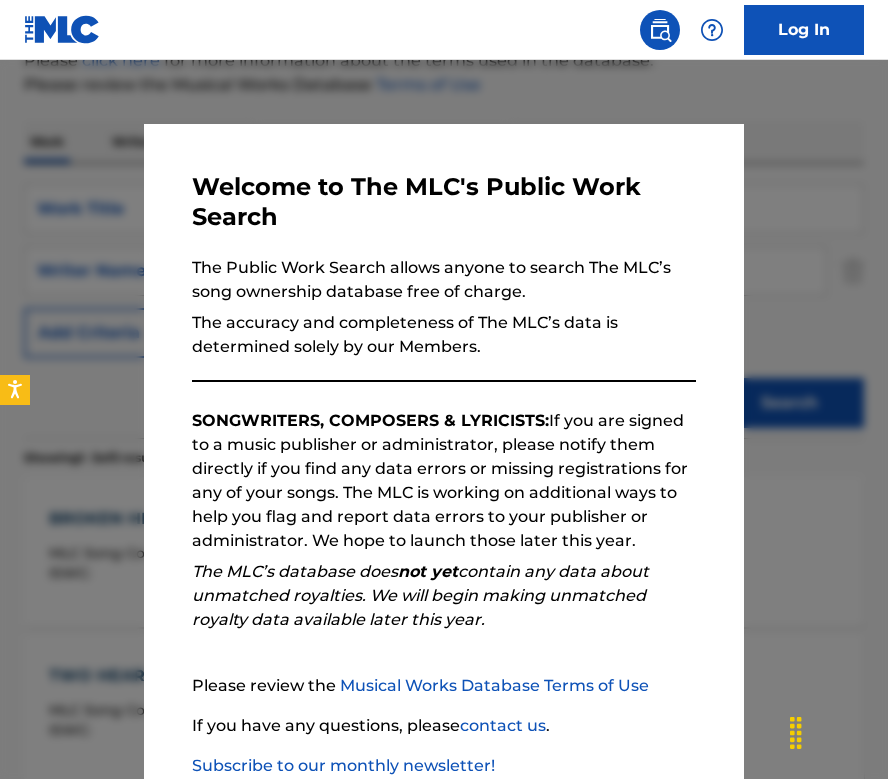 click at bounding box center [444, 449] 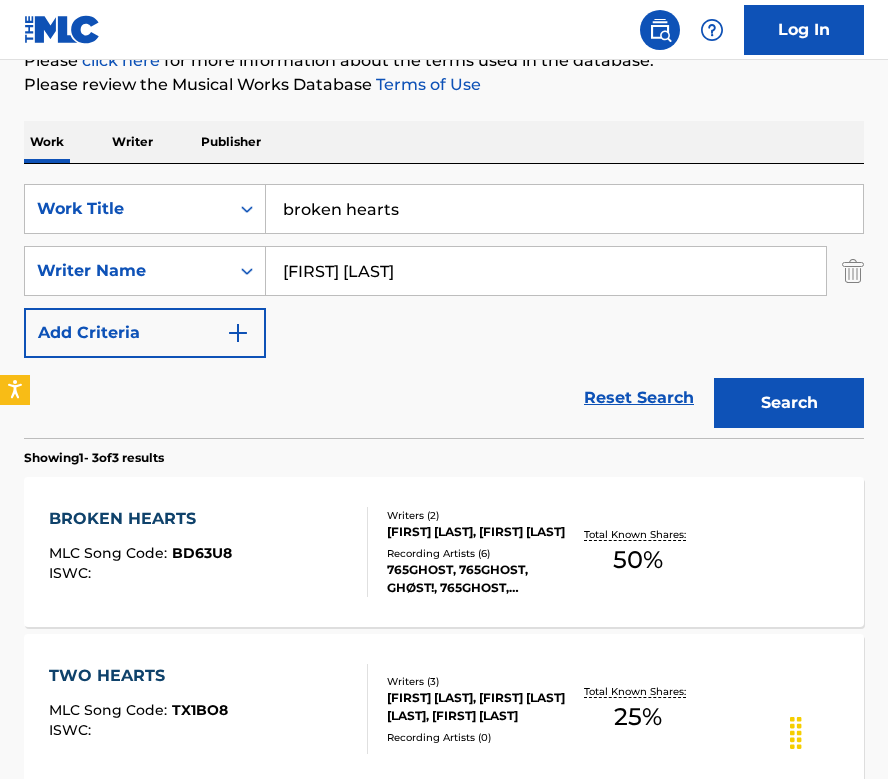 click on "broken hearts" at bounding box center [564, 209] 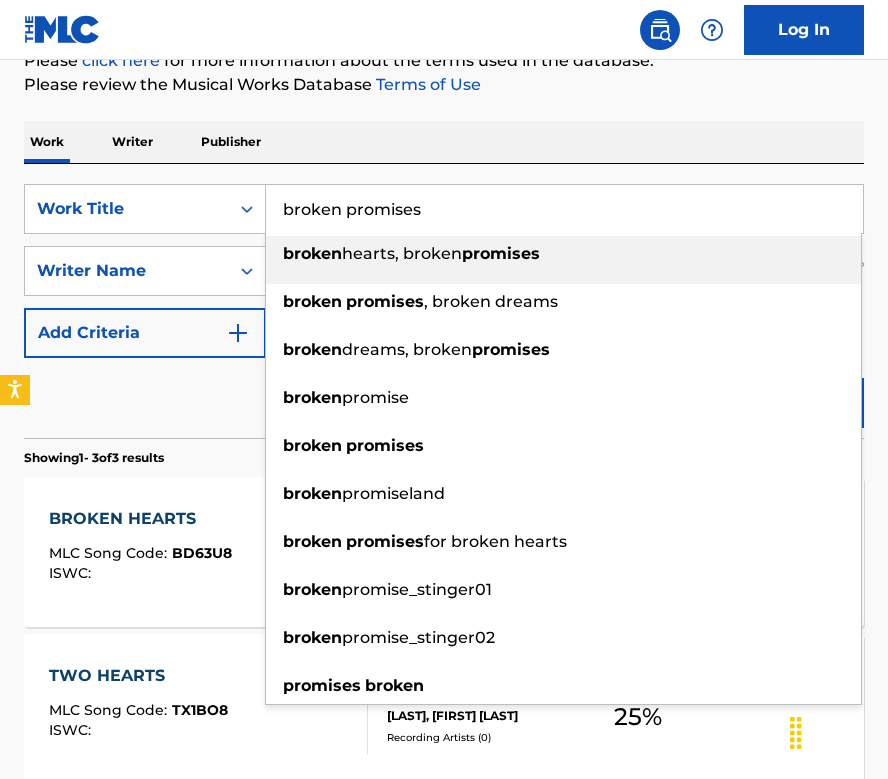 click on "Work Writer Publisher" at bounding box center [444, 142] 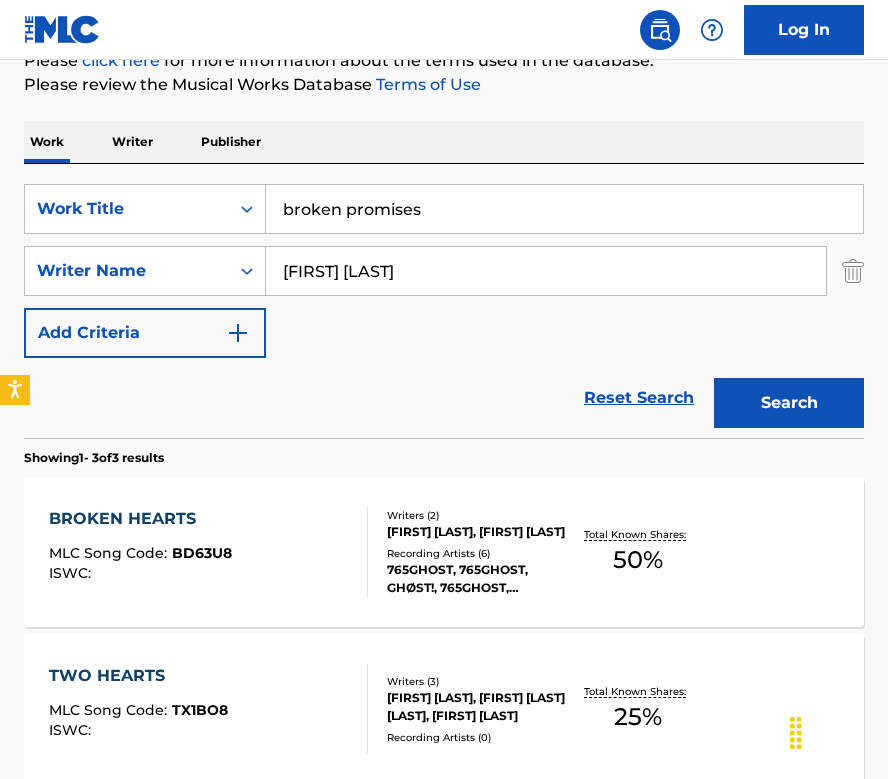 click on "Search" at bounding box center (789, 403) 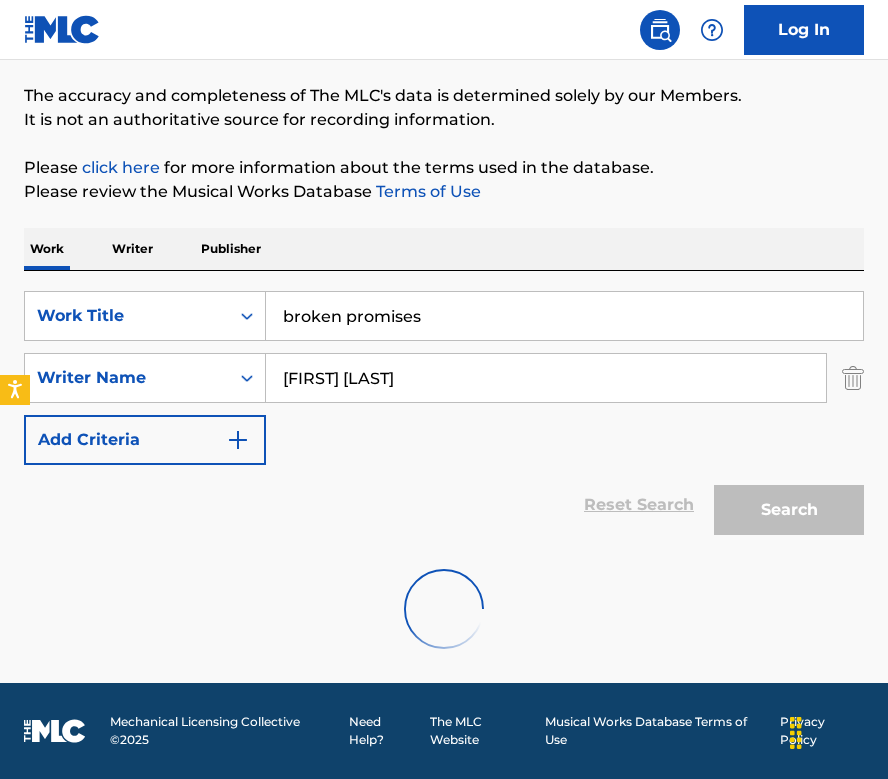 scroll, scrollTop: 251, scrollLeft: 0, axis: vertical 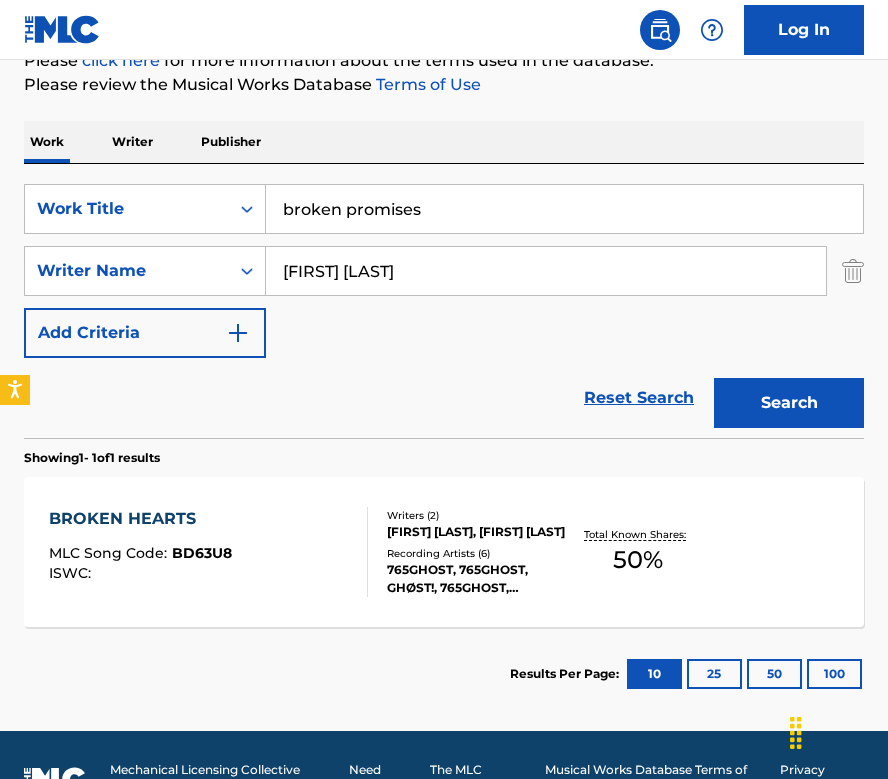 click on "broken promises" at bounding box center [564, 209] 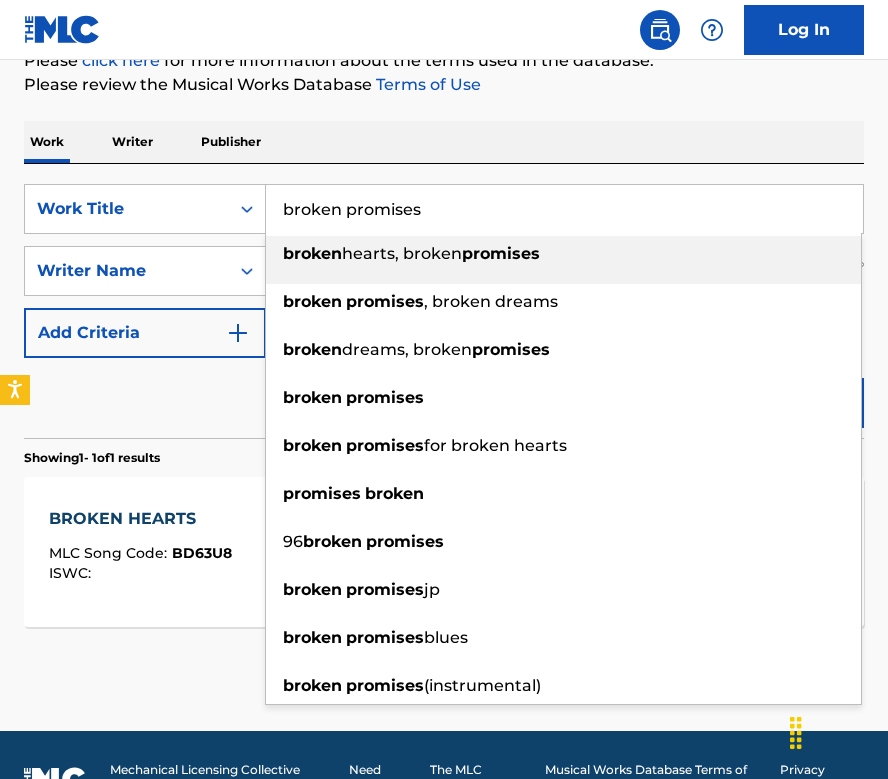click on "broken promises" at bounding box center (564, 209) 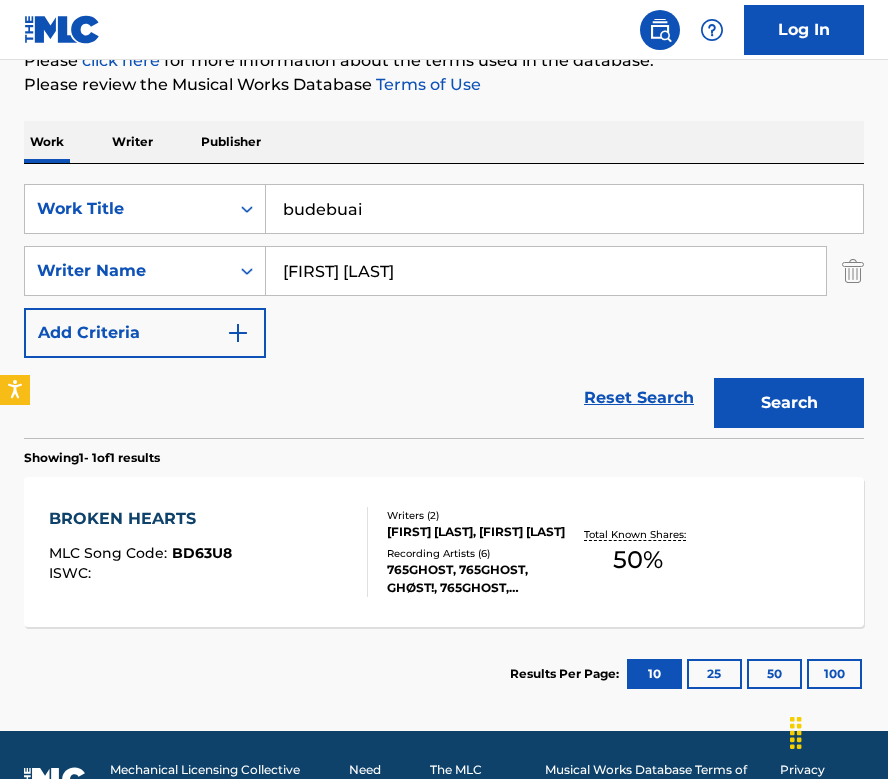 click on "Work Writer Publisher" at bounding box center (444, 142) 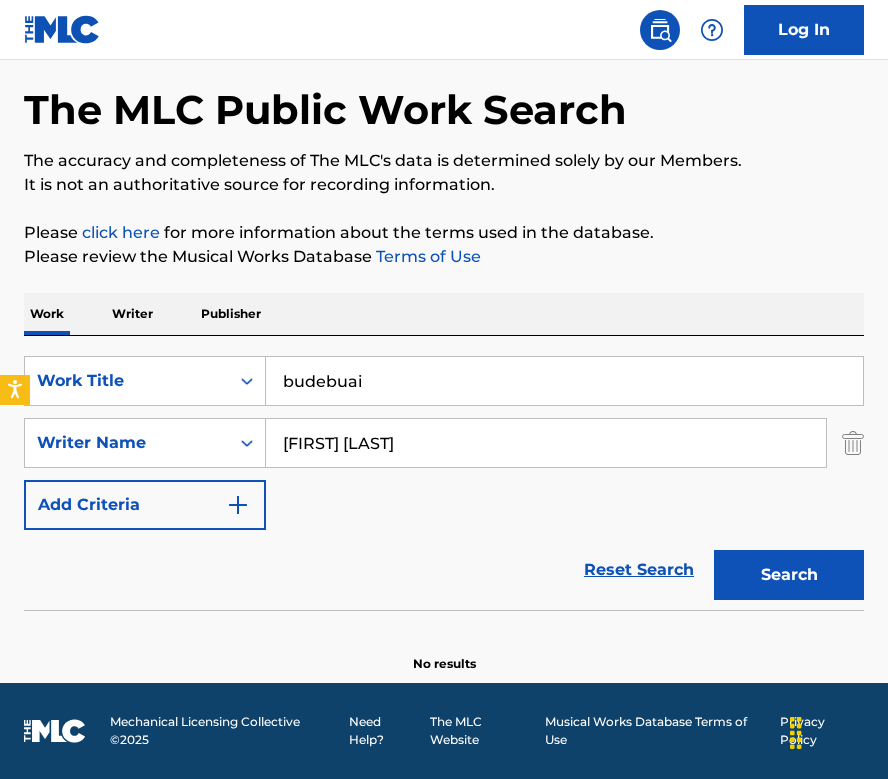 scroll, scrollTop: 79, scrollLeft: 0, axis: vertical 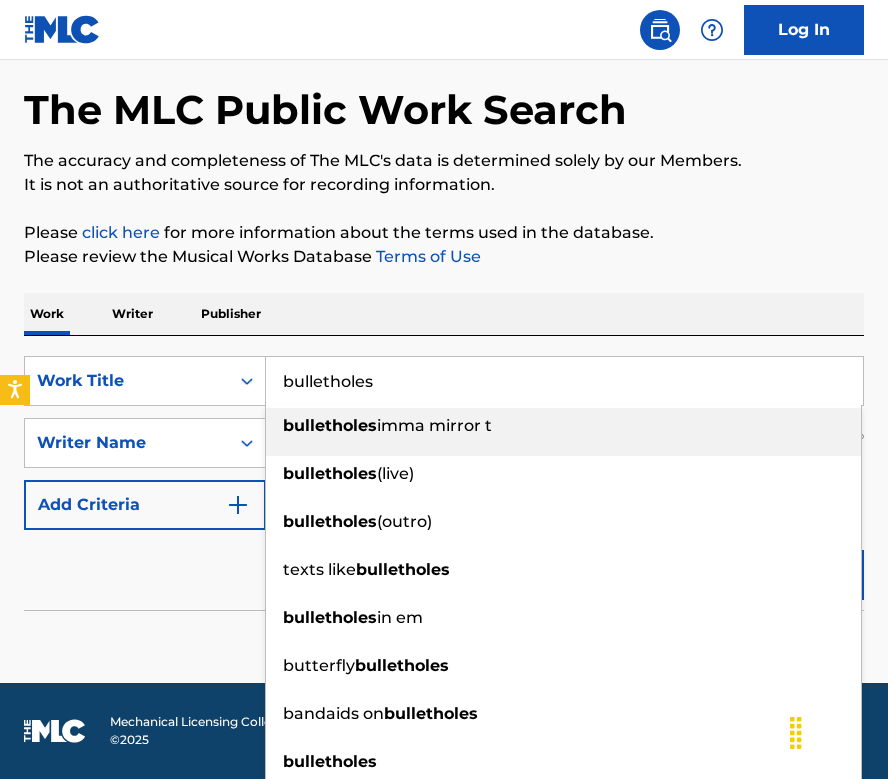 click on "Work Writer Publisher" at bounding box center [444, 314] 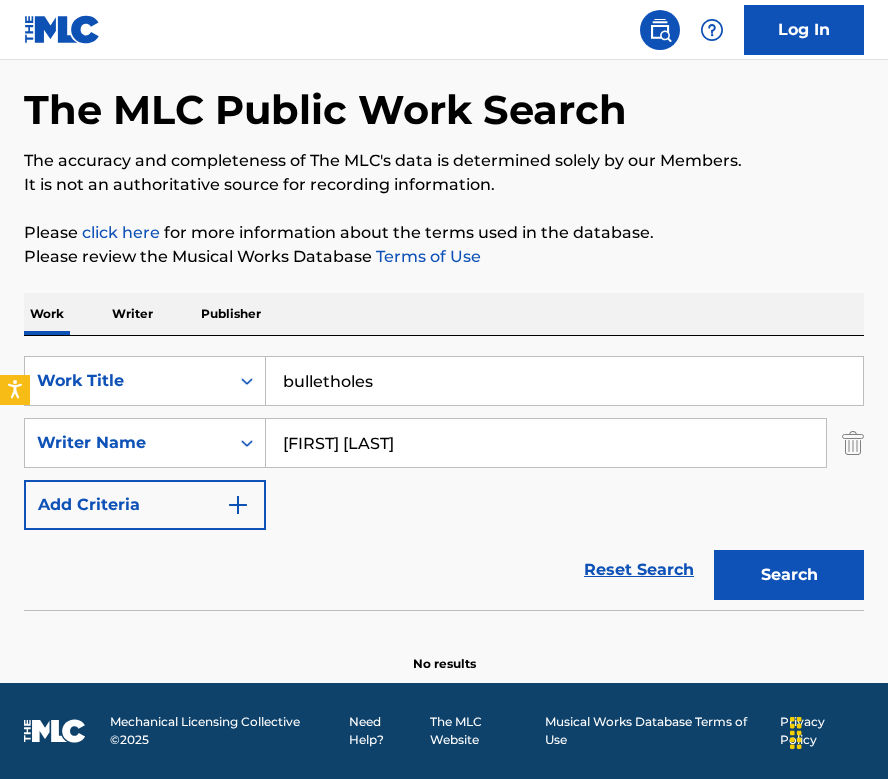 click on "Search" at bounding box center [789, 575] 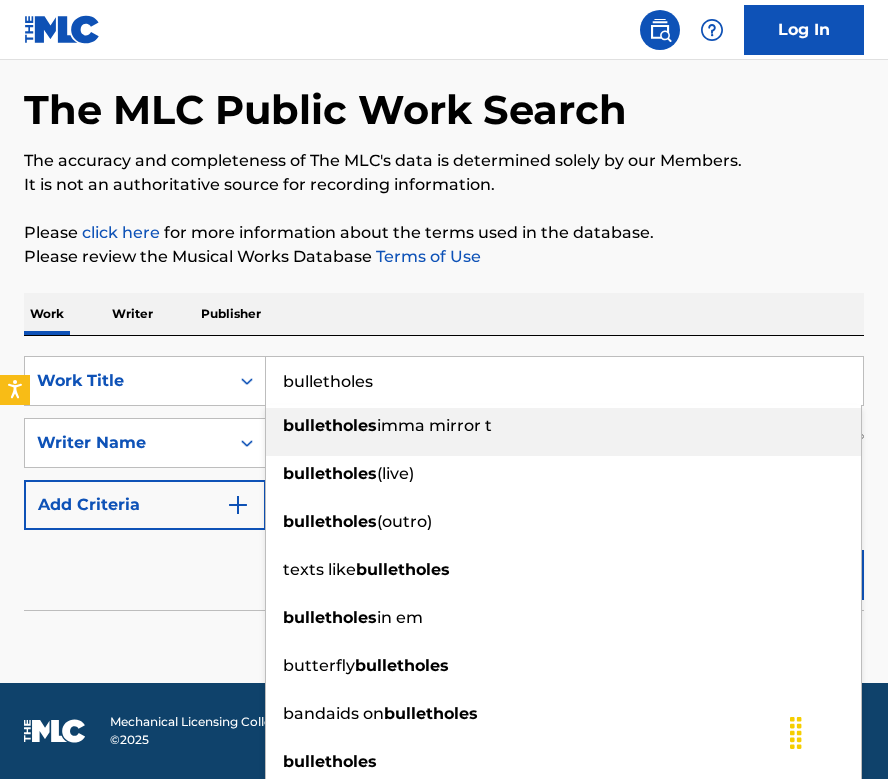 click on "bulletholes" at bounding box center [564, 381] 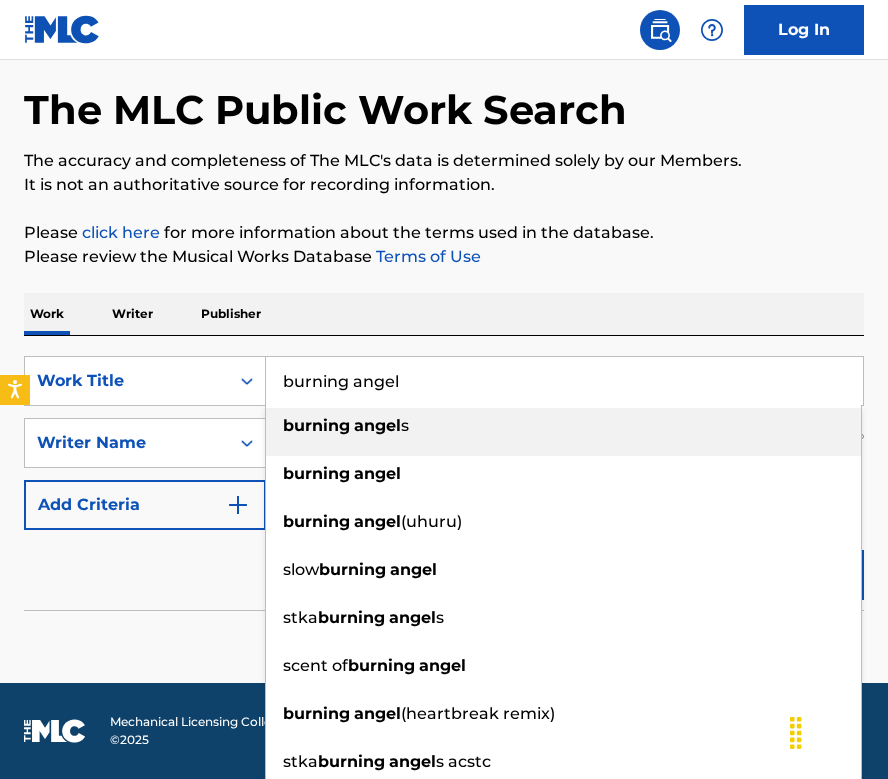 type on "burning angel" 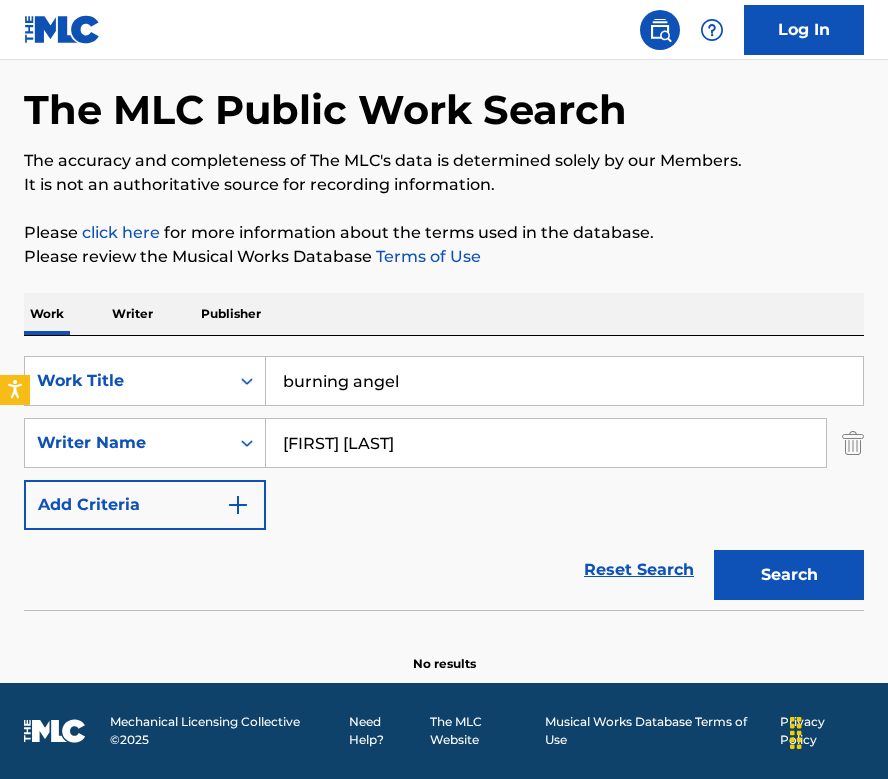 click on "Search" at bounding box center (789, 575) 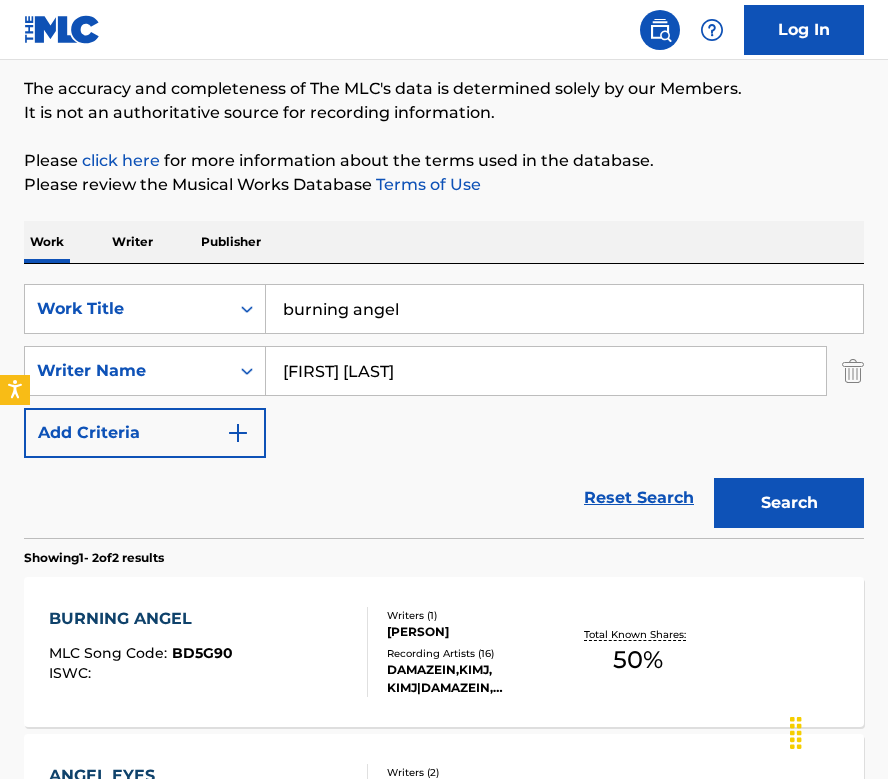scroll, scrollTop: 177, scrollLeft: 0, axis: vertical 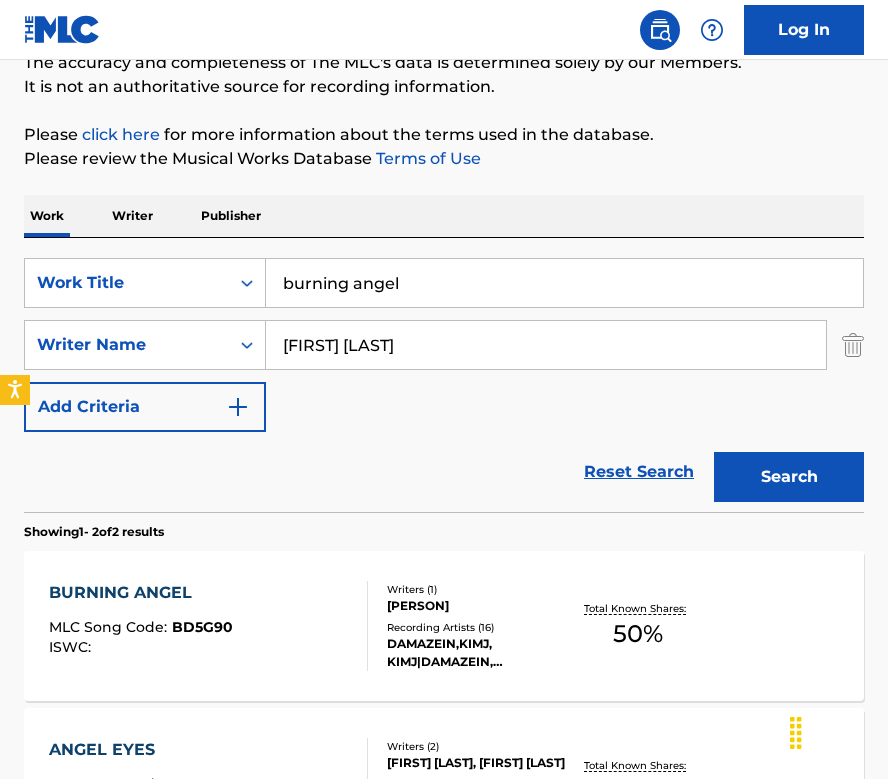 click on "BURNING ANGEL MLC Song Code : BD5G90 ISWC :" at bounding box center (208, 626) 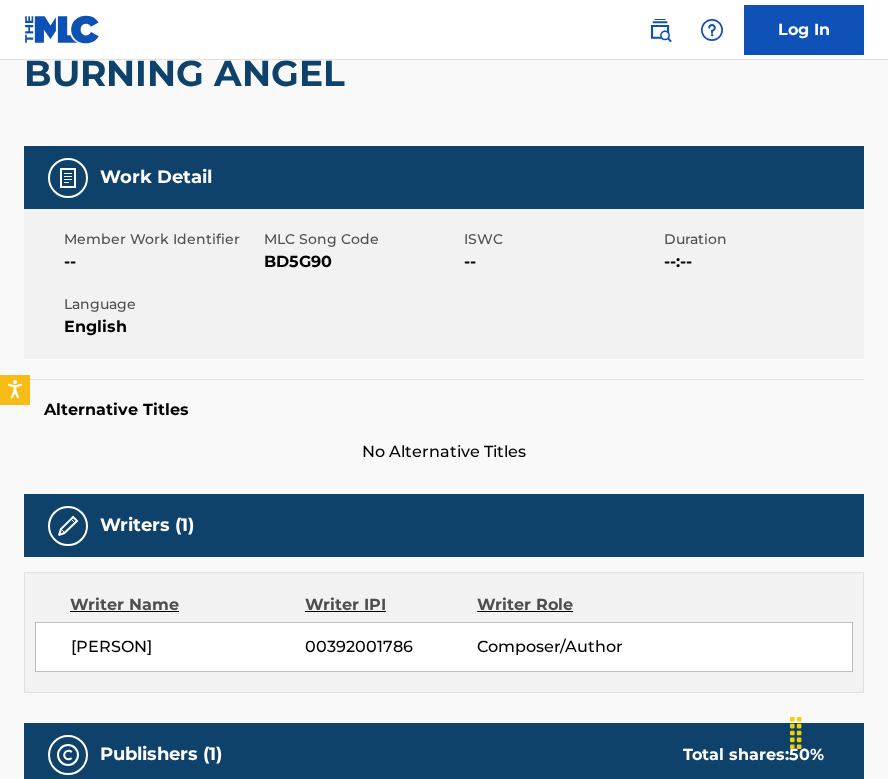 scroll, scrollTop: 224, scrollLeft: 0, axis: vertical 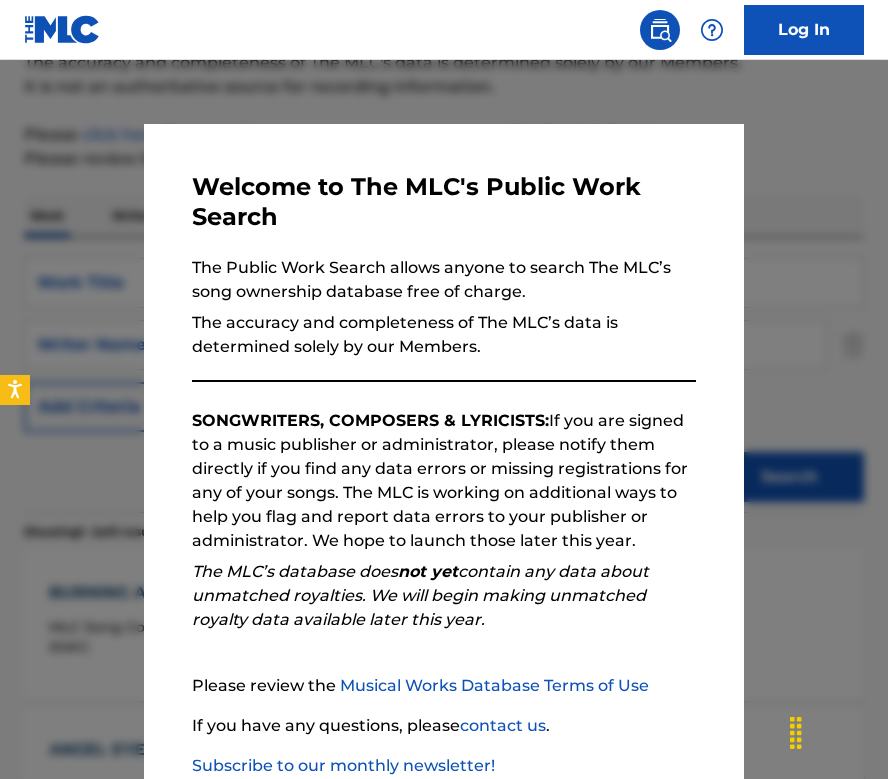 click at bounding box center (444, 449) 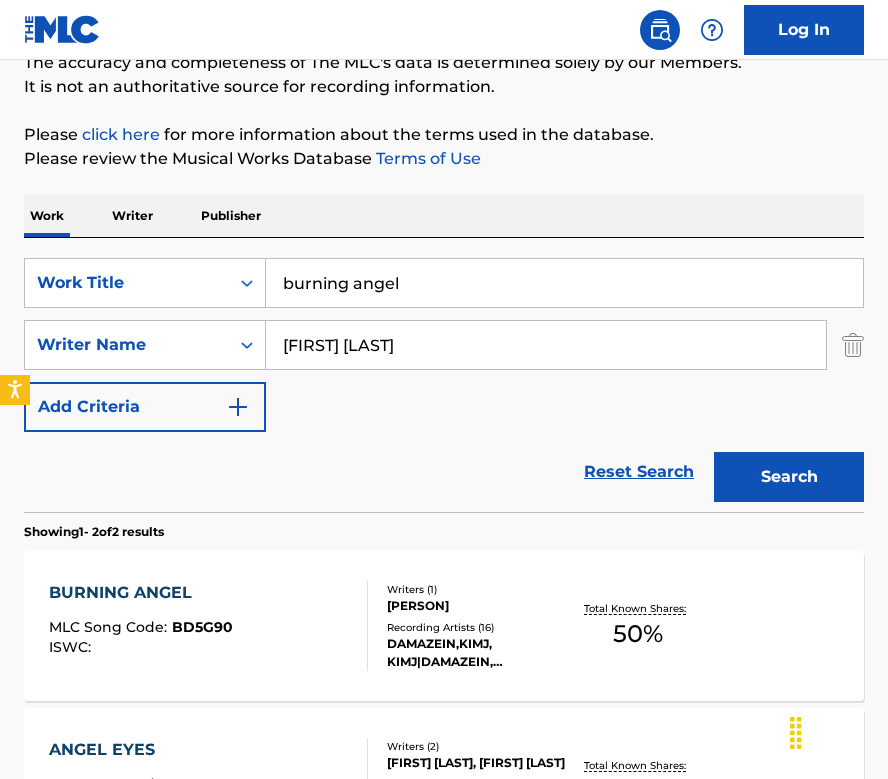 click on "burning angel" at bounding box center [564, 283] 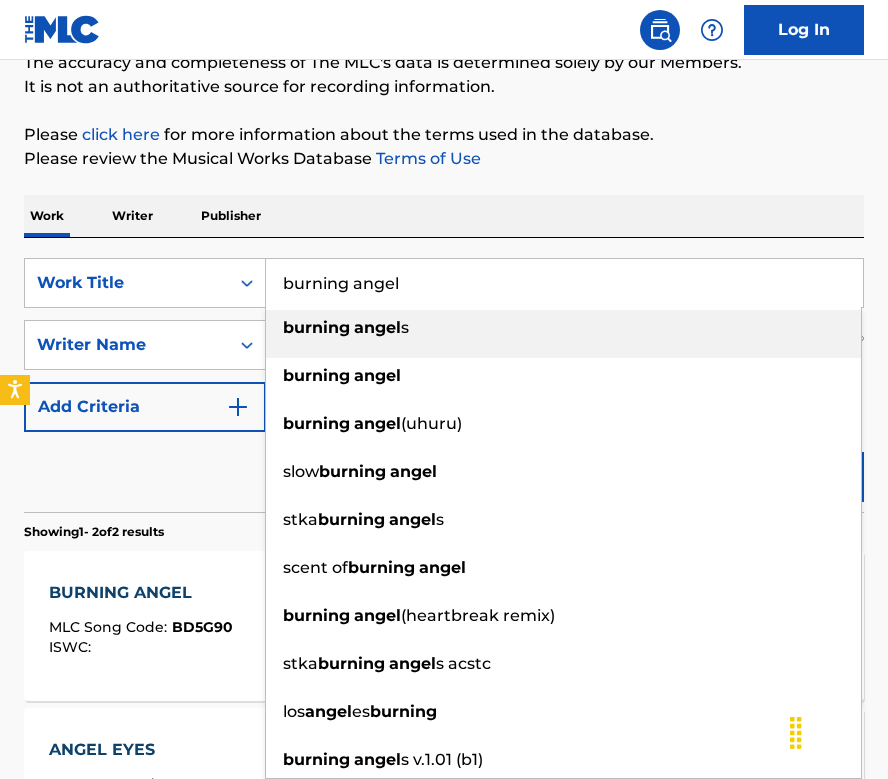 click on "burning angel" at bounding box center [564, 283] 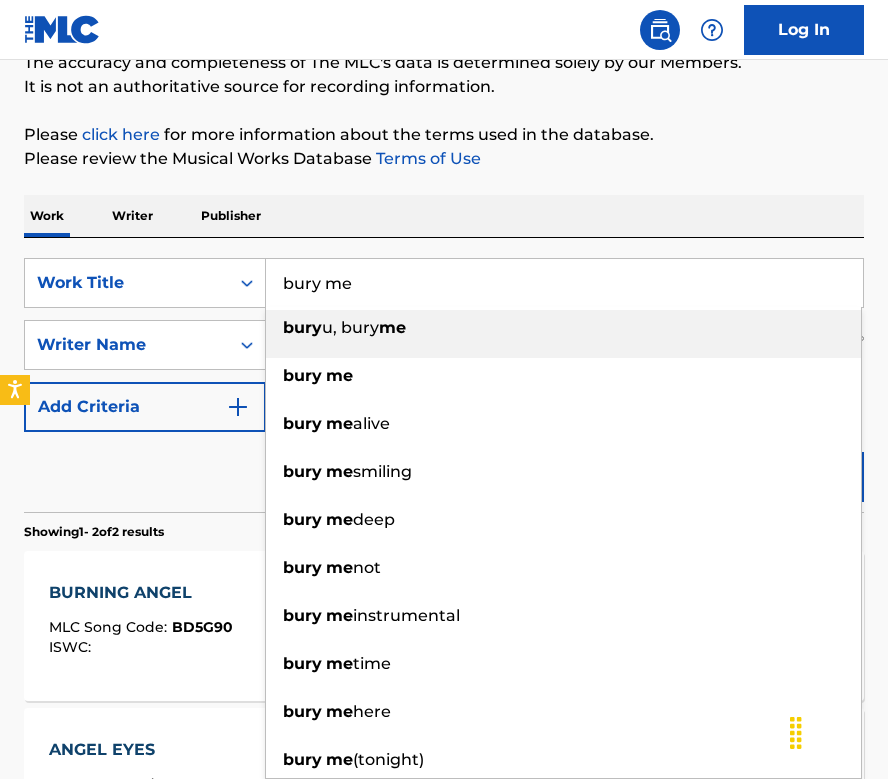 click on "Work Writer Publisher" at bounding box center [444, 216] 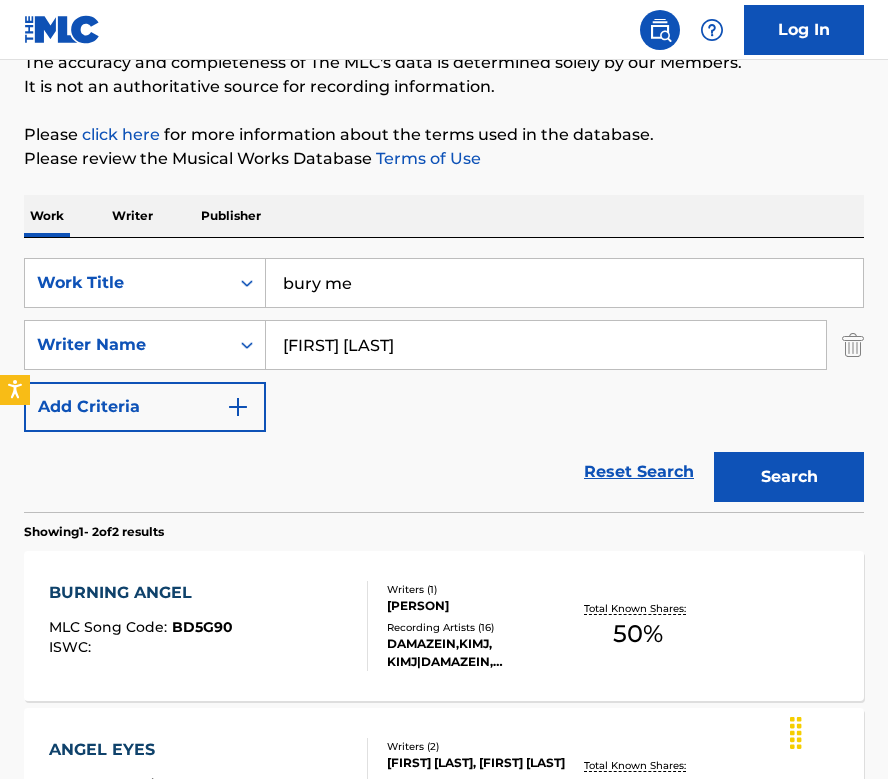 click on "Search" at bounding box center (789, 477) 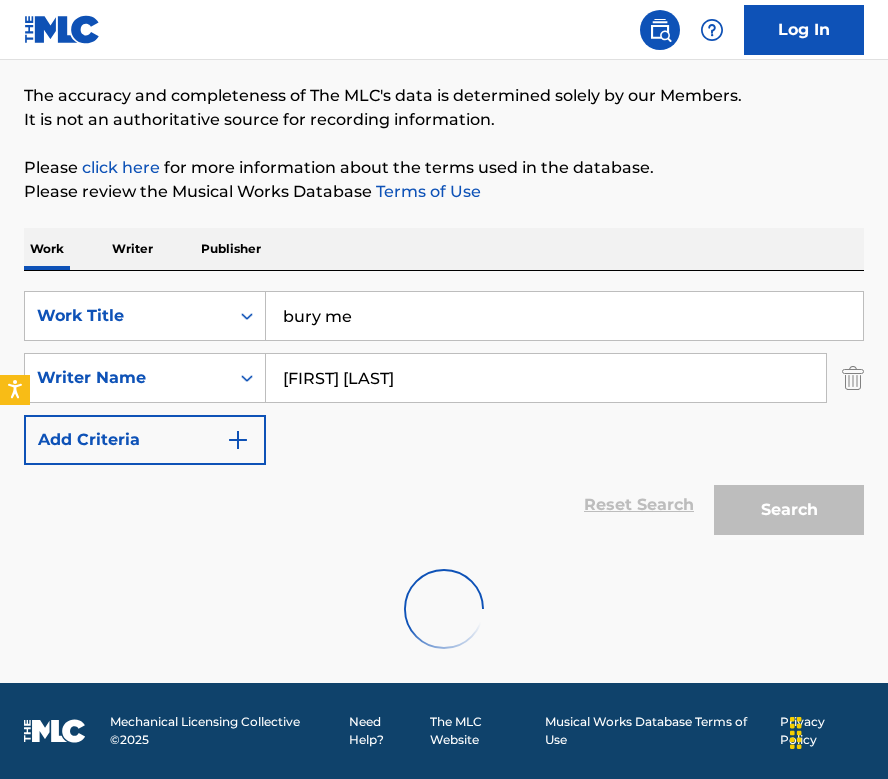 scroll, scrollTop: 177, scrollLeft: 0, axis: vertical 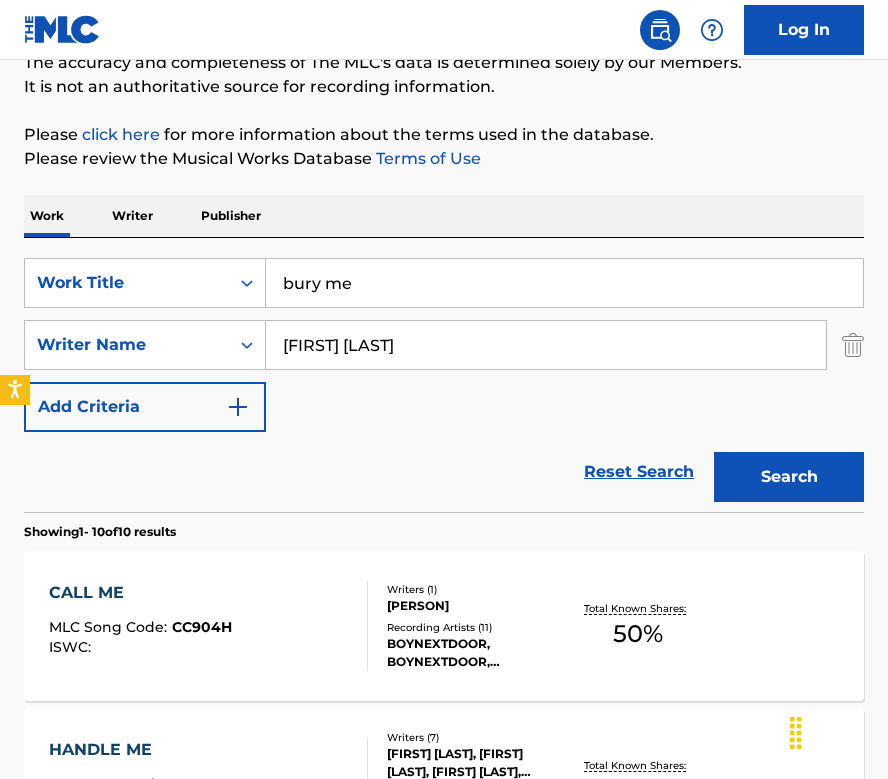 click on "bury me" at bounding box center (564, 283) 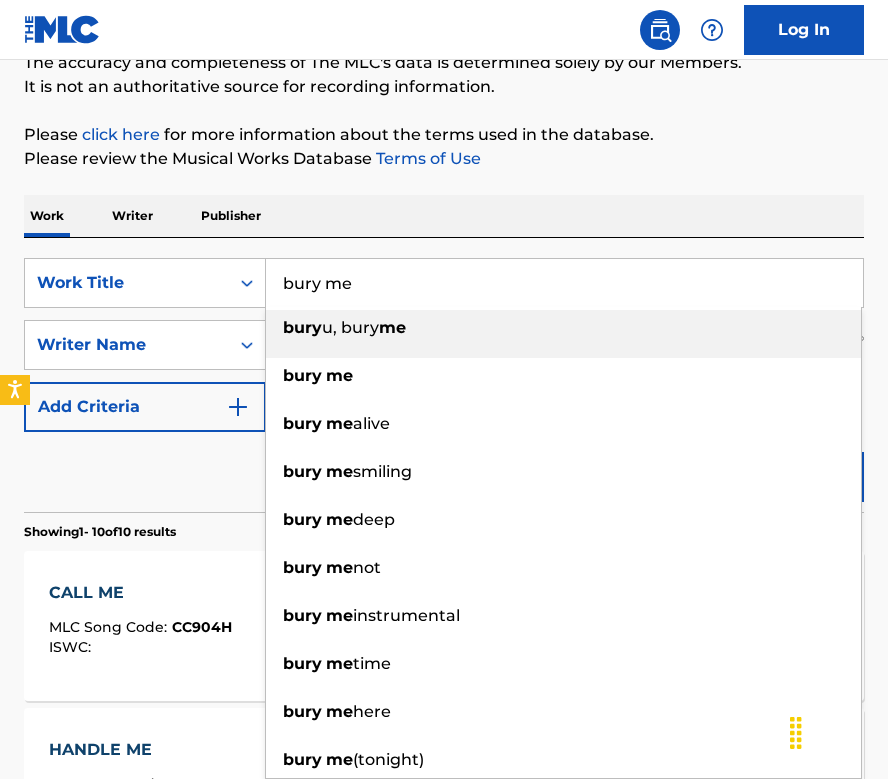 click on "bury me" at bounding box center (564, 283) 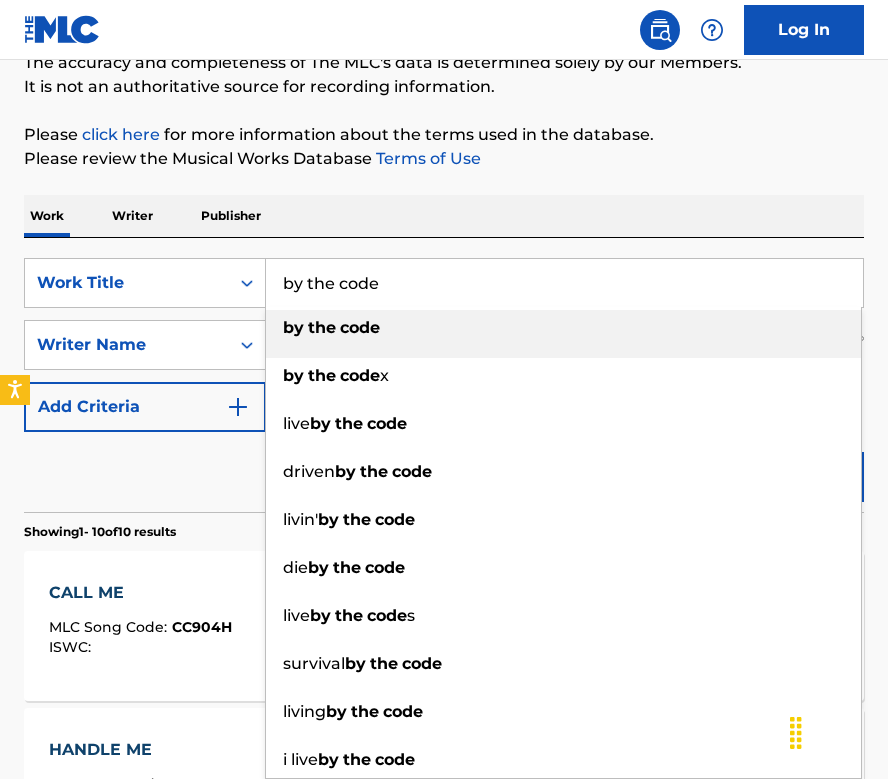 click on "Work Writer Publisher" at bounding box center (444, 216) 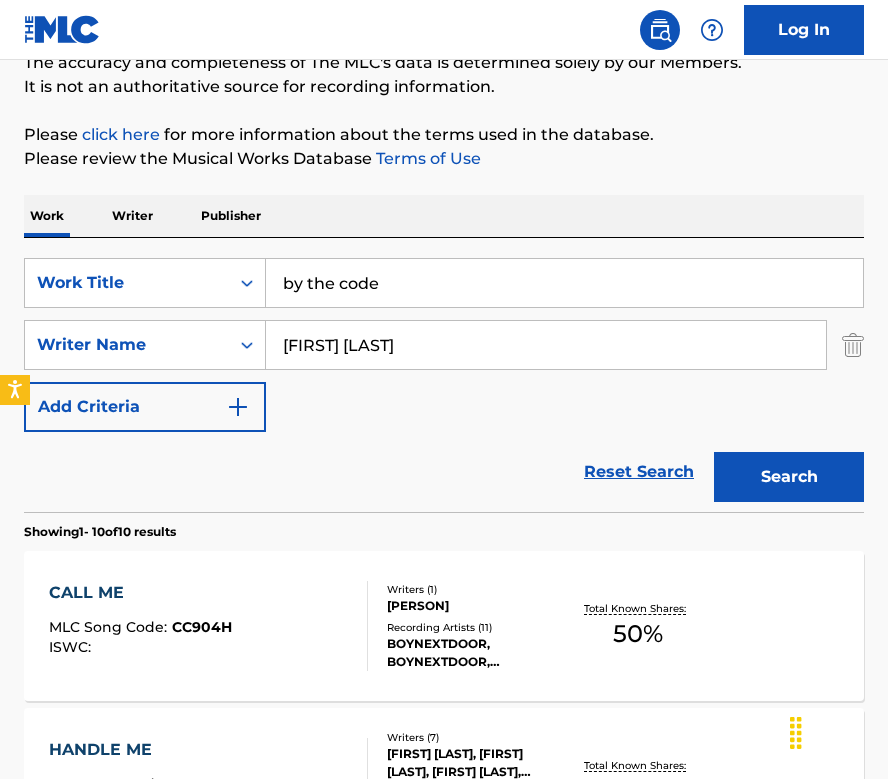click on "Search" at bounding box center (784, 472) 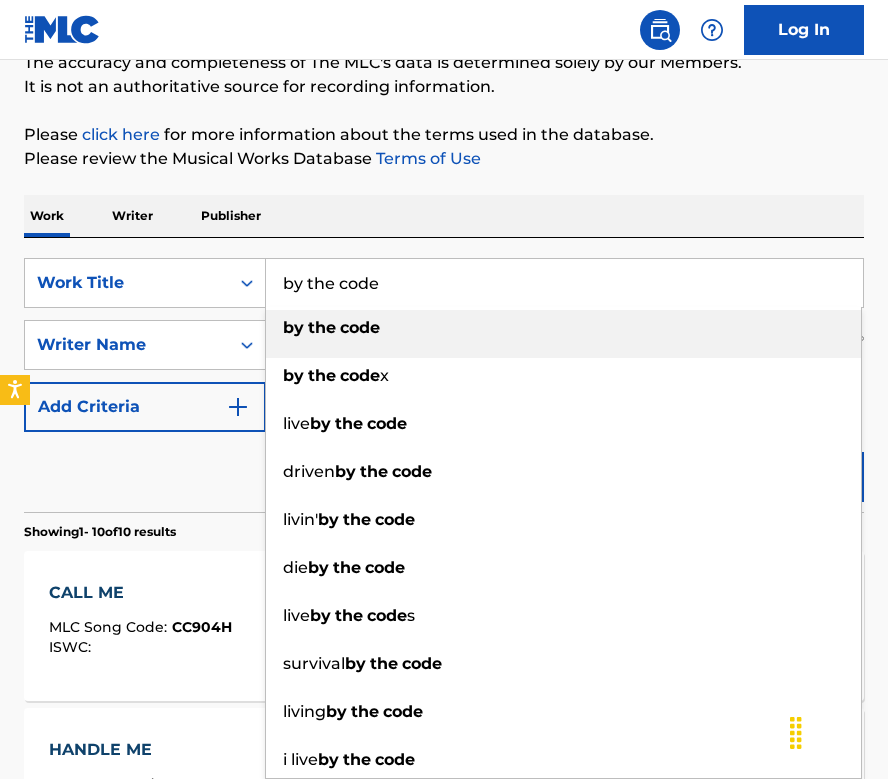 click on "by the code" at bounding box center (564, 283) 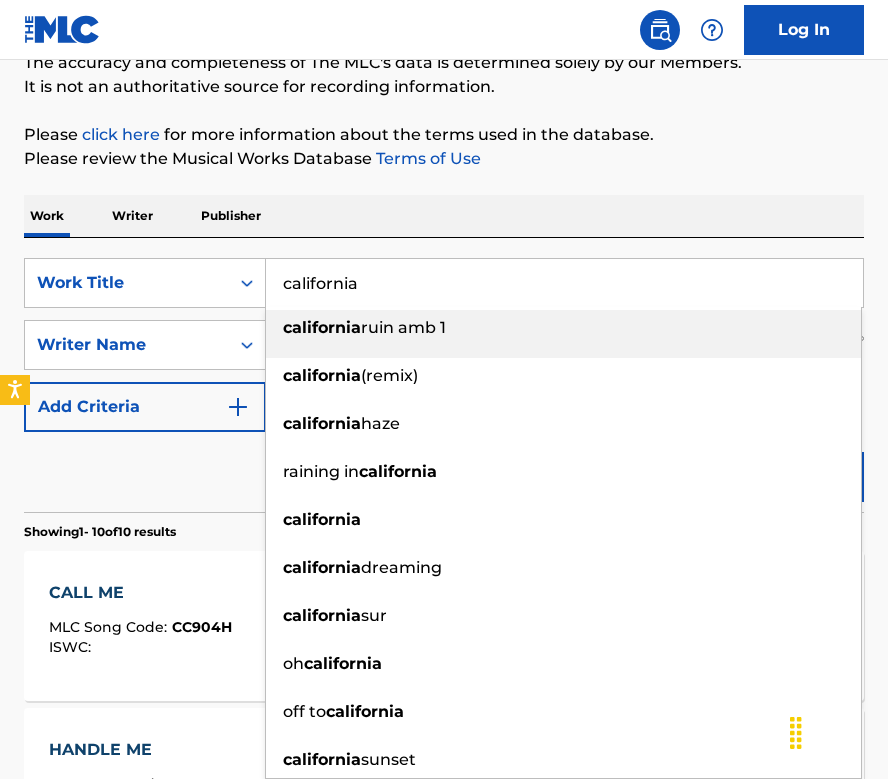 type on "california" 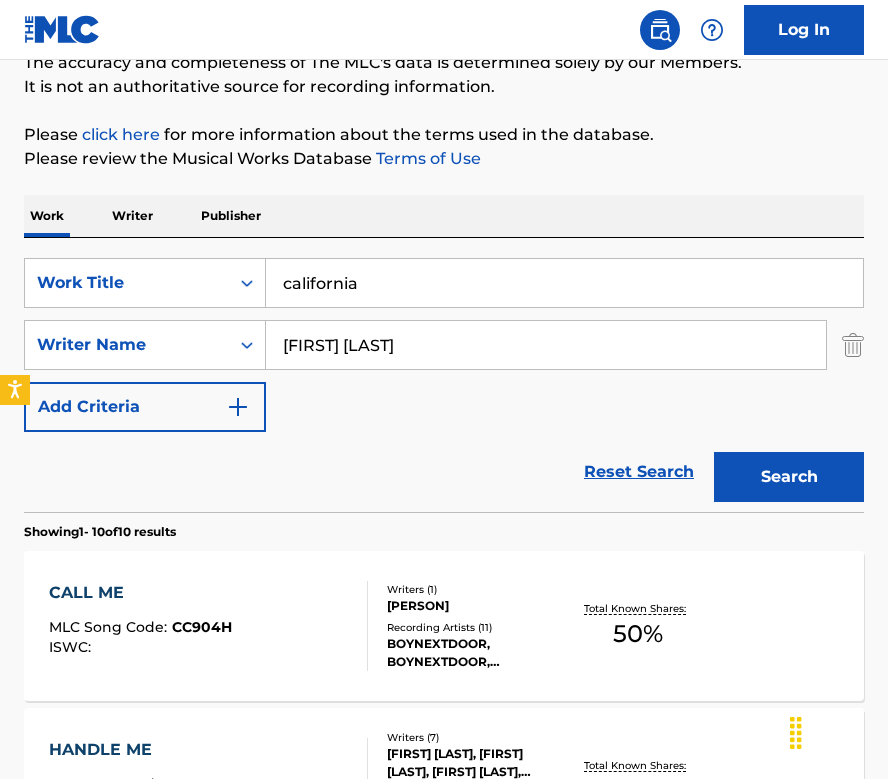 click on "Search" at bounding box center [789, 477] 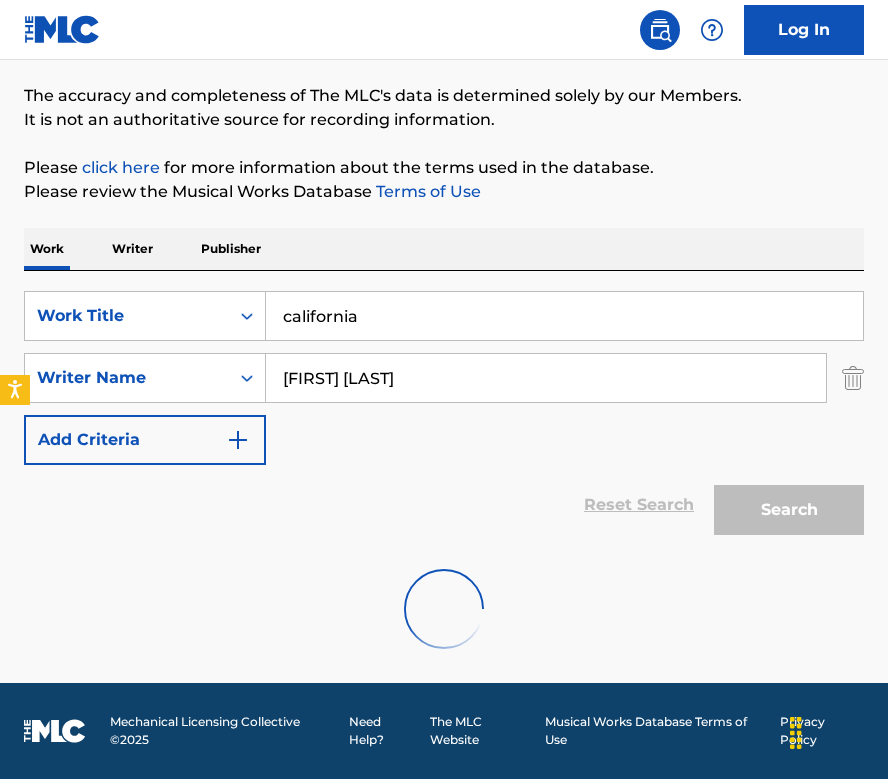 scroll, scrollTop: 177, scrollLeft: 0, axis: vertical 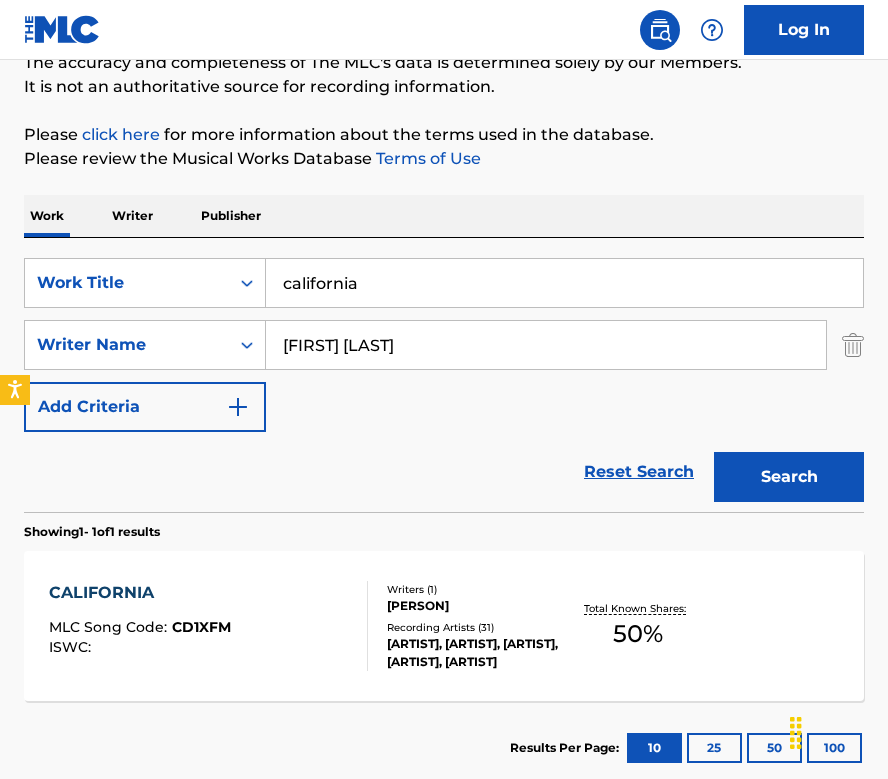 click on "CALIFORNIA MLC Song Code : CD1XFM ISWC :" at bounding box center [140, 626] 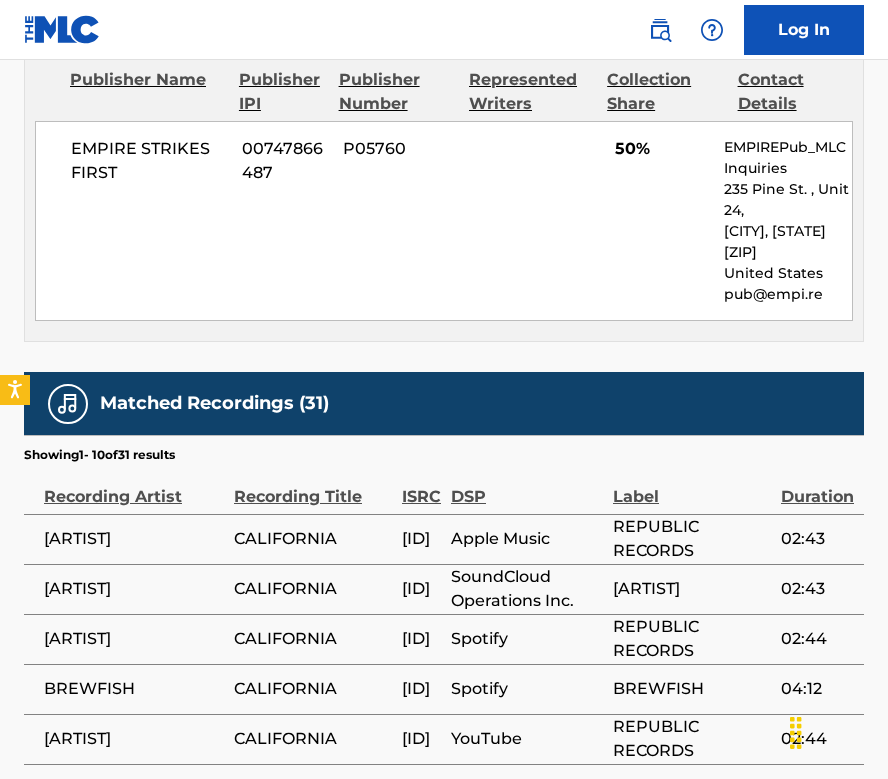 scroll, scrollTop: 710, scrollLeft: 0, axis: vertical 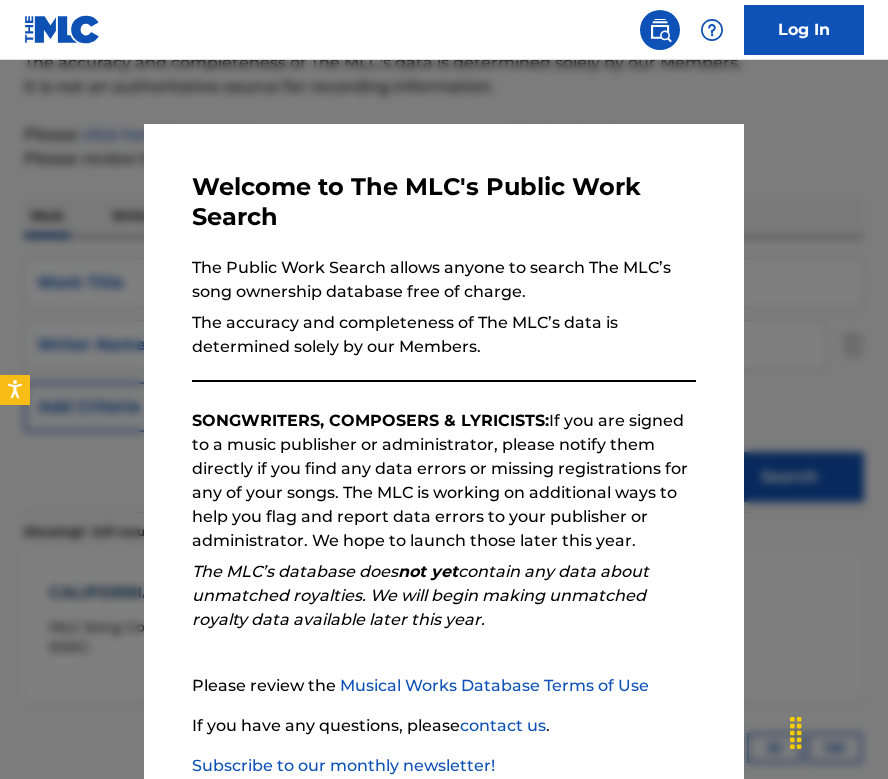 click at bounding box center (444, 449) 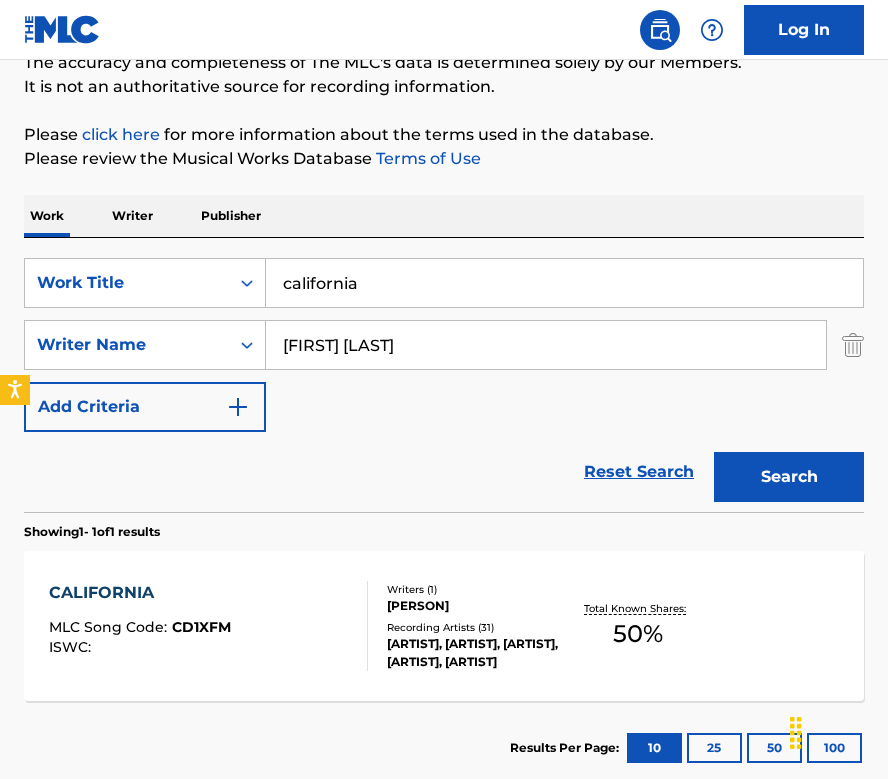 click on "california" at bounding box center [564, 283] 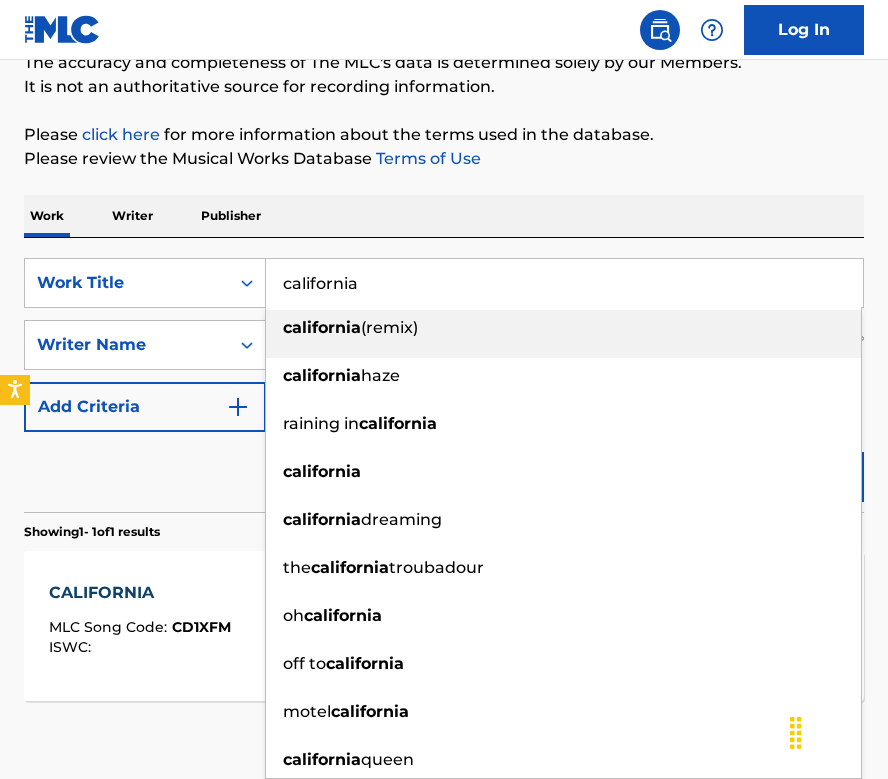 click on "california" at bounding box center (564, 283) 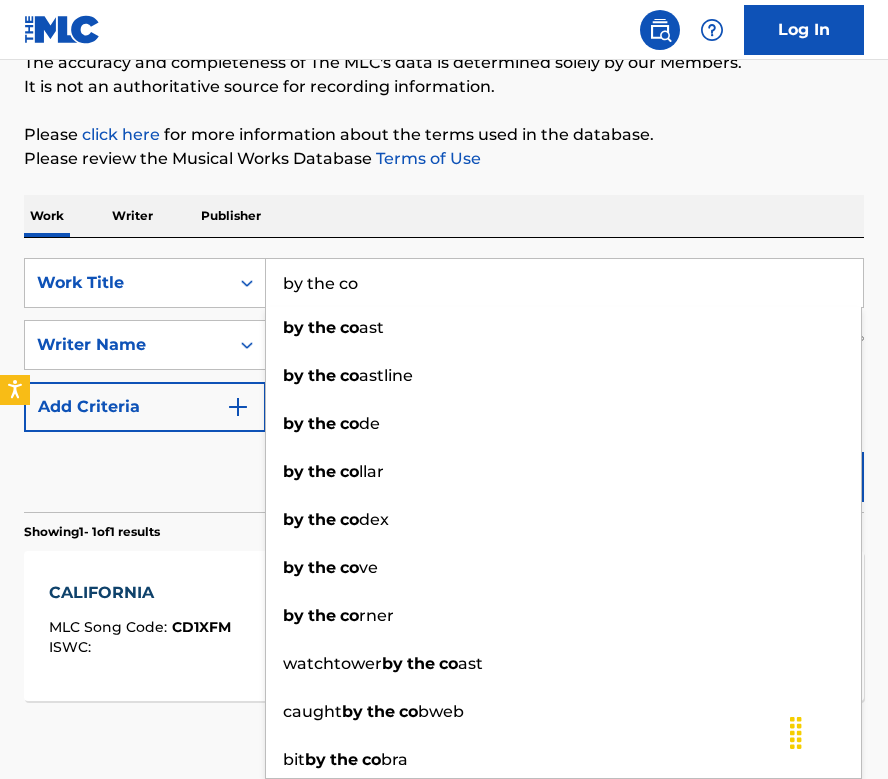 click on "by the co" at bounding box center [564, 283] 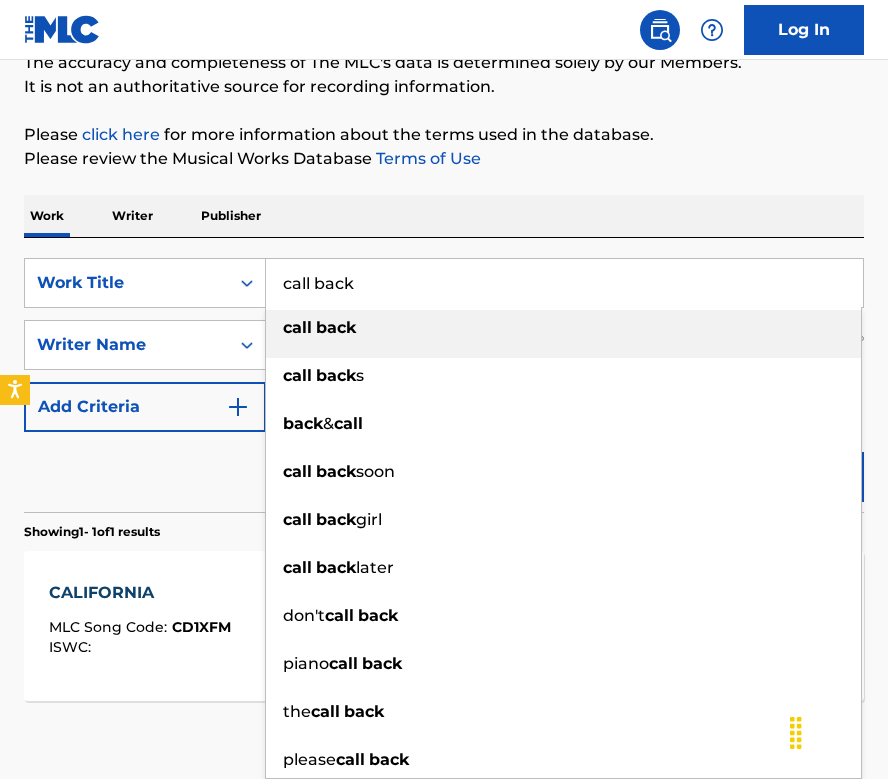 click on "Please review the Musical Works Database   Terms of Use" at bounding box center [444, 159] 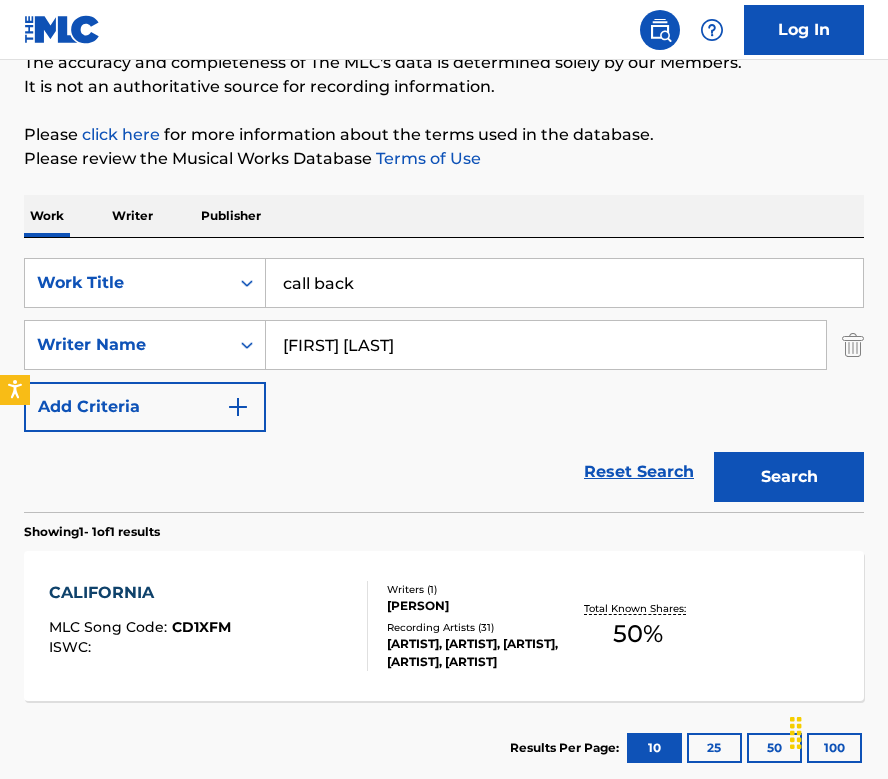 click on "Search" at bounding box center [789, 477] 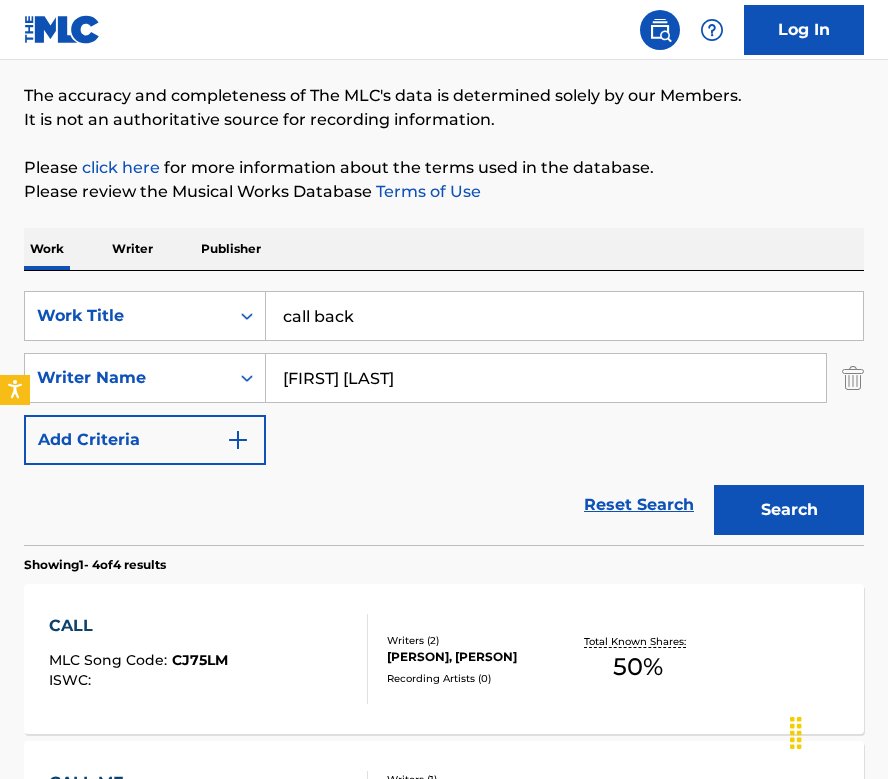 scroll, scrollTop: 177, scrollLeft: 0, axis: vertical 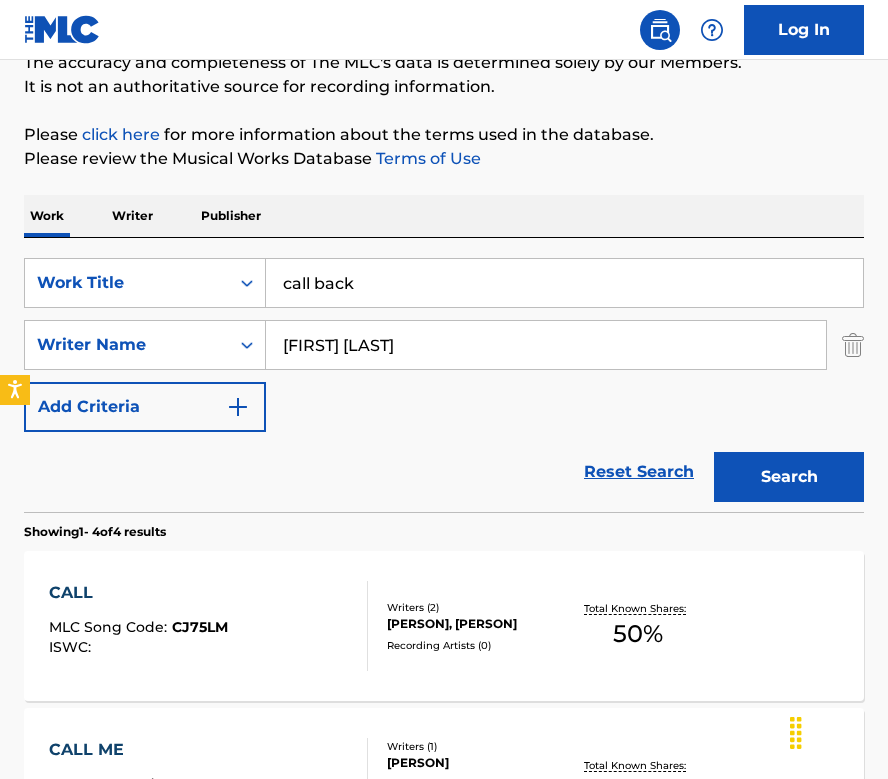 click on "call back" at bounding box center [564, 283] 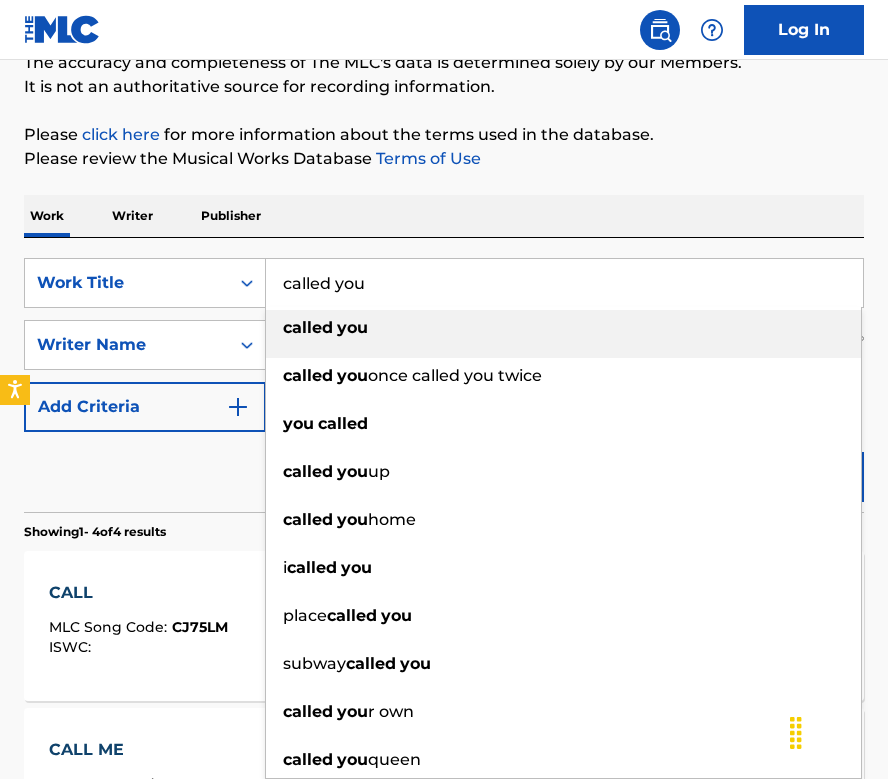 click on "Work Writer Publisher" at bounding box center [444, 216] 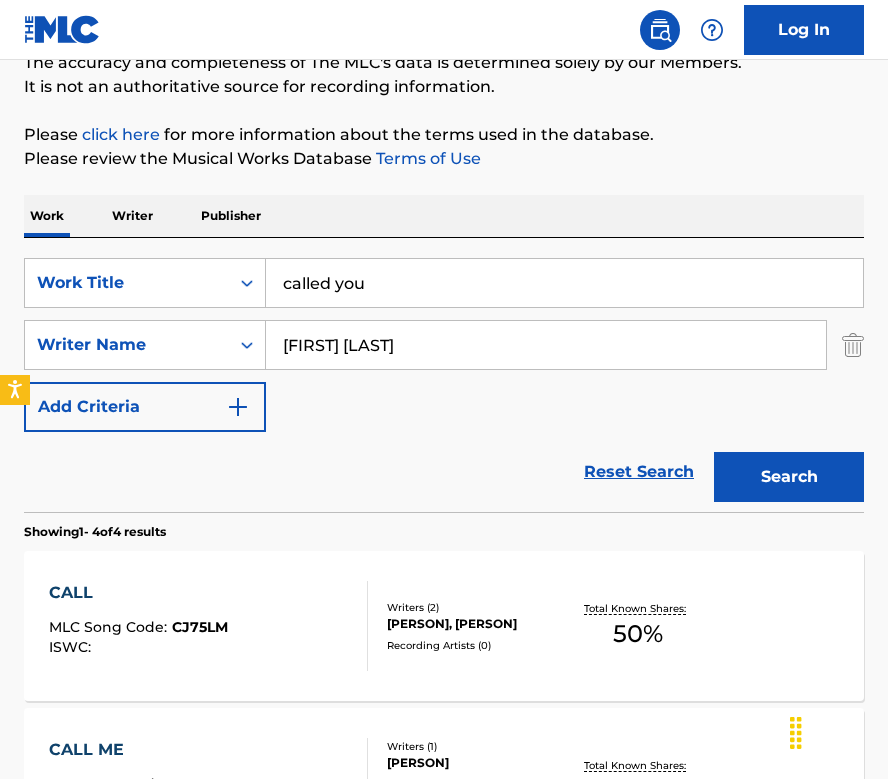 click on "Search" at bounding box center [789, 477] 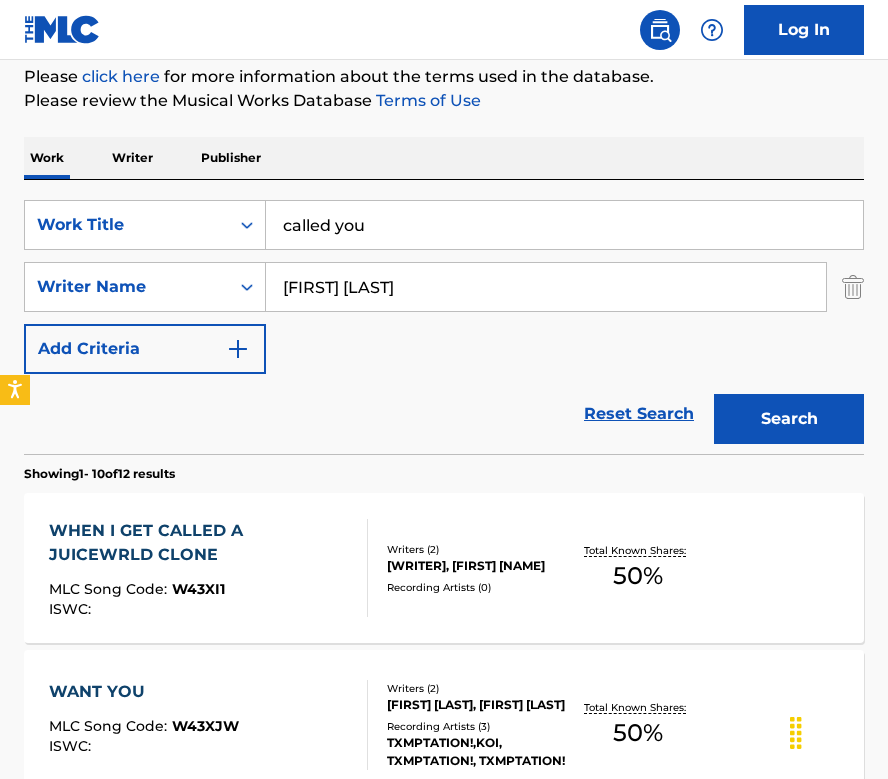 scroll, scrollTop: 181, scrollLeft: 0, axis: vertical 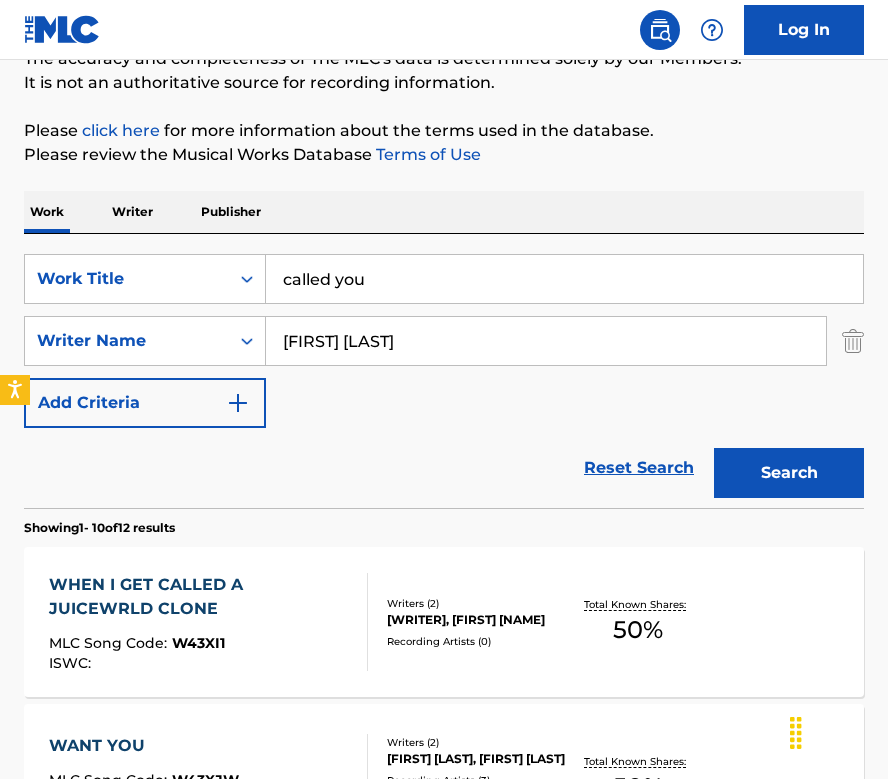 click on "called you" at bounding box center (564, 279) 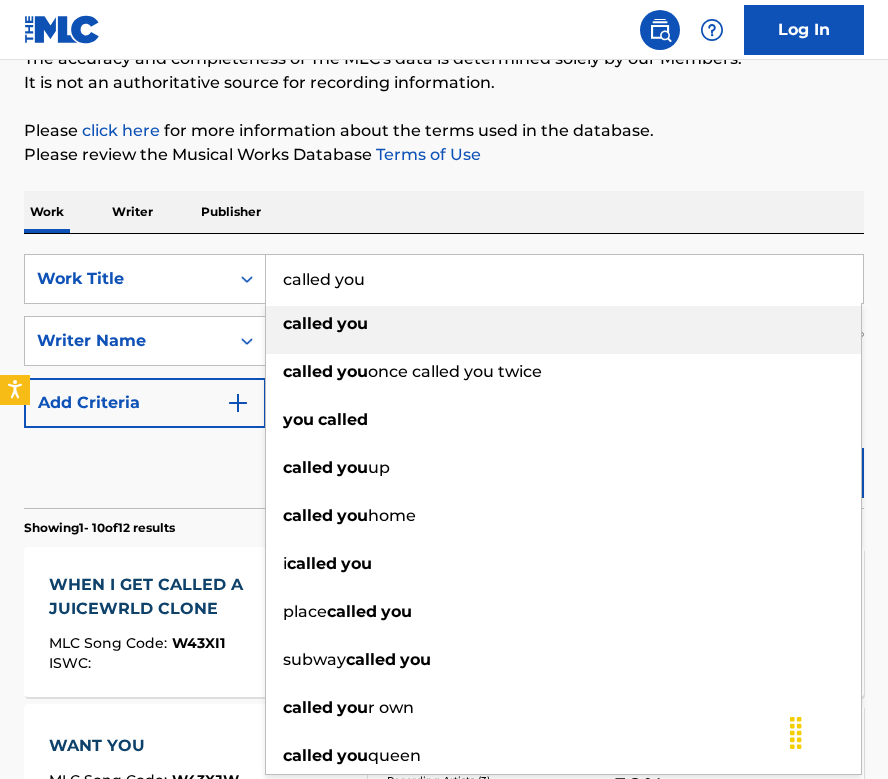 click on "called you" at bounding box center [564, 279] 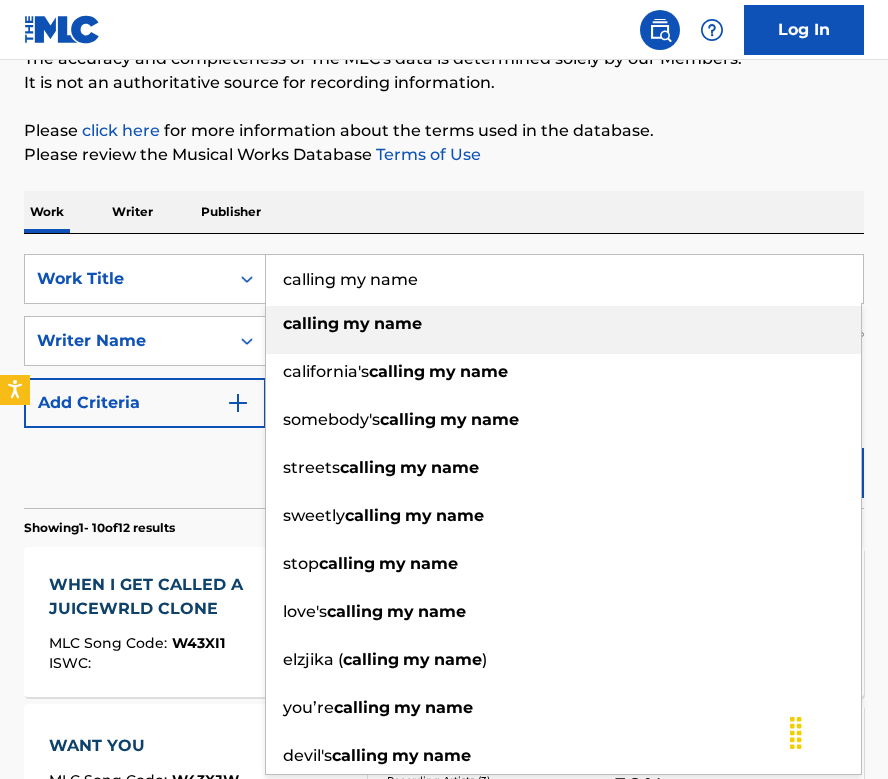 type on "calling my name" 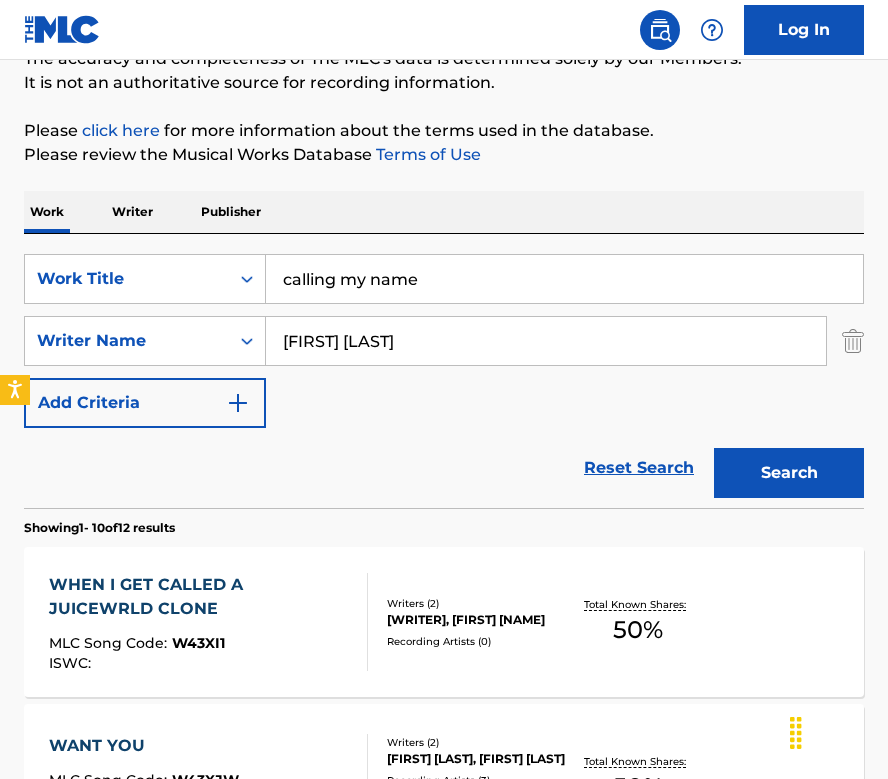 click on "Search" at bounding box center [789, 473] 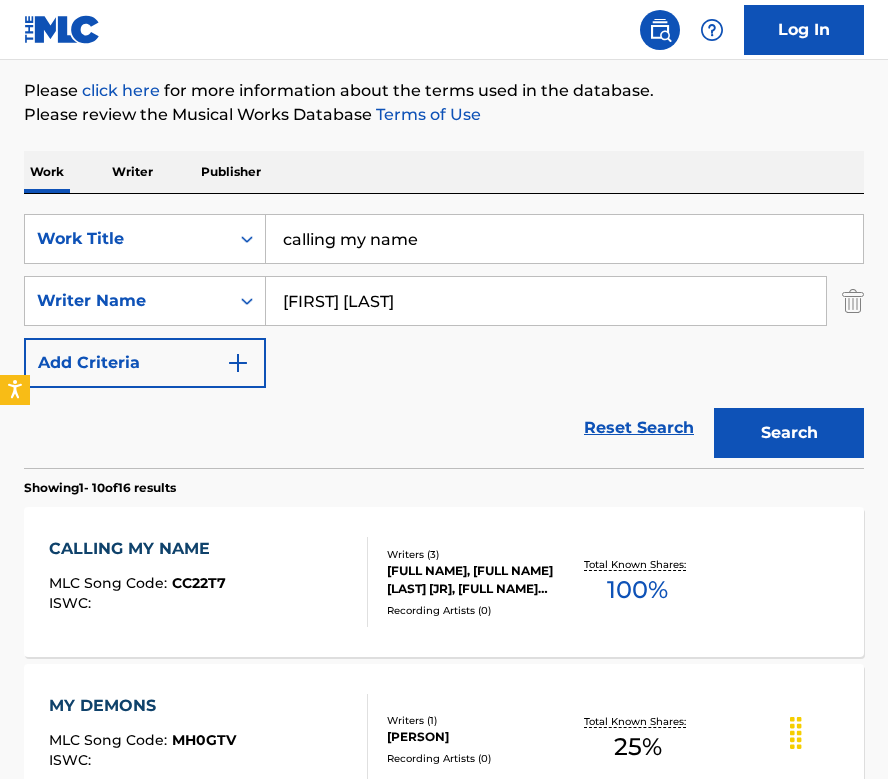scroll, scrollTop: 224, scrollLeft: 0, axis: vertical 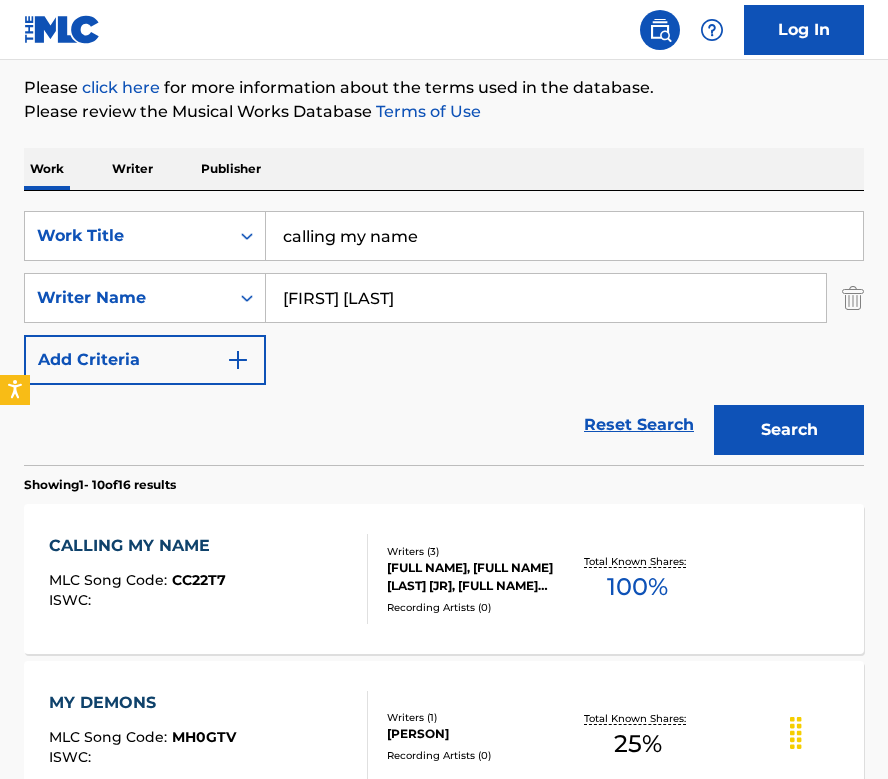 click on "CALLING MY NAME MLC Song Code : CC22T7 ISWC :" at bounding box center (208, 579) 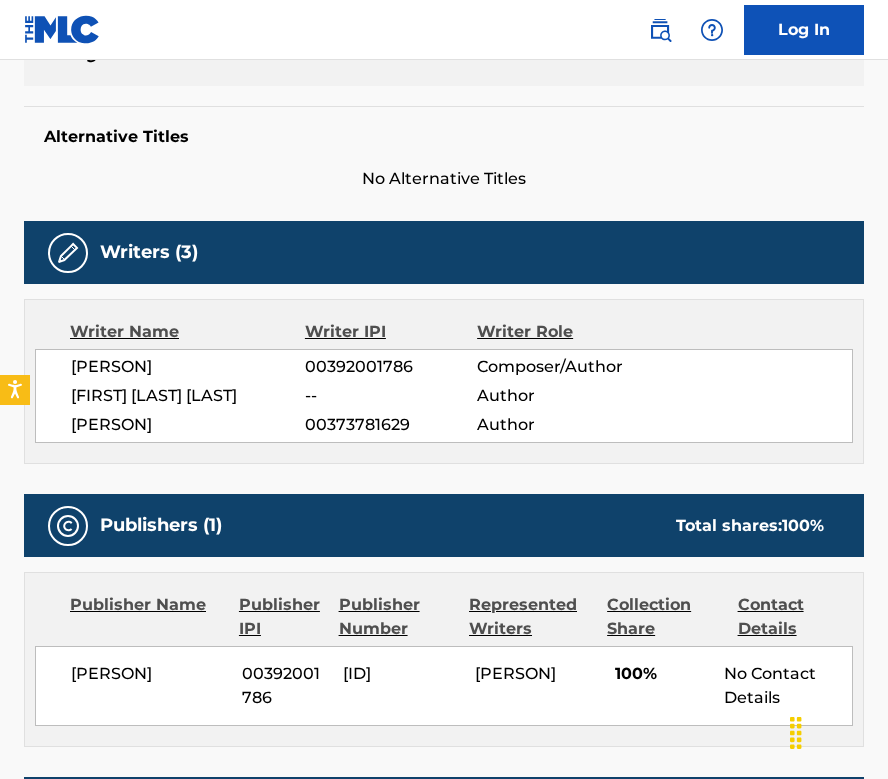 scroll, scrollTop: 431, scrollLeft: 0, axis: vertical 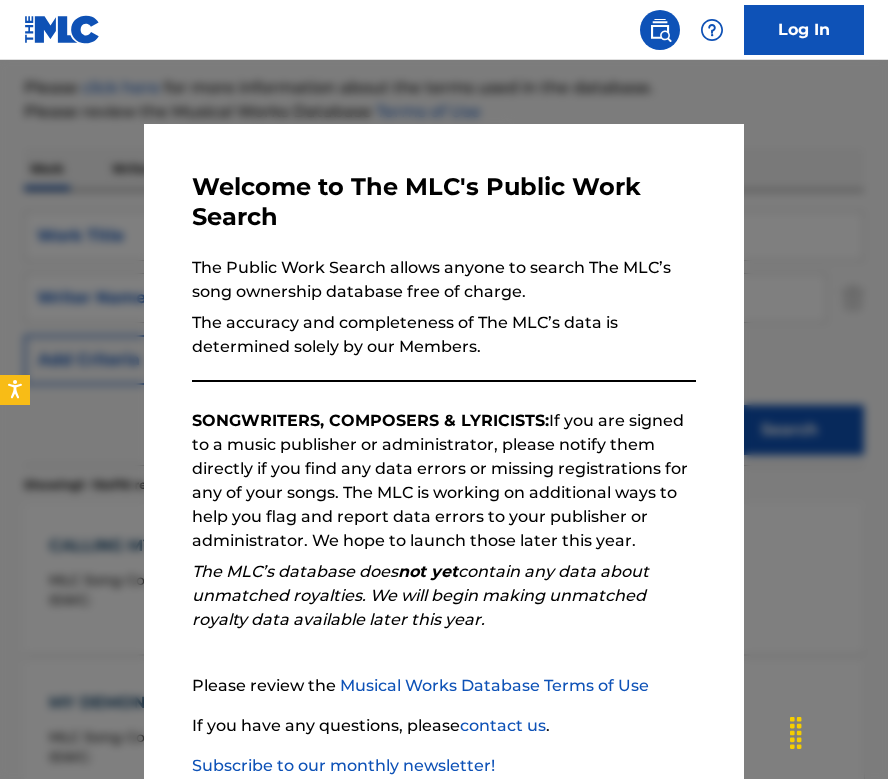 click at bounding box center (444, 449) 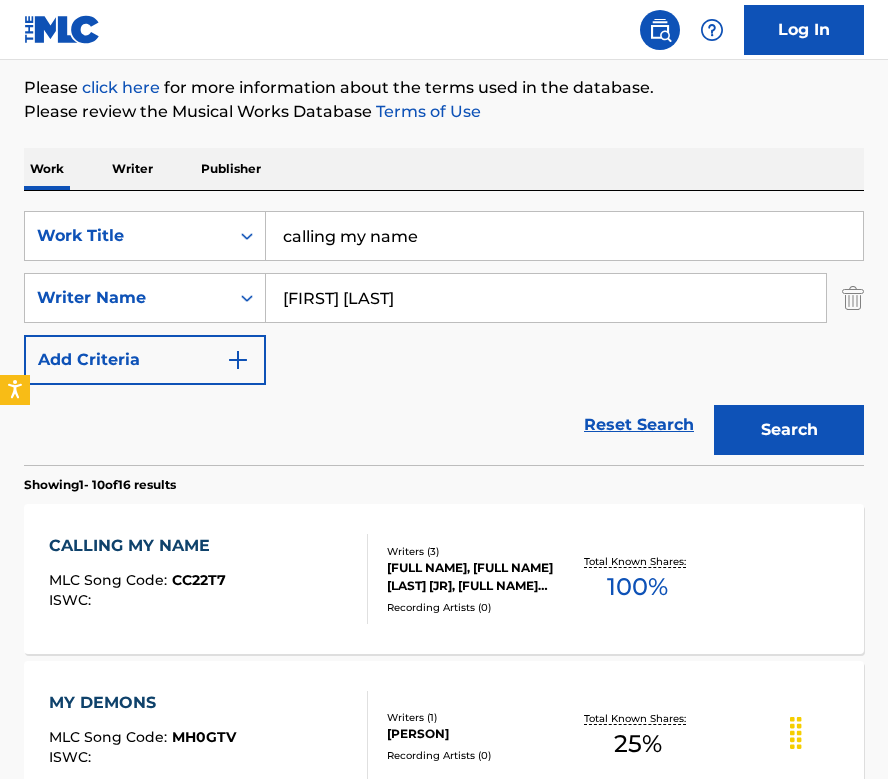 click on "calling my name" at bounding box center [564, 236] 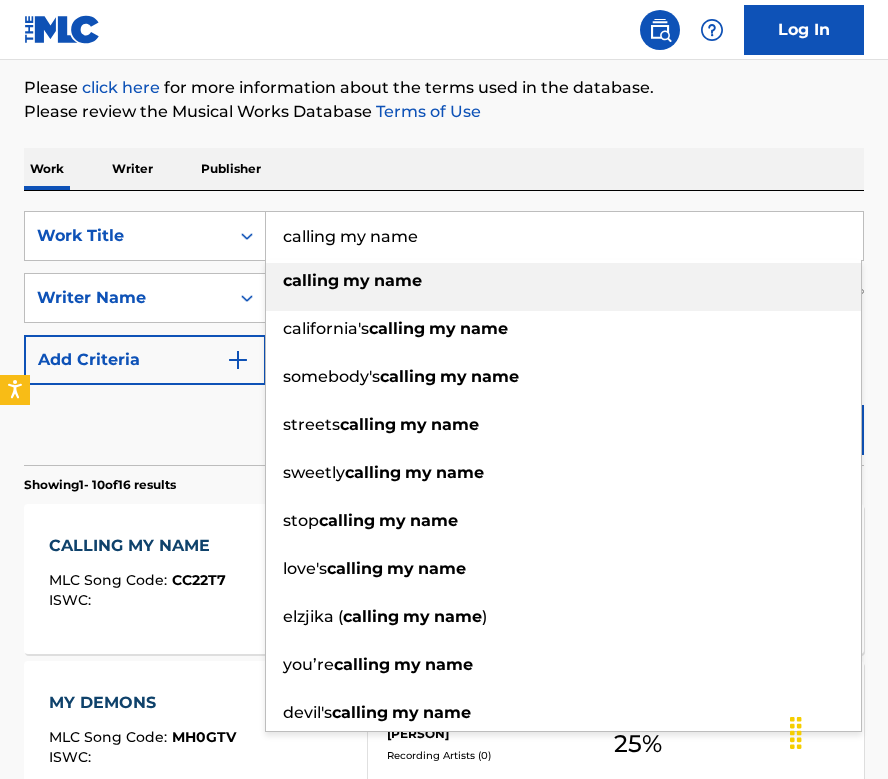 click on "calling my name" at bounding box center [564, 236] 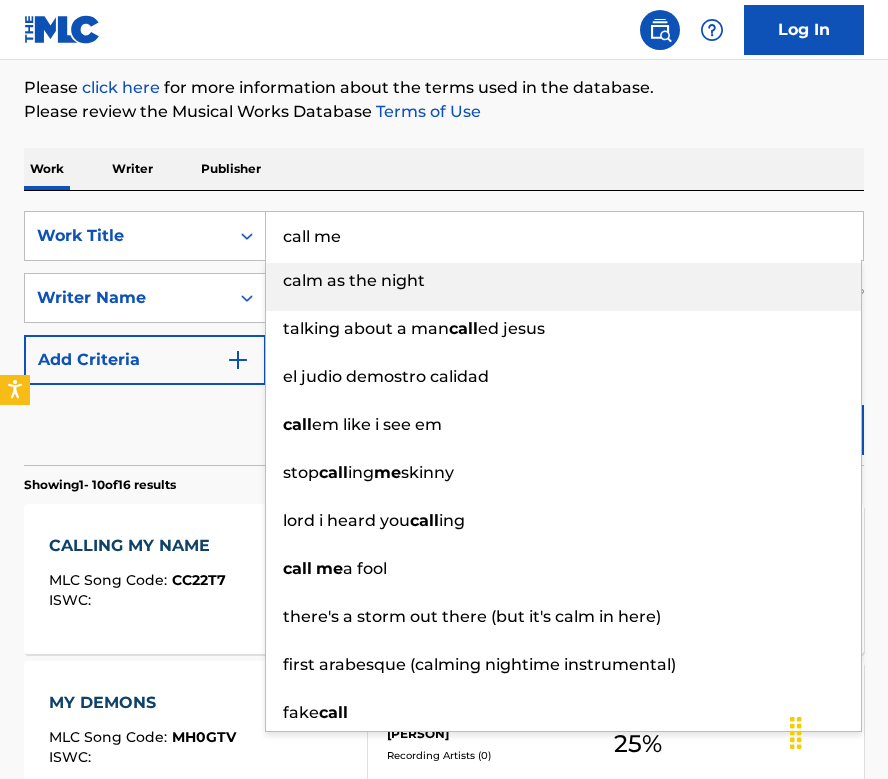 type on "call me" 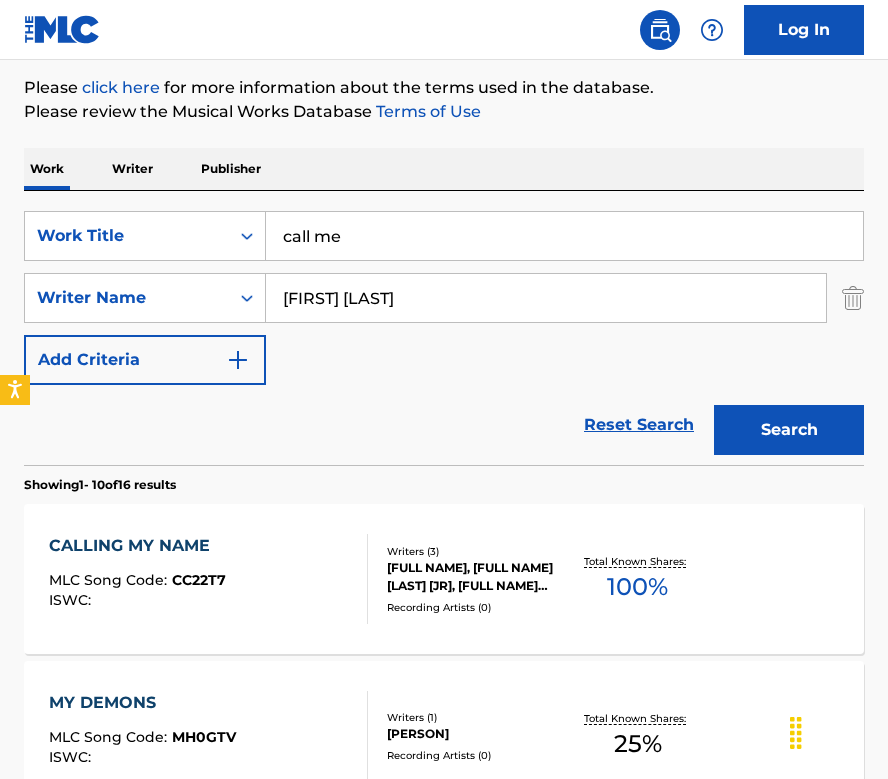 click on "Work Writer Publisher" at bounding box center (444, 169) 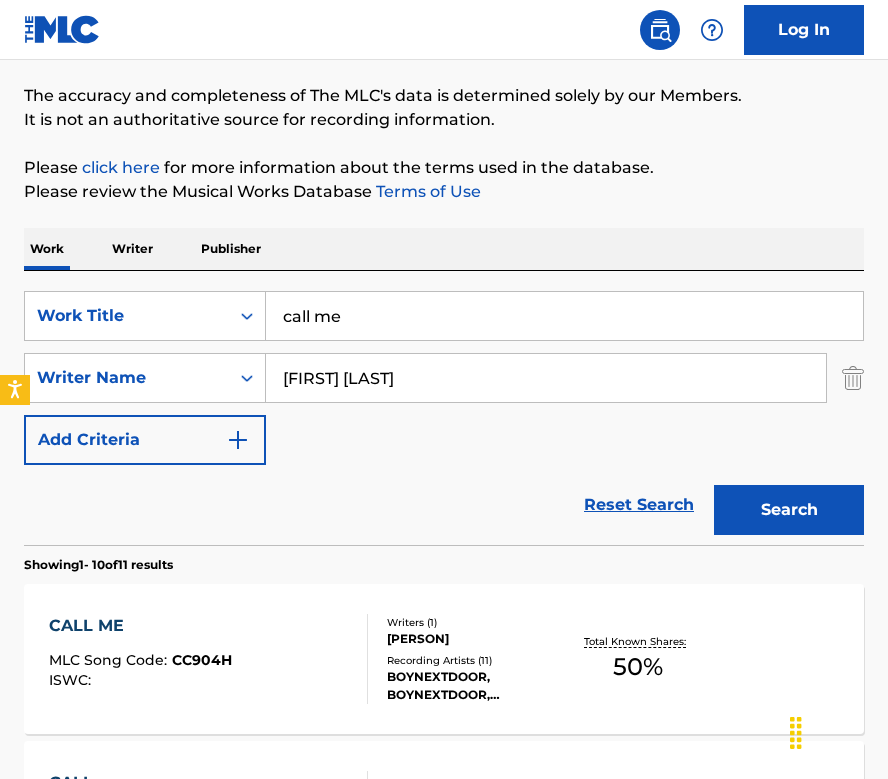 scroll, scrollTop: 224, scrollLeft: 0, axis: vertical 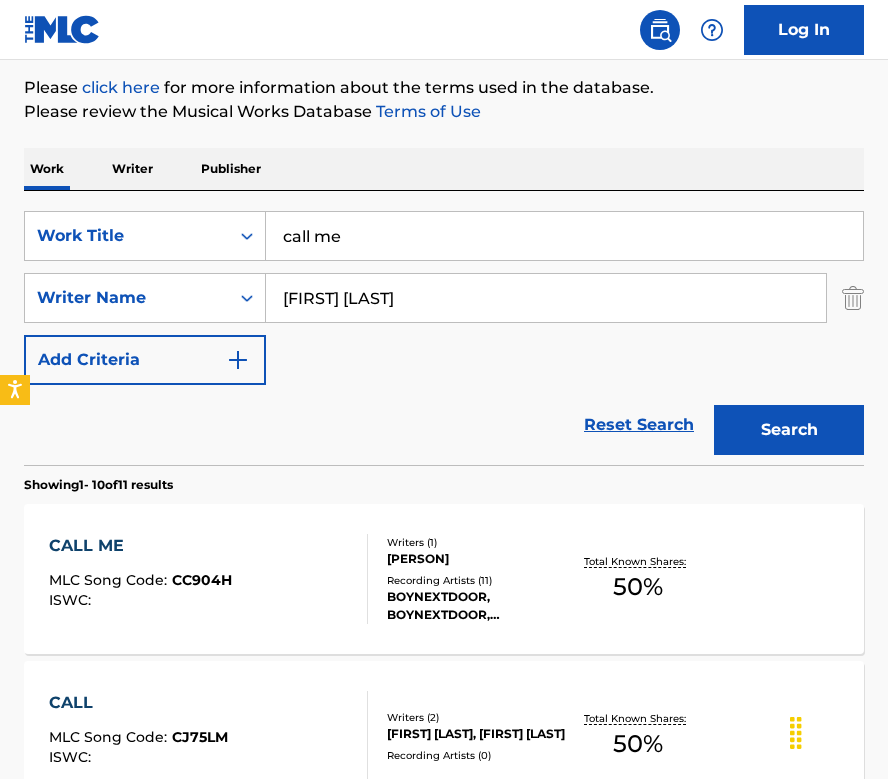 click on "CALL ME MLC Song Code : CC904H ISWC :" at bounding box center (140, 579) 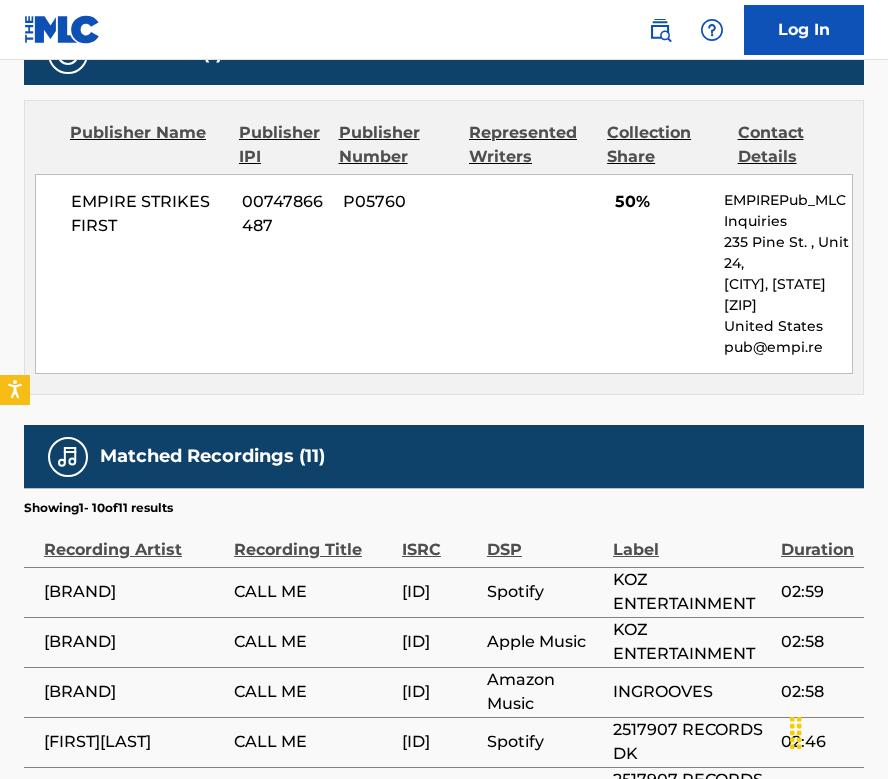 scroll, scrollTop: 1019, scrollLeft: 0, axis: vertical 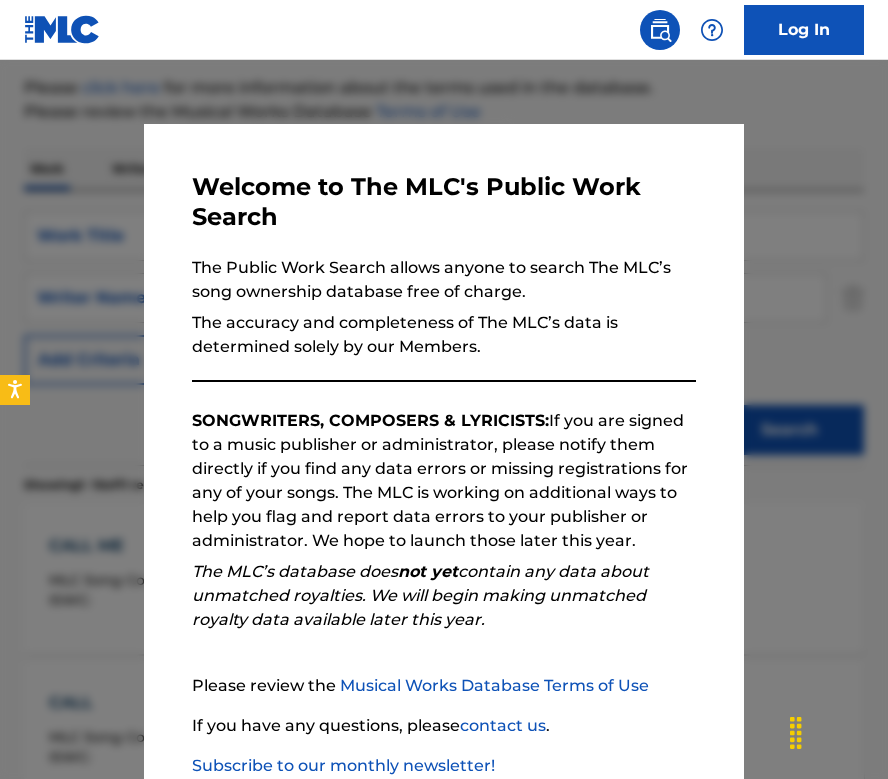click at bounding box center (444, 449) 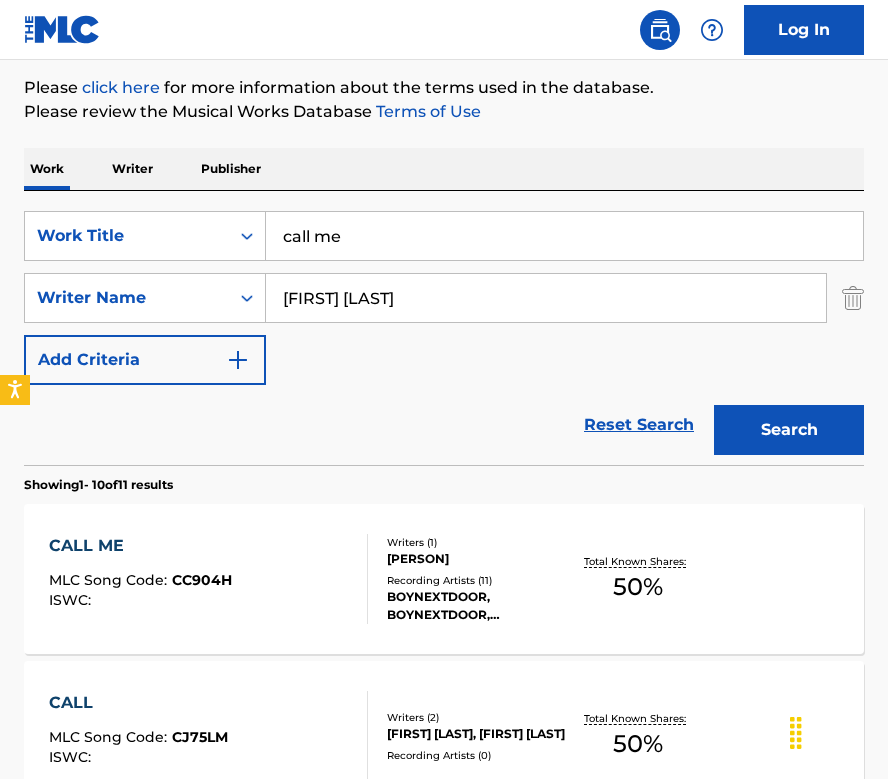 scroll, scrollTop: 0, scrollLeft: 0, axis: both 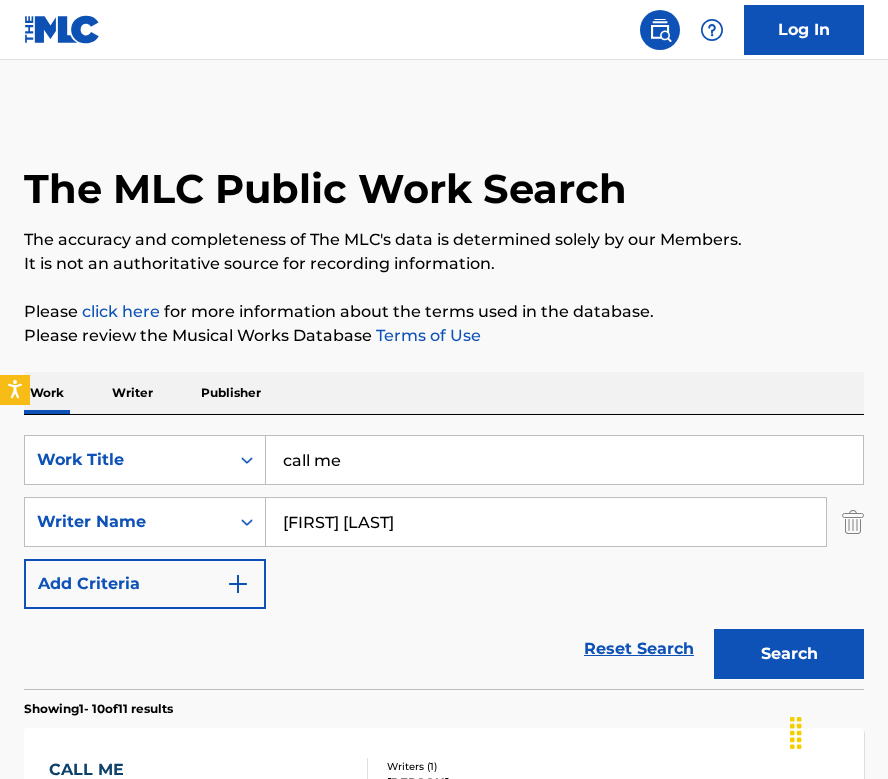 click on "call me" at bounding box center [564, 460] 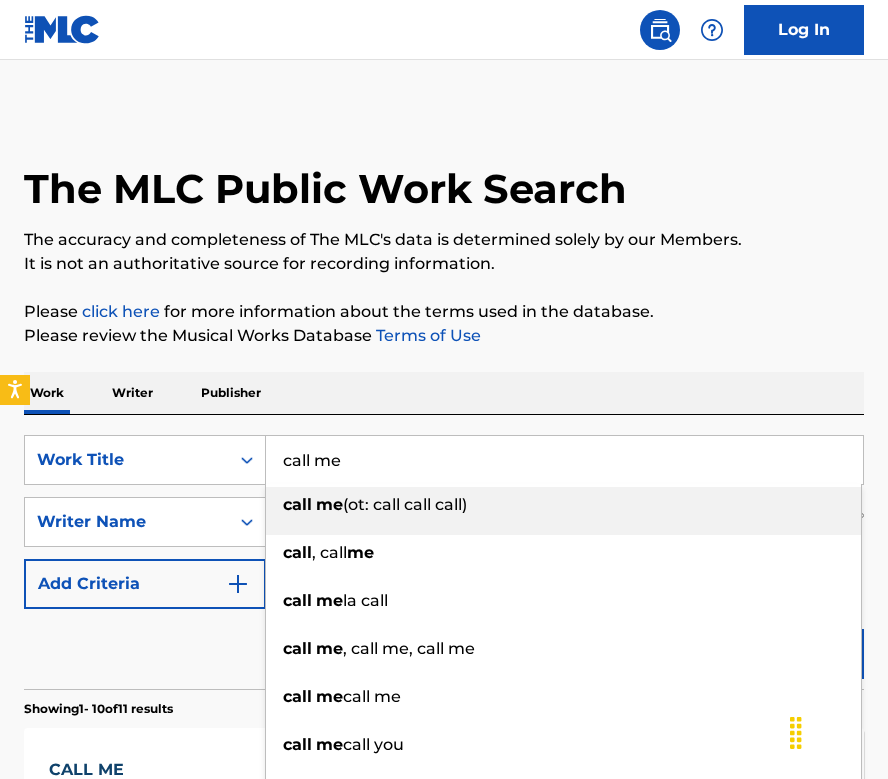 click on "call me" at bounding box center [564, 460] 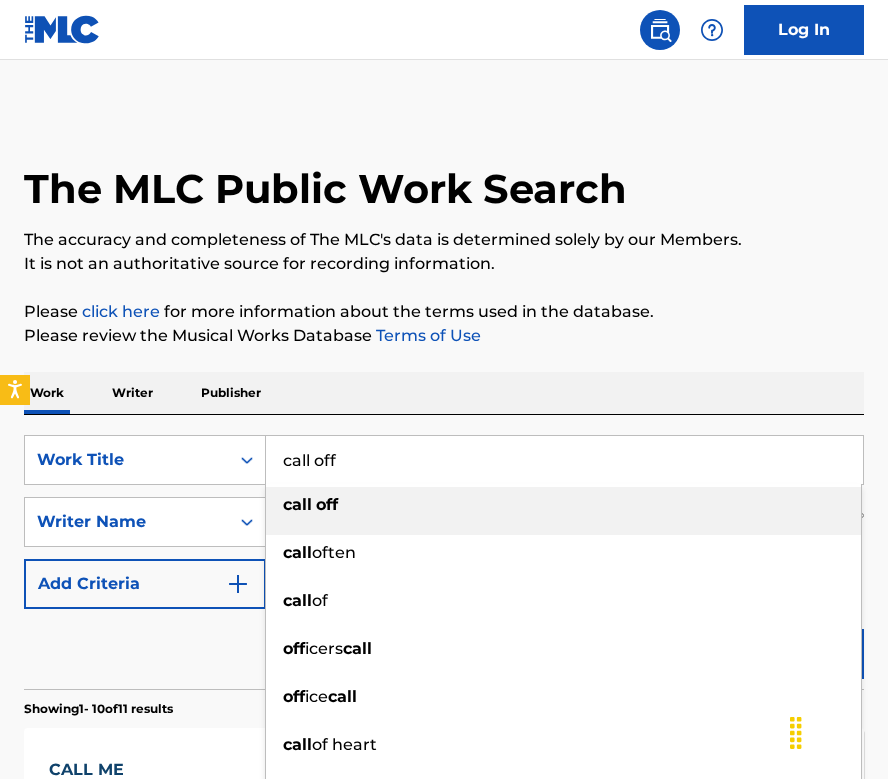 click on "Please review the Musical Works Database   Terms of Use" at bounding box center [444, 336] 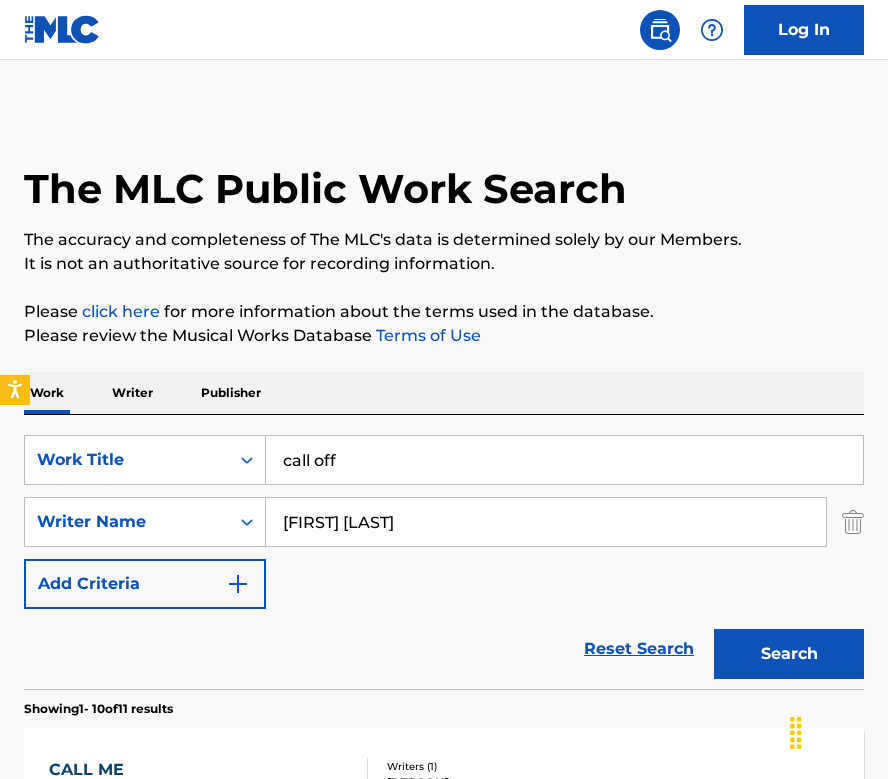 click on "Search" at bounding box center (789, 654) 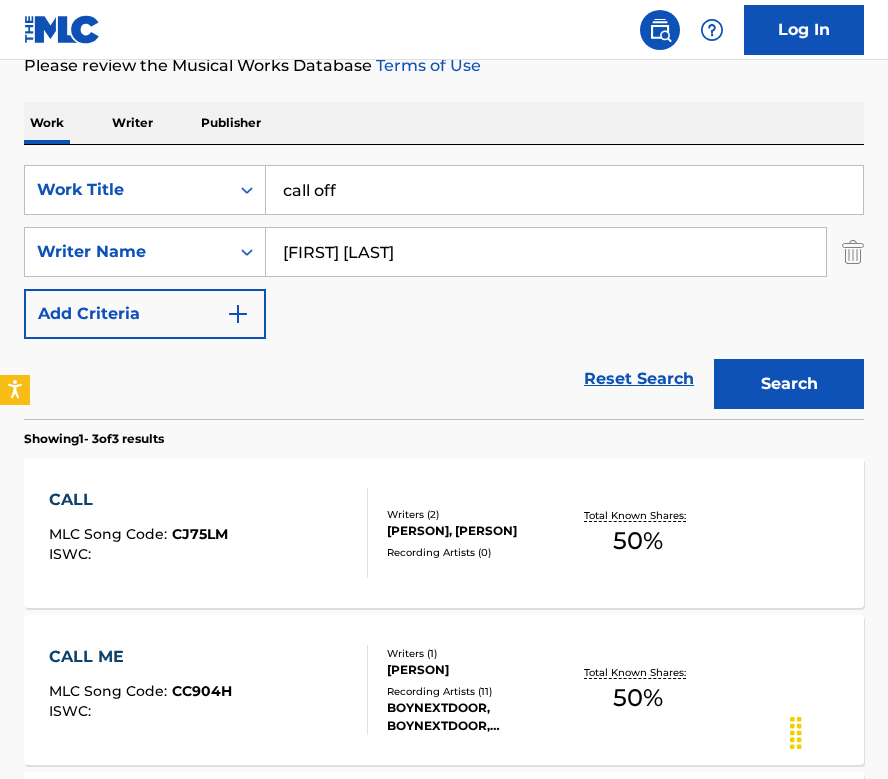 scroll, scrollTop: 321, scrollLeft: 0, axis: vertical 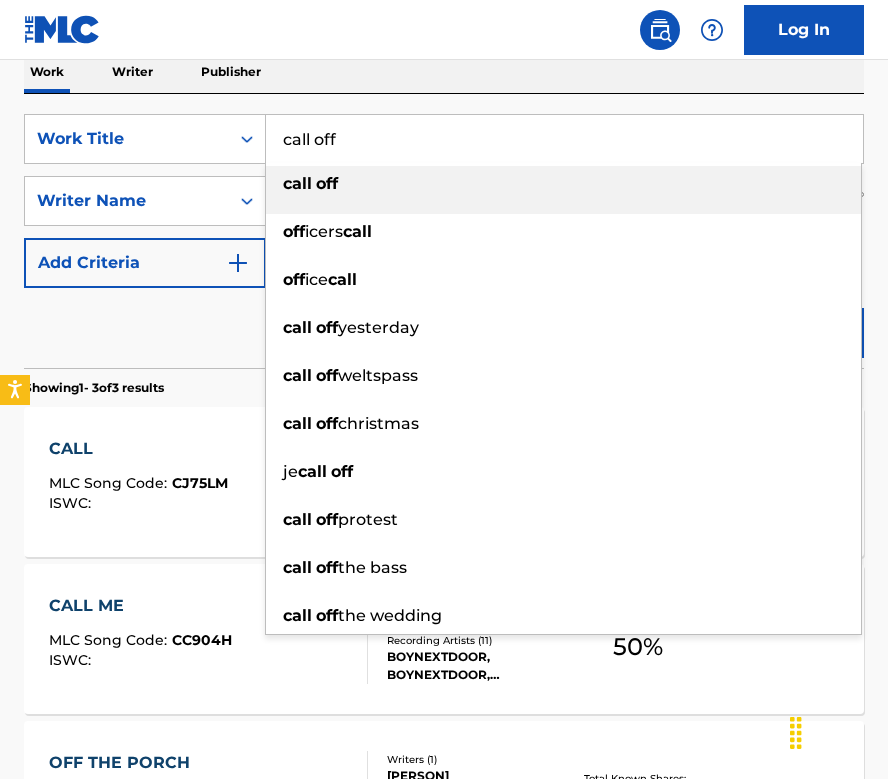 click on "call off" at bounding box center (564, 139) 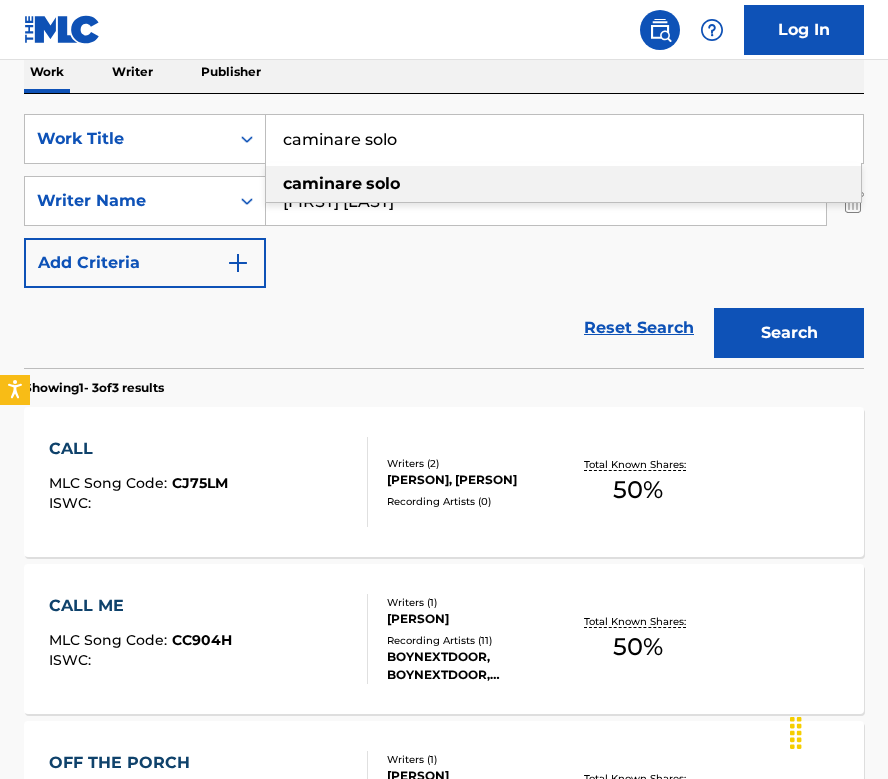 click on "Work Writer Publisher" at bounding box center [444, 72] 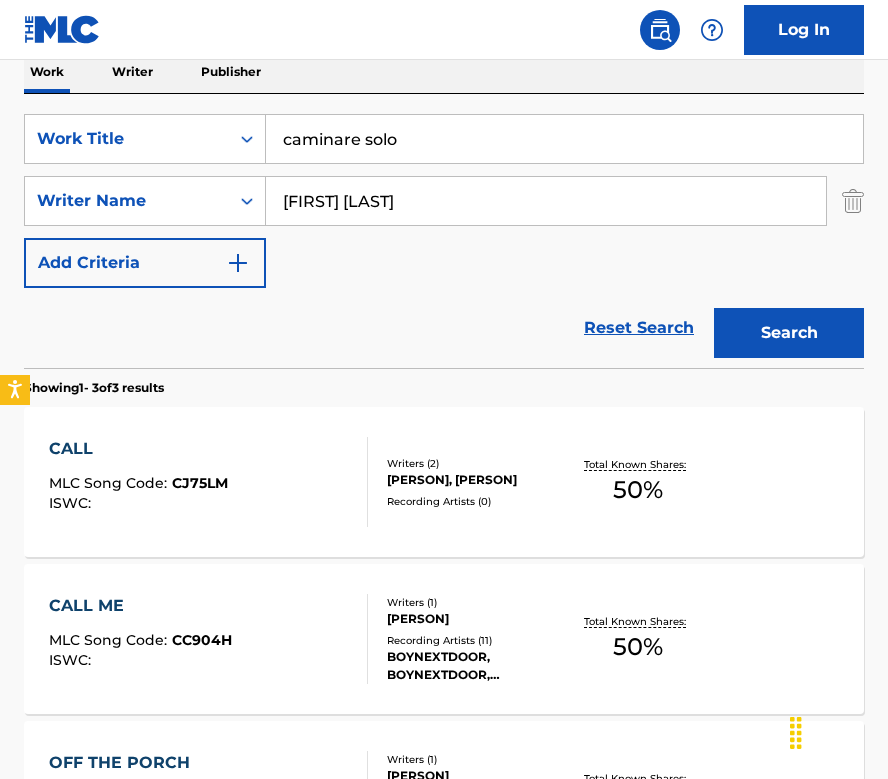 click on "Search" at bounding box center [789, 333] 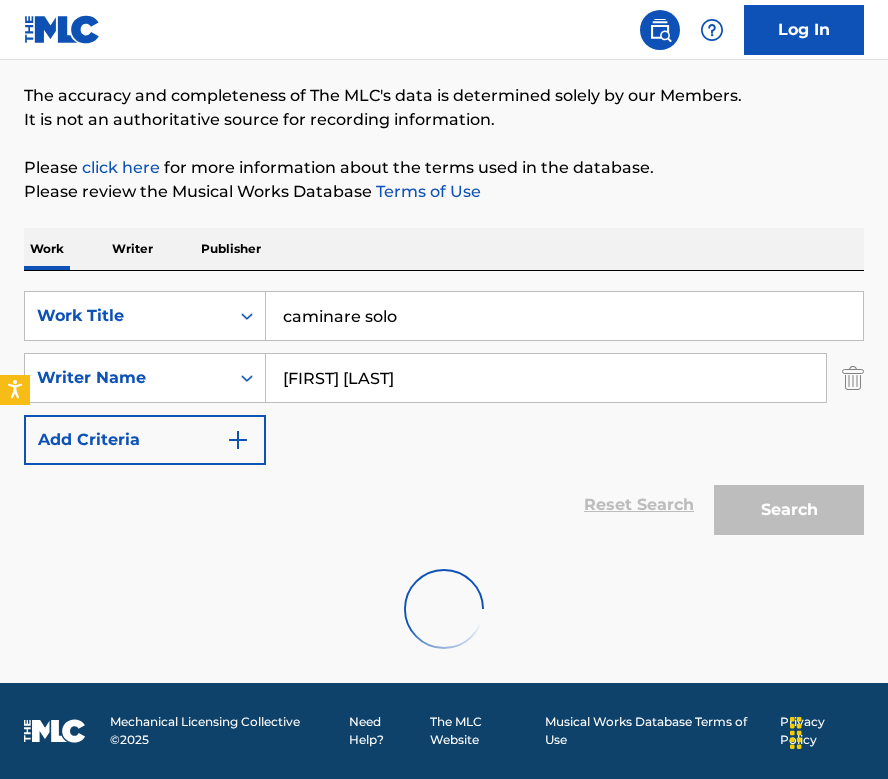 scroll, scrollTop: 79, scrollLeft: 0, axis: vertical 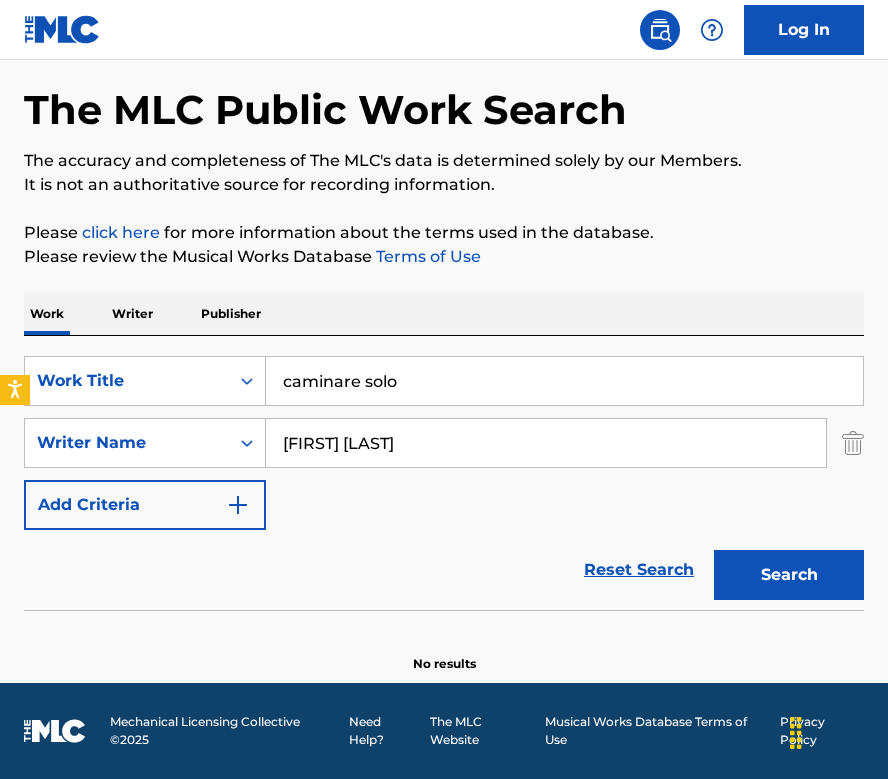 click on "caminare solo" at bounding box center [564, 381] 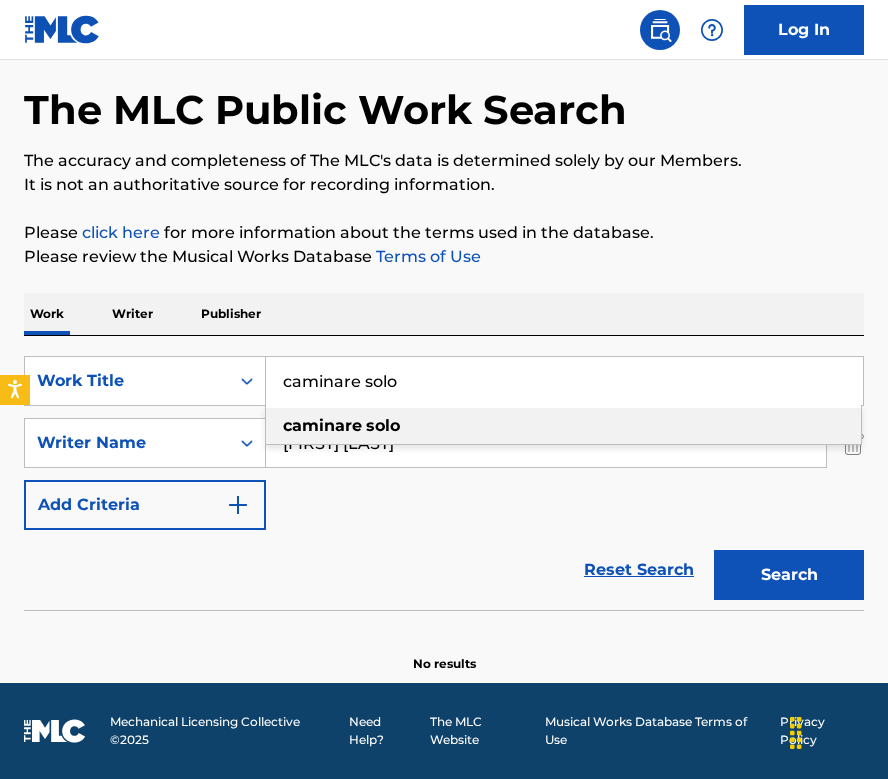 click on "caminare solo" at bounding box center [564, 381] 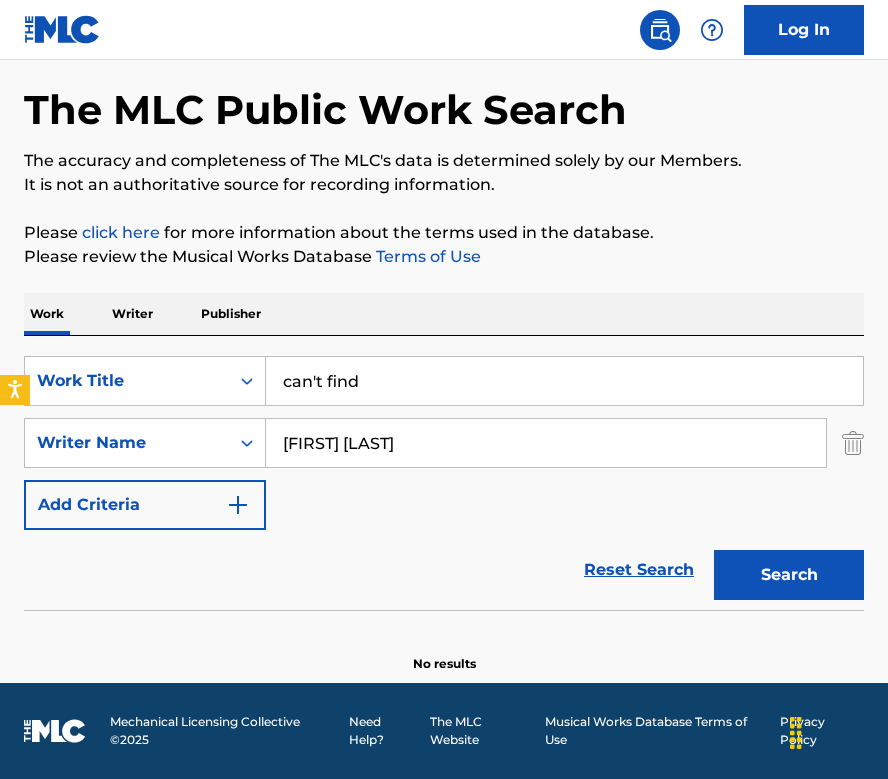 click on "Search" at bounding box center (789, 575) 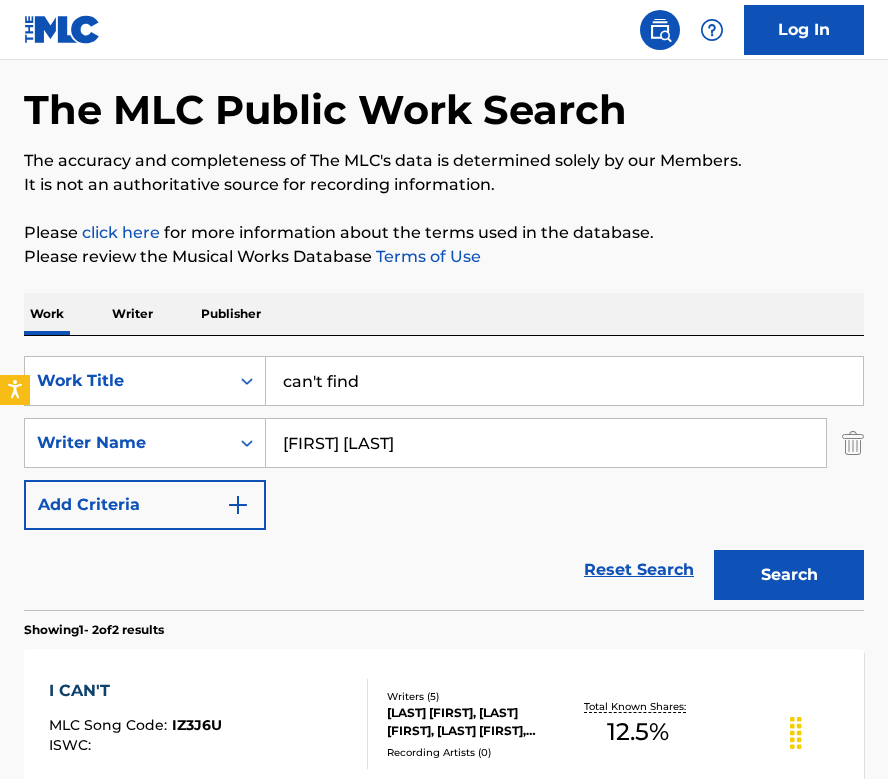 click on "can't find" at bounding box center (564, 381) 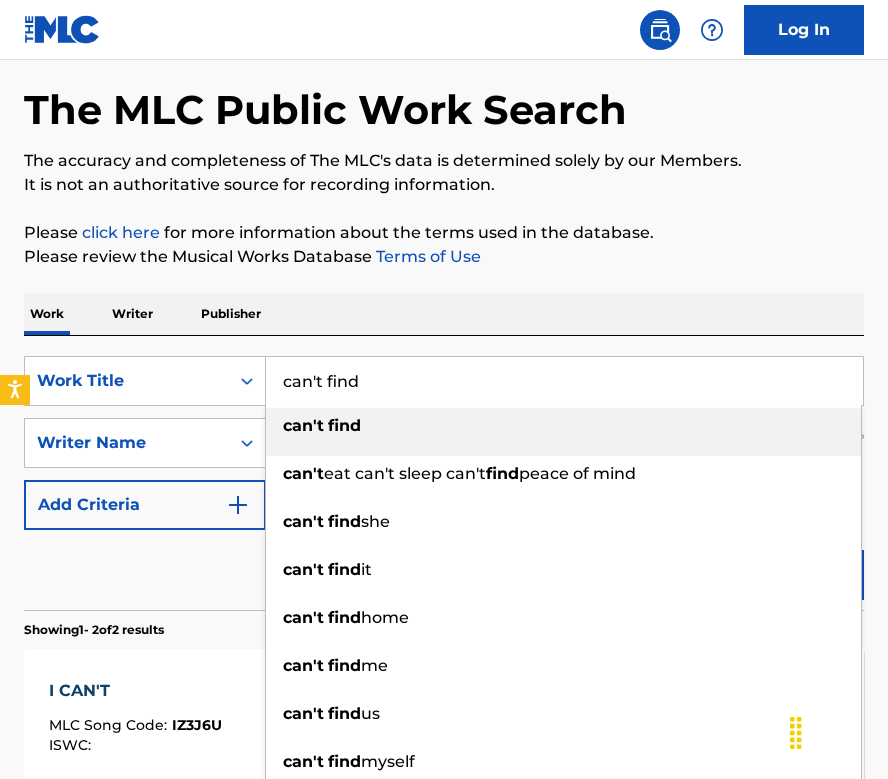 click on "can't find" at bounding box center [564, 381] 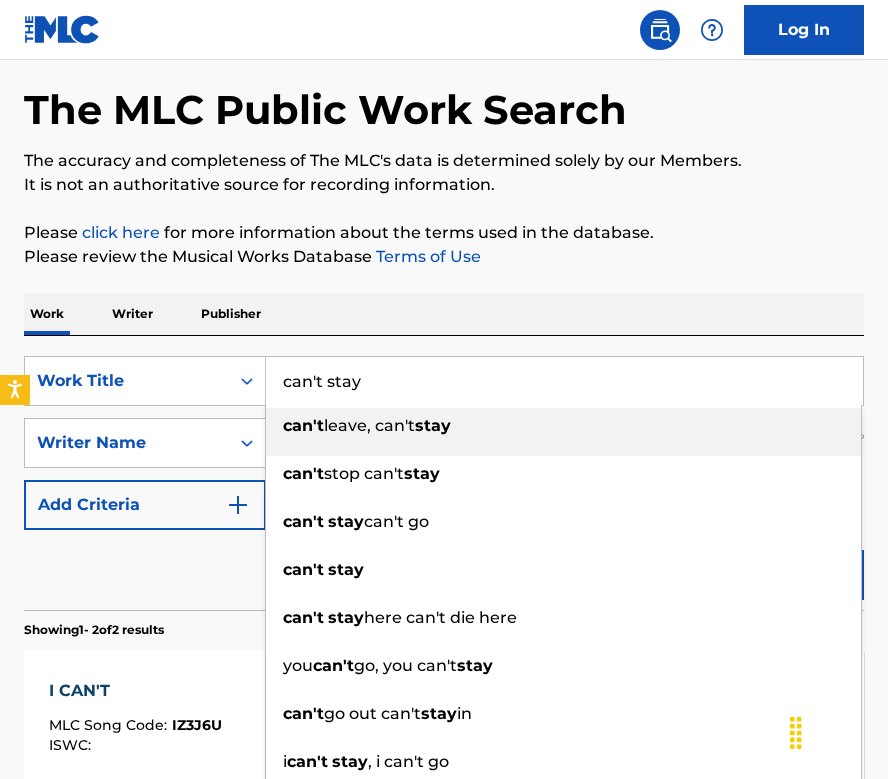 click on "Work Writer Publisher" at bounding box center (444, 314) 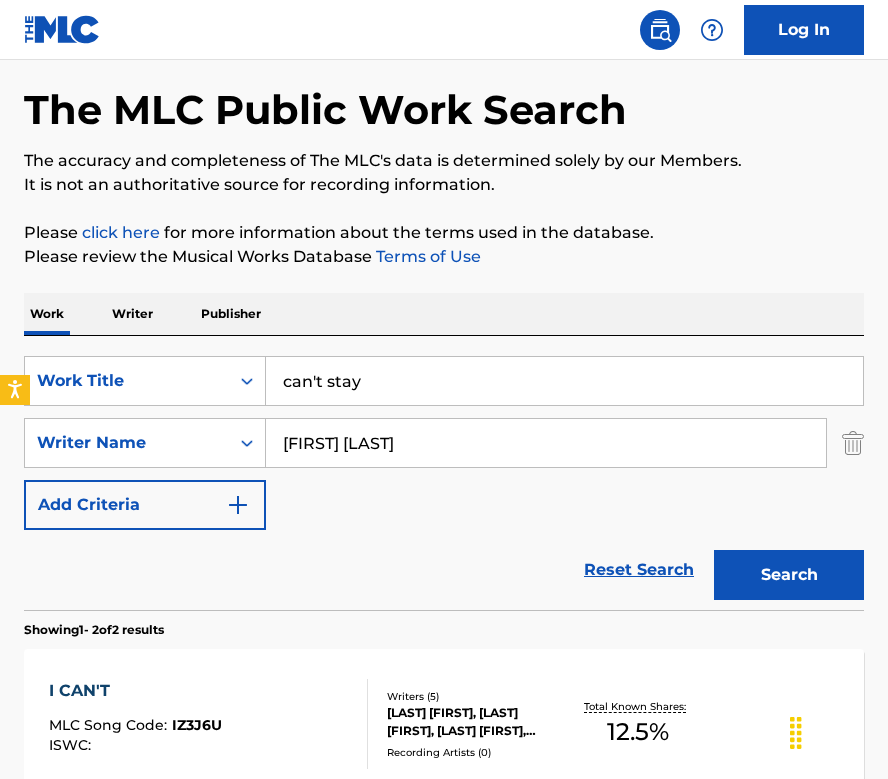 click on "Search" at bounding box center (789, 575) 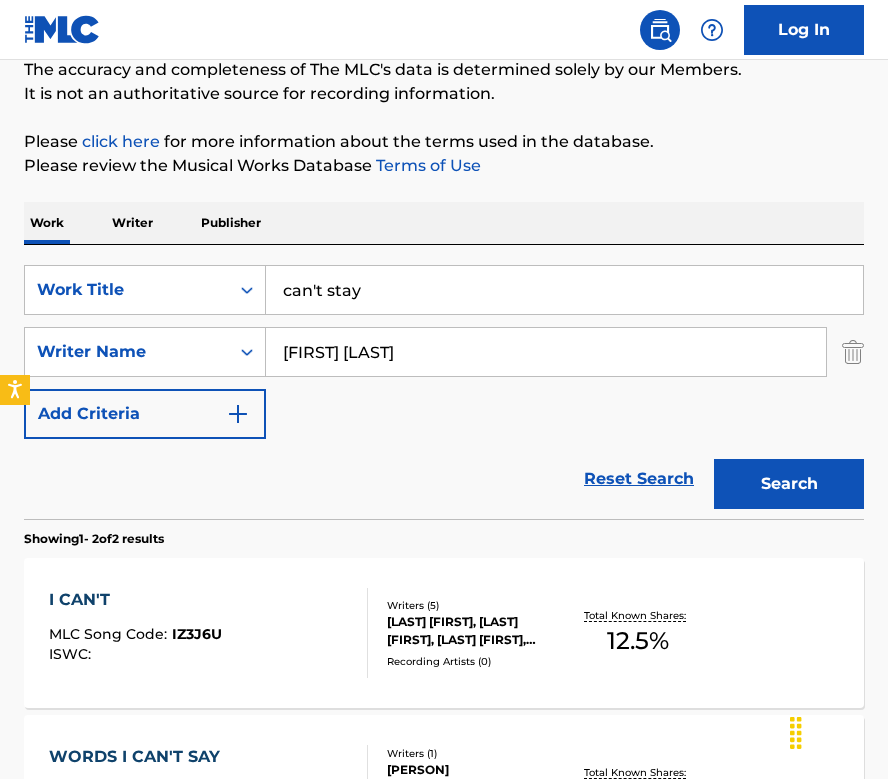 scroll, scrollTop: 183, scrollLeft: 0, axis: vertical 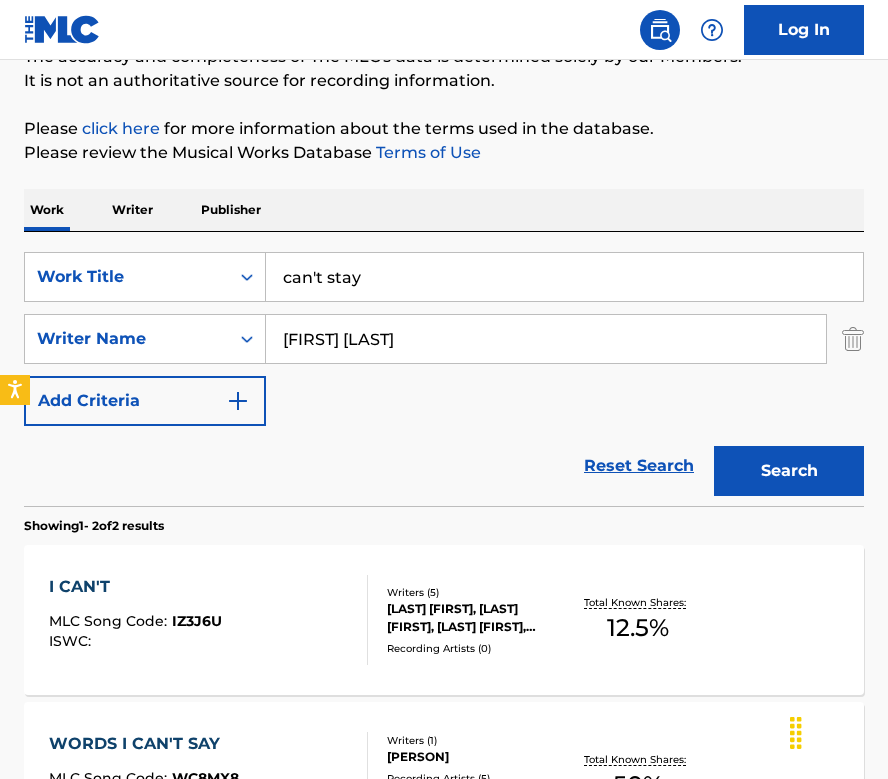 click on "can't stay" at bounding box center [564, 277] 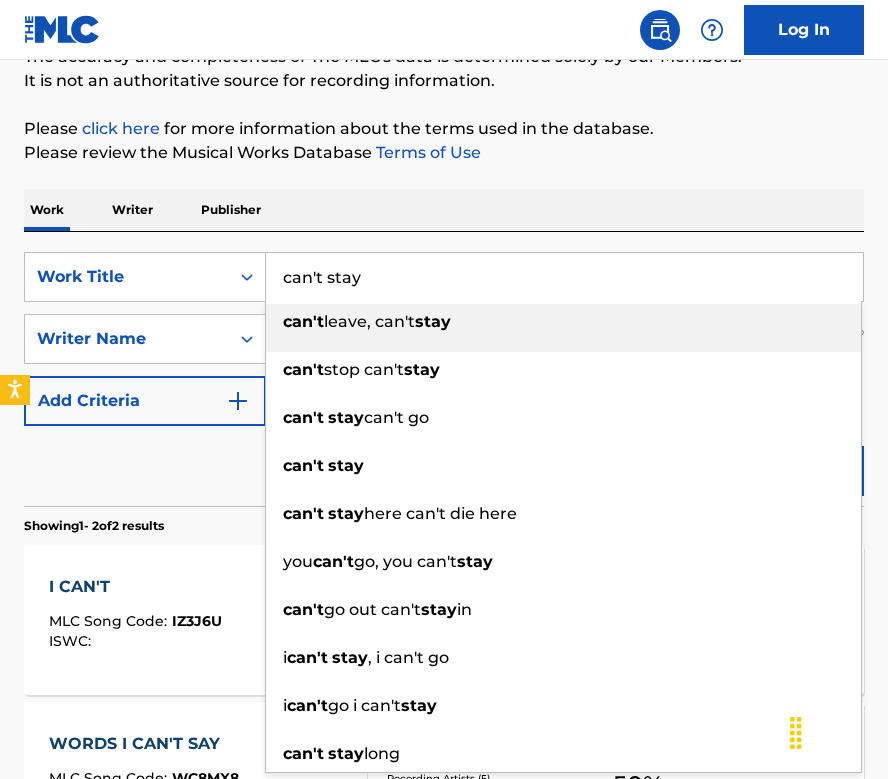 click on "can't stay" at bounding box center [564, 277] 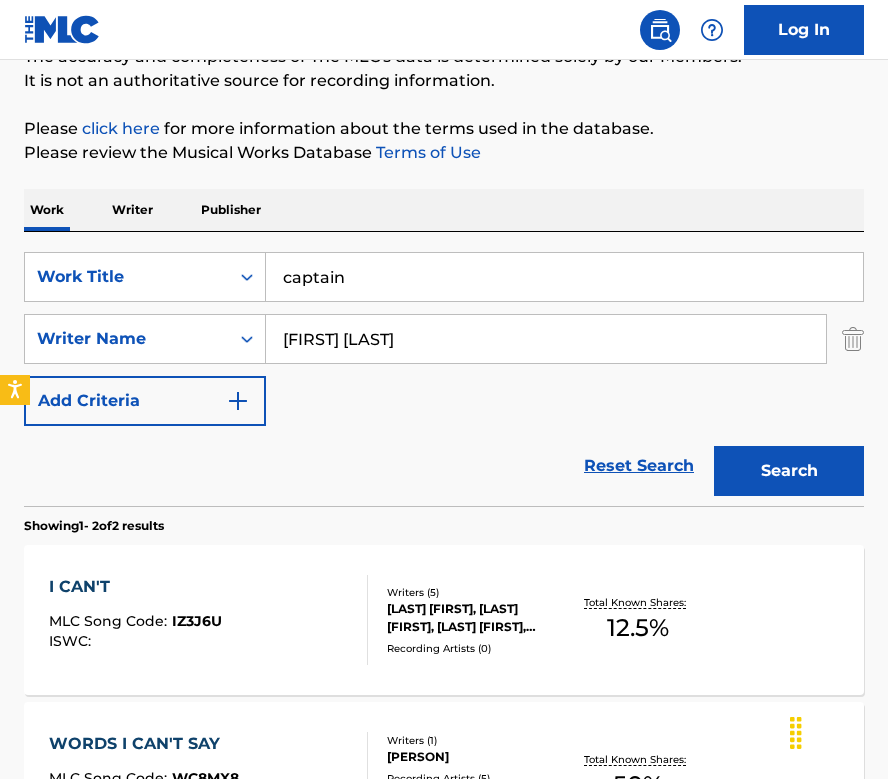 click on "Work Writer Publisher" at bounding box center (444, 210) 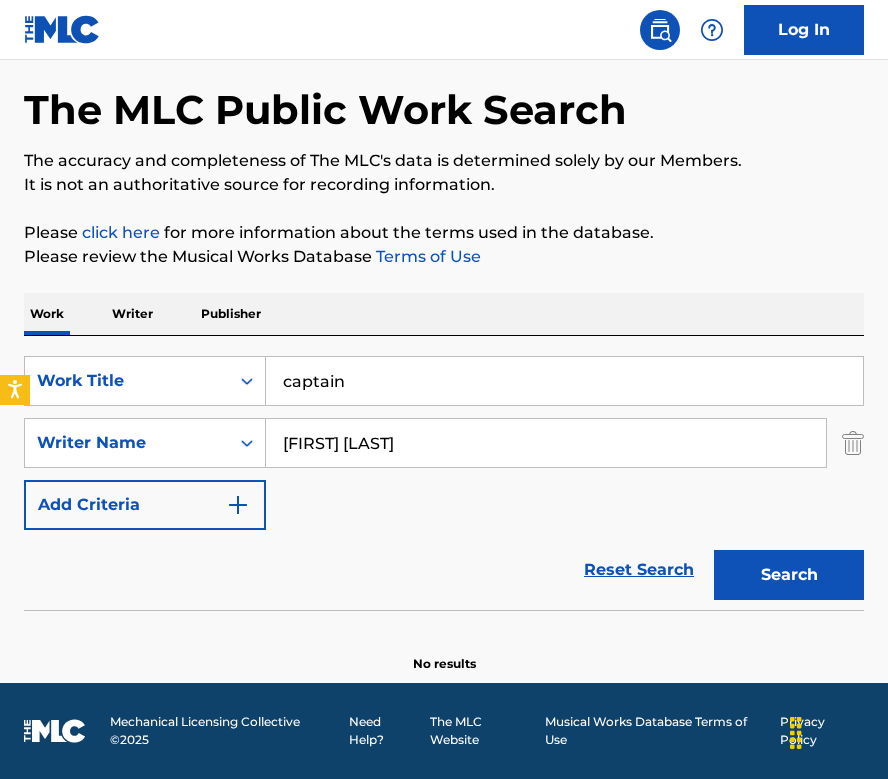 scroll, scrollTop: 79, scrollLeft: 0, axis: vertical 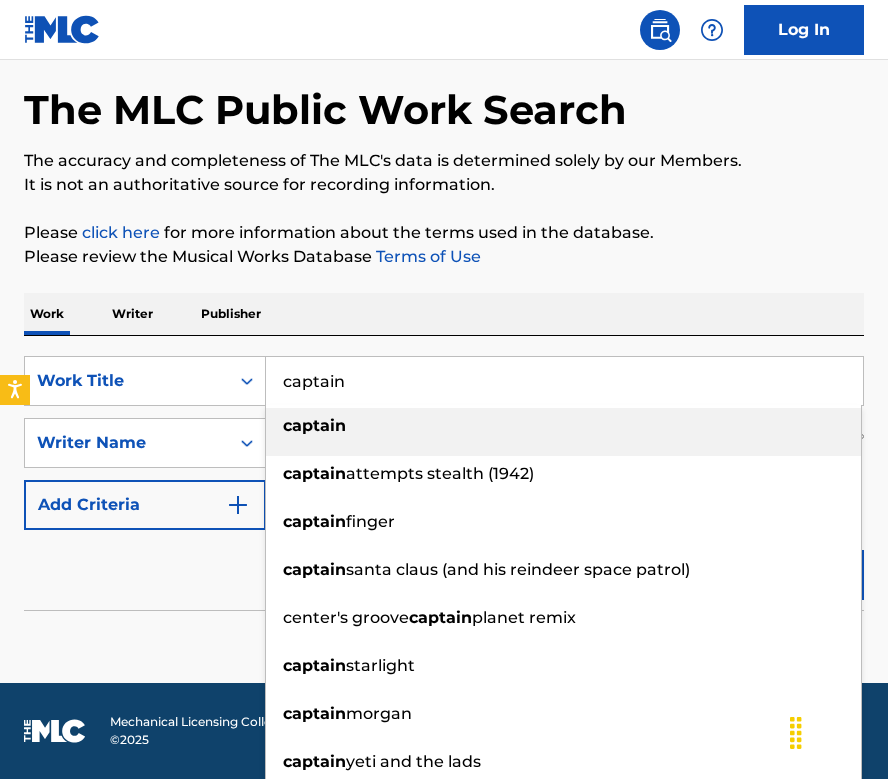 click on "captain" at bounding box center (564, 381) 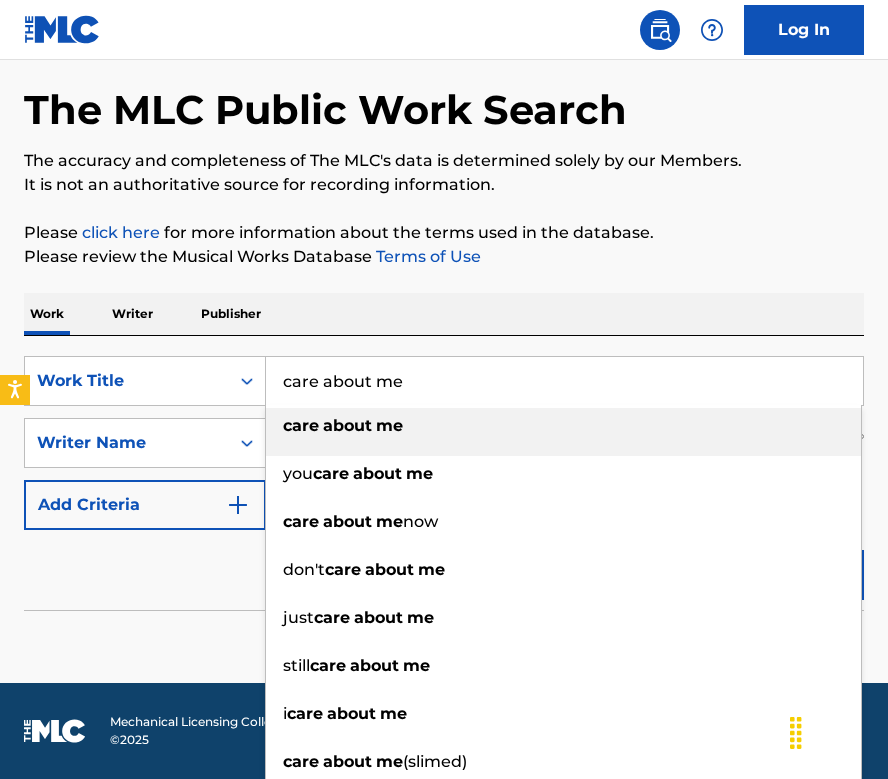 click on "The MLC Public Work Search The accuracy and completeness of The MLC's data is determined solely by our Members. It is not an authoritative source for recording information. Please   click here   for more information about the terms used in the database. Please review the Musical Works Database   Terms of Use Work Writer Publisher SearchWithCriteria72d53d98-4480-457b-ab1d-a3df7be8e403 Work Title care about me care   about   me you  care   about   me care   about   me  now don't  care   about   me just  care   about   me still  care   about   me i  care   about   me care   about   me  (slimed) if you  care   about   me he don't  care   about   me SearchWithCriteria8b82276c-ae76-4d21-a9a6-f7a8712893bc Writer Name [FIRST] [LAST] Add Criteria Reset Search Search No results" at bounding box center [444, 352] 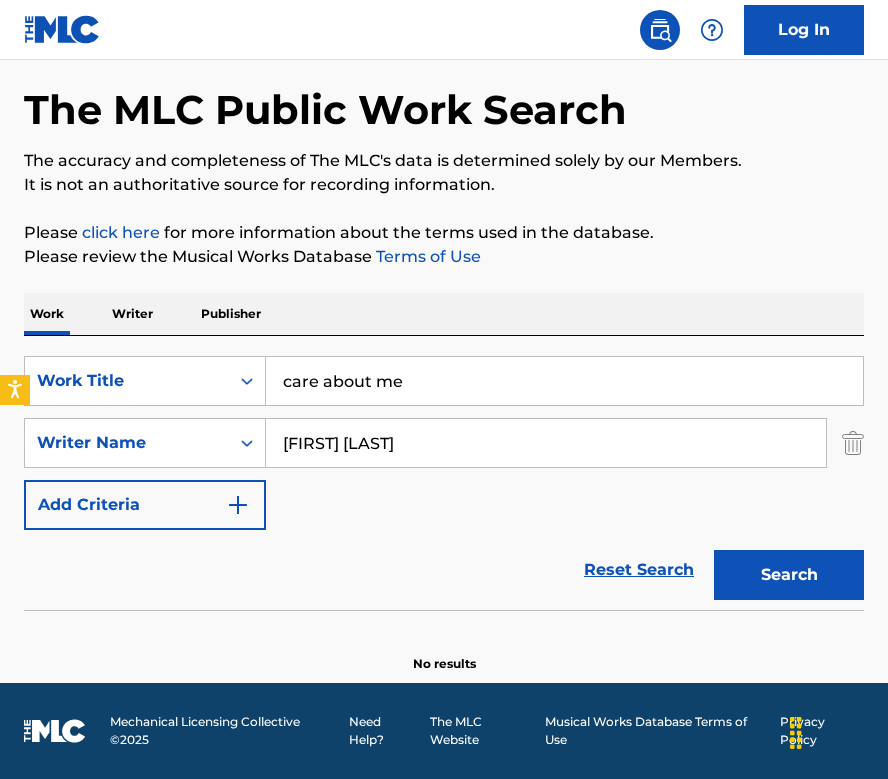 click on "Search" at bounding box center [789, 575] 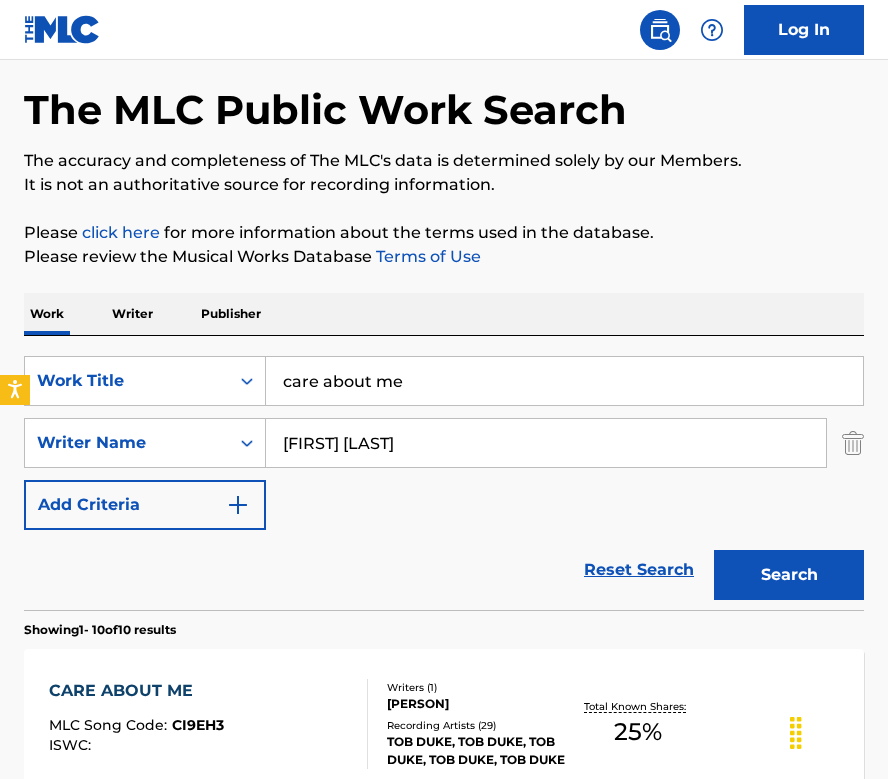 click on "care about me" at bounding box center [564, 381] 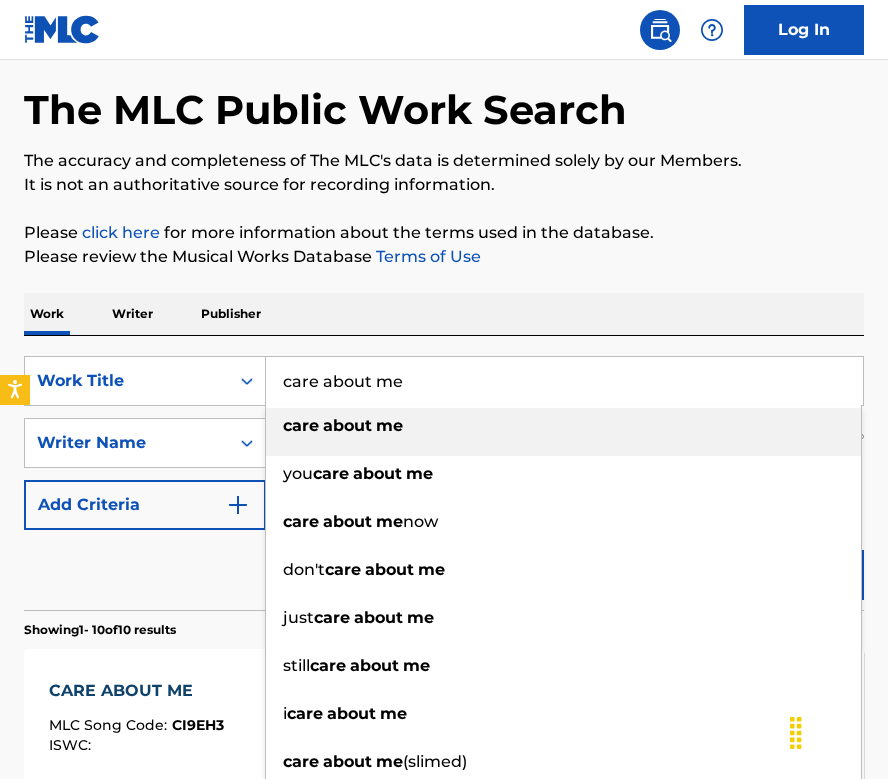 click on "care about me" at bounding box center [564, 381] 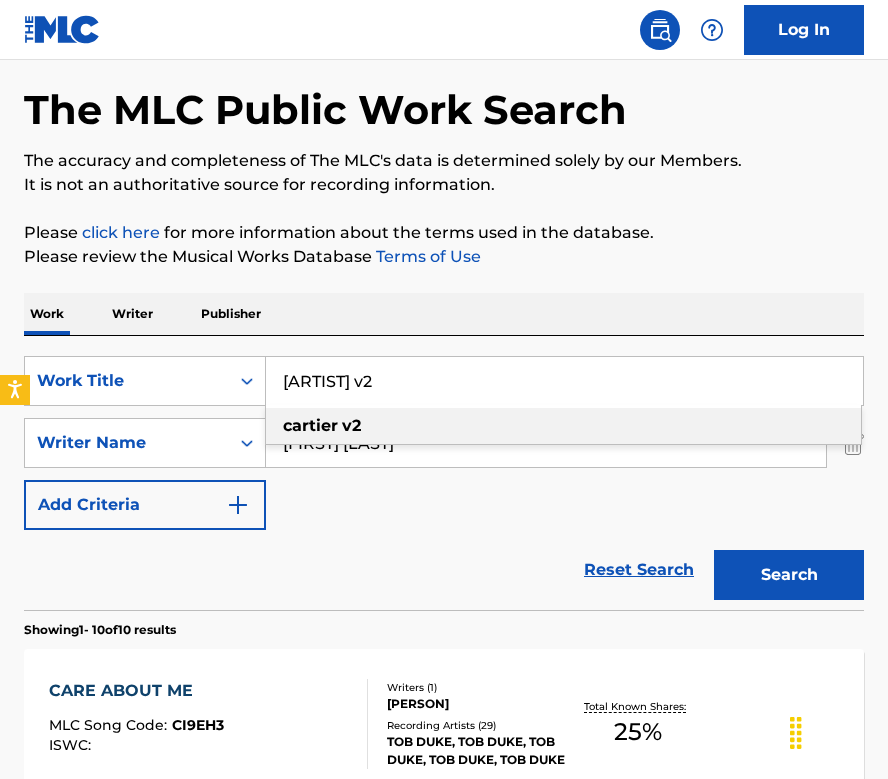 type on "[ARTIST] v2" 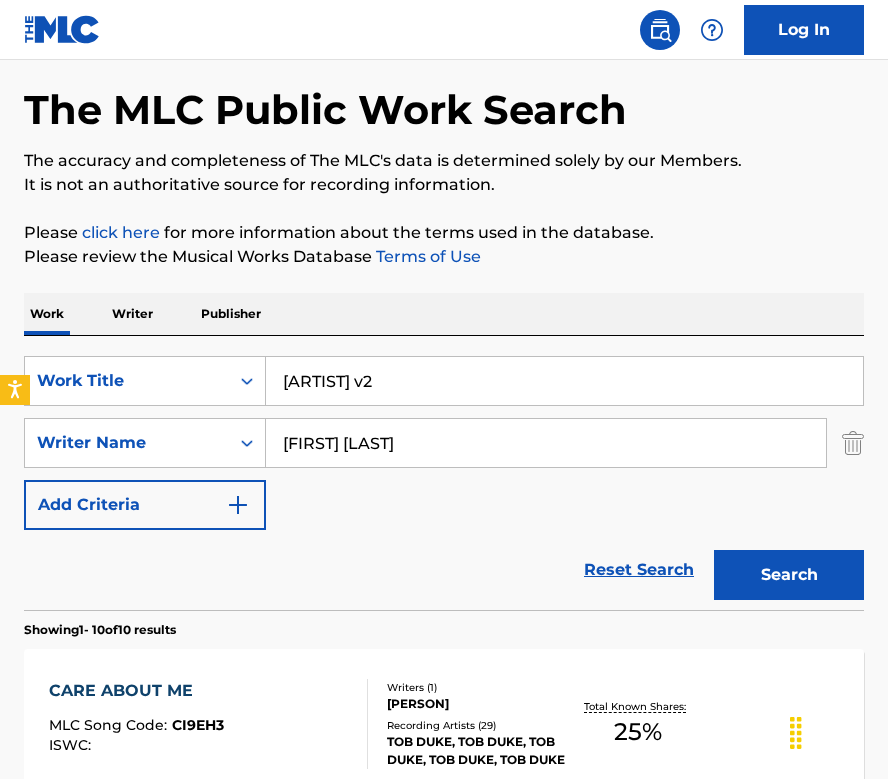 click on "The MLC Public Work Search The accuracy and completeness of The MLC's data is determined solely by our Members. It is not an authoritative source for recording information. Please   click here   for more information about the terms used in the database. Please review the Musical Works Database   Terms of Use Work Writer Publisher SearchWithCriteria72d53d98-4480-457b-ab1d-a3df7be8e403 Work Title cartier v2 SearchWithCriteria8b82276c-ae76-4d21-a9a6-f7a8712893bc Writer Name [FIRST] [LAST] Add Criteria Reset Search Search Showing  1  -   10  of  10   results   CARE ABOUT ME MLC Song Code : CI9EH3 ISWC : Writers ( 1 ) [FIRST] [LAST] Recording Artists ( 29 ) TOB DUKE, TOB DUKE, TOB DUKE, TOB DUKE, TOB DUKE Total Known Shares: 25 % CALL ME MLC Song Code : CC904H ISWC : Writers ( 1 ) [FIRST] [LAST] Recording Artists ( 11 ) BOYNEXTDOOR, BOYNEXTDOOR, BOYNEXTDOOR, BIGBOZOJOHN, BIGBOZOJOHN Total Known Shares: 50 % HANDLE ME MLC Song Code : HB47NV ISWC : Writers ( 7 ) Recording Artists ( 23 ) Total Known Shares: 95 % SAME ME : :" at bounding box center [444, 1168] 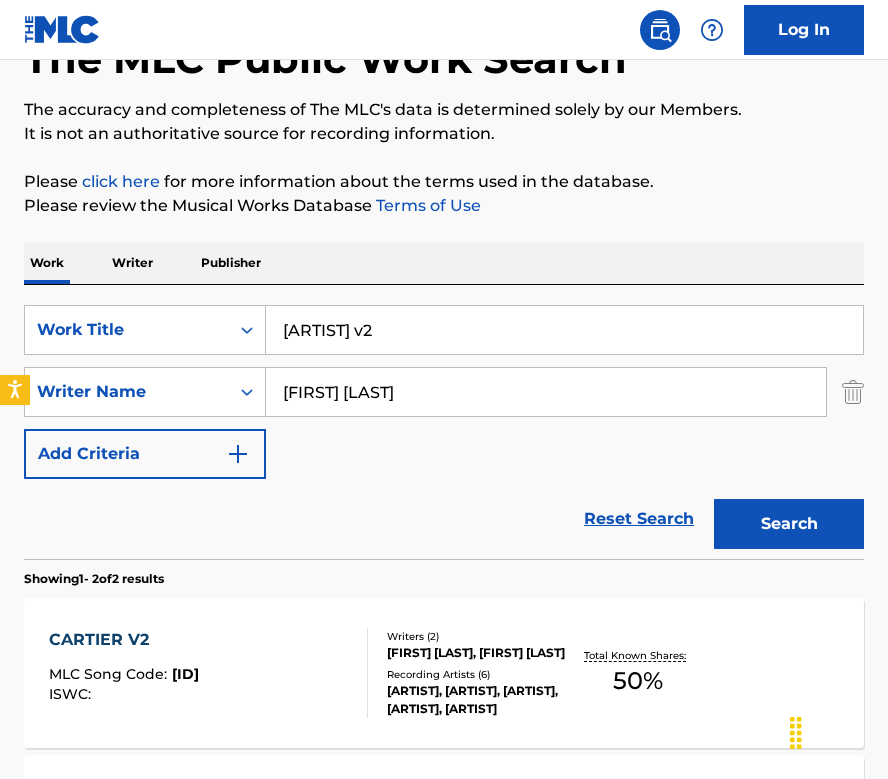 scroll, scrollTop: 148, scrollLeft: 0, axis: vertical 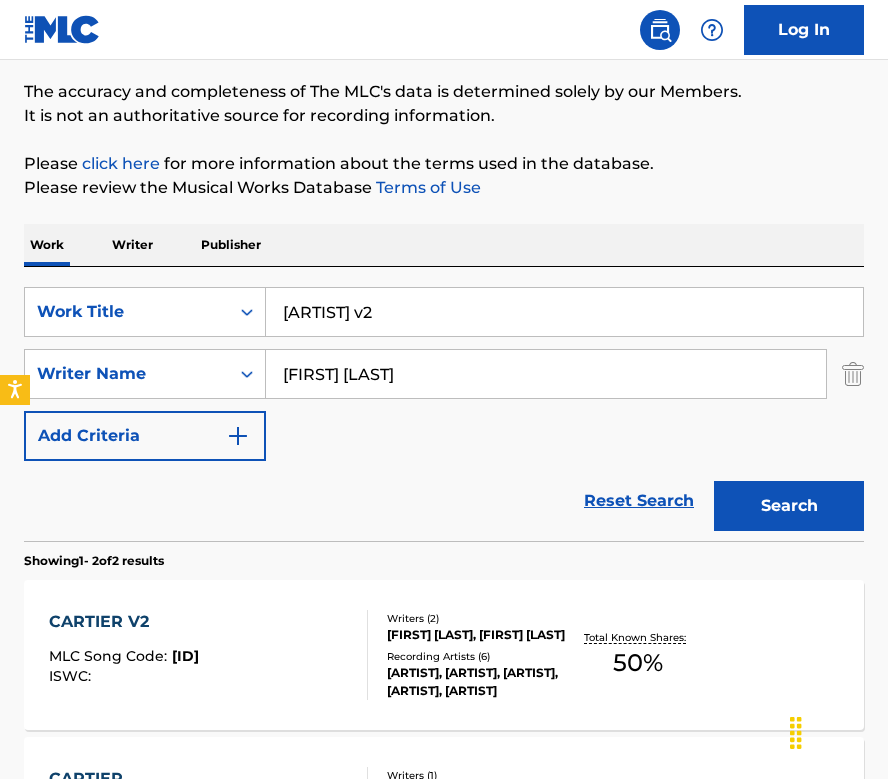 click on "CARTIER V2 MLC Song Code : CJ639J ISWC :" at bounding box center (208, 655) 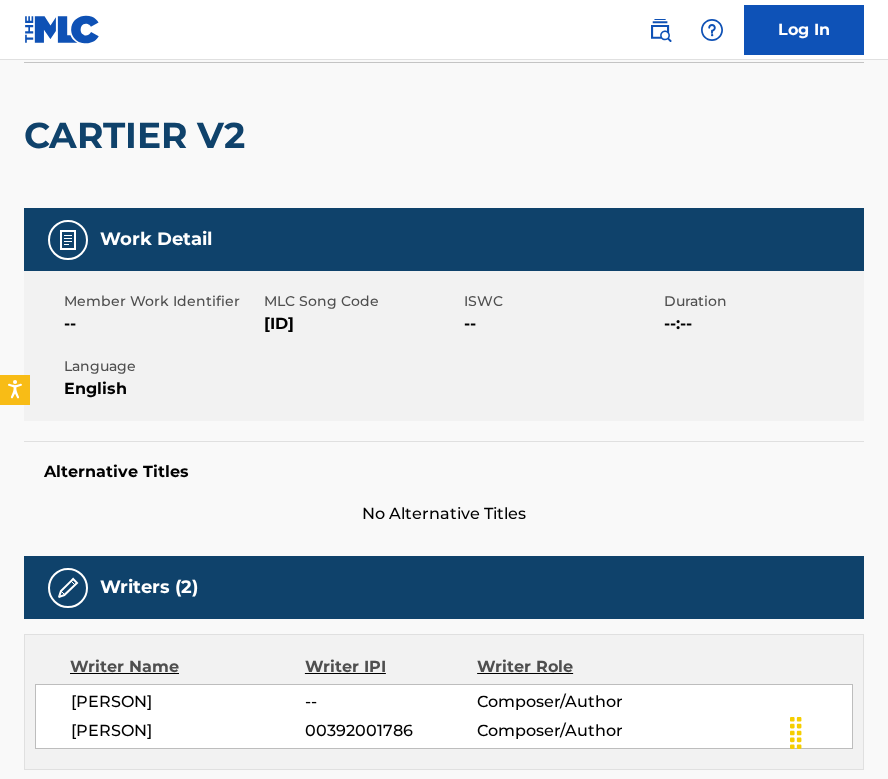 scroll, scrollTop: 0, scrollLeft: 0, axis: both 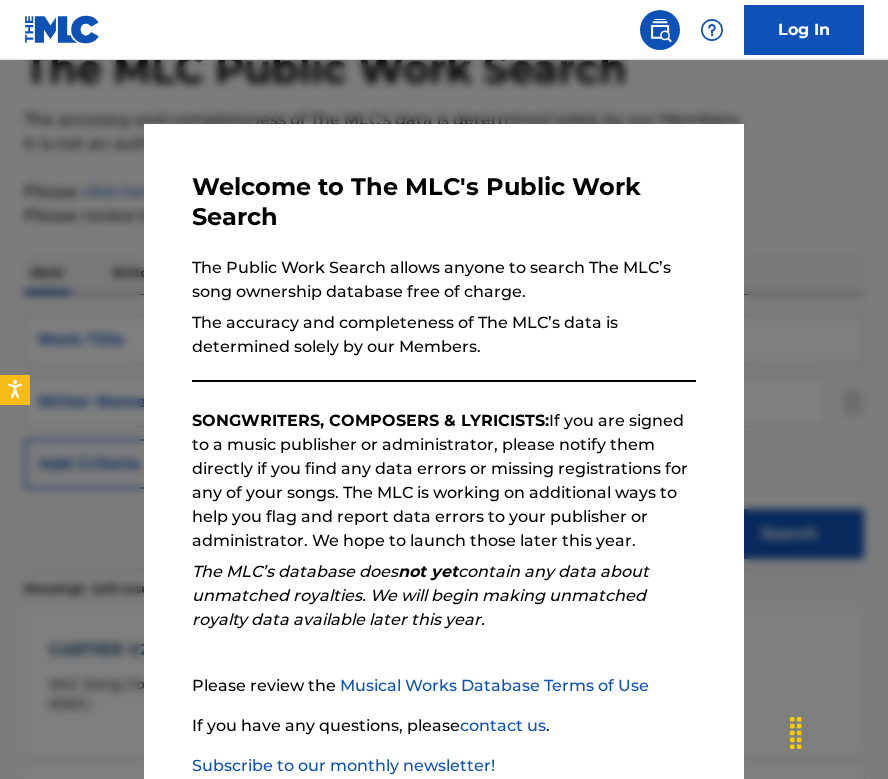 click at bounding box center [444, 449] 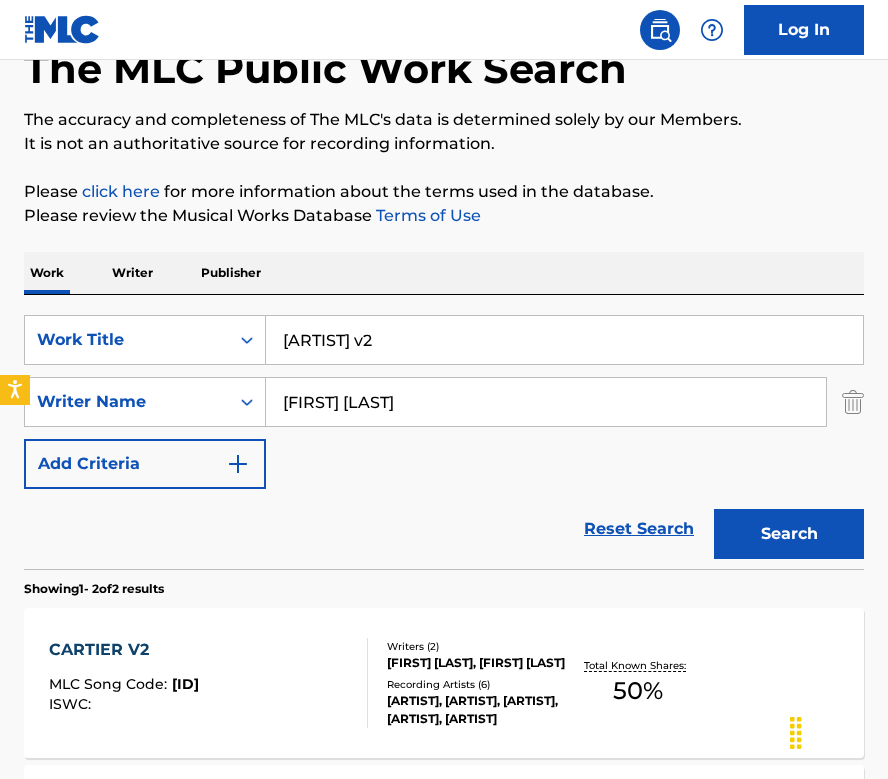 click on "[ARTIST] v2" at bounding box center (564, 340) 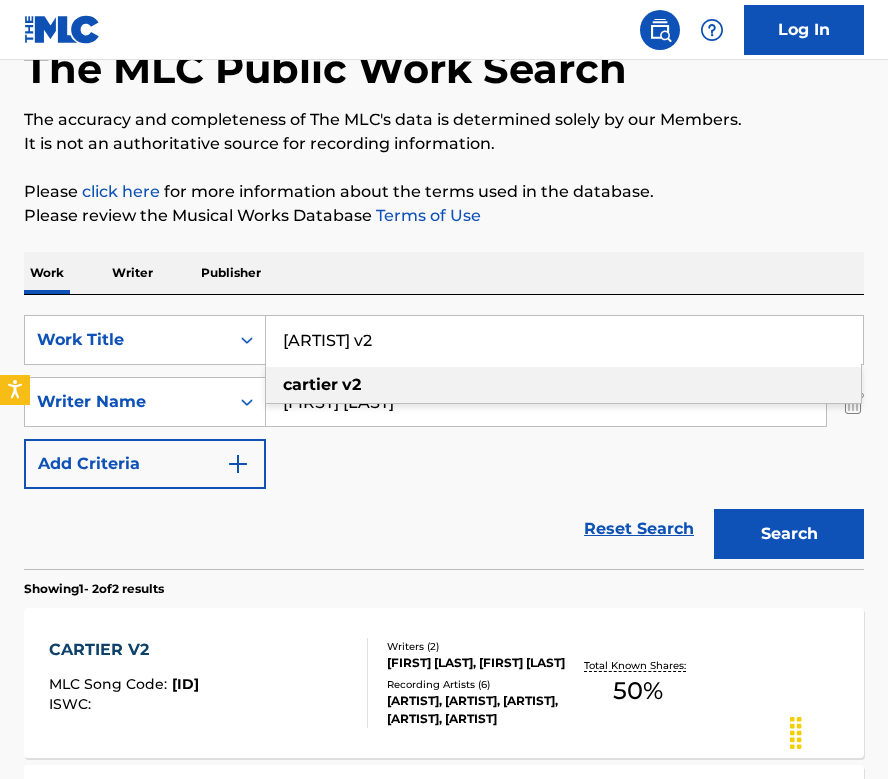 click on "[ARTIST] v2" at bounding box center (564, 340) 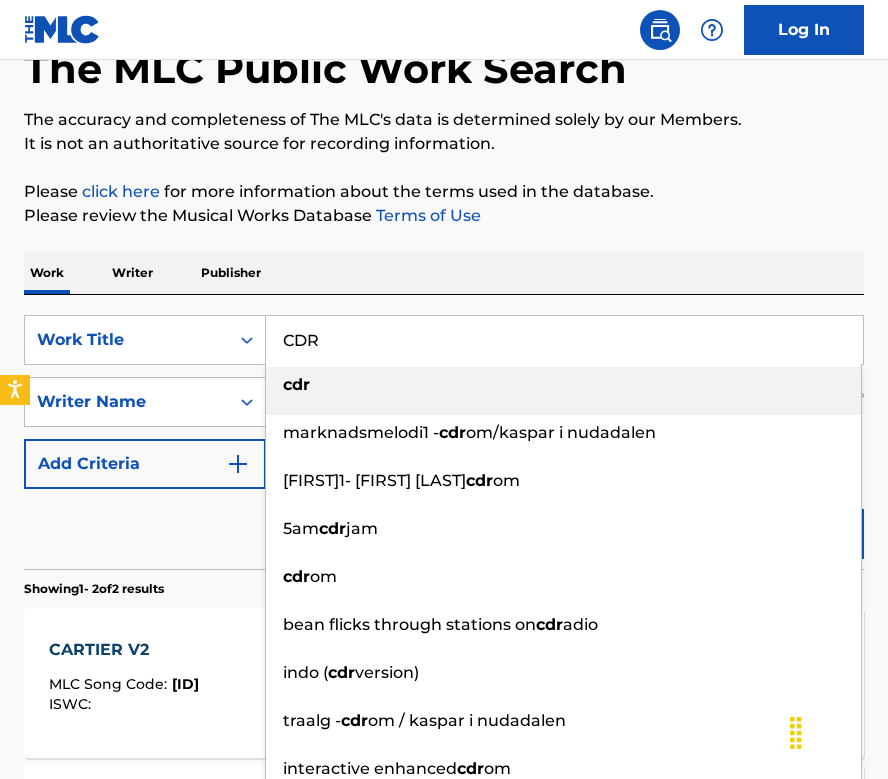 click on "Work Writer Publisher" at bounding box center [444, 273] 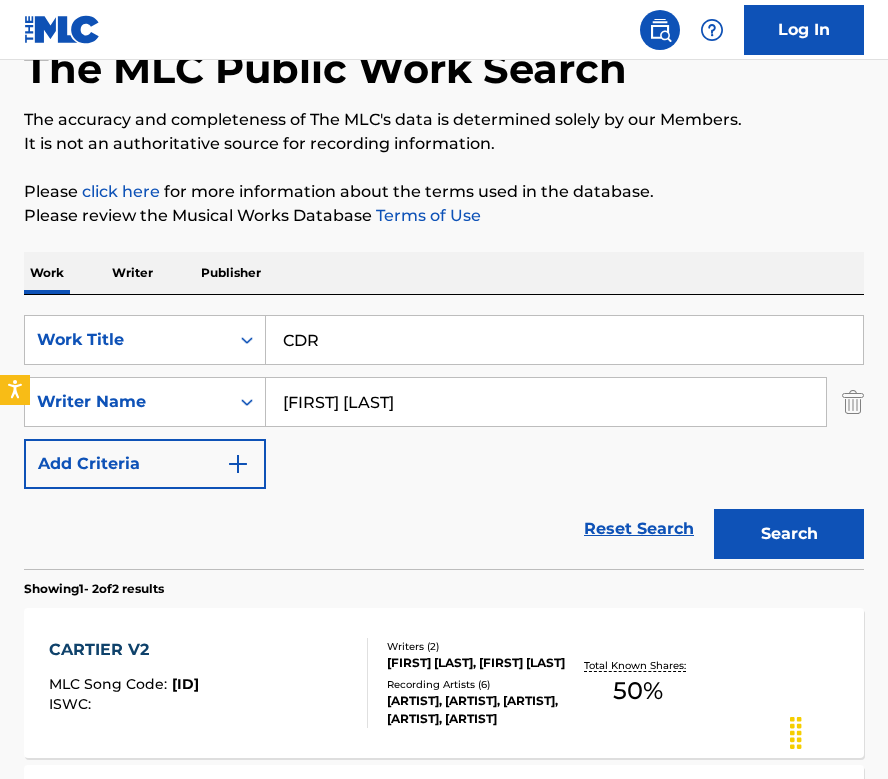 click on "Search" at bounding box center [789, 534] 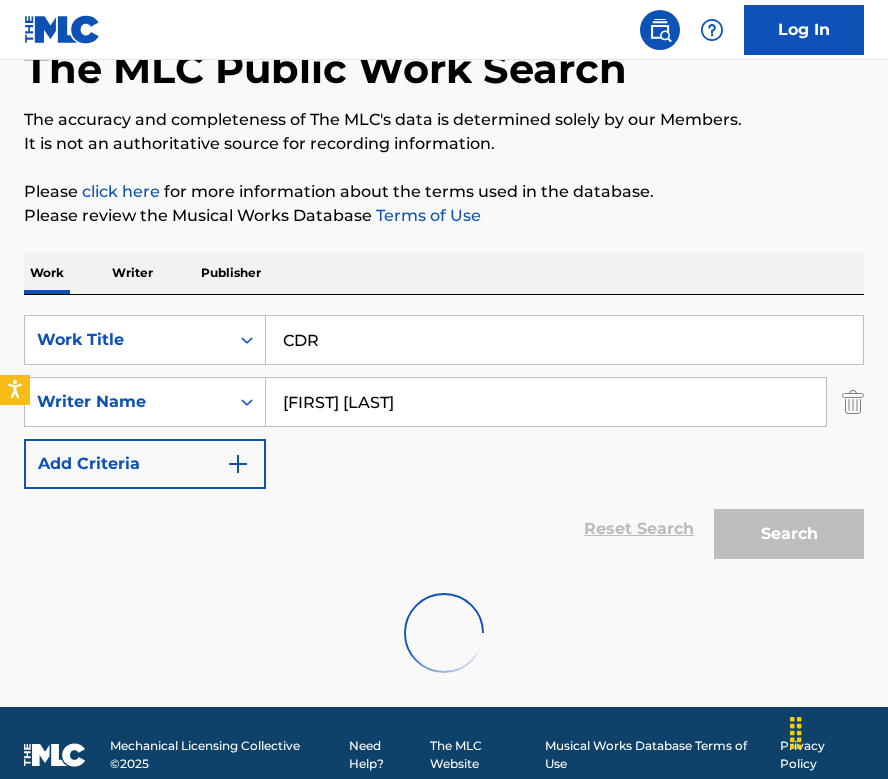 scroll, scrollTop: 79, scrollLeft: 0, axis: vertical 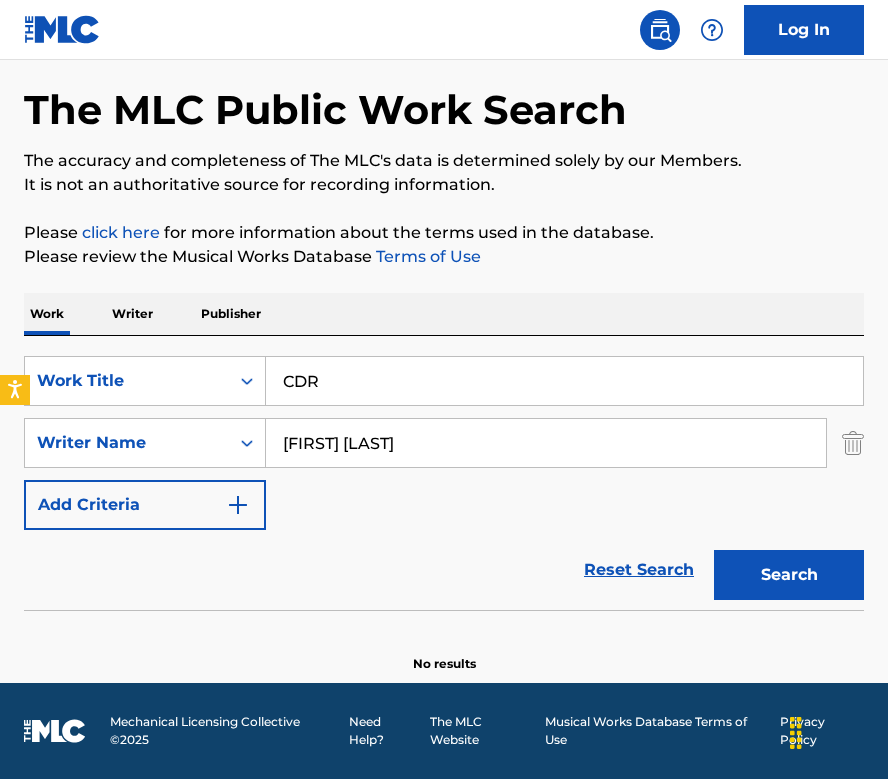 click on "CDR" at bounding box center (564, 381) 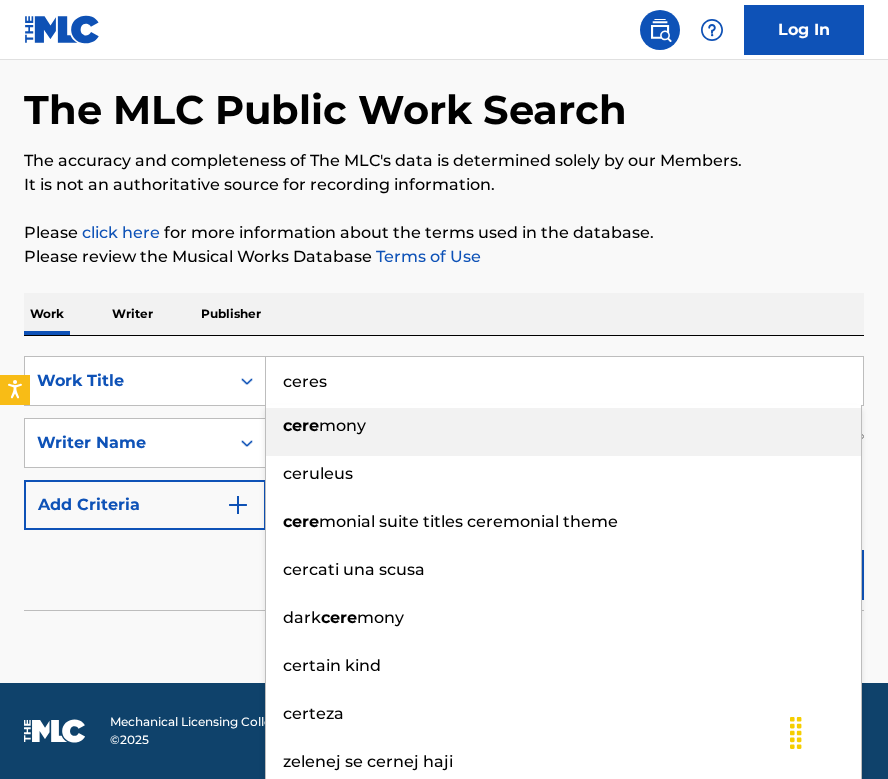 type on "ceres" 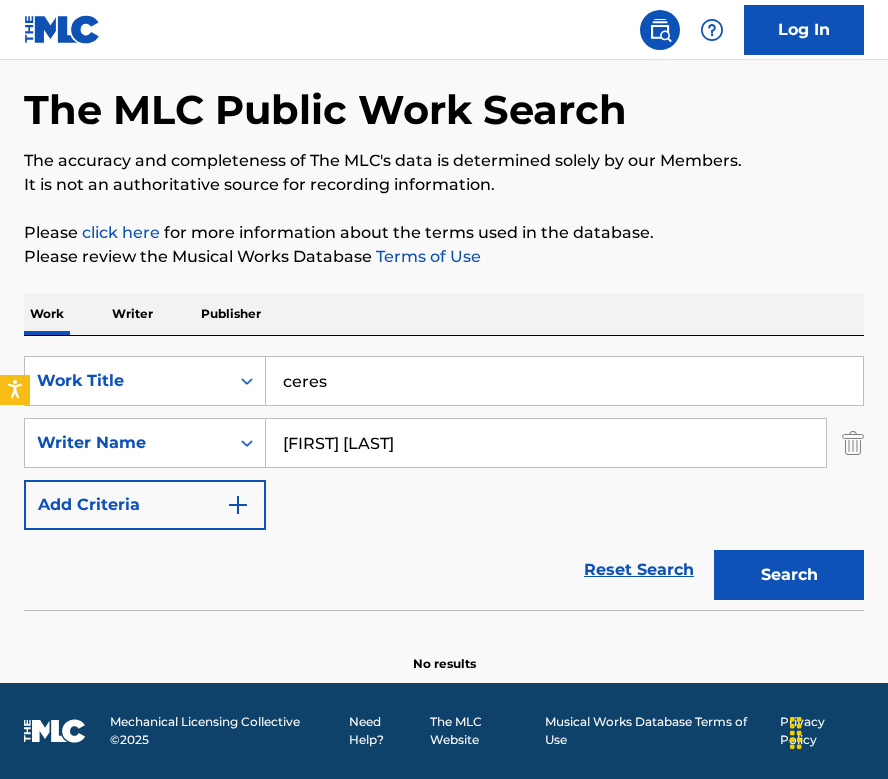 click on "Search" at bounding box center [789, 575] 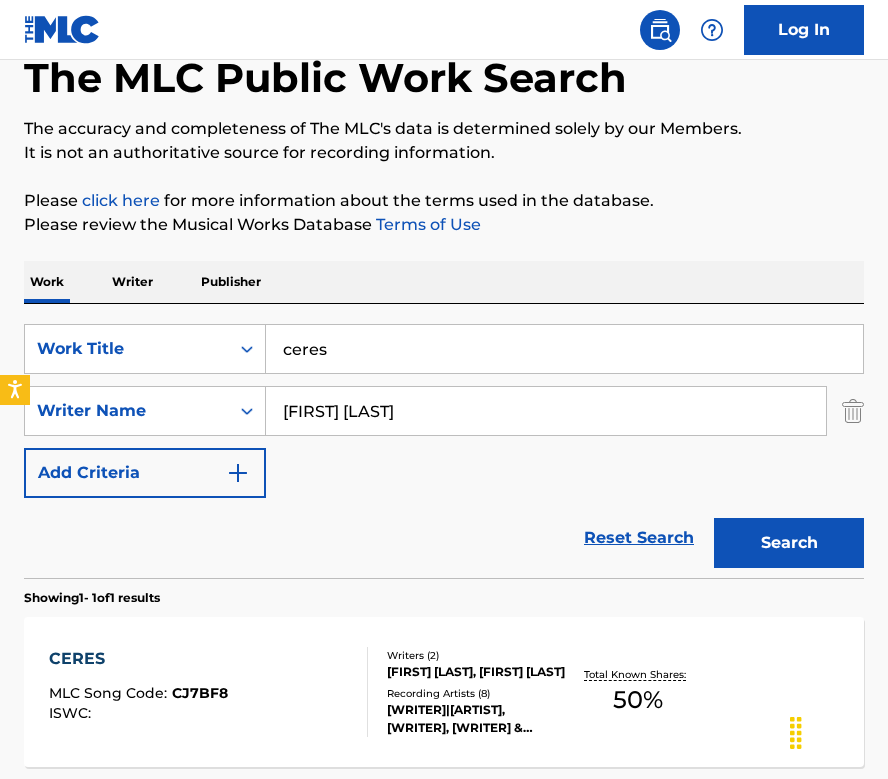scroll, scrollTop: 207, scrollLeft: 0, axis: vertical 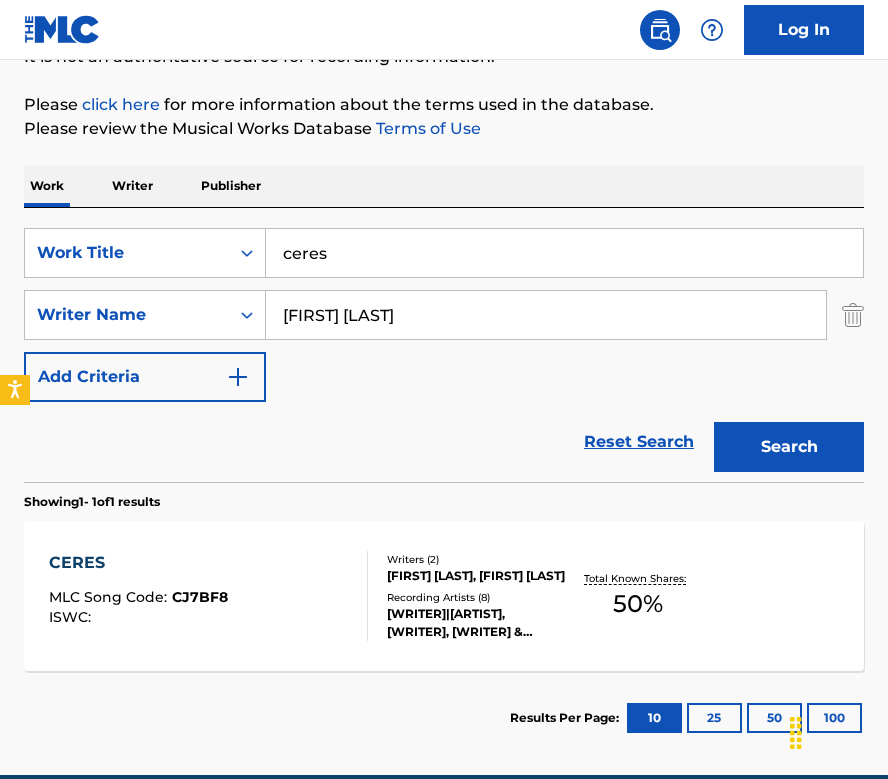 click on "CERES MLC Song Code : CJ7BF8 ISWC :" at bounding box center [208, 596] 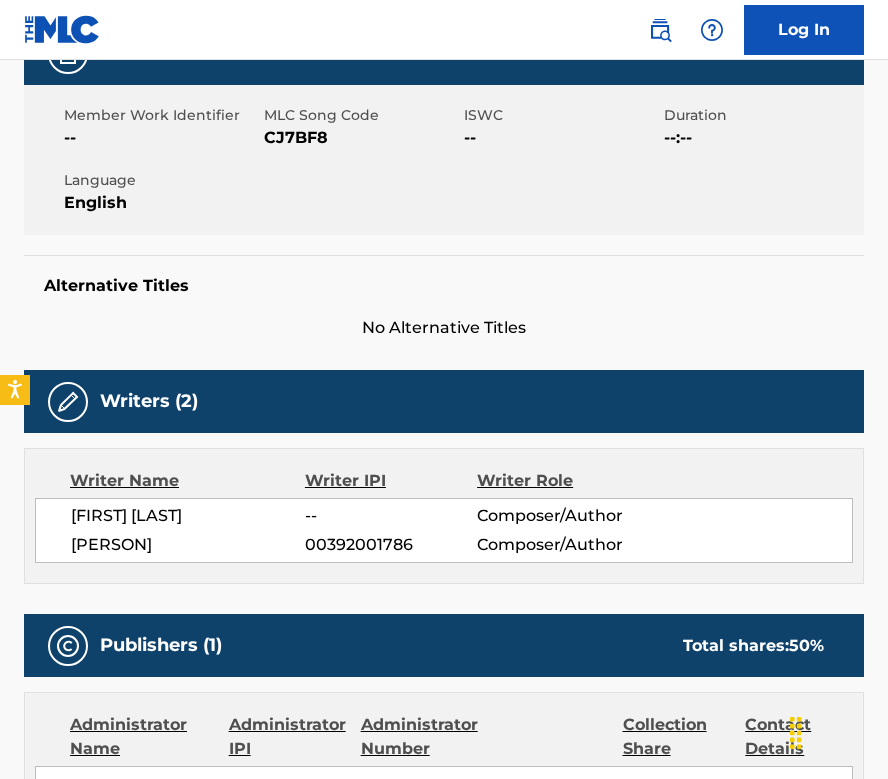 scroll, scrollTop: 0, scrollLeft: 0, axis: both 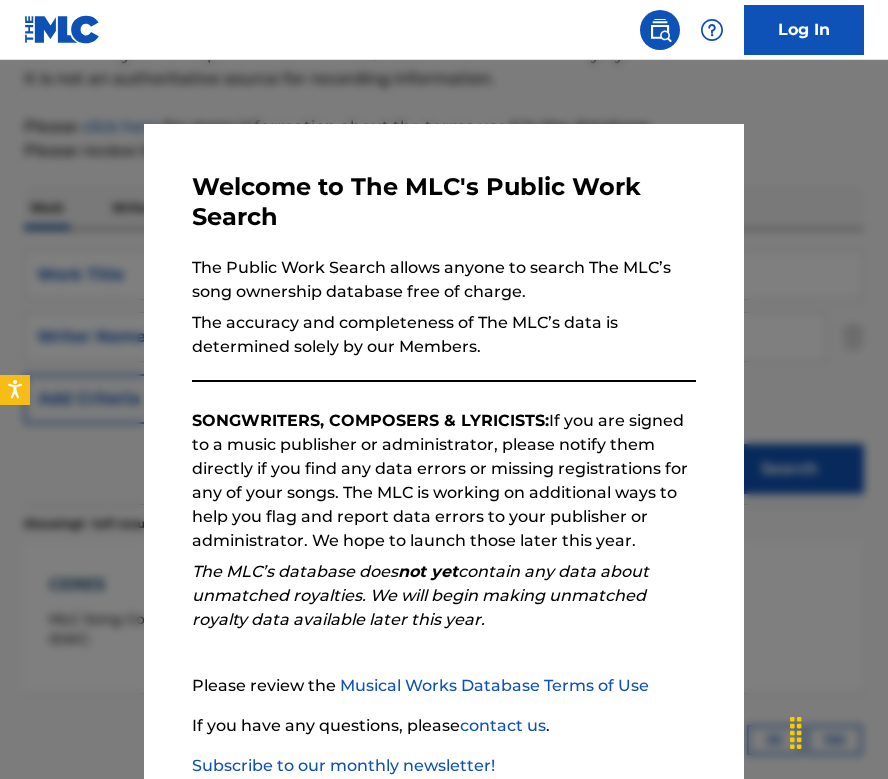 click at bounding box center (444, 449) 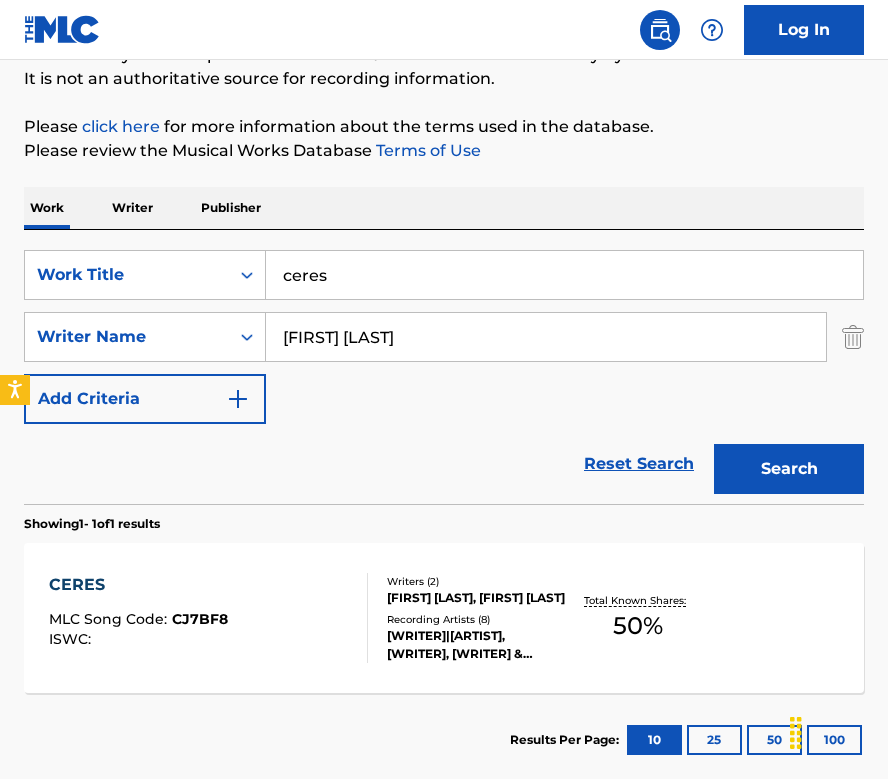 click on "ceres" at bounding box center (564, 275) 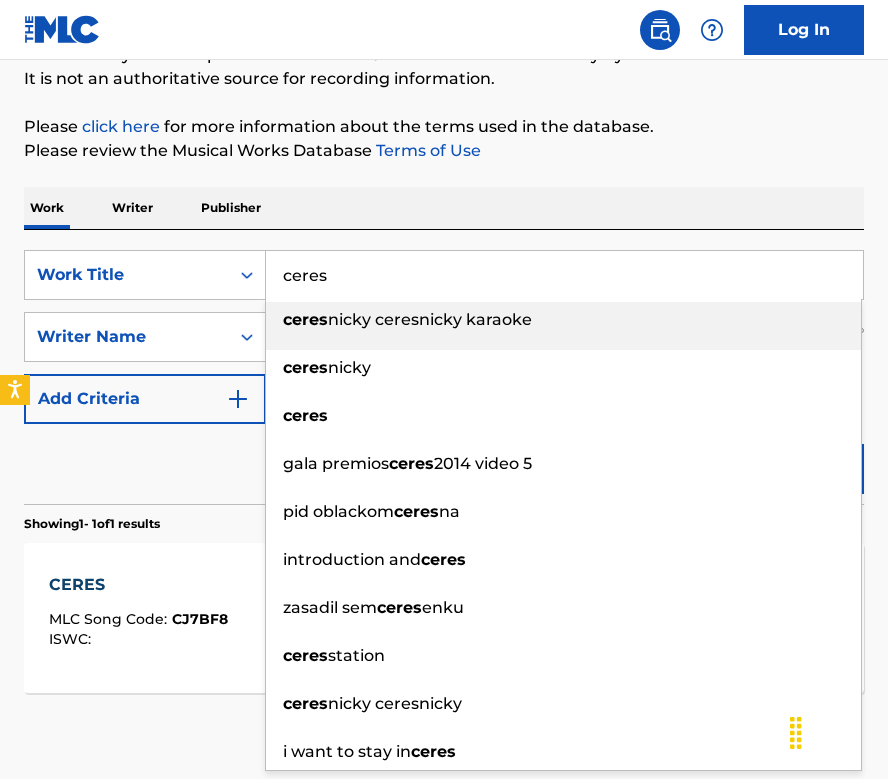 click on "ceres" at bounding box center [564, 275] 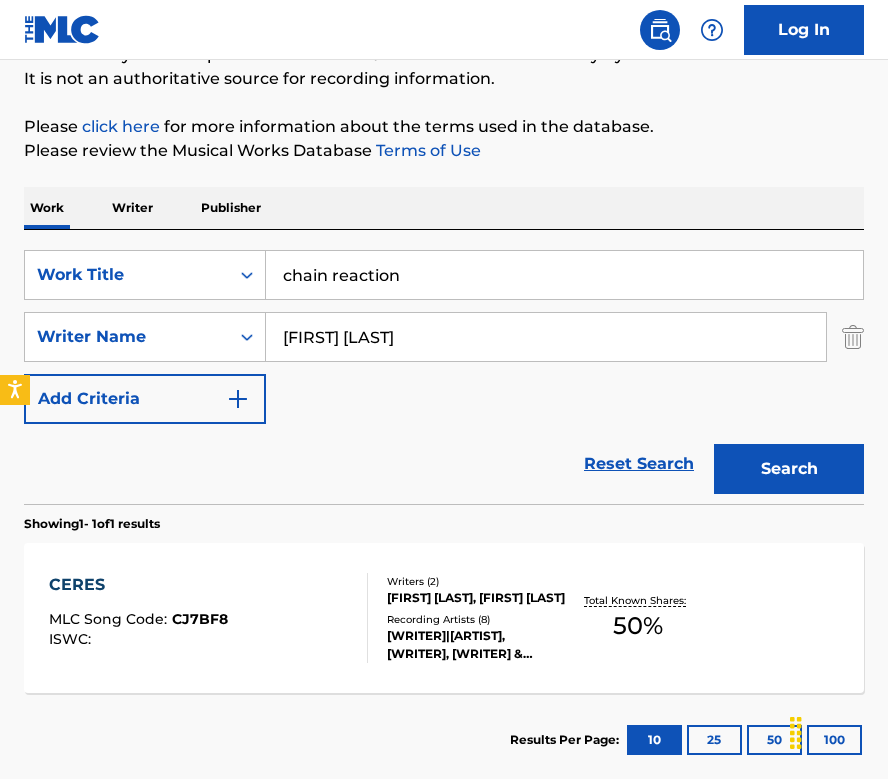click on "The MLC Public Work Search The accuracy and completeness of The MLC's data is determined solely by our Members. It is not an authoritative source for recording information. Please   click here   for more information about the terms used in the database. Please review the Musical Works Database   Terms of Use Work Writer Publisher SearchWithCriteria72d53d98-4480-457b-ab1d-a3df7be8e403 Work Title chain reaction SearchWithCriteria8b82276c-ae76-4d21-a9a6-f7a8712893bc Writer Name kim [FIRST] Add Criteria Reset Search Search Showing  1  -   1  of  1   results   CERES MLC Song Code : CJ7BF8 ISWC : Writers ( 2 ) [FIRST] [LAST], [FIRST] [LAST] Recording Artists ( 8 ) KIMJ,BLACKWINTERWELLS,[NUMBER], KIMJ|BLACKWINTERWELLS, KIMJ, KIMJ & BLACKWINTERWELLS, KIMJ & BLACKWINTERWELLS Total Known Shares: 50 % Results Per Page: 10 25 50 100" at bounding box center [444, 356] 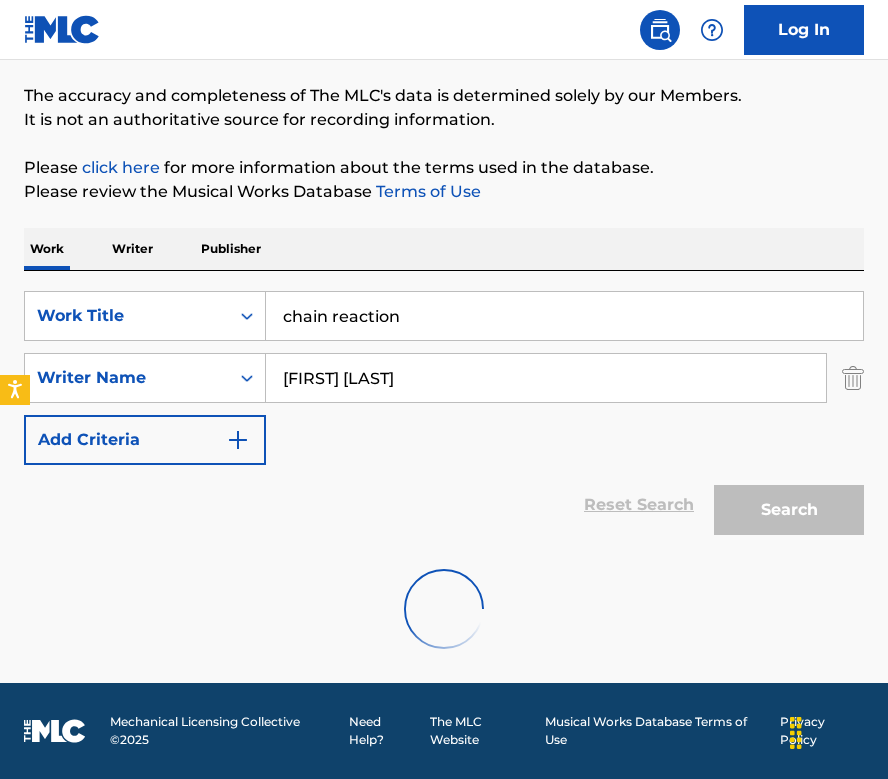 scroll, scrollTop: 79, scrollLeft: 0, axis: vertical 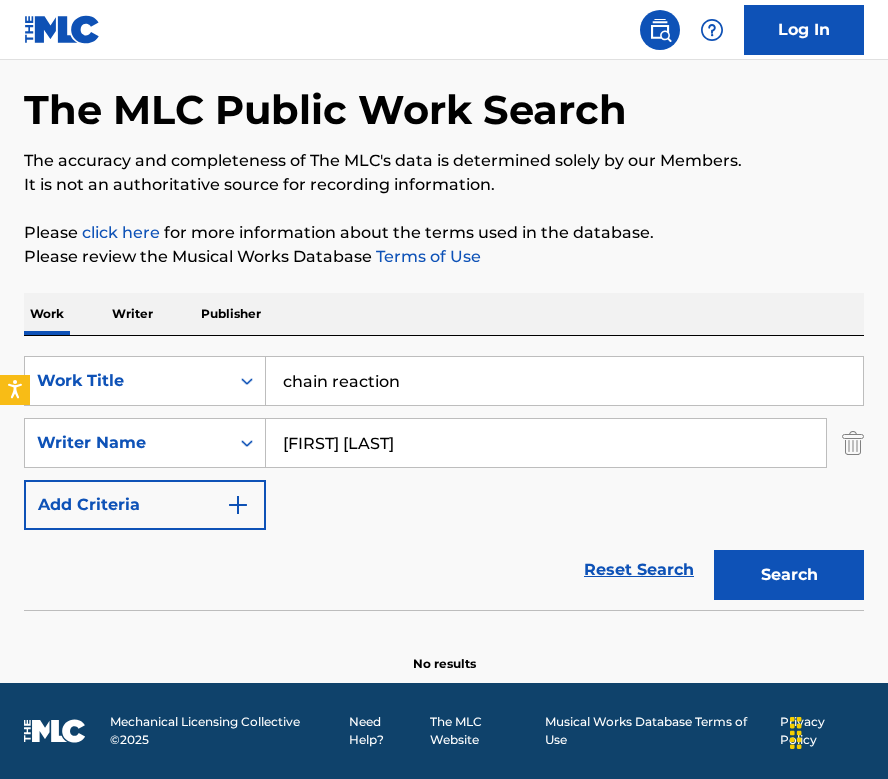 click on "chain reaction" at bounding box center (564, 381) 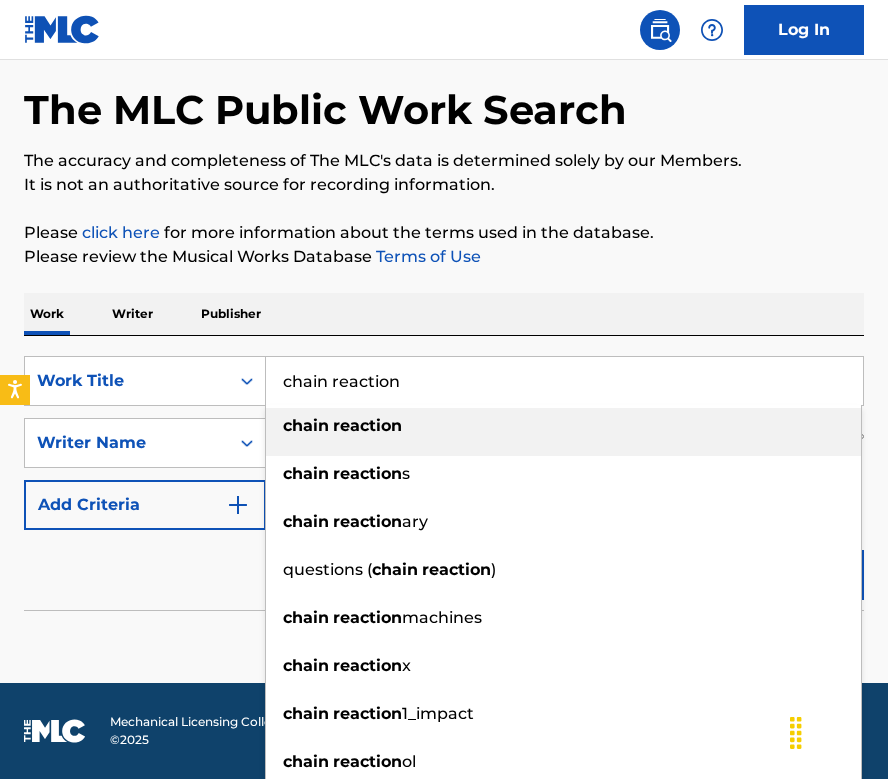 click on "chain reaction" at bounding box center (564, 381) 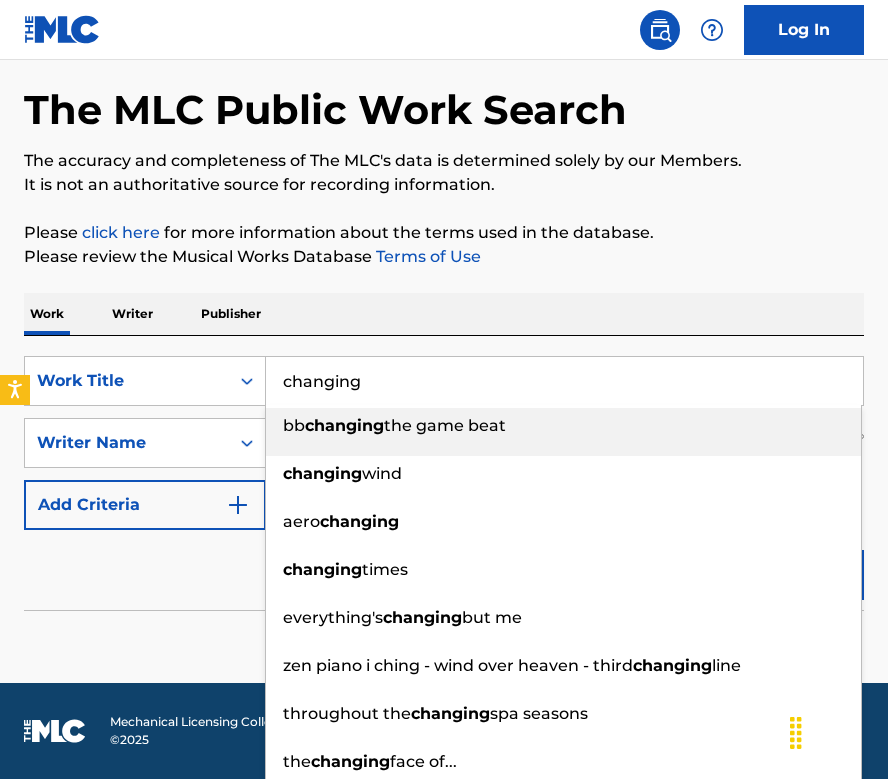click on "Work Writer Publisher" at bounding box center (444, 314) 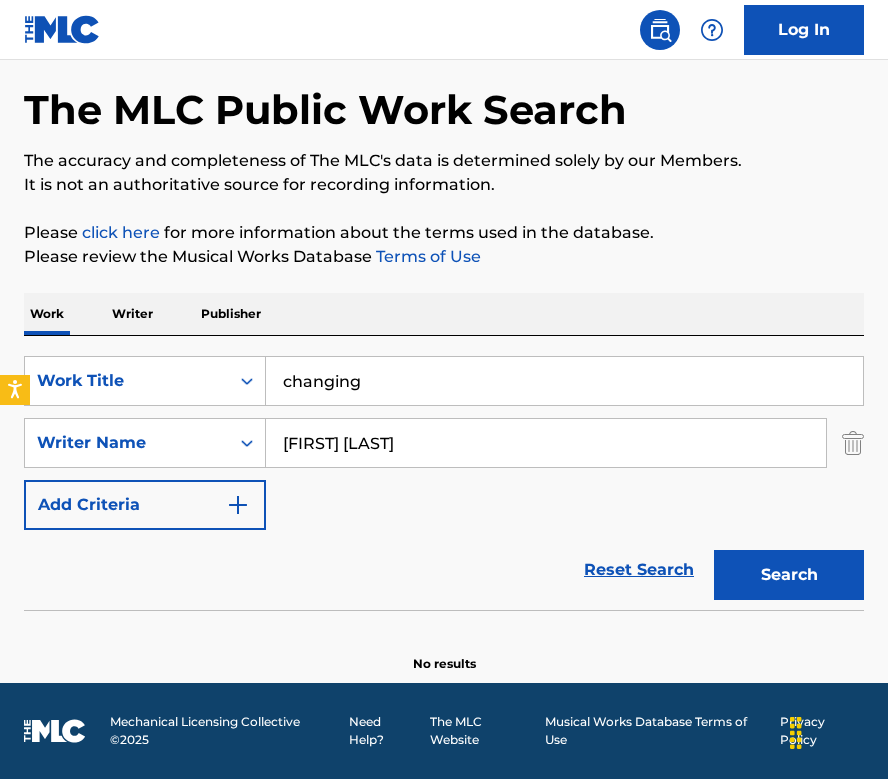 click on "Search" at bounding box center [789, 575] 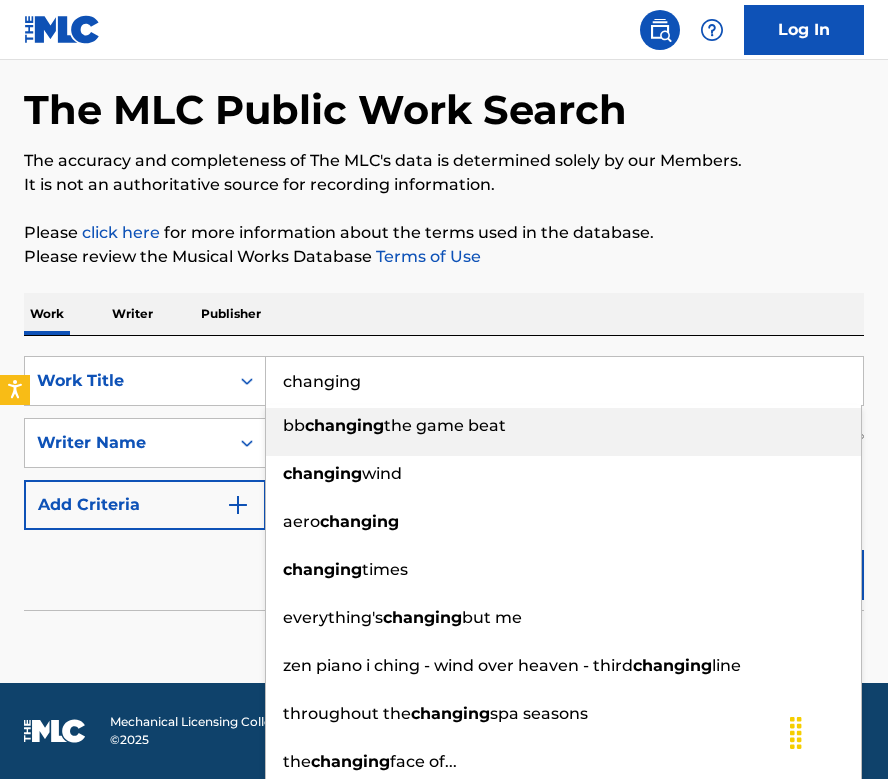 click on "changing" at bounding box center (564, 381) 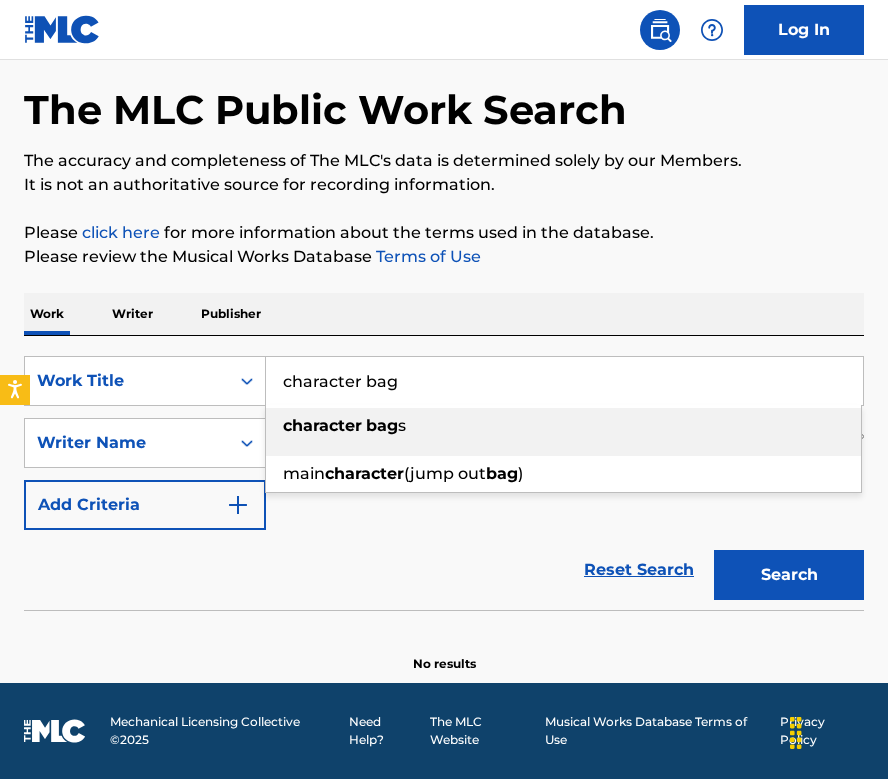 click on "Work Writer Publisher" at bounding box center (444, 314) 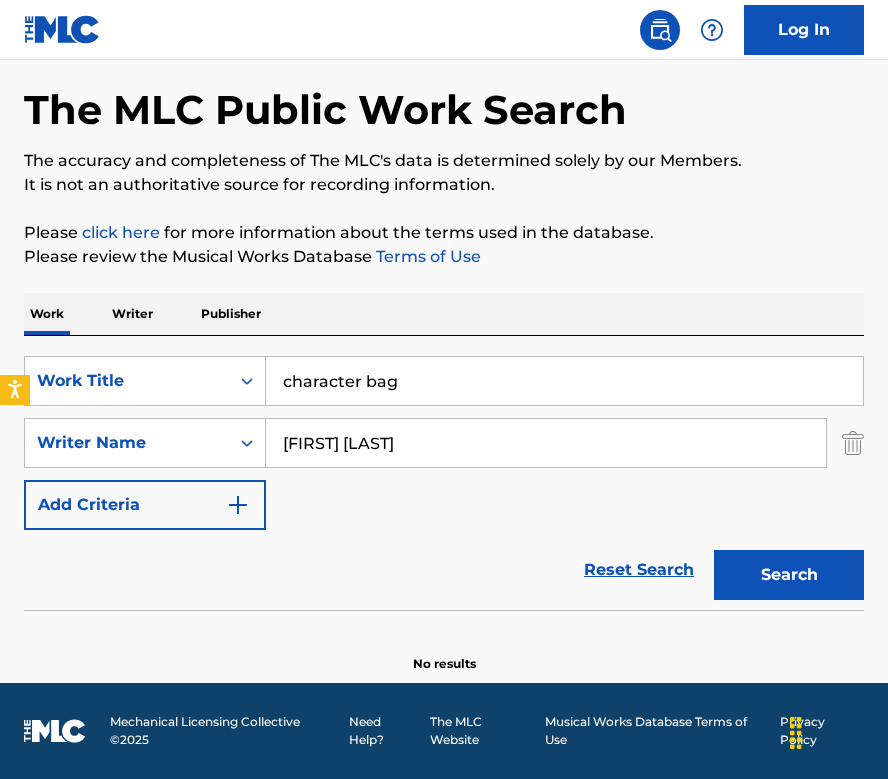 click on "Search" at bounding box center (789, 575) 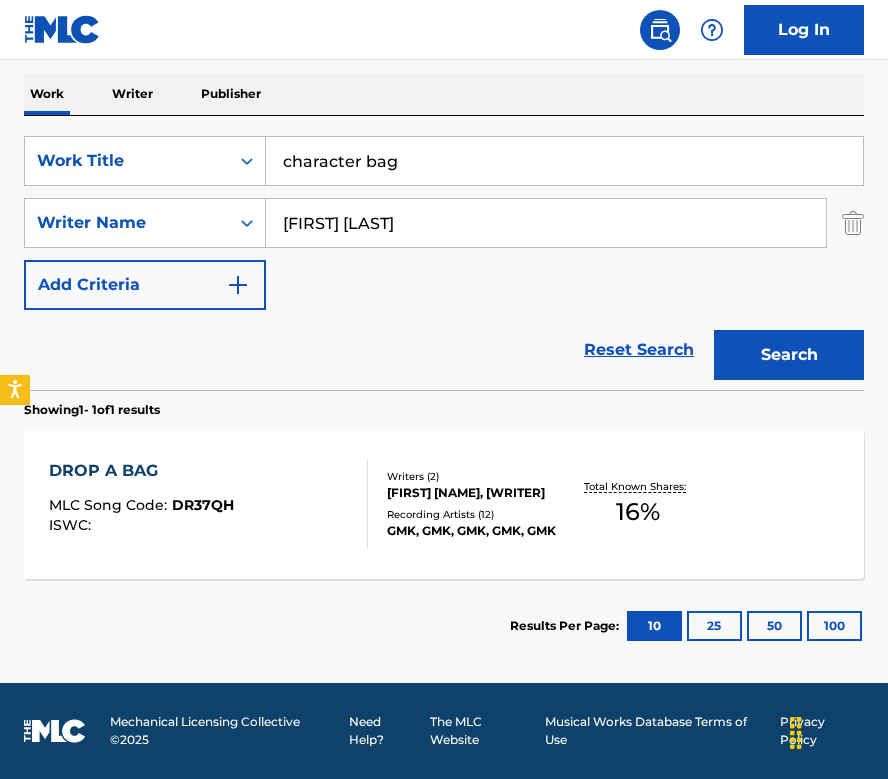 scroll, scrollTop: 95, scrollLeft: 0, axis: vertical 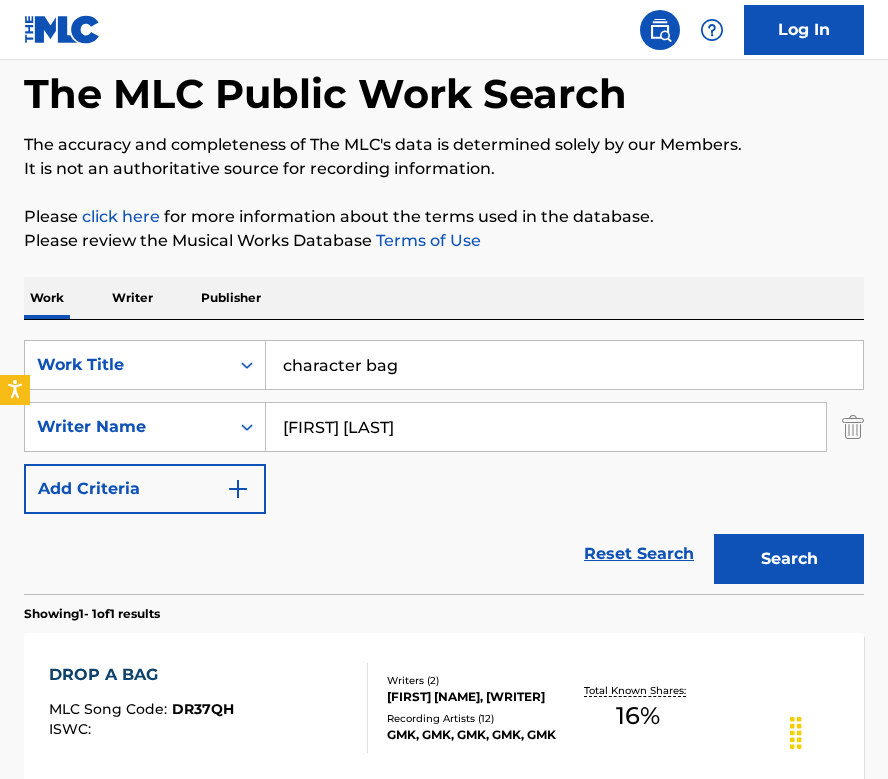 click on "character bag" at bounding box center (564, 365) 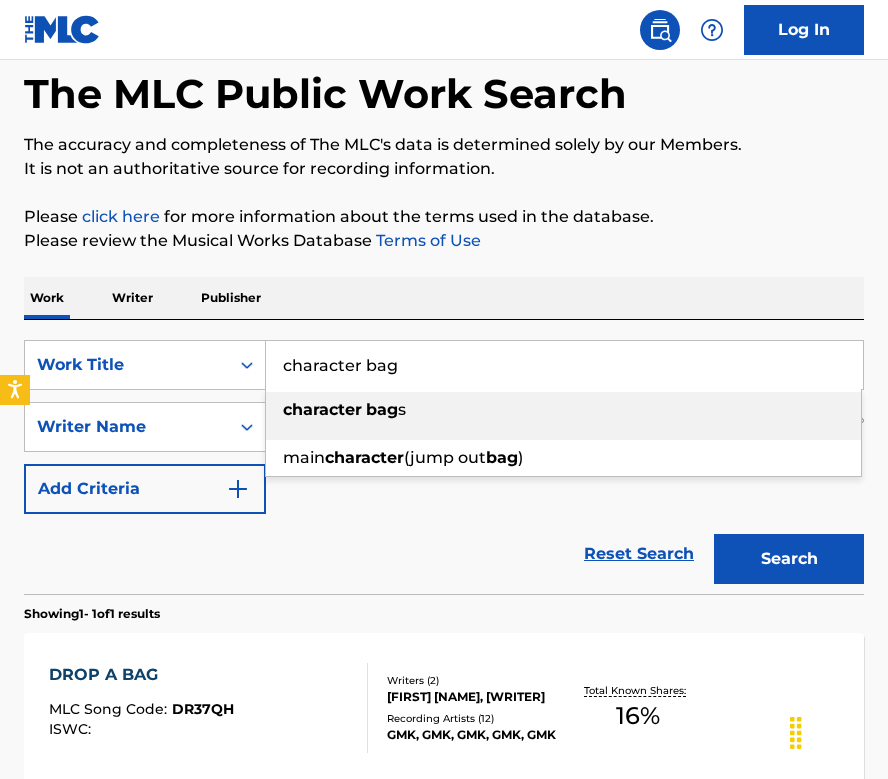 click on "character bag" at bounding box center (564, 365) 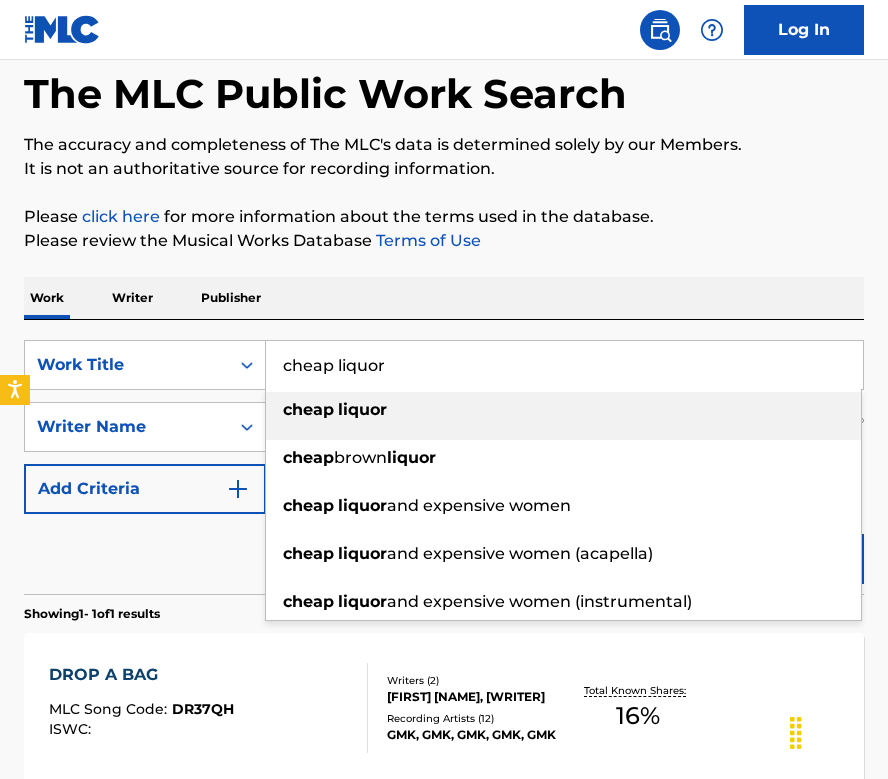 type on "cheap liquor" 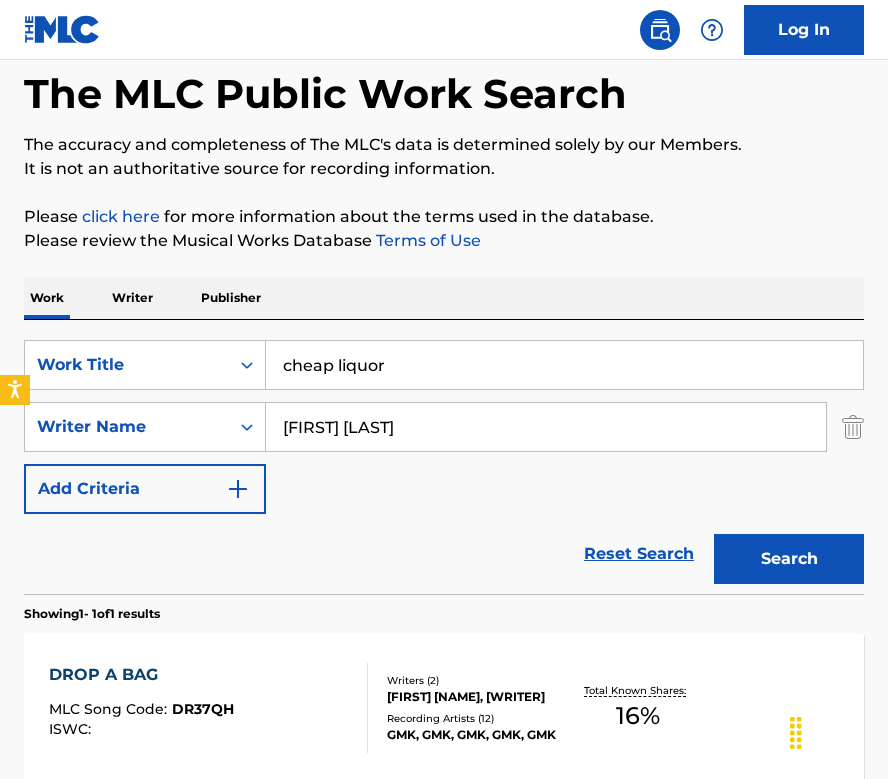click on "Search" at bounding box center (789, 559) 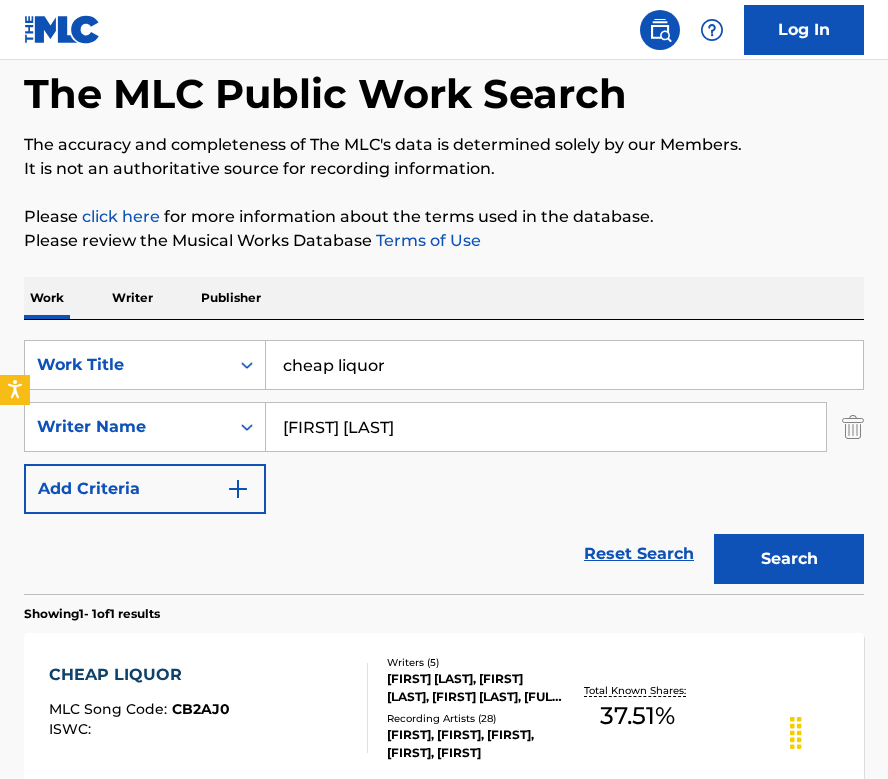 click on "ISWC :" at bounding box center (139, 729) 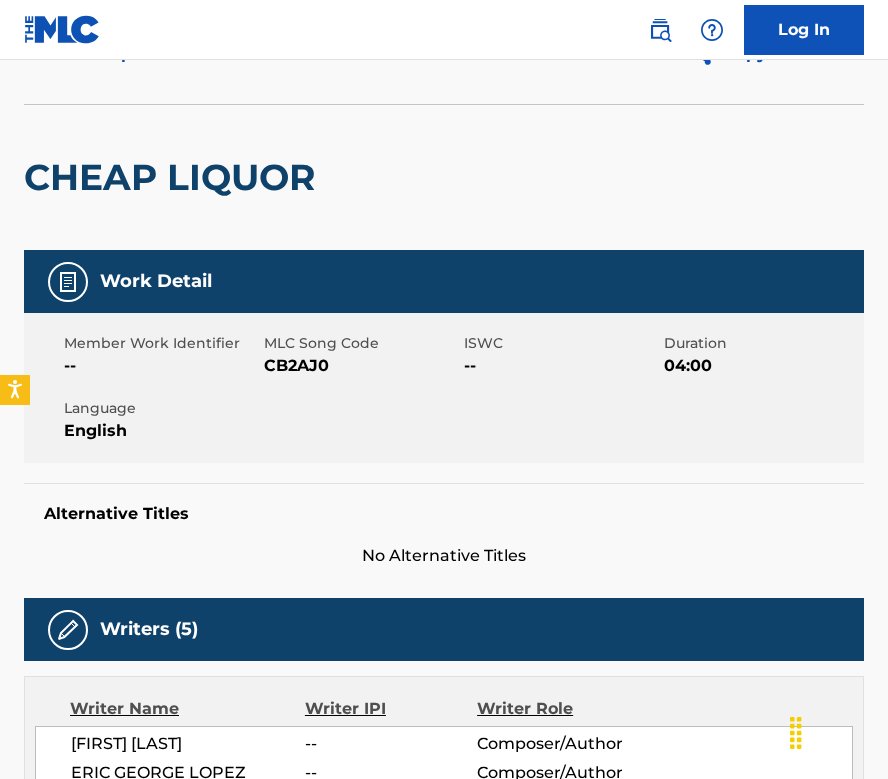 scroll, scrollTop: 0, scrollLeft: 0, axis: both 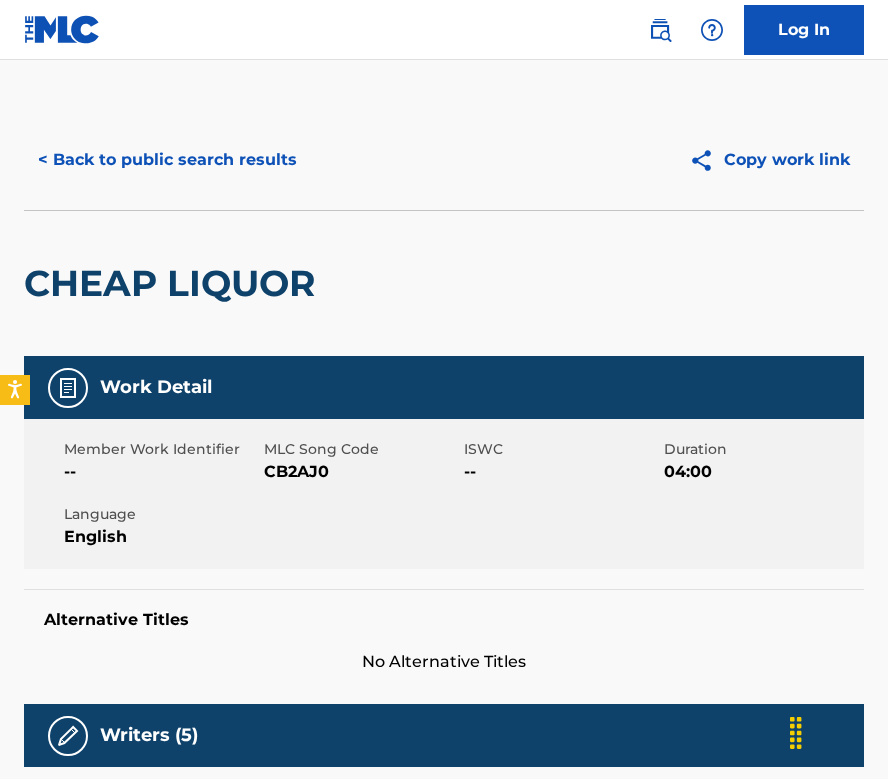 click on "< Back to public search results" at bounding box center (167, 160) 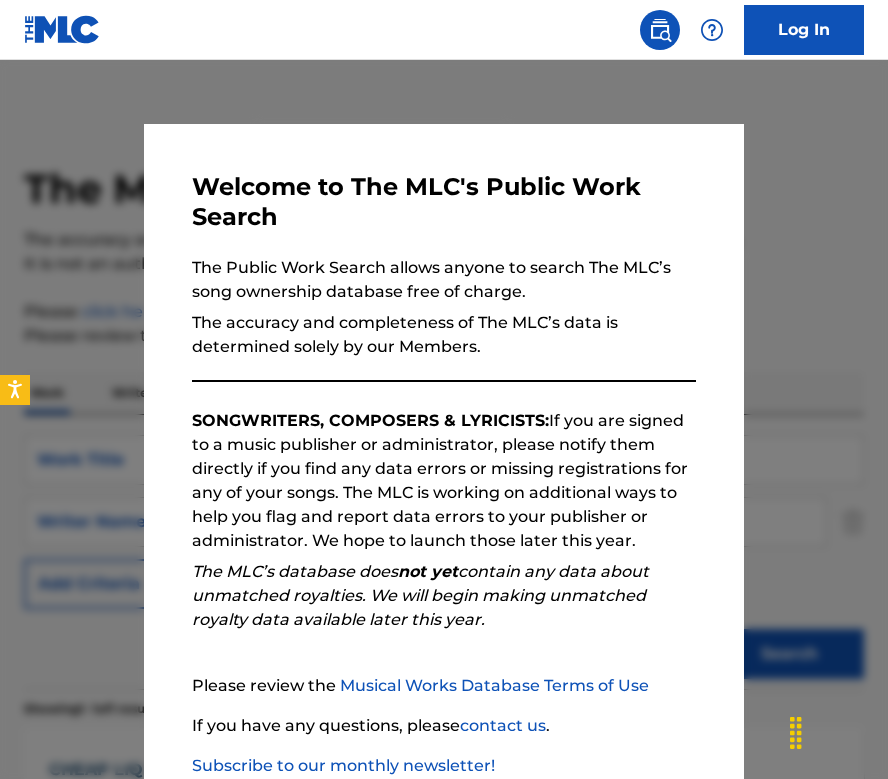 scroll, scrollTop: 95, scrollLeft: 0, axis: vertical 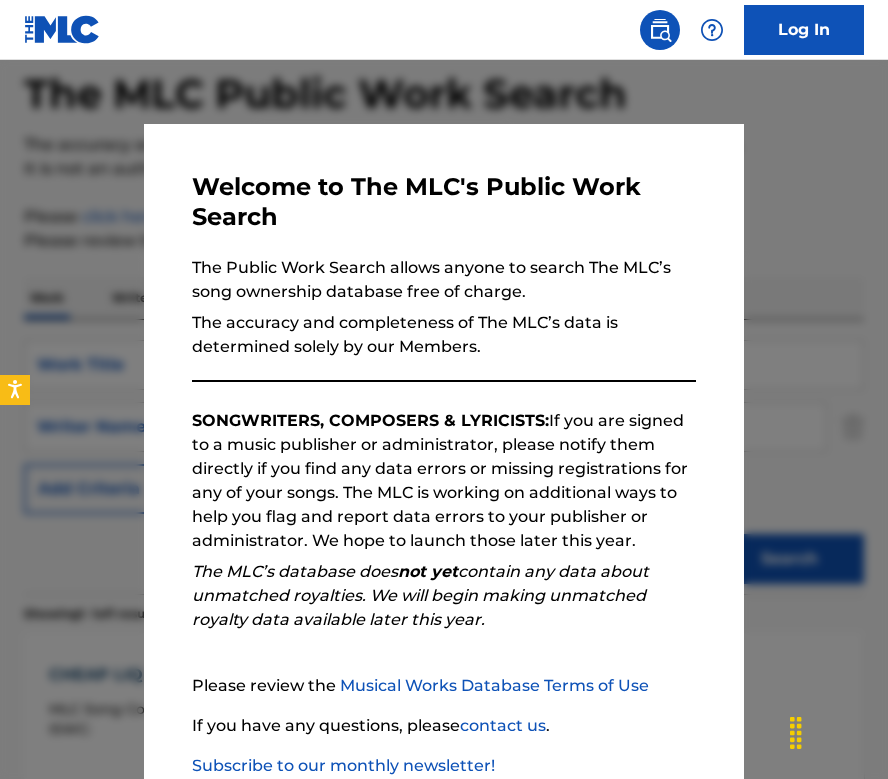 click at bounding box center (444, 449) 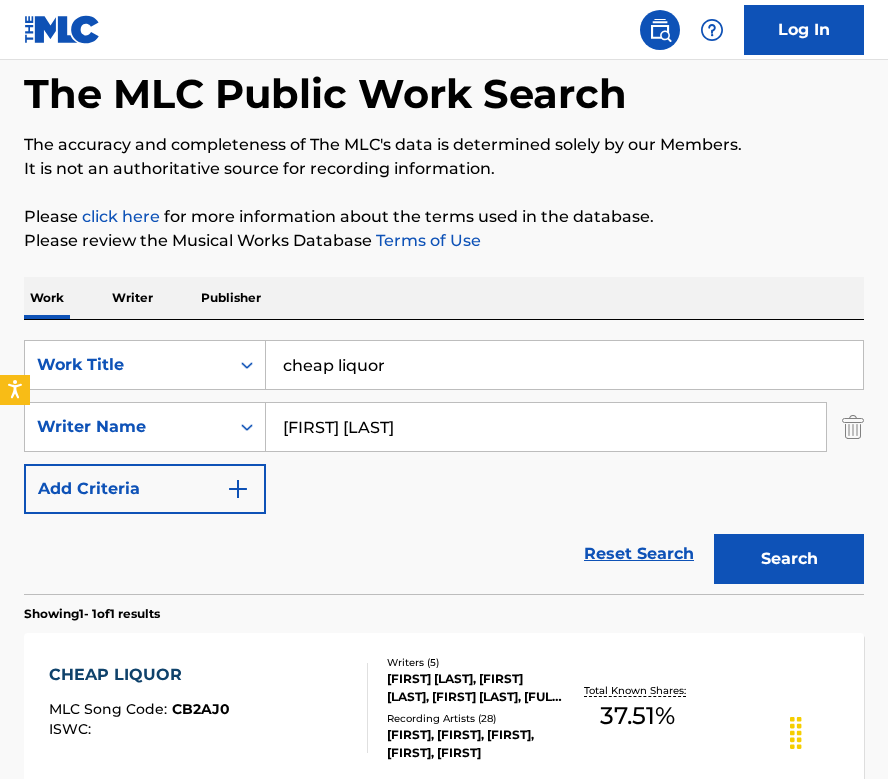 click on "cheap liquor" at bounding box center (564, 365) 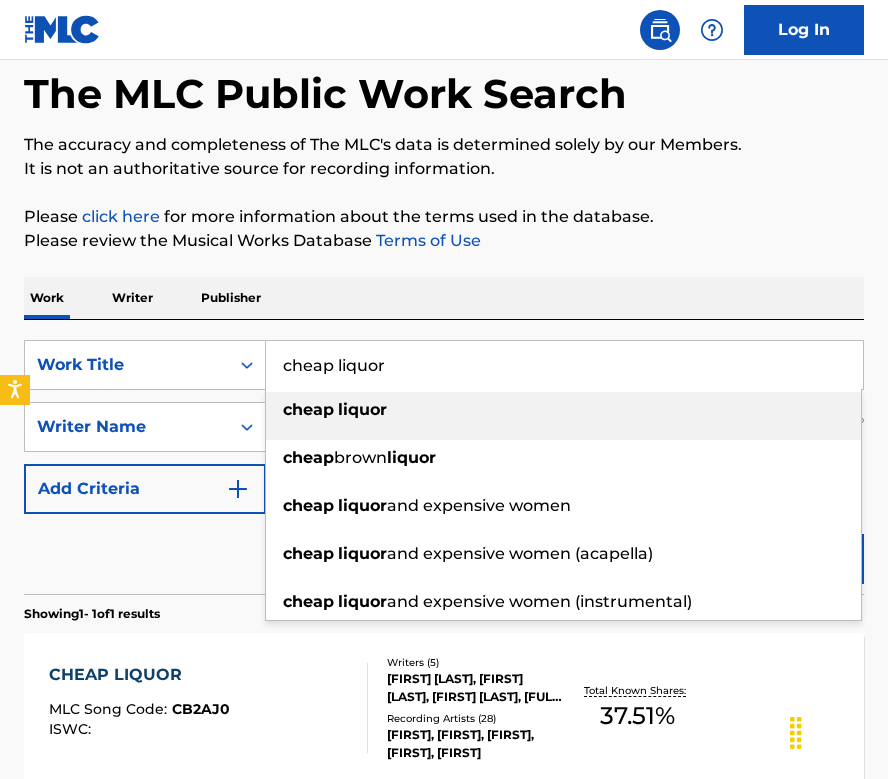 click on "cheap liquor" at bounding box center (564, 365) 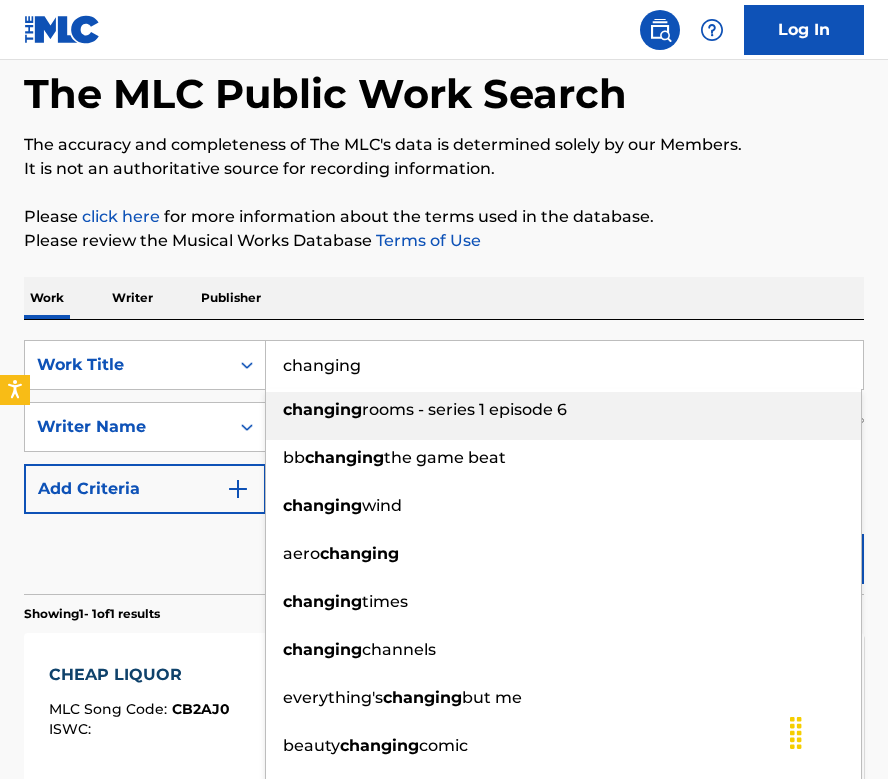 click on "Work Writer Publisher" at bounding box center (444, 298) 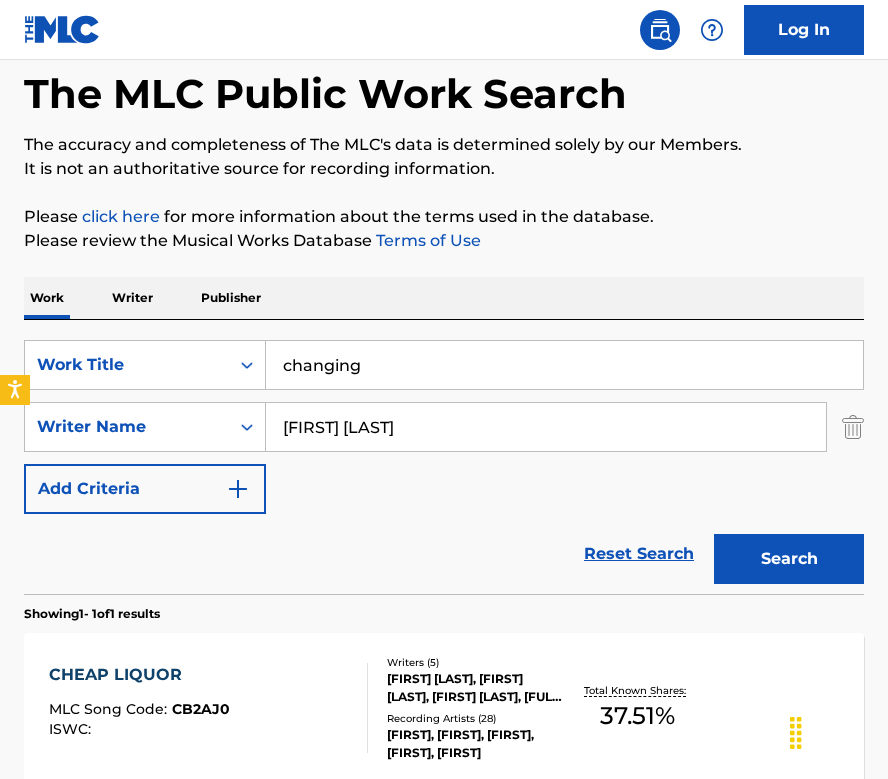 click on "Search" at bounding box center (789, 559) 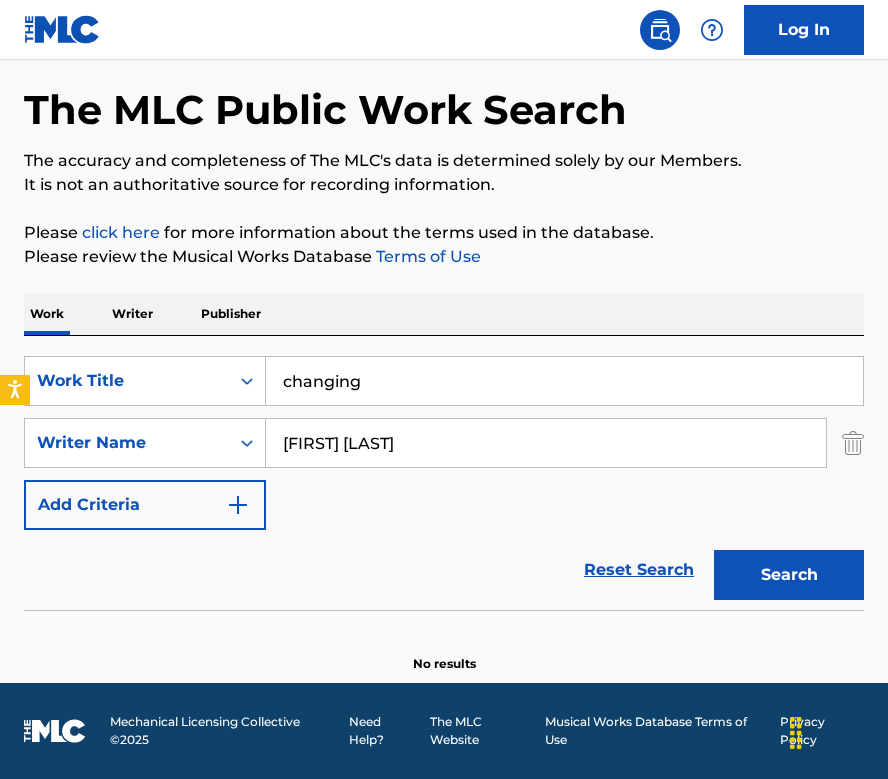 scroll, scrollTop: 79, scrollLeft: 0, axis: vertical 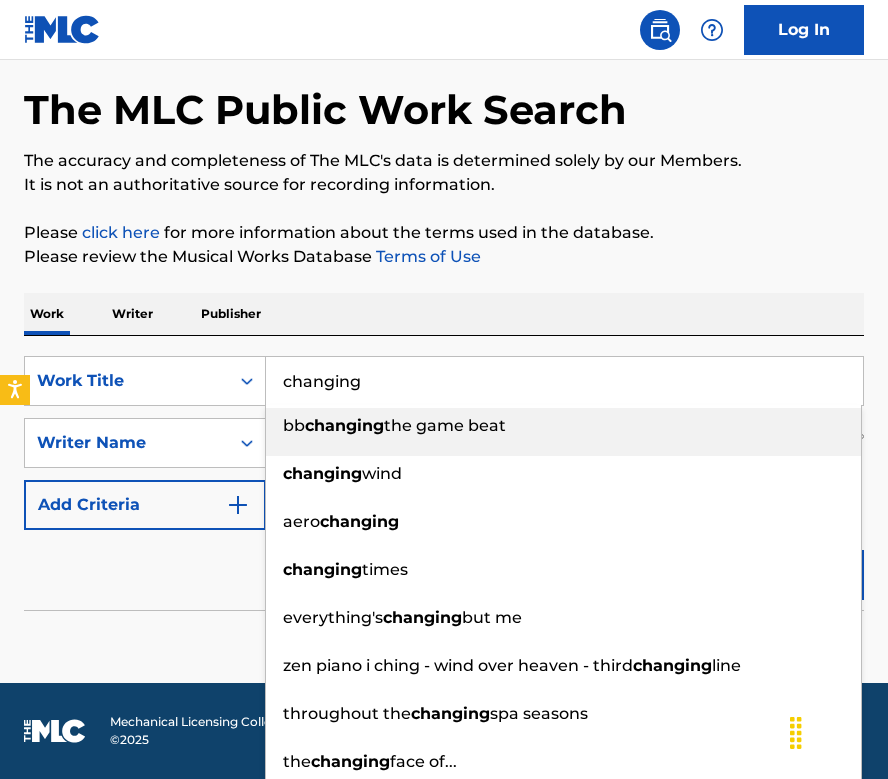 click on "changing" at bounding box center (564, 381) 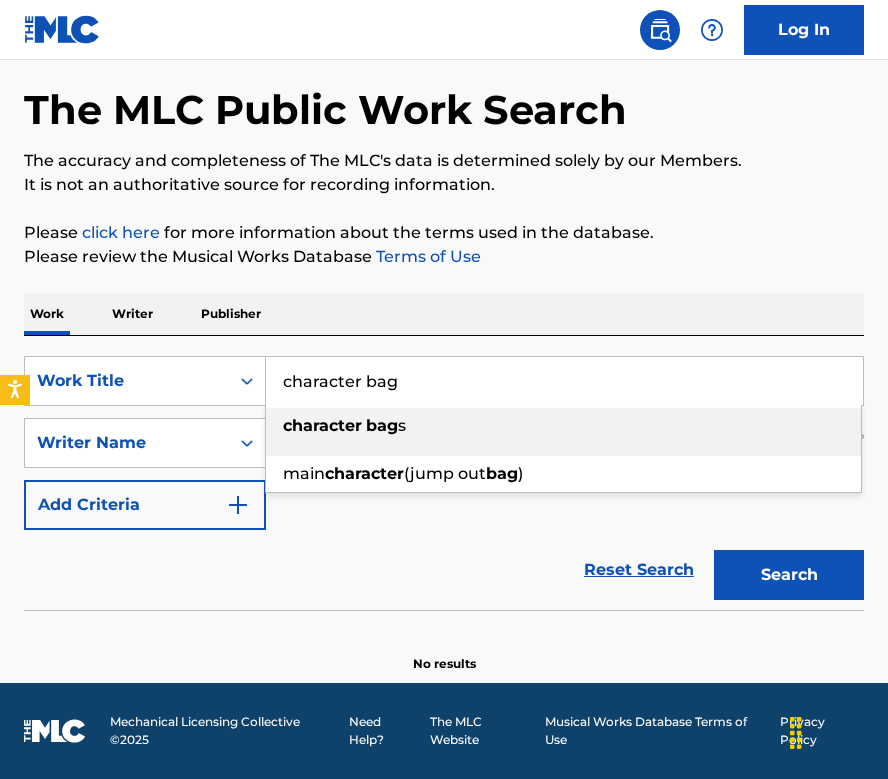 click on "Work Writer Publisher" at bounding box center (444, 314) 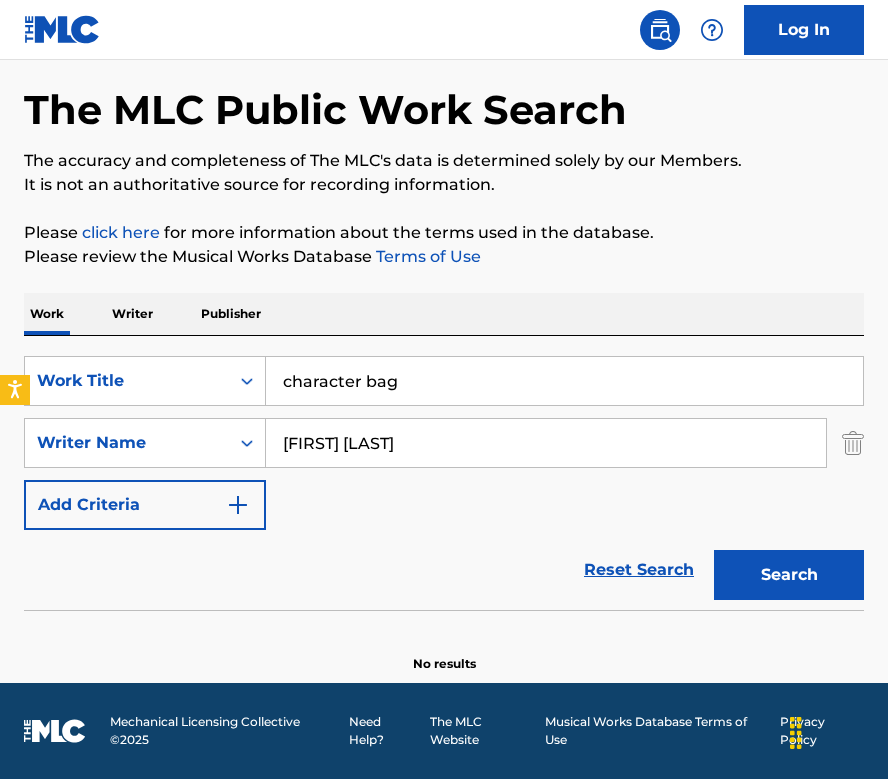 click on "Search" at bounding box center (789, 575) 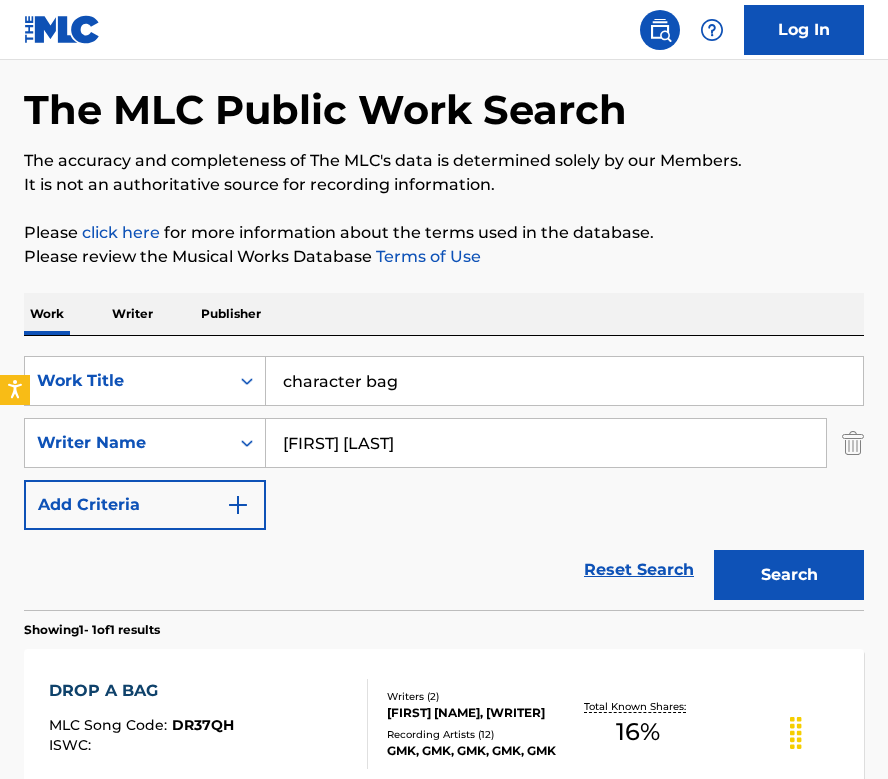 click on "character bag" at bounding box center [564, 381] 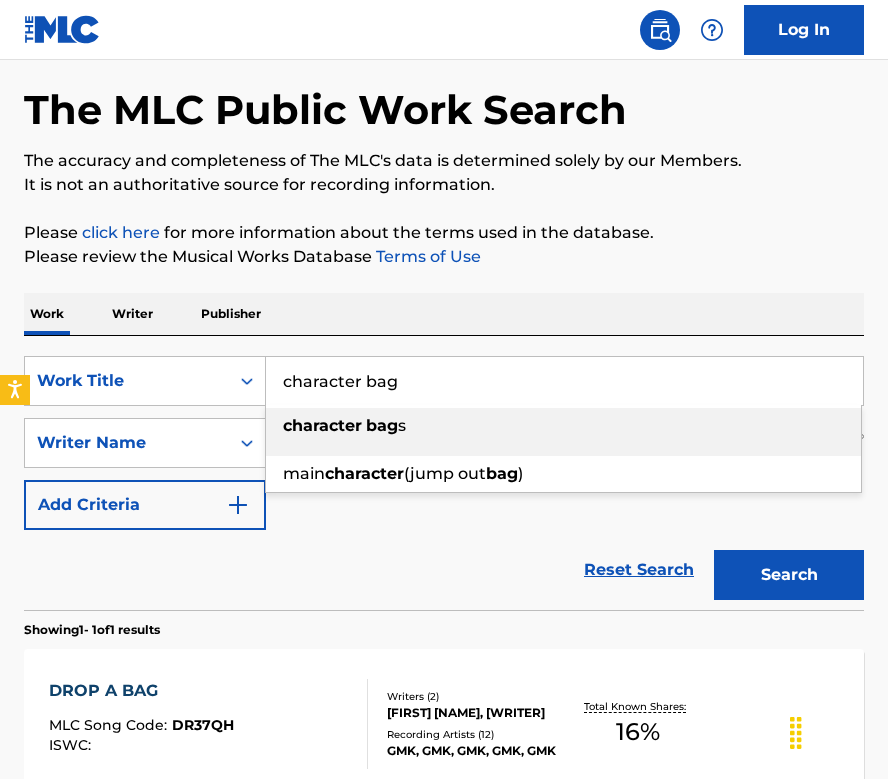 click on "character bag" at bounding box center [564, 381] 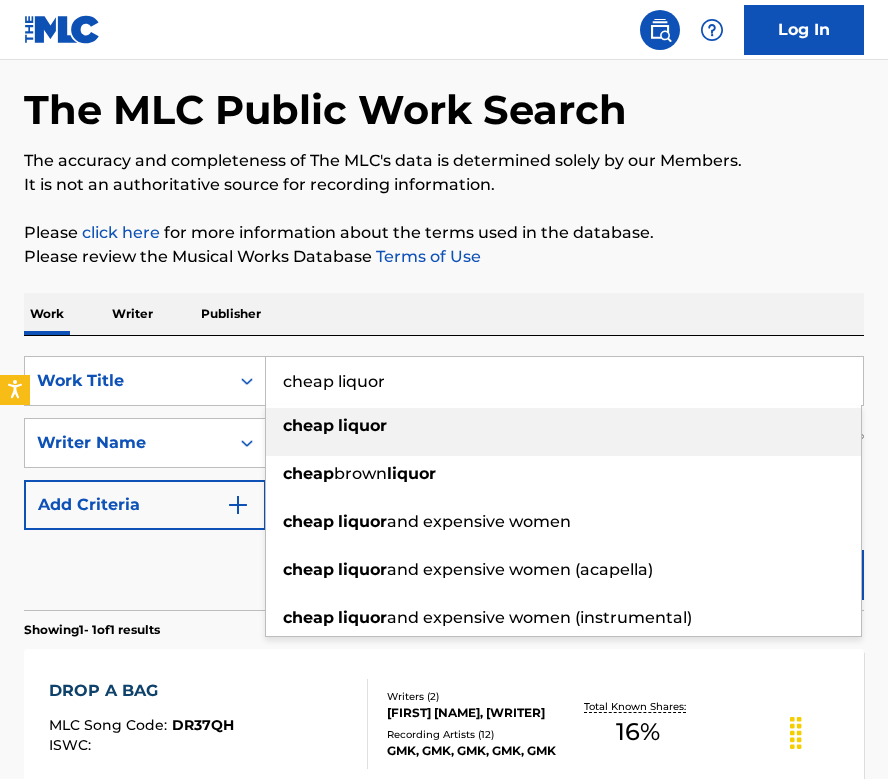 type on "cheap liquor" 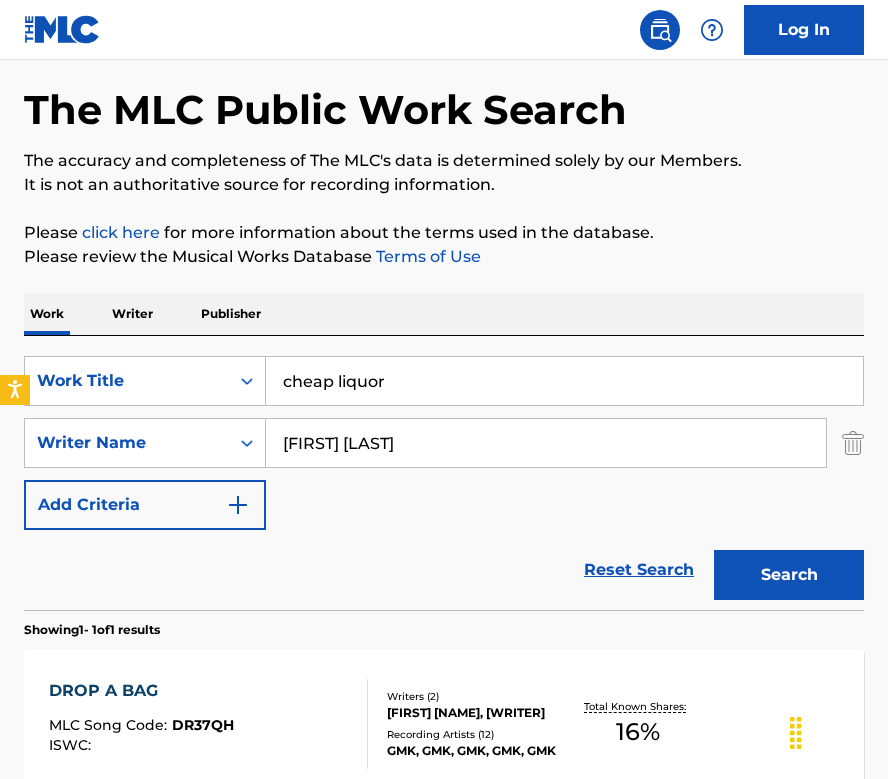 click on "Search" at bounding box center [789, 575] 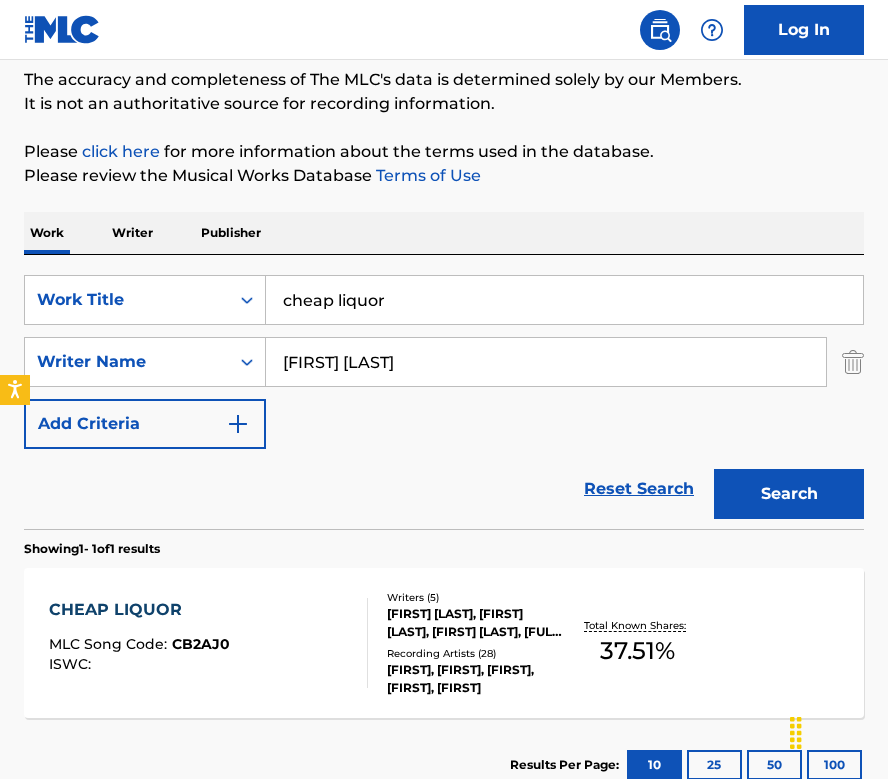 scroll, scrollTop: 278, scrollLeft: 0, axis: vertical 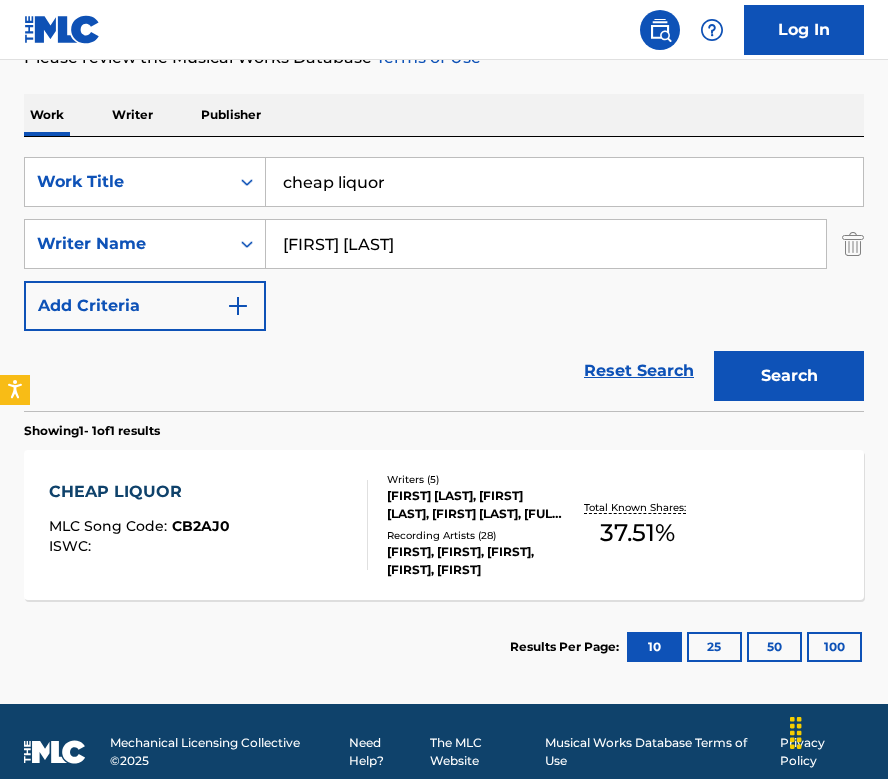 click on "CHEAP LIQUOR MLC Song Code : CB2AJ0 ISWC :" at bounding box center (208, 525) 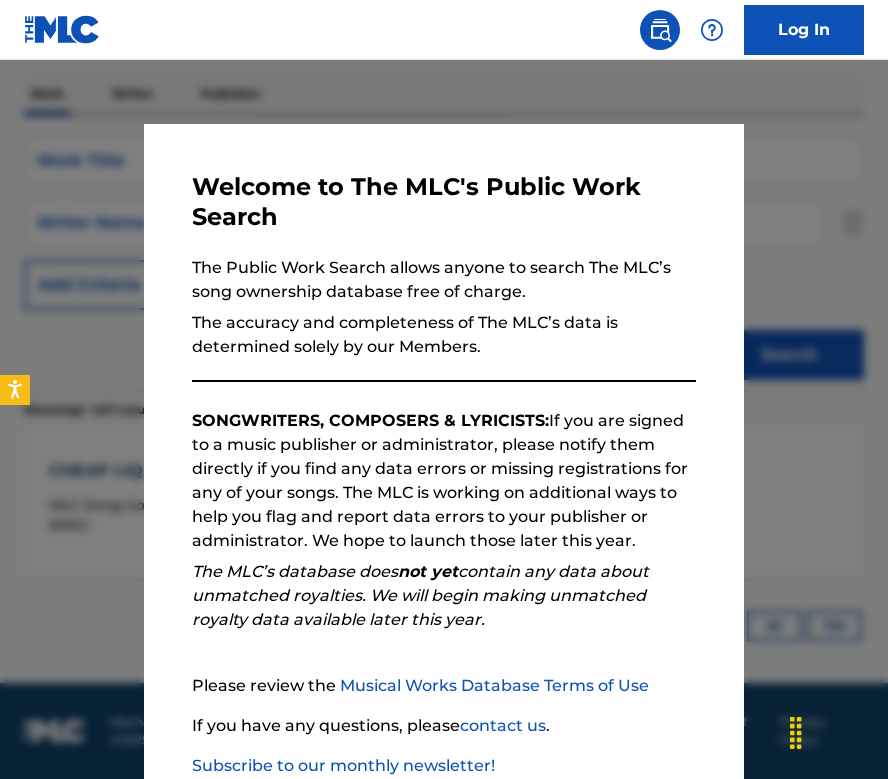 scroll, scrollTop: 299, scrollLeft: 0, axis: vertical 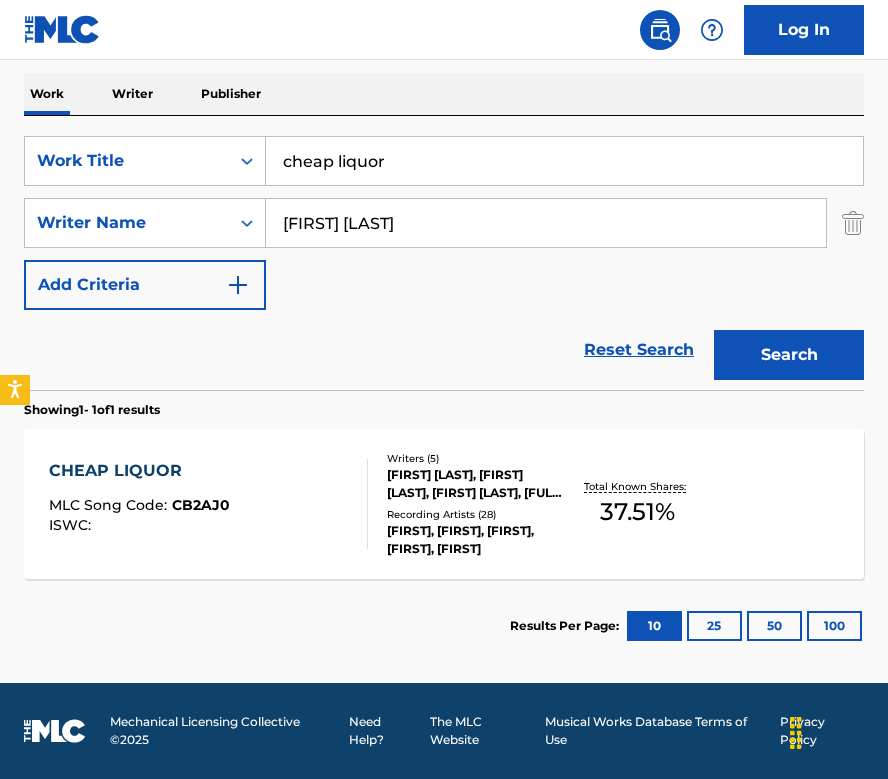 click on "cheap liquor" at bounding box center [564, 161] 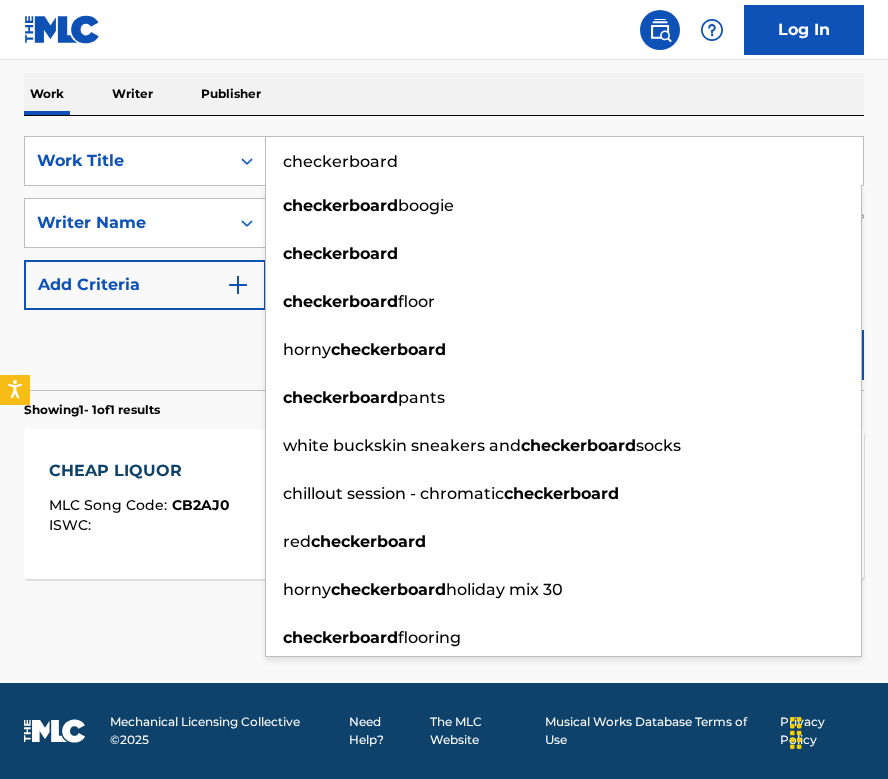click on "Work Writer Publisher" at bounding box center (444, 94) 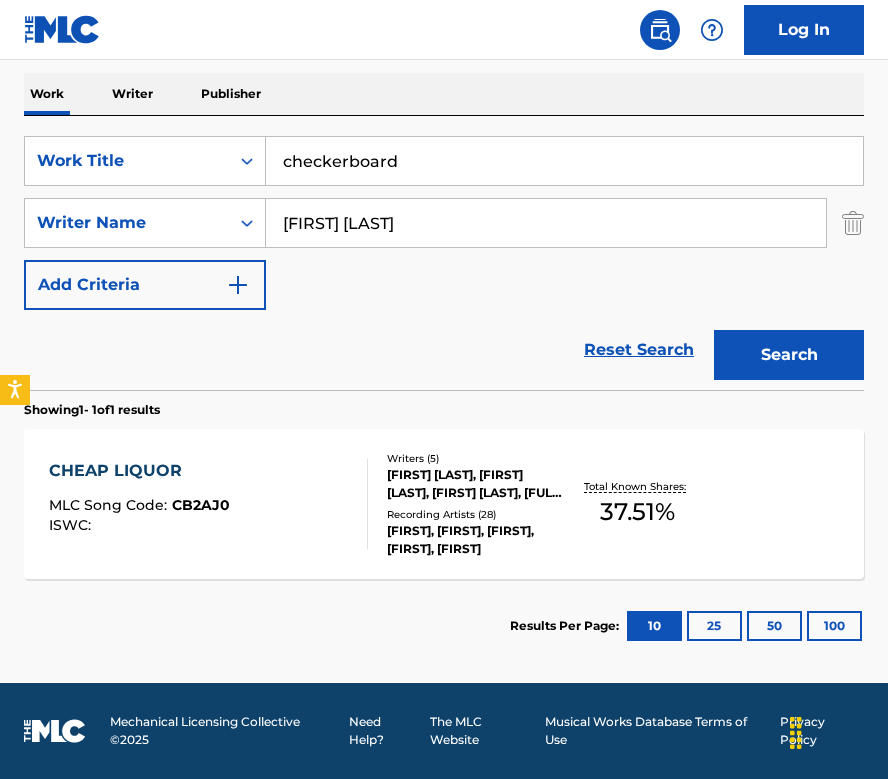 click on "Search" at bounding box center [789, 355] 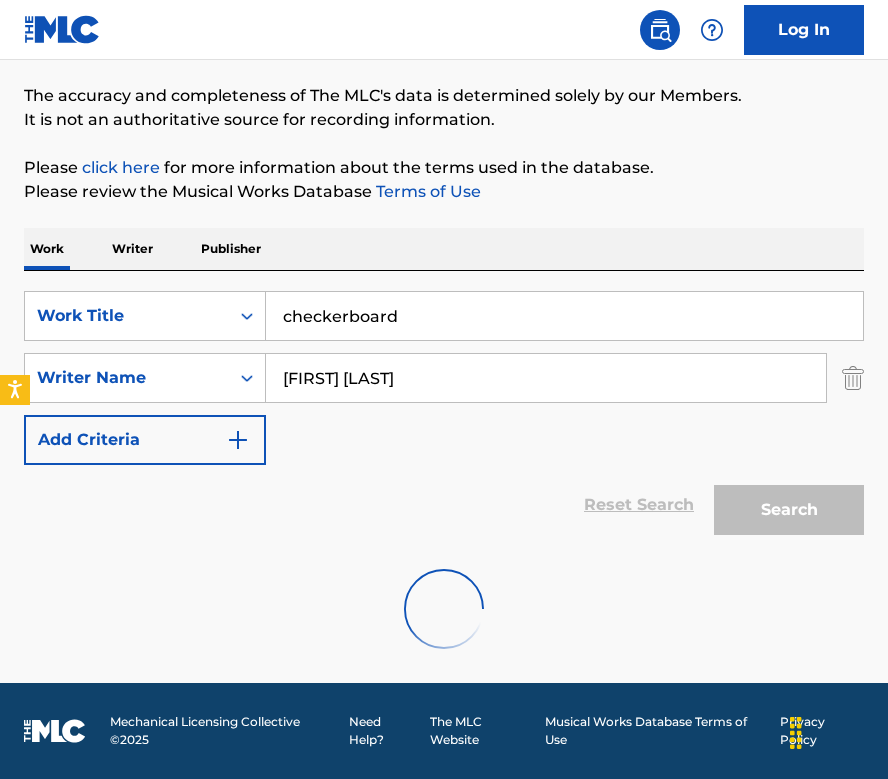 scroll, scrollTop: 79, scrollLeft: 0, axis: vertical 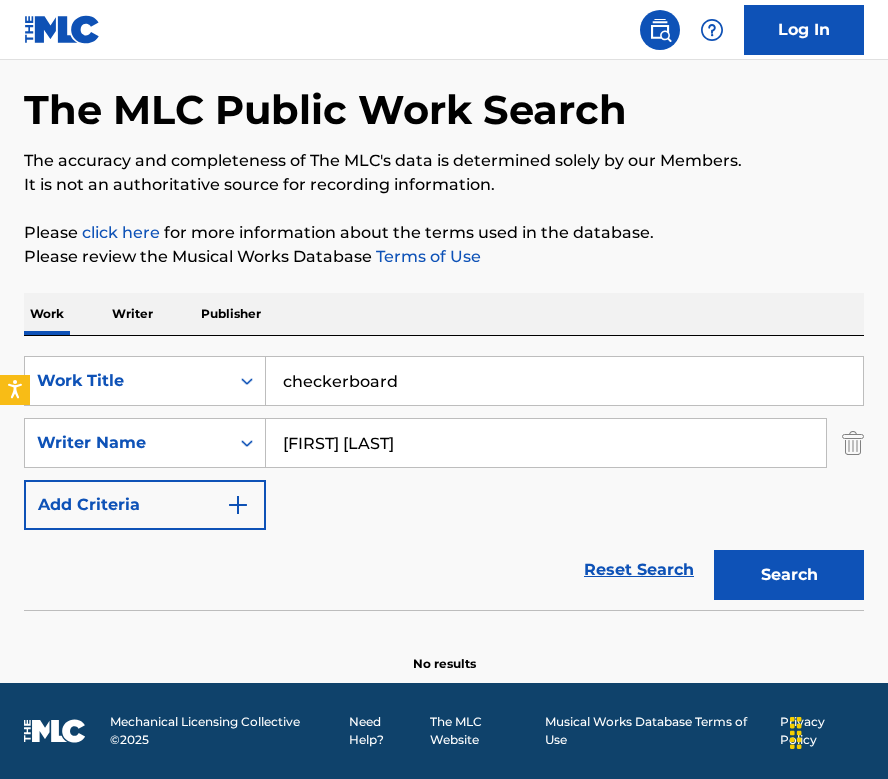 click on "checkerboard" at bounding box center (564, 381) 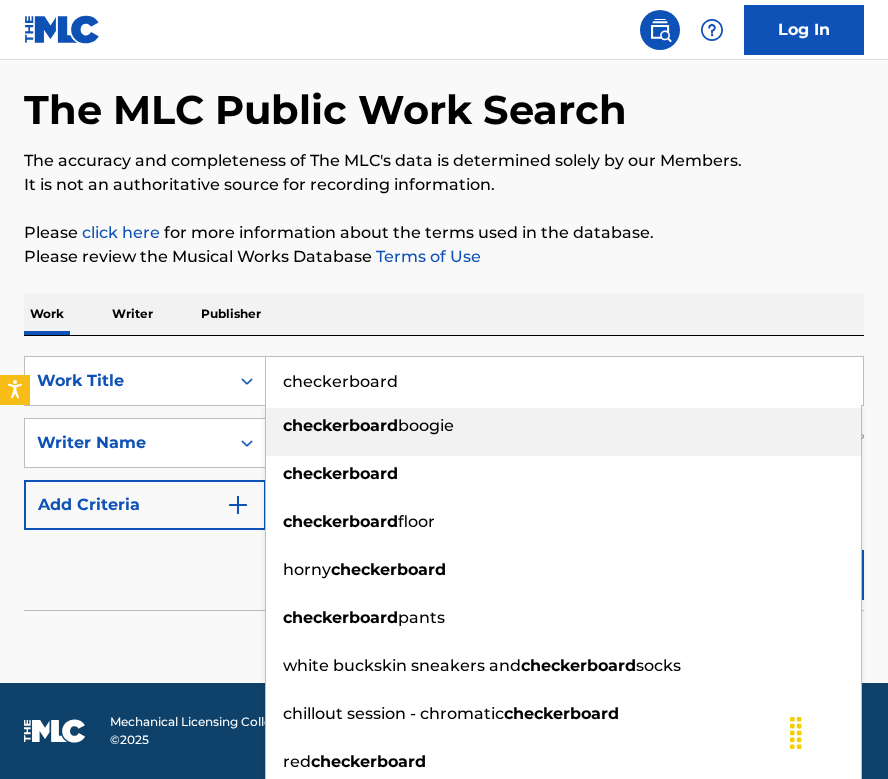 click on "checkerboard" at bounding box center (564, 381) 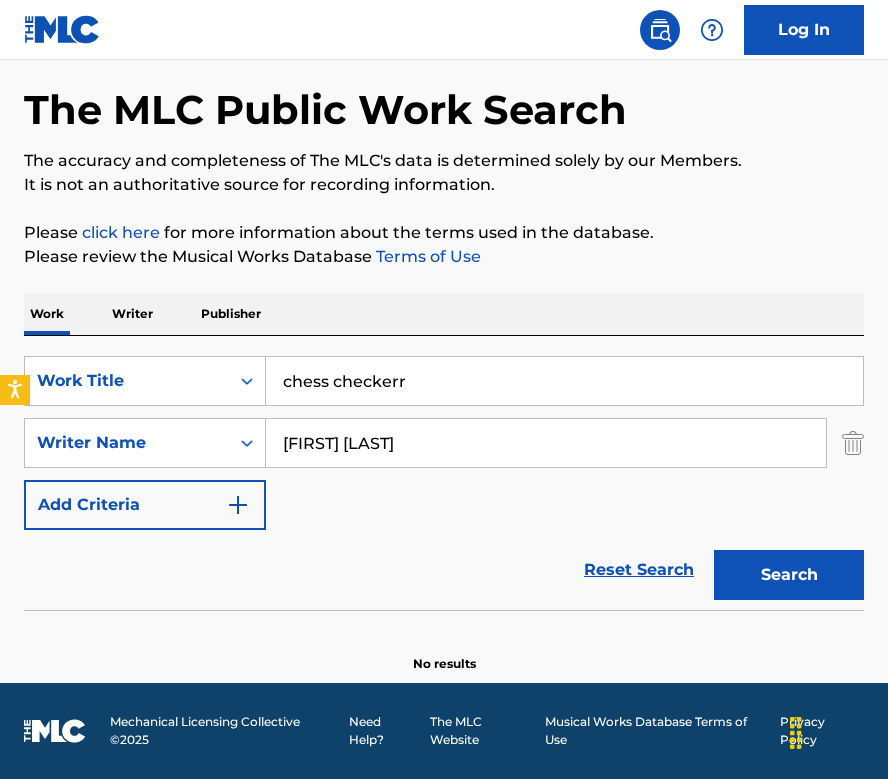 type on "chess checkerr" 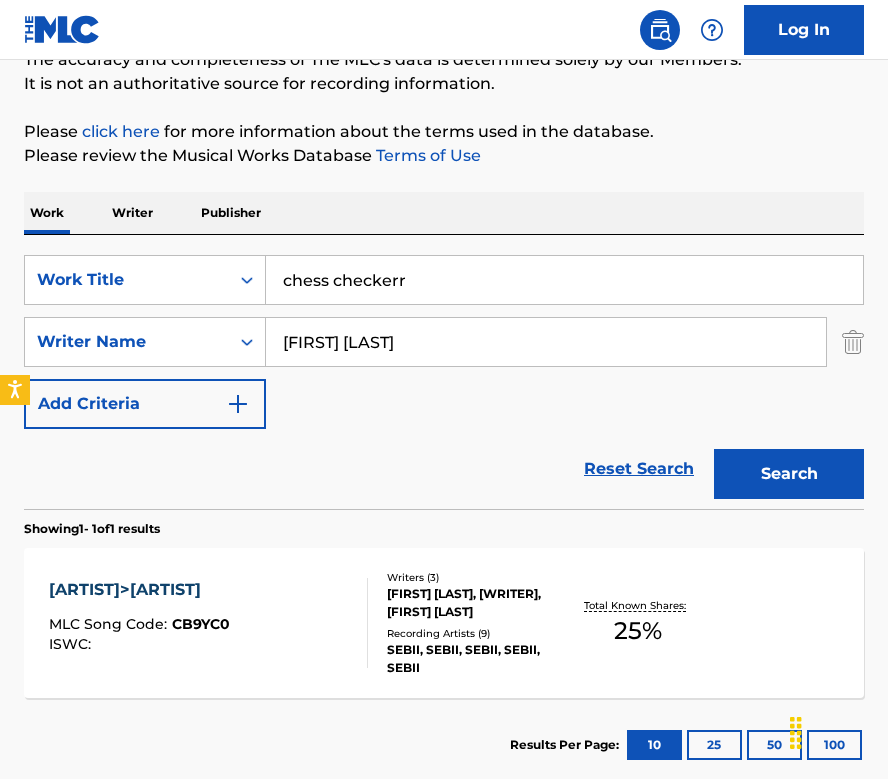 scroll, scrollTop: 199, scrollLeft: 0, axis: vertical 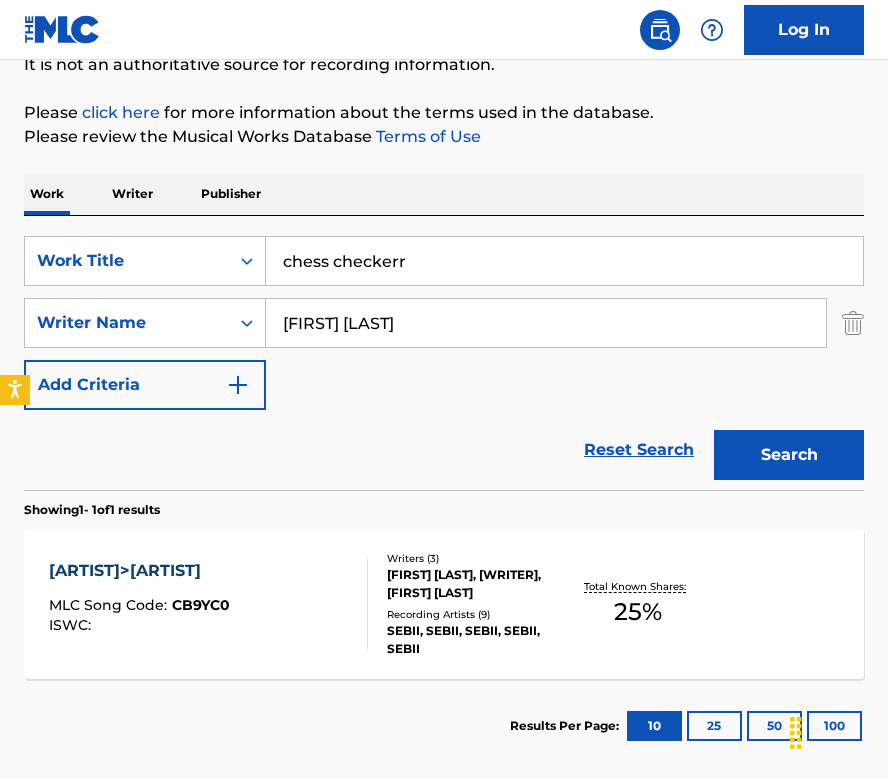 click on "[ARTIST]>[ARTIST]" at bounding box center (139, 571) 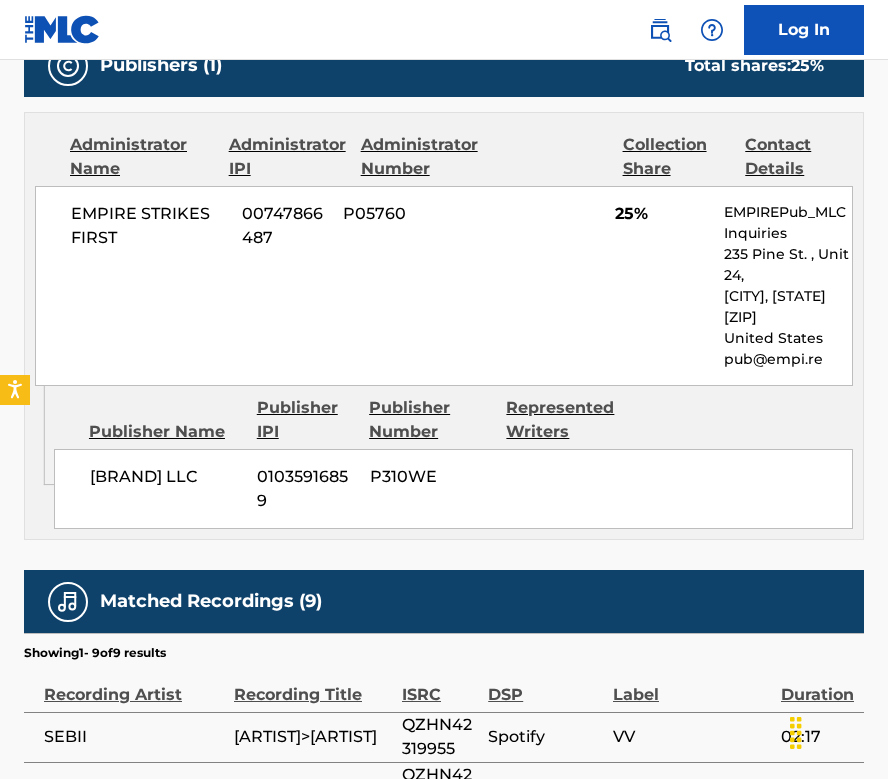 scroll, scrollTop: 948, scrollLeft: 0, axis: vertical 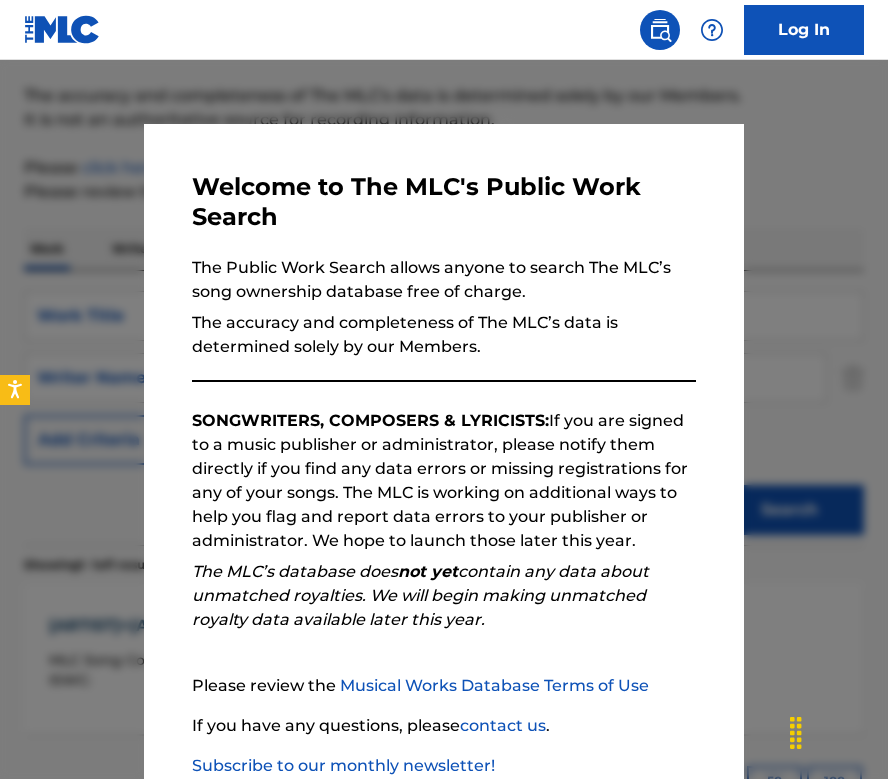 click at bounding box center [444, 449] 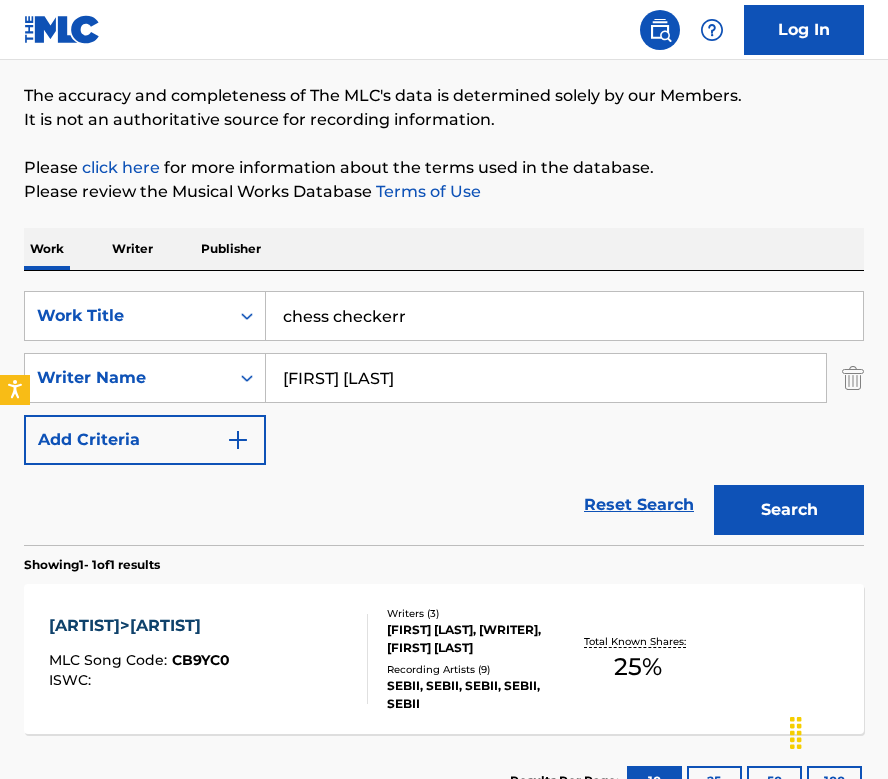 click on "chess checkerr" at bounding box center [564, 316] 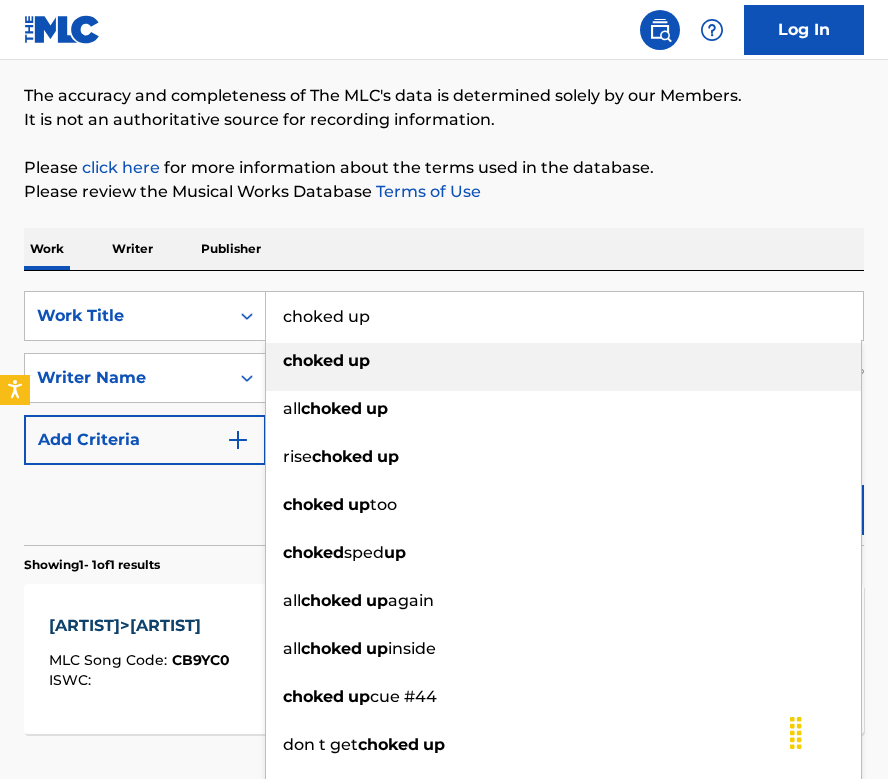 click on "Work Writer Publisher" at bounding box center [444, 249] 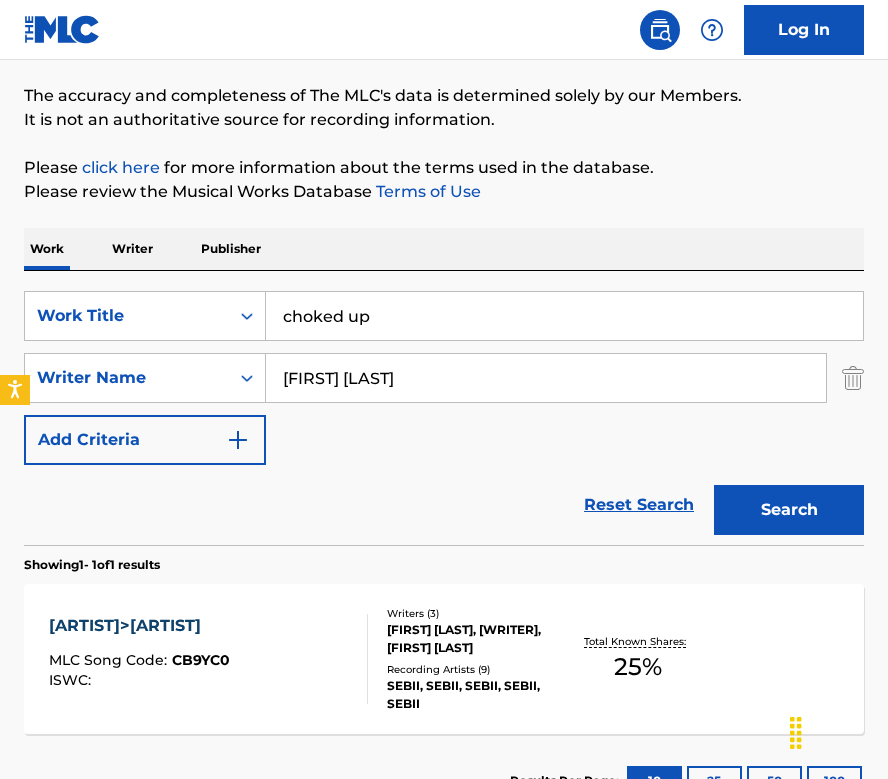 click on "Search" at bounding box center (789, 510) 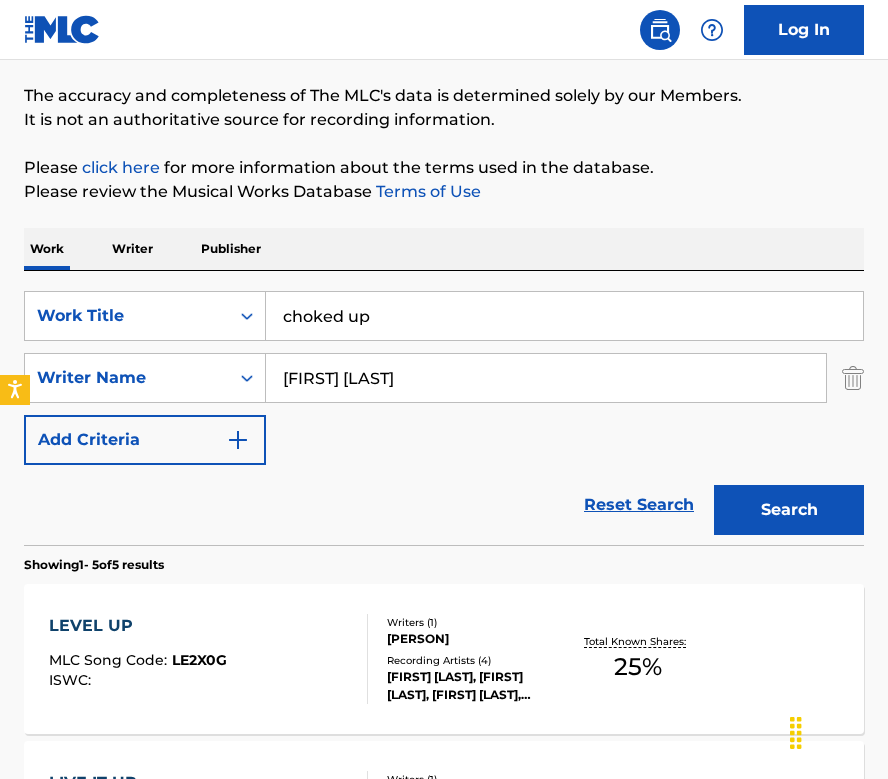 click on "choked up" at bounding box center (564, 316) 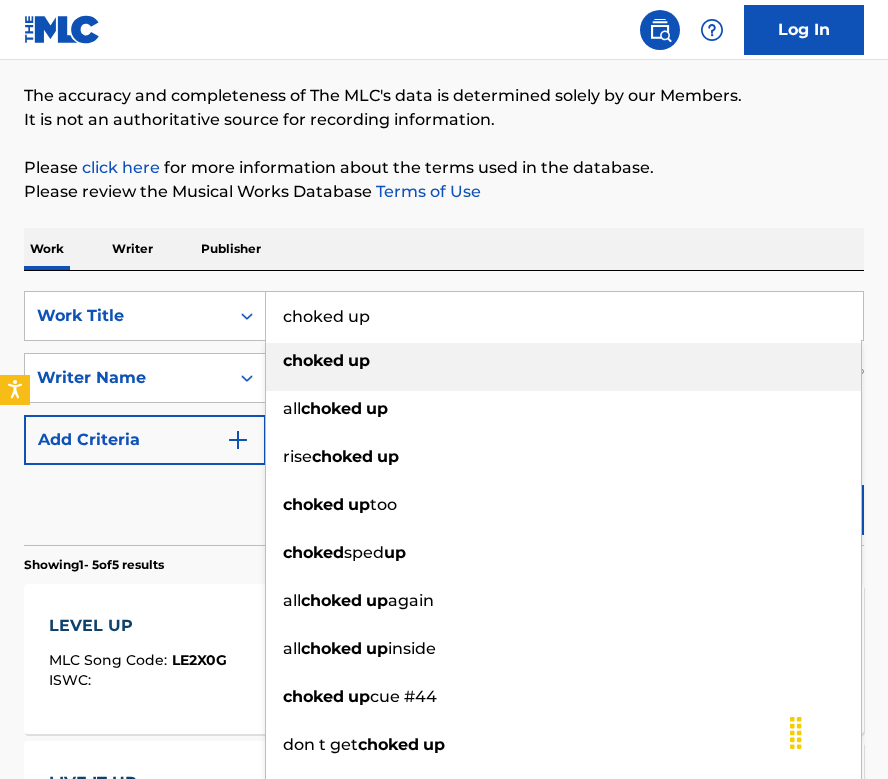 click on "choked up" at bounding box center [564, 316] 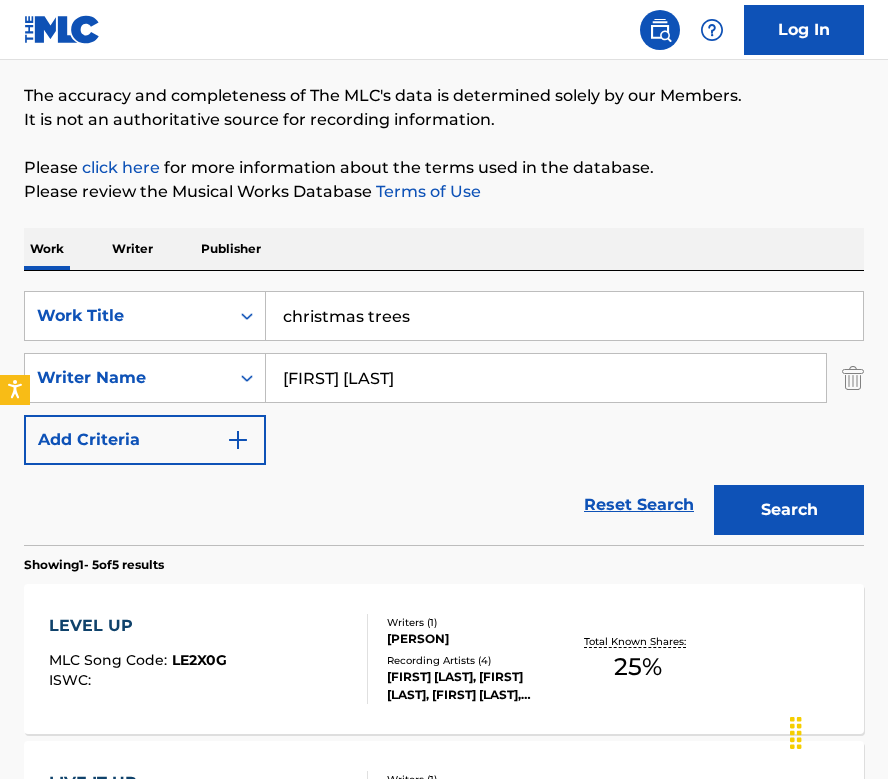 click on "Work Writer Publisher" at bounding box center [444, 249] 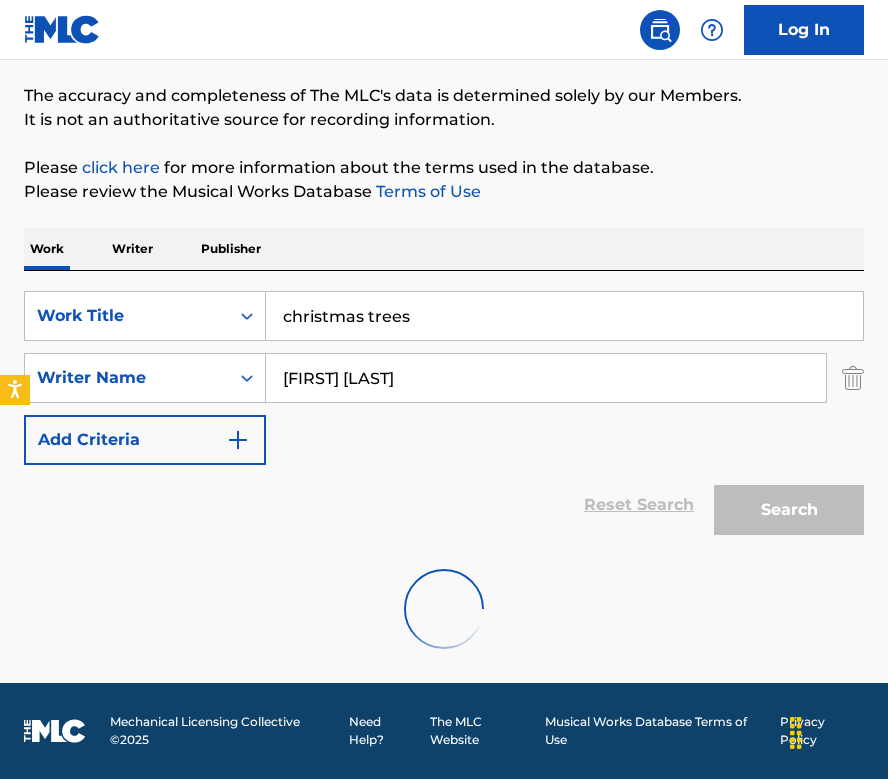 scroll, scrollTop: 79, scrollLeft: 0, axis: vertical 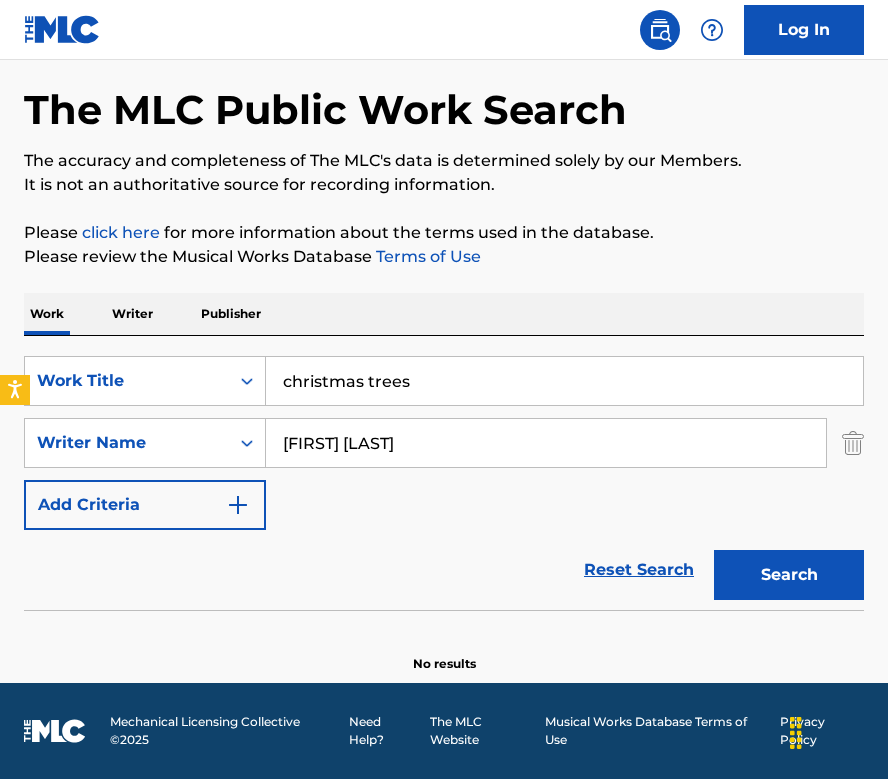 click on "christmas trees" at bounding box center (564, 381) 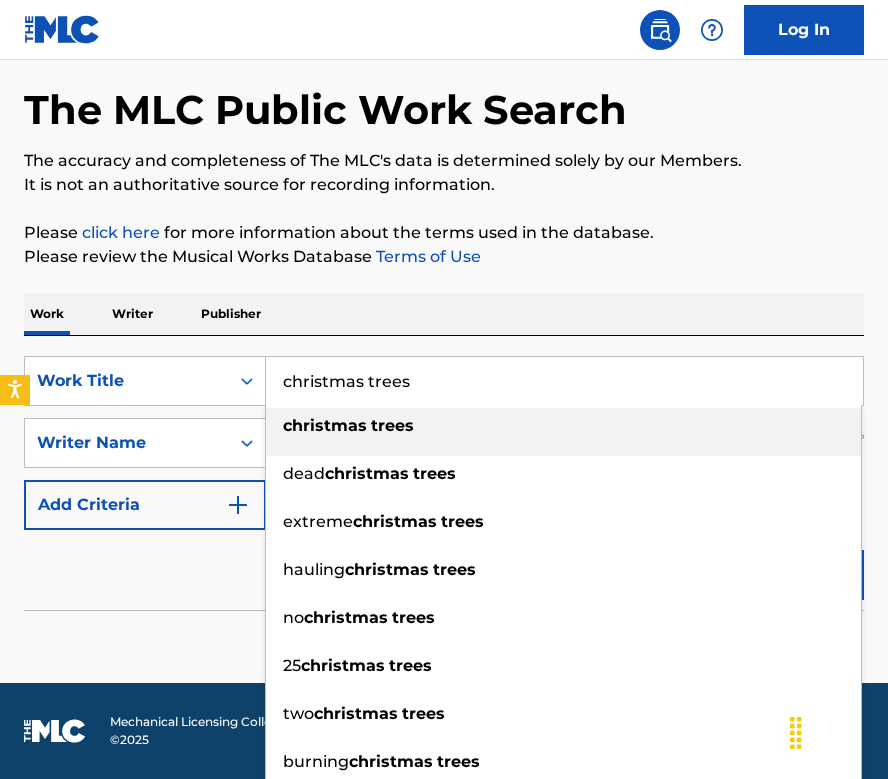 click on "christmas trees" at bounding box center (564, 381) 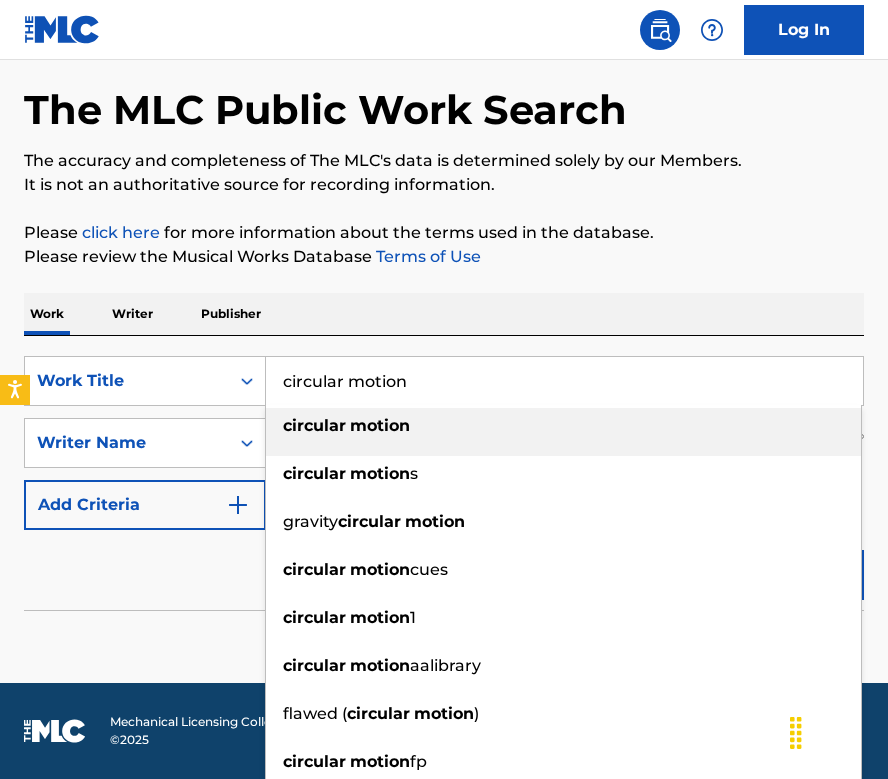 click on "The MLC Public Work Search The accuracy and completeness of The MLC's data is determined solely by our Members. It is not an authoritative source for recording information. Please   click here   for more information about the terms used in the database. Please review the Musical Works Database   Terms of Use Work Writer Publisher SearchWithCriteria72d53d98-4480-457b-ab1d-a3df7be8e403 Work Title circular motion circular   motion circular   motion s gravity  circular   motion circular   motion  cues circular   motion  1 circular   motion  aalibrary flawed ( circular   motion ) circular   motion  fp small  circular   motion mila  circular   motion SearchWithCriteria8b82276c-ae76-4d21-a9a6-f7a8712893bc Writer Name [WRITER] Add Criteria Reset Search Search No results" at bounding box center (444, 352) 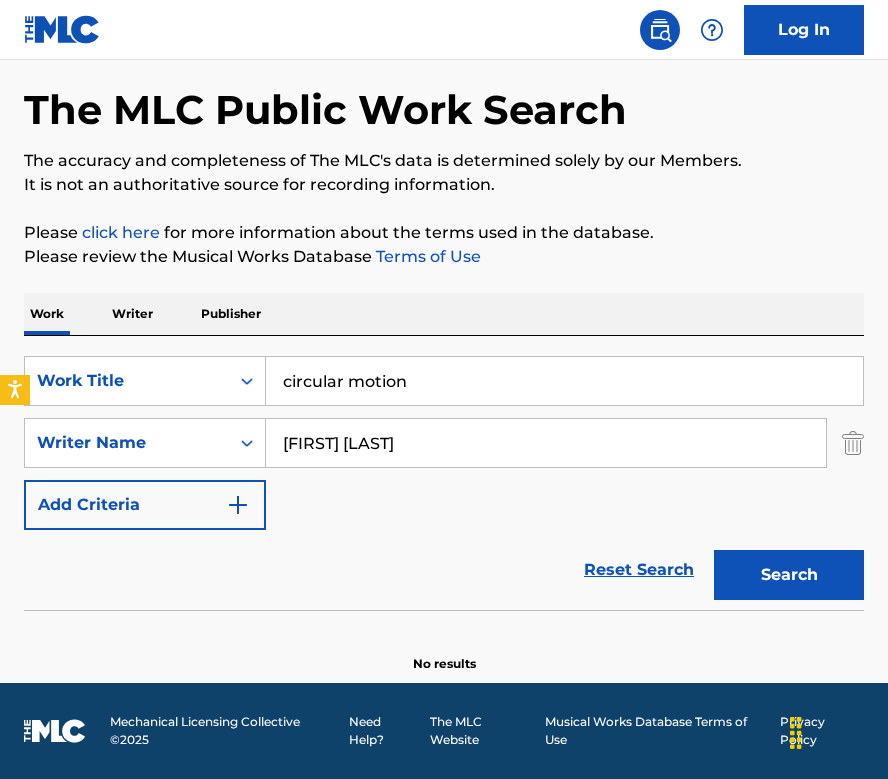 click on "Search" at bounding box center [789, 575] 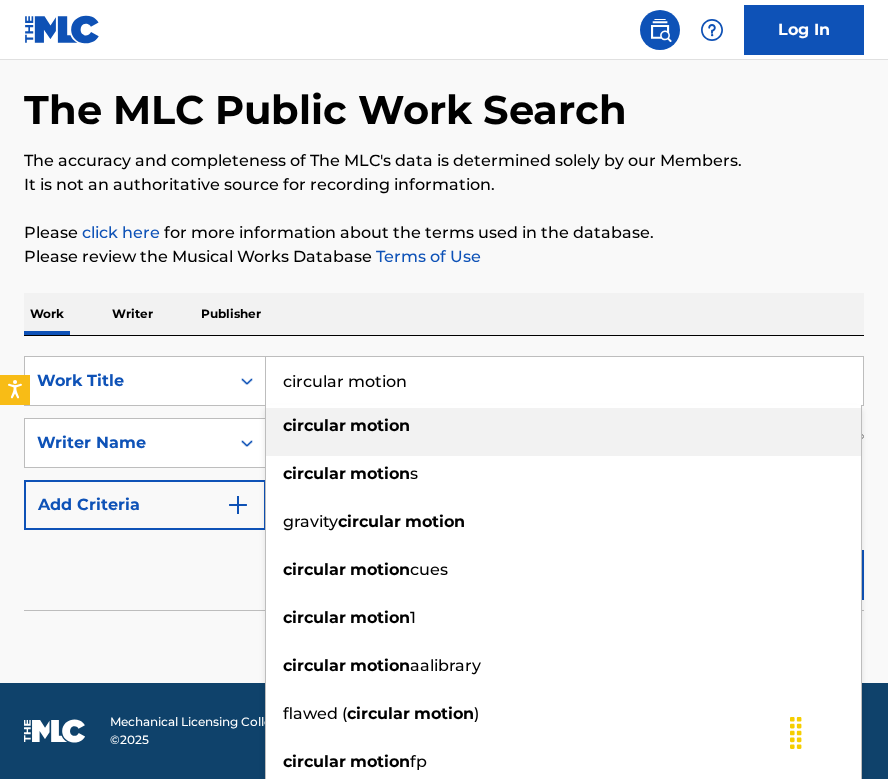 click on "circular motion" at bounding box center (564, 381) 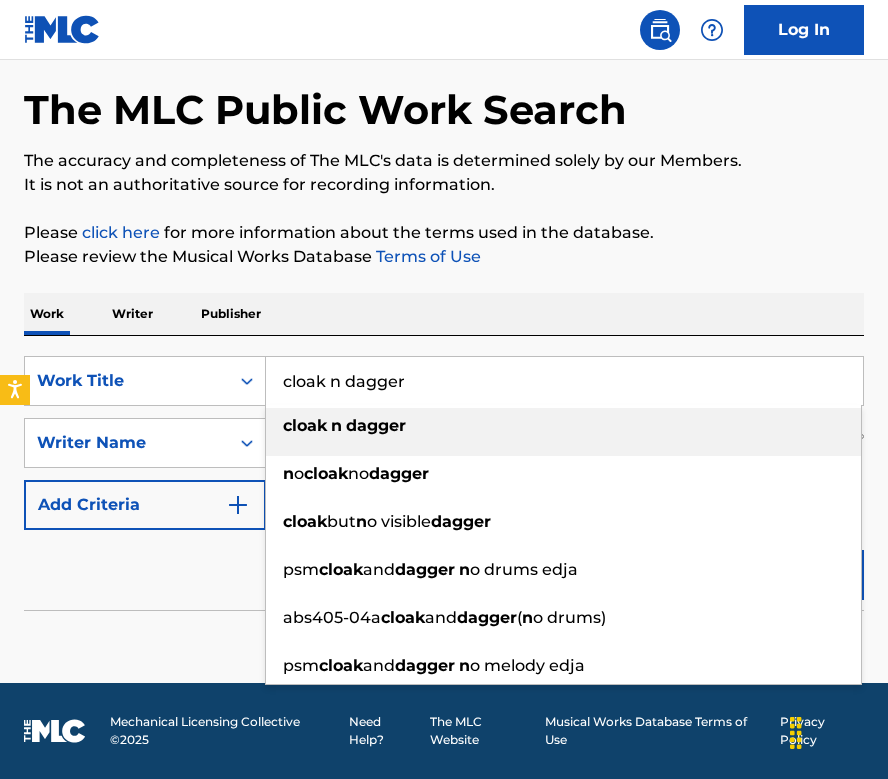 type on "cloak n dagger" 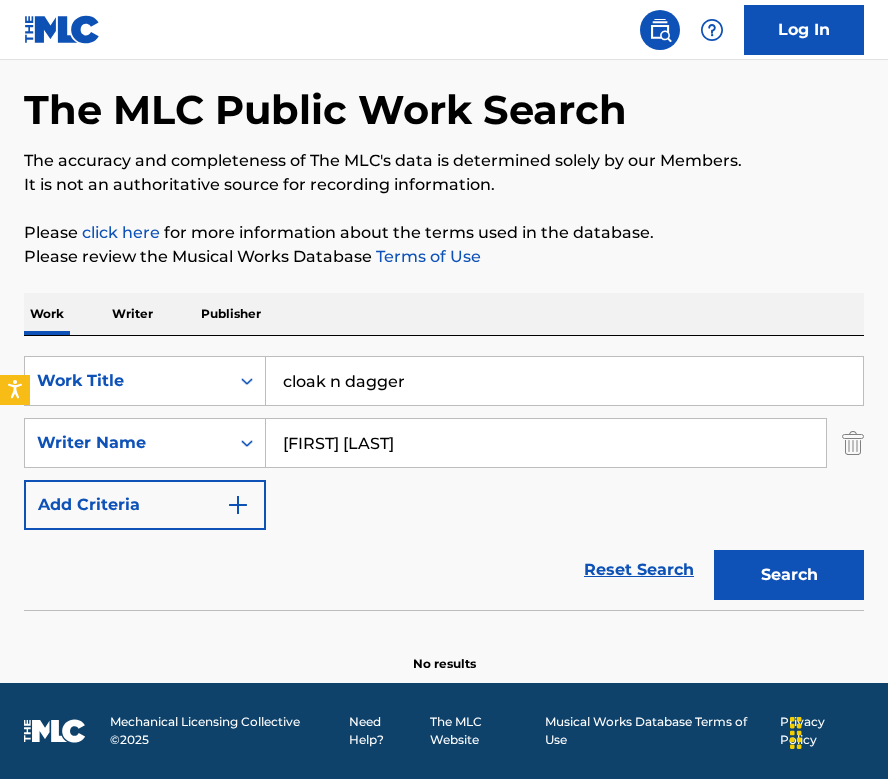 click on "Search" at bounding box center (789, 575) 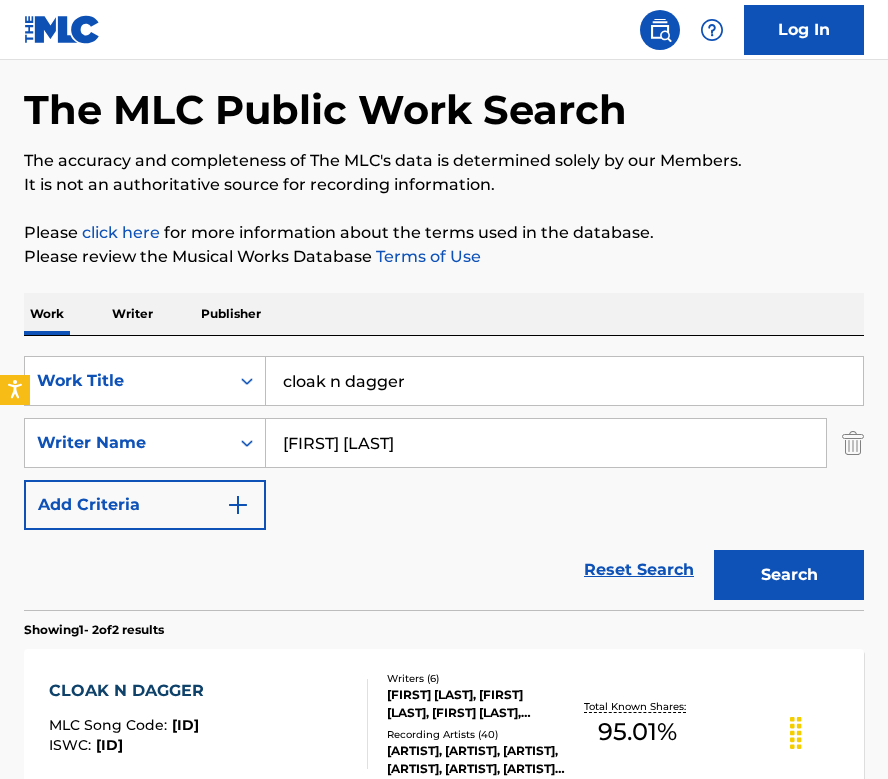 scroll, scrollTop: 272, scrollLeft: 0, axis: vertical 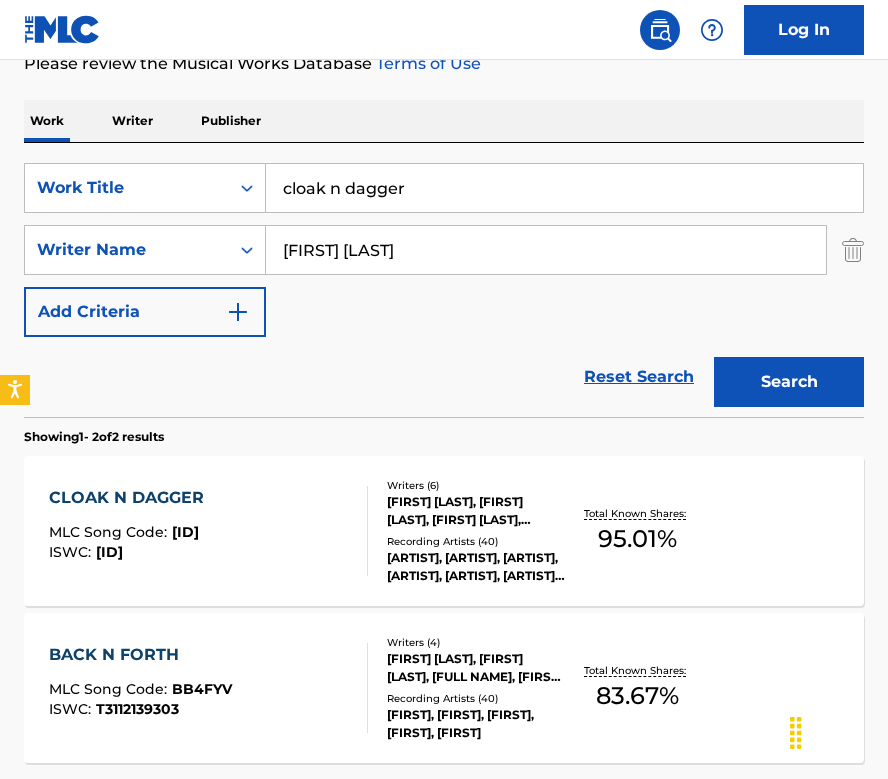click on "CLOAK N DAGGER MLC Song Code : CB29N5 ISWC : T3254852712" at bounding box center [131, 531] 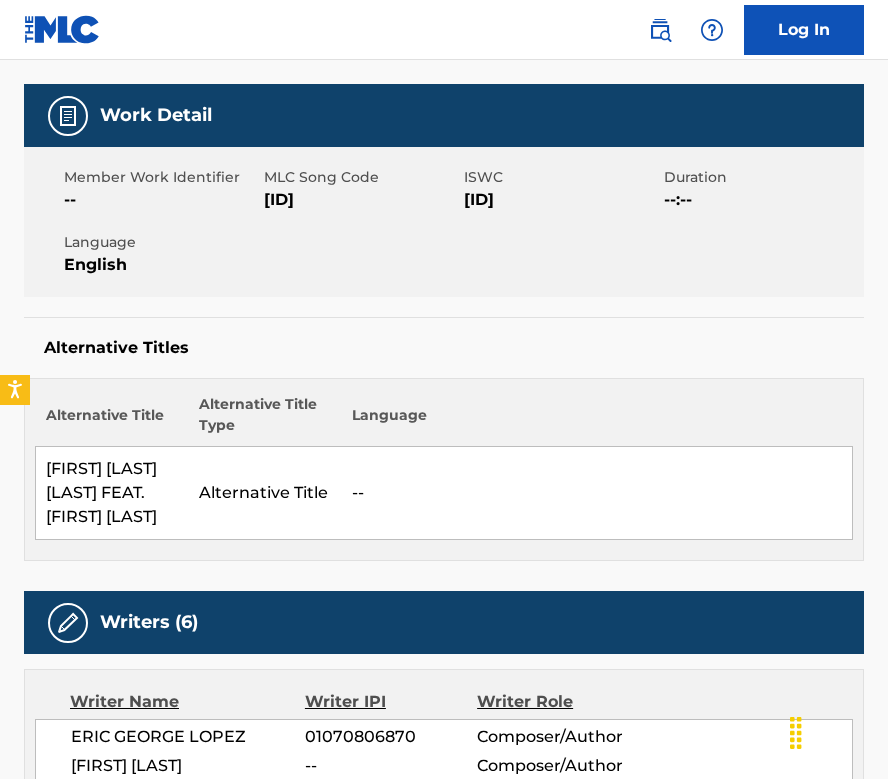 scroll, scrollTop: 0, scrollLeft: 0, axis: both 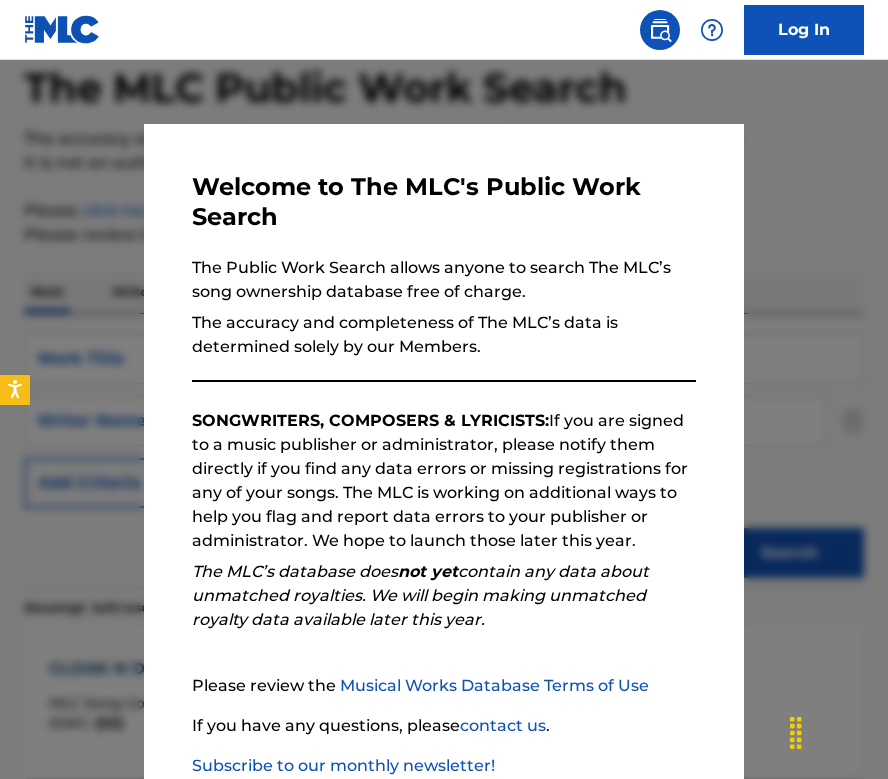 click at bounding box center (444, 449) 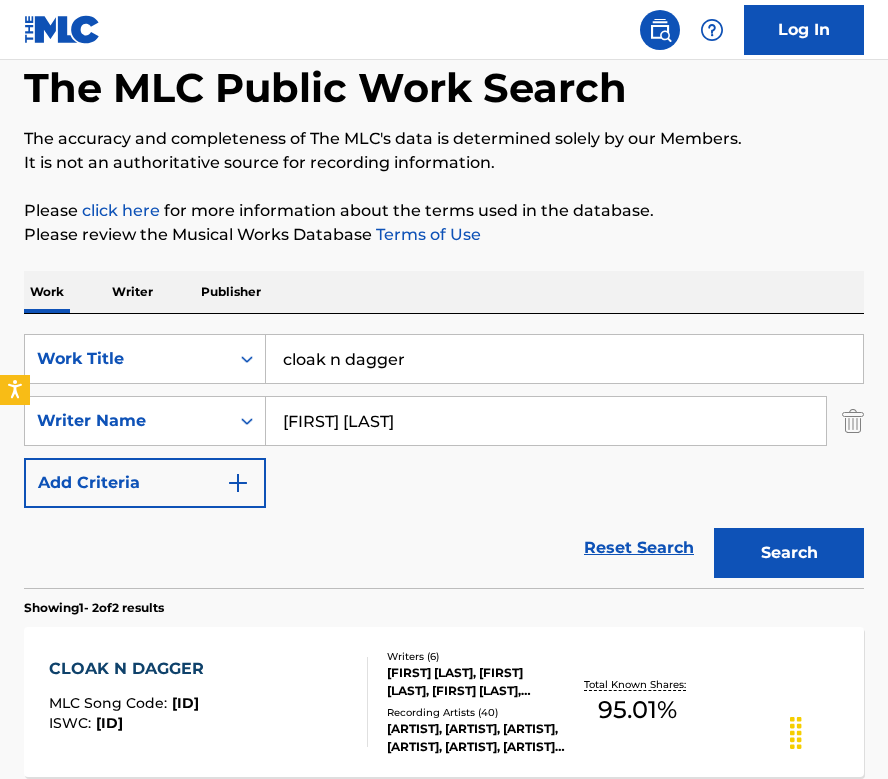 click on "cloak n dagger" at bounding box center [564, 359] 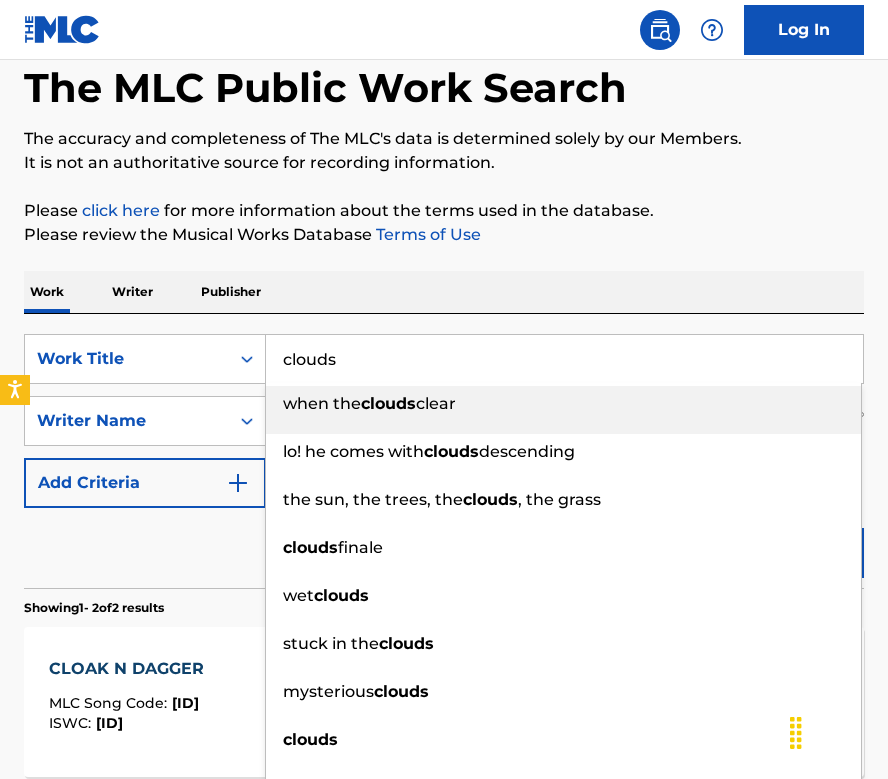 click on "Work Writer Publisher" at bounding box center (444, 292) 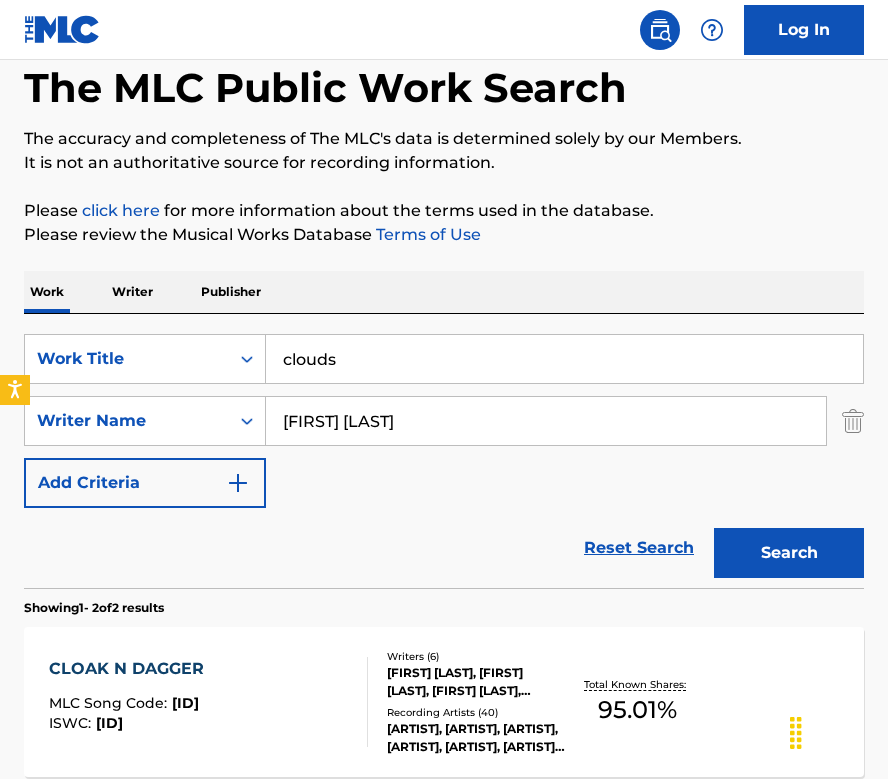 click on "Search" at bounding box center [789, 553] 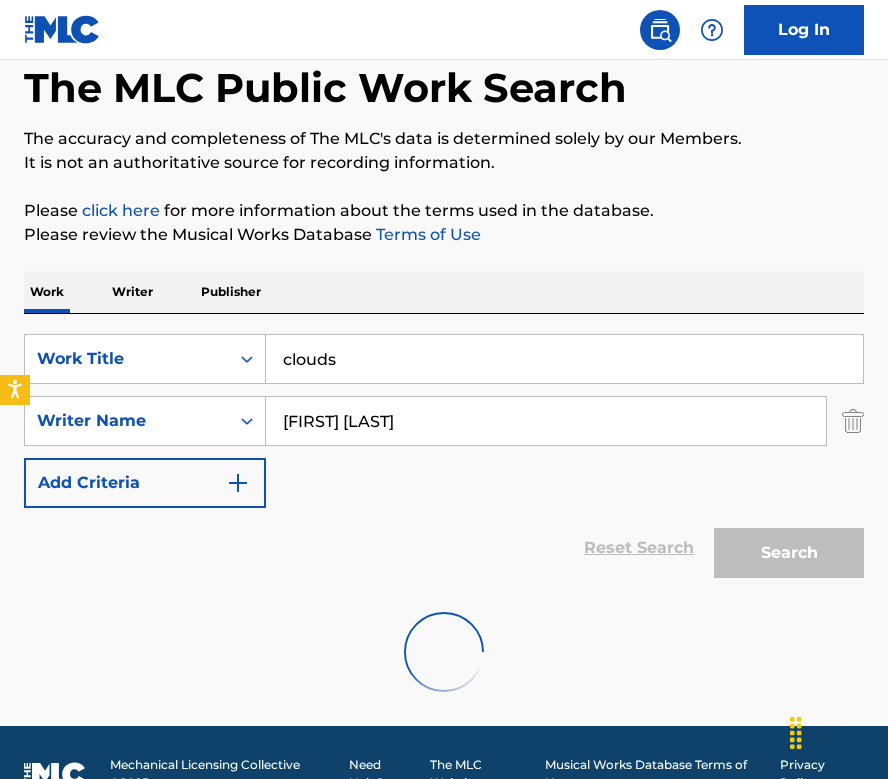 scroll, scrollTop: 79, scrollLeft: 0, axis: vertical 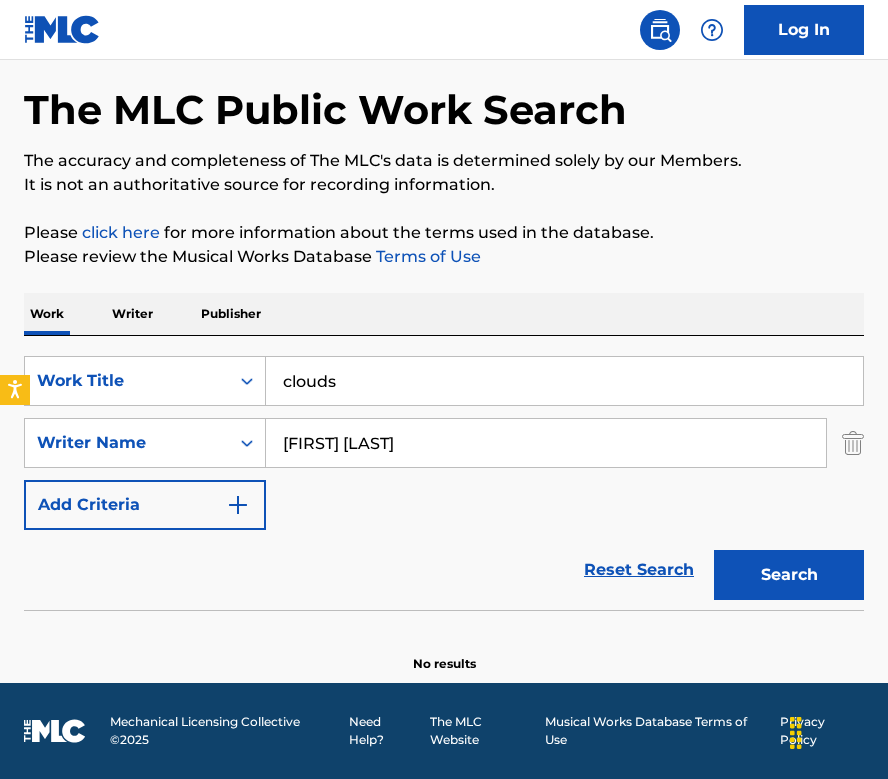 click on "clouds" at bounding box center (564, 381) 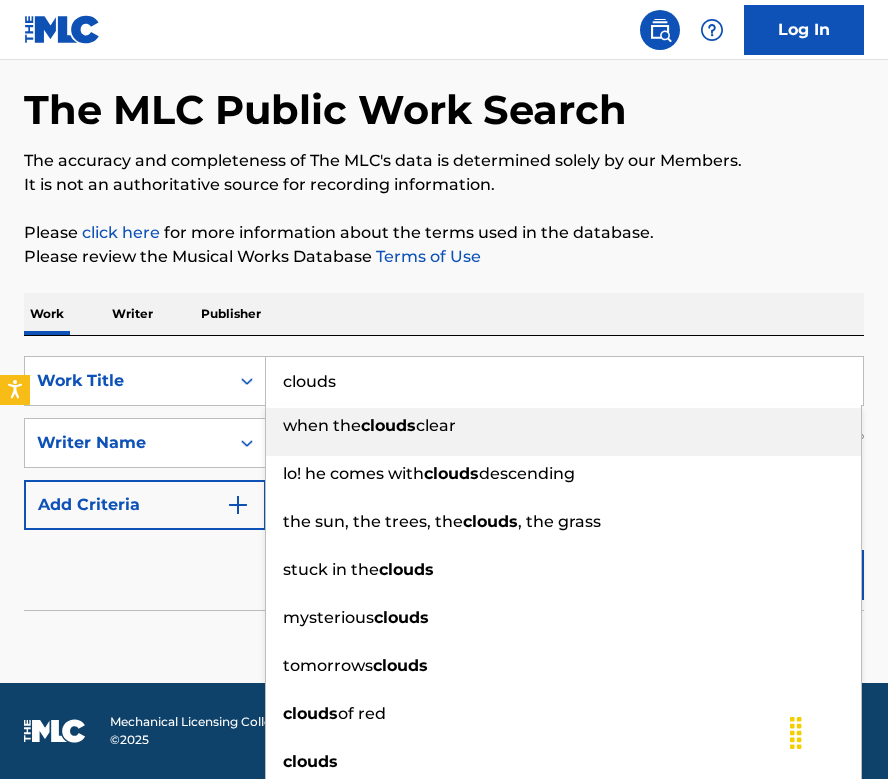 click on "clouds" at bounding box center [564, 381] 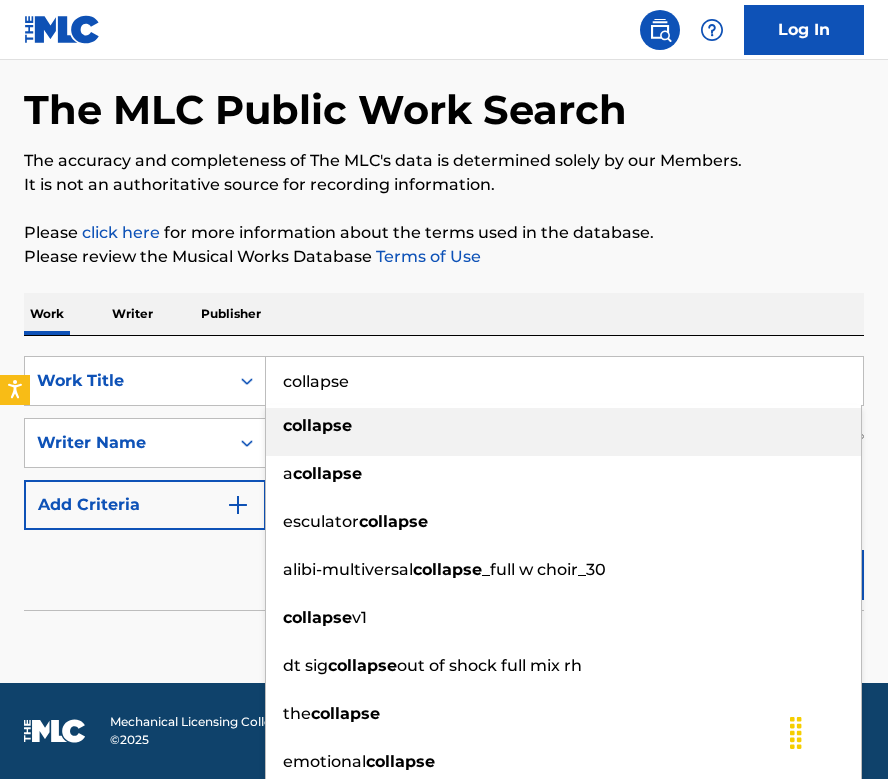 click on "Please review the Musical Works Database   Terms of Use" at bounding box center (444, 257) 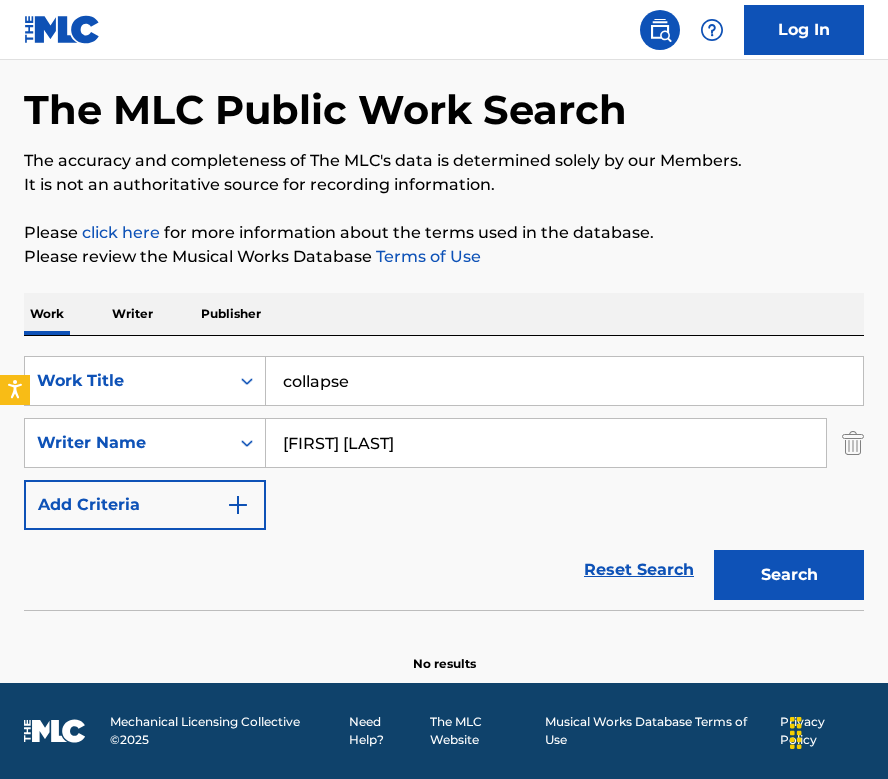 click on "Search" at bounding box center [789, 575] 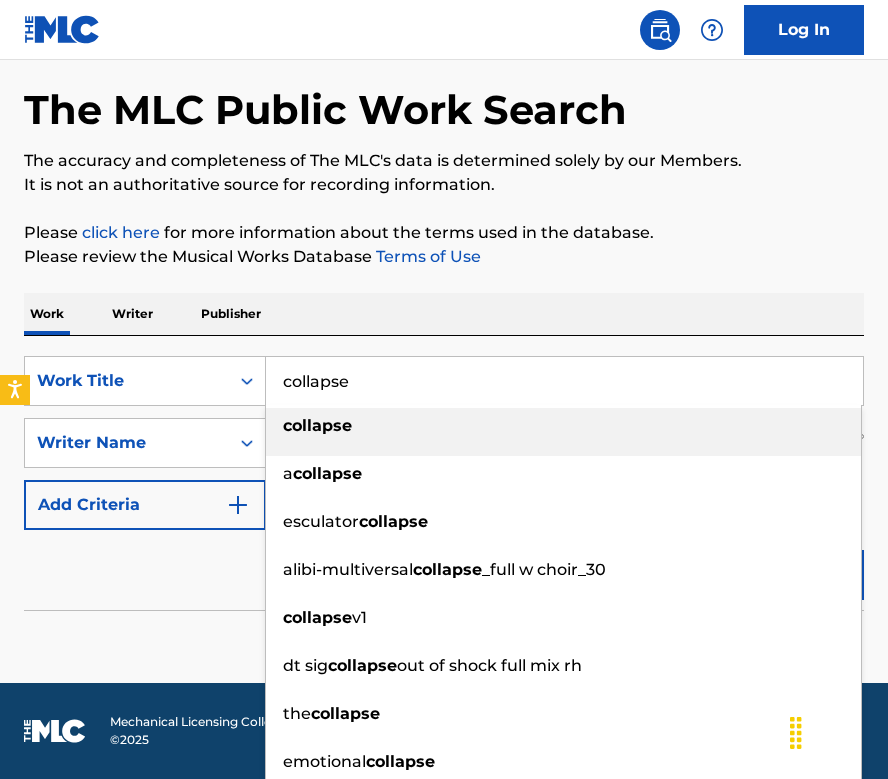 click on "collapse" at bounding box center (564, 381) 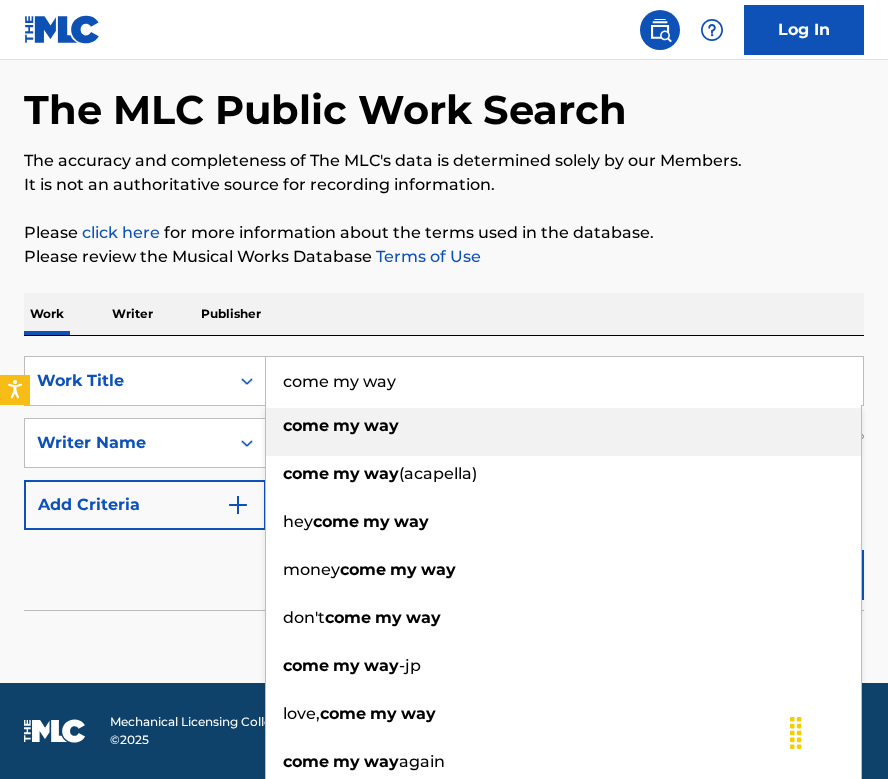 click on "Work Writer Publisher" at bounding box center (444, 314) 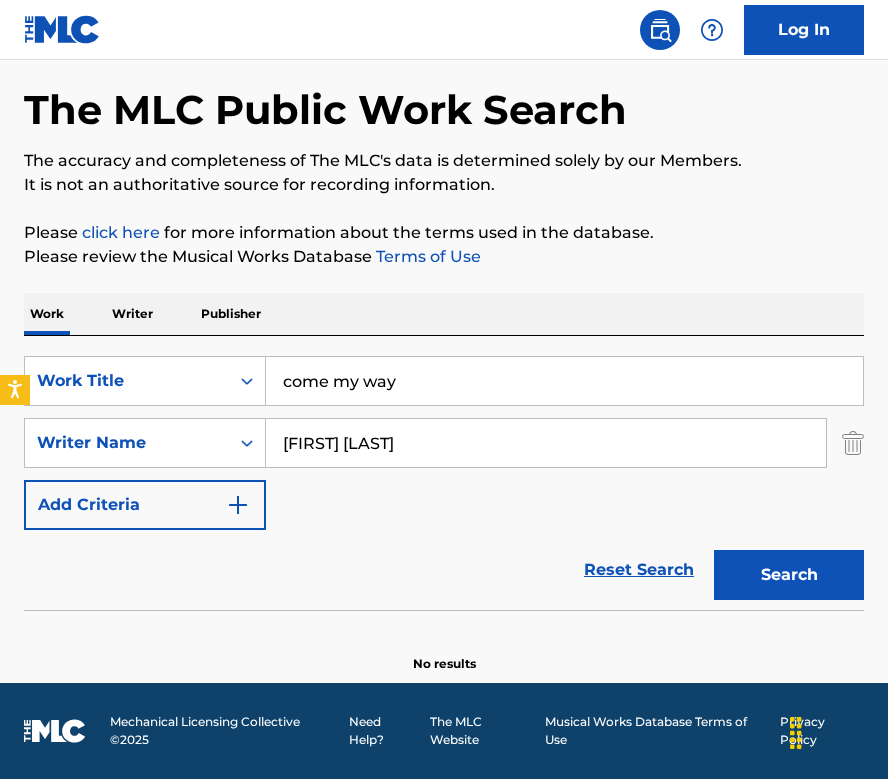click on "Search" at bounding box center (789, 575) 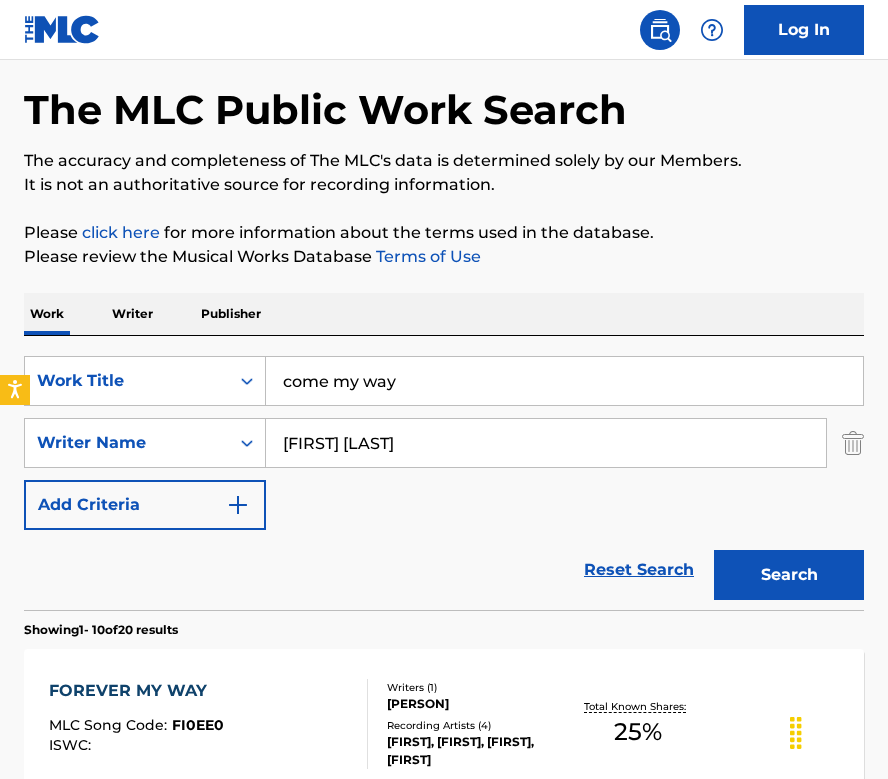 click on "come my way" at bounding box center (564, 381) 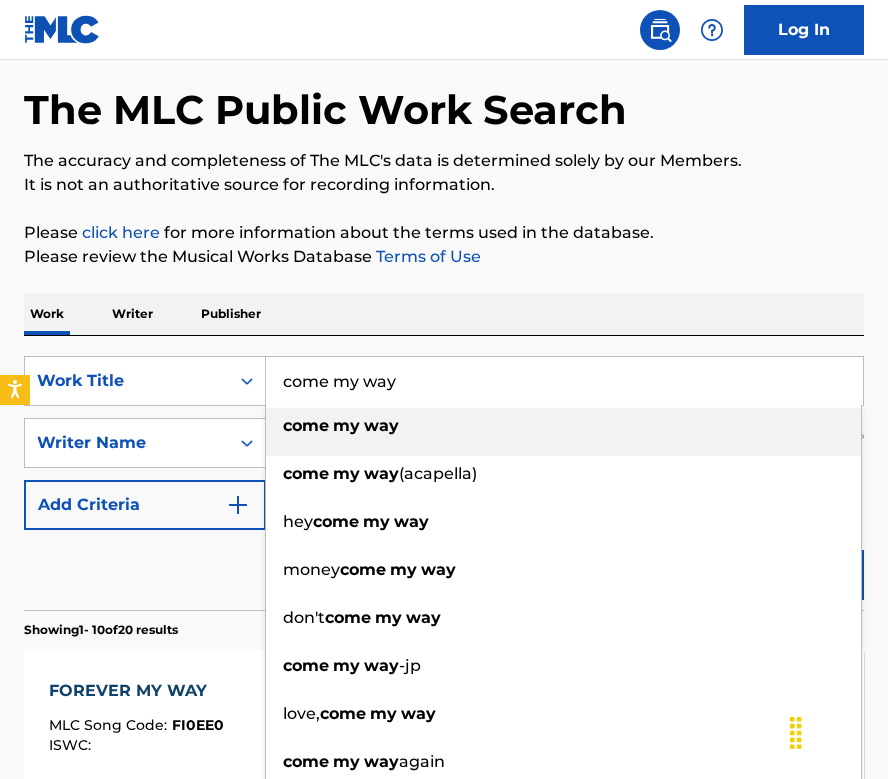 click on "come my way" at bounding box center [564, 381] 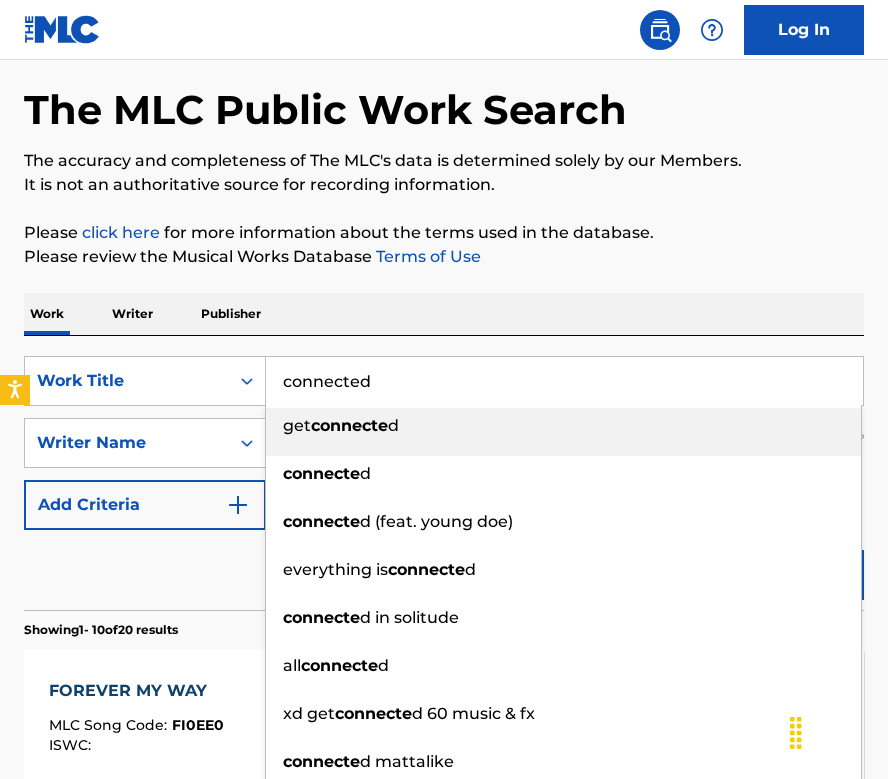 click on "The MLC Public Work Search The accuracy and completeness of The MLC's data is determined solely by our Members. It is not an authoritative source for recording information. Please   click here   for more information about the terms used in the database. Please review the Musical Works Database   Terms of Use Work Writer Publisher SearchWithCriteria72d53d98-4480-457b-ab1d-a3df7be8e403 Work Title connected get  connecte d connecte d connecte d (feat. [FIRST] [LAST]) everything is  connecte d connecte d in solitude all  connecte d xd get  connecte d 60 music & fx connecte d mattalike it's all  connecte d exciting music for  connecte d collections SearchWithCriteria8b82276c-ae76-4d21-a9a6-f7a8712893bc Writer Name [FIRST] [LAST] Add Criteria Reset Search Search Showing  1  -   10  of  20   results   FOREVER MY WAY MLC Song Code : FI0EE0 ISWC : Writers ( 1 ) [FIRST] [LAST] Recording Artists ( 4 ) [FIRST], [FIRST], [FIRST], [FIRST] Total Known Shares: 25 % COME ALIVE MLC Song Code : CC1PD7 ISWC : Writers ( 2 ) 7 ) 40 % : : 4" at bounding box center (444, 1173) 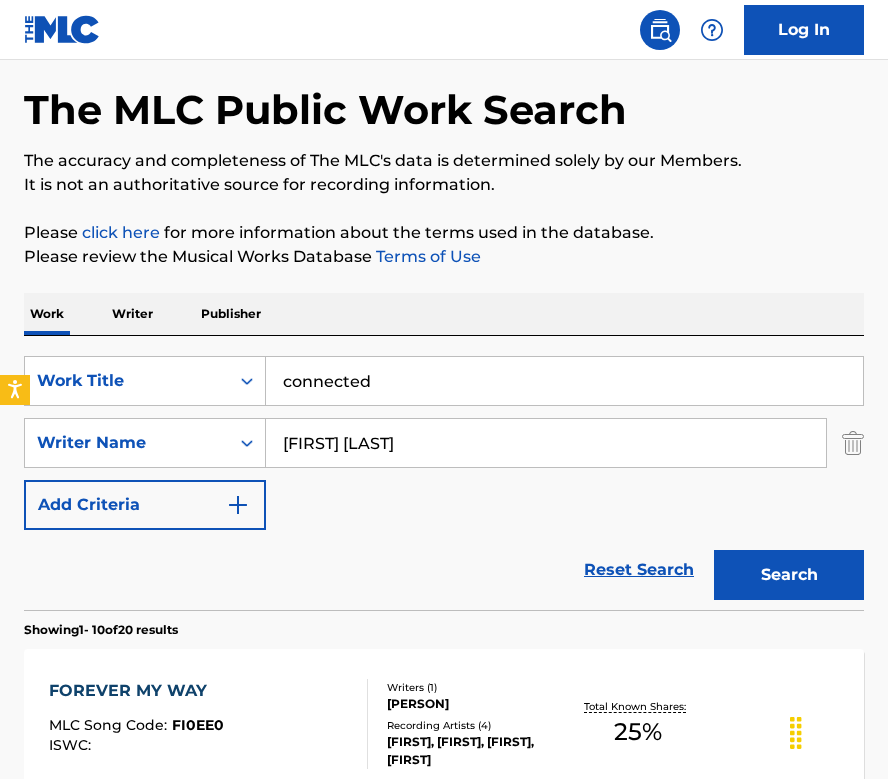 click on "Search" at bounding box center (789, 575) 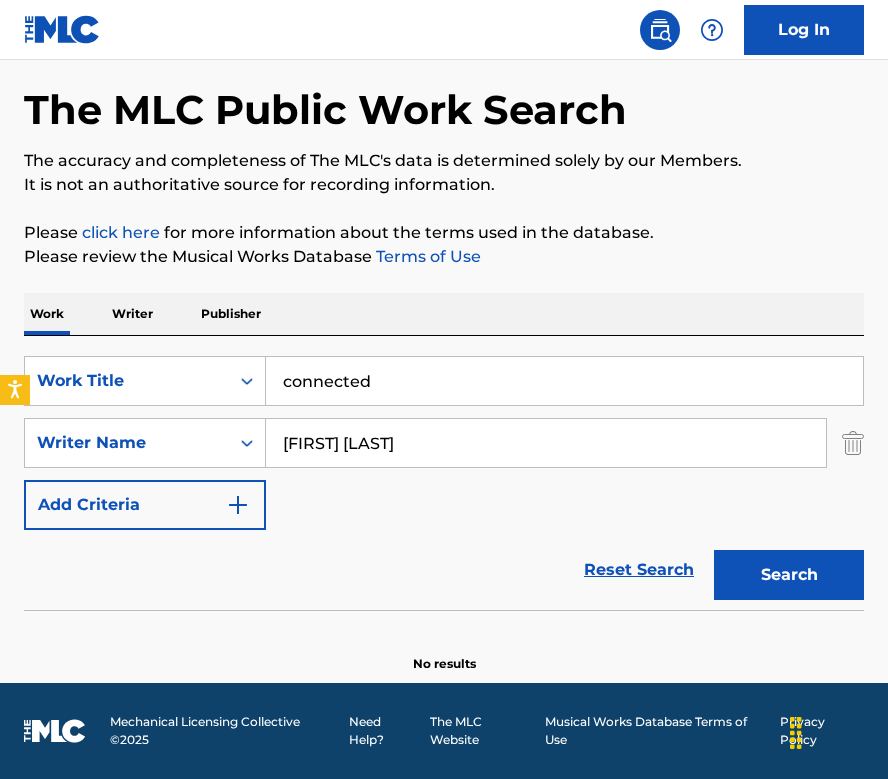 click on "connected" at bounding box center [564, 381] 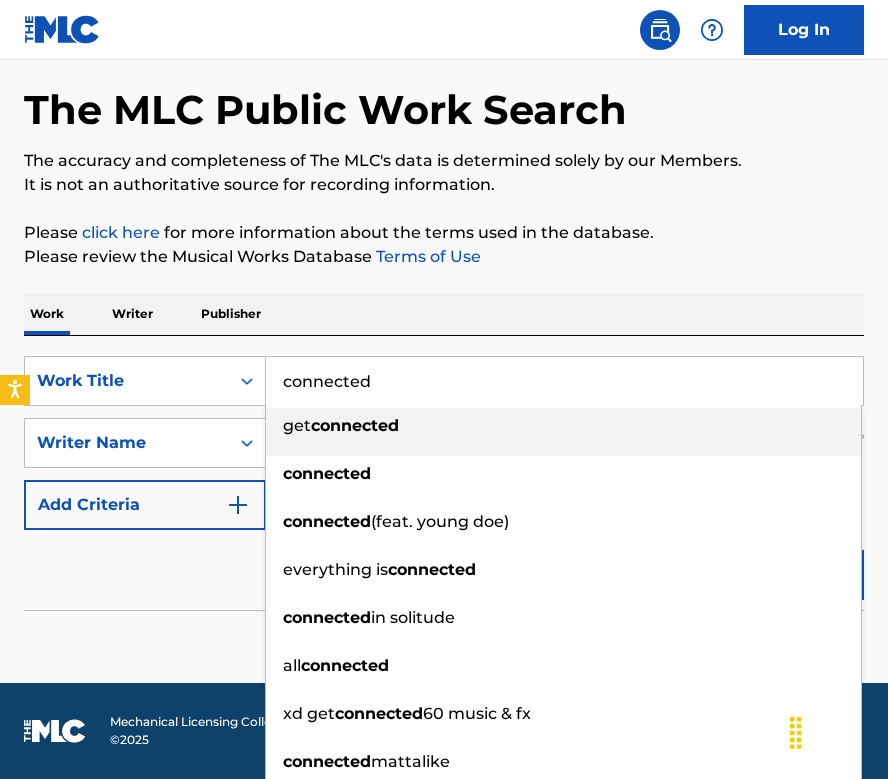 click on "connected" at bounding box center (564, 381) 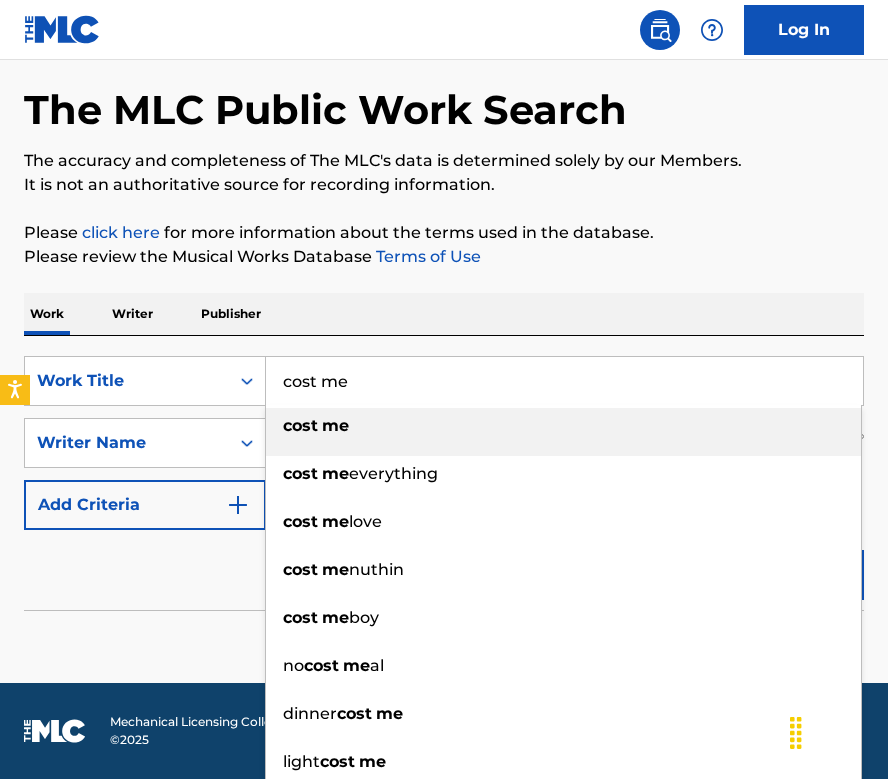 type on "cost me" 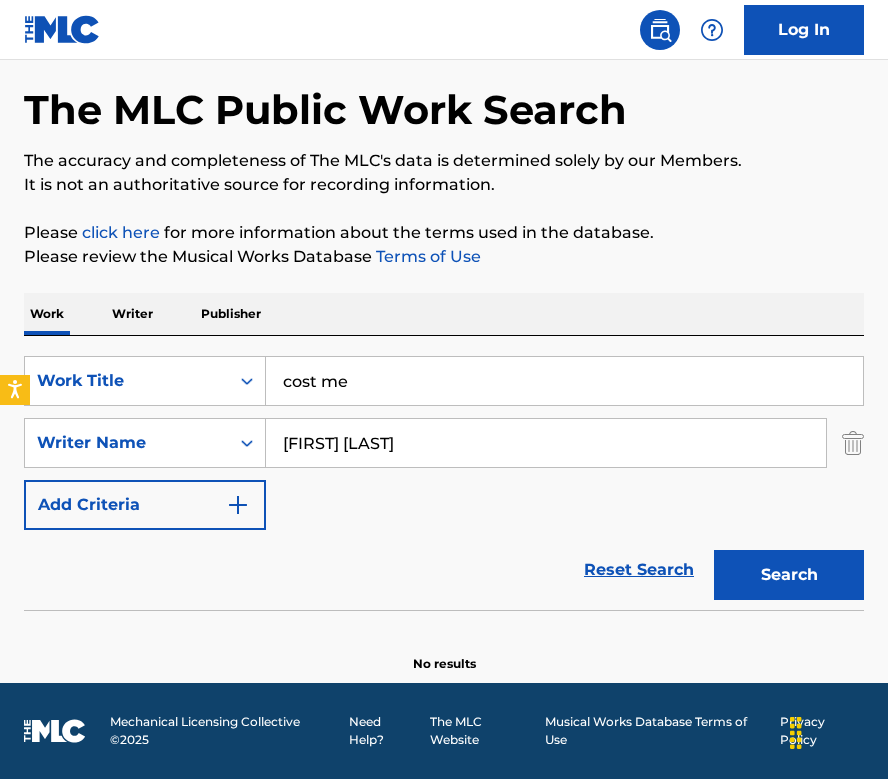 click on "Search" at bounding box center (789, 575) 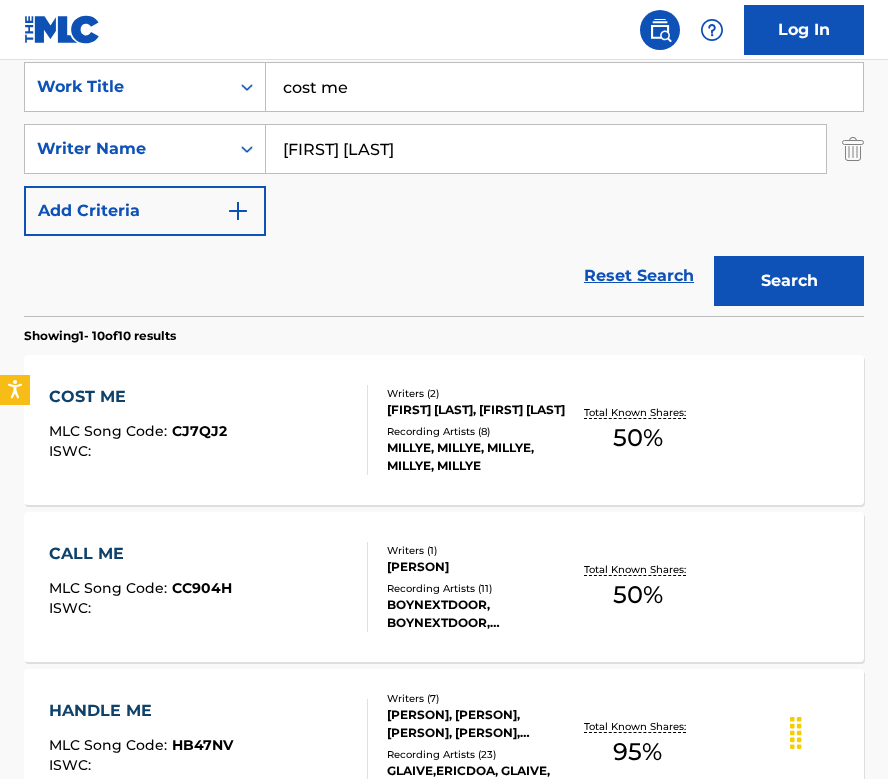 scroll, scrollTop: 375, scrollLeft: 0, axis: vertical 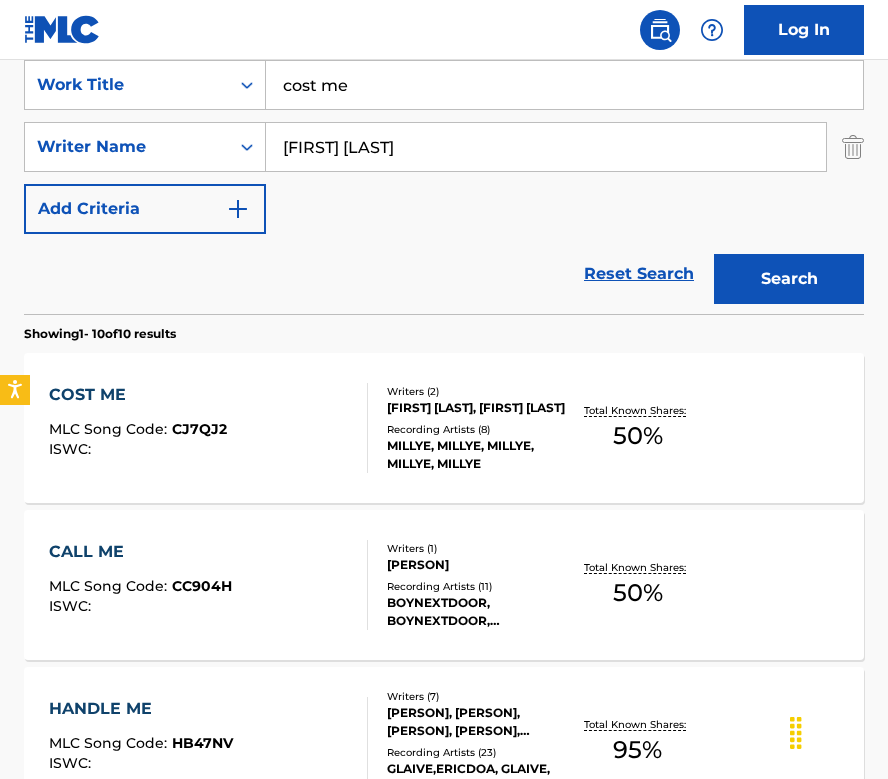 click on "ISWC :" at bounding box center [138, 449] 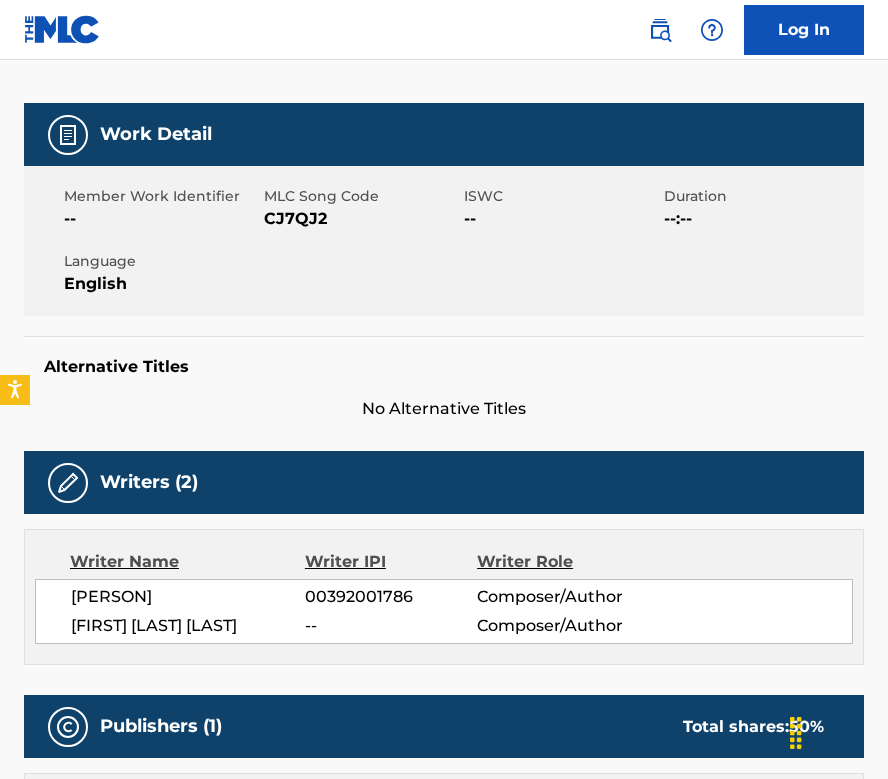 scroll, scrollTop: 0, scrollLeft: 0, axis: both 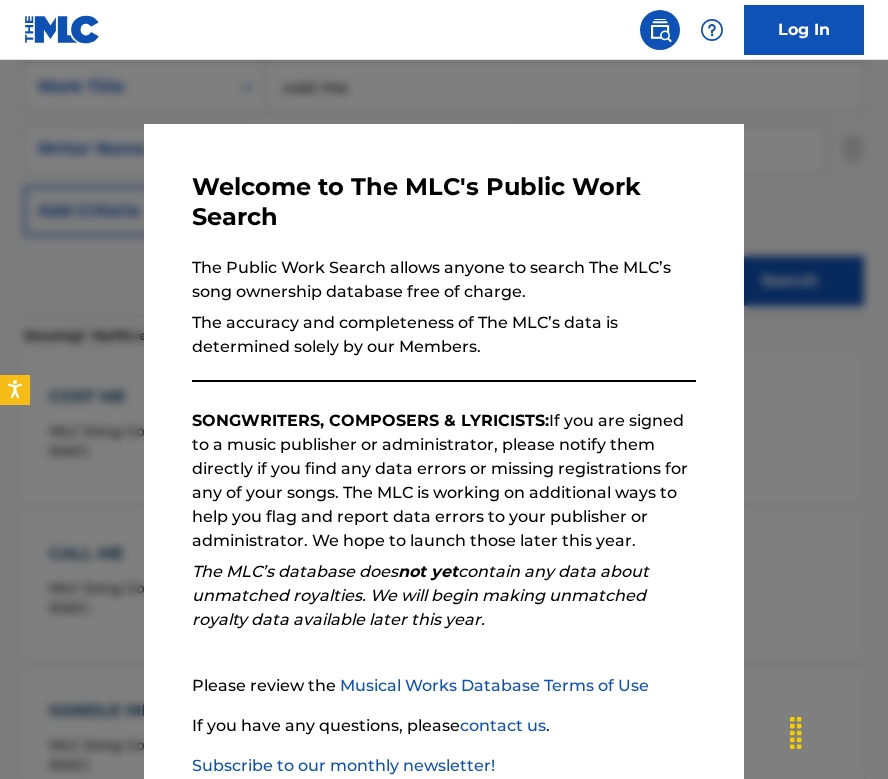 click at bounding box center [444, 449] 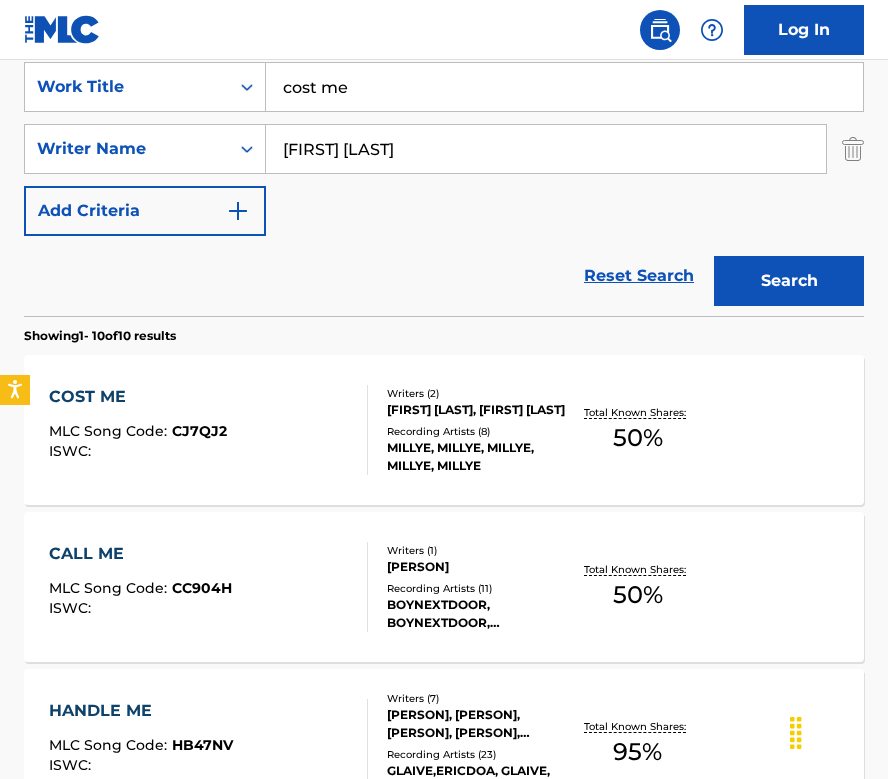 click on "cost me" at bounding box center (564, 87) 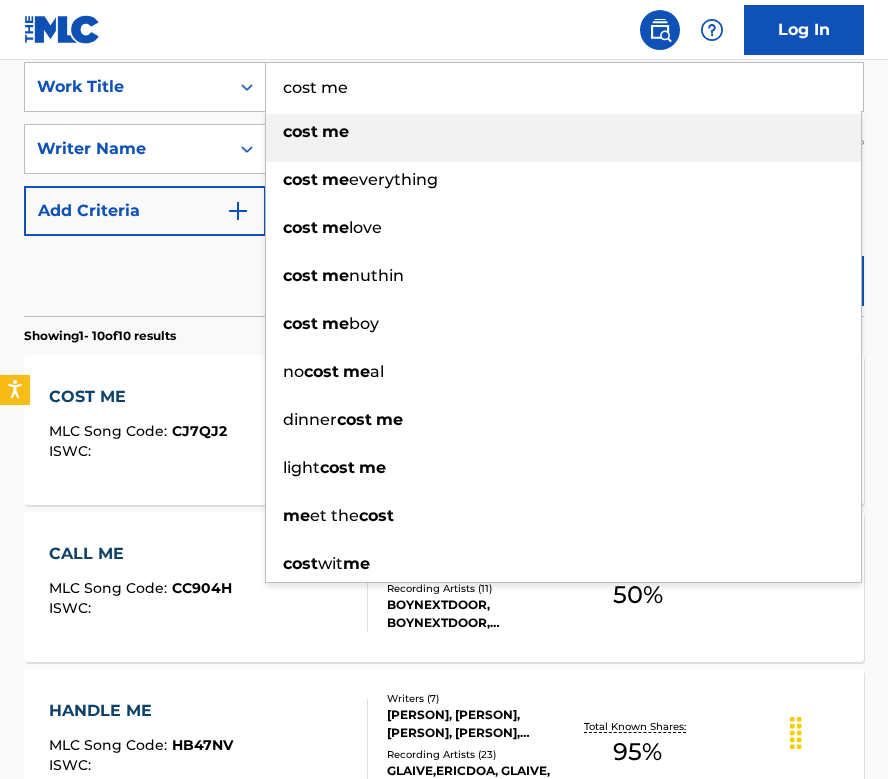 click on "cost me" at bounding box center [564, 87] 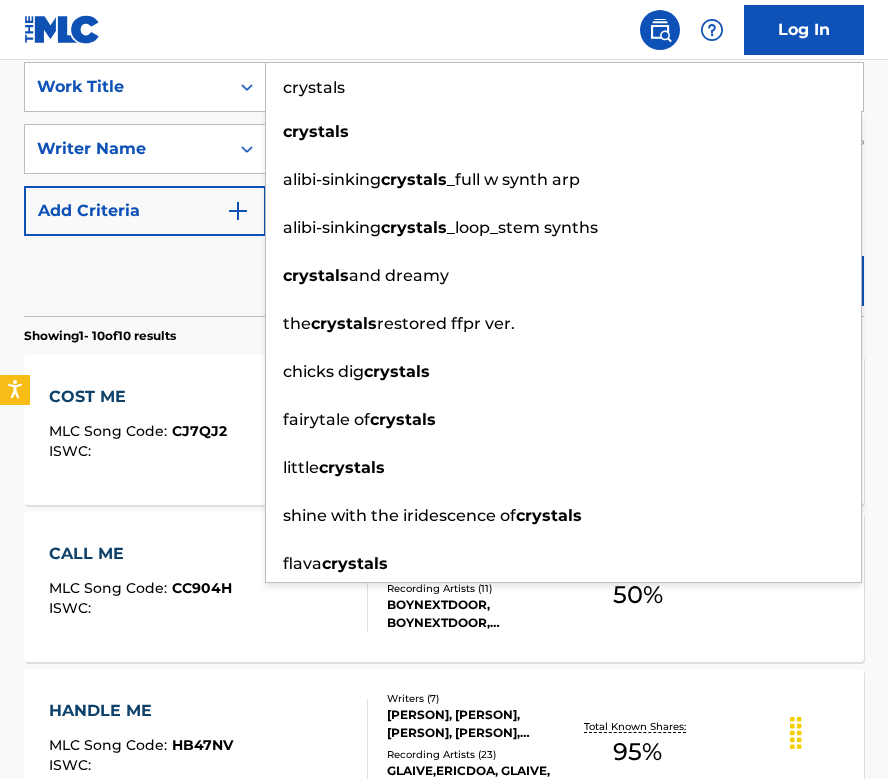 click on "Reset Search Search" at bounding box center (444, 276) 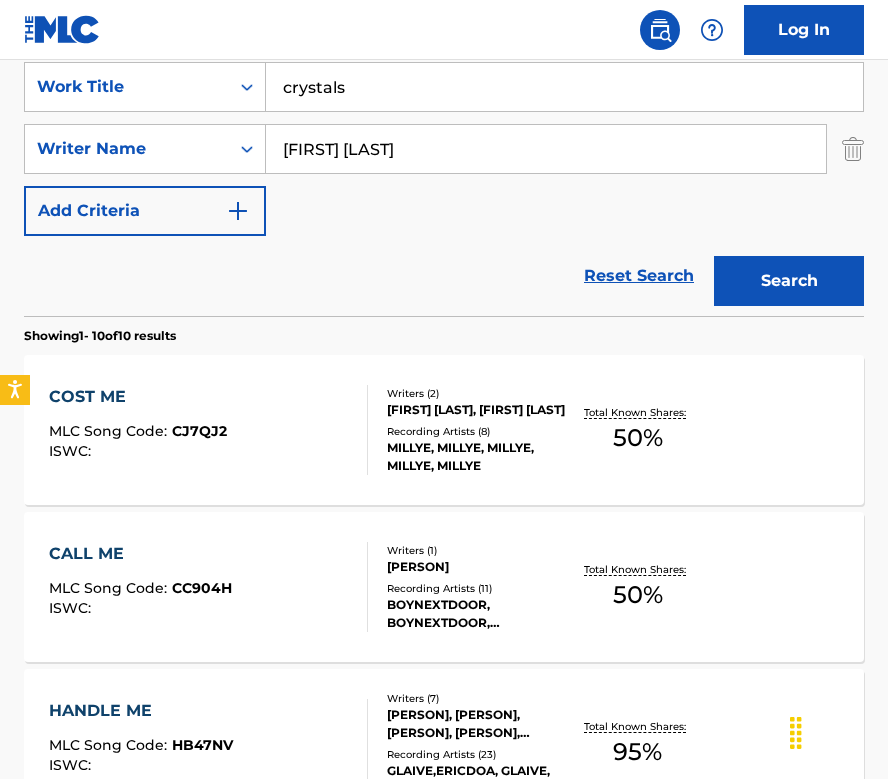 click on "Search" at bounding box center [789, 281] 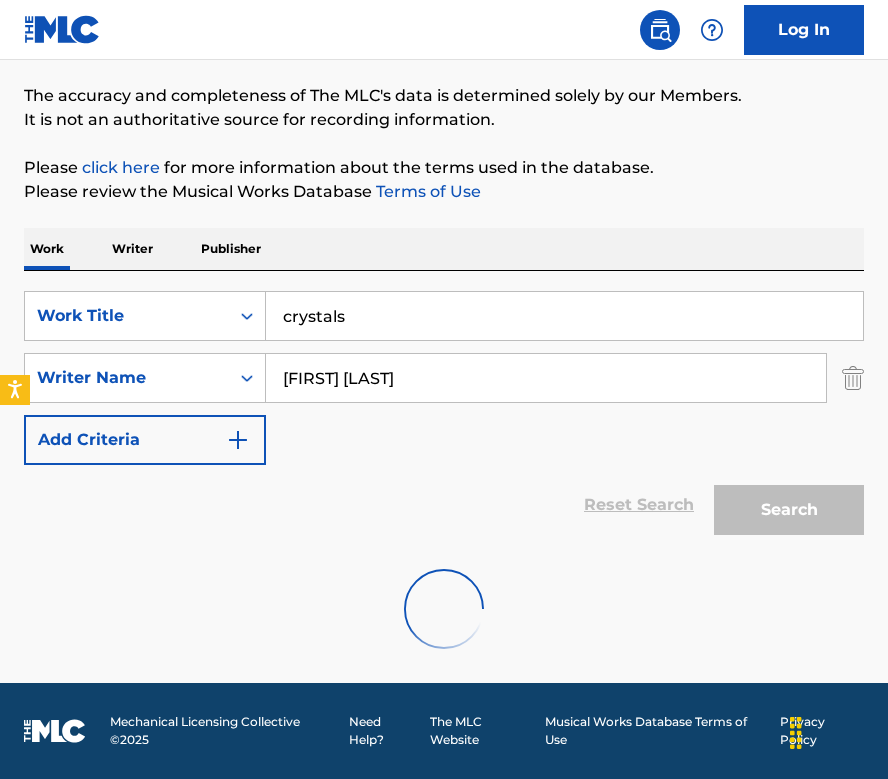 scroll, scrollTop: 79, scrollLeft: 0, axis: vertical 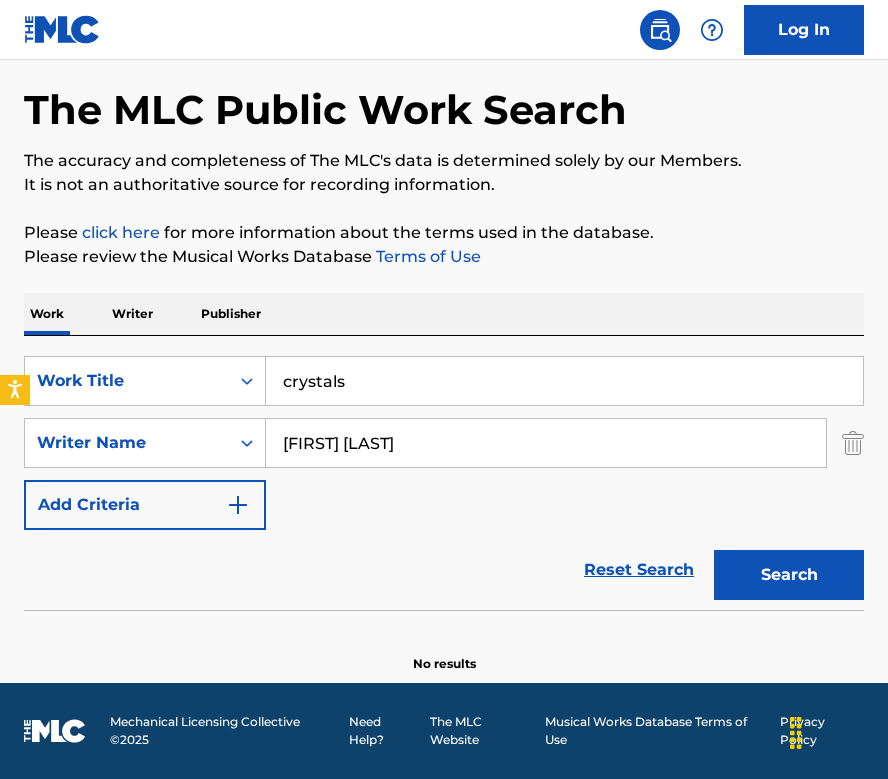 click on "crystals" at bounding box center (564, 381) 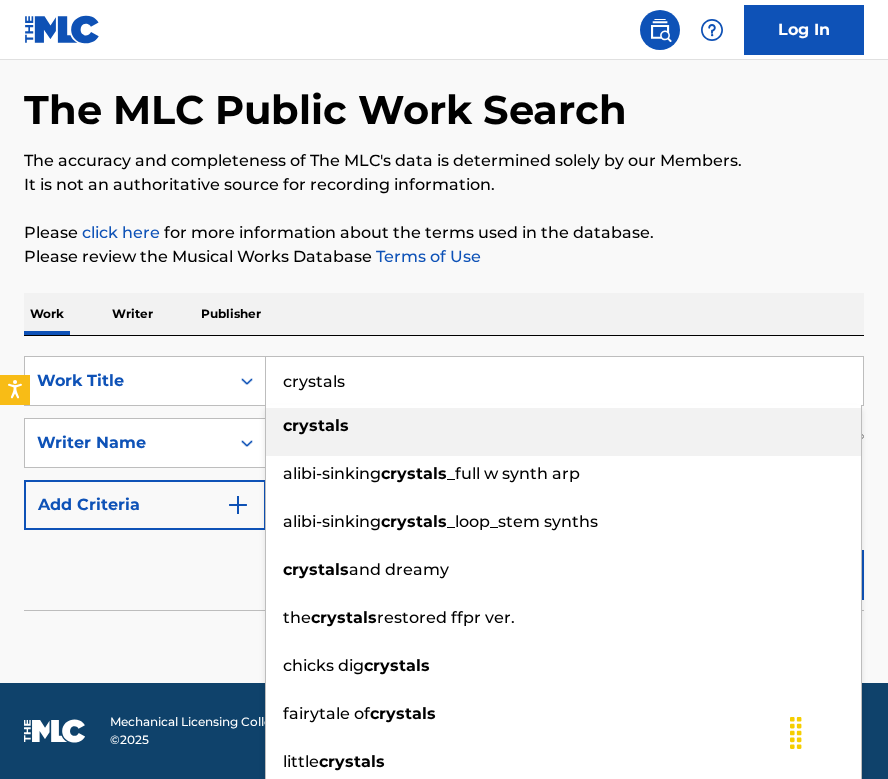 click on "crystals" at bounding box center [564, 381] 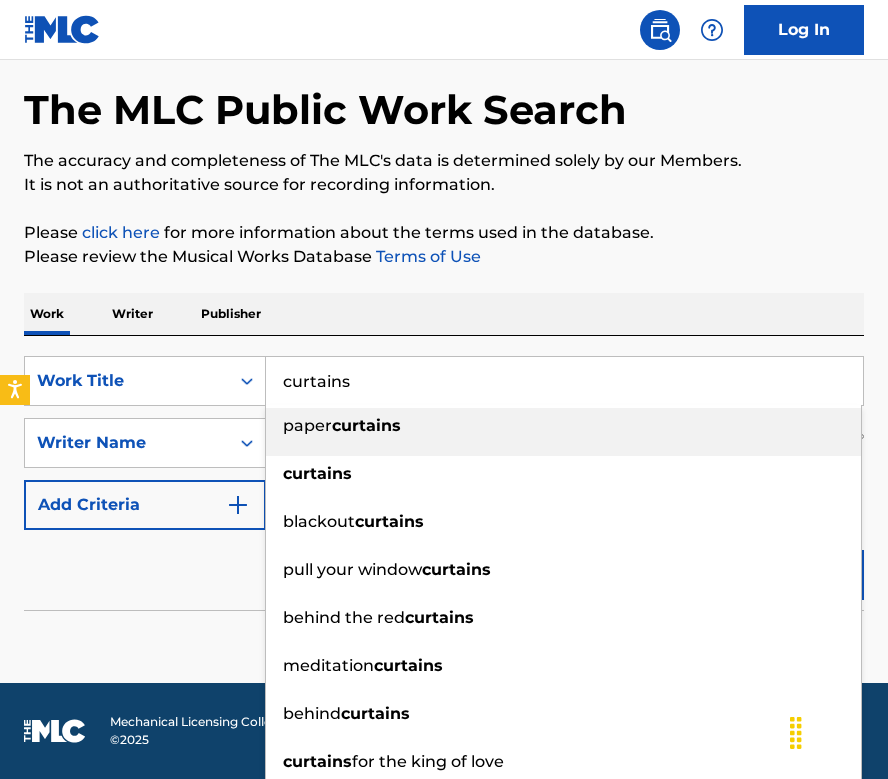 type on "curtains" 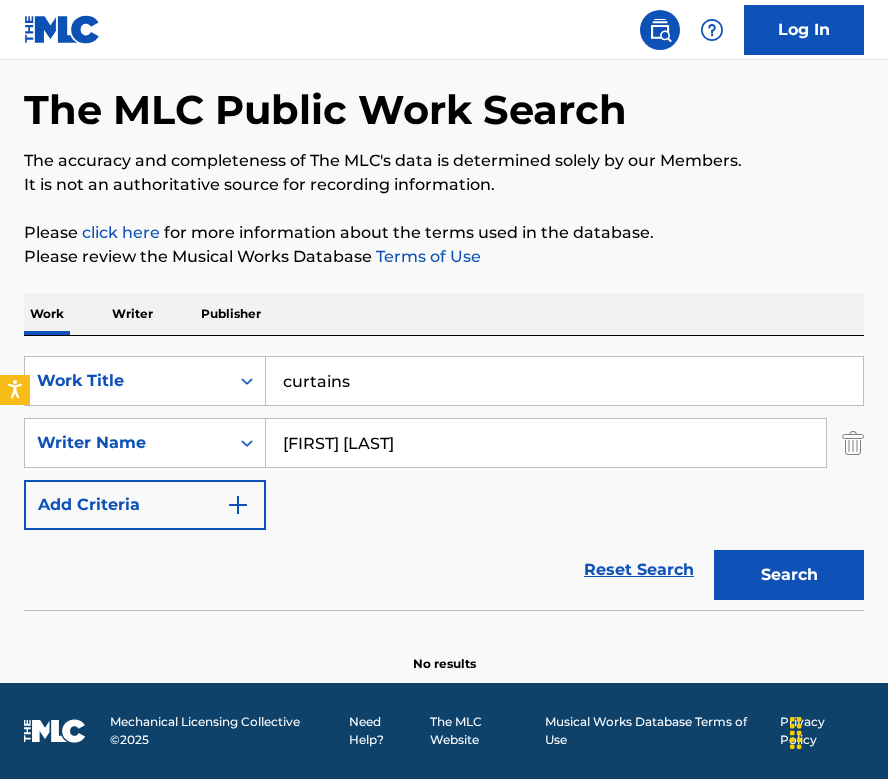click on "Work Writer Publisher" at bounding box center [444, 314] 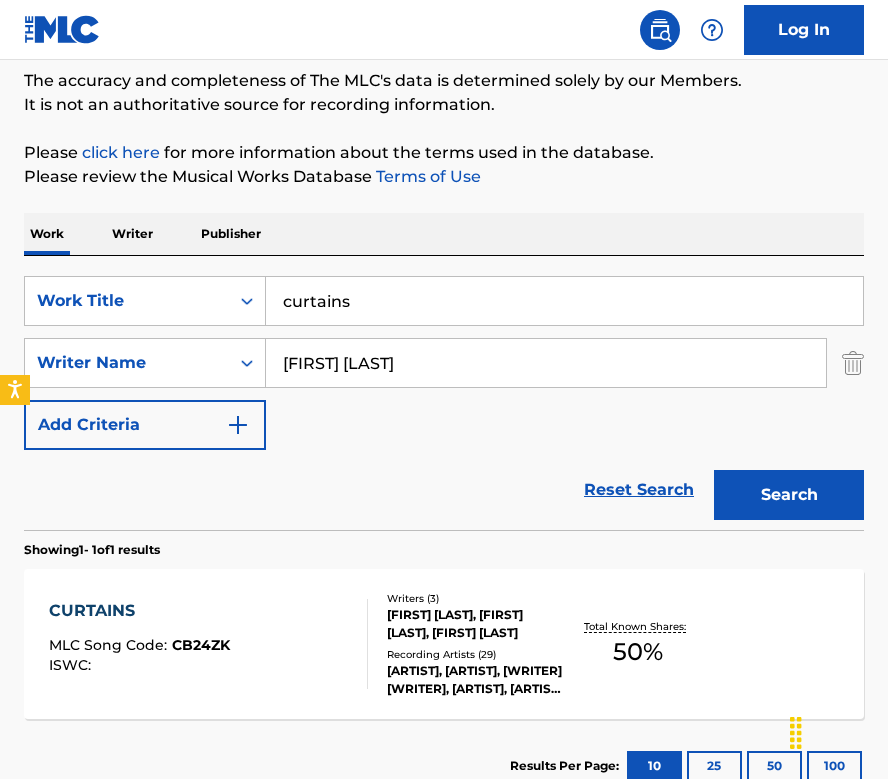 scroll, scrollTop: 174, scrollLeft: 0, axis: vertical 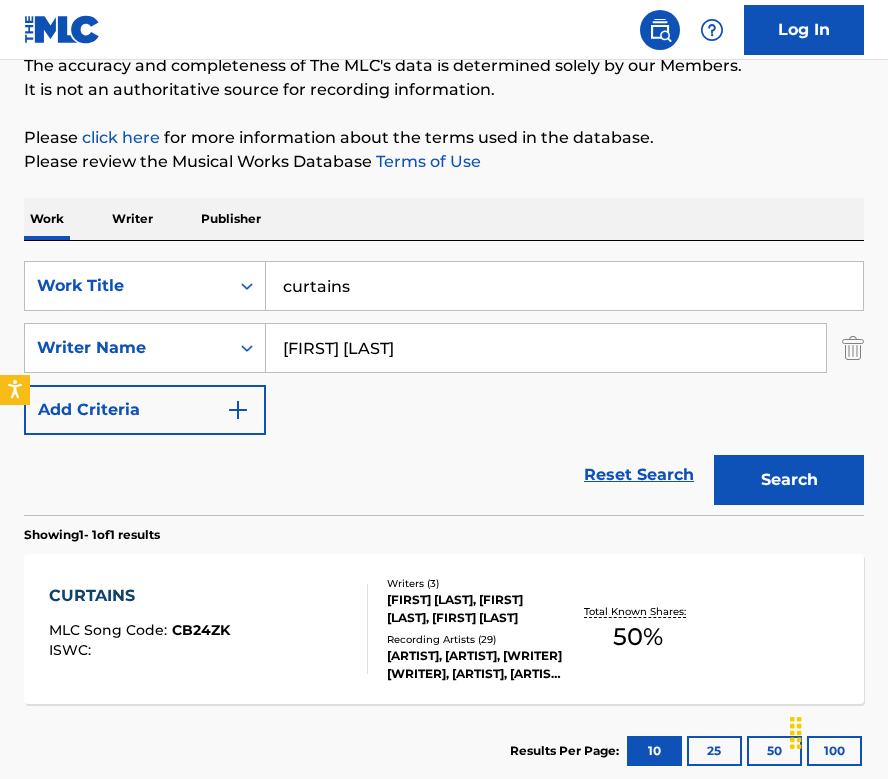 click on "CURTAINS MLC Song Code : CB24ZK ISWC :" at bounding box center (208, 629) 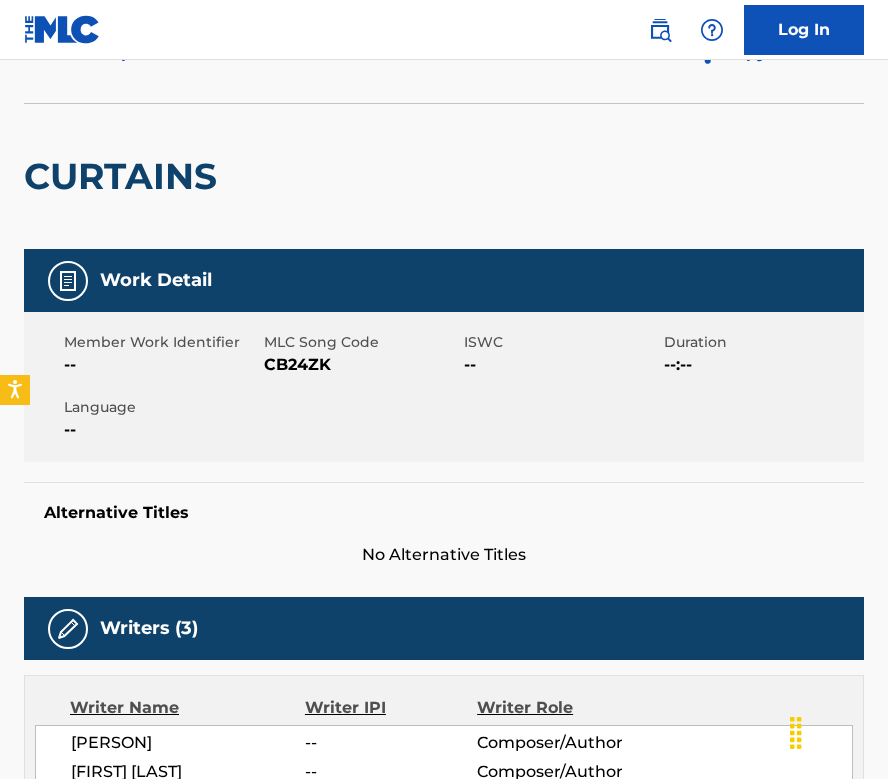 scroll, scrollTop: 0, scrollLeft: 0, axis: both 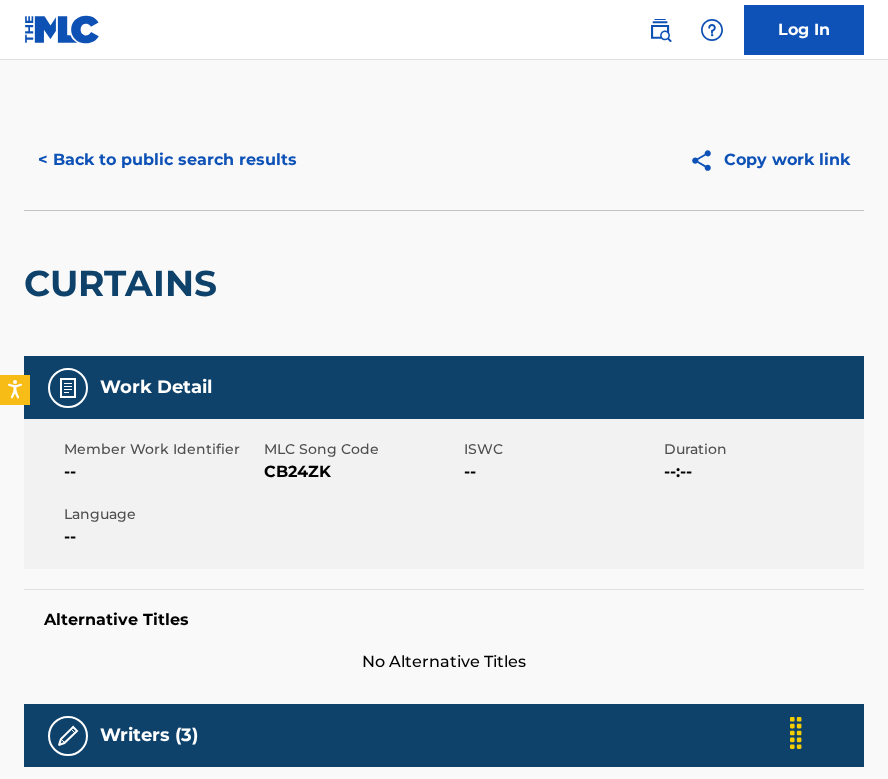 click on "< Back to public search results" at bounding box center [167, 160] 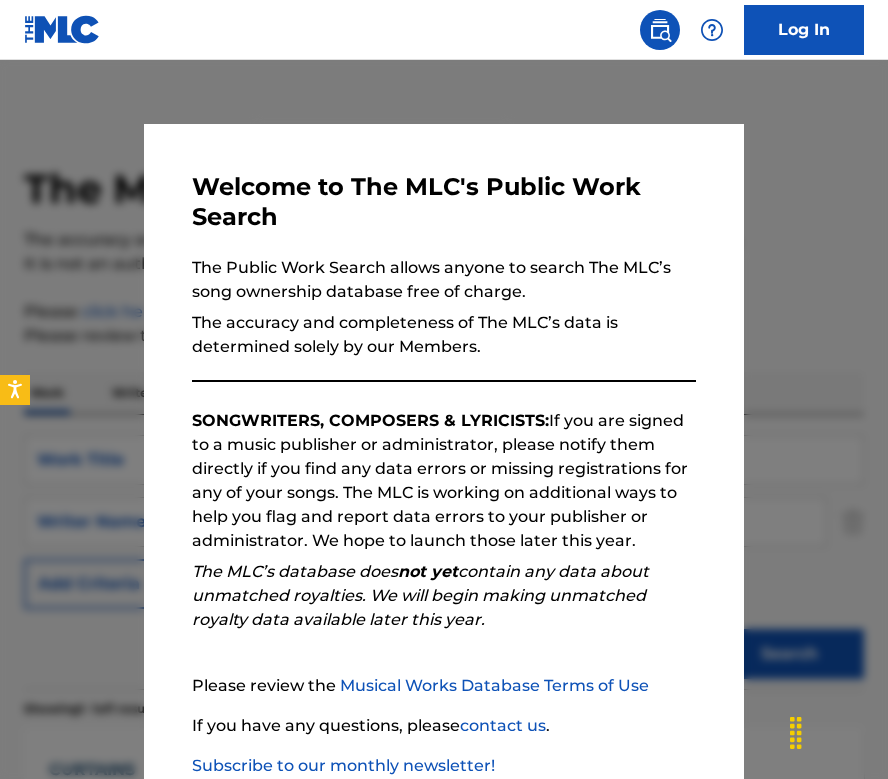 scroll, scrollTop: 174, scrollLeft: 0, axis: vertical 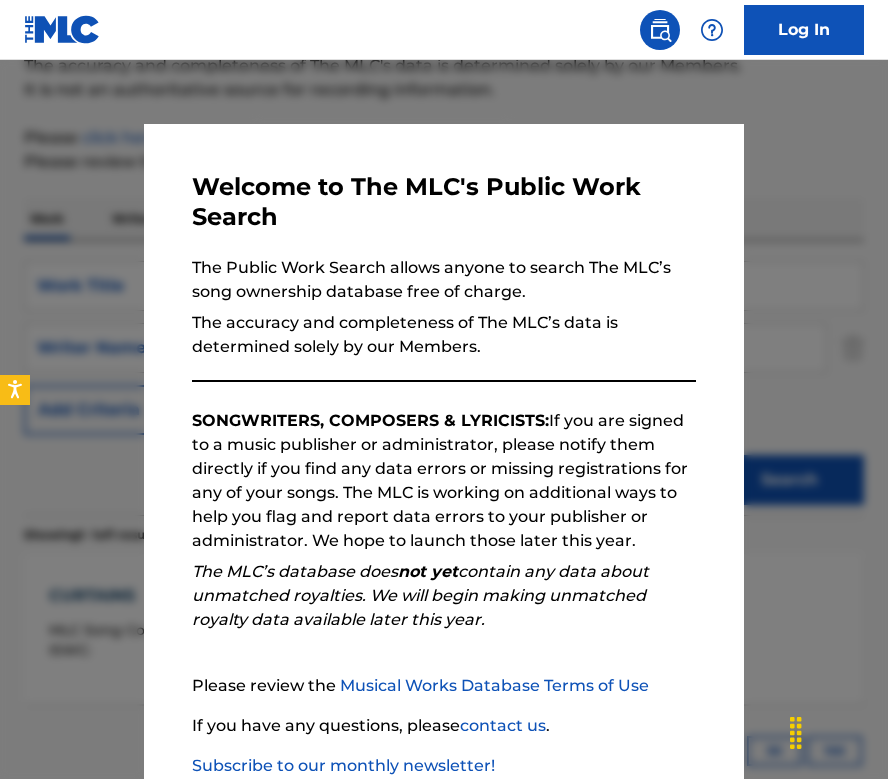 click at bounding box center (444, 449) 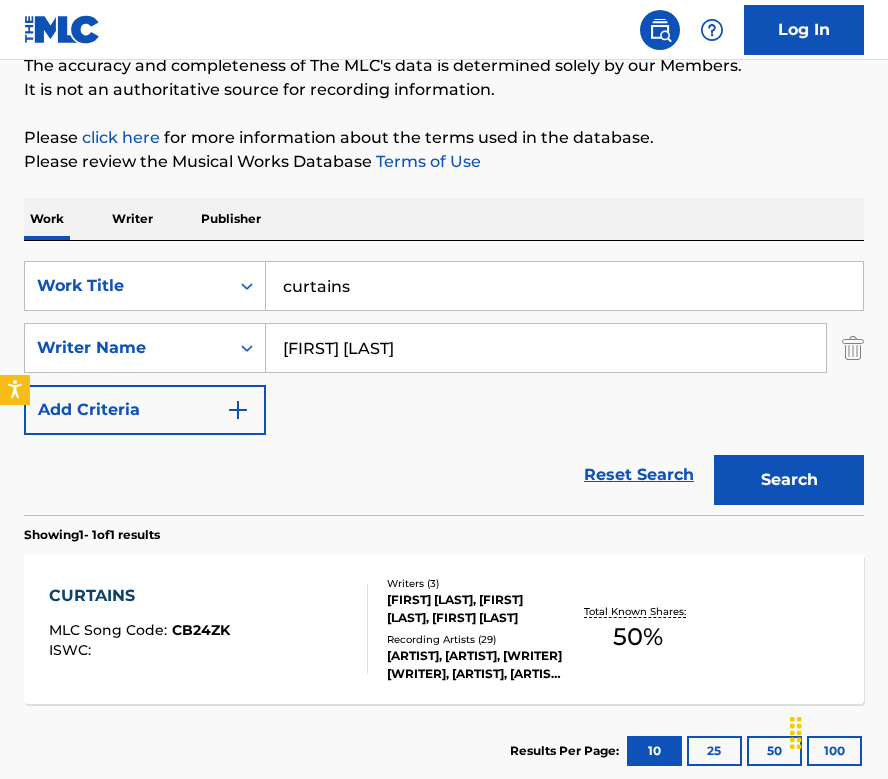 click on "curtains" at bounding box center [564, 286] 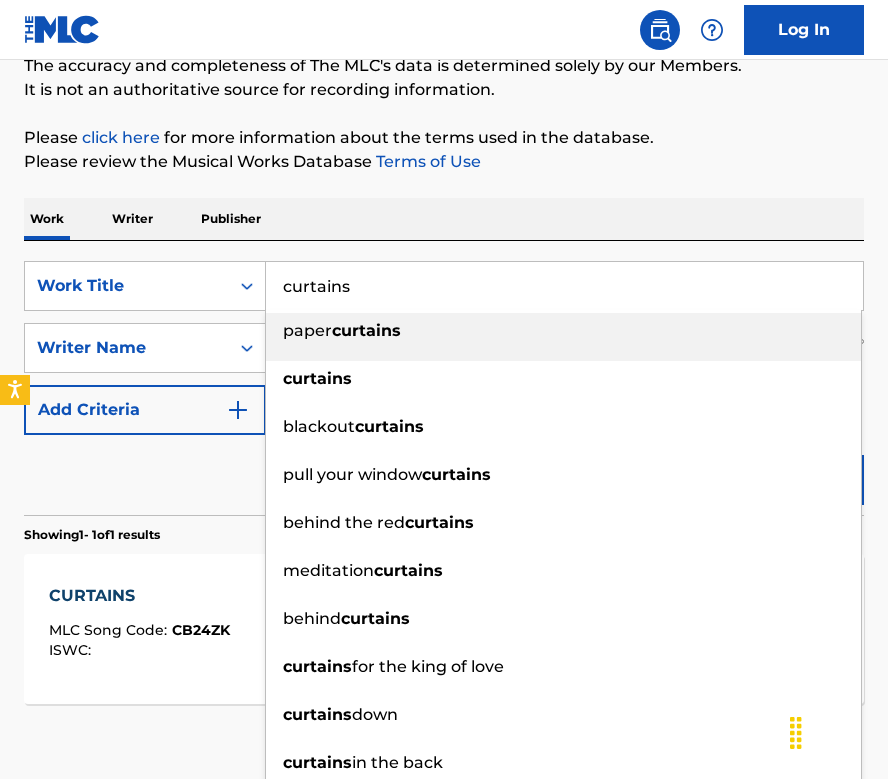 click on "curtains" at bounding box center (564, 286) 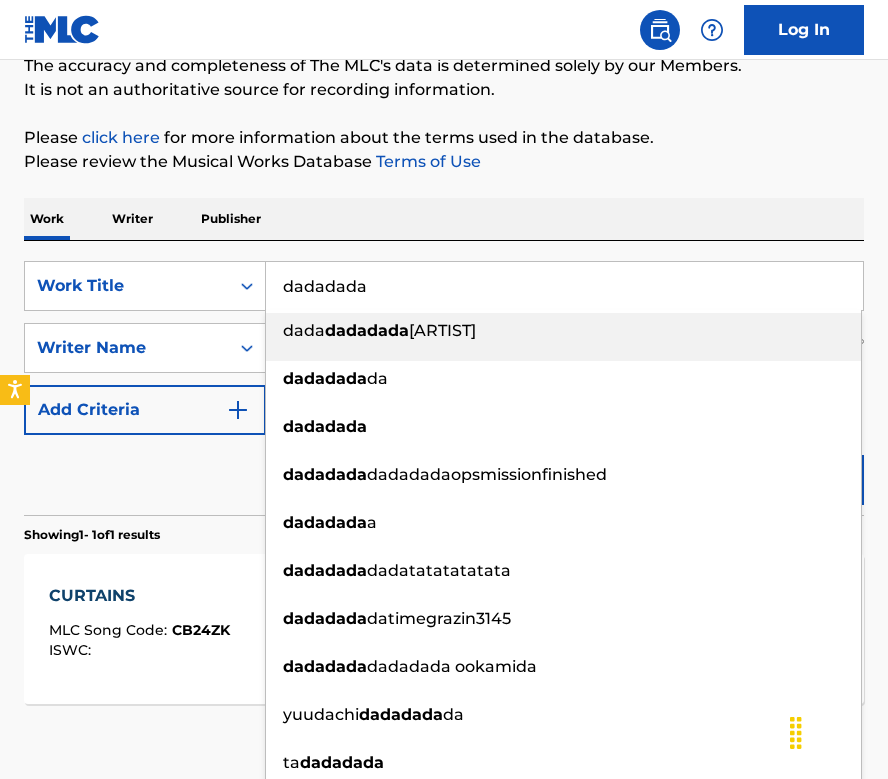 click on "Work Writer Publisher" at bounding box center [444, 219] 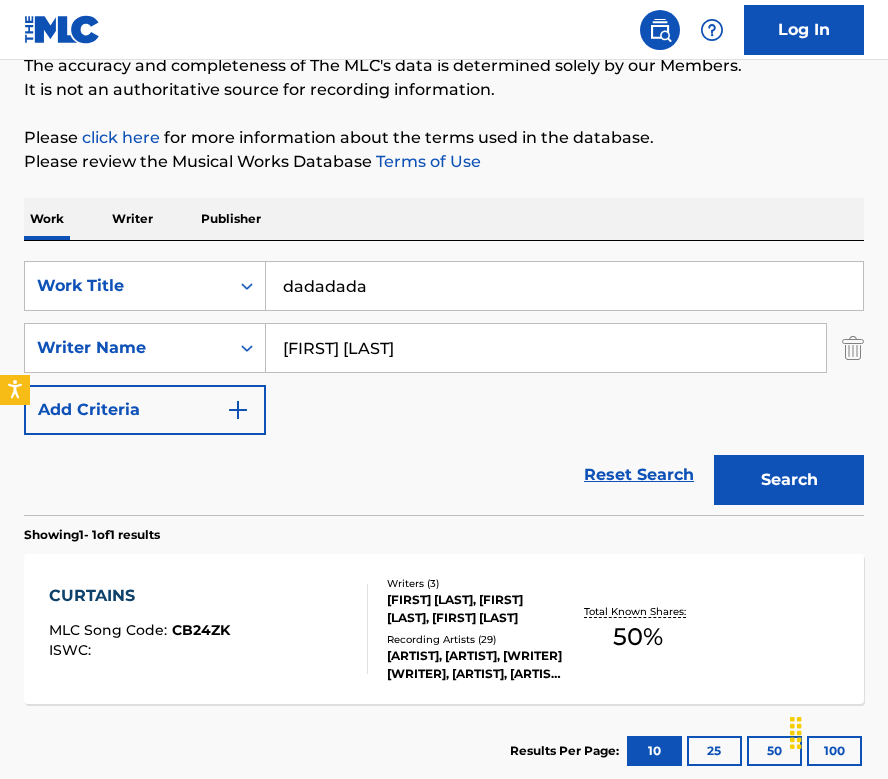 click on "Search" at bounding box center [789, 480] 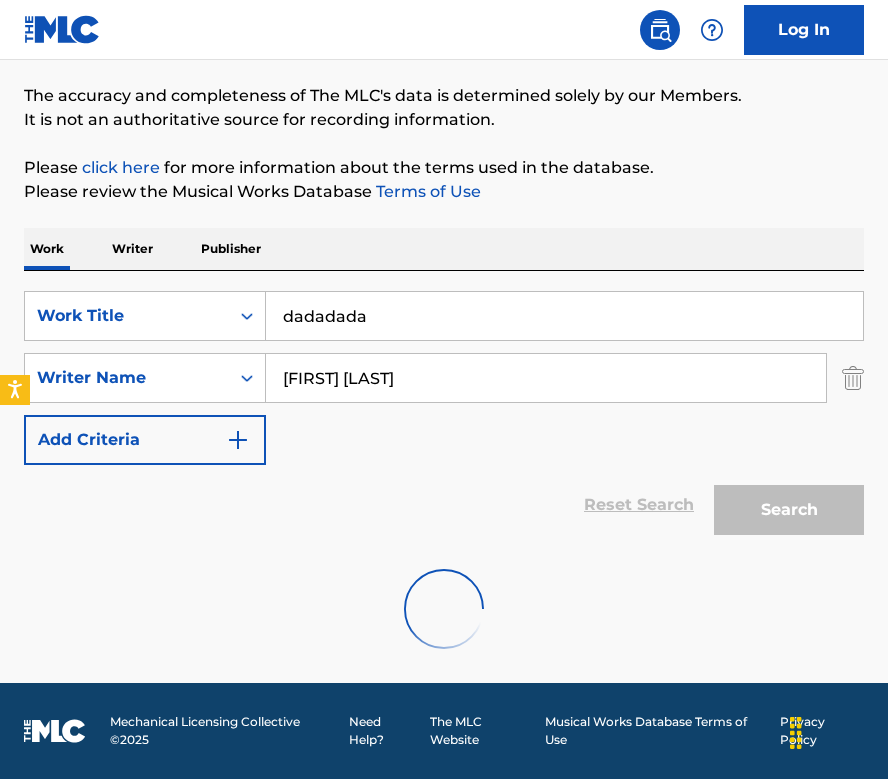 scroll, scrollTop: 79, scrollLeft: 0, axis: vertical 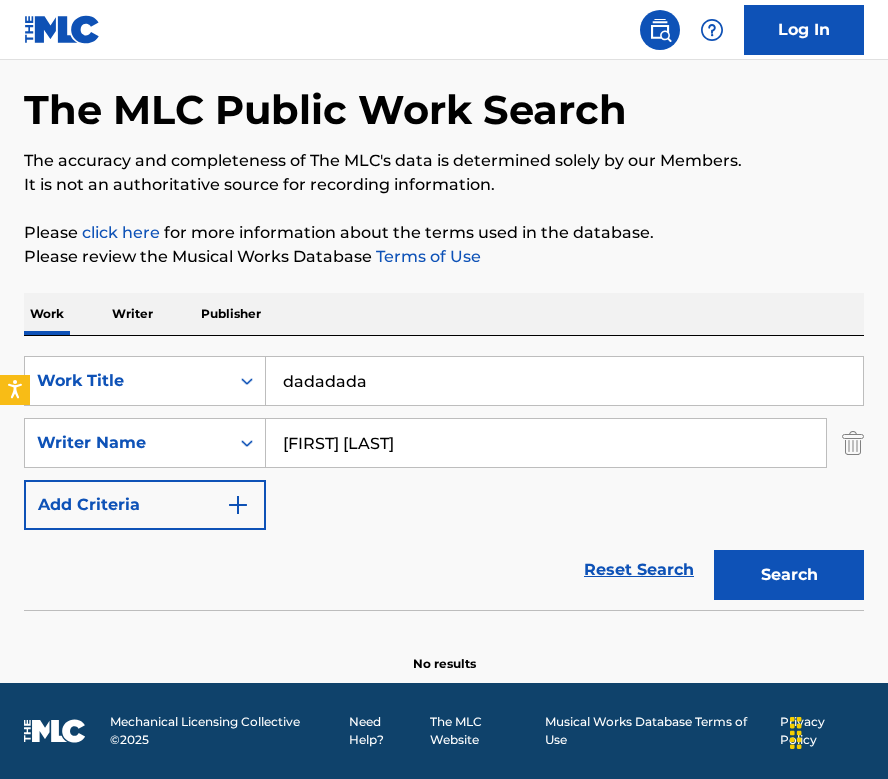 click on "dadadada" at bounding box center (564, 381) 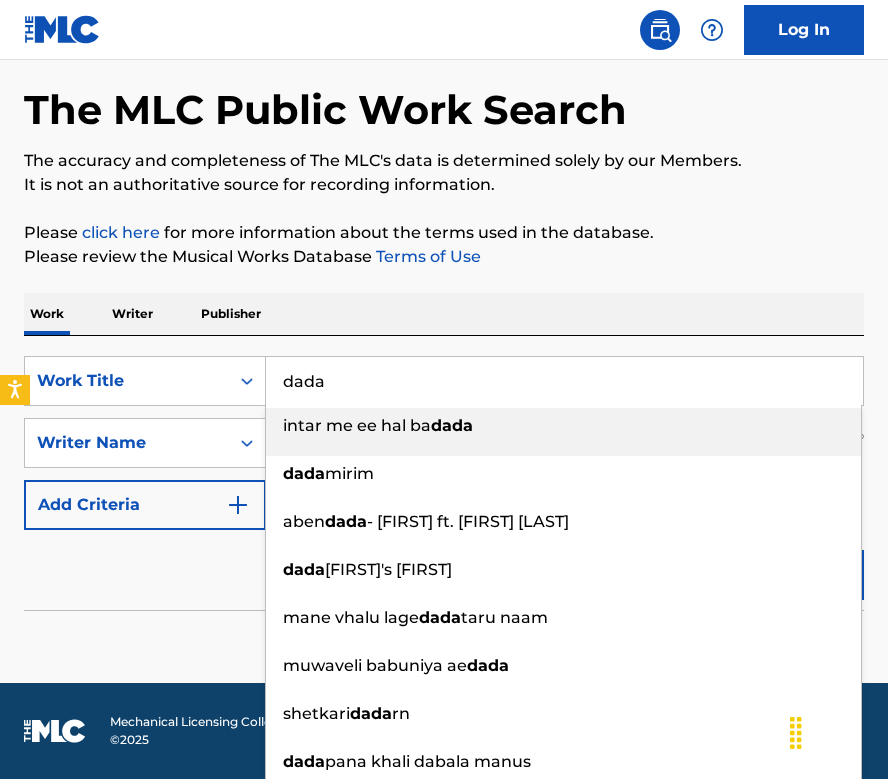 type on "dada" 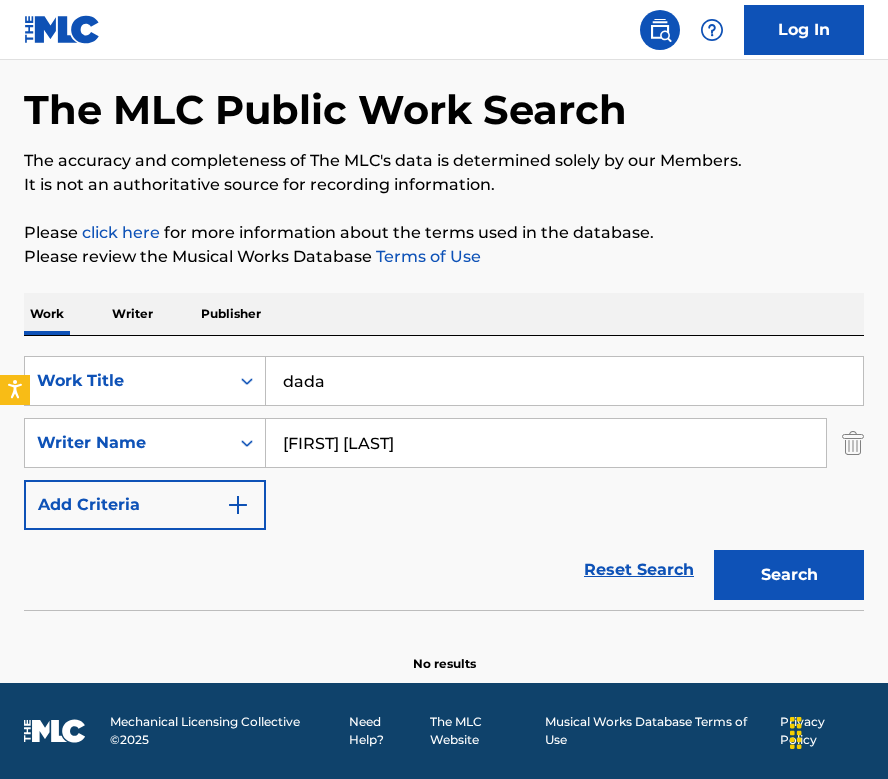 click on "Search" at bounding box center [789, 575] 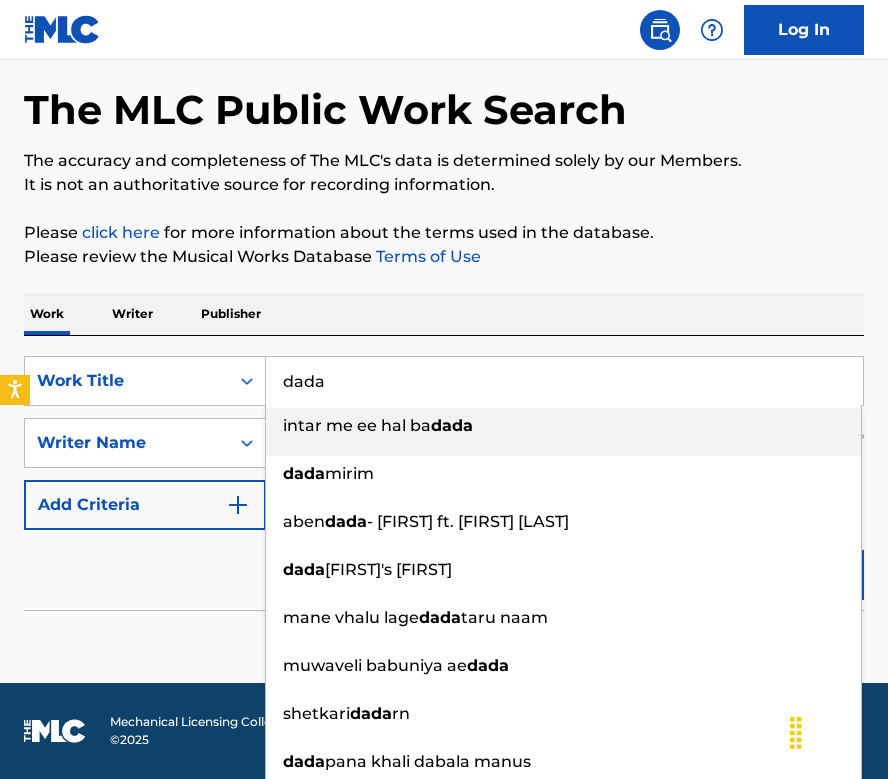 click on "dada" at bounding box center [564, 381] 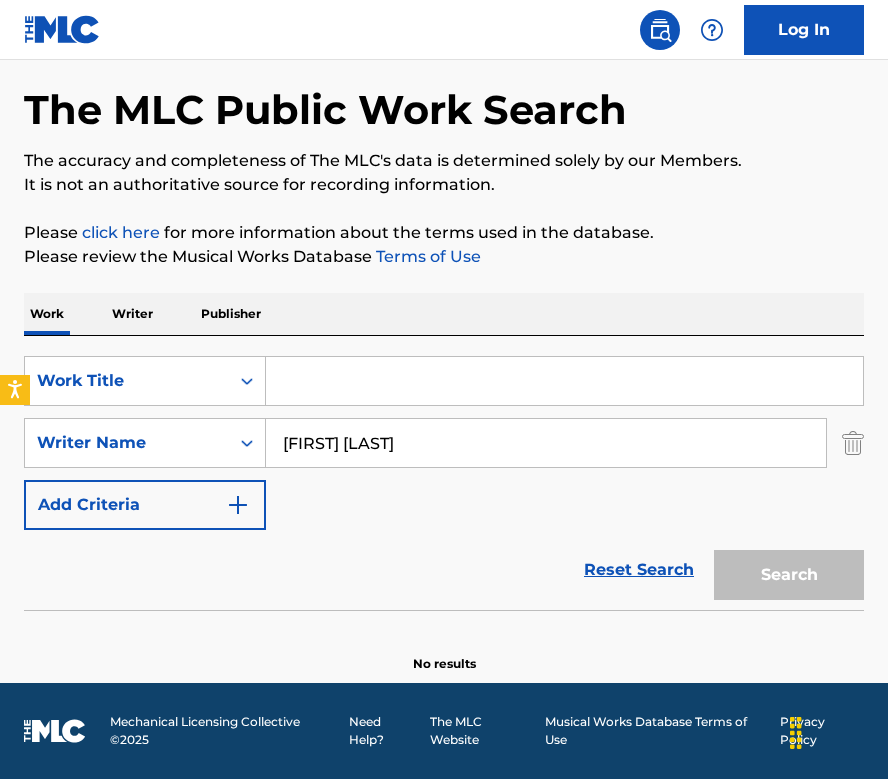 click at bounding box center (564, 381) 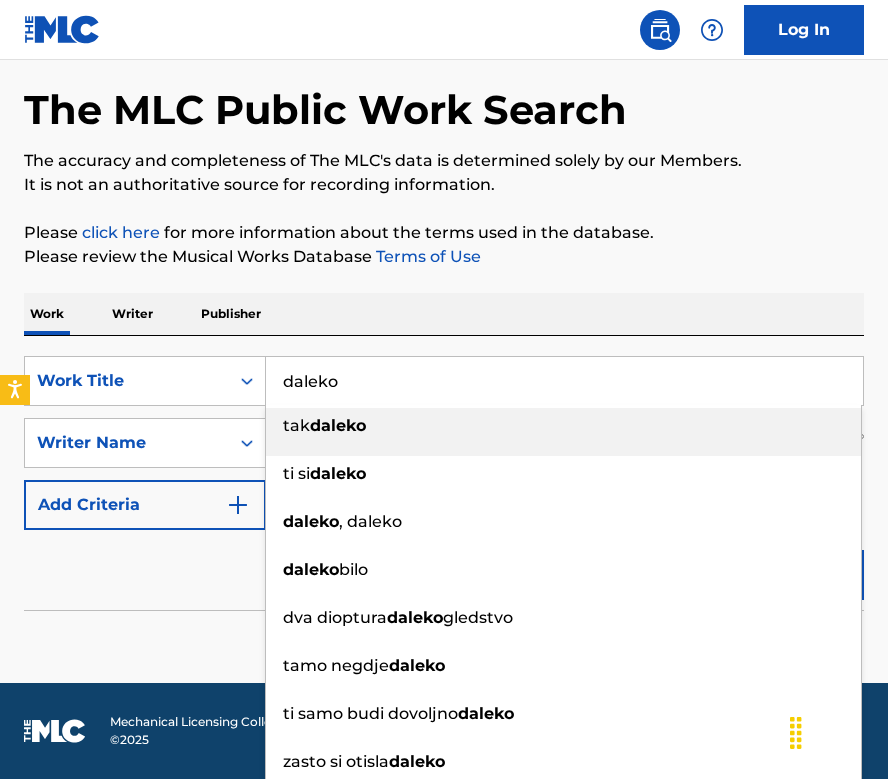 type on "daleko" 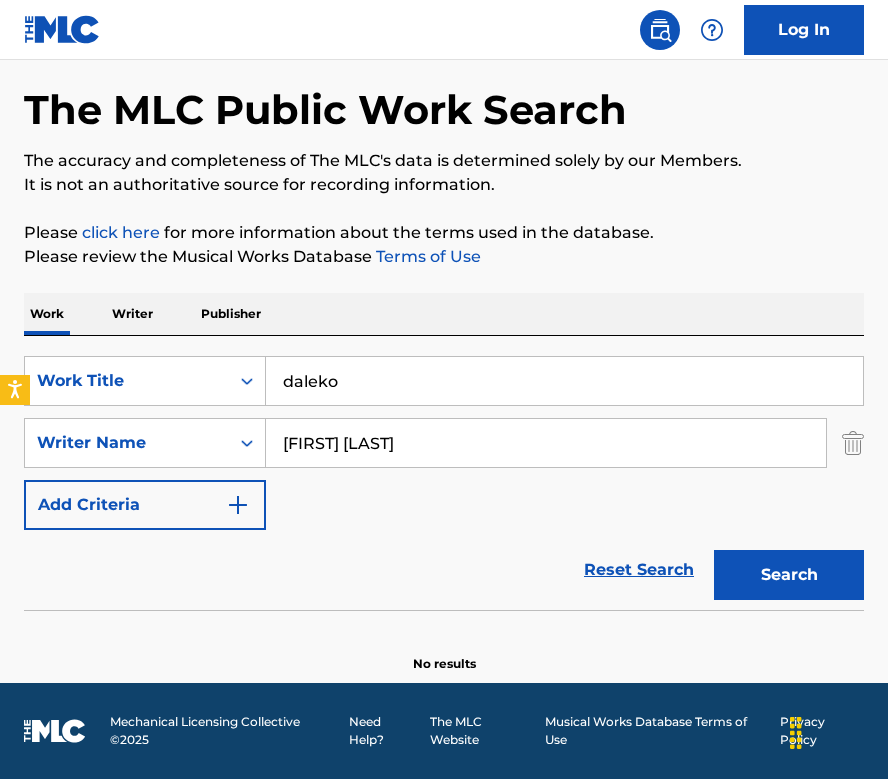 click on "Search" at bounding box center [789, 575] 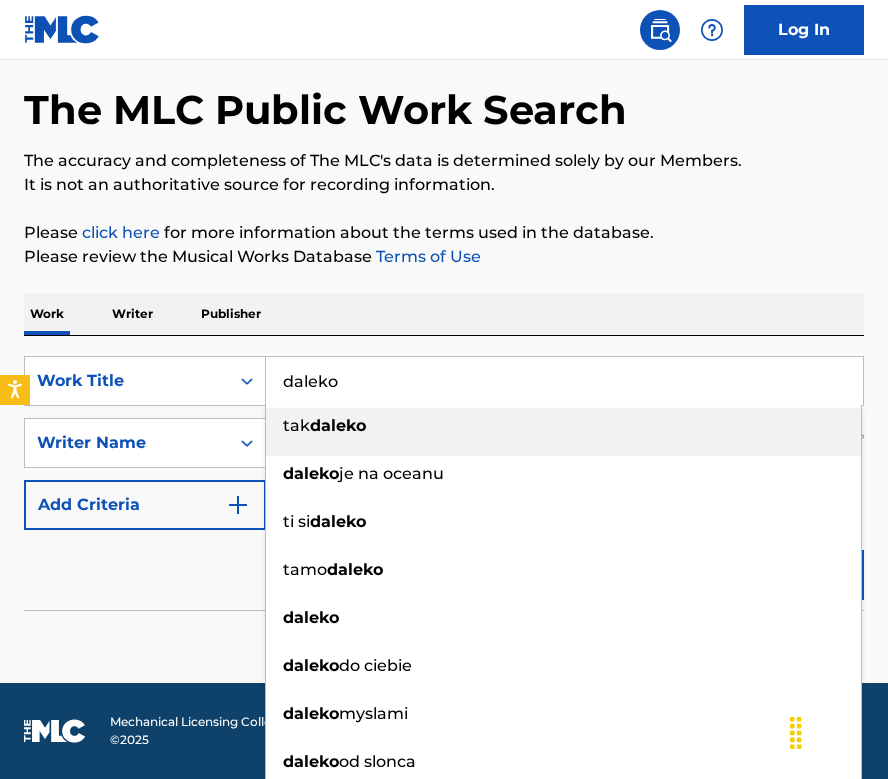 click on "daleko" at bounding box center [564, 381] 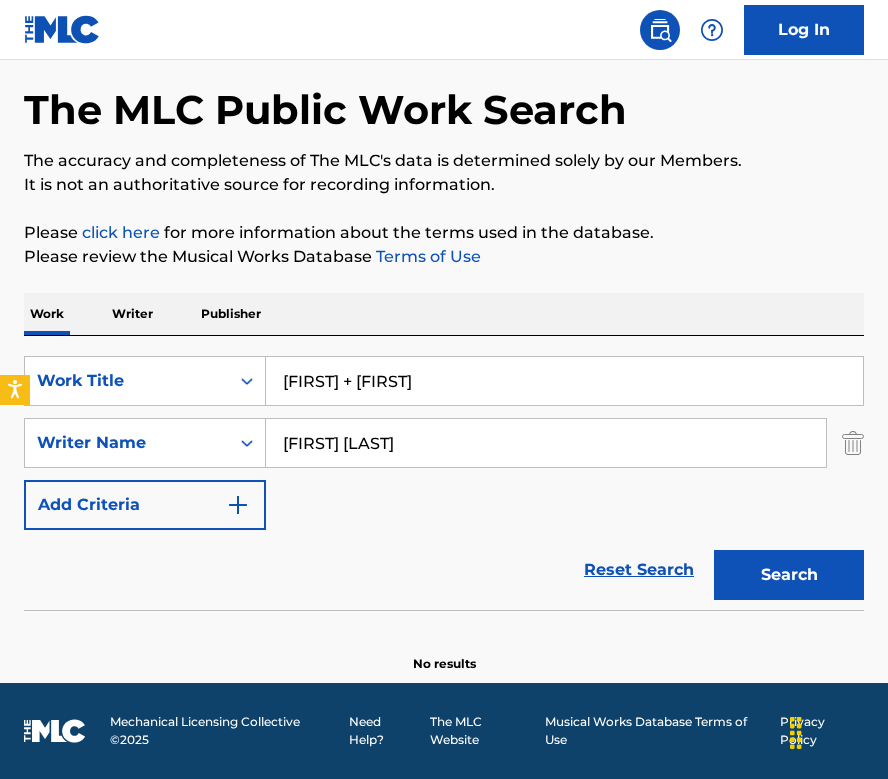 type on "[FIRST] + [FIRST]" 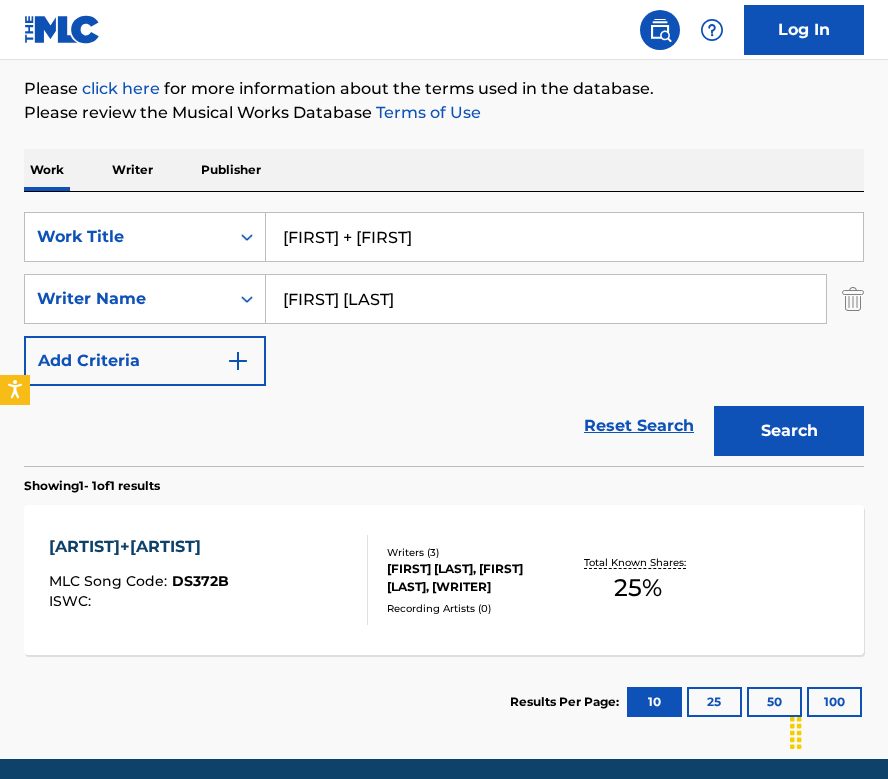 scroll, scrollTop: 238, scrollLeft: 0, axis: vertical 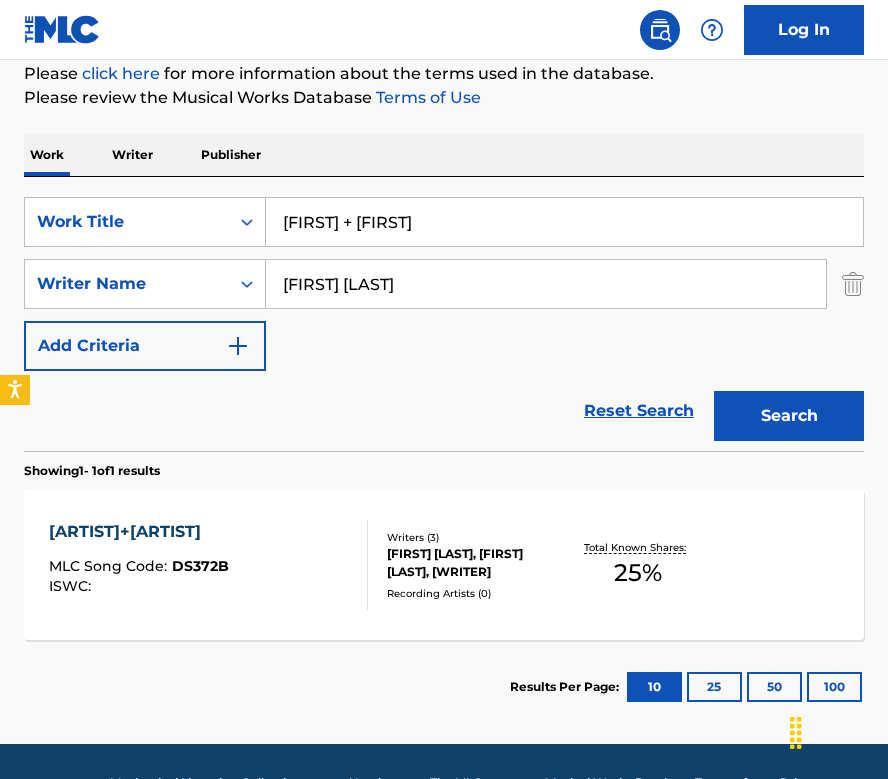 click on "MLC Song Code : DS372B" at bounding box center (139, 569) 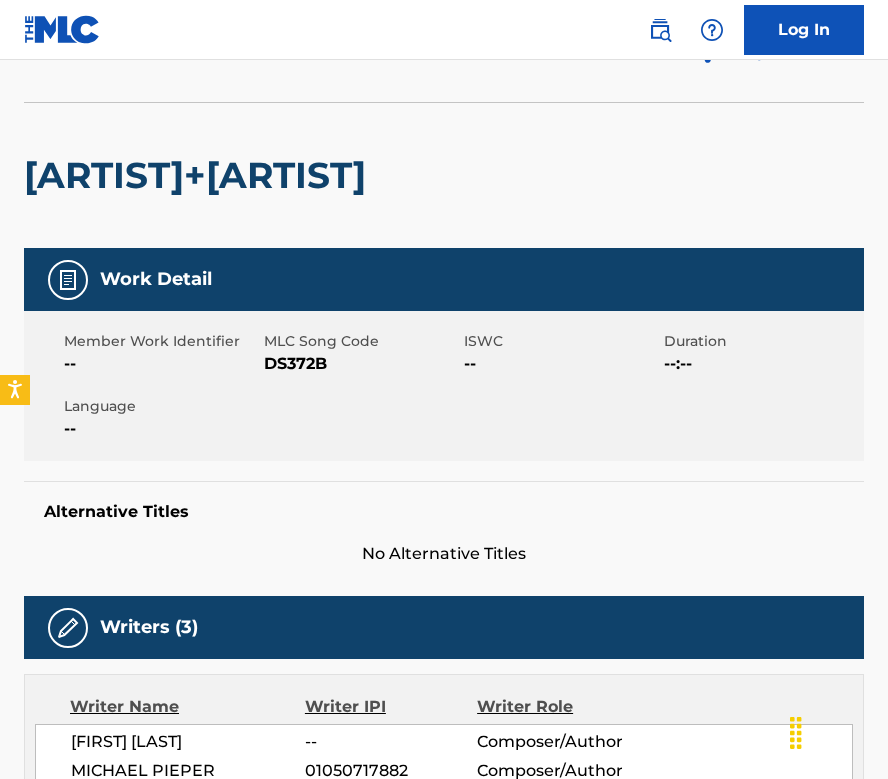scroll, scrollTop: 0, scrollLeft: 0, axis: both 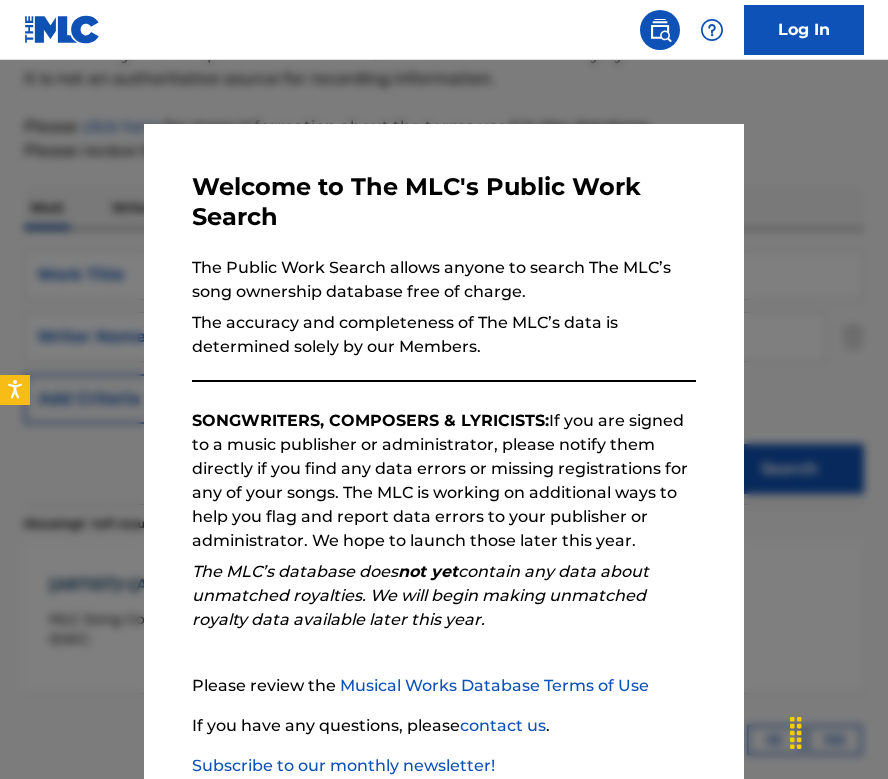 click at bounding box center (444, 449) 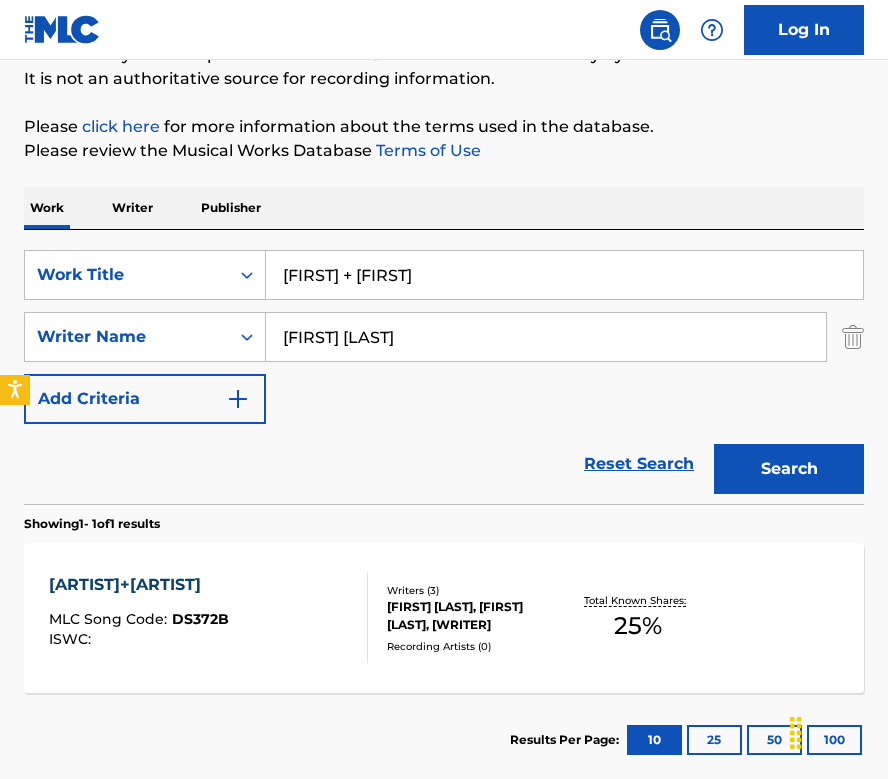 click on "[FIRST] + [FIRST]" at bounding box center [564, 275] 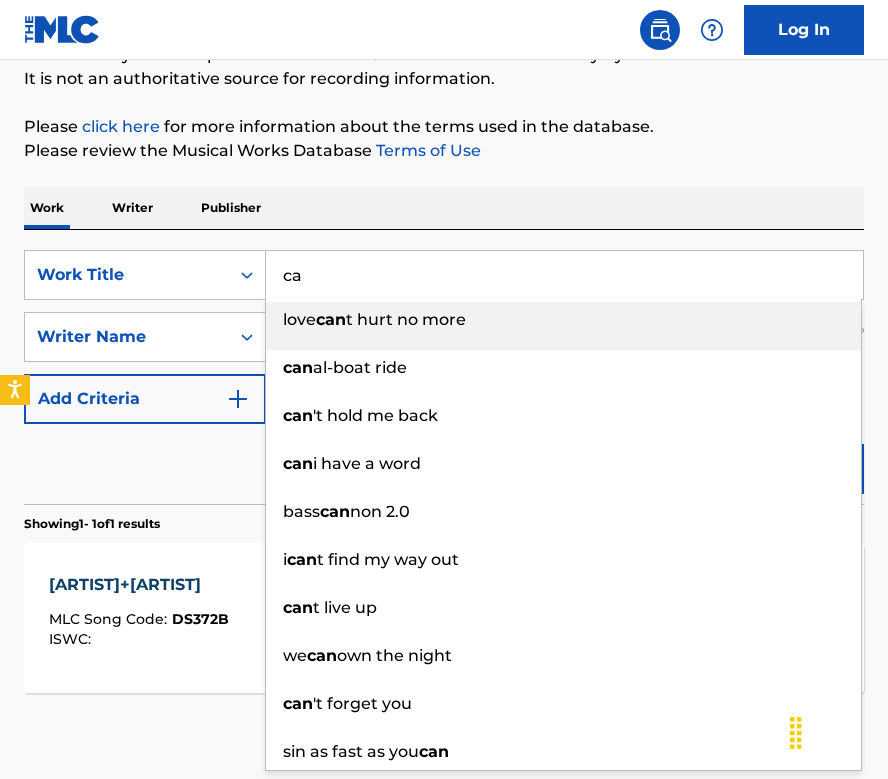 type on "c" 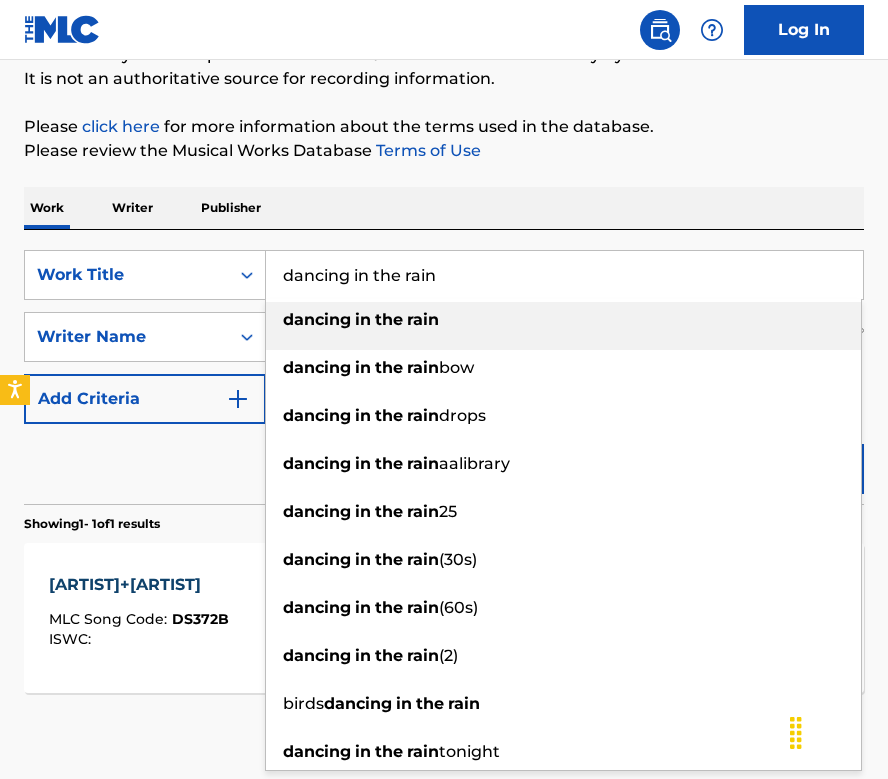 click on "Work Writer Publisher" at bounding box center (444, 208) 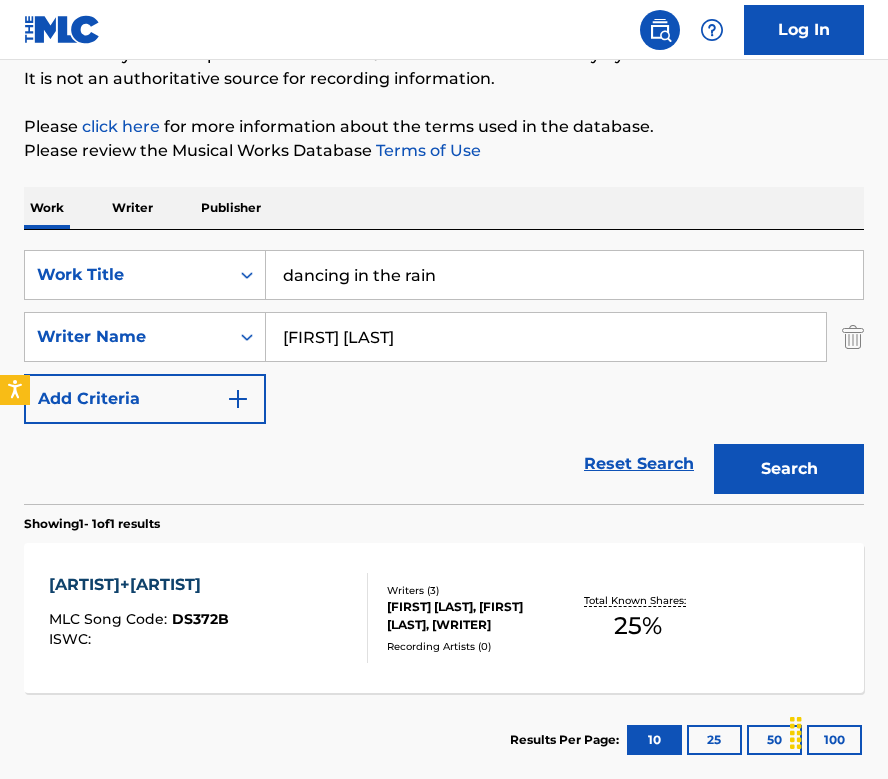 click on "Search" at bounding box center [789, 469] 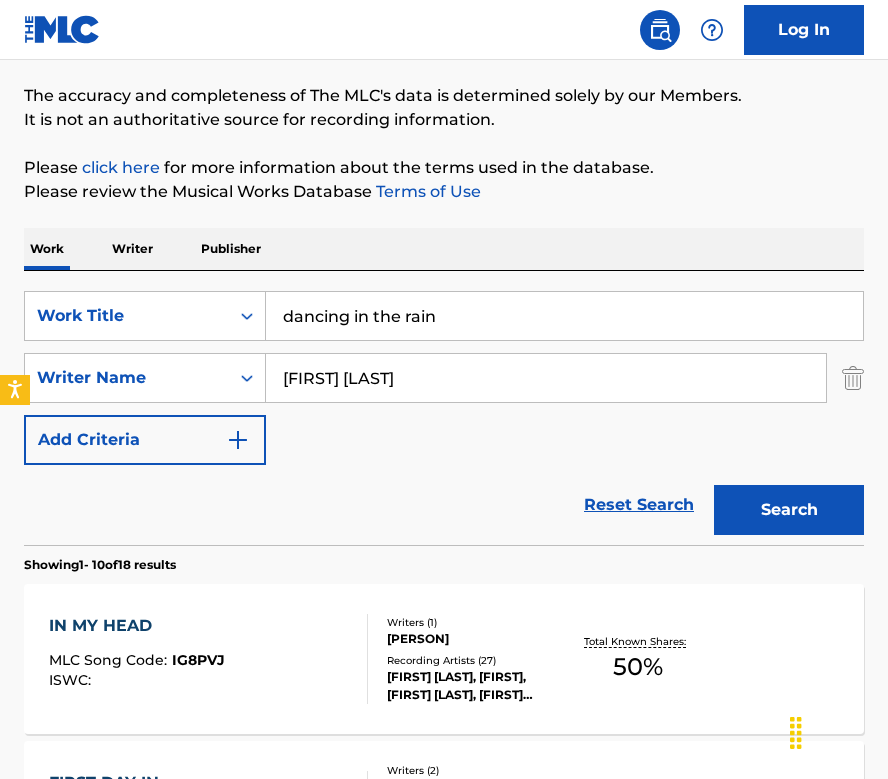 scroll, scrollTop: 185, scrollLeft: 0, axis: vertical 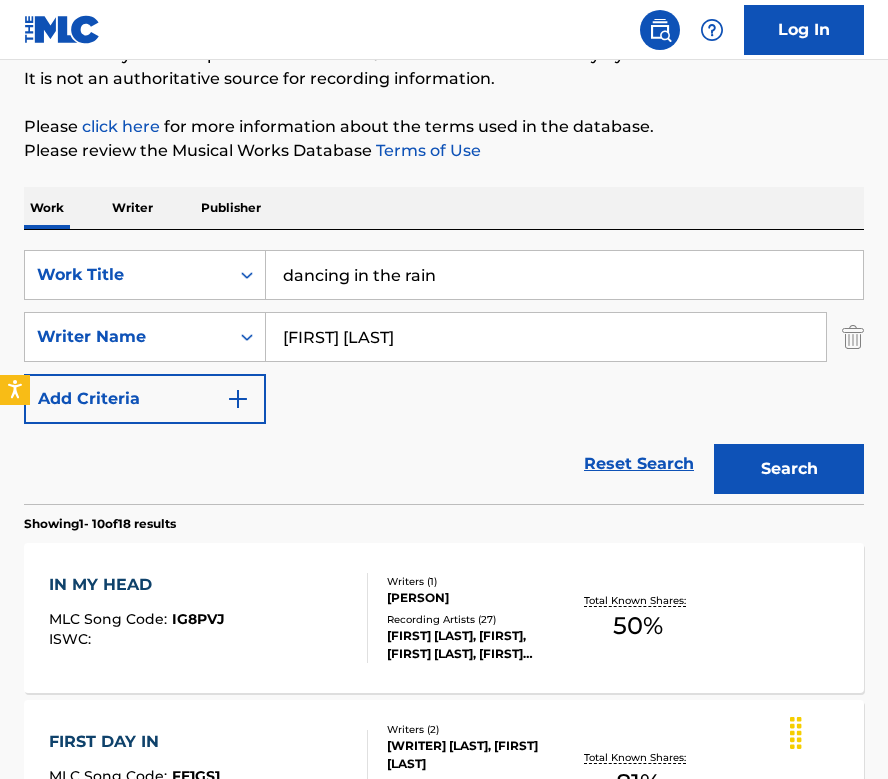 click on "dancing in the rain" at bounding box center (564, 275) 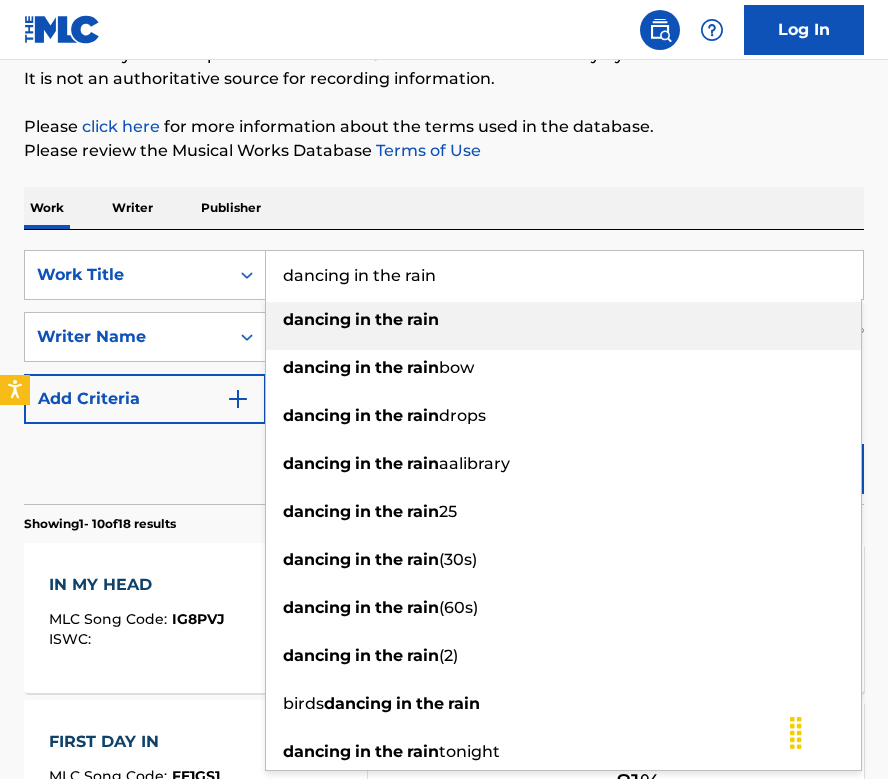 click on "dancing in the rain" at bounding box center [564, 275] 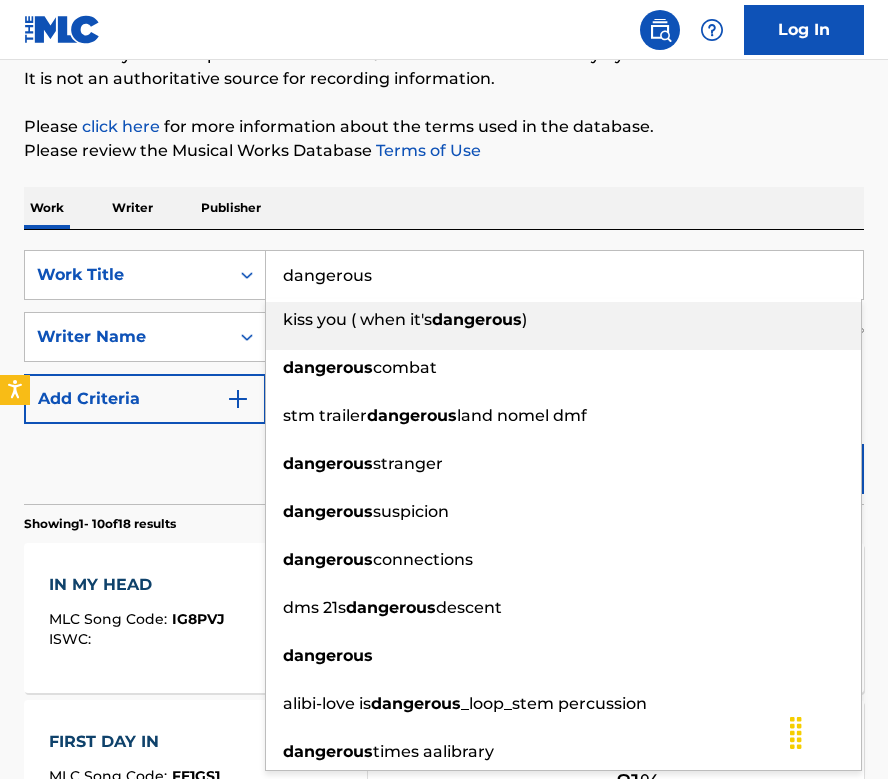 type on "dangerous" 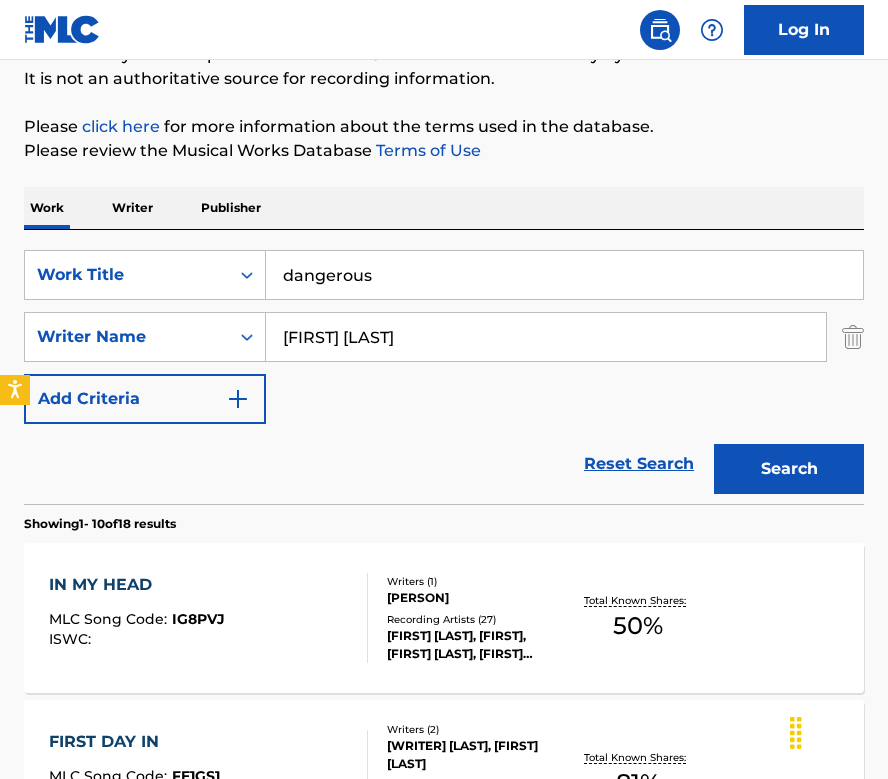 click on "Work Writer Publisher" at bounding box center [444, 208] 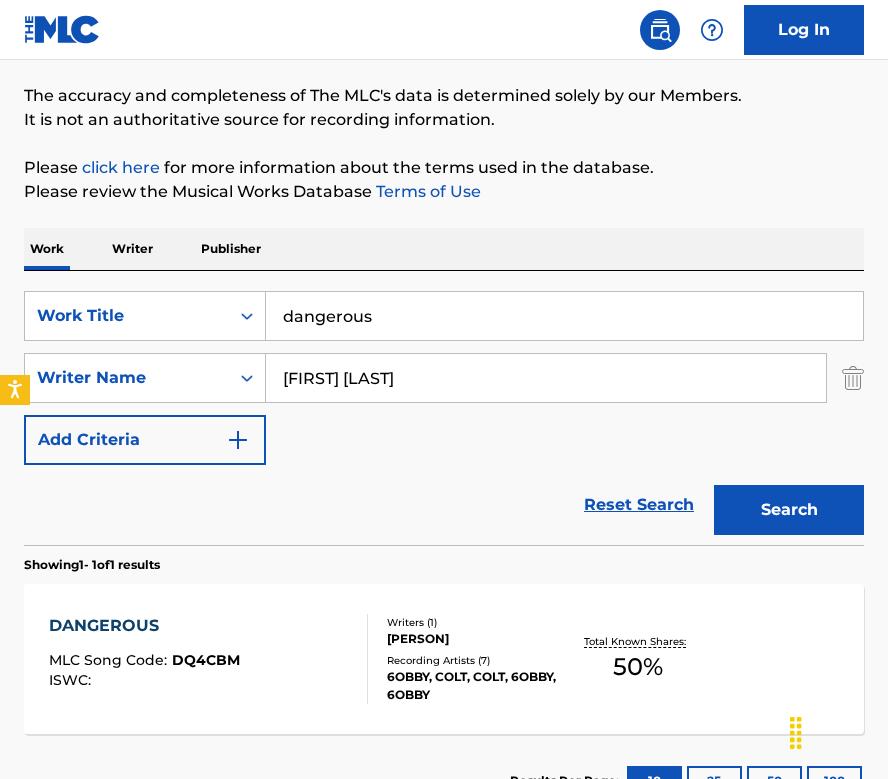 scroll, scrollTop: 185, scrollLeft: 0, axis: vertical 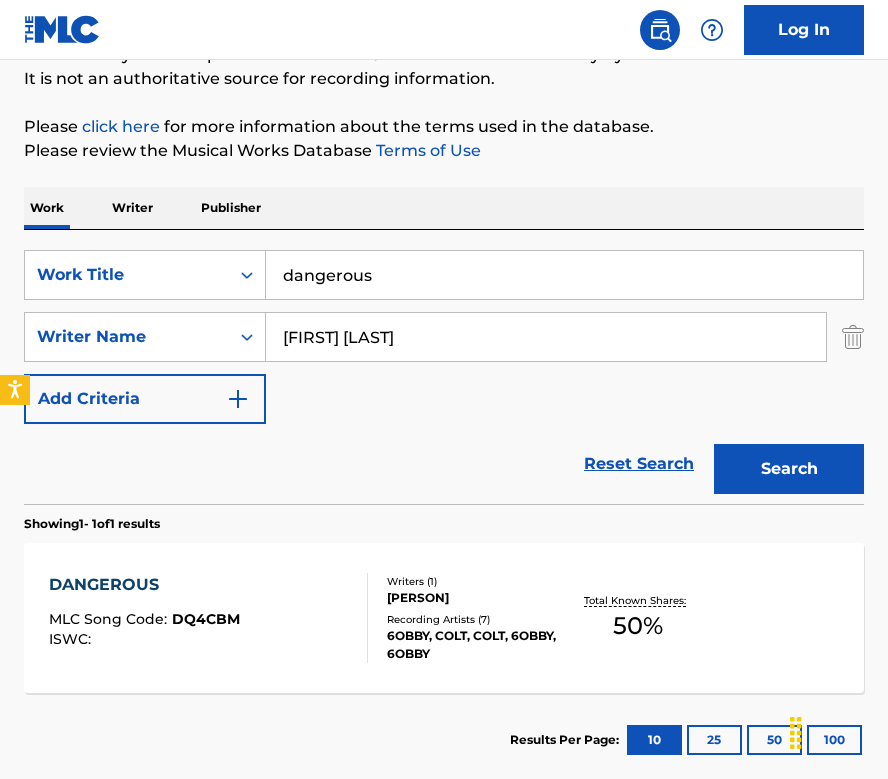 click on "DANGEROUS" at bounding box center [144, 585] 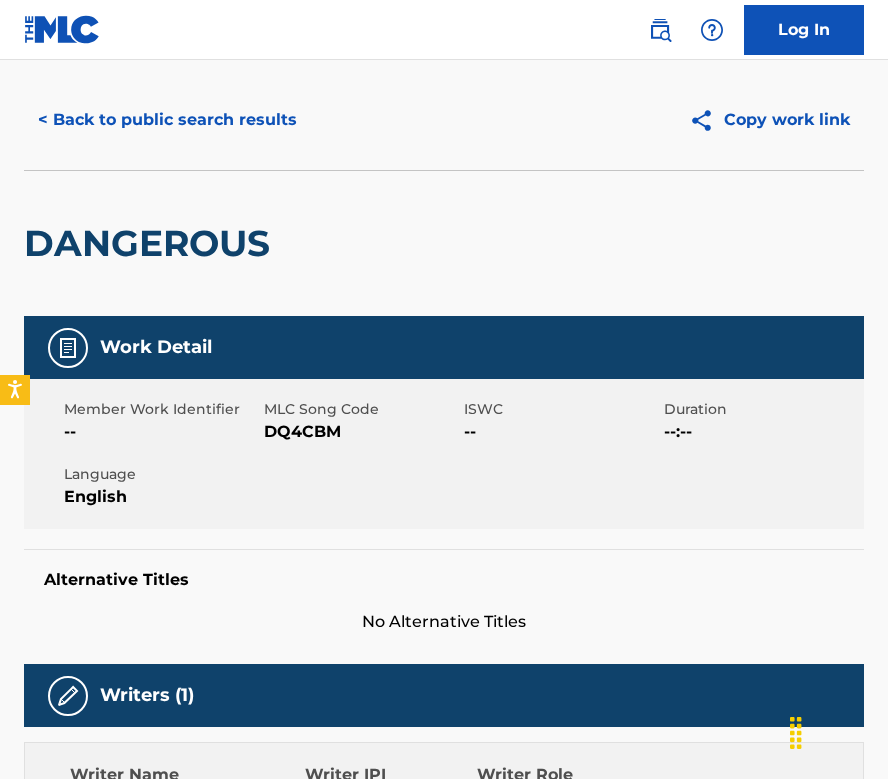 scroll, scrollTop: 0, scrollLeft: 0, axis: both 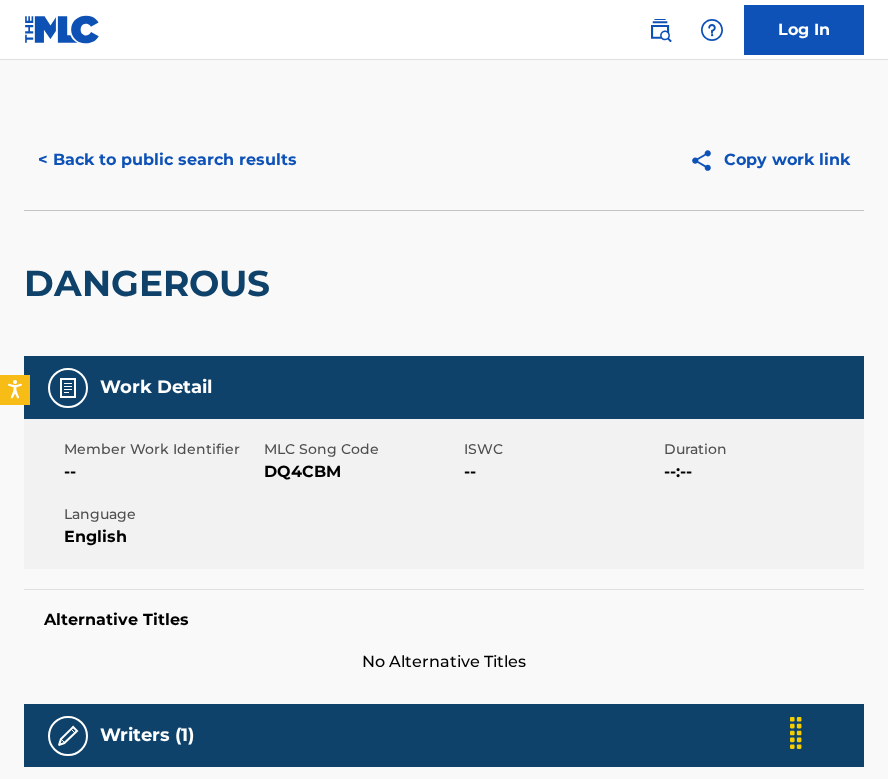 click on "< Back to public search results" at bounding box center (167, 160) 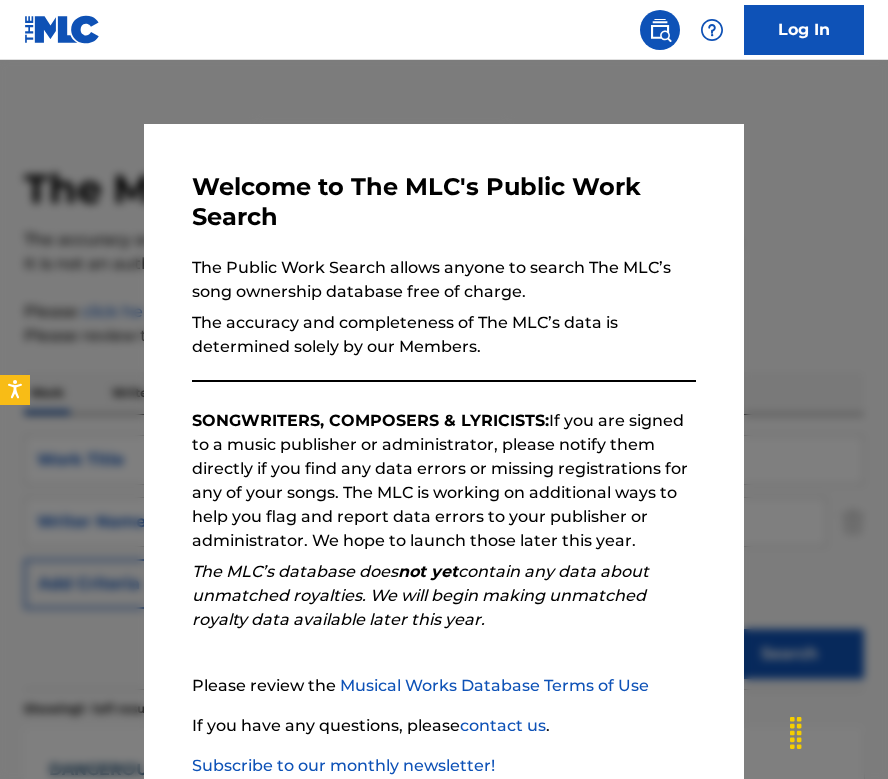 scroll, scrollTop: 185, scrollLeft: 0, axis: vertical 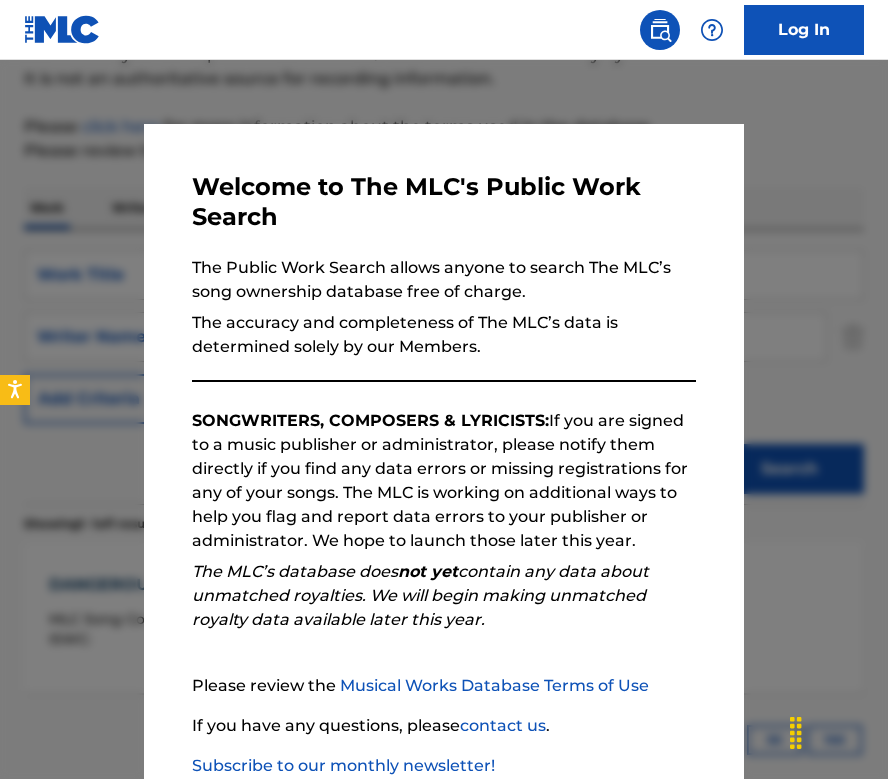 click at bounding box center [444, 449] 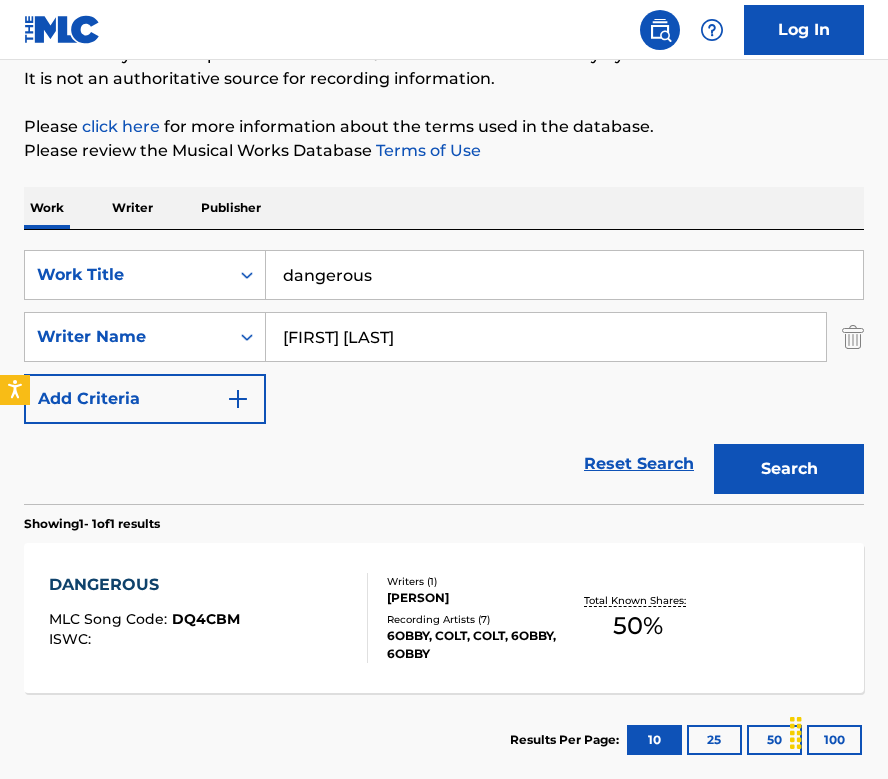 click on "dangerous" at bounding box center (564, 275) 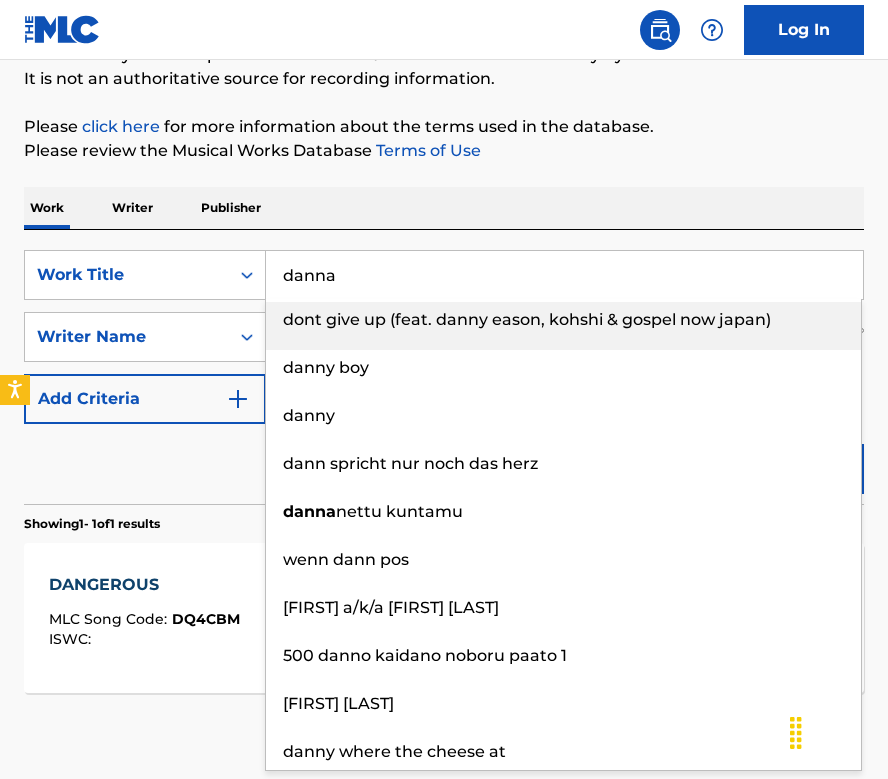 type on "danna" 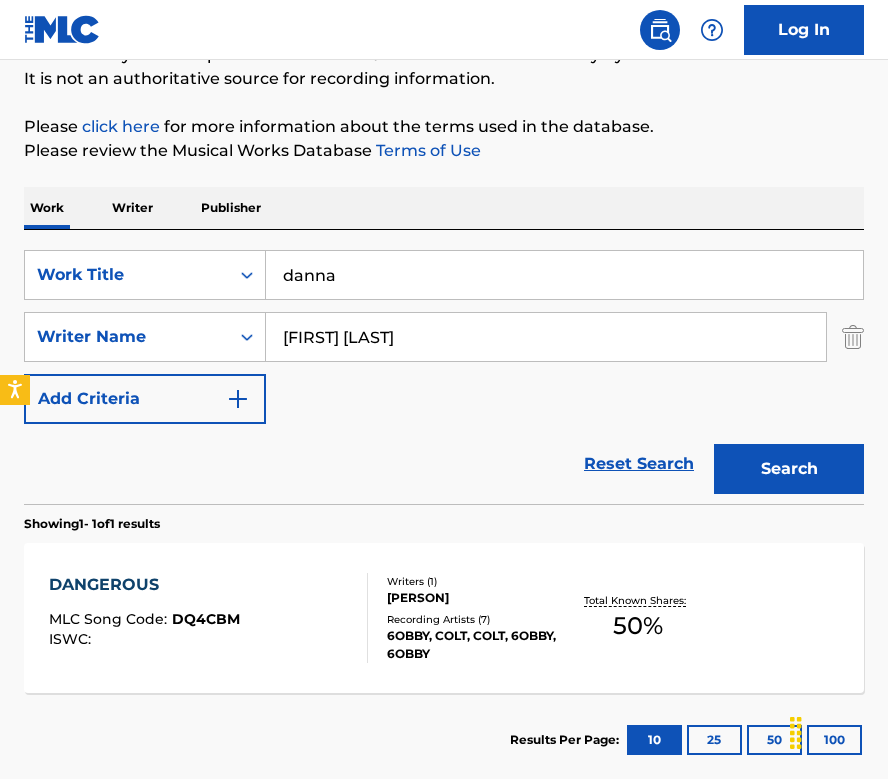 click on "Search" at bounding box center [789, 469] 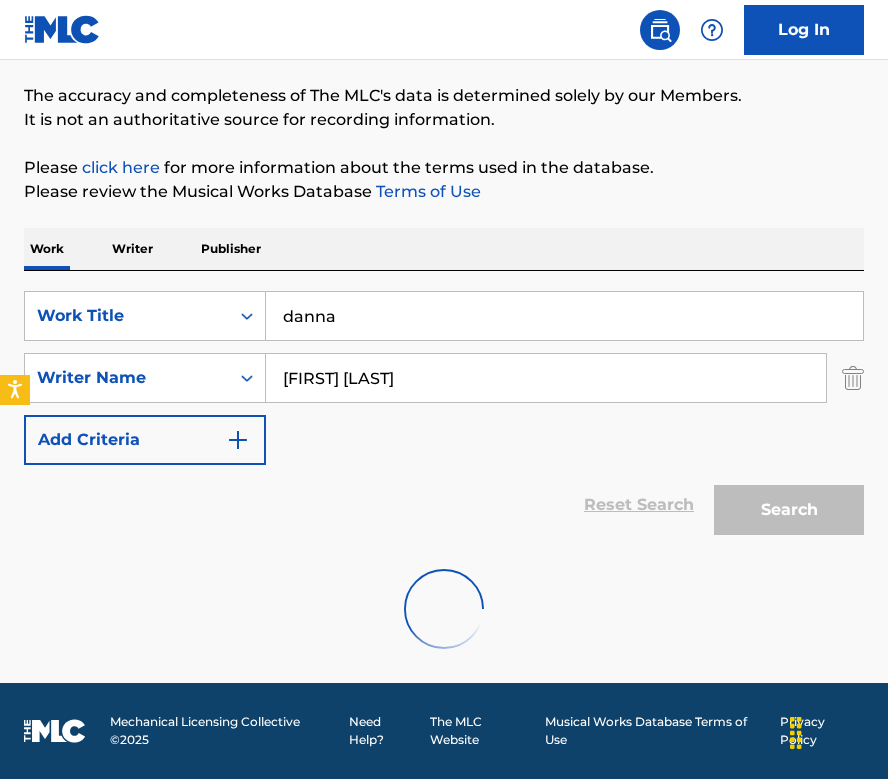 scroll, scrollTop: 185, scrollLeft: 0, axis: vertical 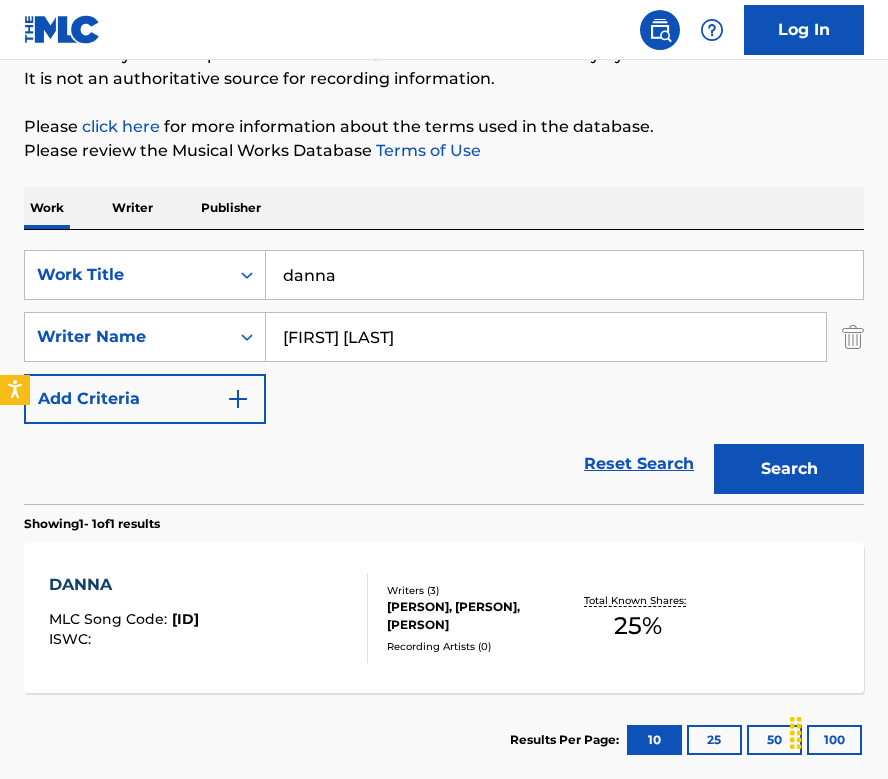 click on "Search" at bounding box center [789, 469] 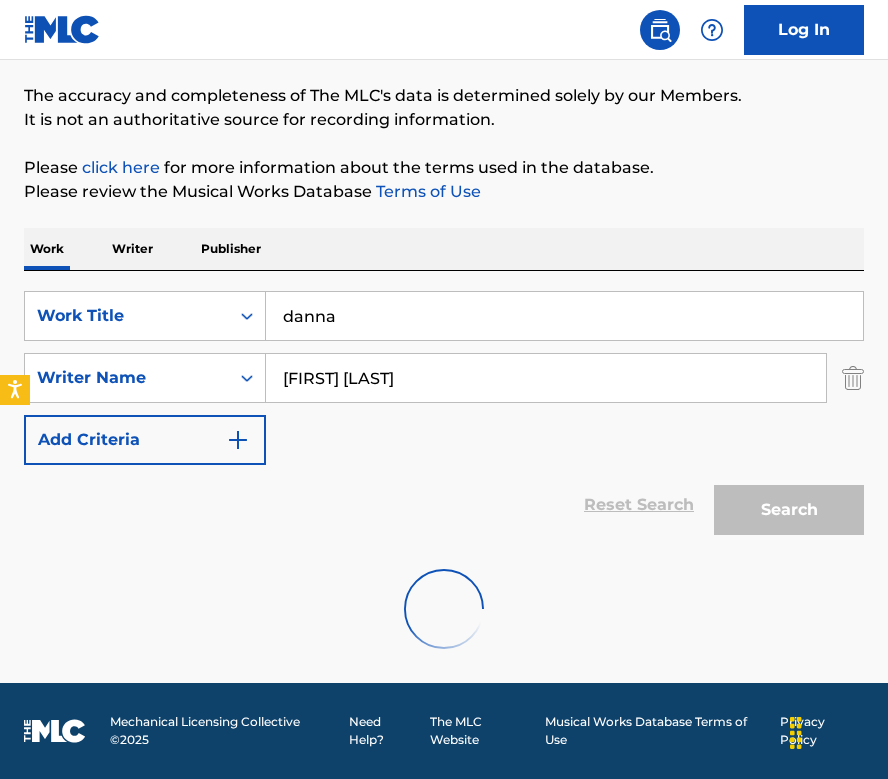 scroll, scrollTop: 185, scrollLeft: 0, axis: vertical 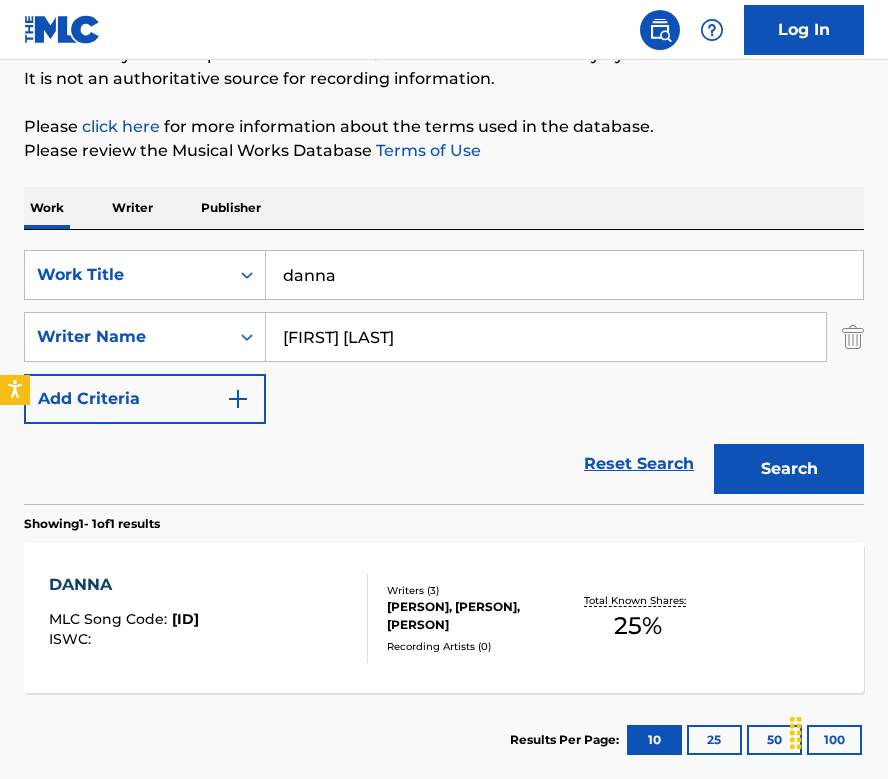 click on "DANNA MLC Song Code : DQ4CB1 ISWC :" at bounding box center [208, 618] 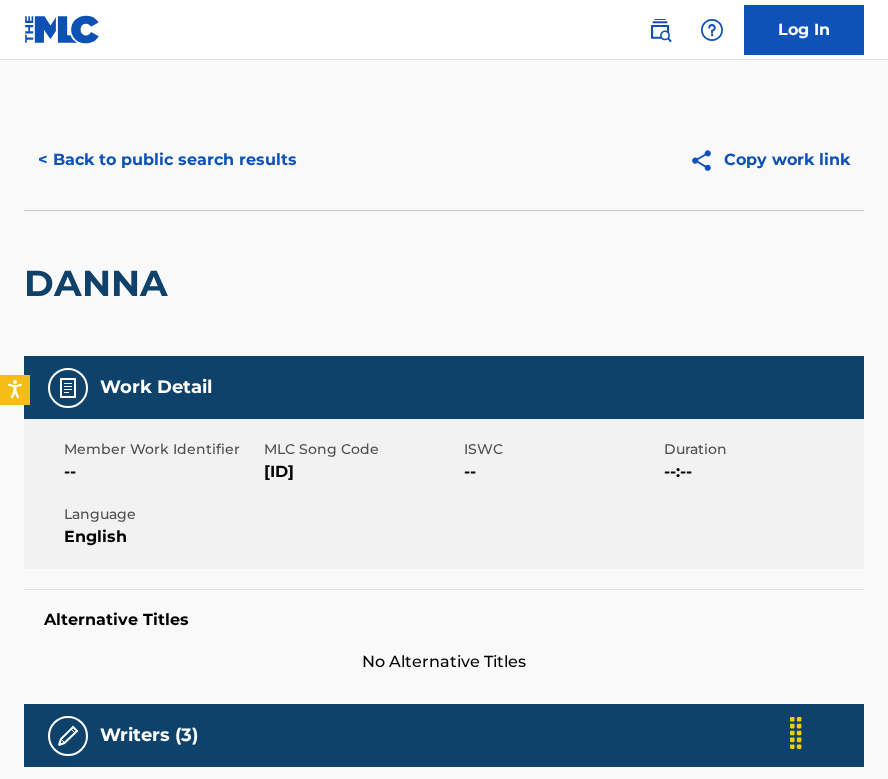 scroll, scrollTop: 184, scrollLeft: 0, axis: vertical 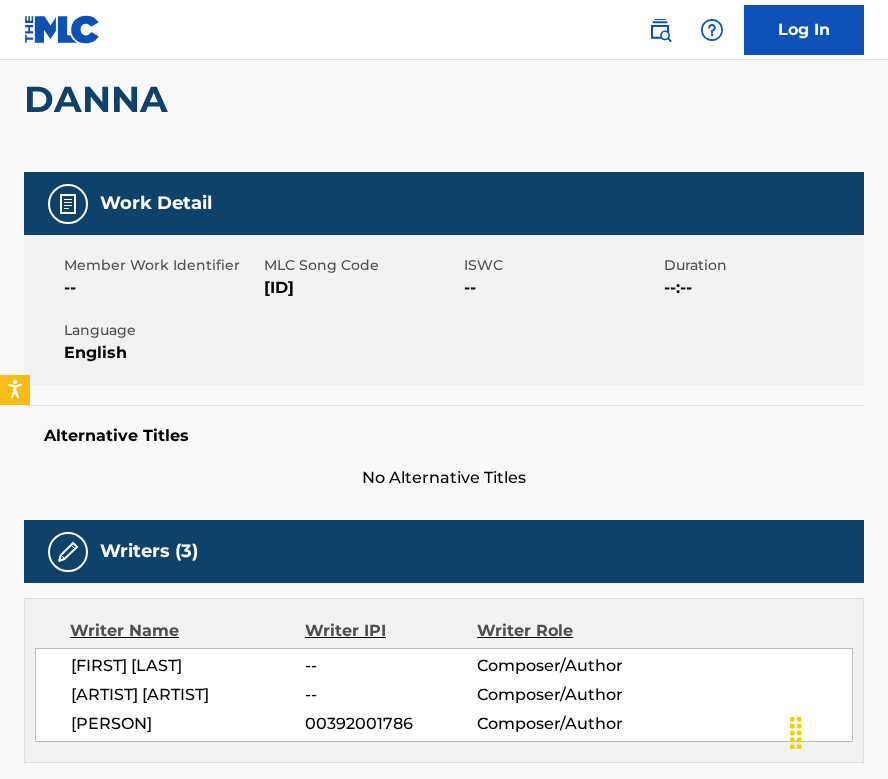click on "DANNA" at bounding box center (444, 99) 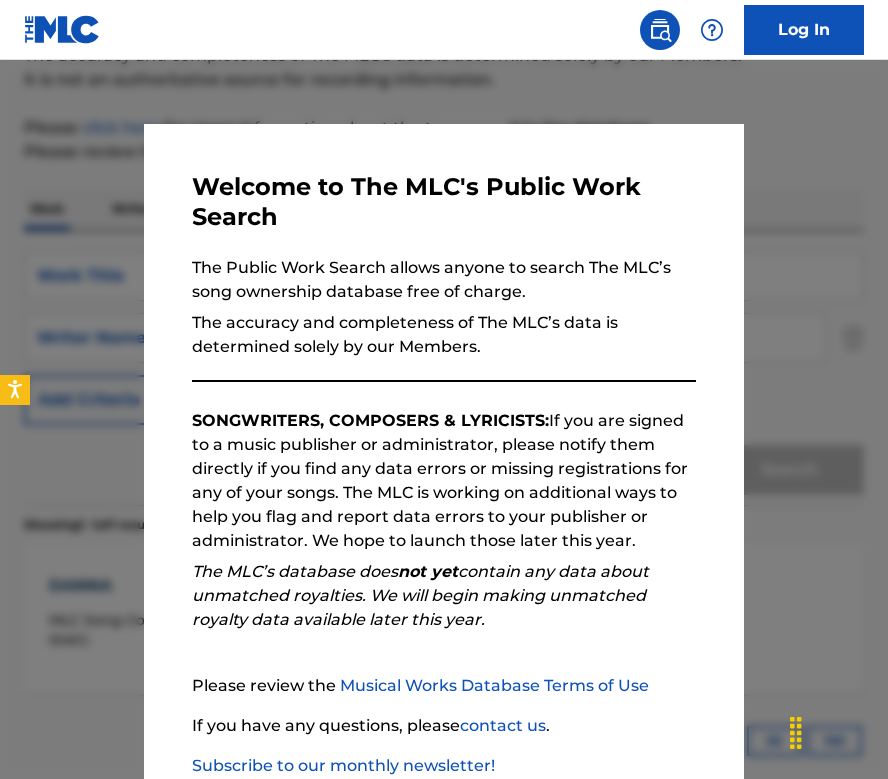 scroll, scrollTop: 185, scrollLeft: 0, axis: vertical 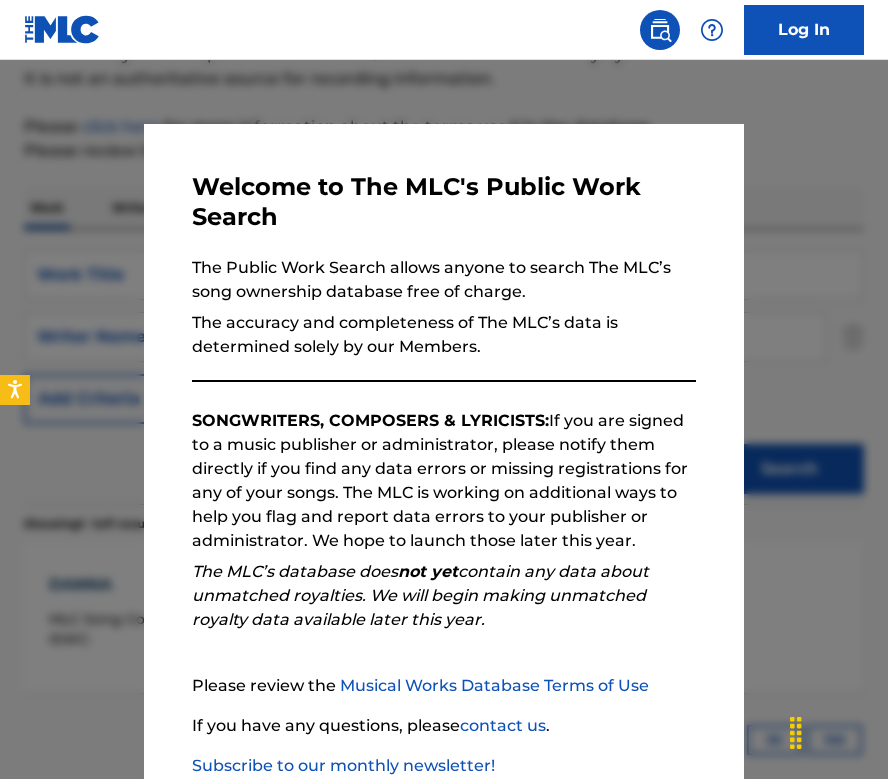 click at bounding box center [444, 449] 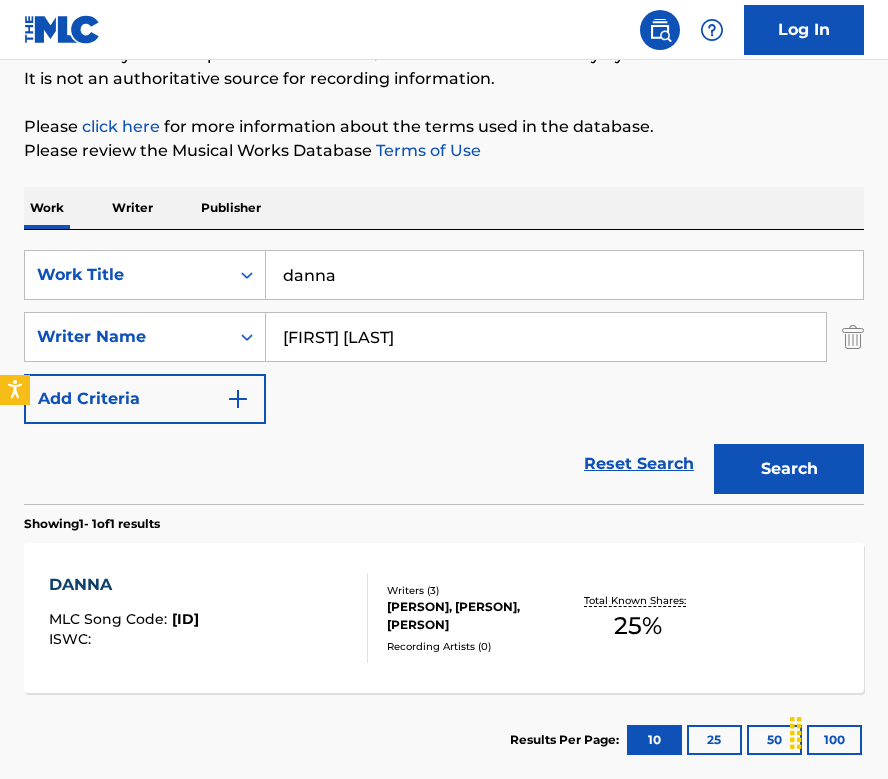 click on "danna" at bounding box center (564, 275) 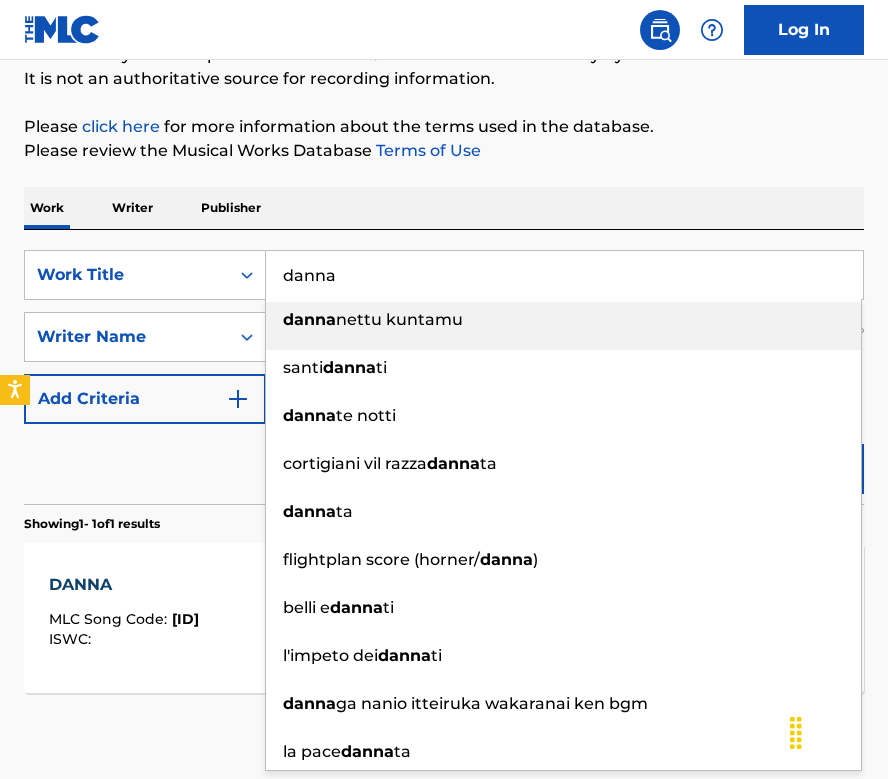 click on "danna" at bounding box center [564, 275] 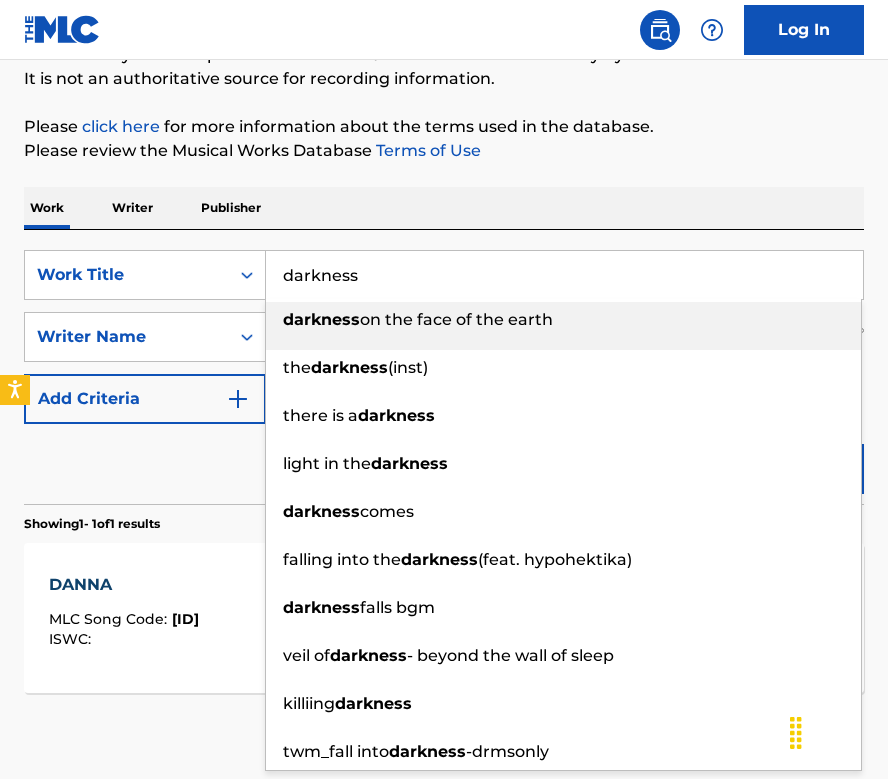 type on "darkness" 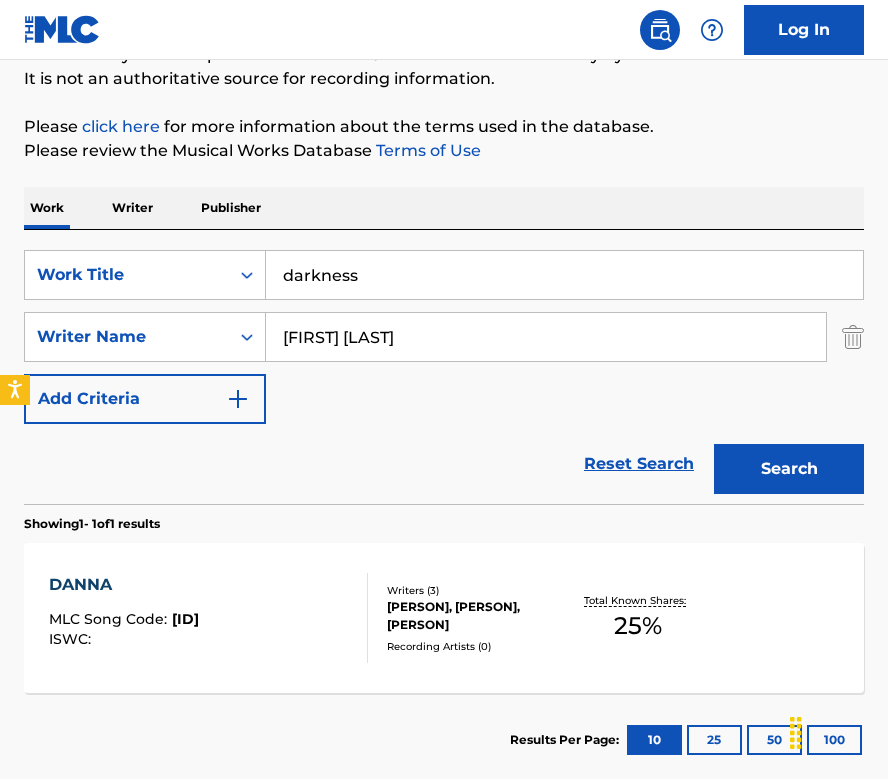 click on "Work Writer Publisher" at bounding box center [444, 208] 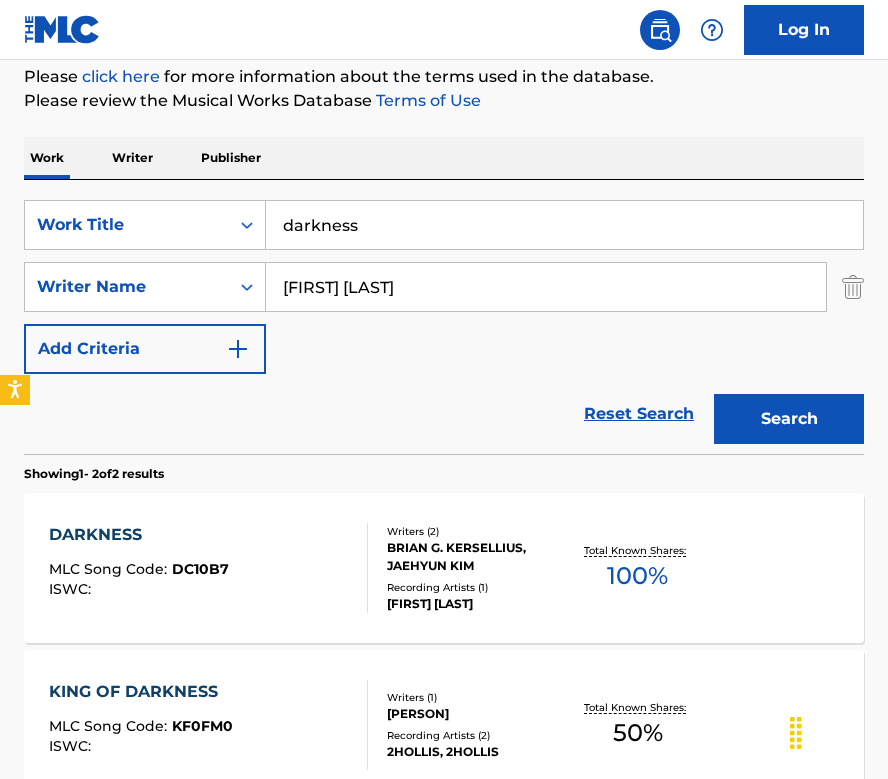 scroll, scrollTop: 324, scrollLeft: 0, axis: vertical 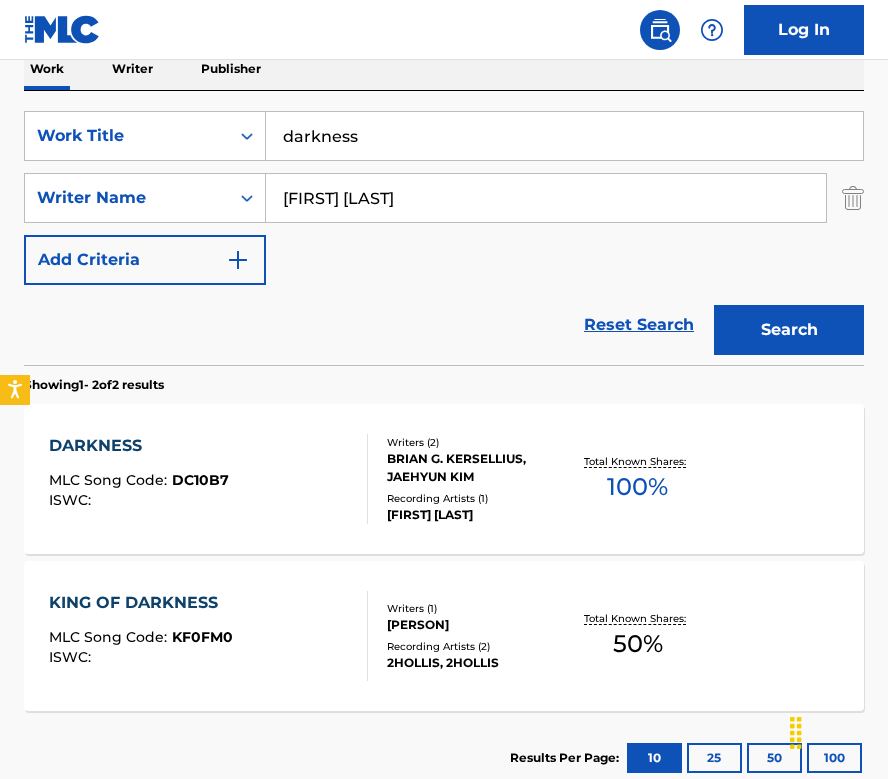 click on "DARKNESS MLC Song Code : DC10B7 ISWC :" at bounding box center [139, 479] 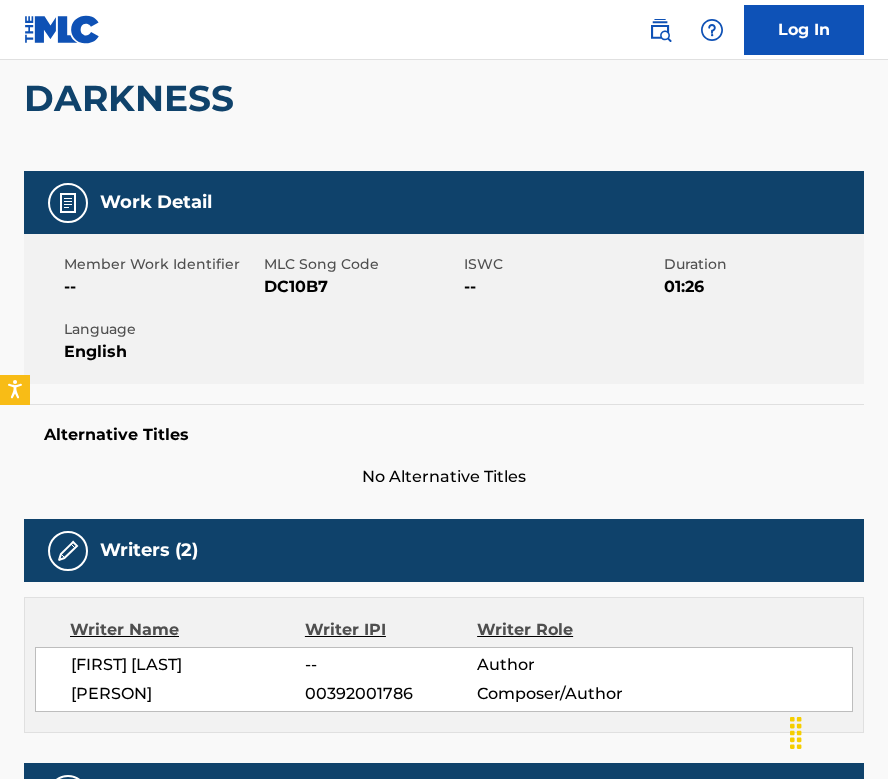 scroll, scrollTop: 6, scrollLeft: 0, axis: vertical 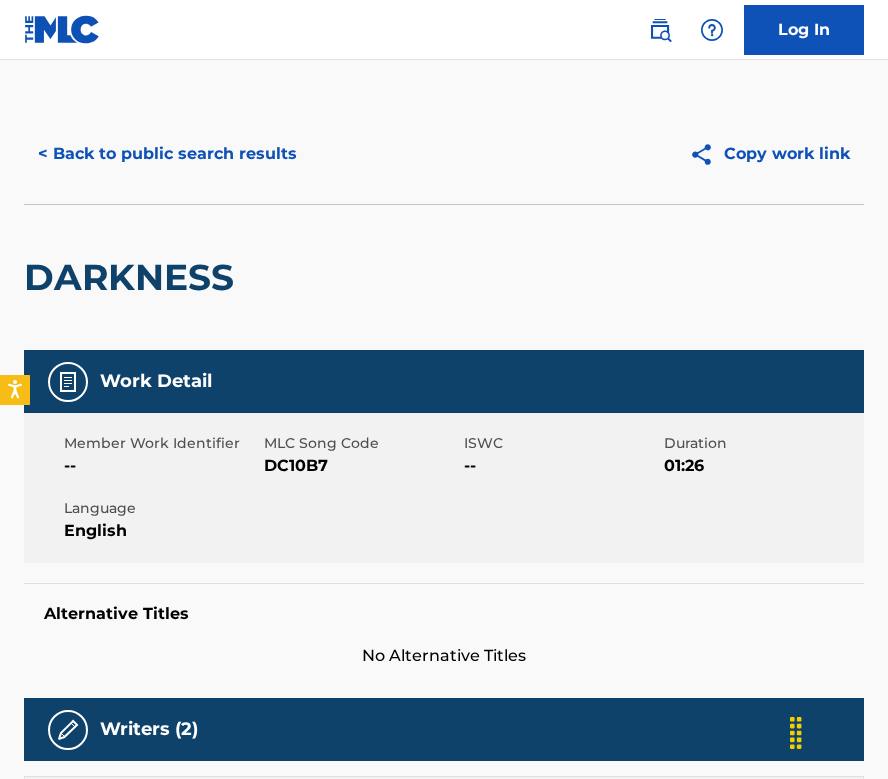click on "< Back to public search results" at bounding box center [167, 154] 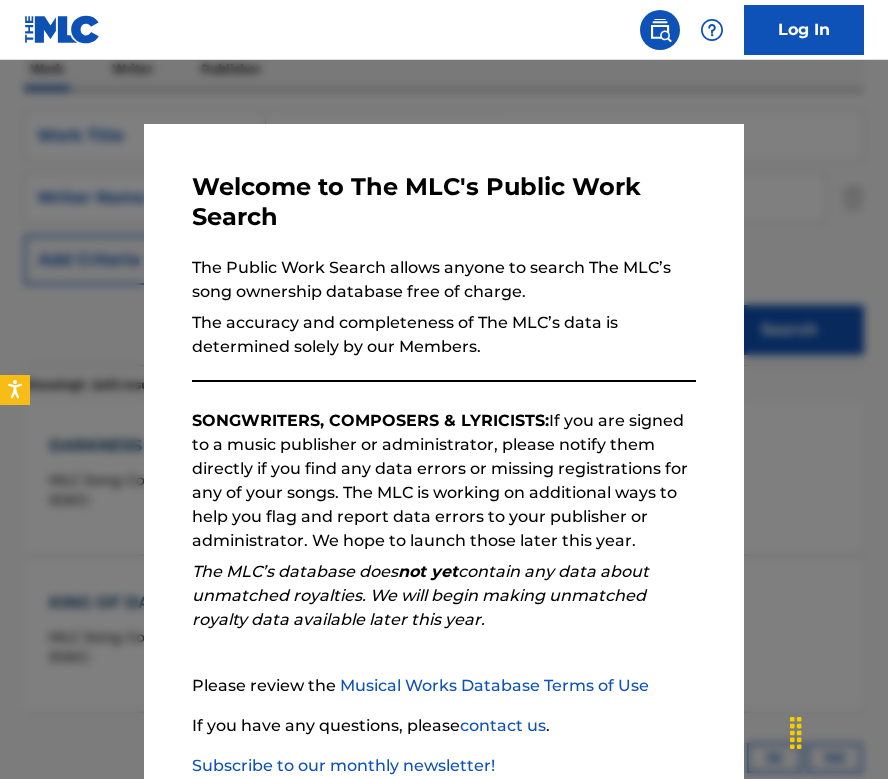 click at bounding box center [444, 449] 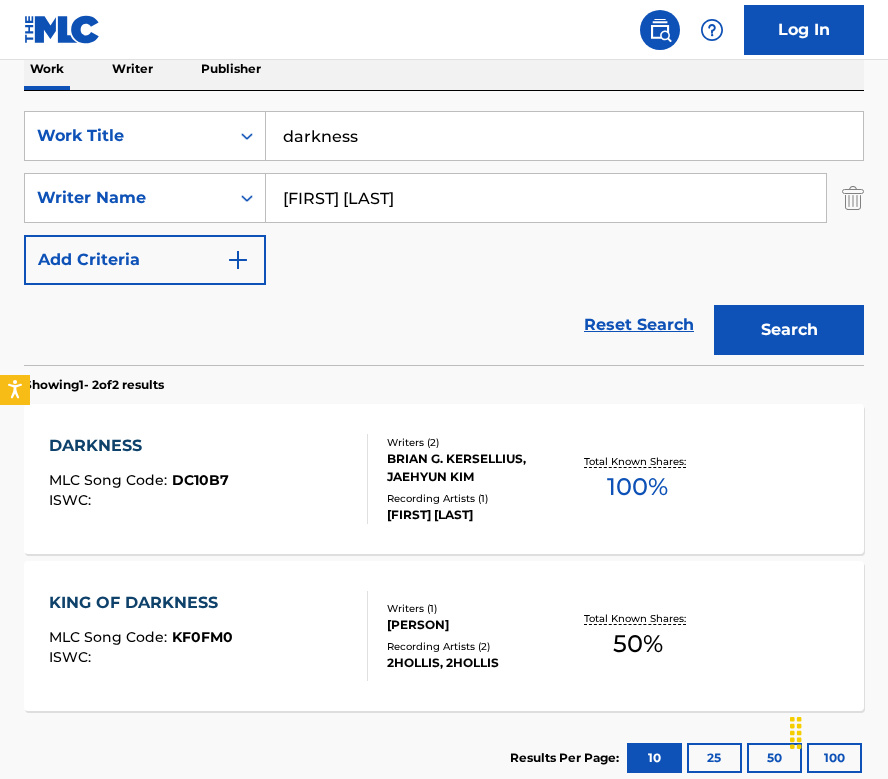scroll, scrollTop: 152, scrollLeft: 0, axis: vertical 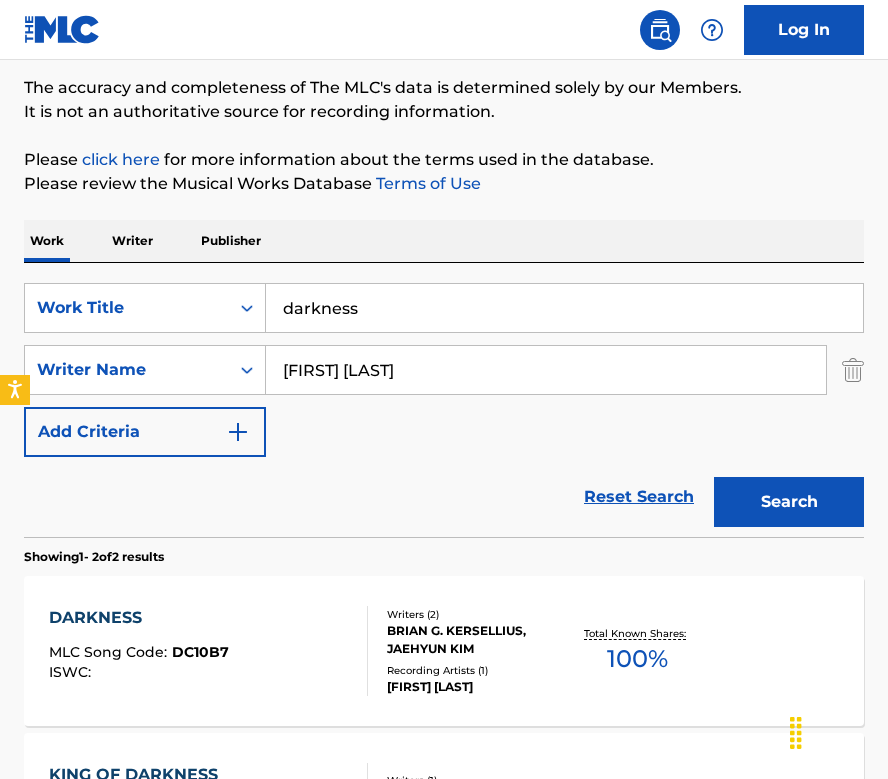 click on "darkness" at bounding box center (564, 308) 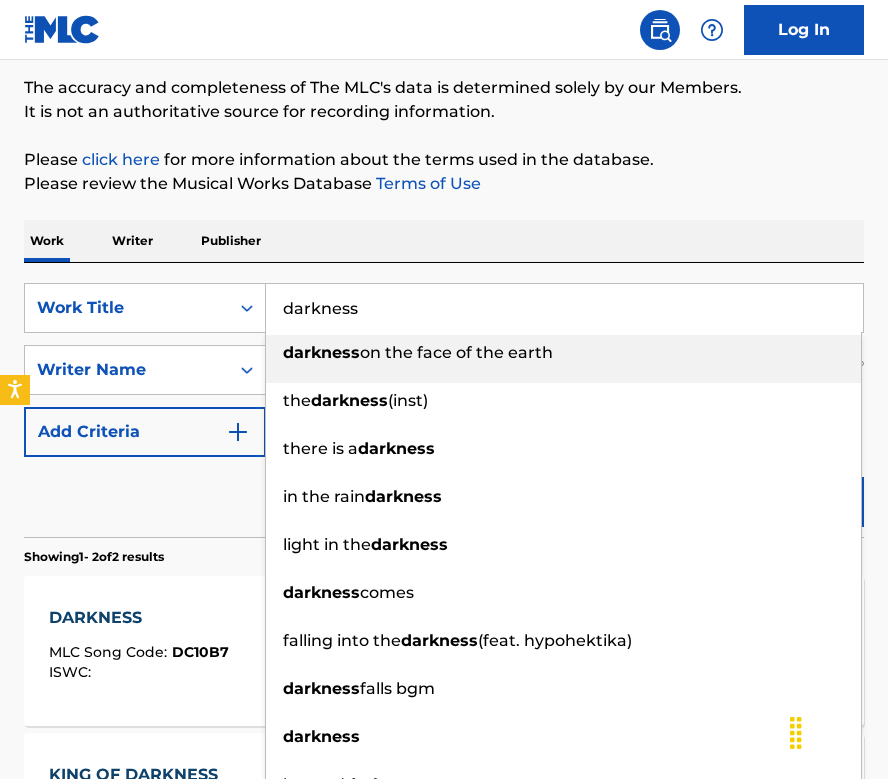 click on "darkness" at bounding box center [564, 308] 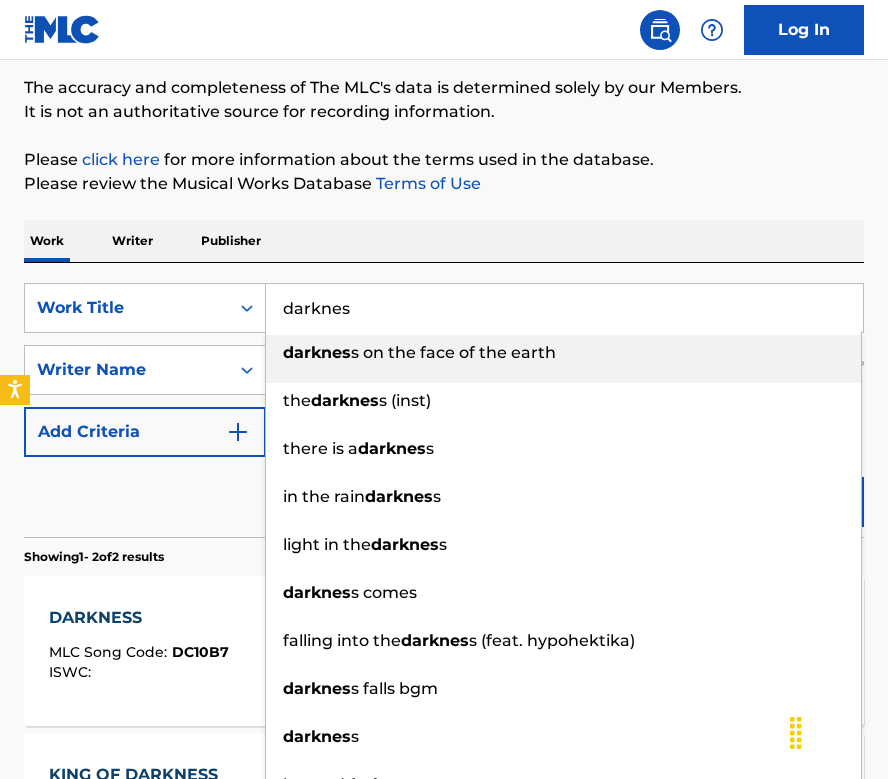 type on "darkness" 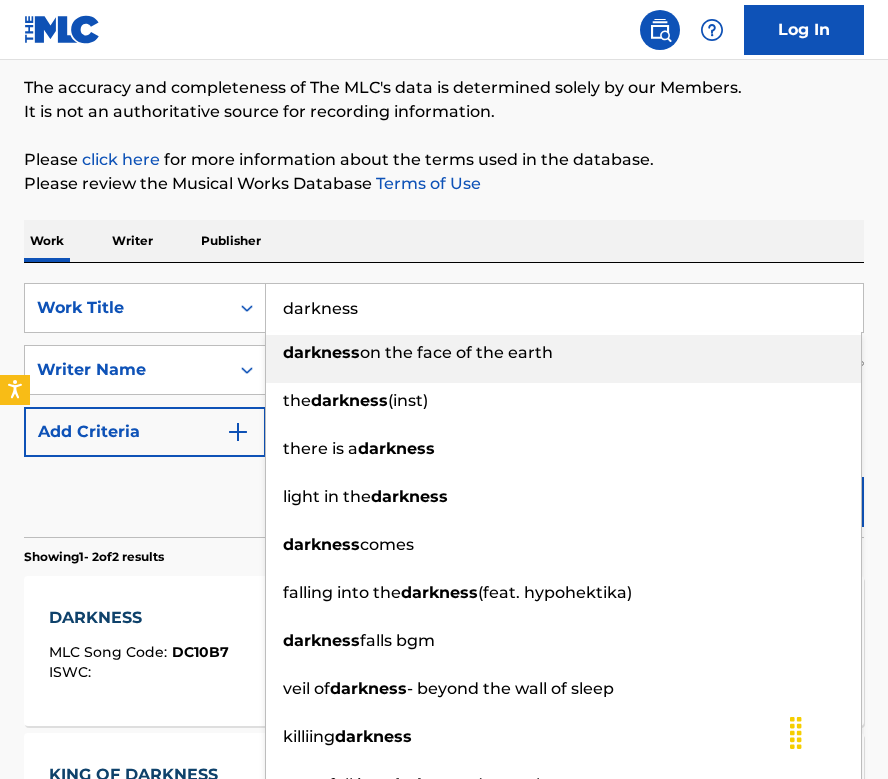 click on "The MLC Public Work Search The accuracy and completeness of The MLC's data is determined solely by our Members. It is not an authoritative source for recording information. Please   click here   for more information about the terms used in the database. Please review the Musical Works Database   Terms of Use Work Writer Publisher SearchWithCriteria72d53d98-4480-457b-ab1d-a3df7be8e403 Work Title darkness darkness  on the face of the earth the  darkness  (inst) there is a  darkness light in the  darkness darkness  comes falling into the  darkness  (feat. hypohektika) darkness  falls bgm veil of  darkness  - beyond the wall of sleep killiing  darkness twm_fall into  darkness -drmsonly SearchWithCriteria8b82276c-ae76-4d21-a9a6-f7a8712893bc Writer Name [FIRST] [LAST] Add Criteria Reset Search Search Showing  1  -   2  of  2   results   DARKNESS MLC Song Code : DC10B7 ISWC : Writers ( 2 ) [FIRST] [LAST], [FIRST] [LAST] Recording Artists ( 1 ) DAMAZEIN Total Known Shares: 100 % KING OF DARKNESS MLC Song Code : ISWC" at bounding box center [444, 467] 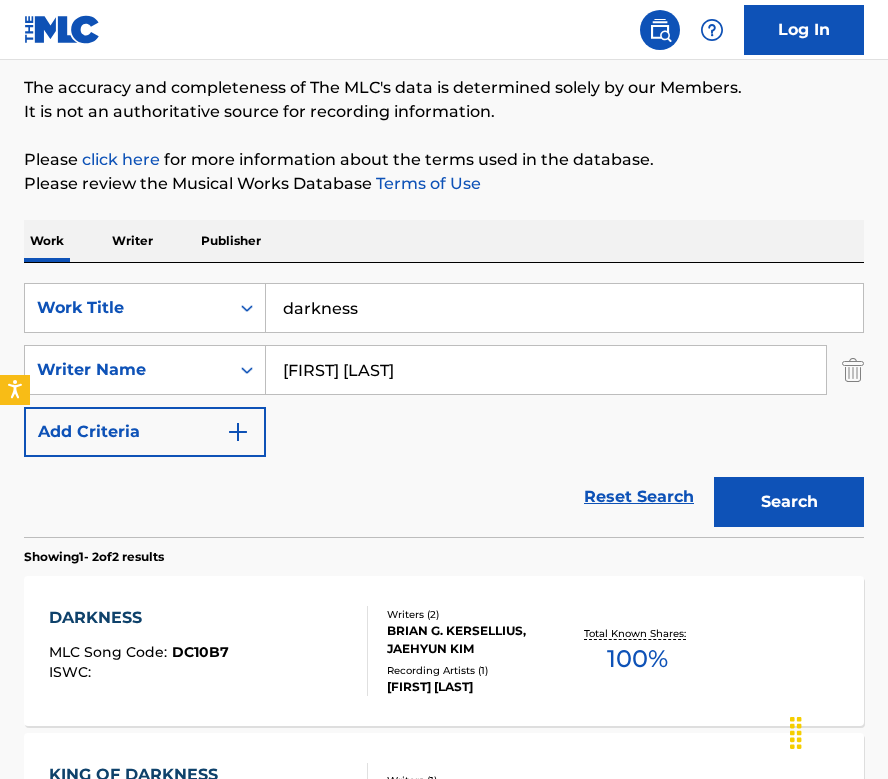 click on "Search" at bounding box center [789, 502] 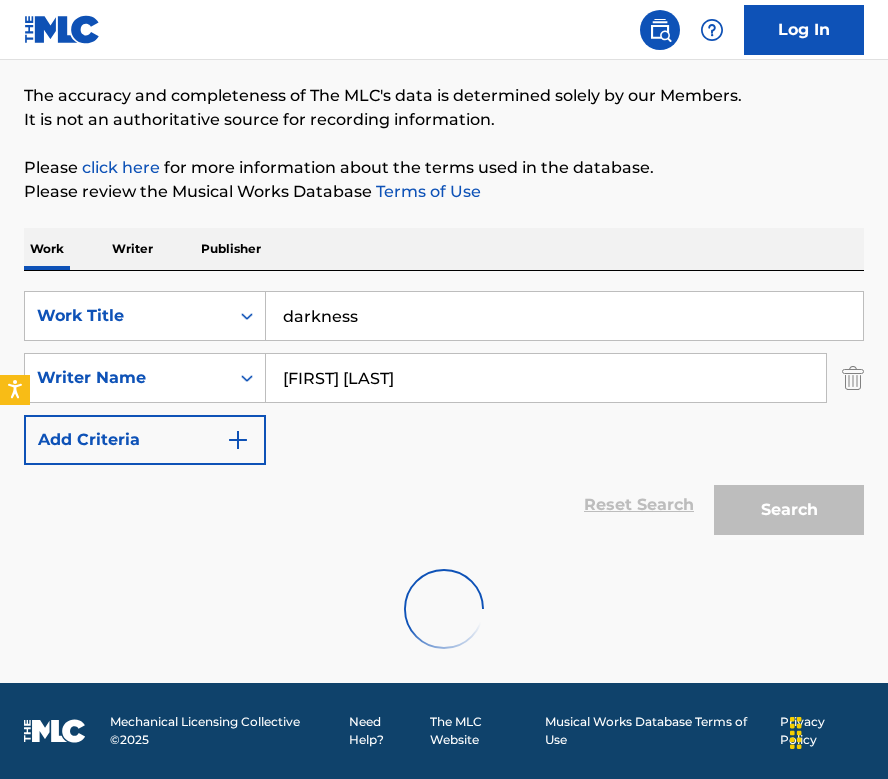 scroll, scrollTop: 152, scrollLeft: 0, axis: vertical 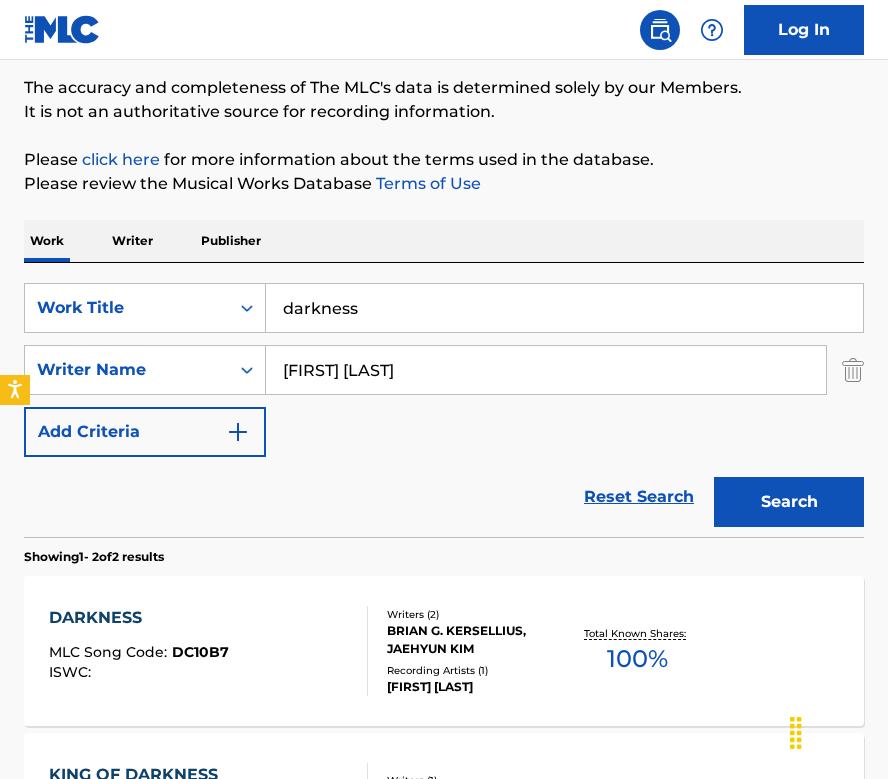 click on "Search" at bounding box center (789, 502) 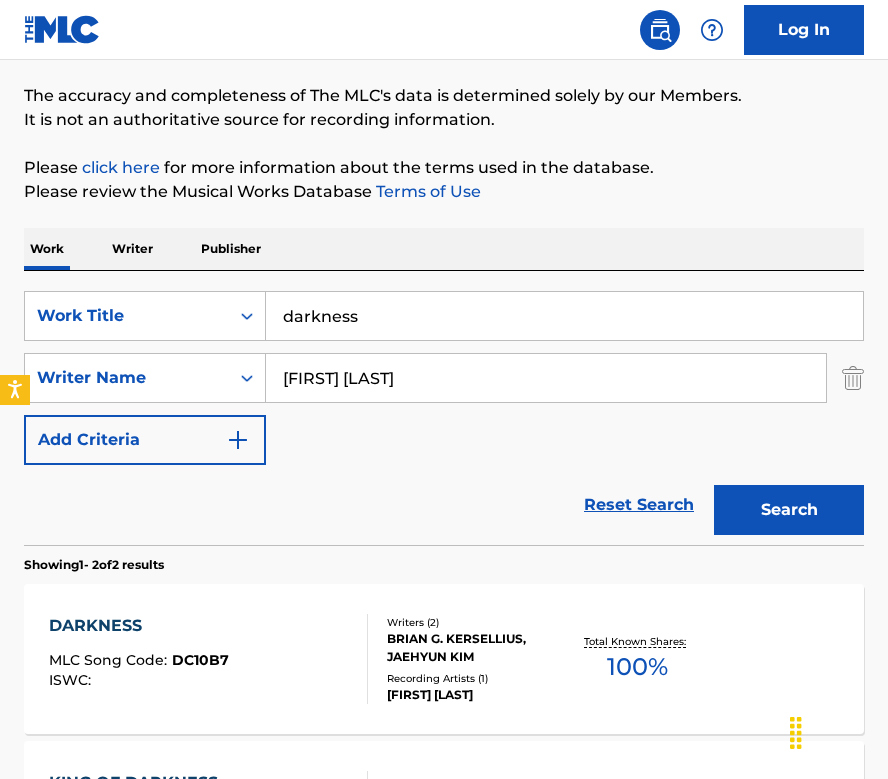 scroll, scrollTop: 152, scrollLeft: 0, axis: vertical 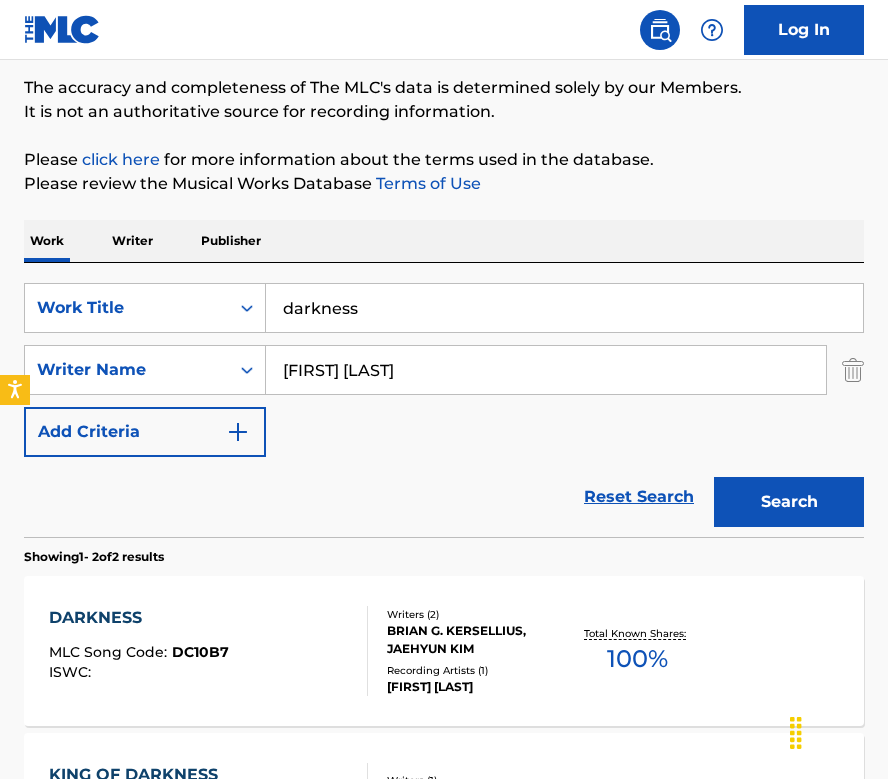 click on "DARKNESS" at bounding box center [139, 618] 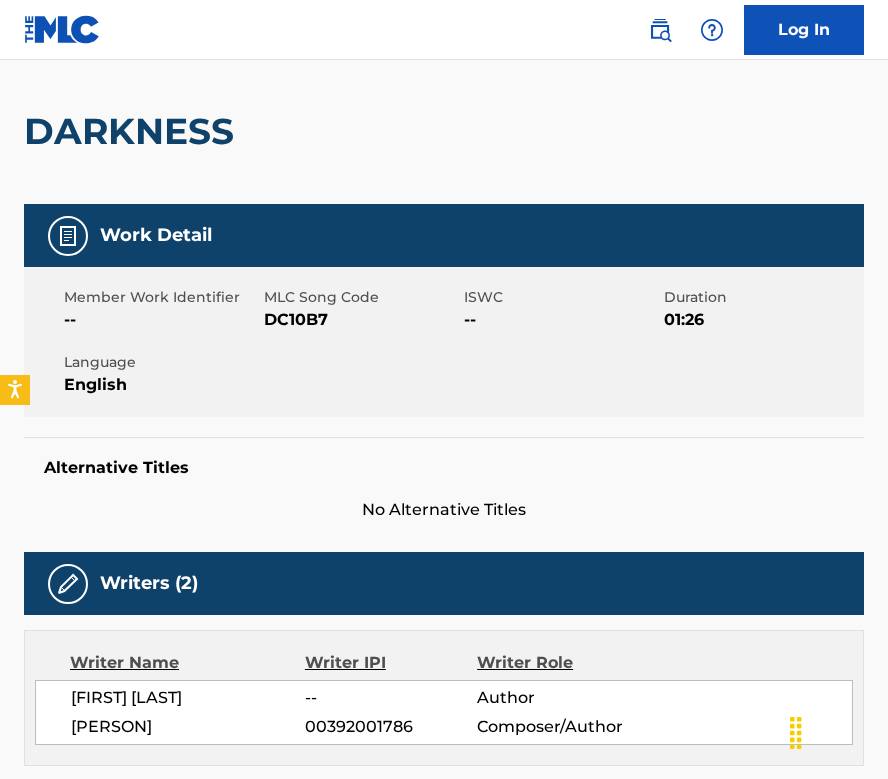 scroll, scrollTop: 0, scrollLeft: 0, axis: both 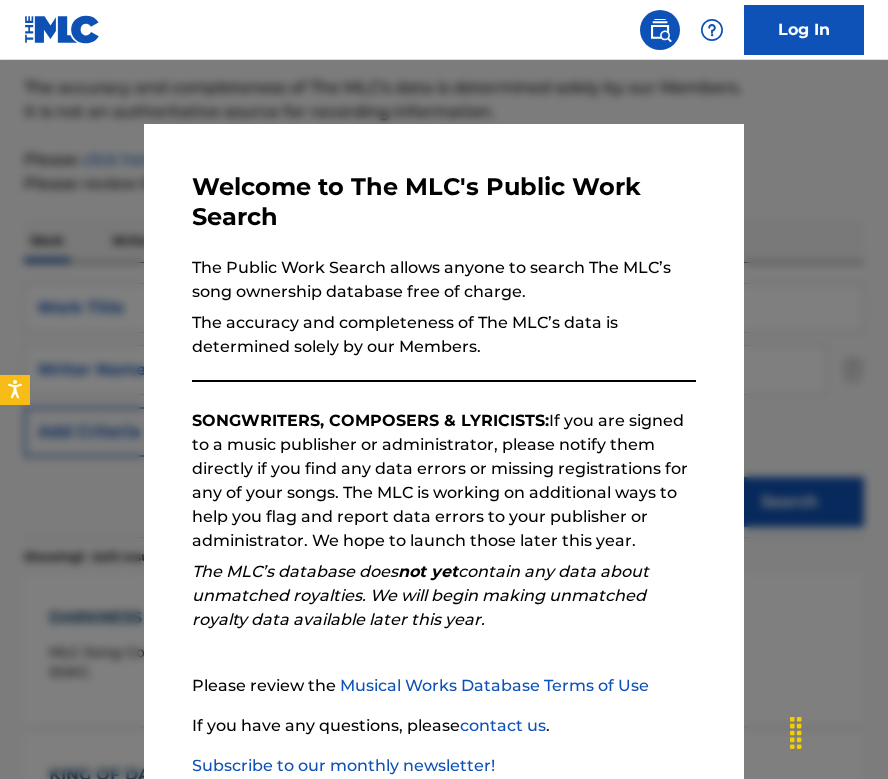 click at bounding box center (444, 449) 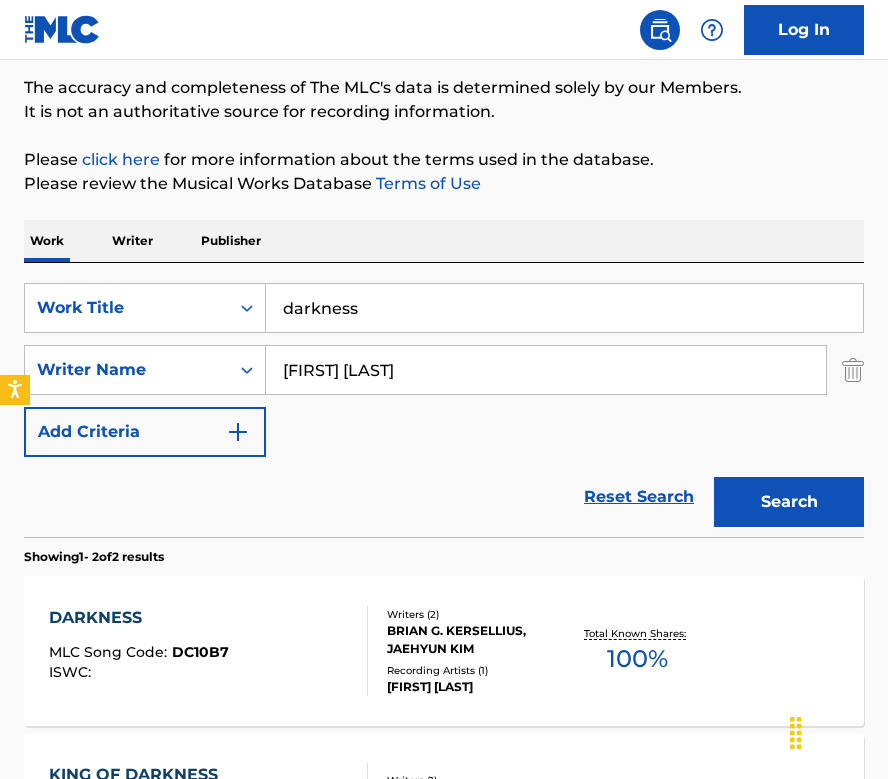 click on "darkness" at bounding box center (564, 308) 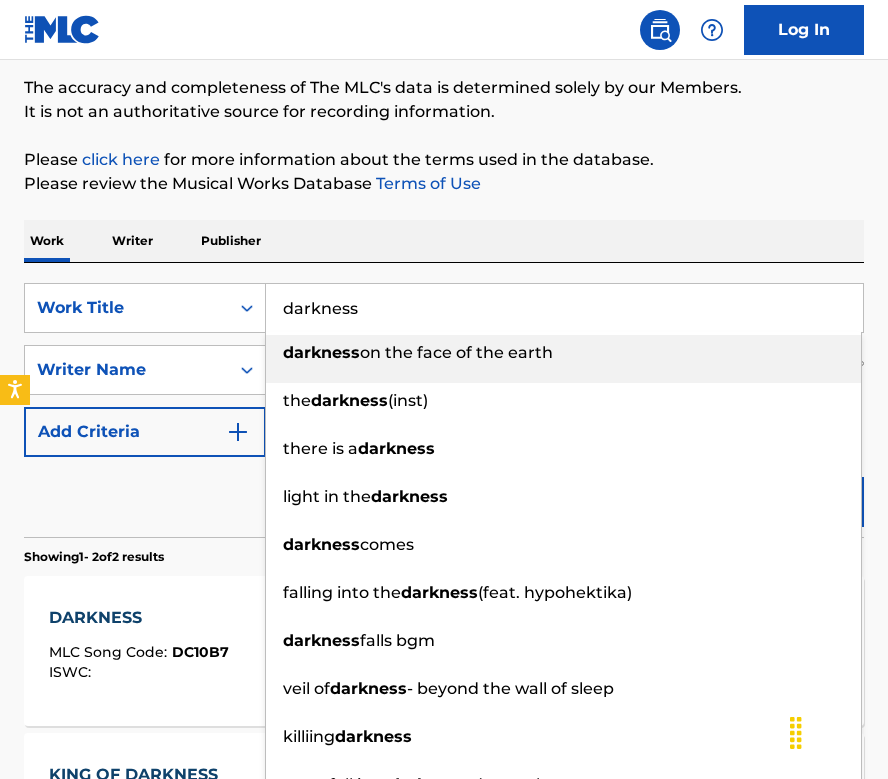 click on "darkness" at bounding box center [564, 308] 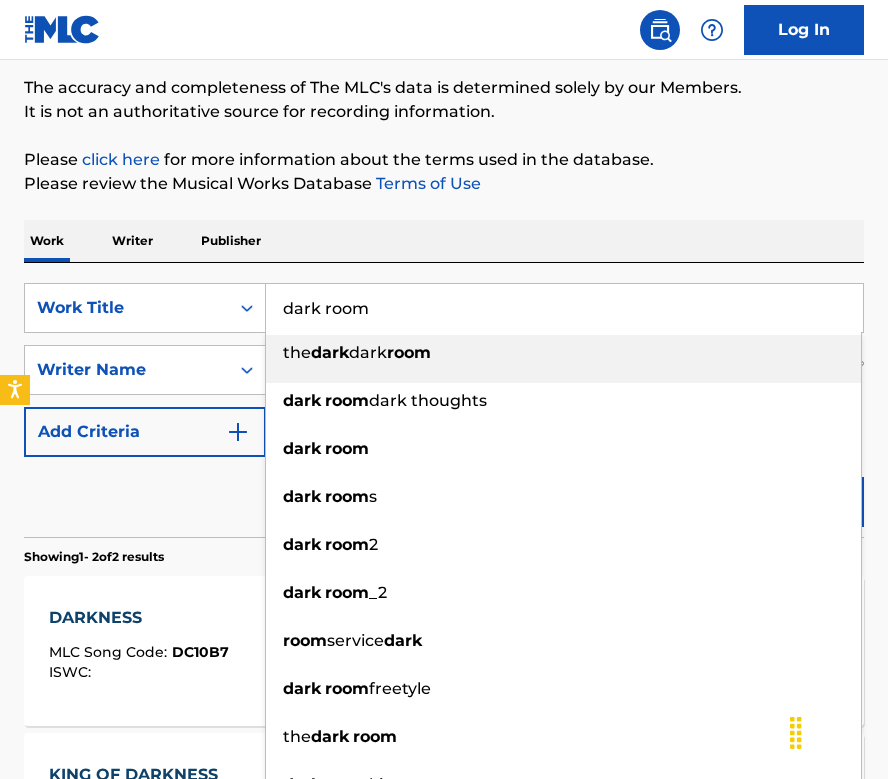 type on "dark room" 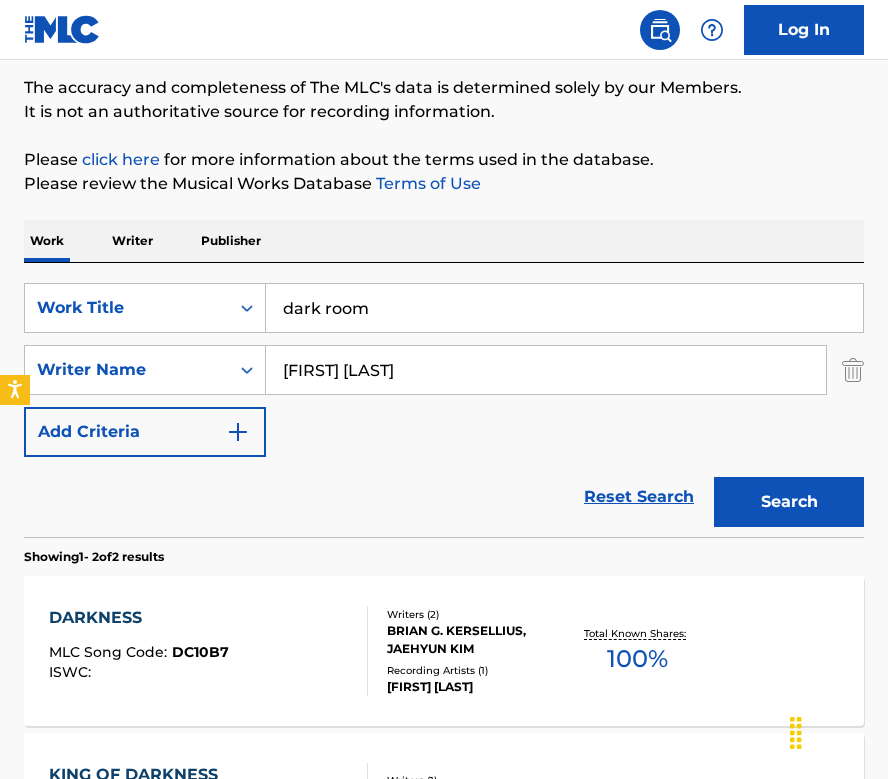 click on "Search" at bounding box center (789, 502) 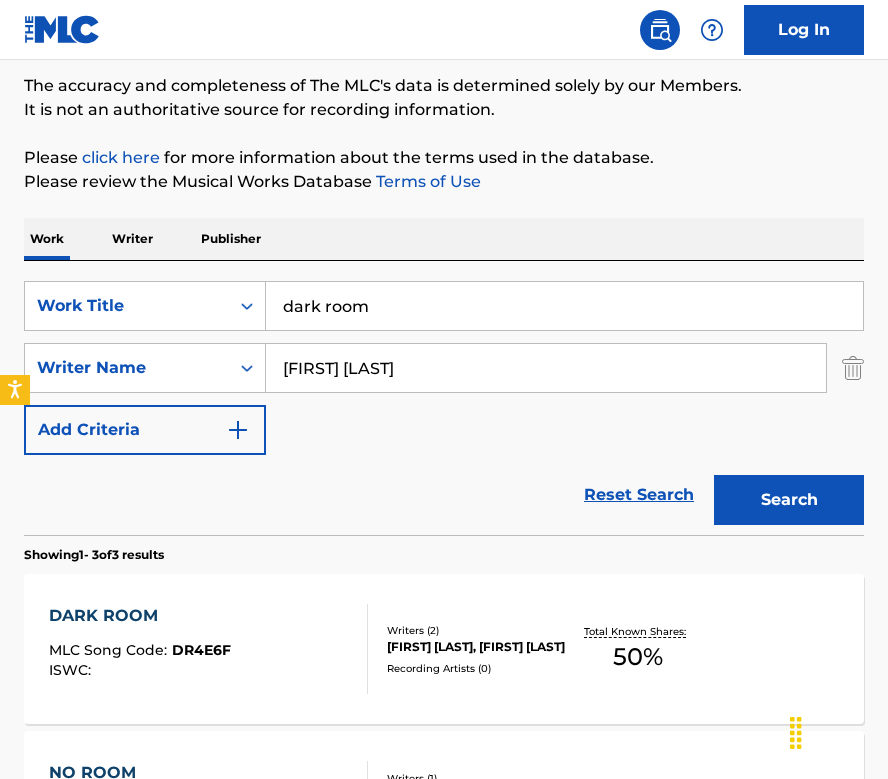 scroll, scrollTop: 187, scrollLeft: 0, axis: vertical 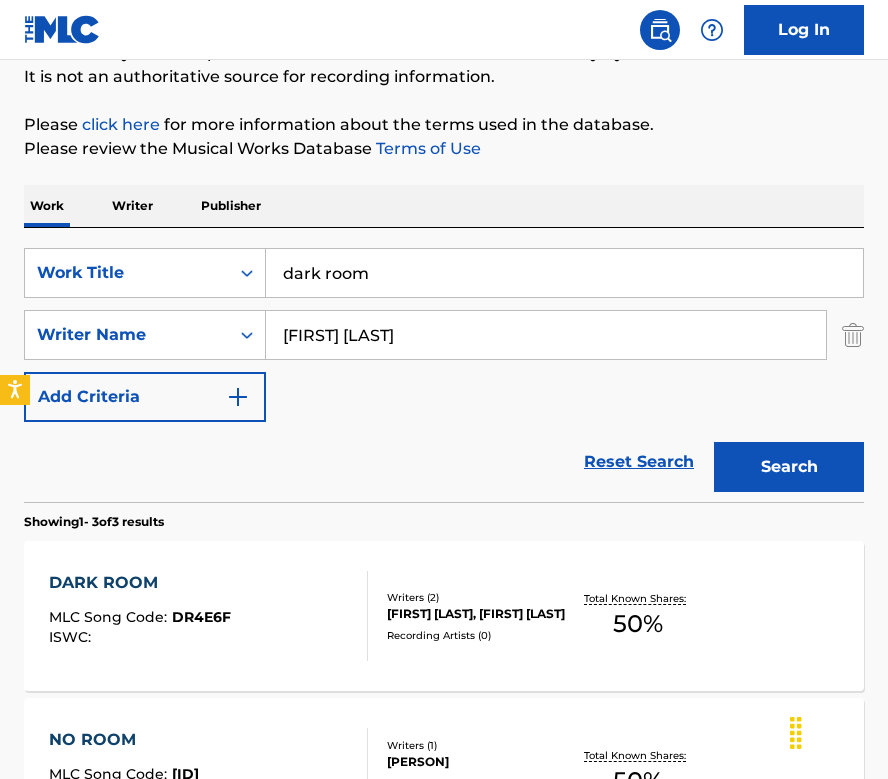 click on "DARK ROOM" at bounding box center [140, 583] 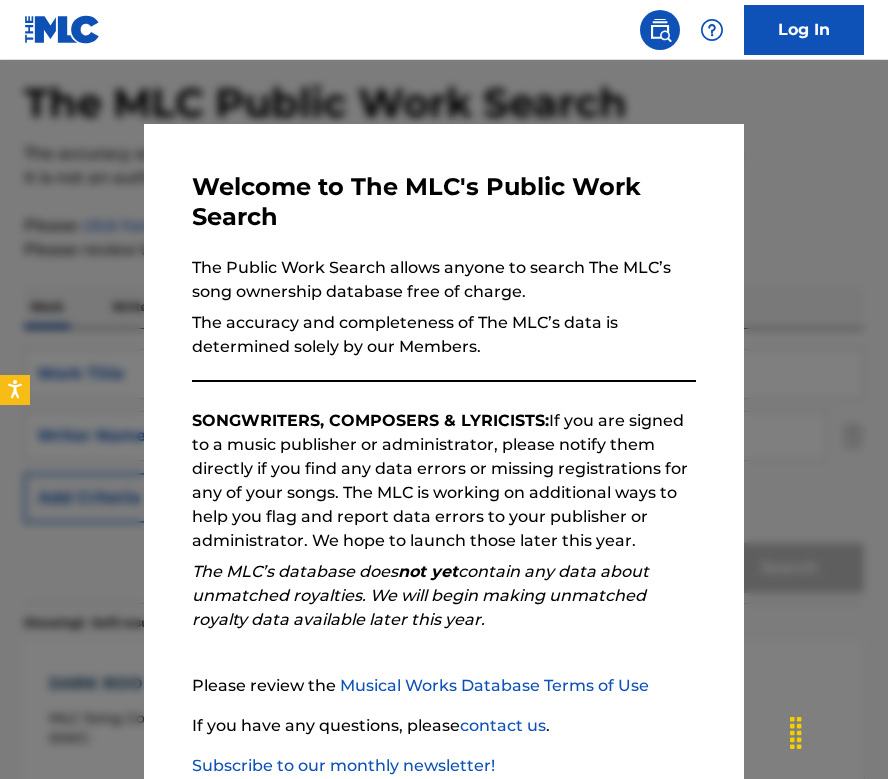scroll, scrollTop: 187, scrollLeft: 0, axis: vertical 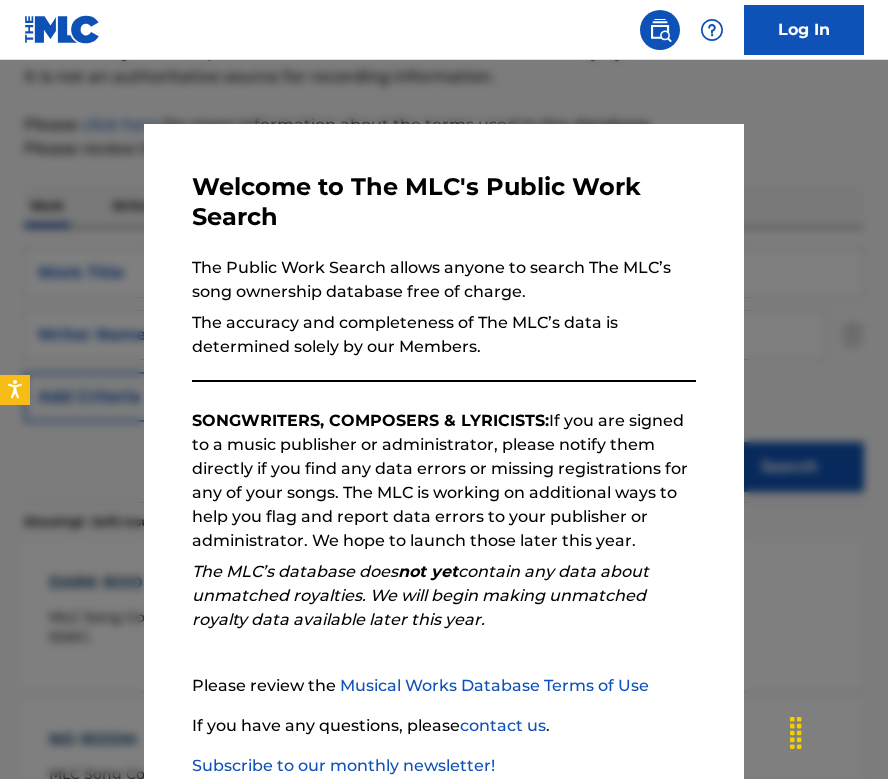 click at bounding box center (444, 449) 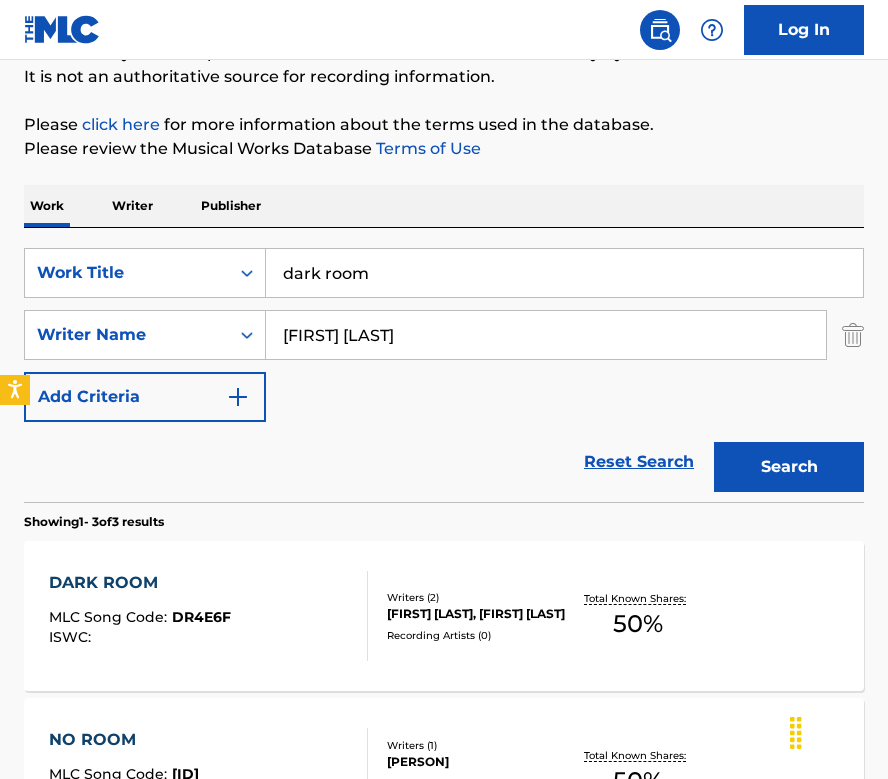 click on "DARK ROOM" at bounding box center (140, 583) 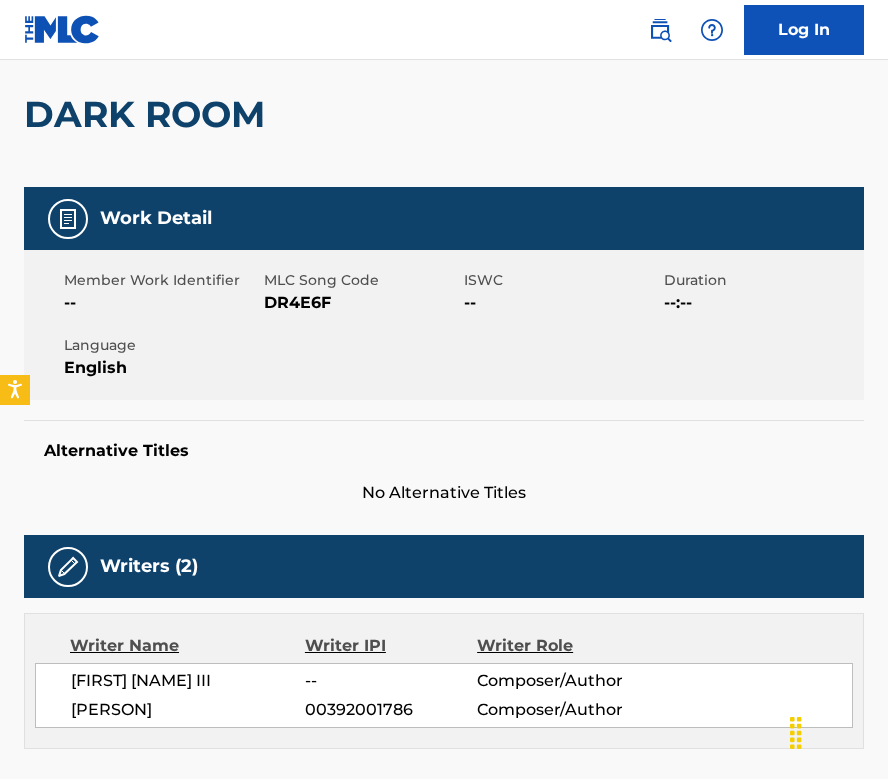 scroll, scrollTop: 955, scrollLeft: 0, axis: vertical 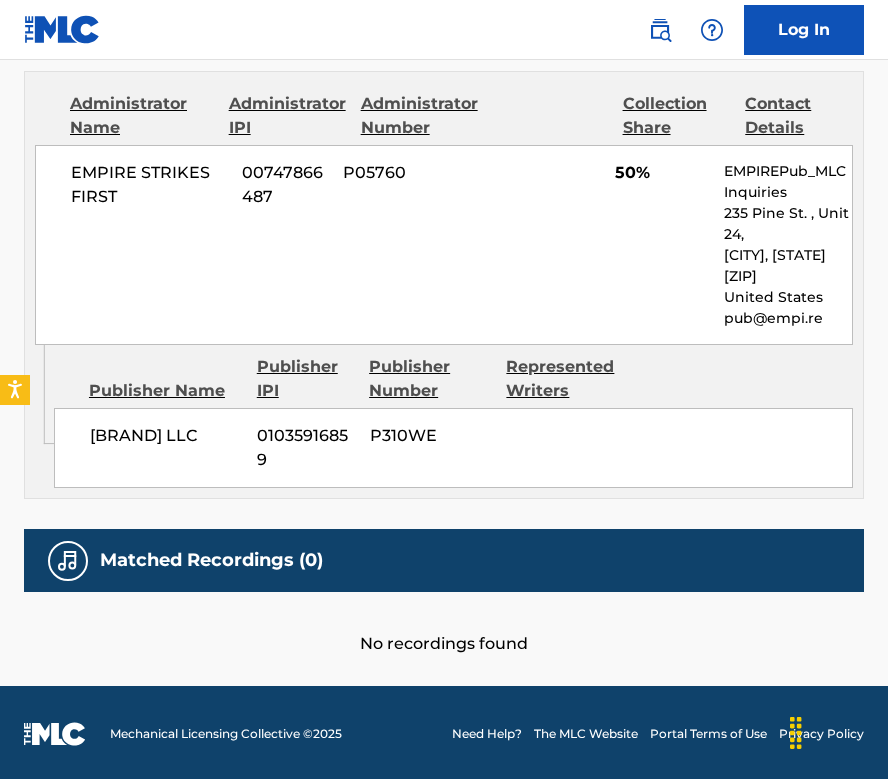 click on "EMPIRE STRIKES FIRST 00747866487 P05760 50% EMPIREPub_MLC Inquiries 235 Pine St. , Unit 24, [CITY], [STATE] [ZIP] United States pub@example.com" at bounding box center (444, 245) 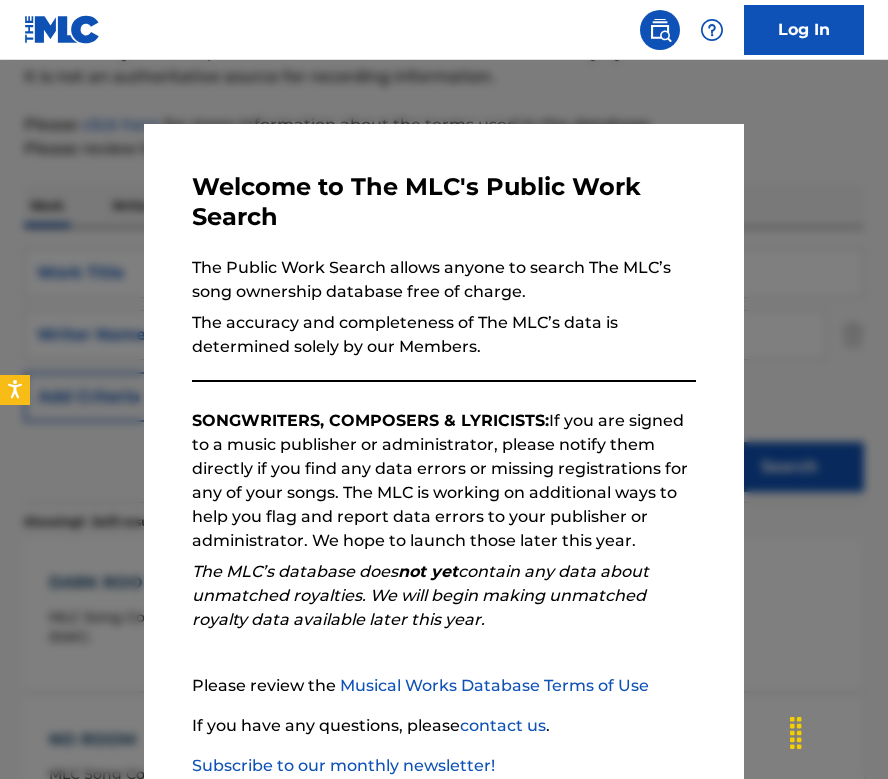 click at bounding box center (444, 449) 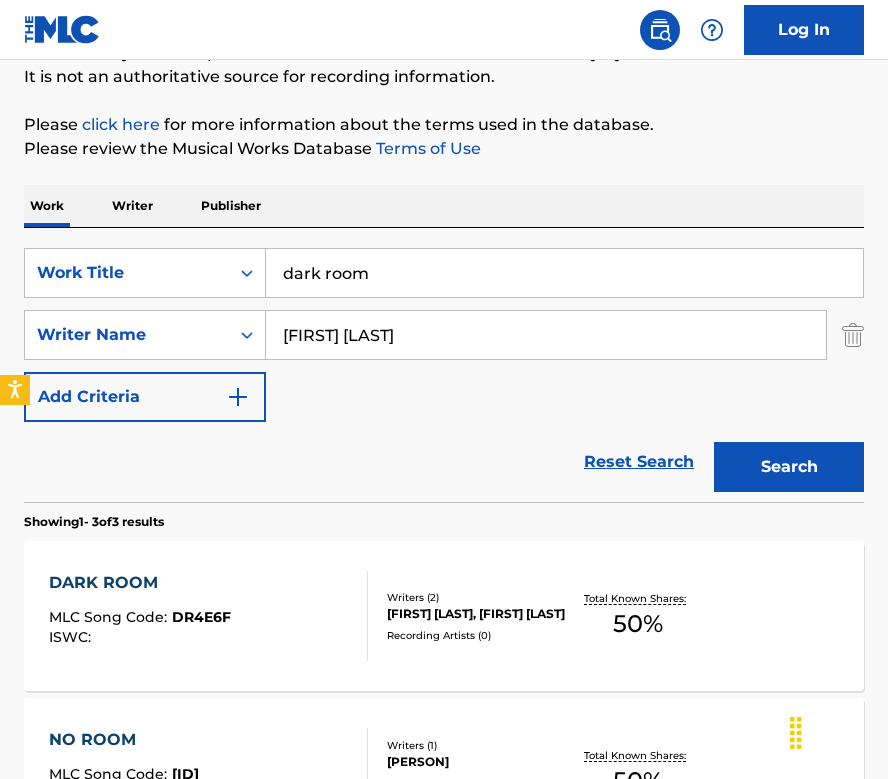 click on "dark room" at bounding box center (564, 273) 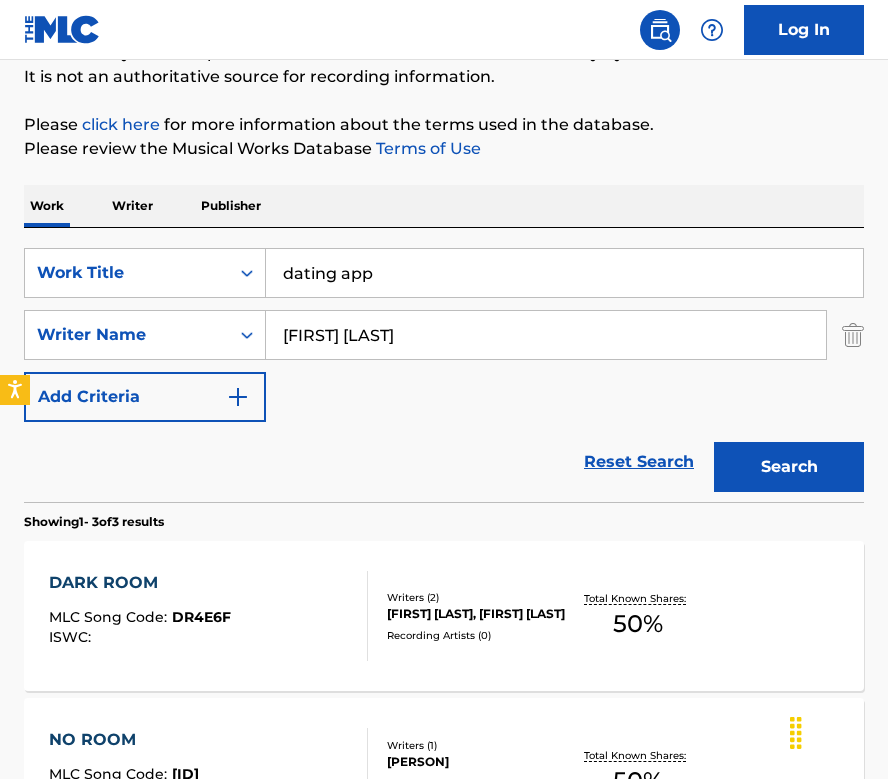 click on "Please review the Musical Works Database   Terms of Use" at bounding box center [444, 149] 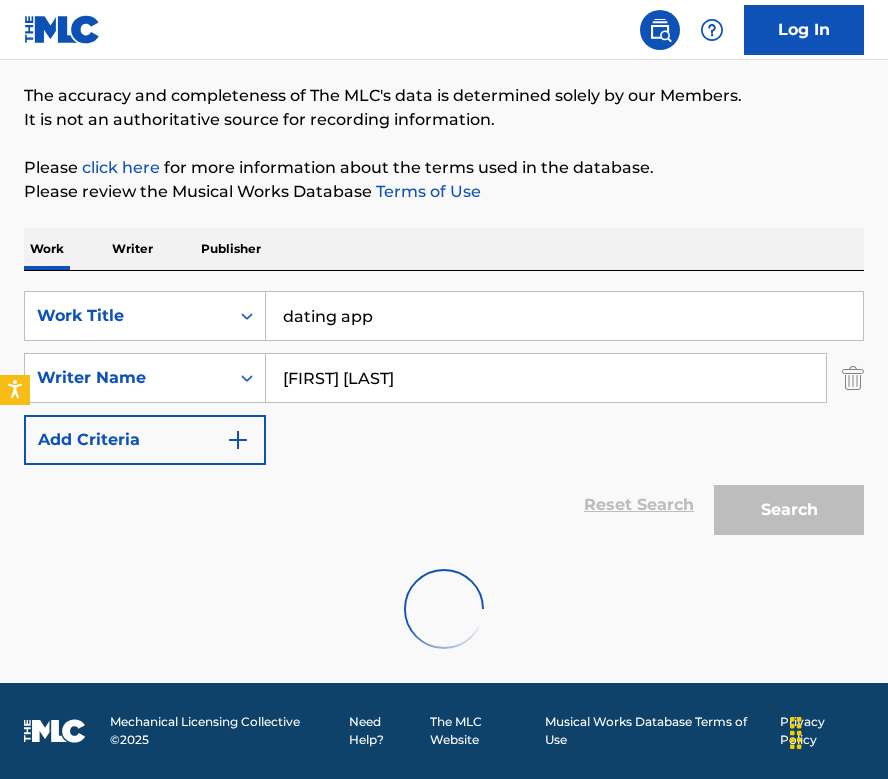scroll, scrollTop: 79, scrollLeft: 0, axis: vertical 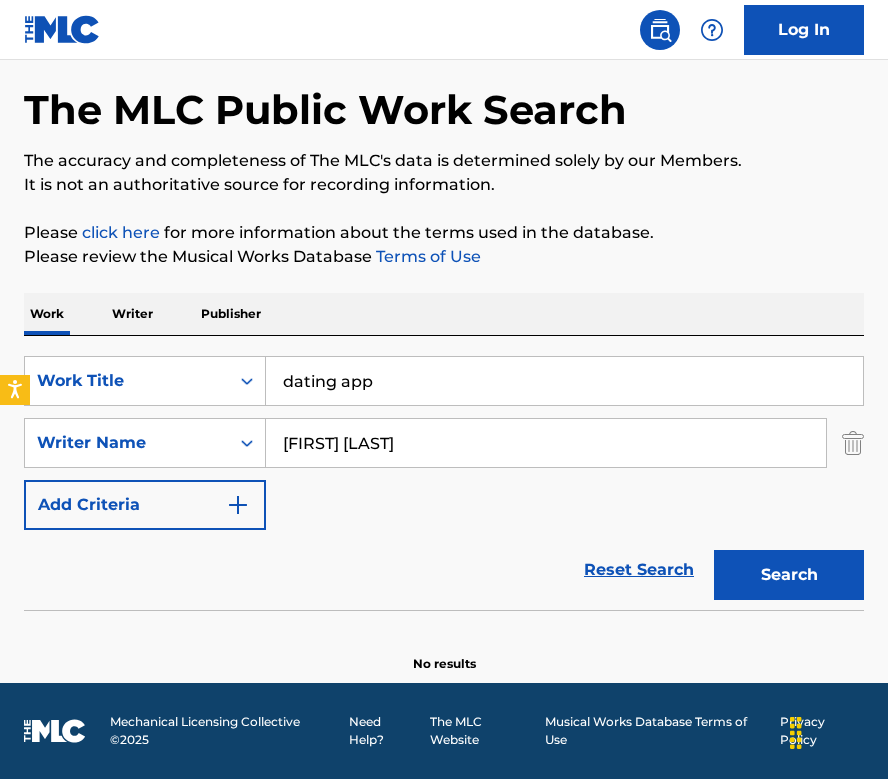click on "dating app" at bounding box center (564, 381) 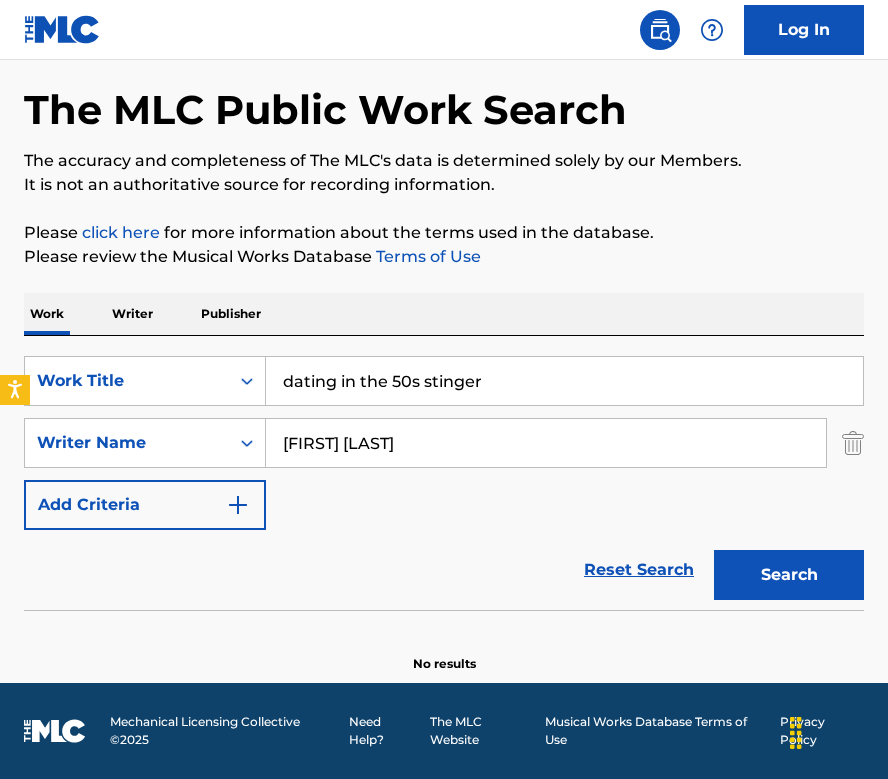 click on "dating in the 50s stinger" at bounding box center [564, 381] 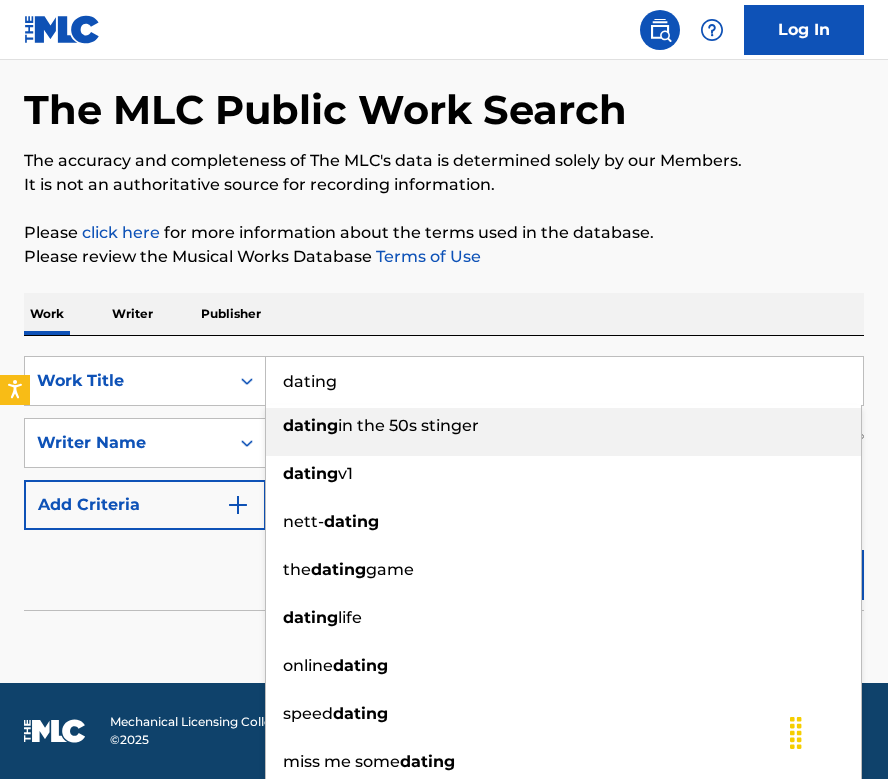 type on "dating" 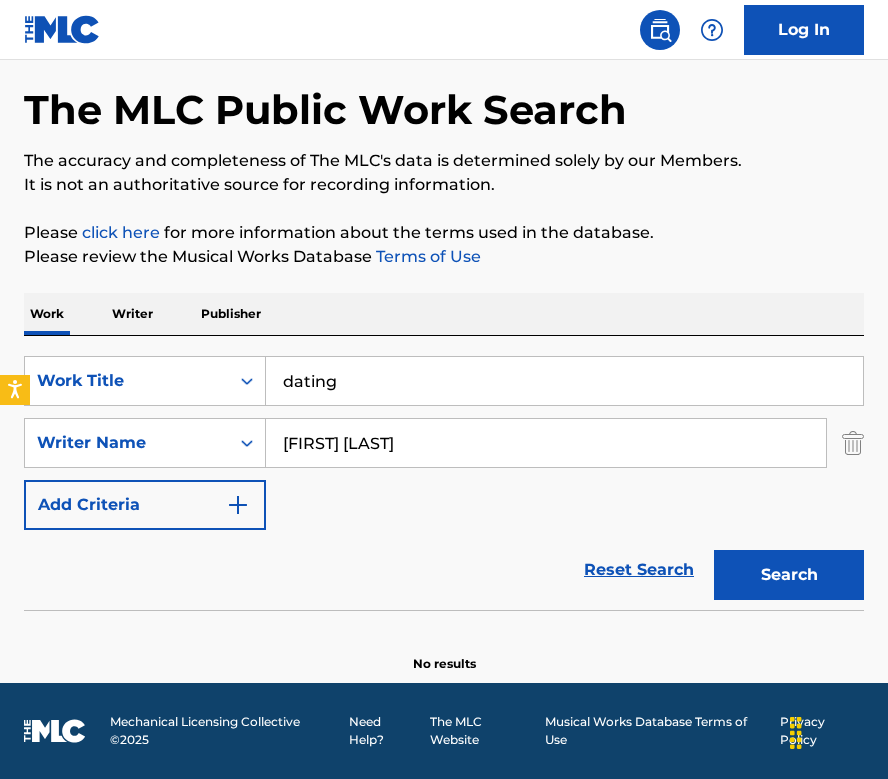 click on "Search" at bounding box center (789, 575) 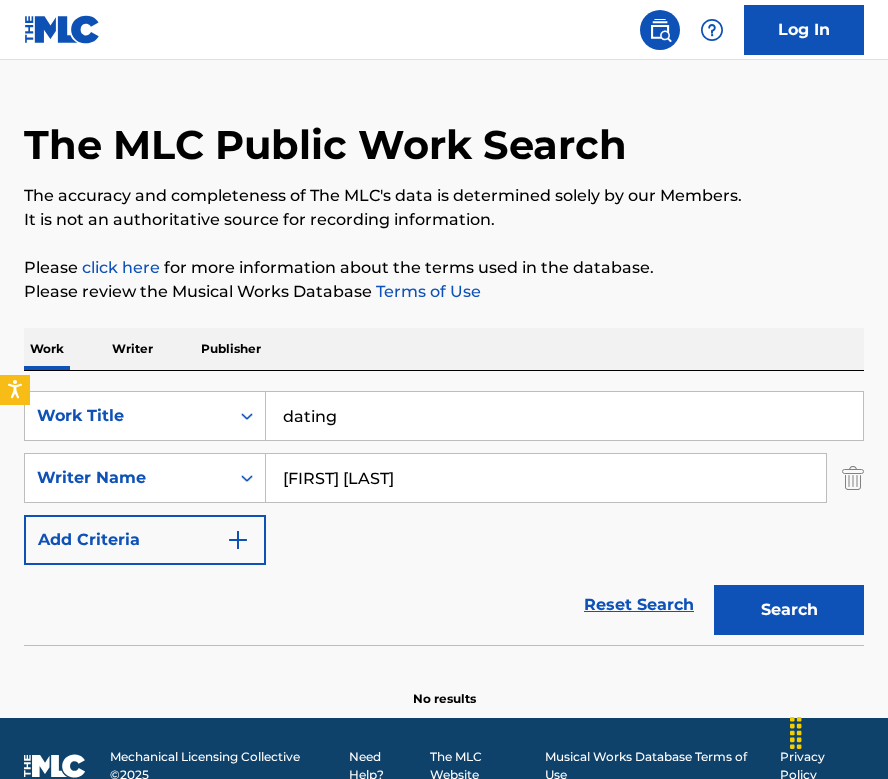 scroll, scrollTop: 79, scrollLeft: 0, axis: vertical 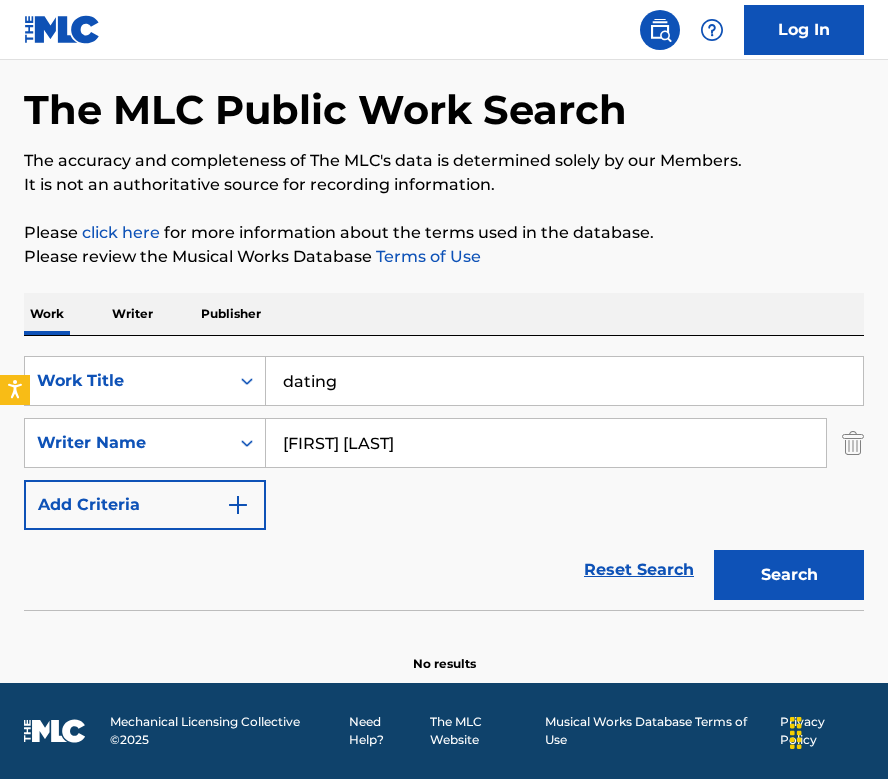 click on "dating" at bounding box center [564, 381] 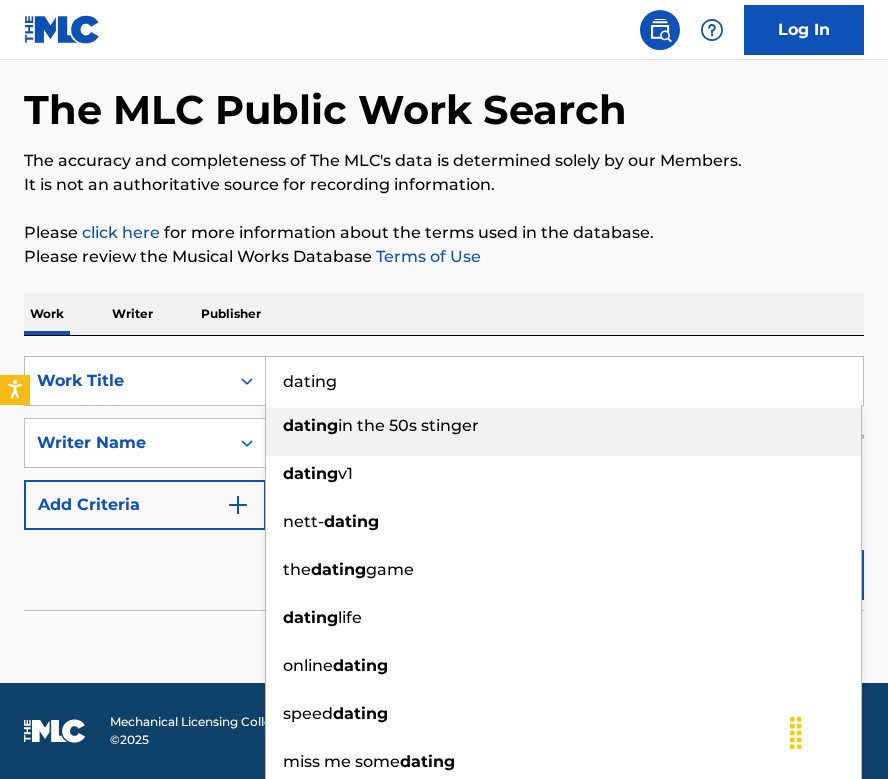 click on "dating" at bounding box center (564, 381) 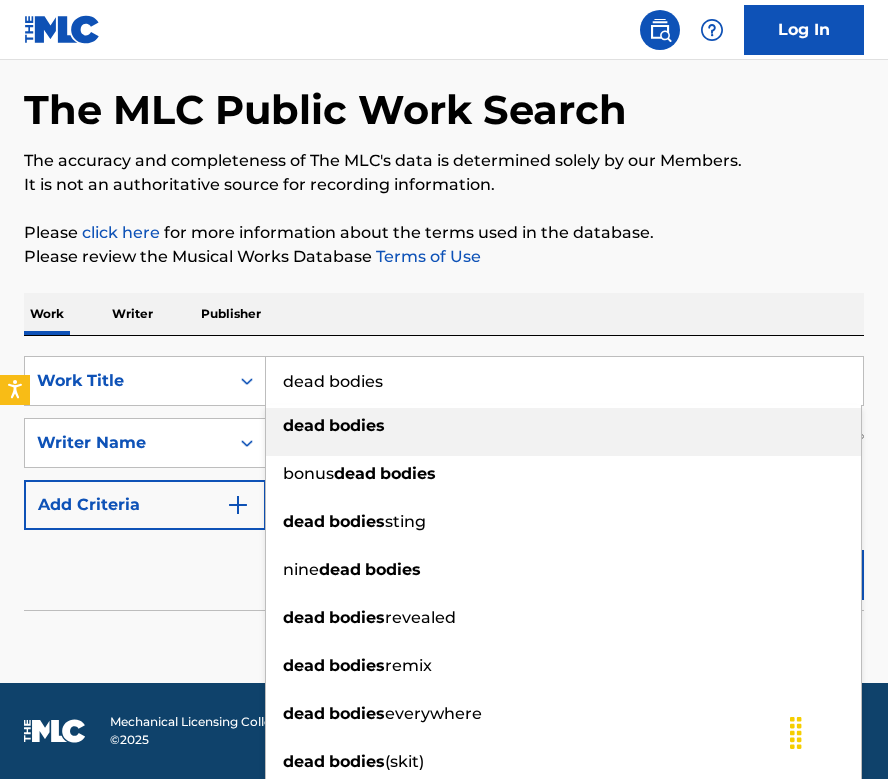 click on "Work Writer Publisher" at bounding box center [444, 314] 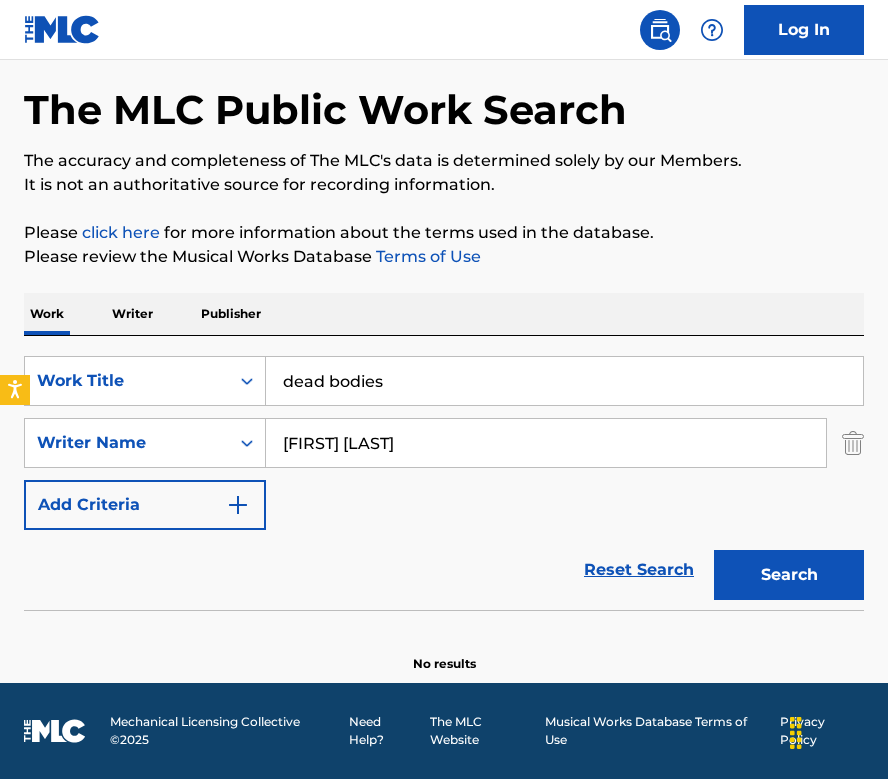 click on "Search" at bounding box center [789, 575] 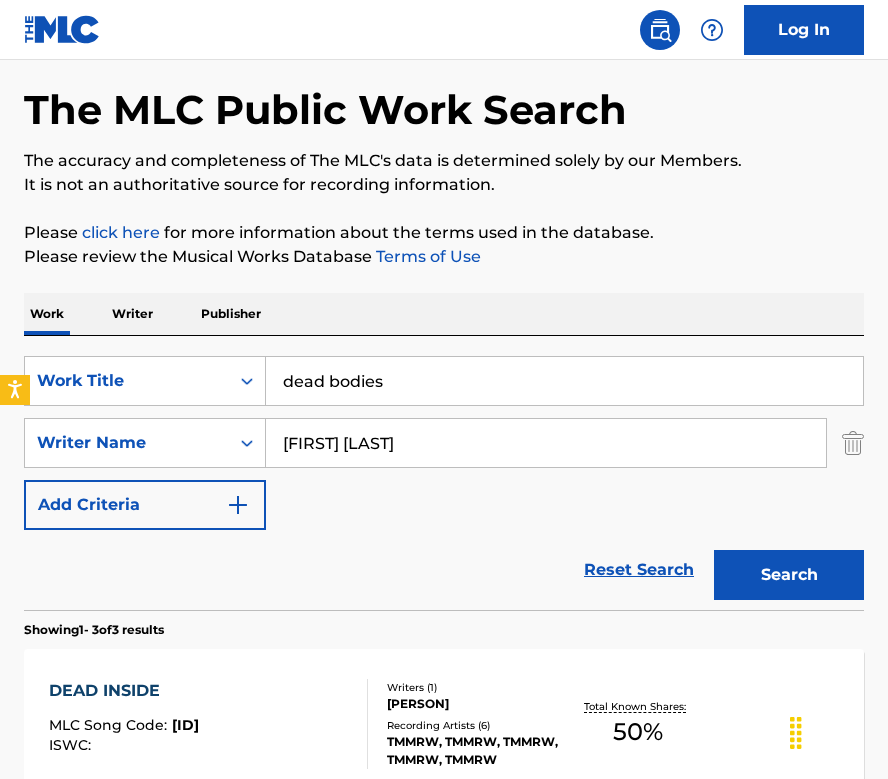 click on "dead bodies" at bounding box center [564, 381] 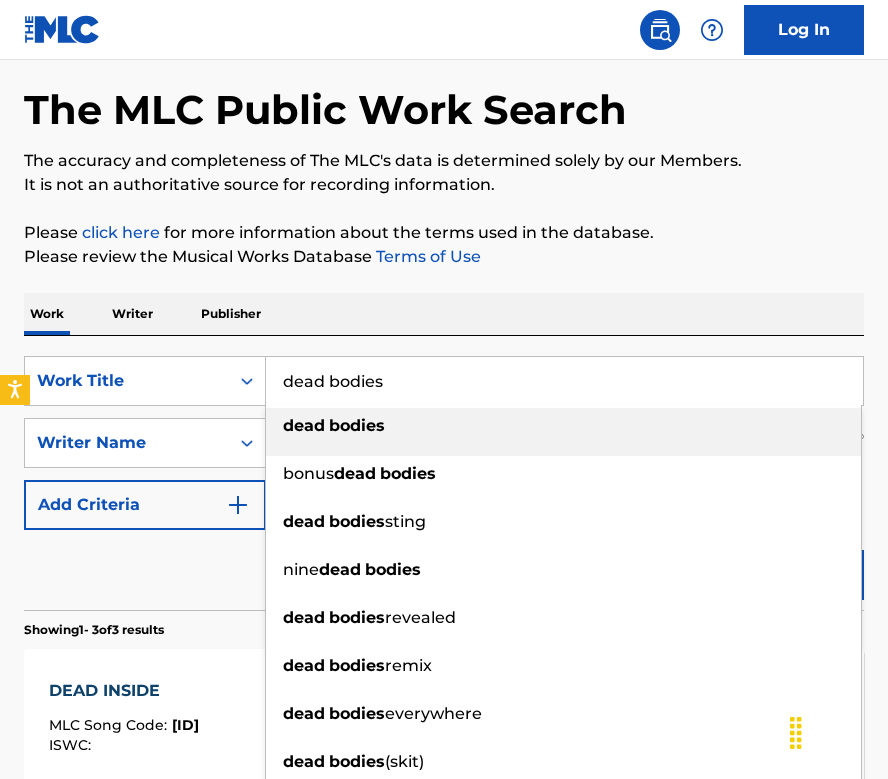 click on "dead bodies" at bounding box center [564, 381] 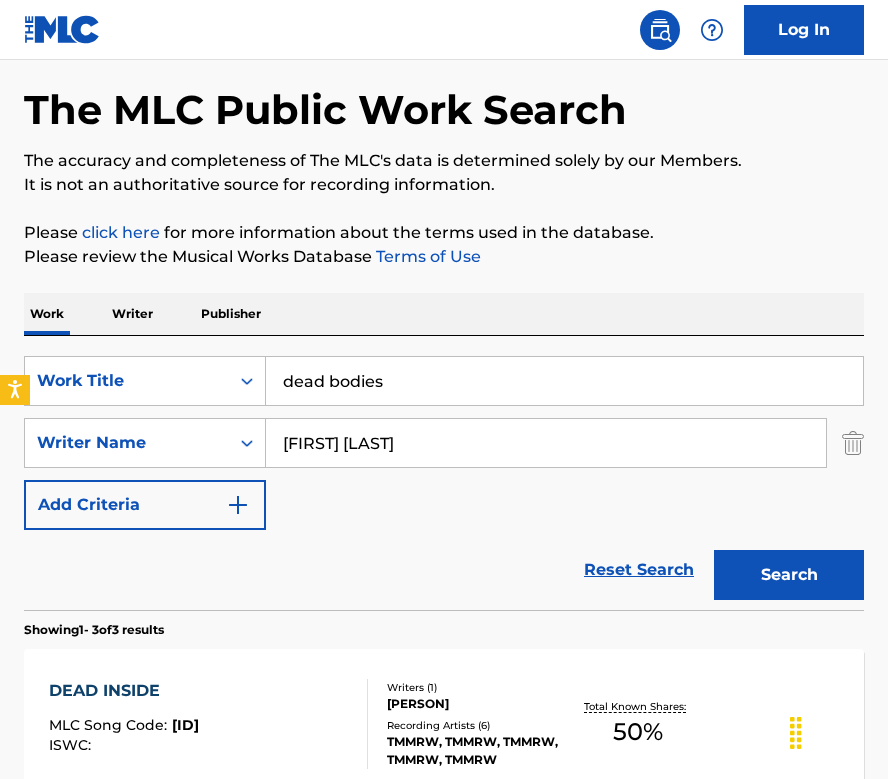 click on "Work Writer Publisher" at bounding box center [444, 314] 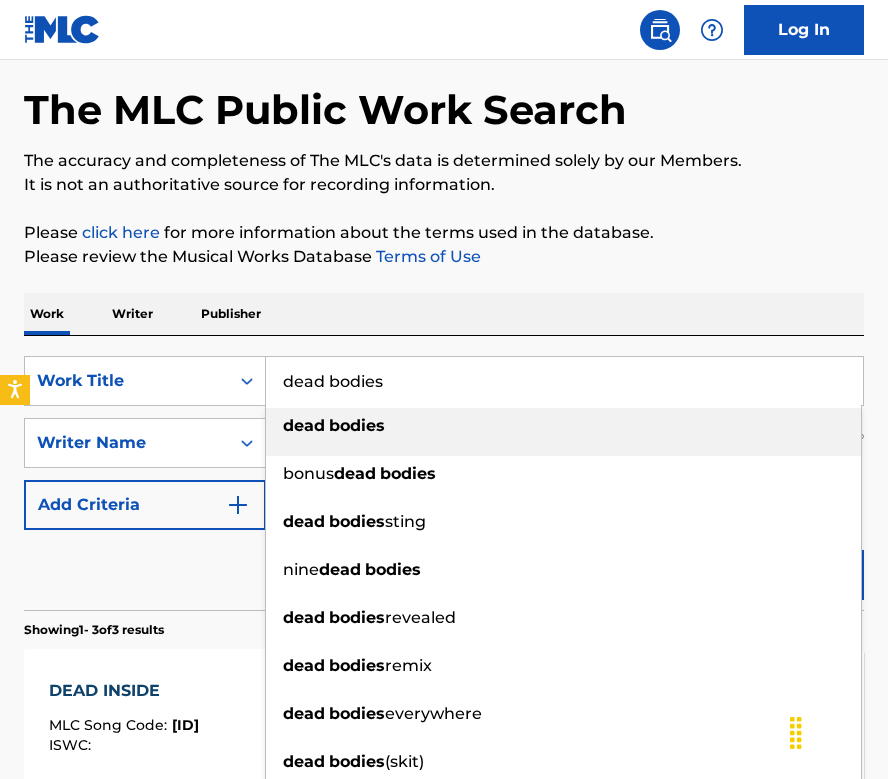 click on "dead bodies" at bounding box center (564, 381) 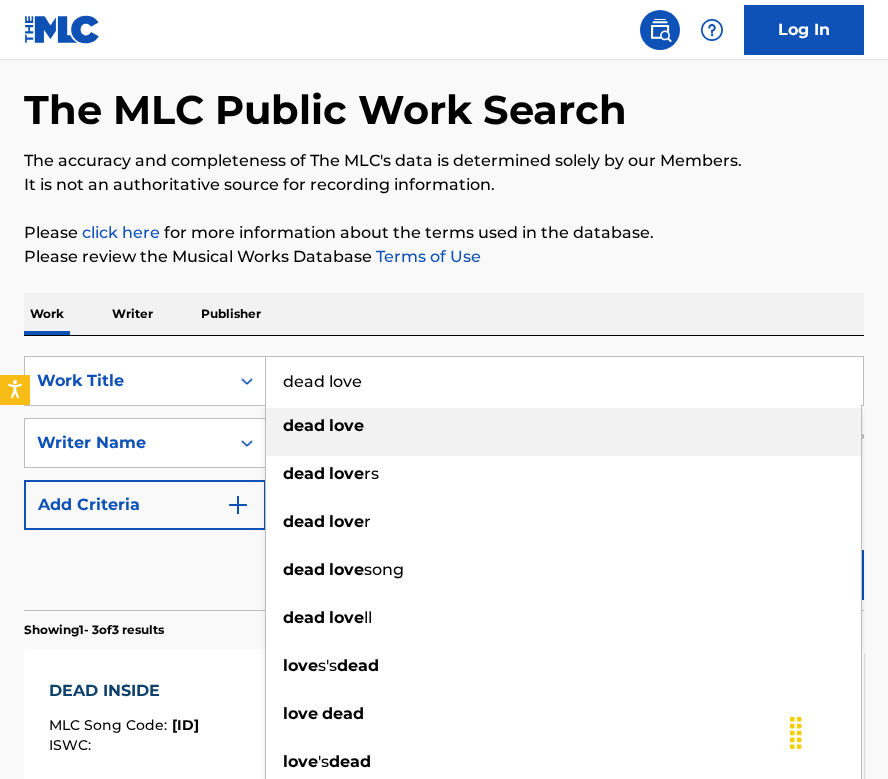 click on "The MLC Public Work Search The accuracy and completeness of The MLC's data is determined solely by our Members. It is not an authoritative source for recording information. Please   click here   for more information about the terms used in the database. Please review the Musical Works Database   Terms of Use Work Writer Publisher SearchWithCriteria72d53d98-4480-457b-ab1d-a3df7be8e403 Work Title dead love dead   love dead   love rs dead   love r dead   love song dead   love ll love s's  dead love   dead love 's  dead dead   love  rag living  dead   love r SearchWithCriteria8b82276c-ae76-4d21-a9a6-f7a8712893bc Writer Name [PERSON] Add Criteria Reset Search Search Showing  1  -   3  of  3   results   DEAD INSIDE MLC Song Code : DB7PP1 ISWC : Writers ( 1 ) [PERSON] Recording Artists ( 6 ) TMMRW, TMMRW, TMMRW, TMMRW, TMMRW Total Known Shares: 50 % DEAD OR ALIVE MLC Song Code : DR4E57 ISWC : Writers ( 1 ) [PERSON] Recording Artists ( 6 ) GIRAA, GIRAA, GIRAA, GIRAA, GIRAA Total Known Shares: 50 % : PM8W84" at bounding box center (444, 619) 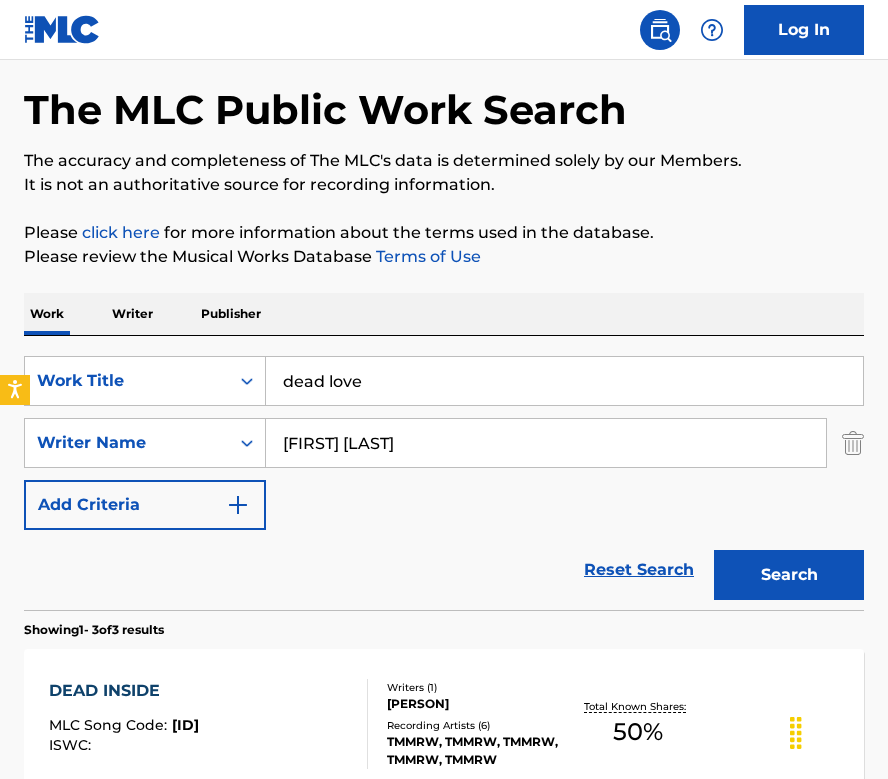 click on "Search" at bounding box center (789, 575) 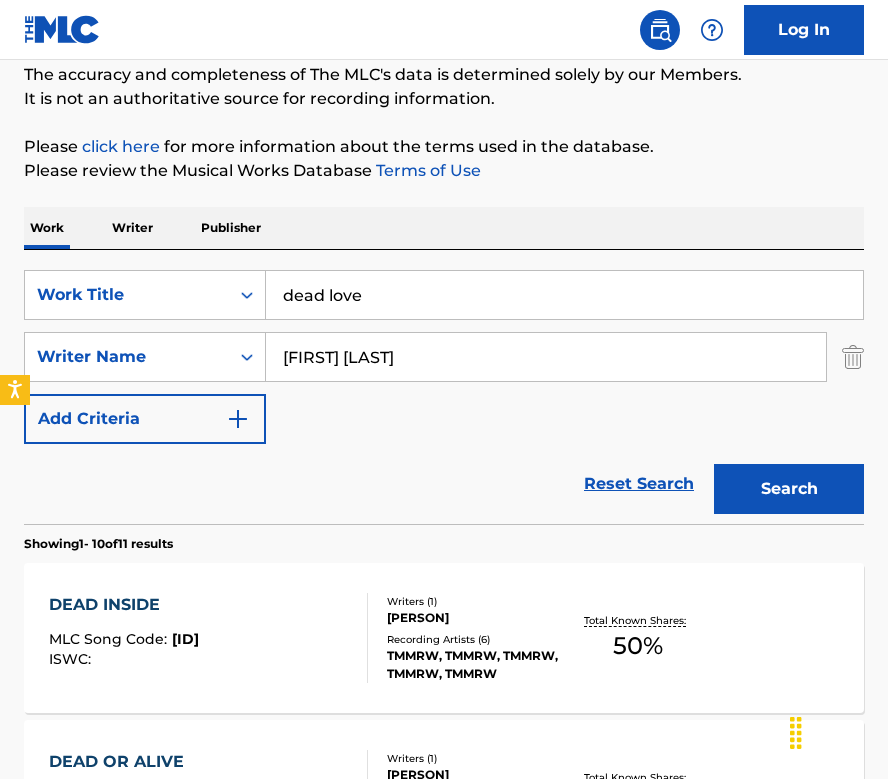 scroll, scrollTop: 184, scrollLeft: 0, axis: vertical 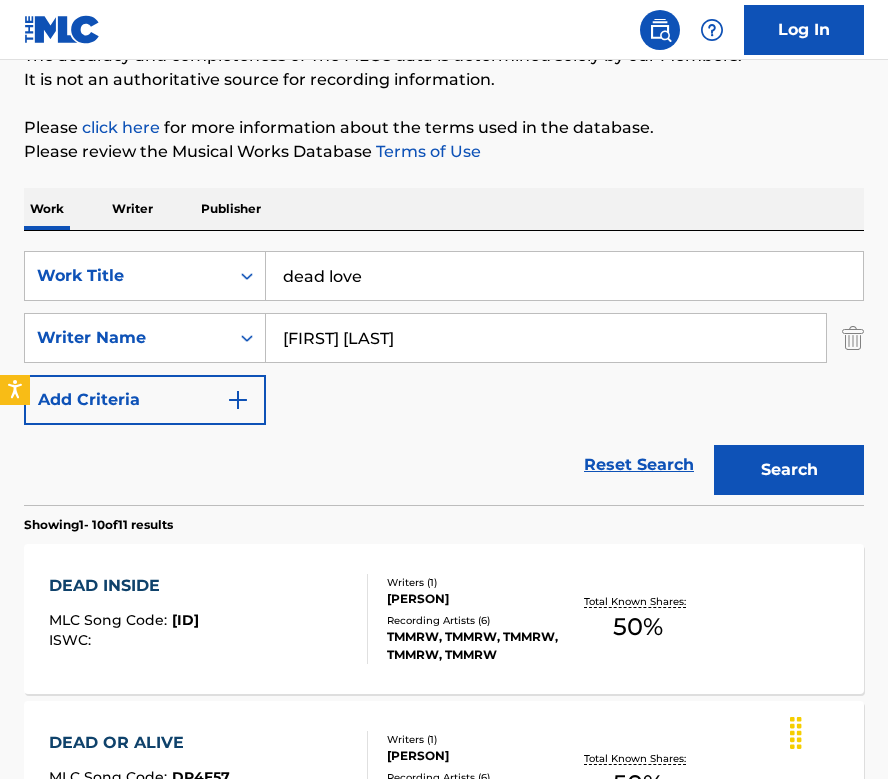 click on "dead love" at bounding box center (564, 276) 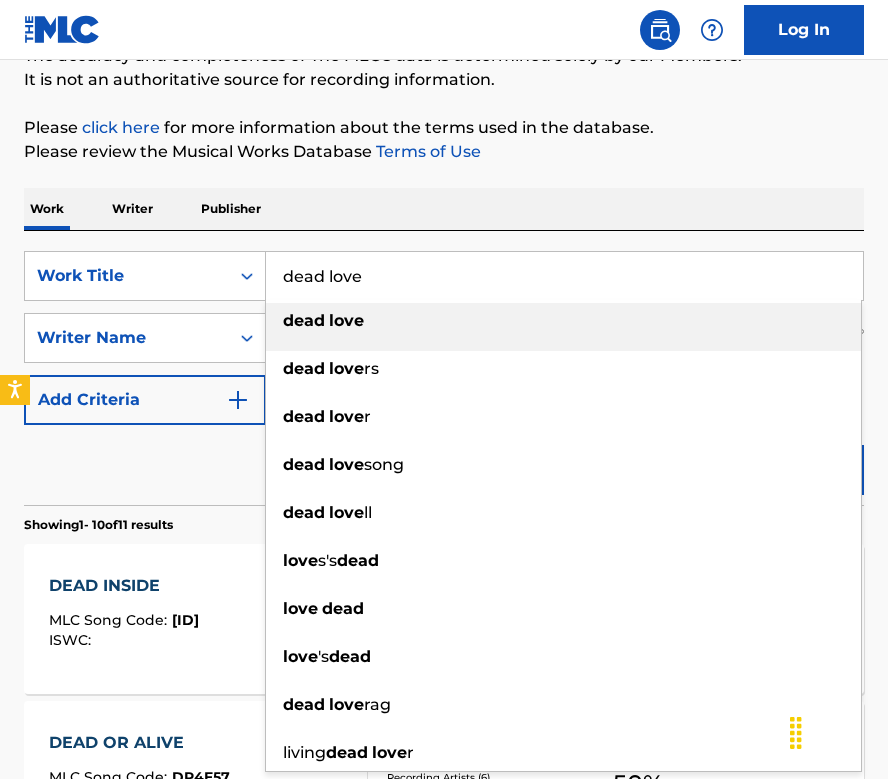 click on "dead love" at bounding box center [564, 276] 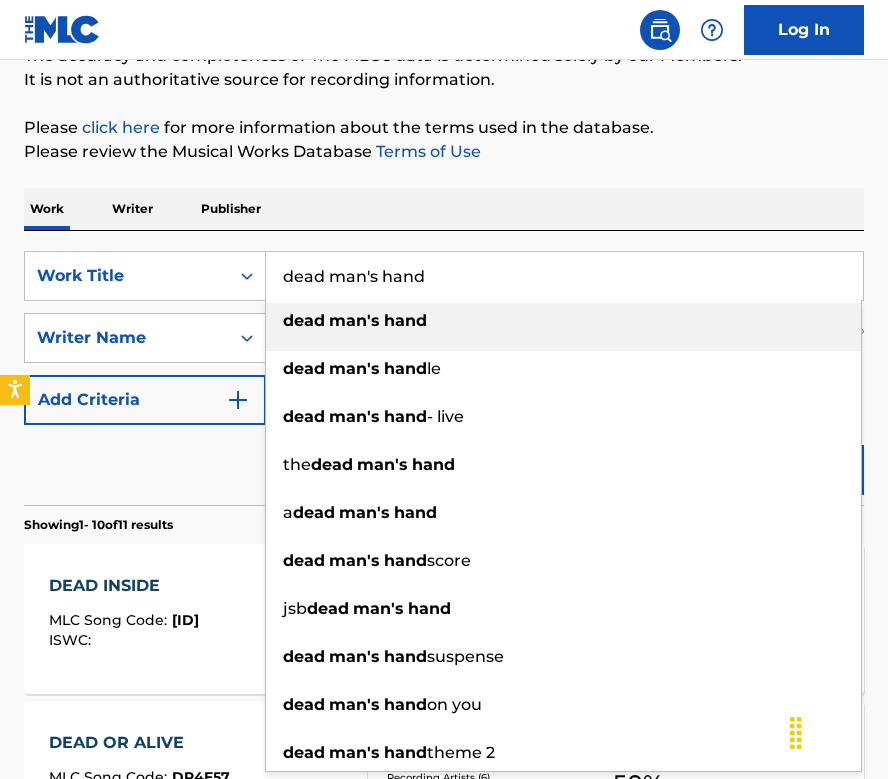 type on "dead man's hand" 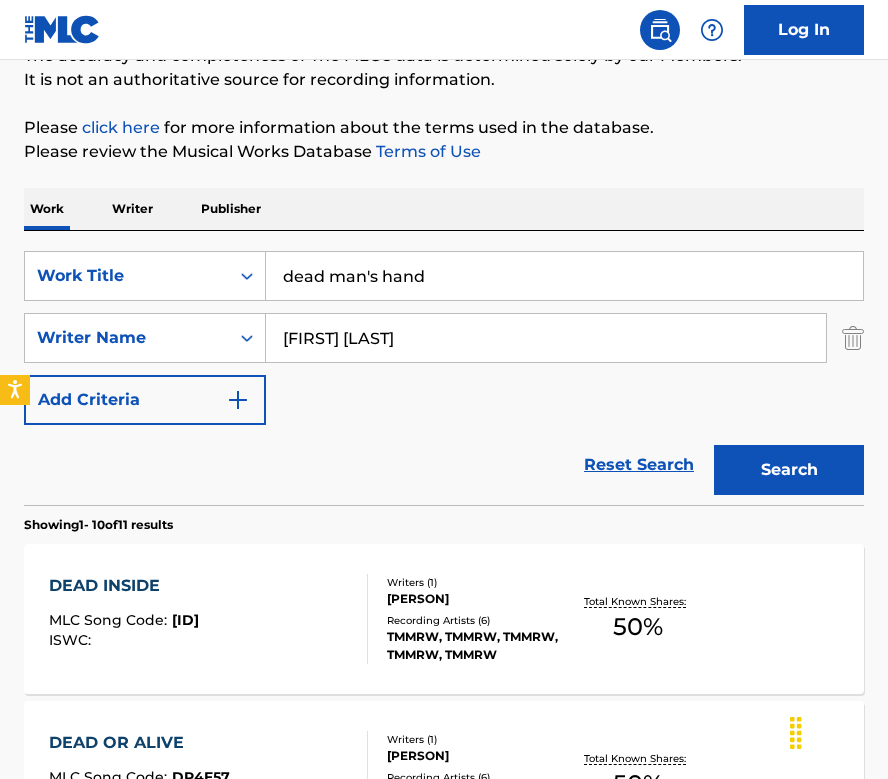 click on "Search" at bounding box center [789, 470] 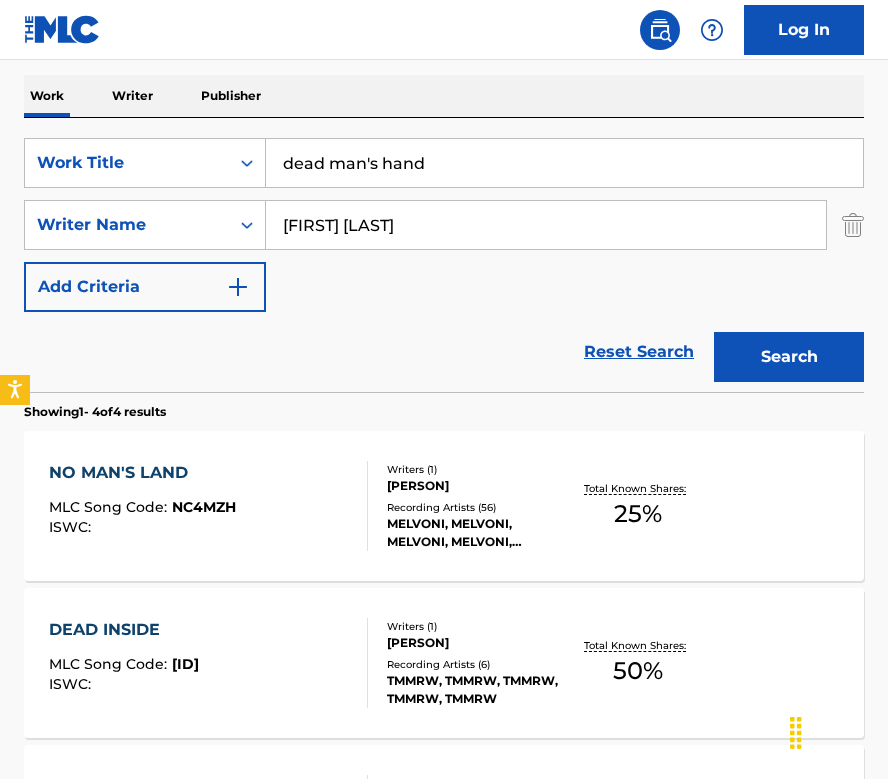 scroll, scrollTop: 294, scrollLeft: 0, axis: vertical 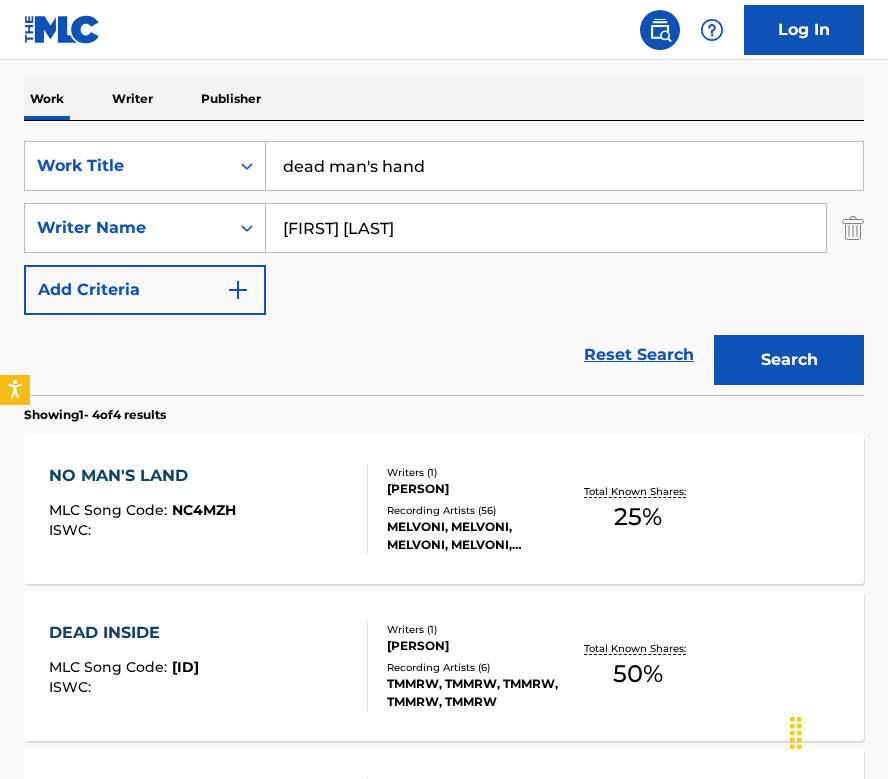 click on "dead man's hand" at bounding box center [564, 166] 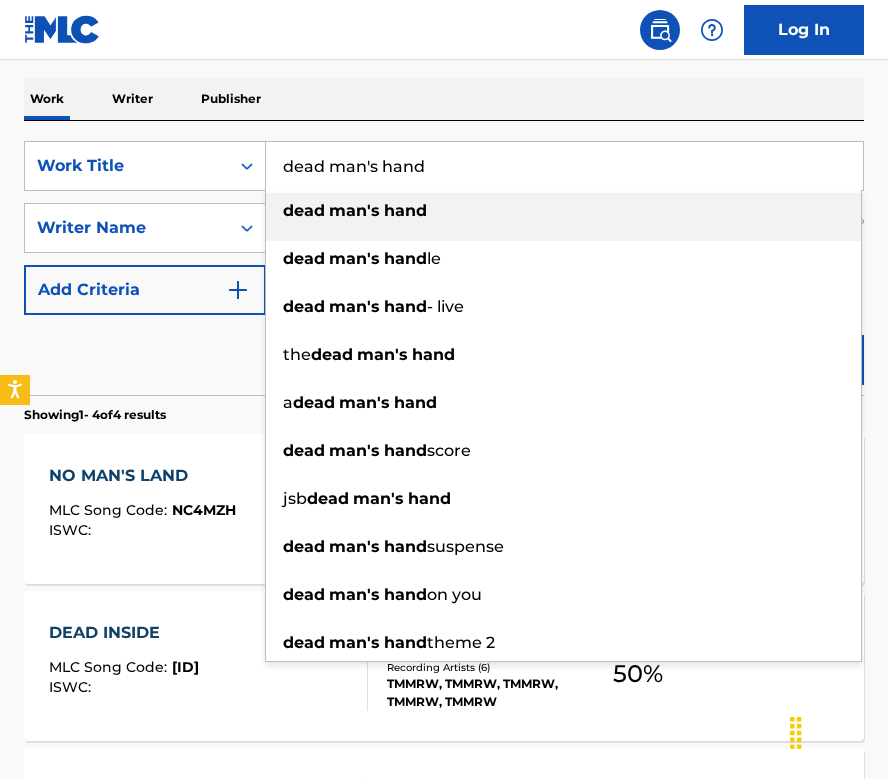click on "dead man's hand" at bounding box center (564, 166) 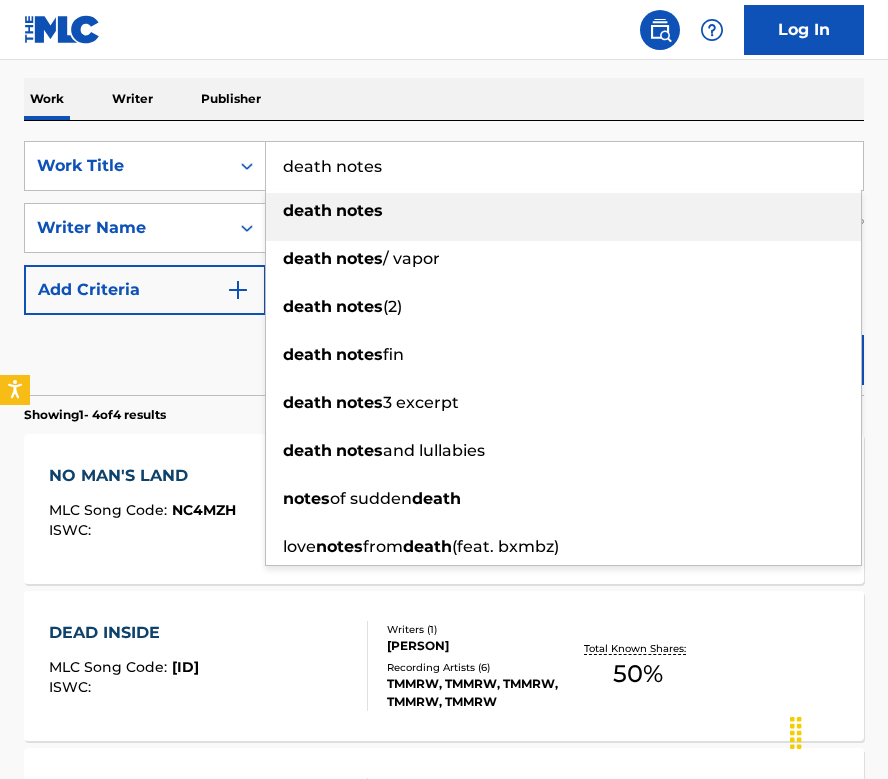 type on "death notes" 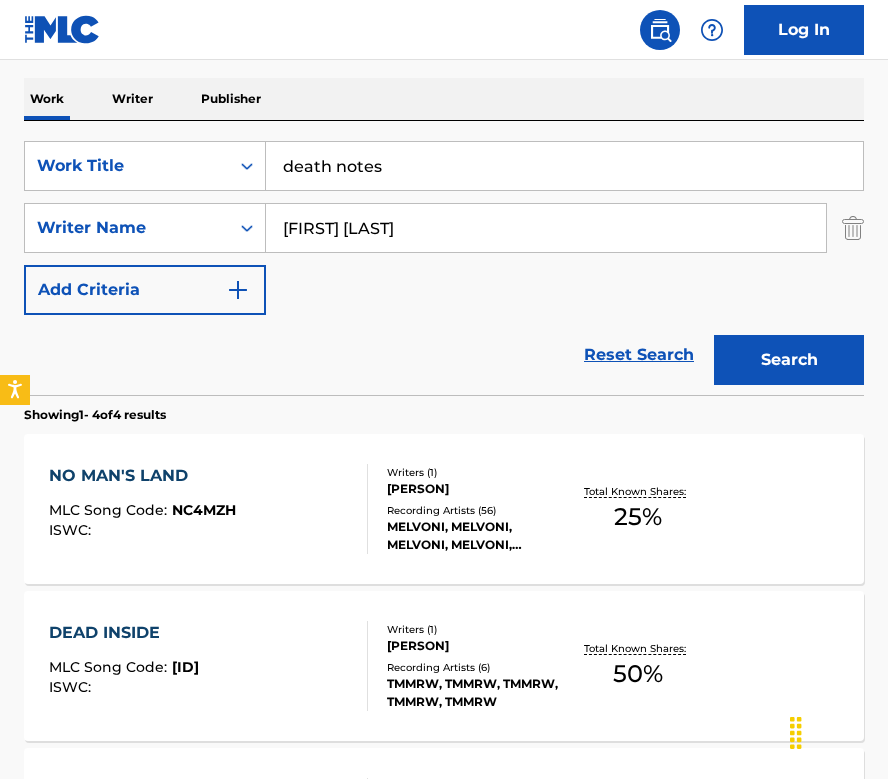 click on "Search" at bounding box center [789, 360] 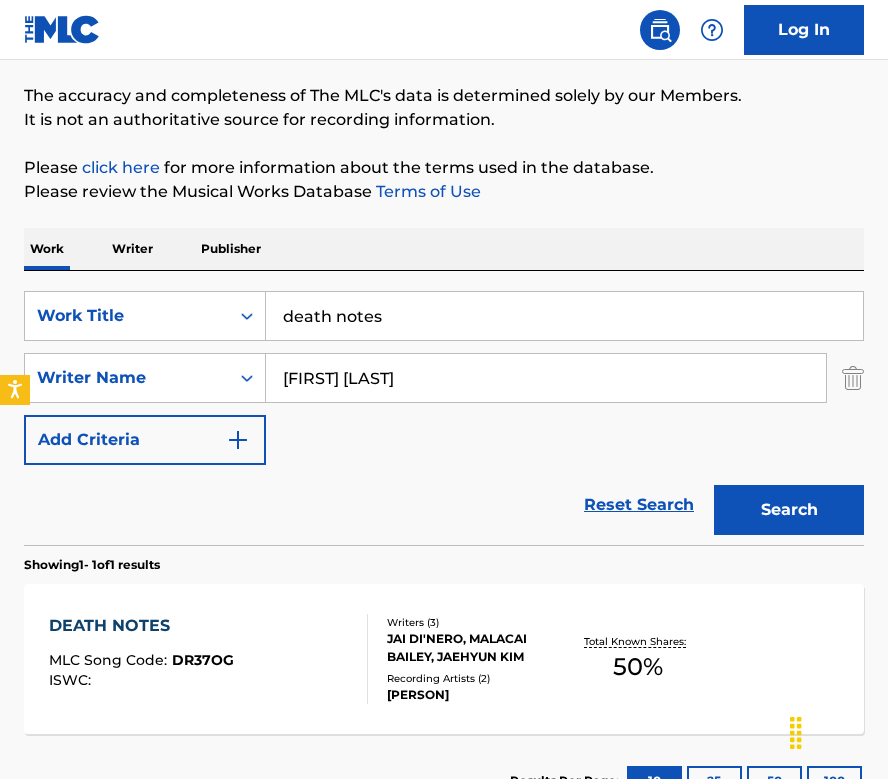 scroll, scrollTop: 294, scrollLeft: 0, axis: vertical 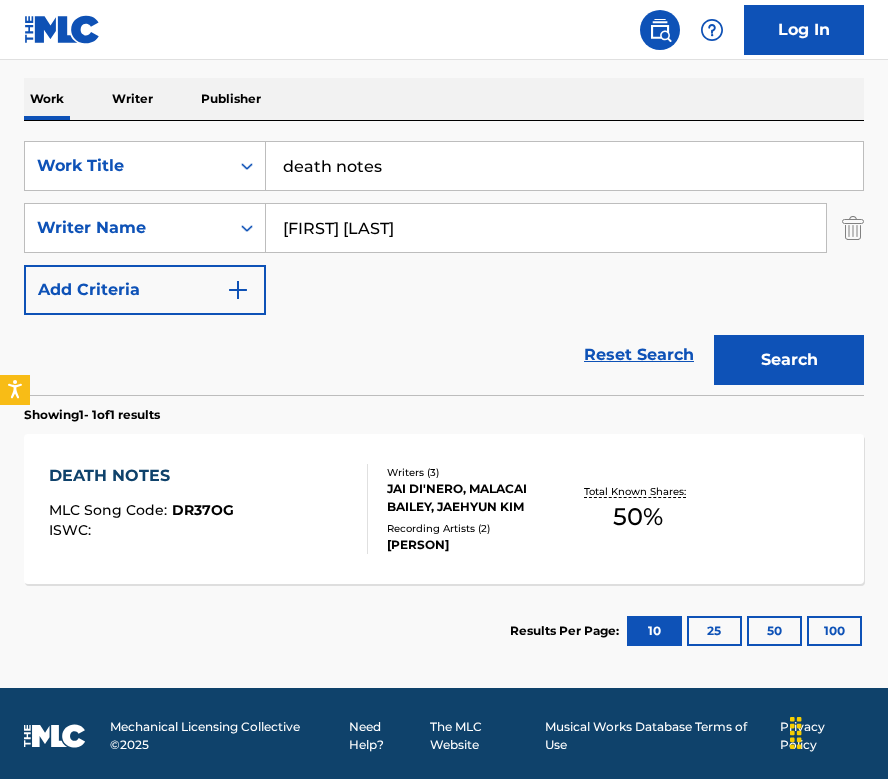 click on "DEATH NOTES MLC Song Code : DR37OG ISWC :" at bounding box center (141, 509) 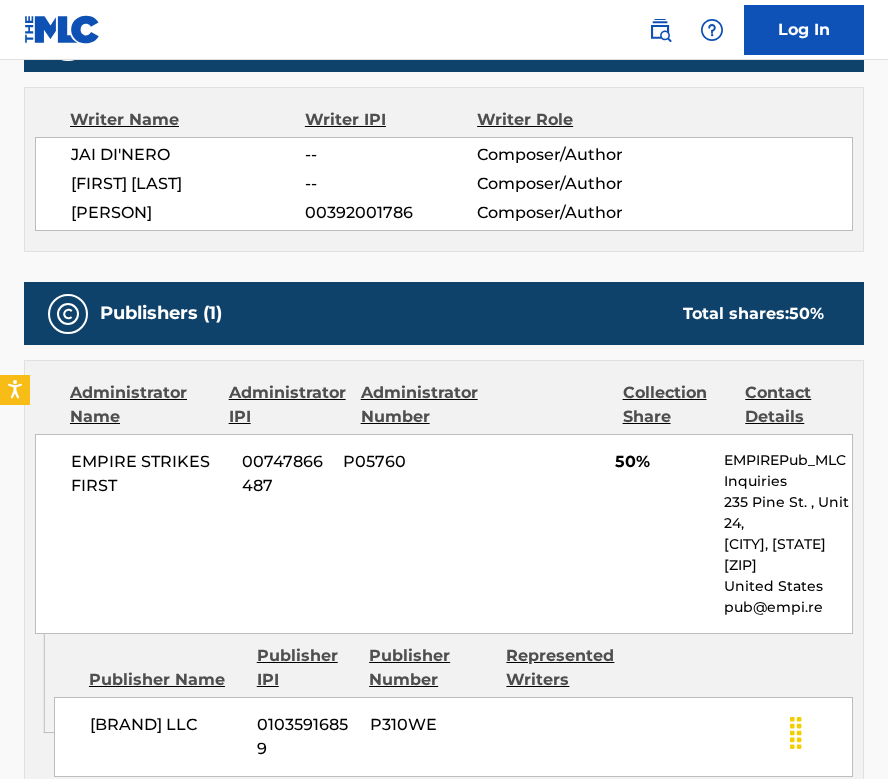 scroll, scrollTop: 558, scrollLeft: 0, axis: vertical 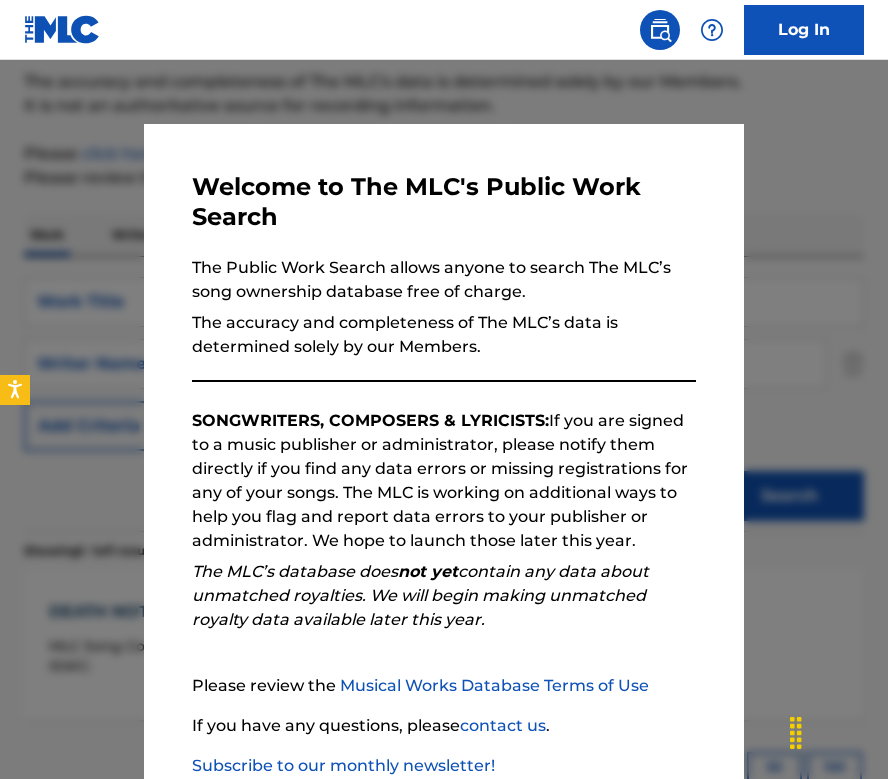 click at bounding box center [444, 449] 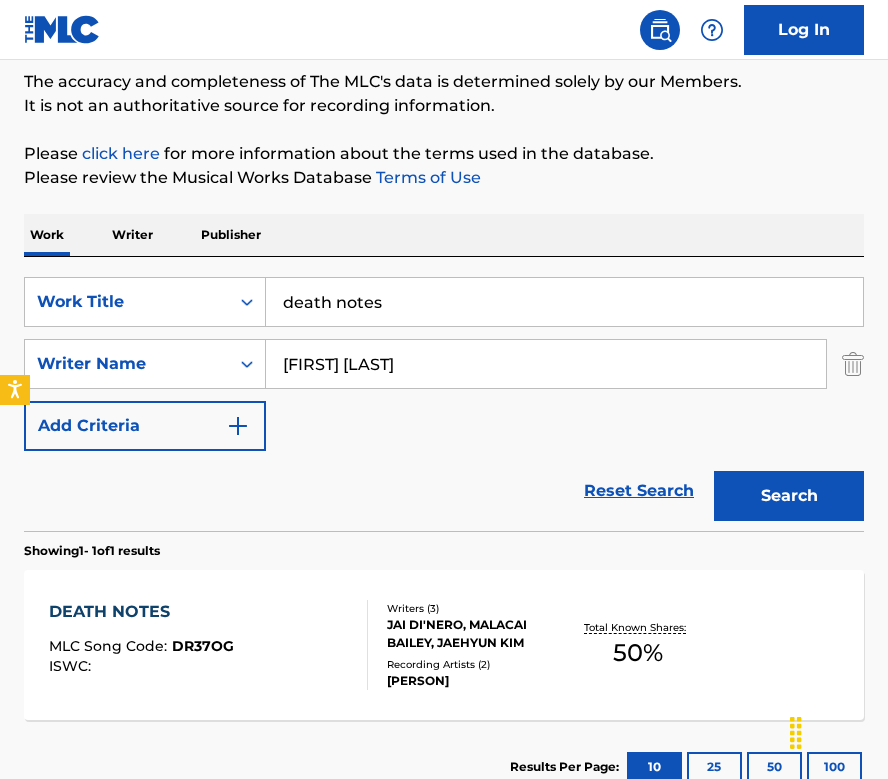click on "death notes" at bounding box center (564, 302) 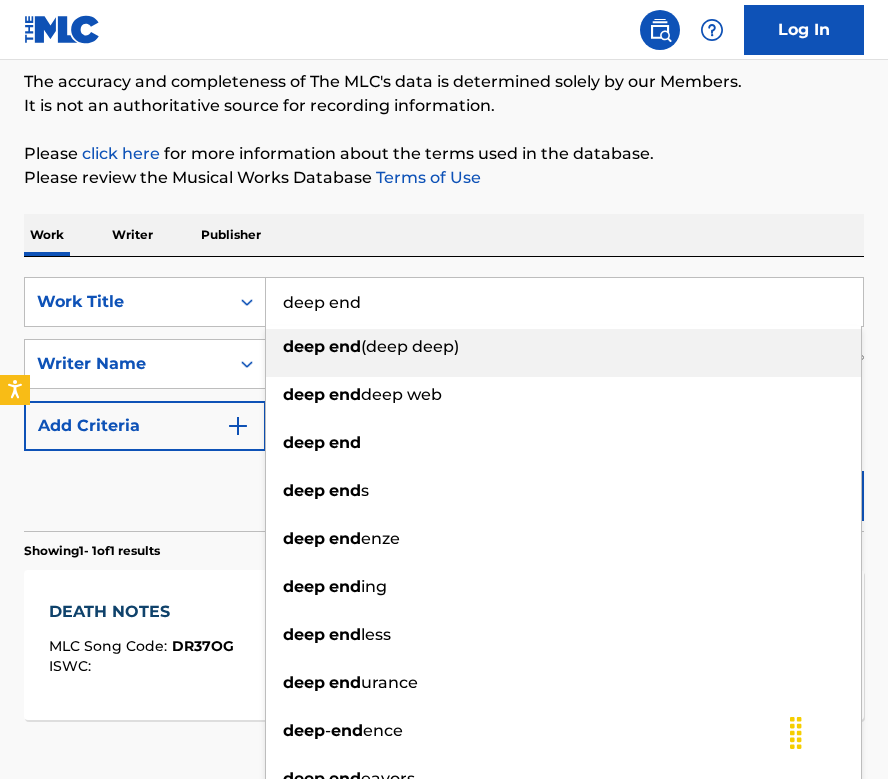 type on "deep end" 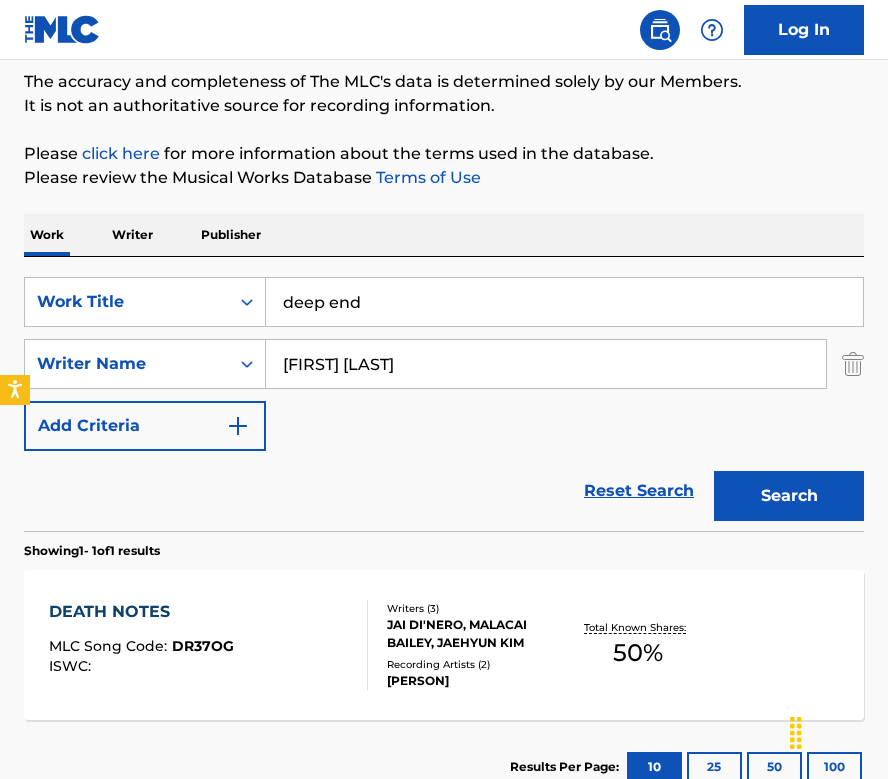 click on "Work Writer Publisher" at bounding box center [444, 235] 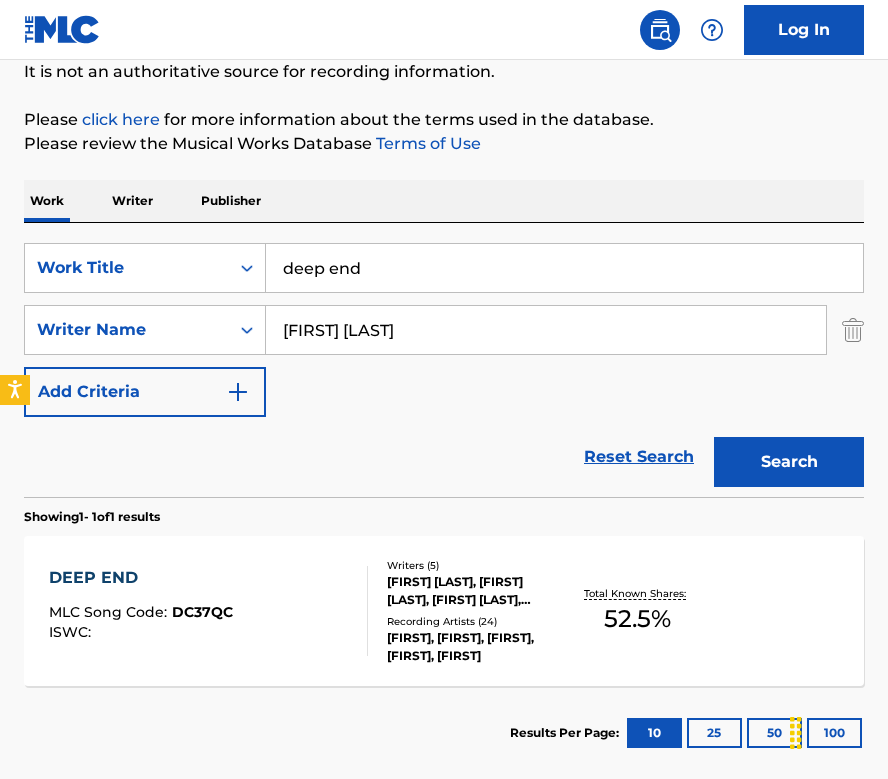 scroll, scrollTop: 193, scrollLeft: 0, axis: vertical 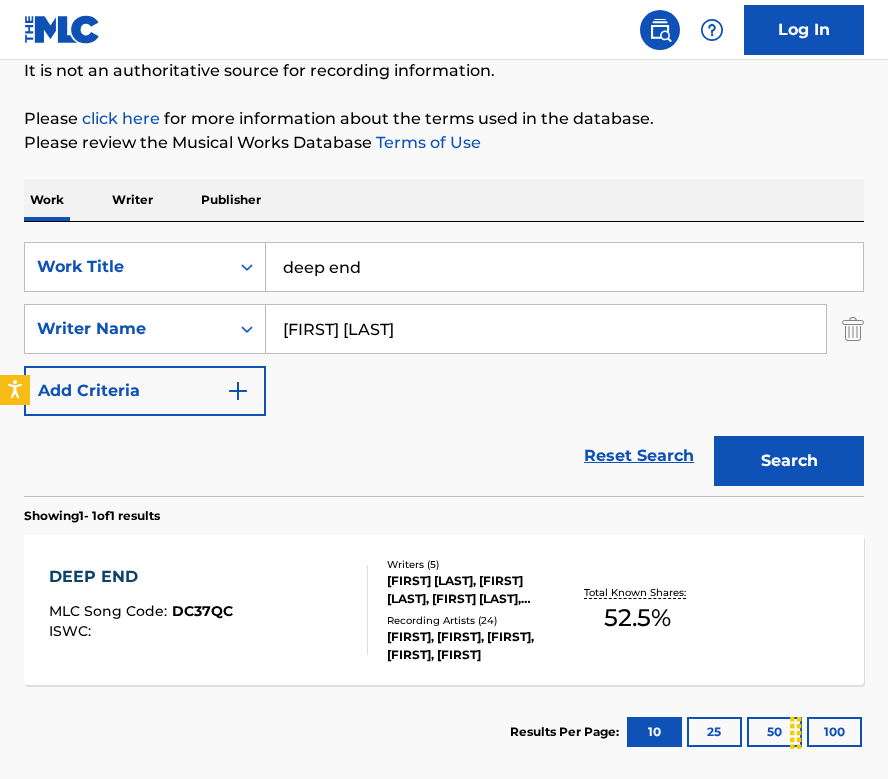click on "DEEP END MLC Song Code : DC37QC ISWC :" at bounding box center (208, 610) 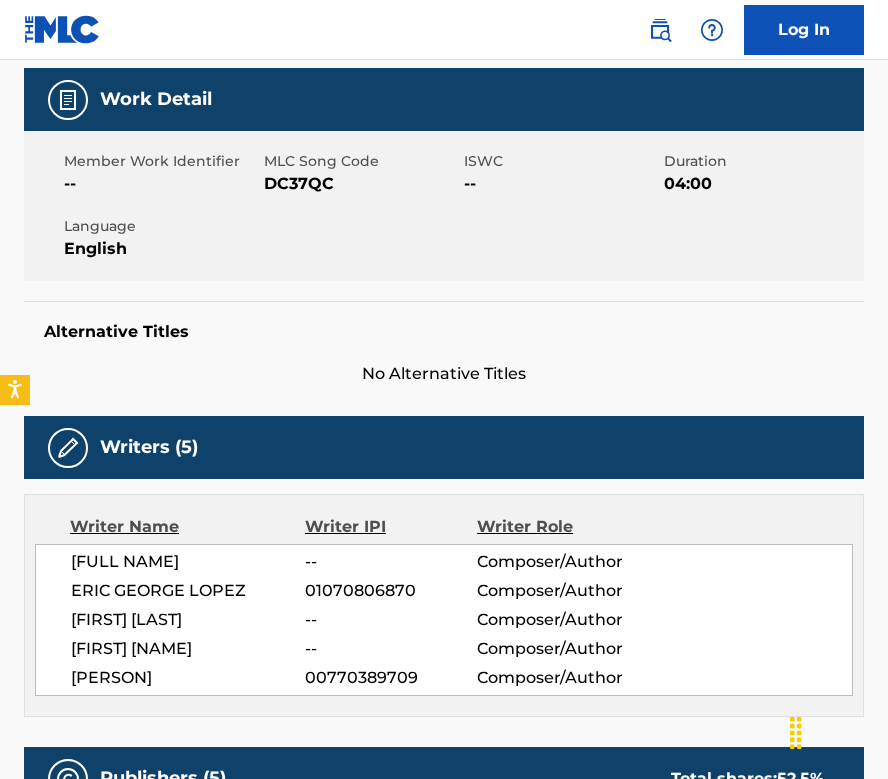scroll, scrollTop: 368, scrollLeft: 0, axis: vertical 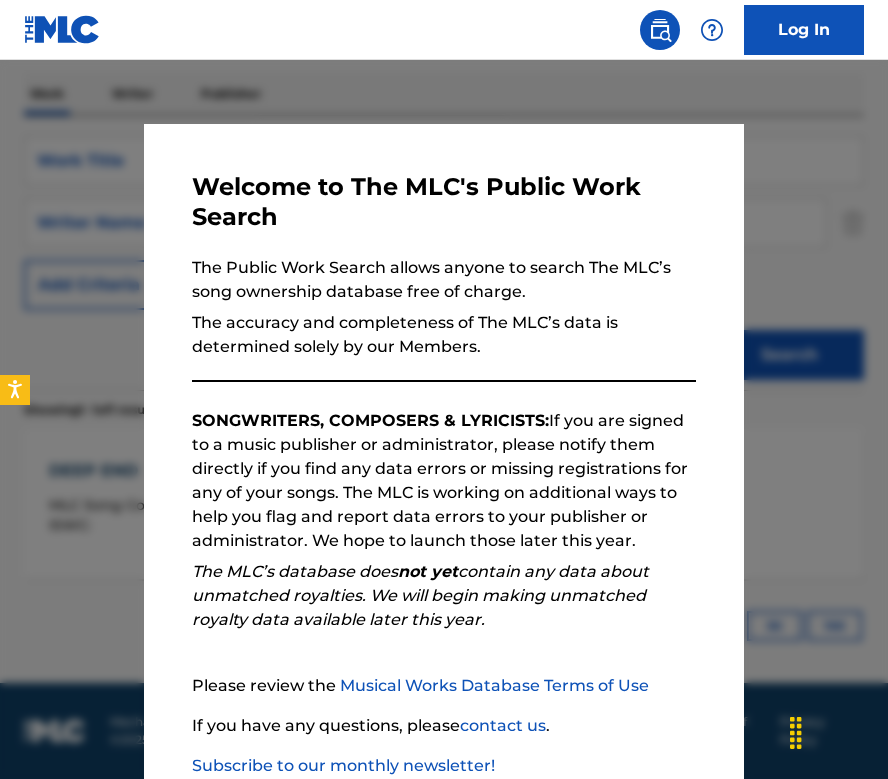 click at bounding box center [444, 449] 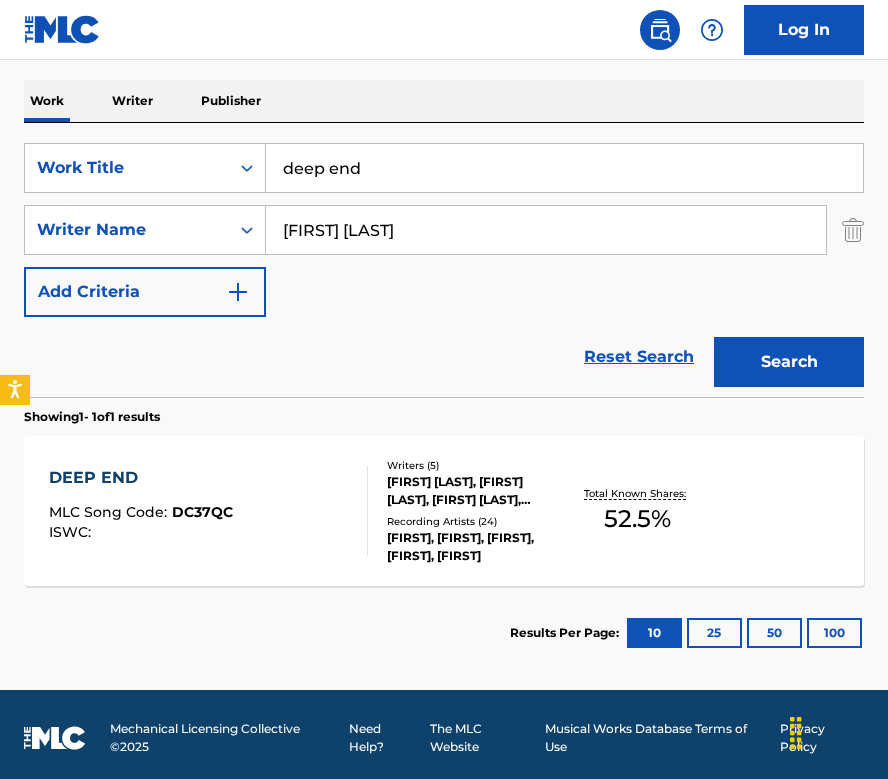 scroll, scrollTop: 293, scrollLeft: 0, axis: vertical 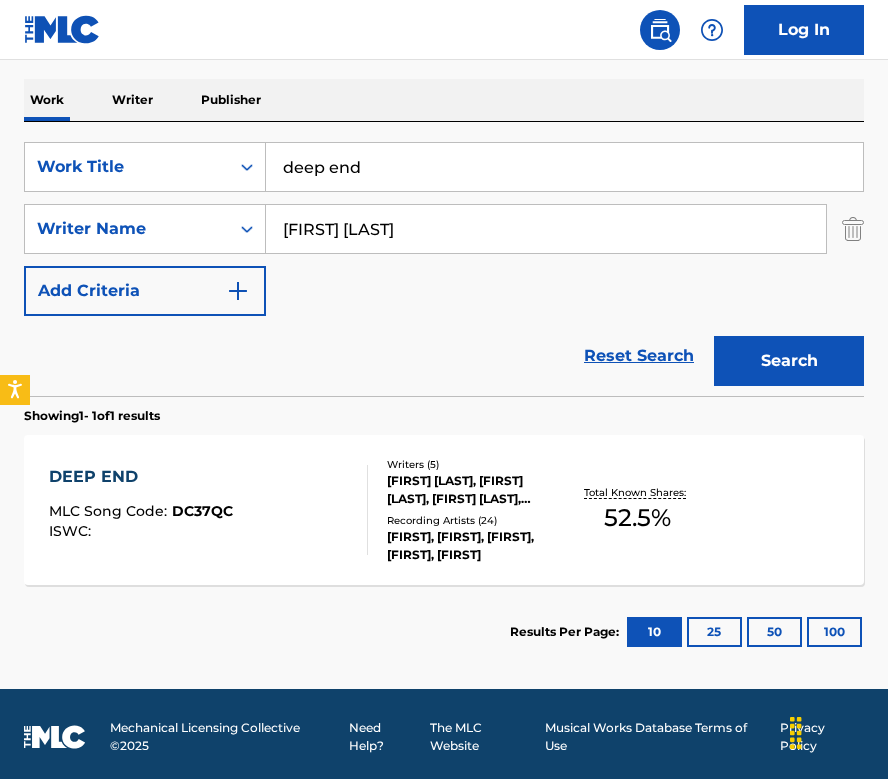 click on "deep end" at bounding box center [564, 167] 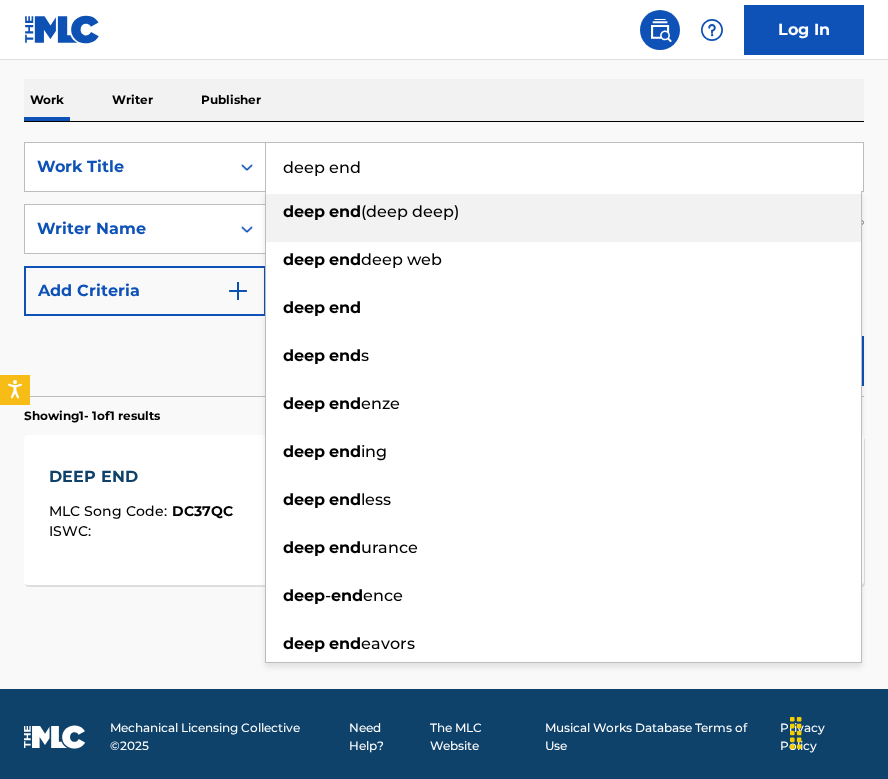 click on "deep end" at bounding box center [564, 167] 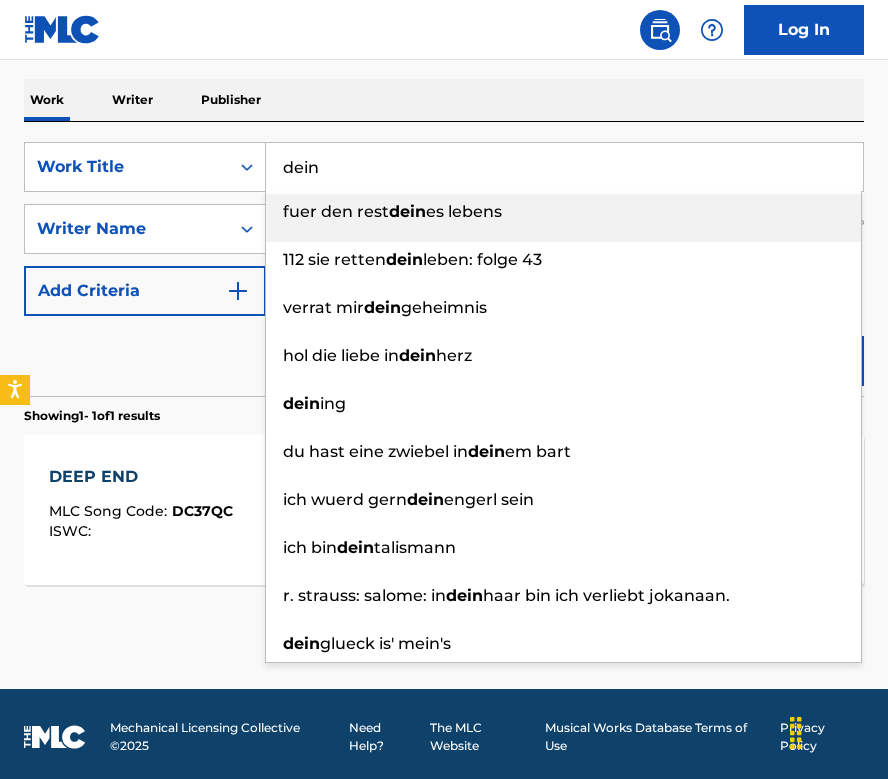 click on "Work Writer Publisher" at bounding box center (444, 100) 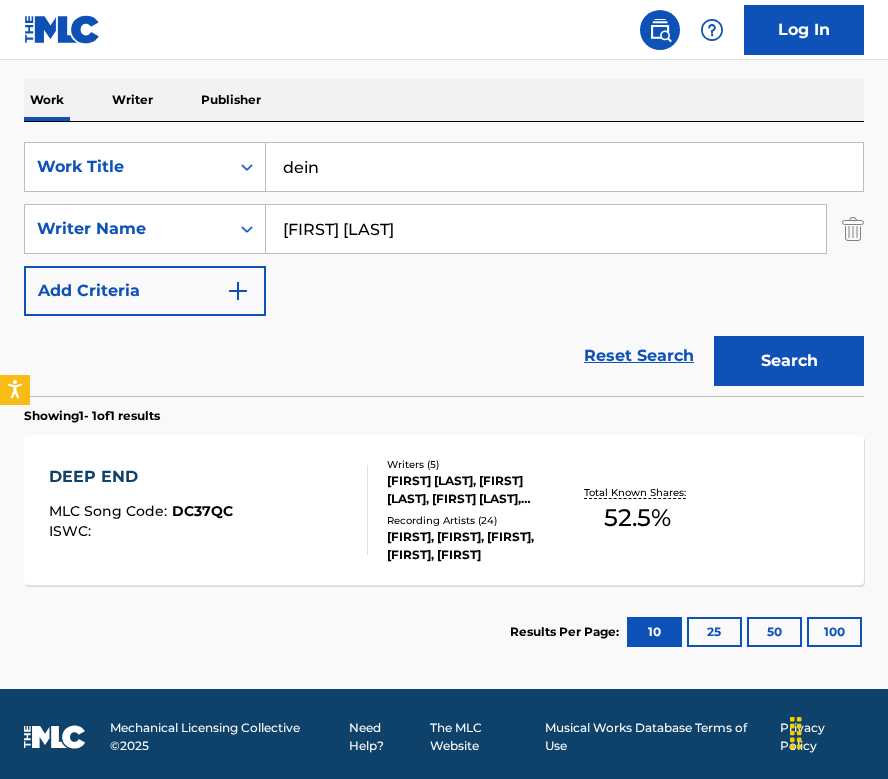 click on "Search" at bounding box center (789, 361) 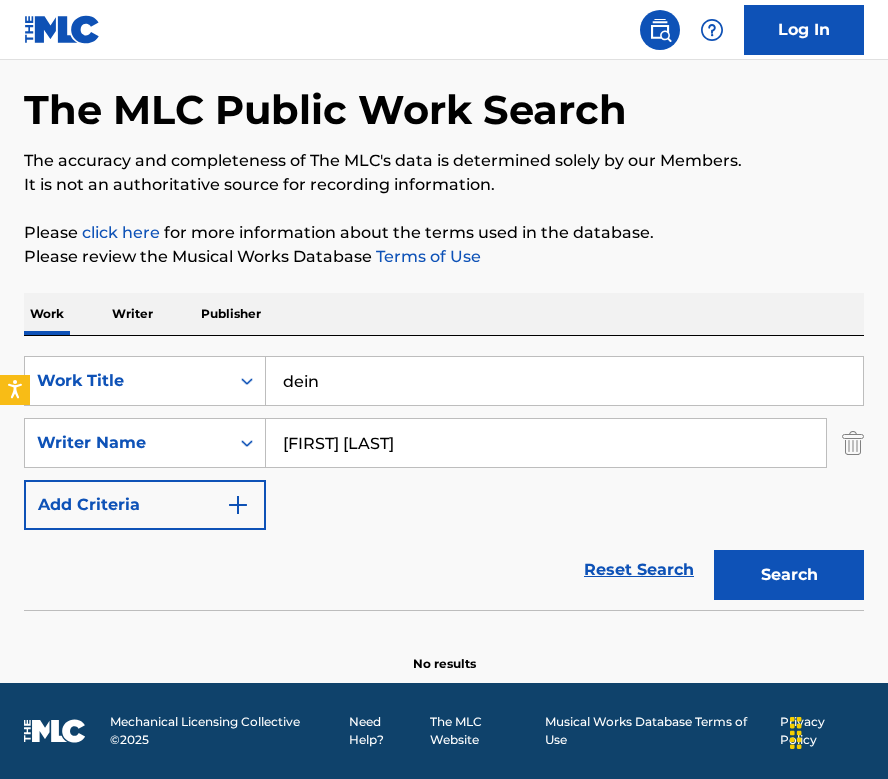 scroll, scrollTop: 79, scrollLeft: 0, axis: vertical 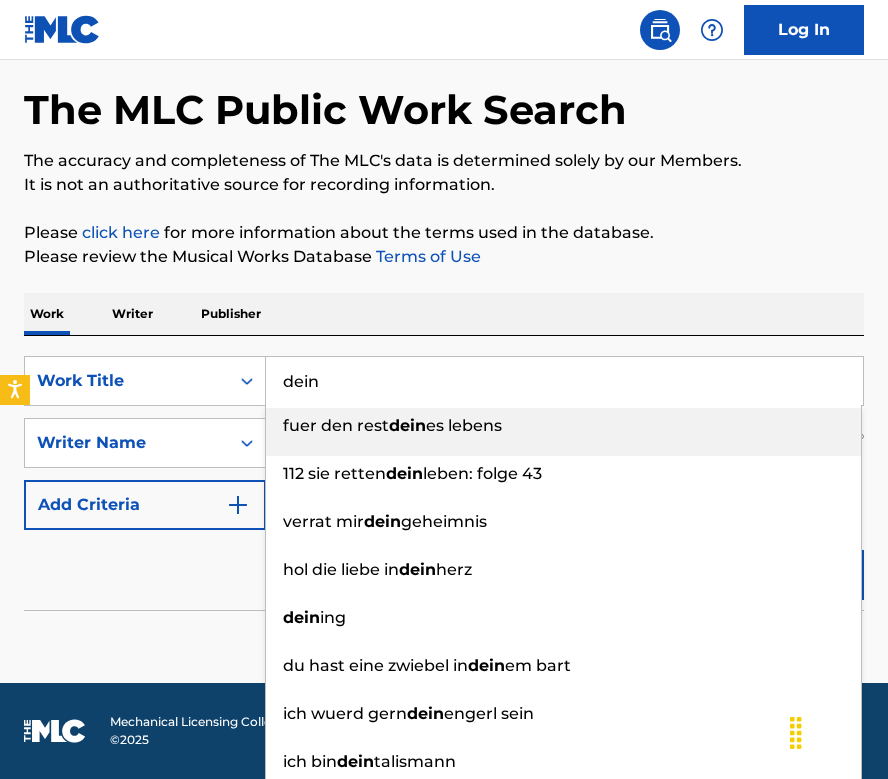 click on "dein" at bounding box center [564, 381] 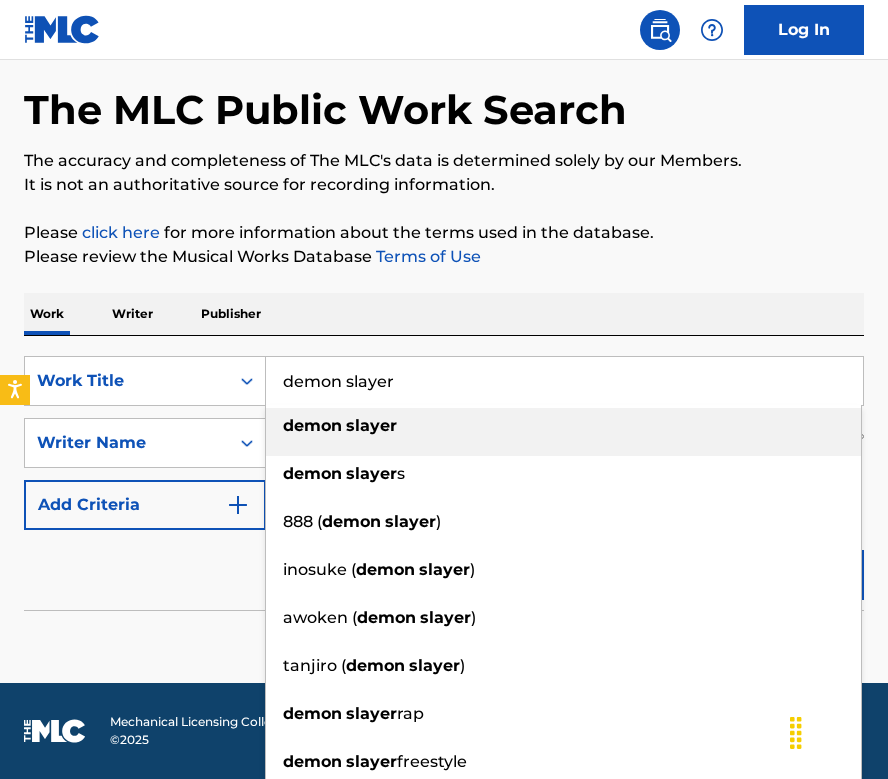 click on "The MLC Public Work Search The accuracy and completeness of The MLC's data is determined solely by our Members. It is not an authoritative source for recording information. Please   click here   for more information about the terms used in the database. Please review the Musical Works Database   Terms of Use Work Writer Publisher SearchWithCriteria72d53d98-4480-457b-ab1d-a3df7be8e403 Work Title demon slayer demon   slayer demon   slayer s 888 ( demon   slayer ) inosuke ( demon   slayer ) awoken ( demon   slayer ) tanjiro ( demon   slayer ) demon   slayer  rap demon   slayer  freestyle demon   slayer  reborn demon   slayer  riddim SearchWithCriteria8b82276c-ae76-4d21-a9a6-f7a8712893bc Writer Name [PERSON] Add Criteria Reset Search Search No results" at bounding box center [444, 352] 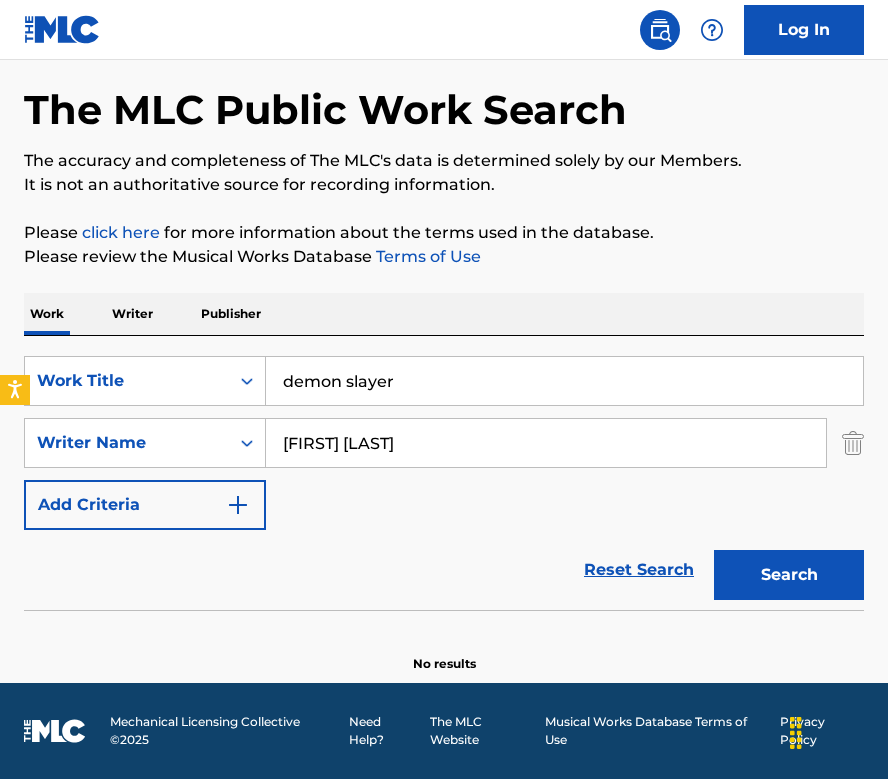 click on "Search" at bounding box center (789, 575) 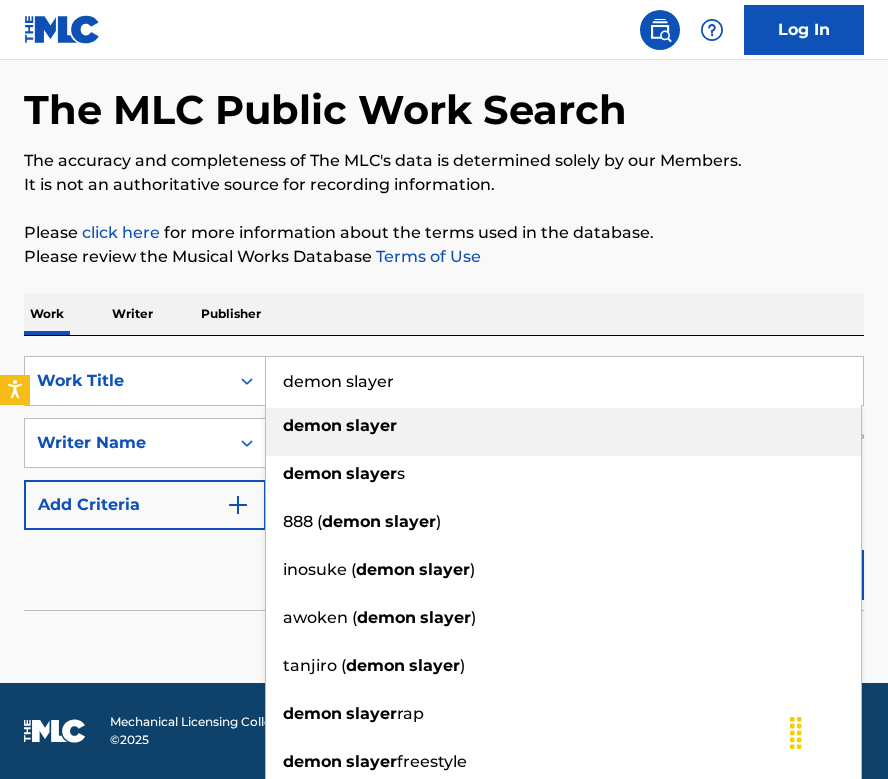 click on "demon slayer" at bounding box center [564, 381] 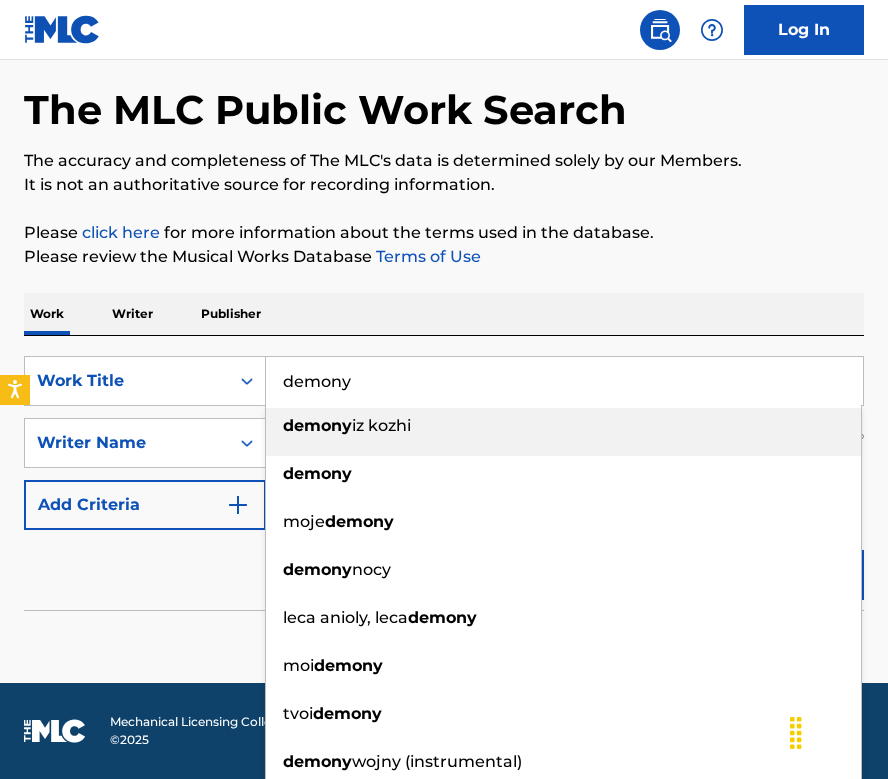 click on "Work Writer Publisher" at bounding box center (444, 314) 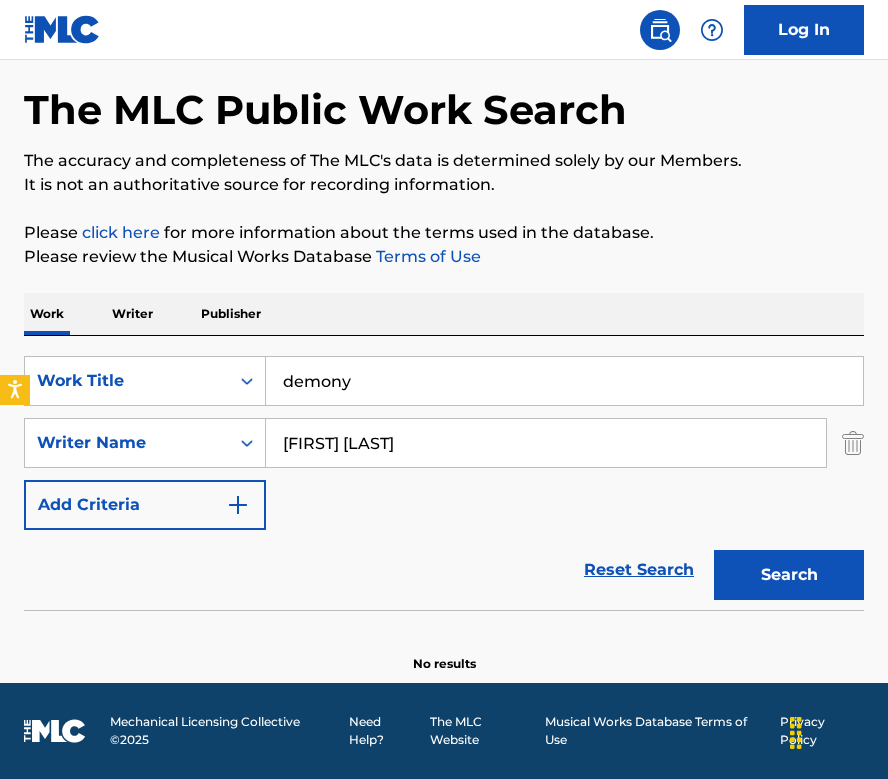 click on "Search" at bounding box center [789, 575] 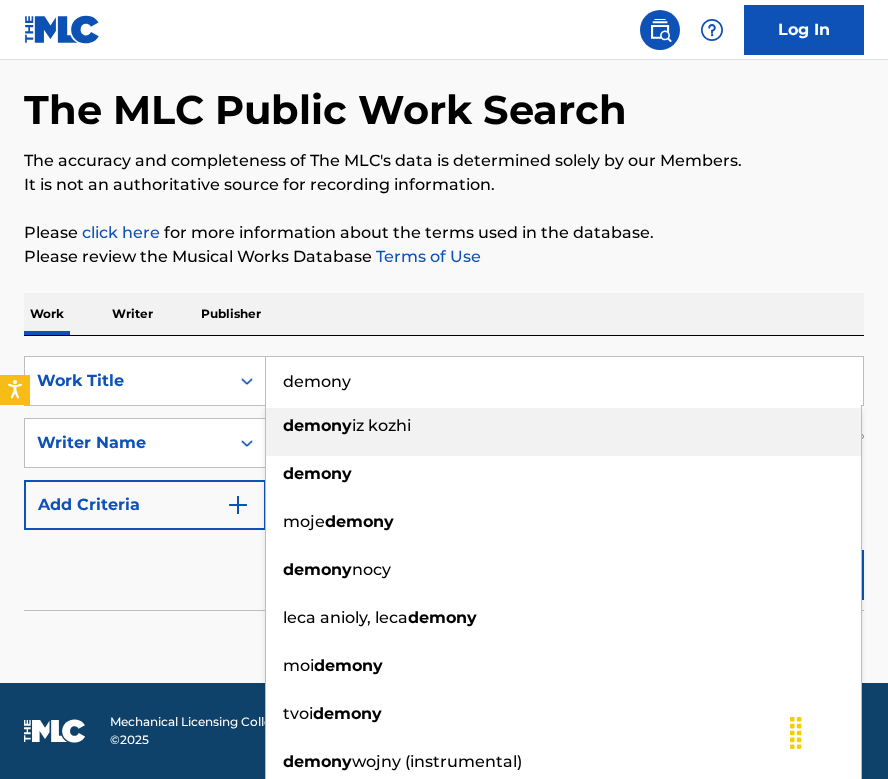 click on "demony" at bounding box center (564, 381) 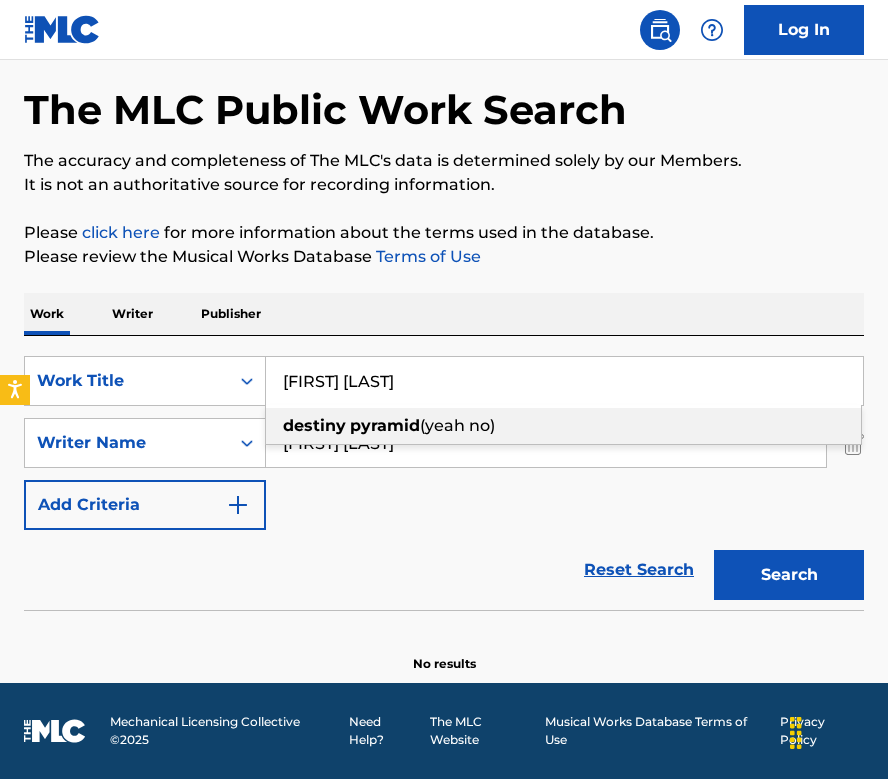 type on "[FIRST] [LAST]" 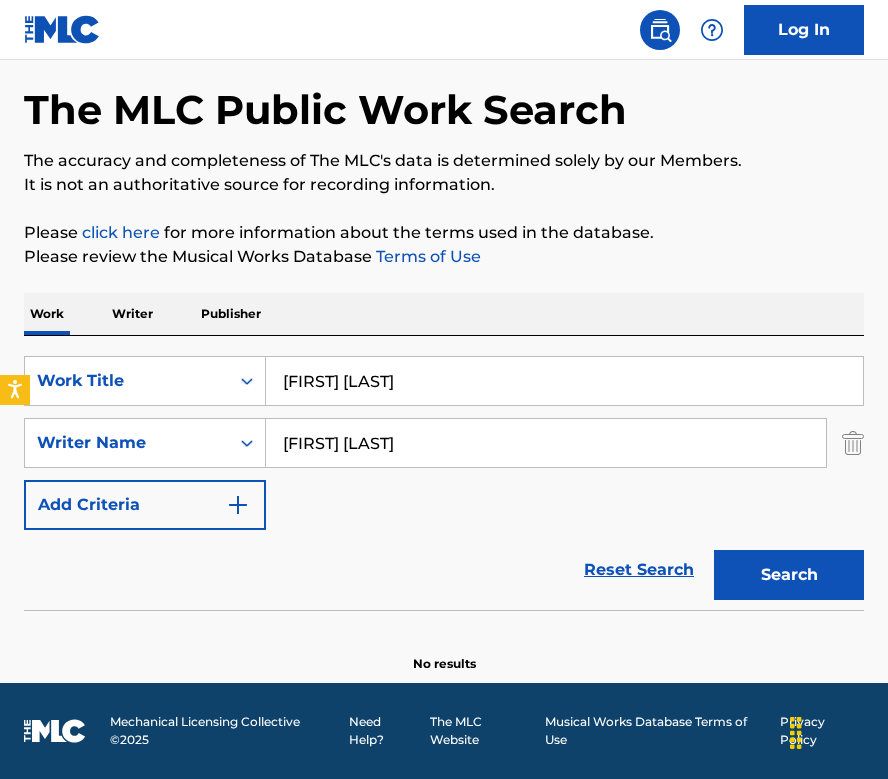 click on "Search" at bounding box center (789, 575) 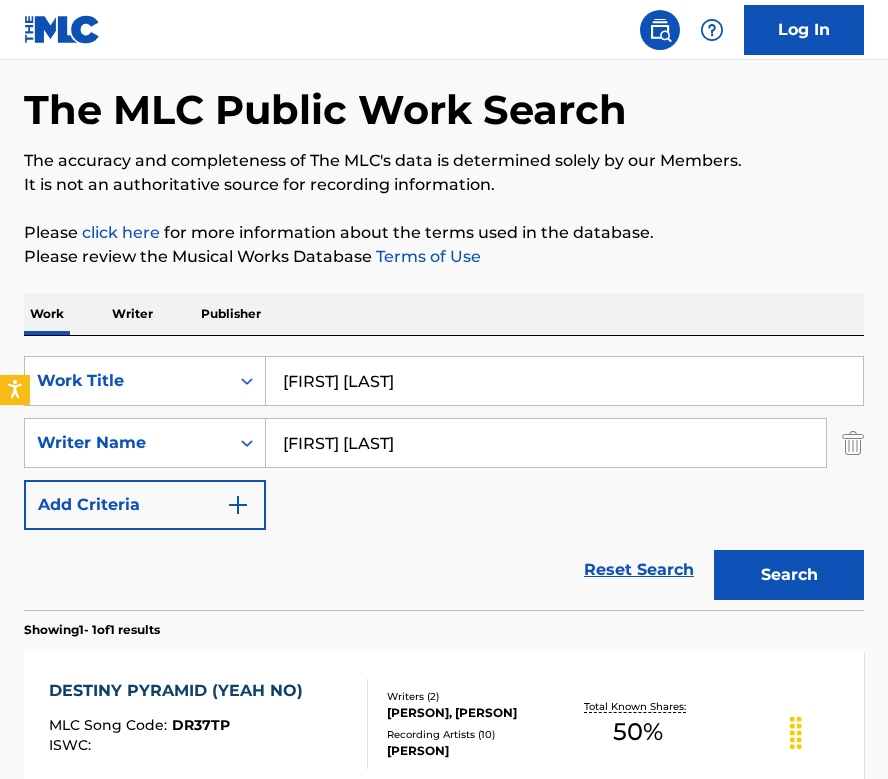 scroll, scrollTop: 212, scrollLeft: 0, axis: vertical 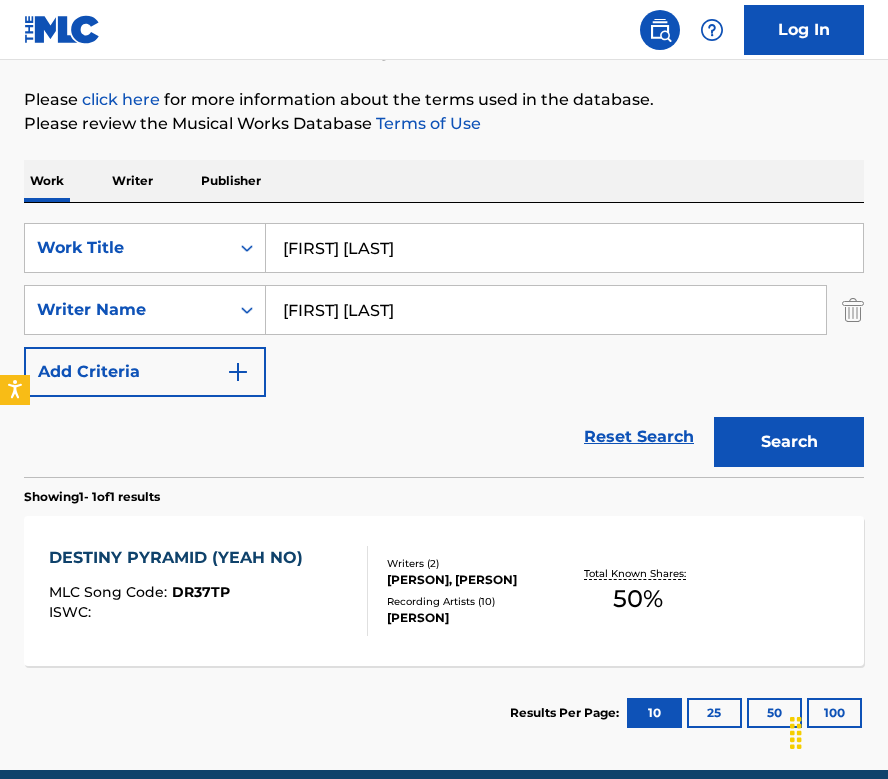 click on "DESTINY PYRAMID (YEAH NO)" at bounding box center [181, 558] 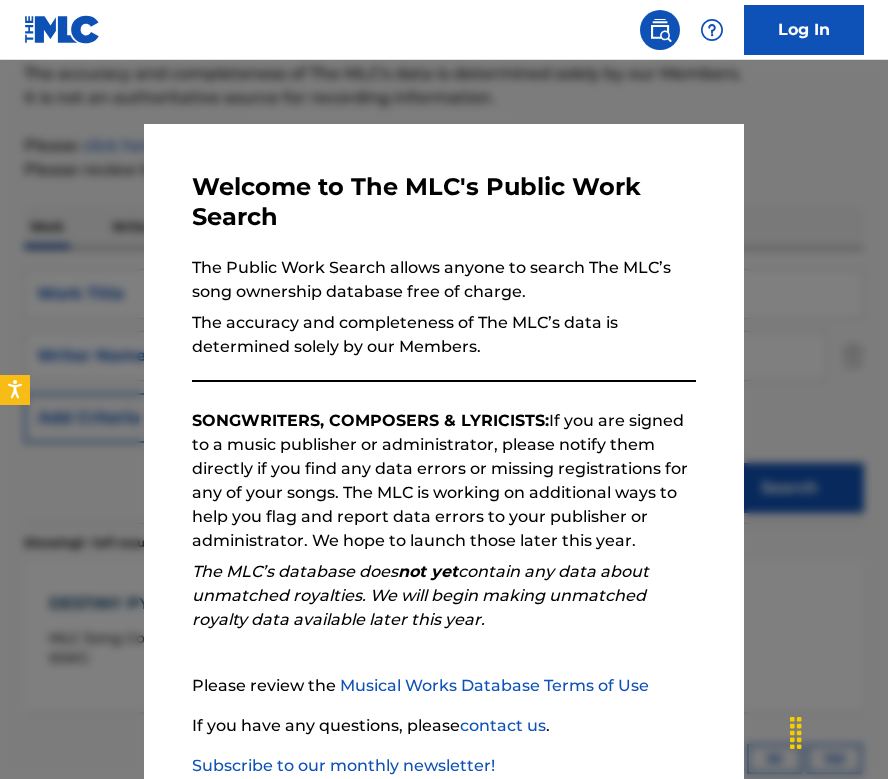 scroll, scrollTop: 161, scrollLeft: 0, axis: vertical 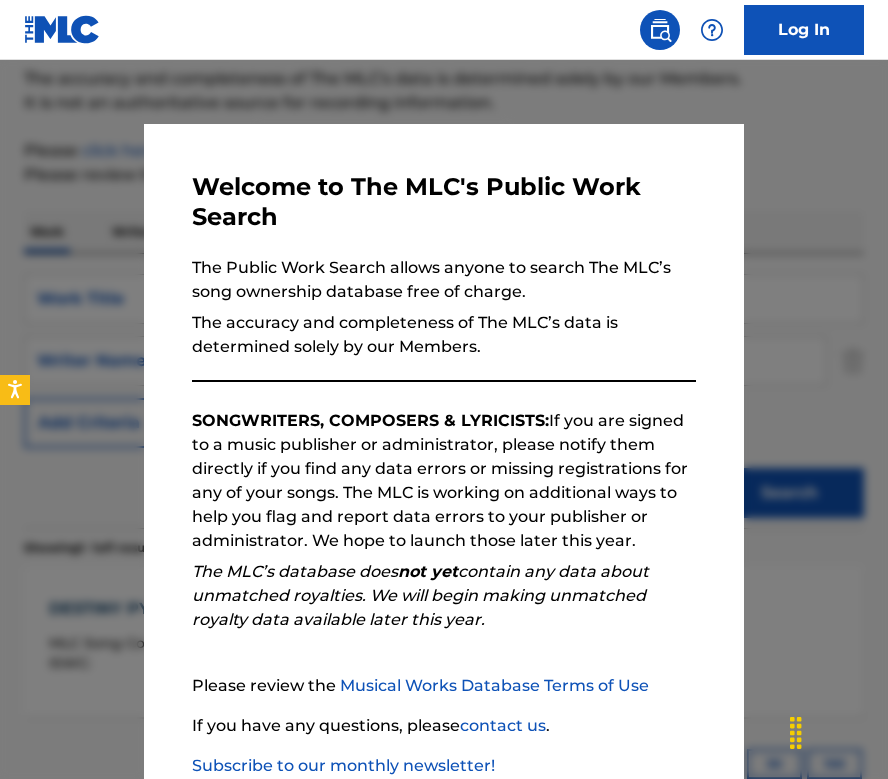 click at bounding box center [444, 449] 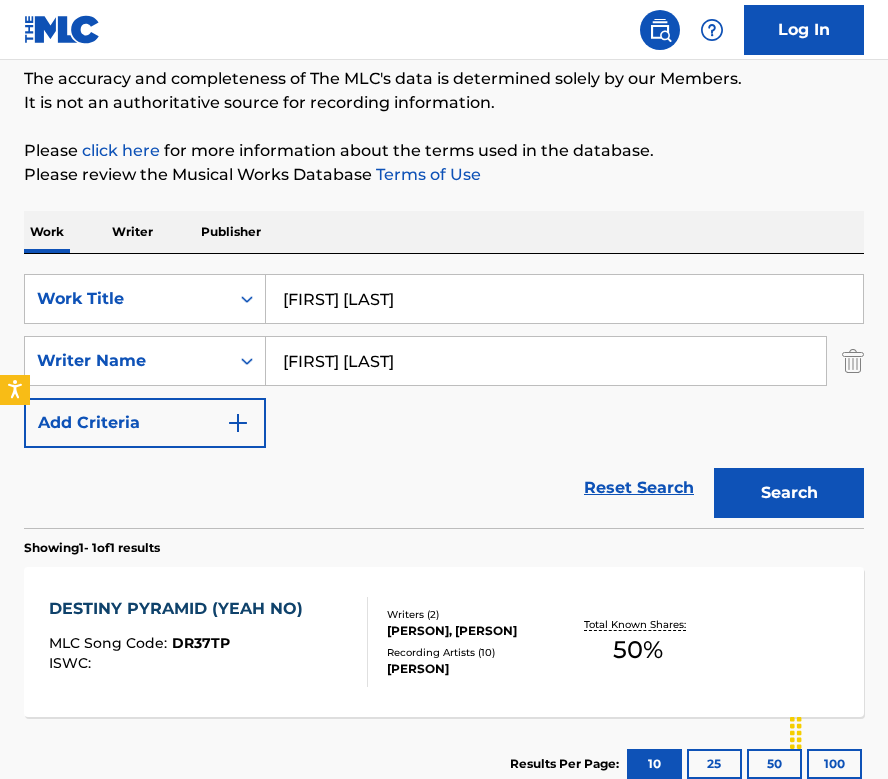 click on "[FIRST] [LAST]" at bounding box center (546, 361) 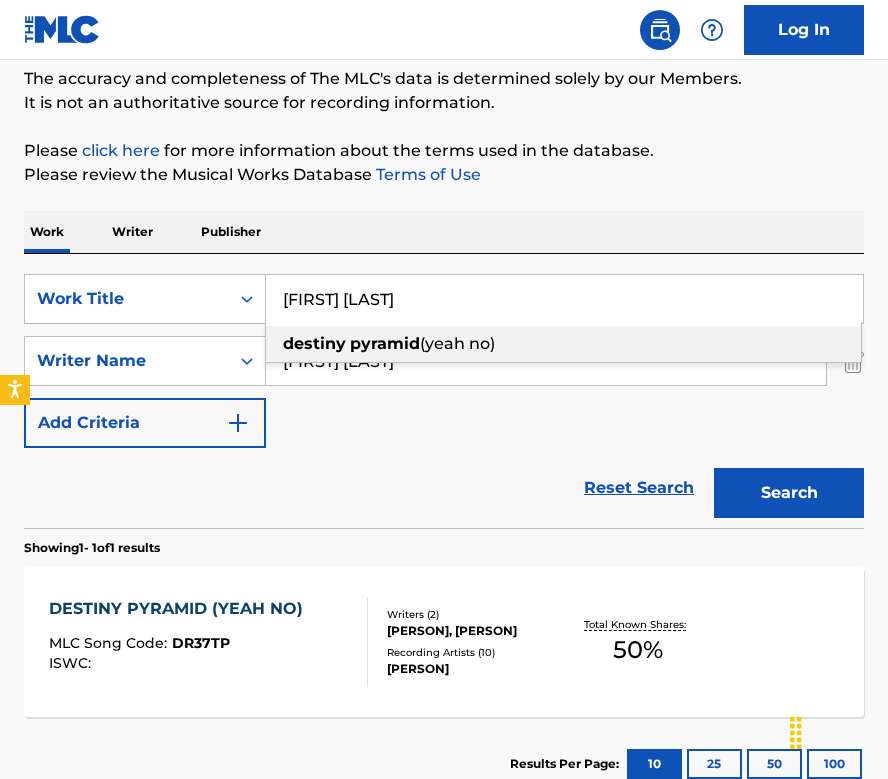 click on "[FIRST] [LAST]" at bounding box center (564, 299) 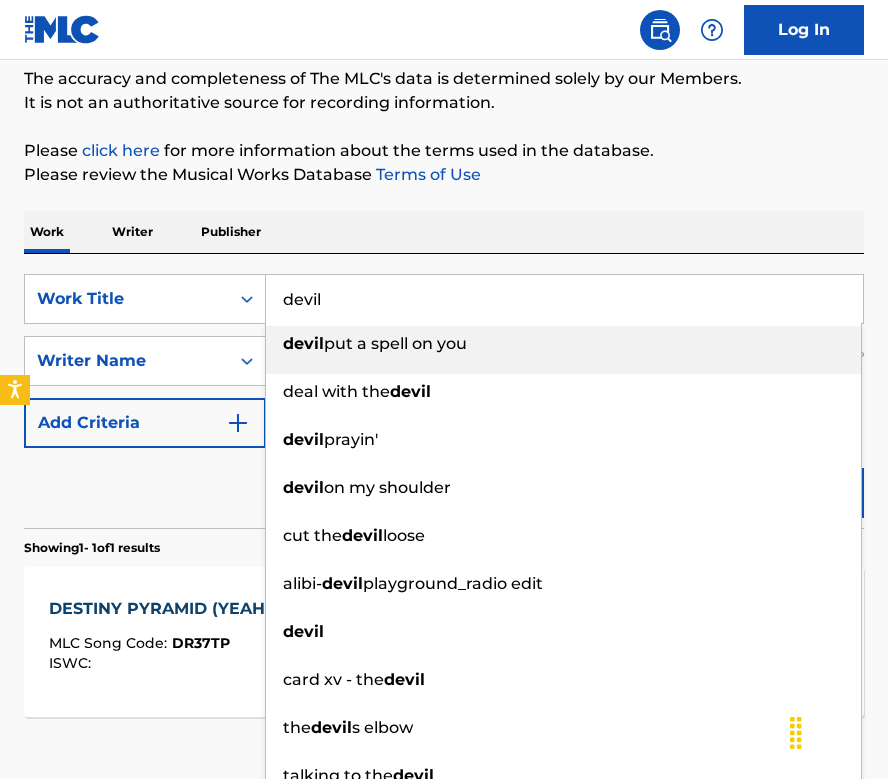 type on "devil" 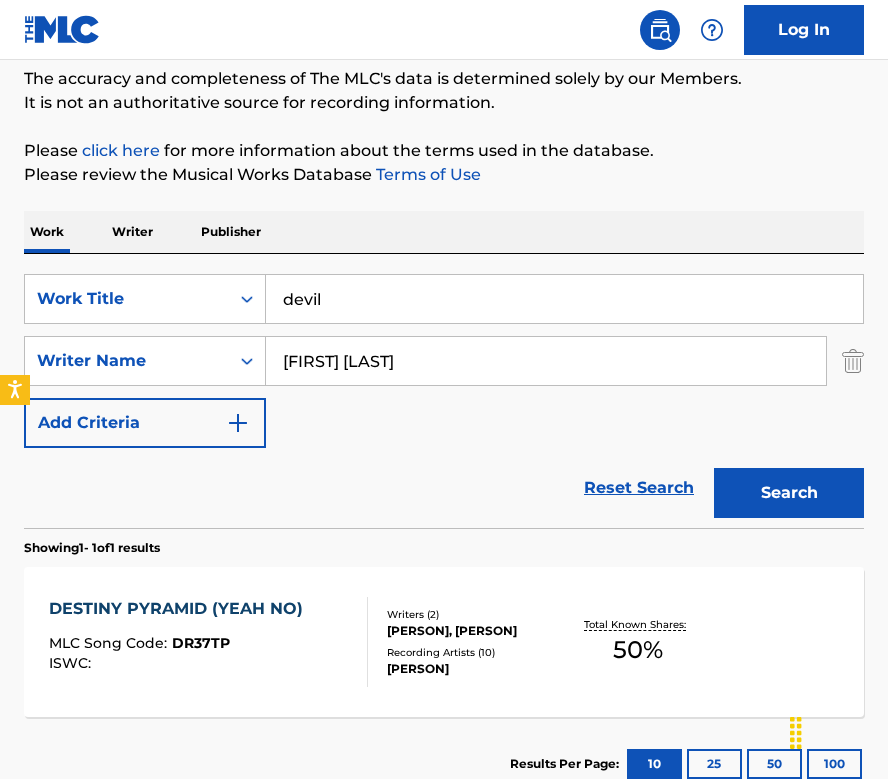 click on "Search" at bounding box center (789, 493) 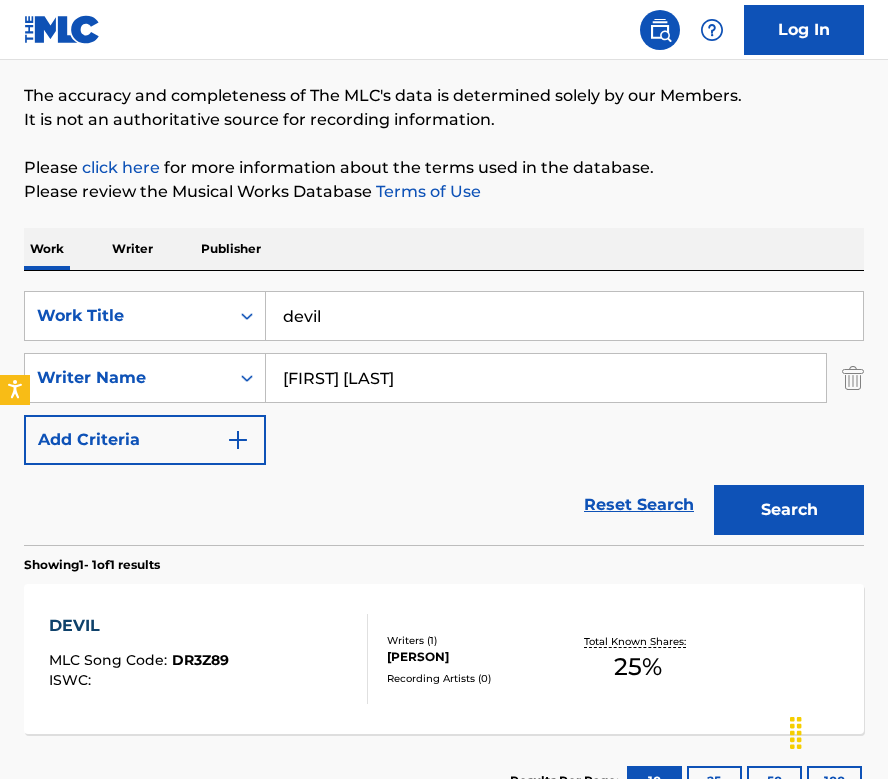 scroll, scrollTop: 161, scrollLeft: 0, axis: vertical 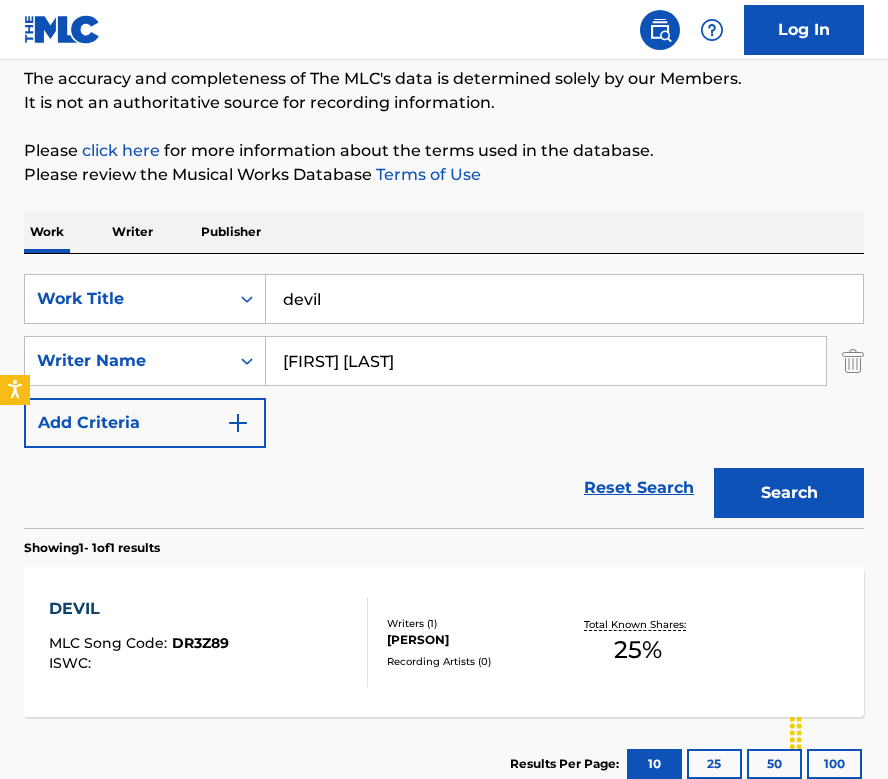 click on "DEVIL MLC Song Code : DR3Z89 ISWC :" at bounding box center (208, 642) 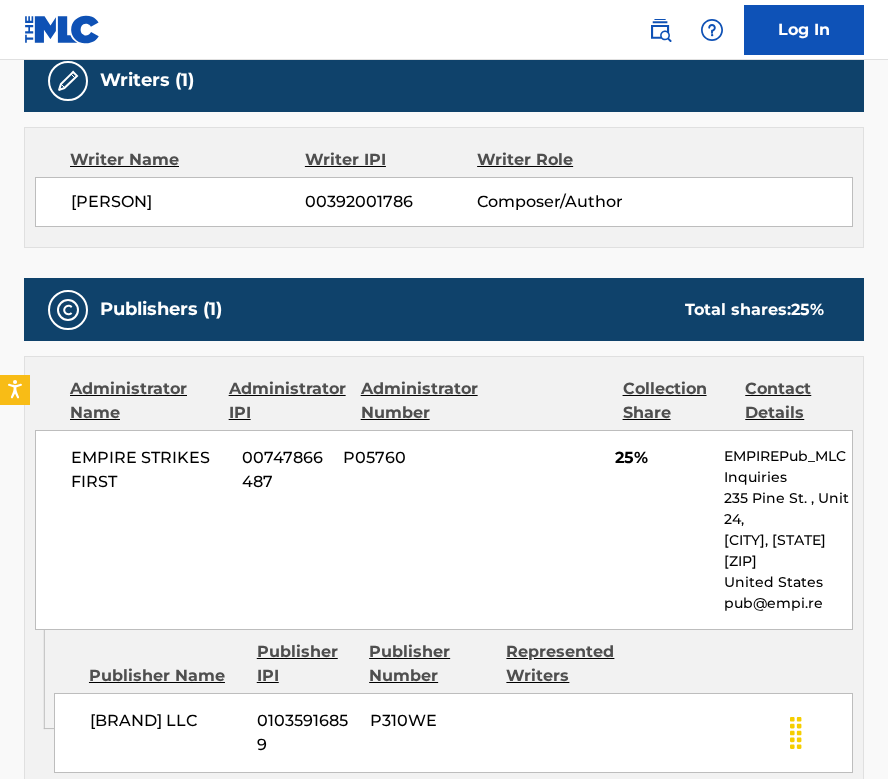 scroll, scrollTop: 292, scrollLeft: 0, axis: vertical 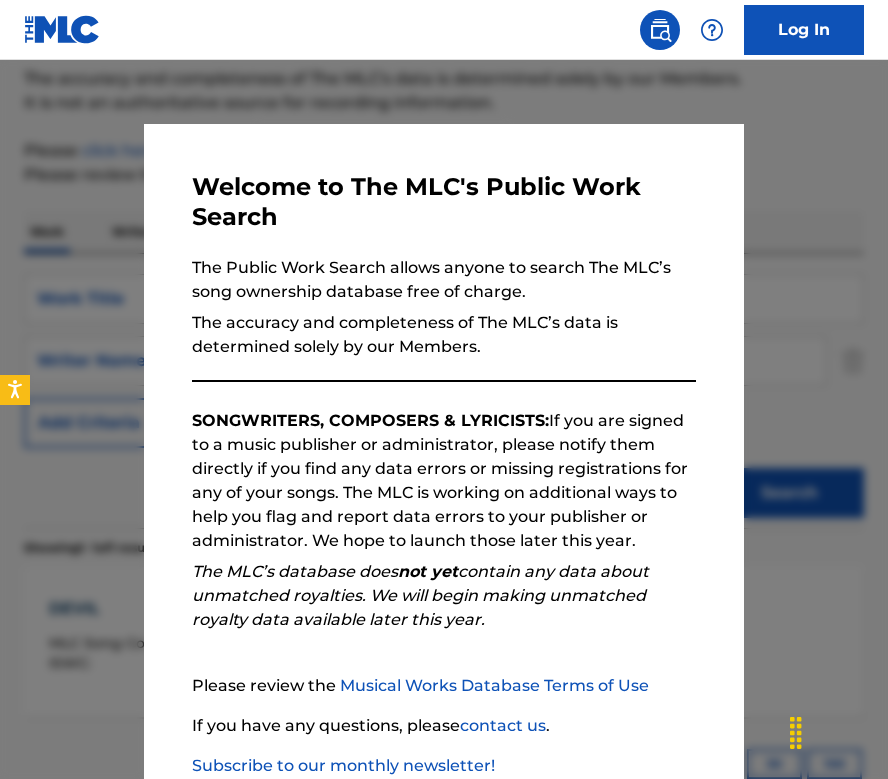 click at bounding box center (444, 449) 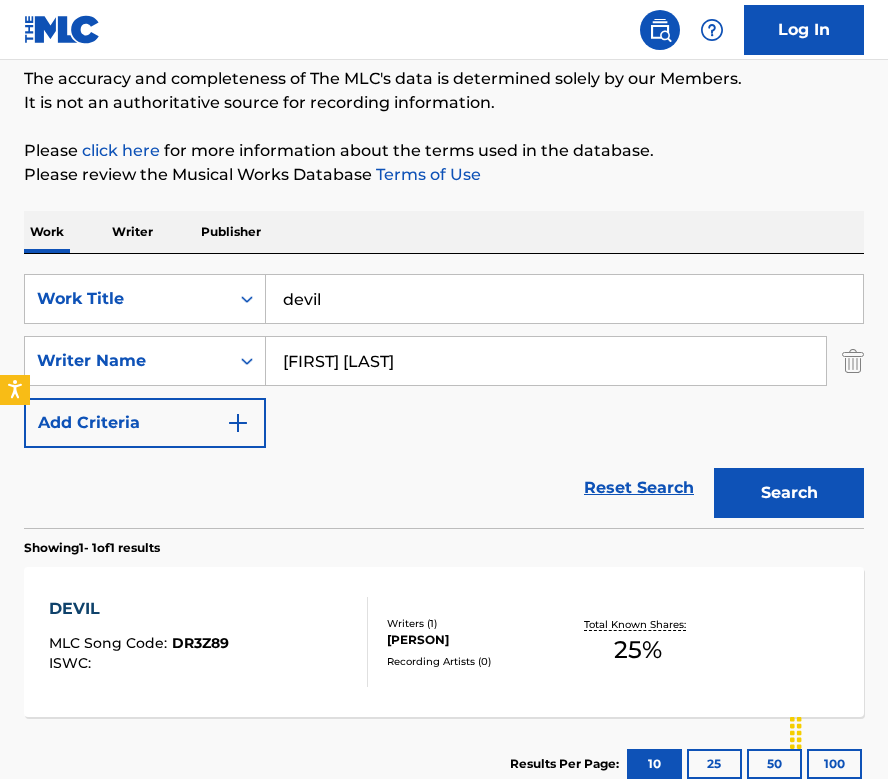 click on "devil" at bounding box center (564, 299) 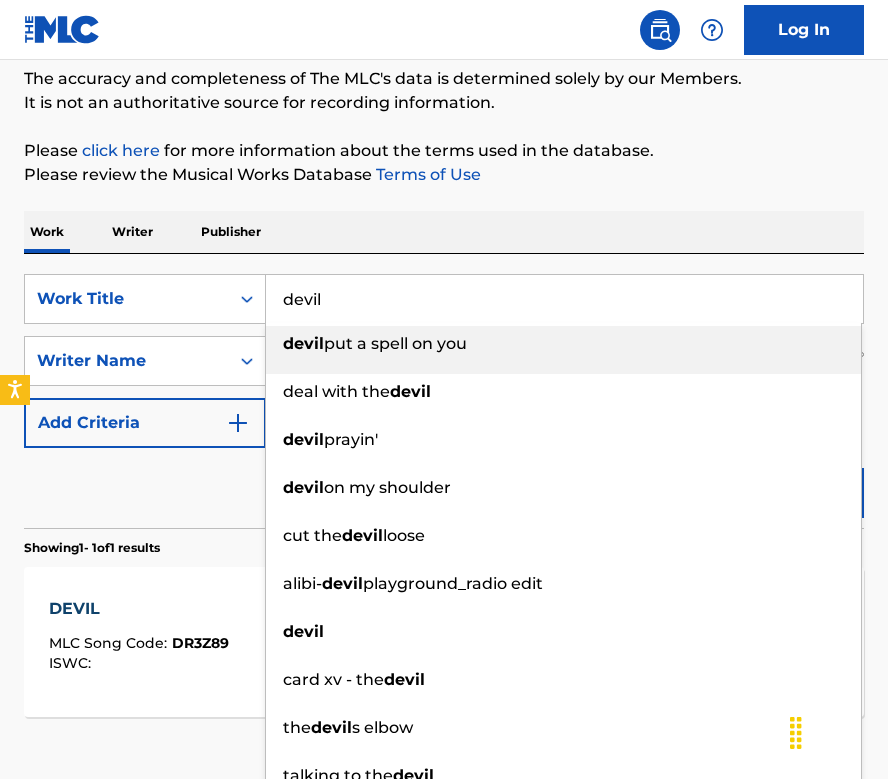 click on "devil" at bounding box center [564, 299] 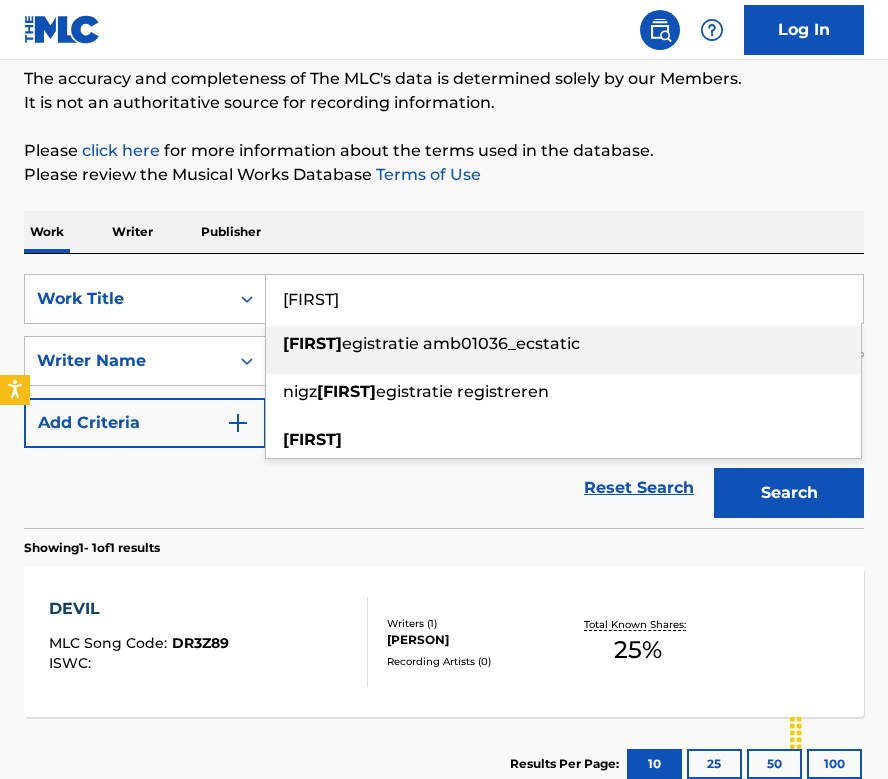 type on "[FIRST]" 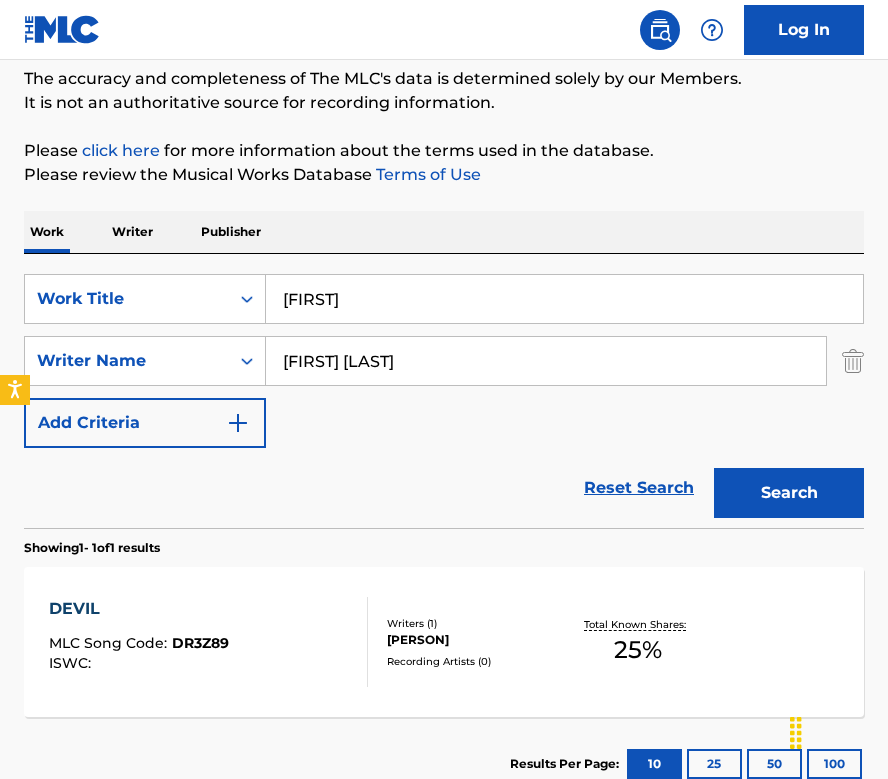 click on "Search" at bounding box center (789, 493) 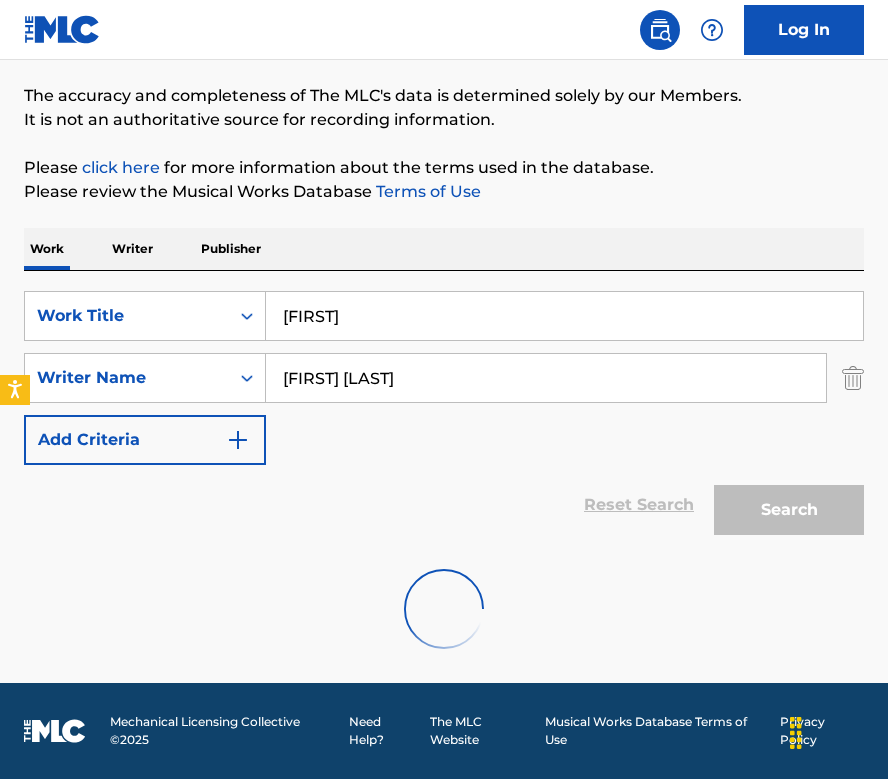 scroll, scrollTop: 161, scrollLeft: 0, axis: vertical 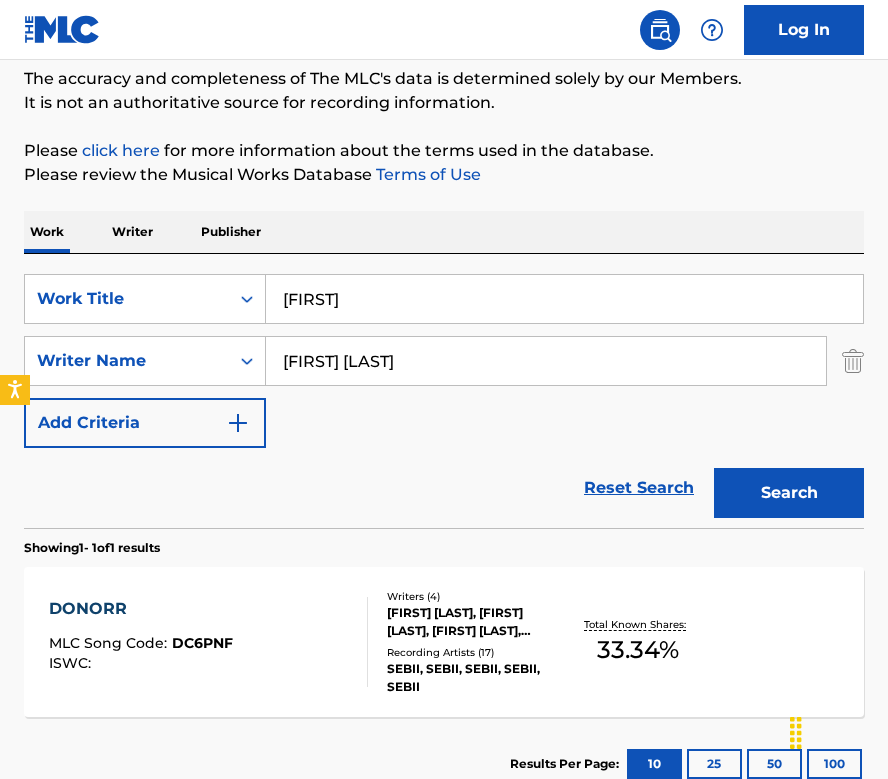 click on "DONORR" at bounding box center (141, 609) 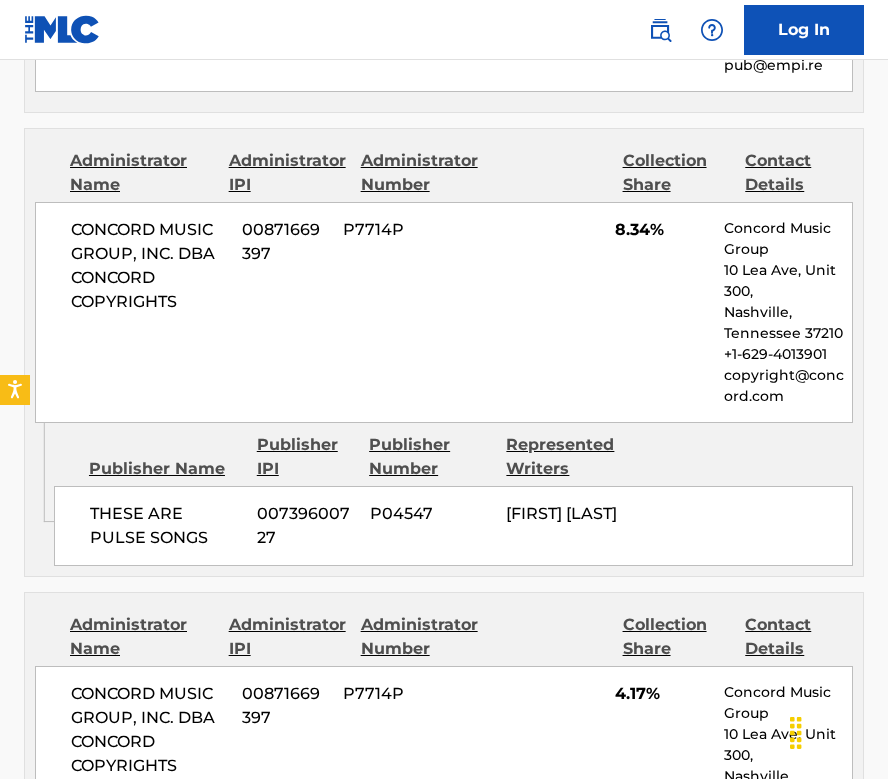 scroll, scrollTop: 136, scrollLeft: 0, axis: vertical 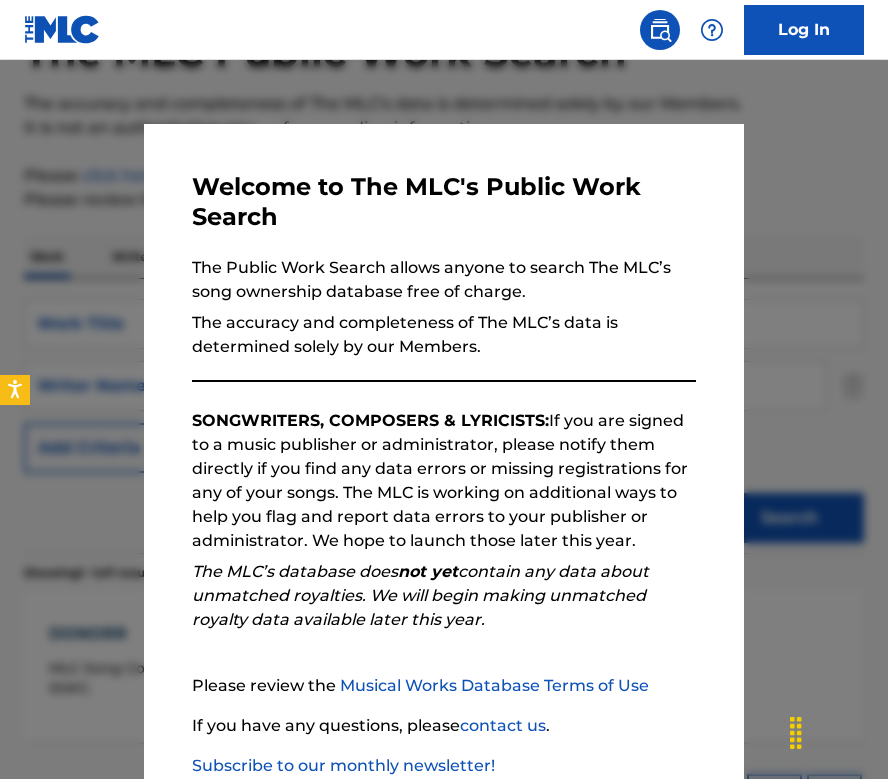 click at bounding box center [444, 449] 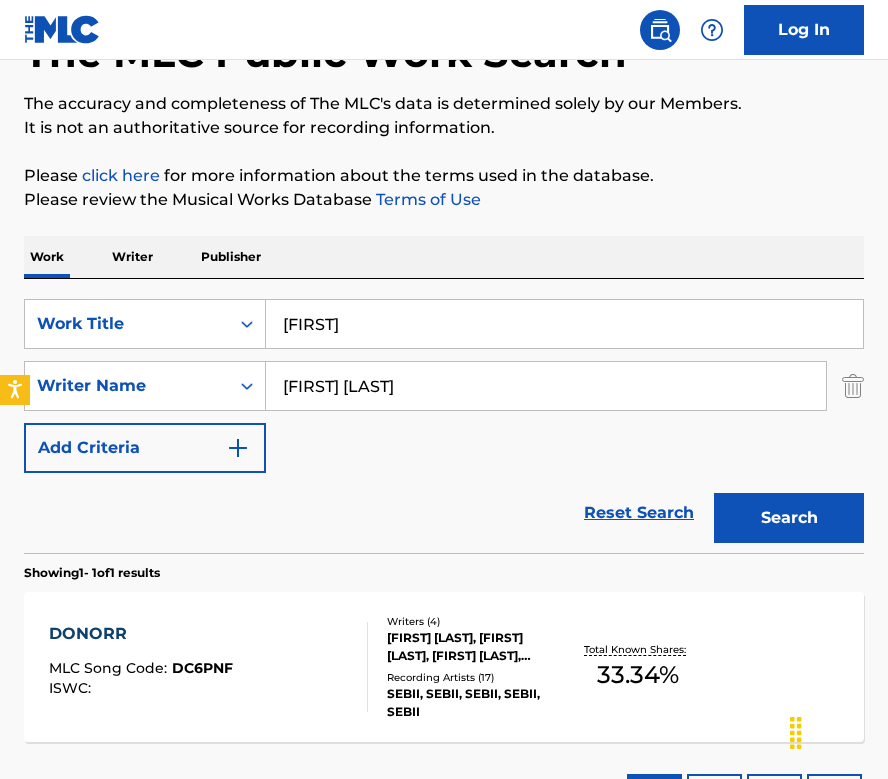 click on "[FIRST]" at bounding box center (564, 324) 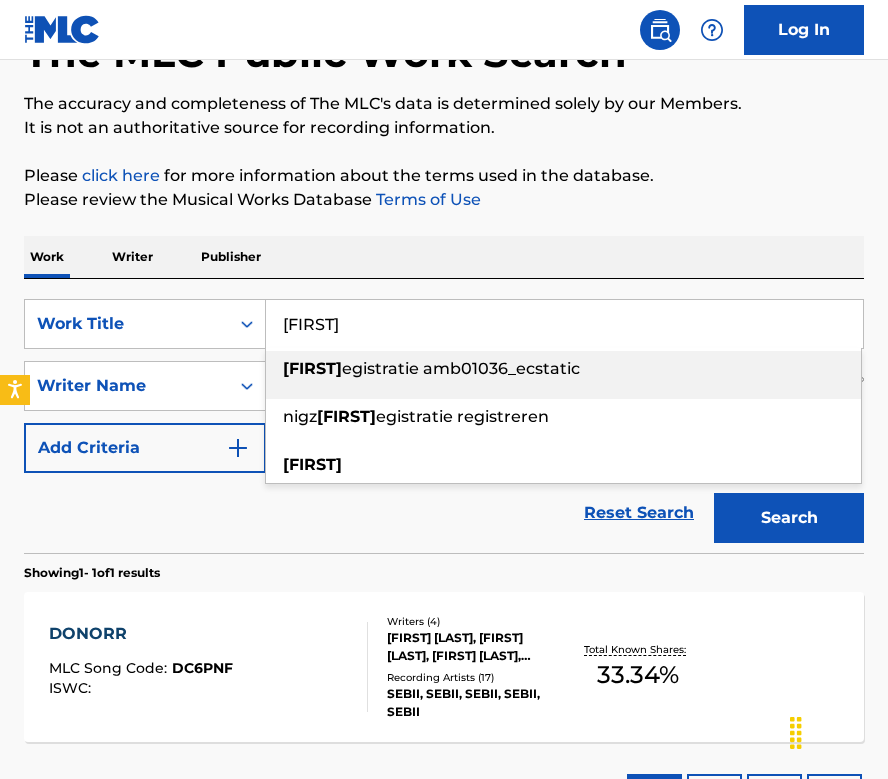 click on "[FIRST]" at bounding box center [564, 324] 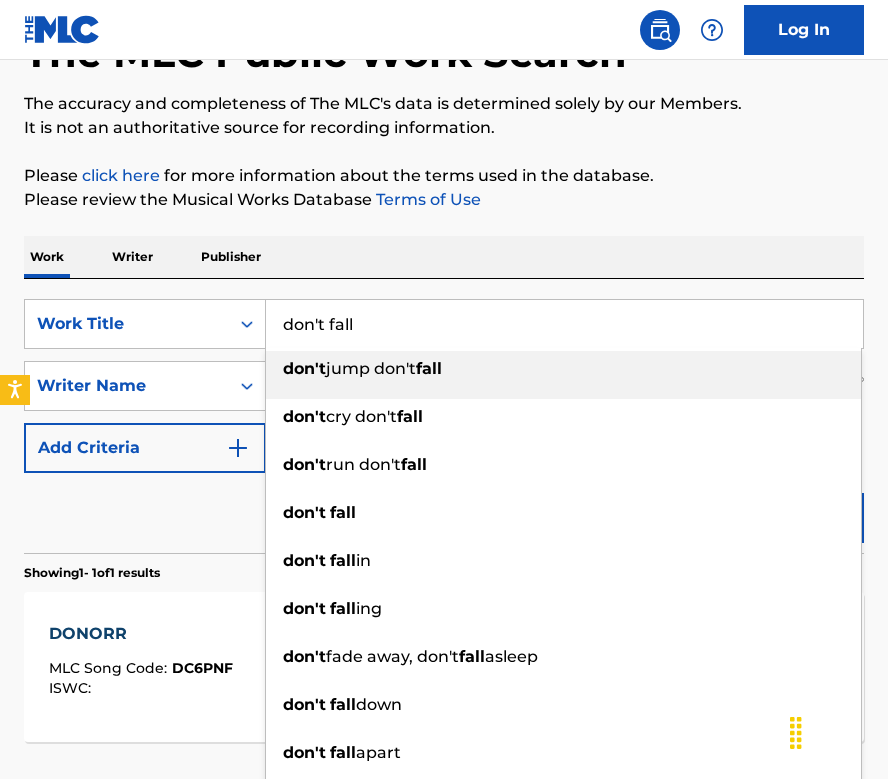click on "Work Writer Publisher" at bounding box center [444, 257] 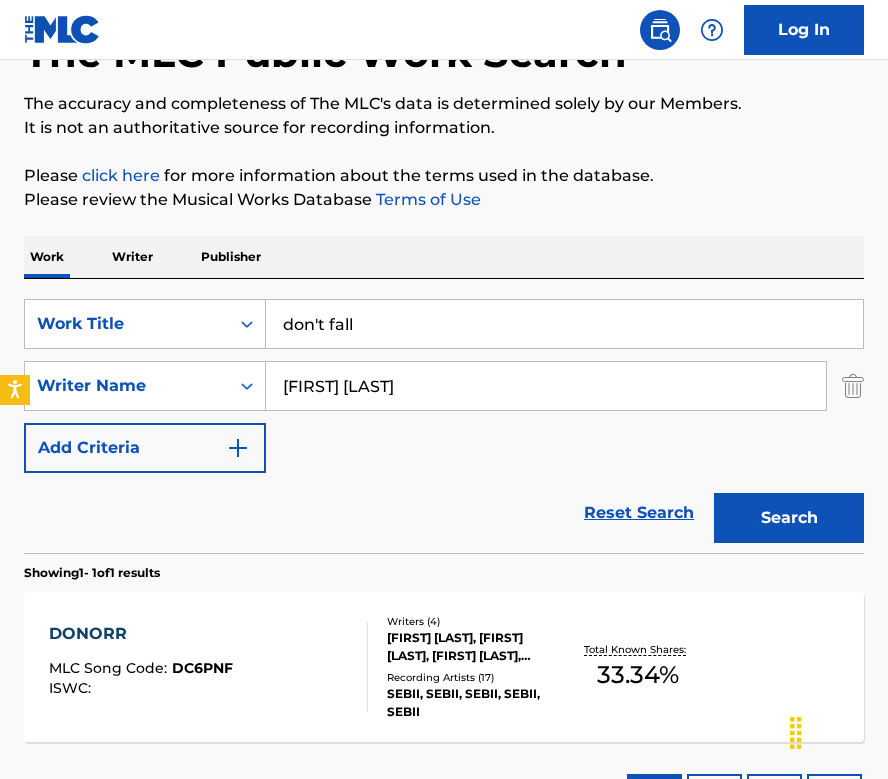 click on "Search" at bounding box center [789, 518] 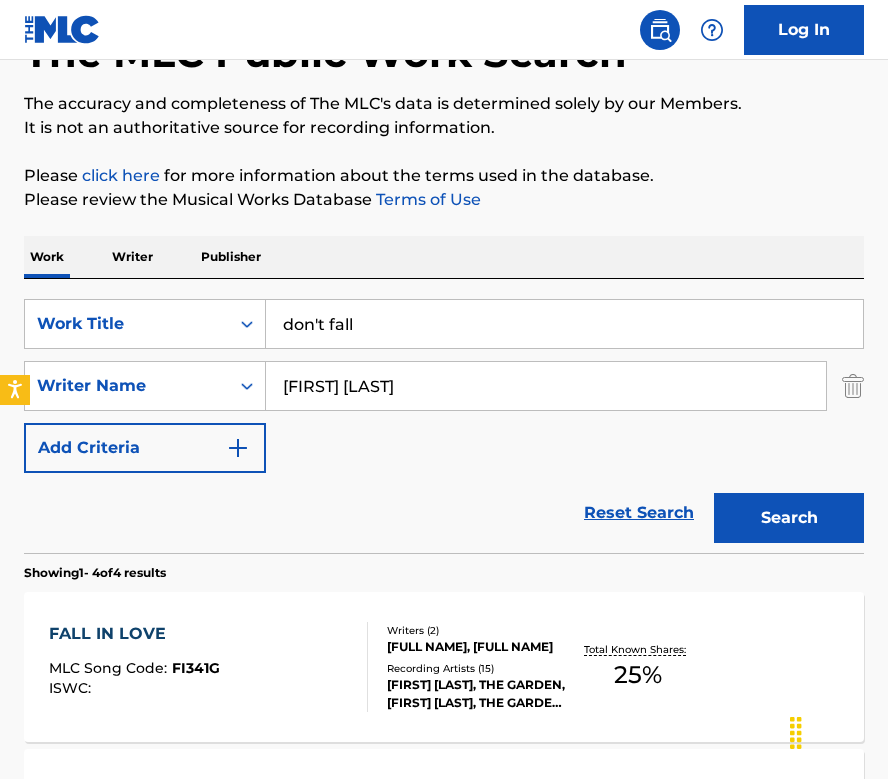 click on "don't fall" at bounding box center (564, 324) 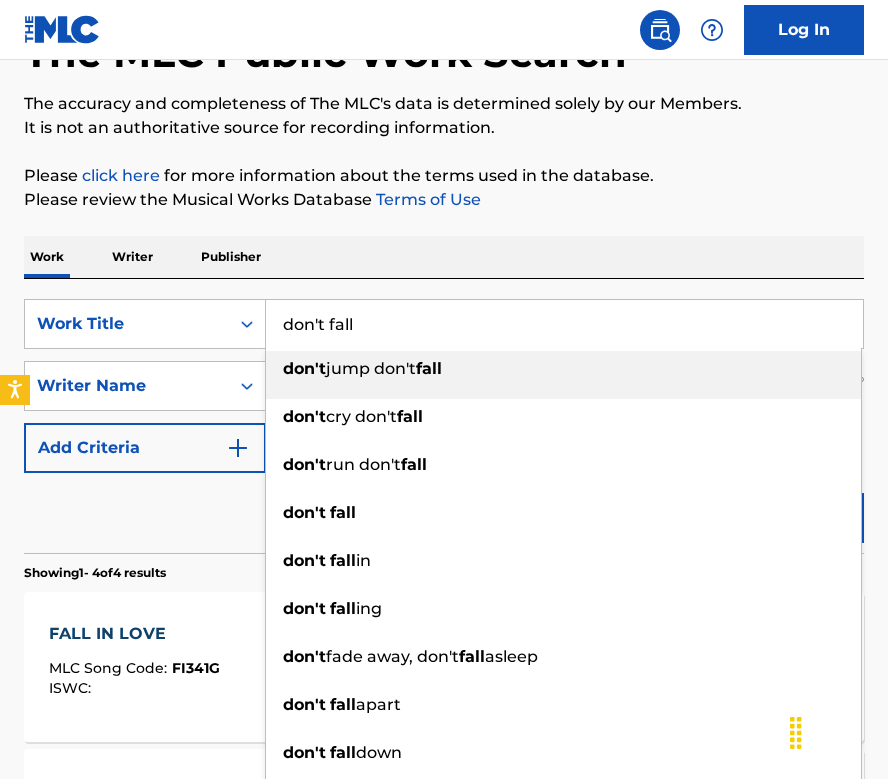 click on "don't fall" at bounding box center (564, 324) 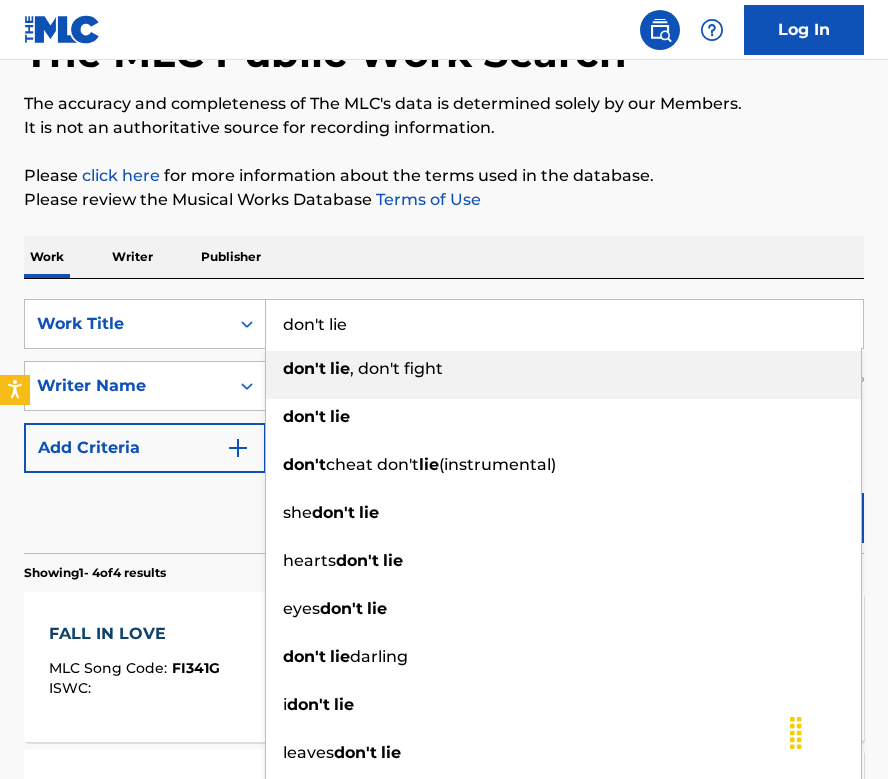 type on "don't lie" 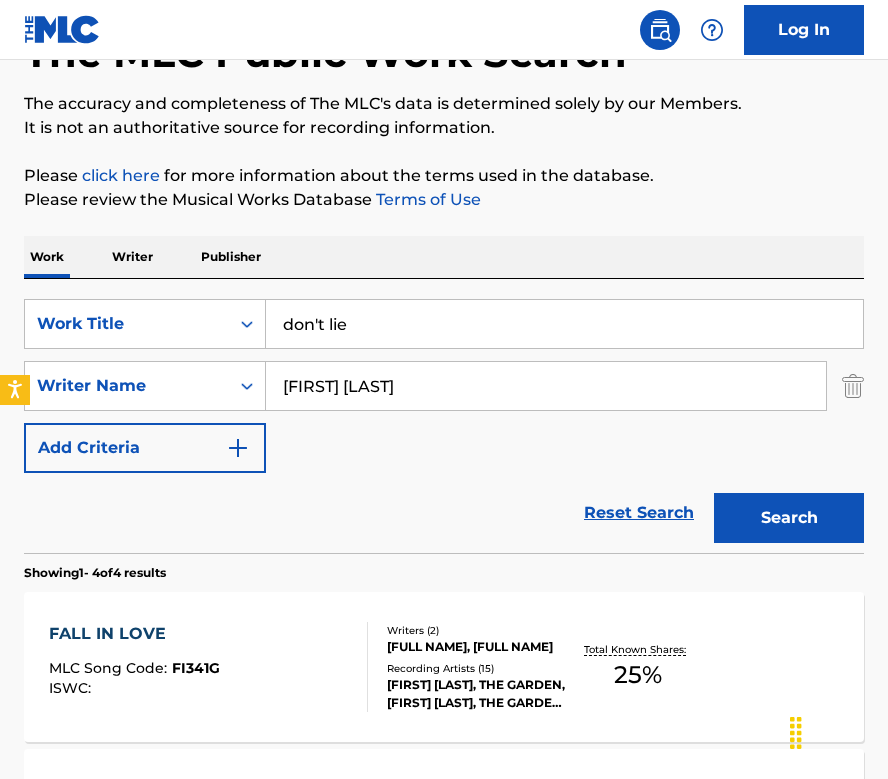 click on "Search" at bounding box center (789, 518) 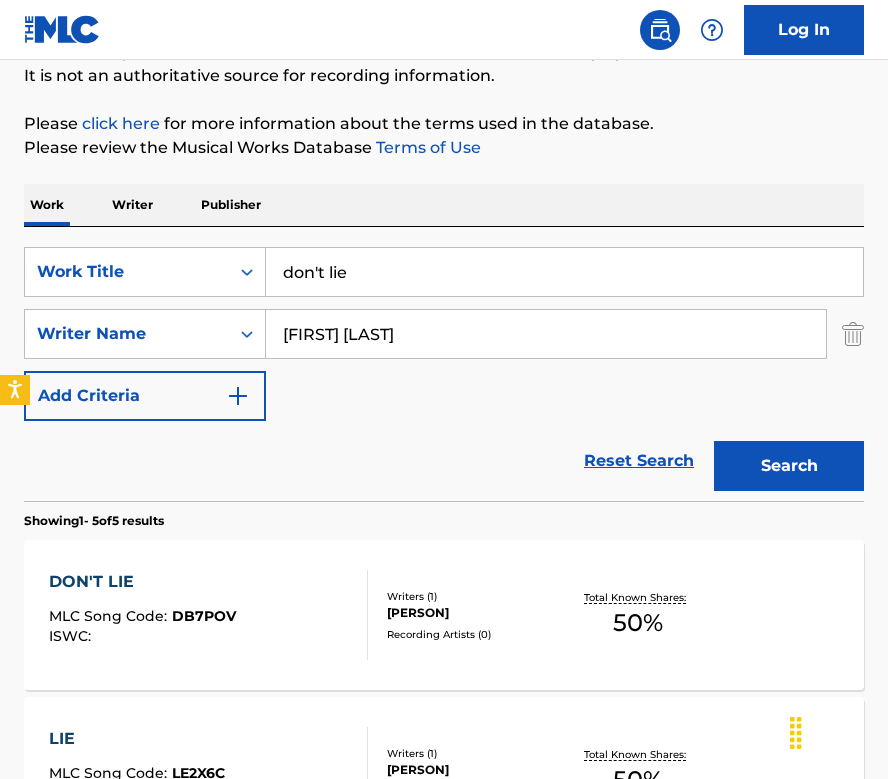 scroll, scrollTop: 181, scrollLeft: 0, axis: vertical 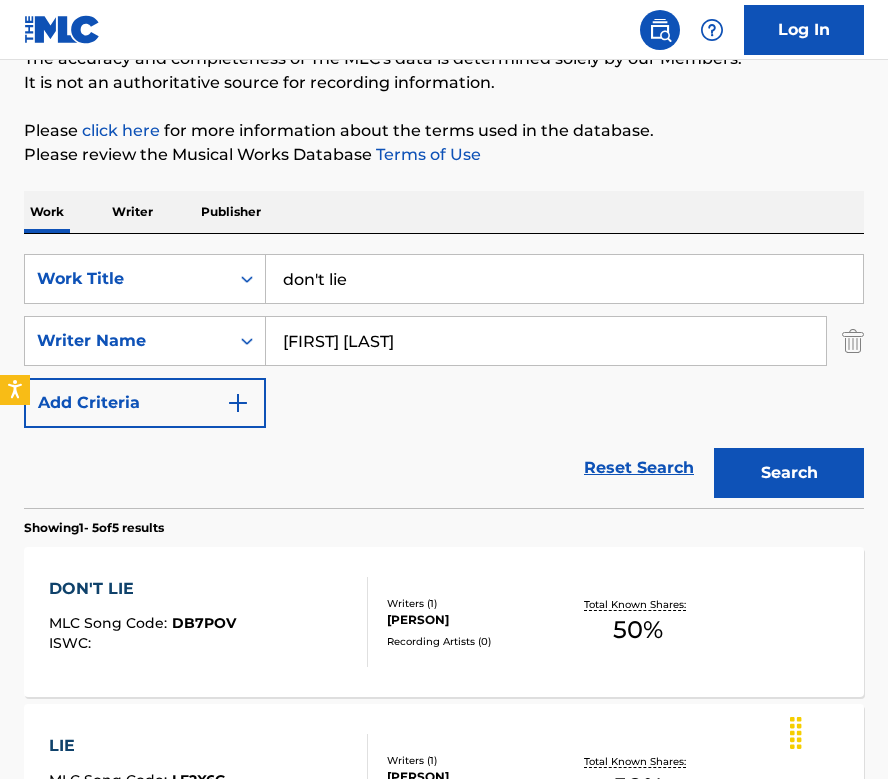 click on "DON'T LIE" at bounding box center (142, 589) 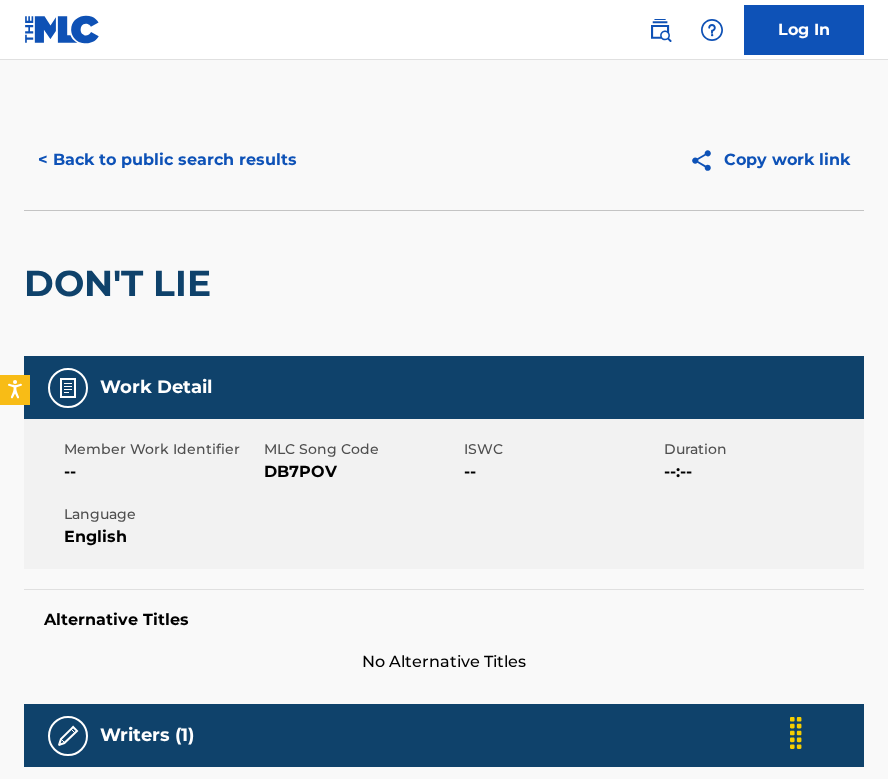 scroll, scrollTop: 1, scrollLeft: 0, axis: vertical 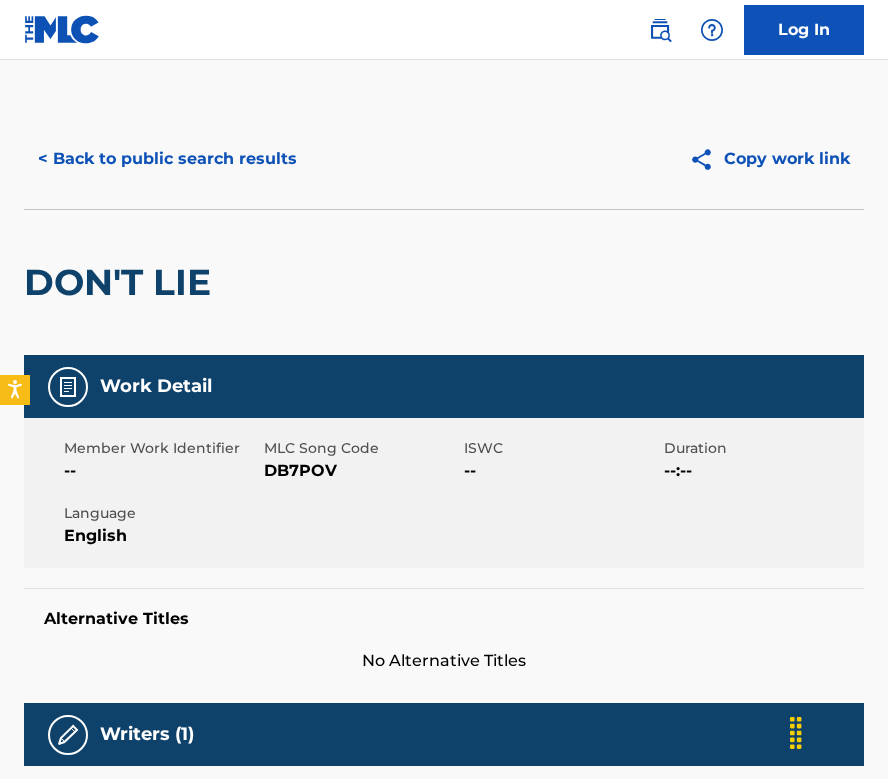 click on "< Back to public search results" at bounding box center [167, 159] 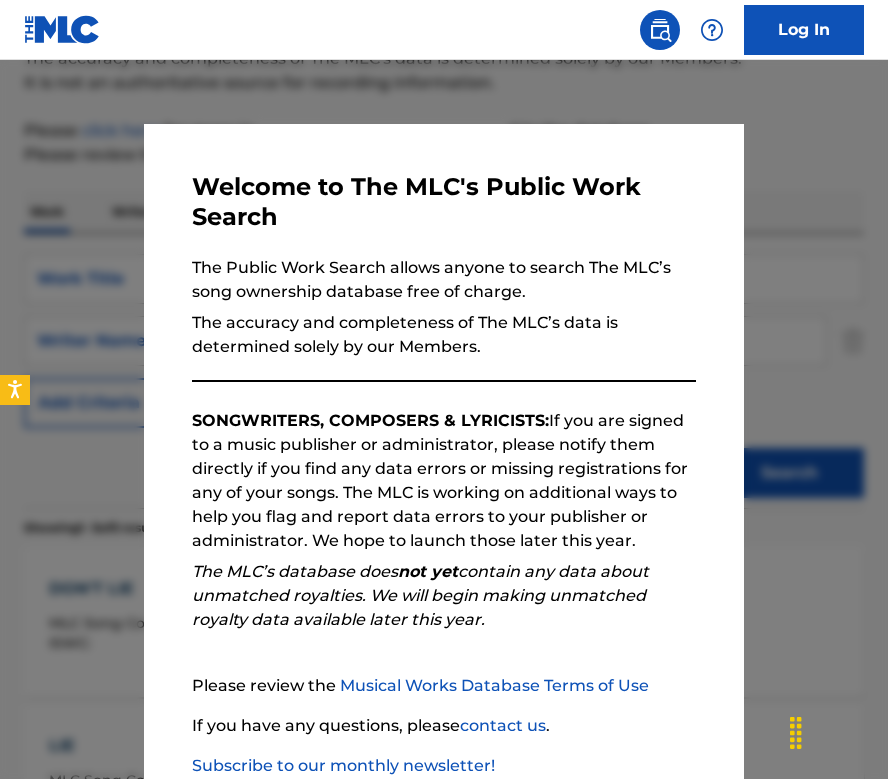 click at bounding box center (444, 449) 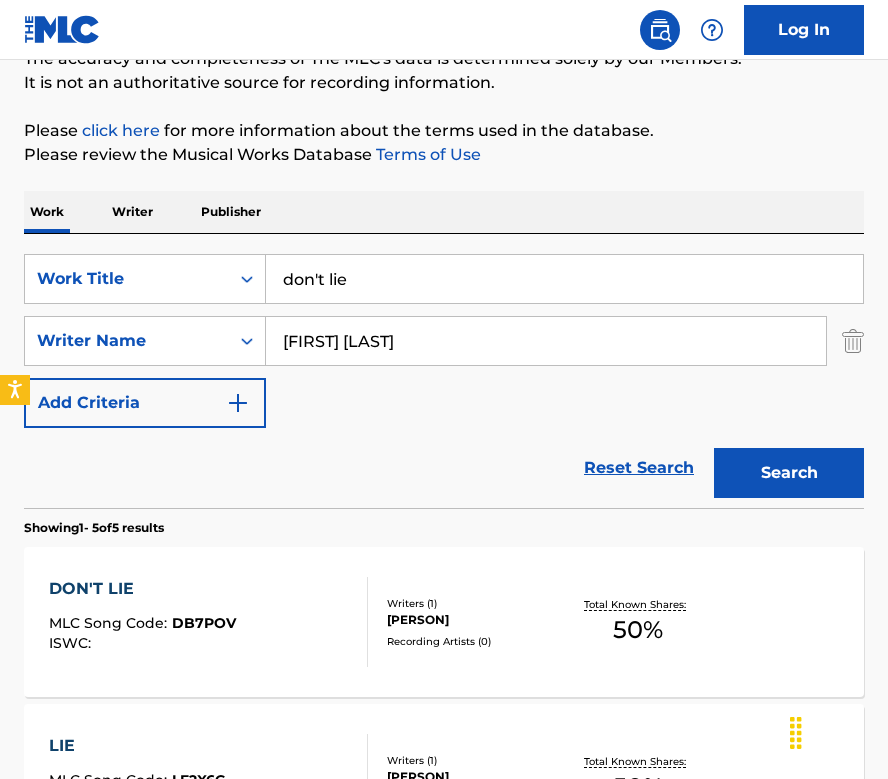 click on "don't lie" at bounding box center (564, 279) 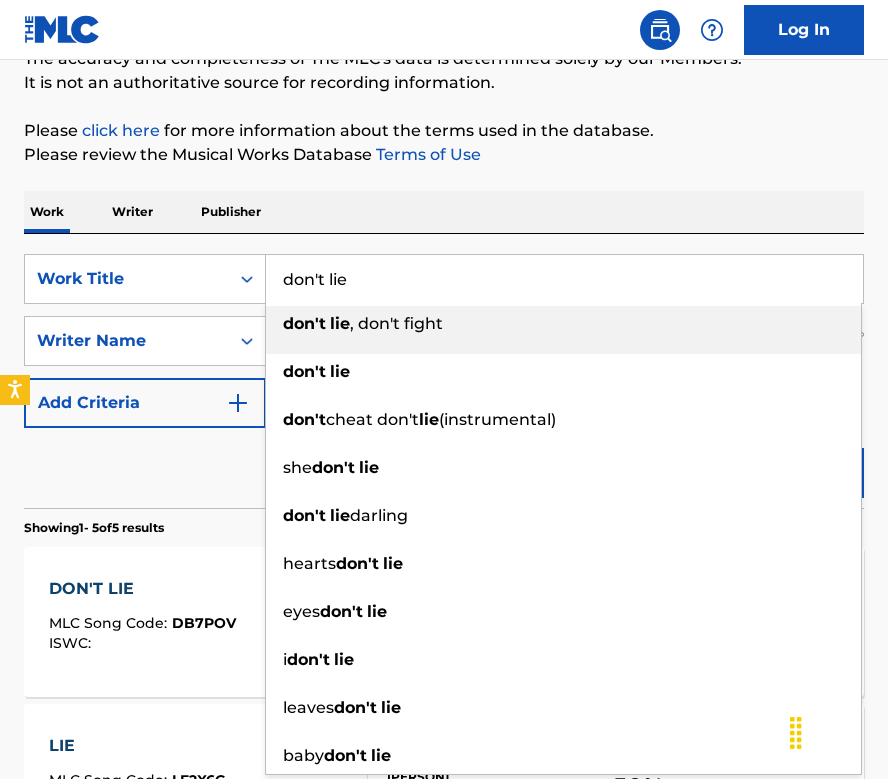 click on "don't lie" at bounding box center [564, 279] 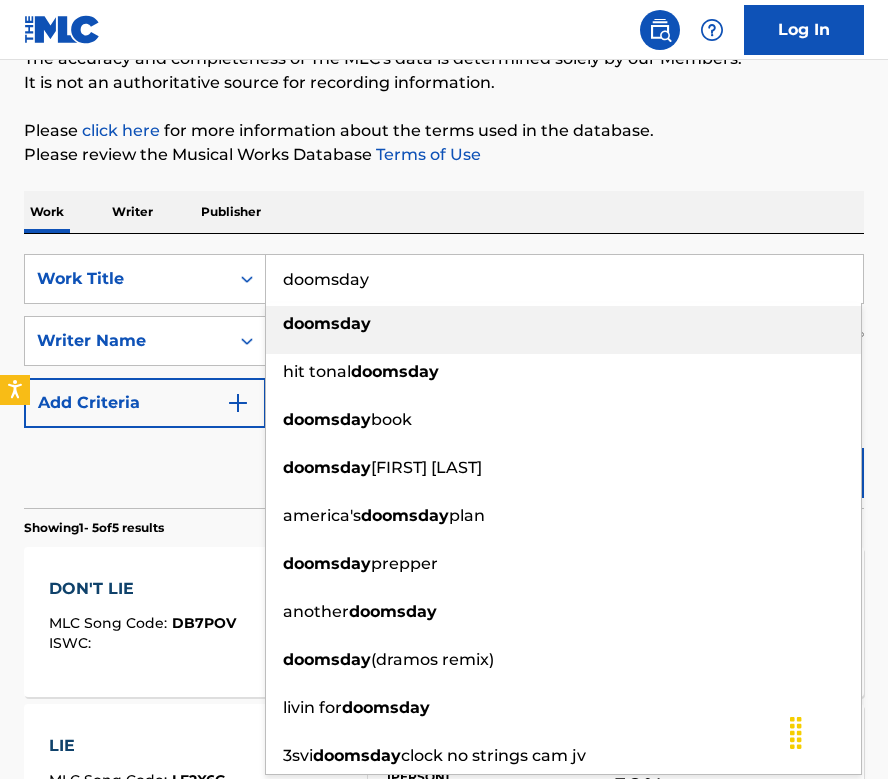 click on "Work Writer Publisher" at bounding box center [444, 212] 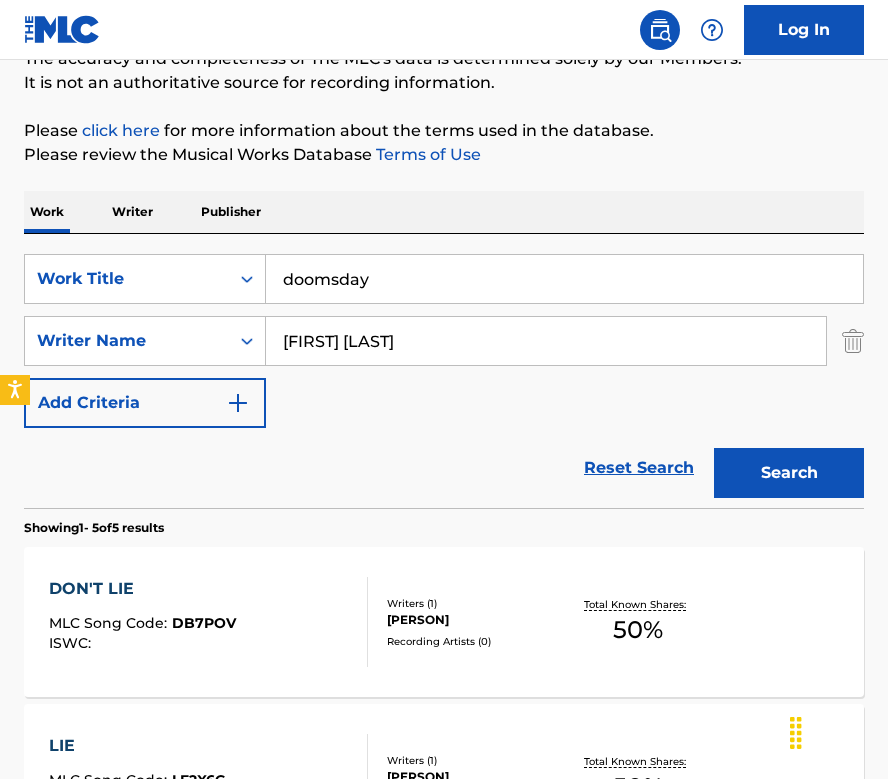 click on "Search" at bounding box center [789, 473] 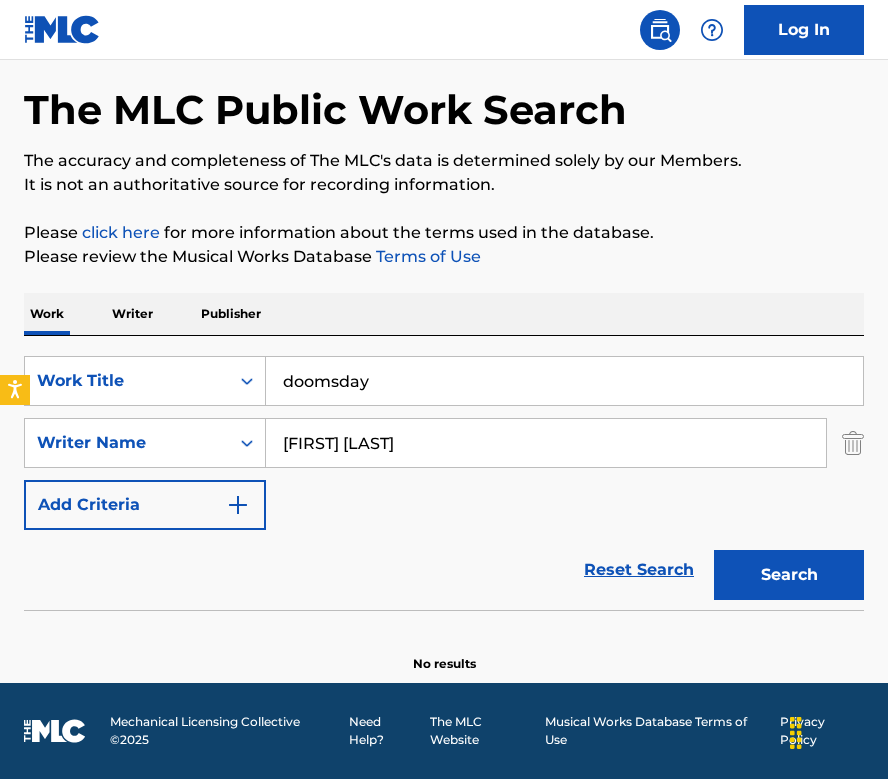 scroll, scrollTop: 79, scrollLeft: 0, axis: vertical 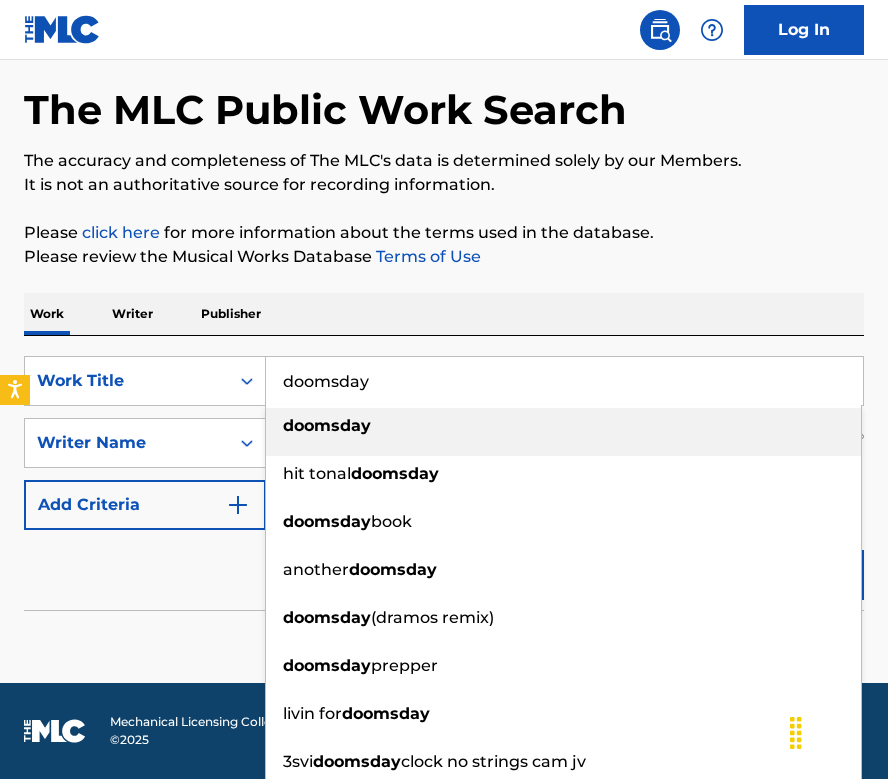 click on "doomsday" at bounding box center (564, 381) 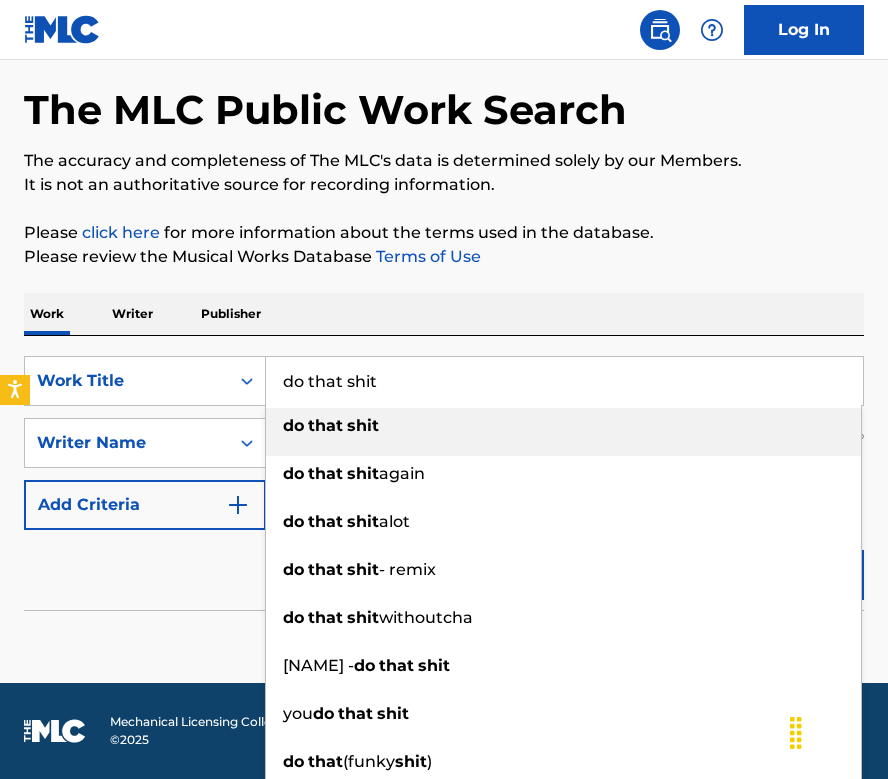 click on "Work Writer Publisher" at bounding box center (444, 314) 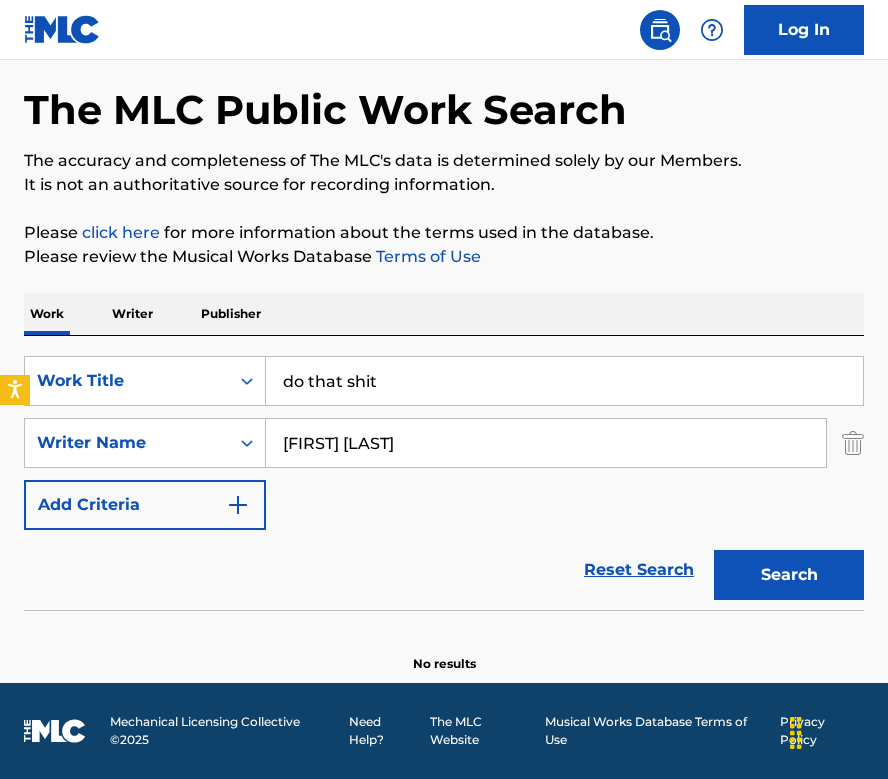 click on "Search" at bounding box center [789, 575] 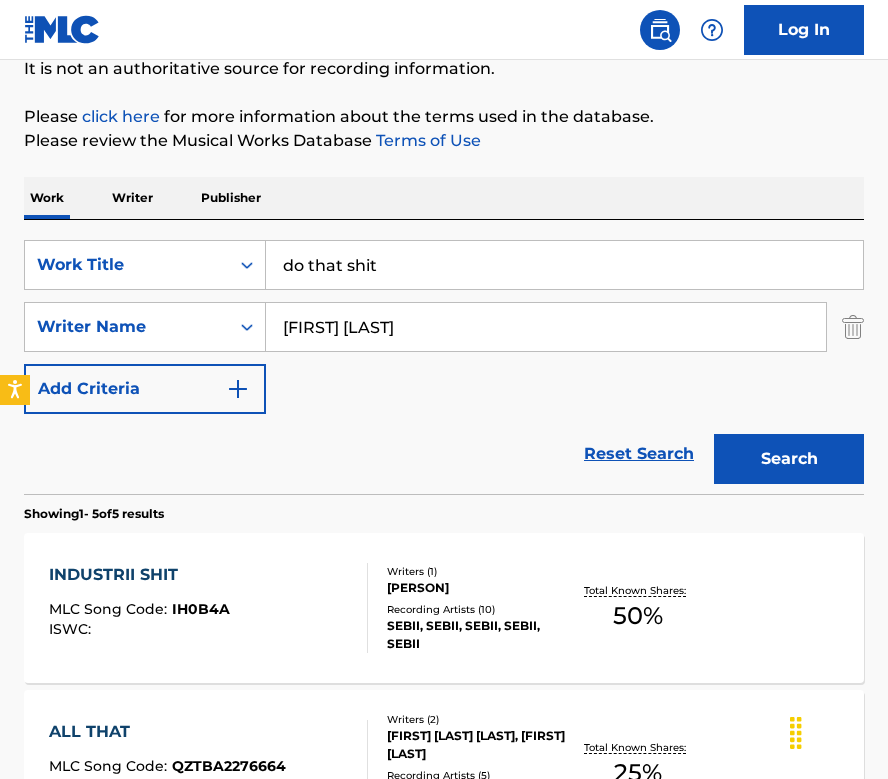 scroll, scrollTop: 176, scrollLeft: 0, axis: vertical 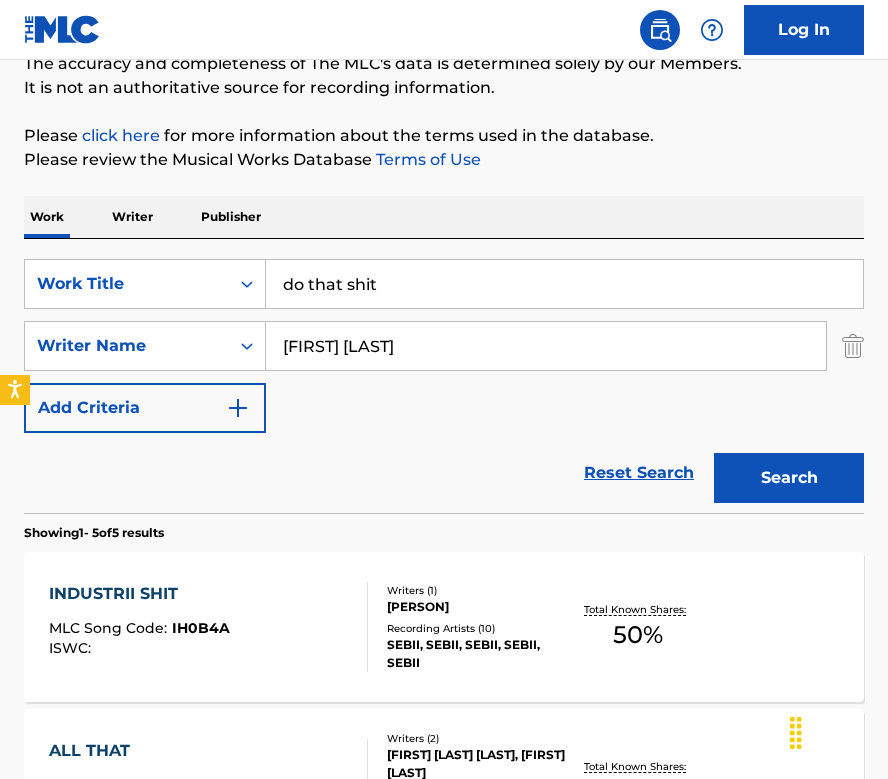click on "do that shit" at bounding box center [564, 284] 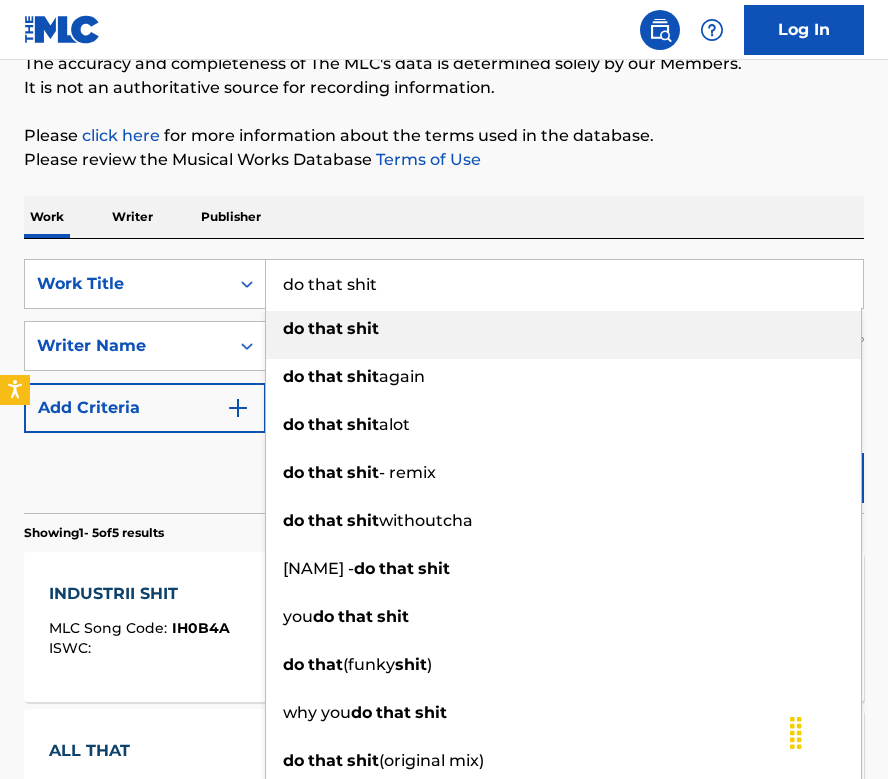click on "do that shit" at bounding box center (564, 284) 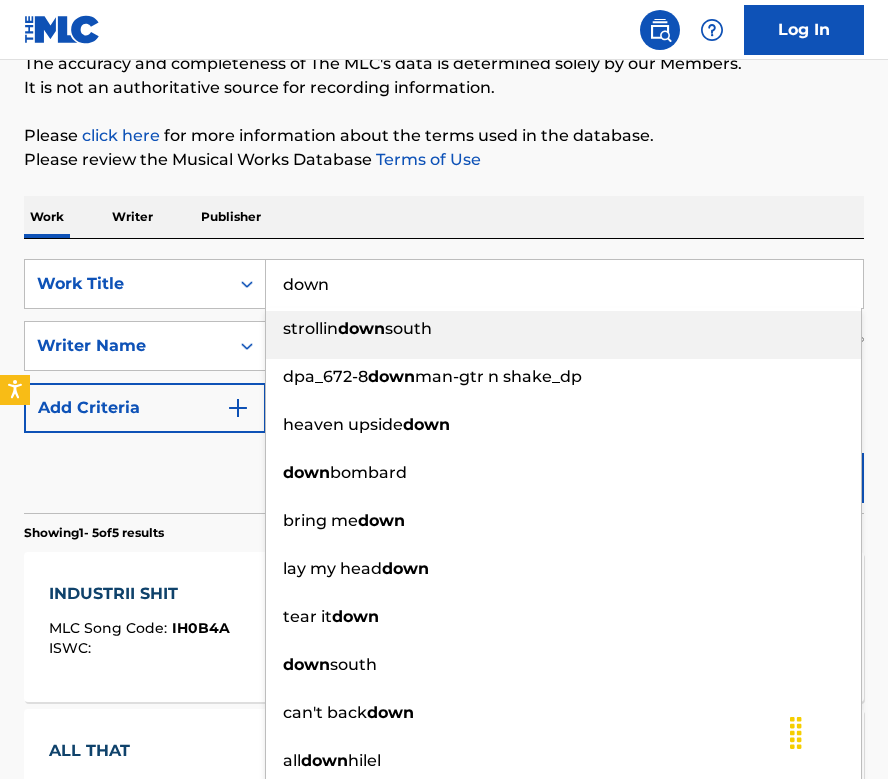type on "down" 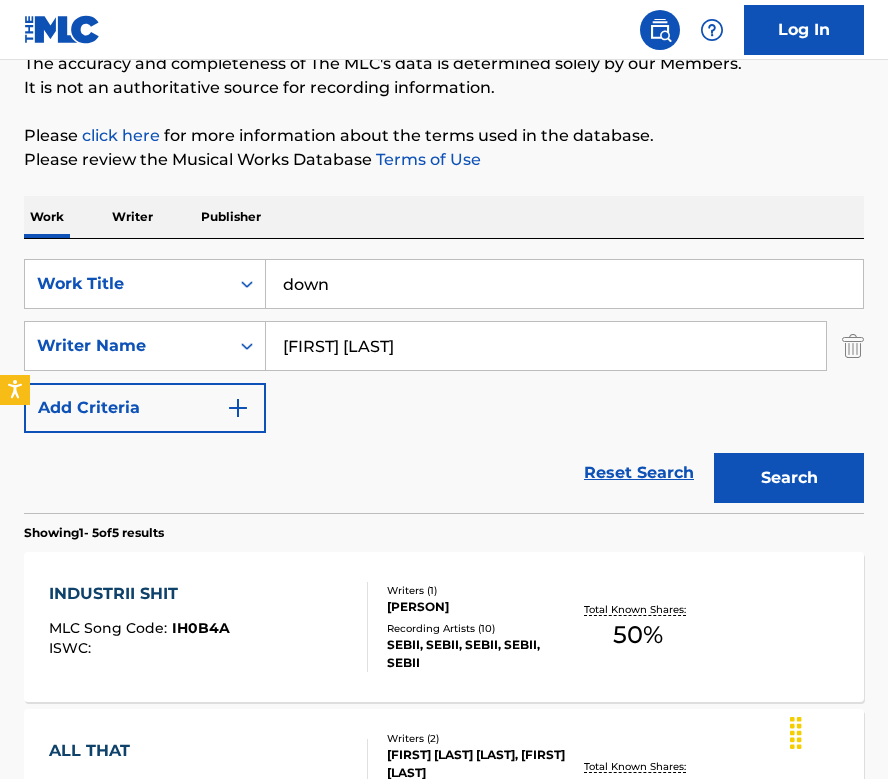click on "Work Writer Publisher" at bounding box center (444, 217) 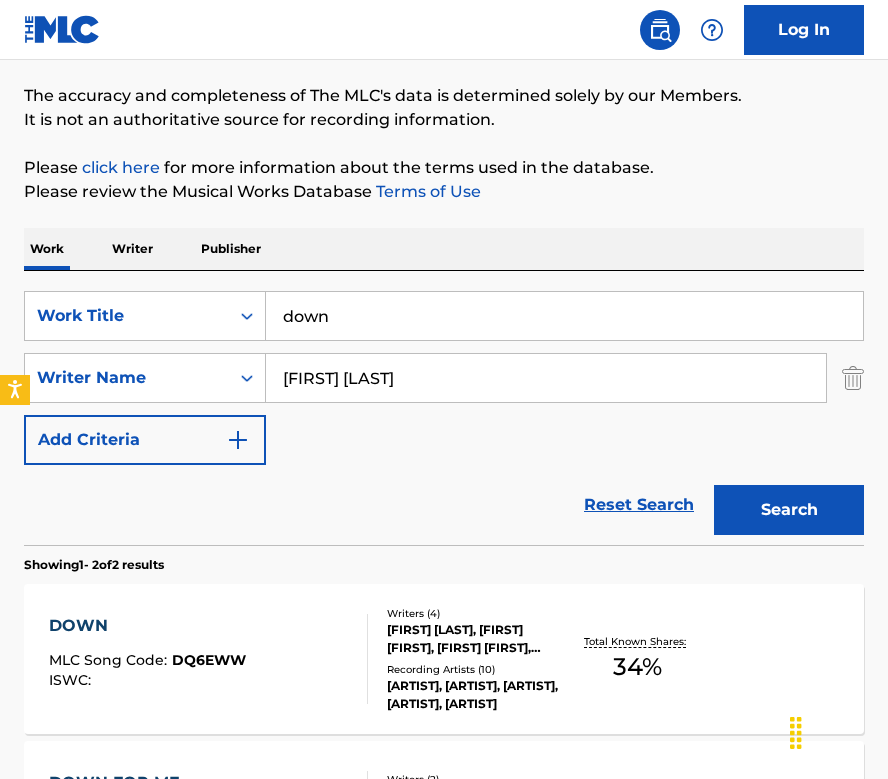 scroll, scrollTop: 176, scrollLeft: 0, axis: vertical 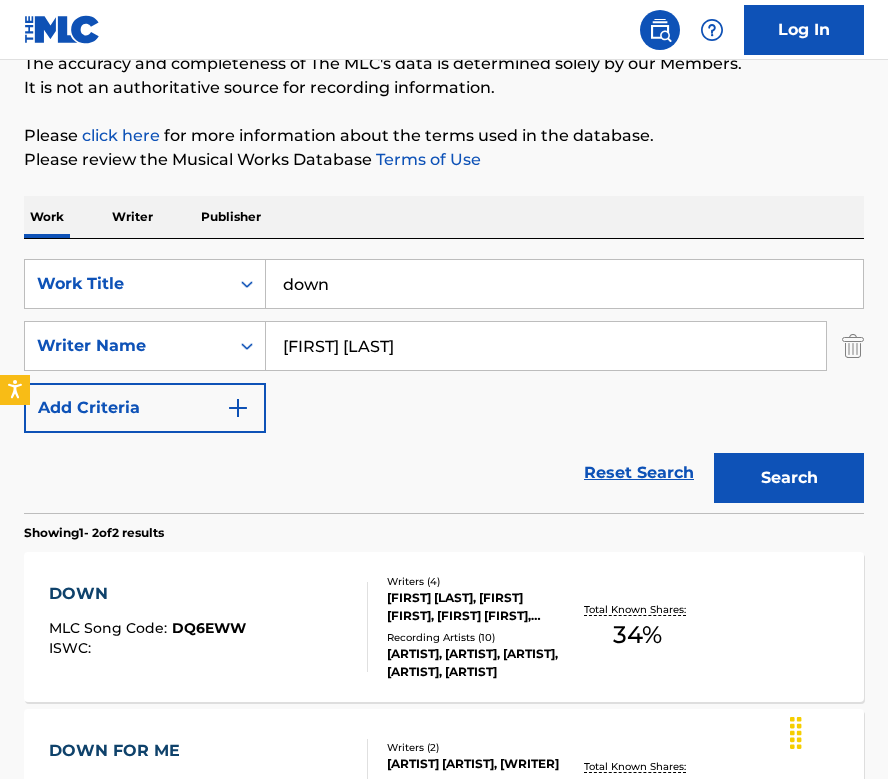 click on "DOWN" at bounding box center (147, 594) 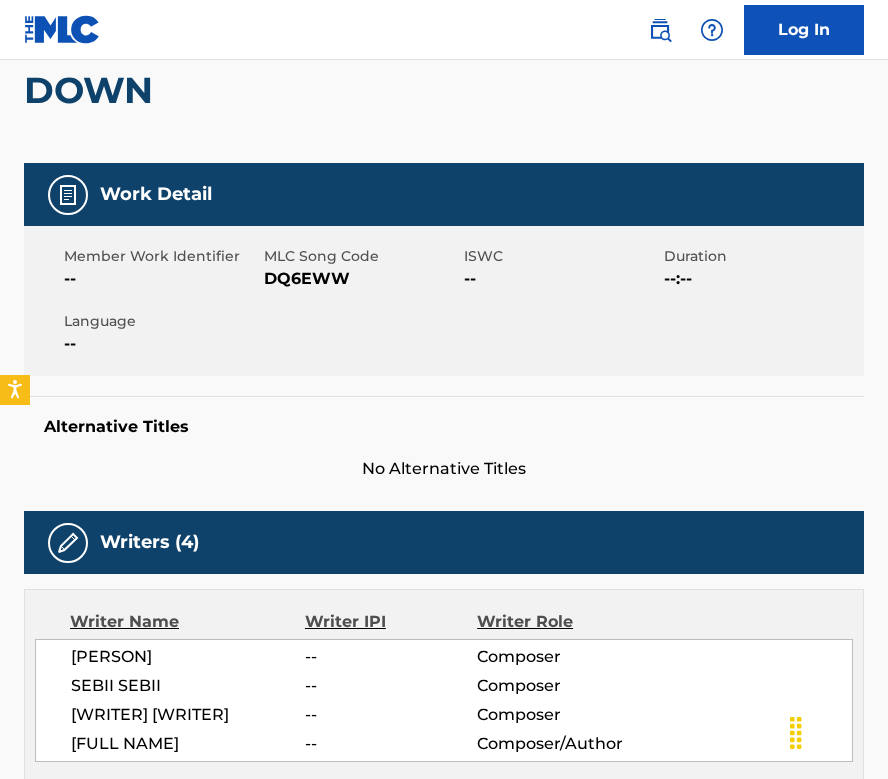 scroll, scrollTop: 0, scrollLeft: 0, axis: both 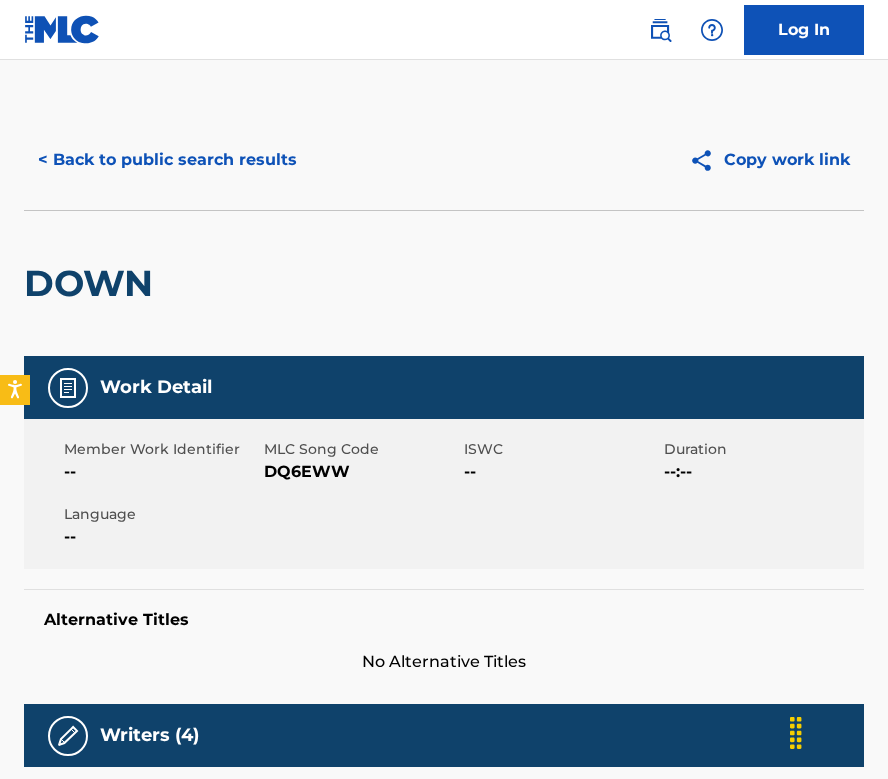 click on "< Back to public search results" at bounding box center (167, 160) 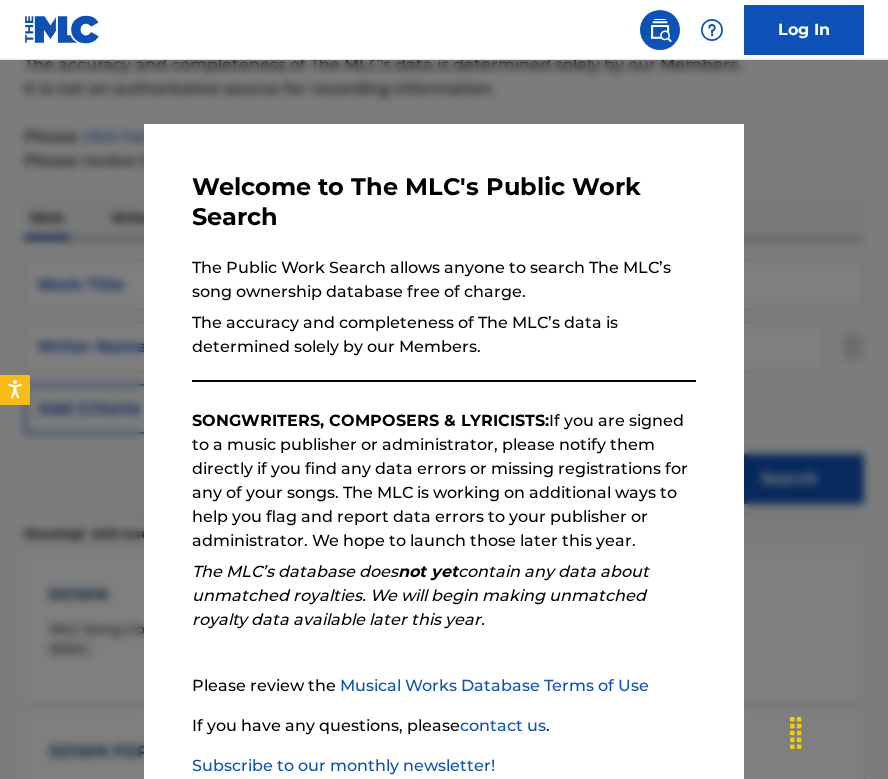click at bounding box center (444, 449) 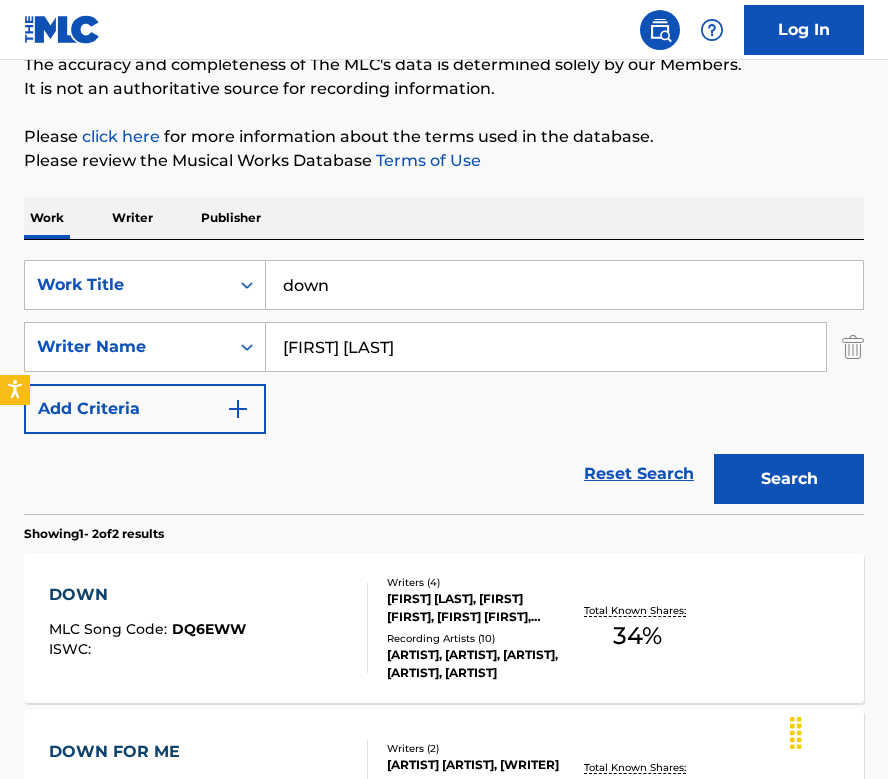 click on "down" at bounding box center (564, 285) 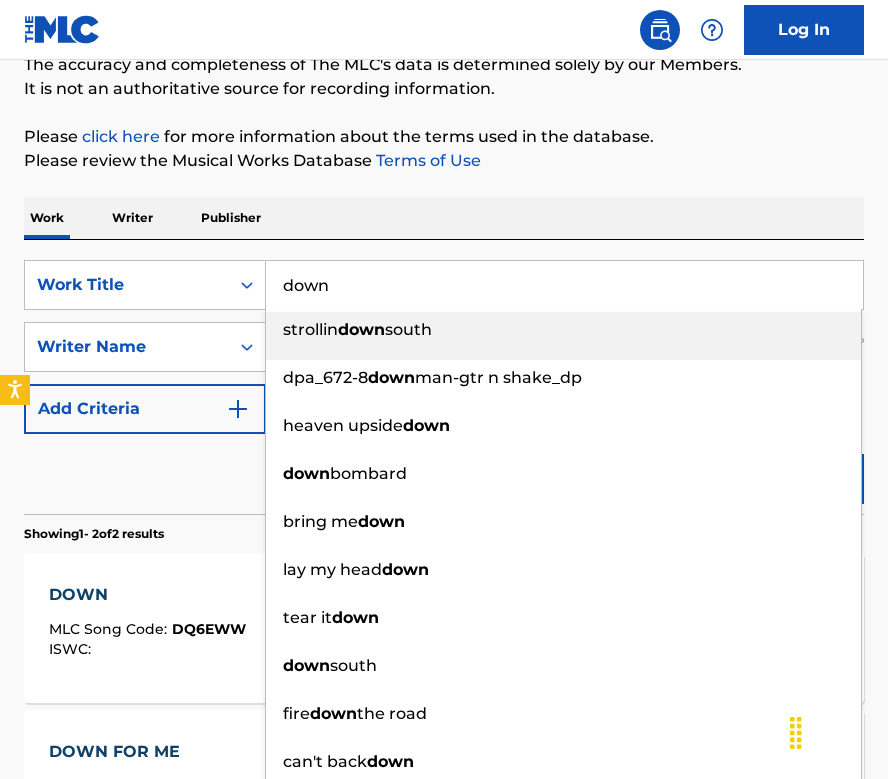 click on "down" at bounding box center [564, 285] 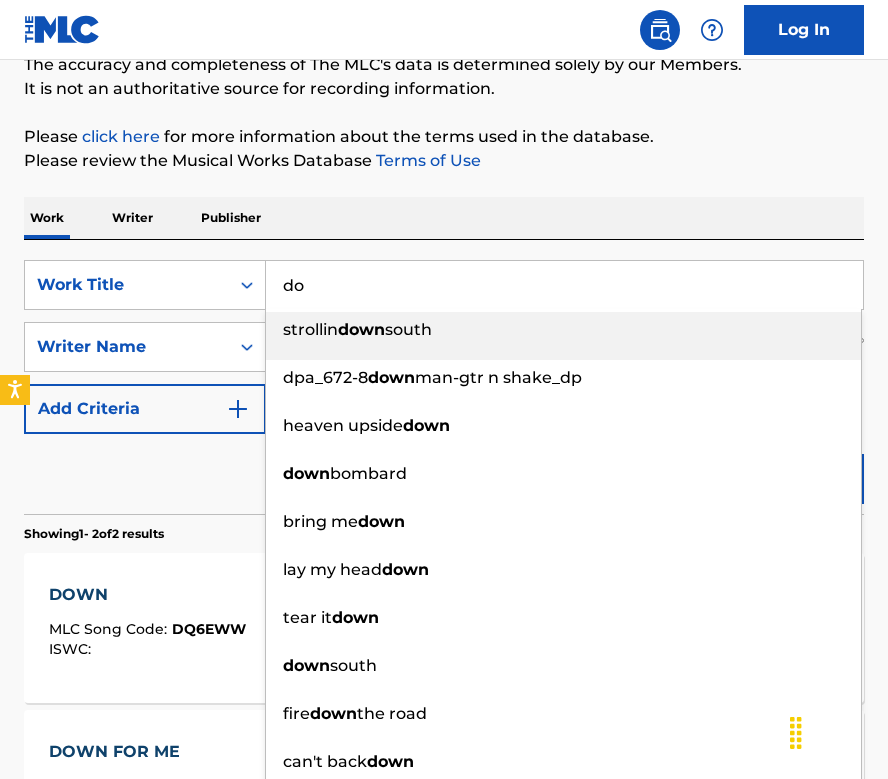 type on "d" 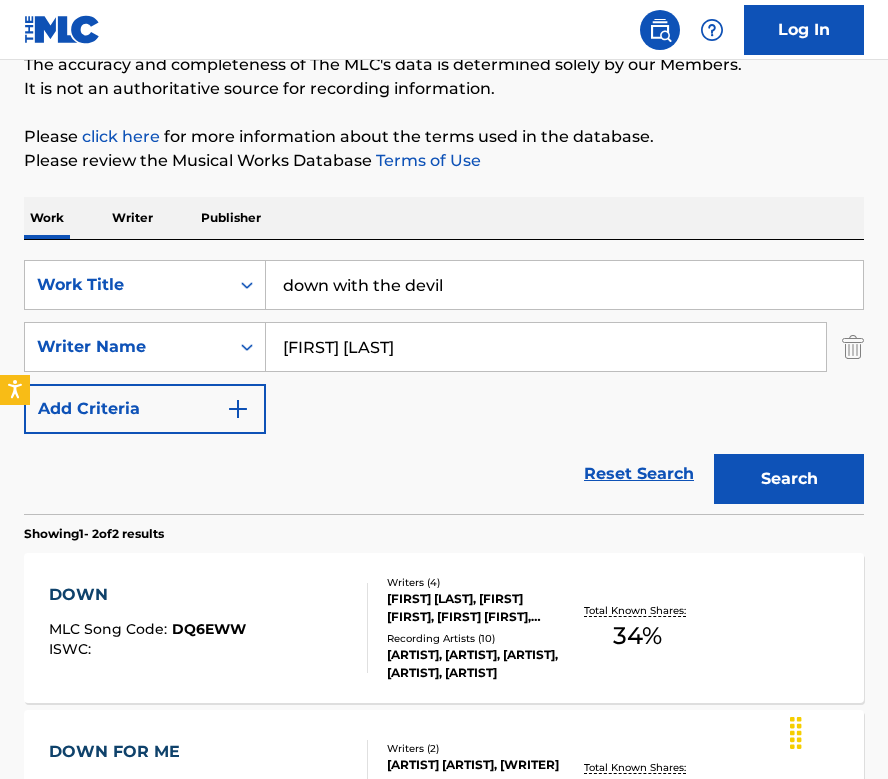 click on "Work Writer Publisher" at bounding box center [444, 218] 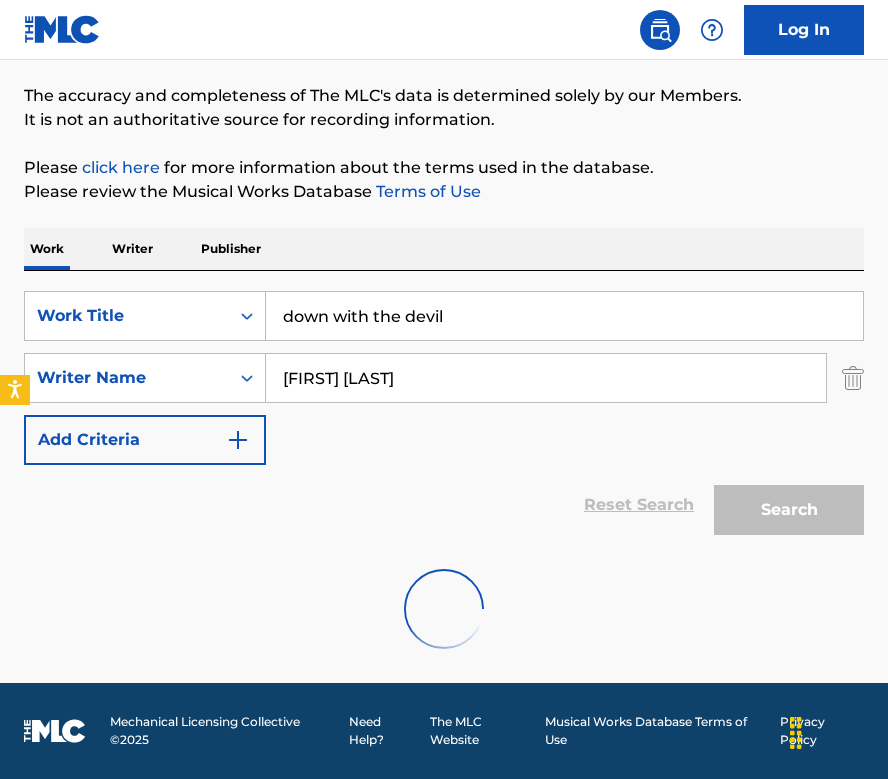scroll, scrollTop: 175, scrollLeft: 0, axis: vertical 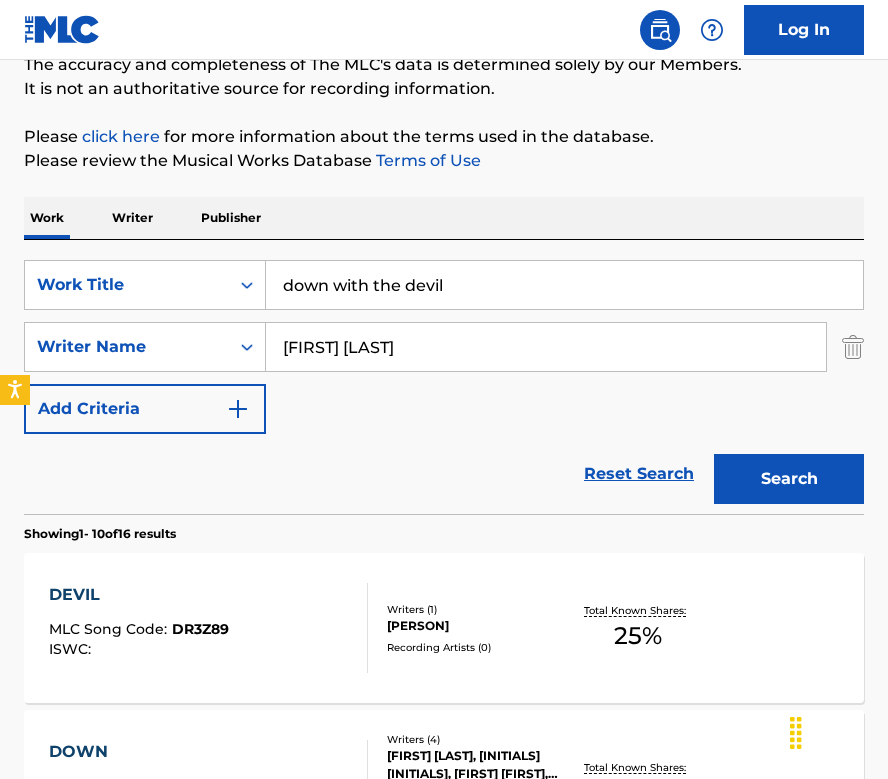 click on "down with the devil" at bounding box center (564, 285) 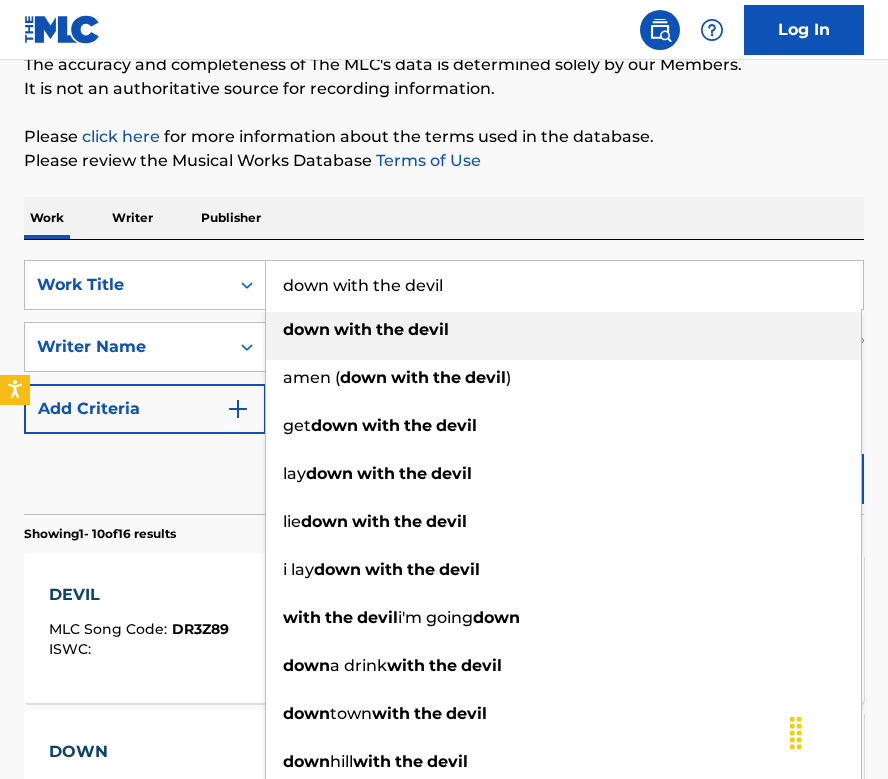 click on "down with the devil" at bounding box center [564, 285] 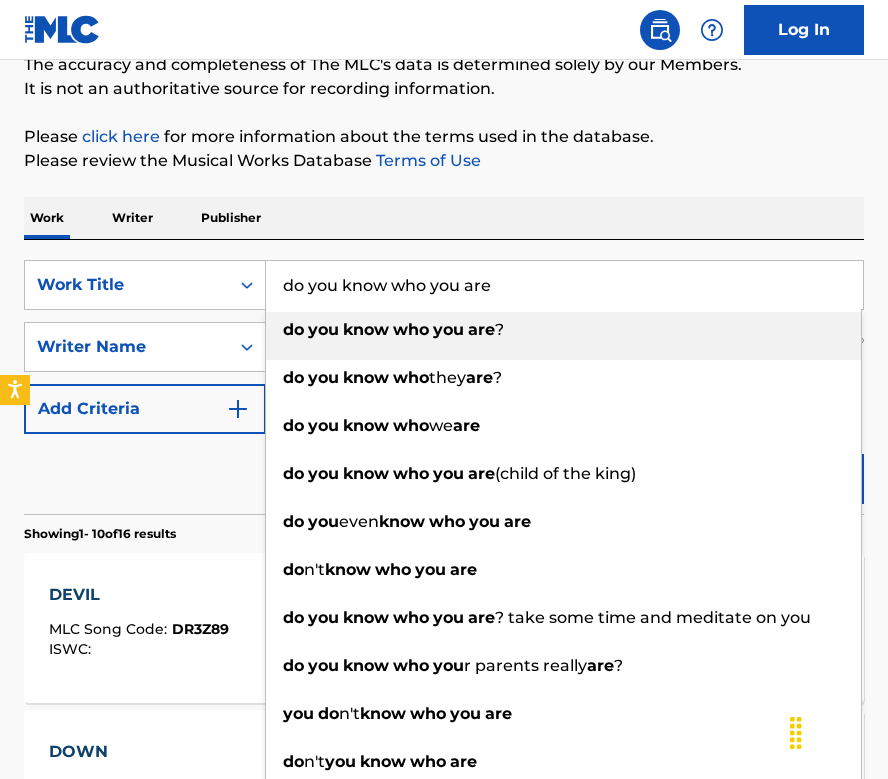 click on "Please review the Musical Works Database   Terms of Use" at bounding box center [444, 161] 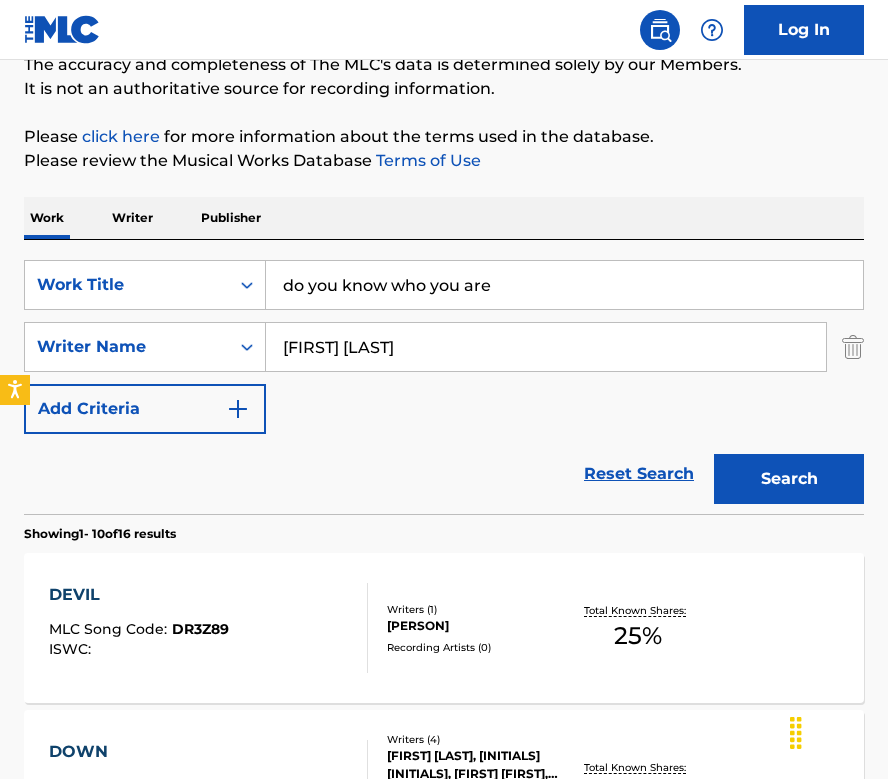click on "Search" at bounding box center (789, 479) 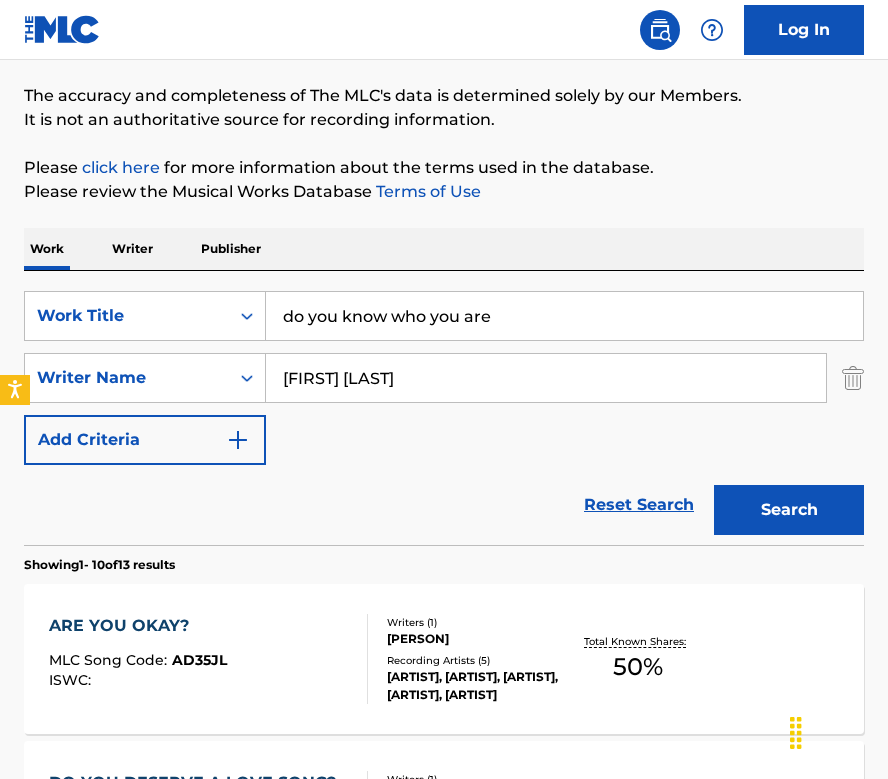 scroll, scrollTop: 175, scrollLeft: 0, axis: vertical 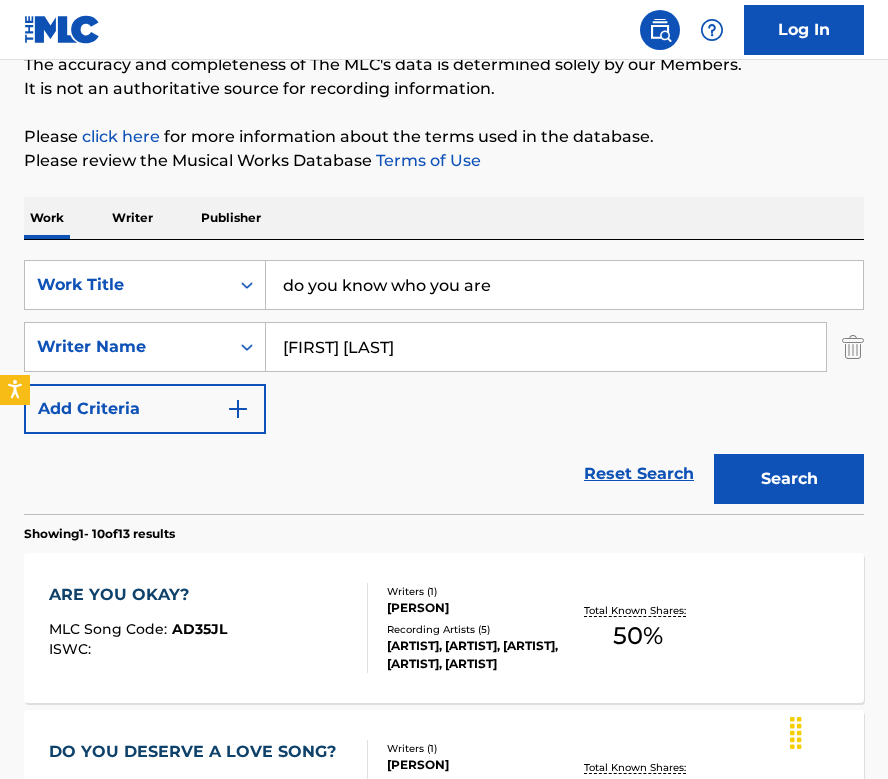 click on "do you know who you are" at bounding box center (564, 285) 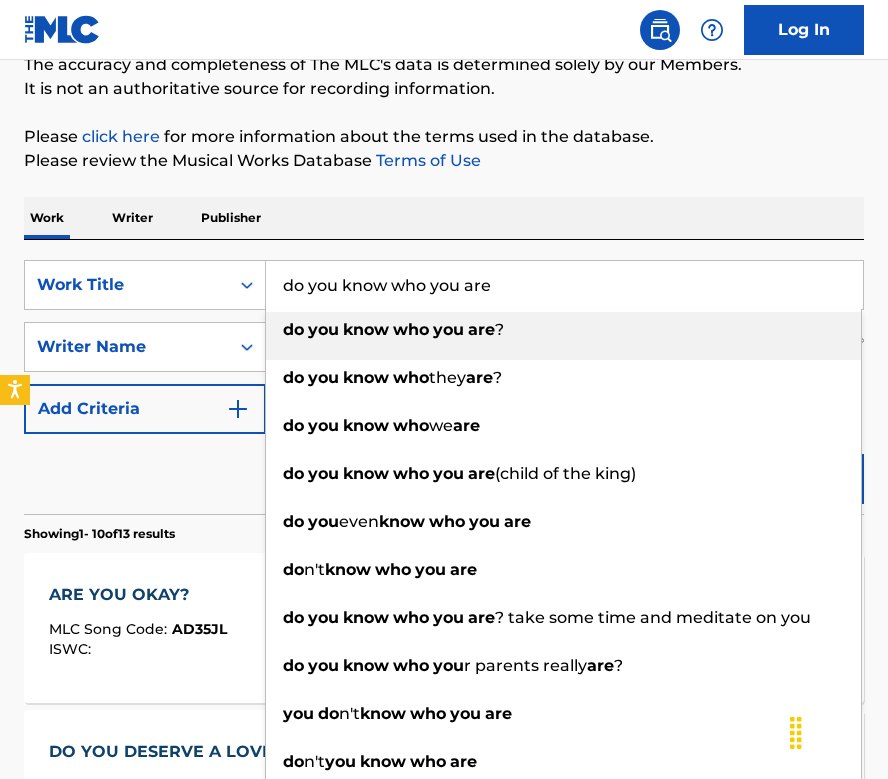 click on "do you know who you are" at bounding box center [564, 285] 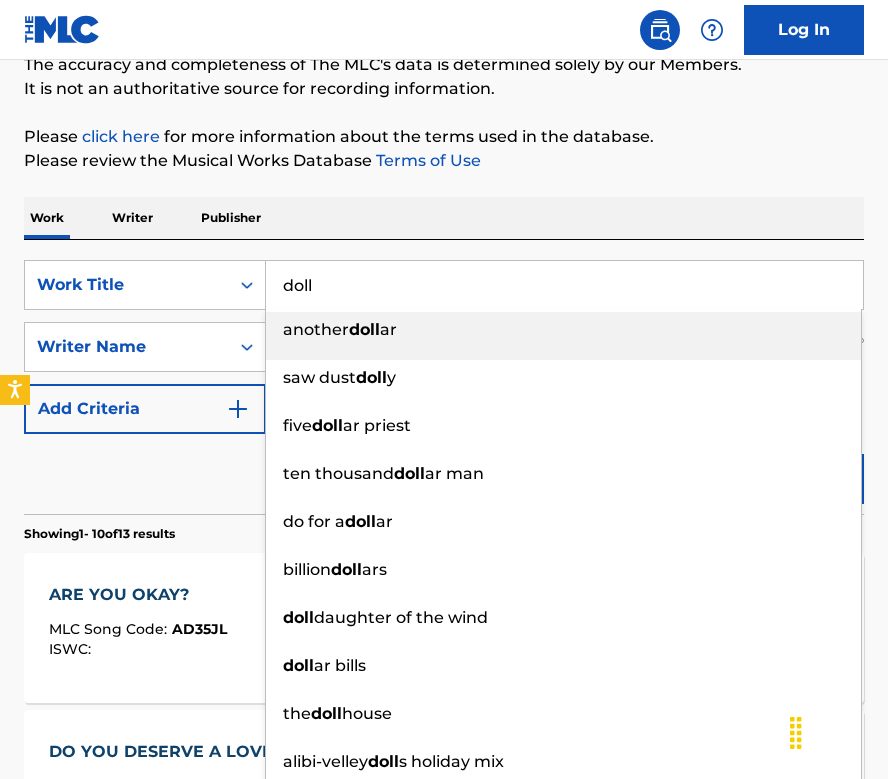 type on "doll" 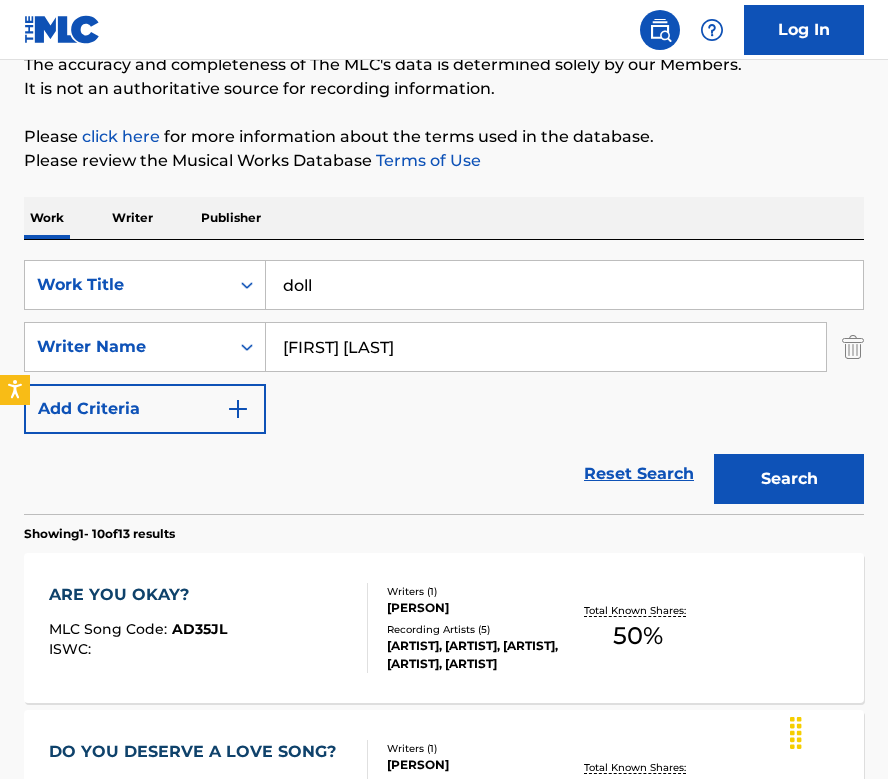 click on "Work Writer Publisher" at bounding box center [444, 218] 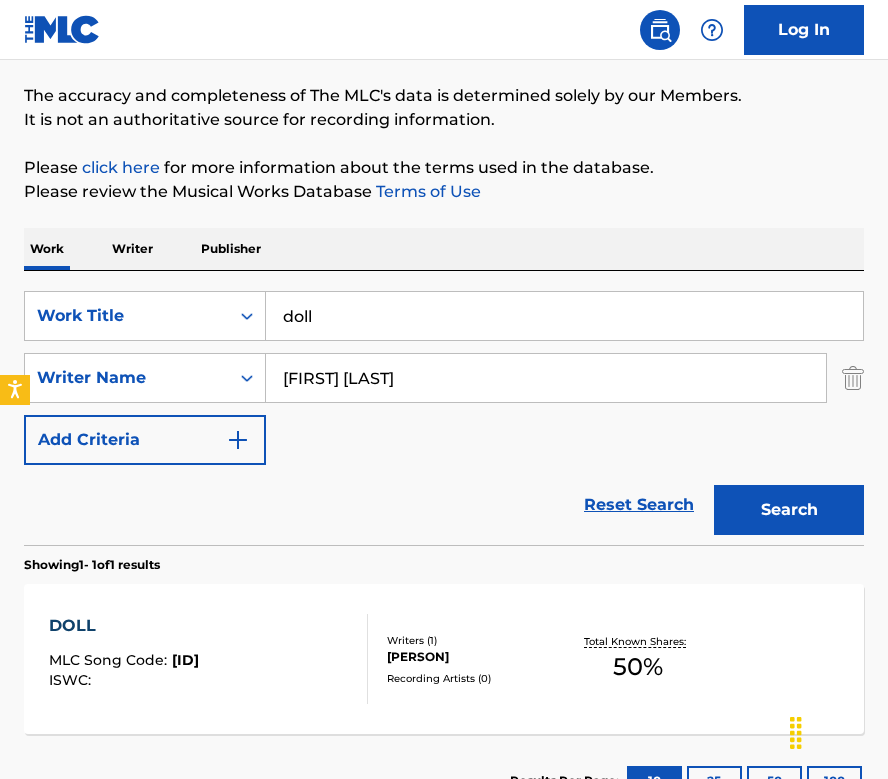 scroll, scrollTop: 175, scrollLeft: 0, axis: vertical 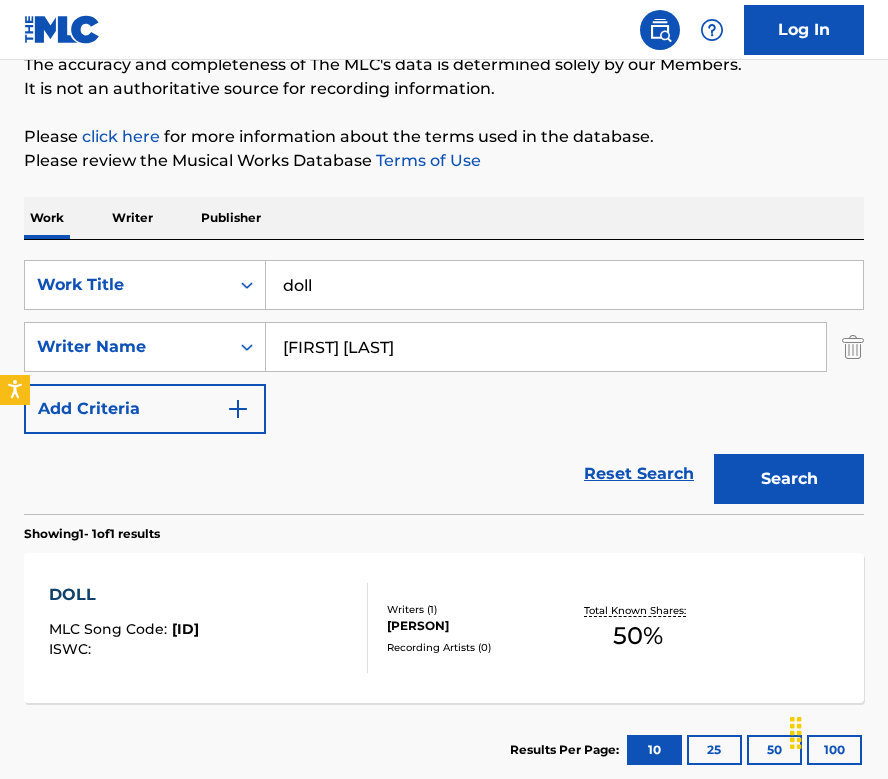 click on "DOLL MLC Song Code : DA8OCI ISWC :" at bounding box center (208, 628) 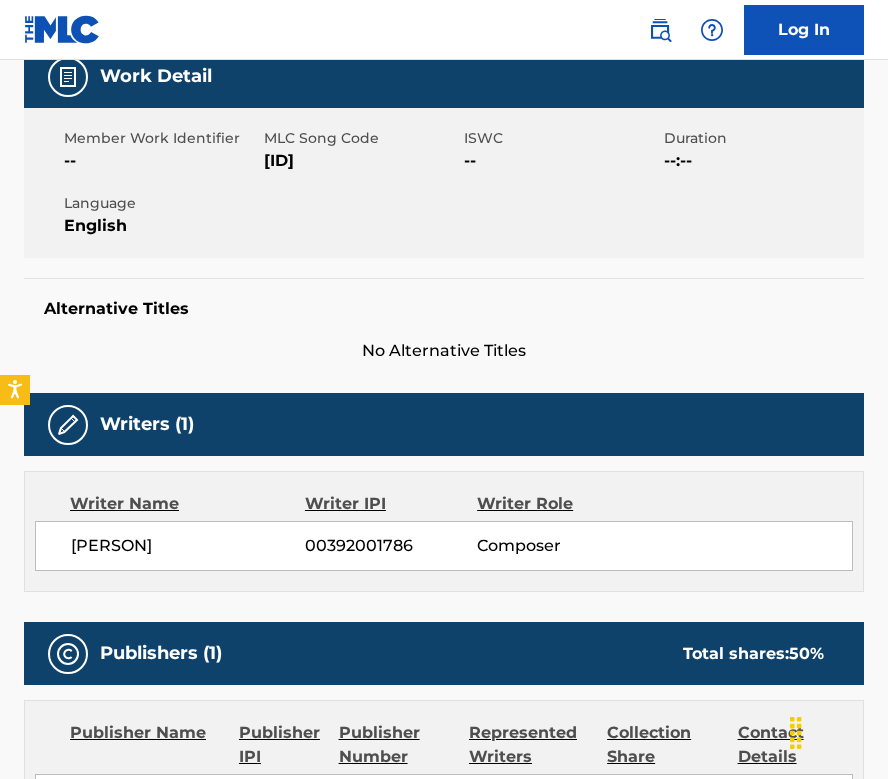 scroll, scrollTop: 0, scrollLeft: 0, axis: both 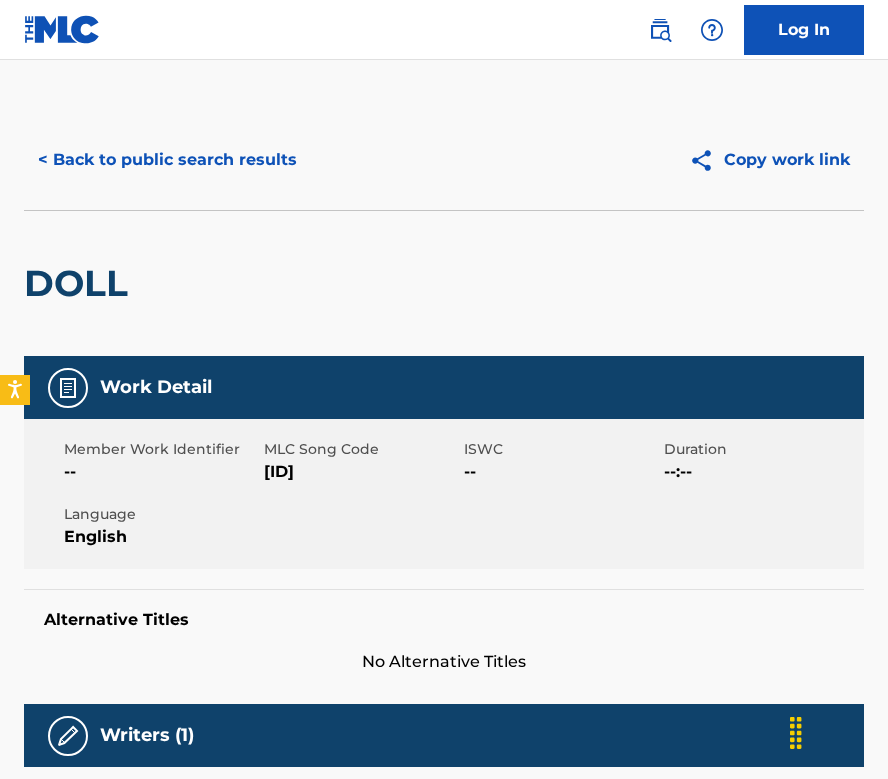click on "< Back to public search results" at bounding box center [167, 160] 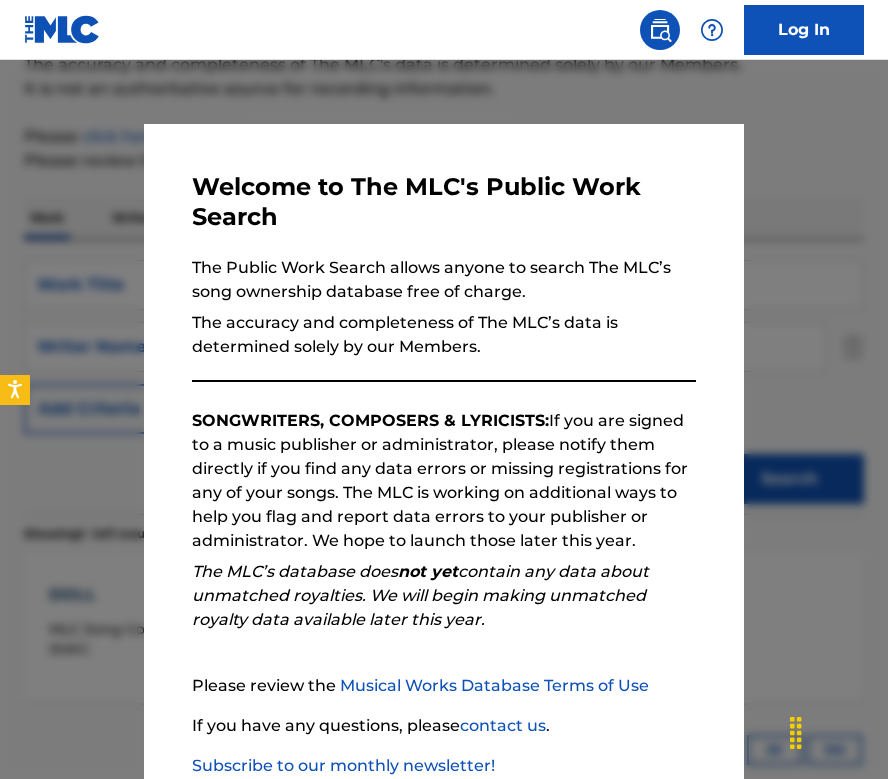 click at bounding box center (444, 449) 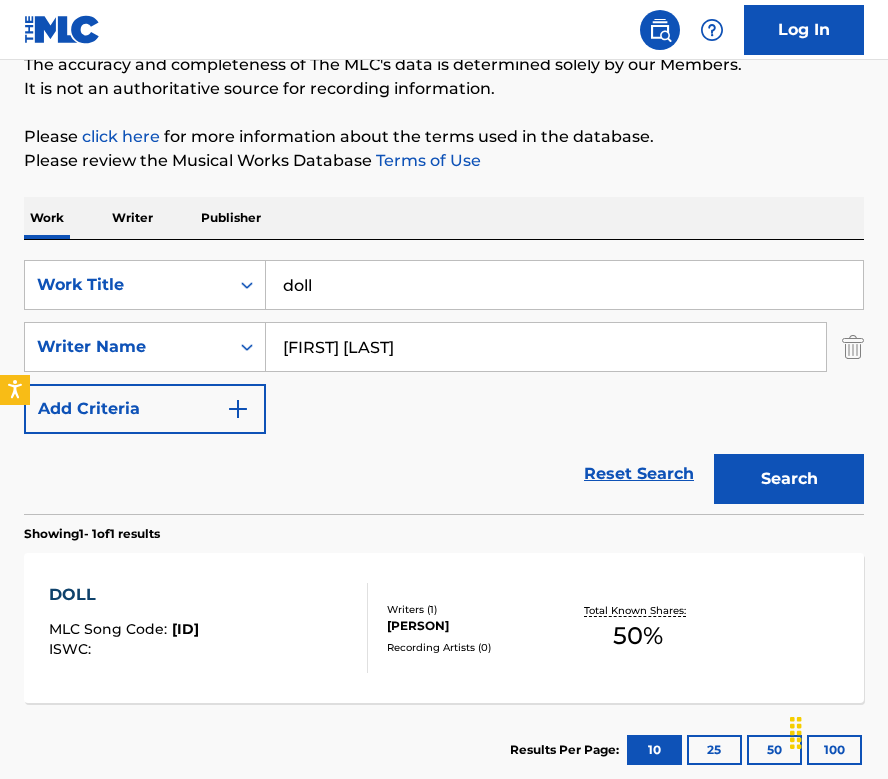 click on "doll" at bounding box center [564, 285] 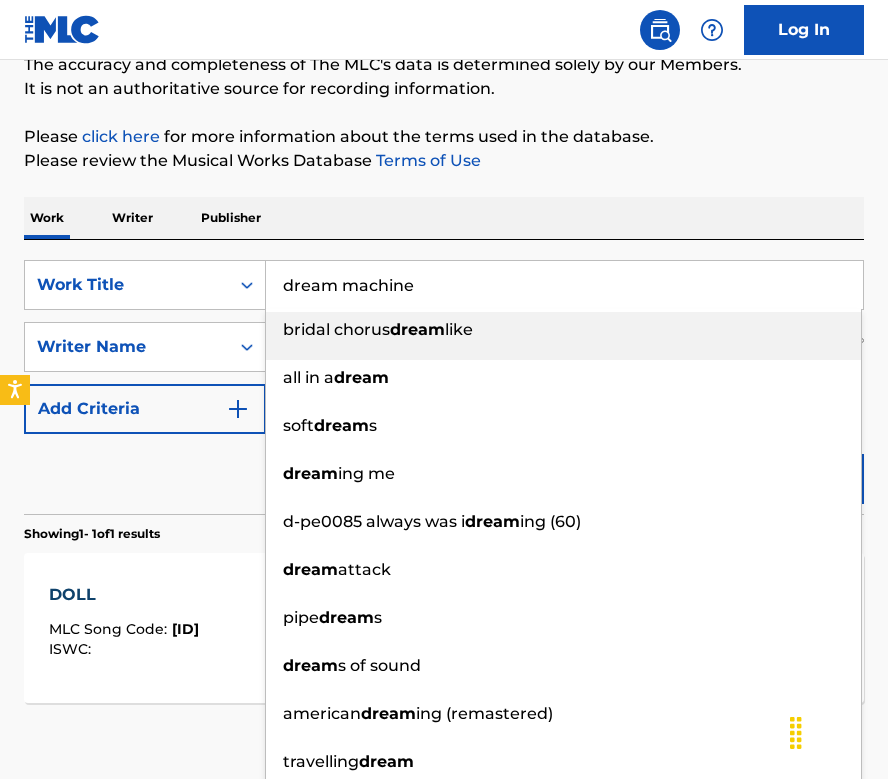 type on "dream machine" 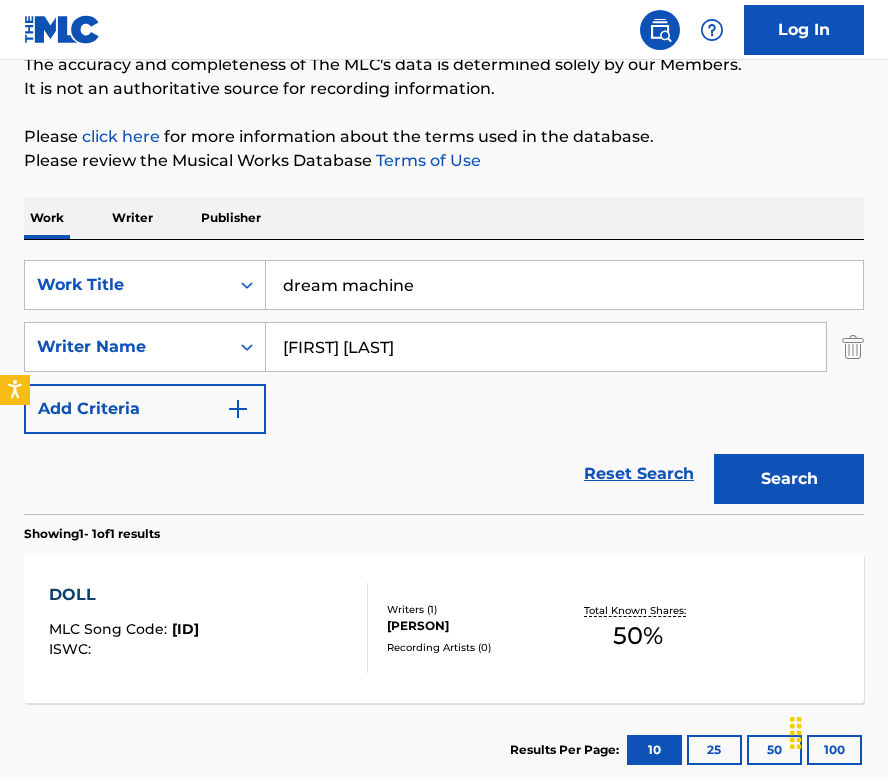 click on "Search" at bounding box center (789, 479) 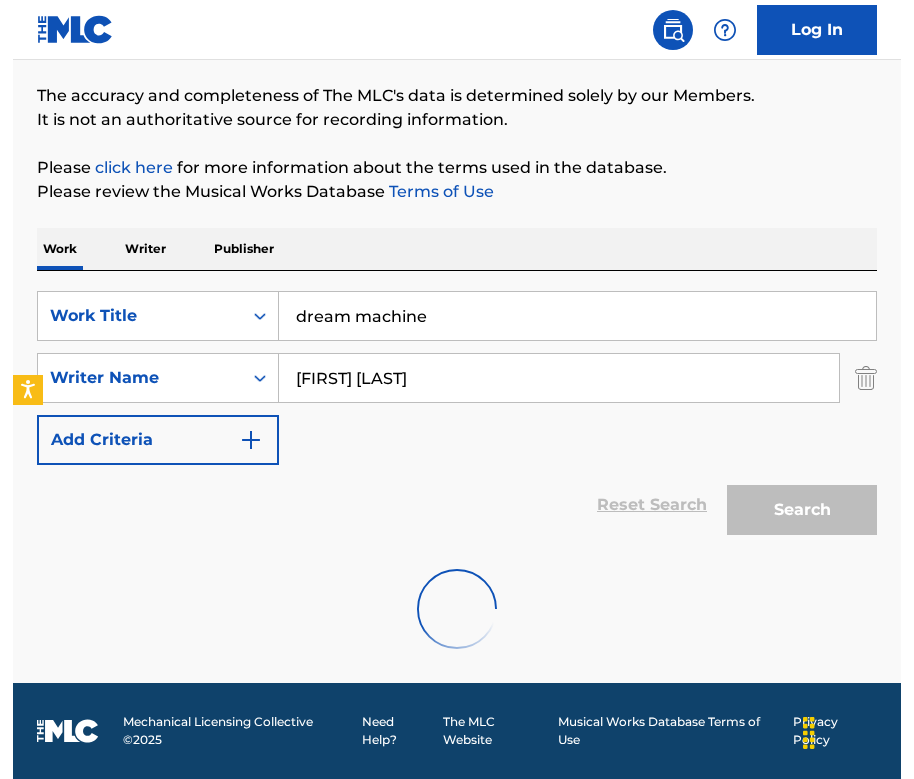scroll, scrollTop: 175, scrollLeft: 0, axis: vertical 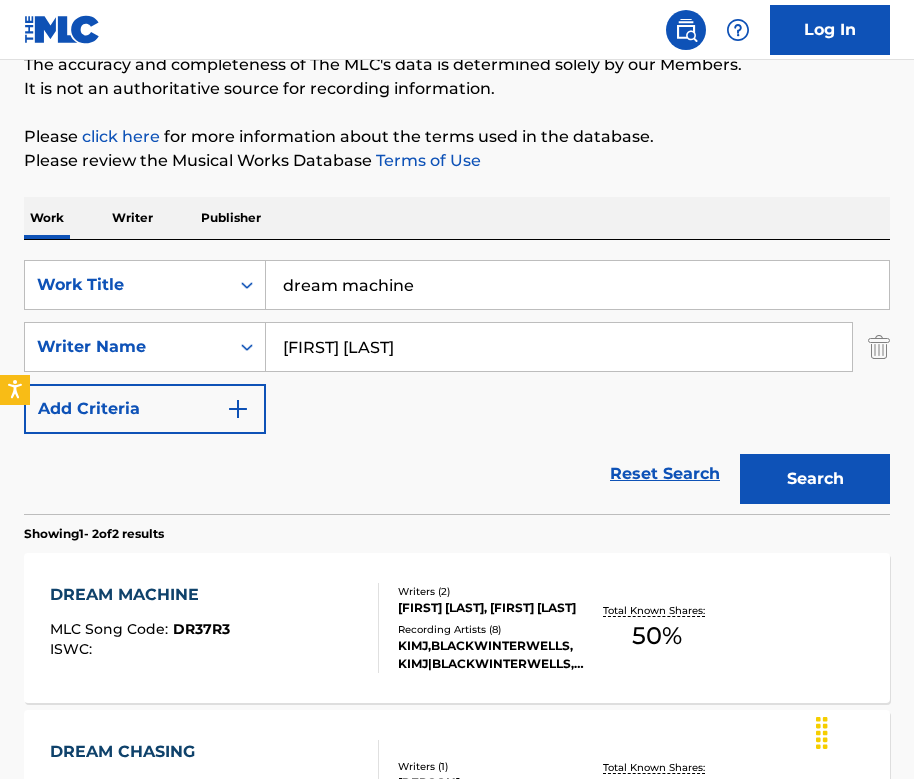 click on "DREAM MACHINE MLC Song Code : DR37R3 ISWC :" at bounding box center (214, 628) 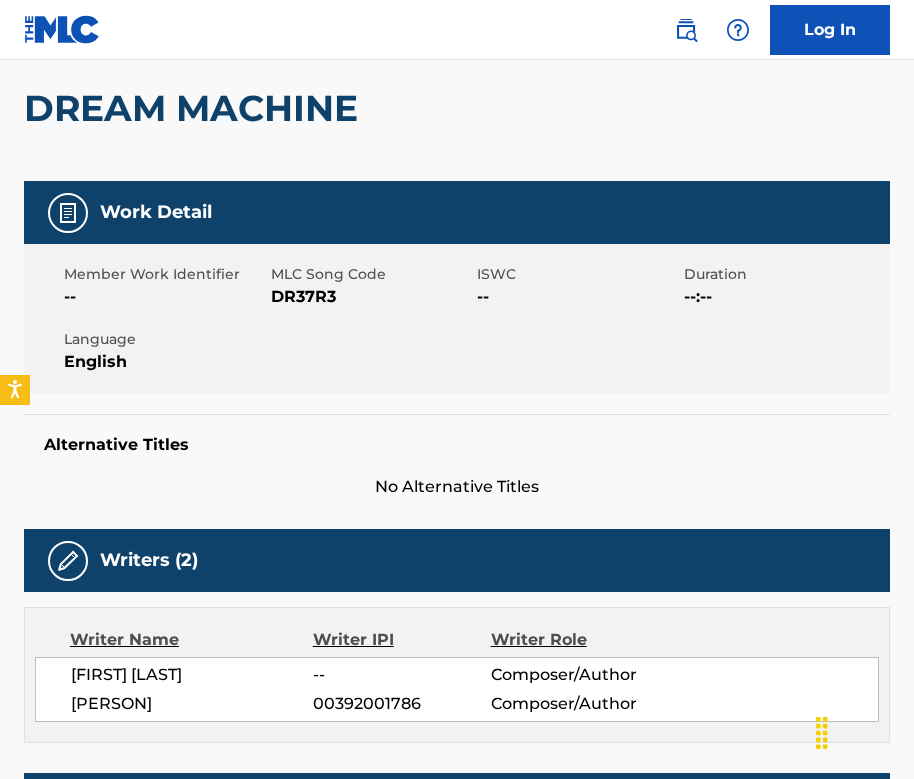 scroll, scrollTop: 0, scrollLeft: 0, axis: both 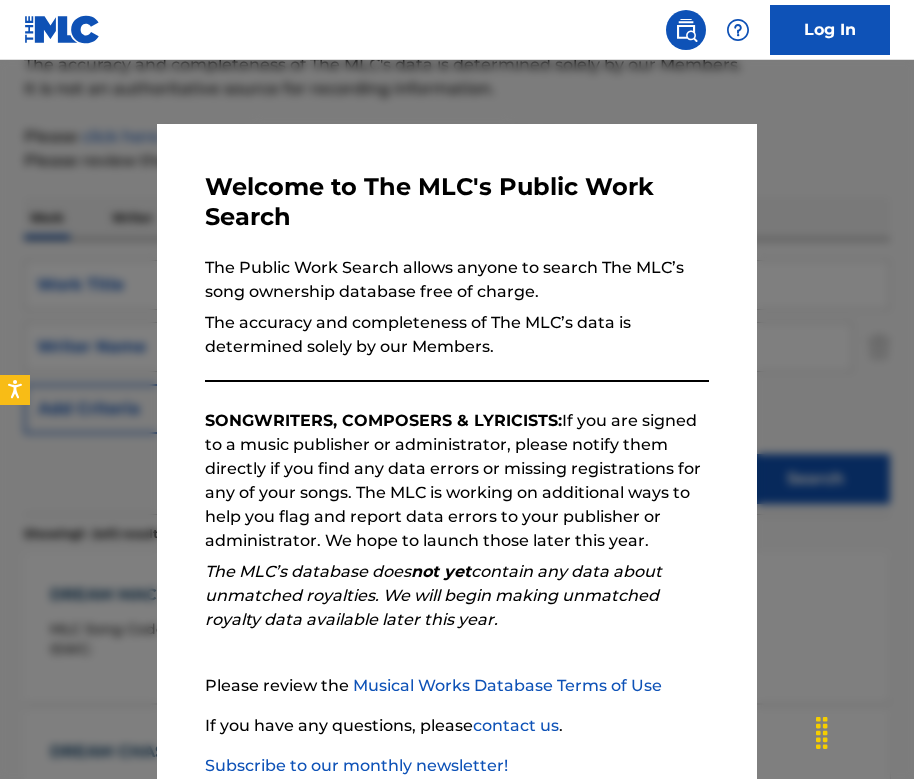 click at bounding box center (457, 449) 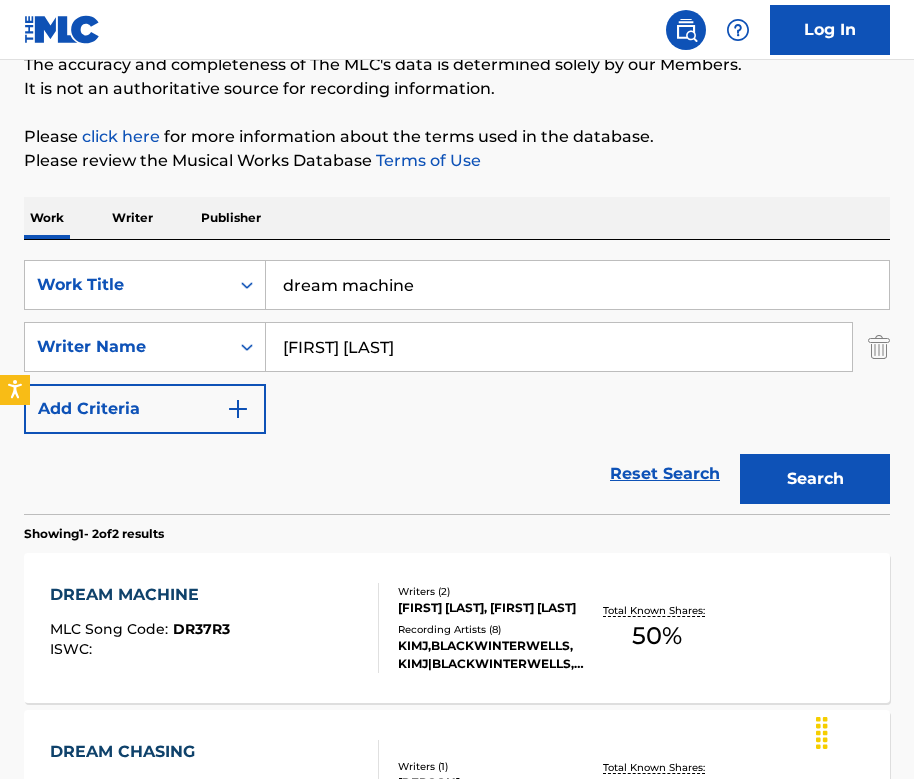 click on "dream machine" at bounding box center [577, 285] 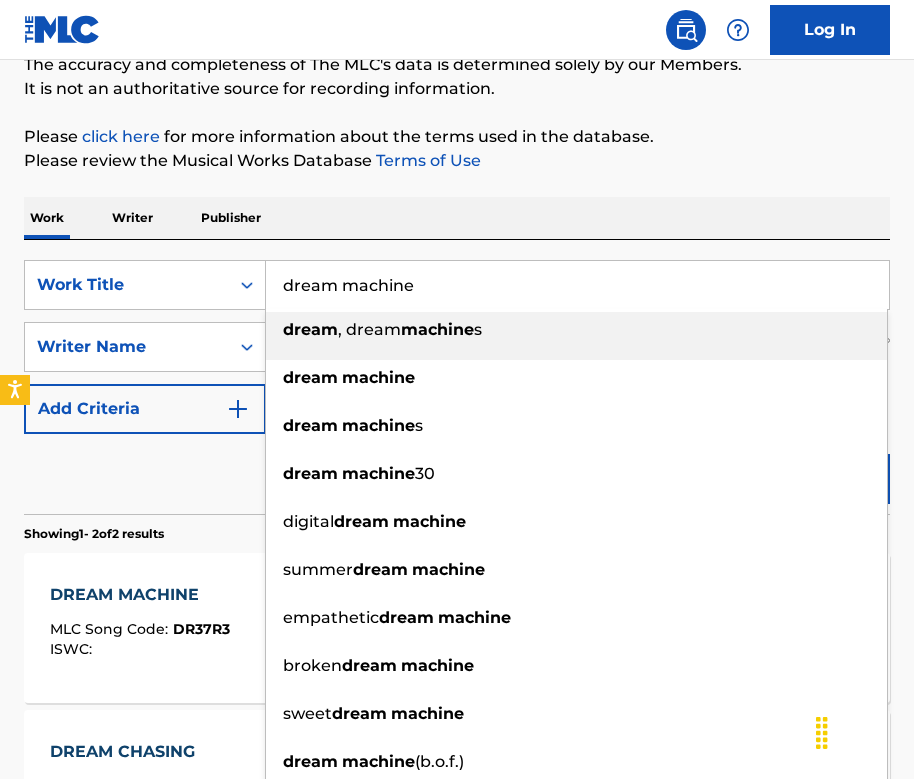 click on "dream machine" at bounding box center [577, 285] 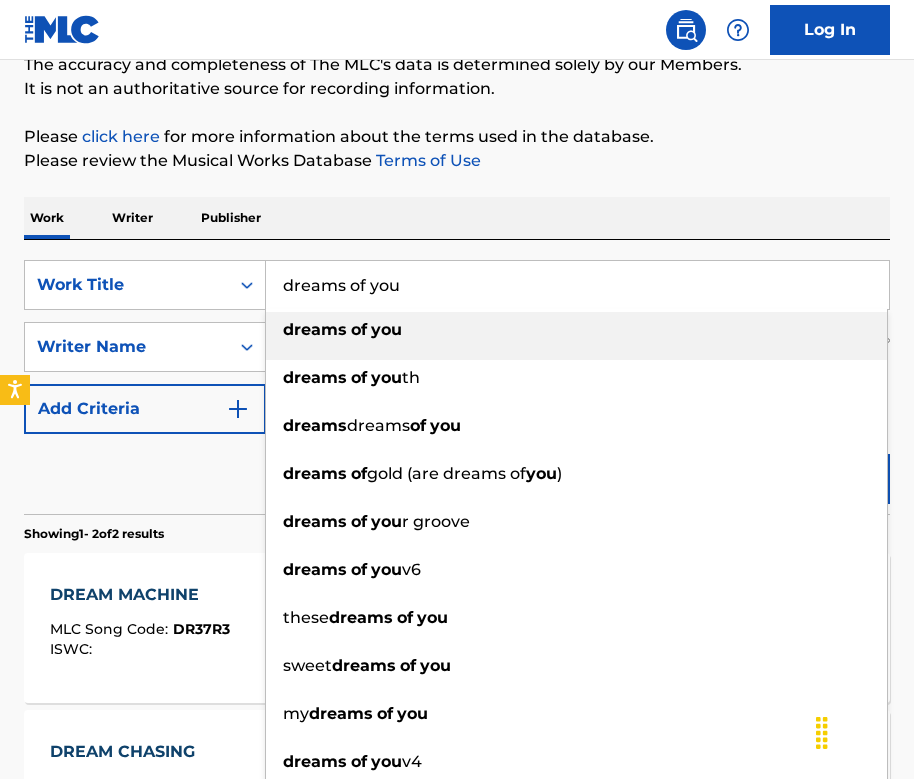 click on "The MLC Public Work Search The accuracy and completeness of The MLC's data is determined solely by our Members. It is not an authoritative source for recording information. Please click here for more information about the terms used in the database. Please review the Musical Works Database Terms of Use Work Writer Publisher SearchWithCriteria72d53d98-4480-457b-ab1d-a3df7be8e403 Work Title dreams of you dreams of you dreams of you th dreams dreams of you dreams of gold (are dreams of you ) dreams of you r groove dreams of you v6 these dreams of you sweet dreams of you my dreams of you dreams of you v4 SearchWithCriteria8b82276c-ae76-4d21-a9a6-f7a8712893bc Writer Name [WRITER] Add Criteria Reset Search Search Showing 1 - 2 of 2 results DREAM MACHINE MLC Song Code : [ID] ISWC : Writers ( 2 ) [FULL NAME], [FULL NAME] Recording Artists ( 8 ) [ARTIST],[ARTIST], [ARTIST]|[ARTIST], [ARTIST], [ARTIST] & [ARTIST], [ARTIST] & [ARTIST] 50" at bounding box center [457, 444] 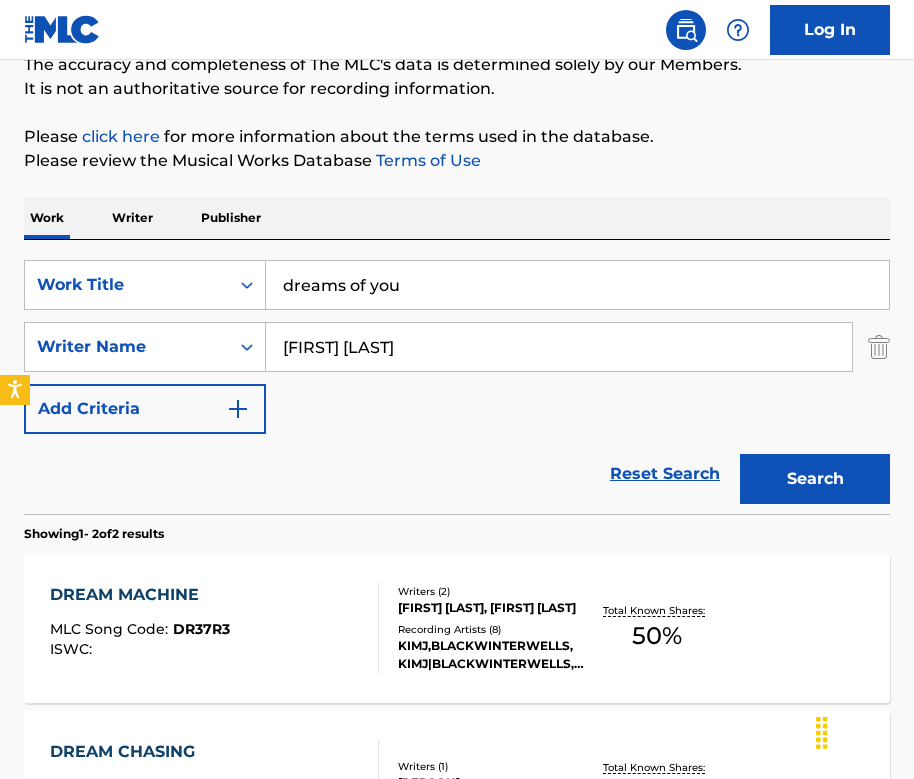click on "Search" at bounding box center (815, 479) 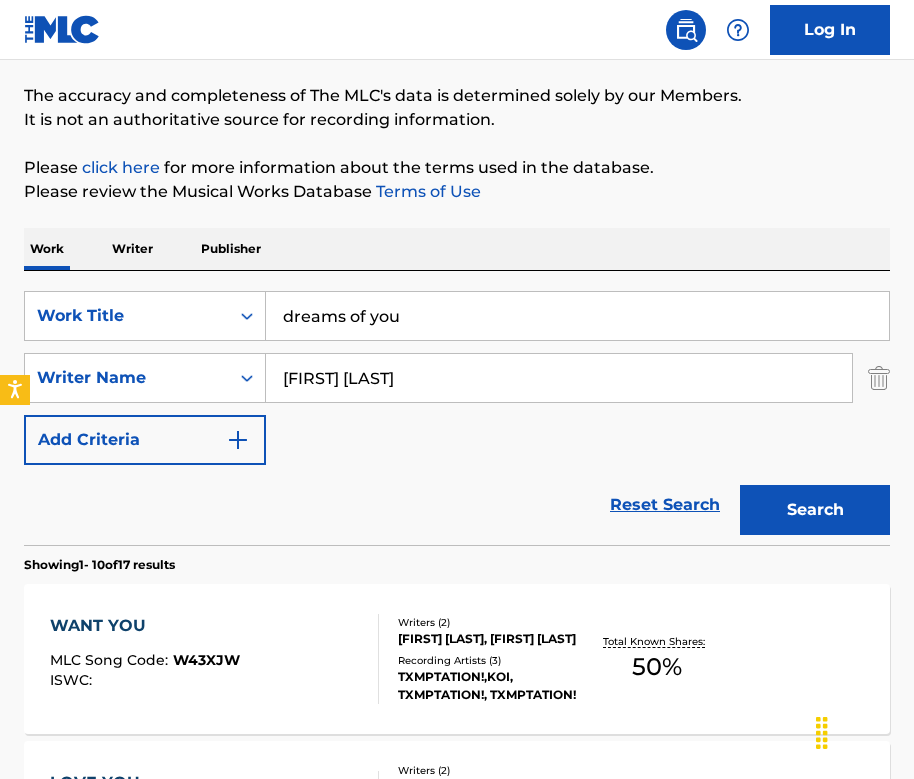 scroll, scrollTop: 175, scrollLeft: 0, axis: vertical 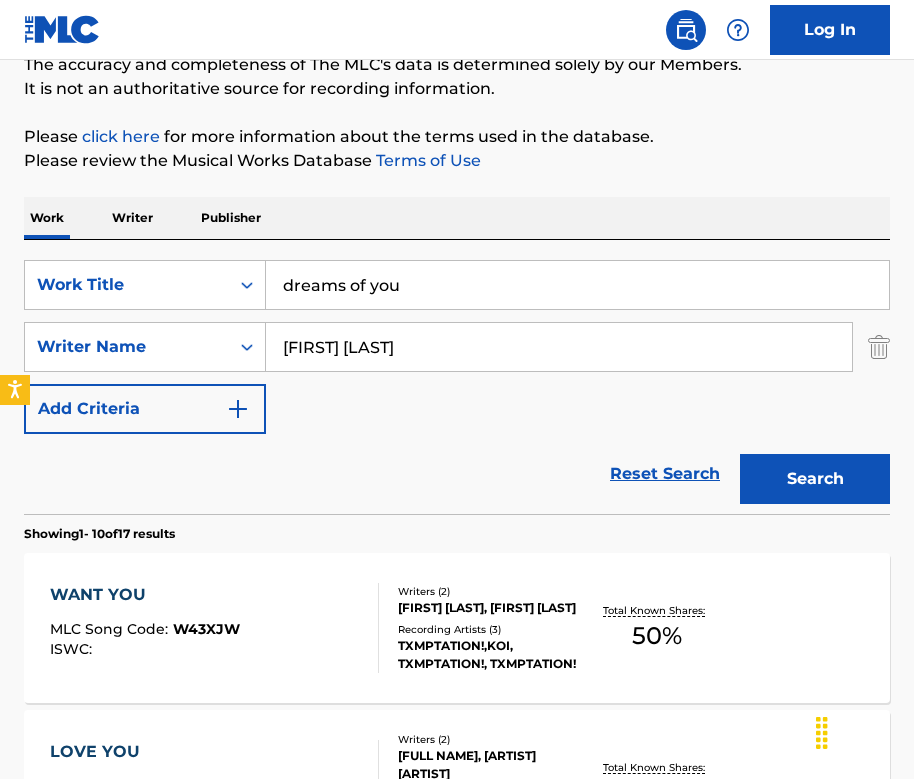 click on "dreams of you" at bounding box center [577, 285] 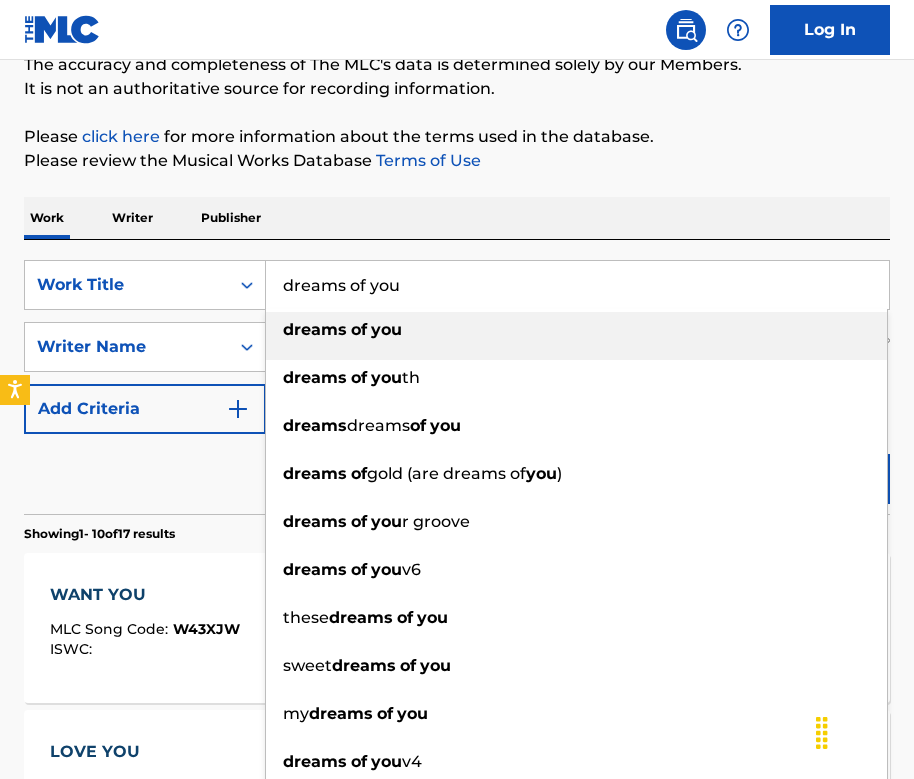 click on "dreams of you" at bounding box center (577, 285) 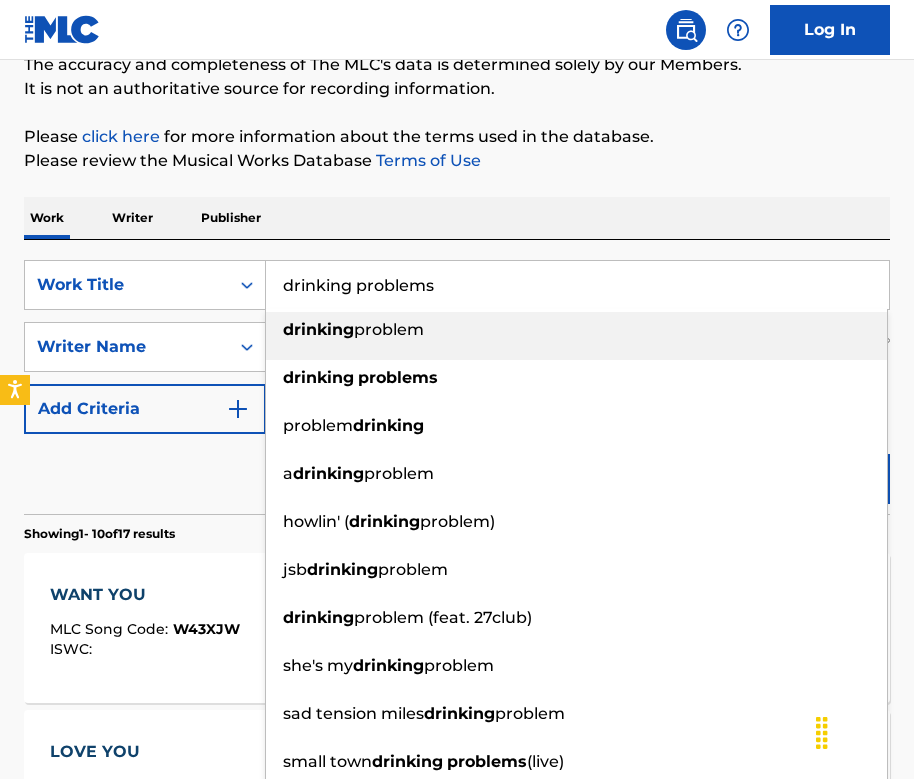 type on "drinking problems" 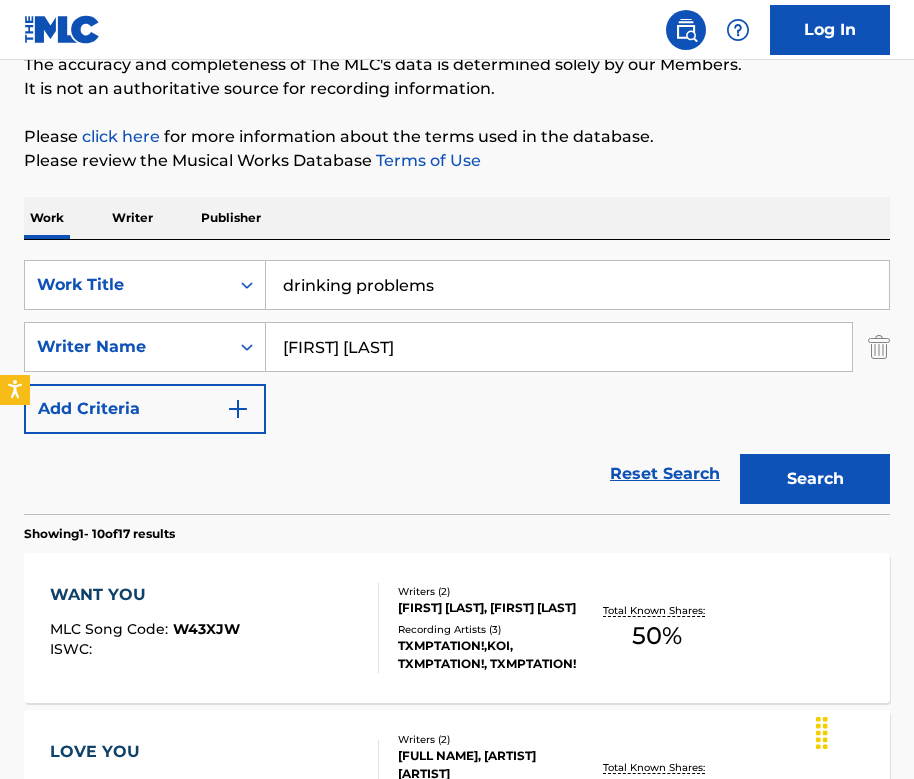 click on "Search" at bounding box center (815, 479) 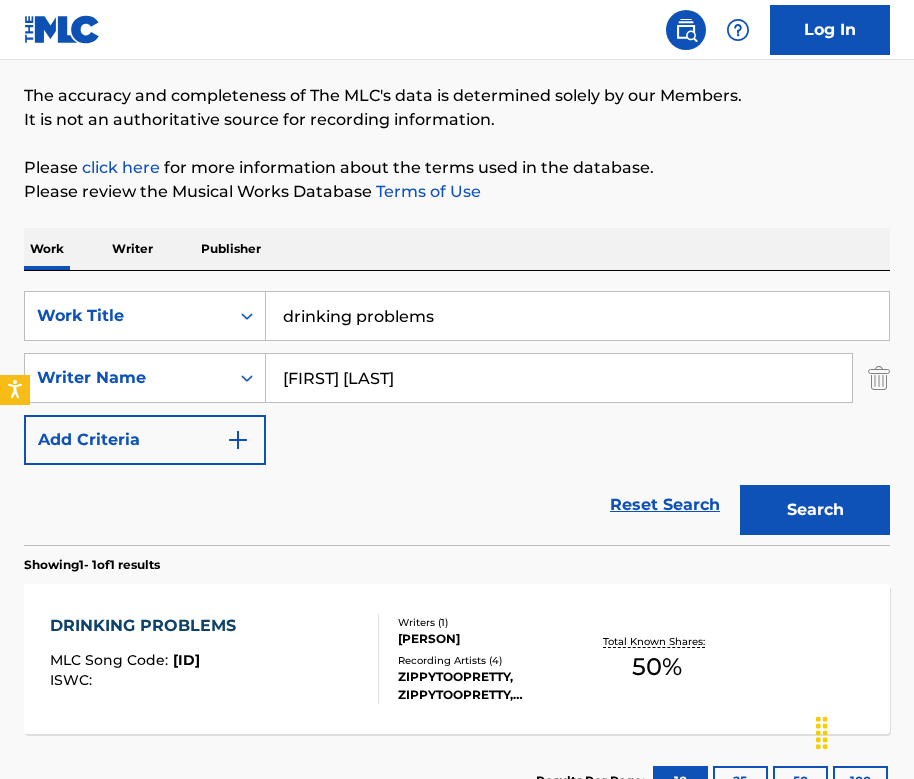 scroll, scrollTop: 175, scrollLeft: 0, axis: vertical 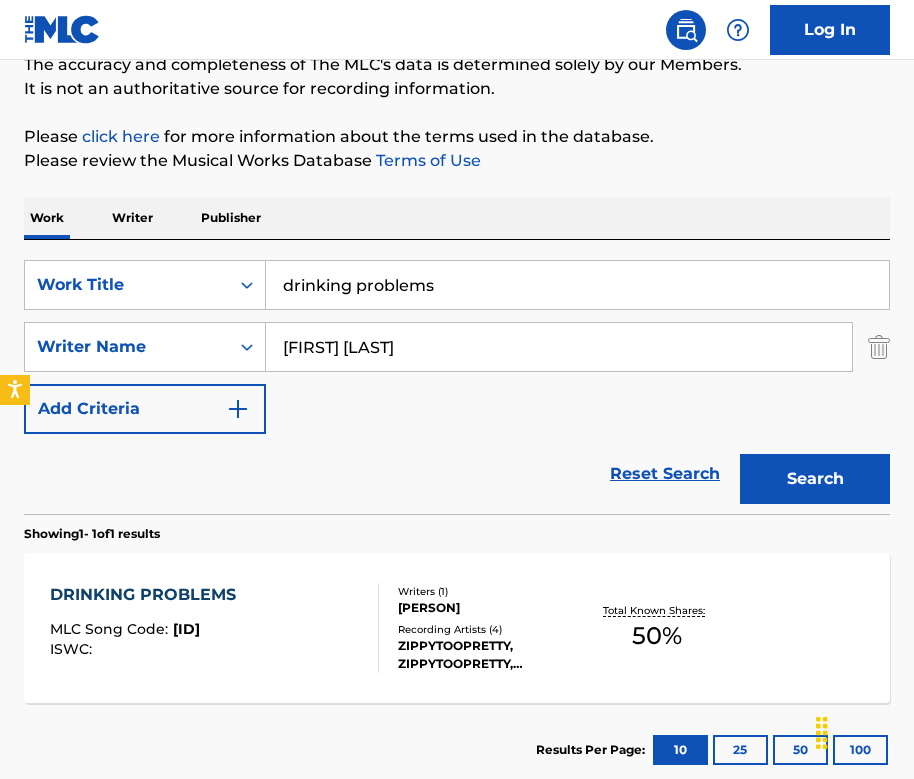 click on "DRINKING PROBLEMS MLC Song Code : DB9XBB ISWC :" at bounding box center [214, 628] 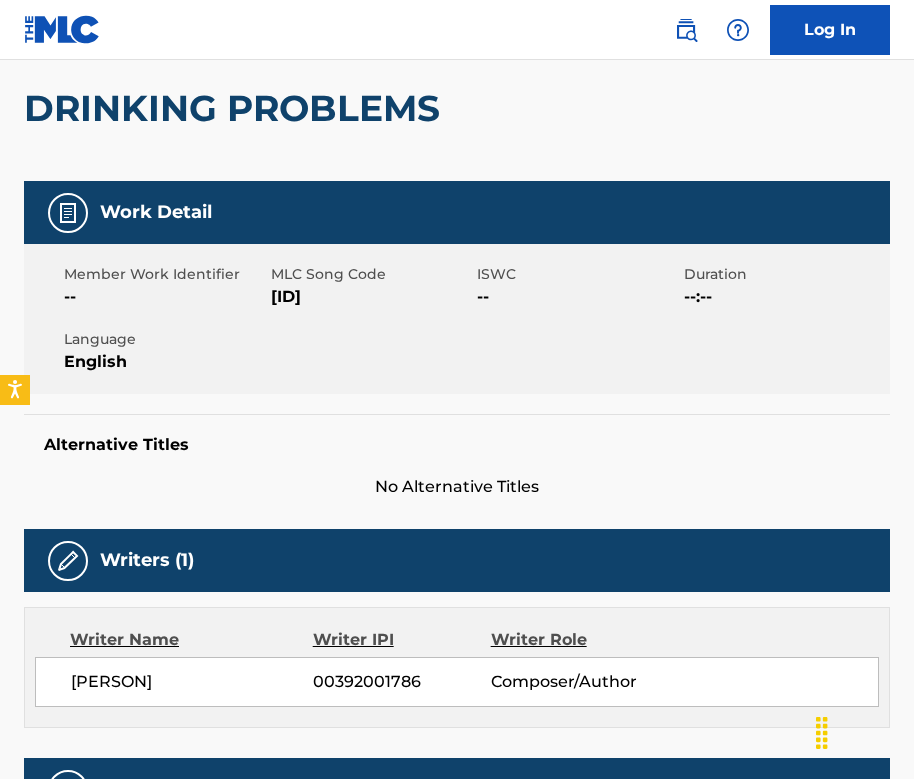 scroll, scrollTop: 0, scrollLeft: 0, axis: both 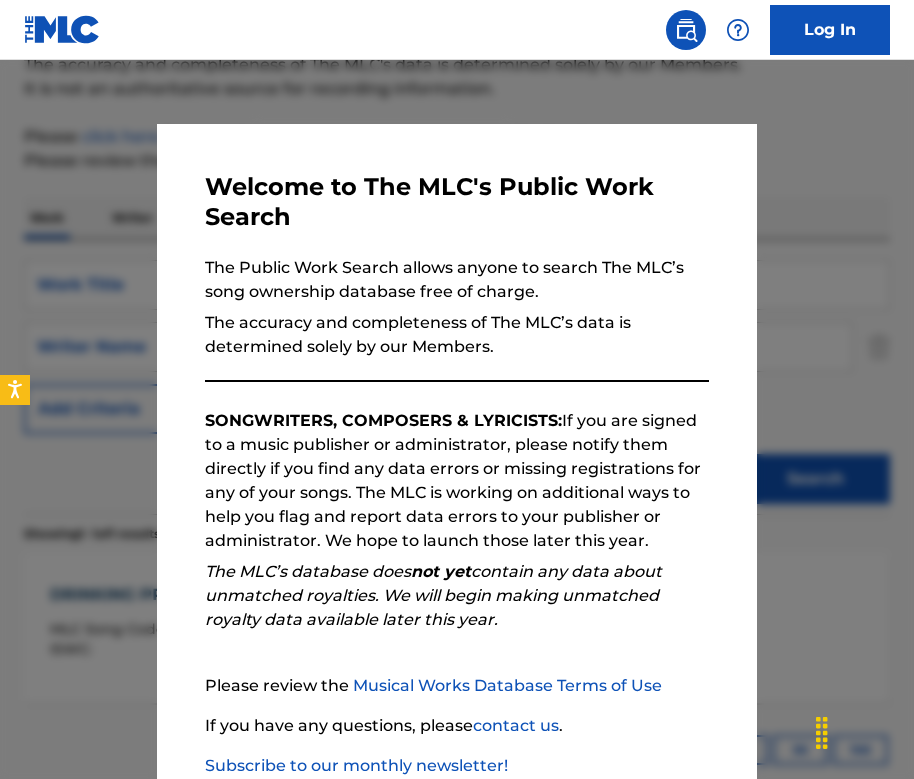 click at bounding box center [457, 449] 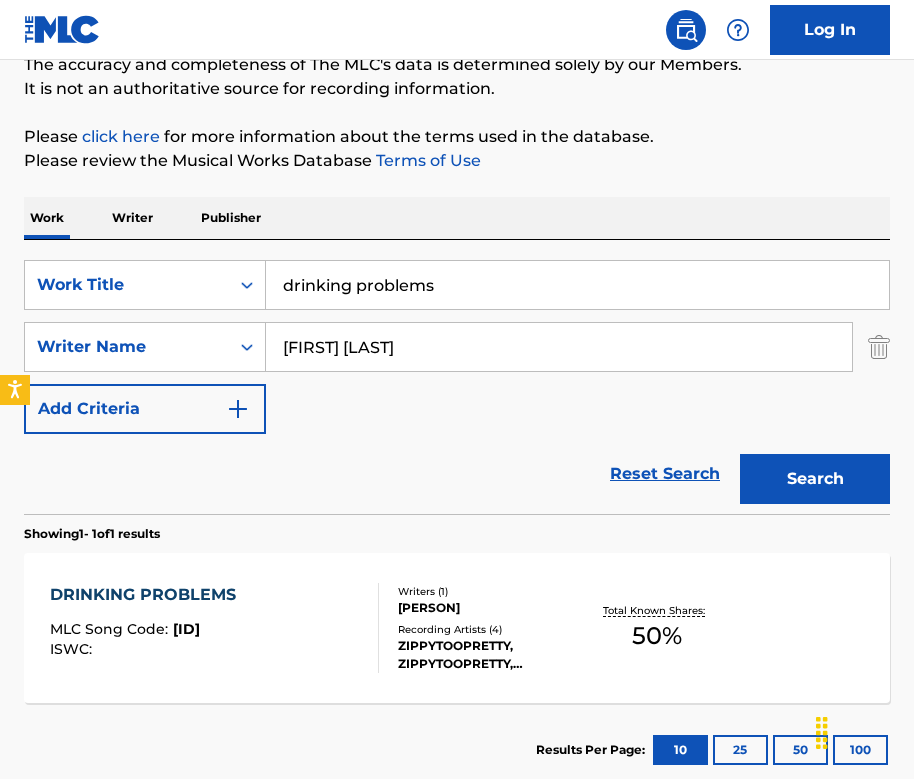 click on "drinking problems" at bounding box center (577, 285) 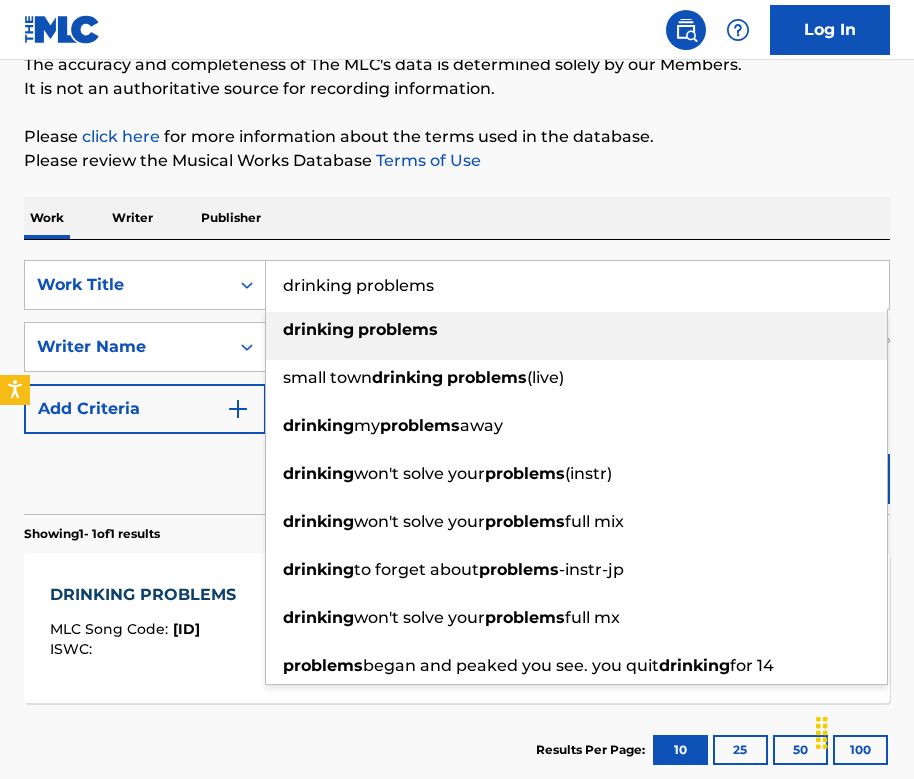 click on "drinking problems" at bounding box center (577, 285) 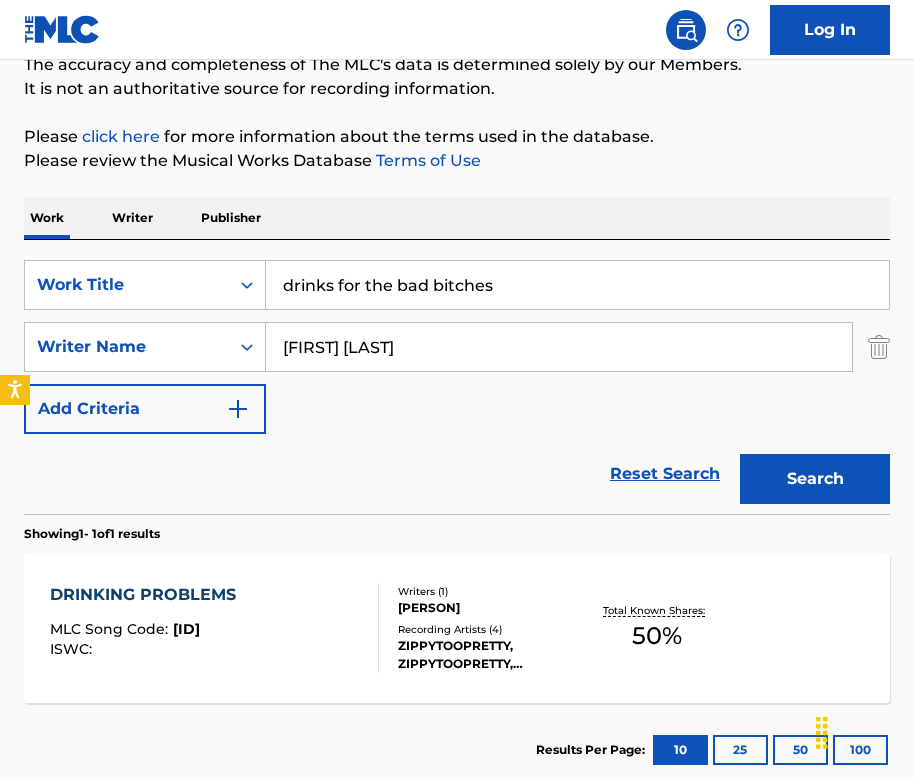click on "Work Writer Publisher" at bounding box center [457, 218] 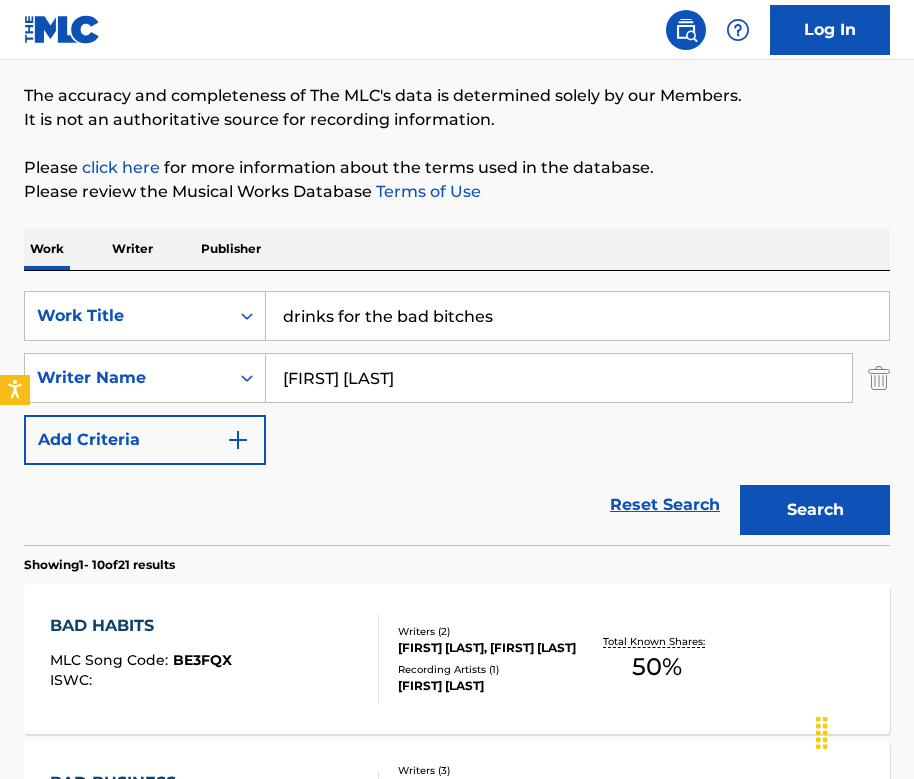 scroll, scrollTop: 175, scrollLeft: 0, axis: vertical 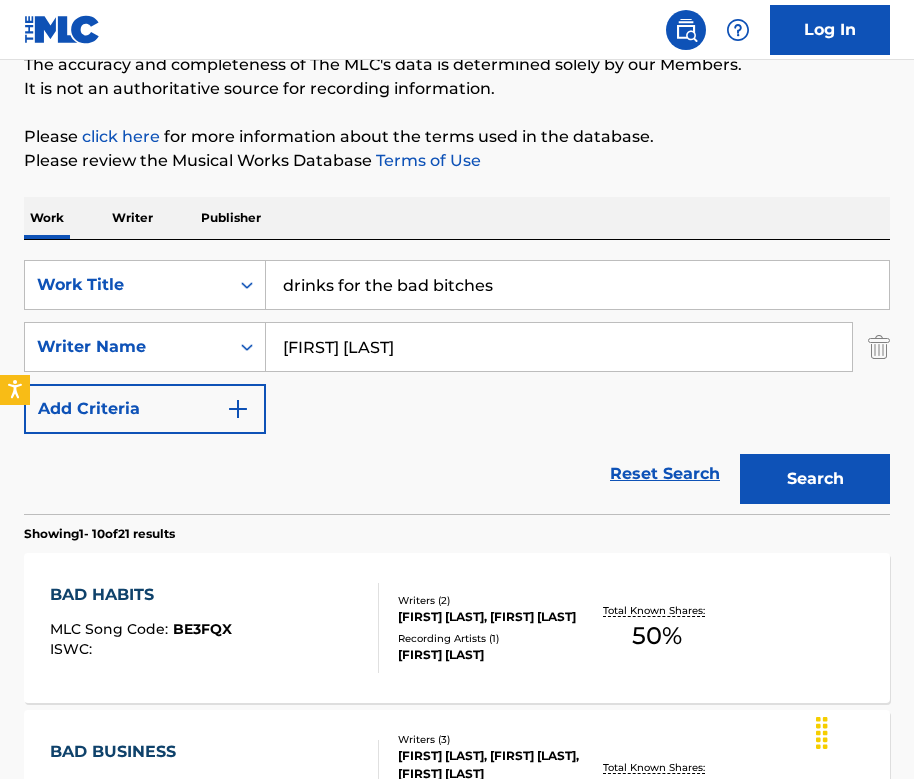 click on "drinks for the bad bitches" at bounding box center [577, 285] 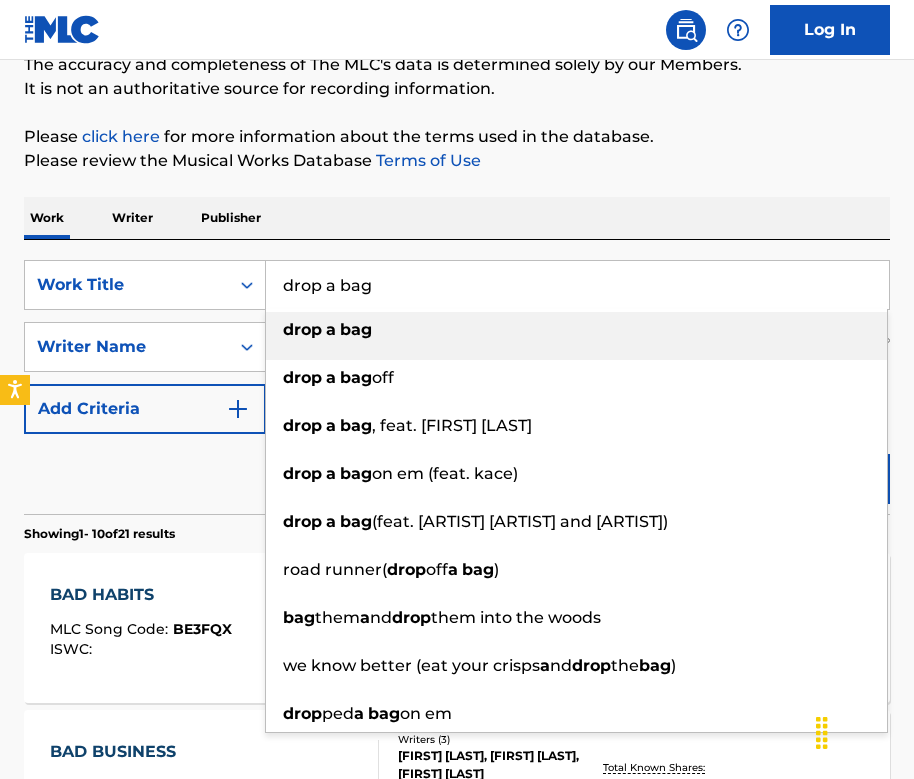 type on "drop a bag" 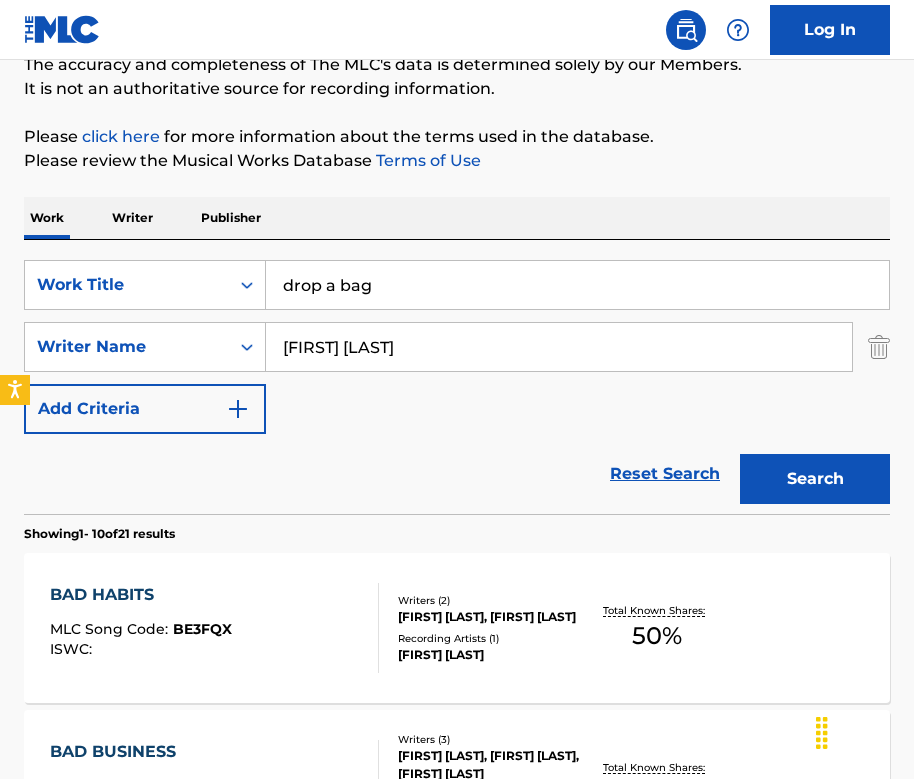 click on "Search" at bounding box center (815, 479) 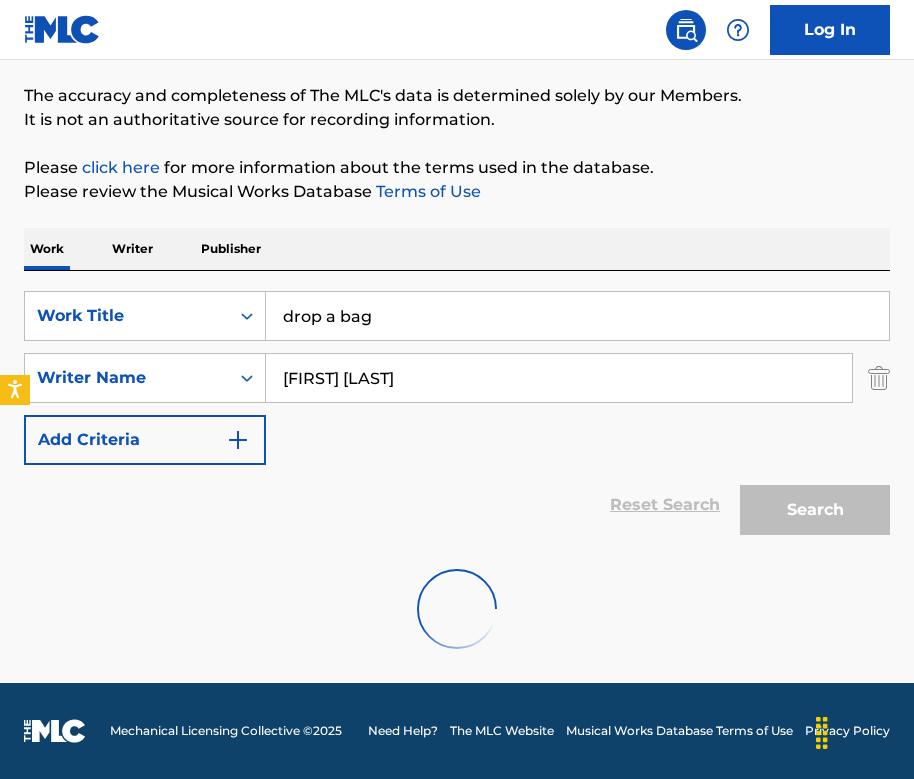 scroll, scrollTop: 175, scrollLeft: 0, axis: vertical 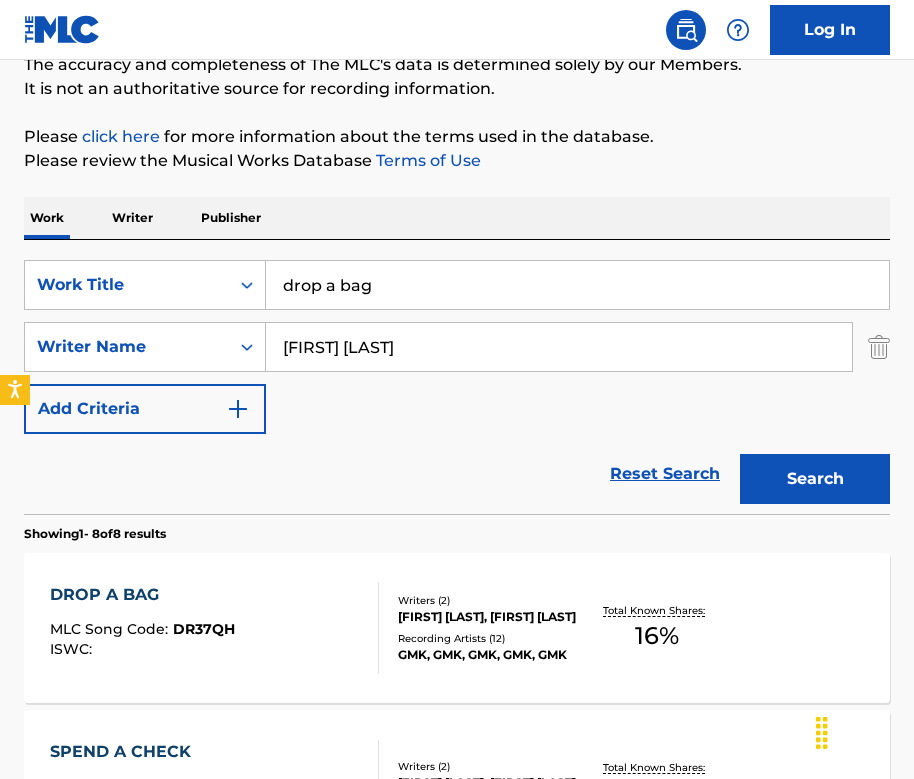 click on "DROP A BAG MLC Song Code : DR37QH ISWC :" at bounding box center [214, 628] 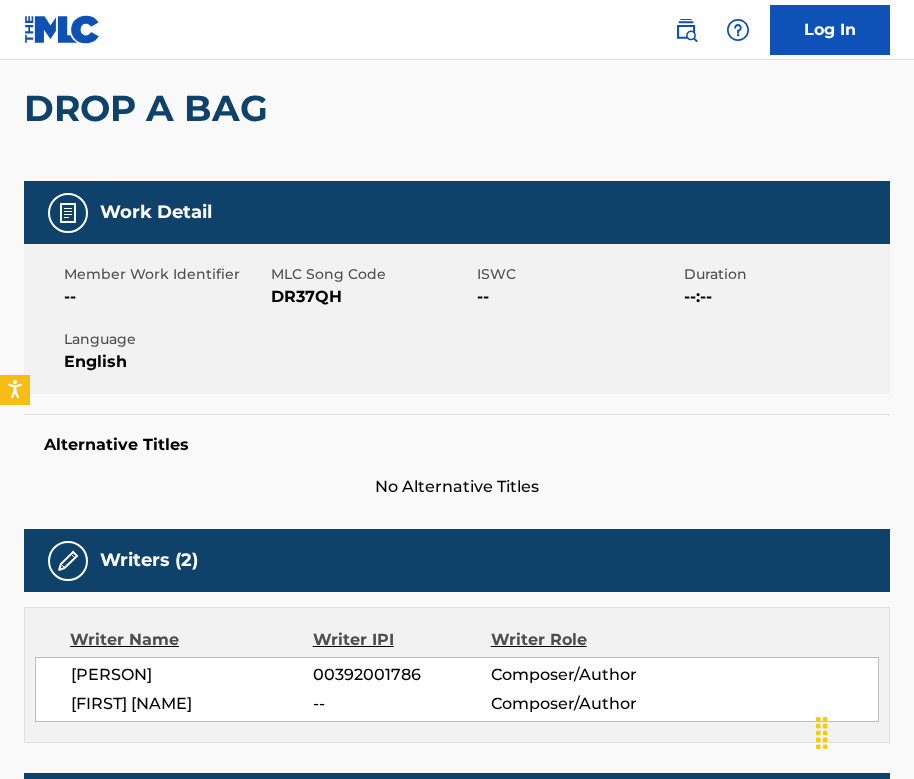 scroll, scrollTop: 0, scrollLeft: 0, axis: both 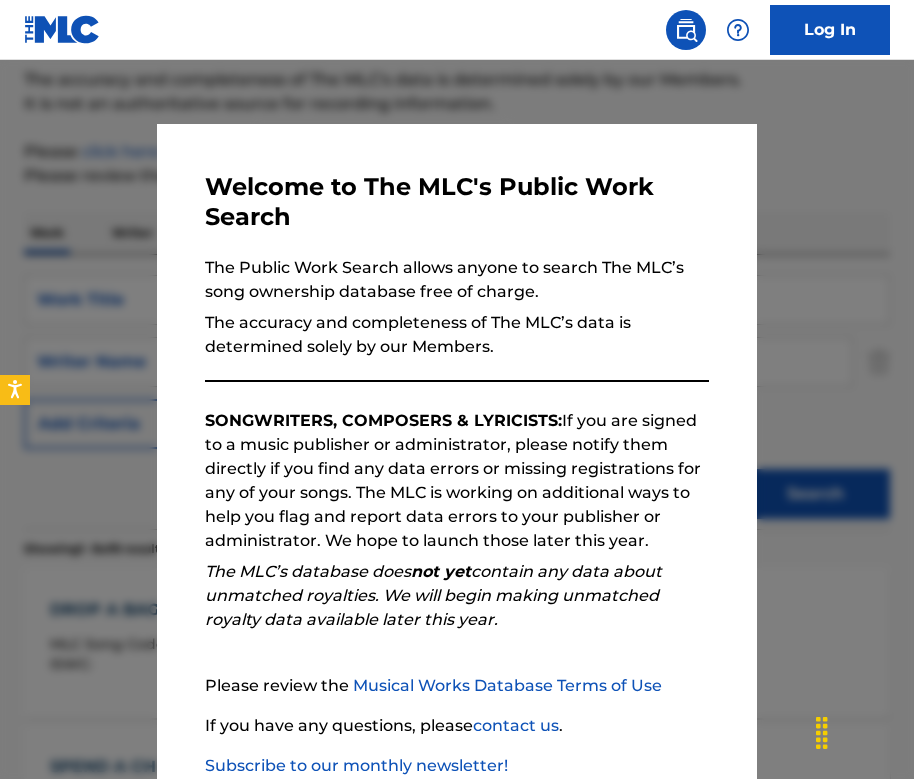 click at bounding box center [457, 449] 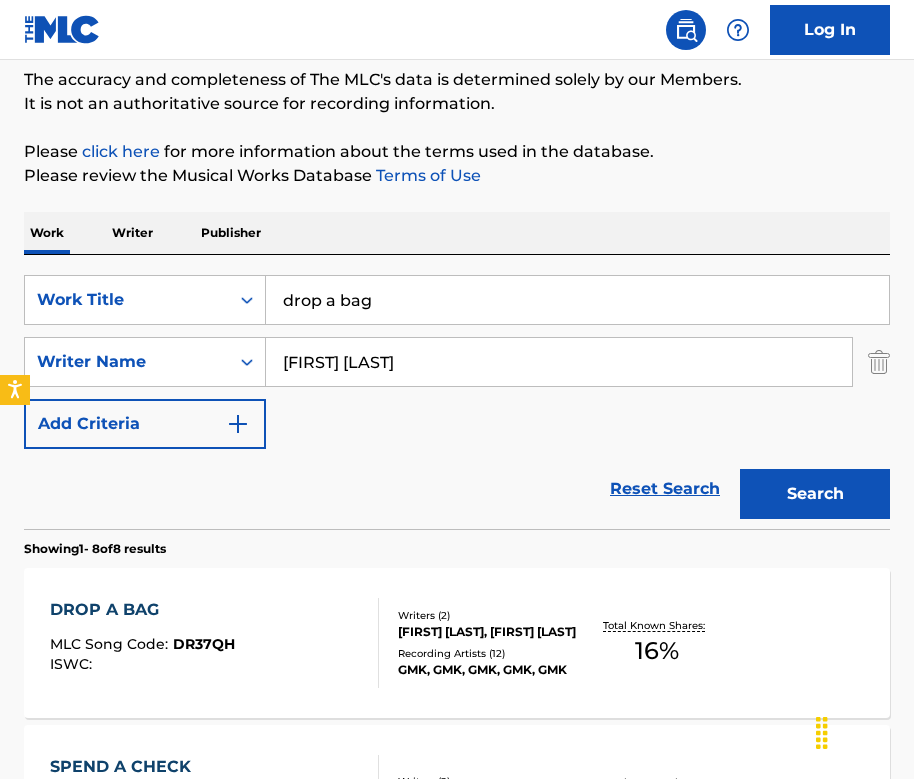 click on "drop a bag" at bounding box center [577, 300] 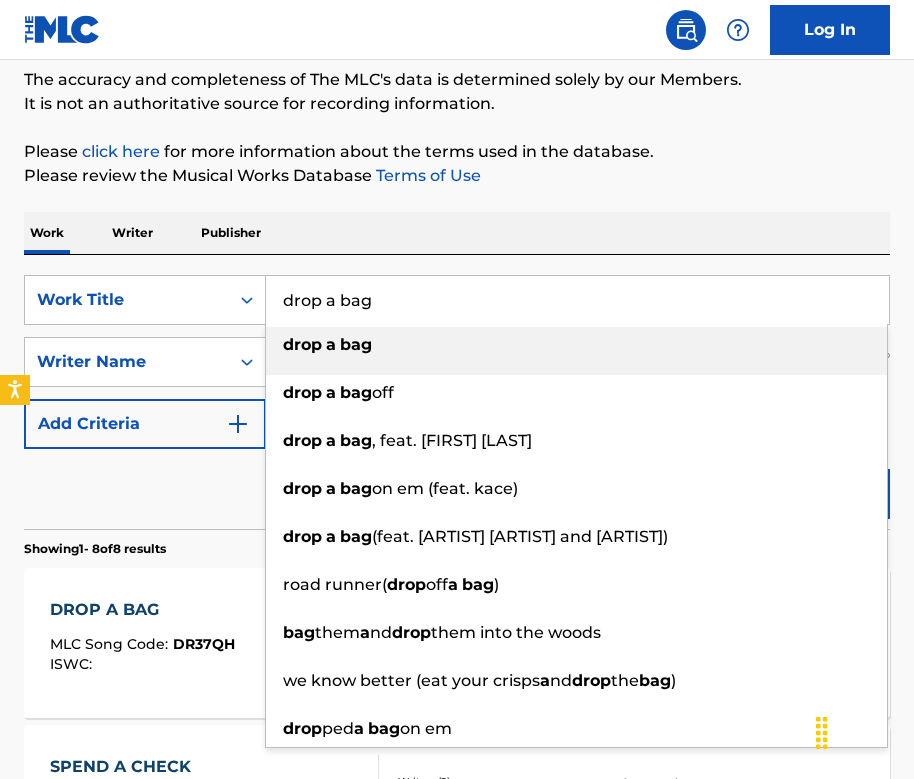 click on "drop a bag" at bounding box center (577, 300) 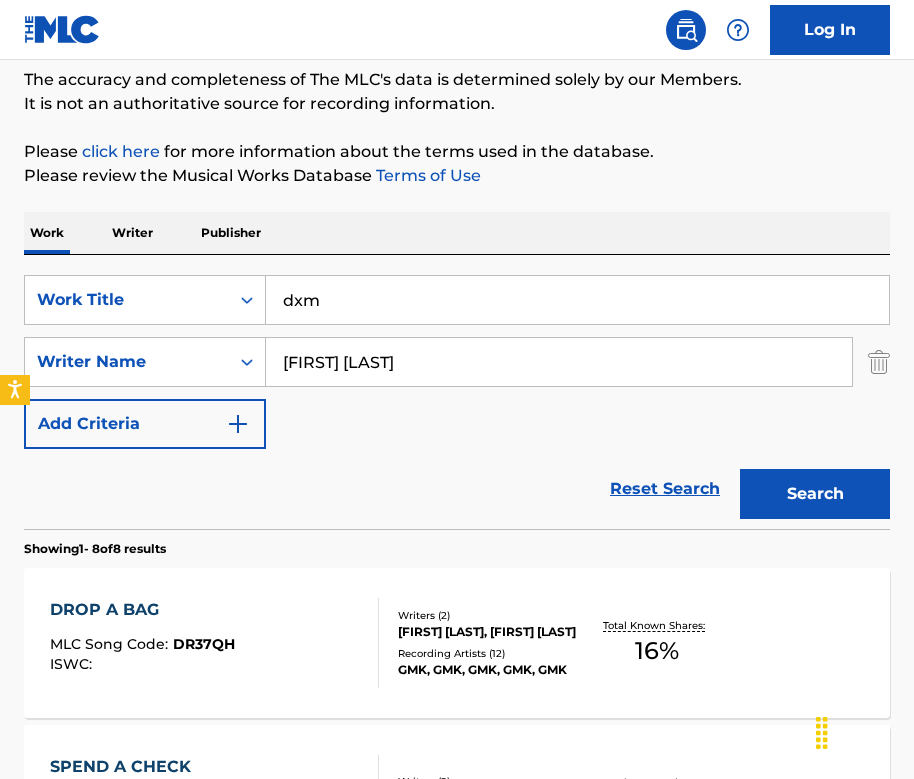 click on "Work Writer Publisher" at bounding box center (457, 233) 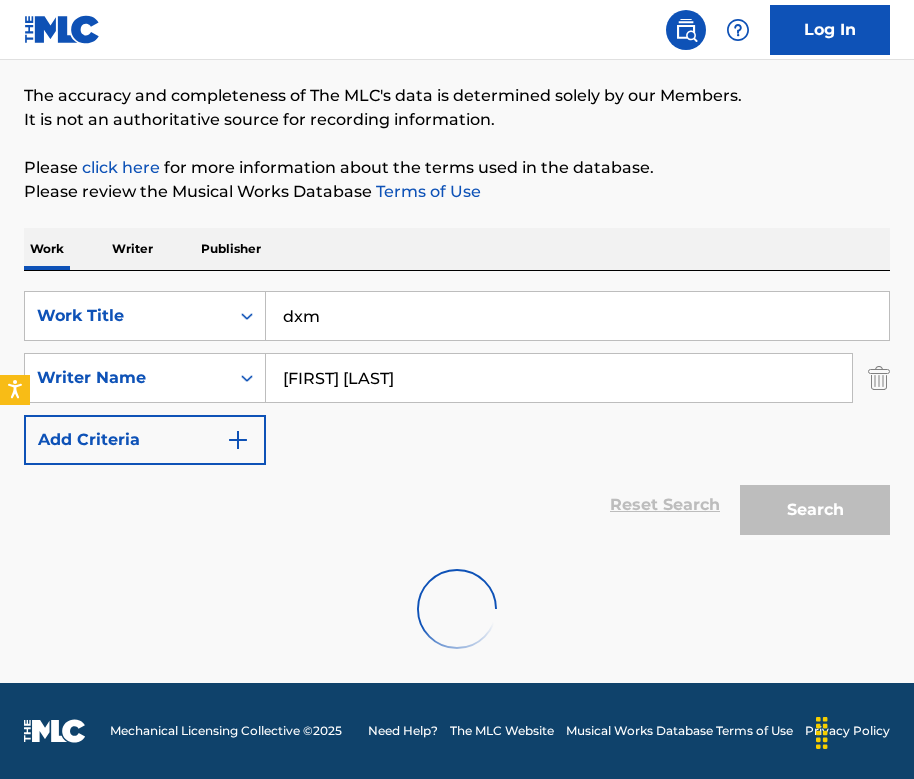 scroll, scrollTop: 79, scrollLeft: 0, axis: vertical 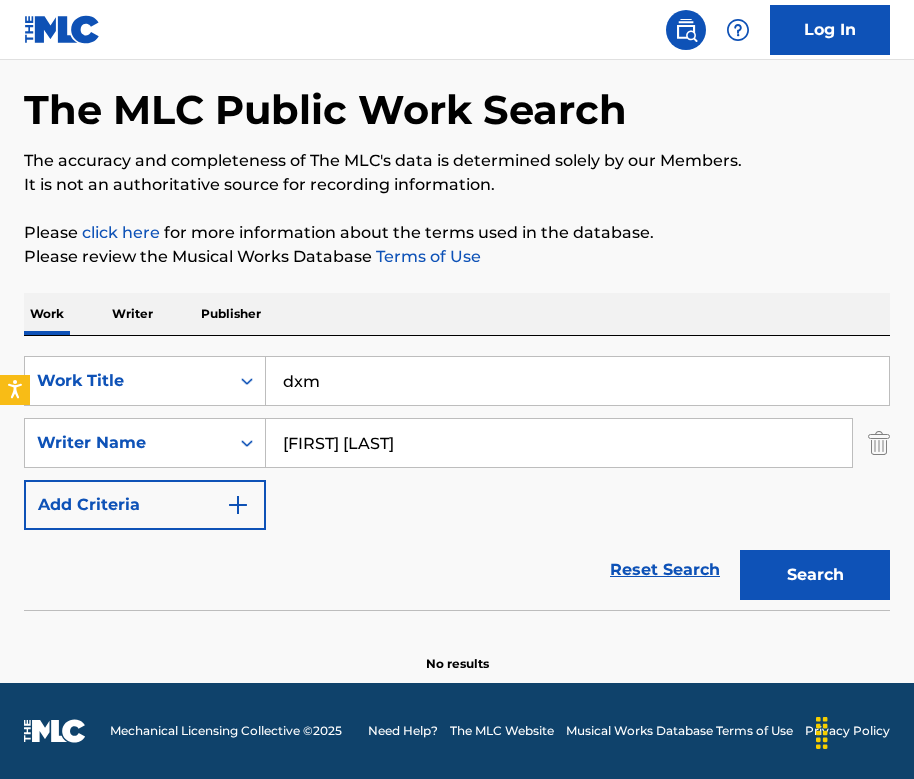 click on "dxm" at bounding box center [577, 381] 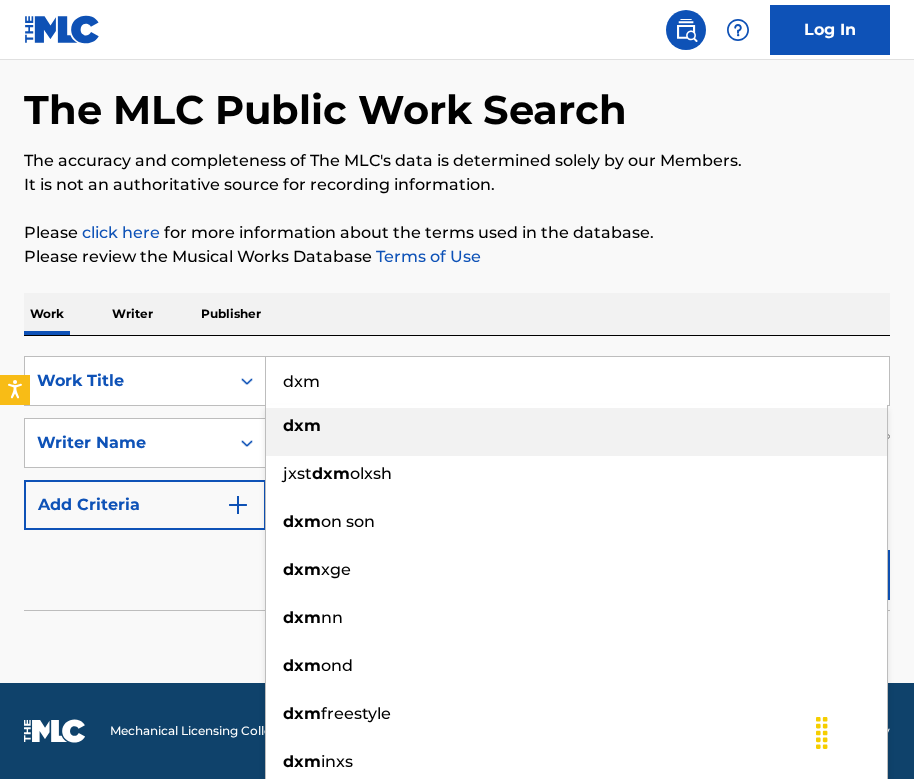 click on "dxm" at bounding box center [577, 381] 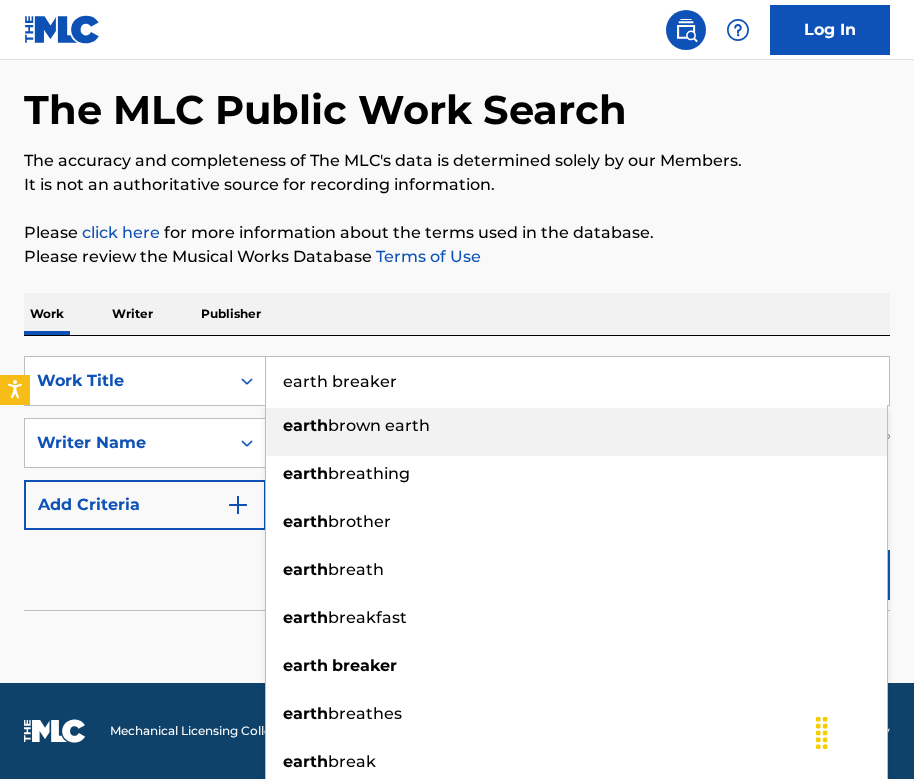 type on "earth breaker" 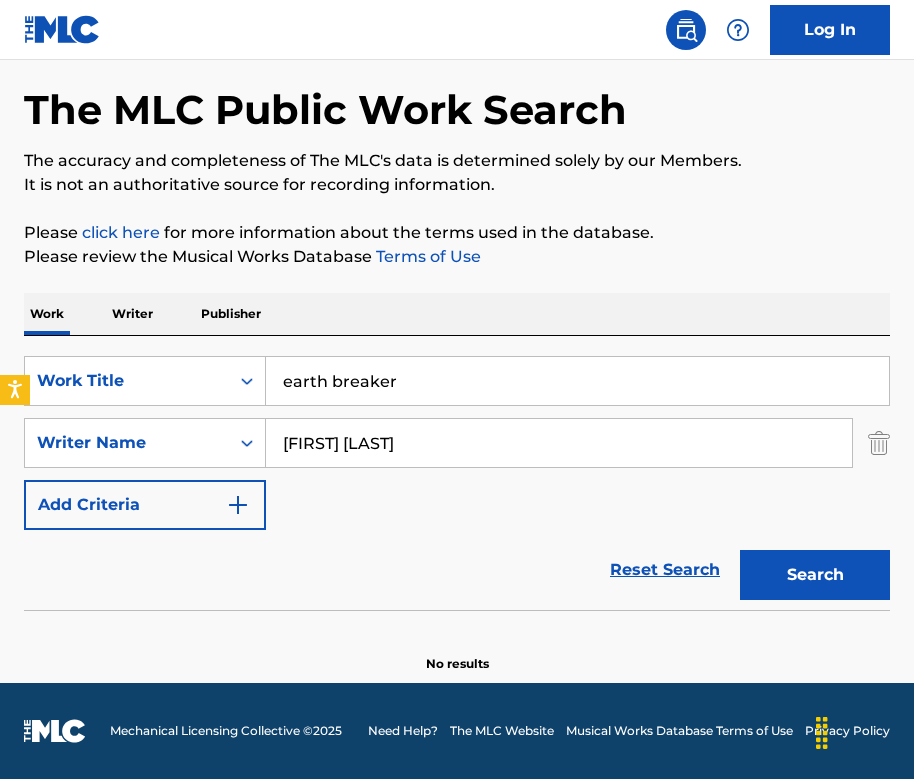 click on "Work Writer Publisher" at bounding box center (457, 314) 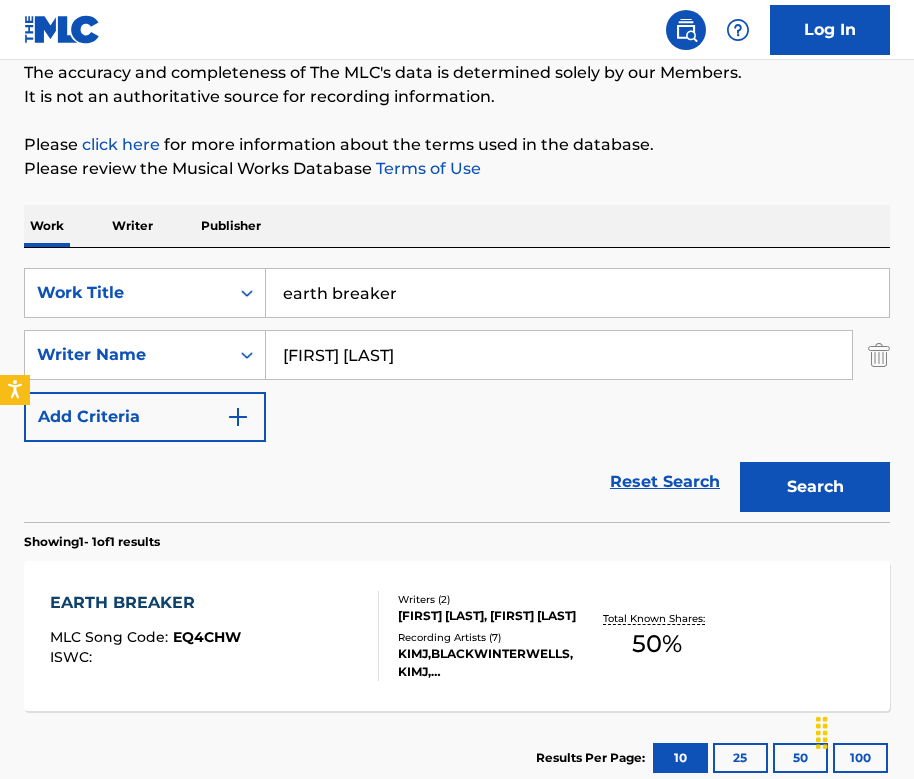 scroll, scrollTop: 253, scrollLeft: 0, axis: vertical 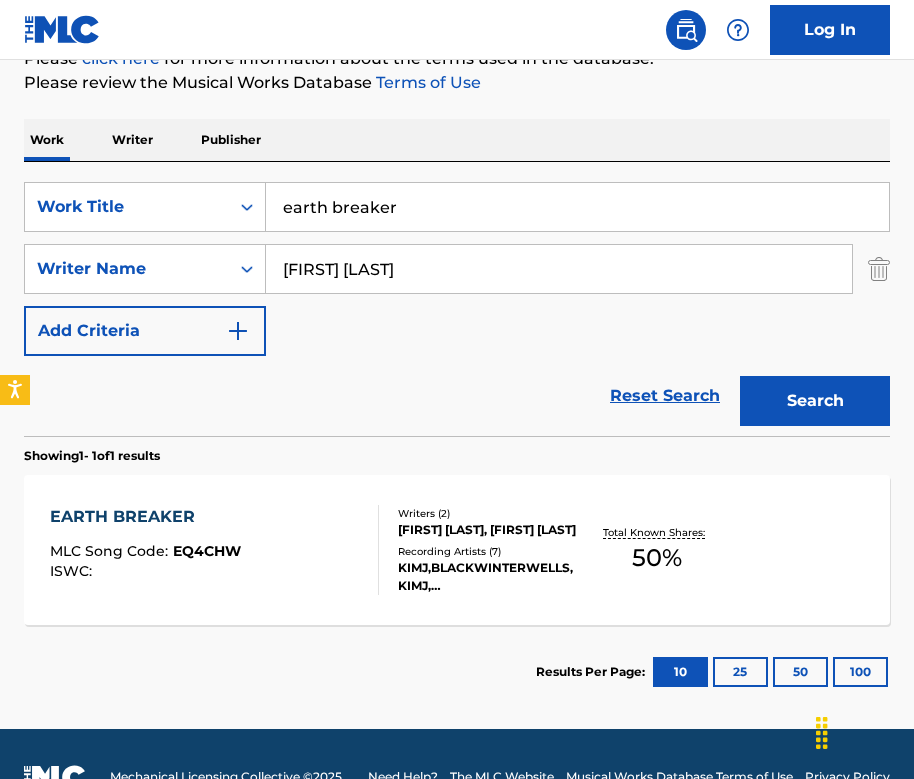 click on "EARTH BREAKER MLC Song Code : EQ4CHW ISWC :" at bounding box center [214, 550] 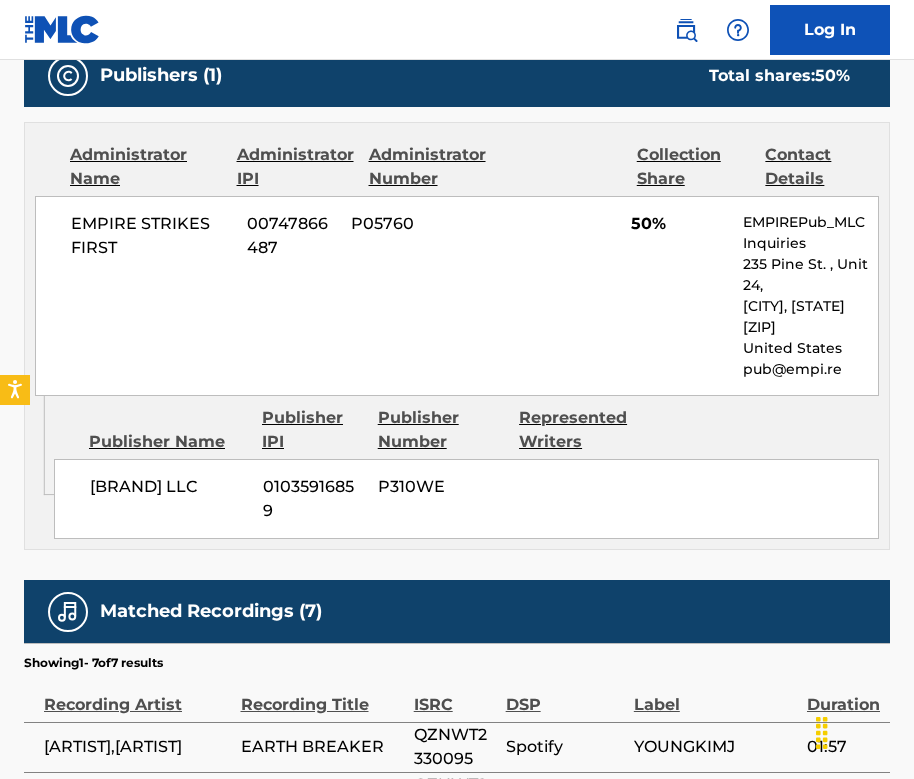 scroll, scrollTop: 767, scrollLeft: 0, axis: vertical 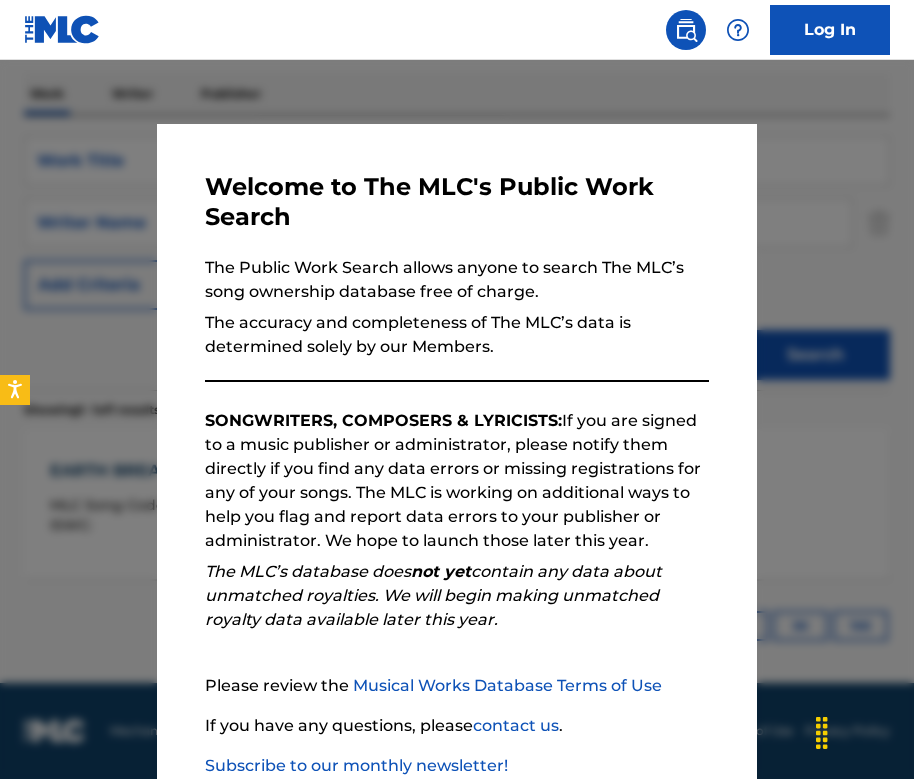 click at bounding box center (457, 449) 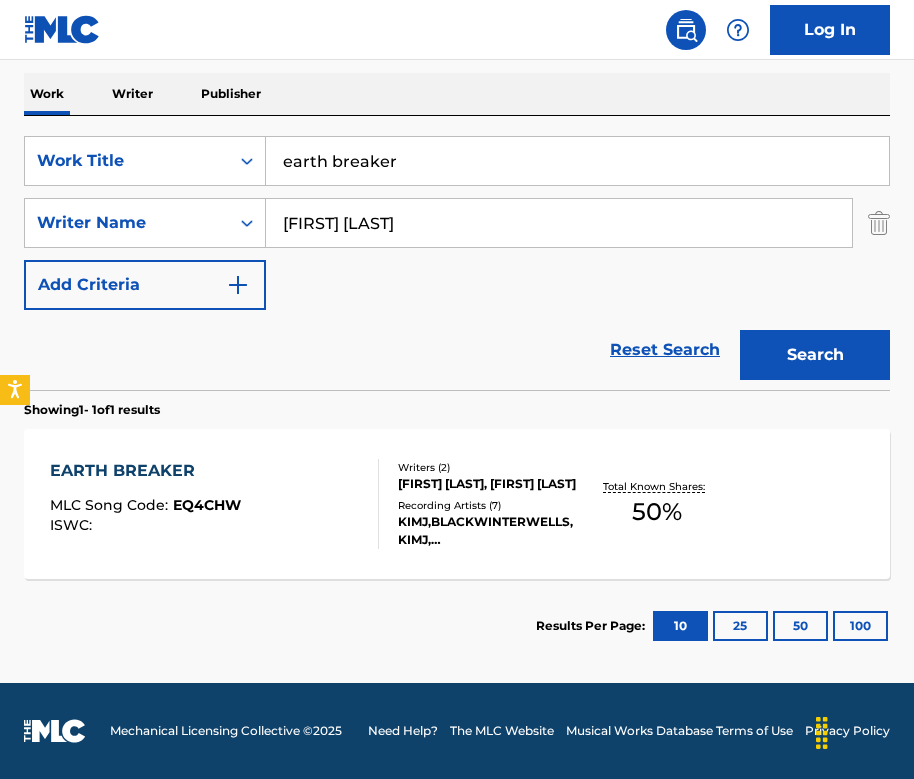 click on "earth breaker" at bounding box center [577, 161] 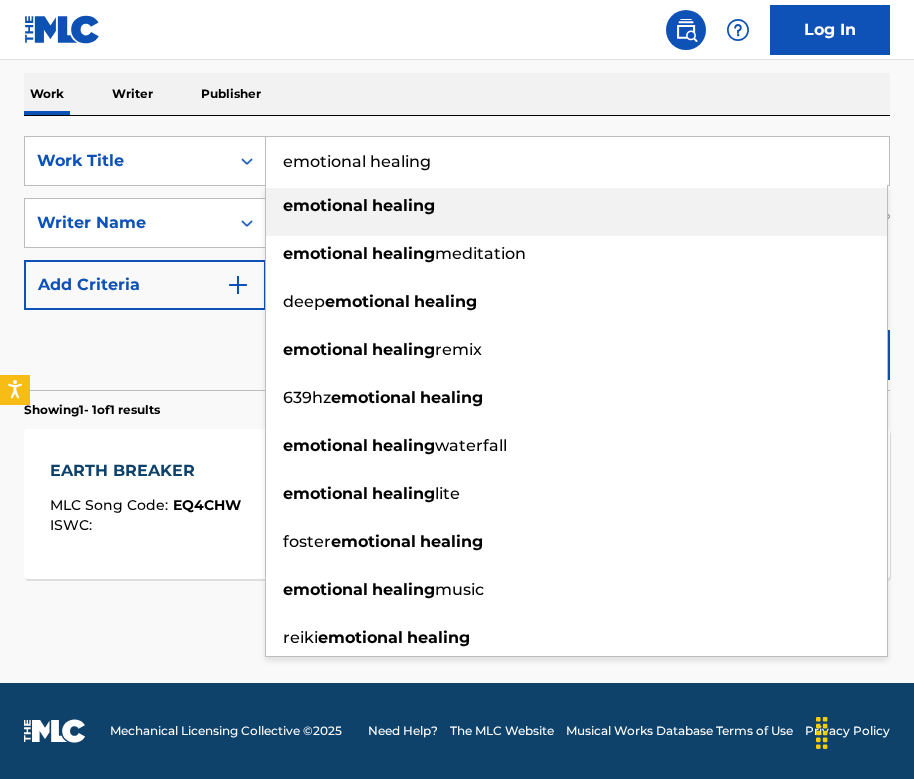 click on "Work Writer Publisher" at bounding box center [457, 94] 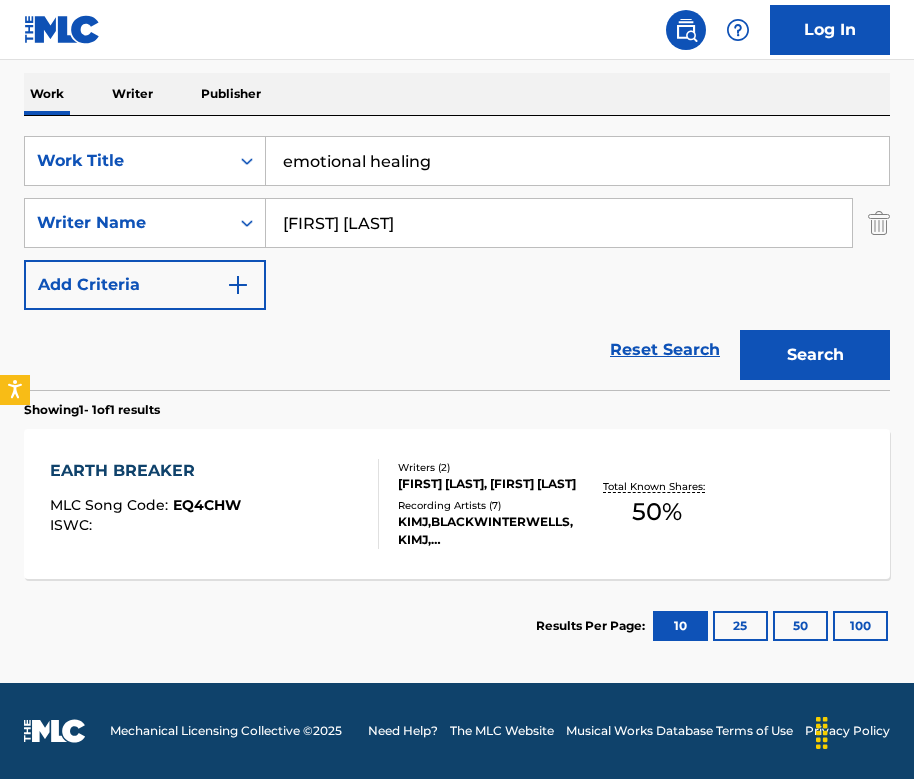 click on "Search" at bounding box center (815, 355) 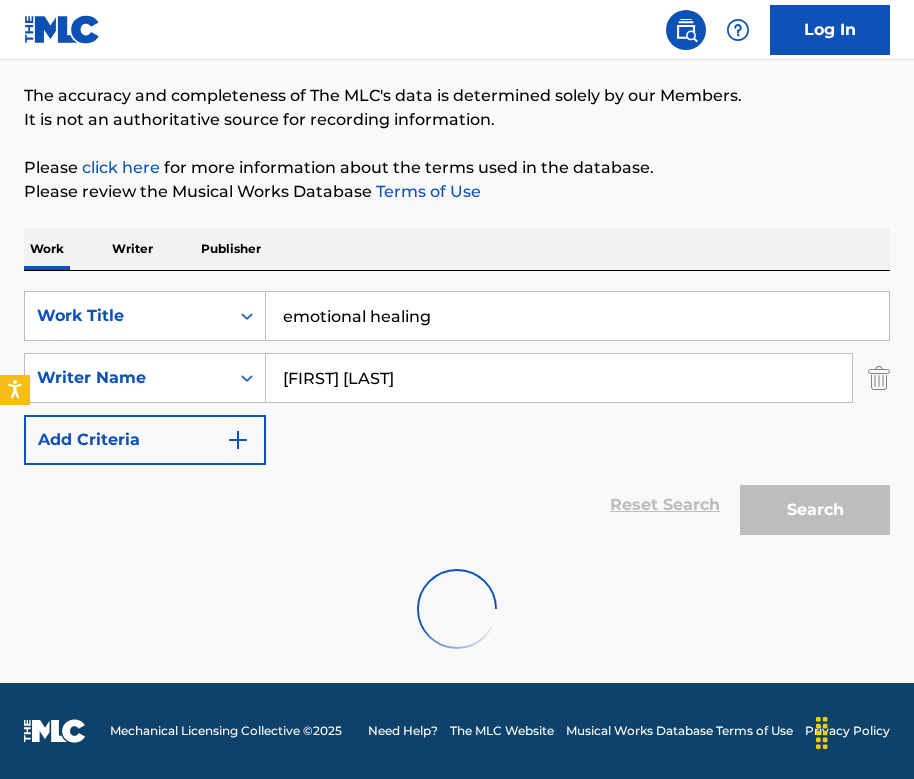 scroll, scrollTop: 79, scrollLeft: 0, axis: vertical 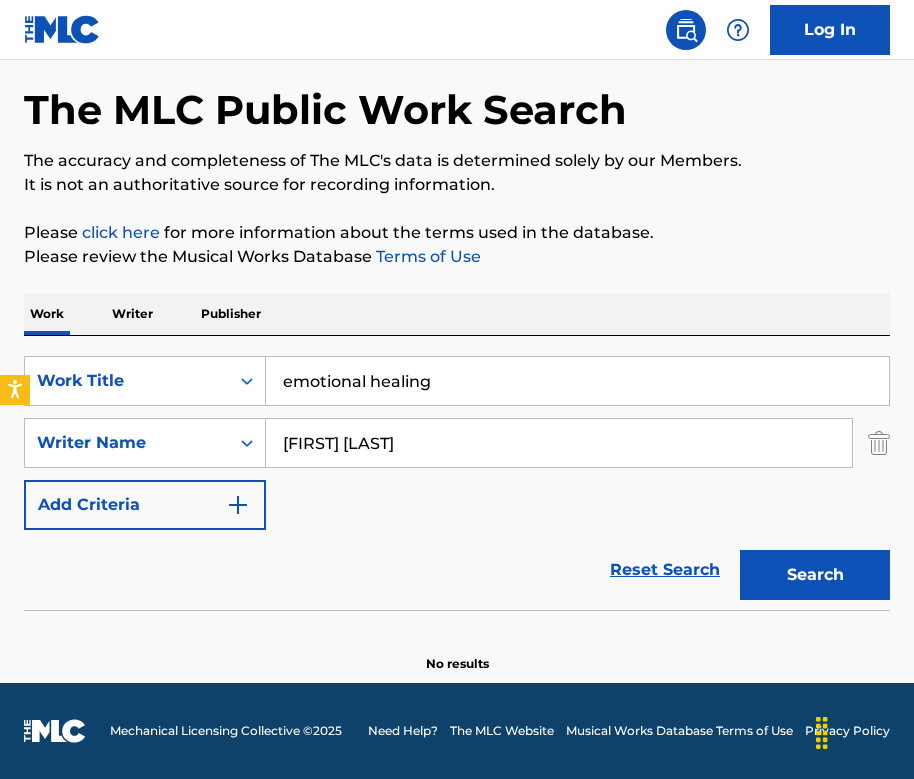 click on "emotional healing" at bounding box center [577, 381] 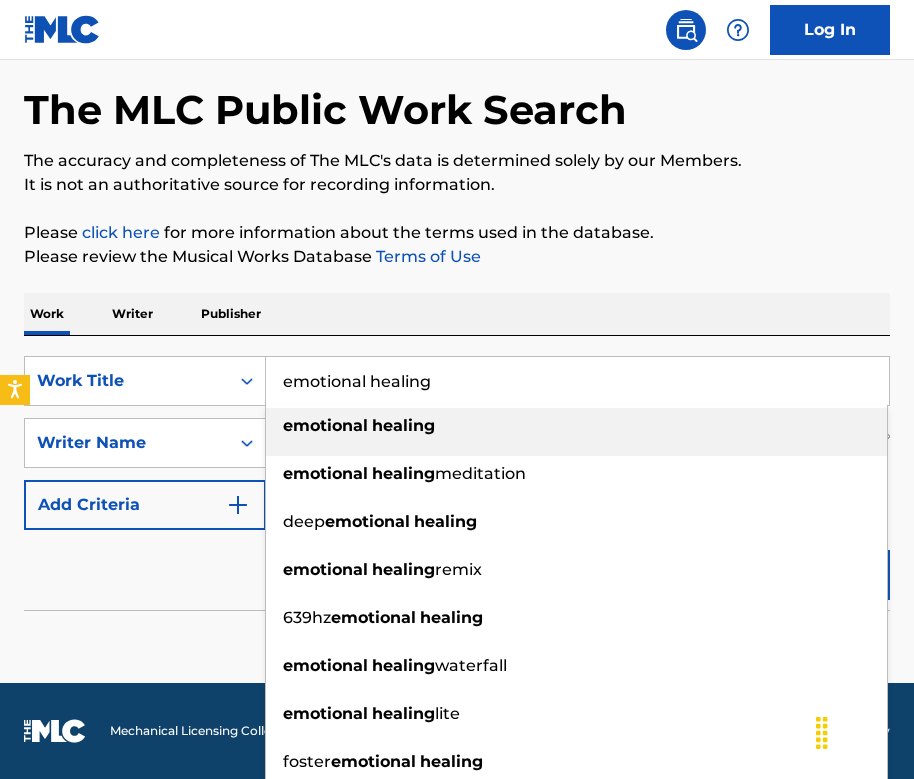 click on "emotional healing" at bounding box center [577, 381] 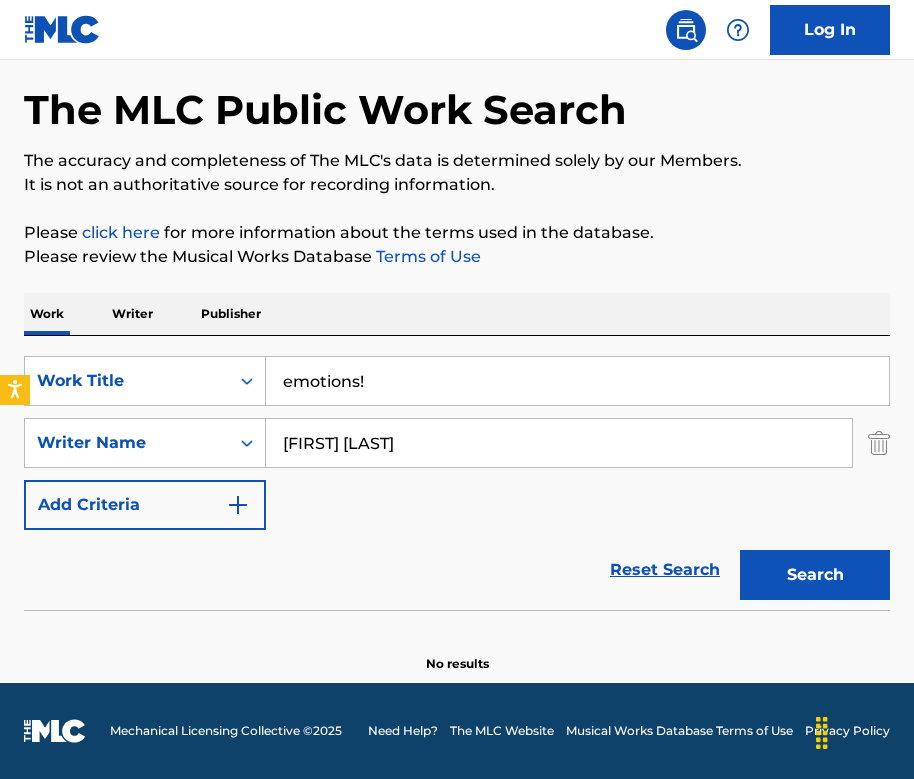 click on "Work Writer Publisher" at bounding box center (457, 314) 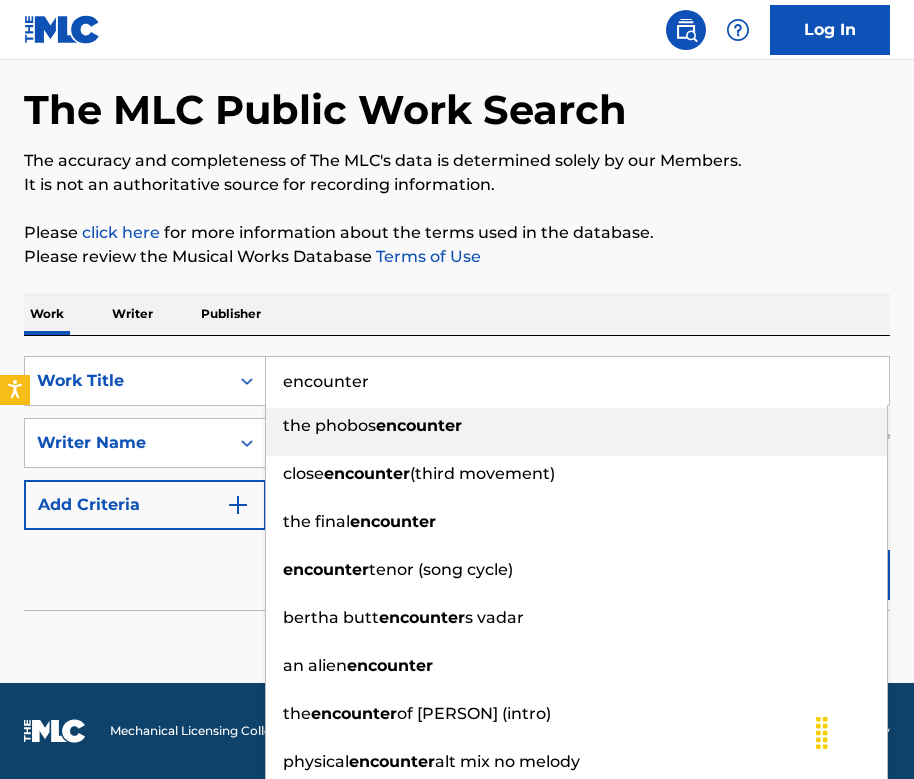 type on "encounter" 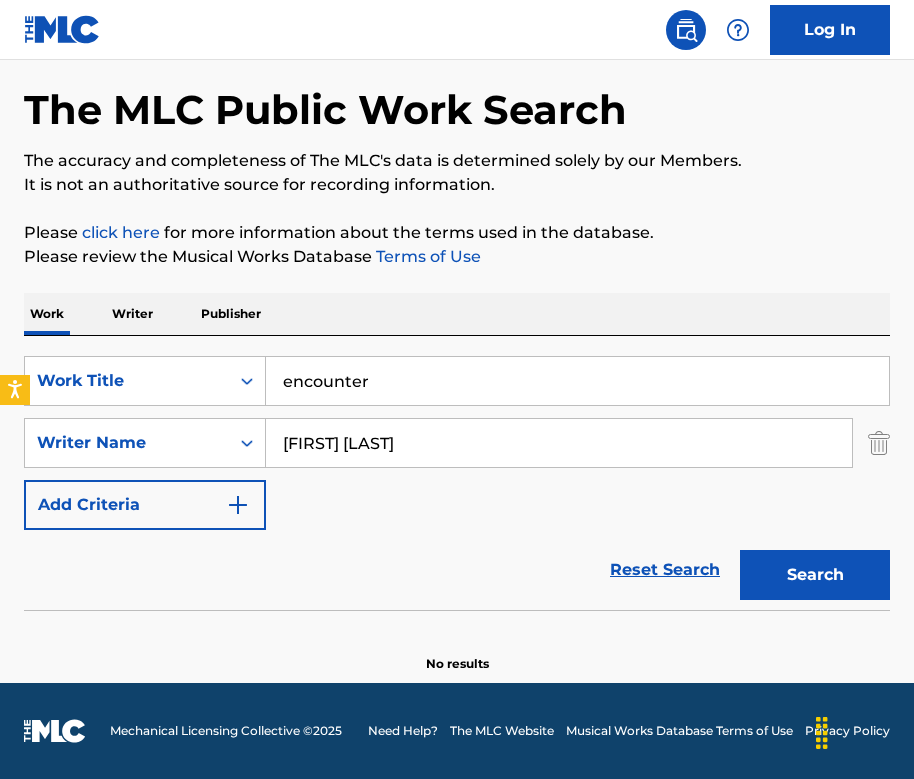 click on "Search" at bounding box center (815, 575) 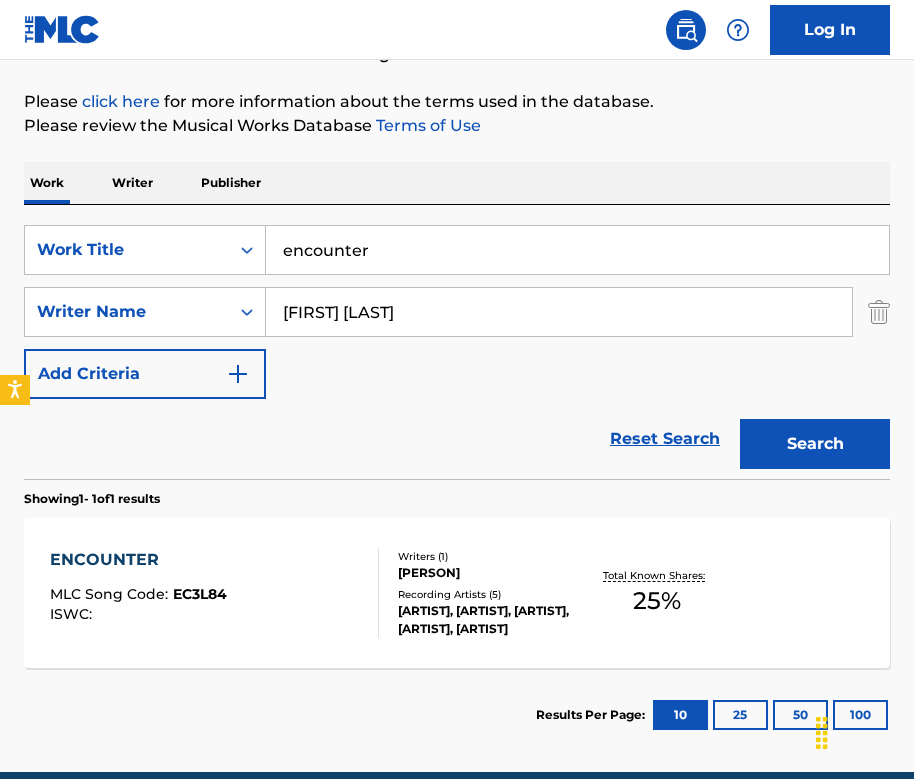 scroll, scrollTop: 260, scrollLeft: 0, axis: vertical 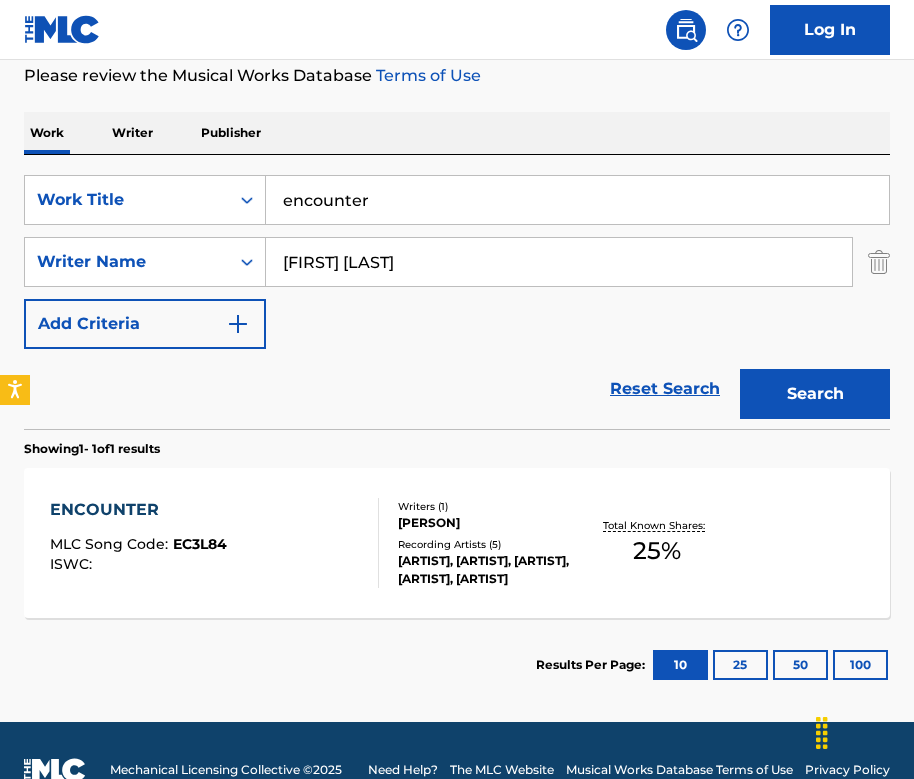 click on "ENCOUNTER MLC Song Code : EC3L84 ISWC :" at bounding box center [214, 543] 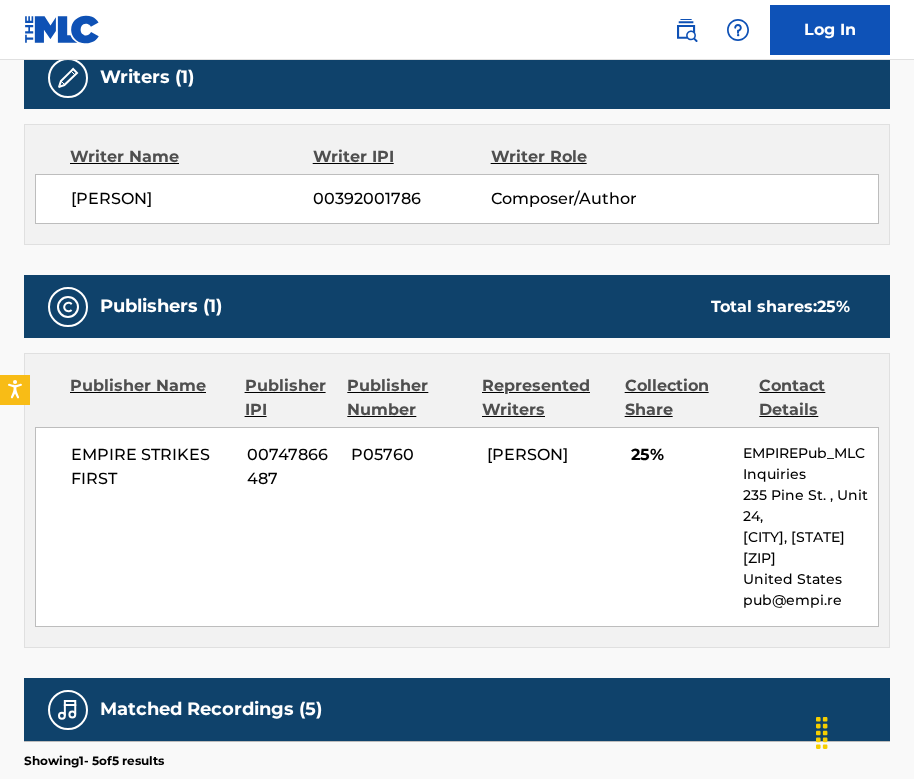 scroll, scrollTop: 936, scrollLeft: 0, axis: vertical 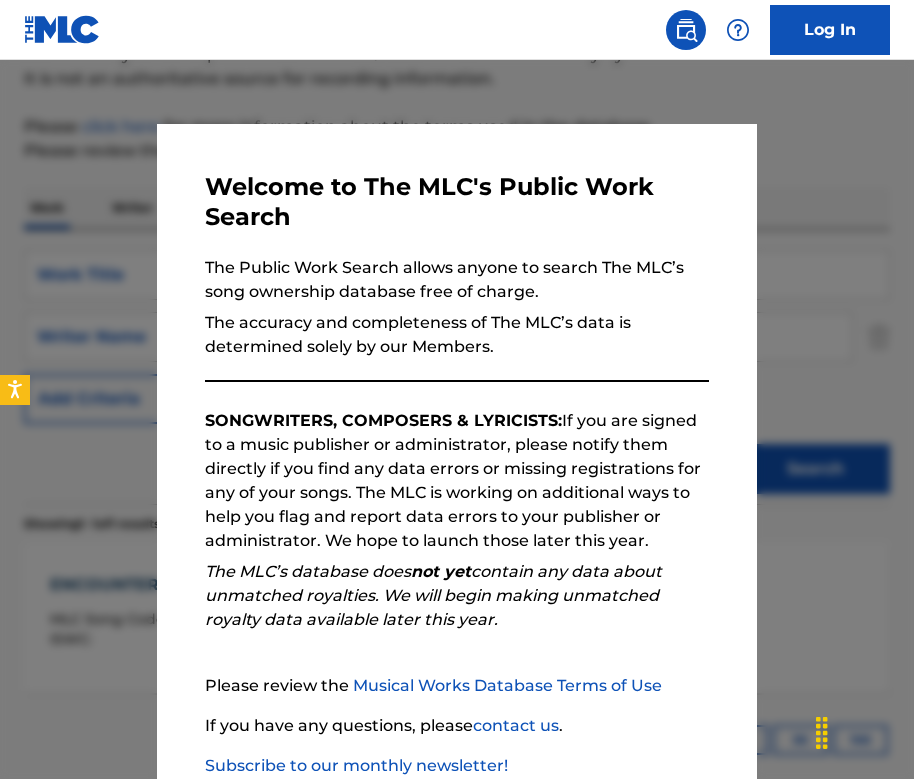 click at bounding box center (457, 449) 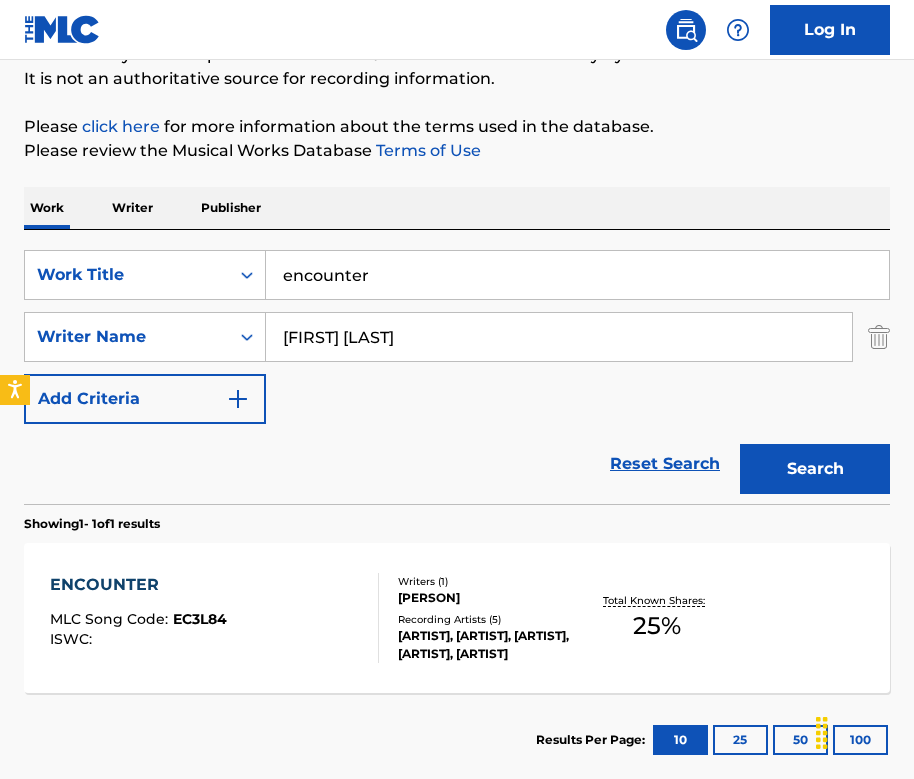 click on "encounter" at bounding box center [577, 275] 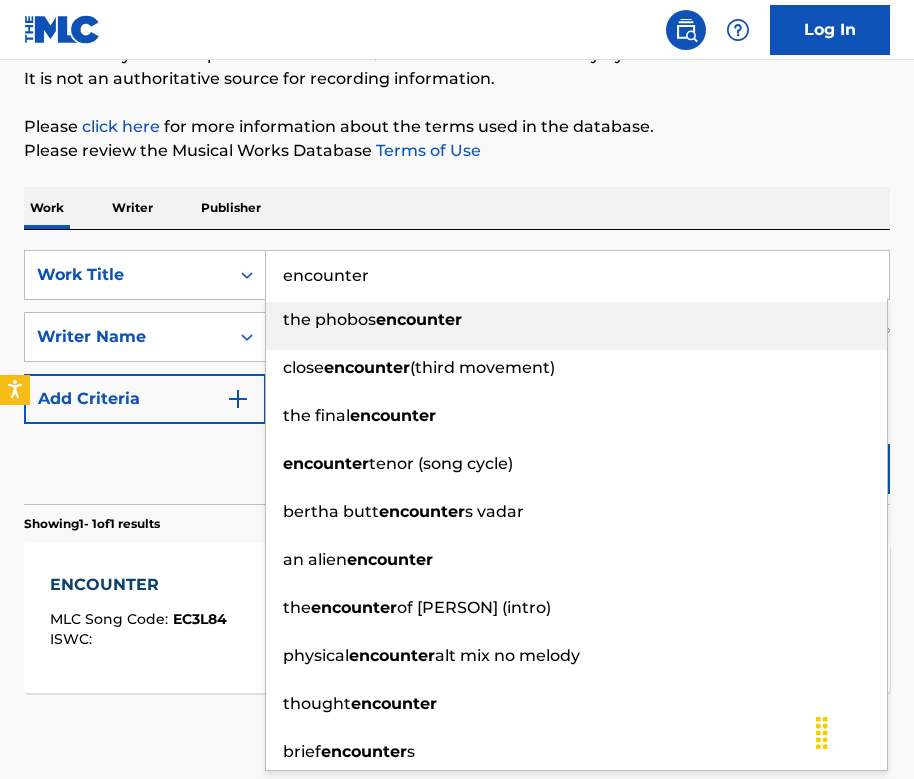 click on "encounter" at bounding box center (577, 275) 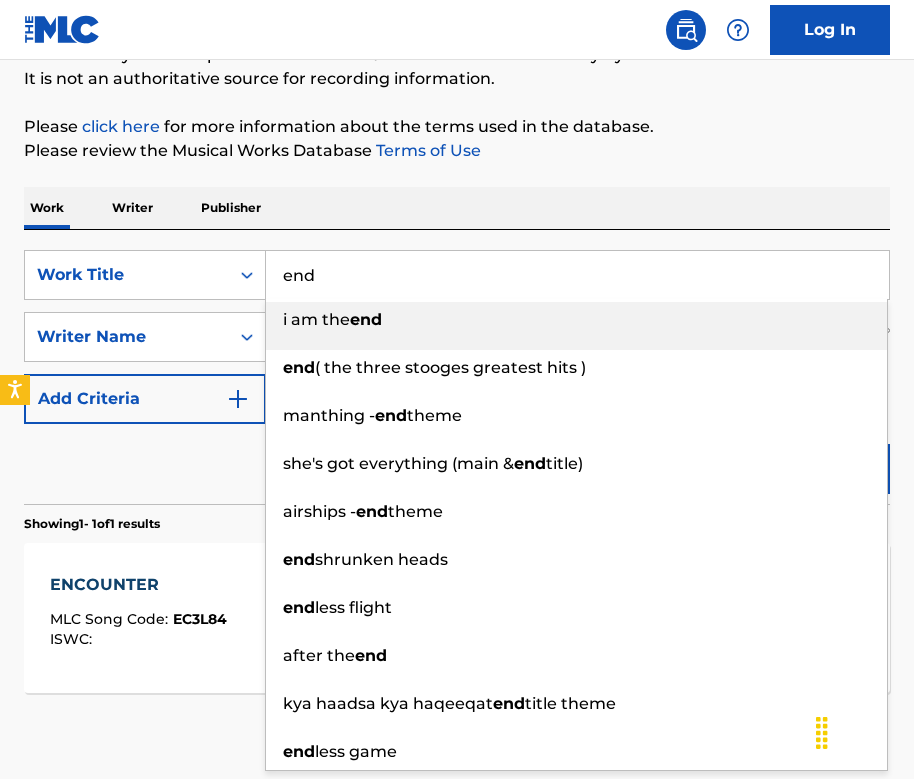 click on "Work Writer Publisher" at bounding box center [457, 208] 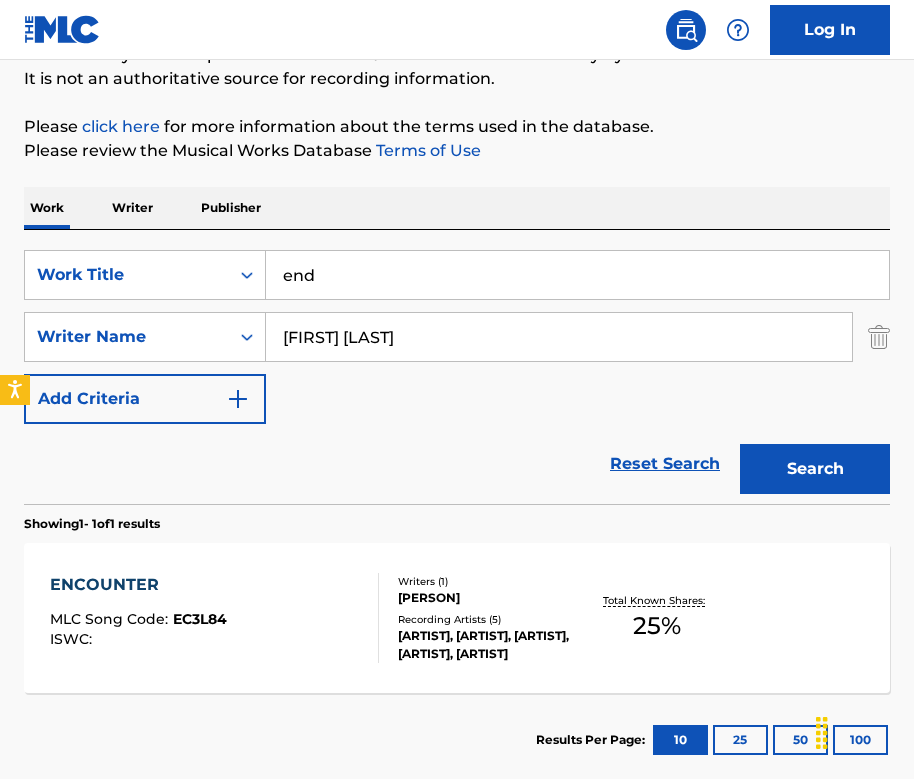 click on "Search" at bounding box center (815, 469) 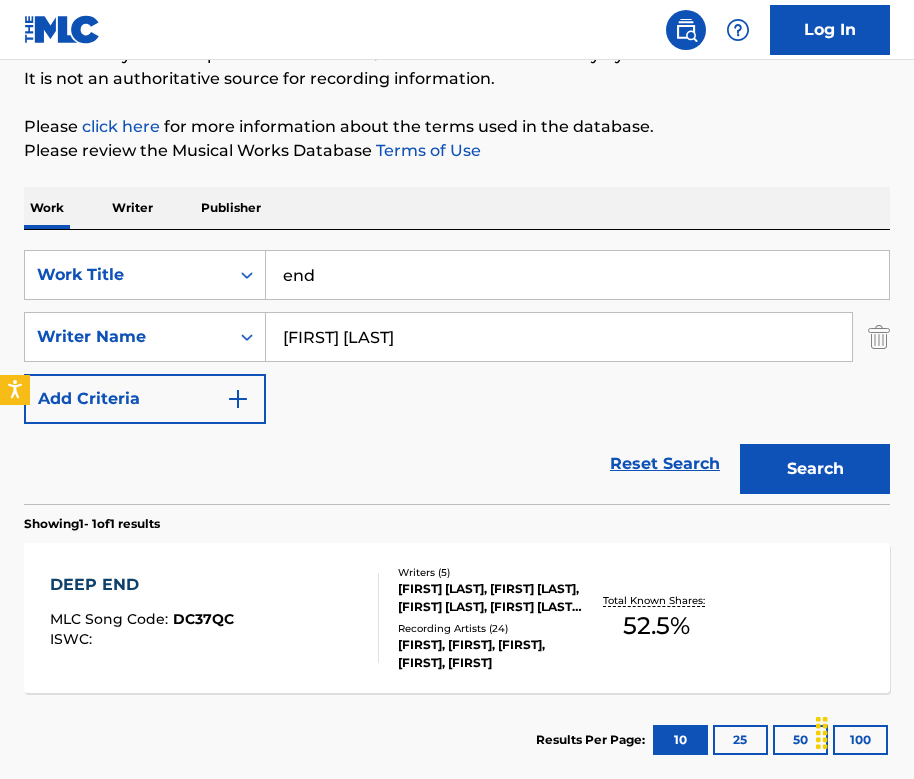 scroll, scrollTop: 299, scrollLeft: 0, axis: vertical 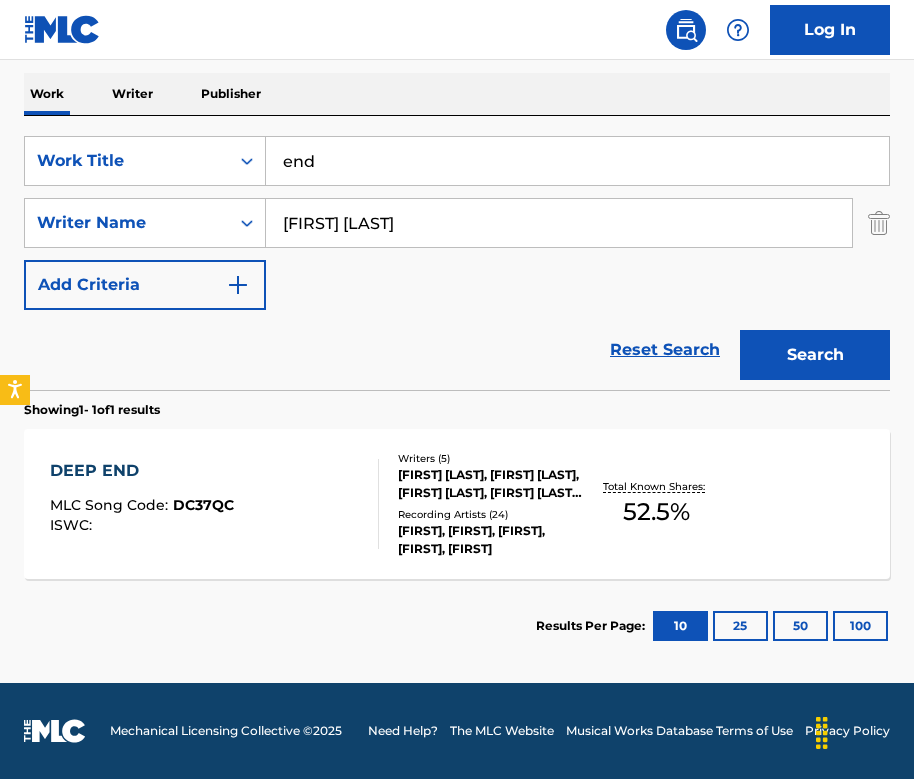 click on "end" at bounding box center (577, 161) 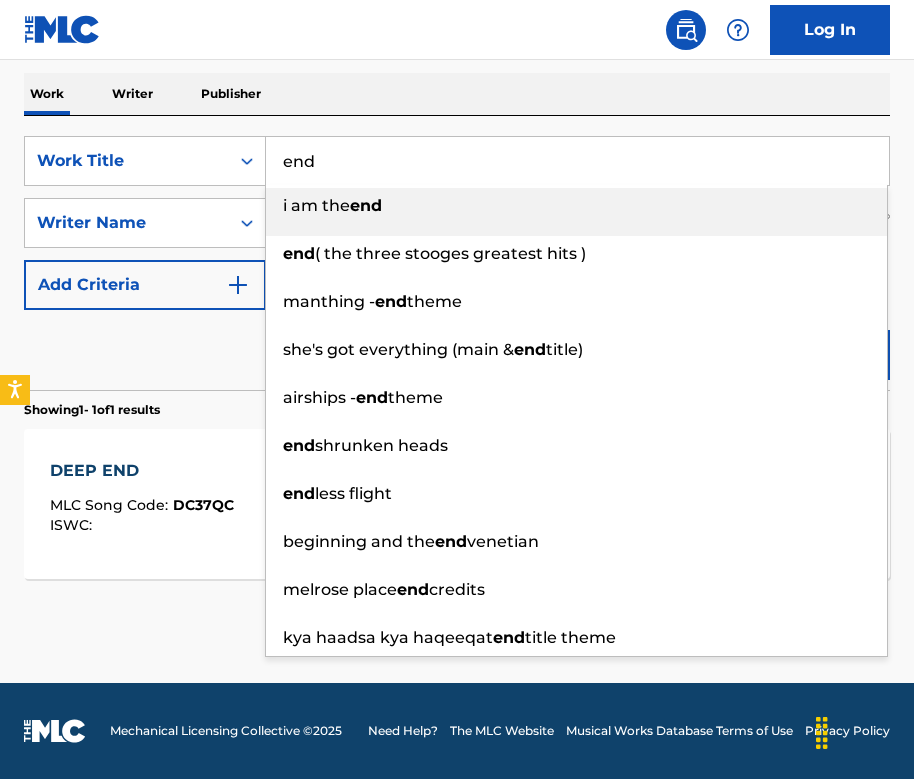 click on "end" at bounding box center [577, 161] 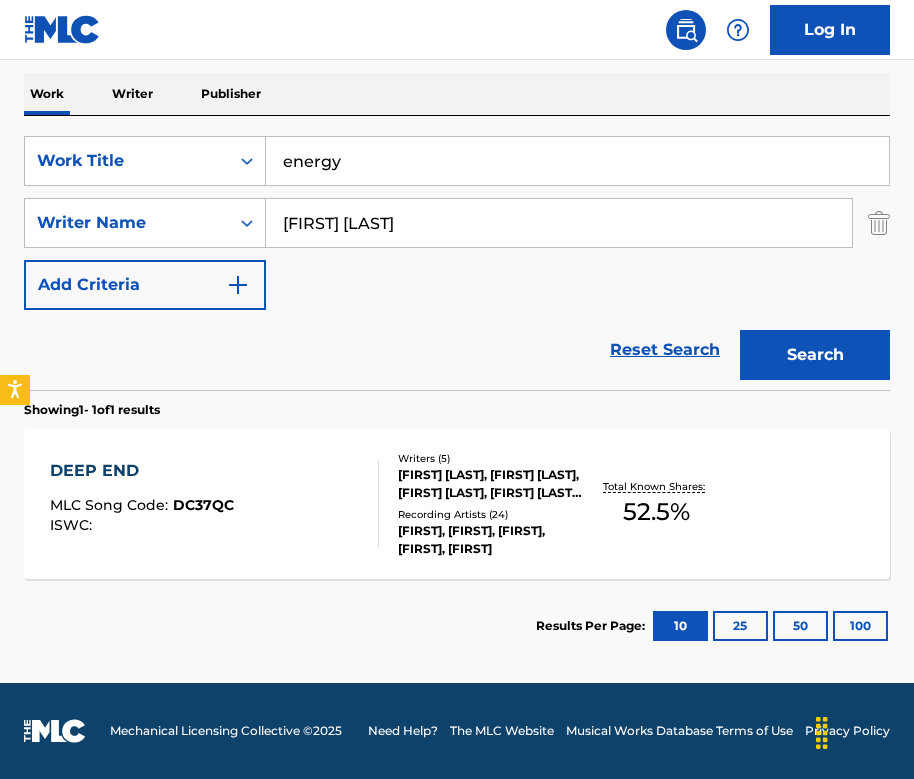 click on "SearchWithCriteria72d53d98-4480-457b-ab1d-a3df7be8e403 Work Title energy SearchWithCriteria8b82276c-ae76-4d21-a9a6-f7a8712893bc Writer Name [WRITER] Add Criteria Reset Search Search" at bounding box center [457, 253] 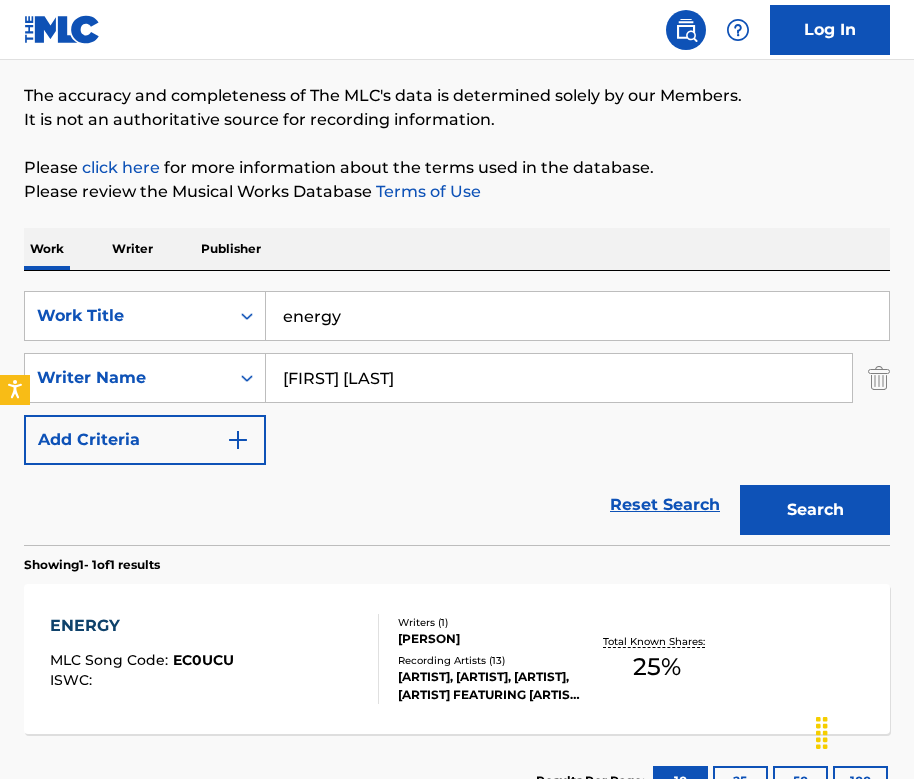 scroll, scrollTop: 299, scrollLeft: 0, axis: vertical 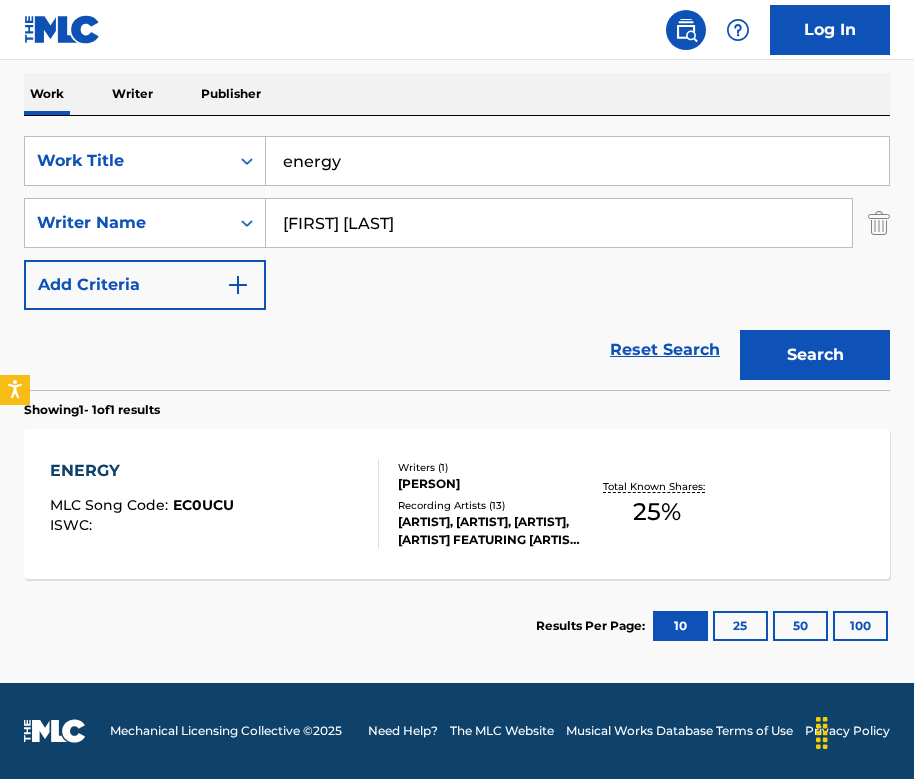 click on "energy" at bounding box center (577, 161) 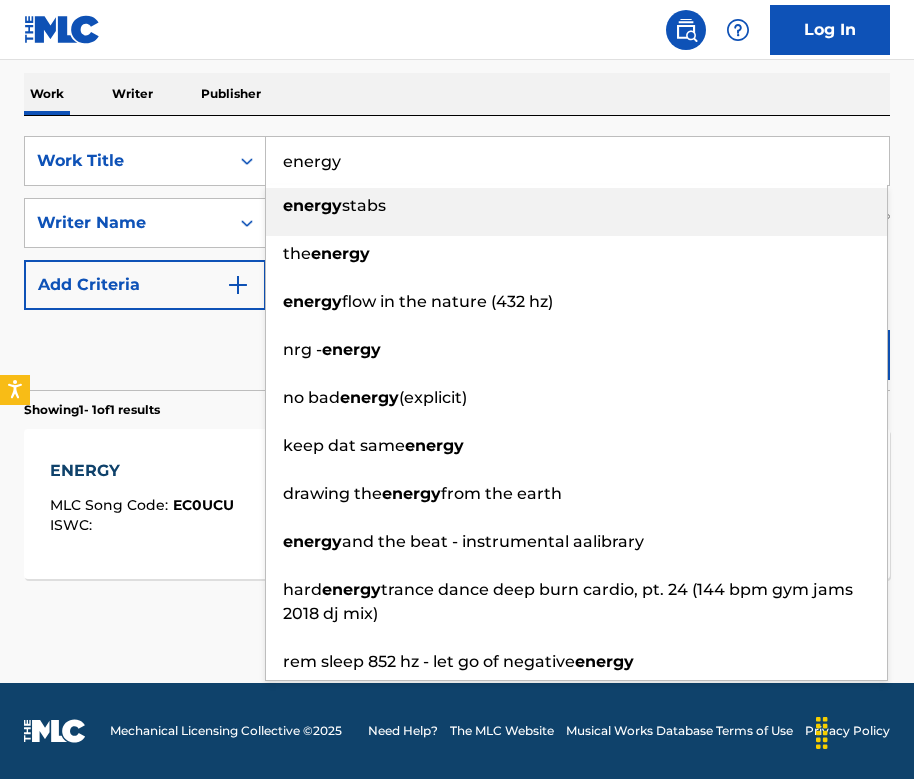 click on "energy" at bounding box center [577, 161] 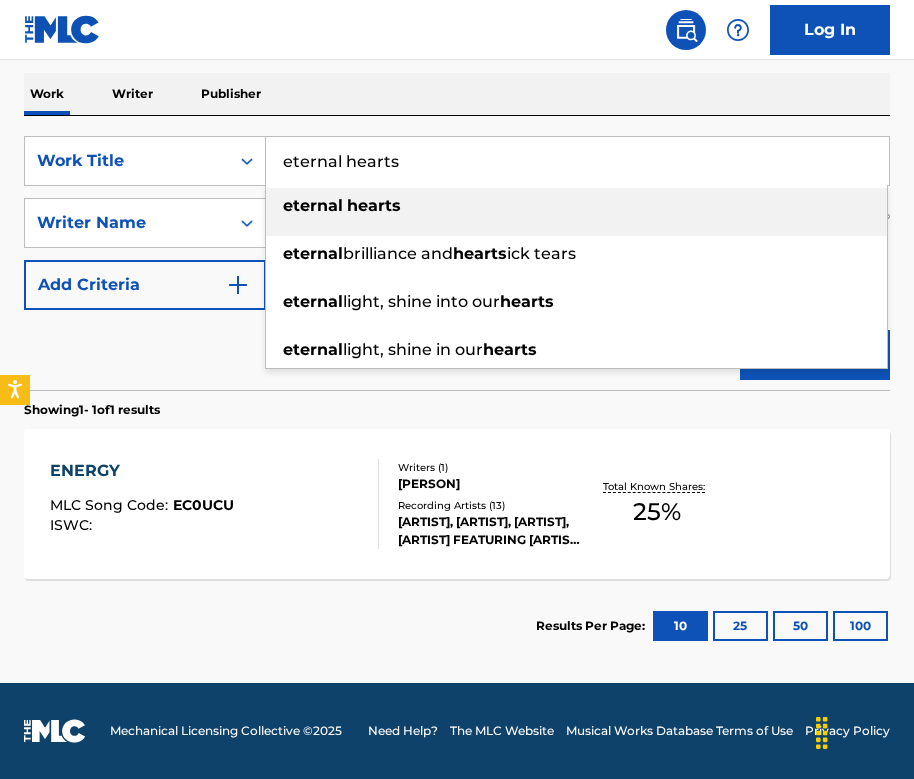 type on "eternal hearts" 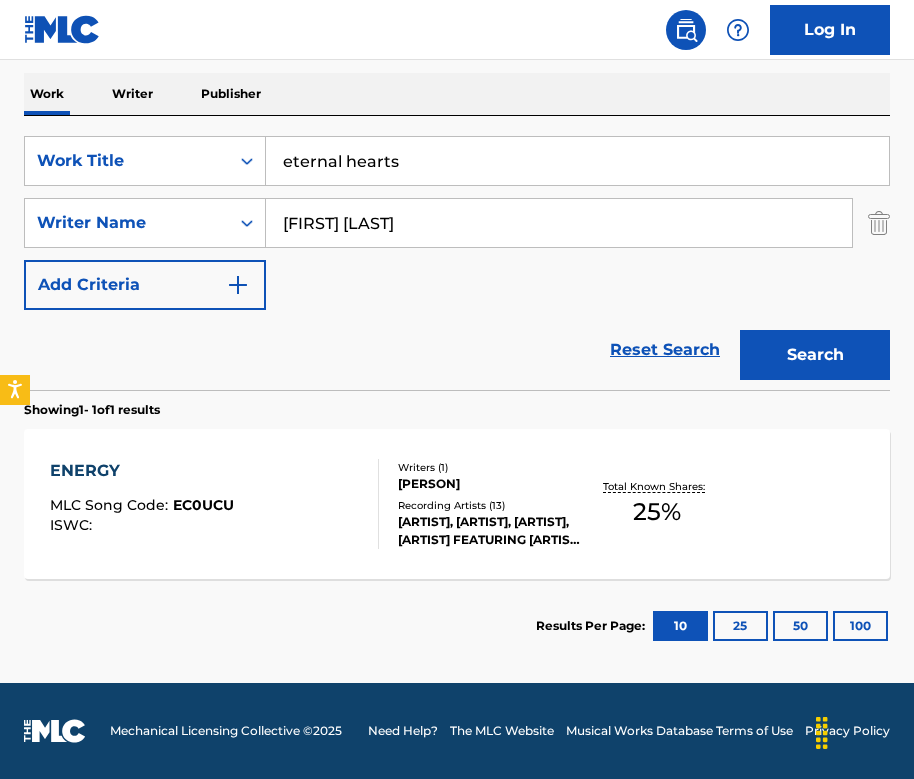 click on "Search" at bounding box center [815, 355] 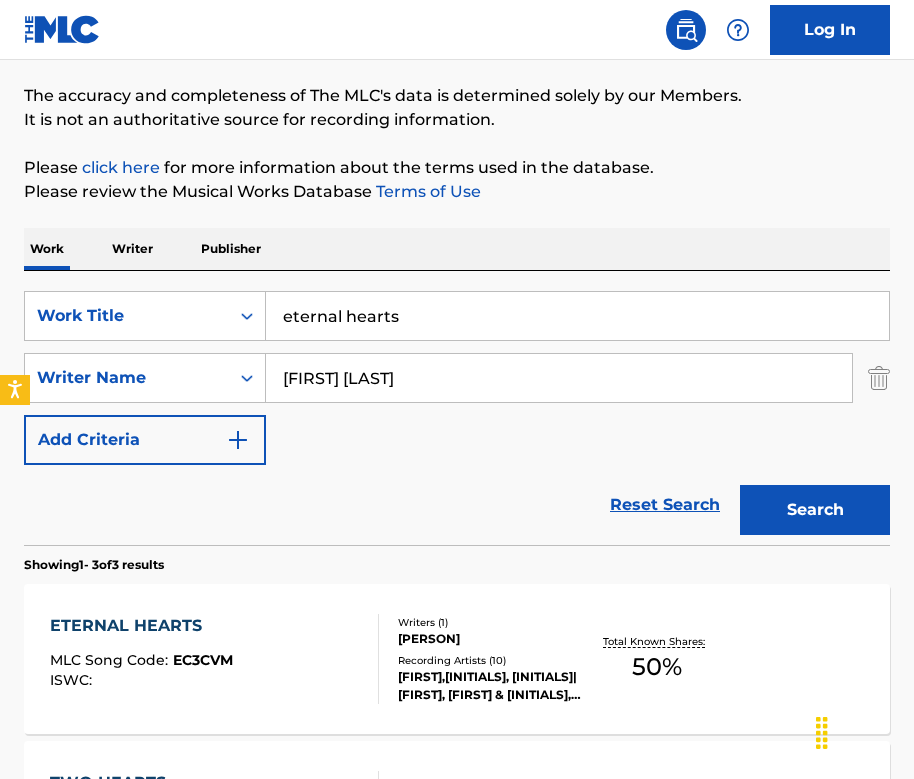 scroll, scrollTop: 299, scrollLeft: 0, axis: vertical 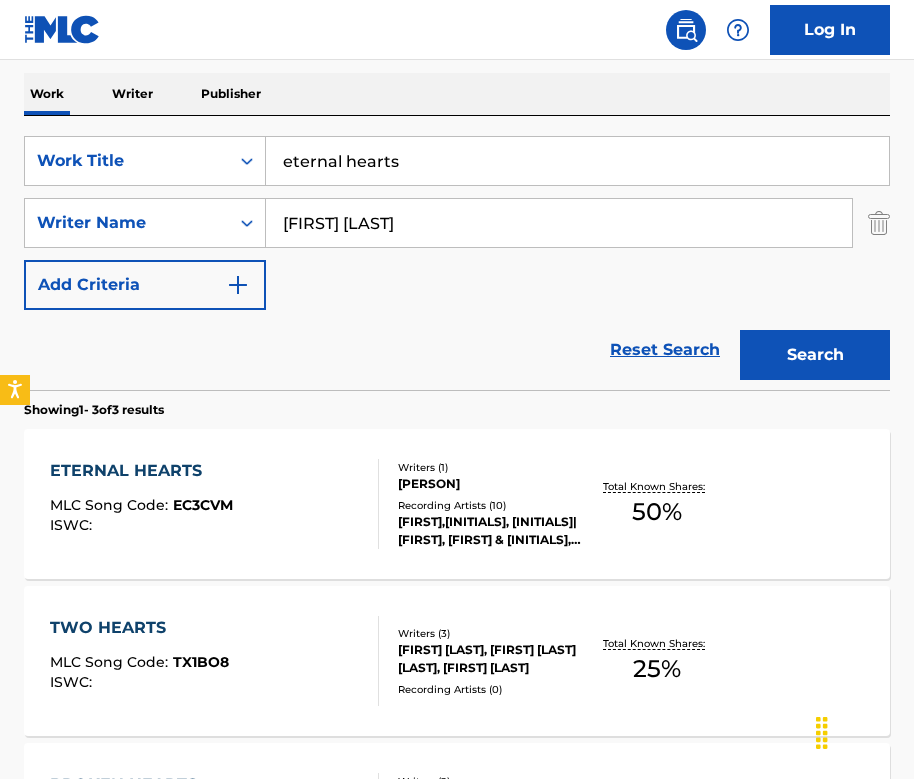 click on "ETERNAL HEARTS MLC Song Code : EC3CVM ISWC :" at bounding box center (214, 504) 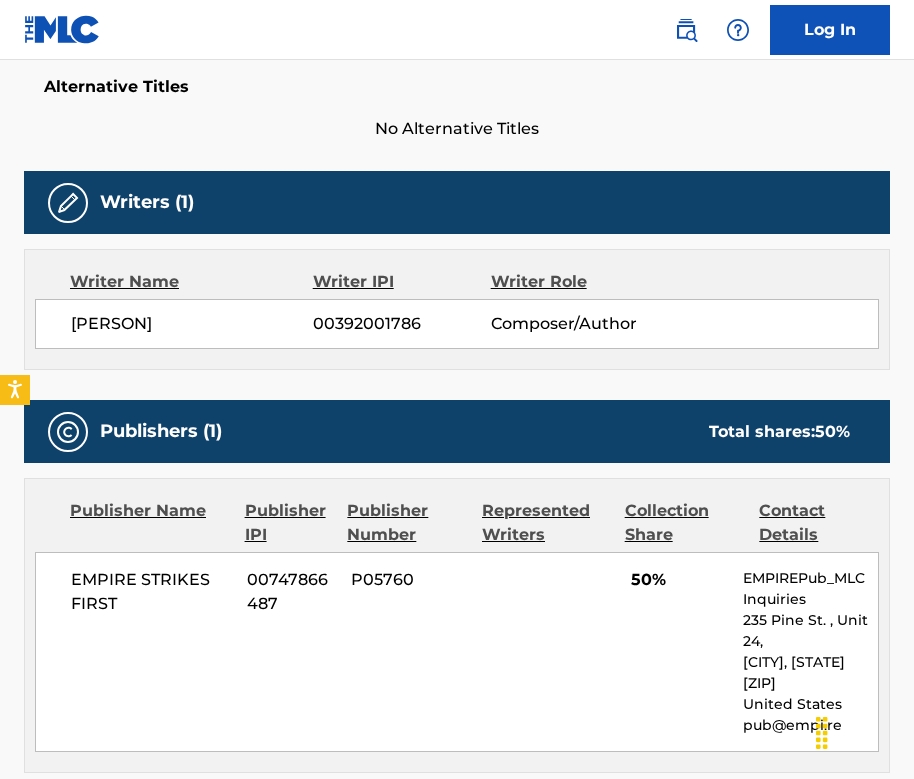 scroll, scrollTop: 494, scrollLeft: 0, axis: vertical 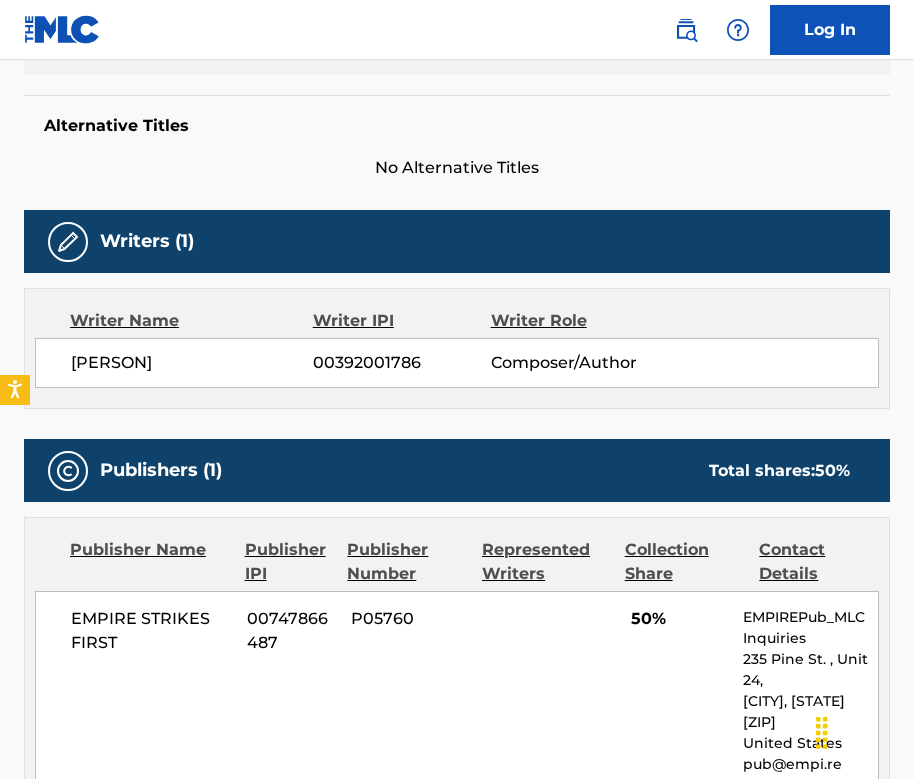 click on "Work Detail   Member Work Identifier -- MLC Song Code EC3CVM ISWC -- Duration --:-- Language English Alternative Titles No Alternative Titles Writers   (1) Writer Name [WRITER] [IPI] Composer/Author Publishers   (1) Total shares:  50 % Publisher Name Publisher IPI Publisher Number Represented Writers Collection Share Contact Details EMPIRE STRIKES FIRST 00747866487 P05760 50% EMPIREPub_MLC Inquiries 235 Pine St. , Unit 24,  [CITY], [STATE] [ZIP] United States pub@empi.re Total shares:  50 % Matched Recordings   (10) Showing  1  -   10  of  10   results   Recording Artist Recording Title ISRC DSP Label Duration [ARTIST],[WRITER] ETERNAL HEARTS QZK6F2334840 Spotify [ARTIST] 02:20 [WRITER]|[ARTIST] ETERNAL HEARTS QZK6F2334840 Apple Music [ARTIST] 02:20 [ARTIST] & [WRITER] ETERNAL HEARTS QZK6F2334840 Amazon Music PK INTERACTIVE, LLC (AKA FANDALISM) 02:20 [ARTIST] & [WRITER] ETERNAL HEARTS QZK6F2334840 Tidal DISTRO KID 02:20 [ARTIST] ETERNAL HEARTS QZK6F2334840 Qobuz [ARTIST] 02:19 02:19" at bounding box center (457, 685) 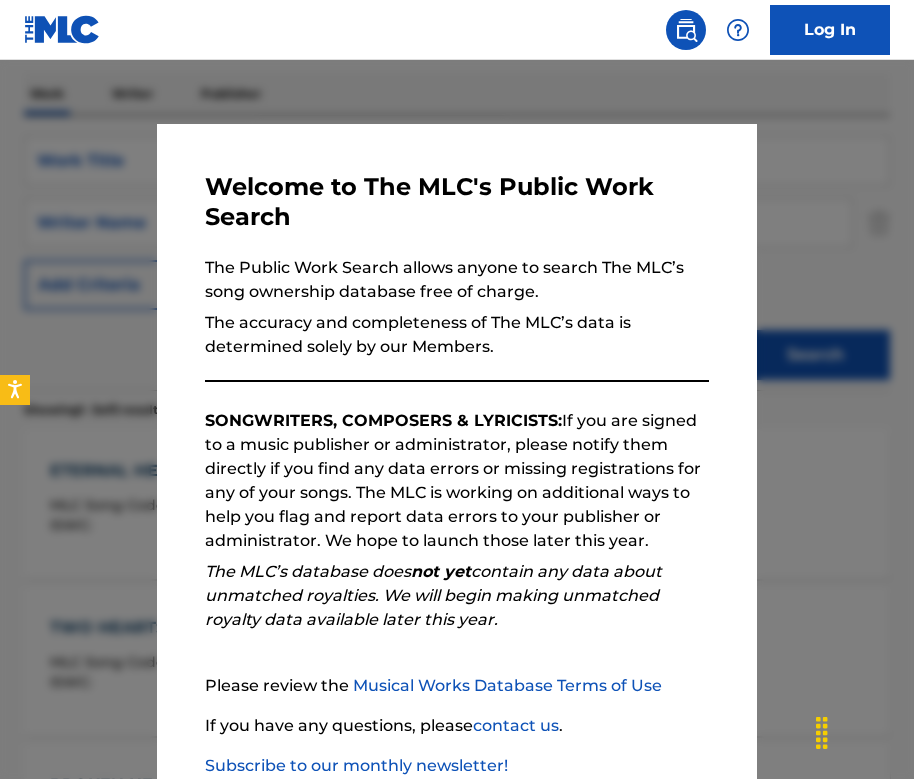 click at bounding box center (457, 449) 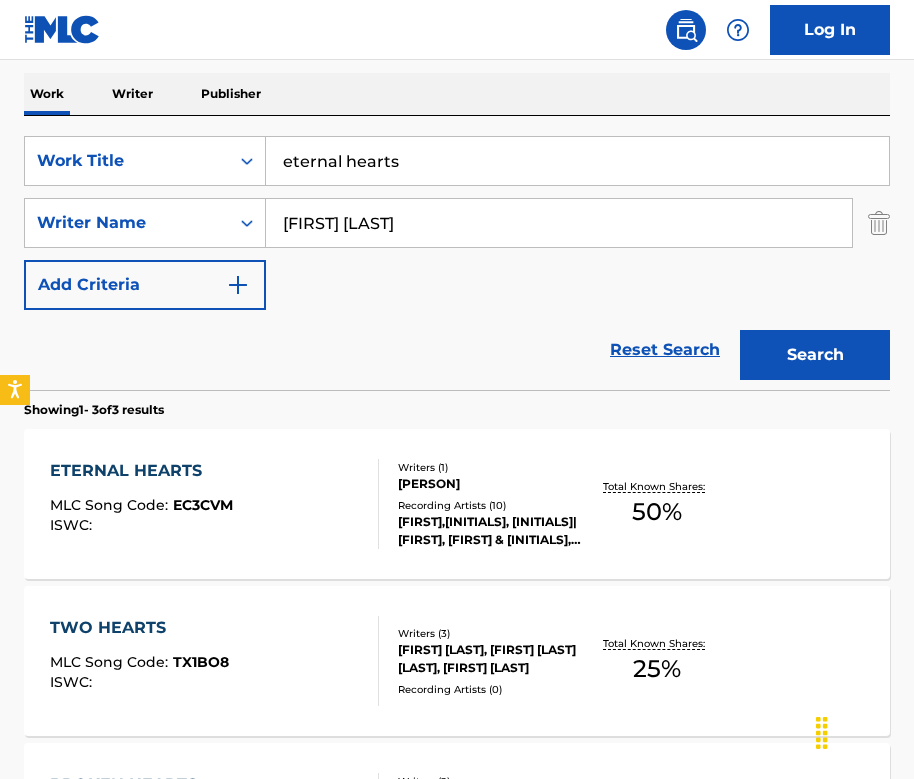click on "eternal hearts" at bounding box center (577, 161) 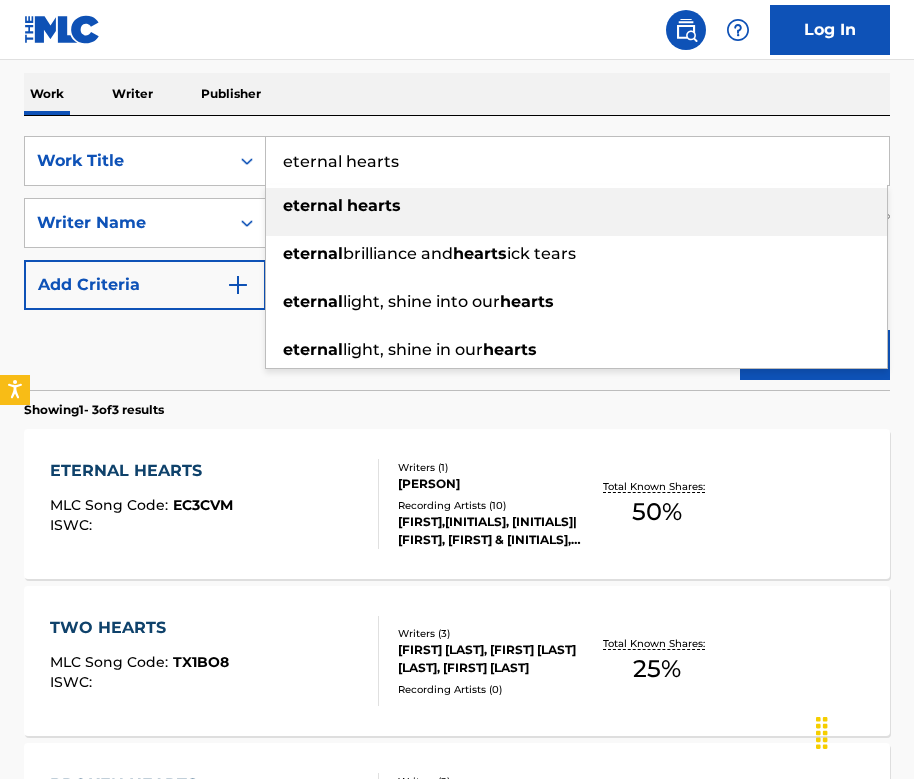 click on "eternal hearts" at bounding box center [577, 161] 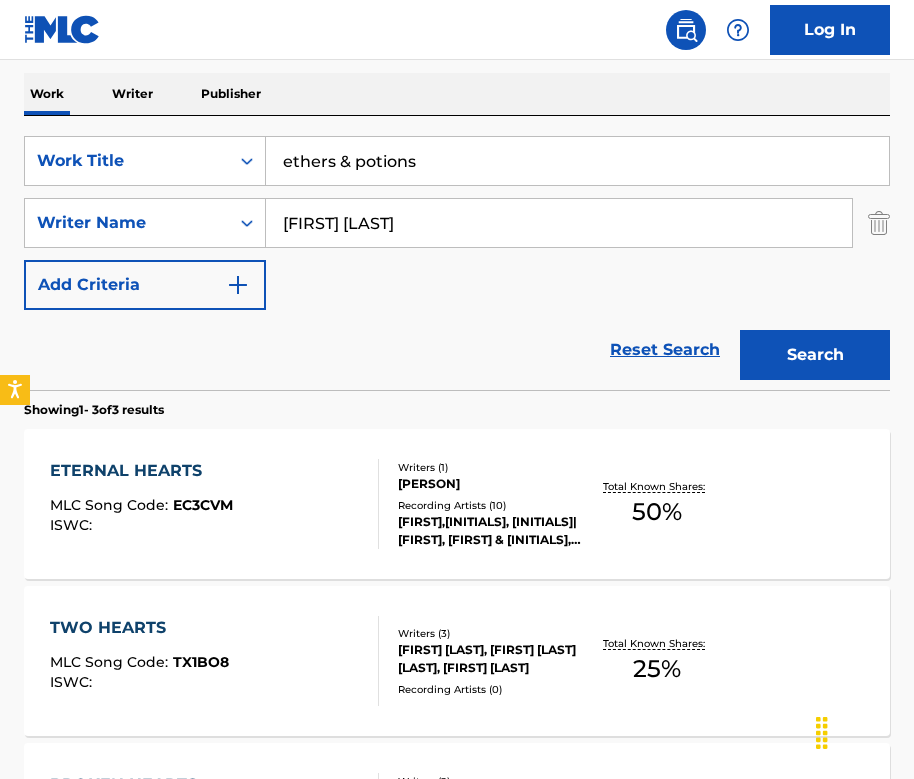 type on "ethers & potions" 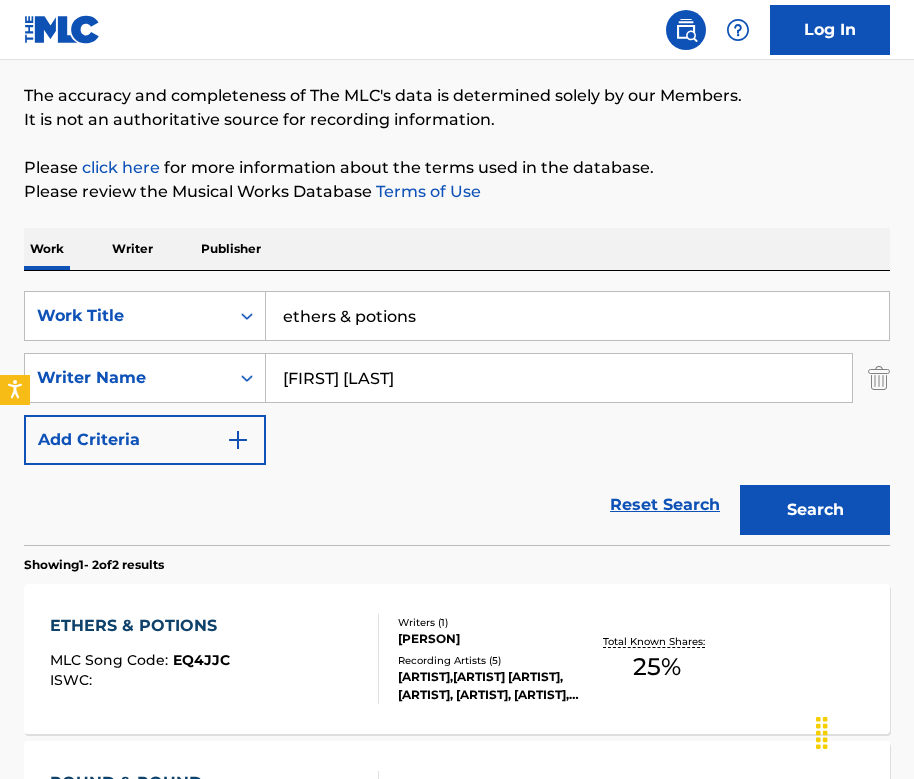 scroll, scrollTop: 299, scrollLeft: 0, axis: vertical 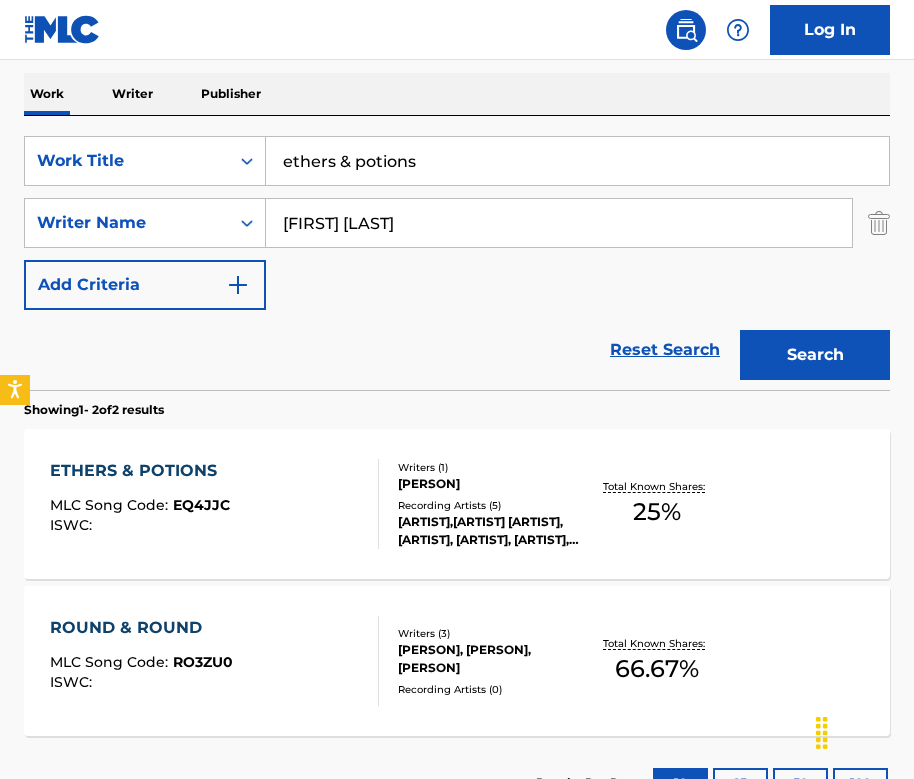 click on "ETHERS & POTIONS MLC Song Code : EQ4JJC ISWC :" at bounding box center [214, 504] 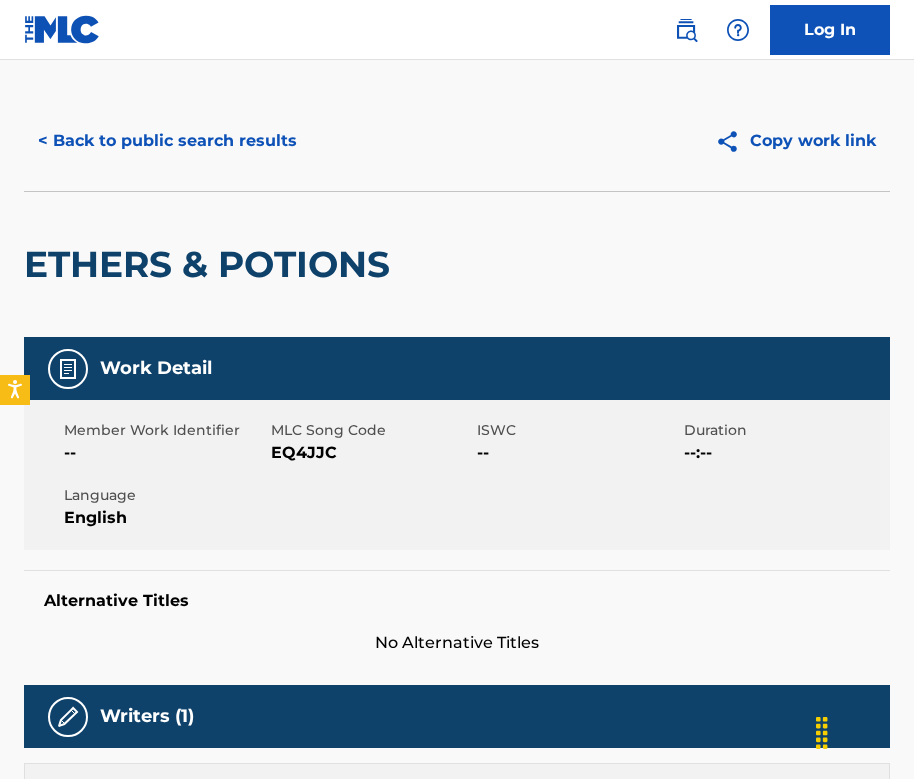 scroll, scrollTop: 0, scrollLeft: 0, axis: both 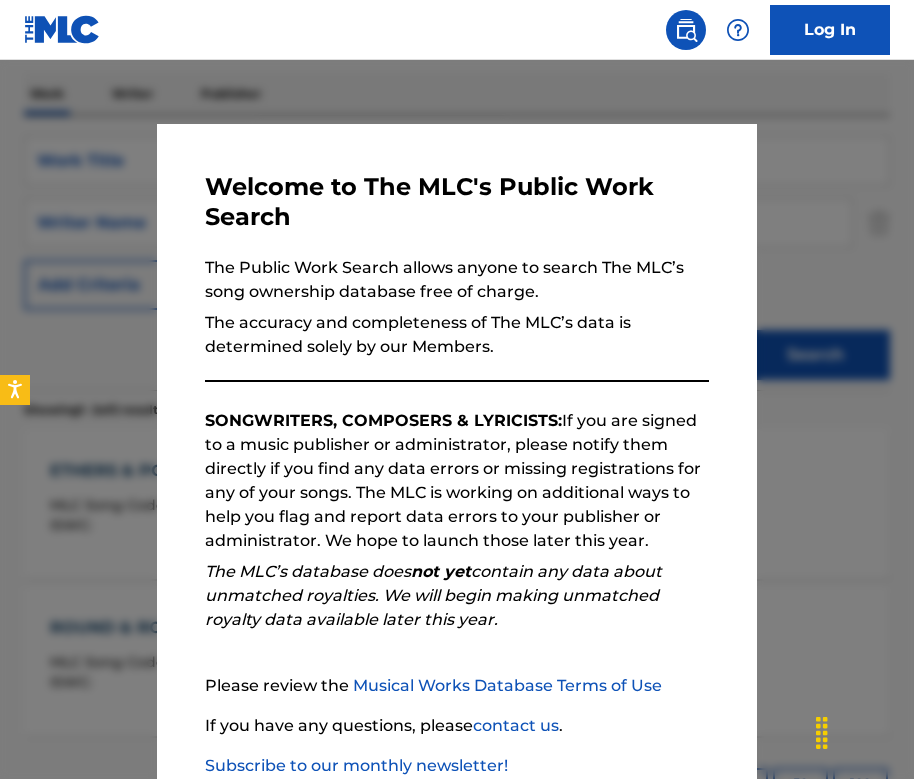 click at bounding box center [457, 449] 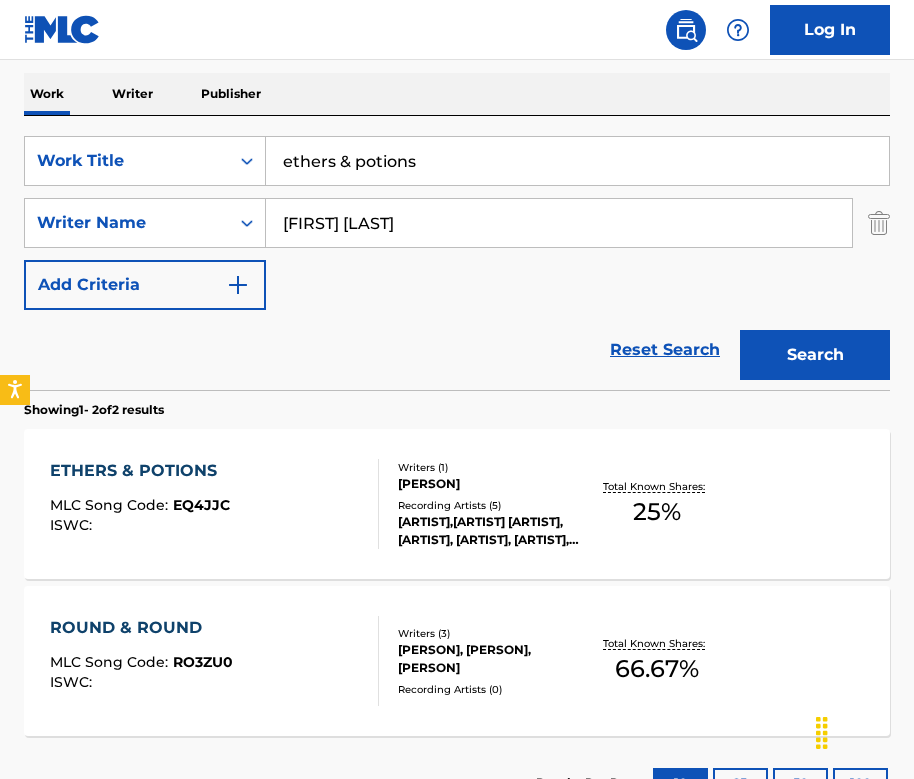 click on "ethers & potions" at bounding box center (577, 161) 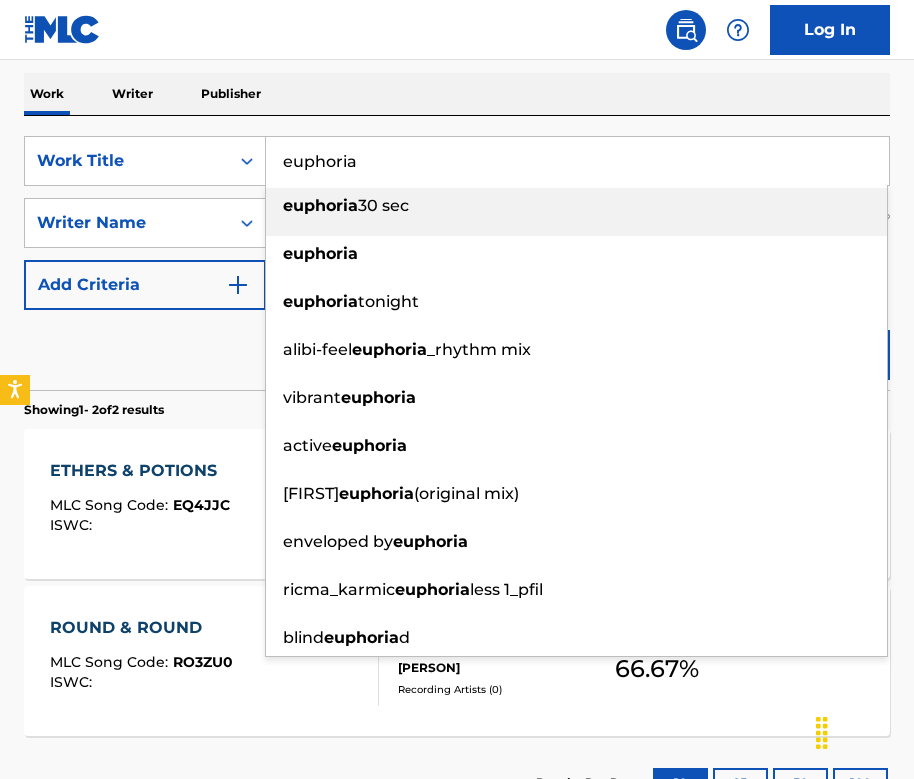 type on "euphoria" 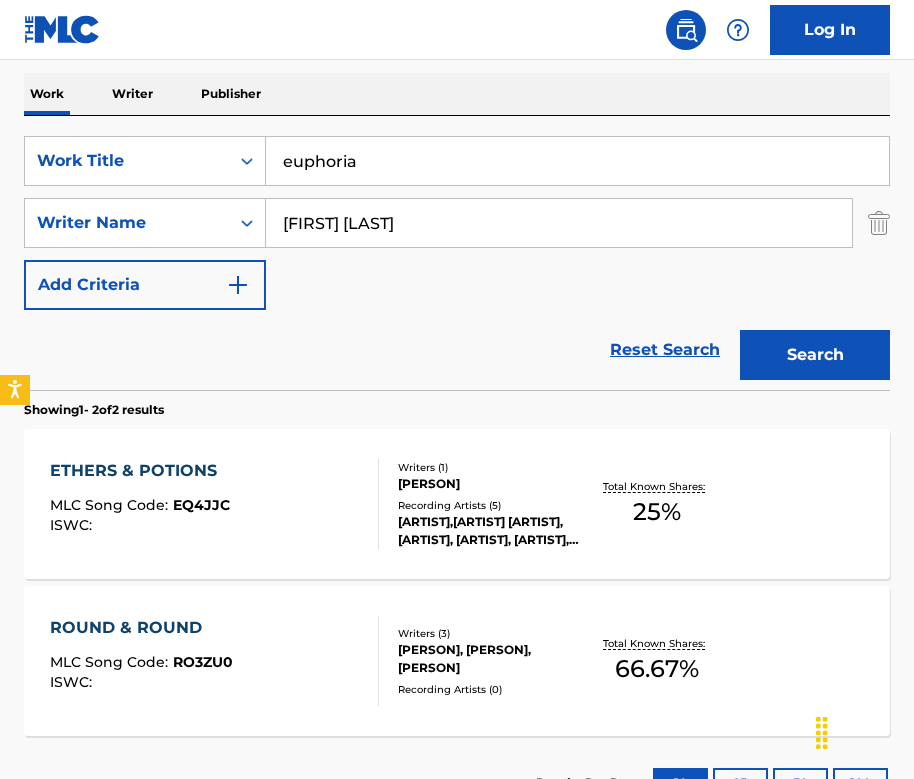 click on "Work Writer Publisher" at bounding box center [457, 94] 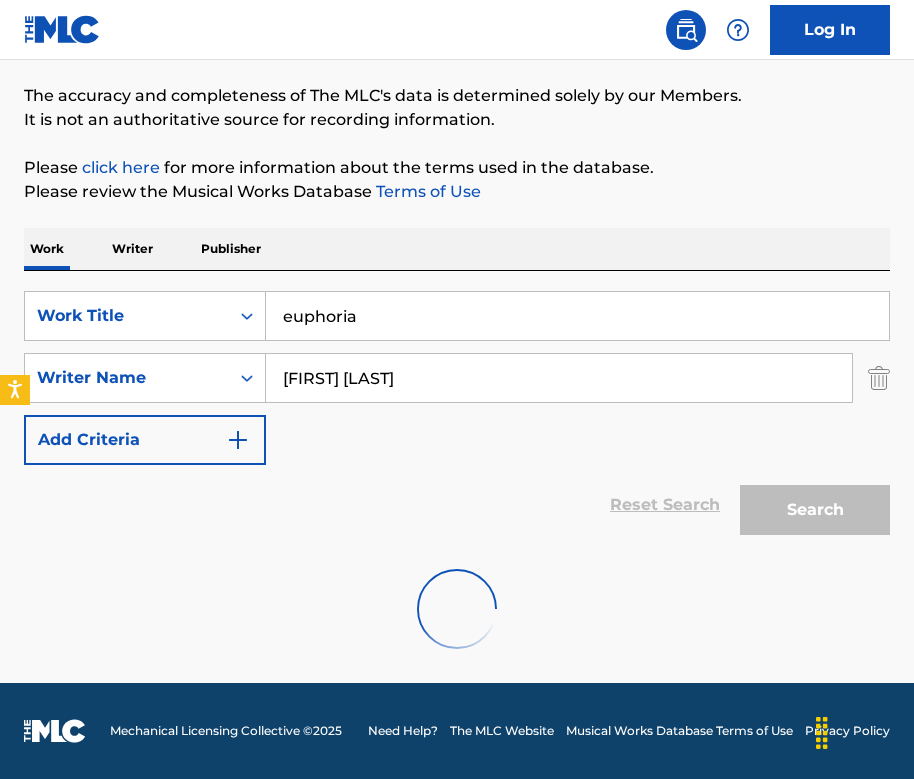 scroll, scrollTop: 299, scrollLeft: 0, axis: vertical 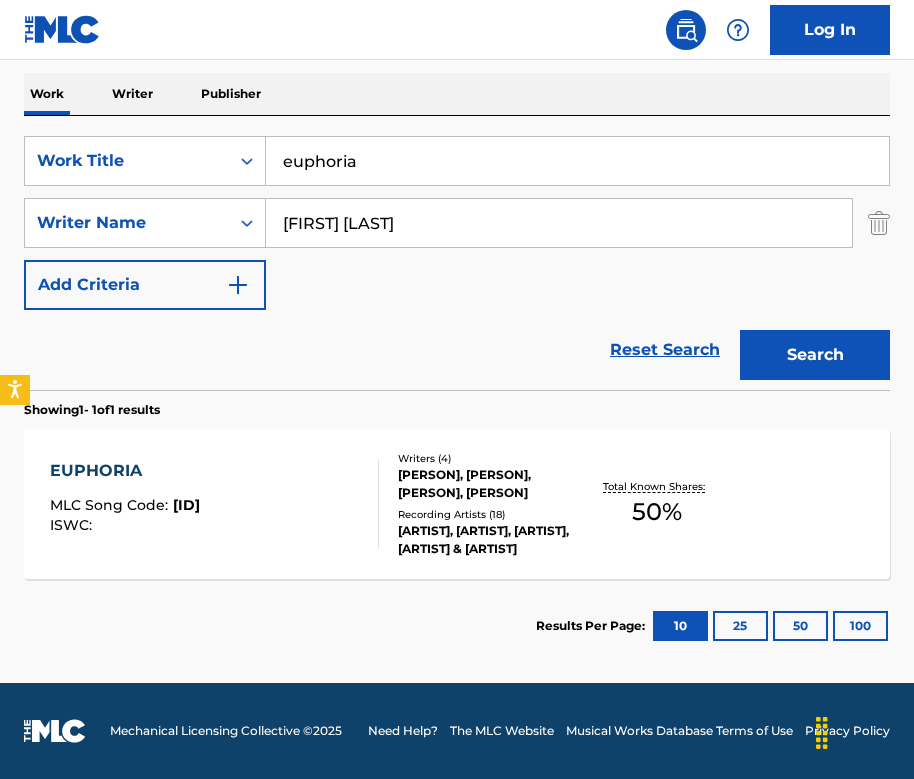 click on "EUPHORIA MLC Song Code : EA41E6 ISWC :" at bounding box center (214, 504) 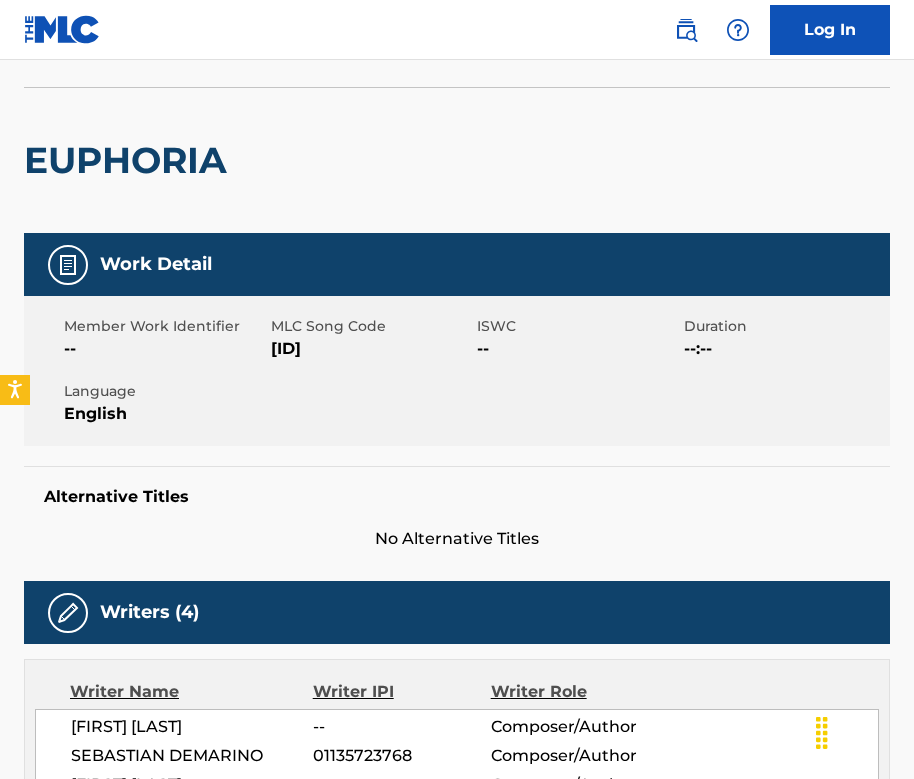scroll, scrollTop: 0, scrollLeft: 0, axis: both 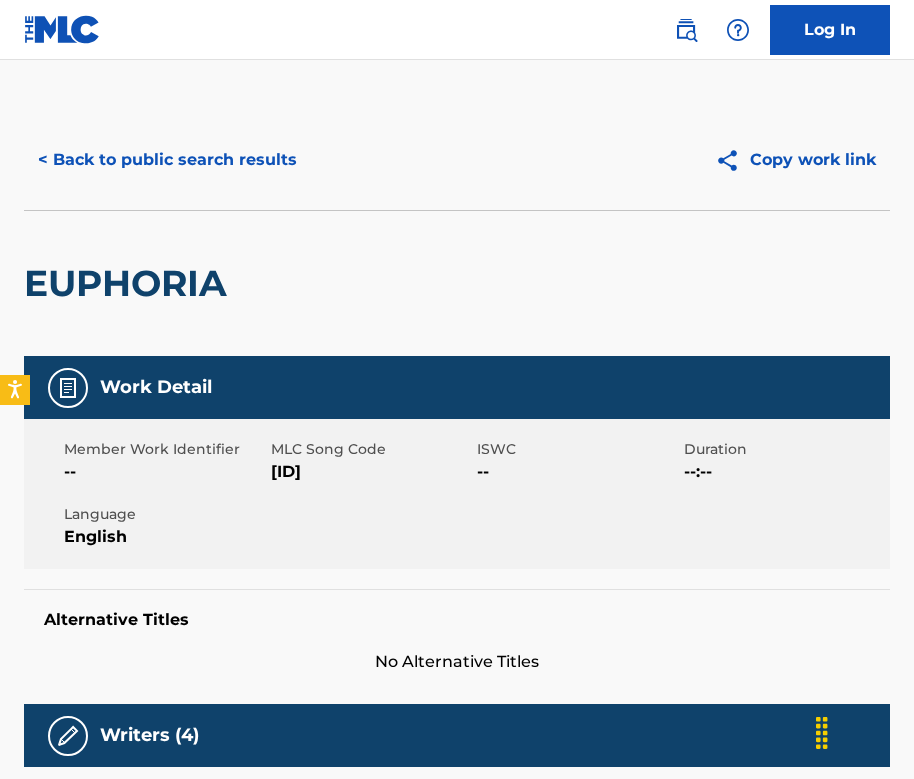 click on "Work Detail" at bounding box center (457, 387) 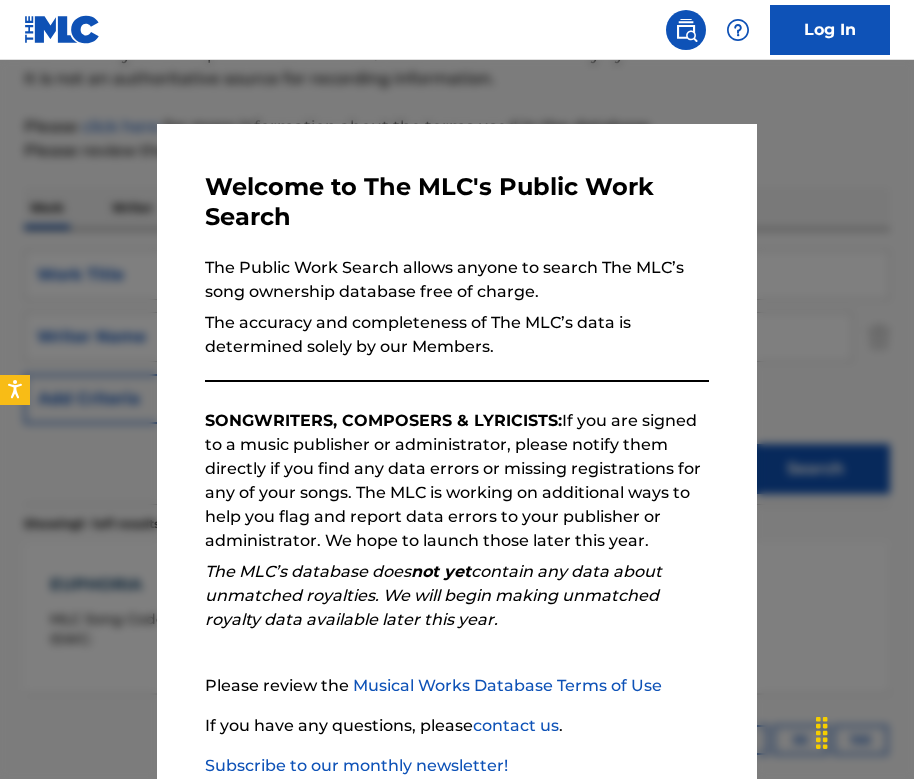 click at bounding box center (457, 449) 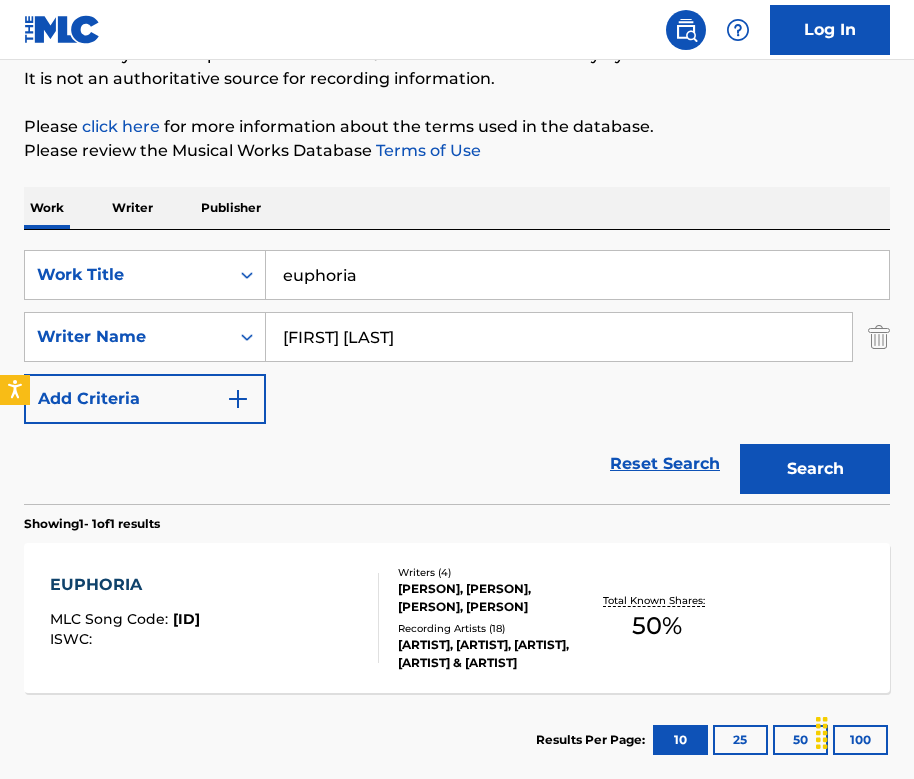 click on "MLC Song Code :" at bounding box center (111, 619) 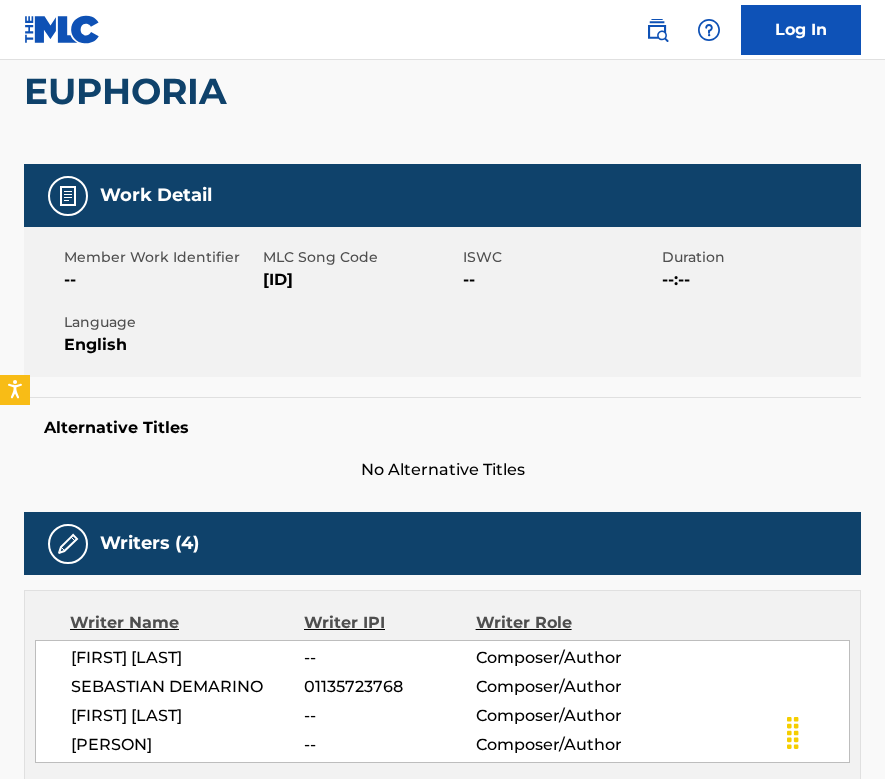 scroll, scrollTop: 66, scrollLeft: 0, axis: vertical 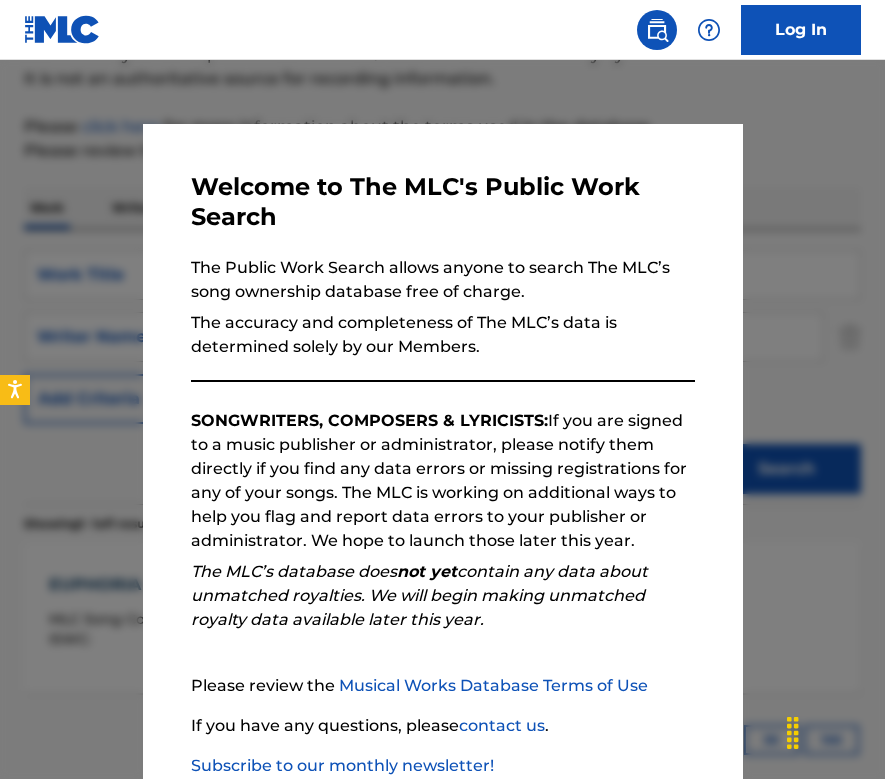 click at bounding box center [442, 449] 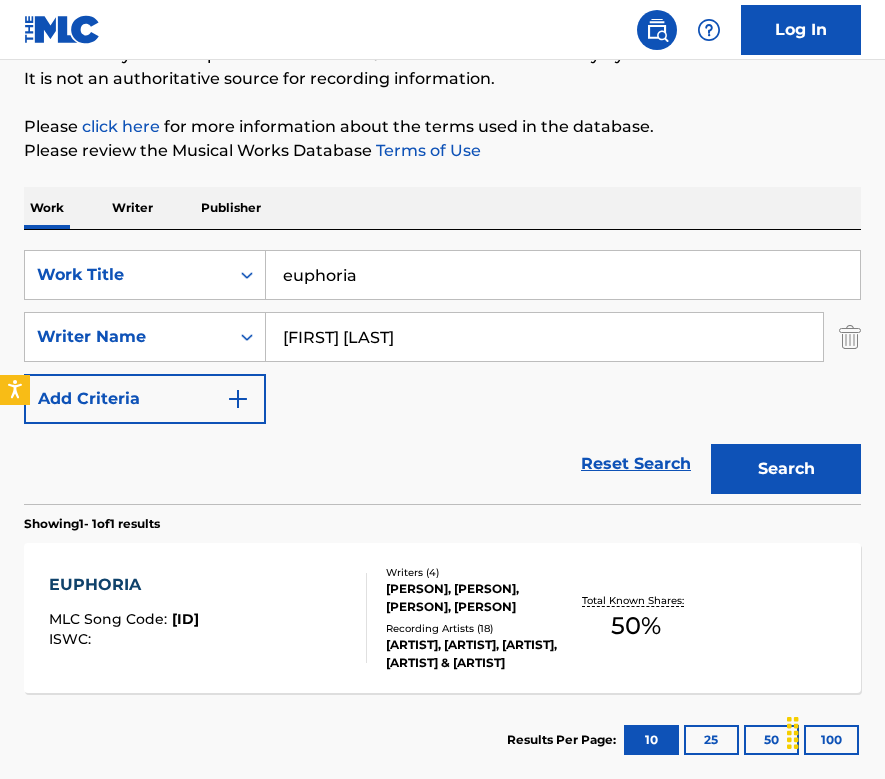 click on "euphoria" at bounding box center (563, 275) 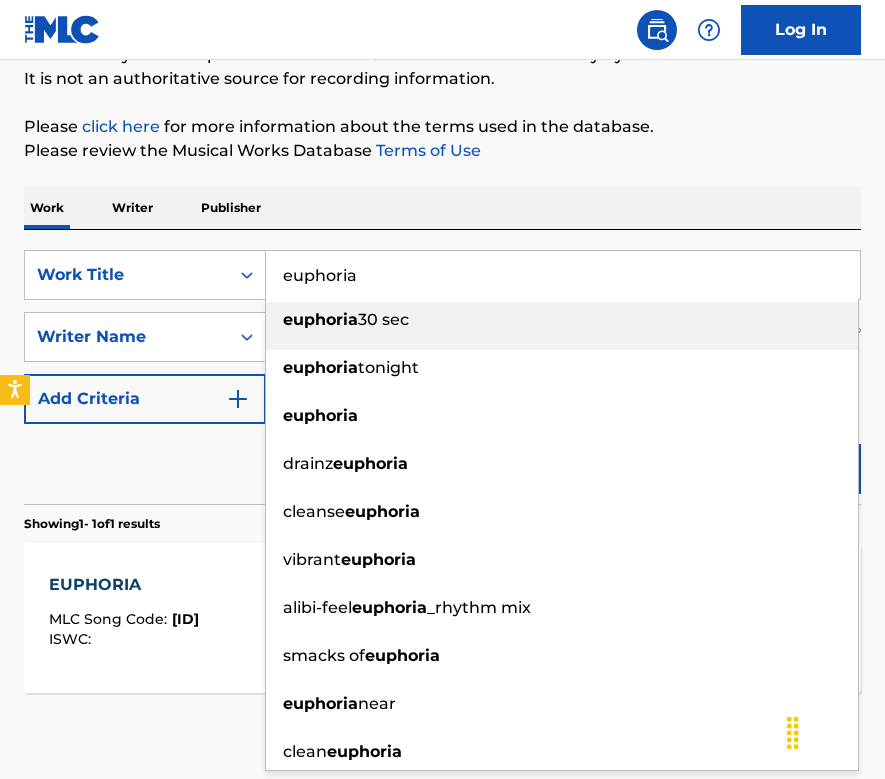 click on "euphoria" at bounding box center [563, 275] 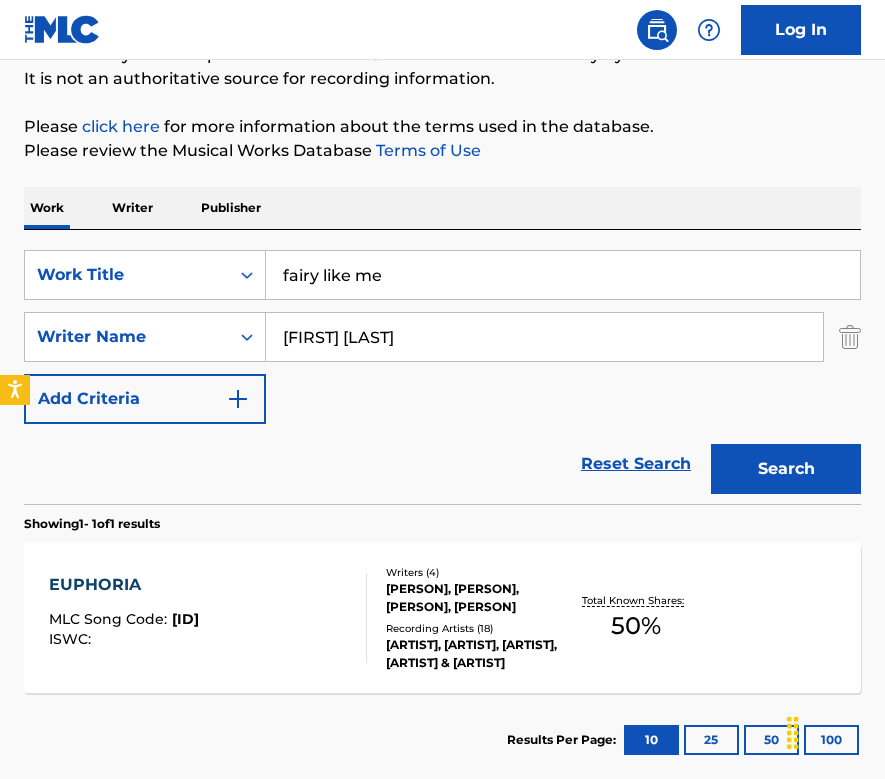click on "Please review the Musical Works Database   Terms of Use" at bounding box center [442, 151] 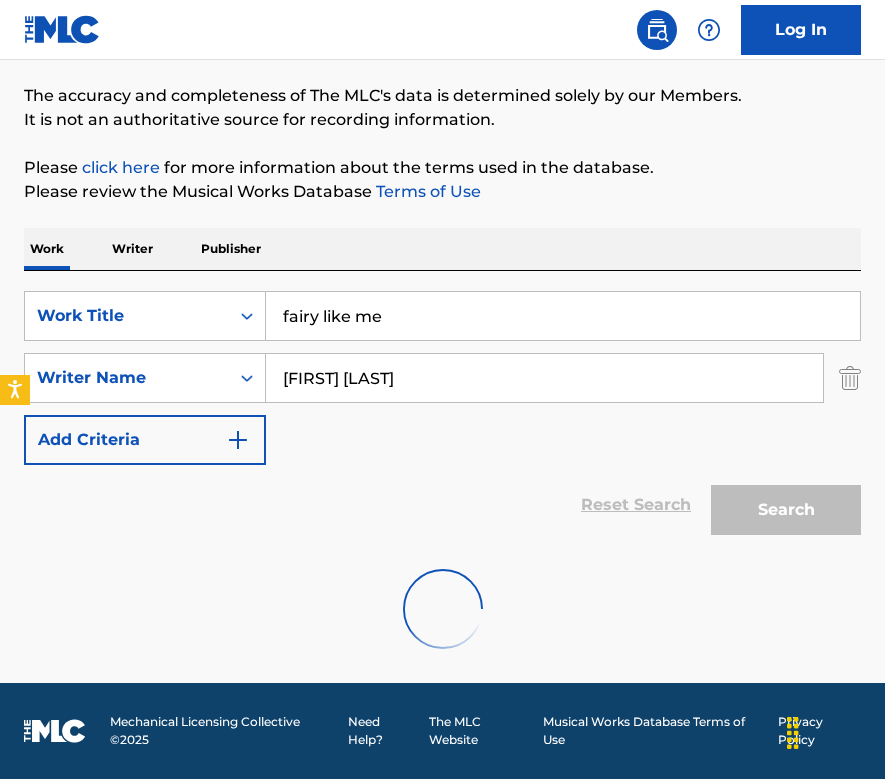 scroll, scrollTop: 185, scrollLeft: 0, axis: vertical 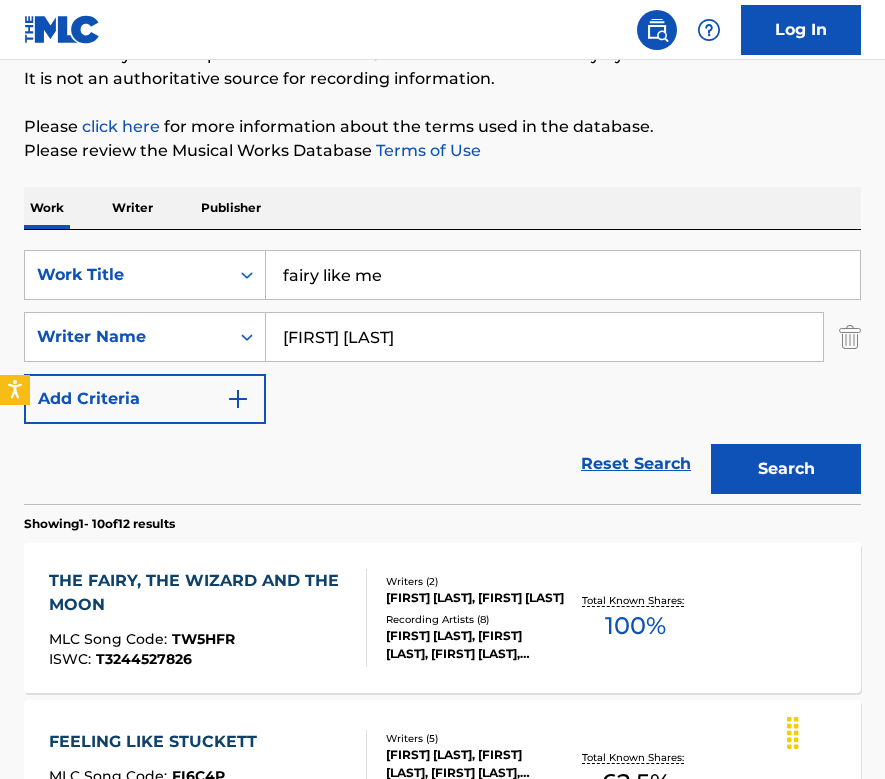 click on "fairy like me" at bounding box center [563, 275] 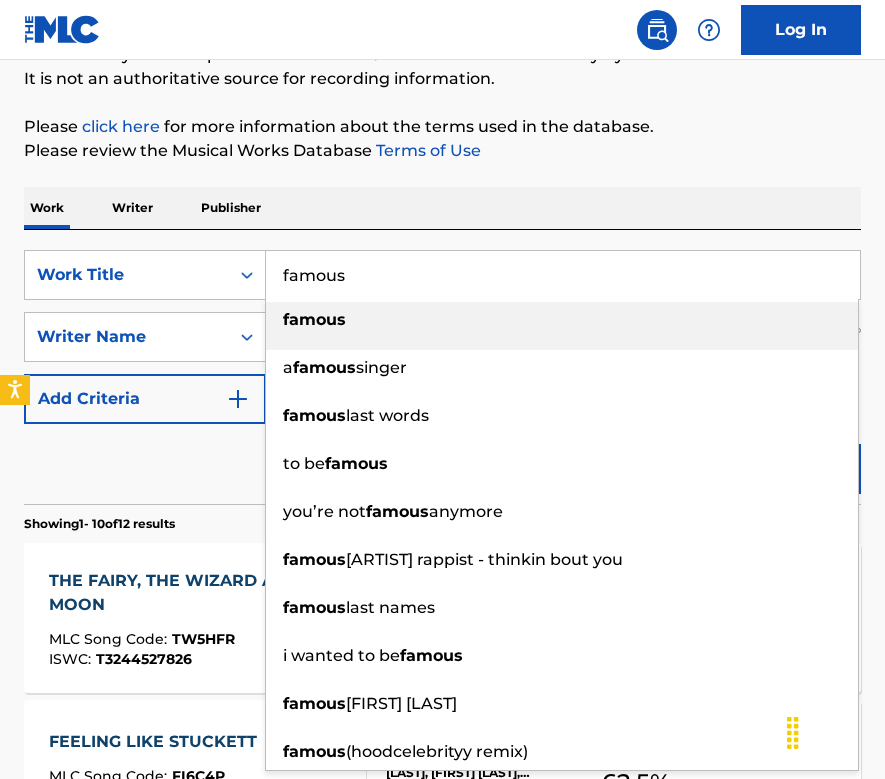 type on "famous" 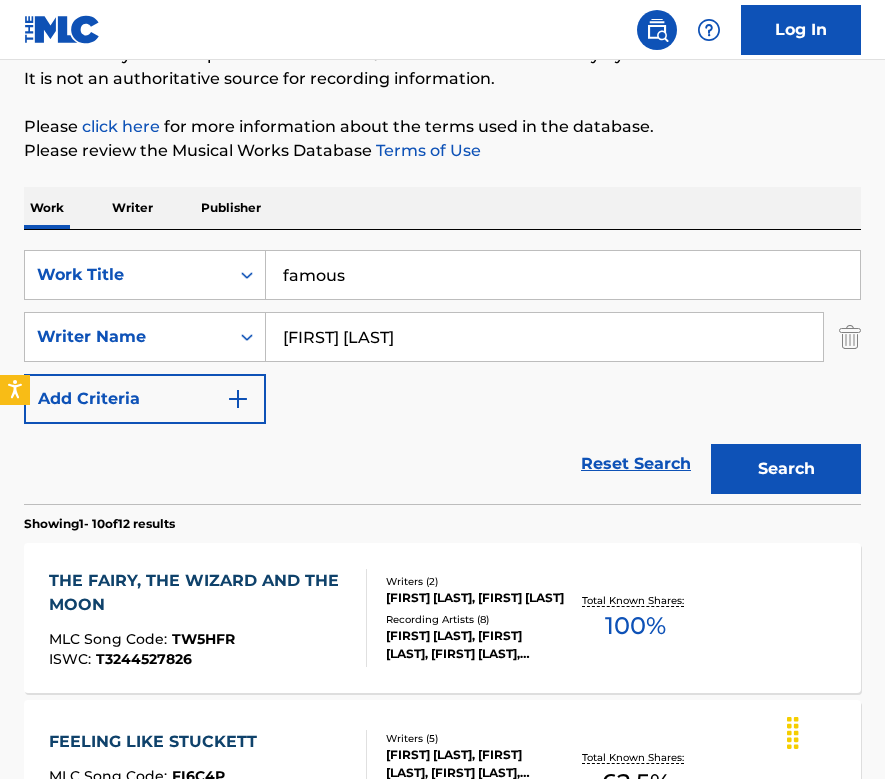 click on "Work Writer Publisher" at bounding box center (442, 208) 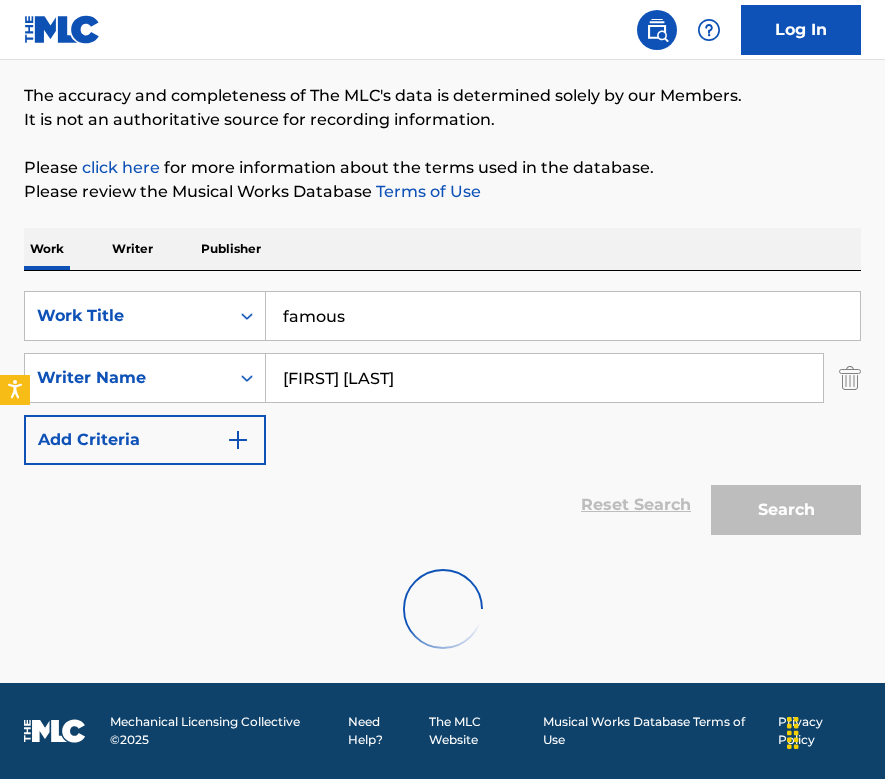 scroll, scrollTop: 79, scrollLeft: 0, axis: vertical 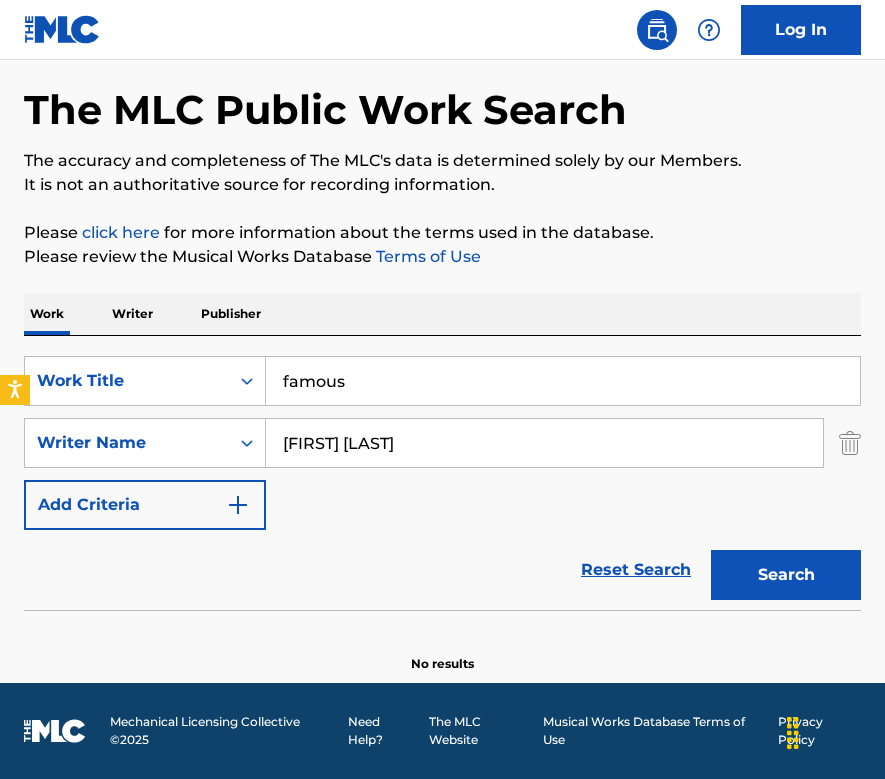 click on "famous" at bounding box center [563, 381] 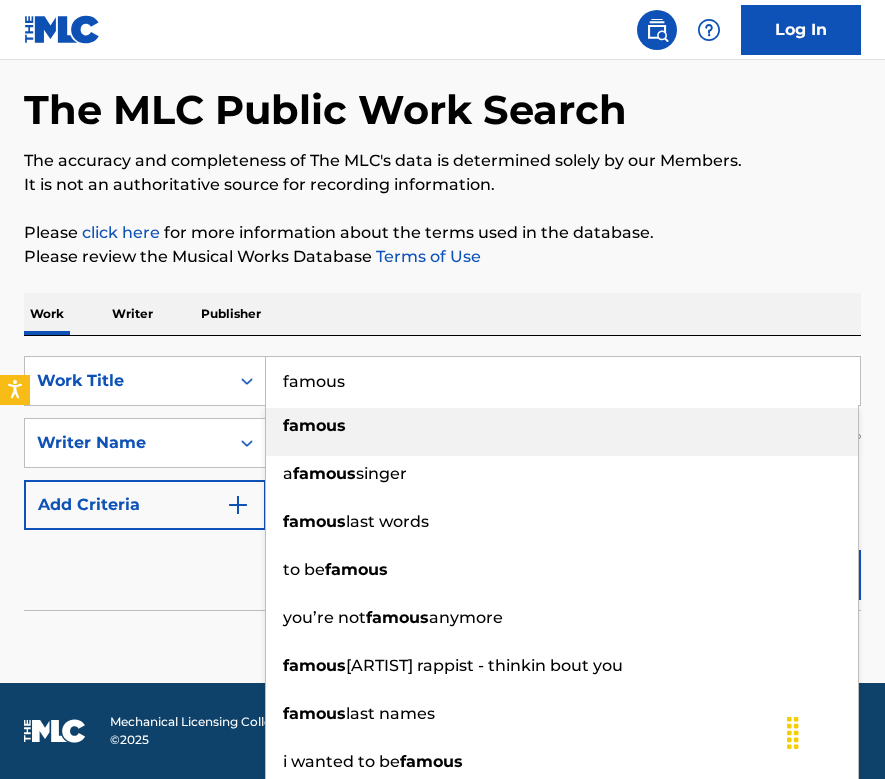 click on "famous" at bounding box center (563, 381) 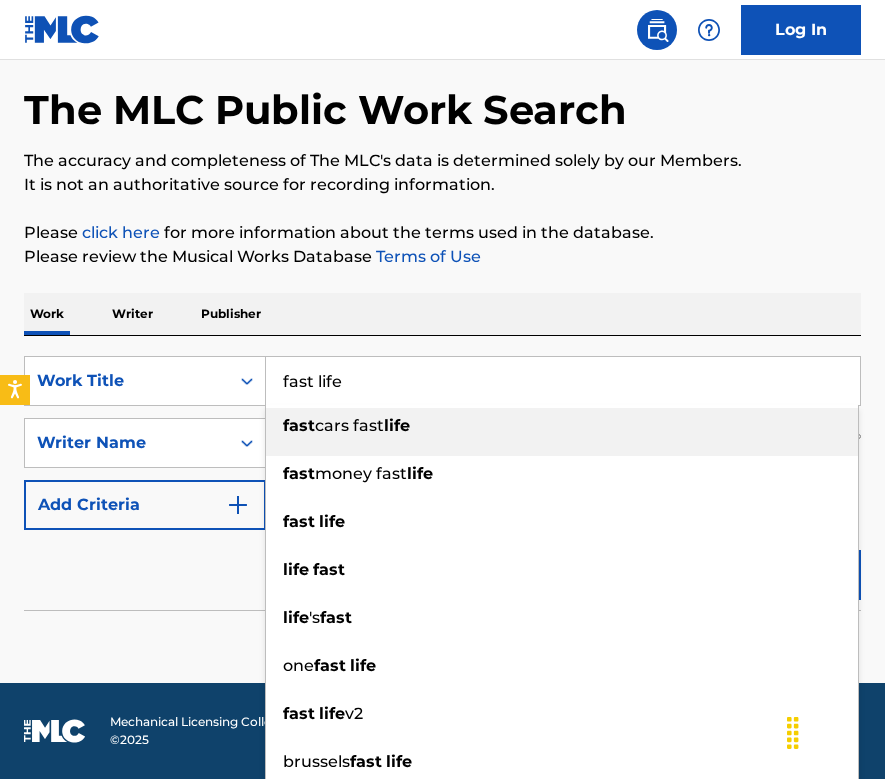 click on "Work Writer Publisher" at bounding box center (442, 314) 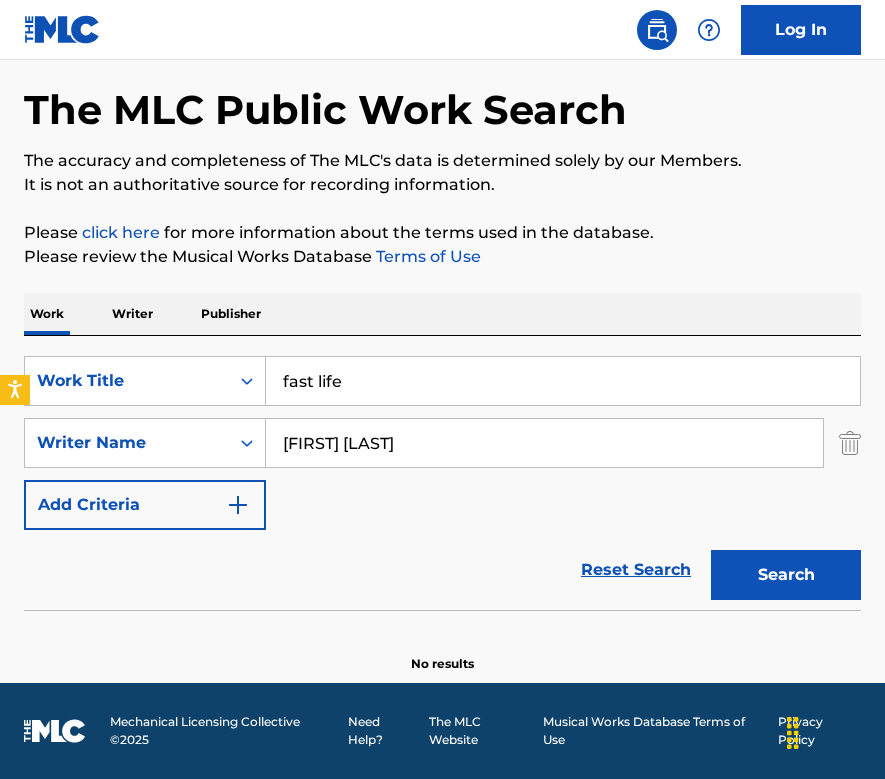 click on "Search" at bounding box center [786, 575] 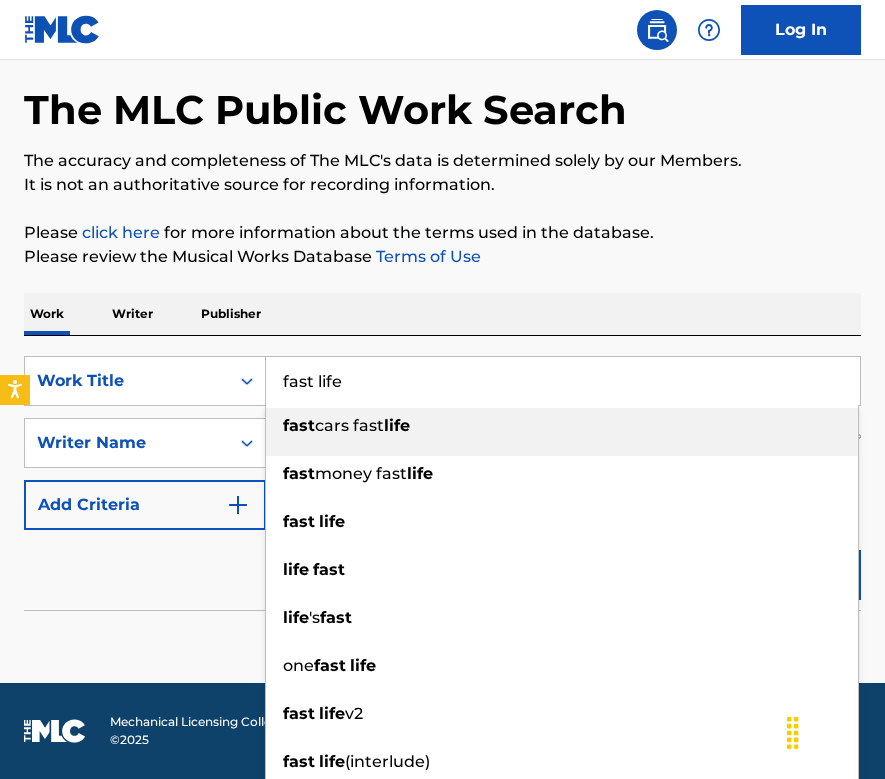 click on "fast life" at bounding box center [563, 381] 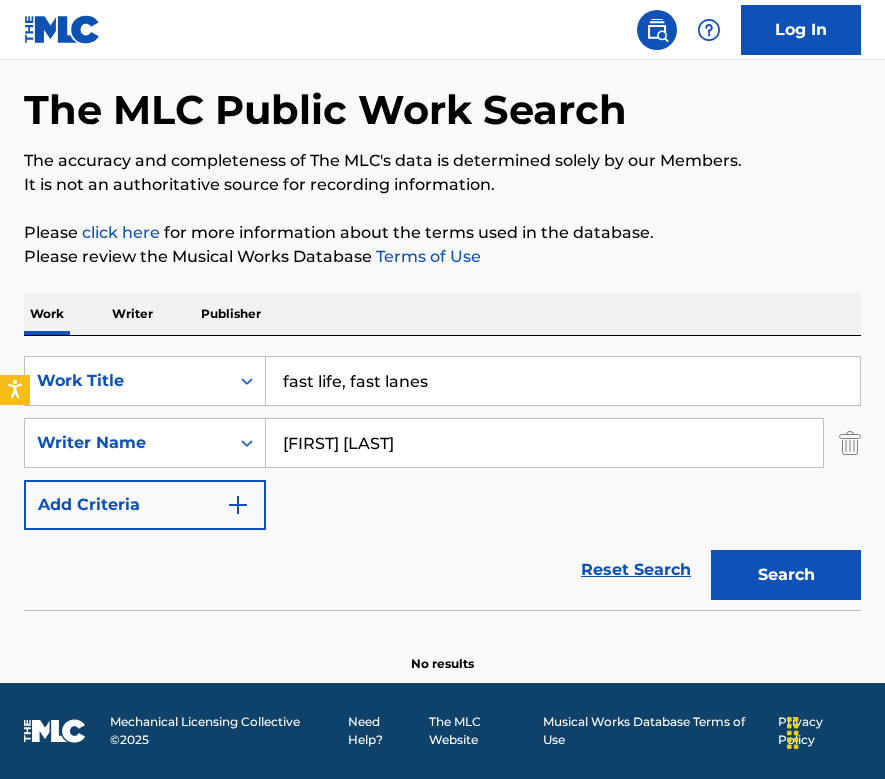click on "Work Writer Publisher" at bounding box center [442, 314] 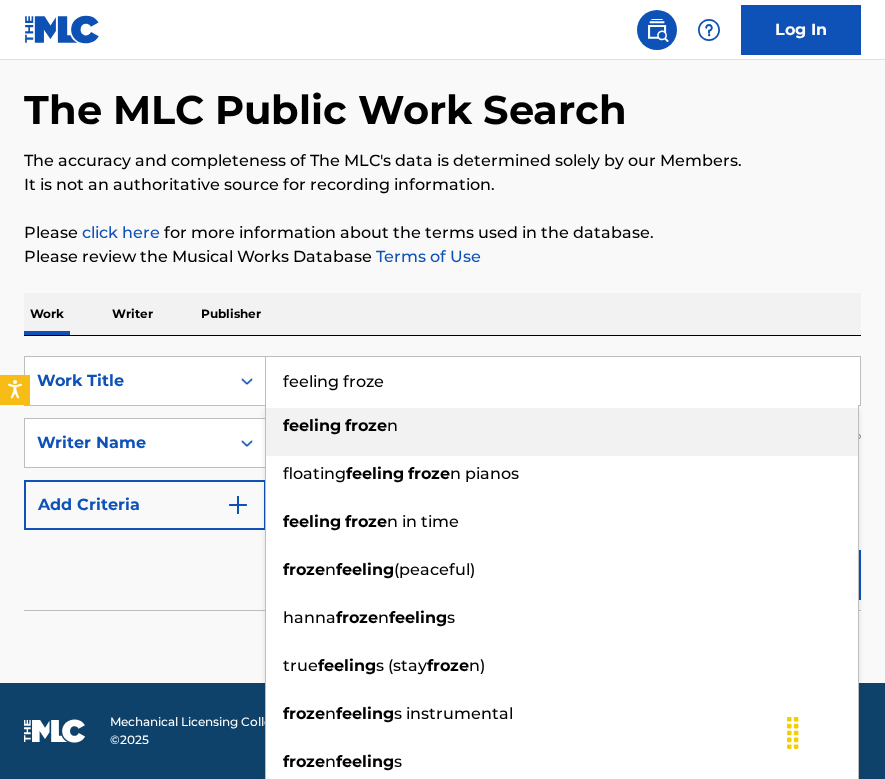click on "Please review the Musical Works Database   Terms of Use" at bounding box center (442, 257) 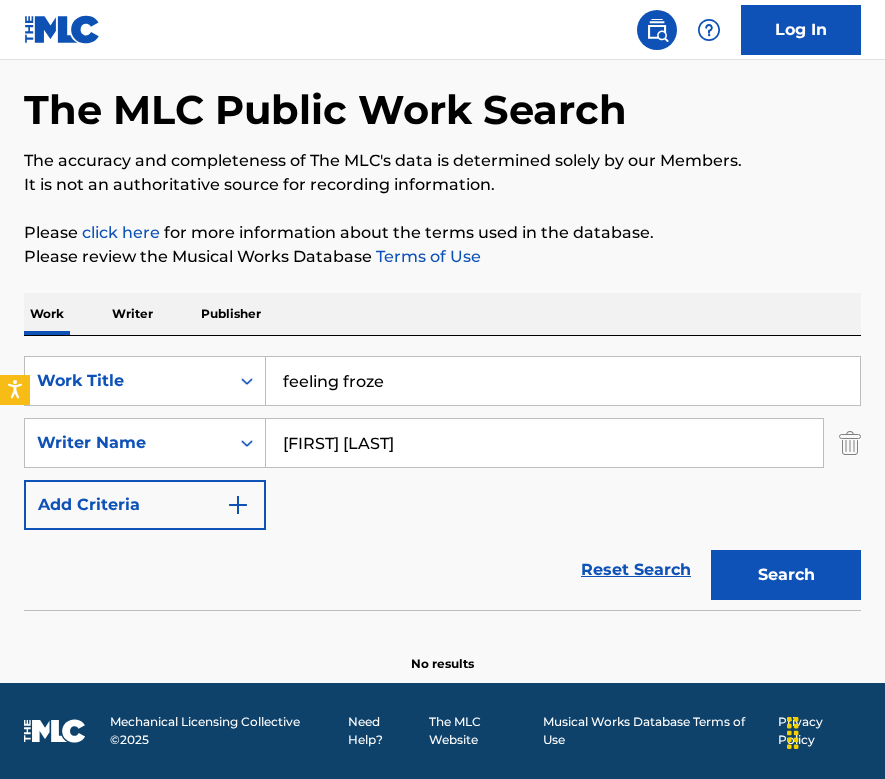 click on "Search" at bounding box center (786, 575) 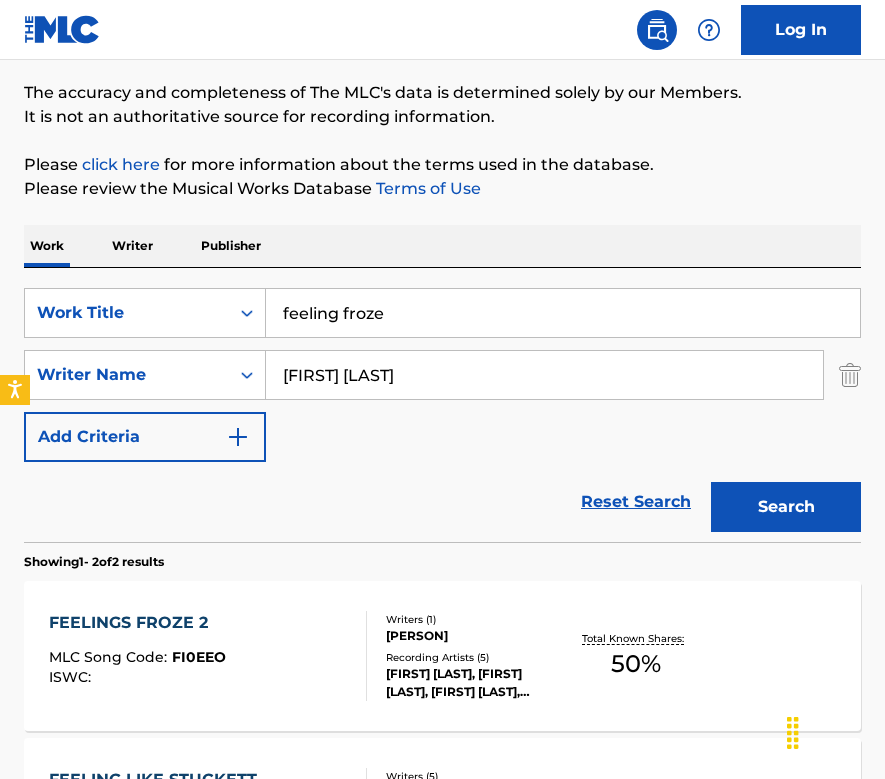 scroll, scrollTop: 156, scrollLeft: 0, axis: vertical 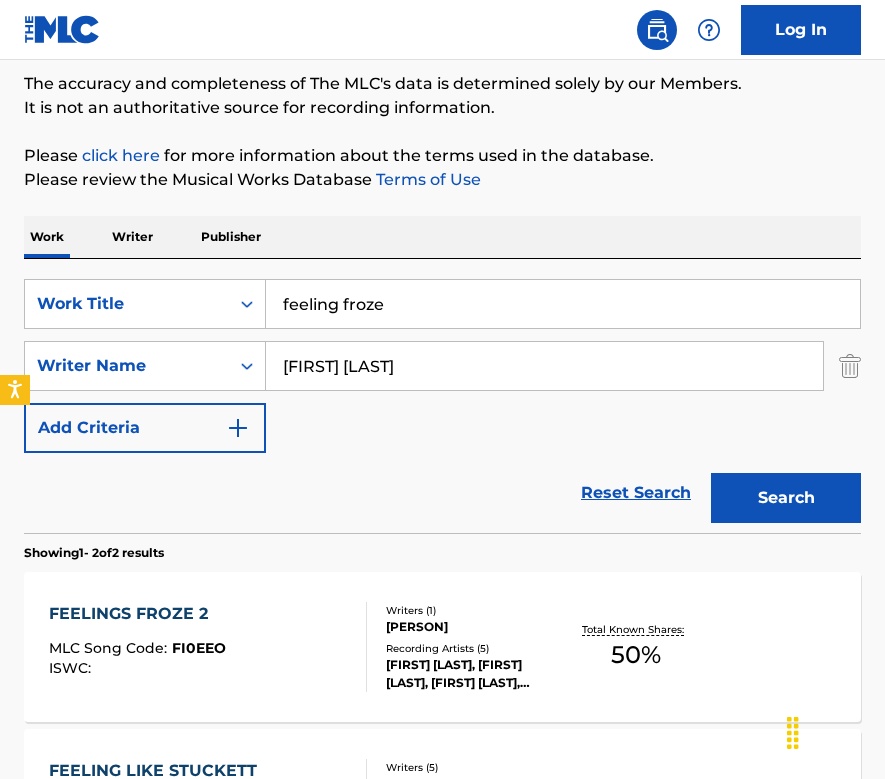 click on "feeling froze" at bounding box center [563, 304] 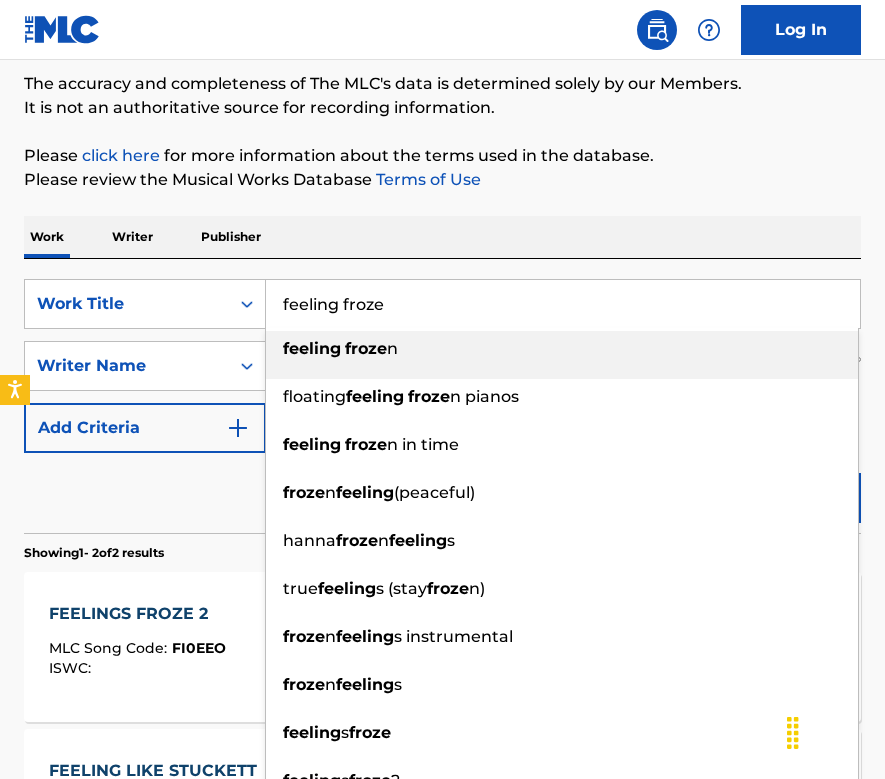 click on "feeling froze" at bounding box center (563, 304) 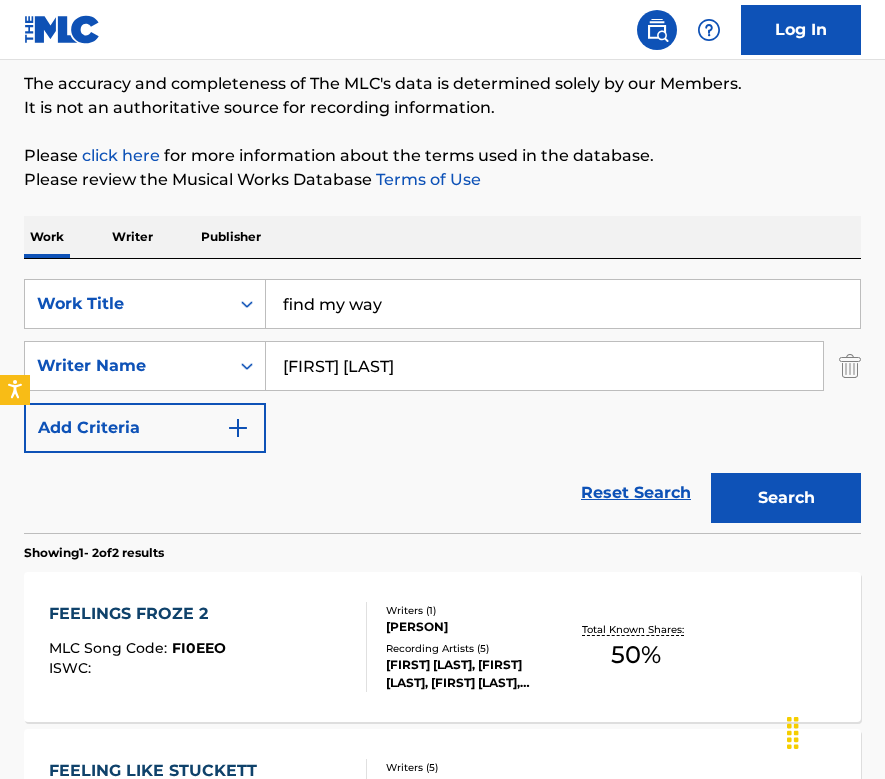 click on "Work Writer Publisher" at bounding box center [442, 237] 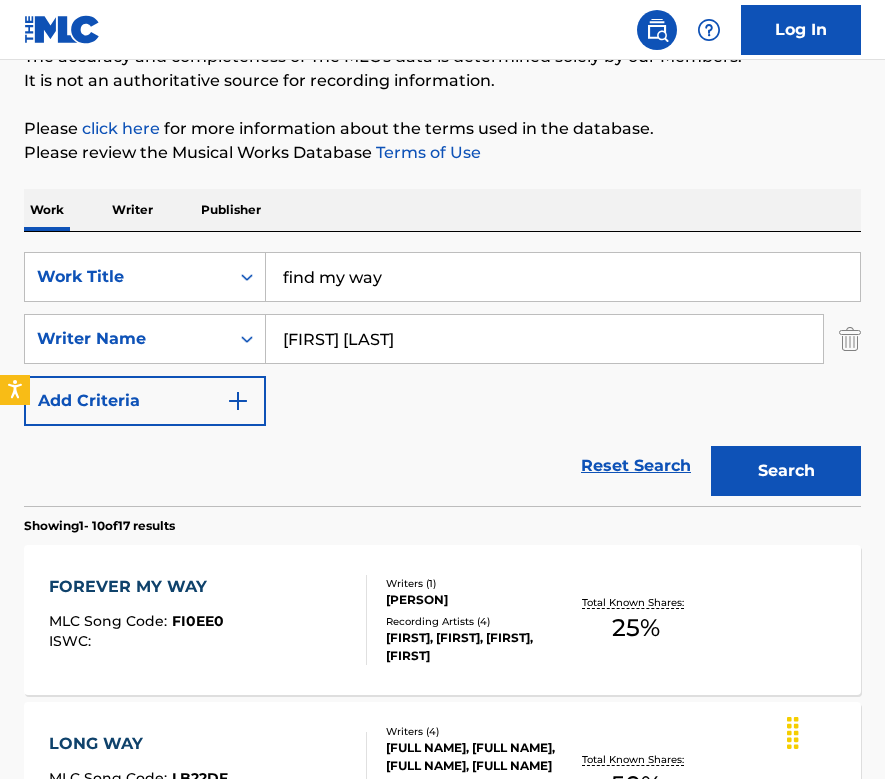 scroll, scrollTop: 181, scrollLeft: 0, axis: vertical 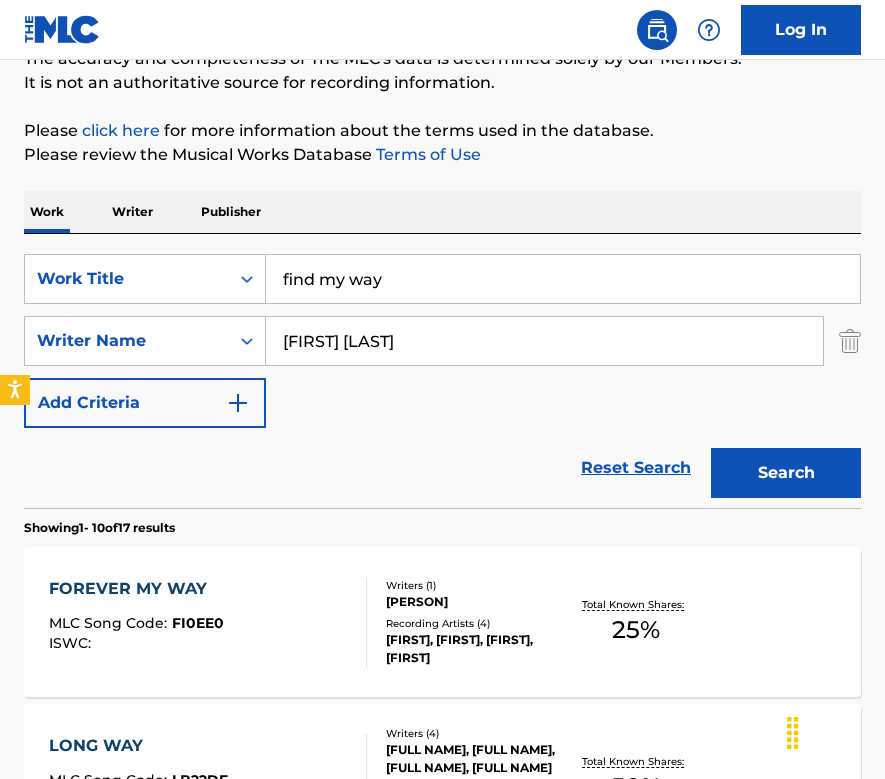 click on "find my way" at bounding box center [563, 279] 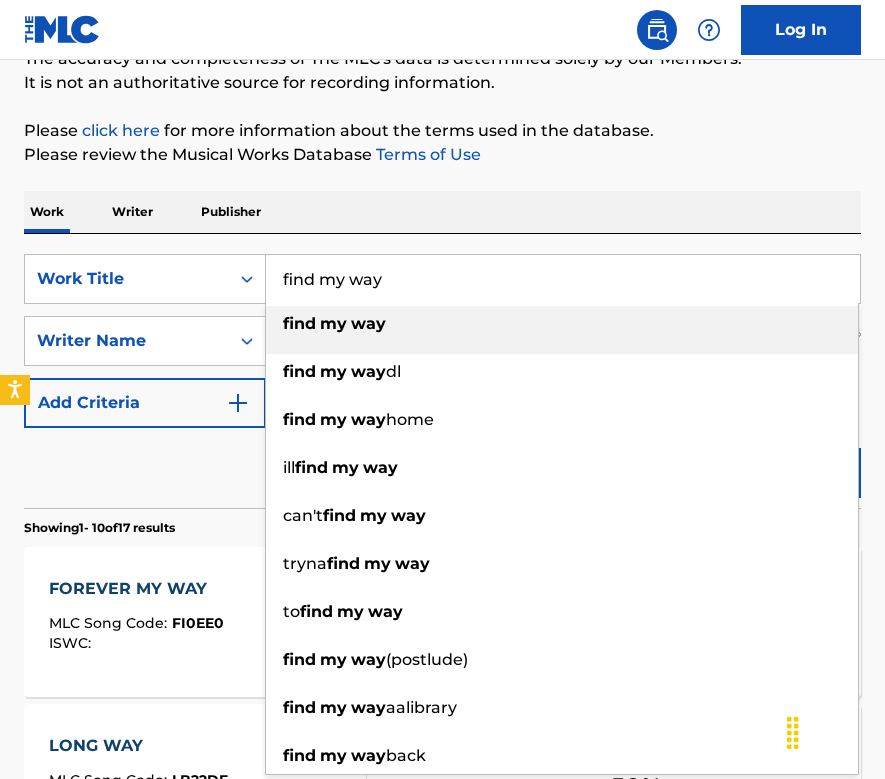 click on "find my way" at bounding box center (563, 279) 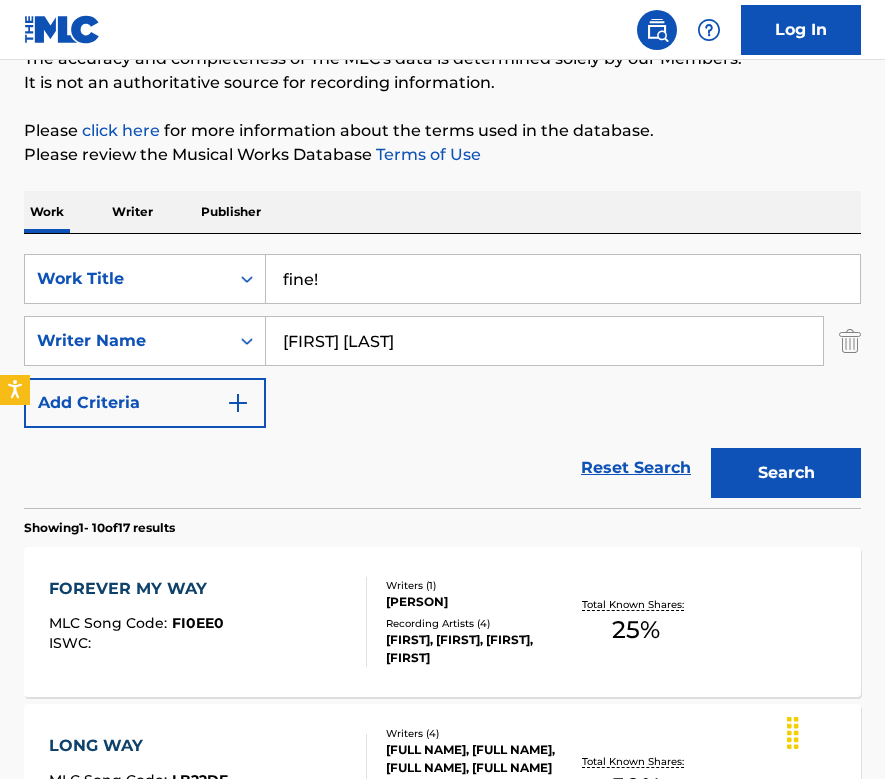 click on "The MLC Public Work Search The accuracy and completeness of The MLC's data is determined solely by our Members. It is not an authoritative source for recording information. Please   click here   for more information about the terms used in the database. Please review the Musical Works Database   Terms of Use Work Writer Publisher SearchWithCriteria72d53d98-4480-457b-ab1d-a3df7be8e403 Work Title fine! SearchWithCriteria8b82276c-ae76-4d21-a9a6-f7a8712893bc Writer Name [WRITER] Add Criteria Reset Search Search Showing  1  -   10  of  17   results   FOREVER MY WAY MLC Song Code : FI0EE0 ISWC : Writers ( 1 ) [WRITER] Recording Artists ( 4 ) [ARTIST], [ARTIST], [ARTIST], [ARTIST] Total Known Shares: 25 % LONG WAY MLC Song Code : LB22DF ISWC : Writers ( 4 ) [WRITER], [WRITER], [WRITER], [WRITER] Recording Artists ( 24 ) [ARTIST], [ARTIST], [ARTIST], [ARTIST], [ARTIST] Total Known Shares: 50 % MY DEMONS MLC Song Code : MH0GTV ISWC : Writers ( 1 ) [WRITER] Recording Artists ( 0 ) Total Known Shares: 25" at bounding box center (442, 1071) 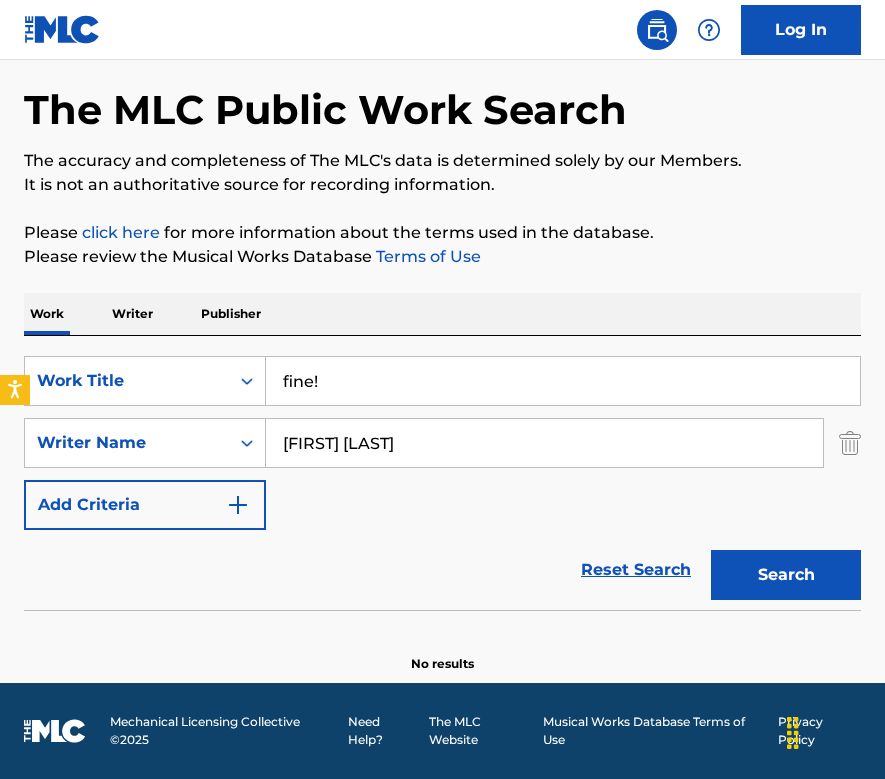 scroll, scrollTop: 79, scrollLeft: 0, axis: vertical 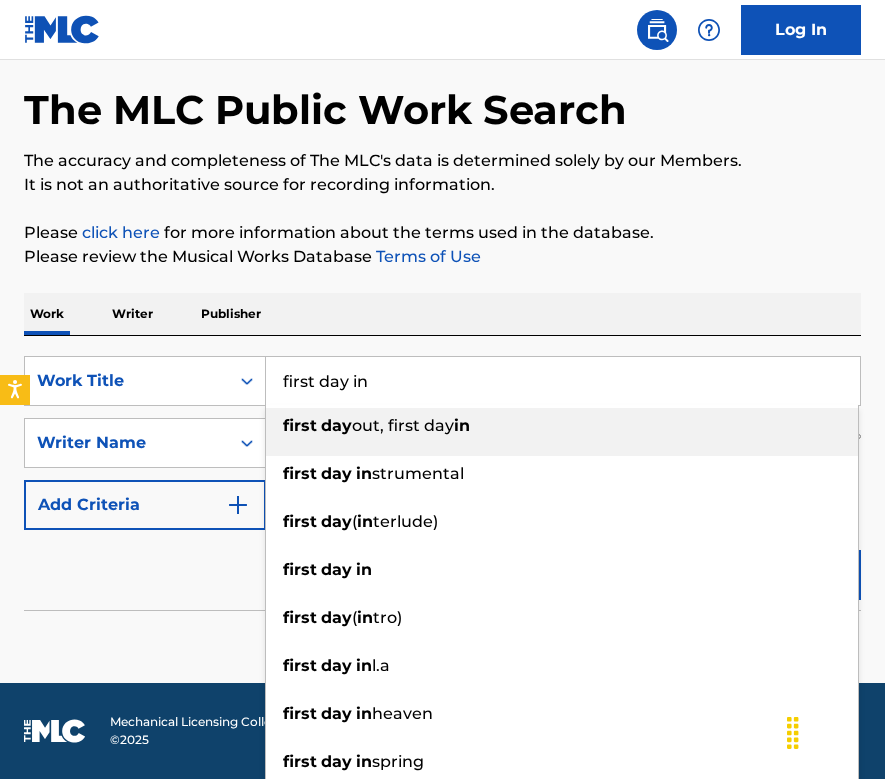 click on "The MLC Public Work Search The accuracy and completeness of The MLC's data is determined solely by our Members. It is not an authoritative source for recording information. Please   click here   for more information about the terms used in the database. Please review the Musical Works Database   Terms of Use Work Writer Publisher SearchWithCriteria72d53d98-4480-457b-ab1d-a3df7be8e403 Work Title first day in first   day  out, first day  in first   day   in strumental first   day   ( in terlude) first   day   in first   day   ( in tro) first   day   in  l.a first   day   in  heaven first   day   in  spring first   day   in  kindergarten first   day   in  paris SearchWithCriteria8b82276c-ae76-4d21-a9a6-f7a8712893bc Writer Name [FIRST] [LAST] Add Criteria Reset Search Search No results" at bounding box center [442, 352] 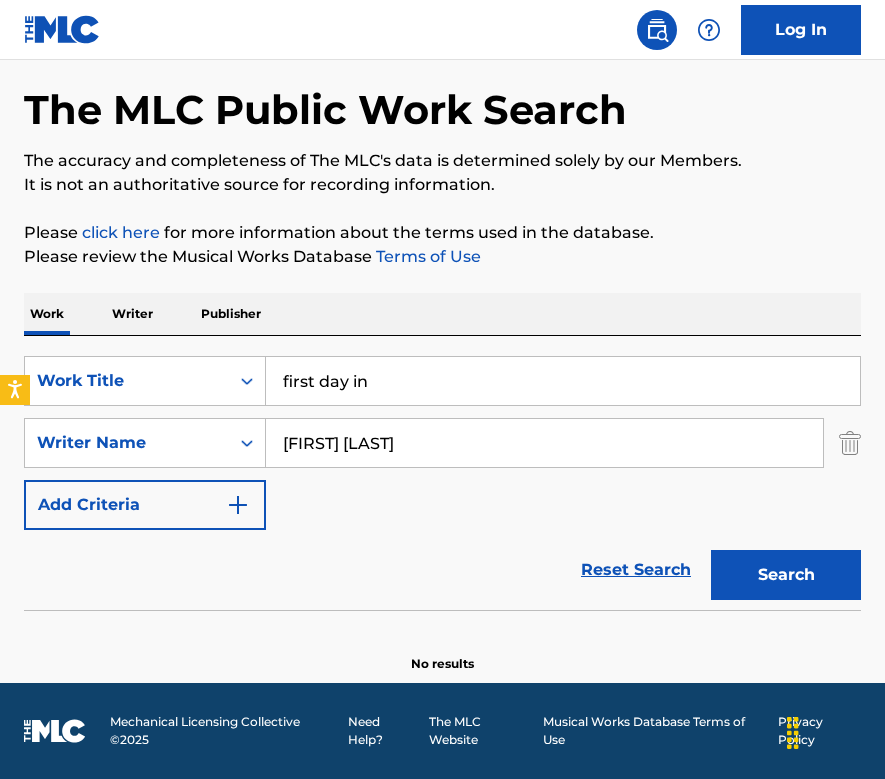 click on "Search" at bounding box center [786, 575] 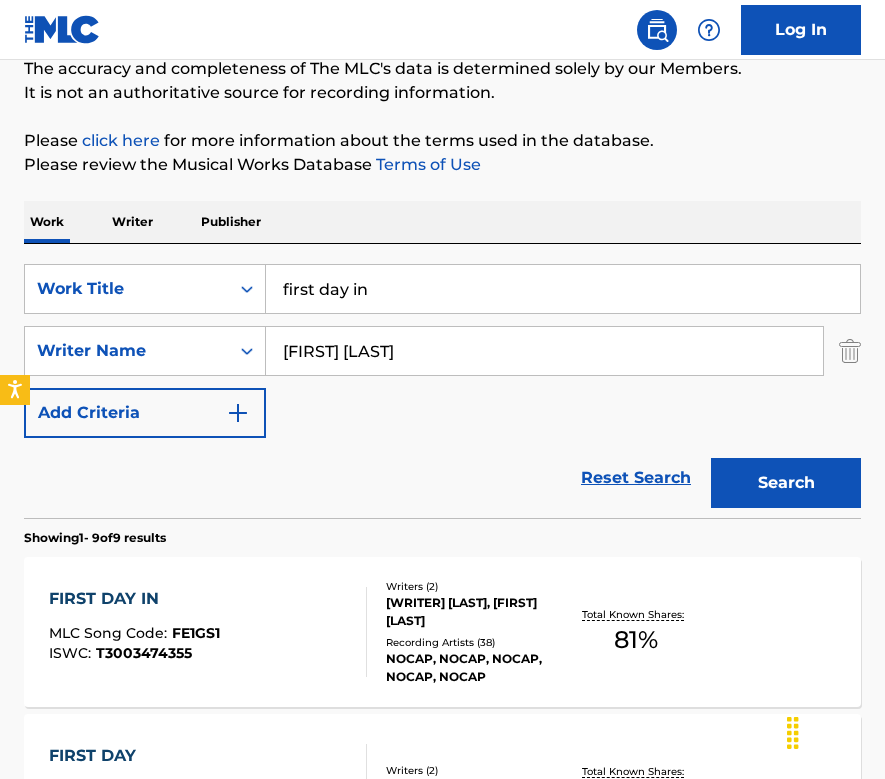 scroll, scrollTop: 172, scrollLeft: 0, axis: vertical 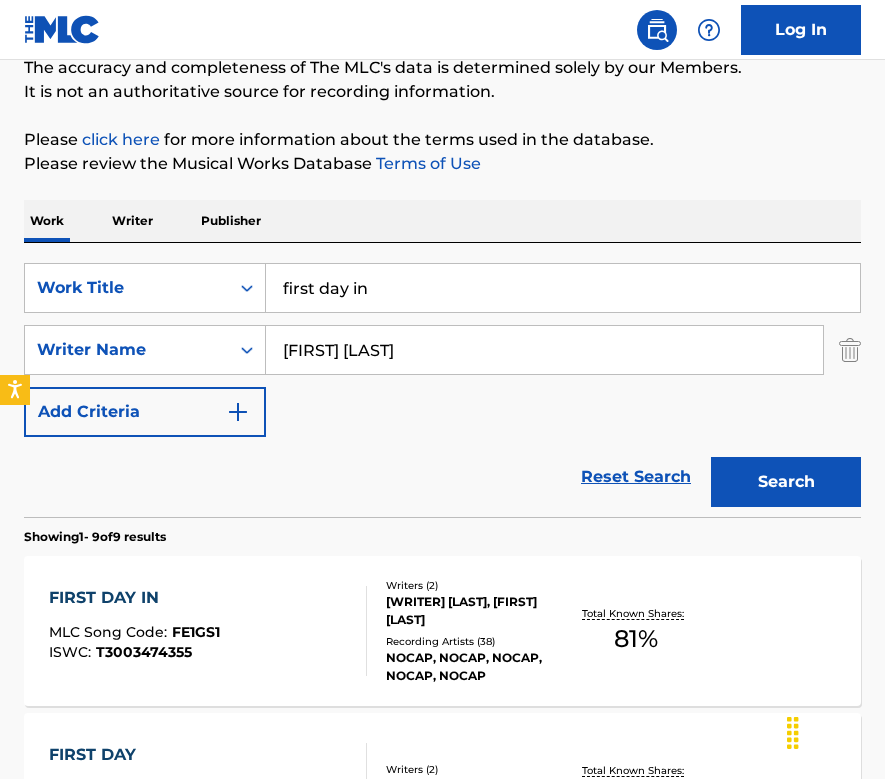 click on "first day in" at bounding box center [563, 288] 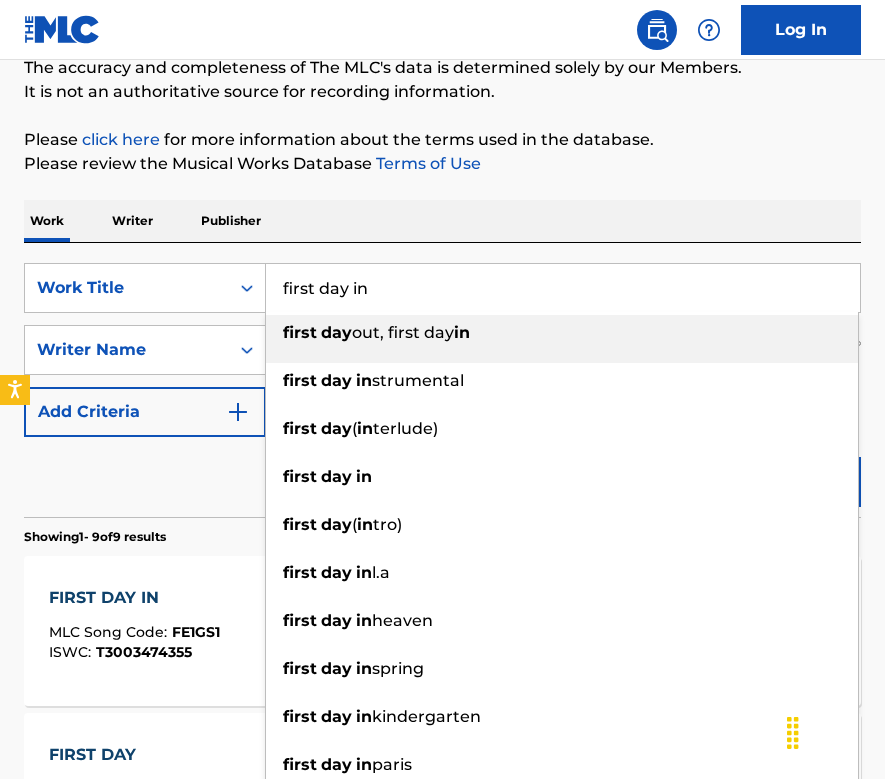 click on "first day in" at bounding box center (563, 288) 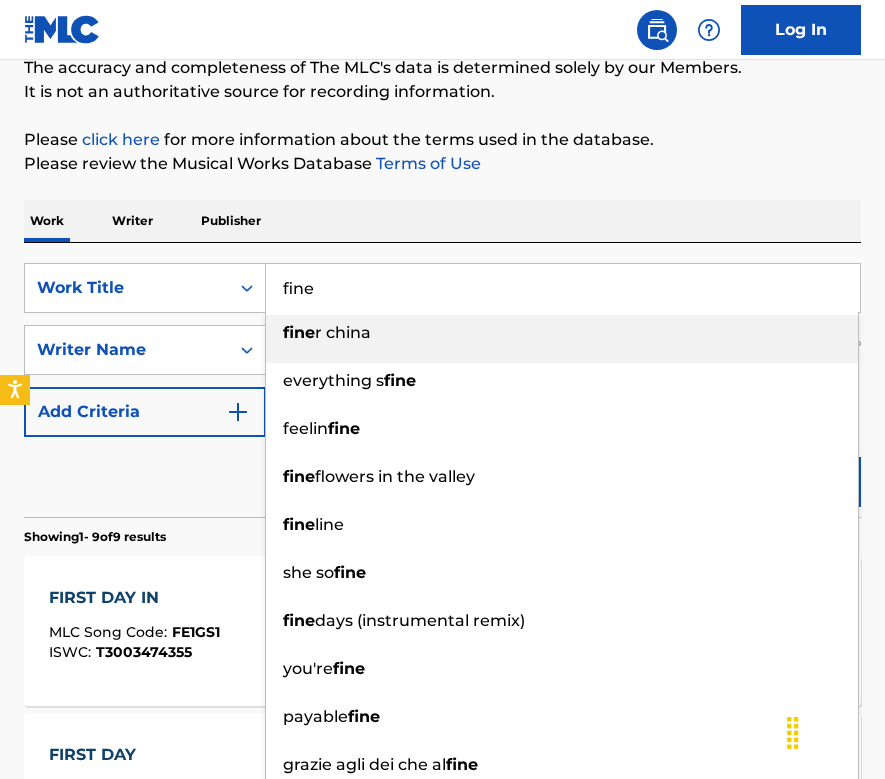 click on "Work Writer Publisher" at bounding box center [442, 221] 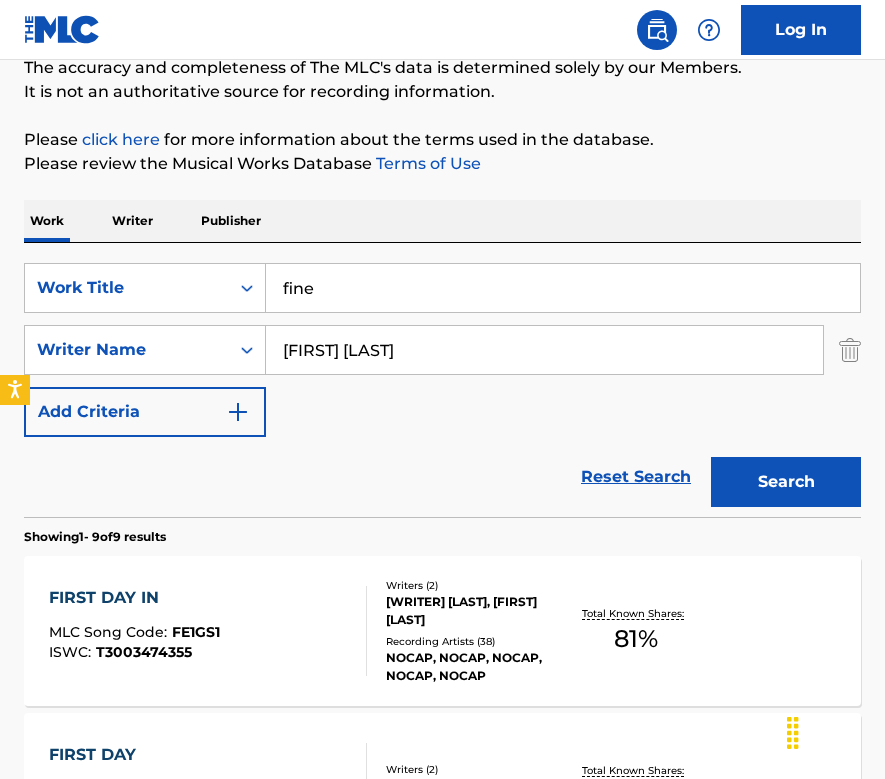 click on "Search" at bounding box center (786, 482) 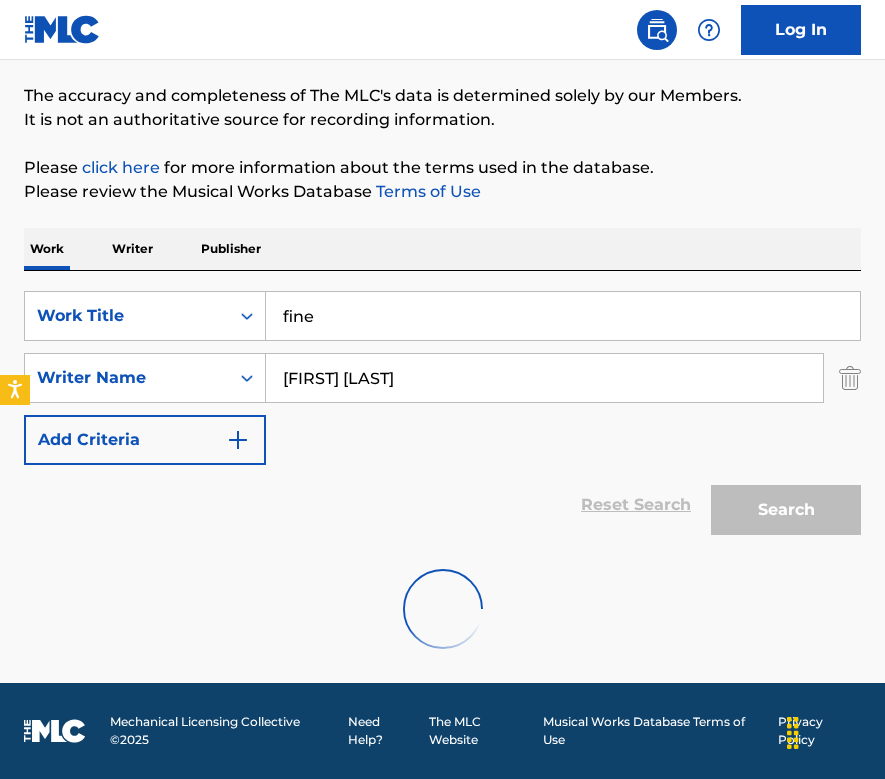 scroll, scrollTop: 79, scrollLeft: 0, axis: vertical 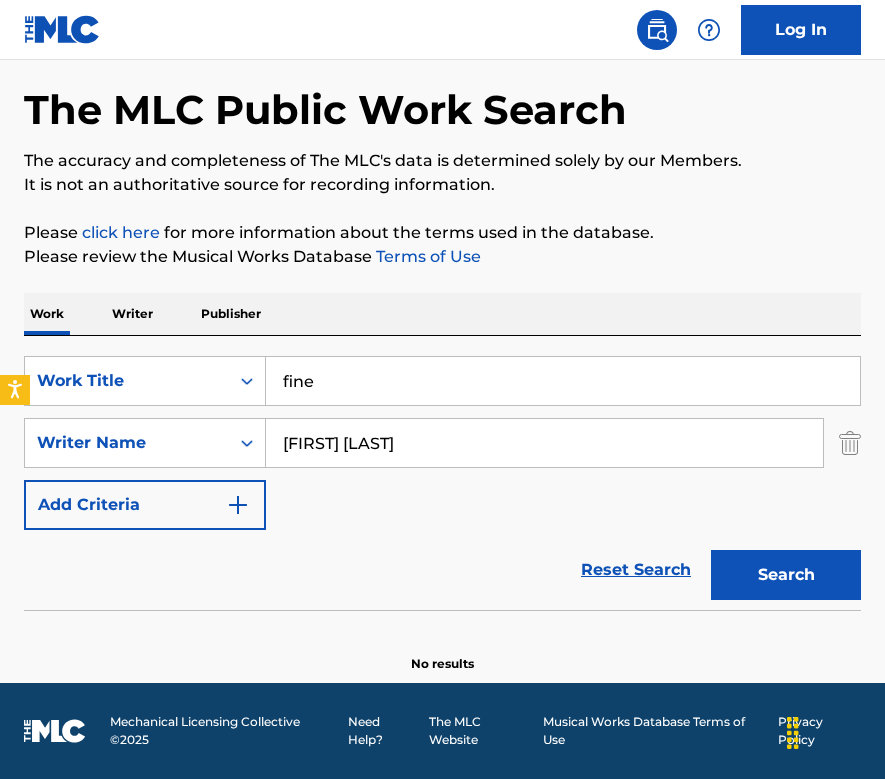 click on "fine" at bounding box center [563, 381] 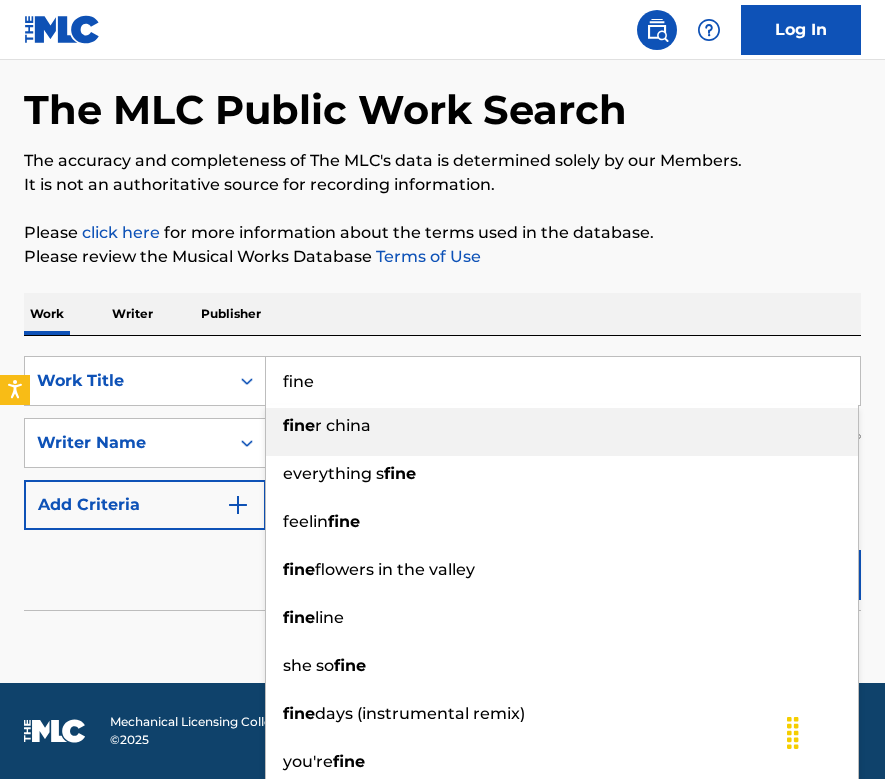 click on "fine" at bounding box center (563, 381) 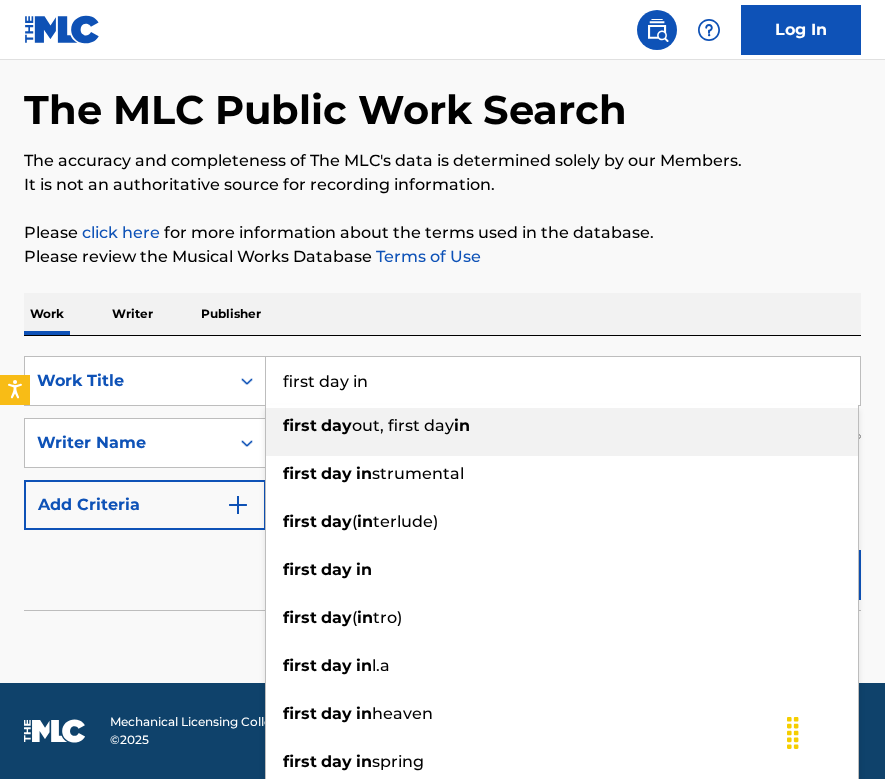 type on "first day in" 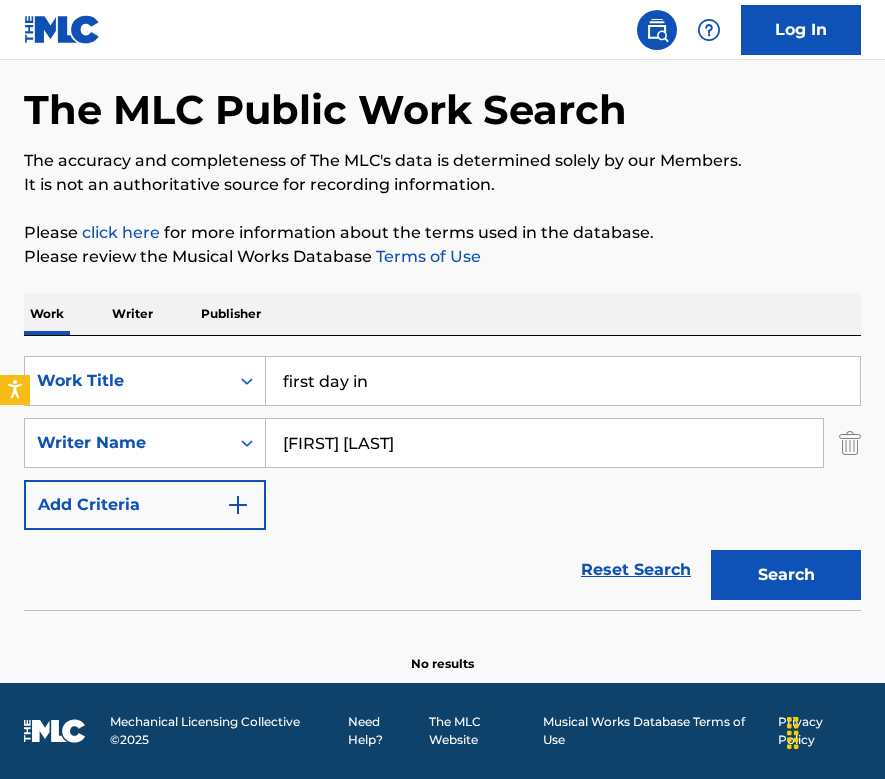 click on "Search" at bounding box center [781, 570] 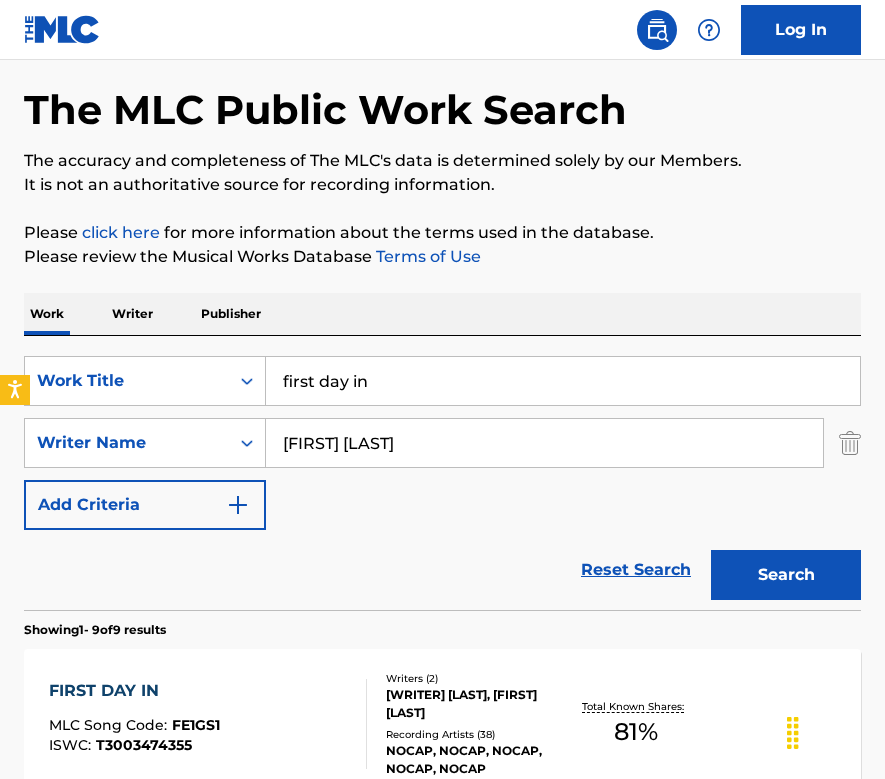 click on "FIRST DAY IN" at bounding box center [134, 691] 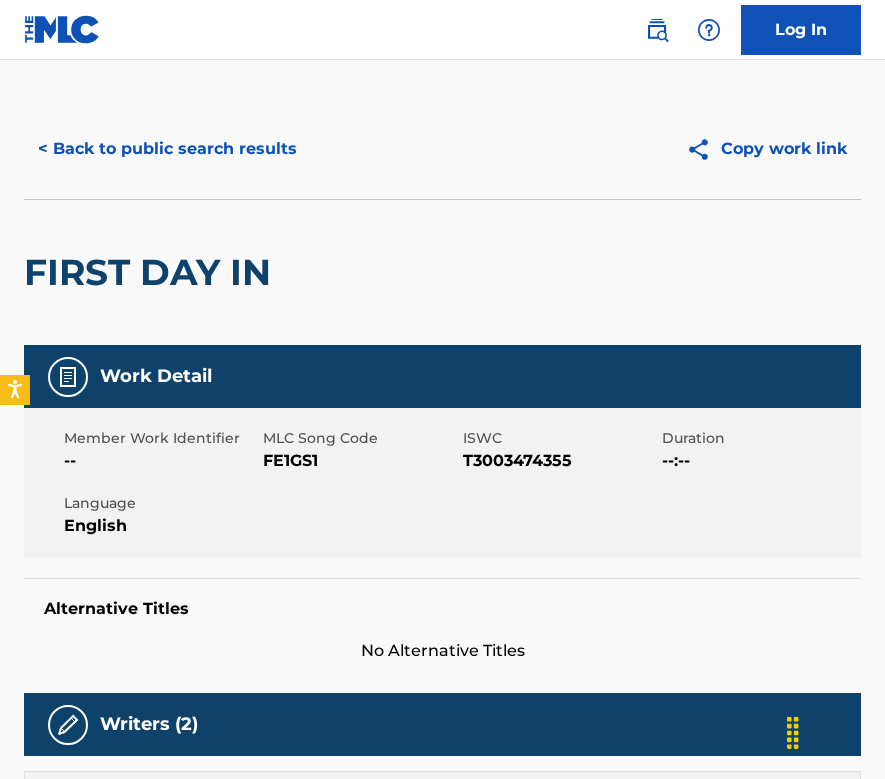 scroll, scrollTop: 0, scrollLeft: 0, axis: both 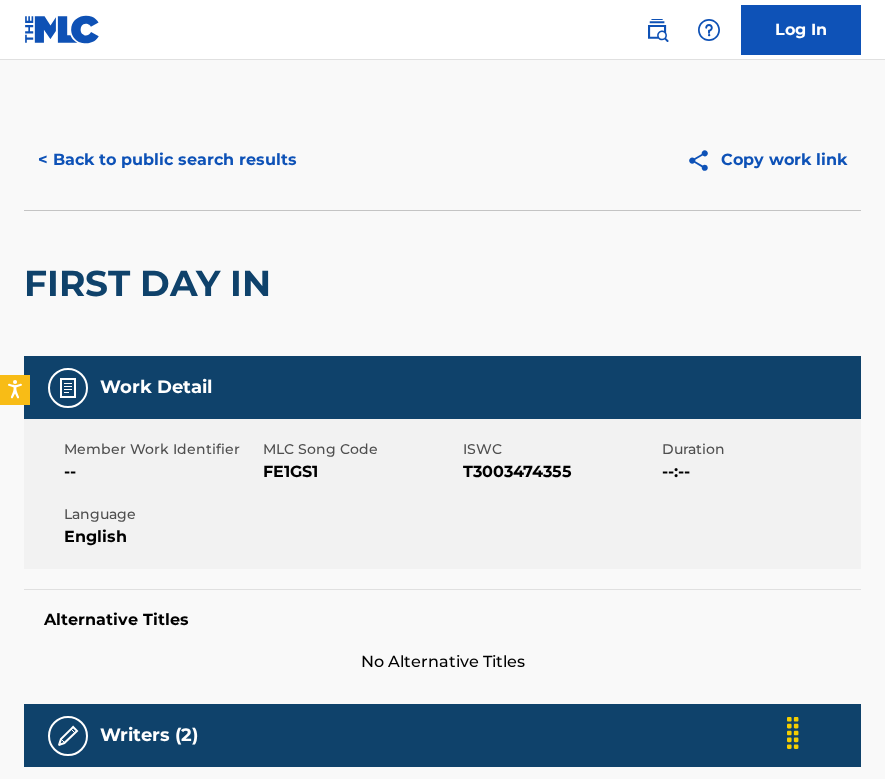 click on "< Back to public search results" at bounding box center [167, 160] 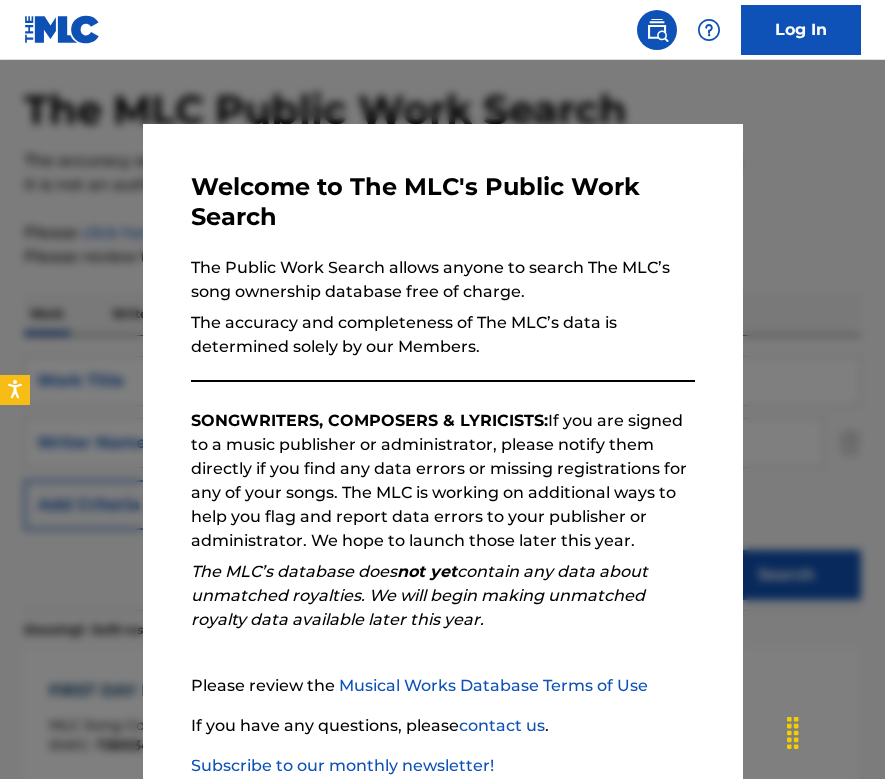 click at bounding box center (442, 449) 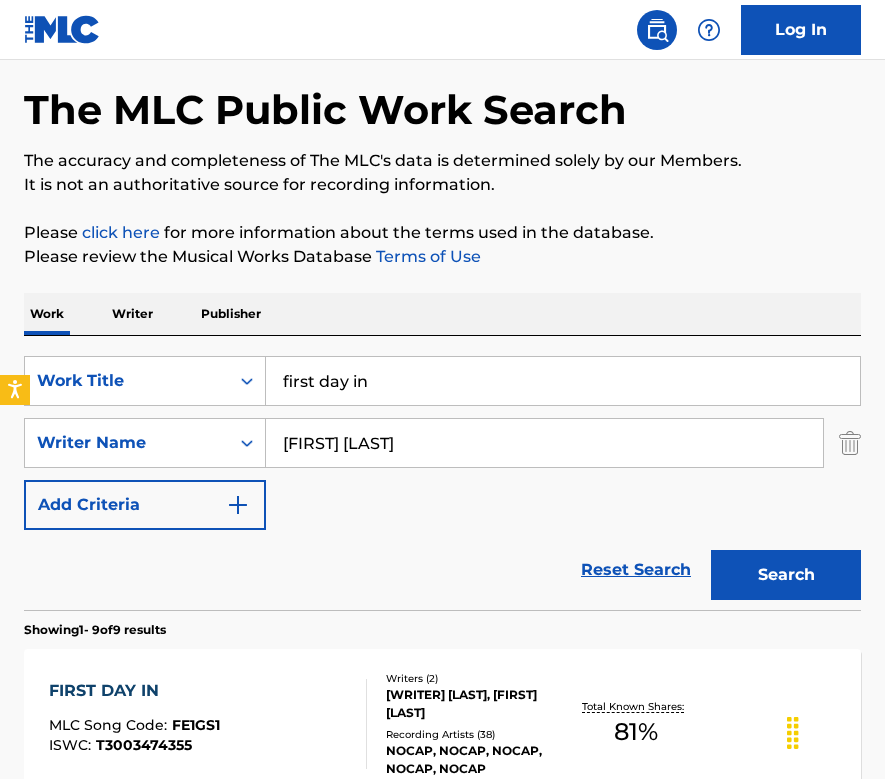 click on "first day in" at bounding box center (563, 381) 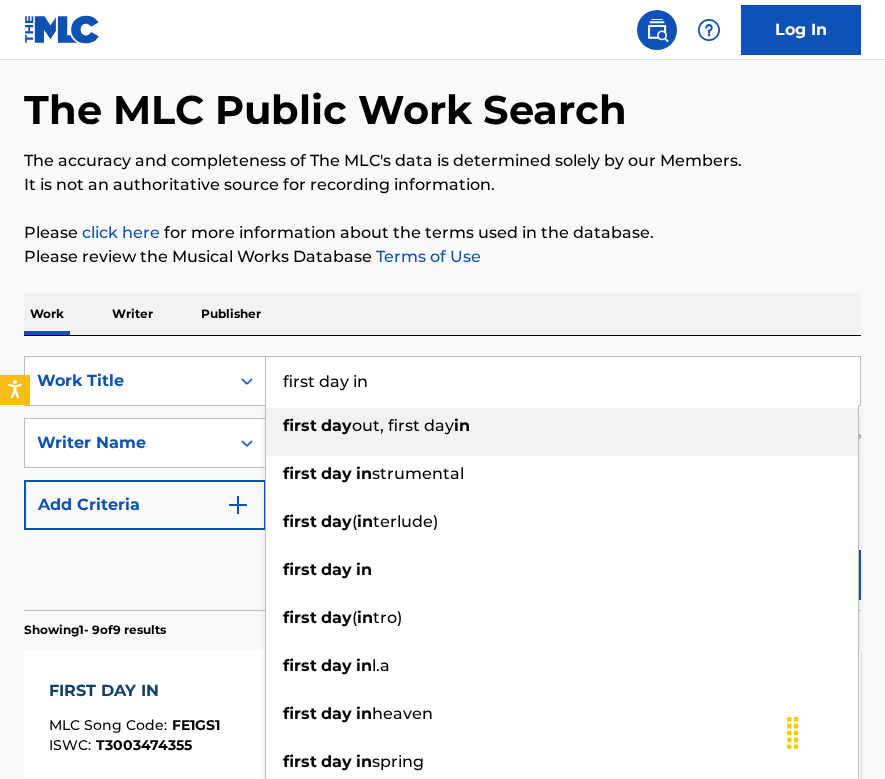 click on "first day in" at bounding box center (563, 381) 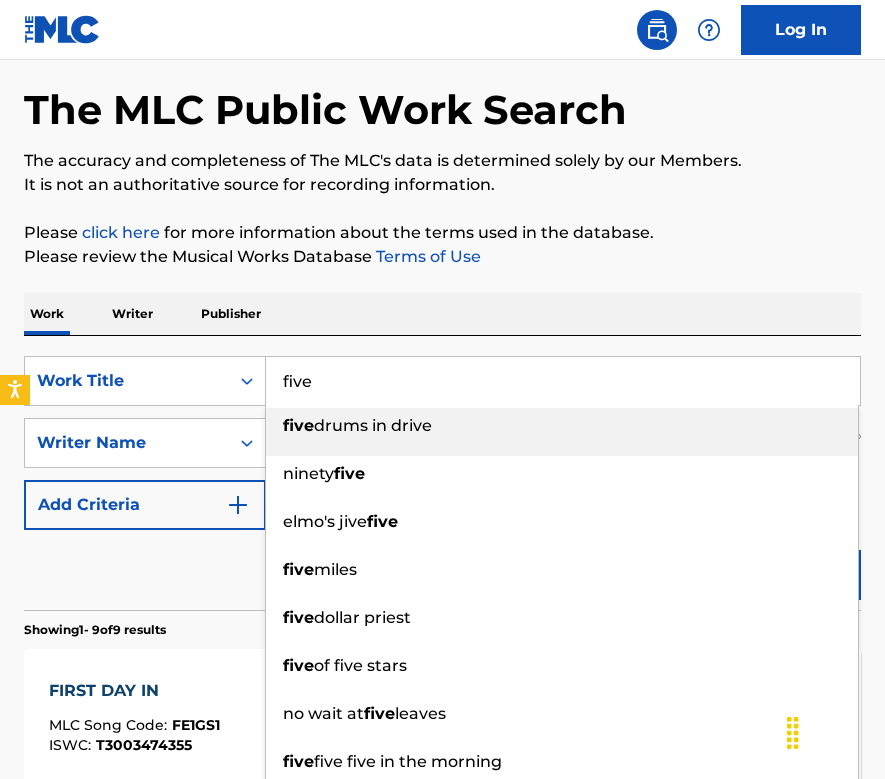 click on "Work Writer Publisher" at bounding box center [442, 314] 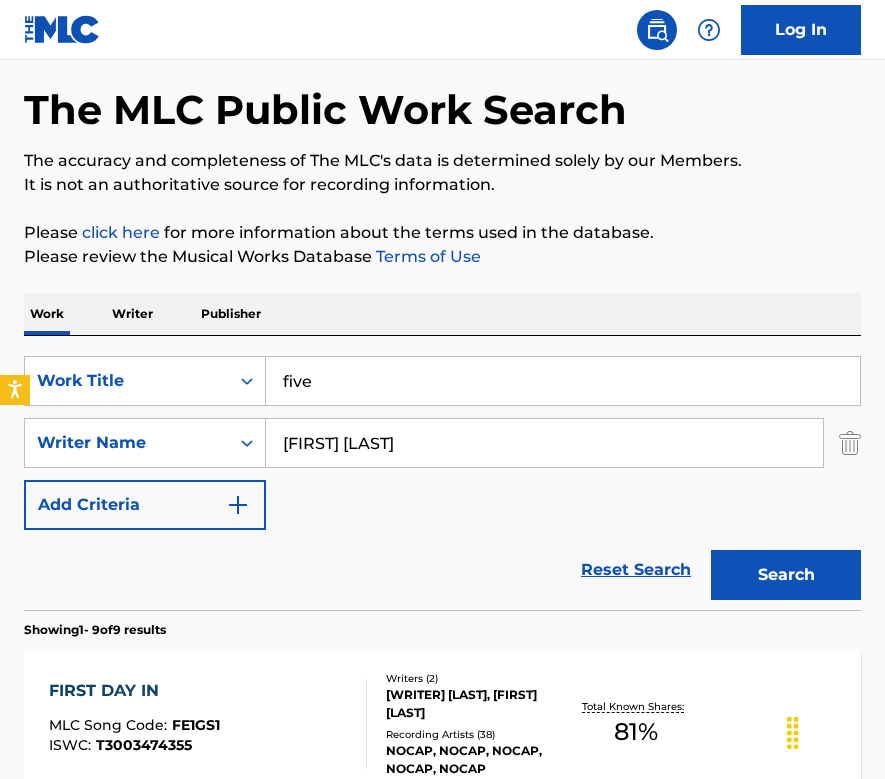 click on "Search" at bounding box center (786, 575) 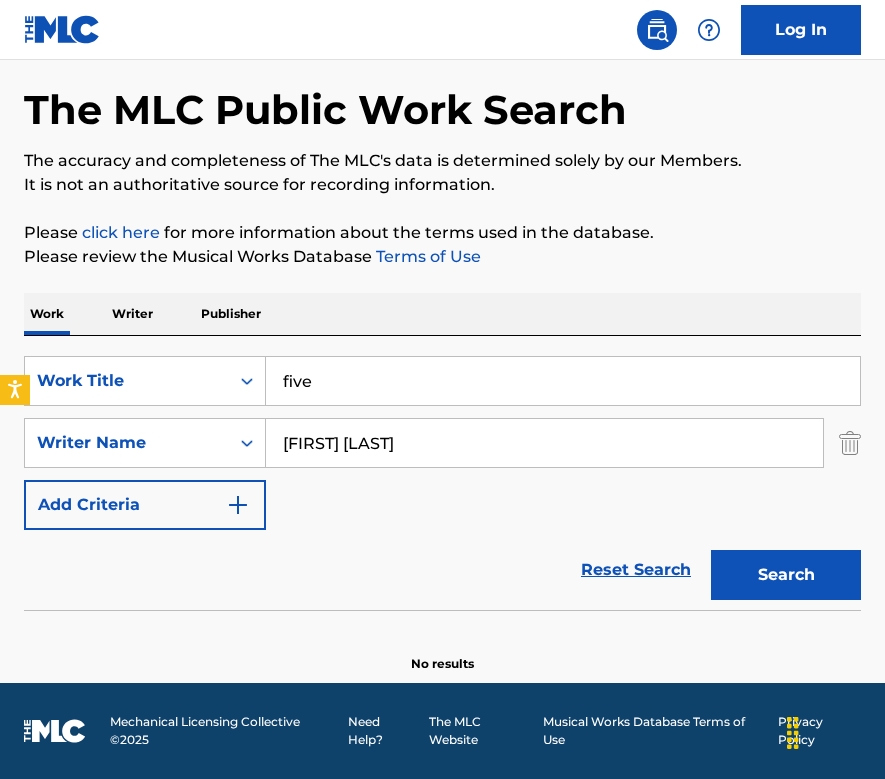 click on "five" at bounding box center (563, 381) 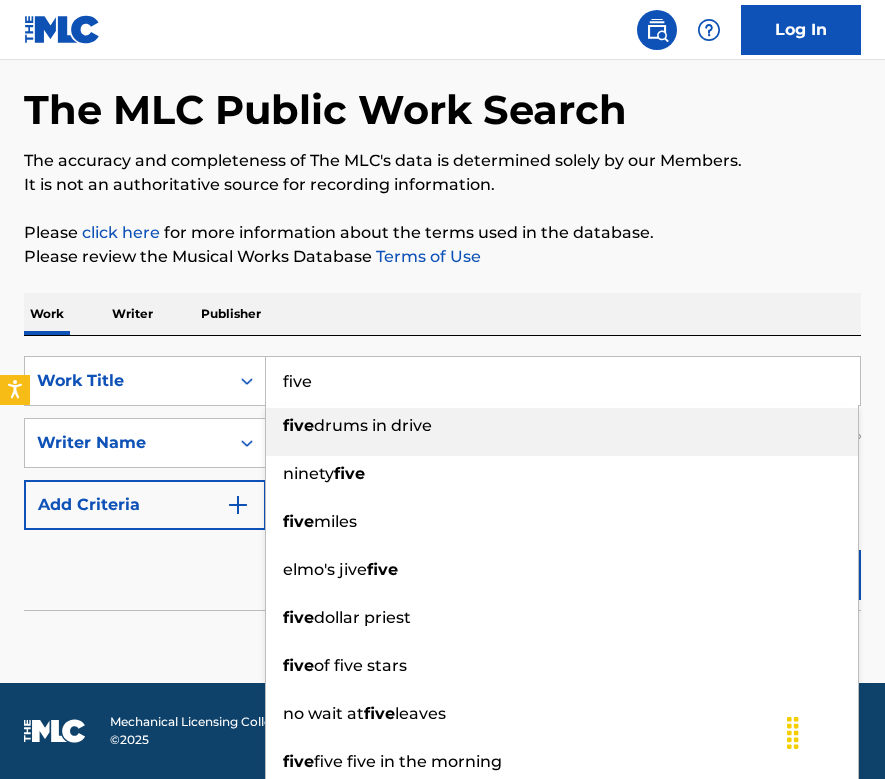 click on "five" at bounding box center (563, 381) 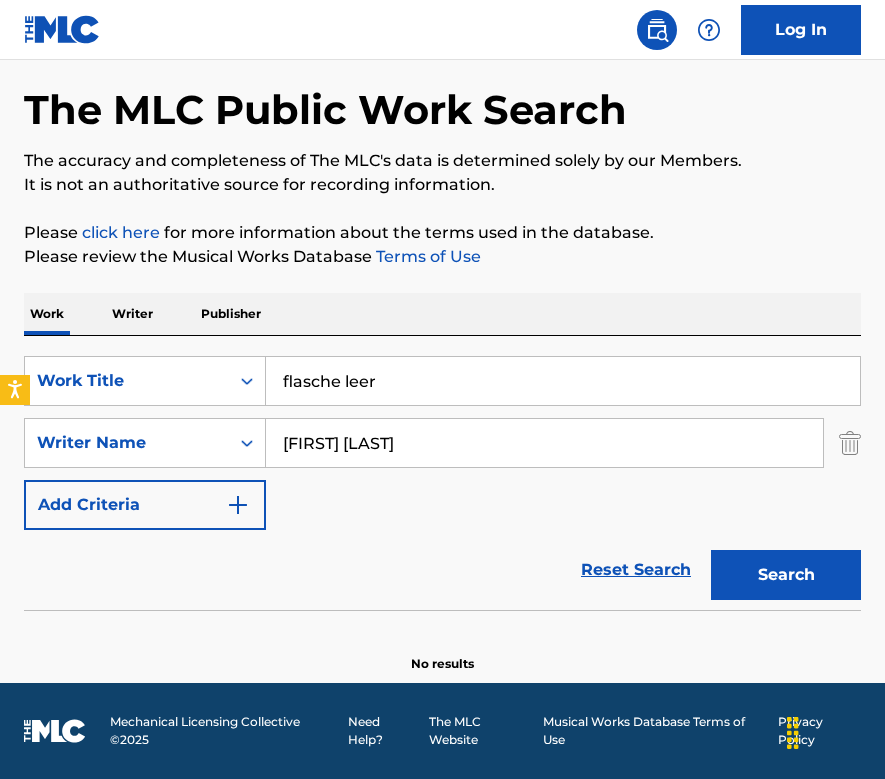 click on "Work Writer Publisher" at bounding box center (442, 314) 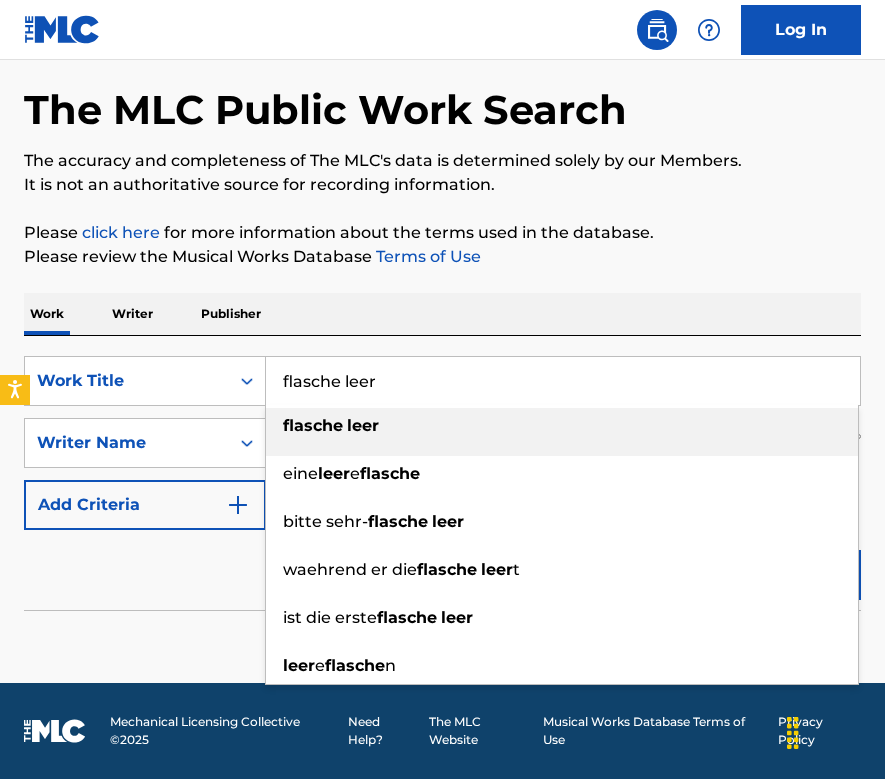 click on "flasche leer" at bounding box center [563, 381] 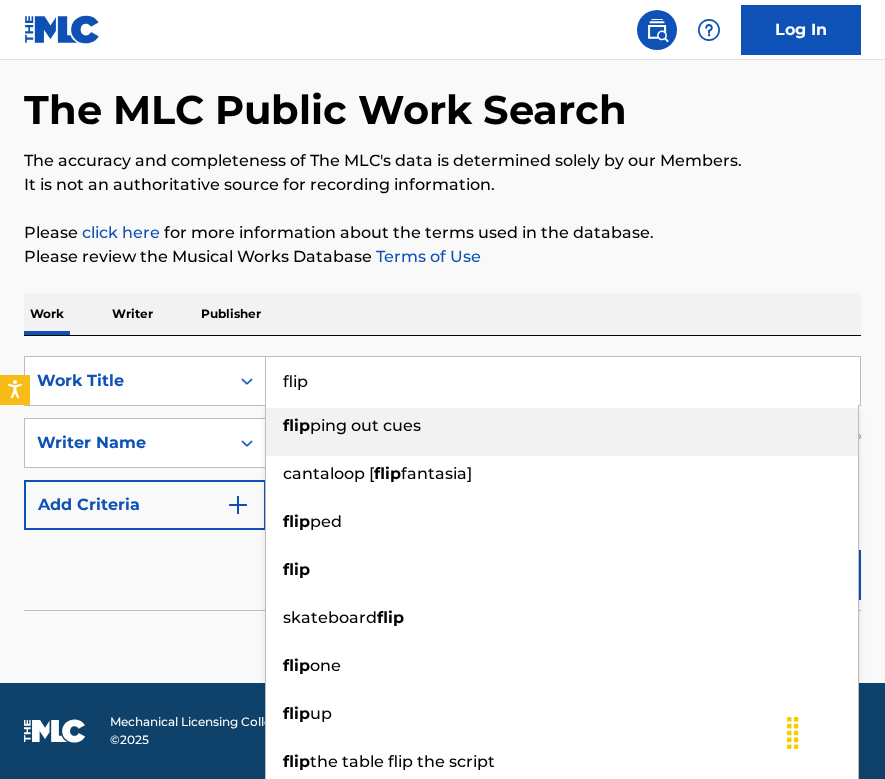 click on "Work Writer Publisher" at bounding box center (442, 314) 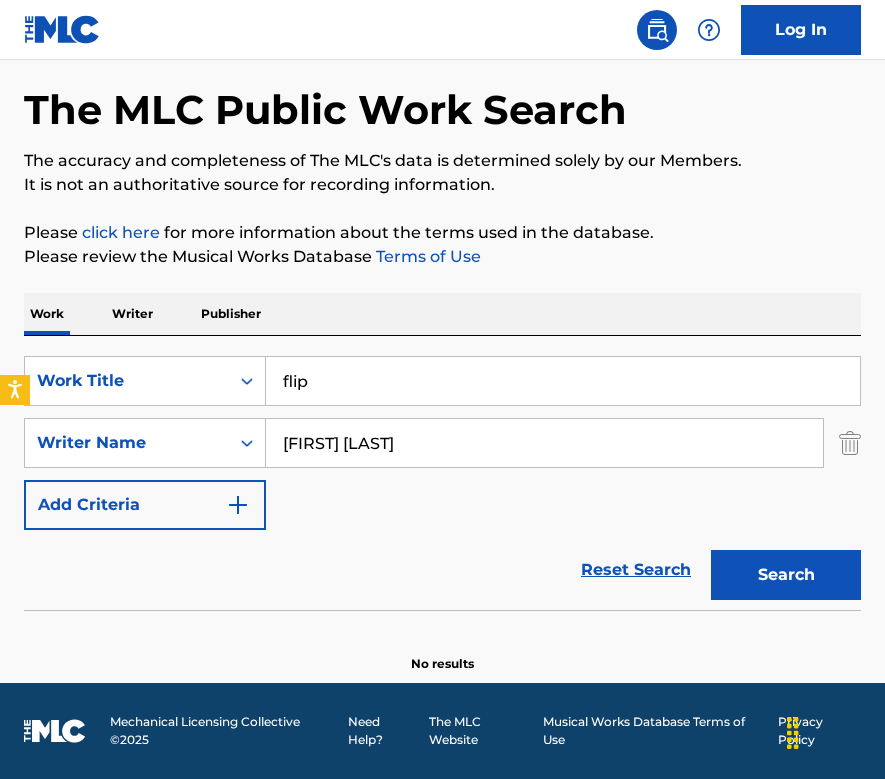 click on "Search" at bounding box center [786, 575] 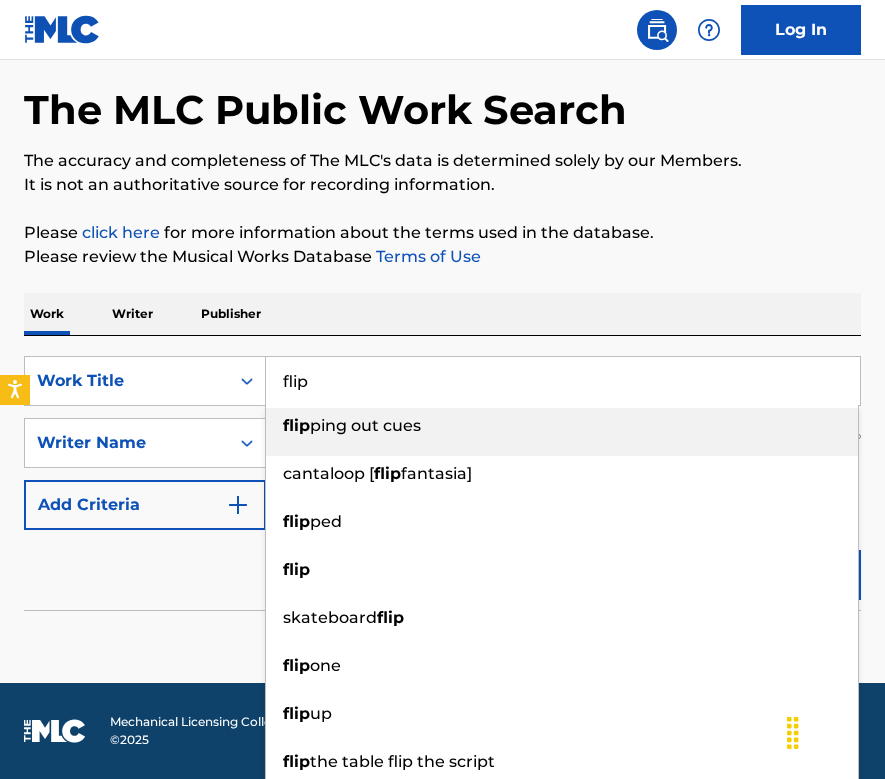 click on "flip" at bounding box center (563, 381) 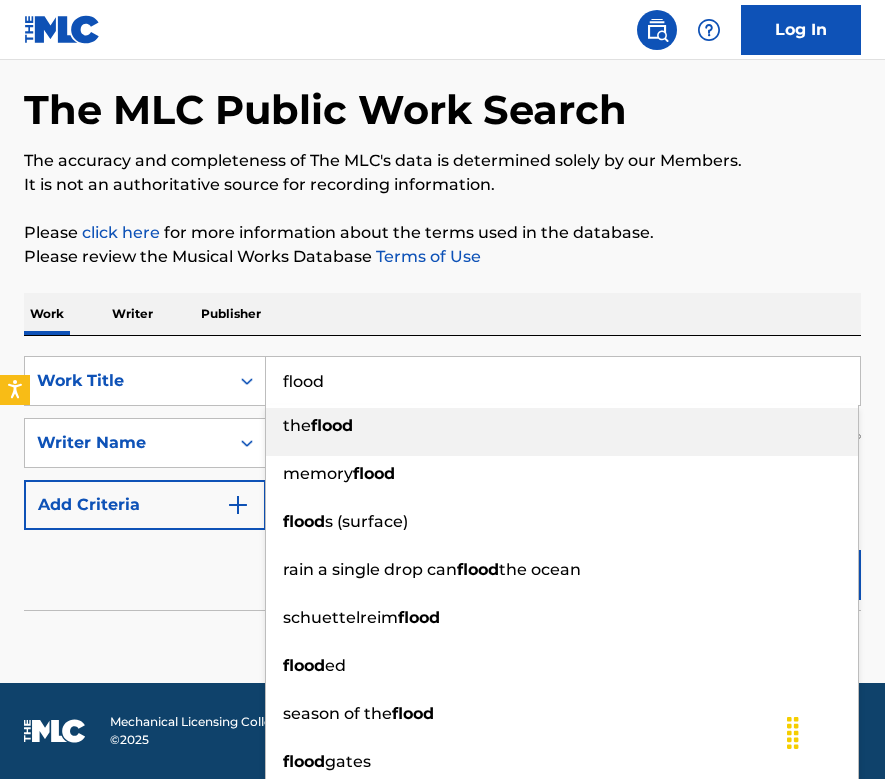click on "Work Writer Publisher" at bounding box center (442, 314) 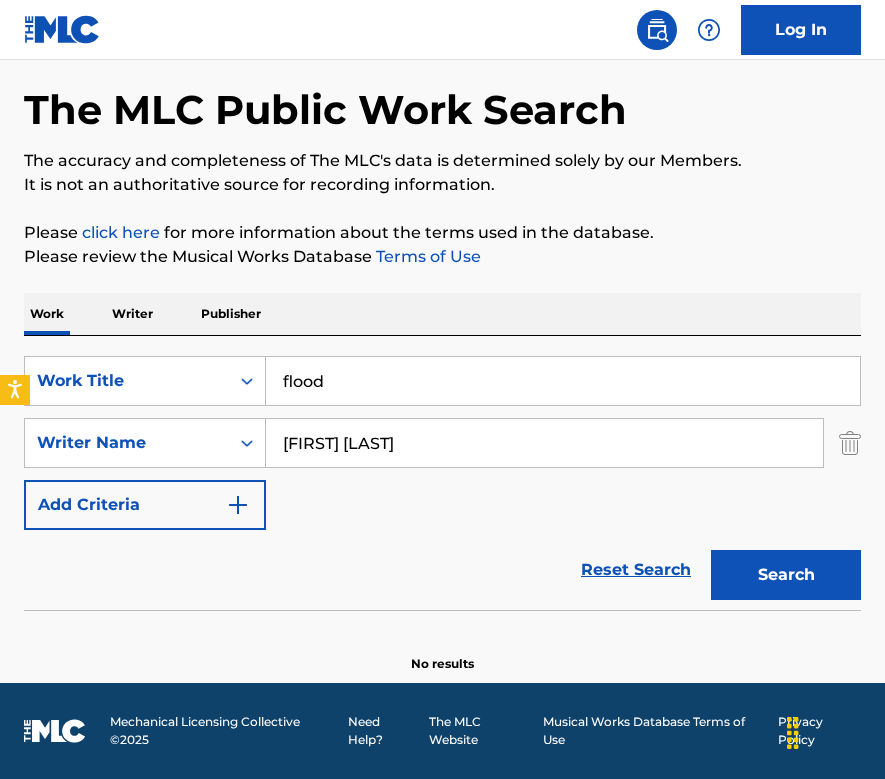 click on "Search" at bounding box center (786, 575) 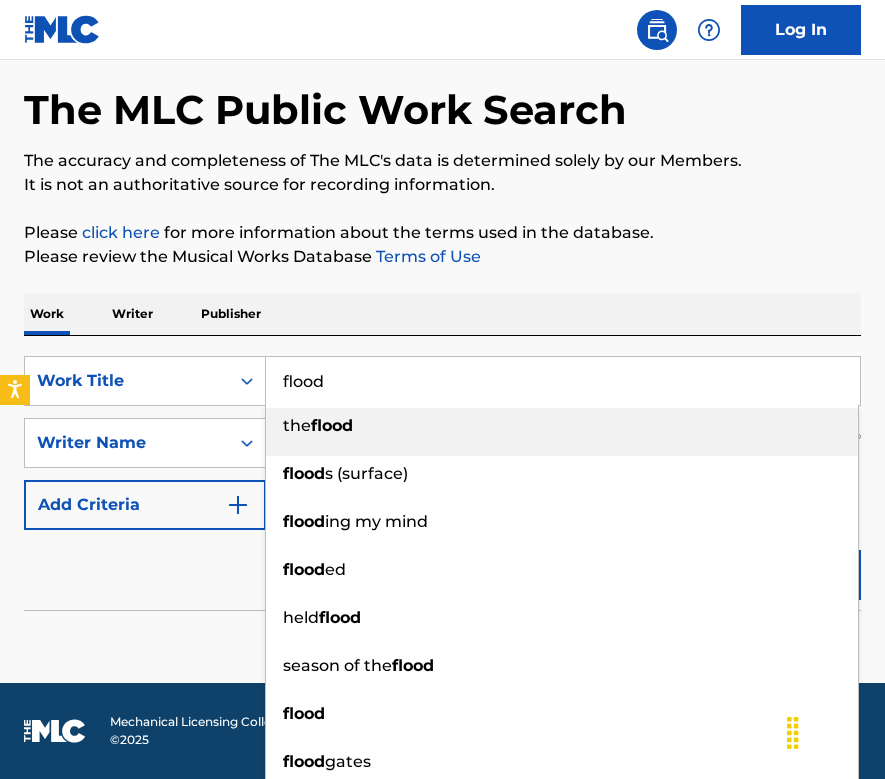 click on "flood" at bounding box center (563, 381) 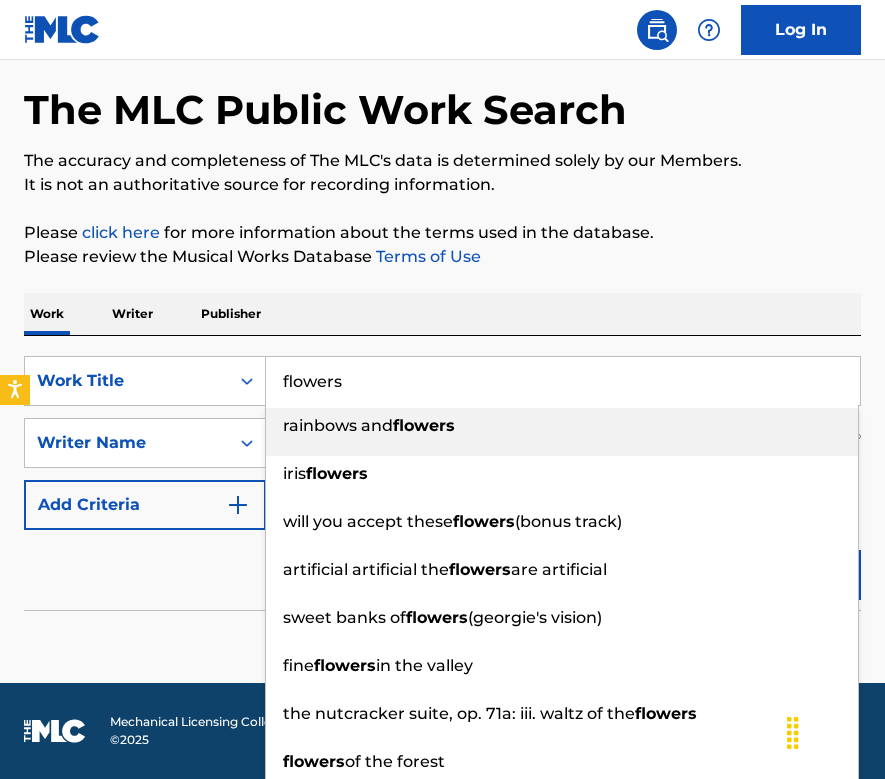 type on "flowers" 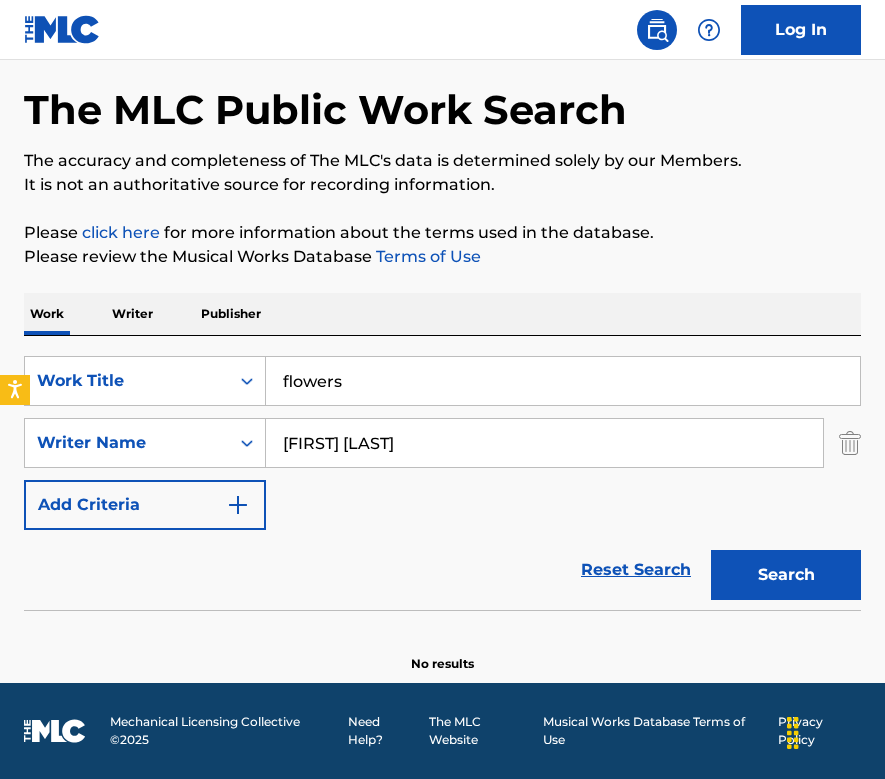 click on "Search" at bounding box center [786, 575] 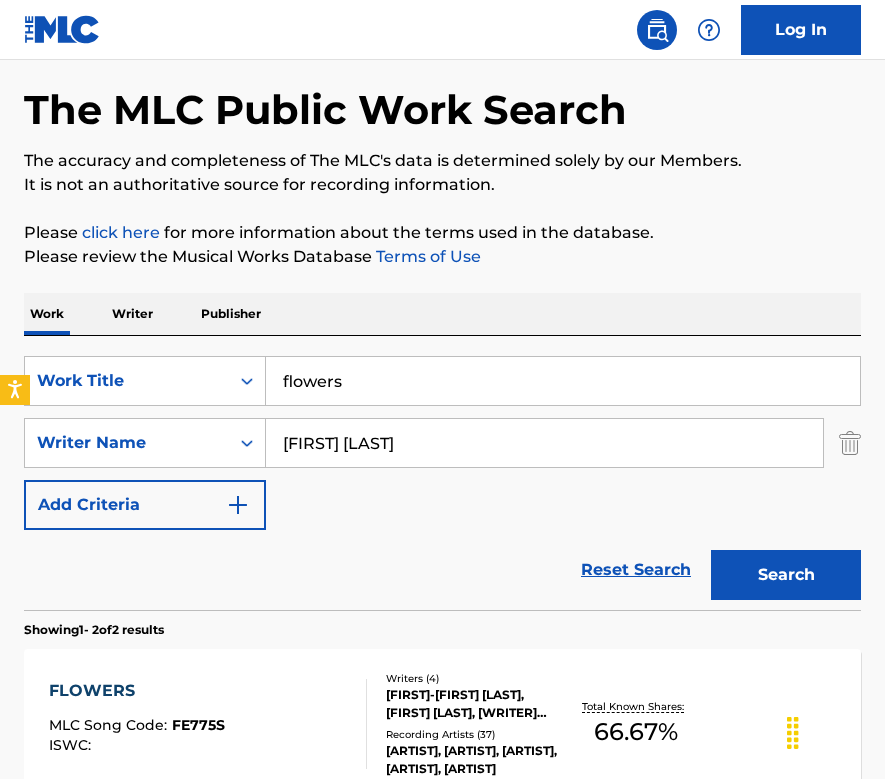 click on "FLOWERS MLC Song Code : FE775S ISWC :" at bounding box center (208, 724) 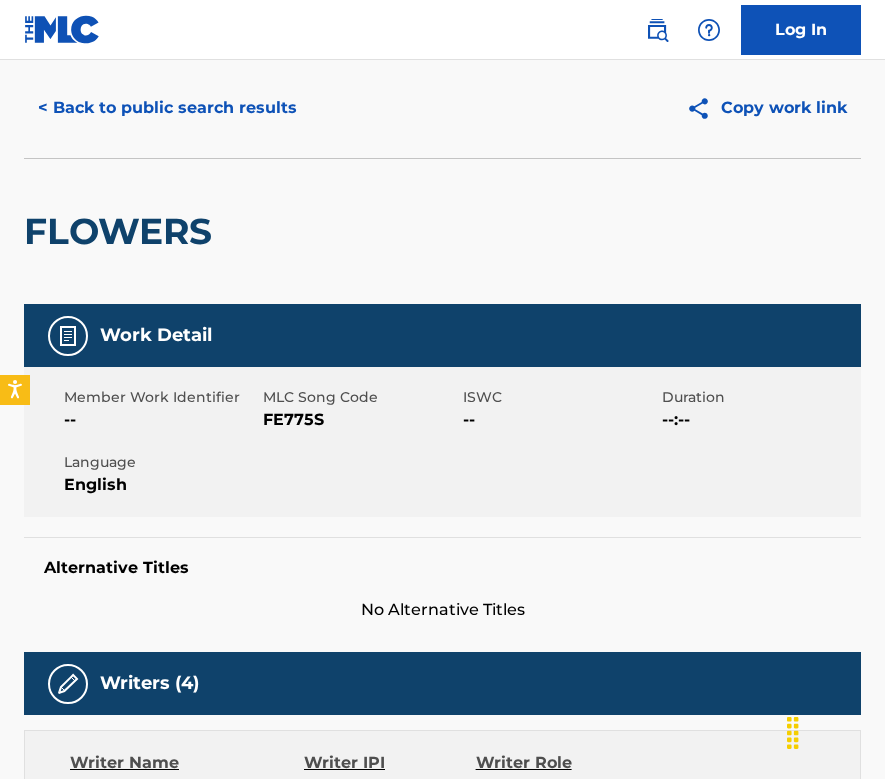 scroll, scrollTop: 0, scrollLeft: 0, axis: both 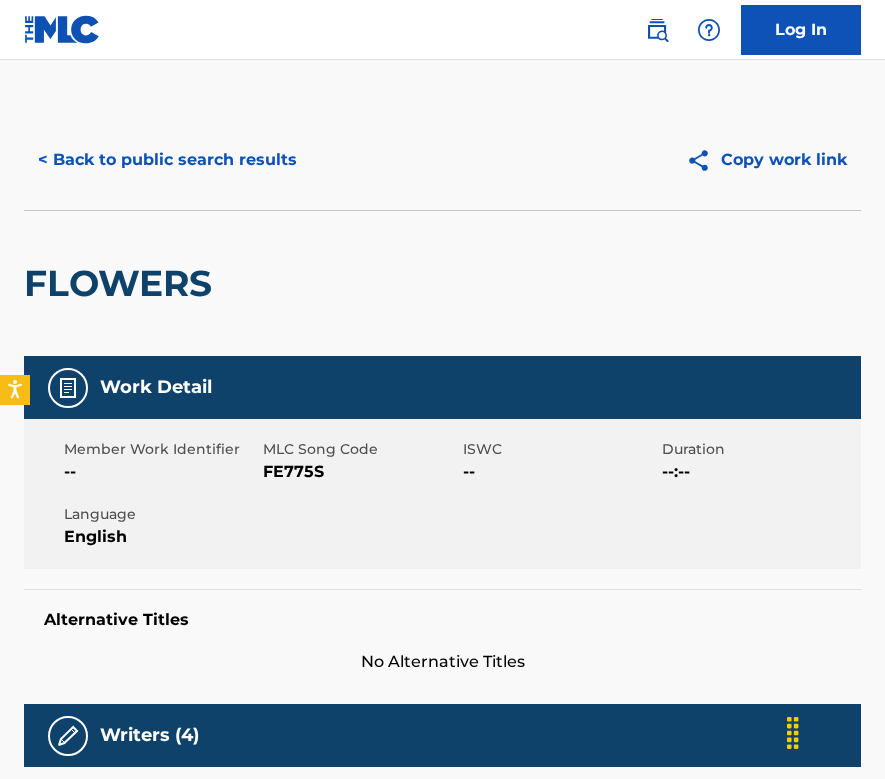 click on "< Back to public search results" at bounding box center (167, 160) 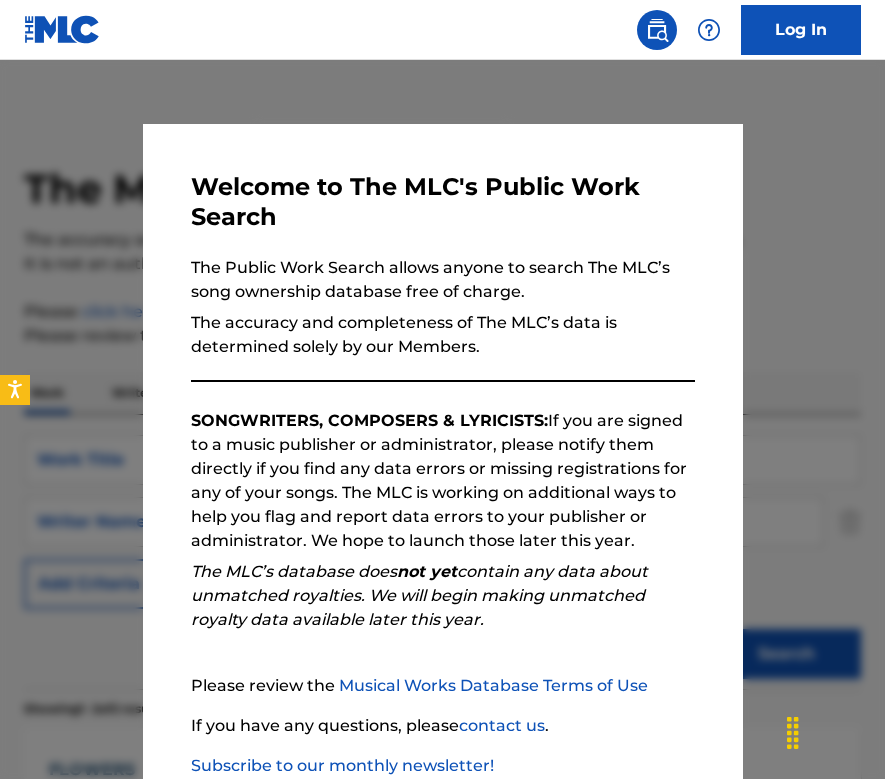 scroll, scrollTop: 79, scrollLeft: 0, axis: vertical 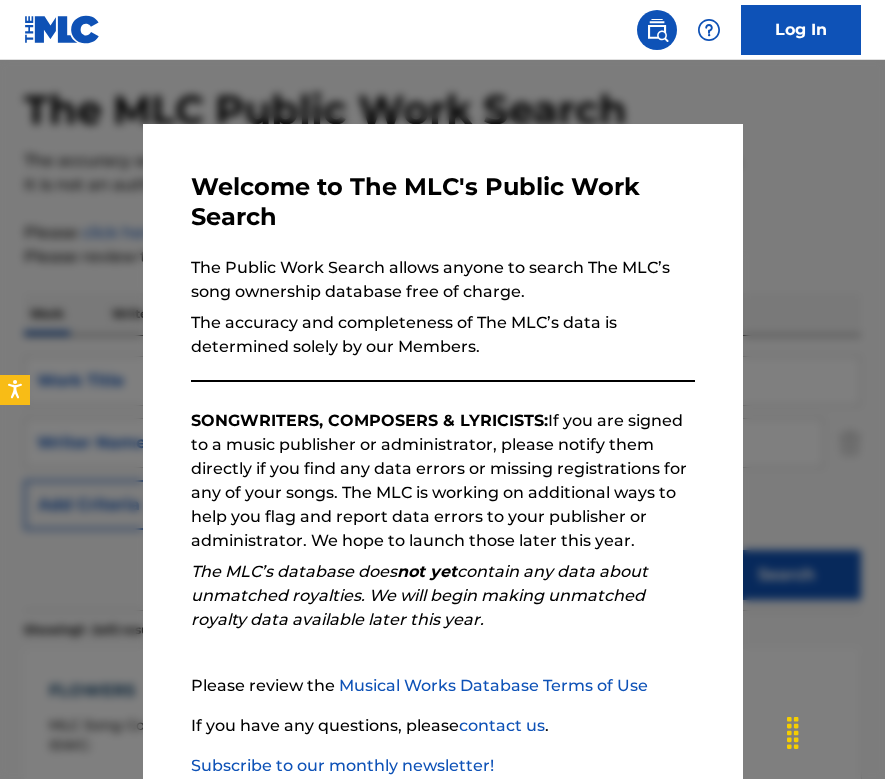 click at bounding box center (442, 449) 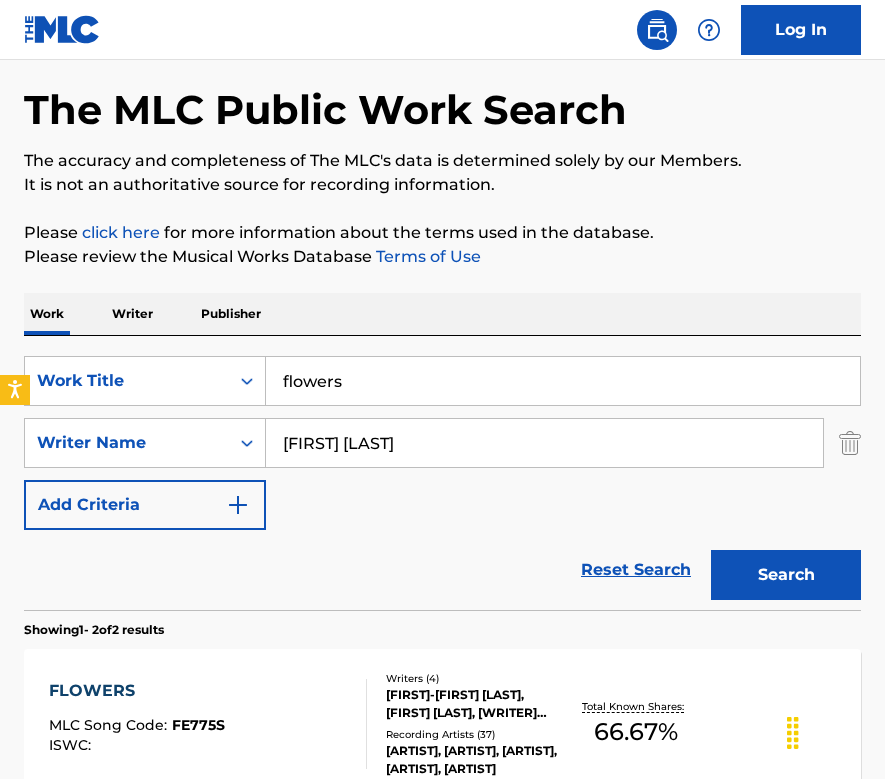 click on "flowers" at bounding box center (563, 381) 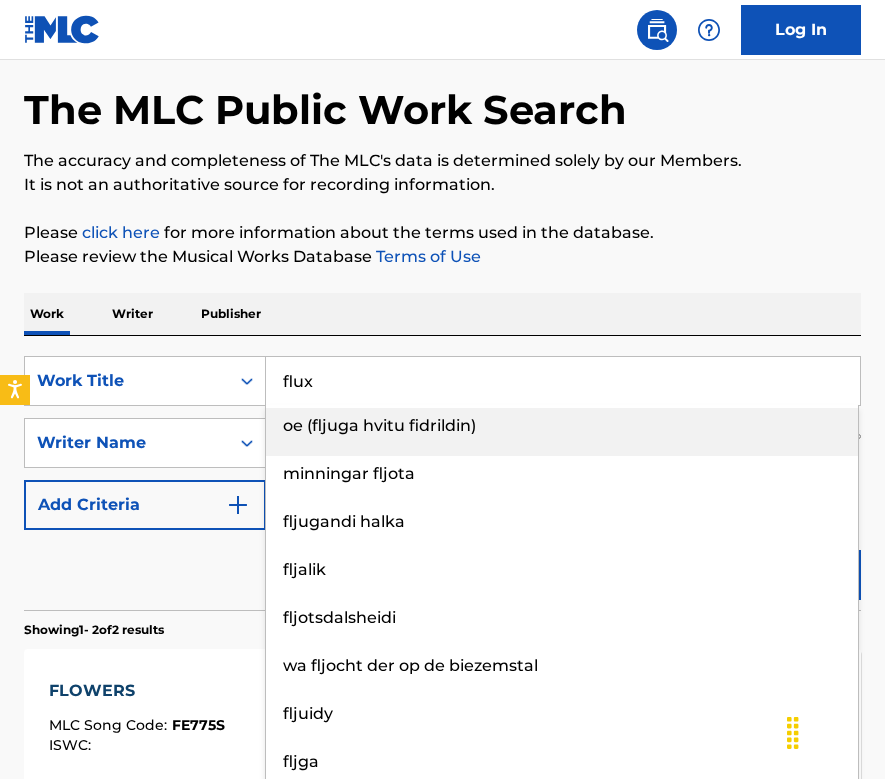 type on "flux" 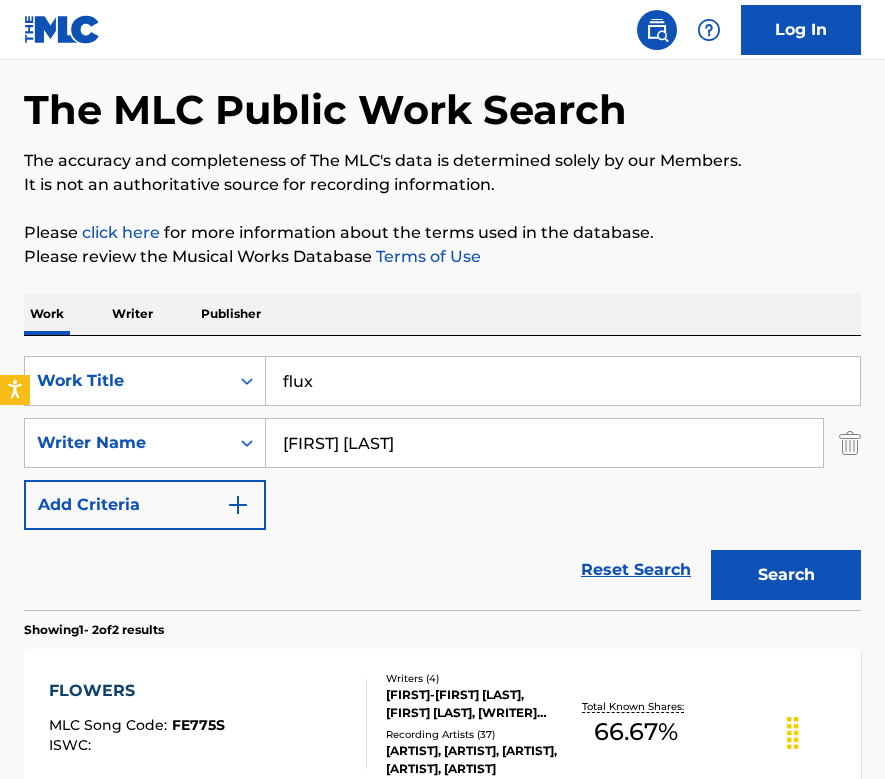 click on "Search" at bounding box center (786, 575) 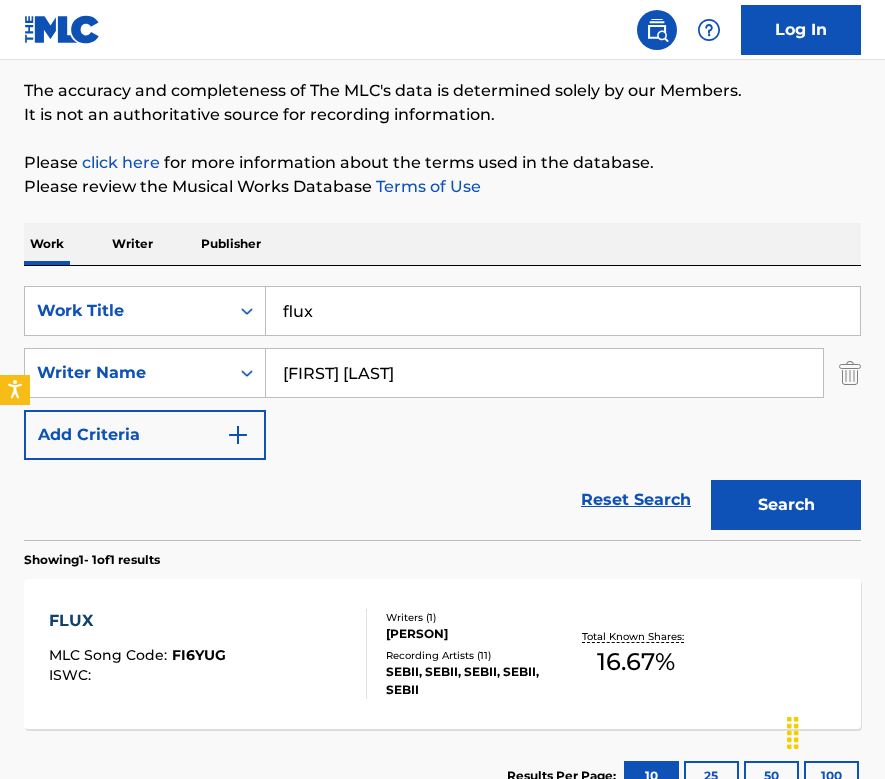 scroll, scrollTop: 157, scrollLeft: 0, axis: vertical 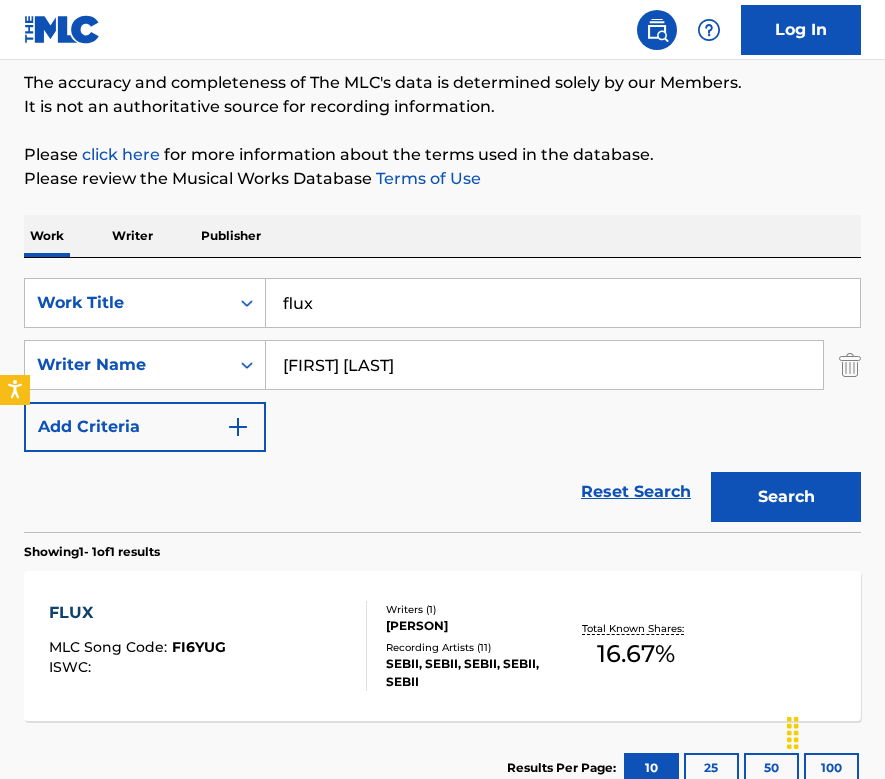 click on "FLUX" at bounding box center [137, 613] 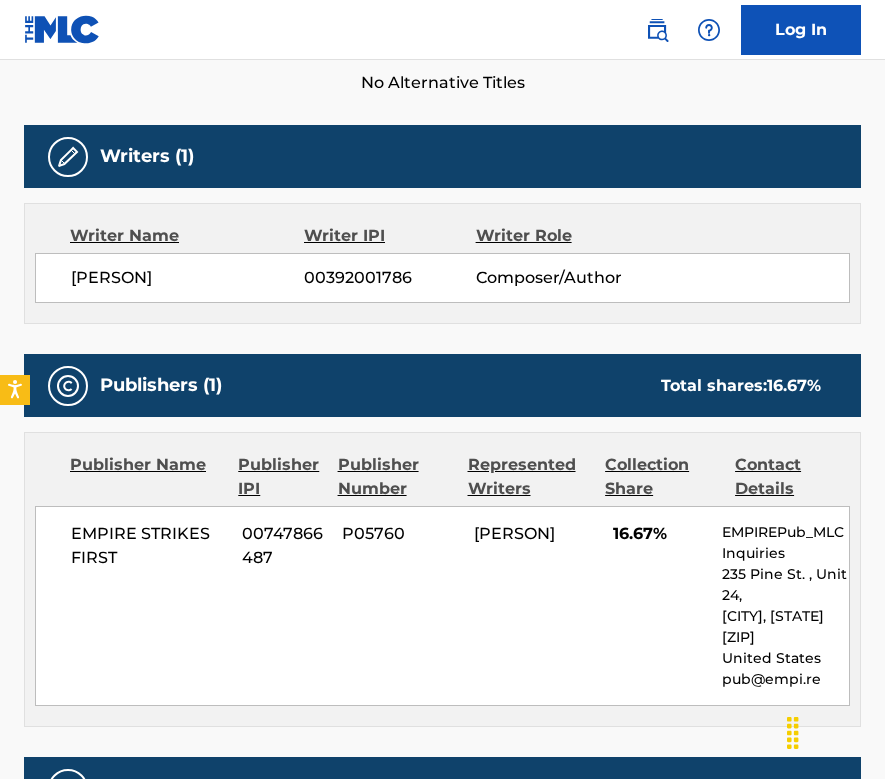scroll, scrollTop: 331, scrollLeft: 0, axis: vertical 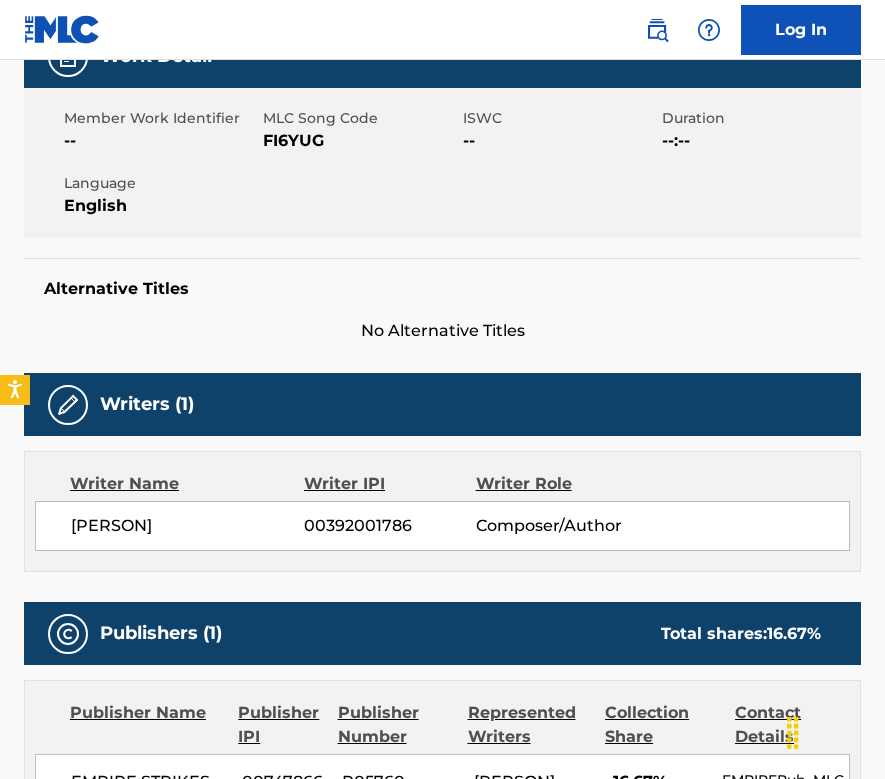 click on "No Alternative Titles" at bounding box center [442, 331] 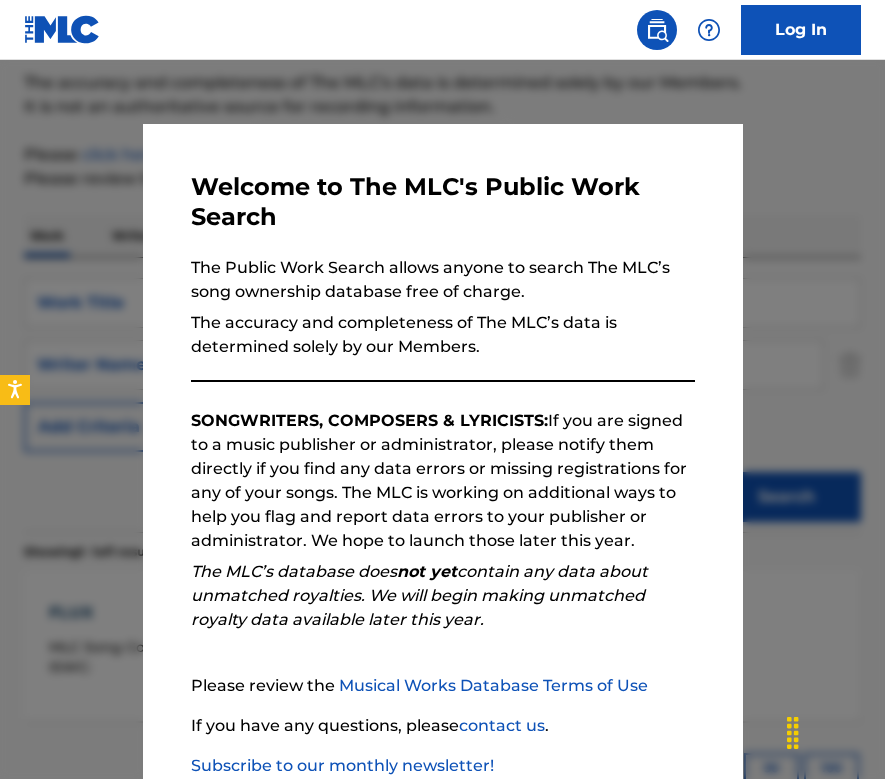 click at bounding box center [442, 449] 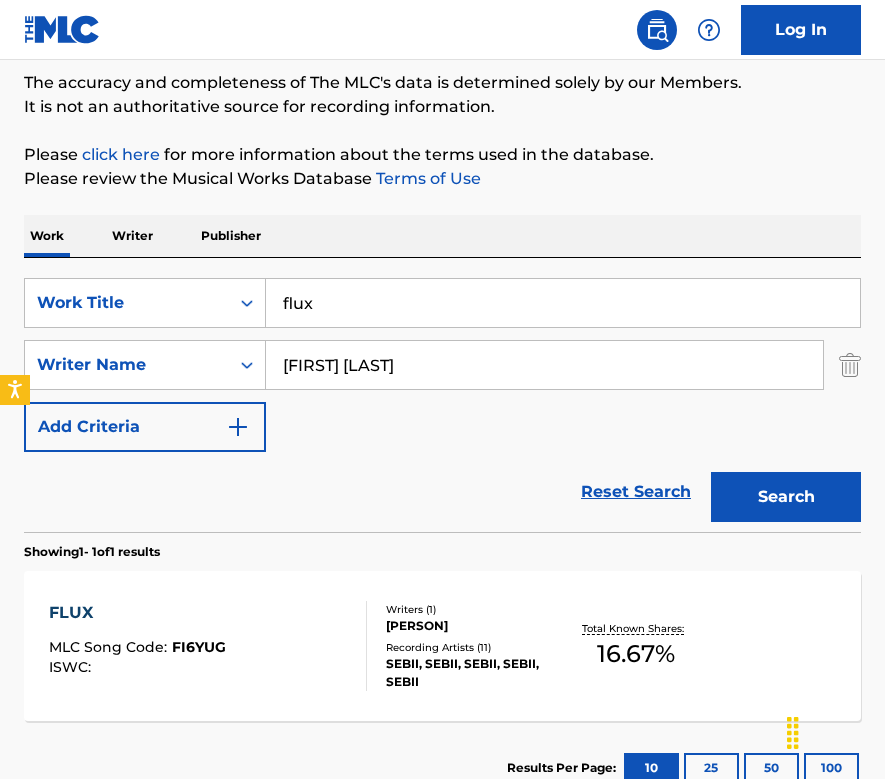 click on "flux" at bounding box center [563, 303] 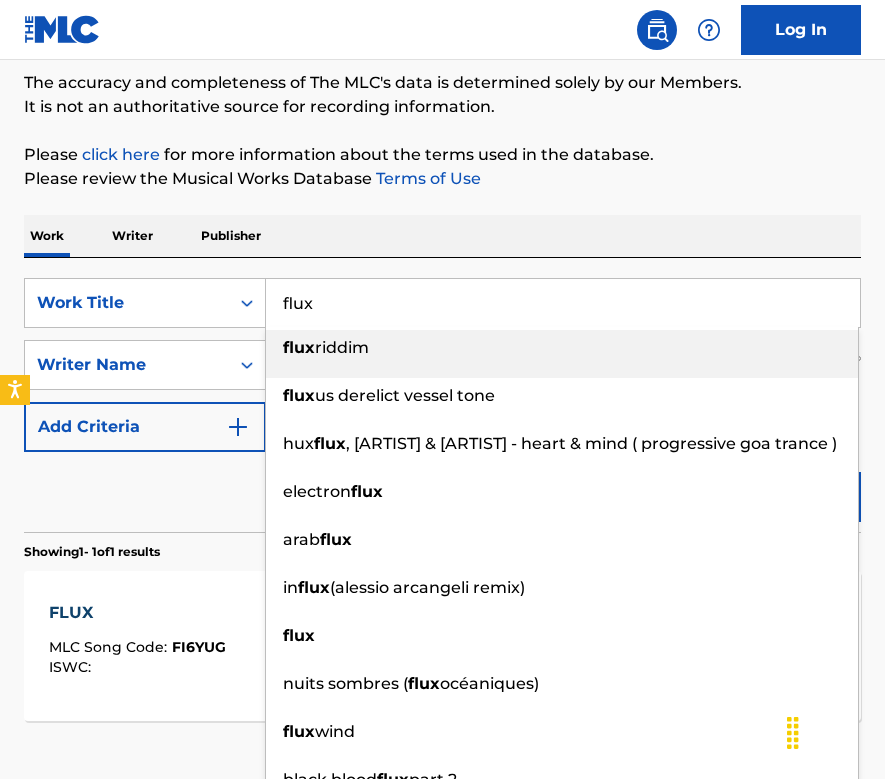 click on "flux" at bounding box center (563, 303) 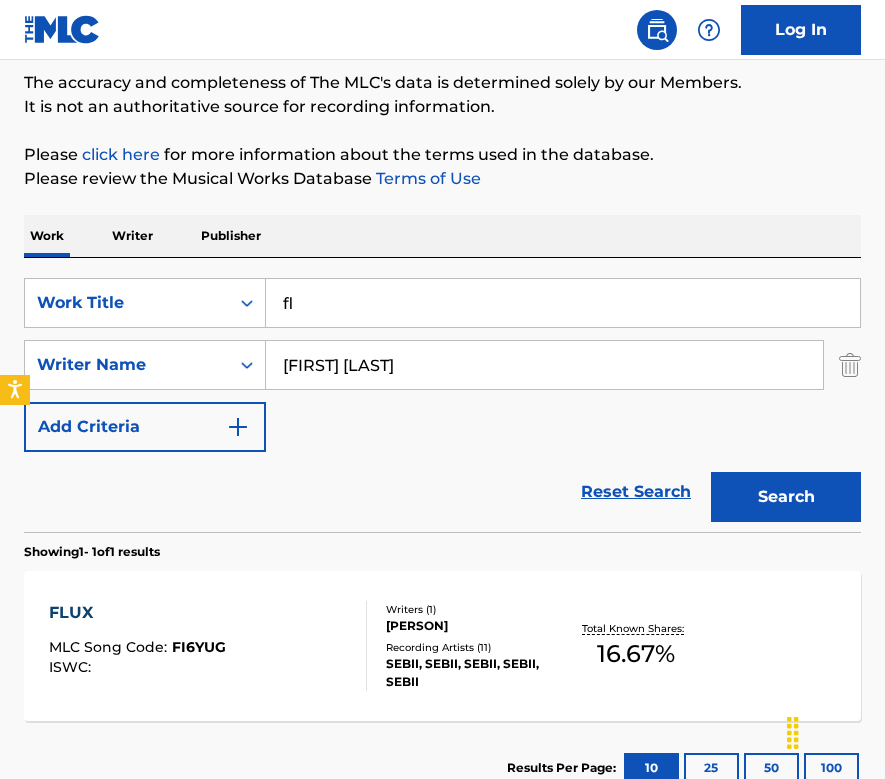 type on "f" 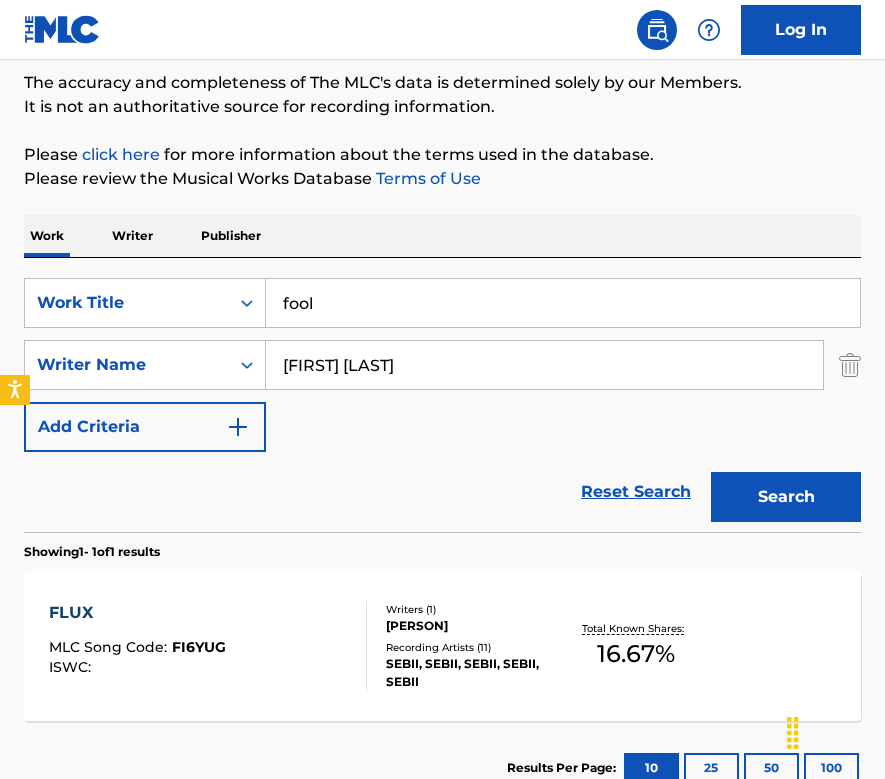 click on "The MLC Public Work Search The accuracy and completeness of The MLC's data is determined solely by our Members. It is not an authoritative source for recording information. Please   click here   for more information about the terms used in the database. Please review the Musical Works Database   Terms of Use Work Writer Publisher SearchWithCriteria72d53d98-4480-457b-ab1d-a3df7be8e403 Work Title fool SearchWithCriteria8b82276c-ae76-4d21-a9a6-f7a8712893bc Writer Name [WRITER] Add Criteria Reset Search Search Showing  1  -   1  of  1   results   FLUX MLC Song Code : FI6YUG ISWC : Writers ( 1 ) [WRITER] Recording Artists ( 11 ) [ARTIST], [ARTIST], [ARTIST], [ARTIST], [ARTIST] Total Known Shares: 16.67 % Results Per Page: 10 25 50 100" at bounding box center (442, 384) 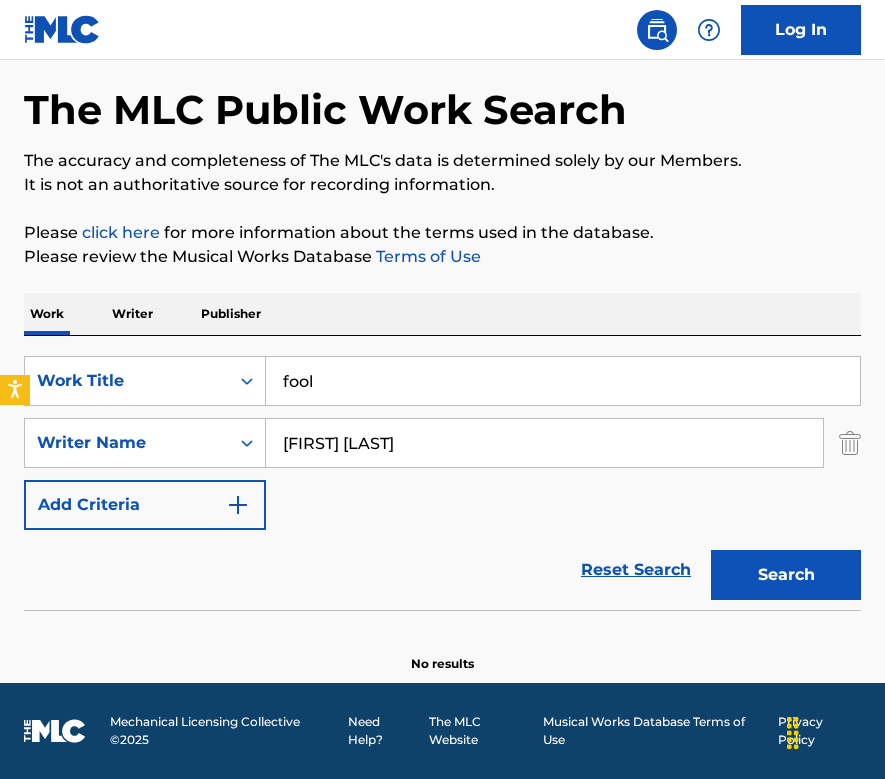 scroll, scrollTop: 79, scrollLeft: 0, axis: vertical 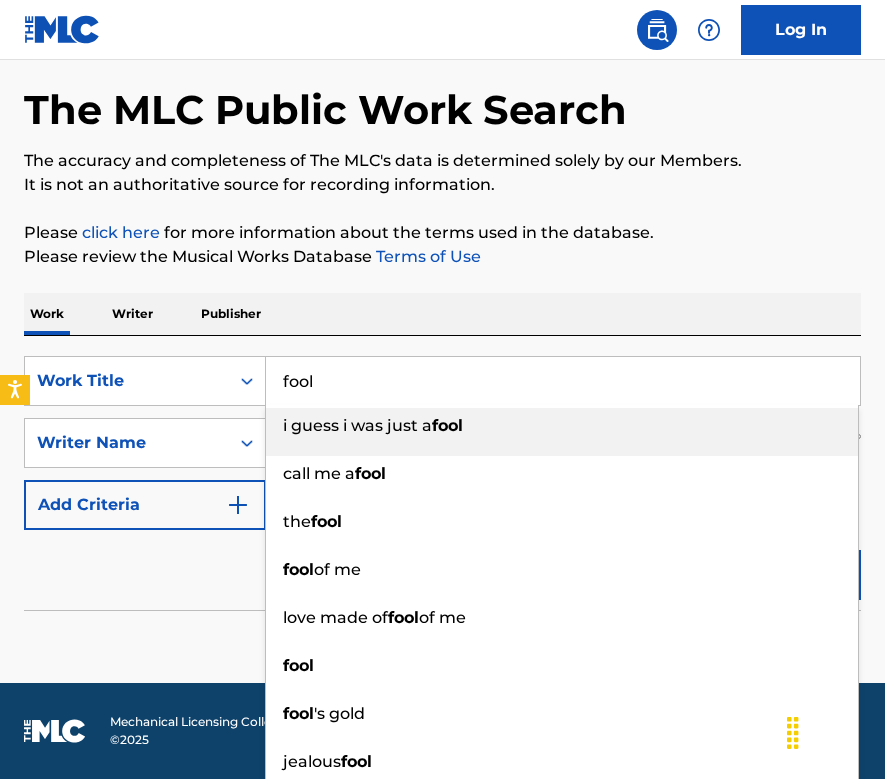click on "fool" at bounding box center (563, 381) 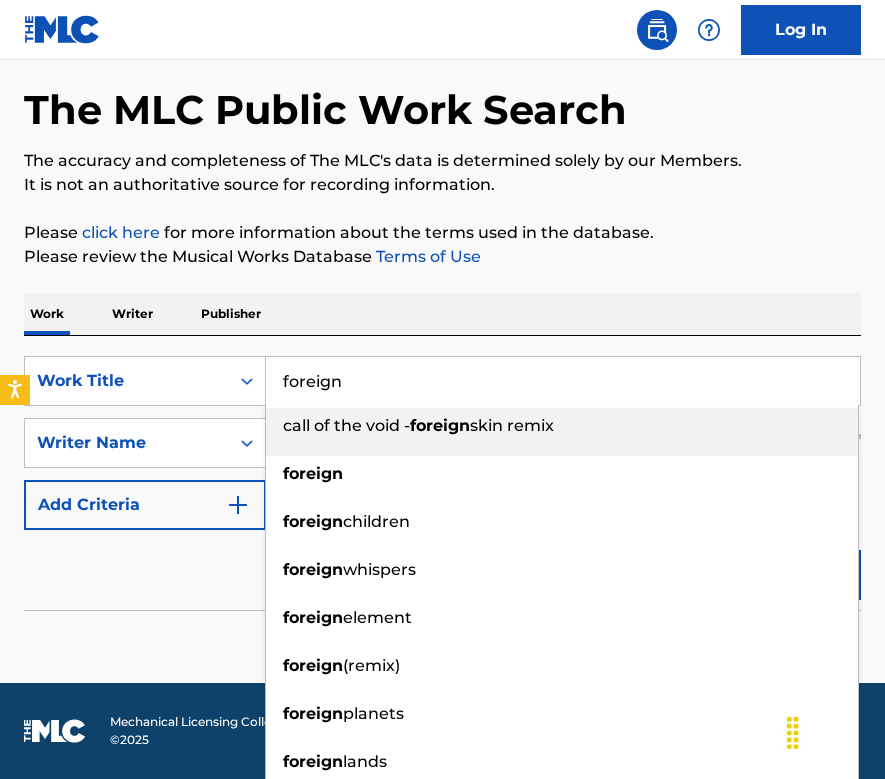 click on "Please review the Musical Works Database   Terms of Use" at bounding box center [442, 257] 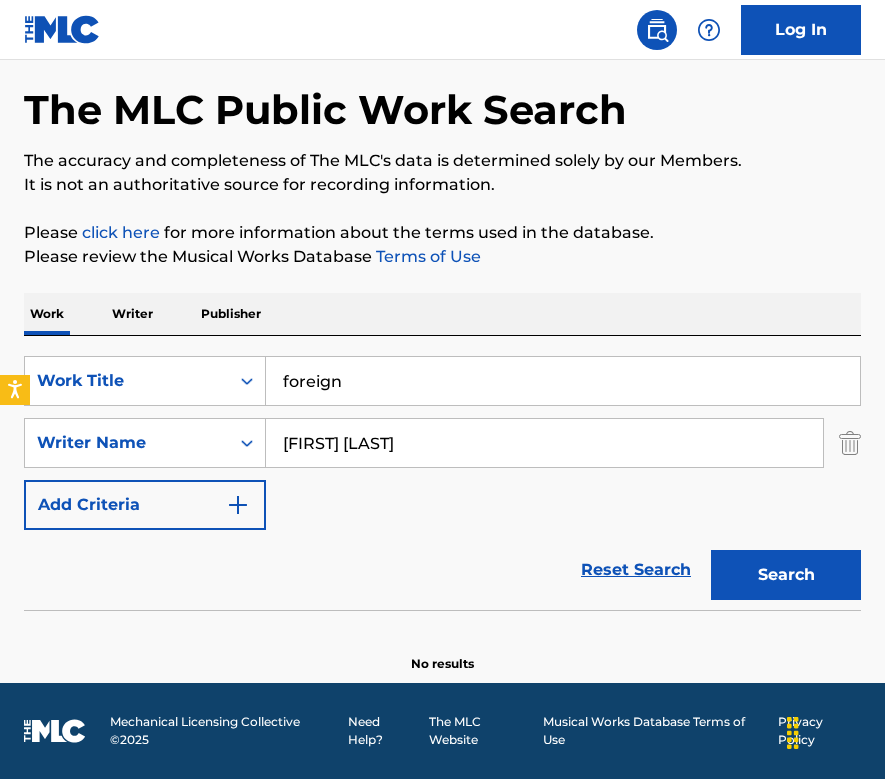 click on "Search" at bounding box center (786, 575) 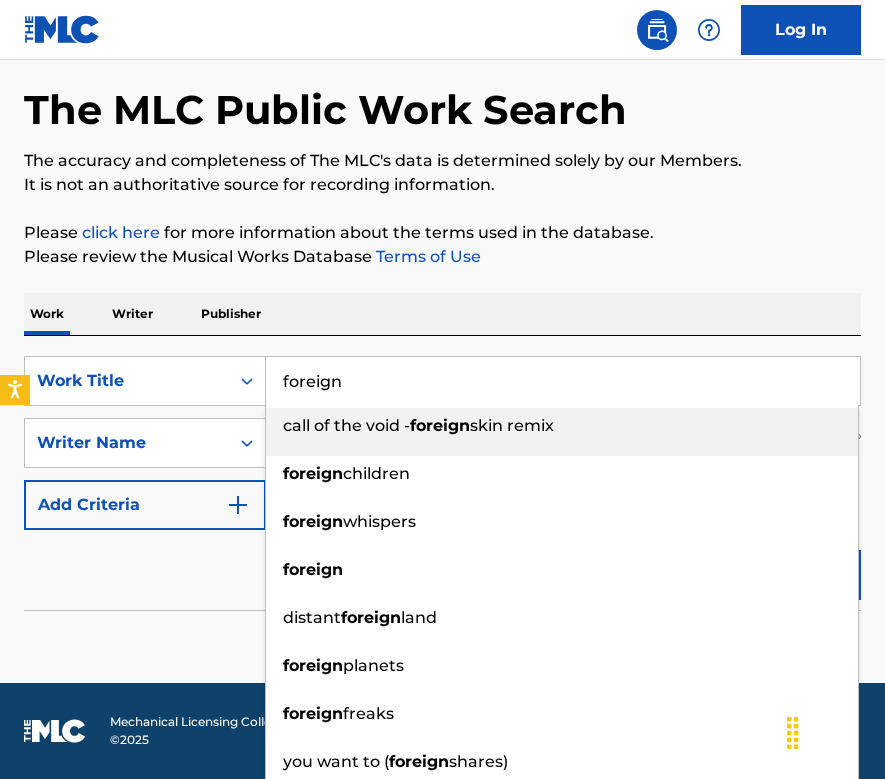 click on "foreign" at bounding box center (563, 381) 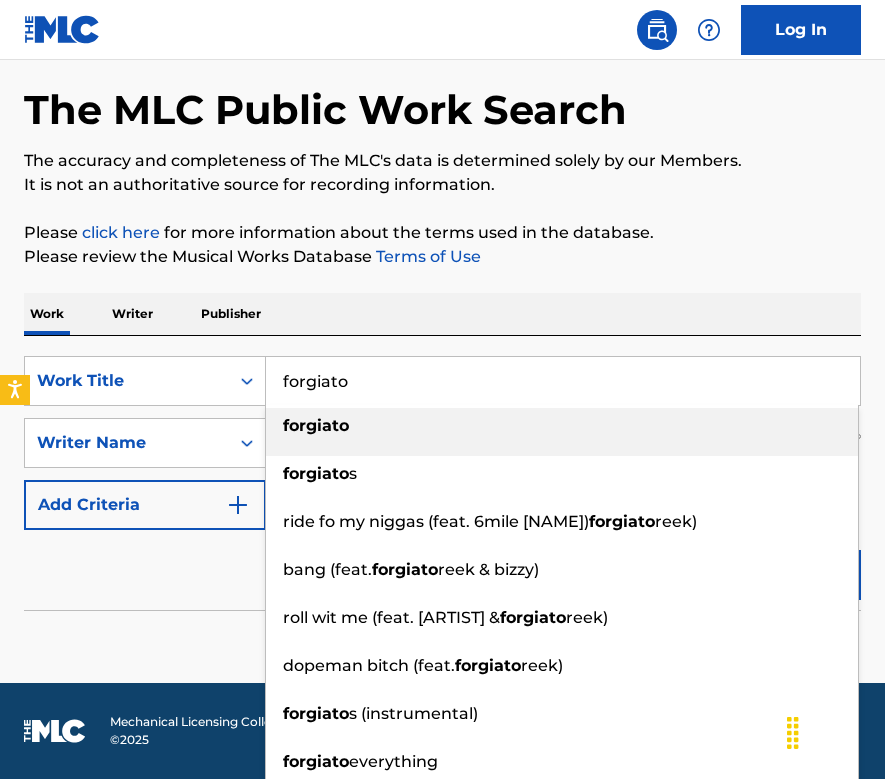 click on "Work Writer Publisher" at bounding box center [442, 314] 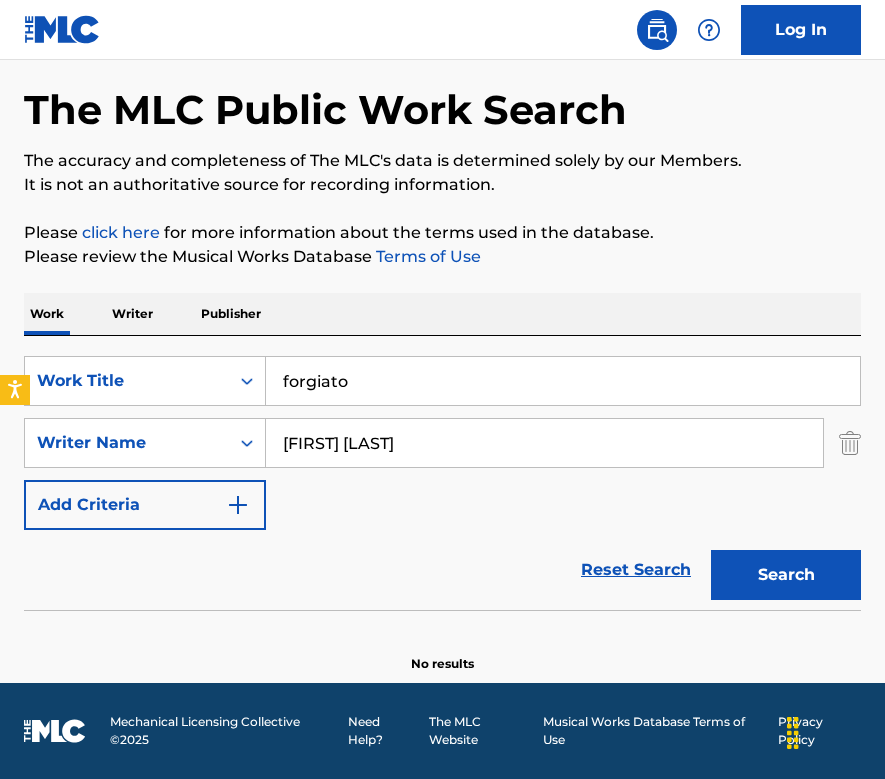 click on "Search" at bounding box center (786, 575) 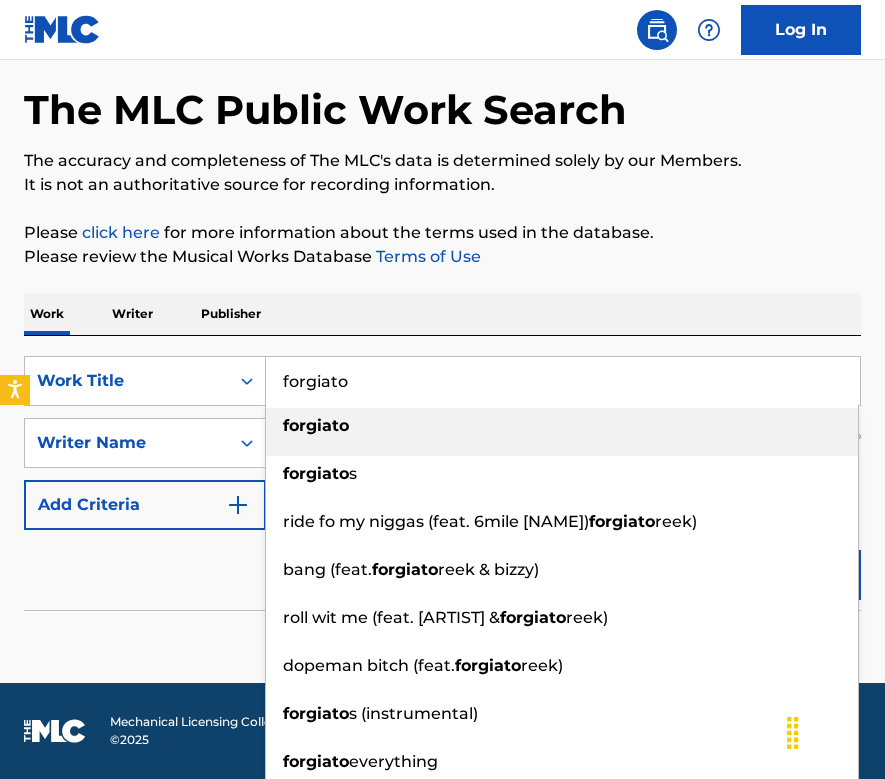 click on "forgiato" at bounding box center [563, 381] 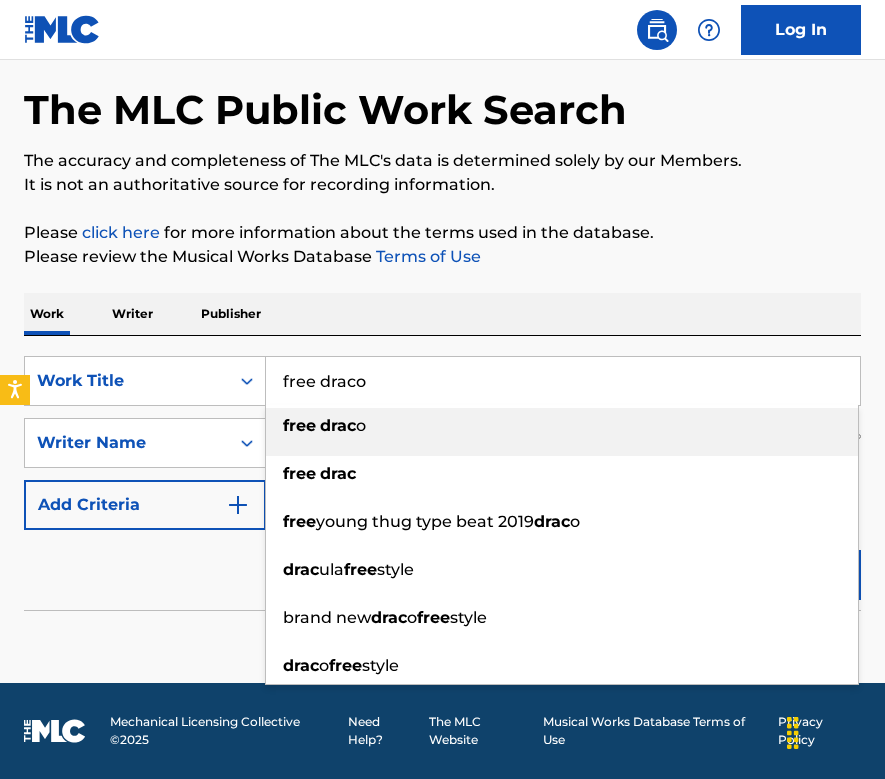 type on "free draco" 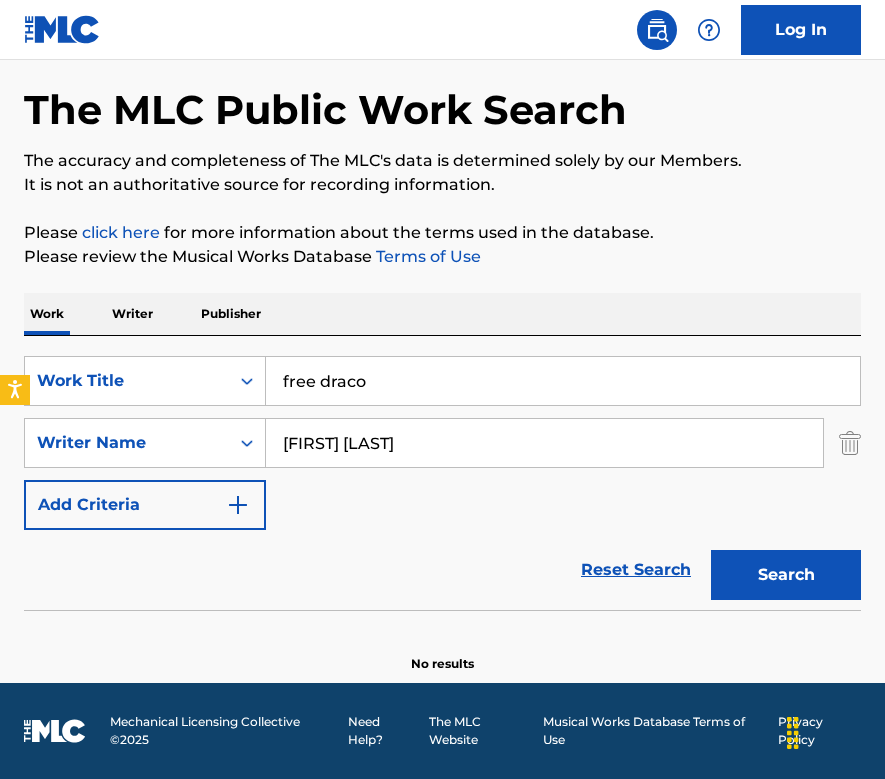 click on "Work Writer Publisher" at bounding box center (442, 314) 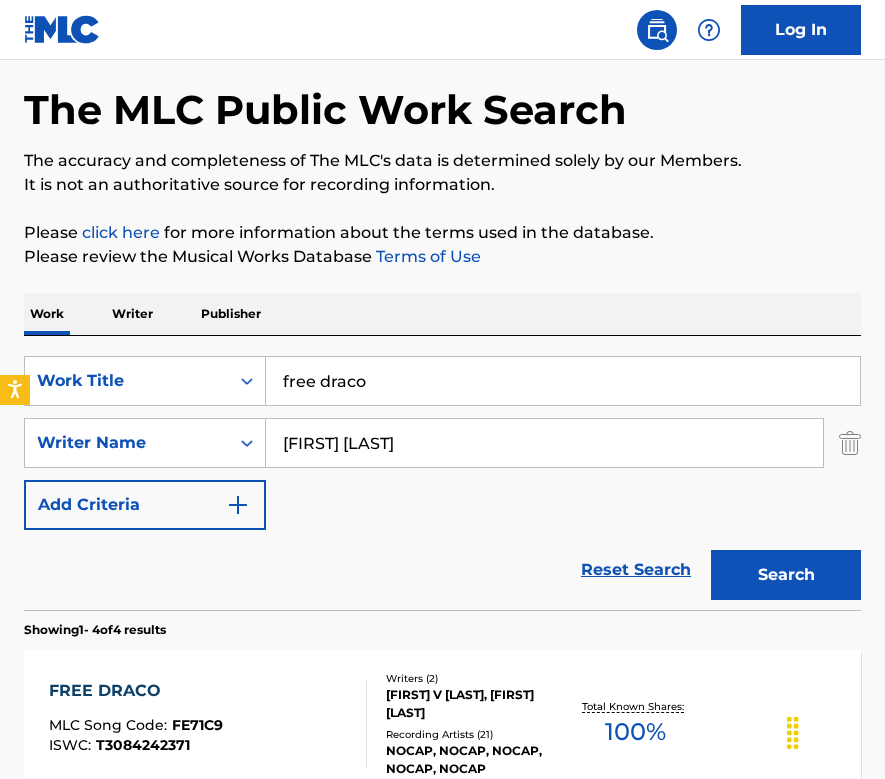 scroll, scrollTop: 268, scrollLeft: 0, axis: vertical 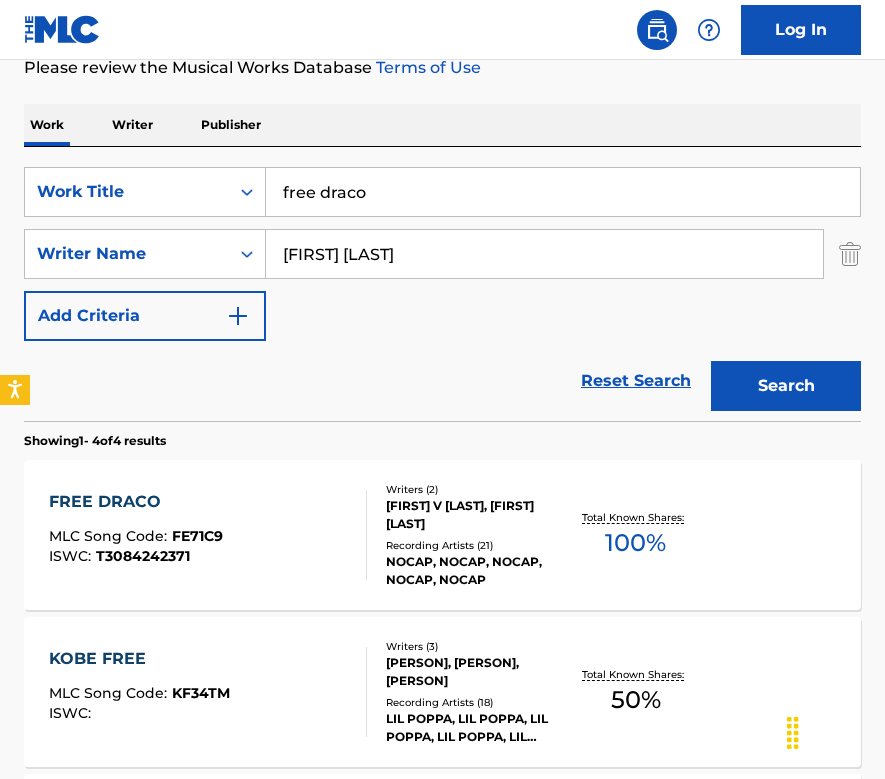 click on "FREE DRACO MLC Song Code : FE71C9 ISWC : T3084242371" at bounding box center (208, 535) 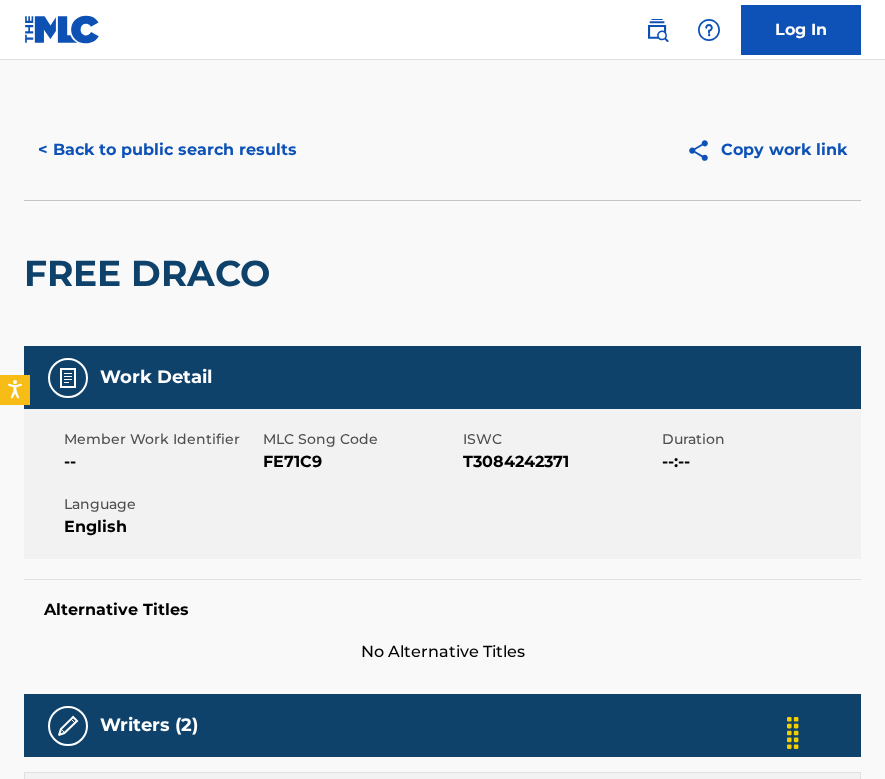 scroll, scrollTop: 0, scrollLeft: 0, axis: both 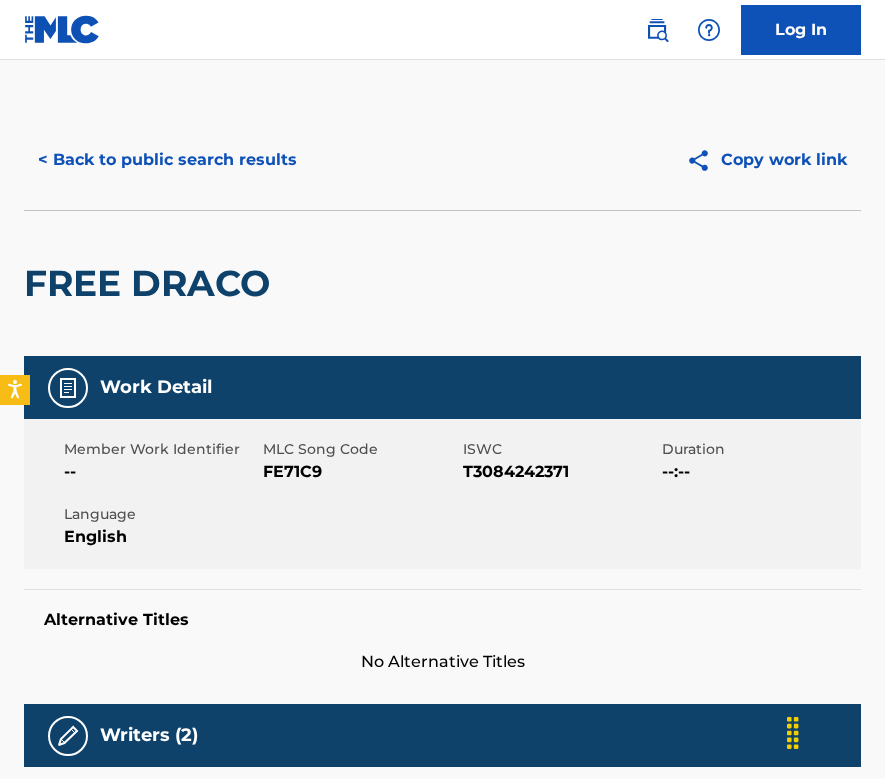click on "< Back to public search results" at bounding box center [167, 160] 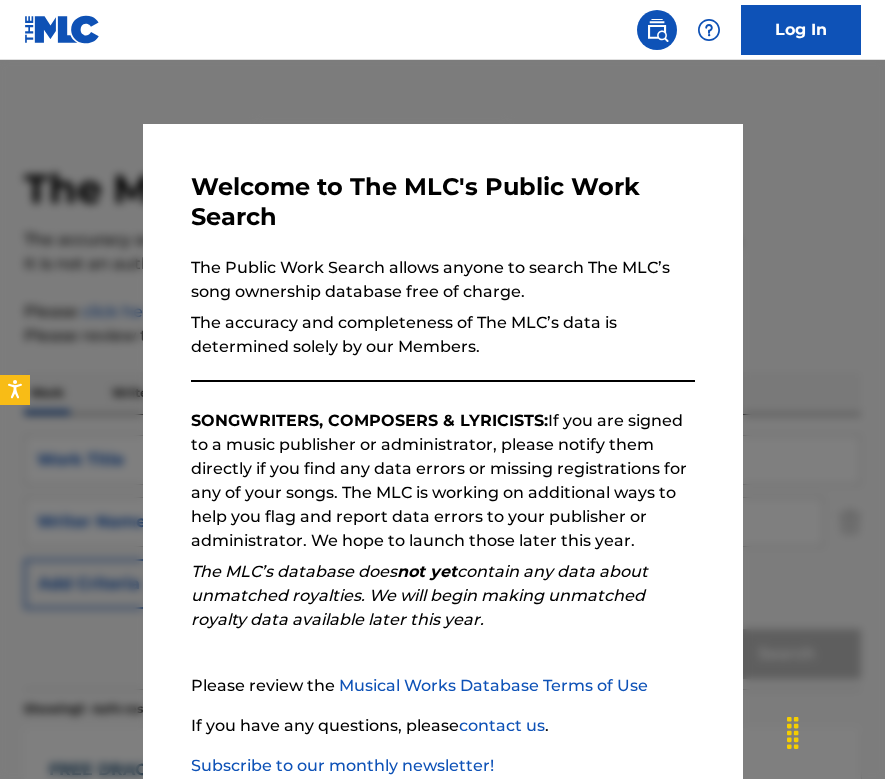scroll, scrollTop: 268, scrollLeft: 0, axis: vertical 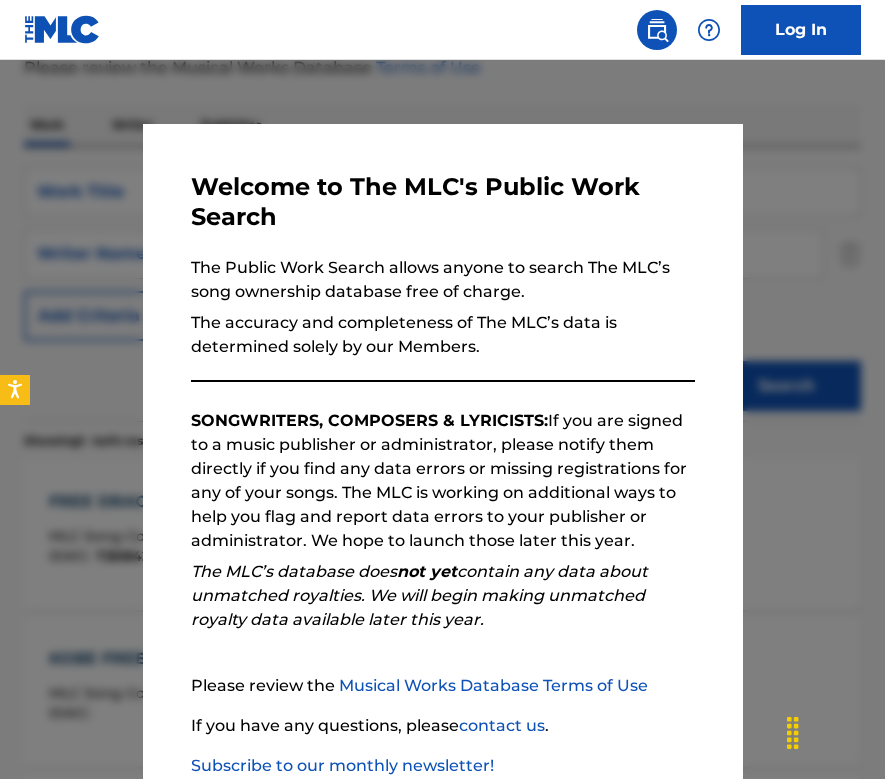 click at bounding box center (442, 449) 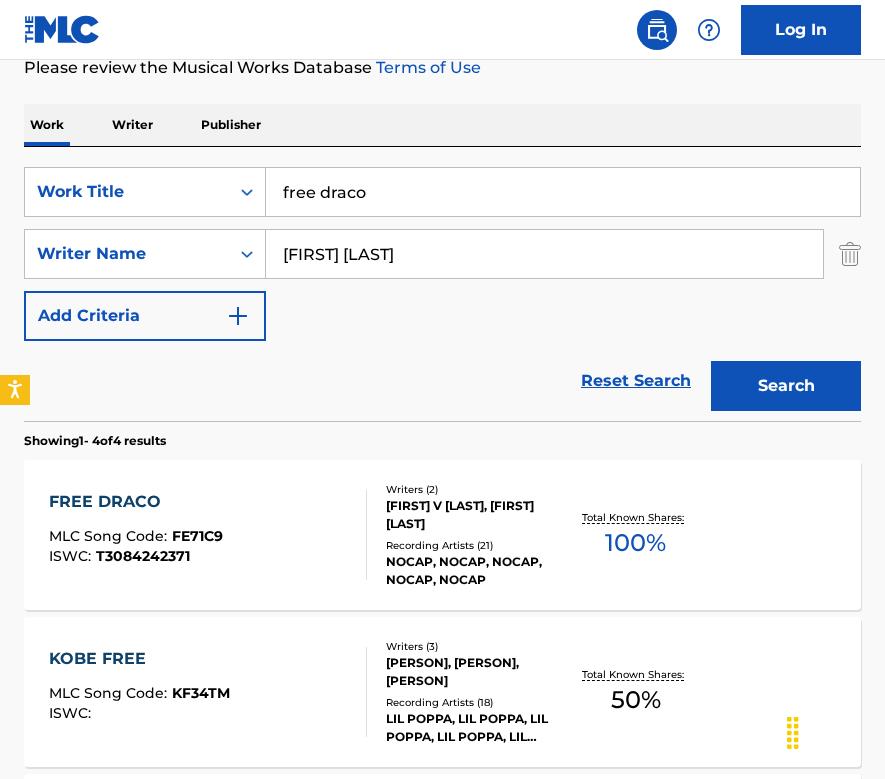 click on "free draco" at bounding box center [563, 192] 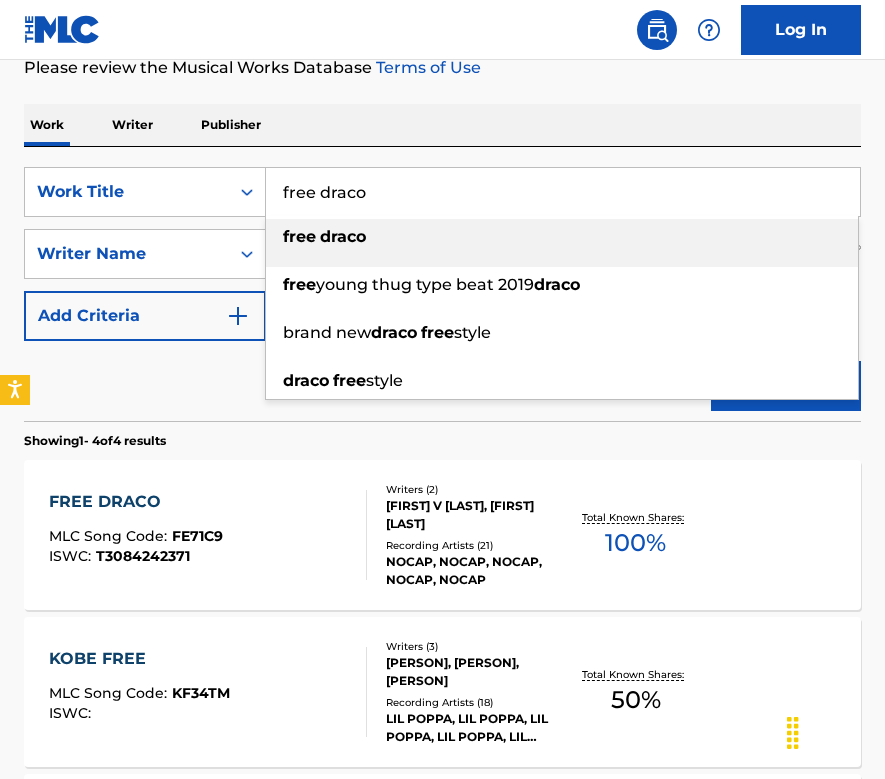 click on "free draco" at bounding box center [563, 192] 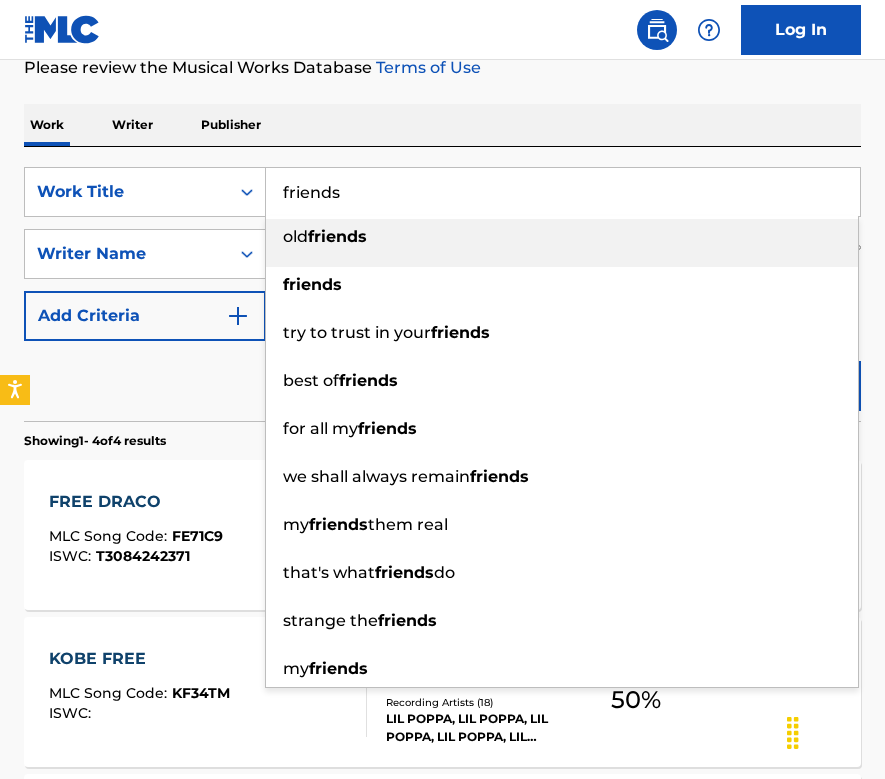 type on "friends" 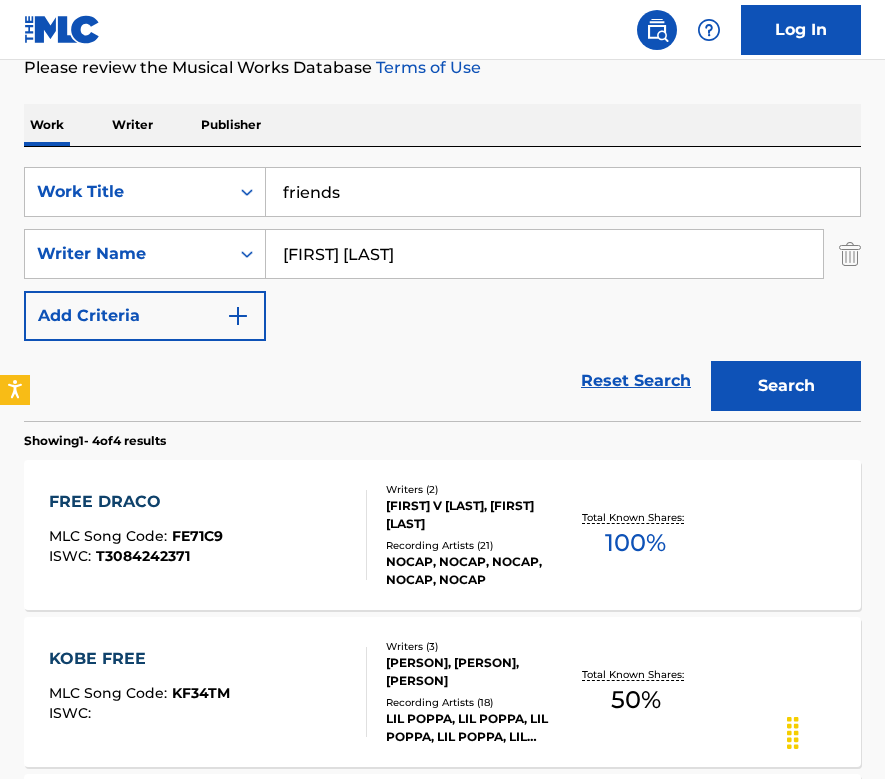 click on "Work Writer Publisher" at bounding box center (442, 125) 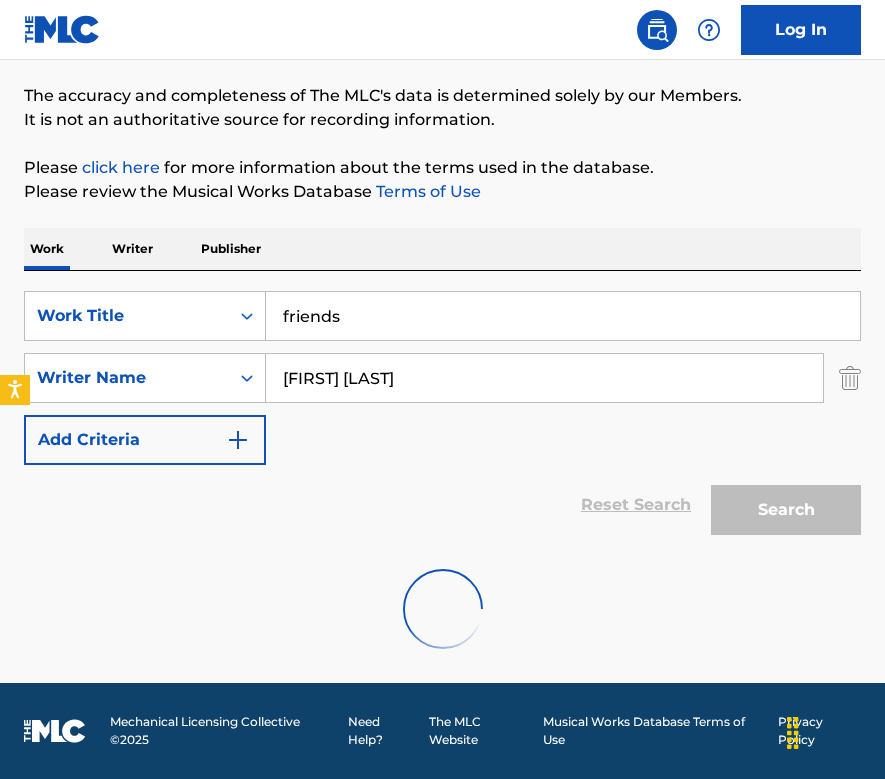 scroll, scrollTop: 268, scrollLeft: 0, axis: vertical 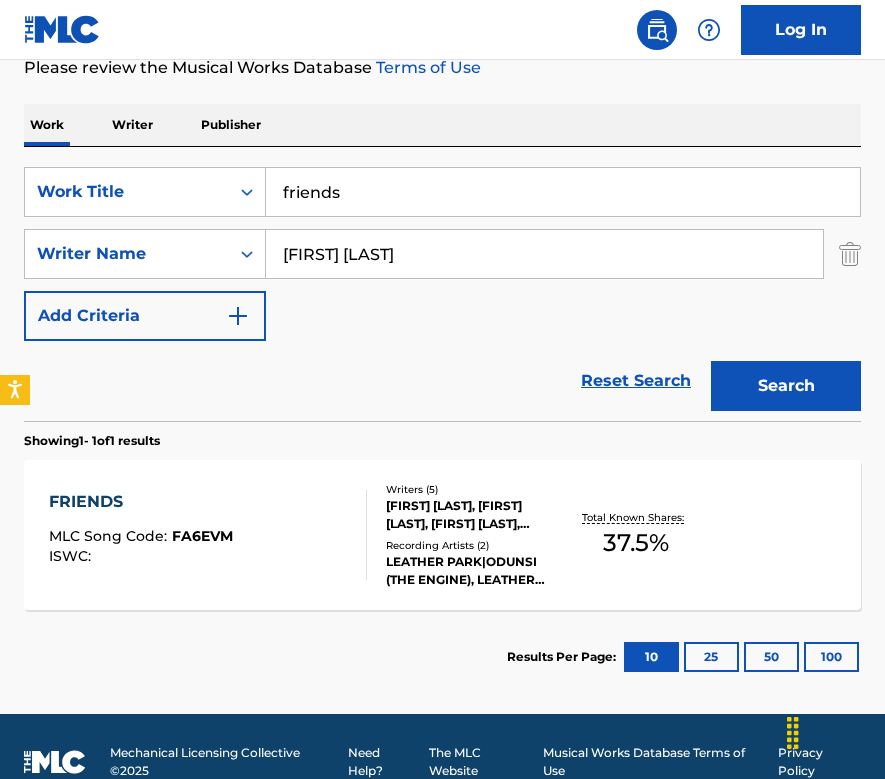 click on "FRIENDS MLC Song Code : FA6EVM ISWC :" at bounding box center [208, 535] 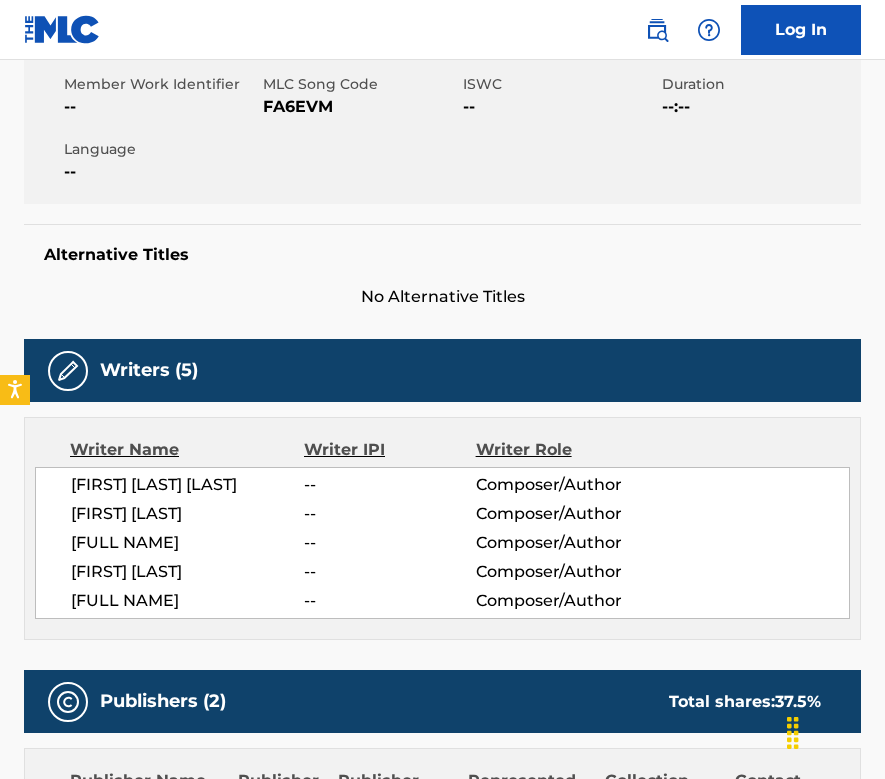 scroll, scrollTop: 0, scrollLeft: 0, axis: both 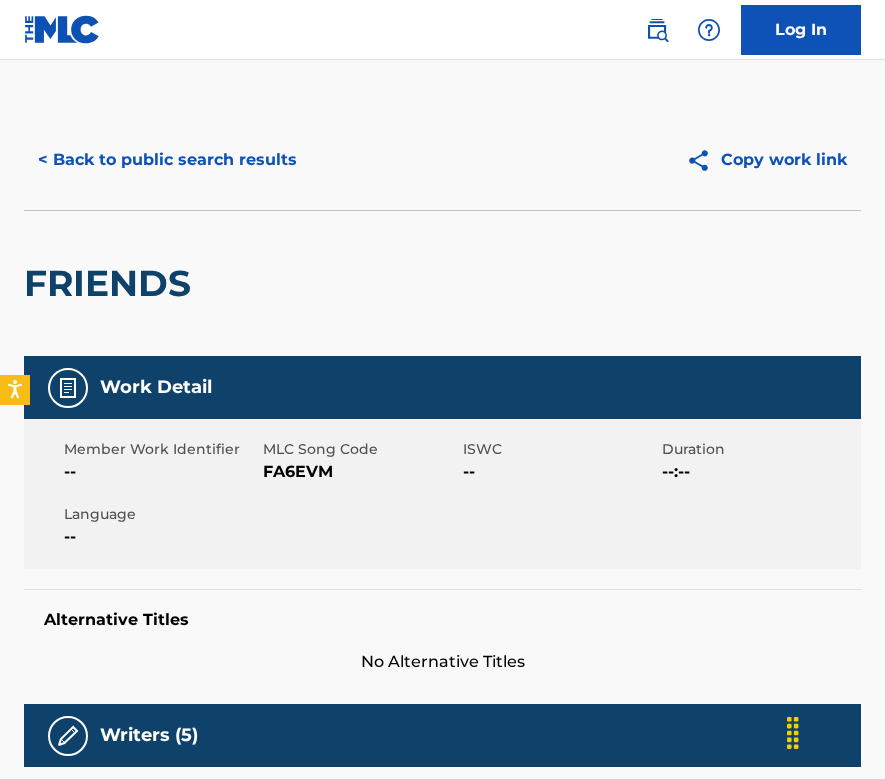 click on "< Back to public search results" at bounding box center [167, 160] 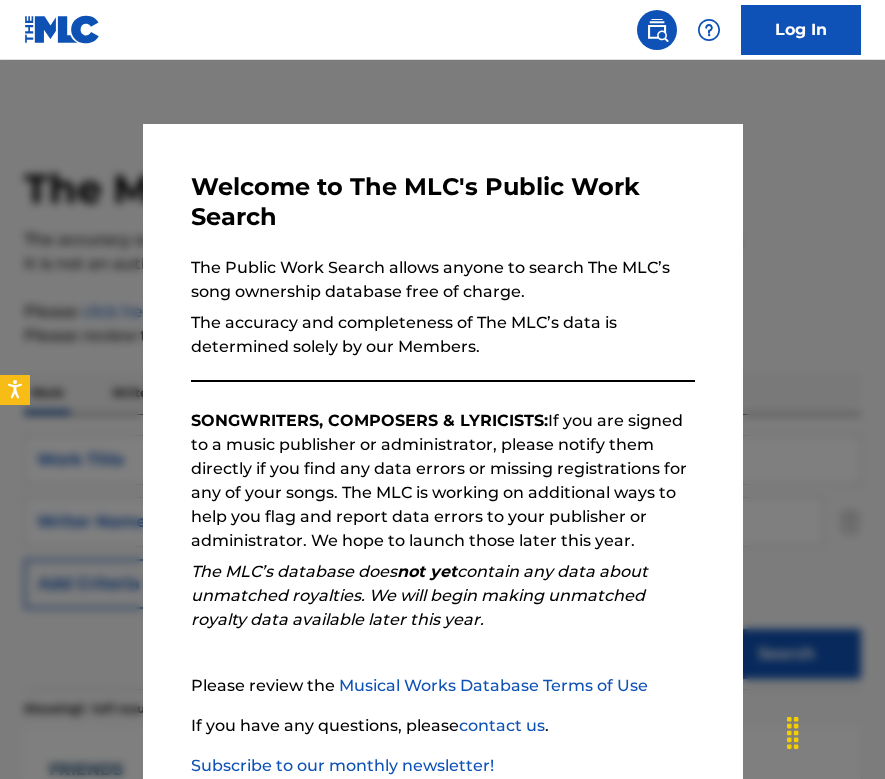 scroll, scrollTop: 185, scrollLeft: 0, axis: vertical 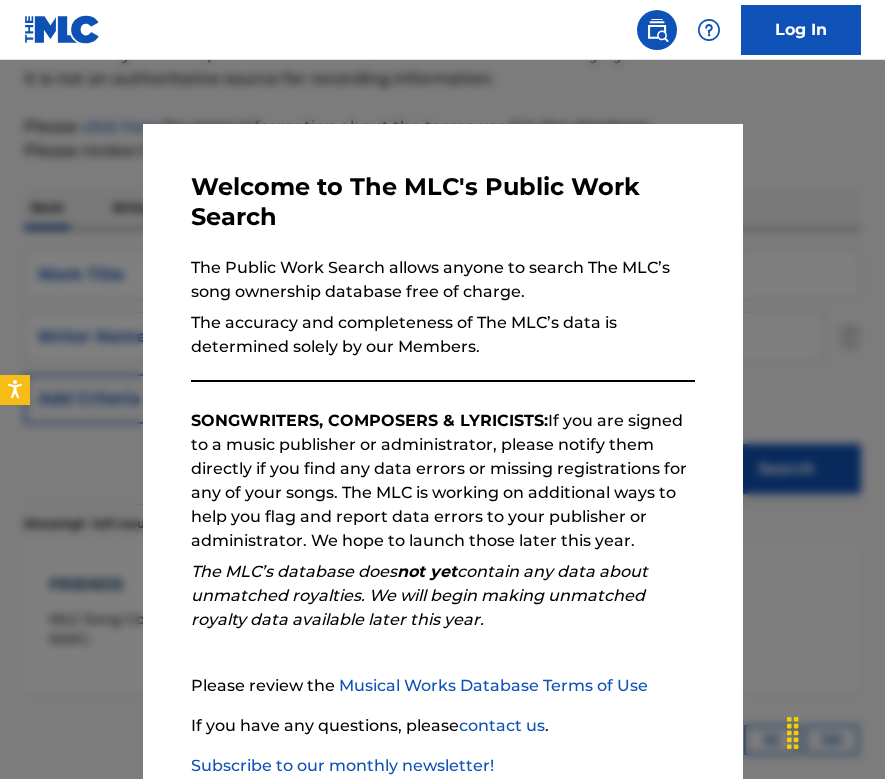 click at bounding box center [442, 449] 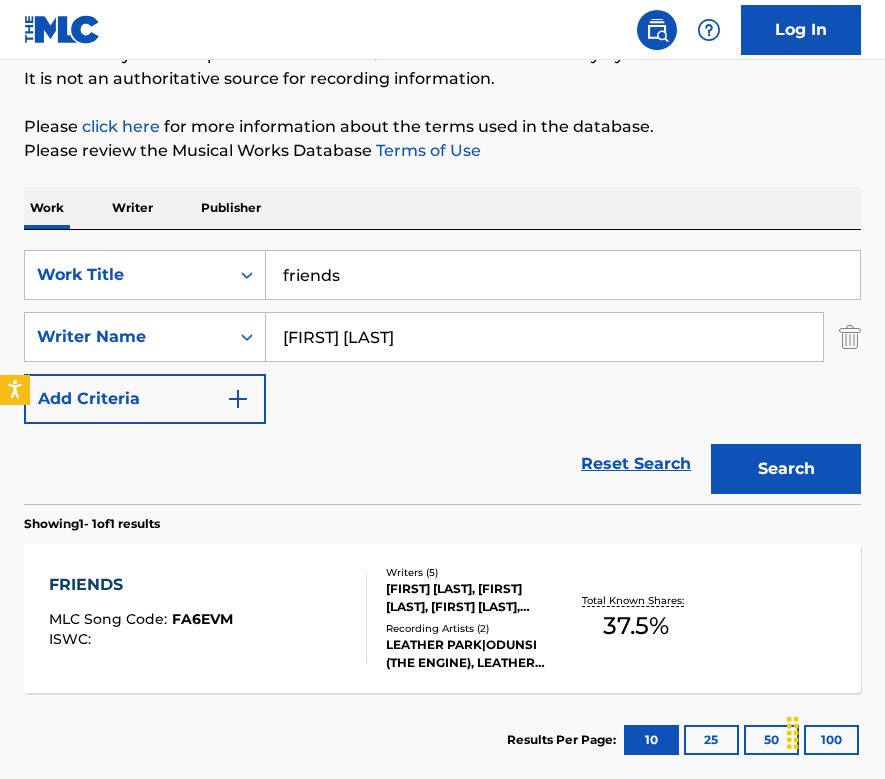 click on "Search" at bounding box center [786, 469] 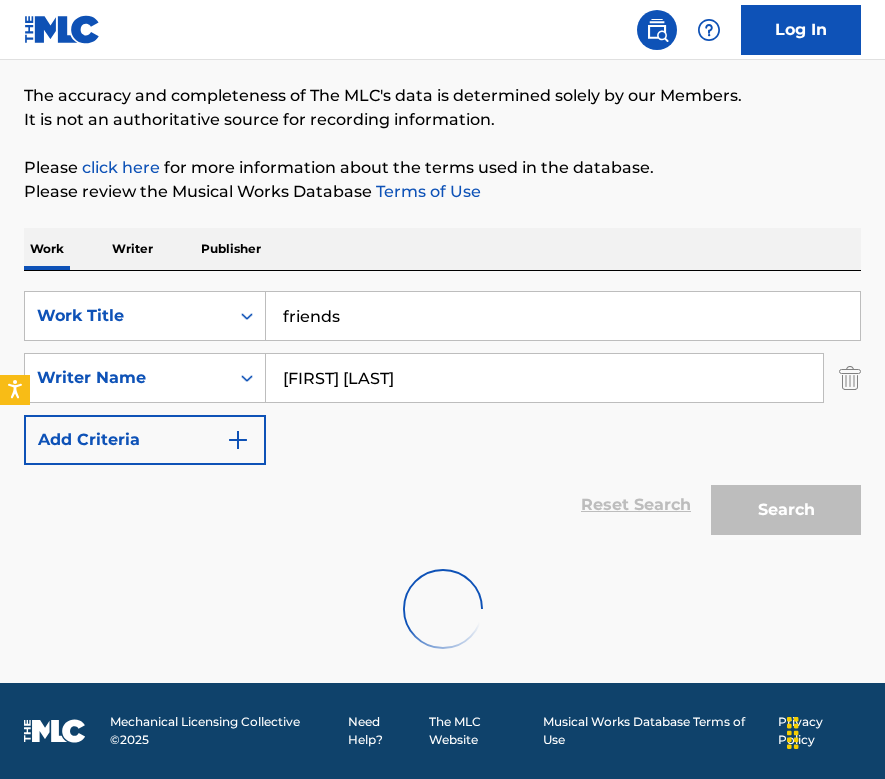 scroll, scrollTop: 185, scrollLeft: 0, axis: vertical 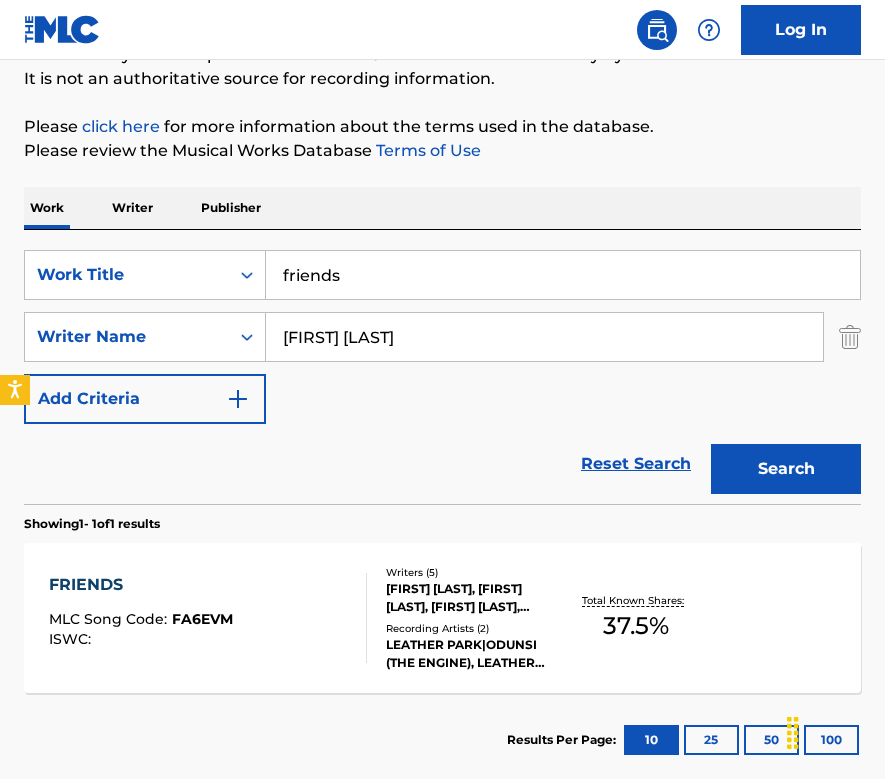click on "friends" at bounding box center [563, 275] 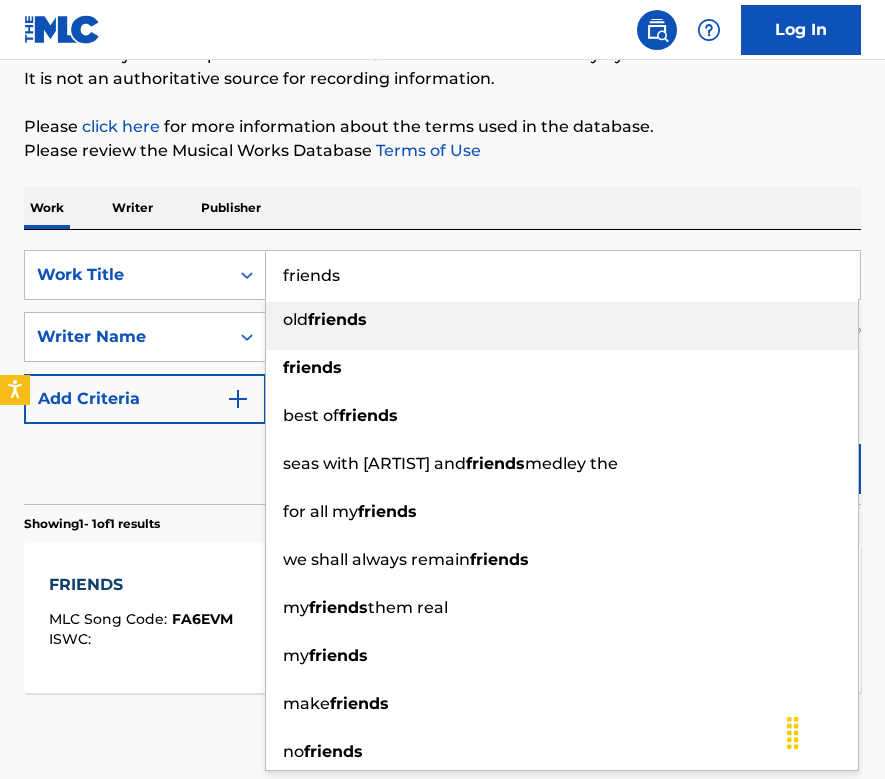 click on "friends" at bounding box center [563, 275] 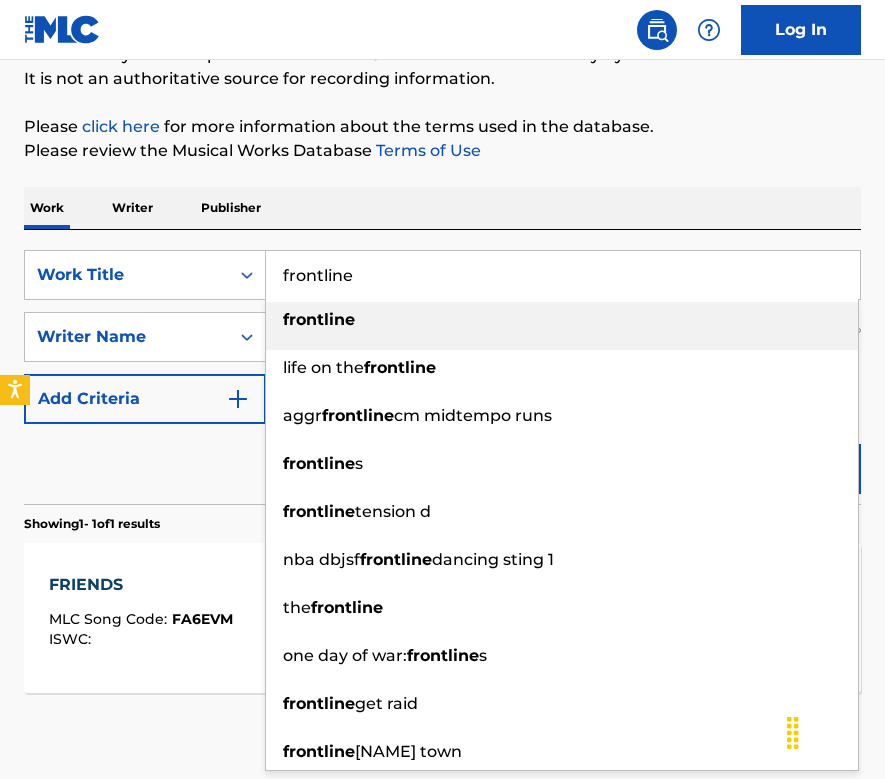 type on "frontline" 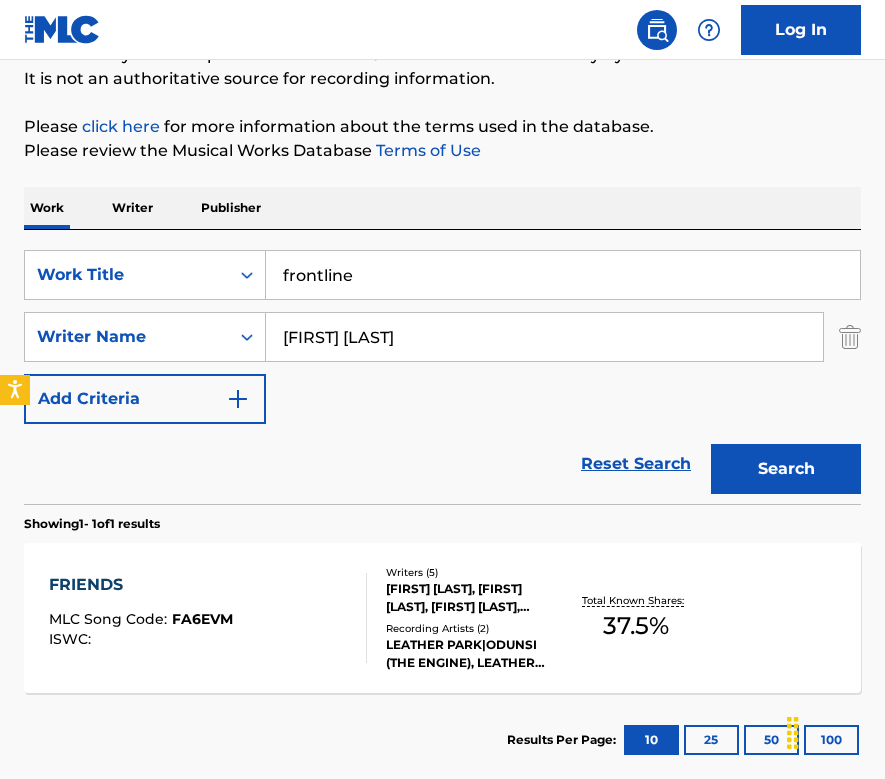 click on "Search" at bounding box center (786, 469) 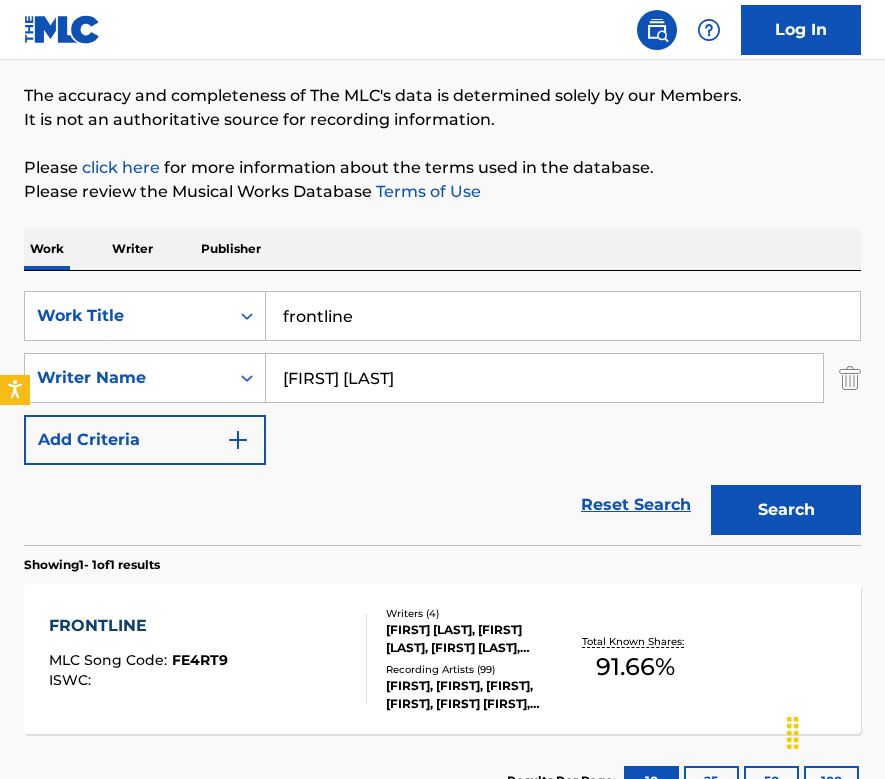 scroll, scrollTop: 185, scrollLeft: 0, axis: vertical 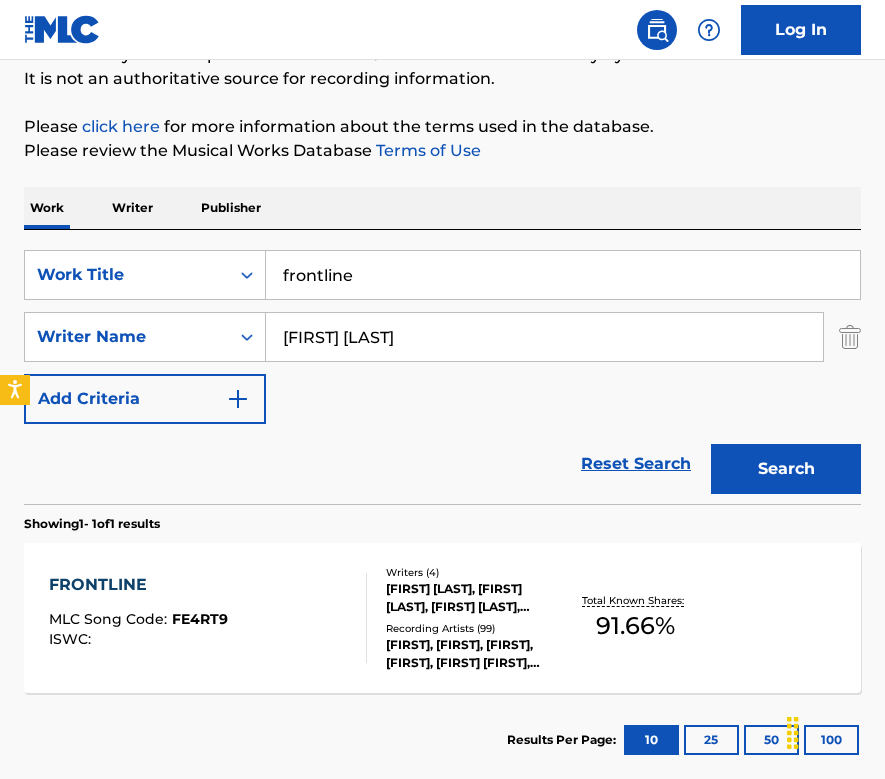 click on "FRONTLINE MLC Song Code : FE4RT9 ISWC : Writers ( 4 ) JAEHYUN KIM, NATHAN TON, JOSEPH THOMAS BOYDEN, JANARIOUS MYKEL WHEELER Recording Artists ( 99 ) LIL POPPA, LIL POPPA, LIL POPPA, LIL POPPA, KIM J, YUNG TING, SEPHGOTTHEWAVES, LIL POPPA Total Known Shares: 91.66 %" at bounding box center (442, 618) 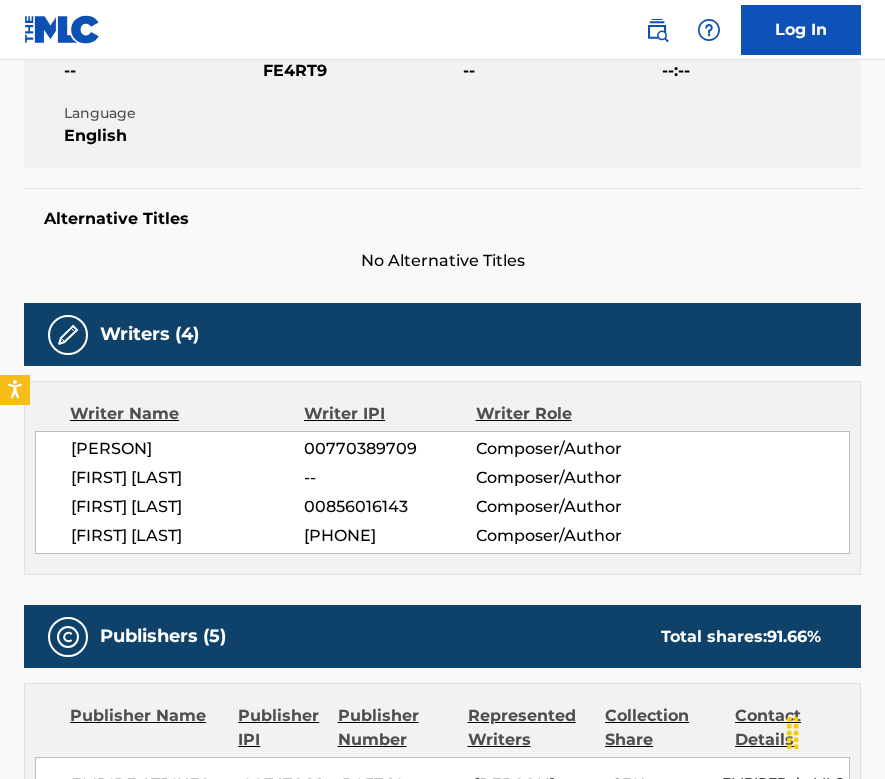 scroll, scrollTop: 294, scrollLeft: 0, axis: vertical 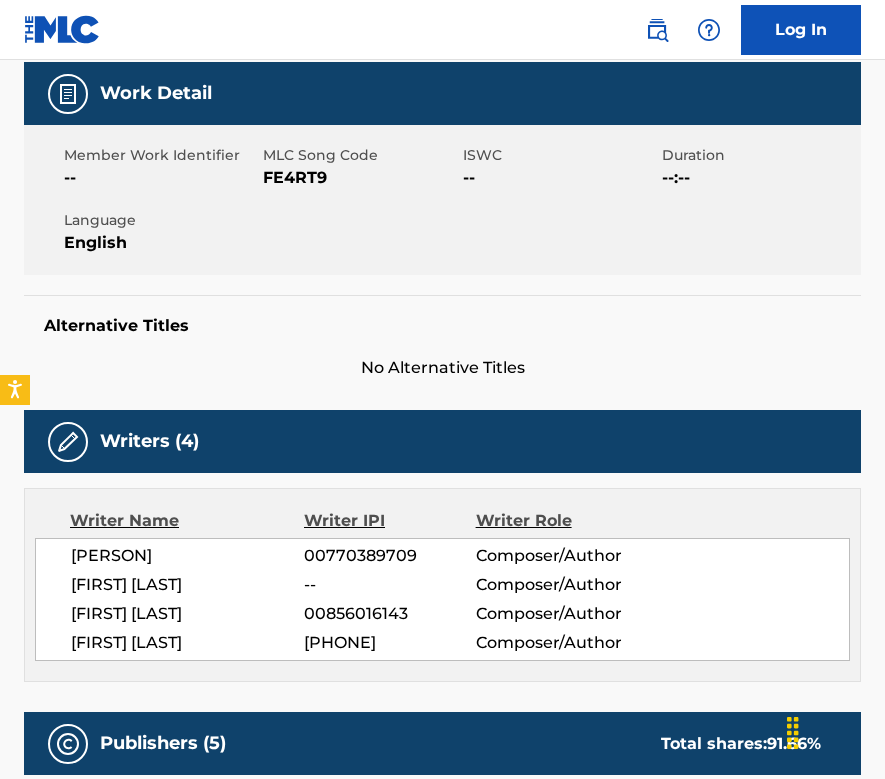 click on "Member Work Identifier -- MLC Song Code FE4RT9 ISWC -- Duration --:-- Language English" at bounding box center [442, 200] 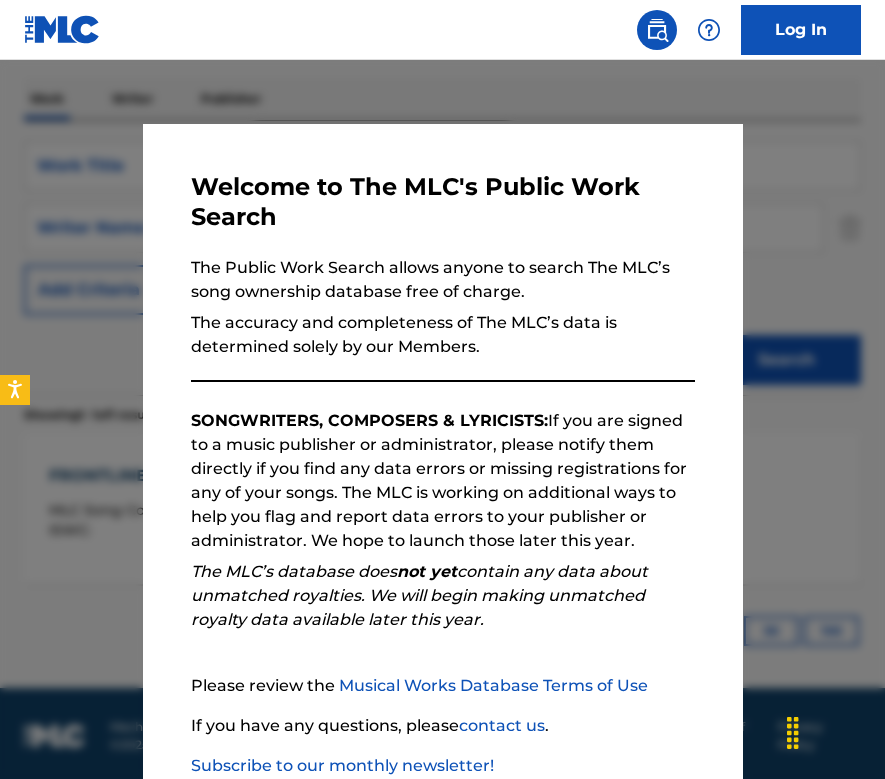 click at bounding box center [442, 449] 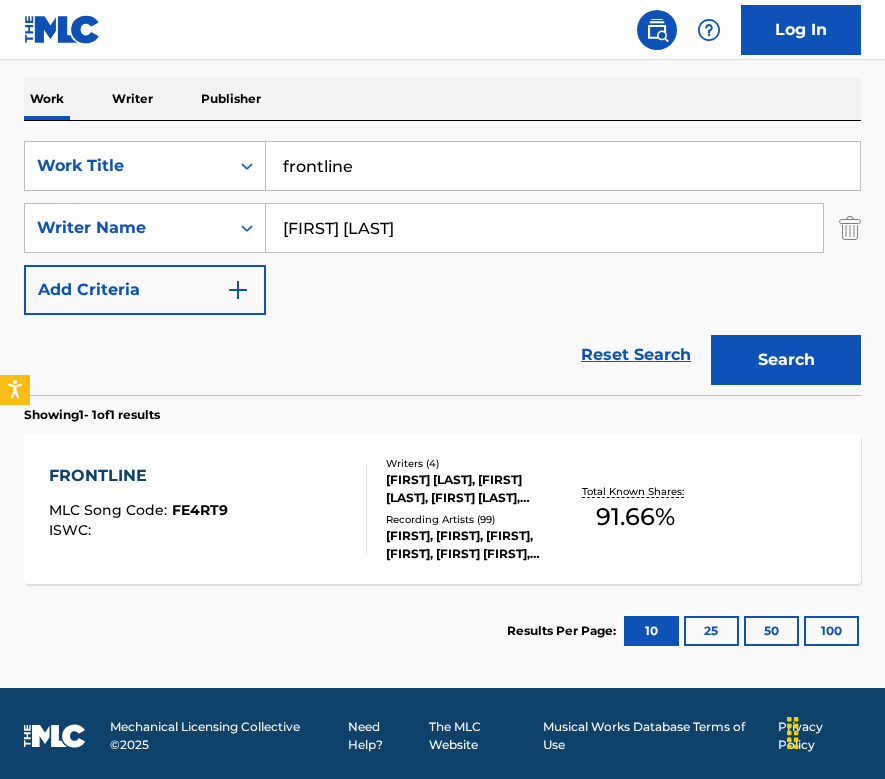 click on "frontline" at bounding box center [563, 166] 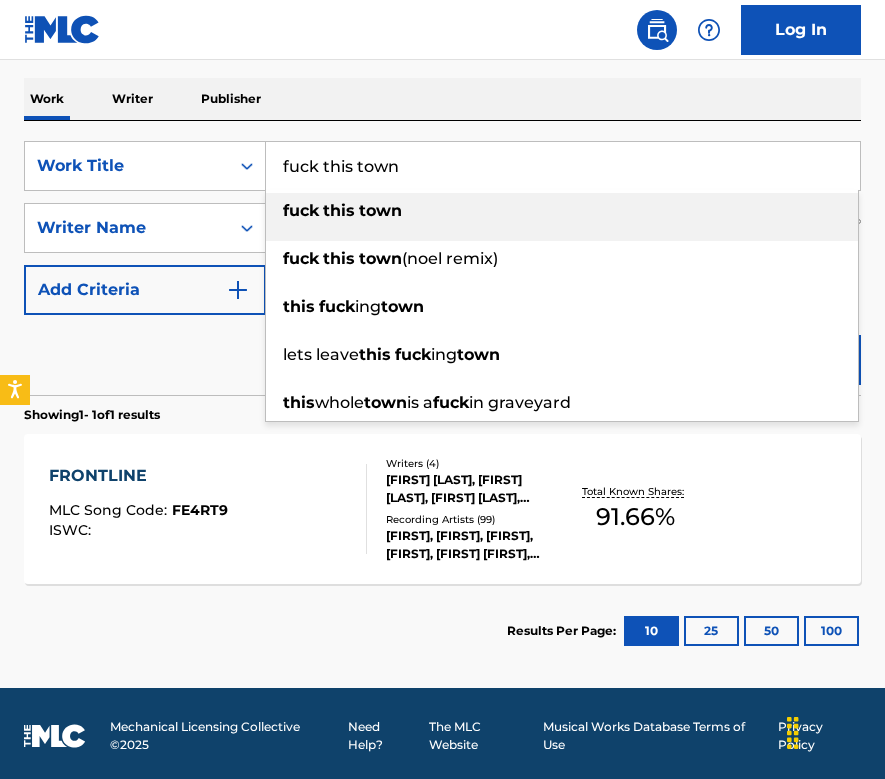 type on "fuck this town" 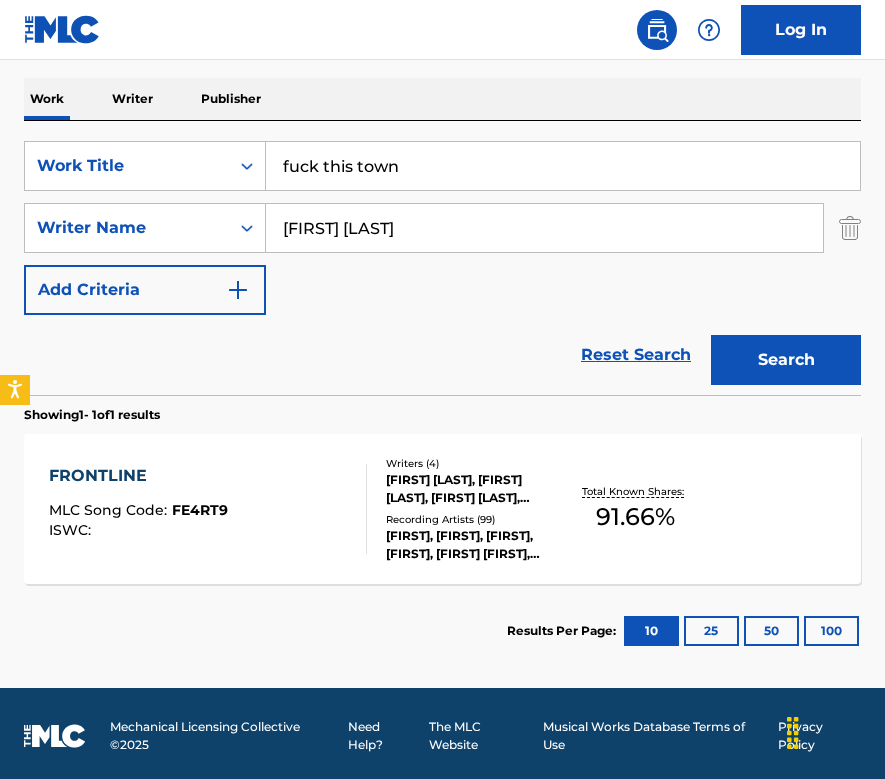 click on "Work Writer Publisher" at bounding box center (442, 99) 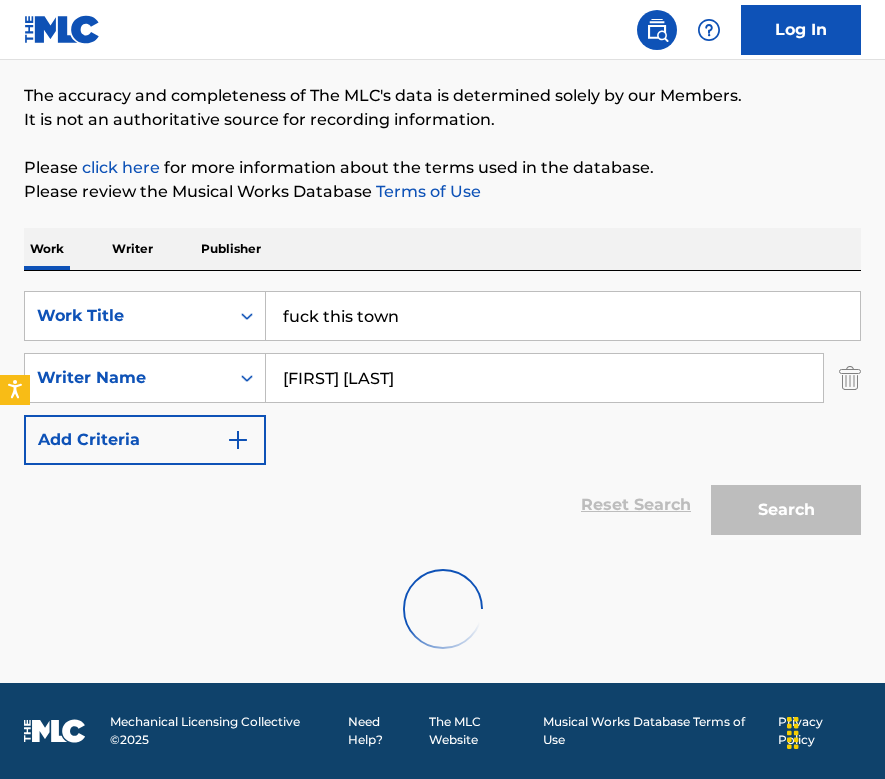 scroll, scrollTop: 294, scrollLeft: 0, axis: vertical 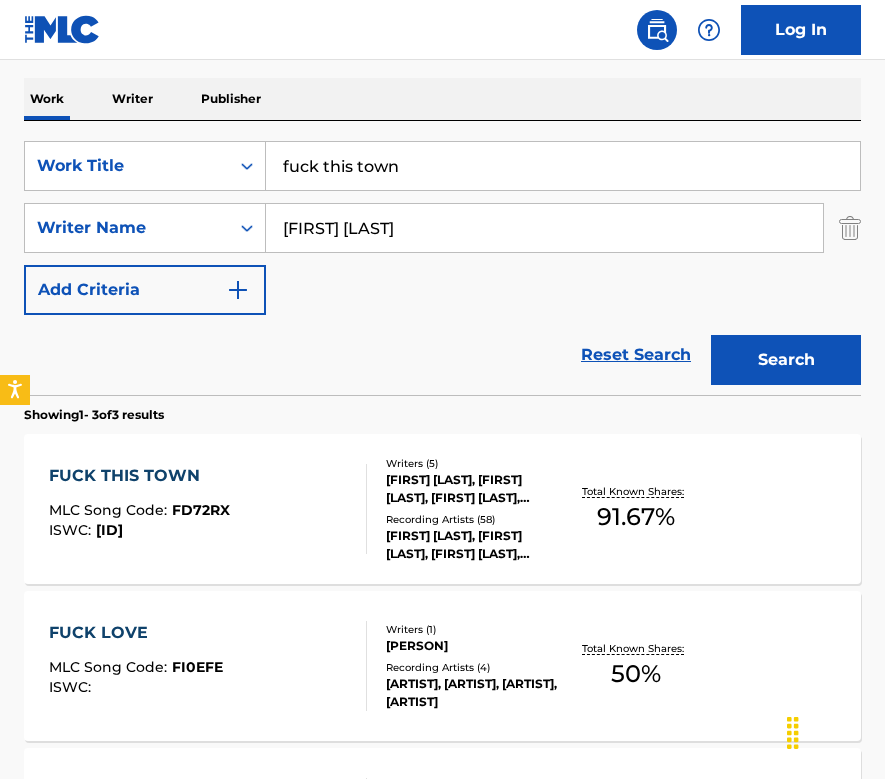 click on "MLC Song Code :" at bounding box center [110, 510] 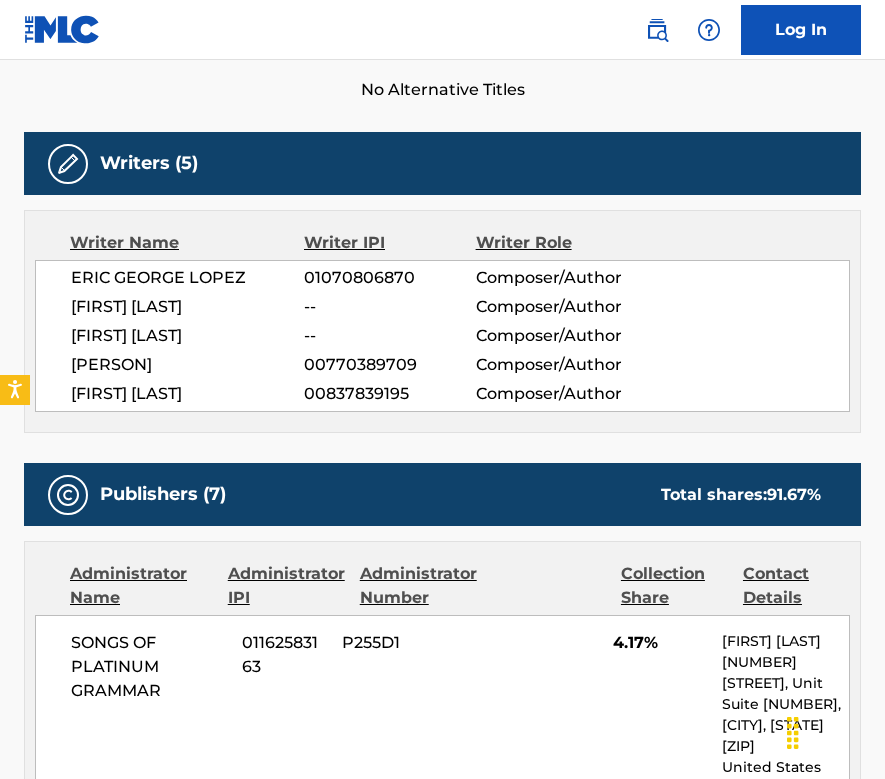 scroll, scrollTop: 611, scrollLeft: 0, axis: vertical 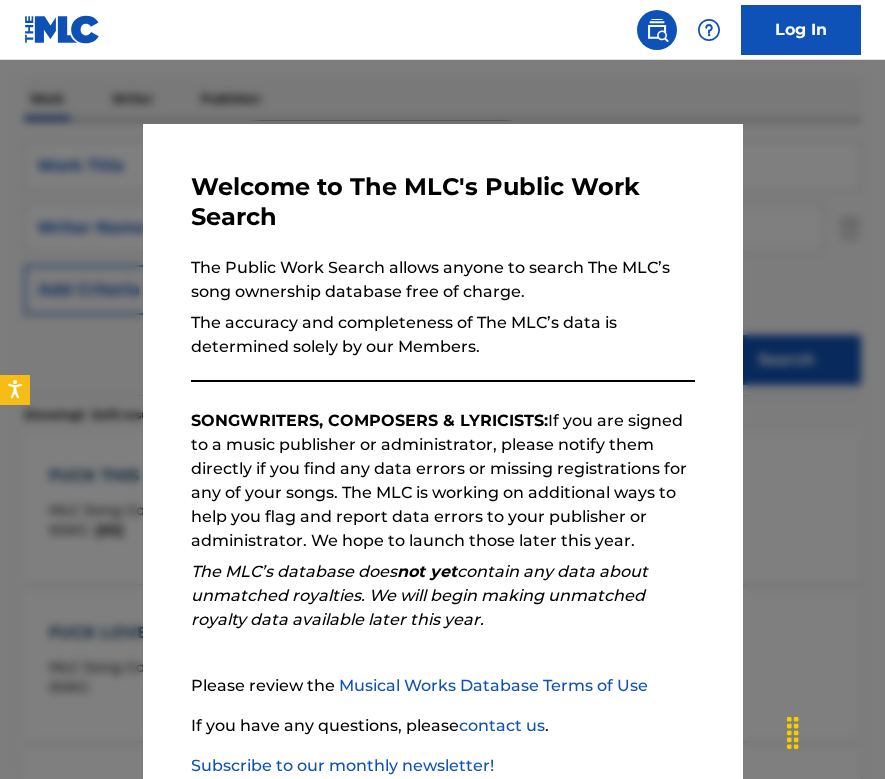 click at bounding box center [442, 449] 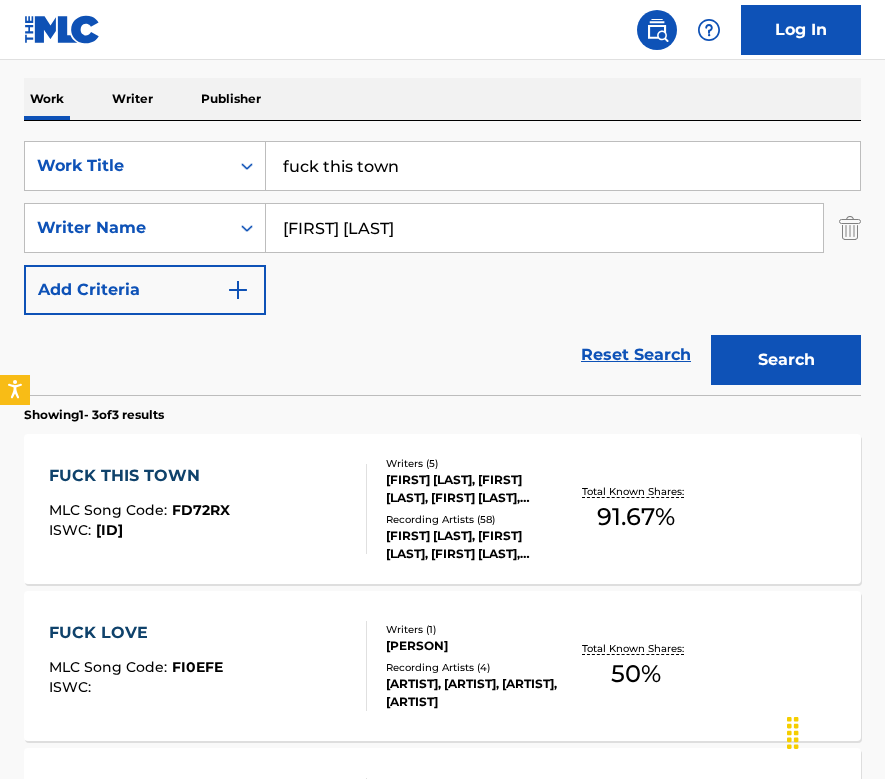 click on "fuck this town" at bounding box center (563, 166) 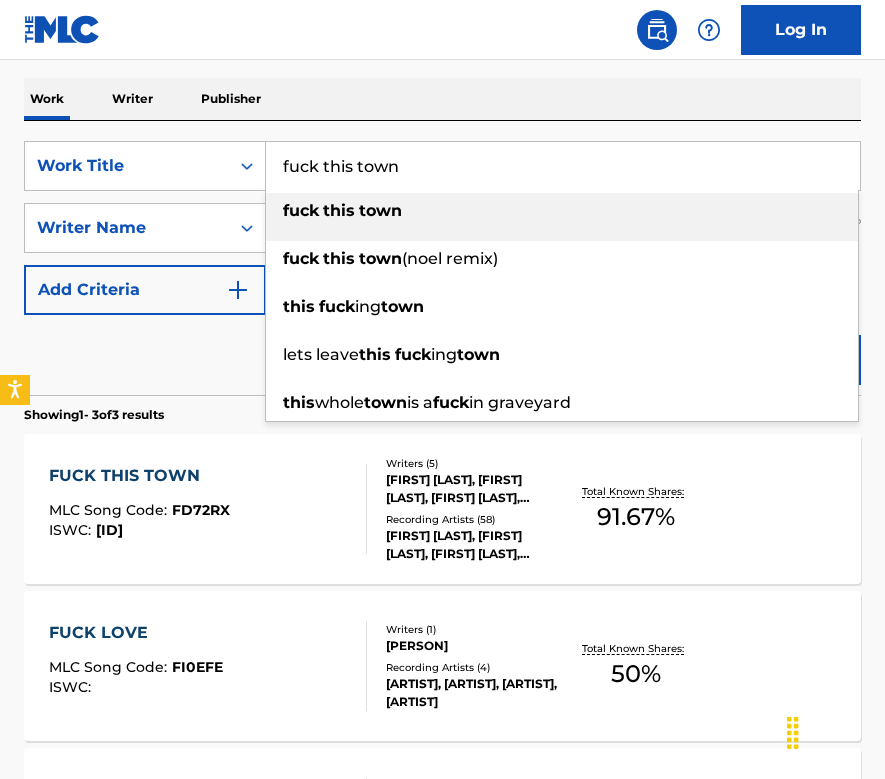 click on "fuck this town" at bounding box center [563, 166] 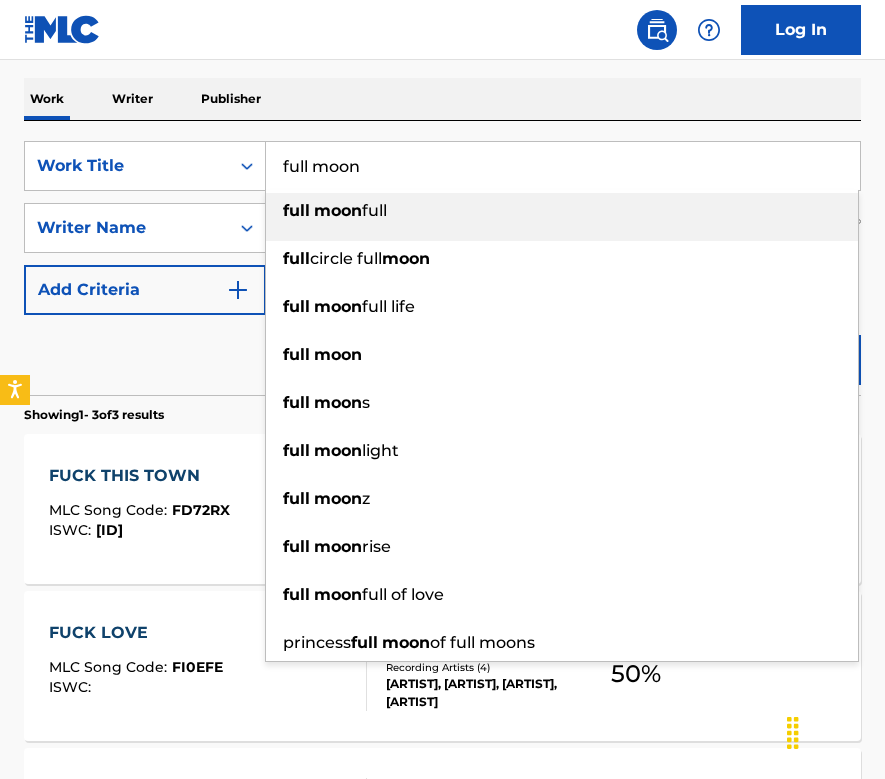 type on "full moon" 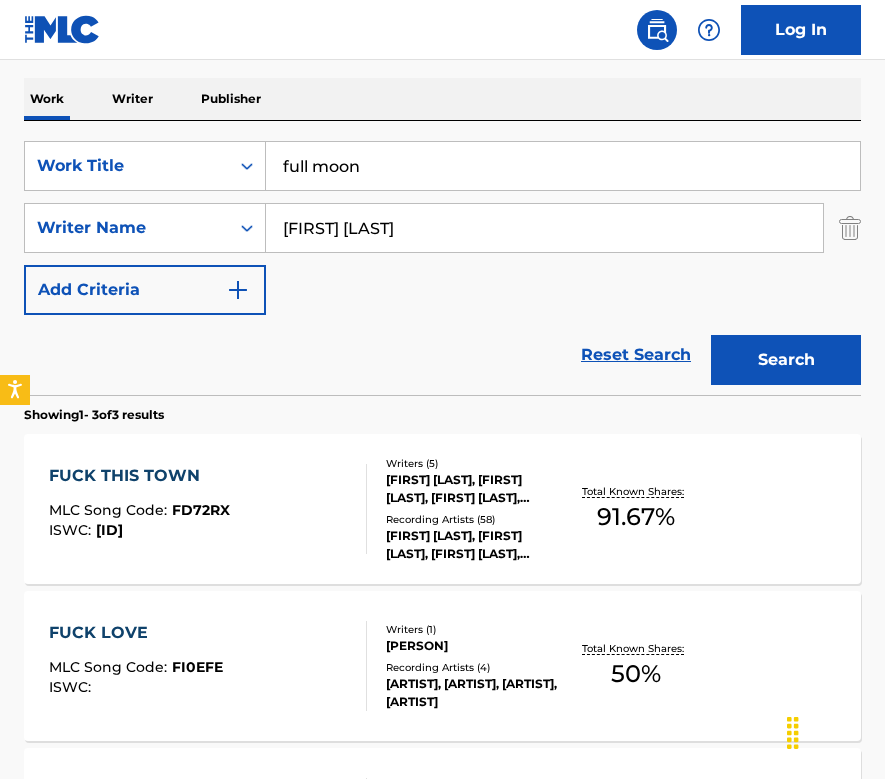 click on "Search" at bounding box center [786, 360] 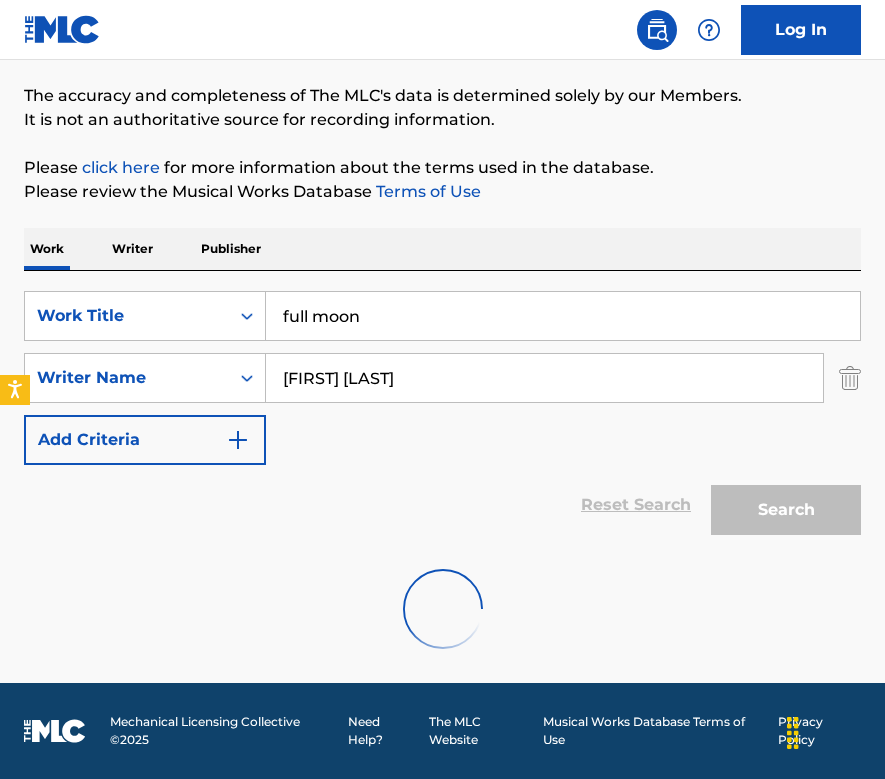 scroll, scrollTop: 294, scrollLeft: 0, axis: vertical 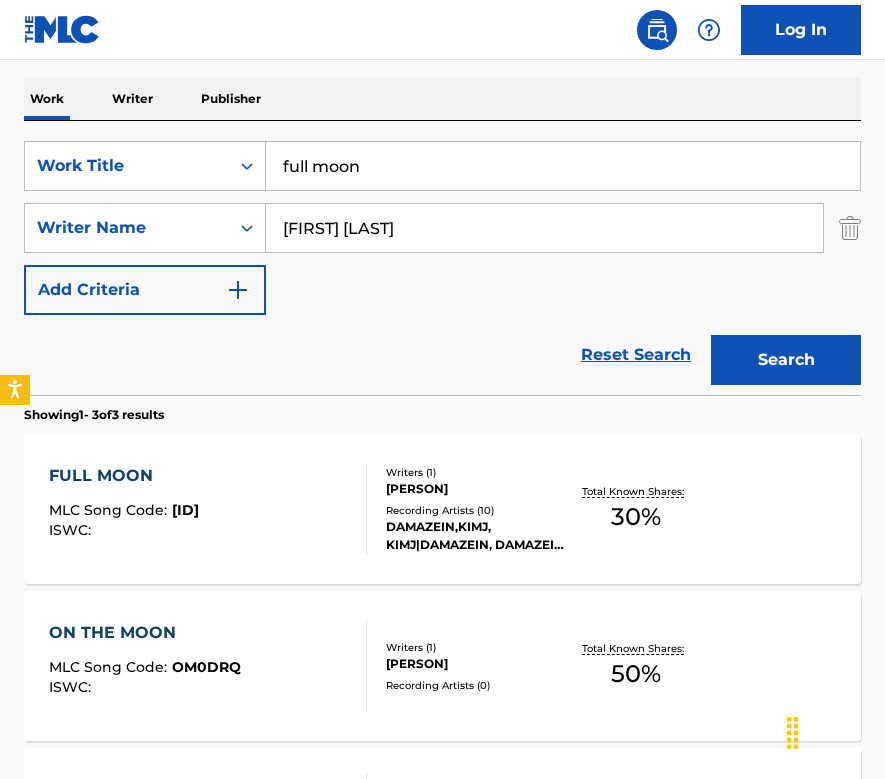 click on "FULL MOON MLC Song Code : FH8J3Z ISWC :" at bounding box center [124, 509] 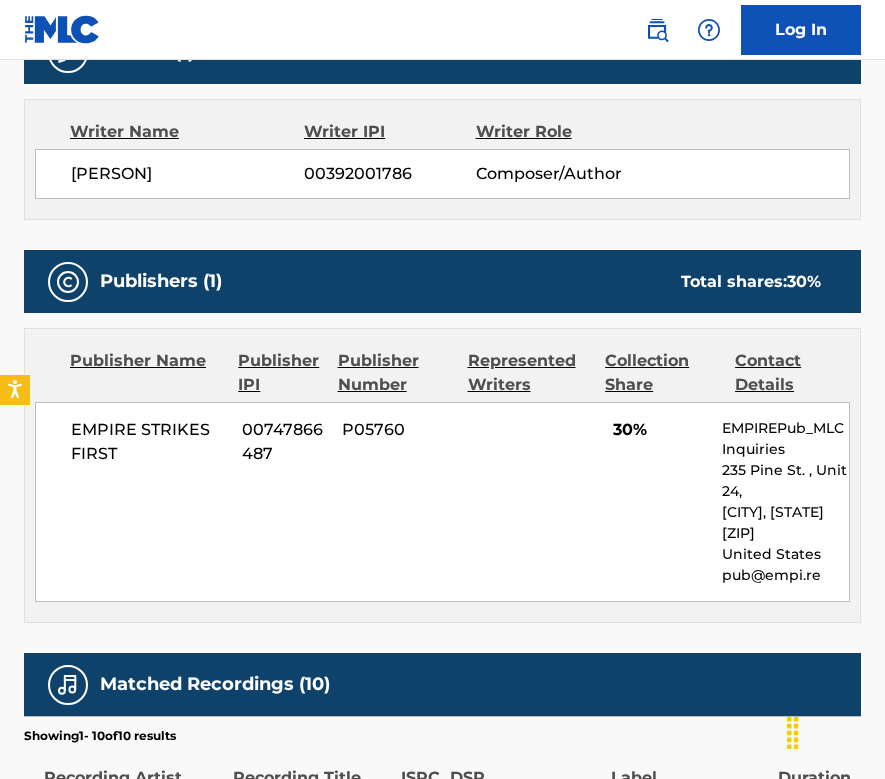 scroll, scrollTop: 843, scrollLeft: 0, axis: vertical 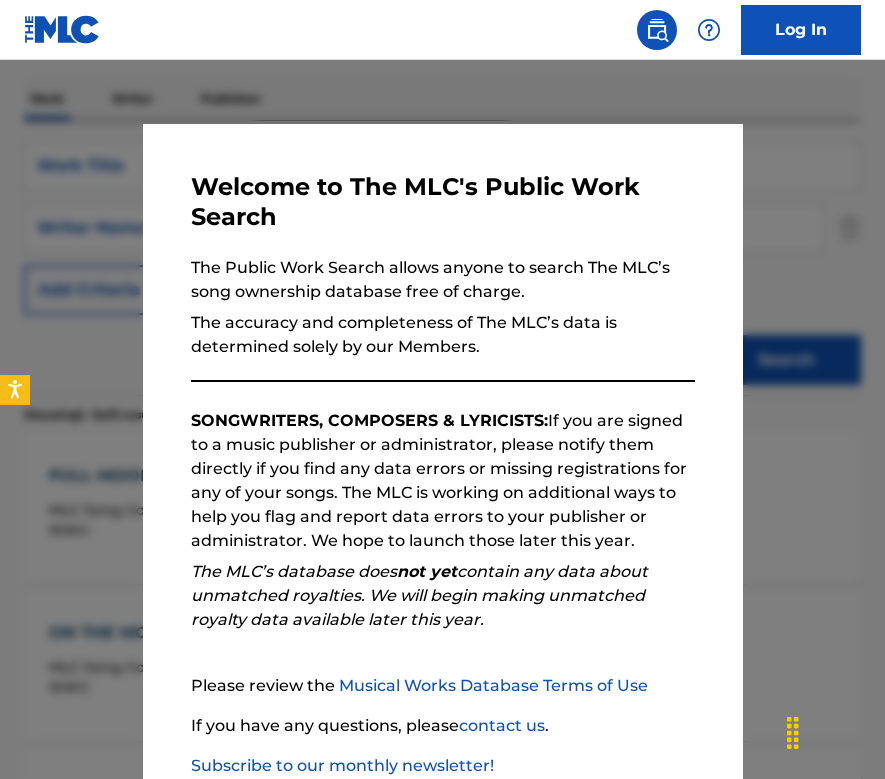 click at bounding box center [442, 449] 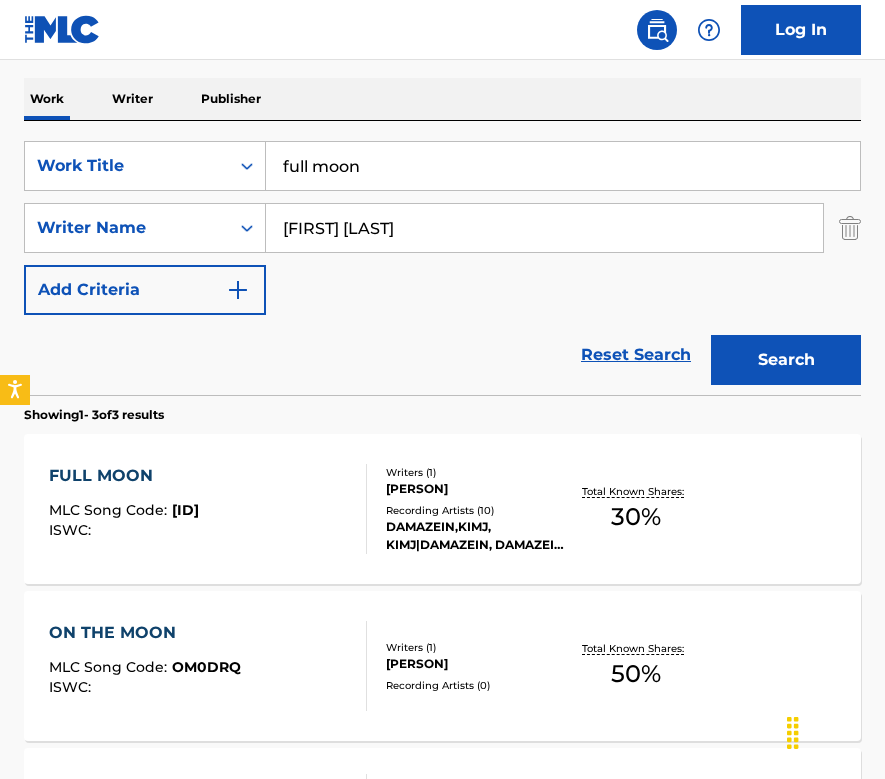 click on "full moon" at bounding box center [563, 166] 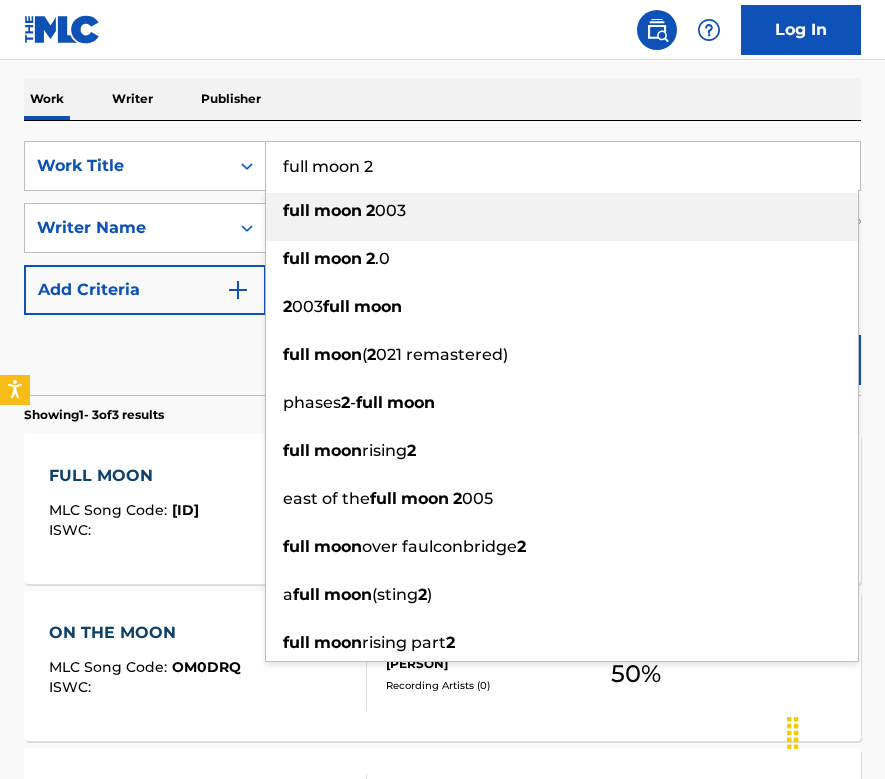 click on "SearchWithCriteria72d53d98-4480-457b-ab1d-a3df7be8e403 Work Title full moon 2 full   moon   2 003 full   moon   2 .0 2 003   full   moon full   moon  ( 2 021 remastered) phases  2  -  full   moon full   moon  rising  2 east of the  full   moon   2 005 full   moon  over faulconbridge  2 a  full   moon  (sting  2 ) full   moon  rising part  2 SearchWithCriteria8b82276c-ae76-4d21-a9a6-f7a8712893bc Writer Name kim [FIRST] Add Criteria Reset Search Search" at bounding box center [442, 258] 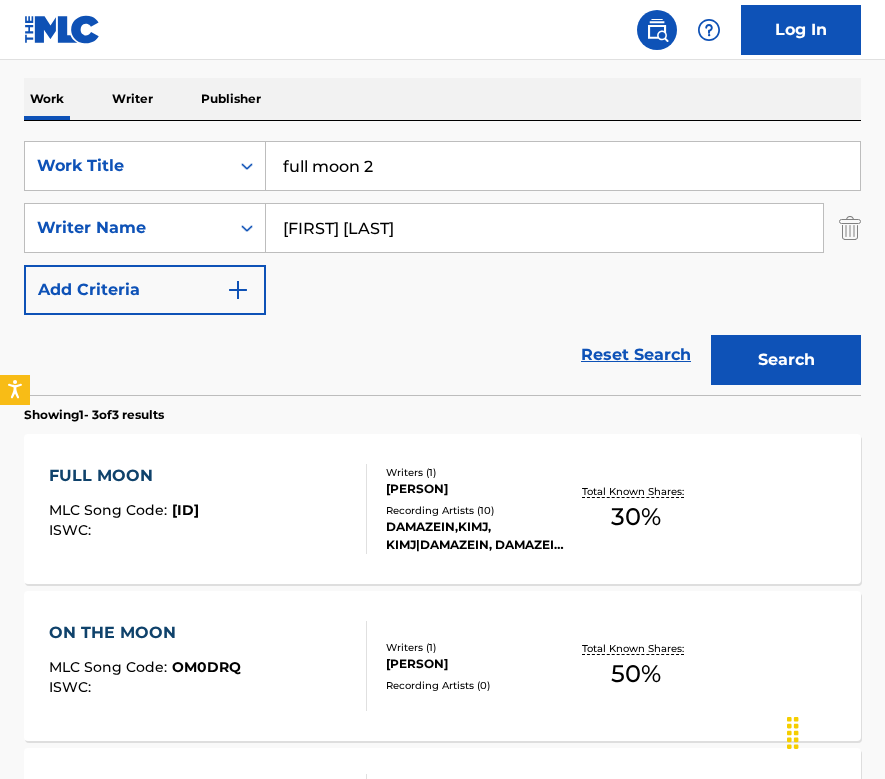 click on "Search" at bounding box center [786, 360] 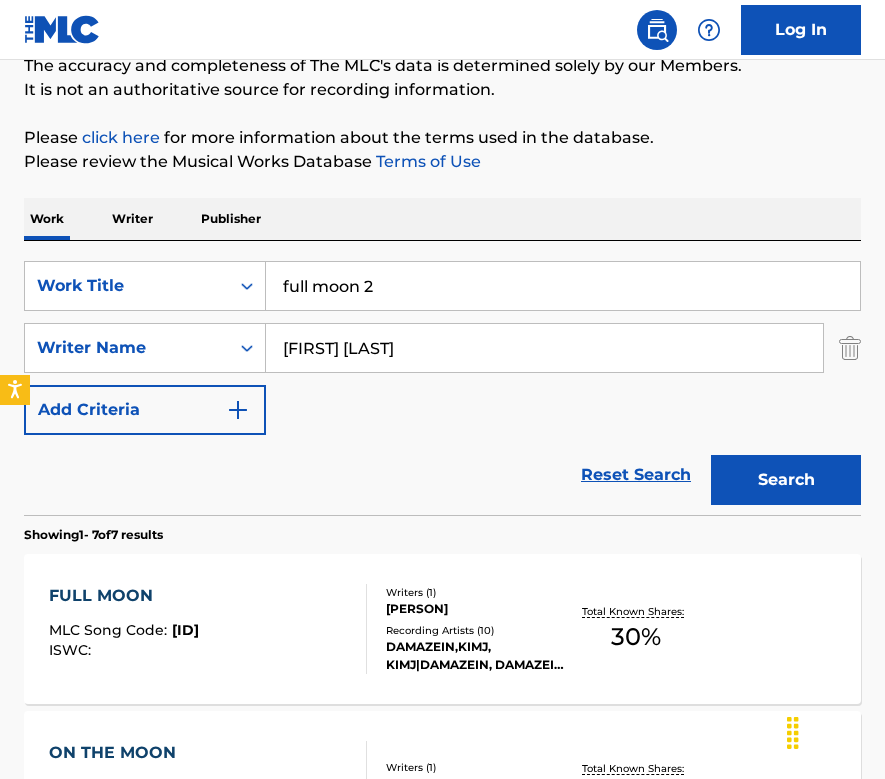 scroll, scrollTop: 122, scrollLeft: 0, axis: vertical 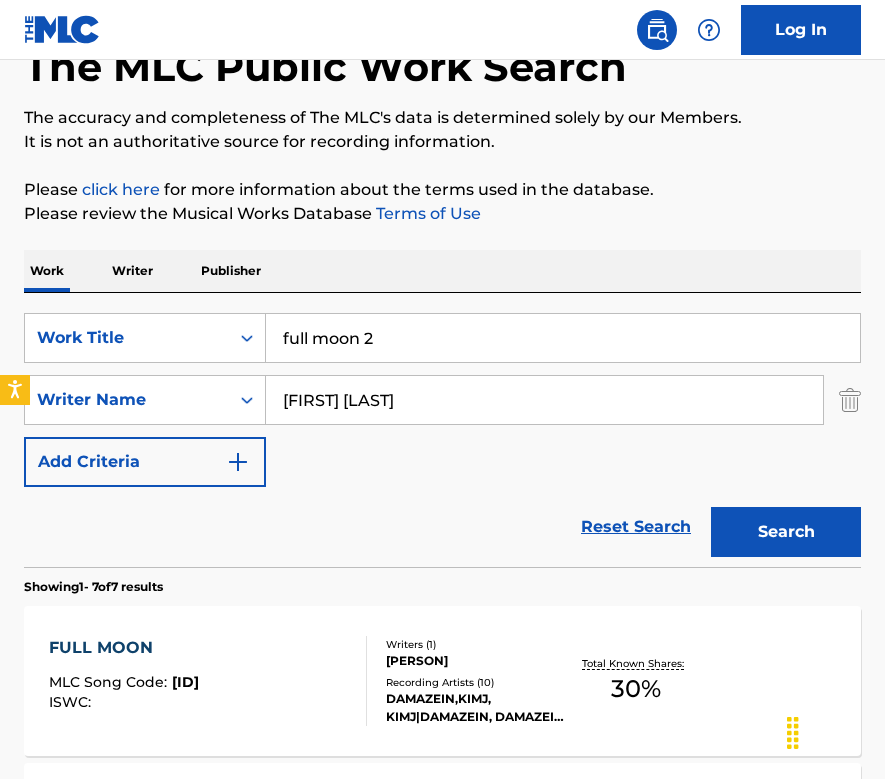 click on "full moon 2" at bounding box center (563, 338) 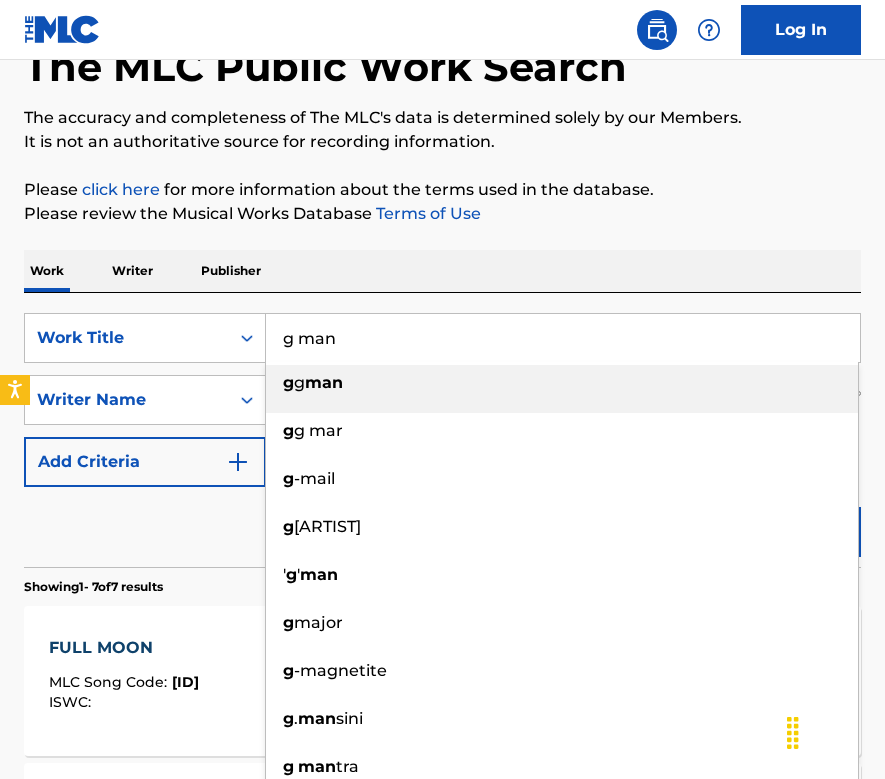 type on "g man" 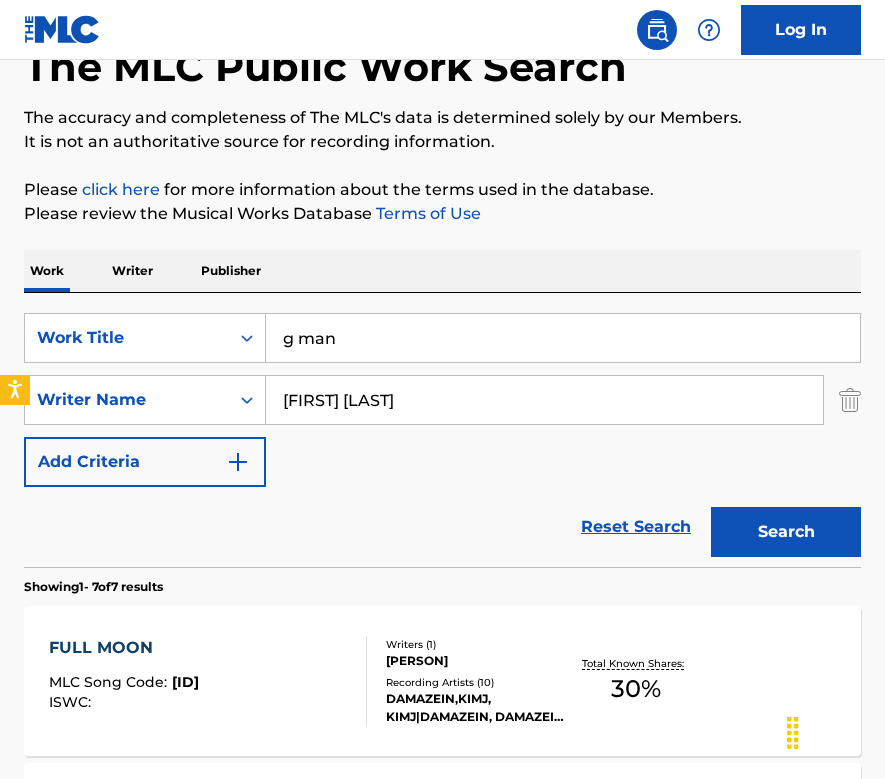 click on "Search" at bounding box center (786, 532) 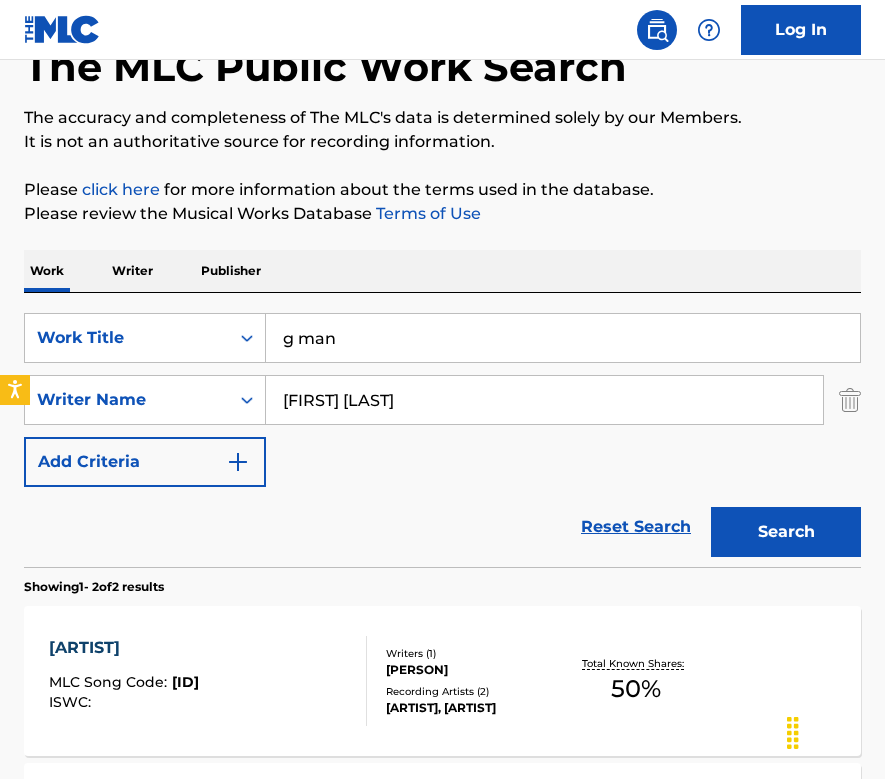 click on "[ARTIST] MLC Song Code : [ID] ISWC :" at bounding box center [208, 681] 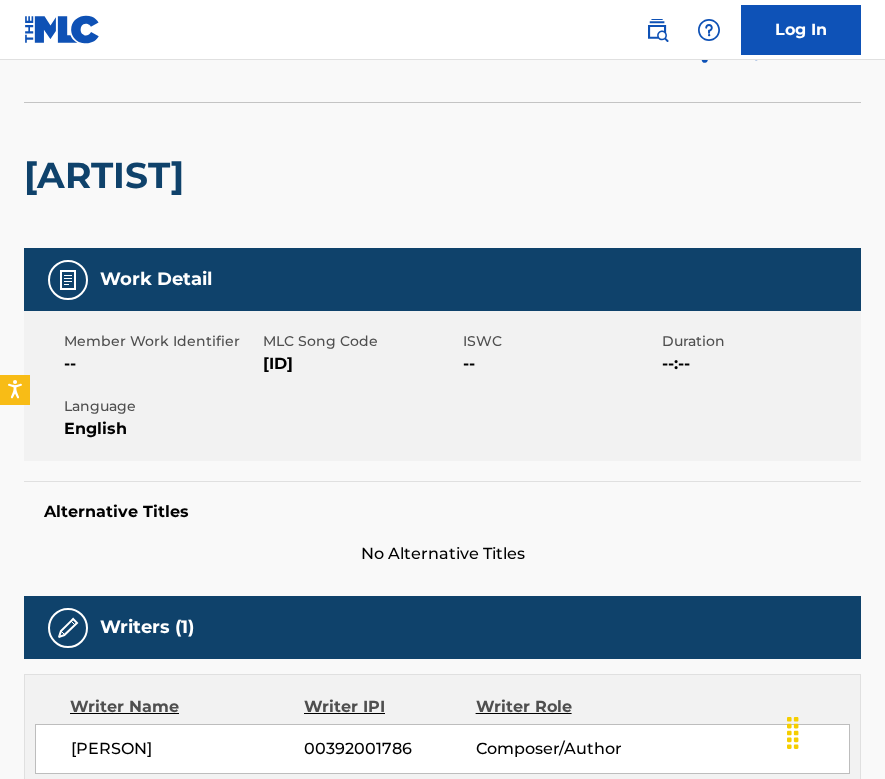scroll, scrollTop: 0, scrollLeft: 0, axis: both 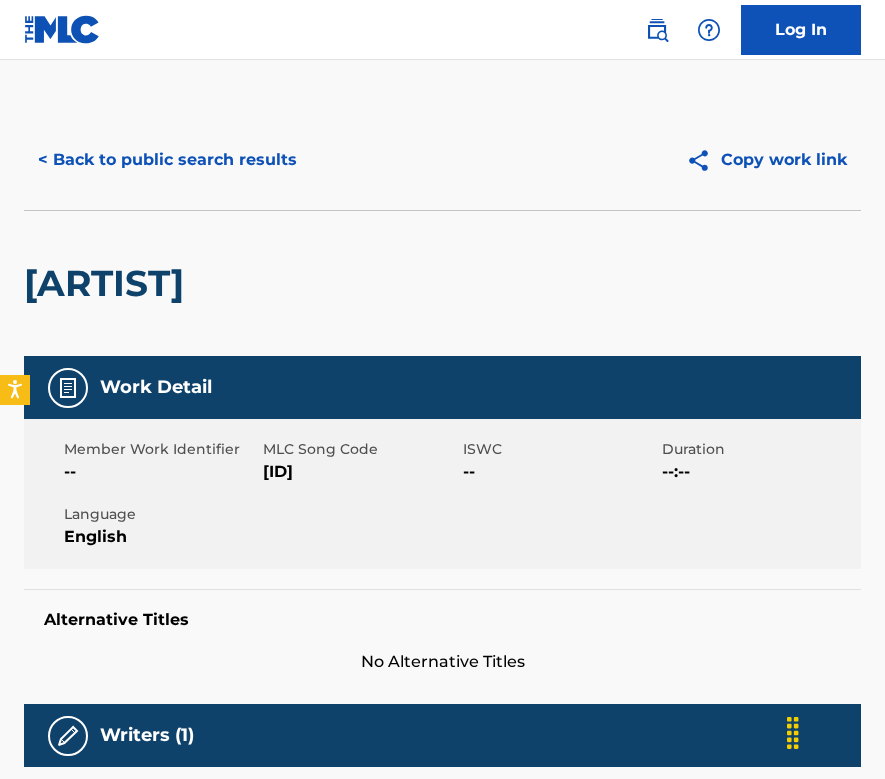 click on "< Back to public search results" at bounding box center (167, 160) 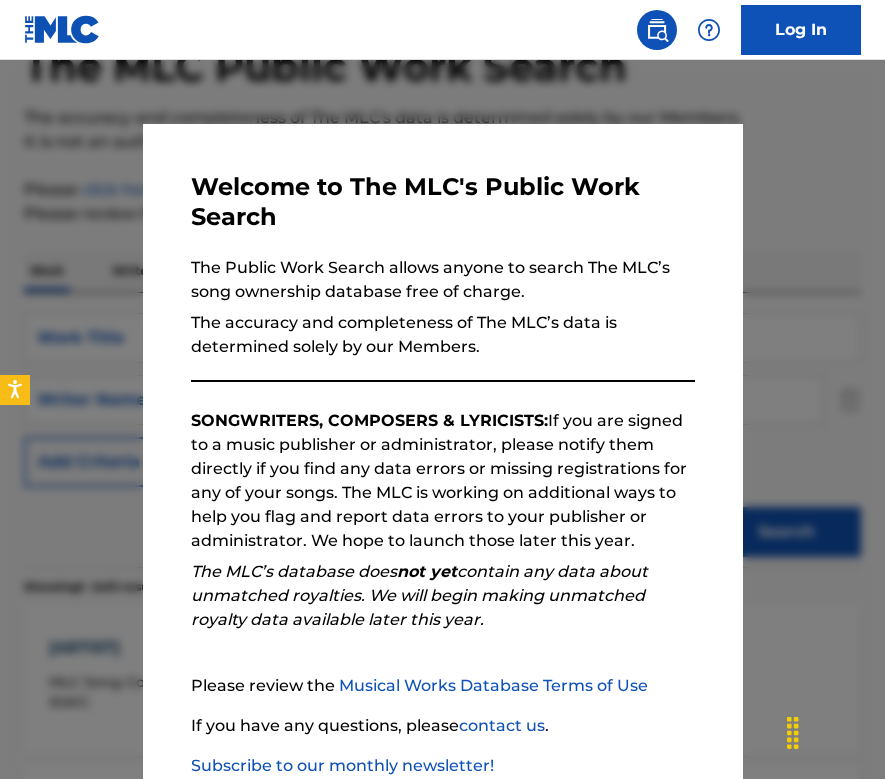 click at bounding box center [442, 449] 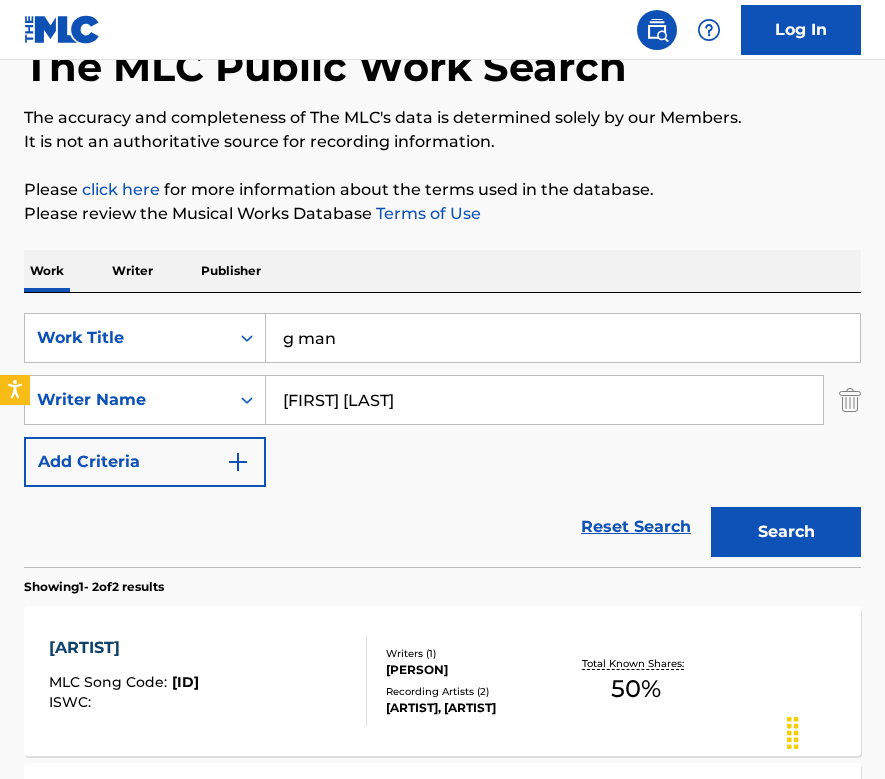 click on "g man" at bounding box center [563, 338] 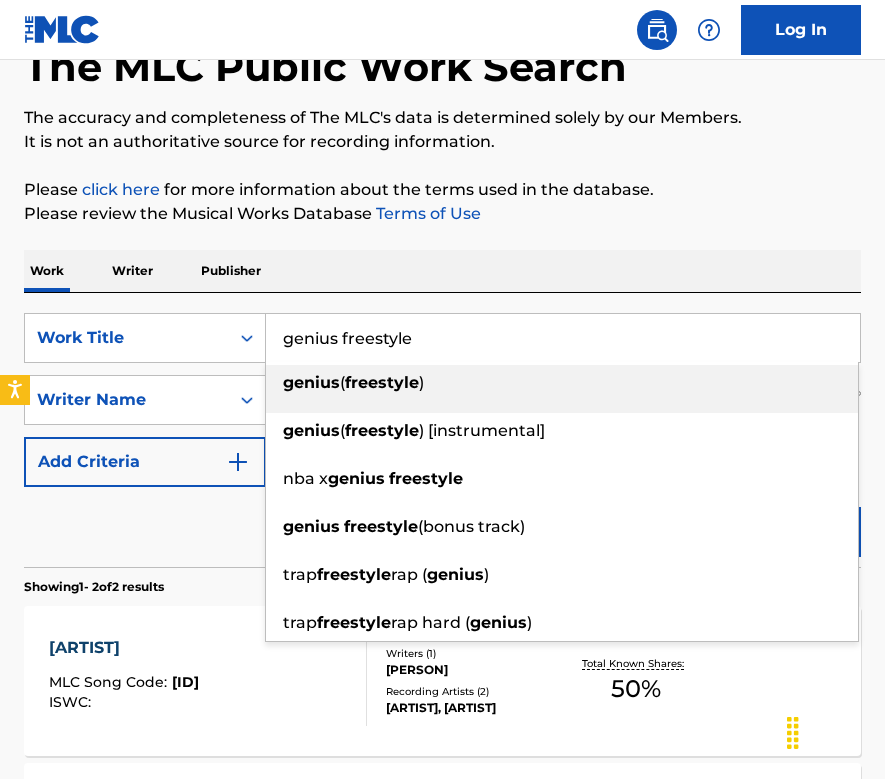 click on "Work Writer Publisher" at bounding box center [442, 271] 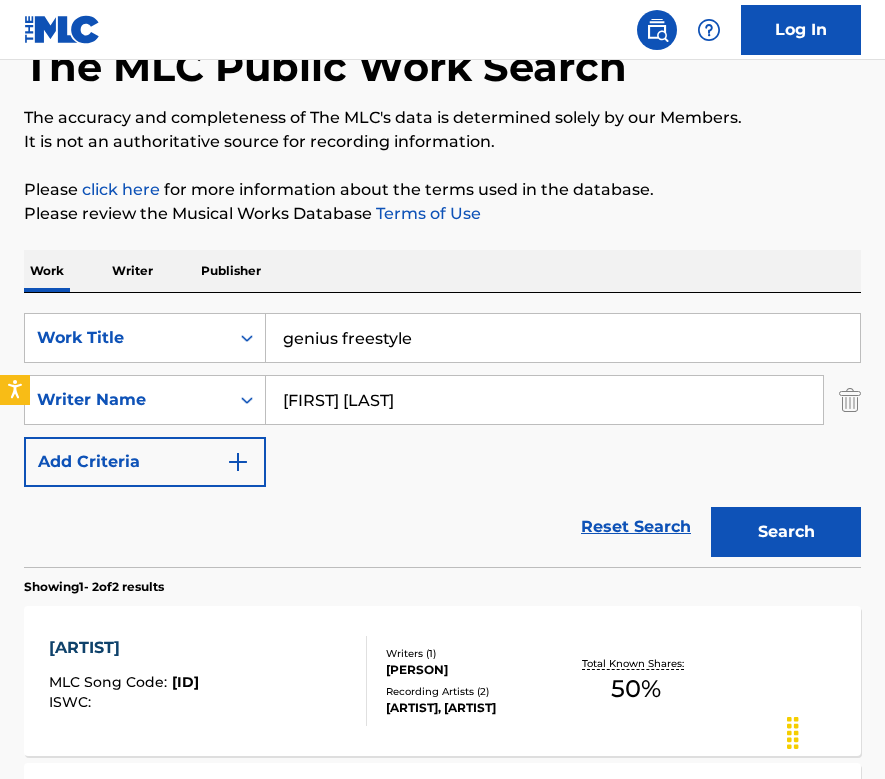 click on "Search" at bounding box center (786, 532) 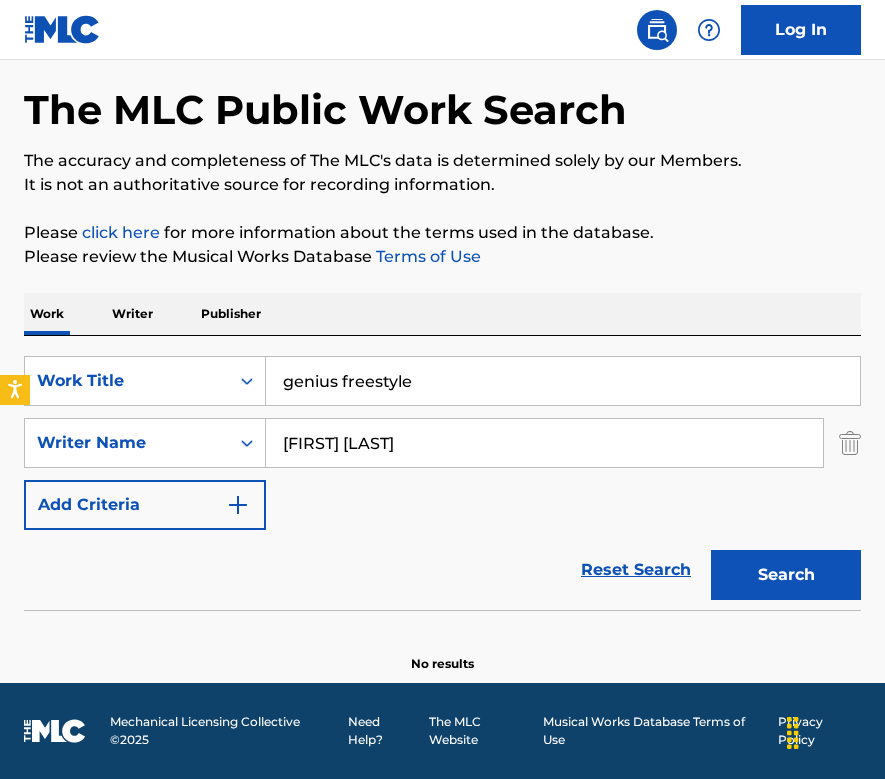 scroll, scrollTop: 79, scrollLeft: 0, axis: vertical 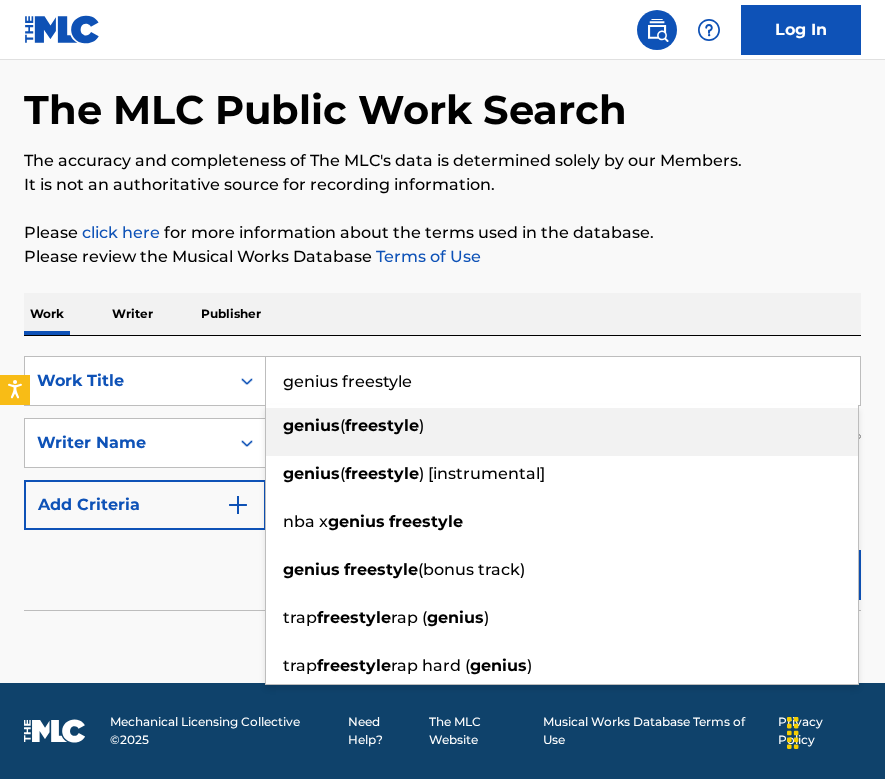 click on "genius freestyle" at bounding box center [563, 381] 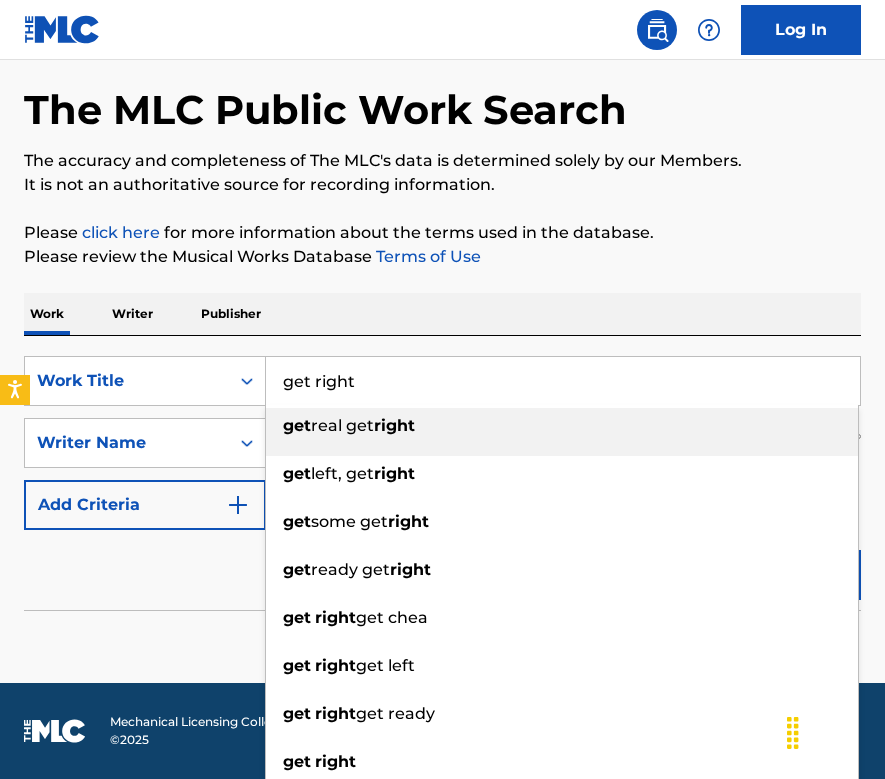 click on "Work Writer Publisher" at bounding box center [442, 314] 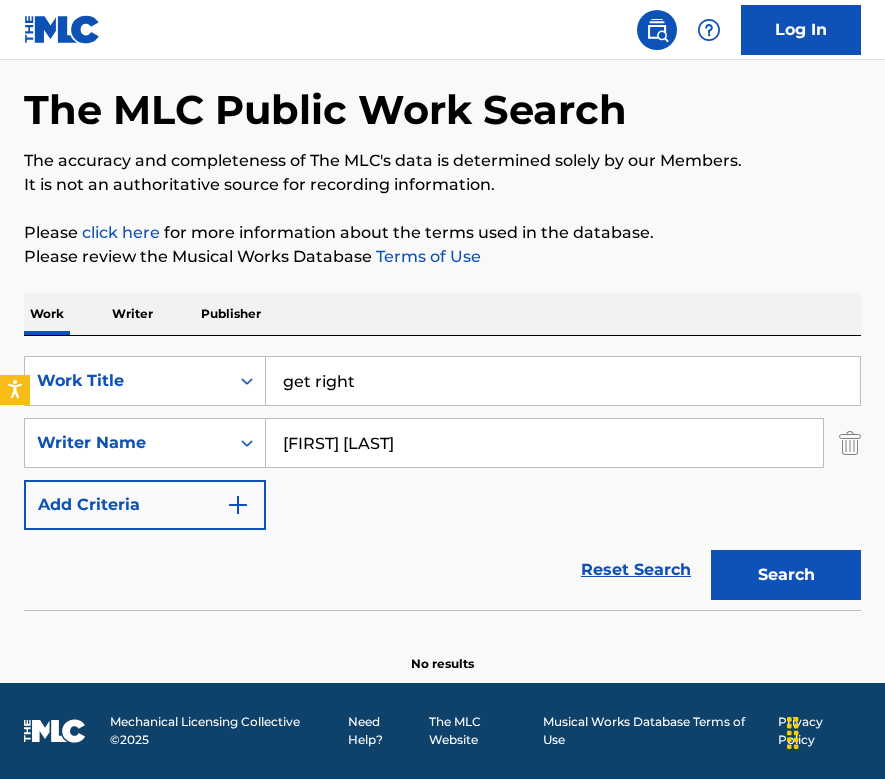 click on "Search" at bounding box center (786, 575) 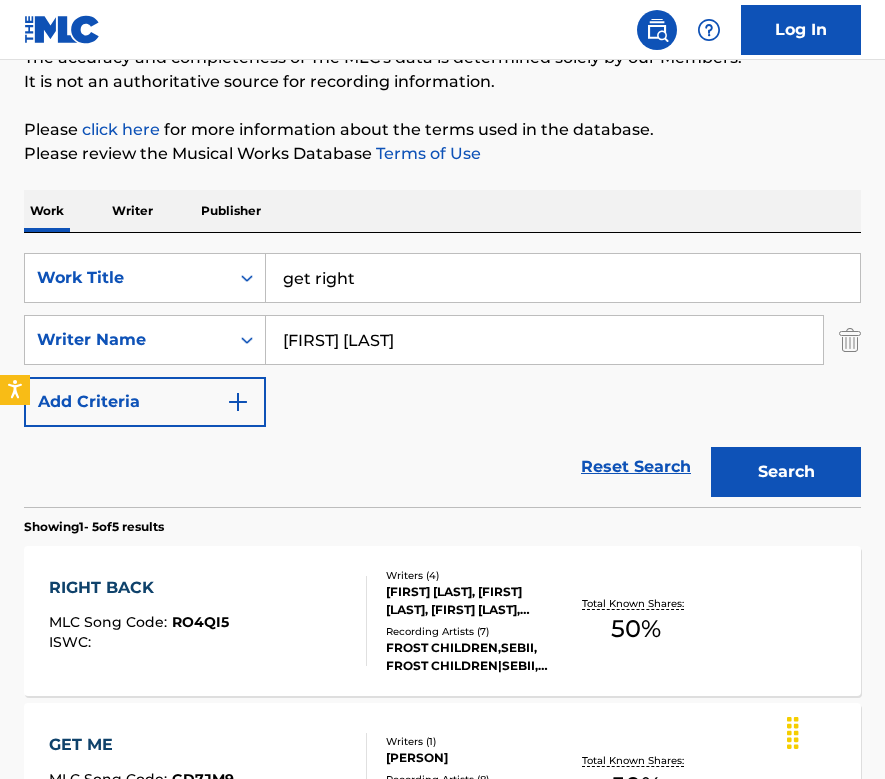 scroll, scrollTop: 265, scrollLeft: 0, axis: vertical 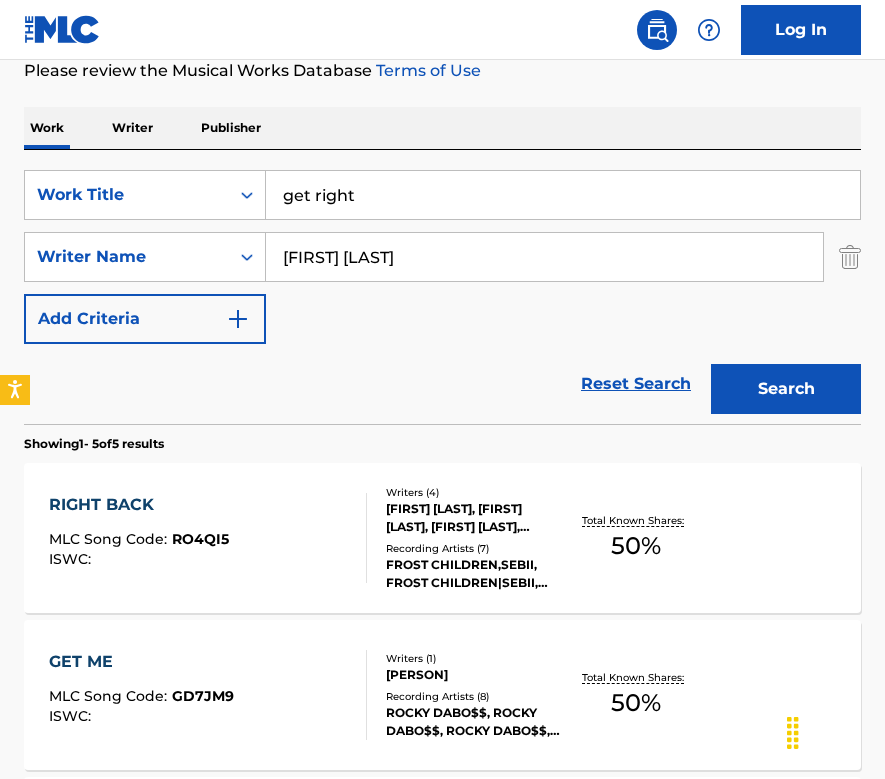 click on "Search" at bounding box center (786, 389) 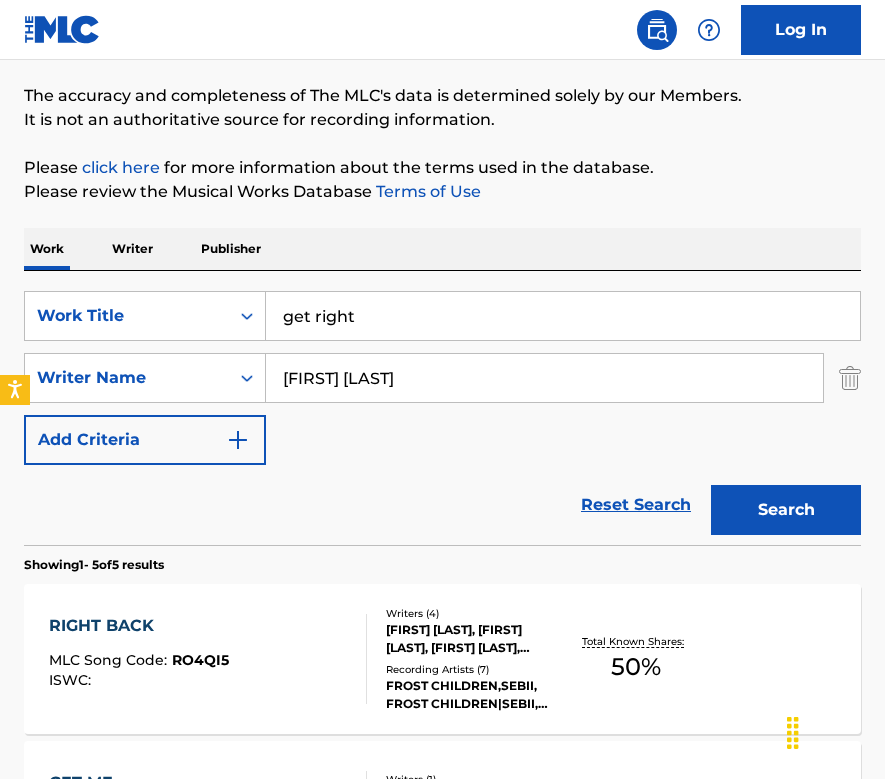 scroll, scrollTop: 265, scrollLeft: 0, axis: vertical 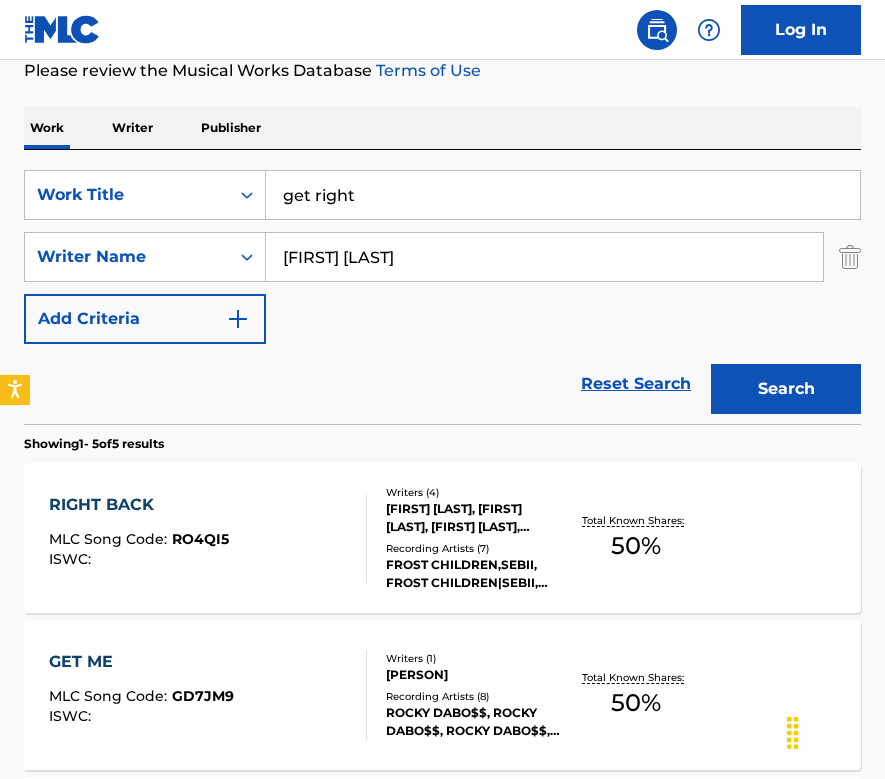 click on "get right" at bounding box center (563, 195) 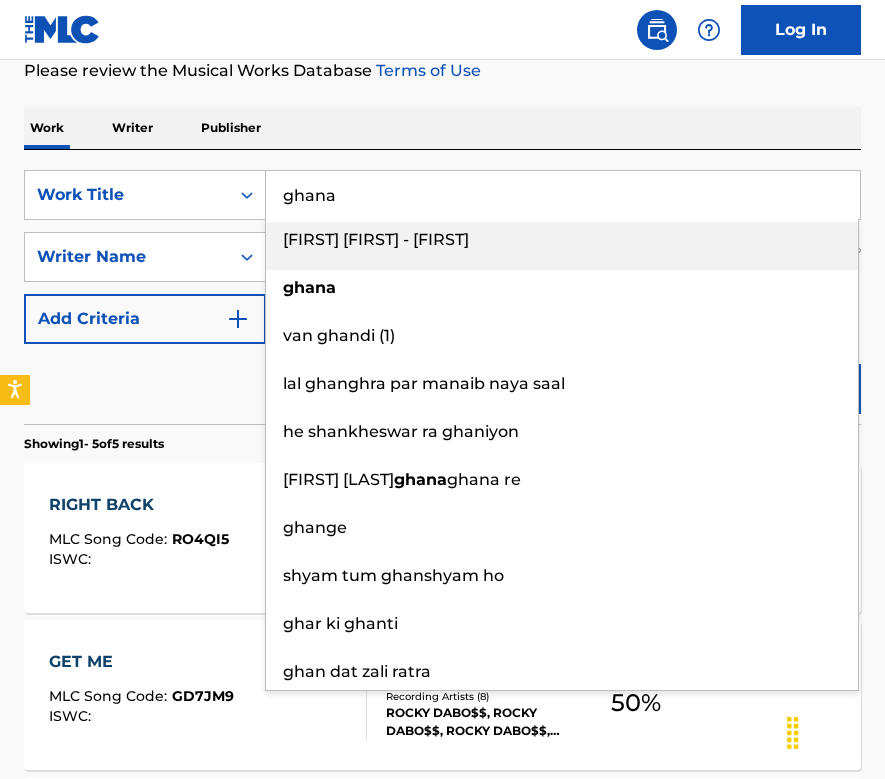 type on "ghana" 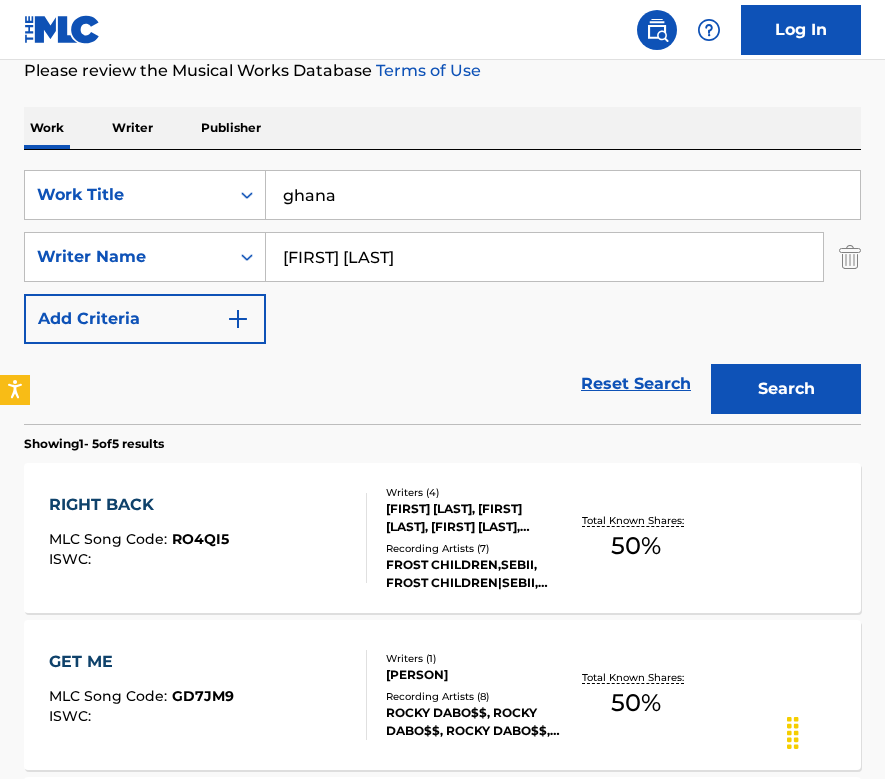 click on "Work Writer Publisher" at bounding box center (442, 128) 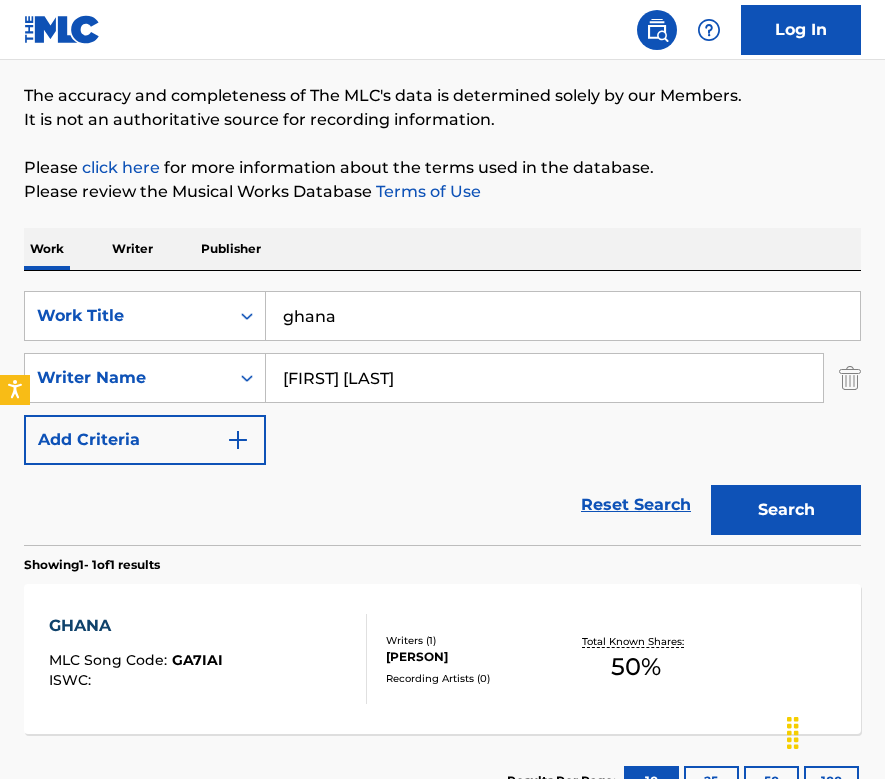scroll, scrollTop: 265, scrollLeft: 0, axis: vertical 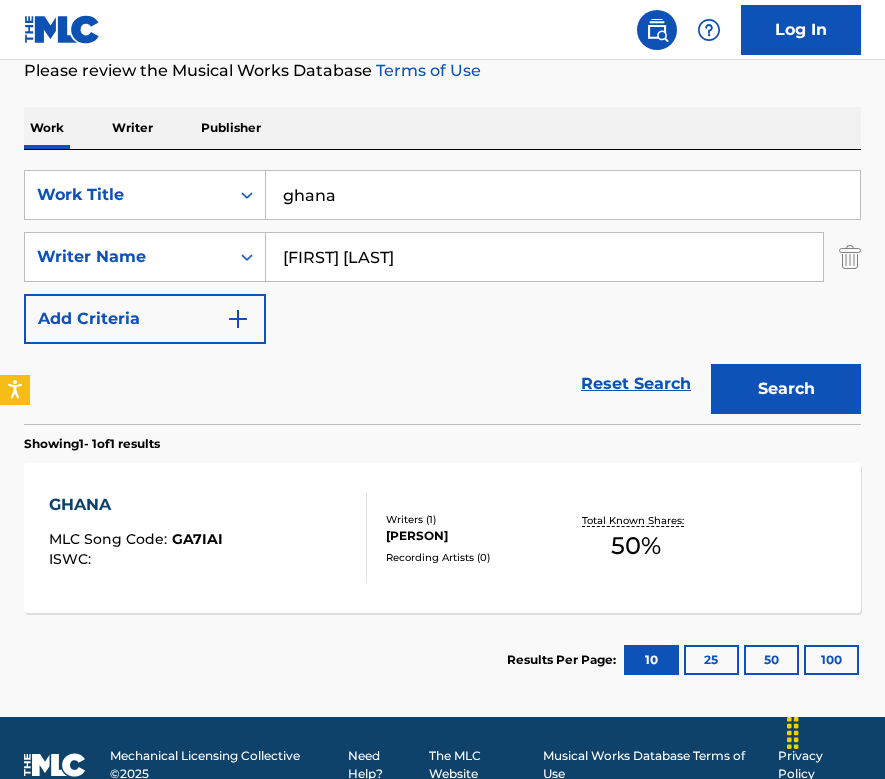 click on "GHANA MLC Song Code : GA7IAI ISWC :" at bounding box center (208, 538) 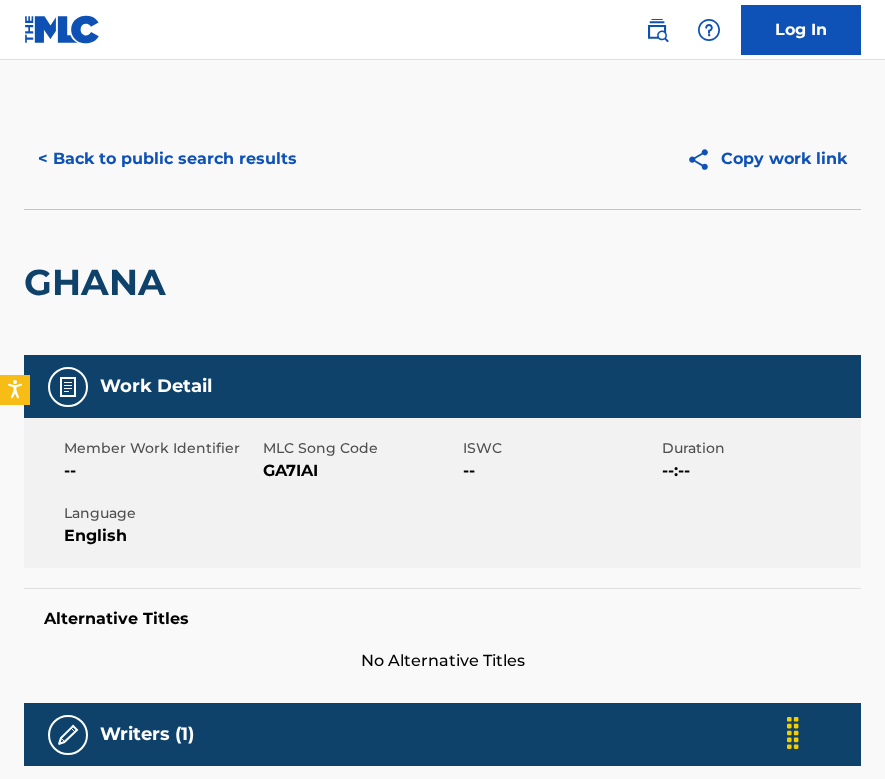 scroll, scrollTop: 0, scrollLeft: 0, axis: both 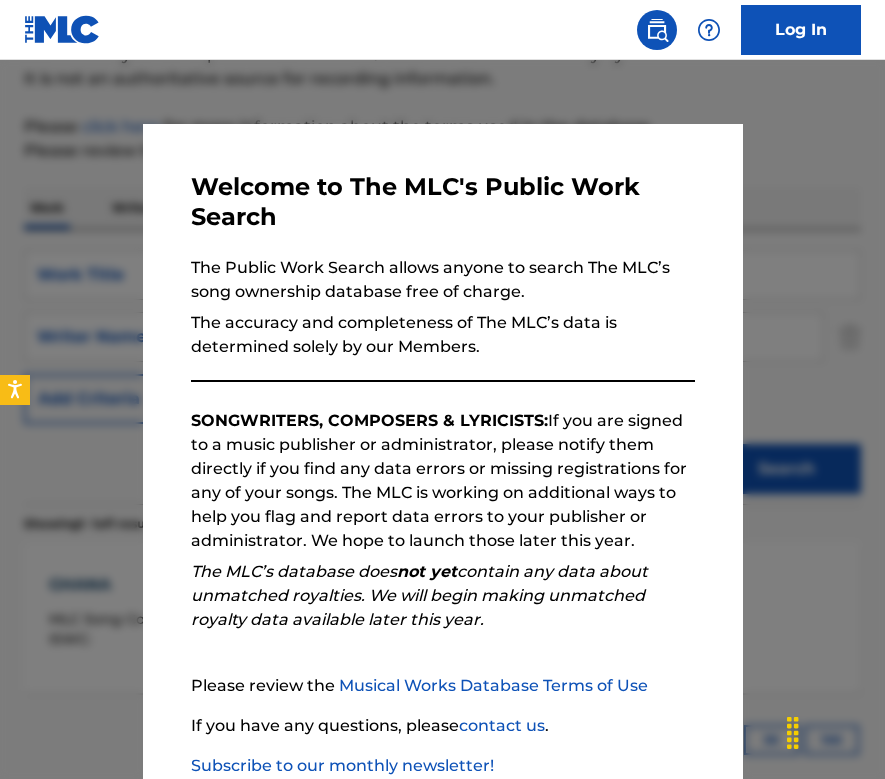 click at bounding box center (442, 449) 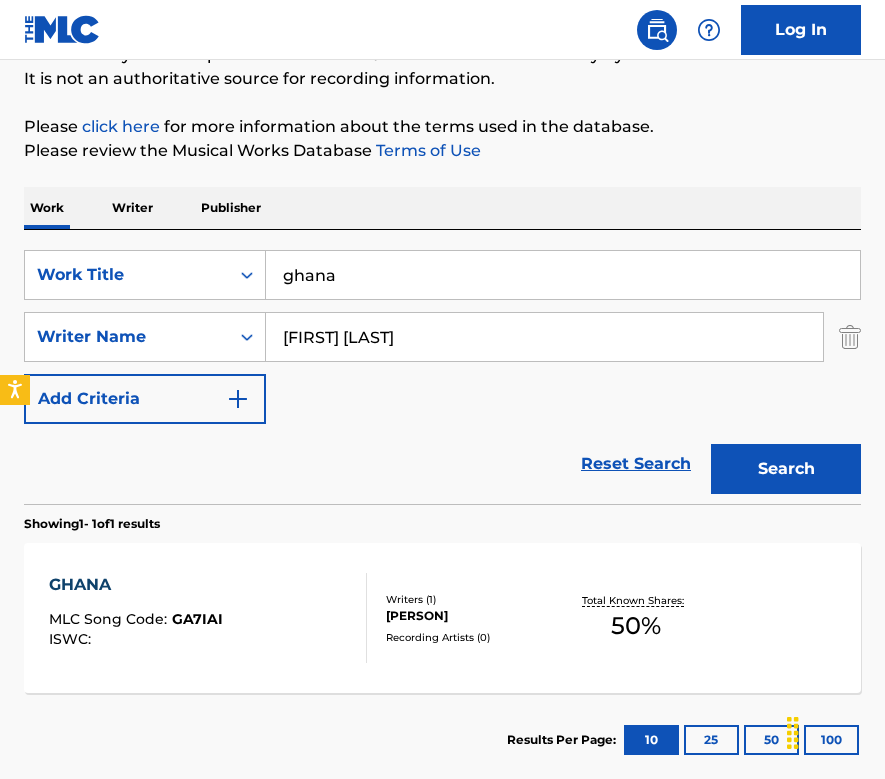 click on "ghana" at bounding box center (563, 275) 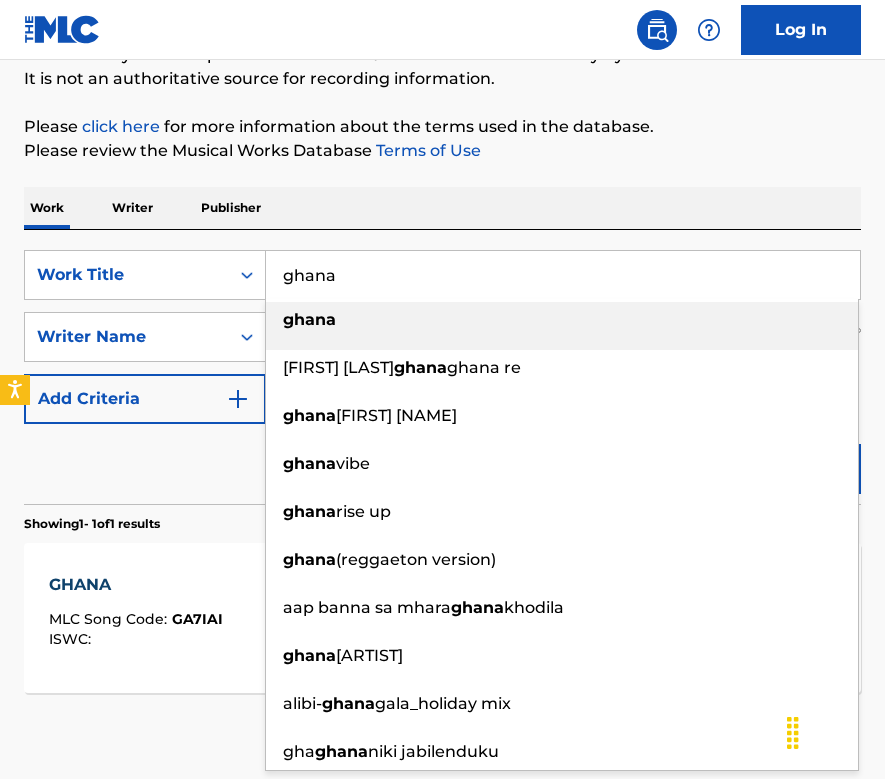 click on "ghana" at bounding box center [563, 275] 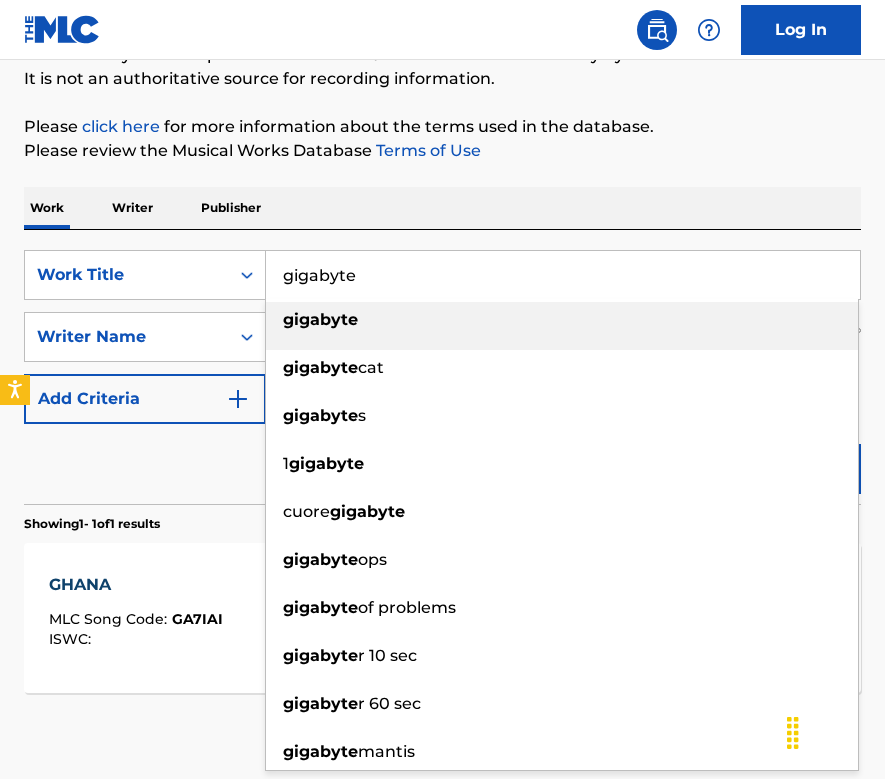 click on "SearchWithCriteria72d53d98-4480-457b-ab1d-a3df7be8e403 Work Title gigabyte gigabyte gigabyte  cat gigabyte s 1  gigabyte cuore  gigabyte gigabyte  ops gigabyte  of problems gigabyte r 10 sec gigabyte r 60 sec gigabyte  mantis SearchWithCriteria8b82276c-ae76-4d21-a9a6-f7a8712893bc Writer Name [WRITER] Add Criteria Reset Search Search" at bounding box center [442, 367] 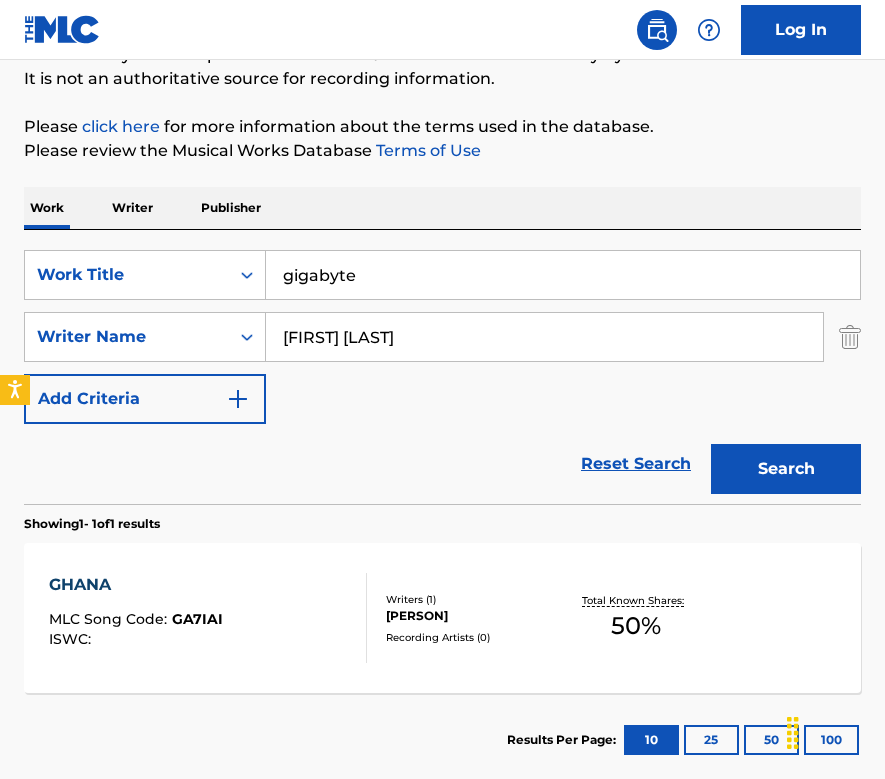 click on "Search" at bounding box center [786, 469] 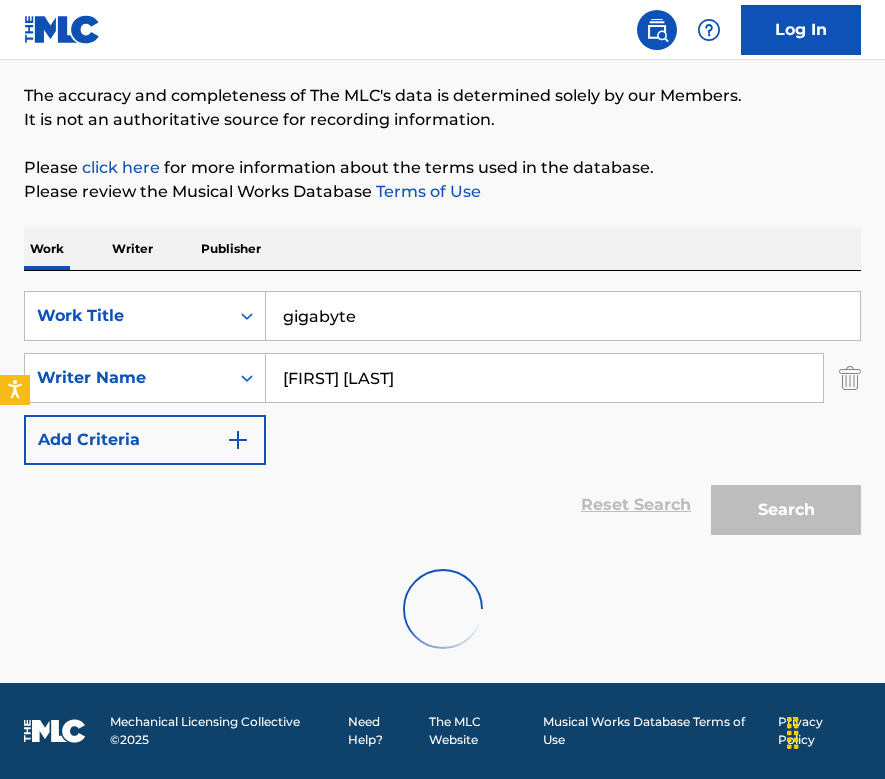 scroll, scrollTop: 79, scrollLeft: 0, axis: vertical 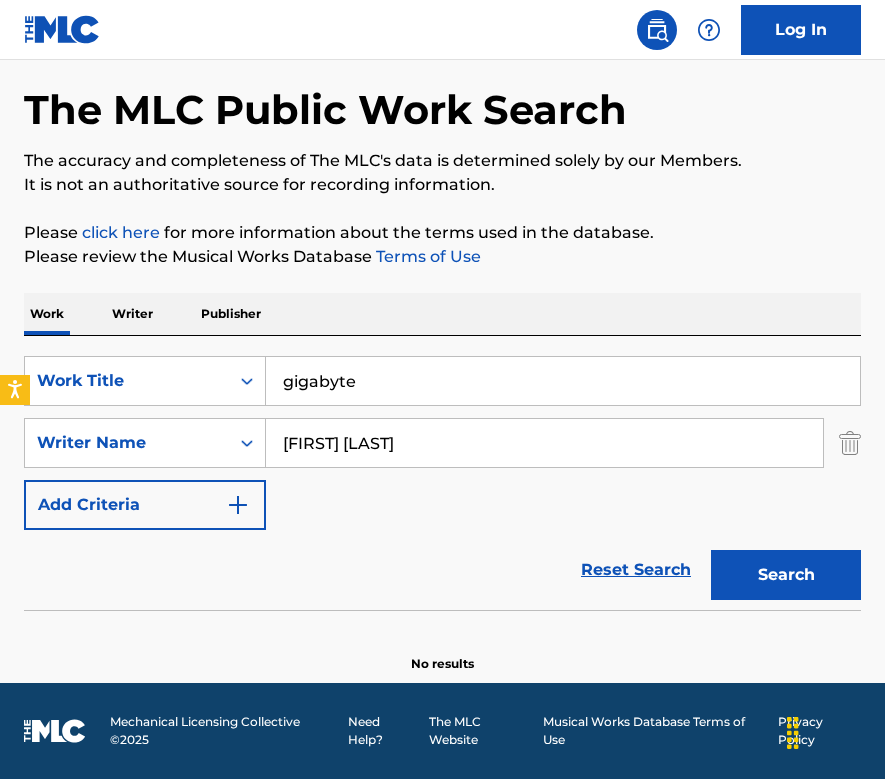 click on "gigabyte" at bounding box center [563, 381] 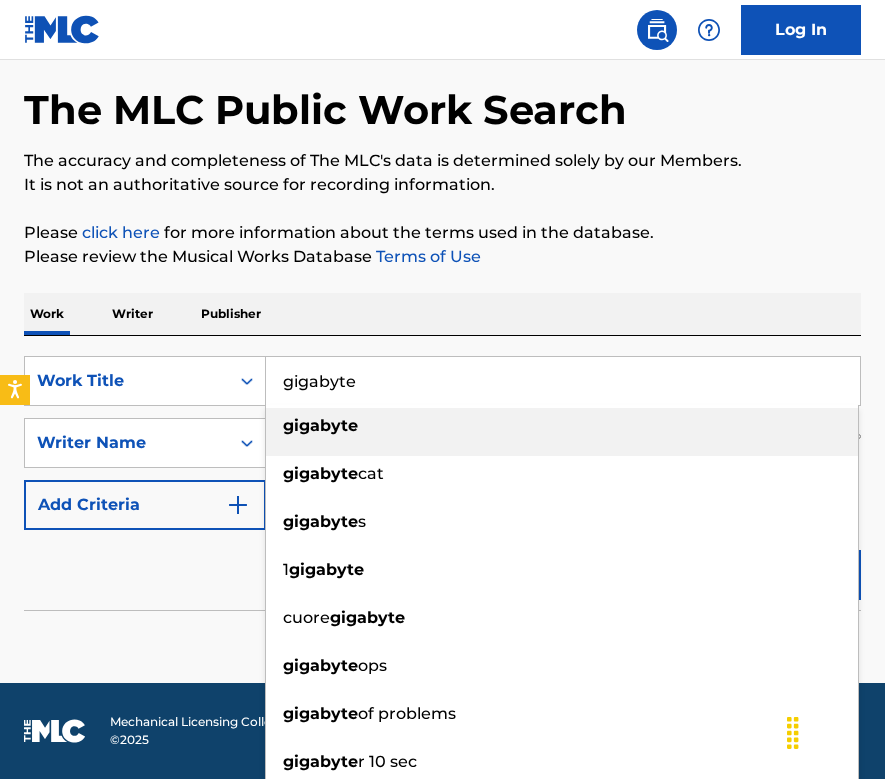 click on "gigabyte" at bounding box center (563, 381) 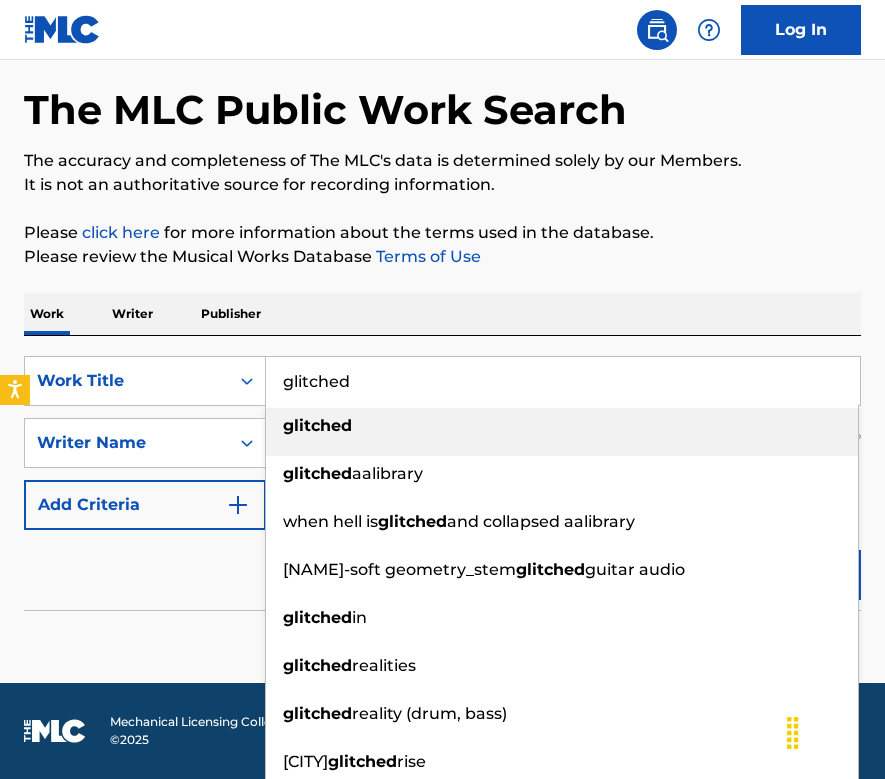 type on "glitched" 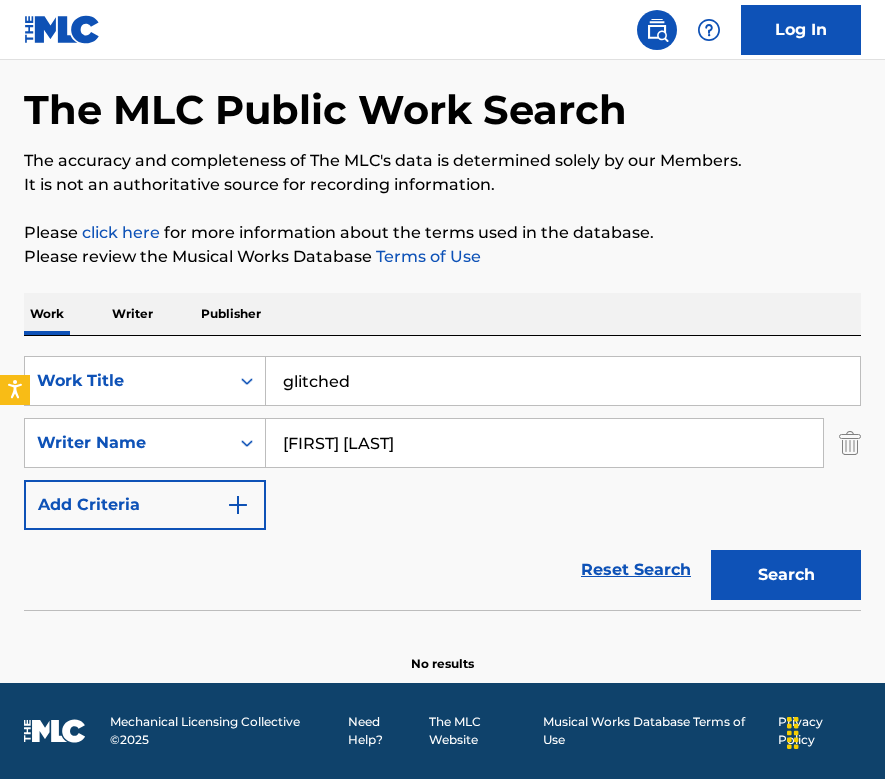 click on "Search" at bounding box center [786, 575] 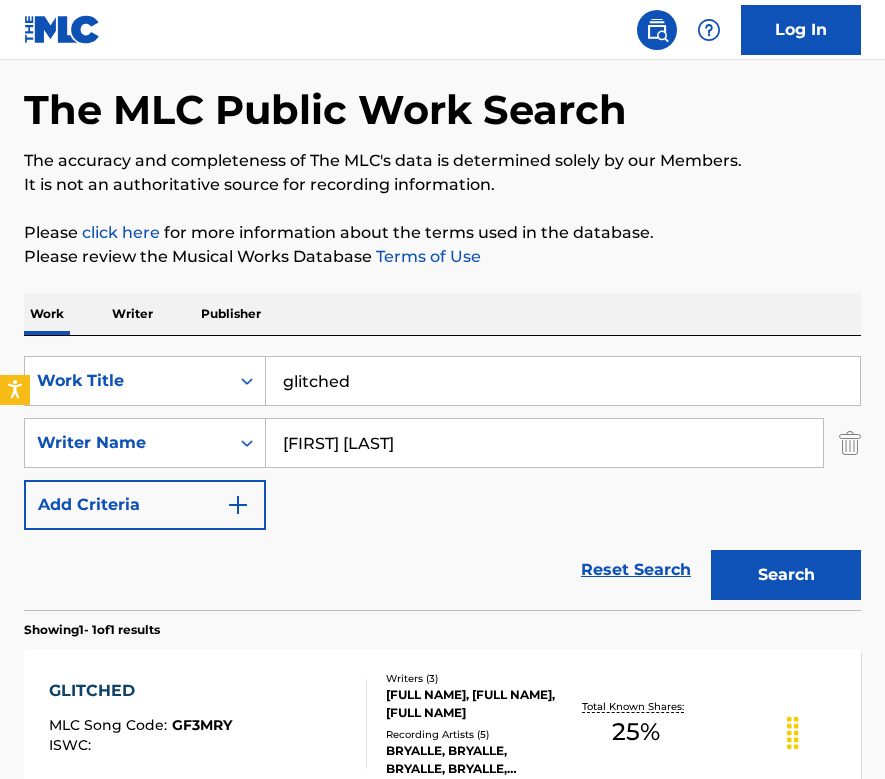 scroll, scrollTop: 240, scrollLeft: 0, axis: vertical 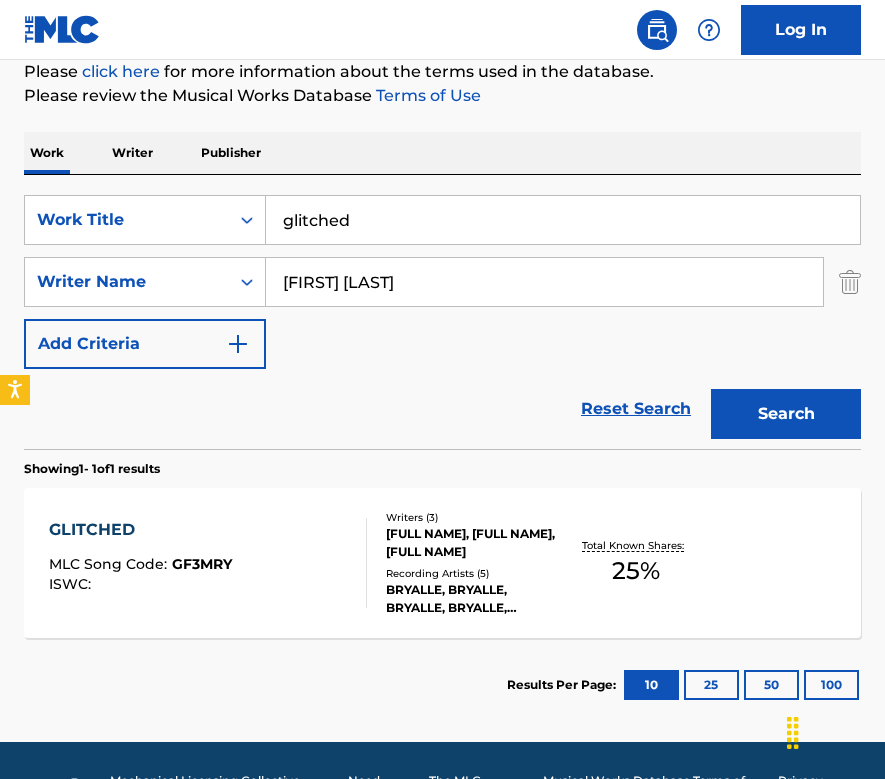 click on "GLITCHED MLC Song Code : GF3MRY ISWC :" at bounding box center (208, 563) 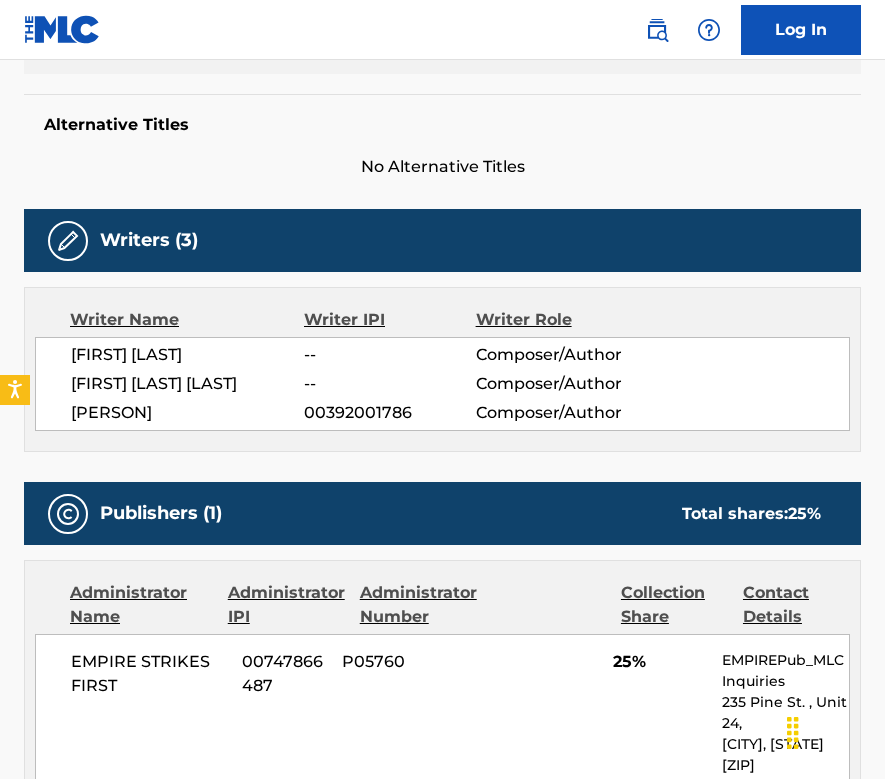 scroll, scrollTop: 0, scrollLeft: 0, axis: both 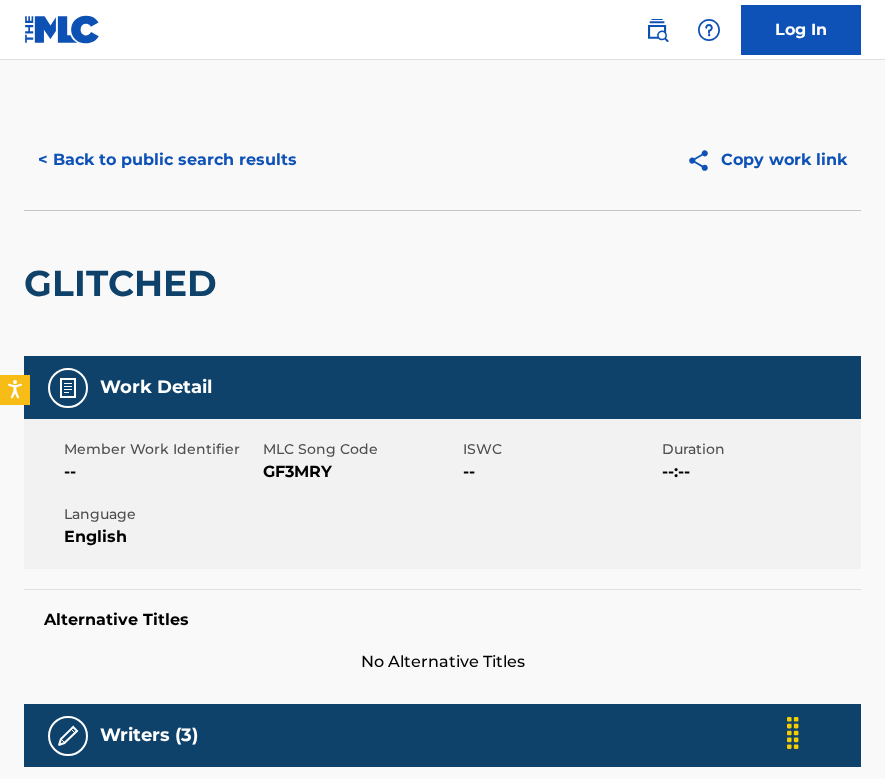 click on "< Back to public search results" at bounding box center [167, 160] 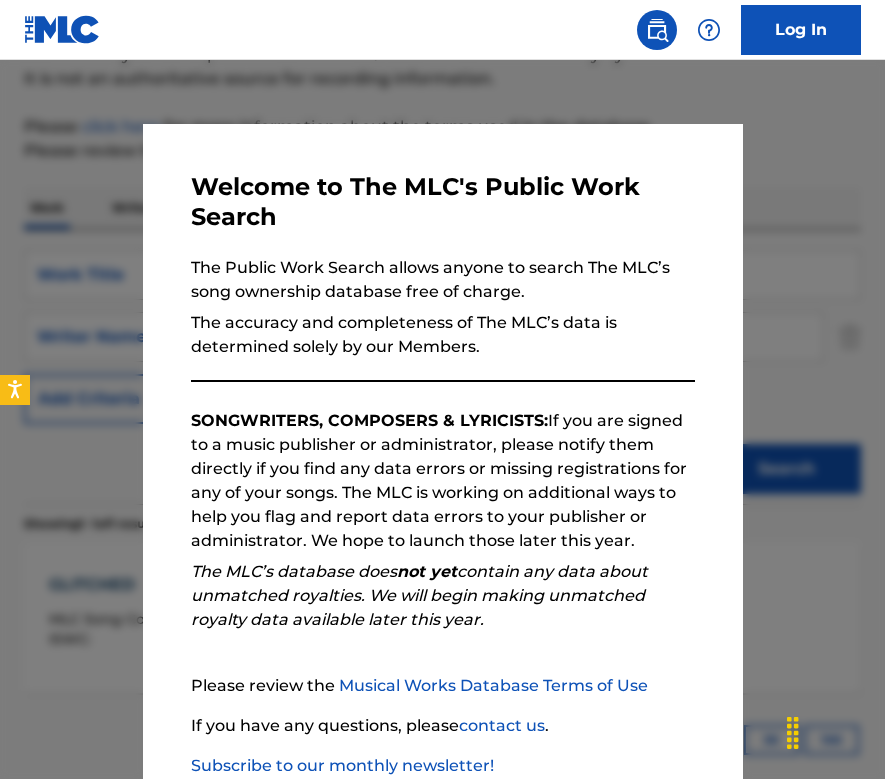 click at bounding box center (442, 449) 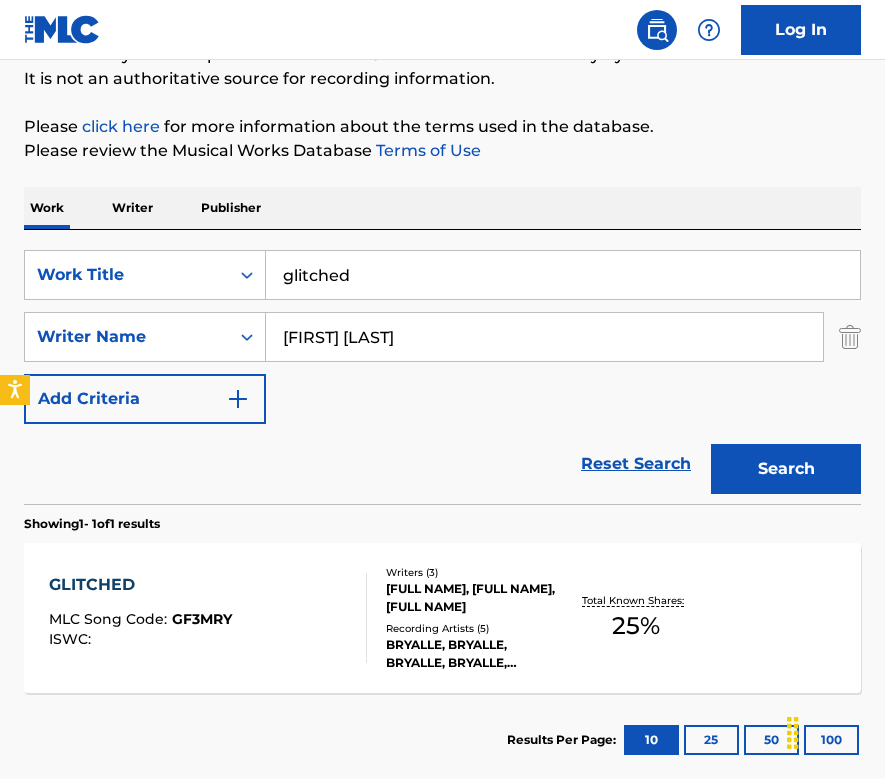 click on "glitched" at bounding box center (563, 275) 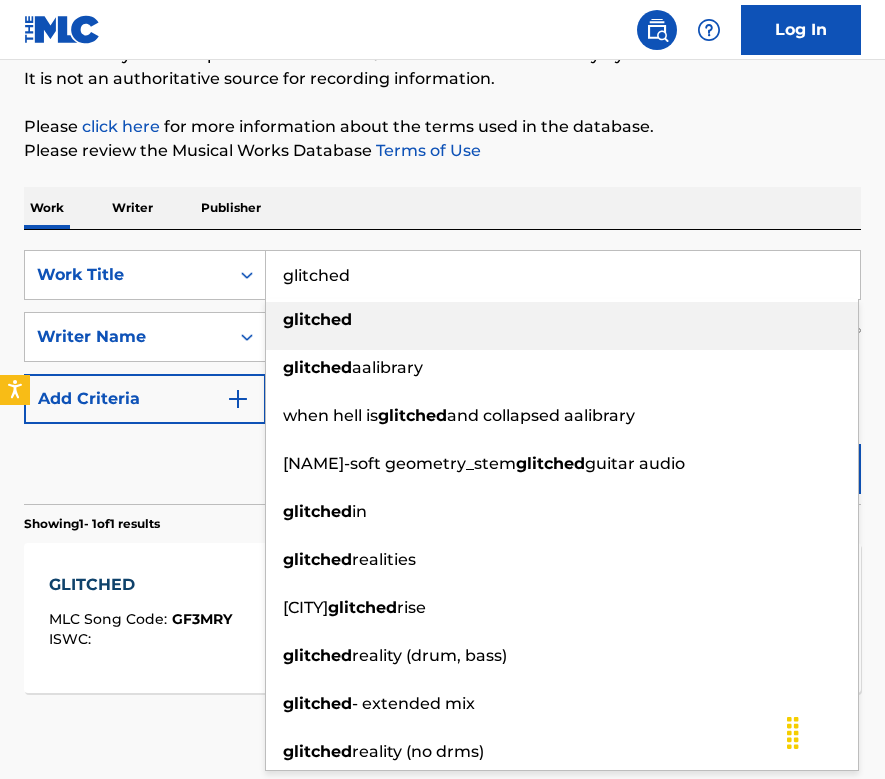 click on "glitched" at bounding box center (563, 275) 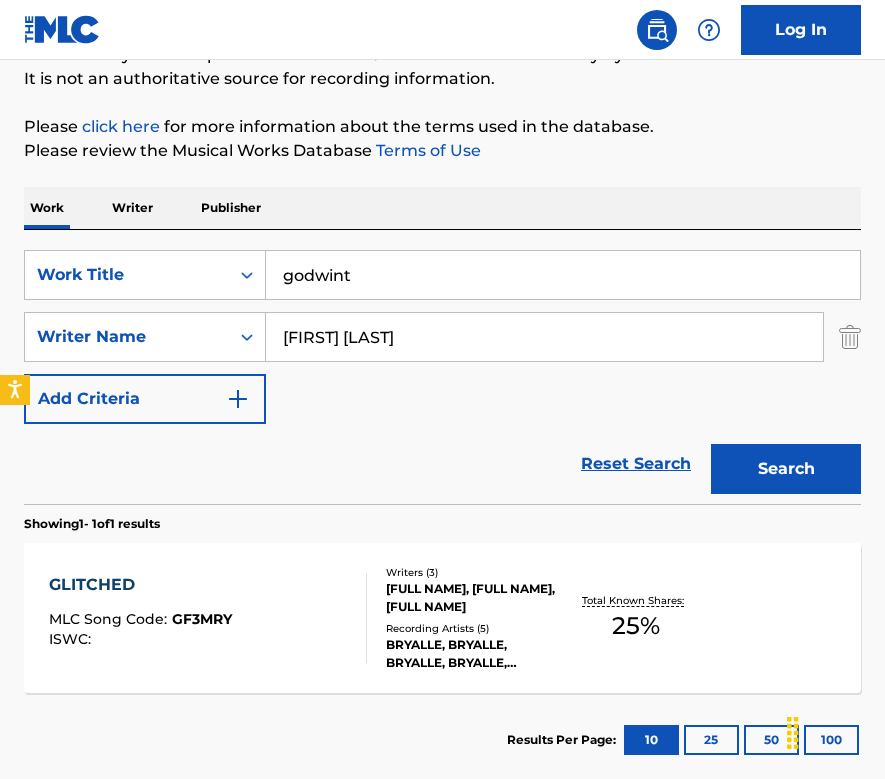 click on "SearchWithCriteria72d53d98-4480-457b-ab1d-a3df7be8e403 Work Title godwint SearchWithCriteria8b82276c-ae76-4d21-a9a6-f7a8712893bc Writer Name [PERSON] Add Criteria Reset Search Search" at bounding box center [442, 367] 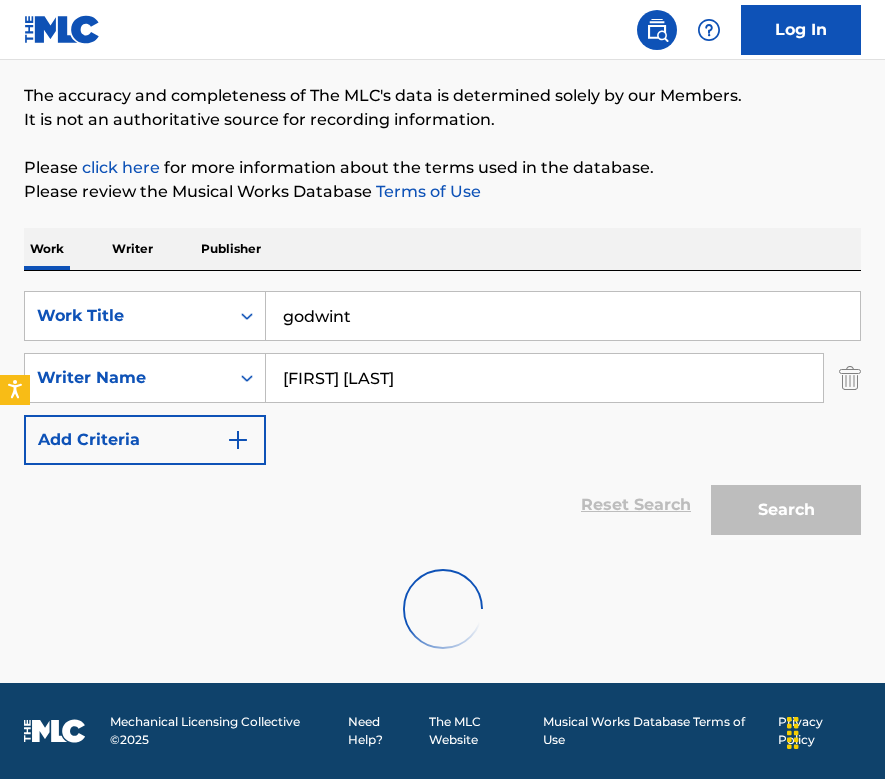 scroll, scrollTop: 79, scrollLeft: 0, axis: vertical 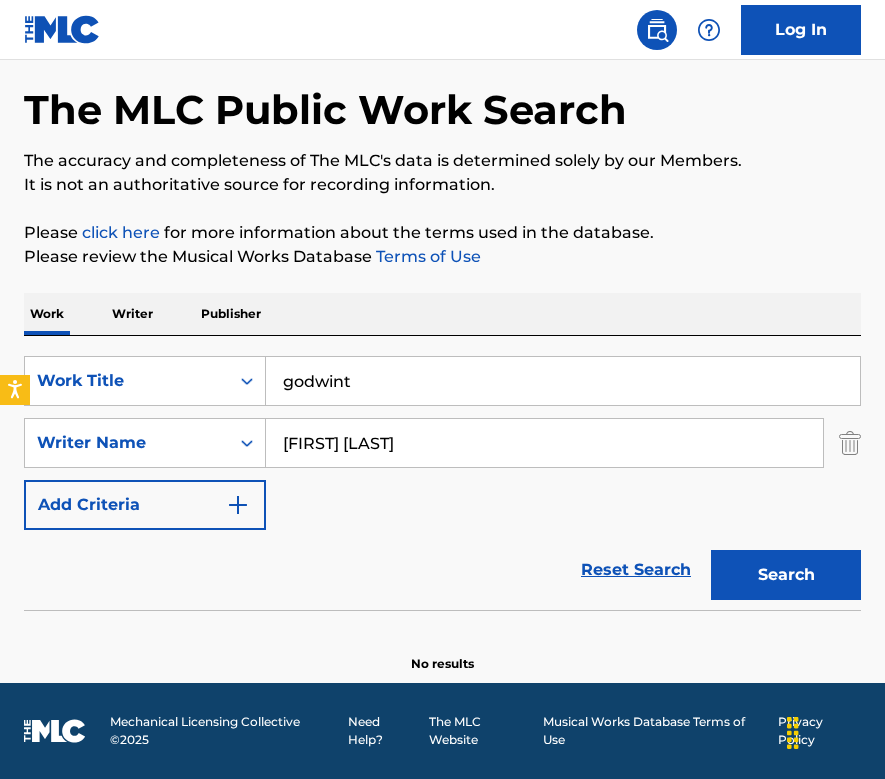 click on "godwint" at bounding box center [563, 381] 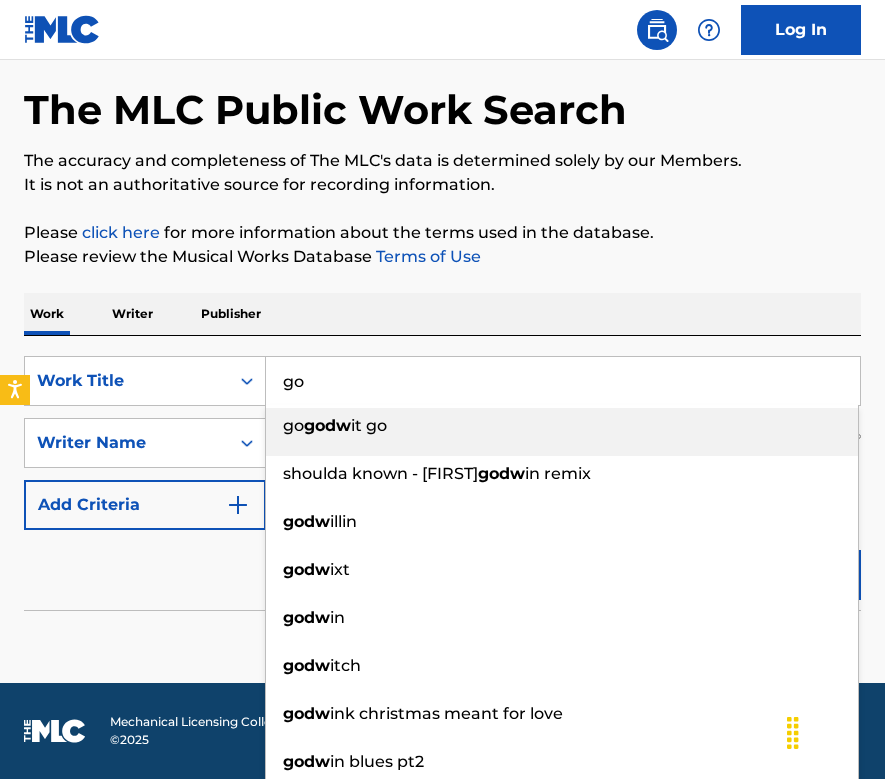 type on "g" 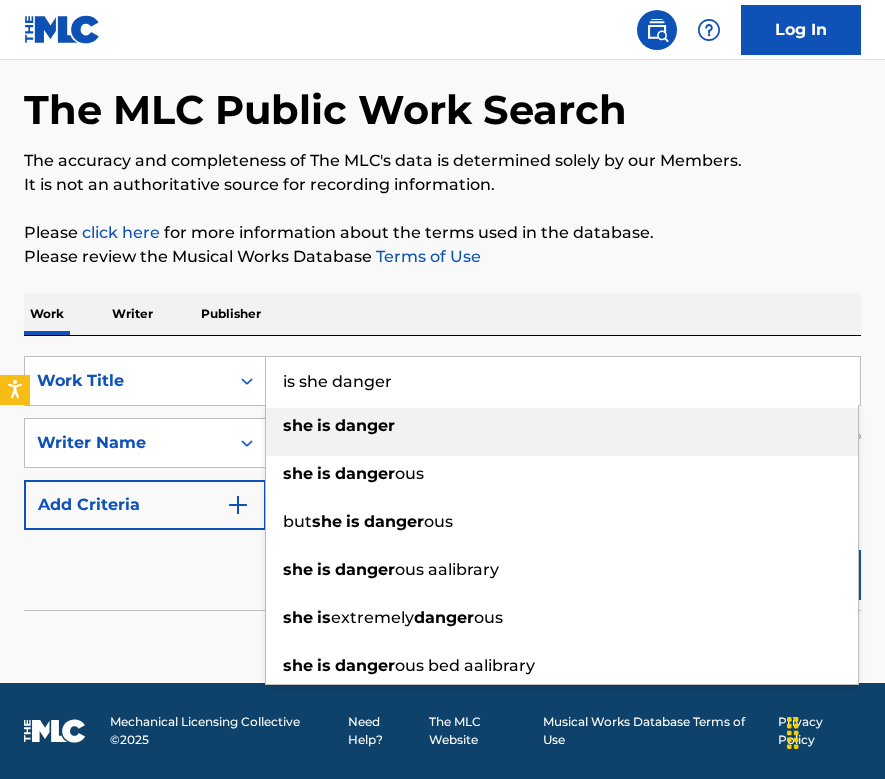 click on "The MLC Public Work Search The accuracy and completeness of The MLC's data is determined solely by our Members. It is not an authoritative source for recording information. Please   click here   for more information about the terms used in the database. Please review the Musical Works Database   Terms of Use Work Writer Publisher SearchWithCriteria72d53d98-4480-457b-ab1d-a3df7be8e403 Work Title is she danger she   is   danger she   is   danger ous but  she   is   danger ous she   is   danger ous aalibrary she   is  extremely  danger ous she   is   danger ous bed aalibrary SearchWithCriteria8b82276c-ae76-4d21-a9a6-f7a8712893bc Writer Name [FIRST] [LAST] Add Criteria Reset Search Search No results" at bounding box center (442, 352) 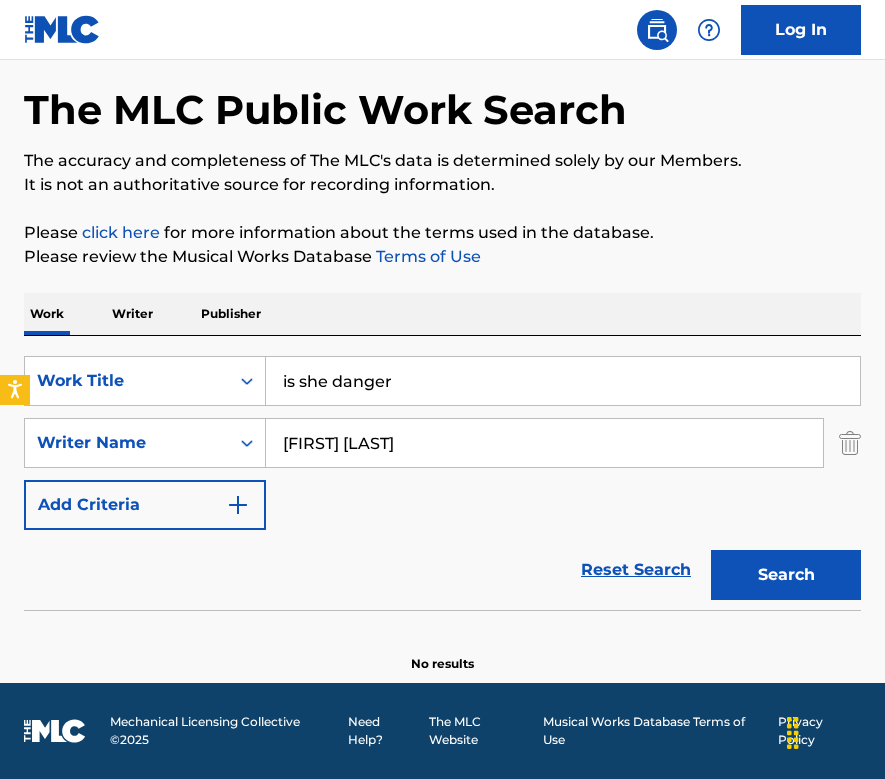 click on "Search" at bounding box center (786, 575) 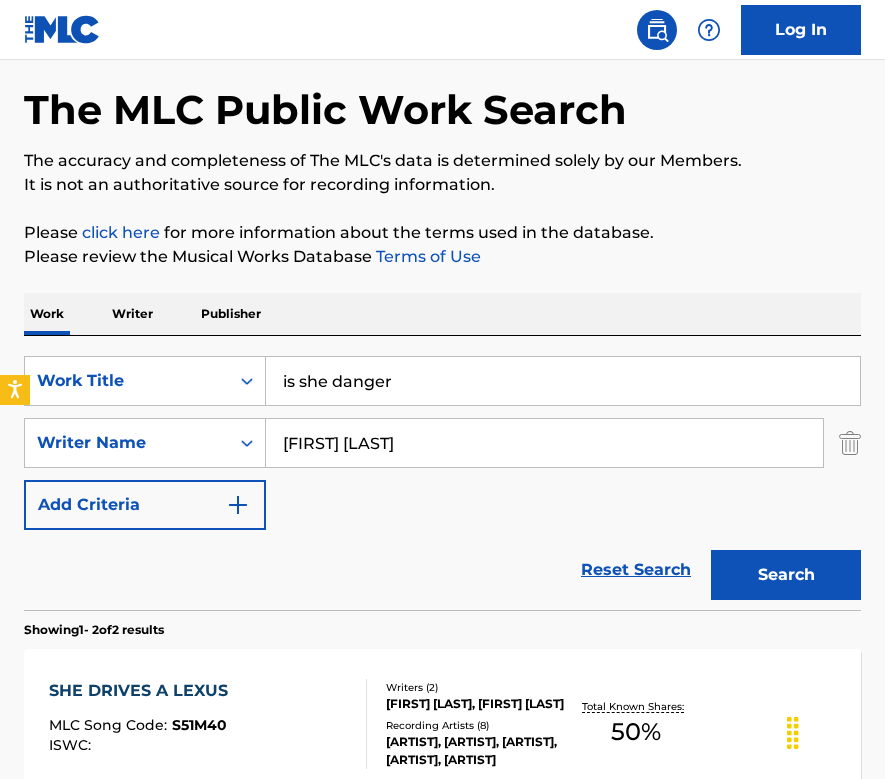 click on "is she danger" at bounding box center (563, 381) 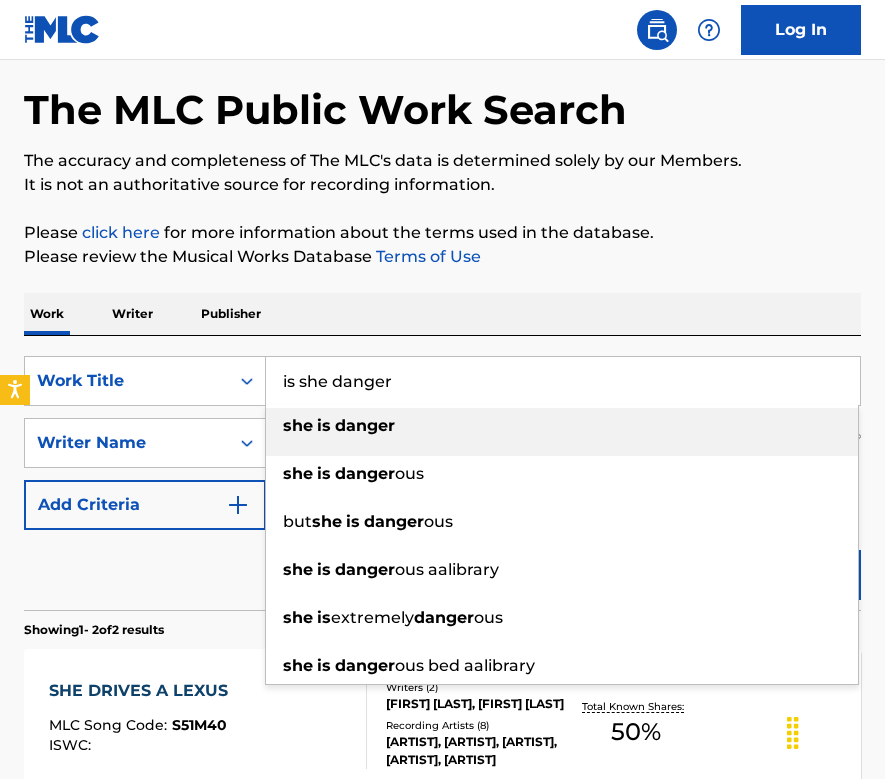click on "is she danger" at bounding box center (563, 381) 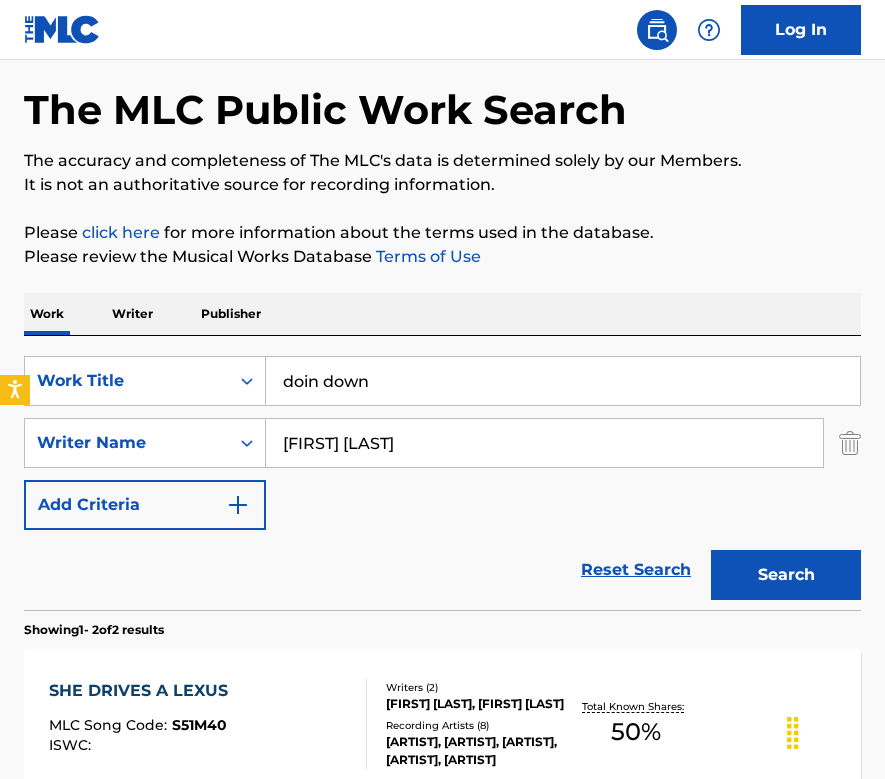 click on "Work Writer Publisher" at bounding box center (442, 314) 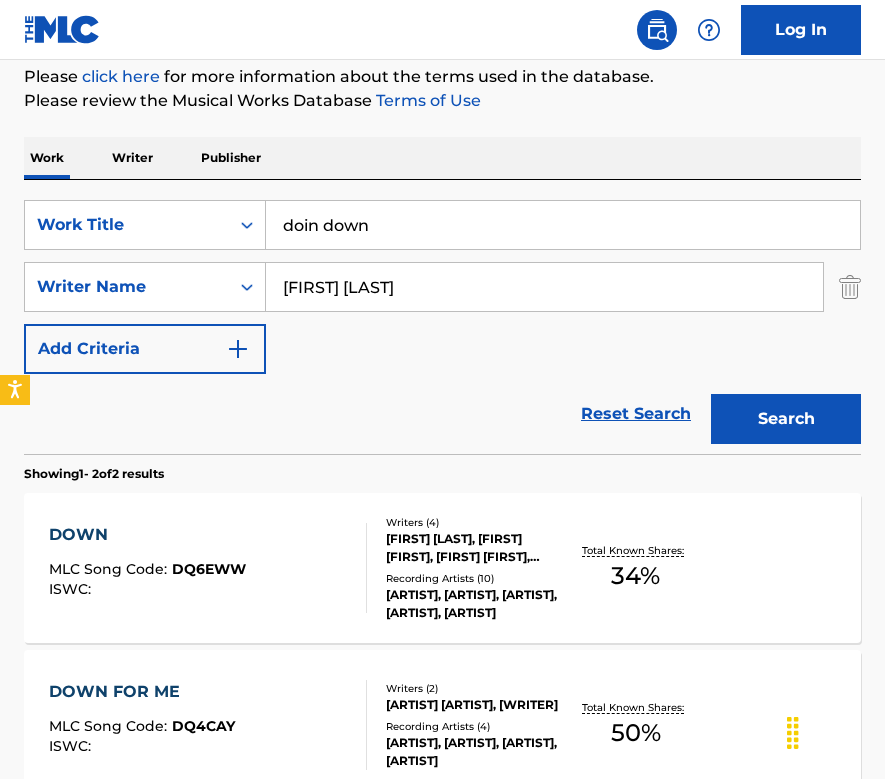 scroll, scrollTop: 244, scrollLeft: 0, axis: vertical 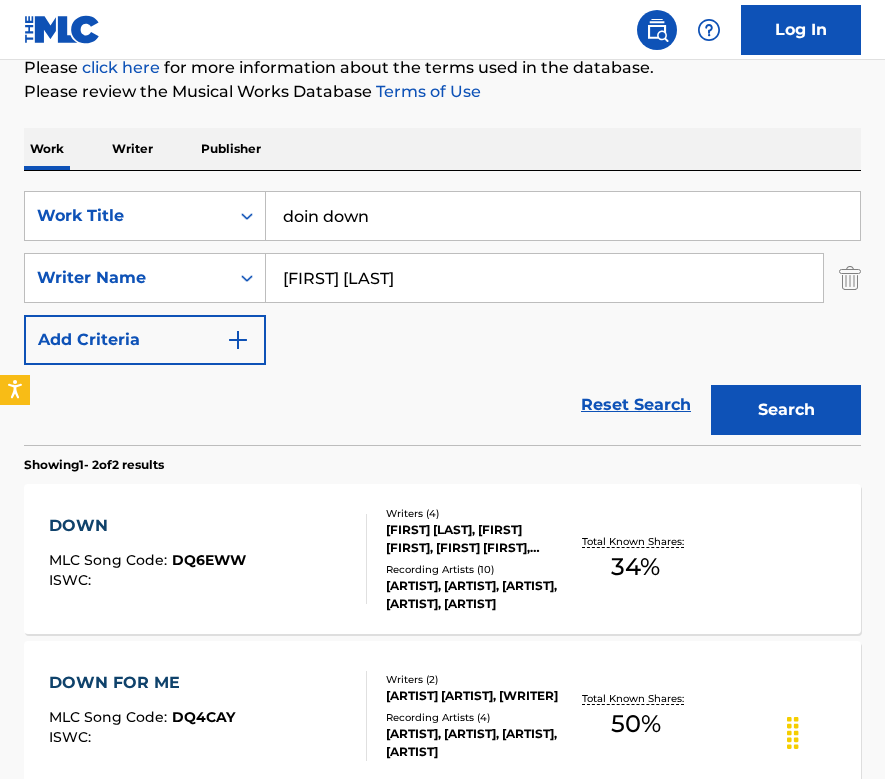 click on "doin down" at bounding box center [563, 216] 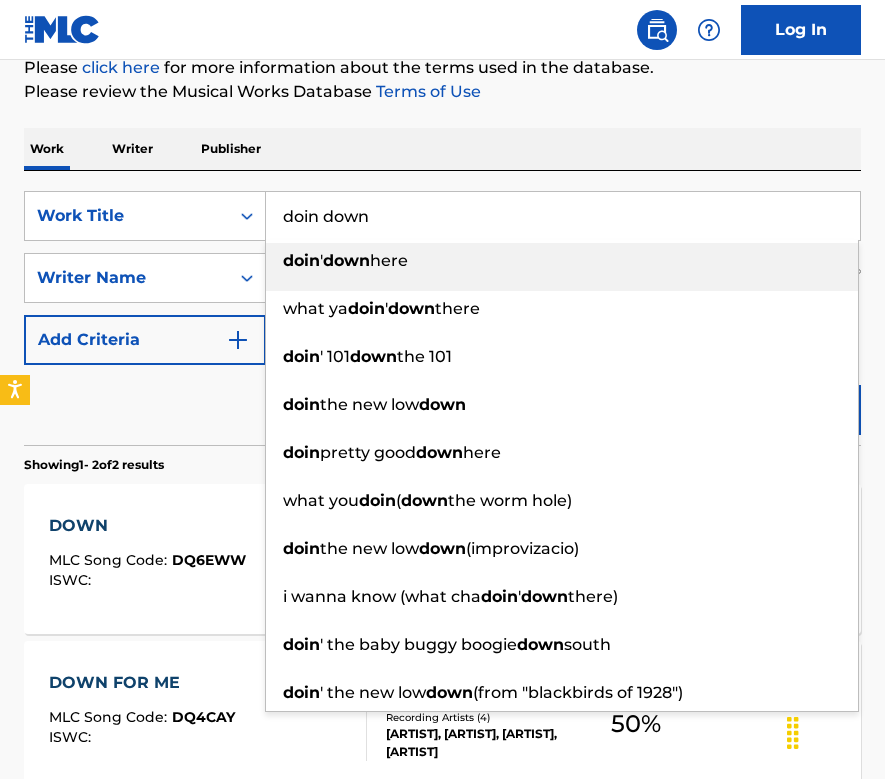 click on "doin down" at bounding box center (563, 216) 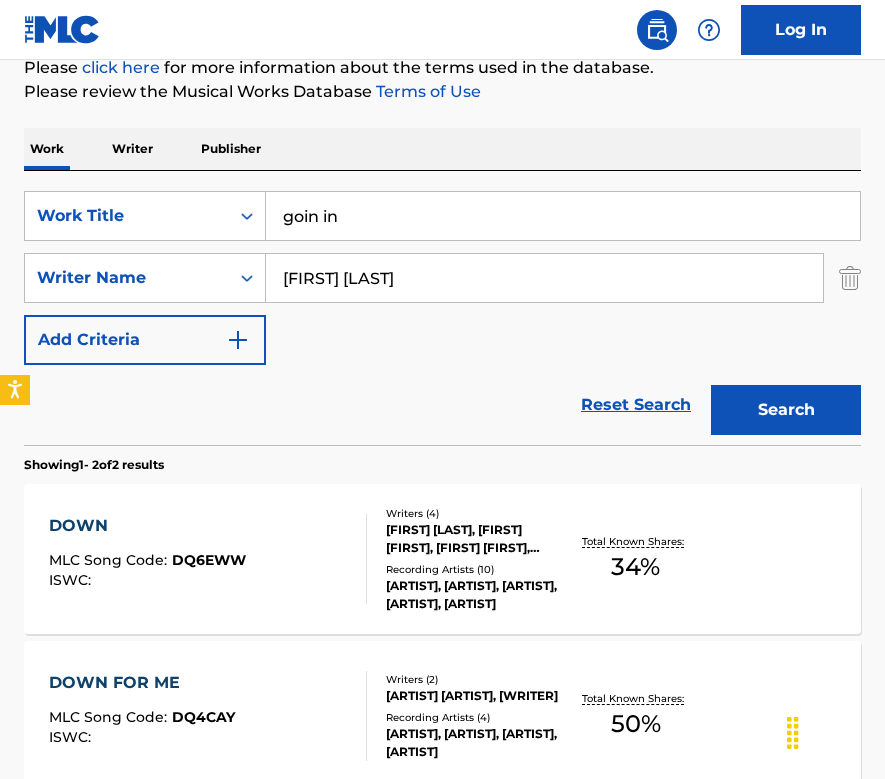 click on "The MLC Public Work Search The accuracy and completeness of The MLC's data is determined solely by our Members. It is not an authoritative source for recording information. Please click here for more information about the terms used in the database. Please review the Musical Works Database Terms of Use Work Writer Publisher SearchWithCriteria72d53d98-4480-457b-ab1d-a3df7be8e403 Work Title goin in SearchWithCriteria8b82276c-ae76-4d21-a9a6-f7a8712893bc Writer Name [WRITER] Add Criteria Reset Search Search Showing 1 - 2 of 2 results DOWN MLC Song Code : [ID] ISWC : Writers ( 4 ) [FULL NAME], [ARTIST] [ARTIST], [FIRST] [FIRST], [FULL NAME] Recording Artists ( 10 ) [ARTIST], [ARTIST], [ARTIST], [ARTIST], [ARTIST] Total Known Shares: 34 % DOWN FOR ME MLC Song Code : [ID] ISWC : Writers ( 2 ) [ARTIST] [ARTIST], [FULL NAME] Recording Artists ( 4 ) [ARTIST], [ARTIST], [ARTIST], [ARTIST] Total Known Shares: 50 % Results Per Page: 10 25 50 100" at bounding box center (442, 375) 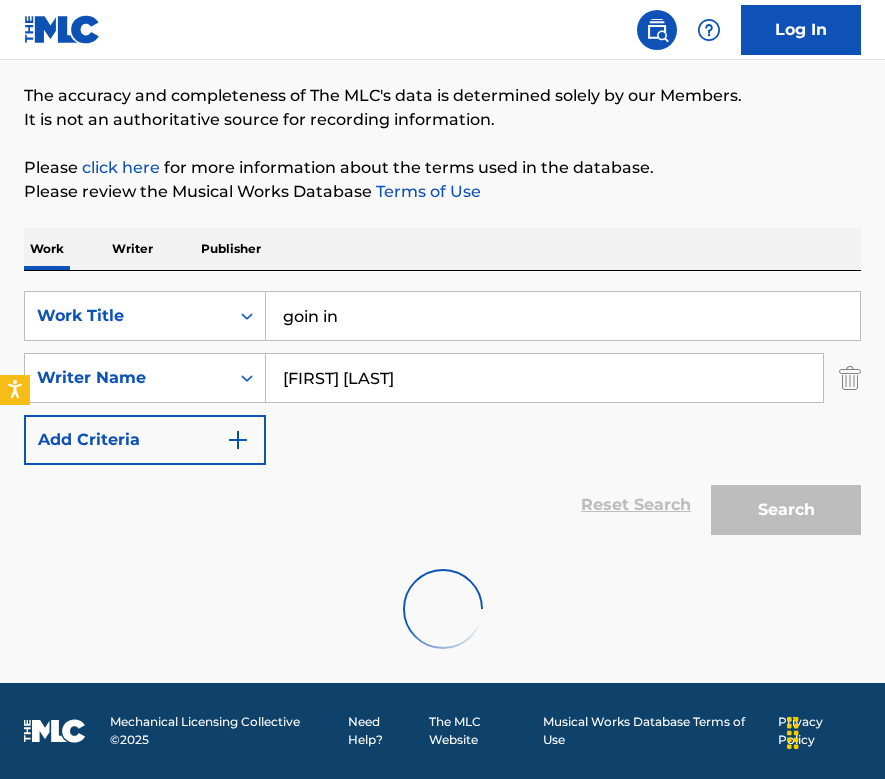 scroll, scrollTop: 244, scrollLeft: 0, axis: vertical 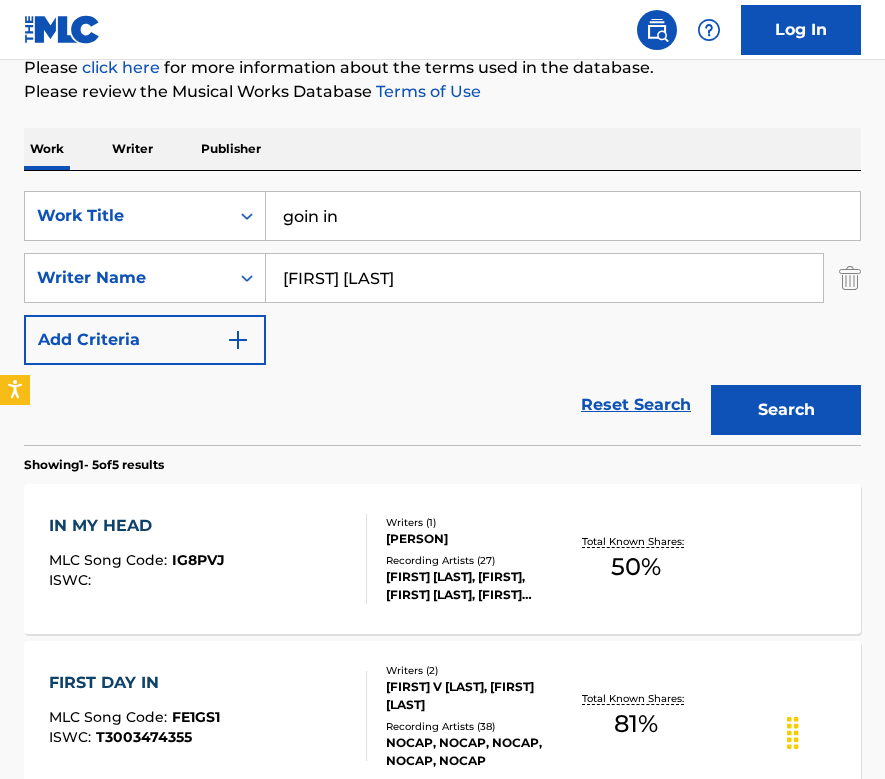 click on "goin in" at bounding box center (563, 216) 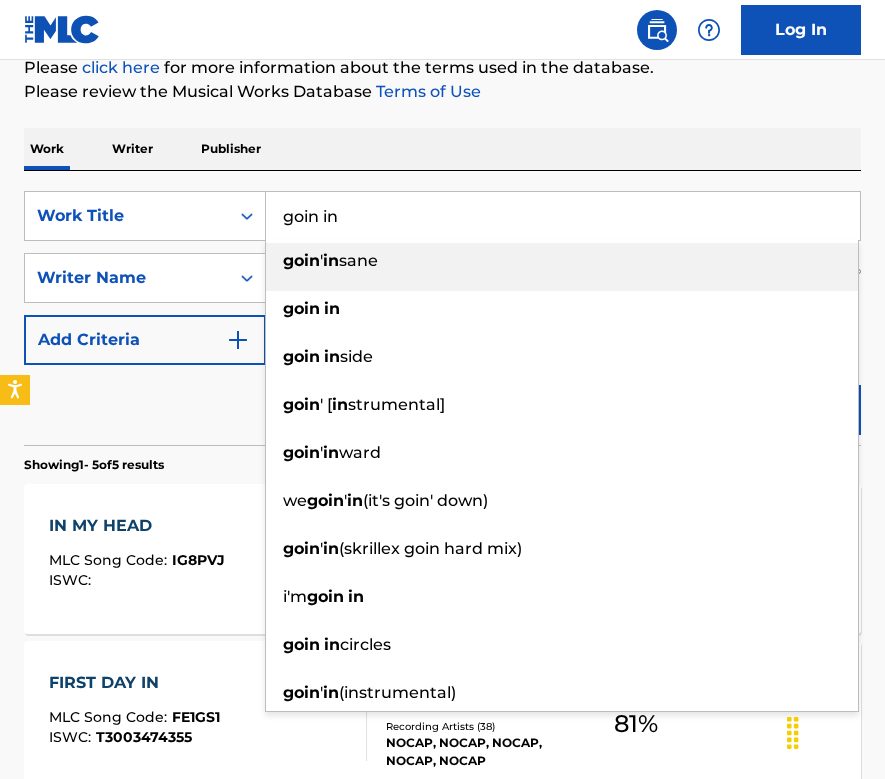 click on "goin in" at bounding box center (563, 216) 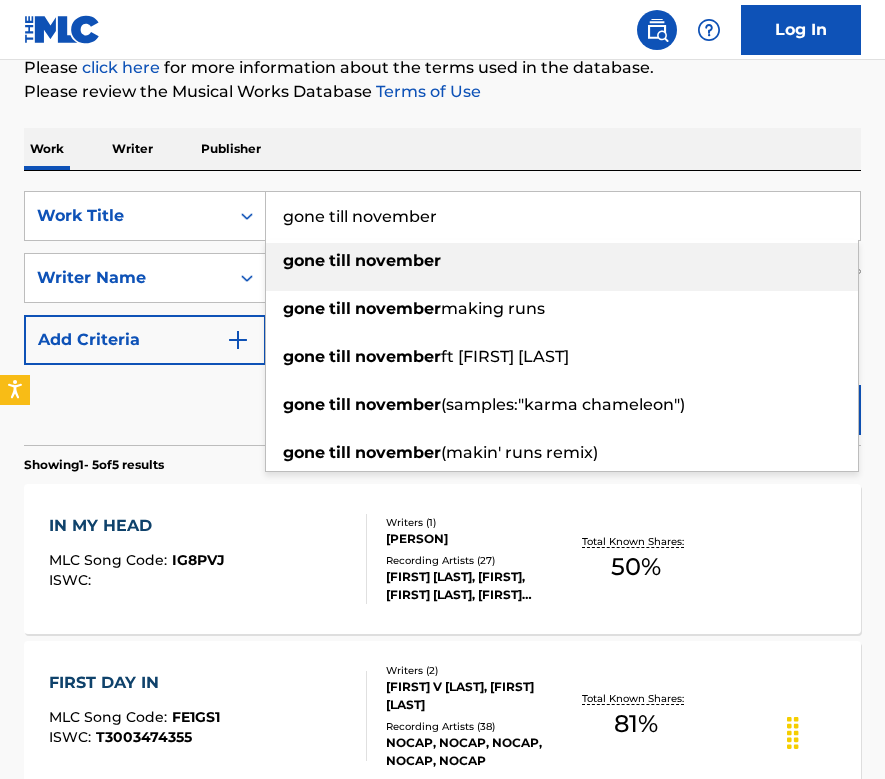 type on "gone till november" 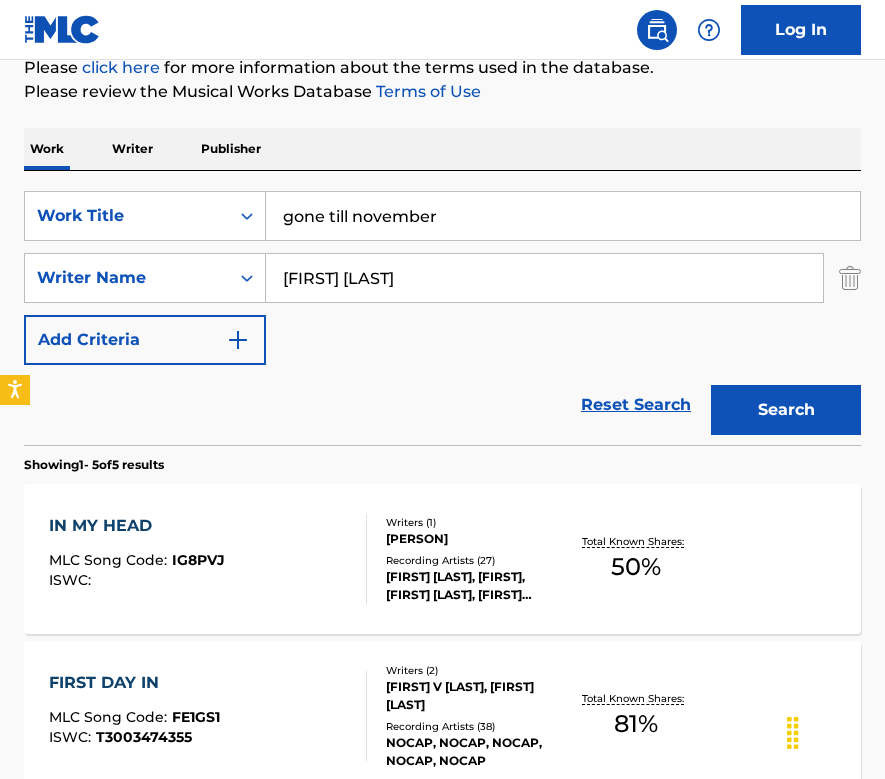 click on "Search" at bounding box center [786, 410] 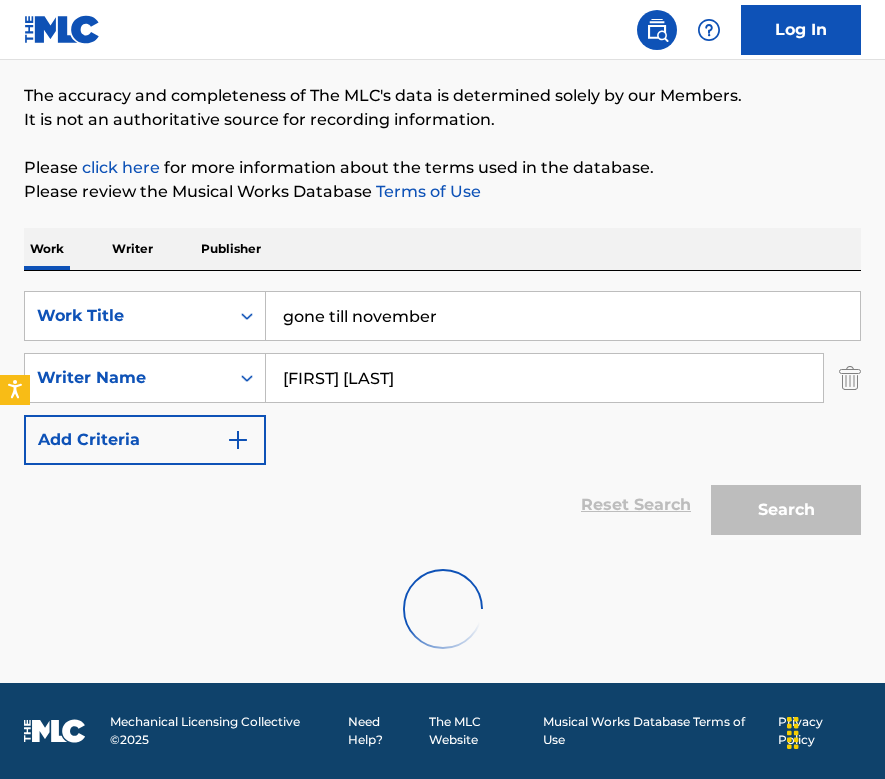 scroll, scrollTop: 244, scrollLeft: 0, axis: vertical 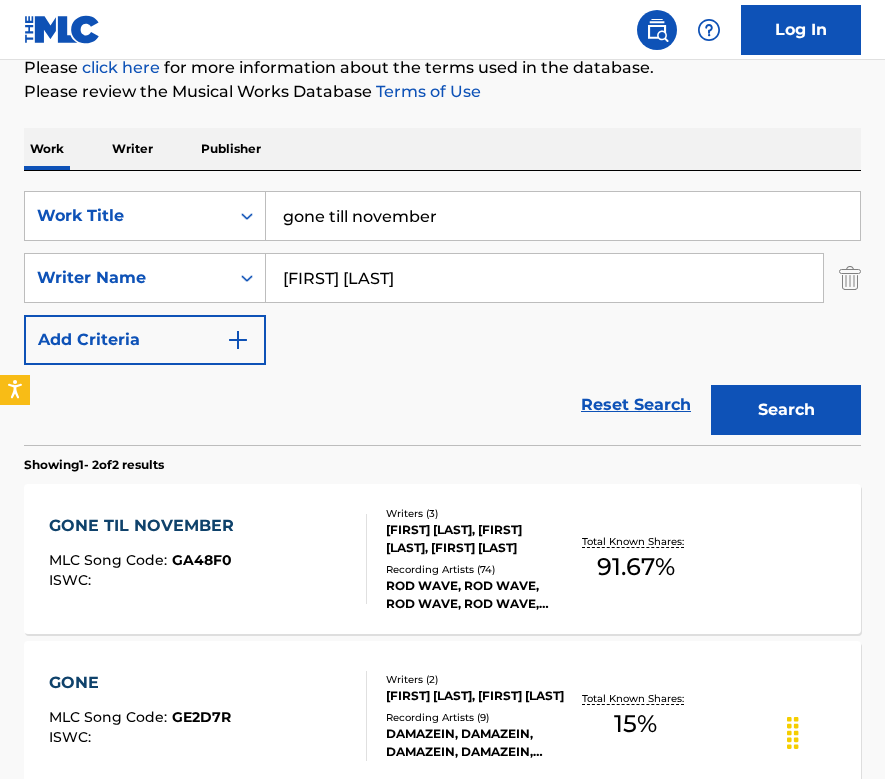 click on "GONE TIL NOVEMBER MLC Song Code : GA48F0 ISWC :" at bounding box center [146, 559] 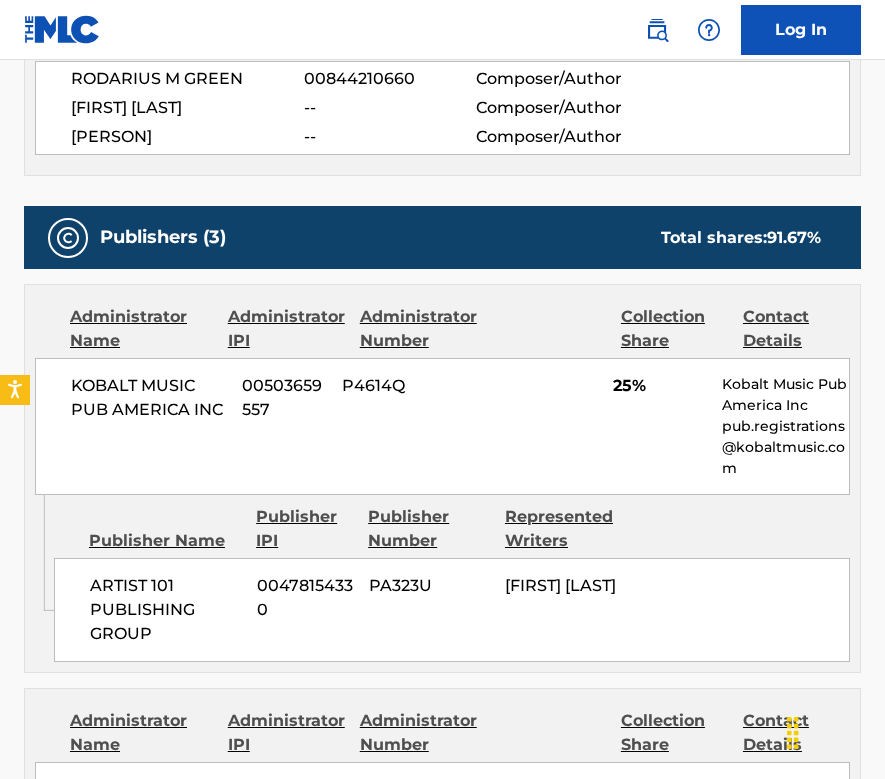 scroll, scrollTop: 0, scrollLeft: 0, axis: both 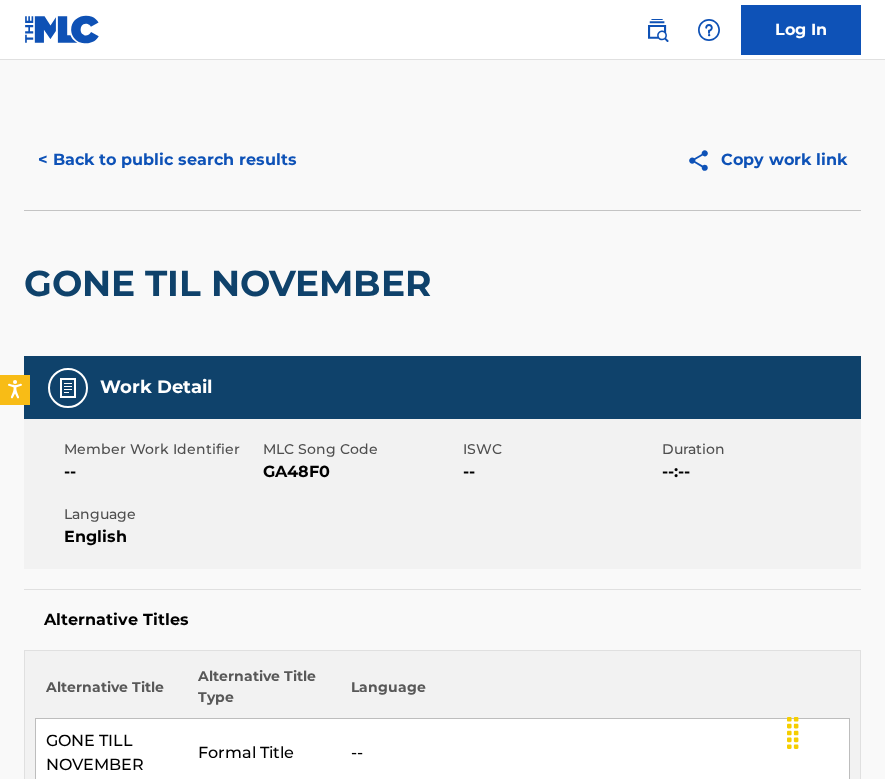 click on "< Back to public search results" at bounding box center (167, 160) 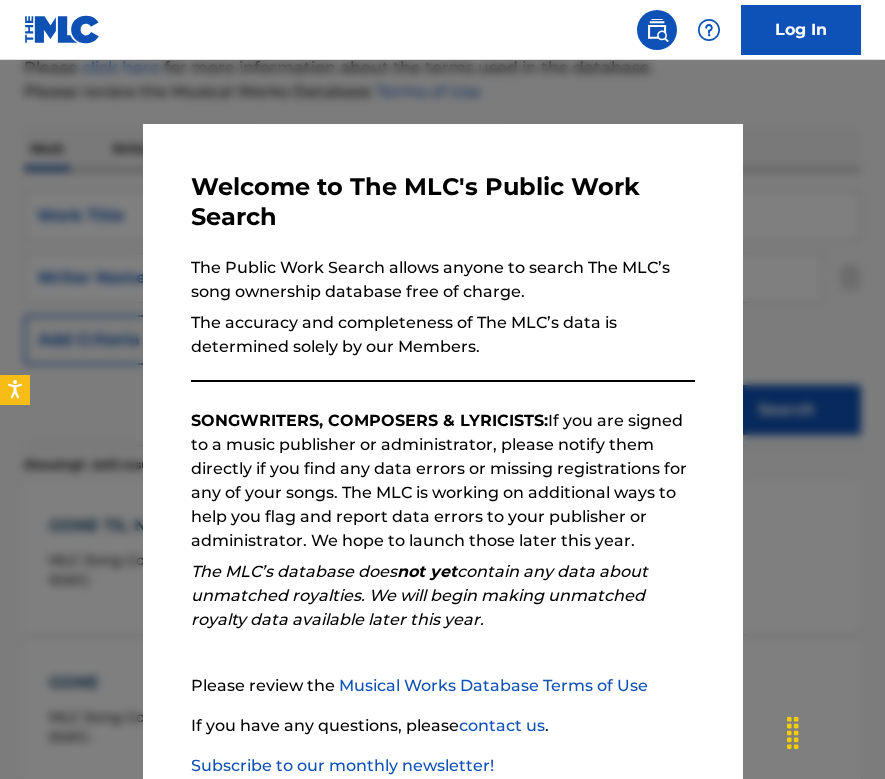 click at bounding box center [442, 449] 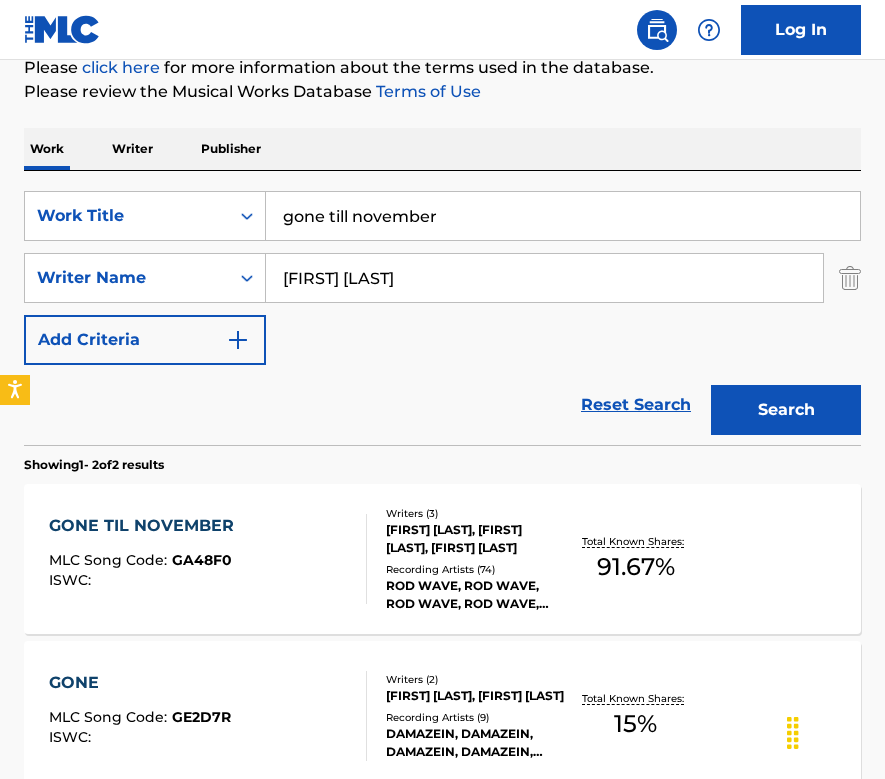 click on "gone till november" at bounding box center [563, 216] 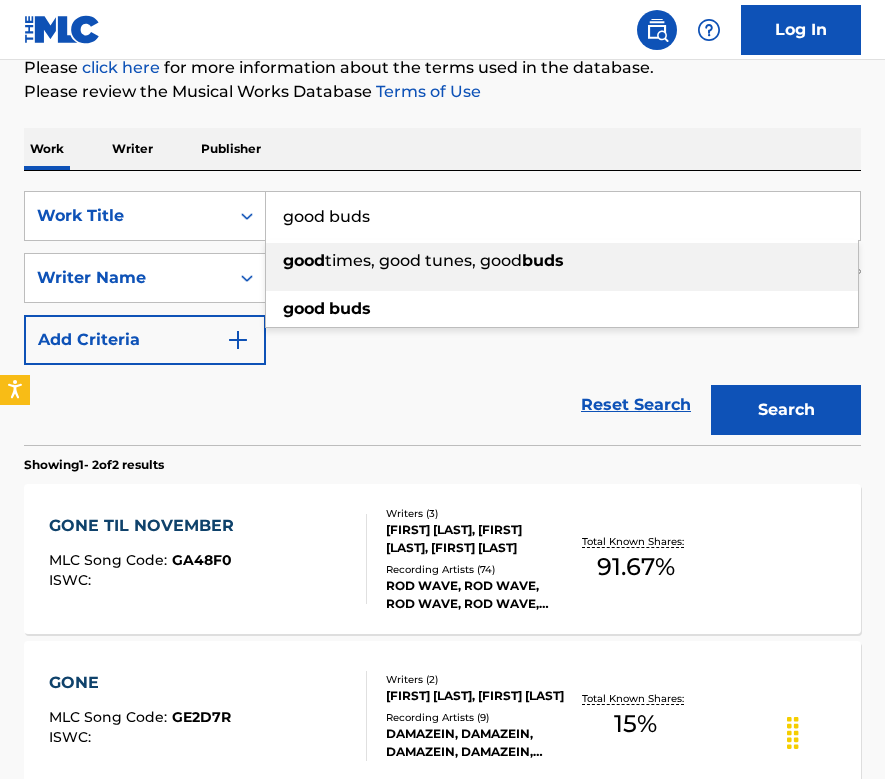click on "Work Writer Publisher" at bounding box center [442, 149] 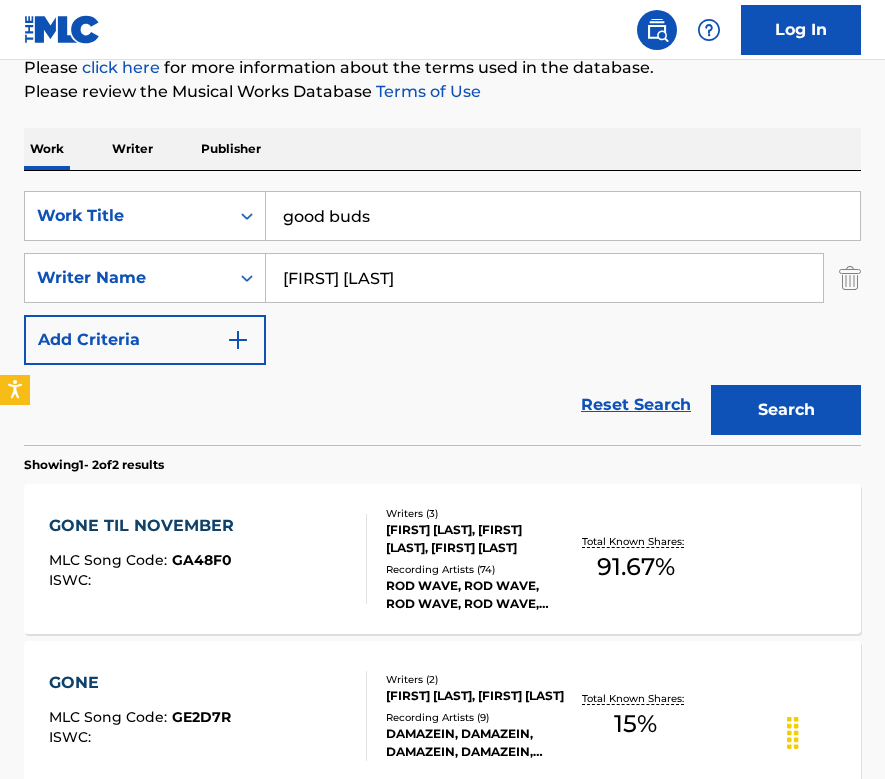 click on "Search" at bounding box center [786, 410] 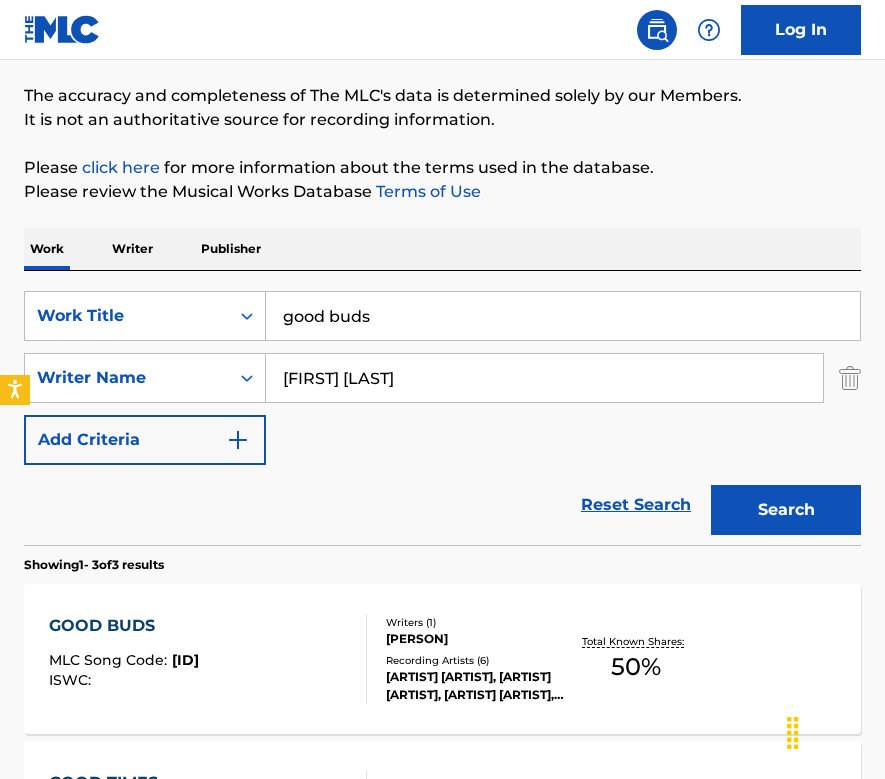scroll, scrollTop: 244, scrollLeft: 0, axis: vertical 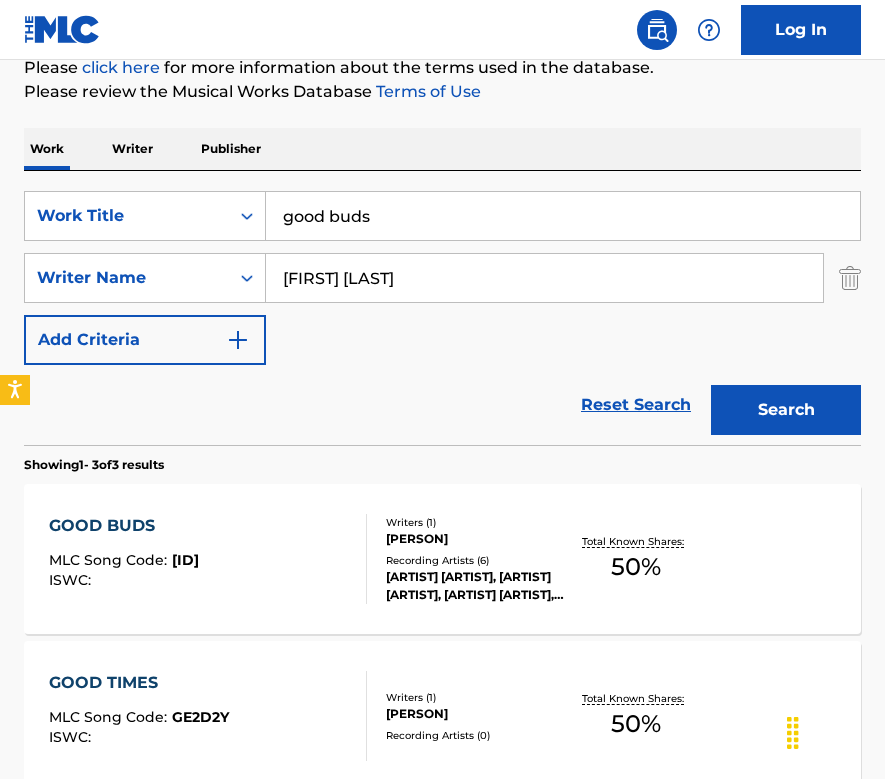 click on "good buds" at bounding box center [563, 216] 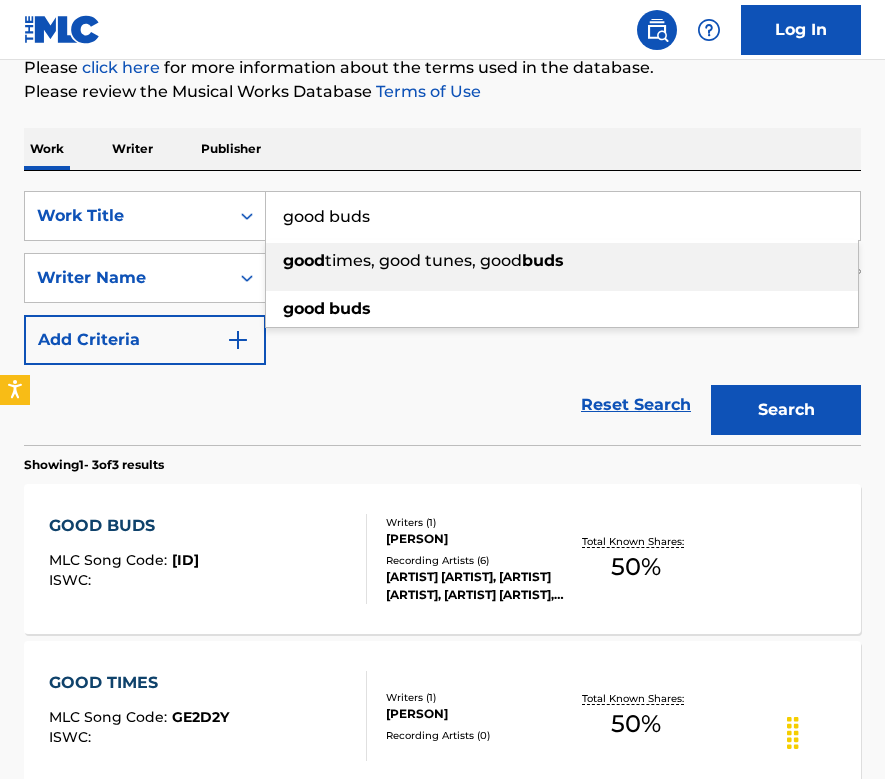 click on "good buds" at bounding box center (563, 216) 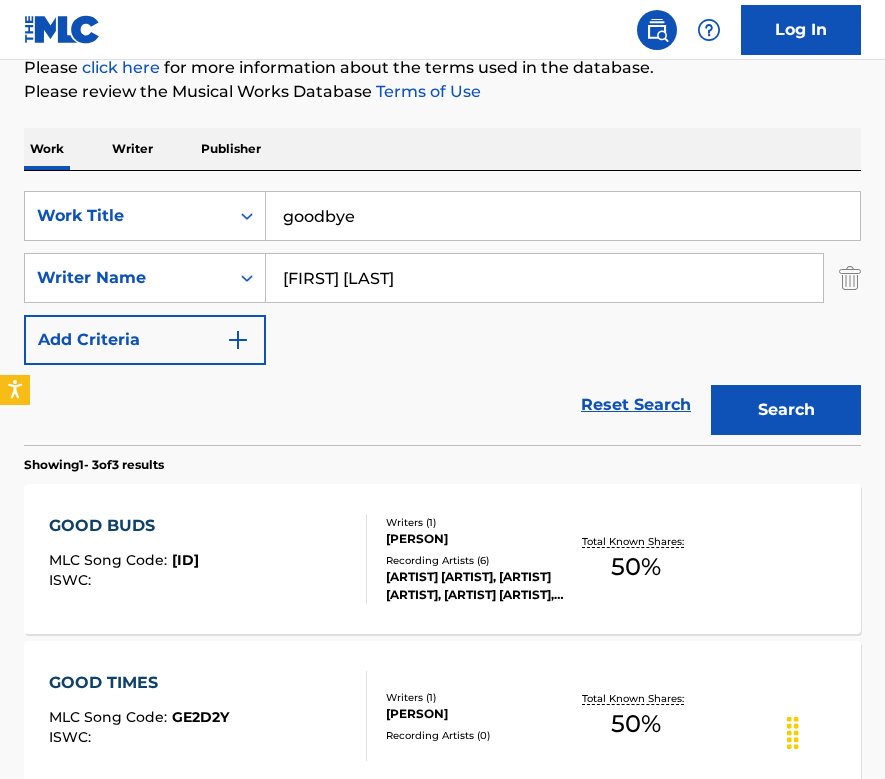 click on "Work Writer Publisher" at bounding box center [442, 149] 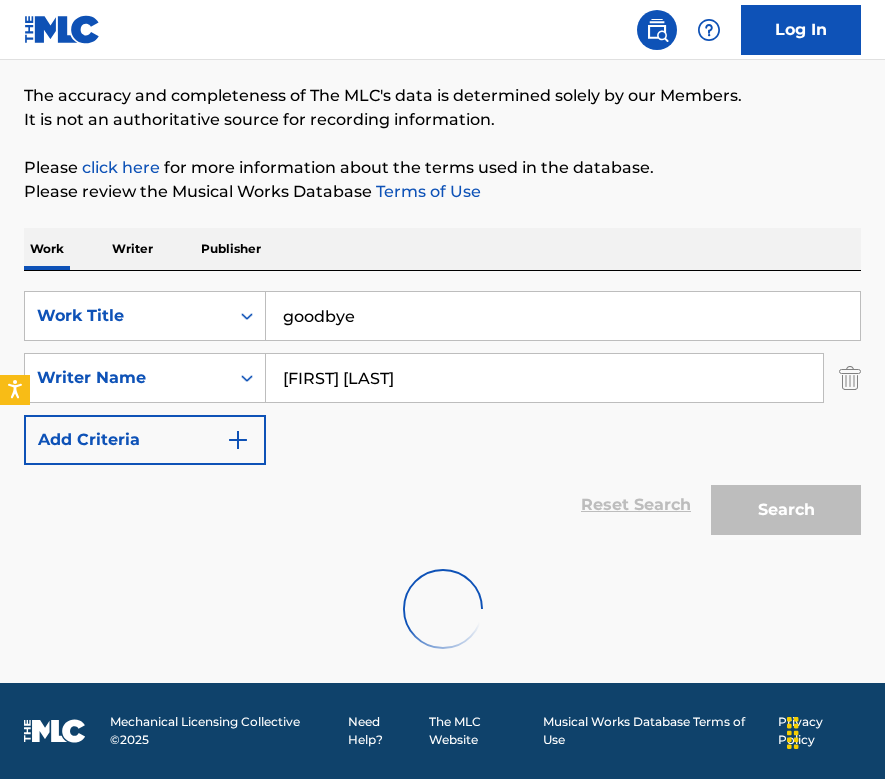 scroll, scrollTop: 244, scrollLeft: 0, axis: vertical 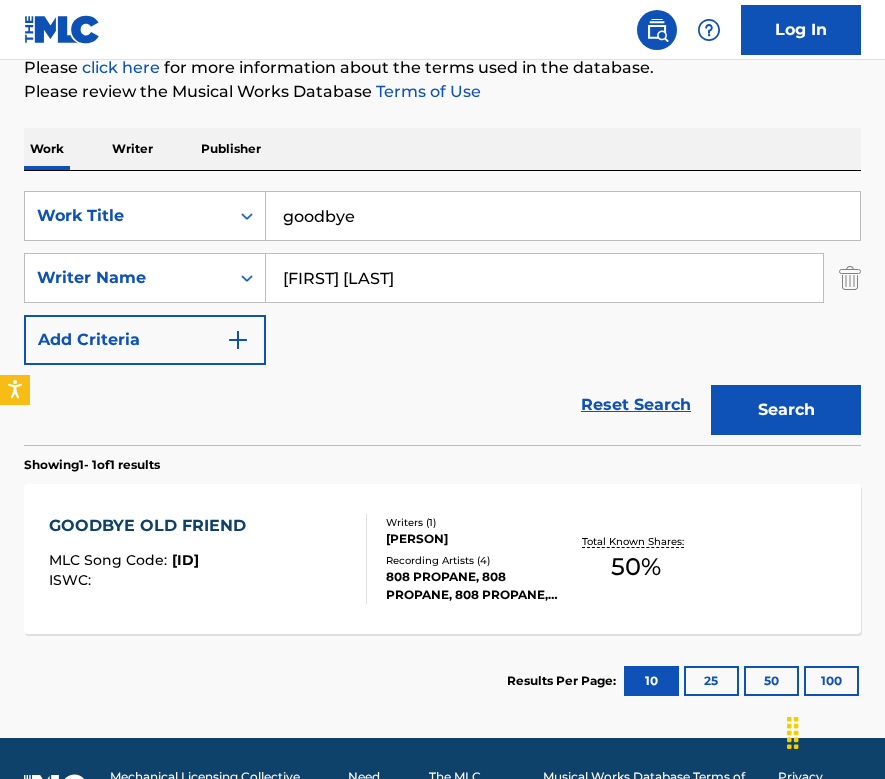 click on "goodbye" at bounding box center (563, 216) 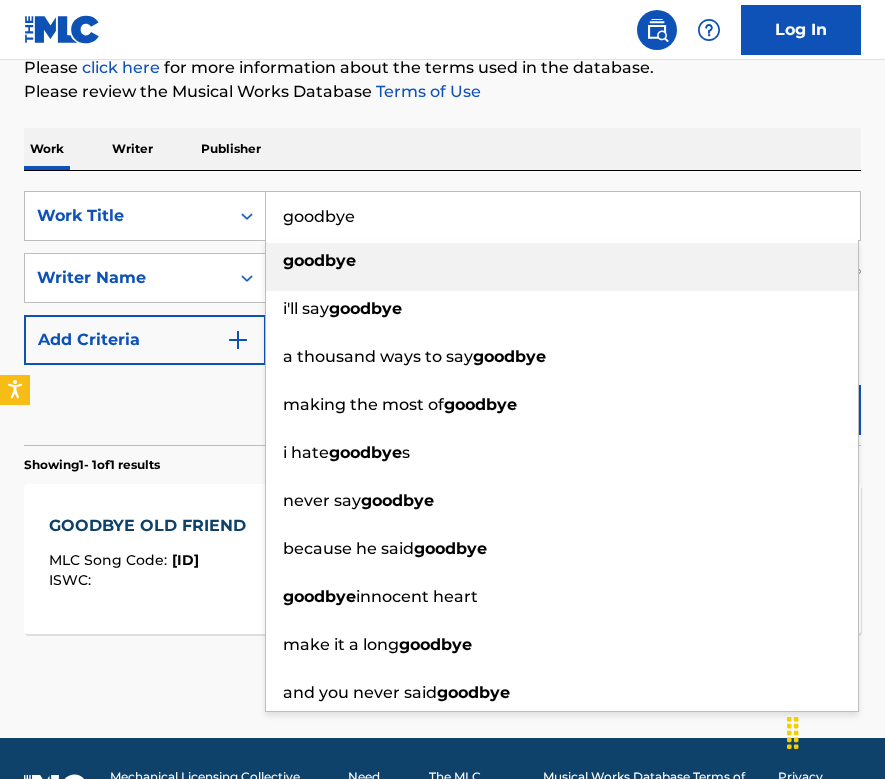 click on "goodbye" at bounding box center [563, 216] 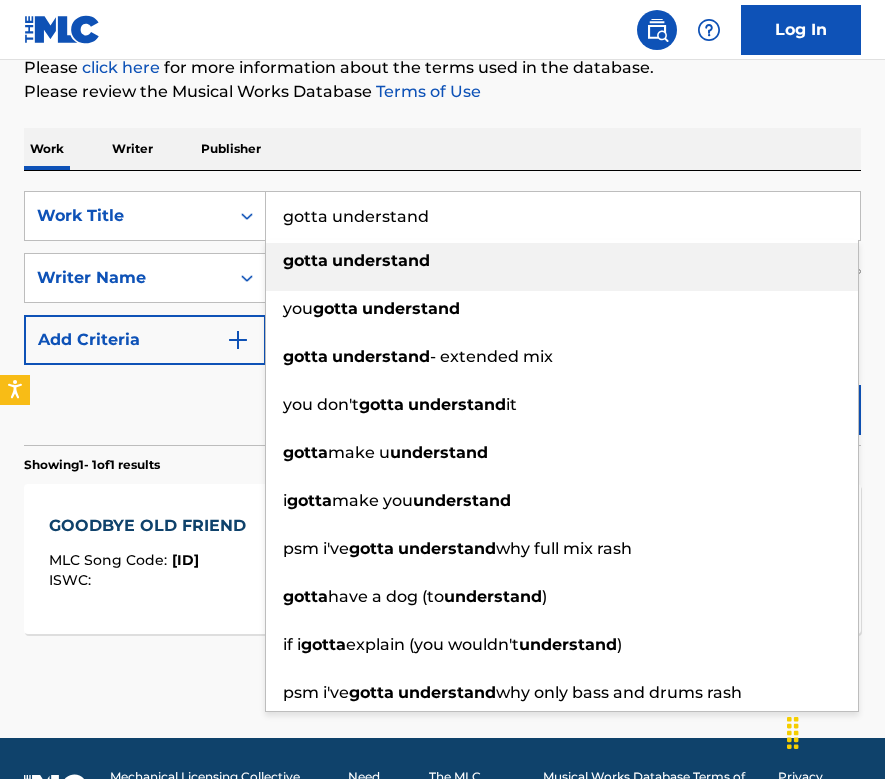 type on "gotta understand" 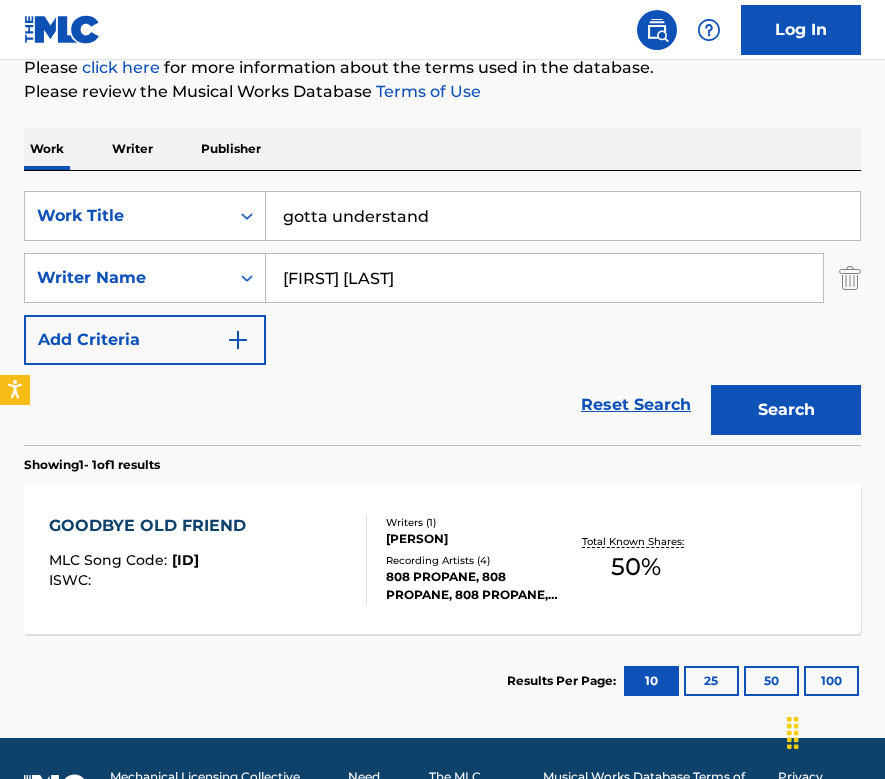 click on "Work Writer Publisher" at bounding box center [442, 149] 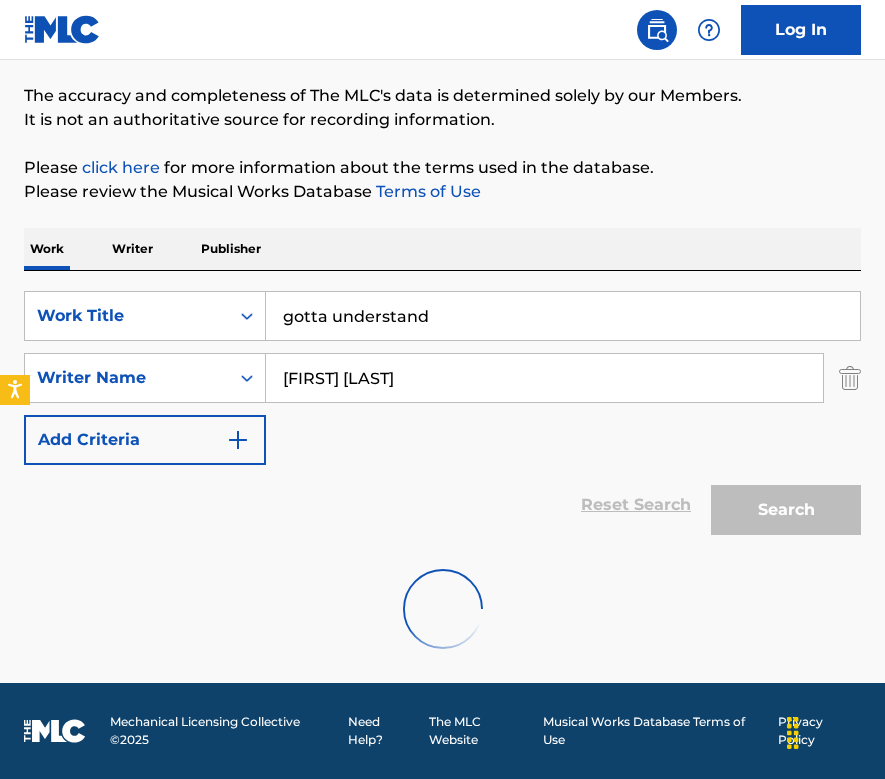 scroll, scrollTop: 244, scrollLeft: 0, axis: vertical 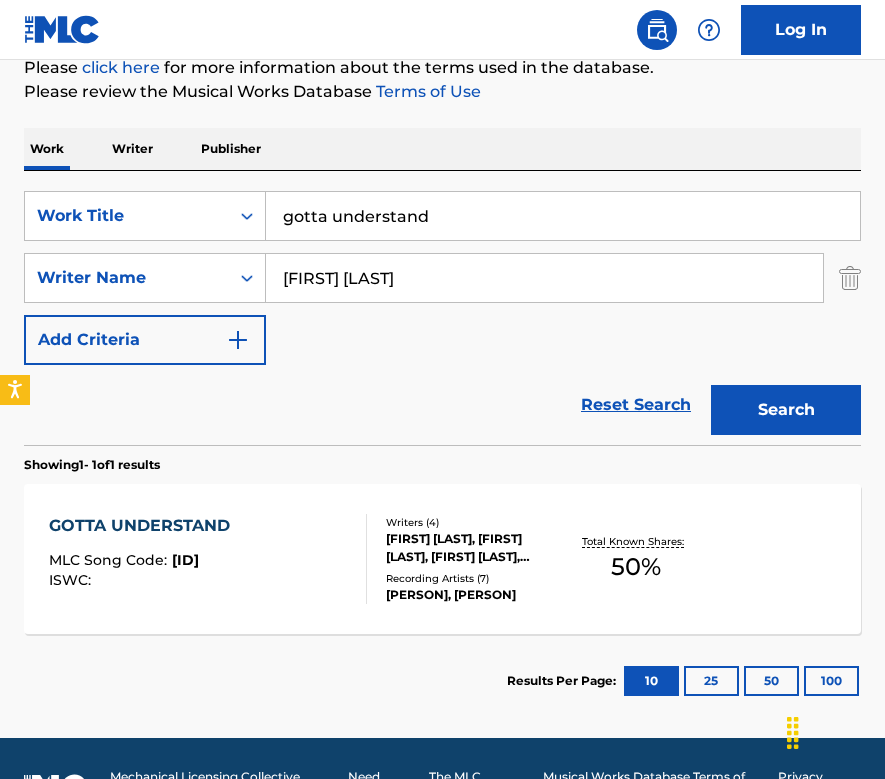 click on "GOTTA UNDERSTAND MLC Song Code : GF3MKL ISWC :" at bounding box center [208, 559] 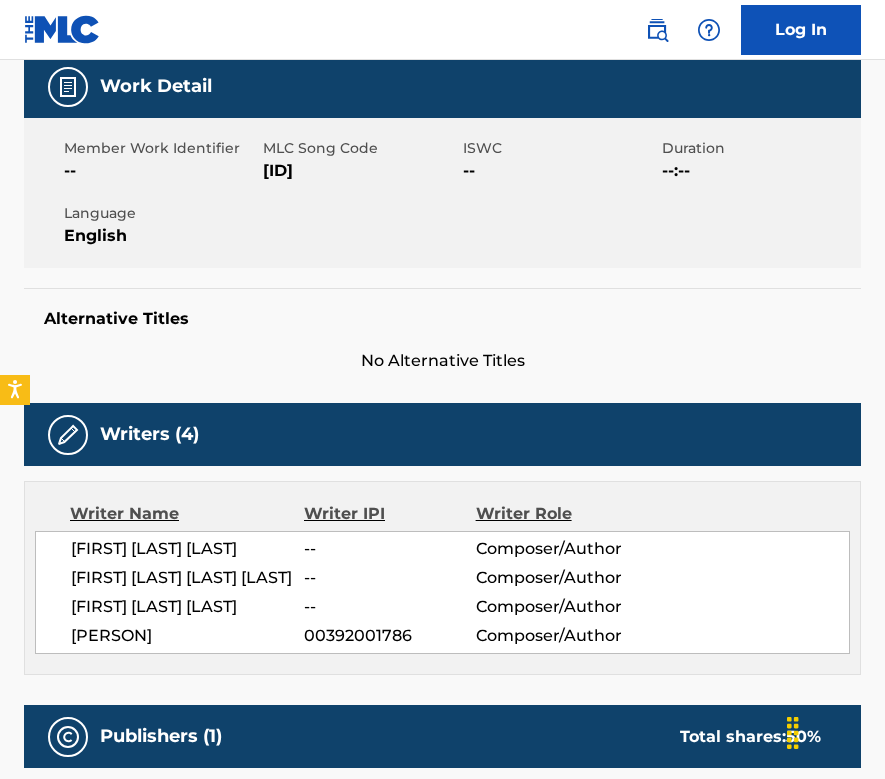 scroll, scrollTop: 0, scrollLeft: 0, axis: both 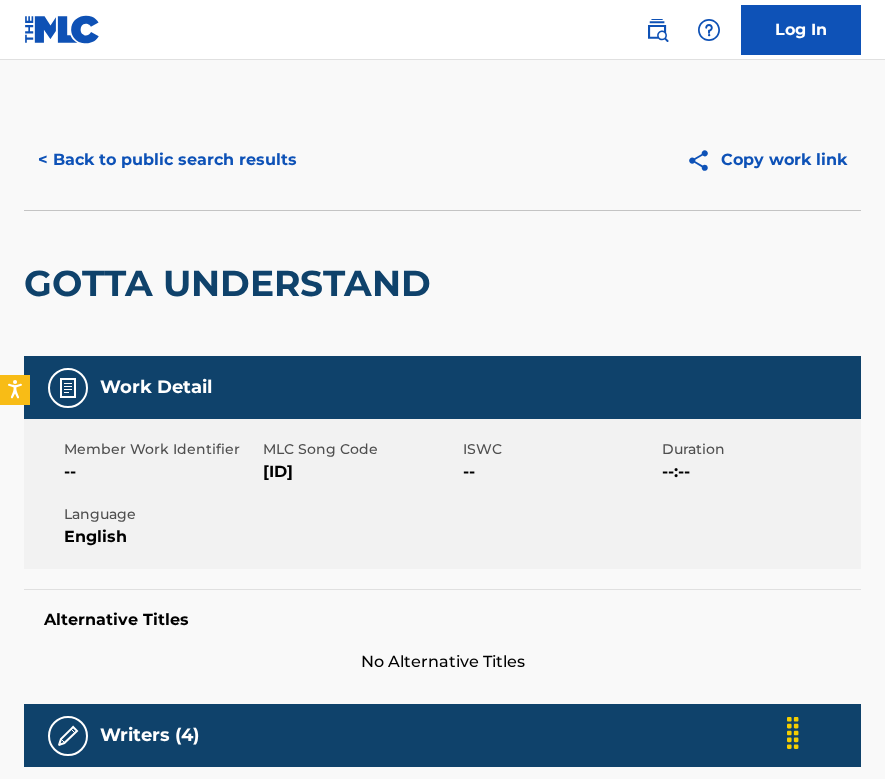 click on "< Back to public search results" at bounding box center (167, 160) 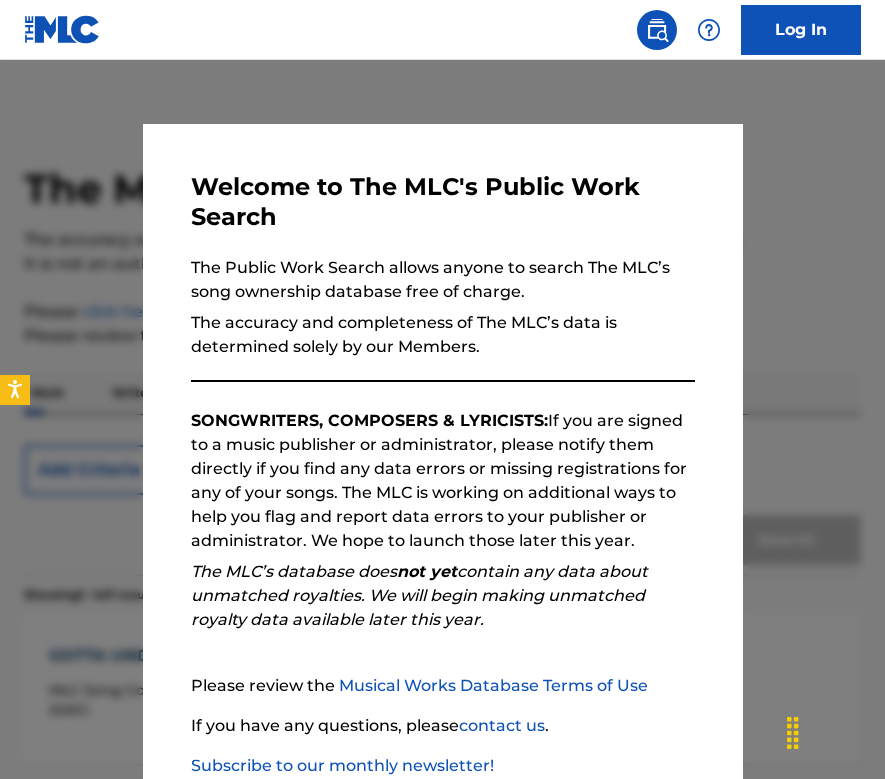 scroll, scrollTop: 185, scrollLeft: 0, axis: vertical 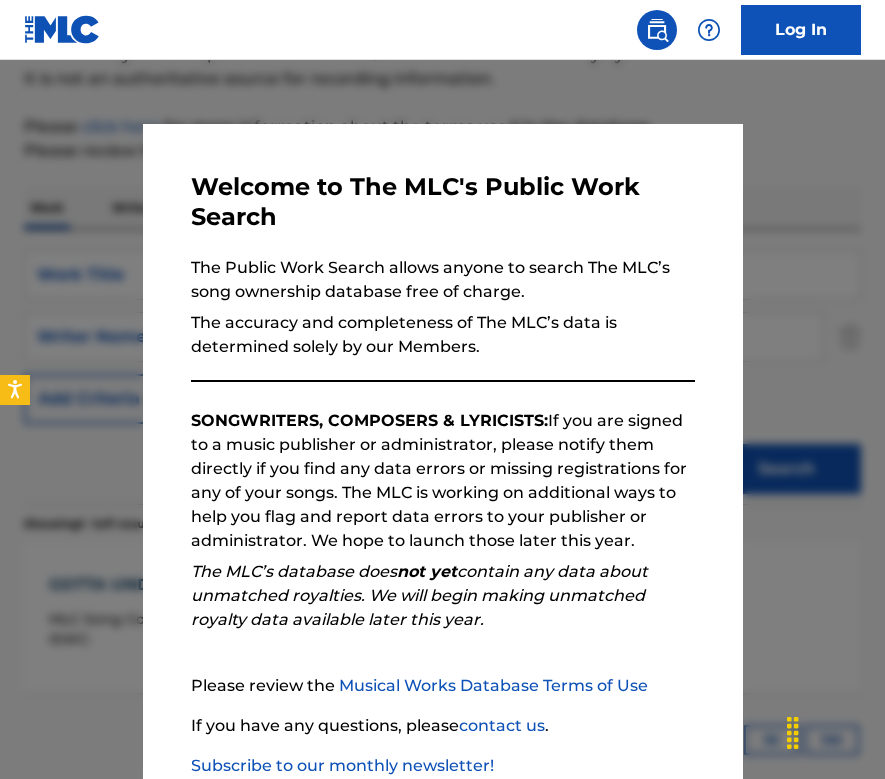 click at bounding box center [442, 449] 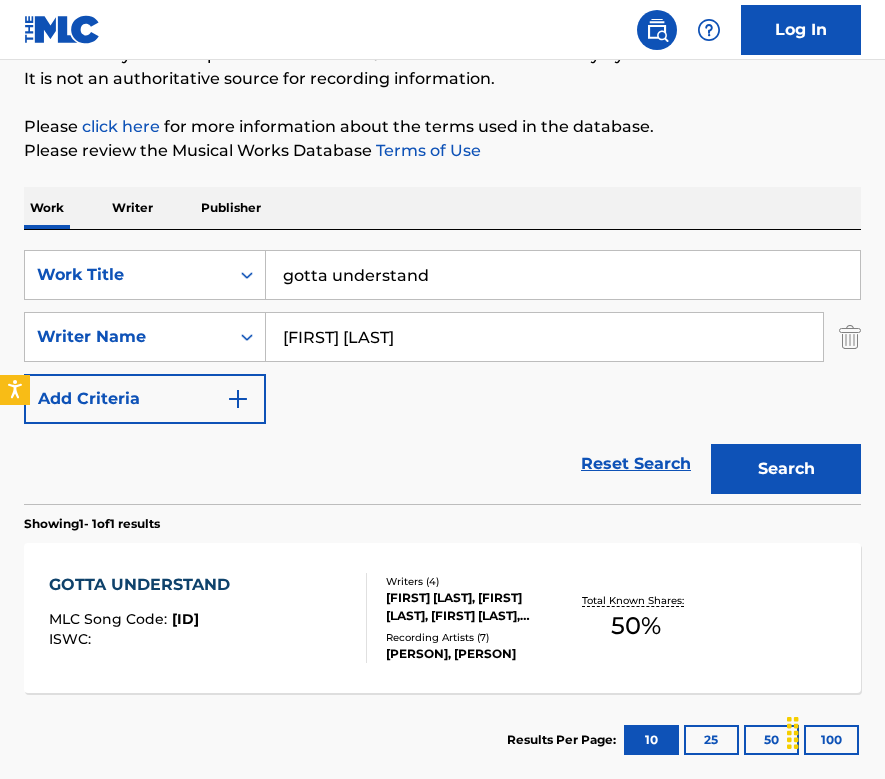 click on "gotta understand" at bounding box center [563, 275] 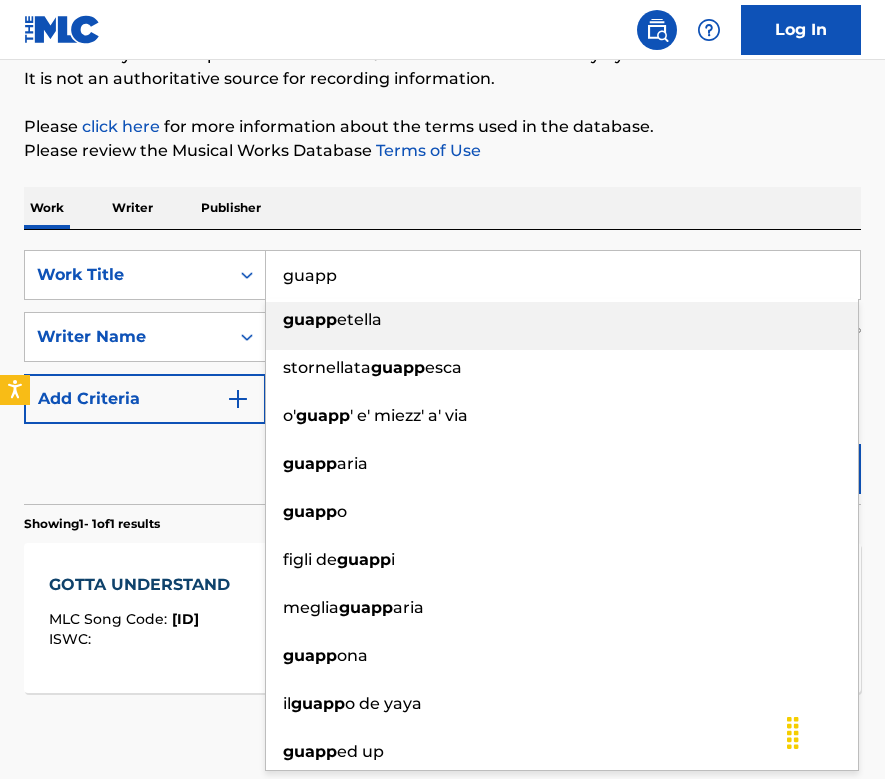 type on "guapp" 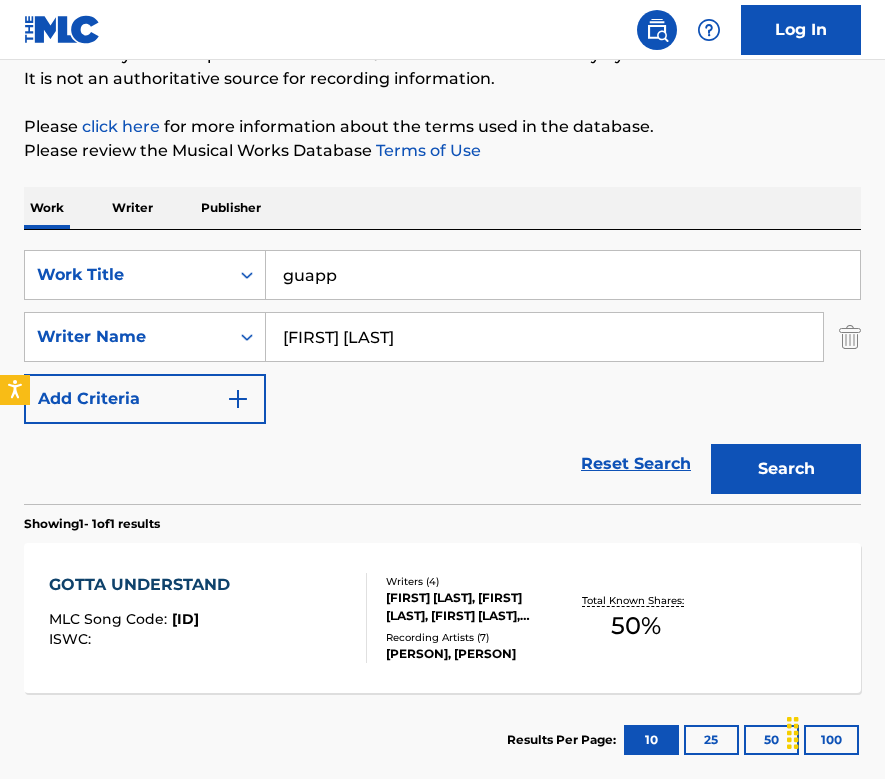 click on "Search" at bounding box center (786, 469) 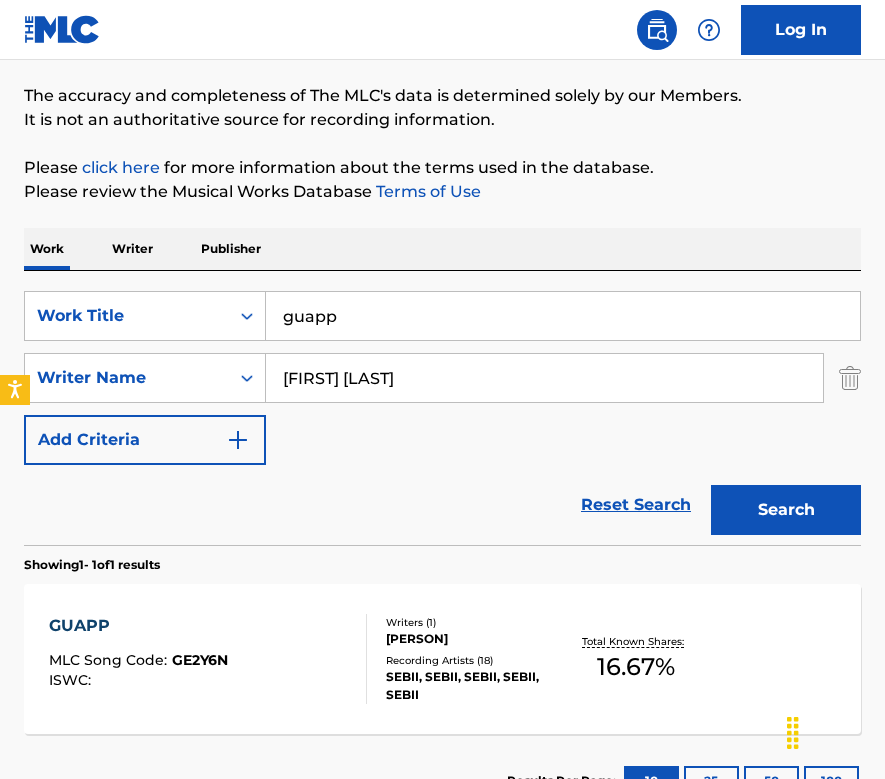 scroll, scrollTop: 185, scrollLeft: 0, axis: vertical 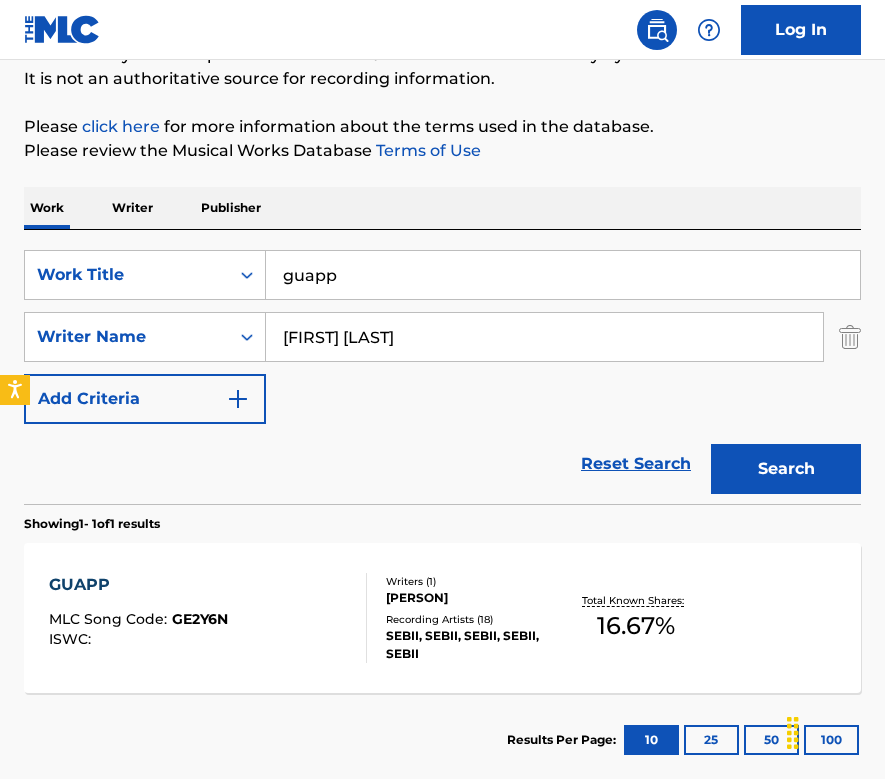 click on "GUAPP MLC Song Code : GE2Y6N ISWC :" at bounding box center [208, 618] 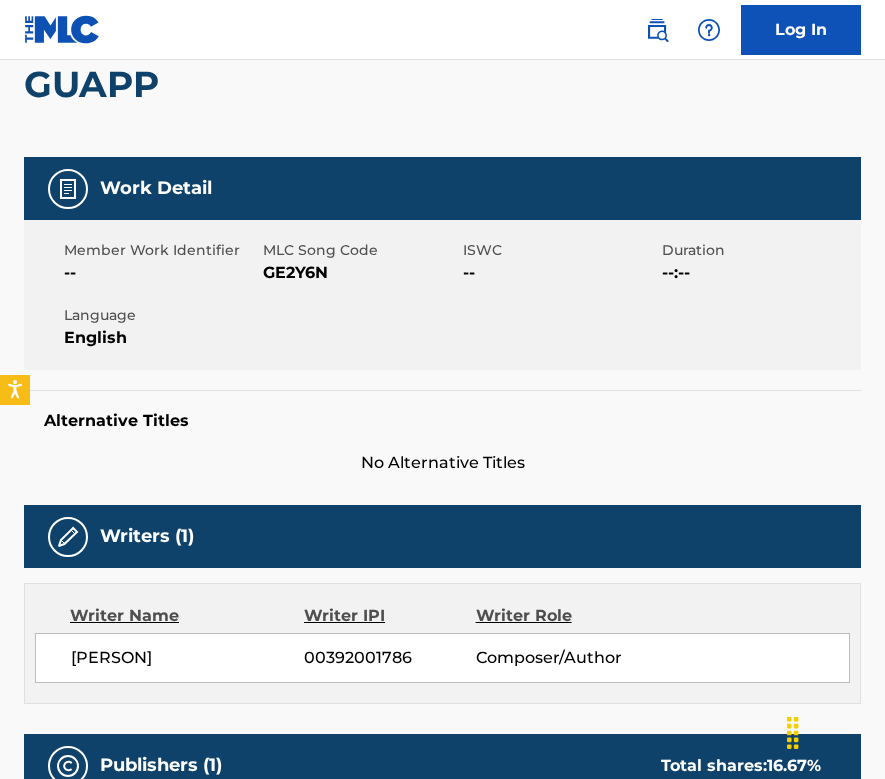 scroll, scrollTop: 0, scrollLeft: 0, axis: both 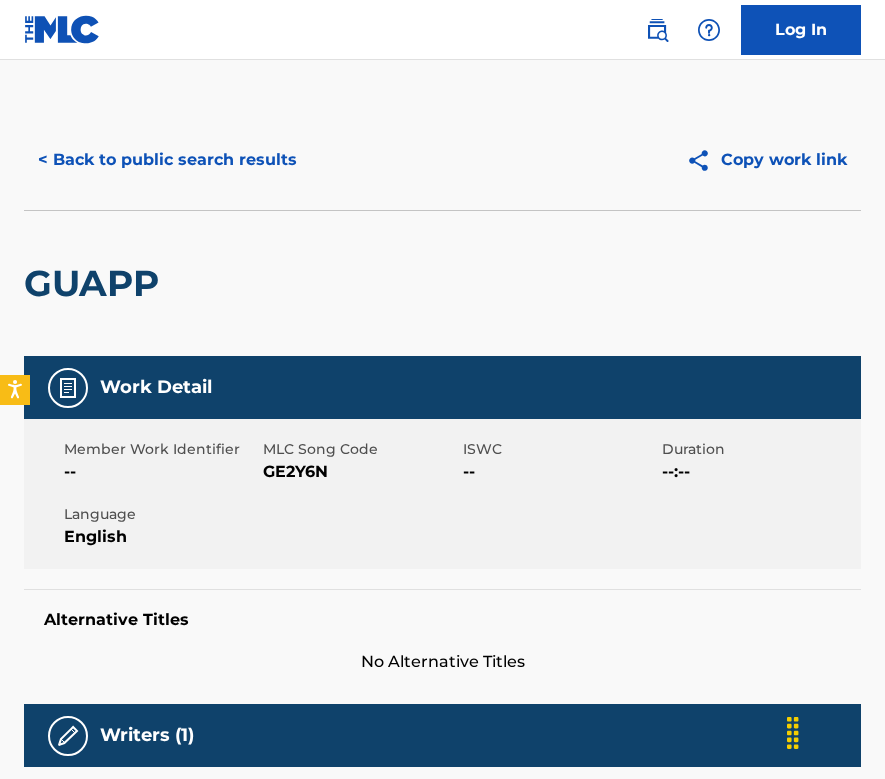 click on "< Back to public search results" at bounding box center (167, 160) 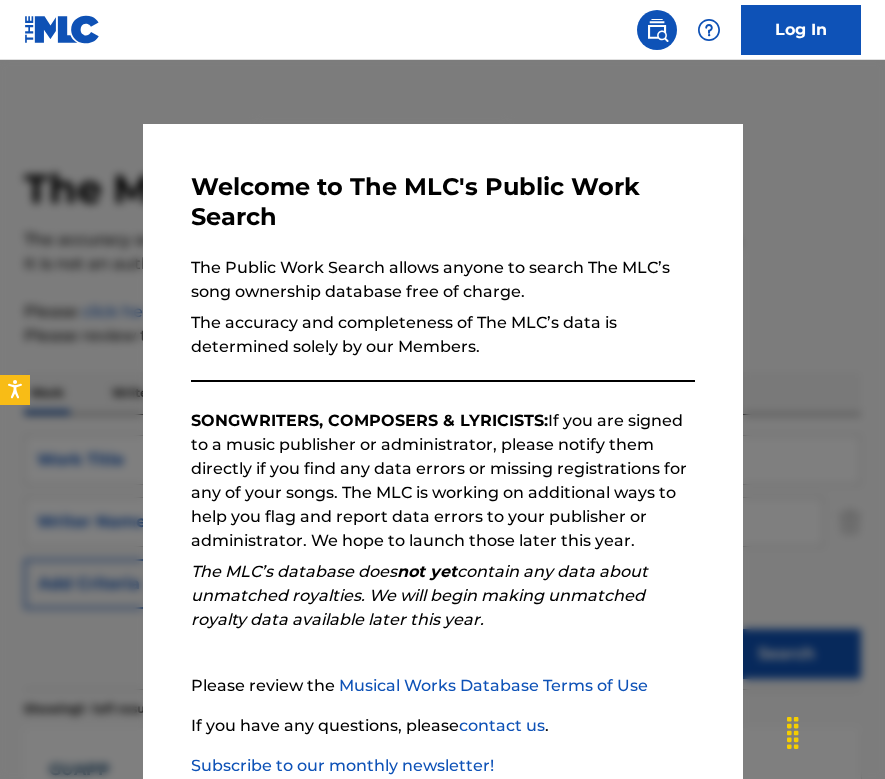 scroll, scrollTop: 185, scrollLeft: 0, axis: vertical 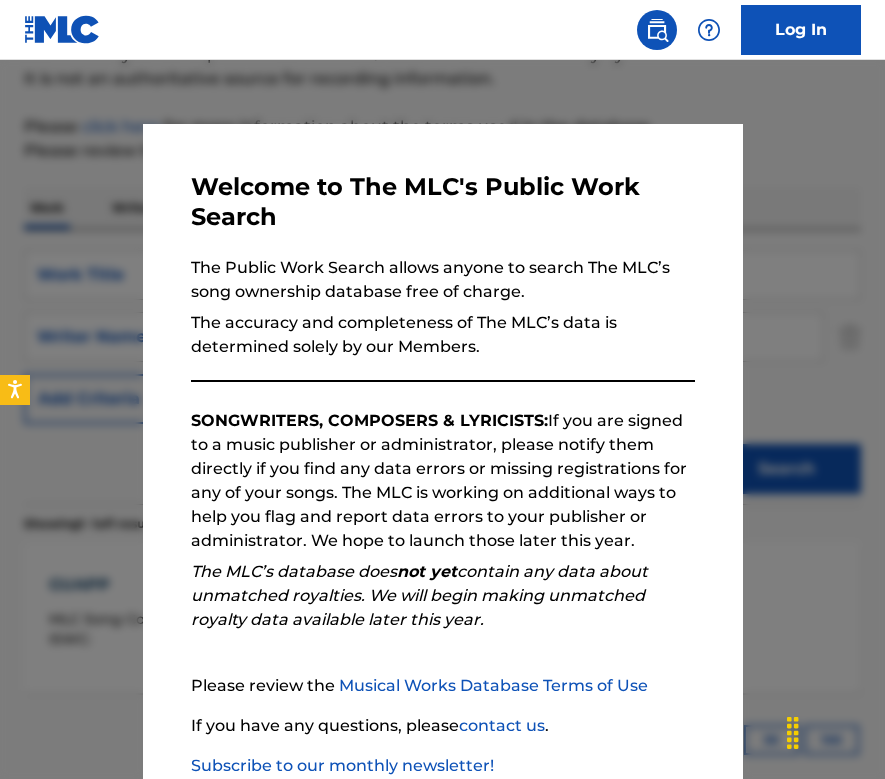 click at bounding box center (442, 449) 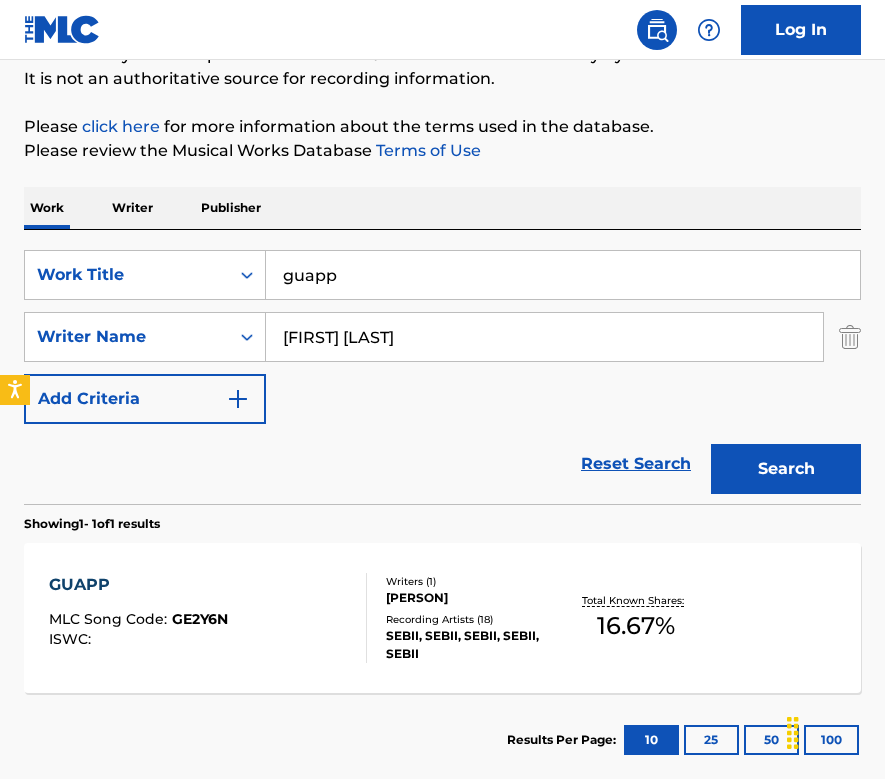 click on "guapp" at bounding box center (563, 275) 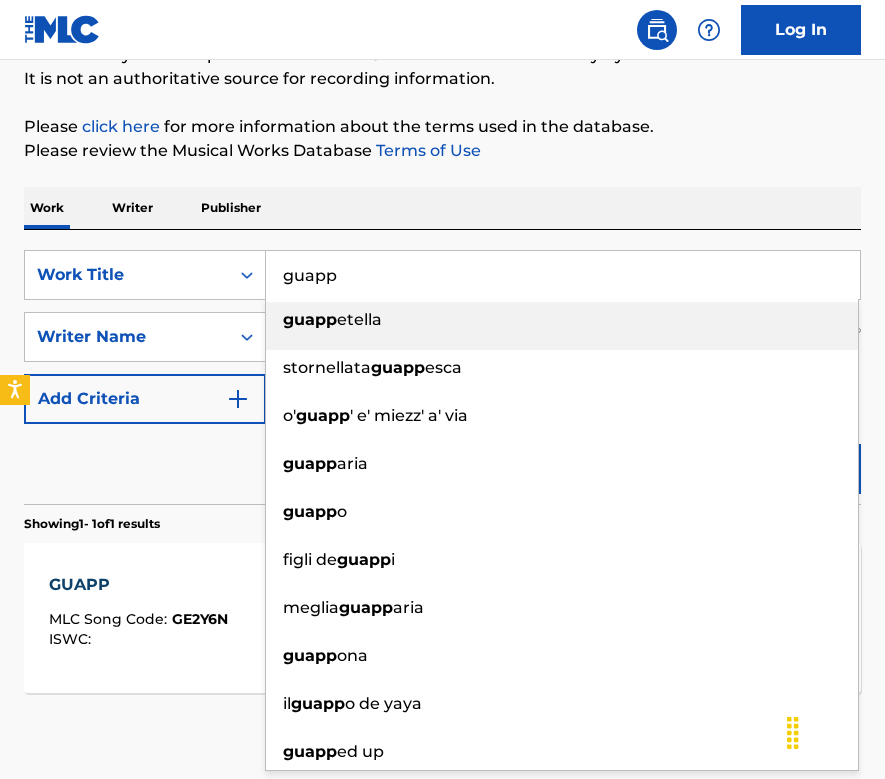 click on "guapp" at bounding box center (563, 275) 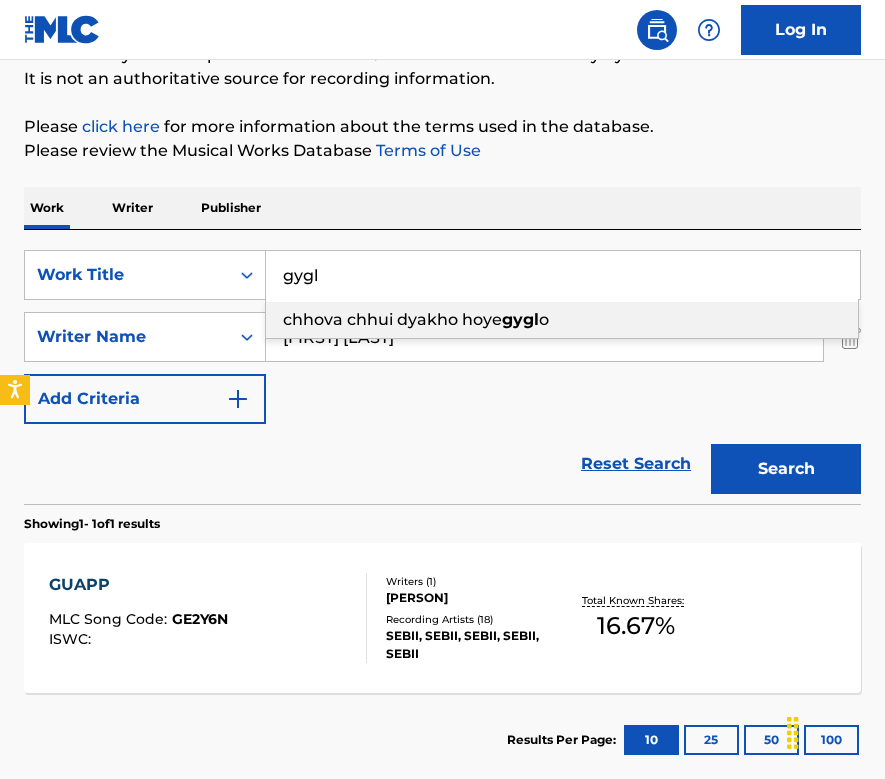 click on "Work Writer Publisher" at bounding box center [442, 208] 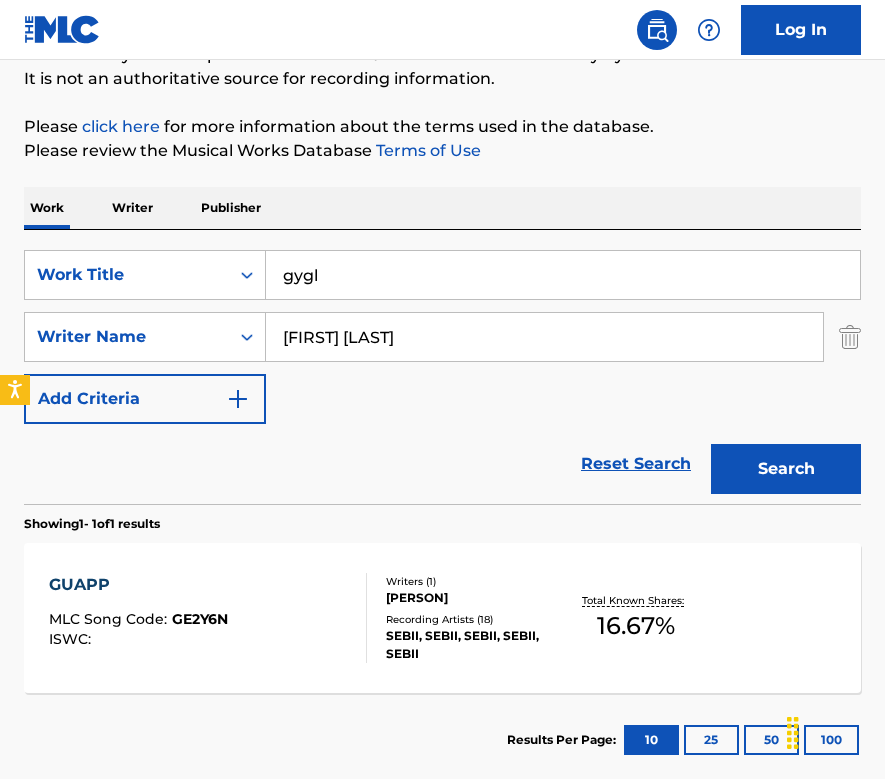 click on "Search" at bounding box center (786, 469) 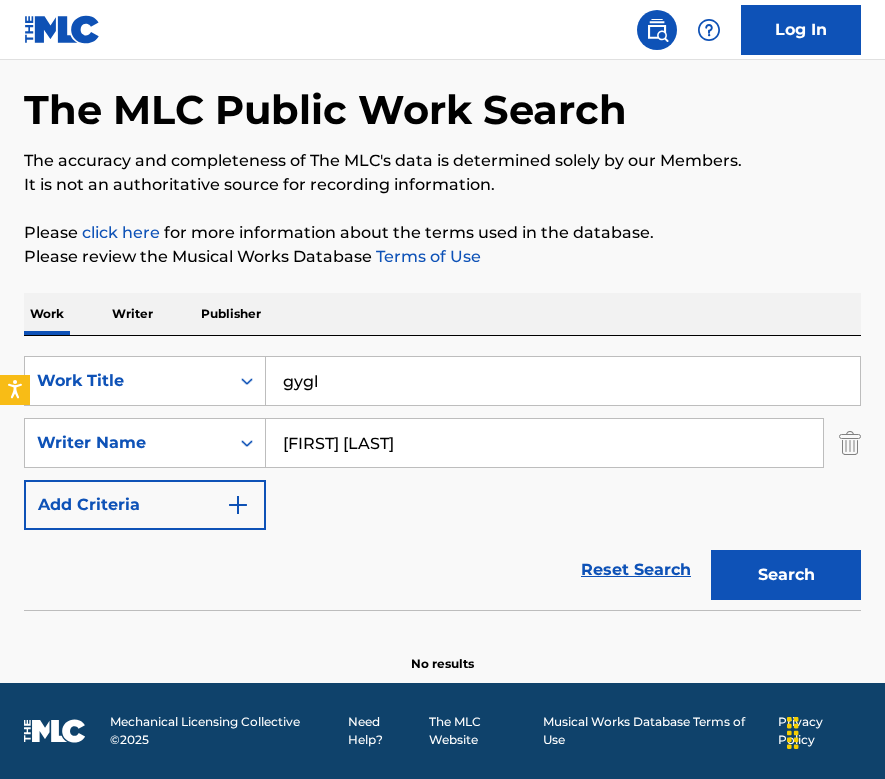 scroll, scrollTop: 79, scrollLeft: 0, axis: vertical 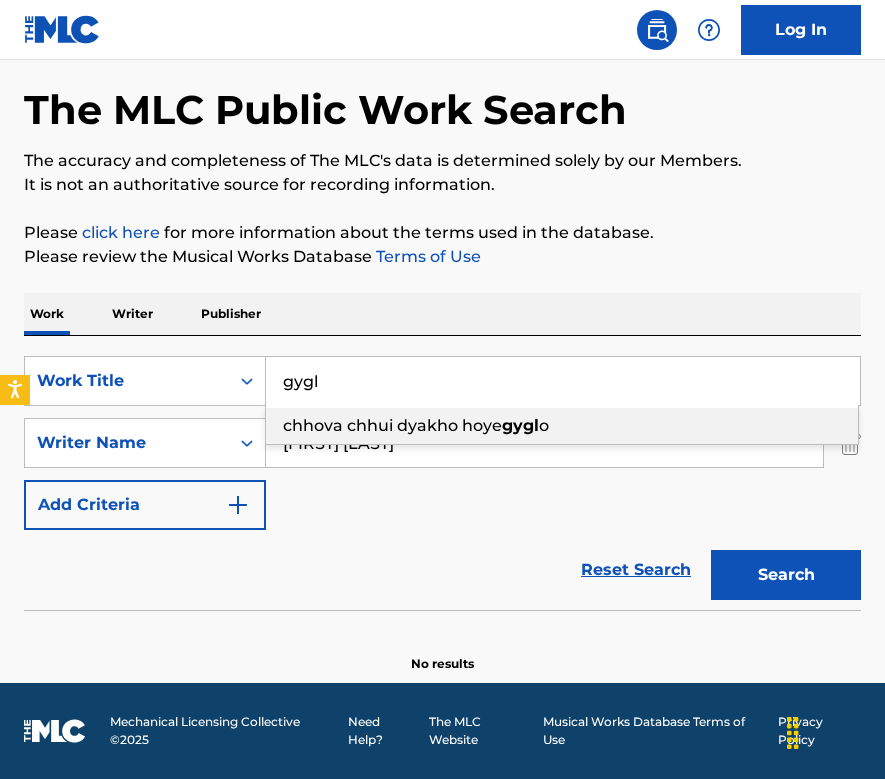 click on "gygl" at bounding box center [563, 381] 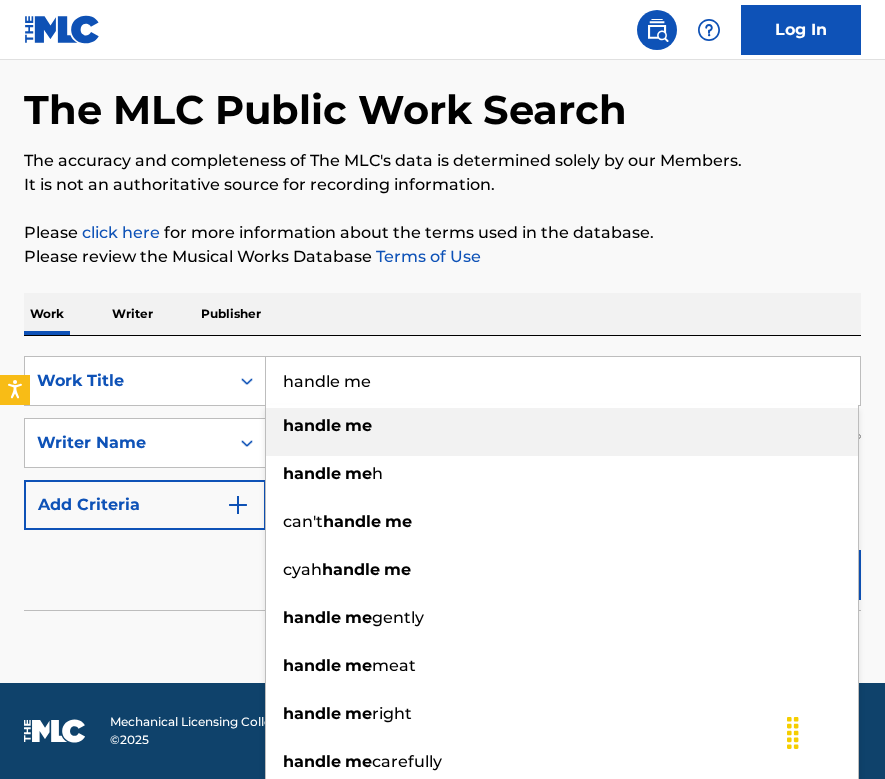 type on "handle me" 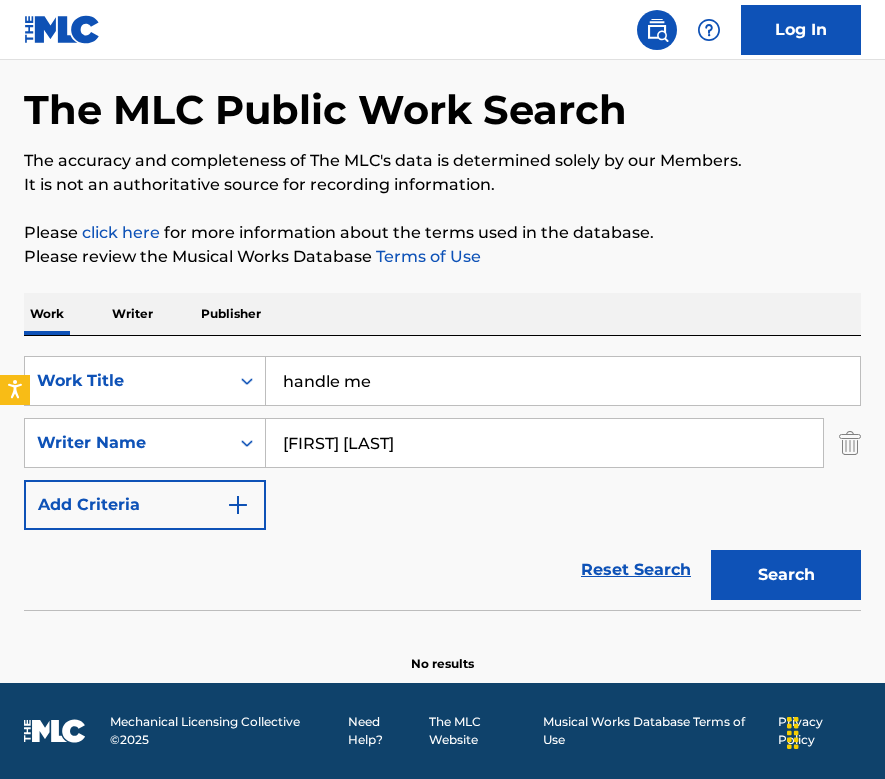 click on "Search" at bounding box center [786, 575] 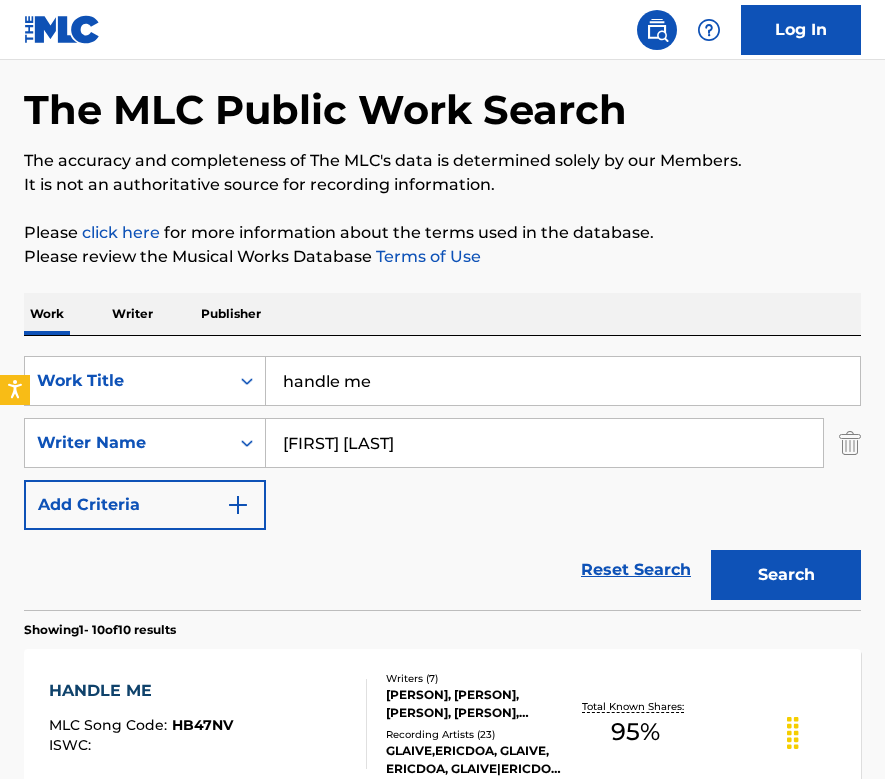 scroll, scrollTop: 248, scrollLeft: 0, axis: vertical 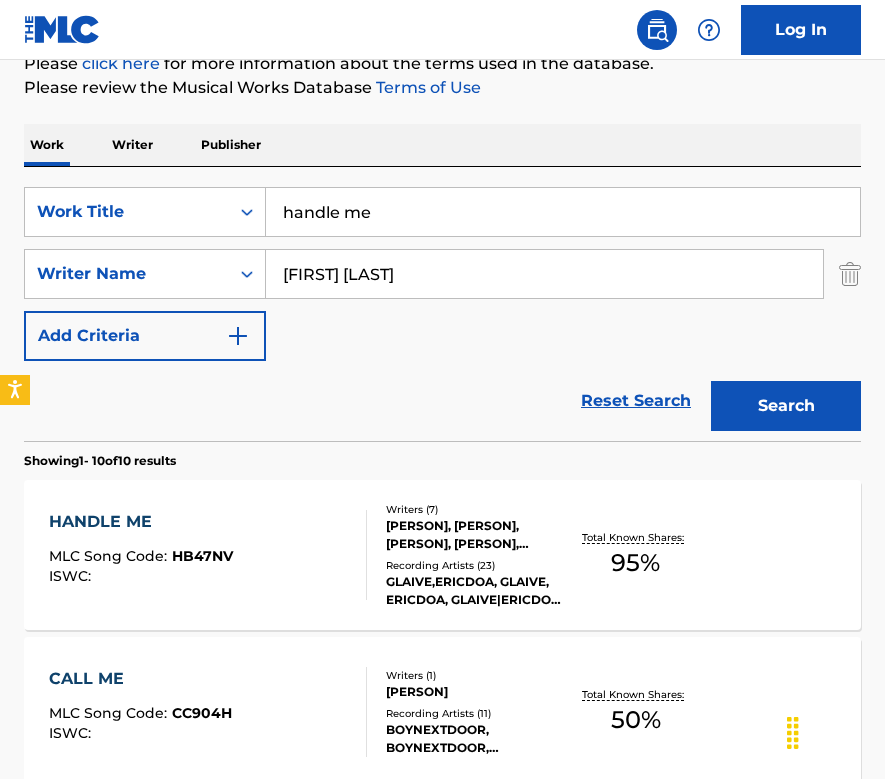 click on "HB47NV" at bounding box center (202, 556) 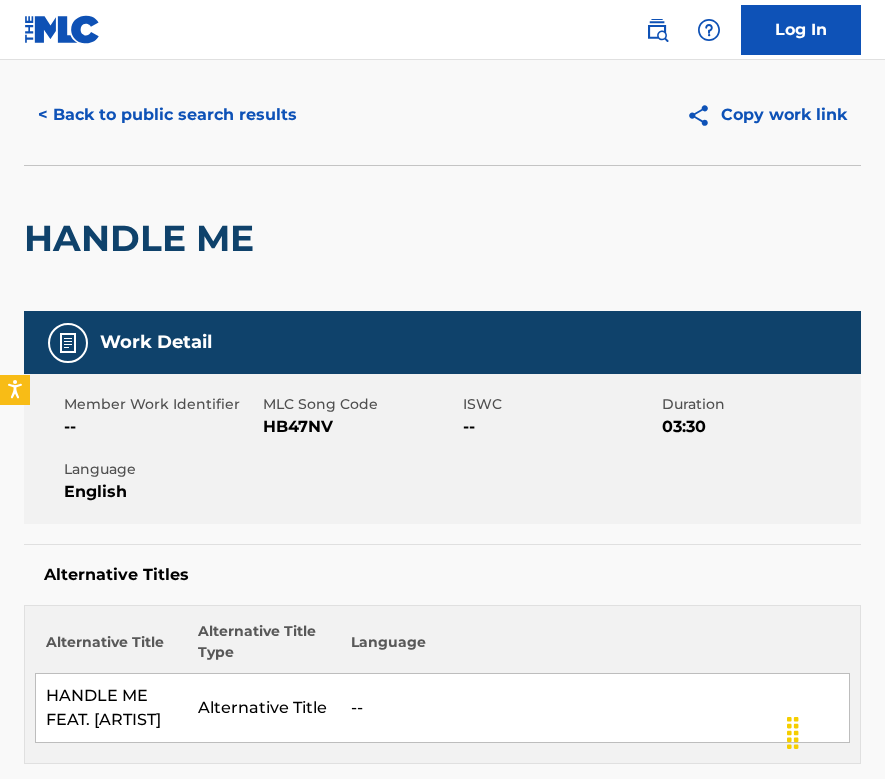 scroll, scrollTop: 0, scrollLeft: 0, axis: both 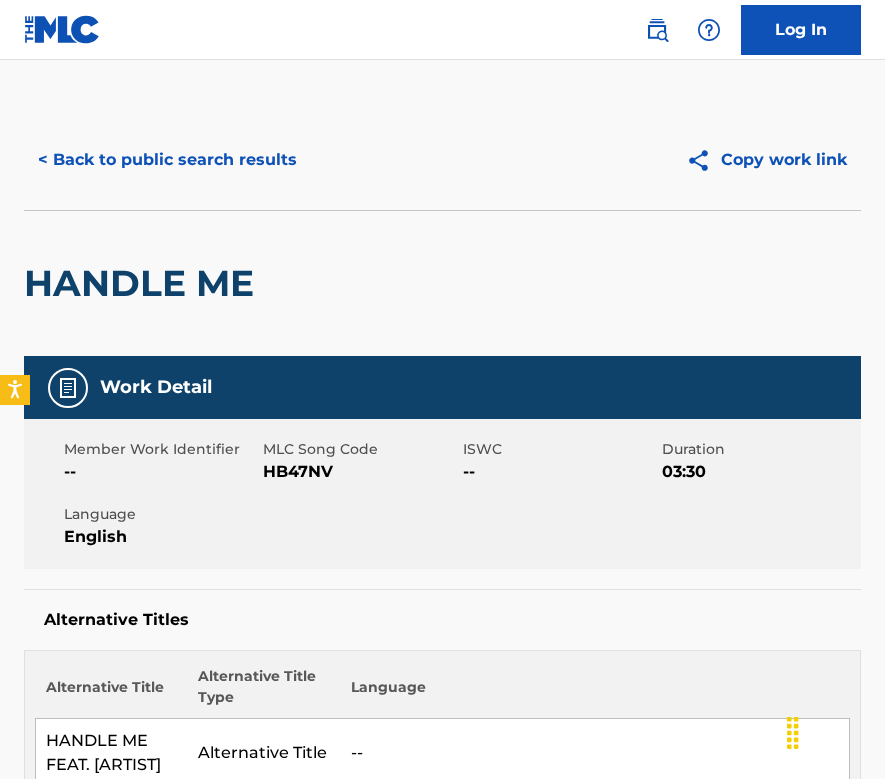 click on "< Back to public search results" at bounding box center (167, 160) 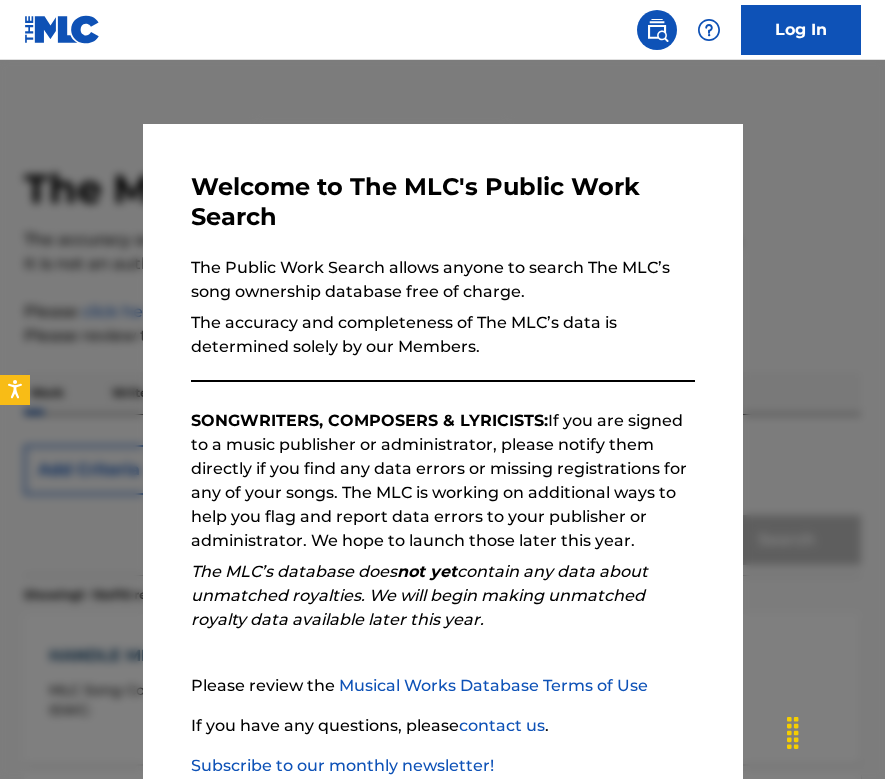 scroll, scrollTop: 248, scrollLeft: 0, axis: vertical 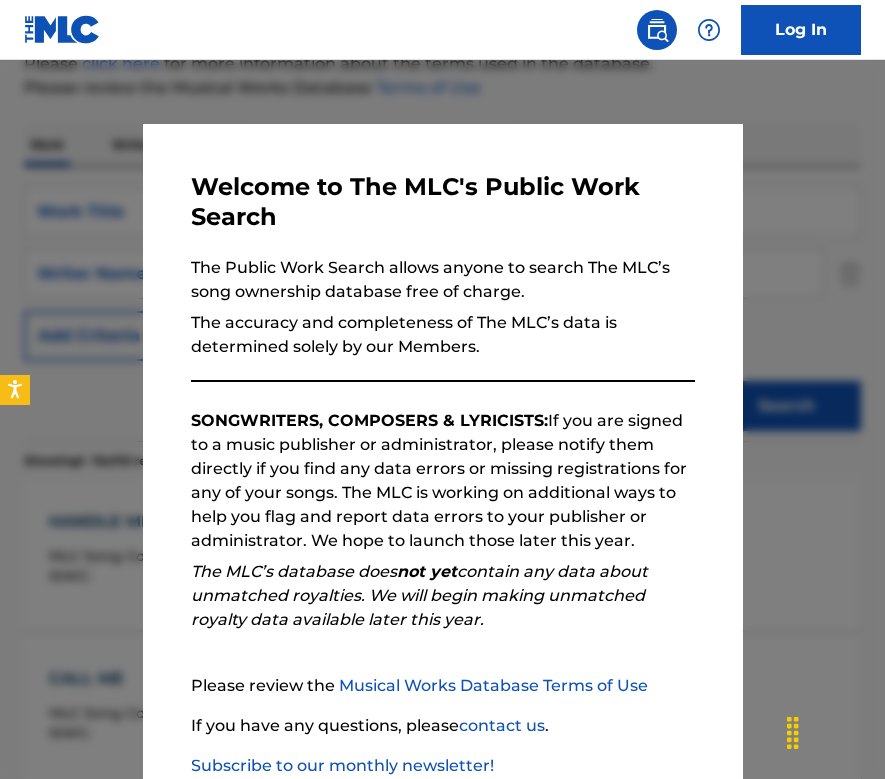 click at bounding box center [442, 449] 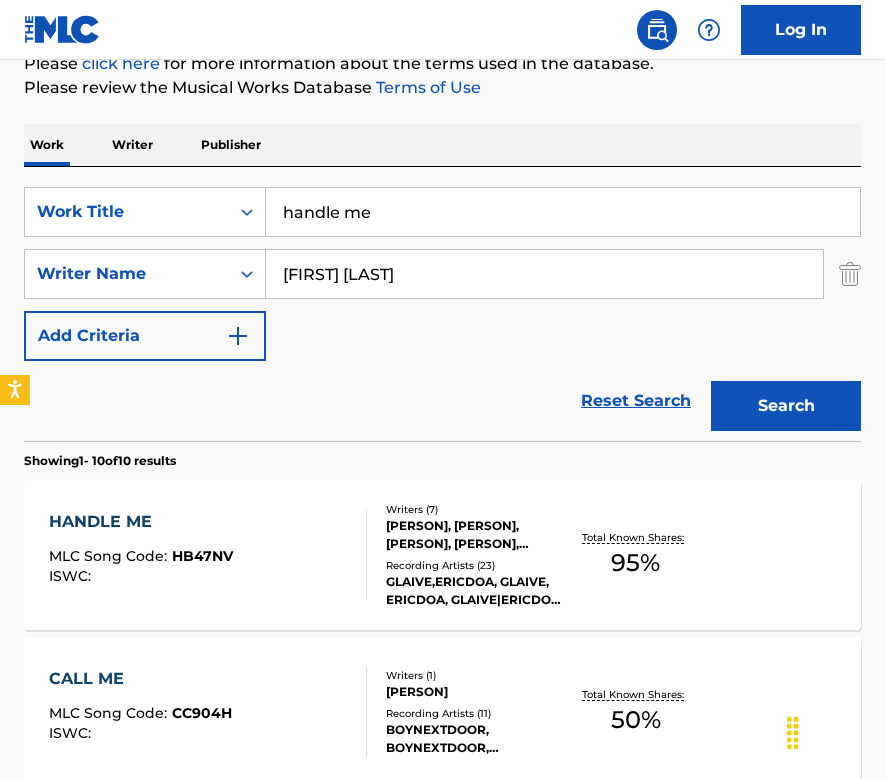 click on "handle me" at bounding box center [563, 212] 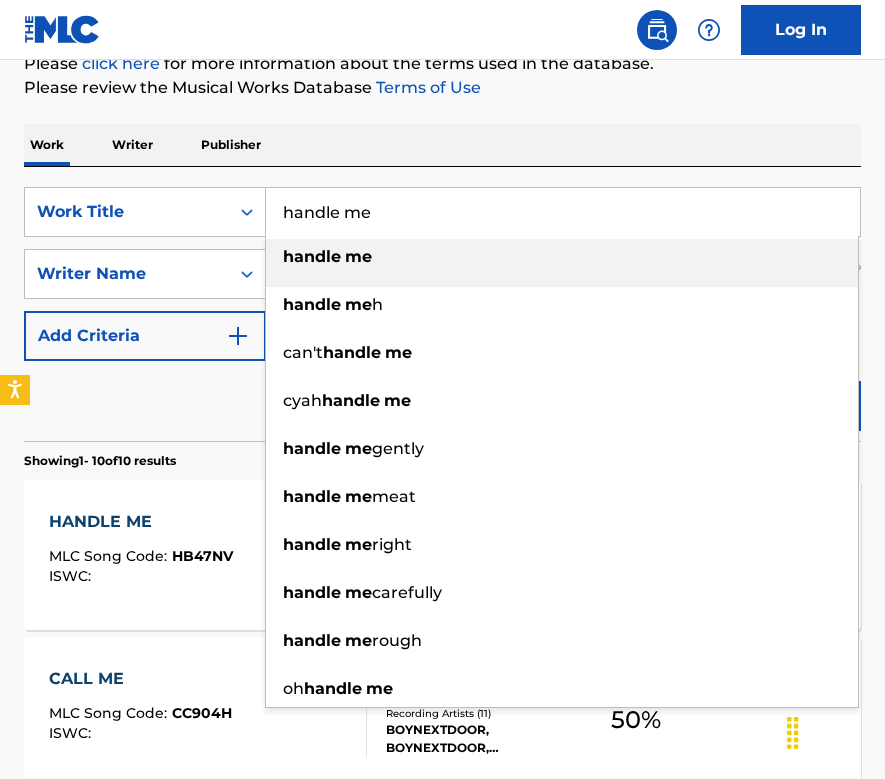 click on "handle me" at bounding box center (563, 212) 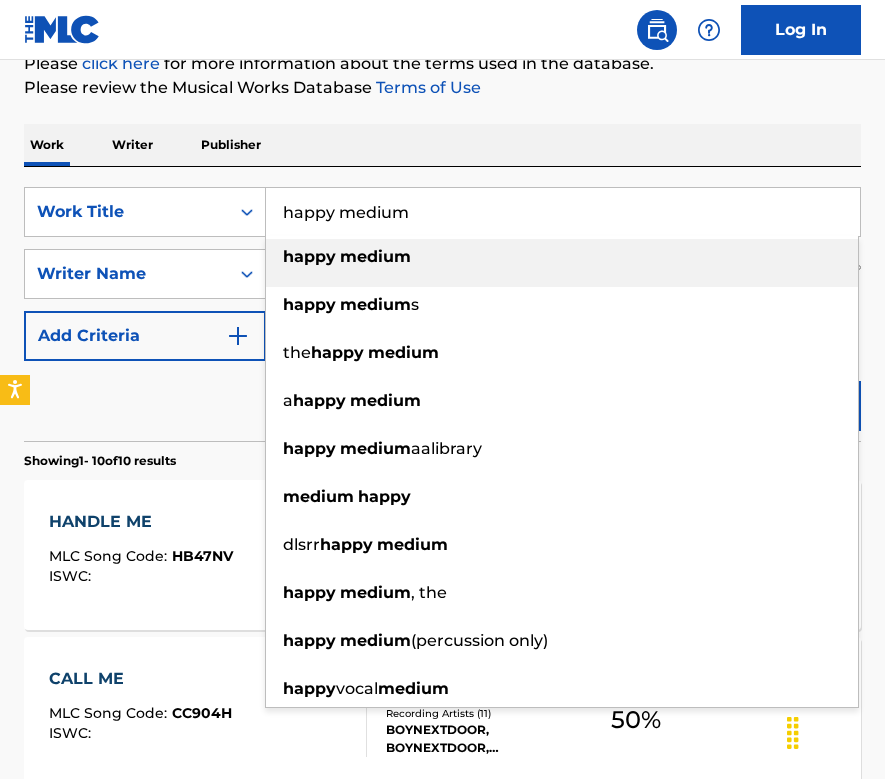 click on "Work Writer Publisher" at bounding box center (442, 145) 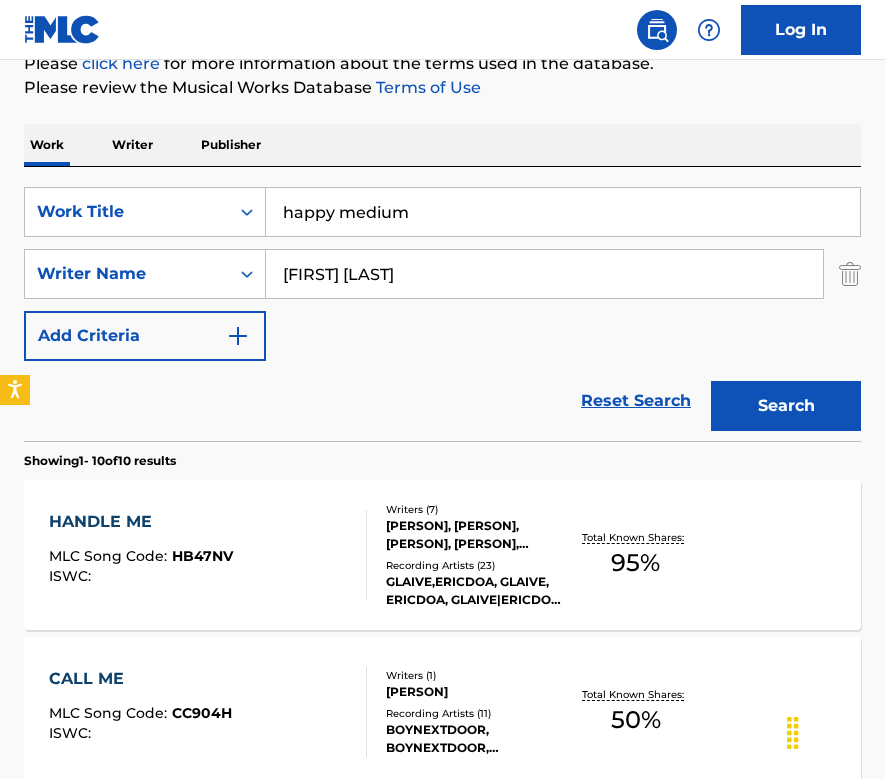 click on "Search" at bounding box center (786, 406) 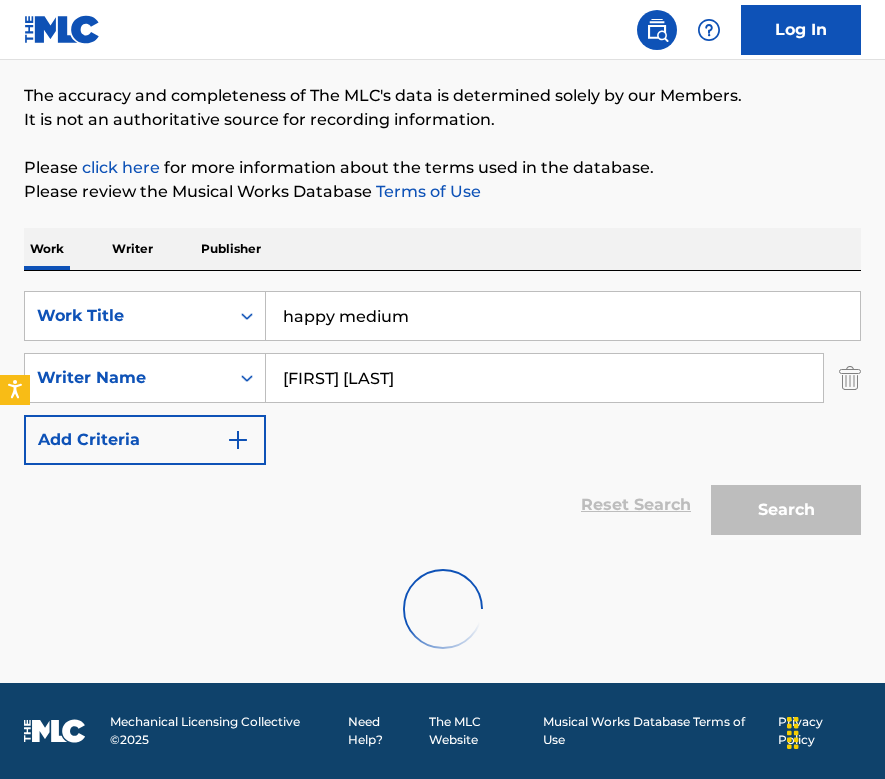 scroll, scrollTop: 79, scrollLeft: 0, axis: vertical 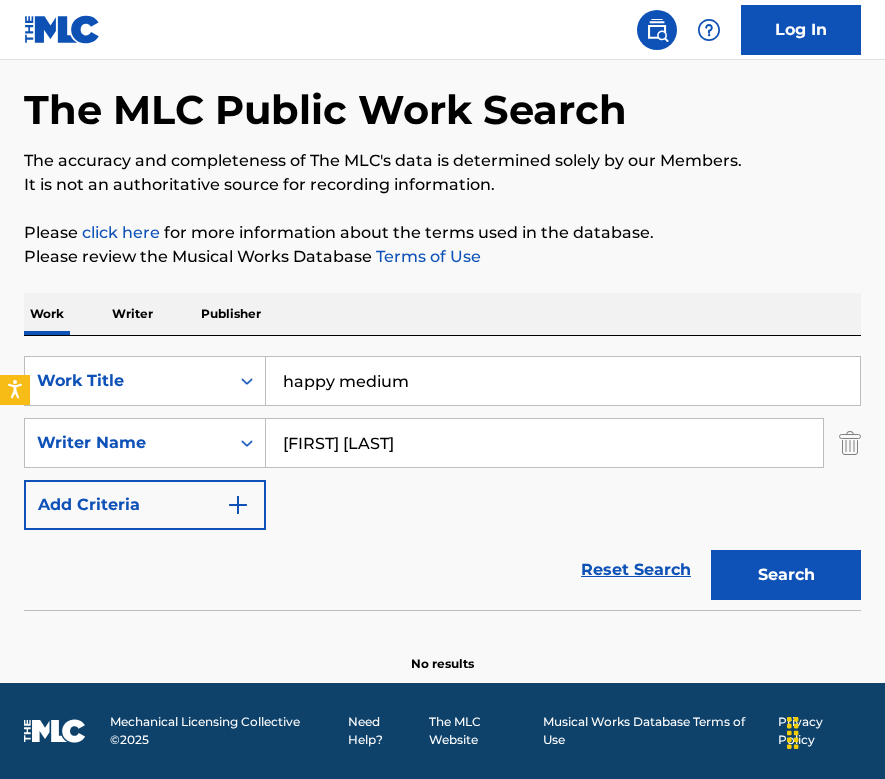 click on "happy medium" at bounding box center (563, 381) 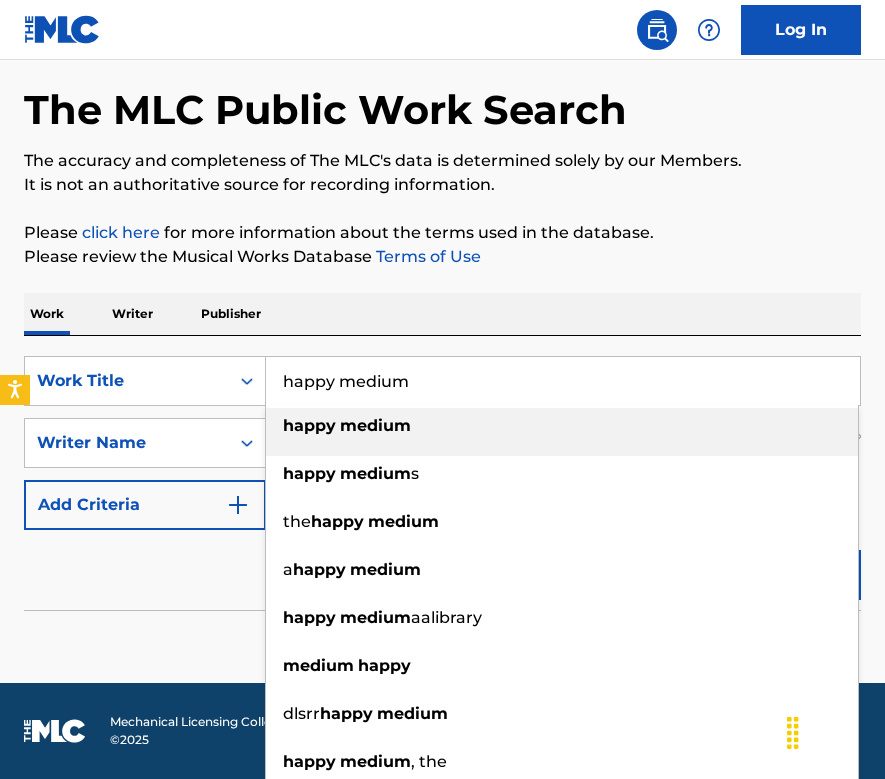 click on "happy medium" at bounding box center (563, 381) 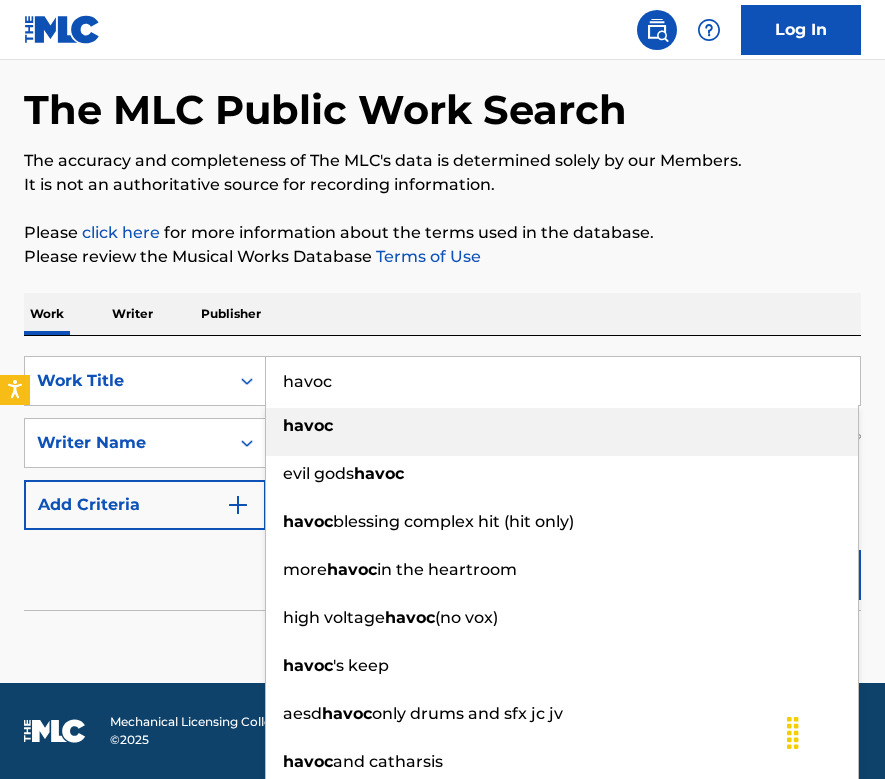 type on "havoc" 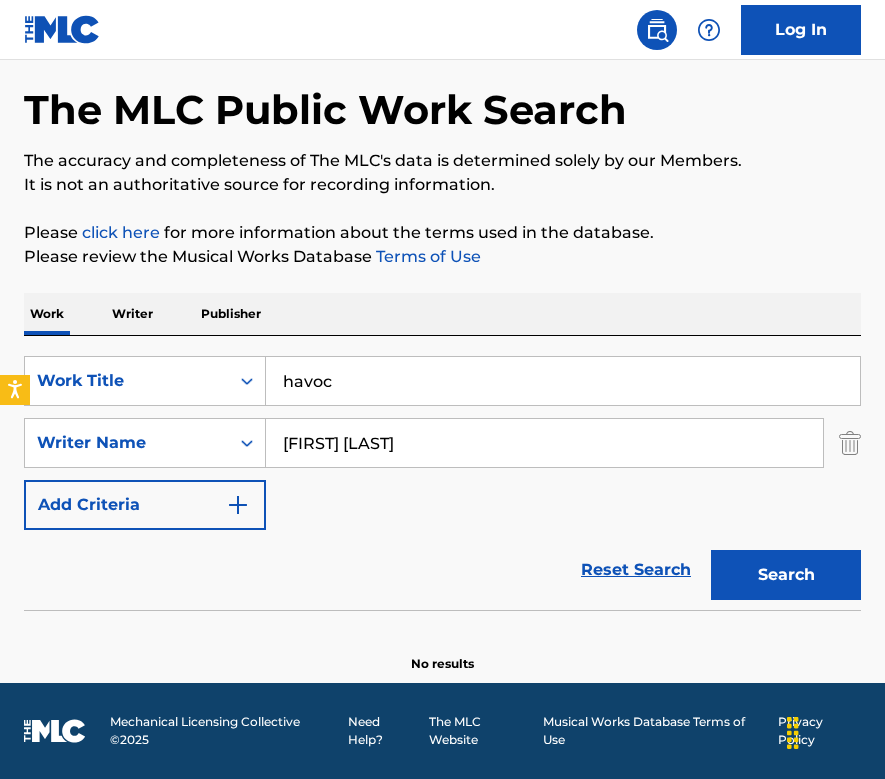 click on "Work Writer Publisher" at bounding box center (442, 314) 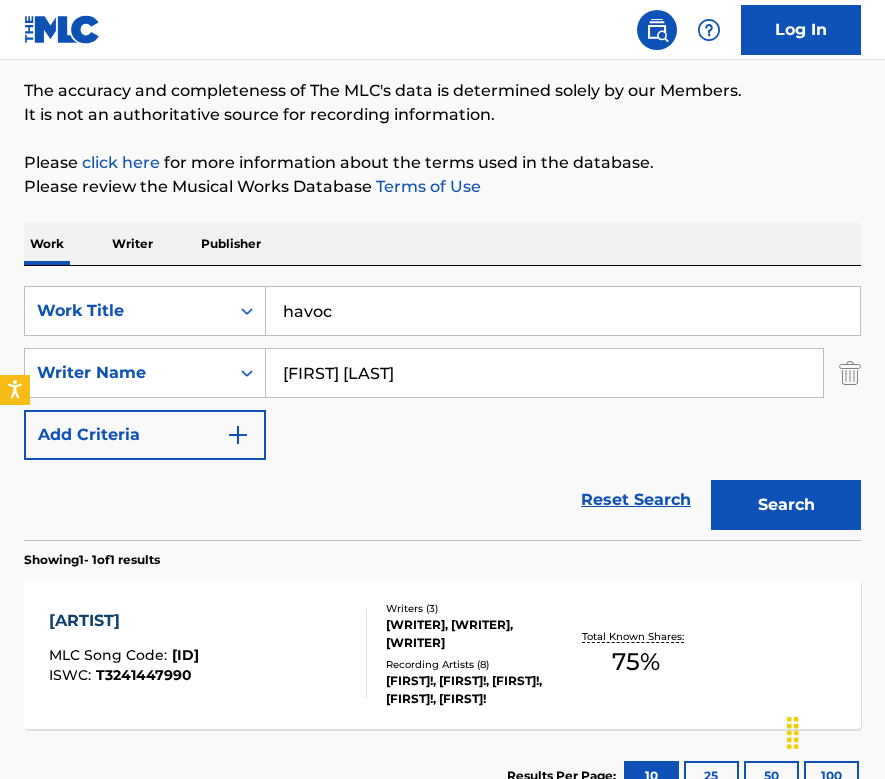 scroll, scrollTop: 246, scrollLeft: 0, axis: vertical 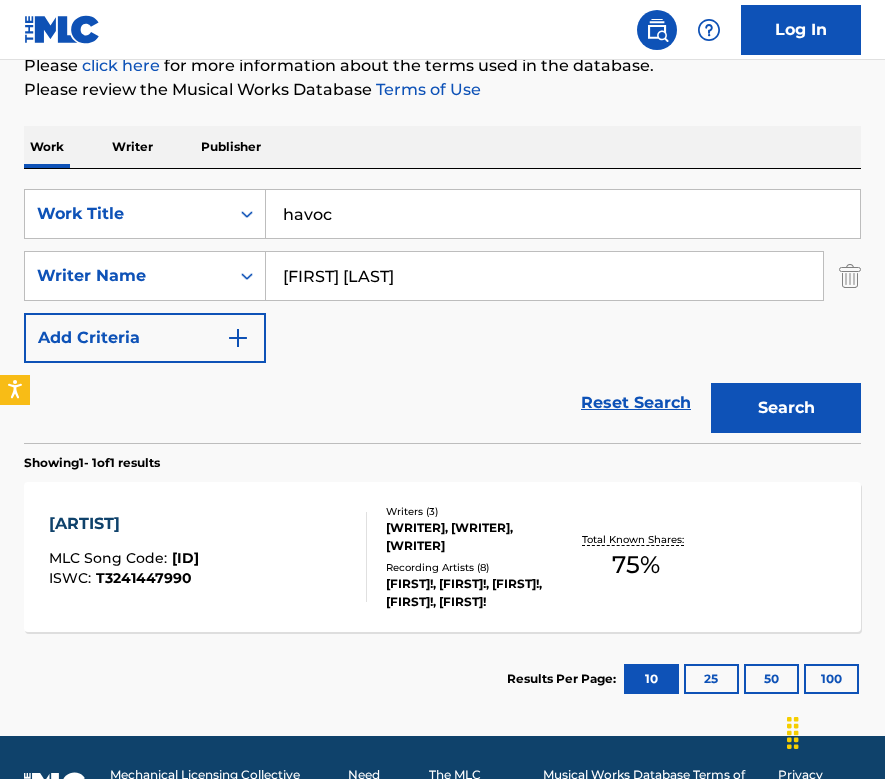 click on "[ARTIST]" at bounding box center [124, 524] 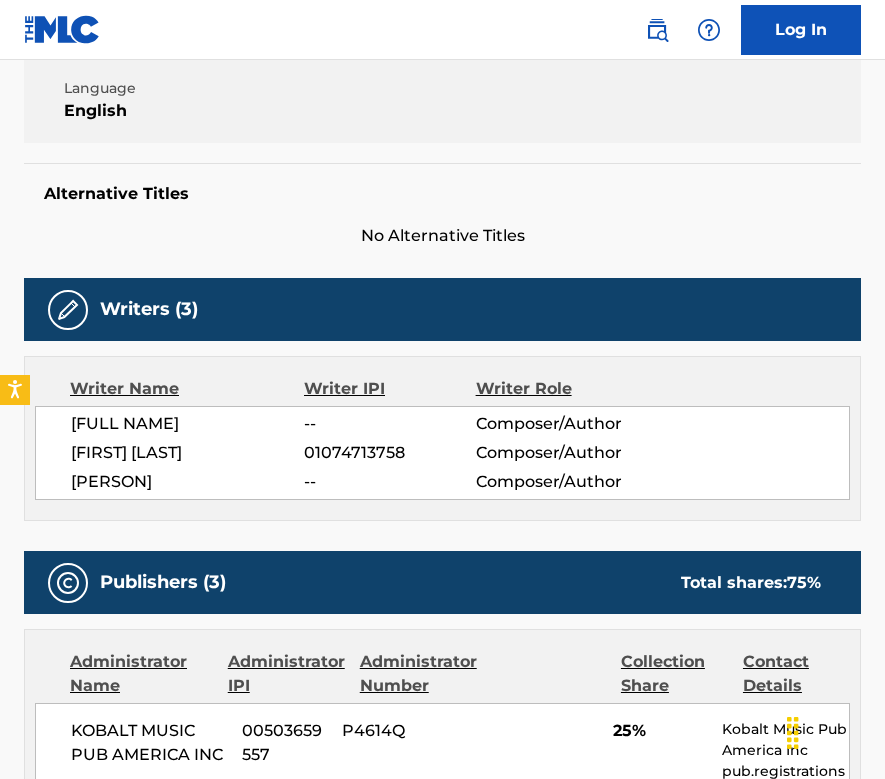 scroll, scrollTop: 0, scrollLeft: 0, axis: both 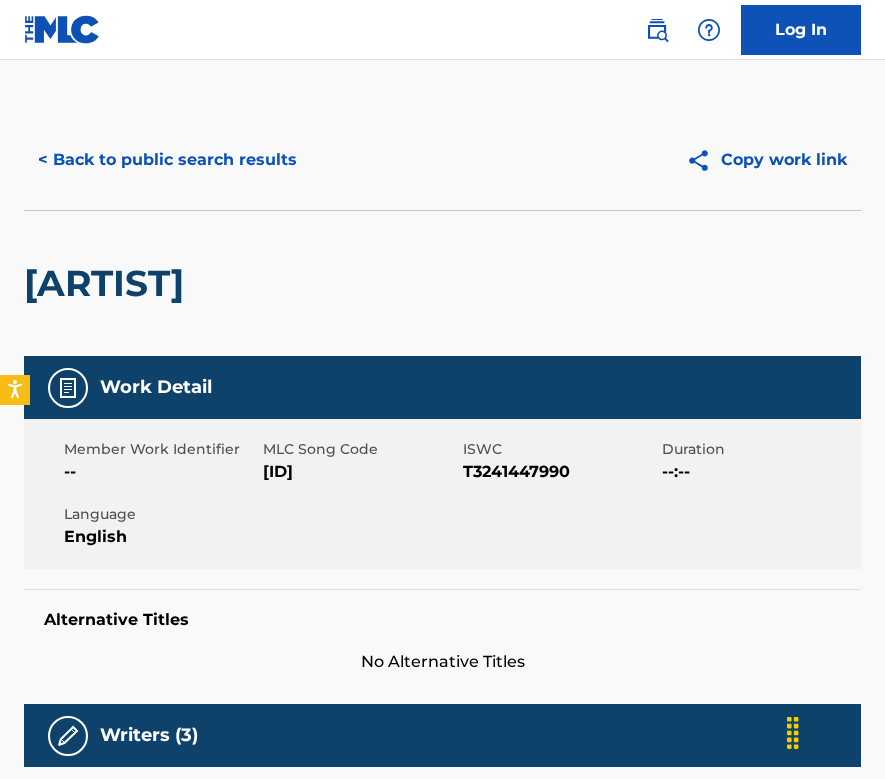 click on "< Back to public search results" at bounding box center [167, 160] 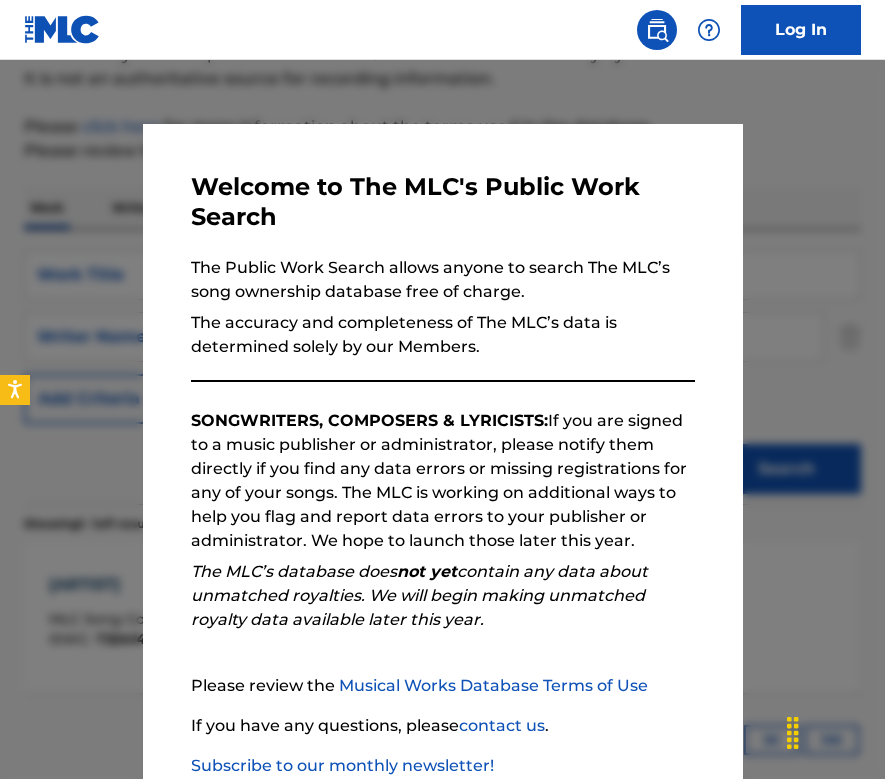 click at bounding box center (442, 449) 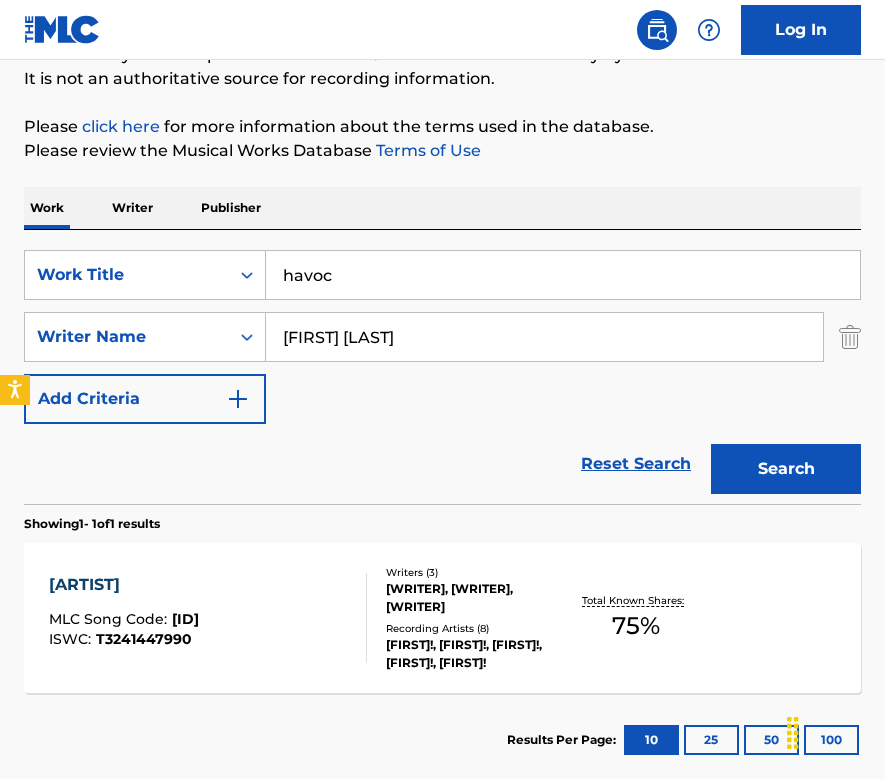 click on "havoc" at bounding box center (563, 275) 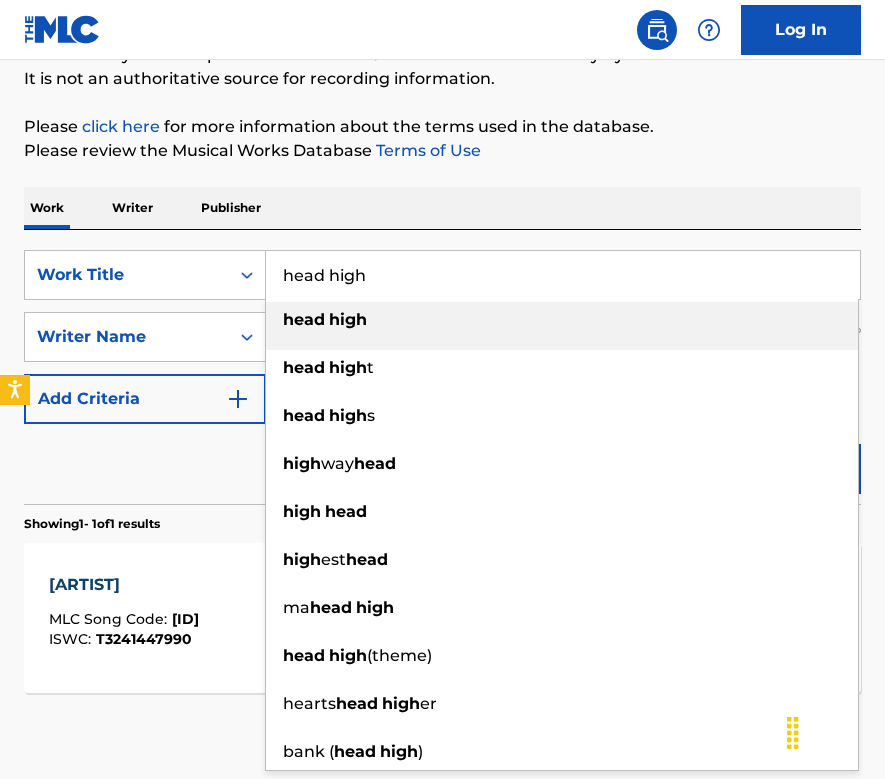type on "head high" 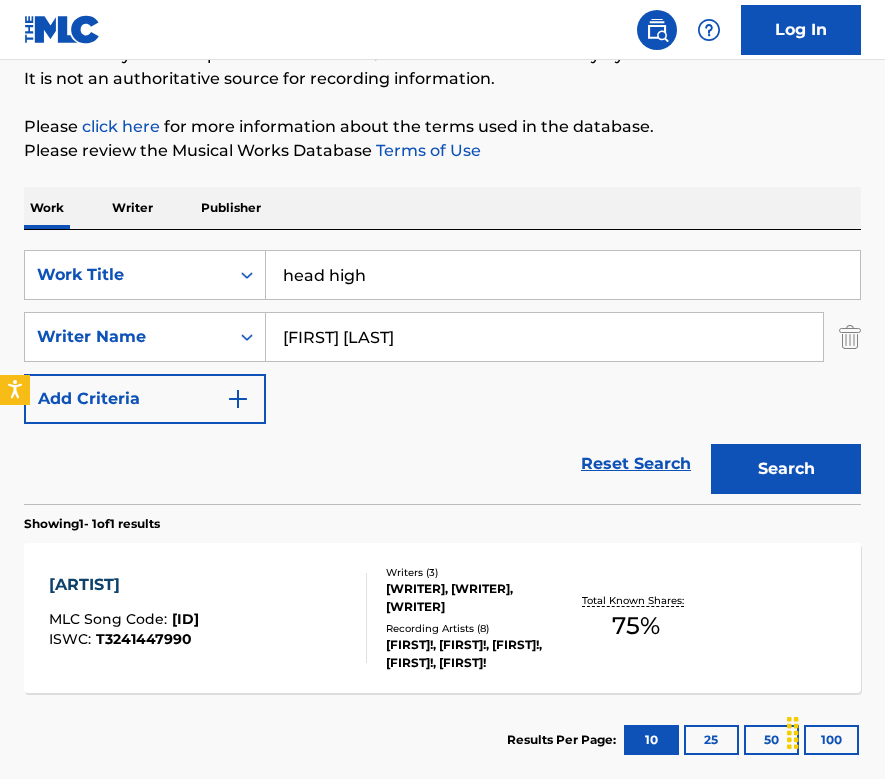 click on "The MLC Public Work Search The accuracy and completeness of The MLC's data is determined solely by our Members. It is not an authoritative source for recording information. Please   click here   for more information about the terms used in the database. Please review the Musical Works Database   Terms of Use Work Writer Publisher SearchWithCriteria72d53d98-4480-457b-ab1d-a3df7be8e403 Work Title head high SearchWithCriteria8b82276c-ae76-4d21-a9a6-f7a8712893bc Writer Name [WRITER] Add Criteria Reset Search Search Showing  1  -   1  of  1   results   HAVOC! MLC Song Code : HB820N ISWC : T3241447990 Writers ( 3 ) [WRITER], [WRITER], [WRITER] Recording Artists ( 8 ) [ARTIST]!, [ARTIST]!, [ARTIST]!, [ARTIST]!, [ARTIST]! Total Known Shares: 75 % Results Per Page: 10 25 50 100" at bounding box center [442, 356] 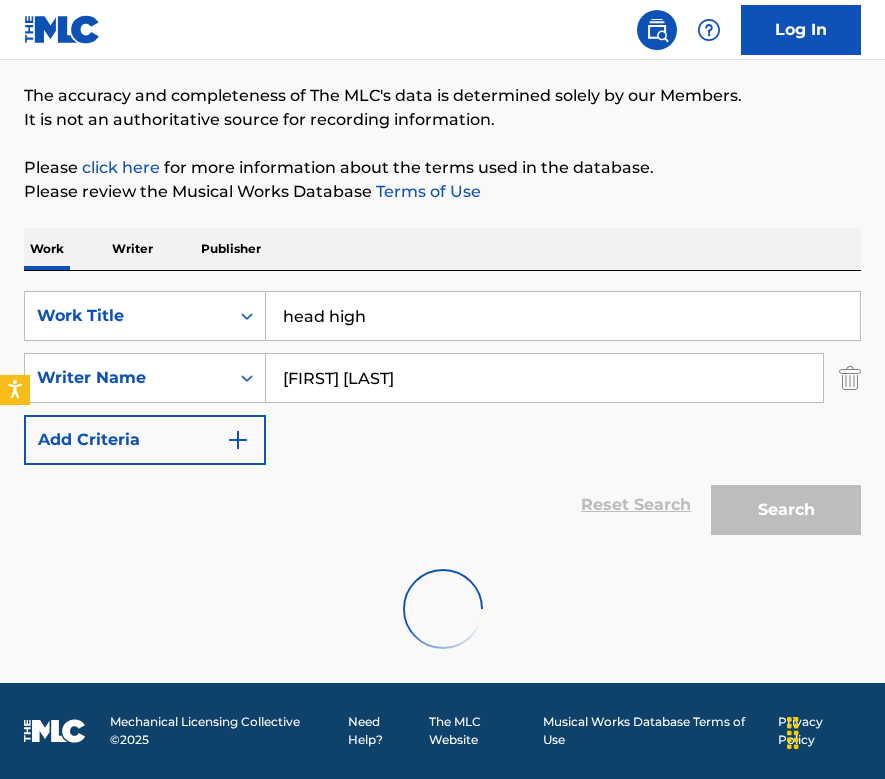 scroll, scrollTop: 185, scrollLeft: 0, axis: vertical 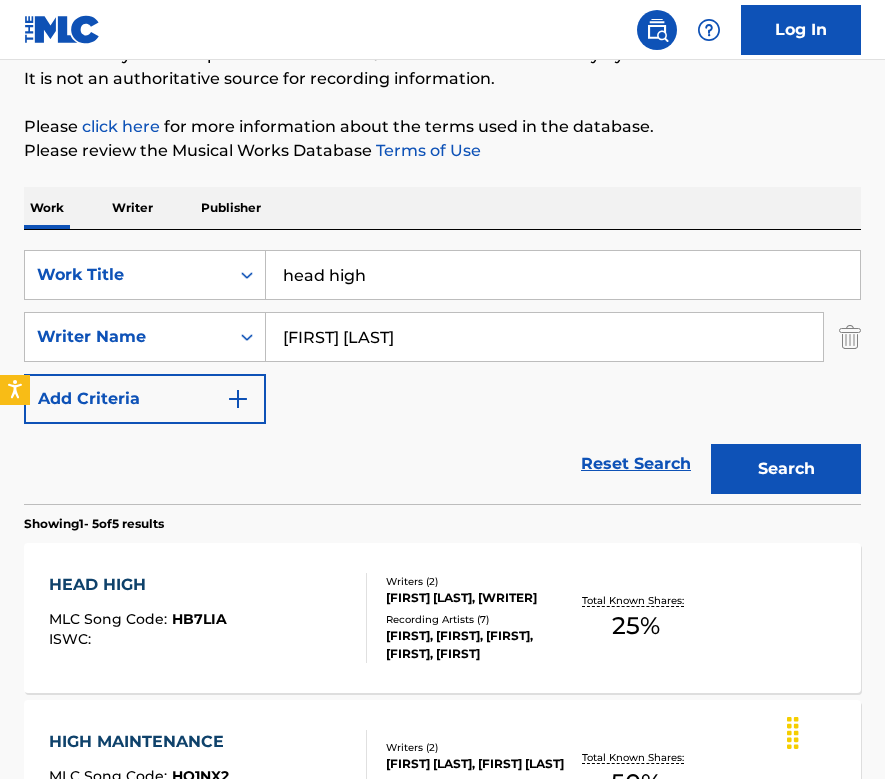click on "HEAD HIGH" at bounding box center [138, 585] 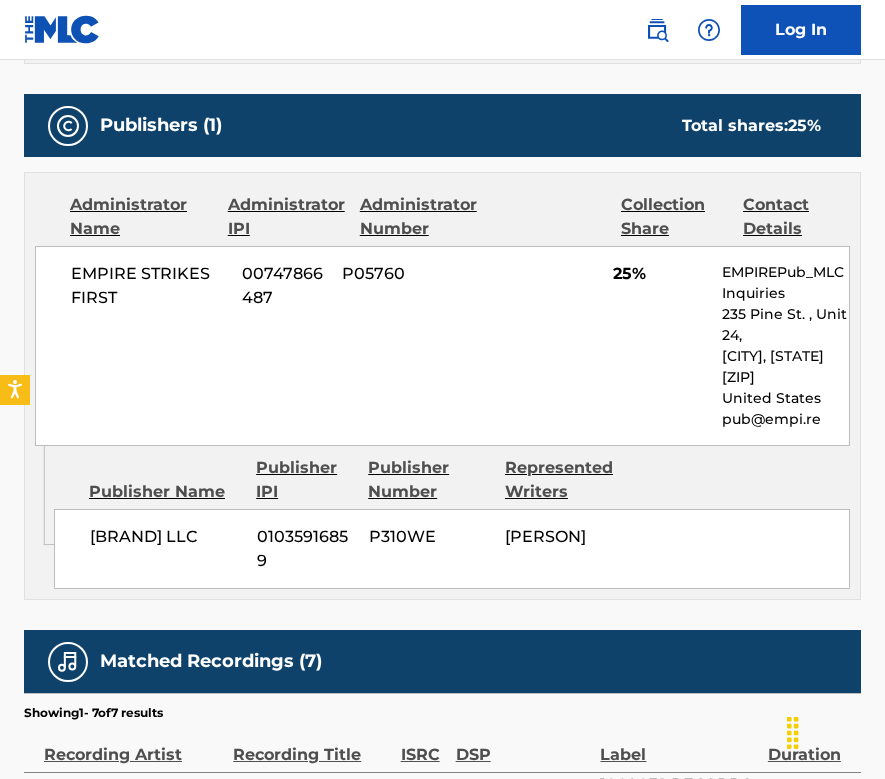 scroll, scrollTop: 411, scrollLeft: 0, axis: vertical 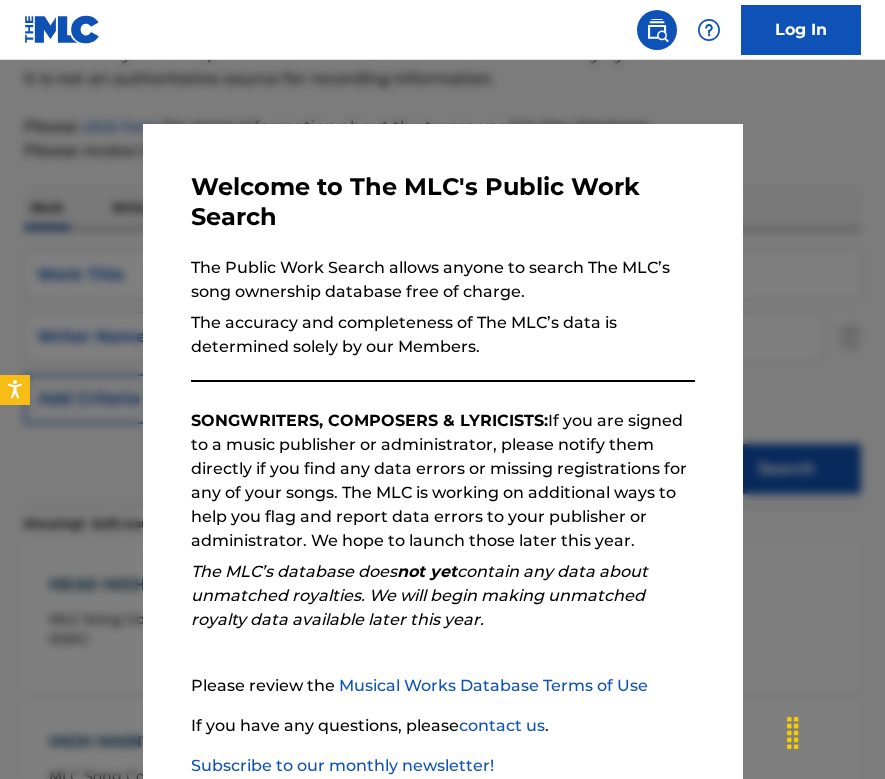 click at bounding box center [442, 449] 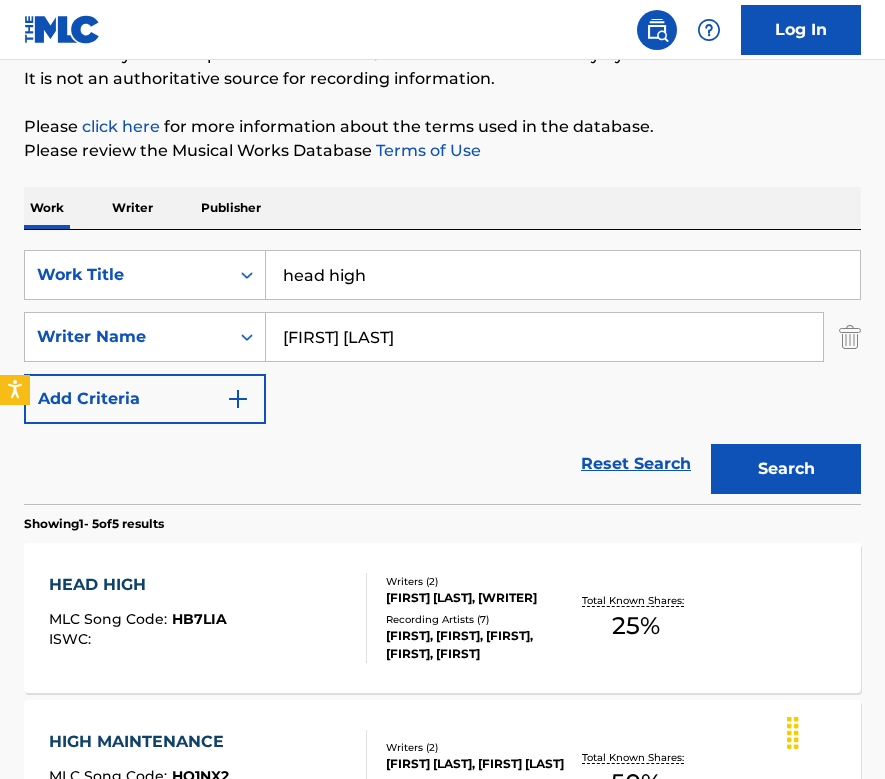 click on "head high" at bounding box center (563, 275) 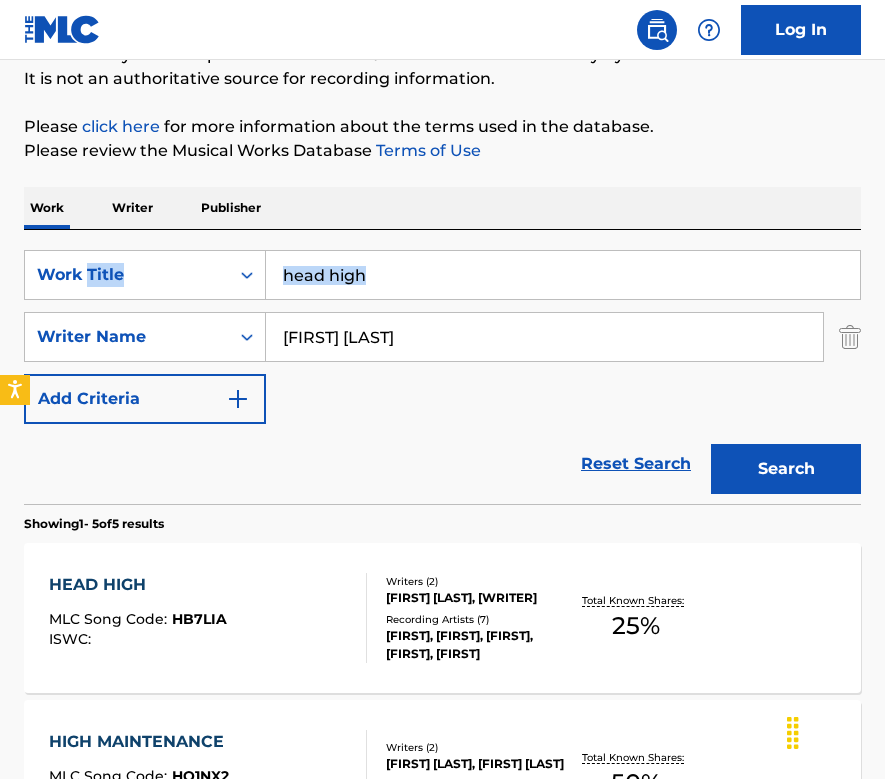 click on "head high" at bounding box center (563, 275) 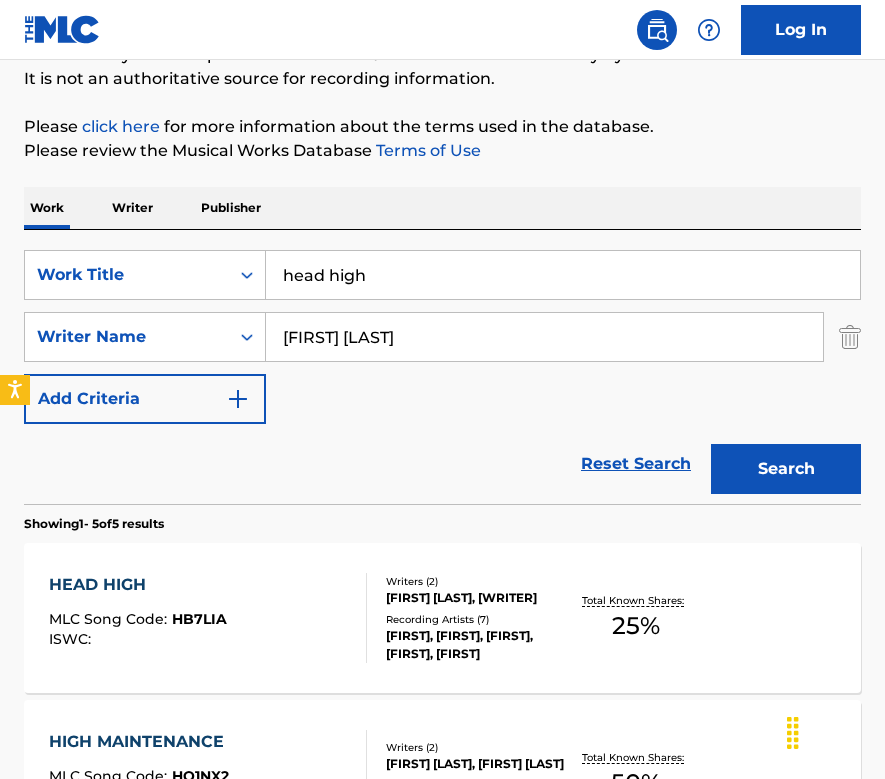 click on "head high" at bounding box center [563, 275] 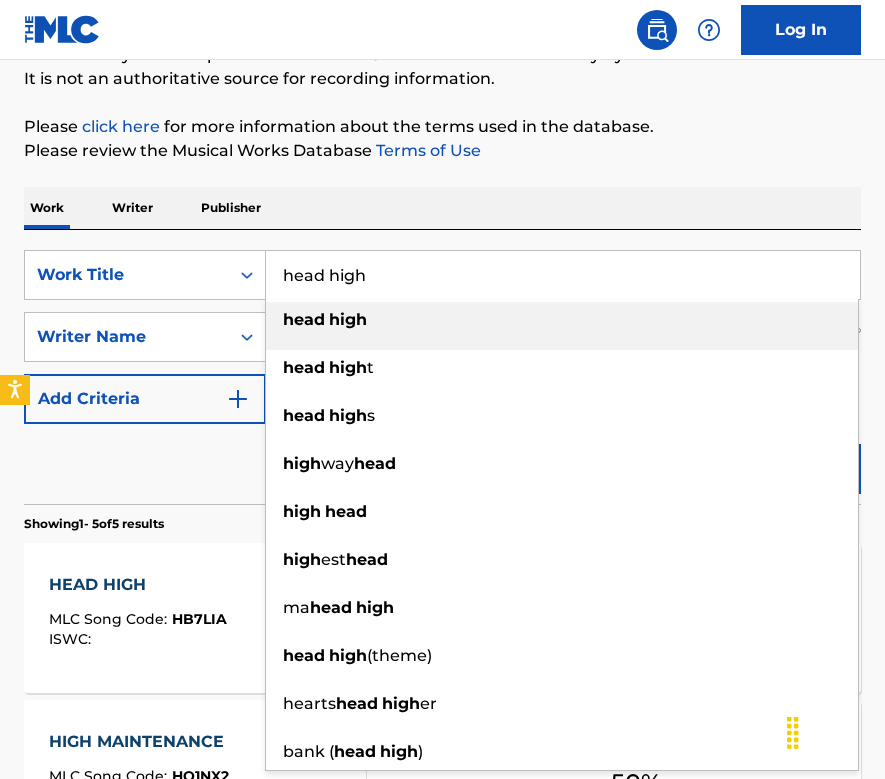 click on "head high" at bounding box center (563, 275) 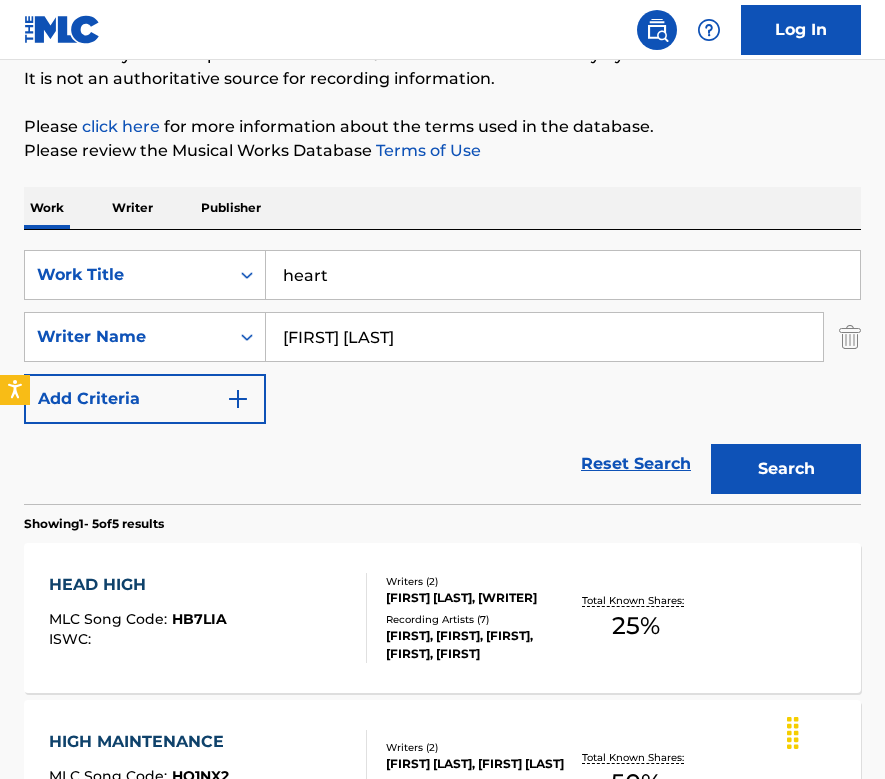 click on "Work Writer Publisher" at bounding box center [442, 208] 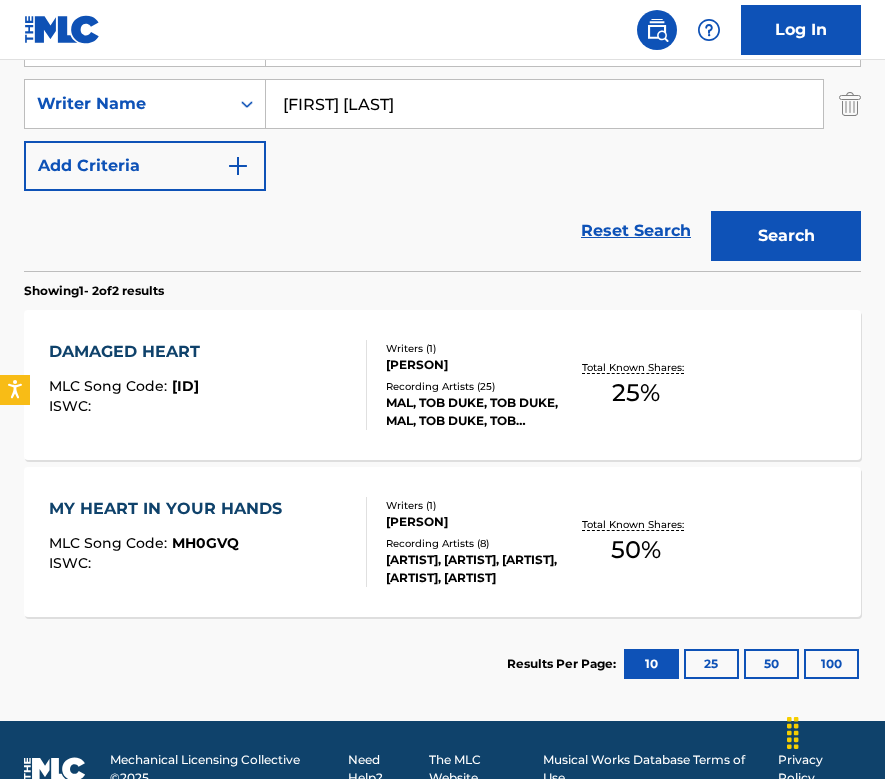 scroll, scrollTop: 311, scrollLeft: 0, axis: vertical 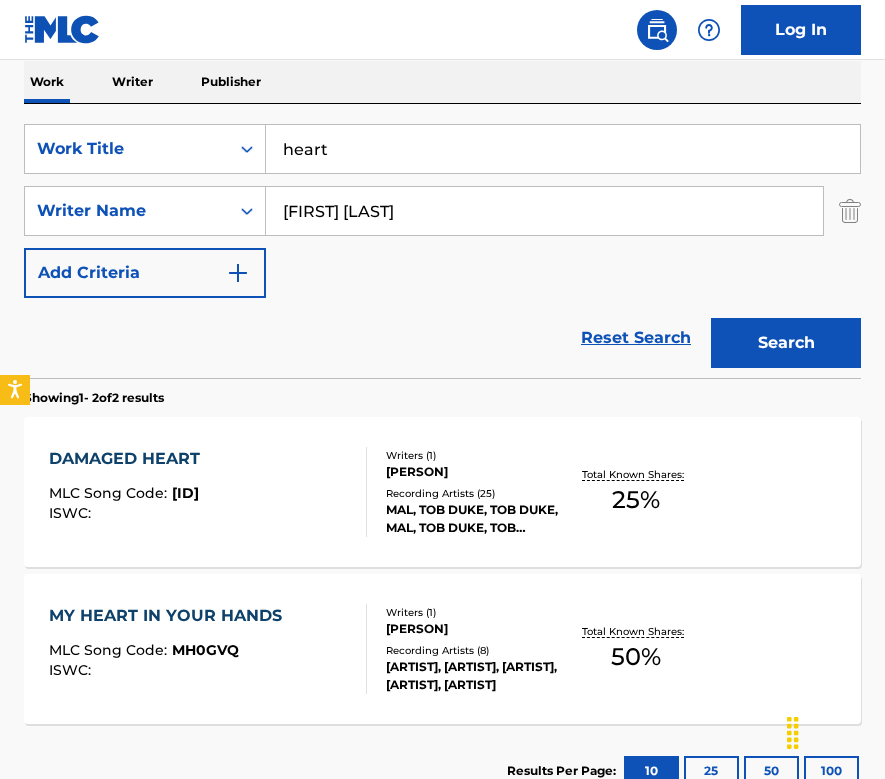 click on "heart" at bounding box center [563, 149] 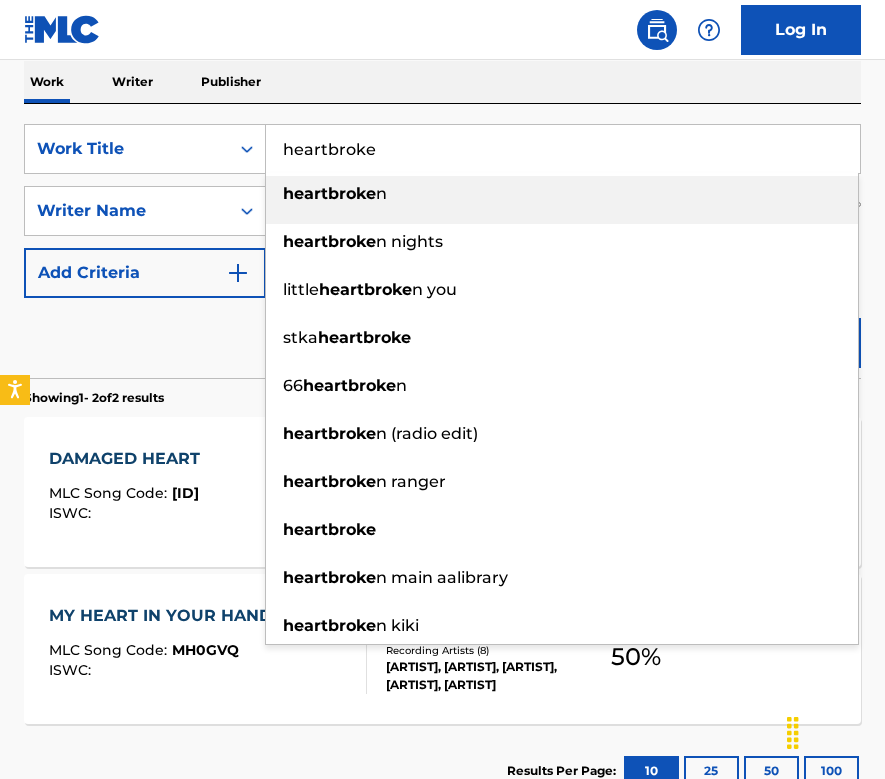 click on "SearchWithCriteria72d53d98-4480-457b-ab1d-a3df7be8e403 Work Title heartbroke heartbroke n heartbroke n nights little  heartbroke n you stka  heartbroke 66  heartbroke n heartbroke n (radio edit) heartbroke n ranger heartbroke heartbroke n main aalibrary heartbroke n kiki SearchWithCriteria8b82276c-ae76-4d21-a9a6-f7a8712893bc Writer Name kim jaehyun Add Criteria Reset Search Search" at bounding box center (442, 241) 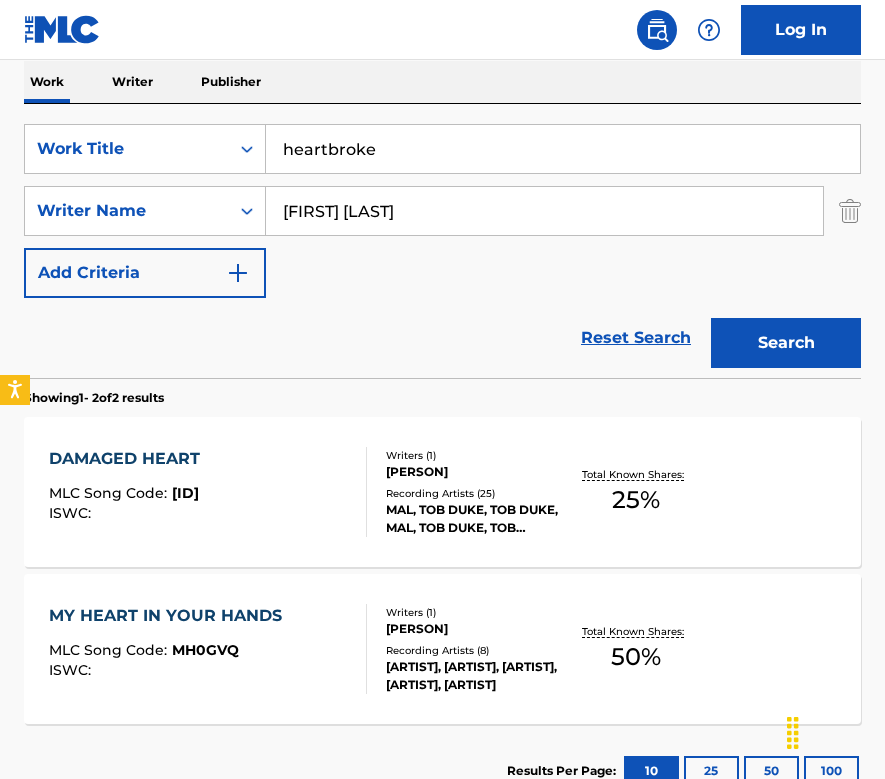 click on "Search" at bounding box center [786, 343] 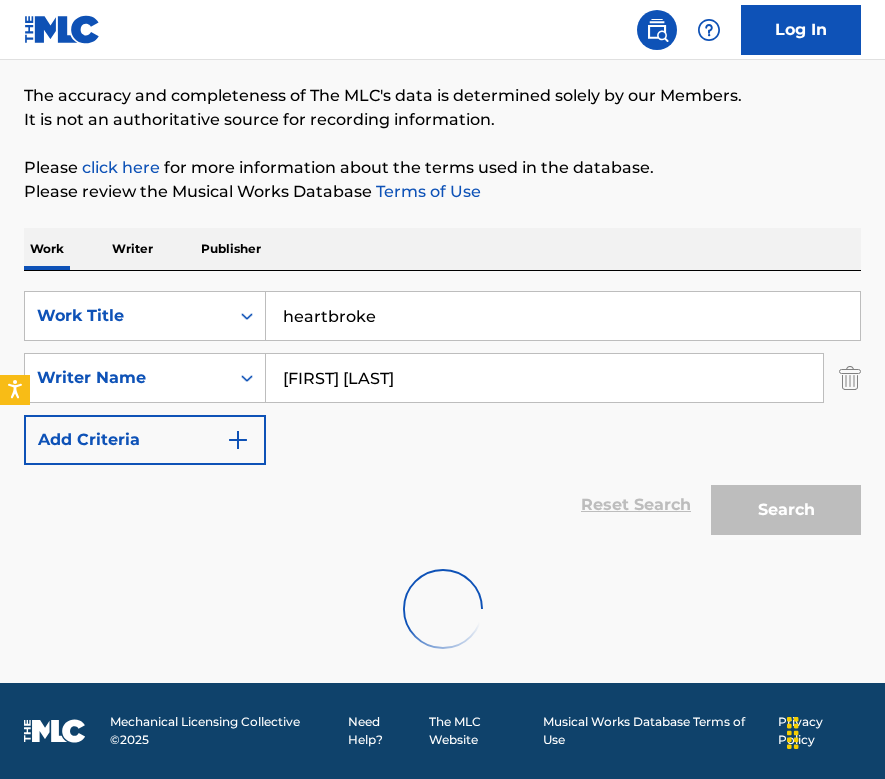 scroll, scrollTop: 79, scrollLeft: 0, axis: vertical 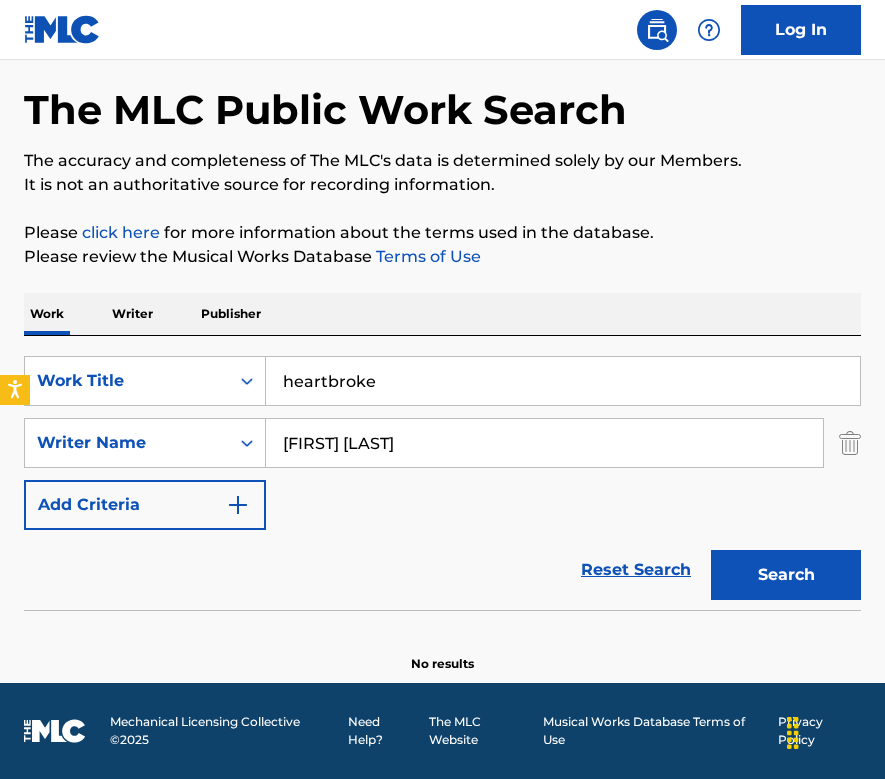 click on "heartbroke" at bounding box center (563, 381) 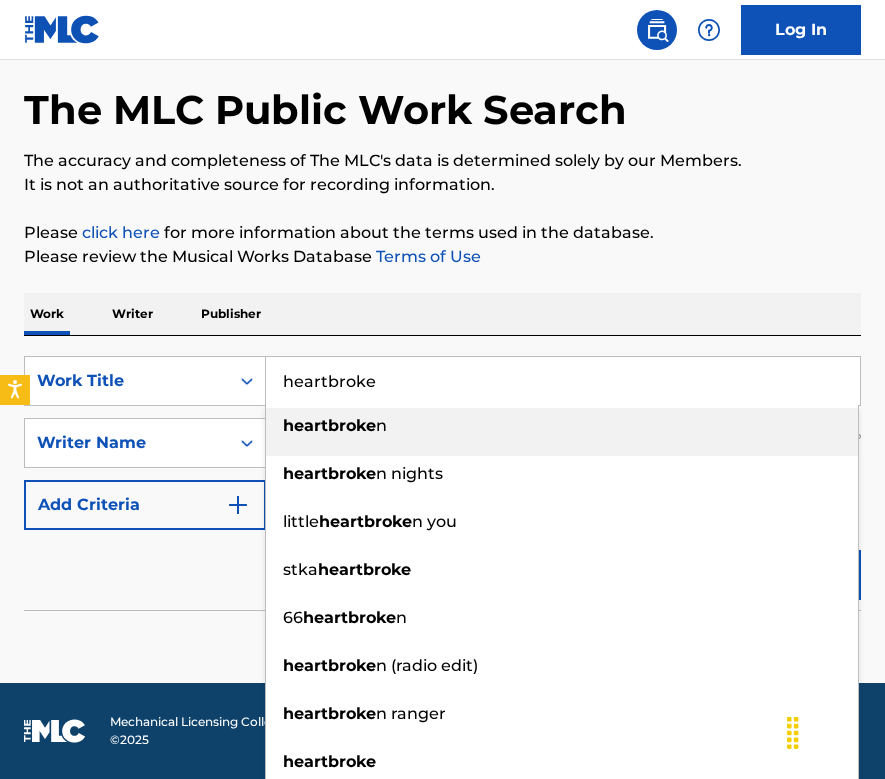 click on "heartbroke" at bounding box center (563, 381) 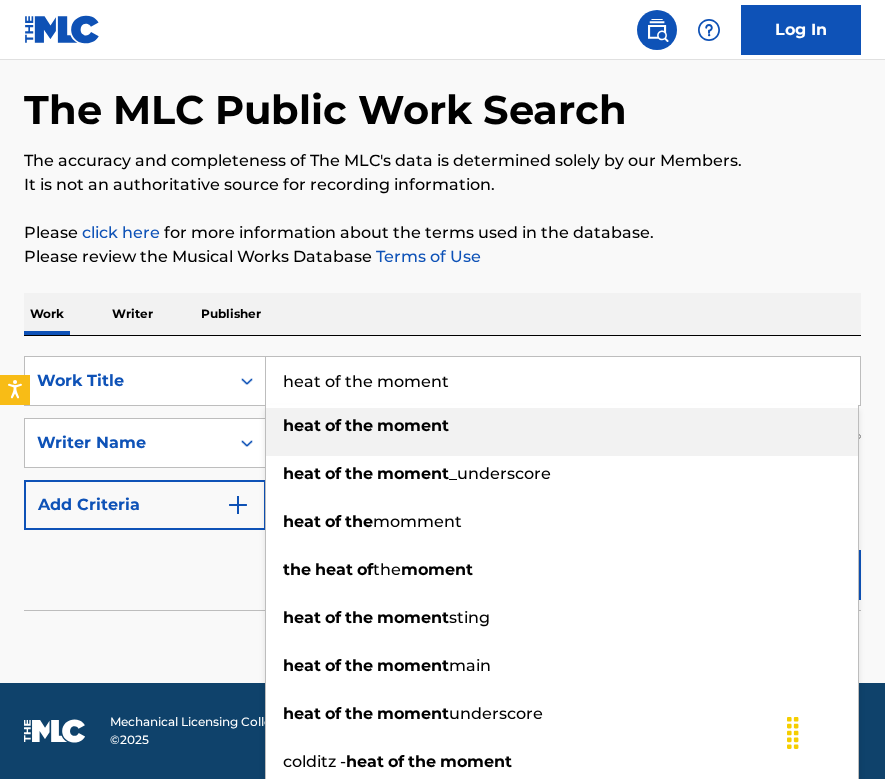 type on "heat of the moment" 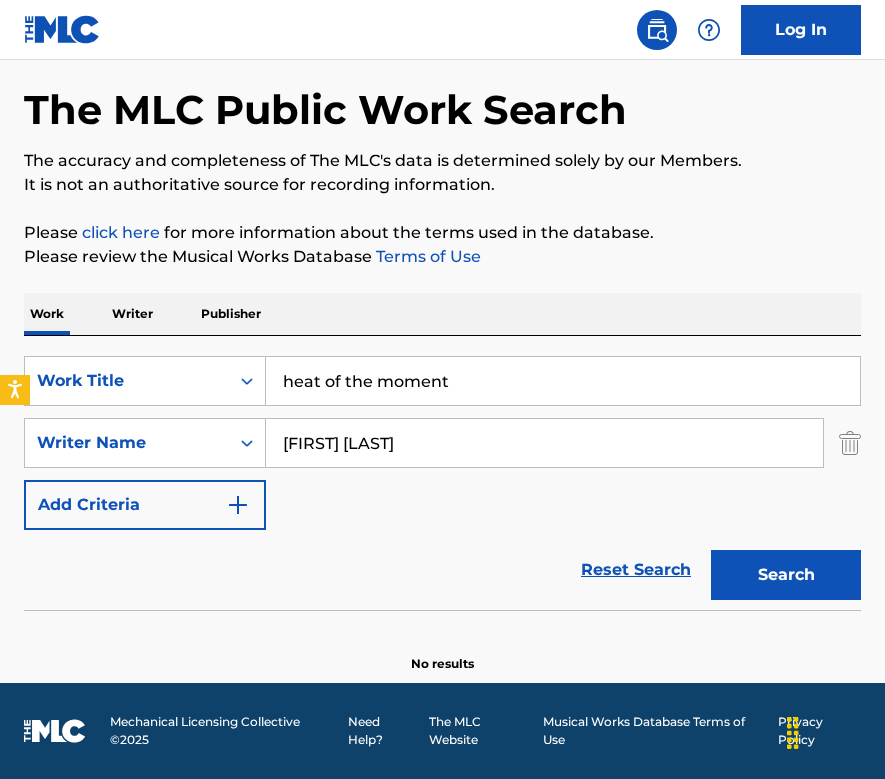 click on "Search" at bounding box center [786, 575] 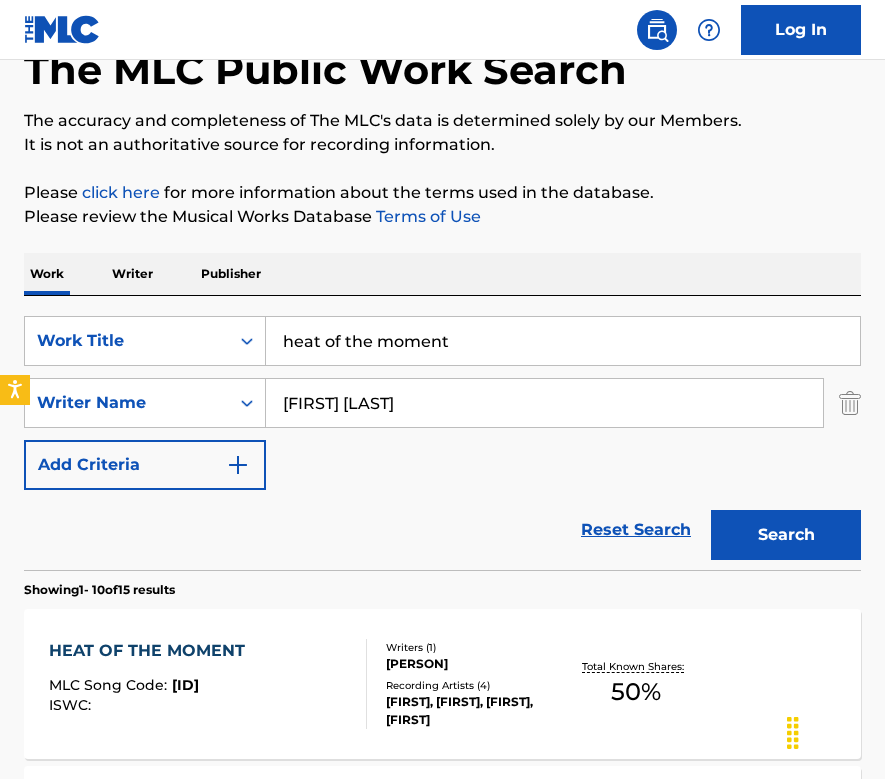 scroll, scrollTop: 137, scrollLeft: 0, axis: vertical 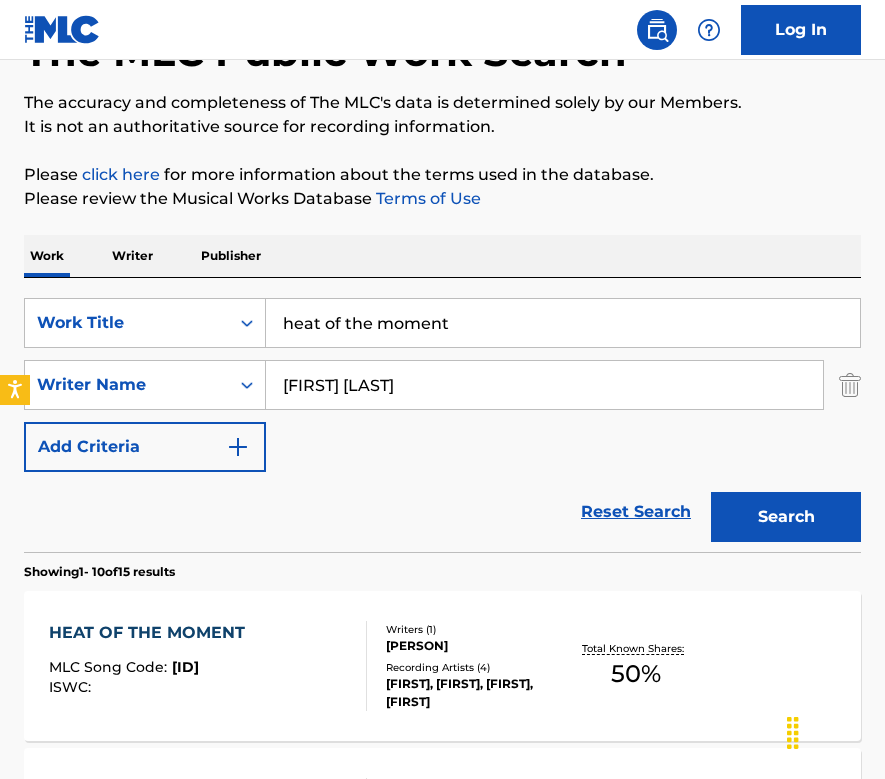 click on "HEAT OF THE MOMENT MLC Song Code : HQ1VEP ISWC :" at bounding box center (152, 666) 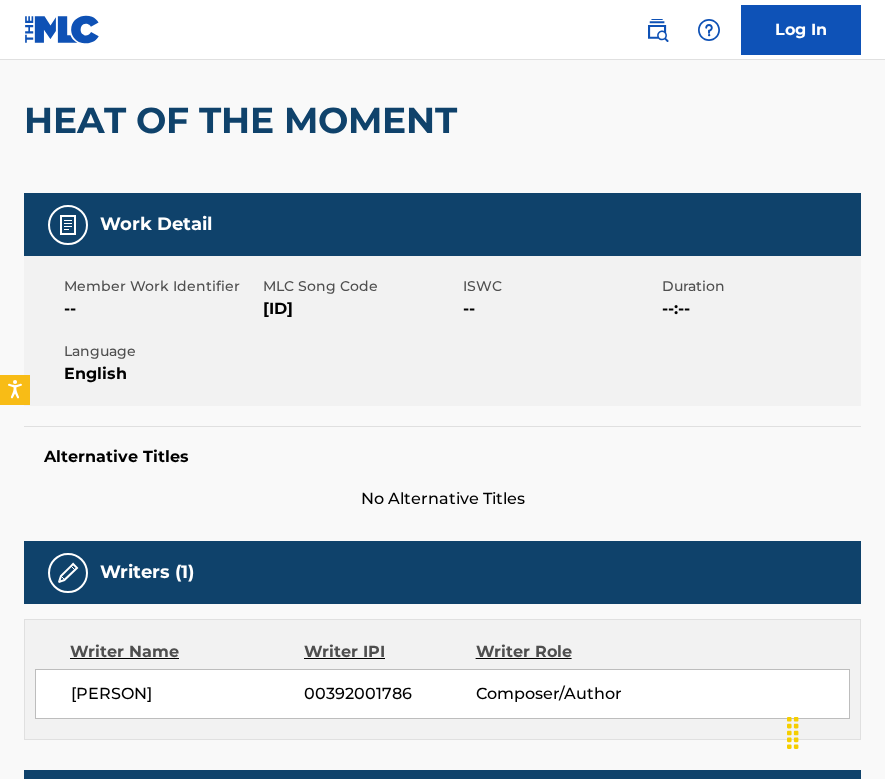 scroll, scrollTop: 0, scrollLeft: 0, axis: both 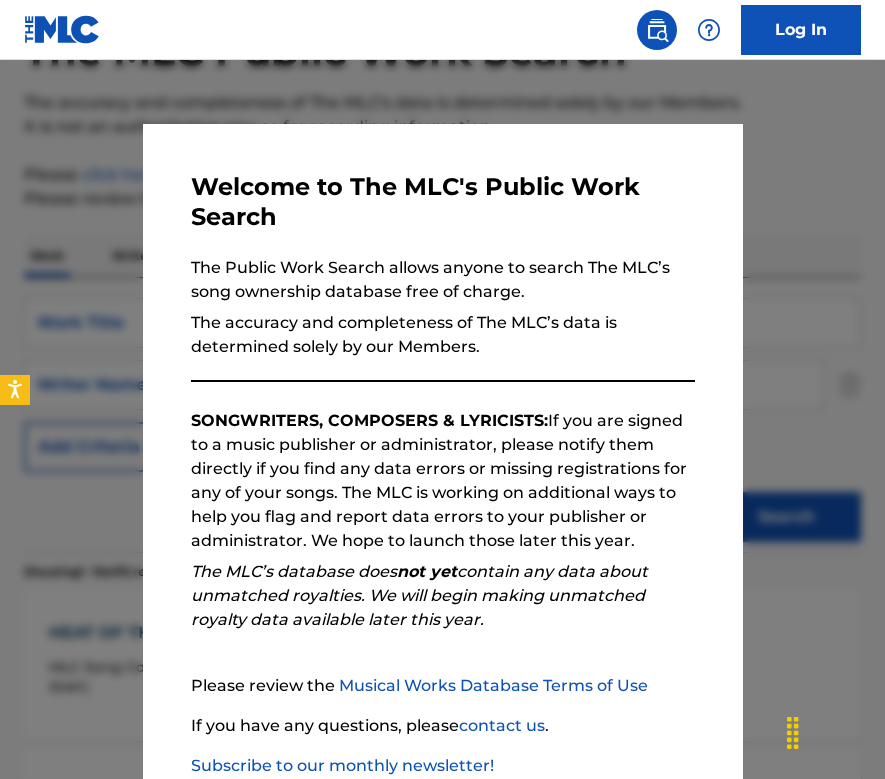 click at bounding box center (442, 449) 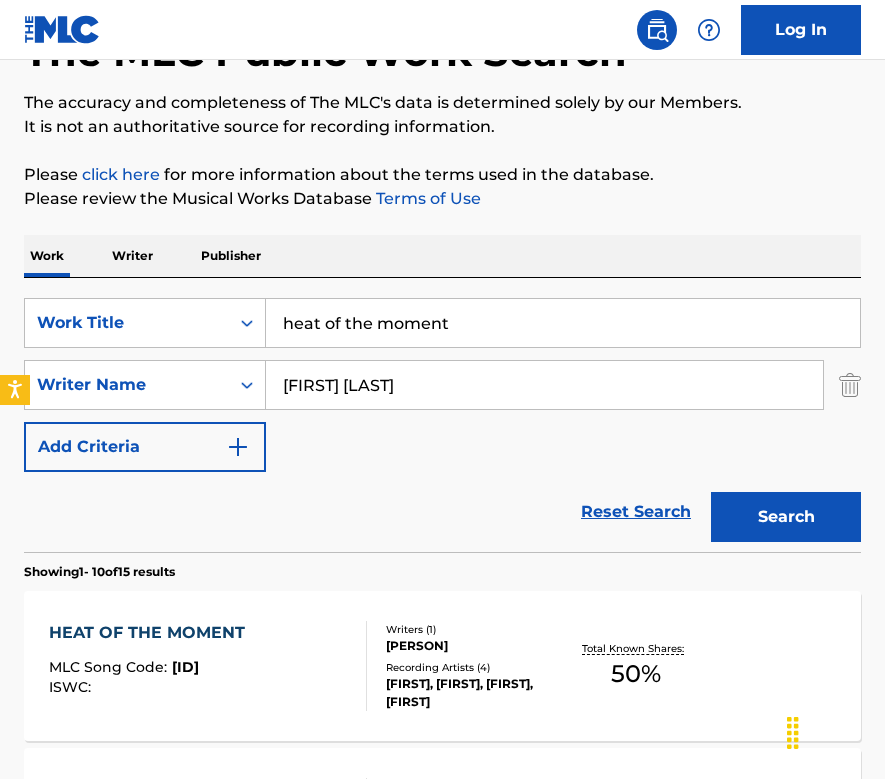 drag, startPoint x: 766, startPoint y: 202, endPoint x: 694, endPoint y: 234, distance: 78.79086 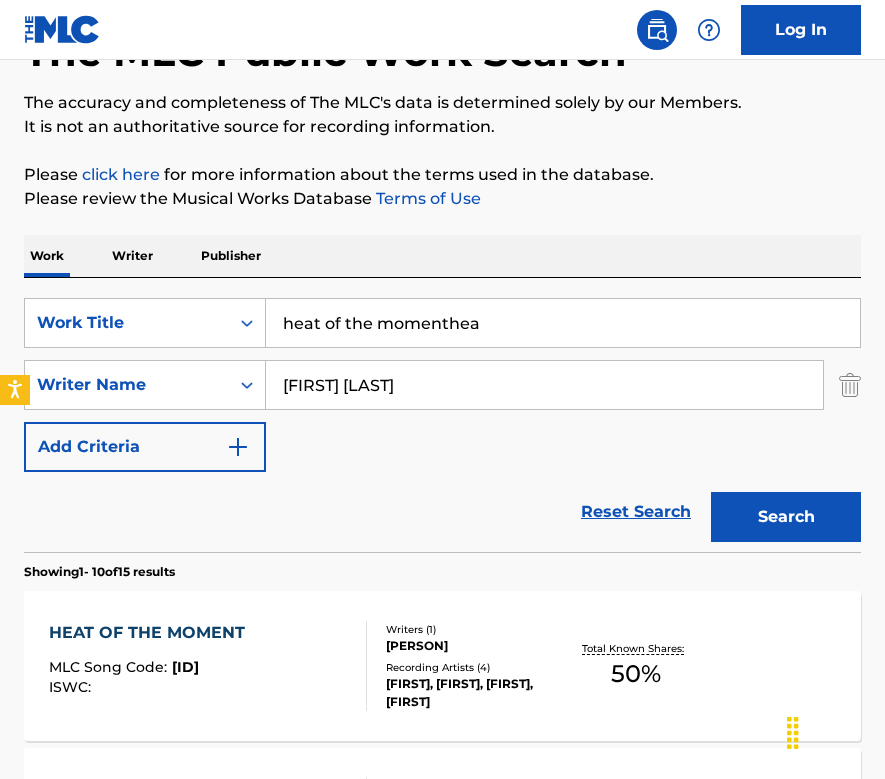 click on "heat of the momenthea" at bounding box center [563, 323] 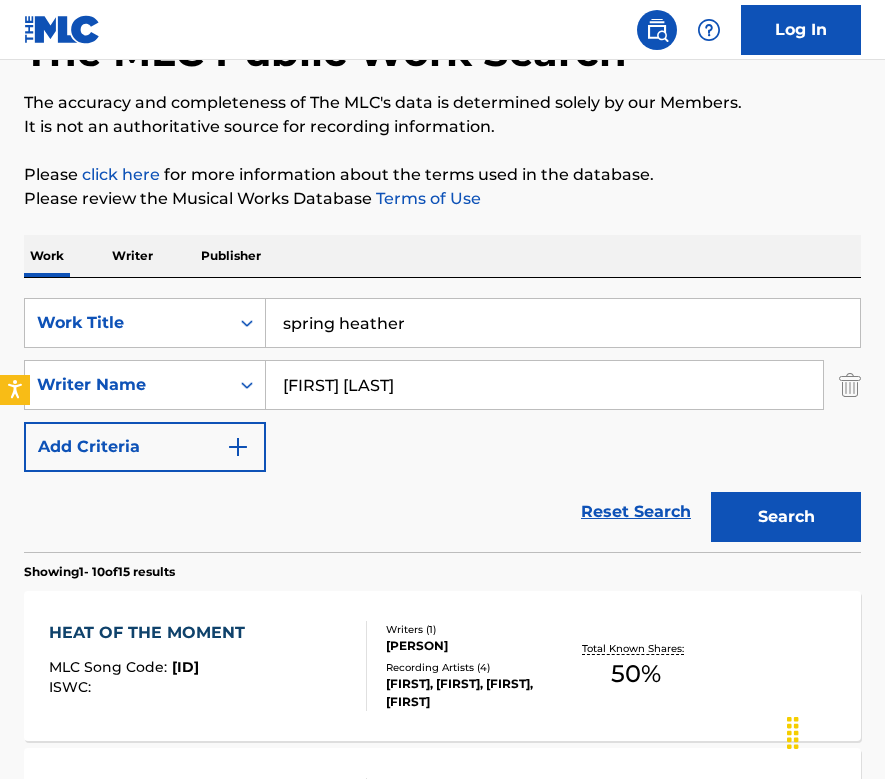 click on "spring heather" at bounding box center (563, 323) 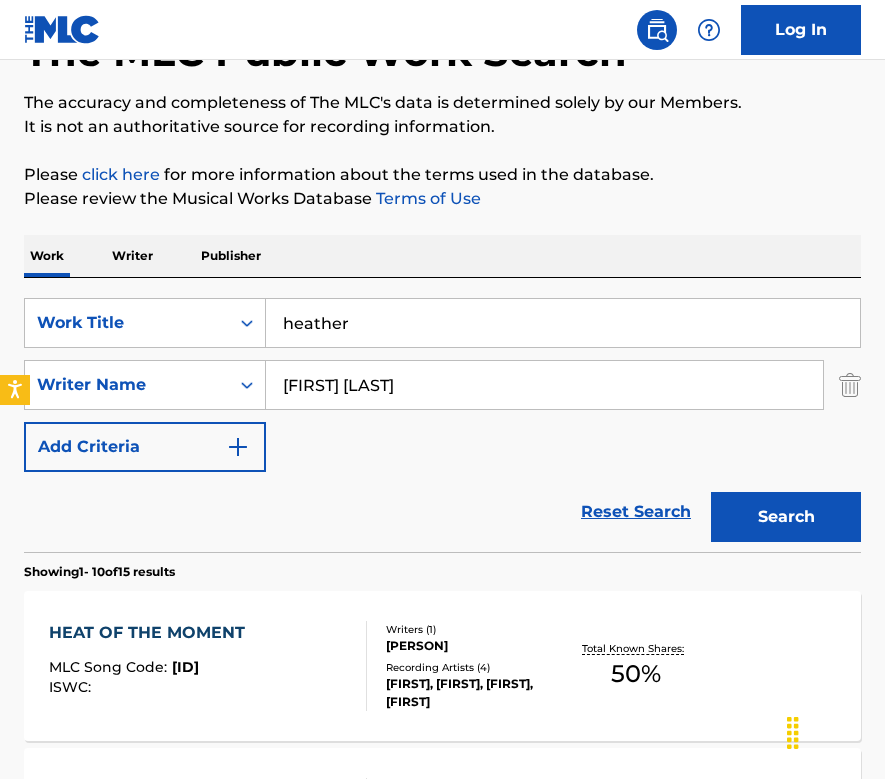 type on "heather" 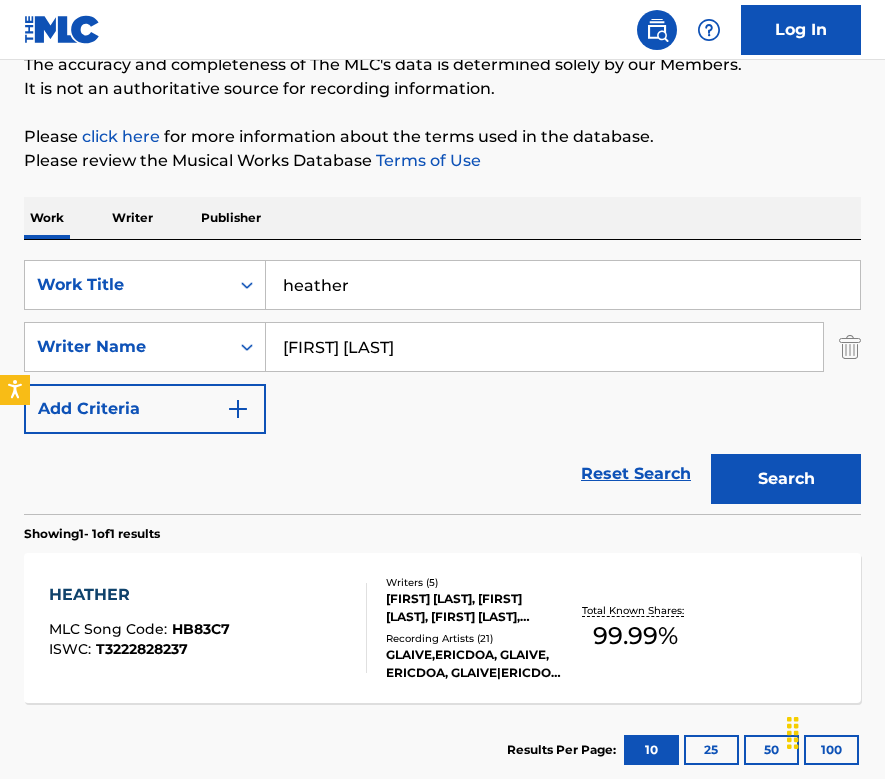scroll, scrollTop: 178, scrollLeft: 0, axis: vertical 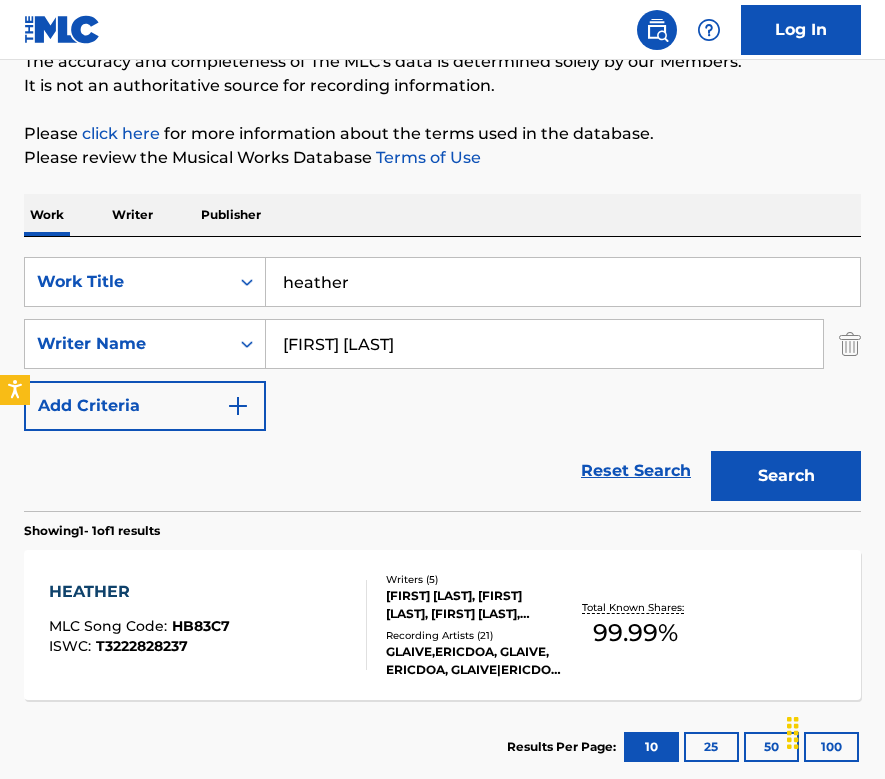 click on "HEATHER" at bounding box center [139, 592] 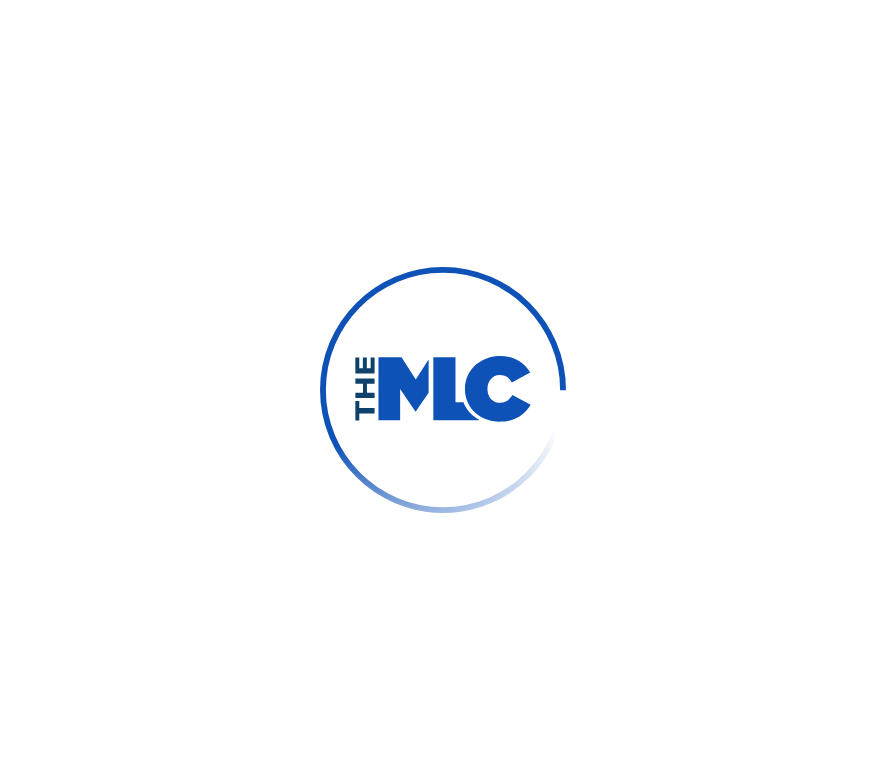 scroll, scrollTop: 0, scrollLeft: 0, axis: both 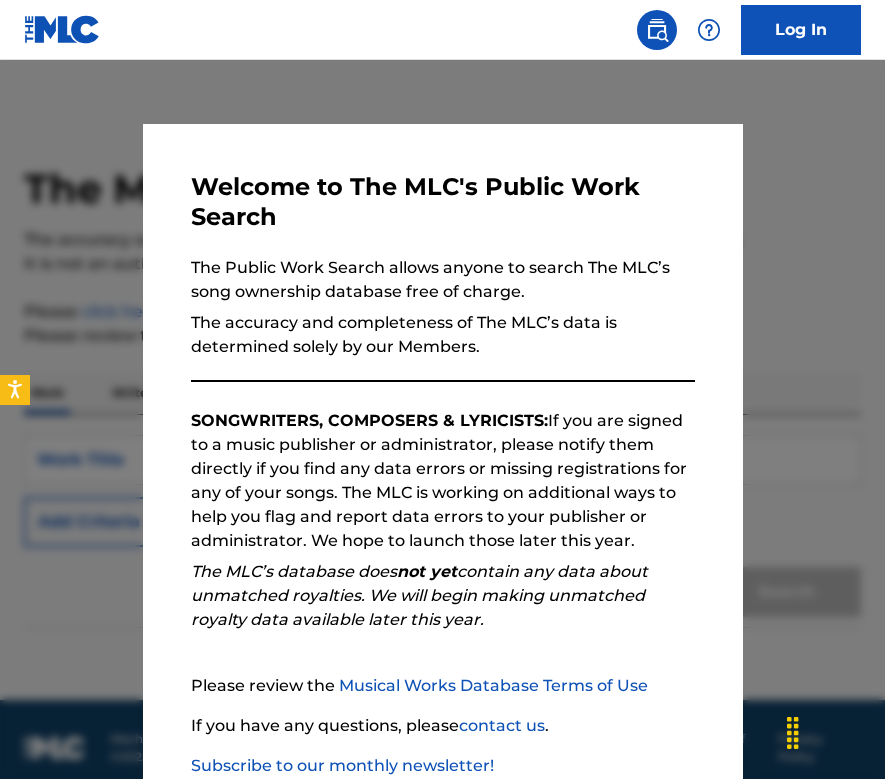 click at bounding box center [442, 449] 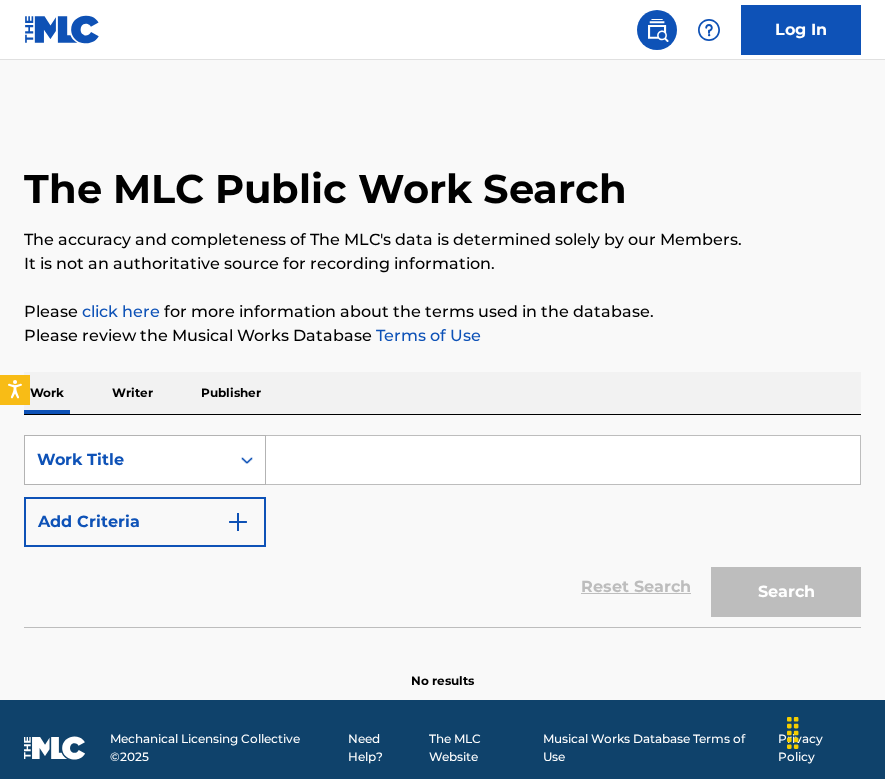 click on "Work Title" at bounding box center (127, 460) 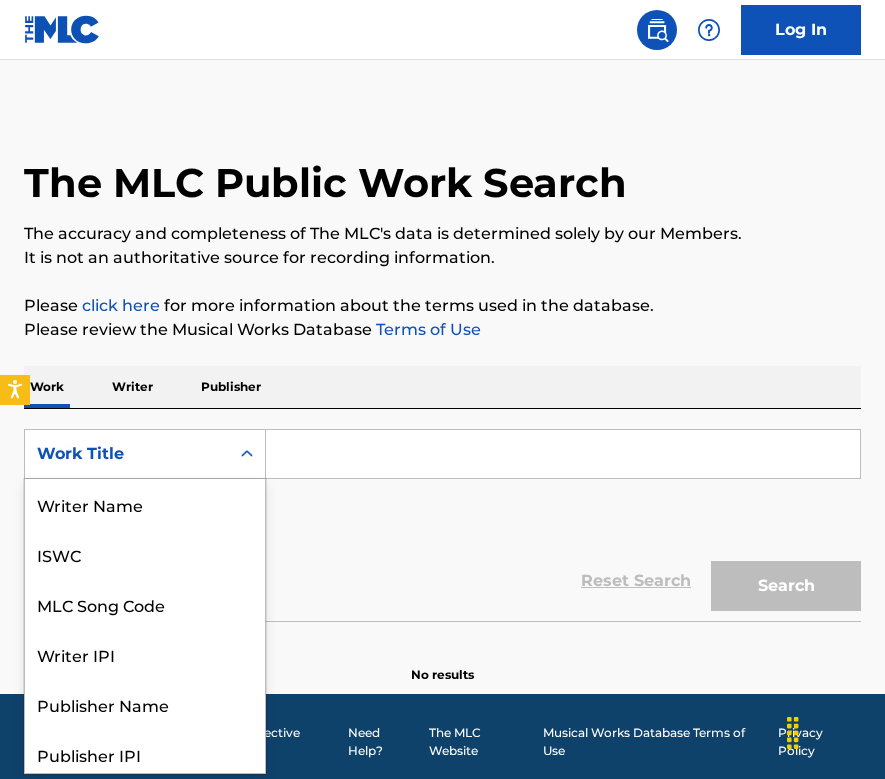 scroll, scrollTop: 7, scrollLeft: 0, axis: vertical 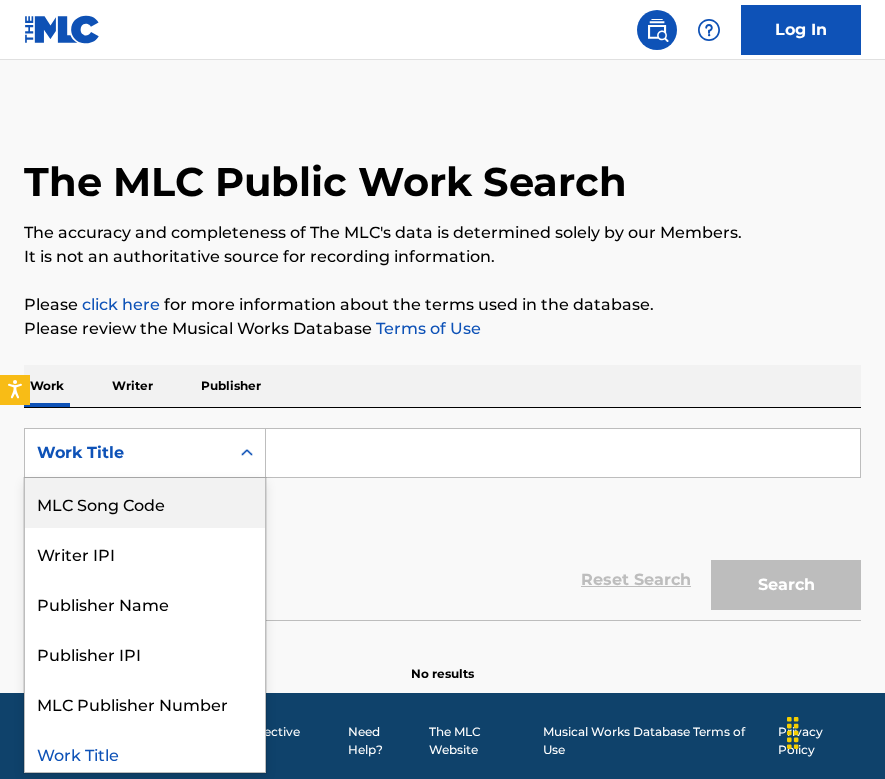 click at bounding box center (563, 453) 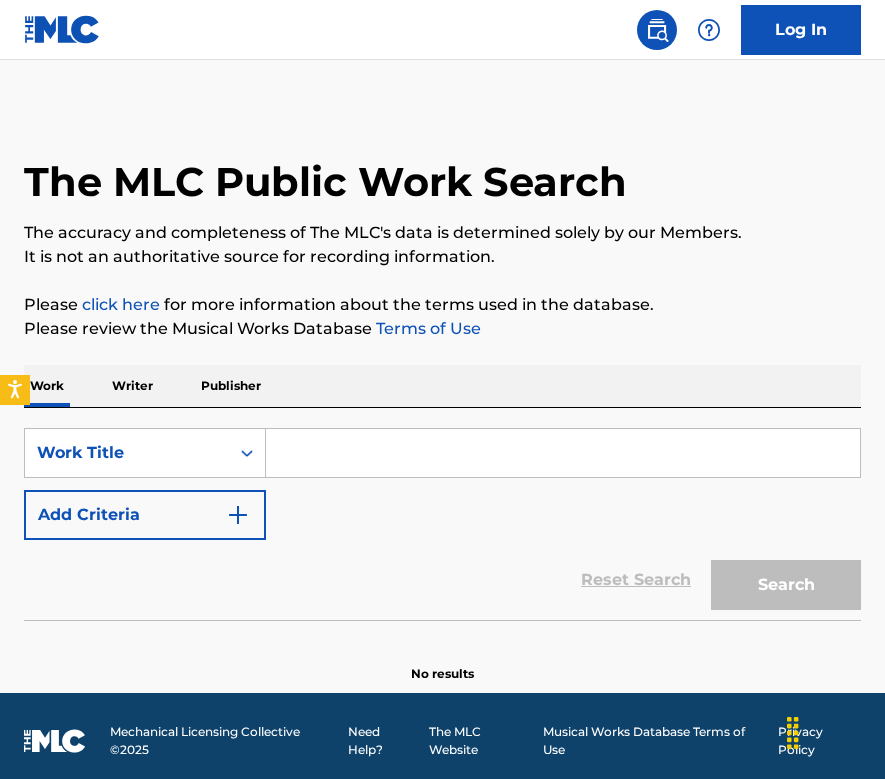 click on "Add Criteria" at bounding box center [145, 515] 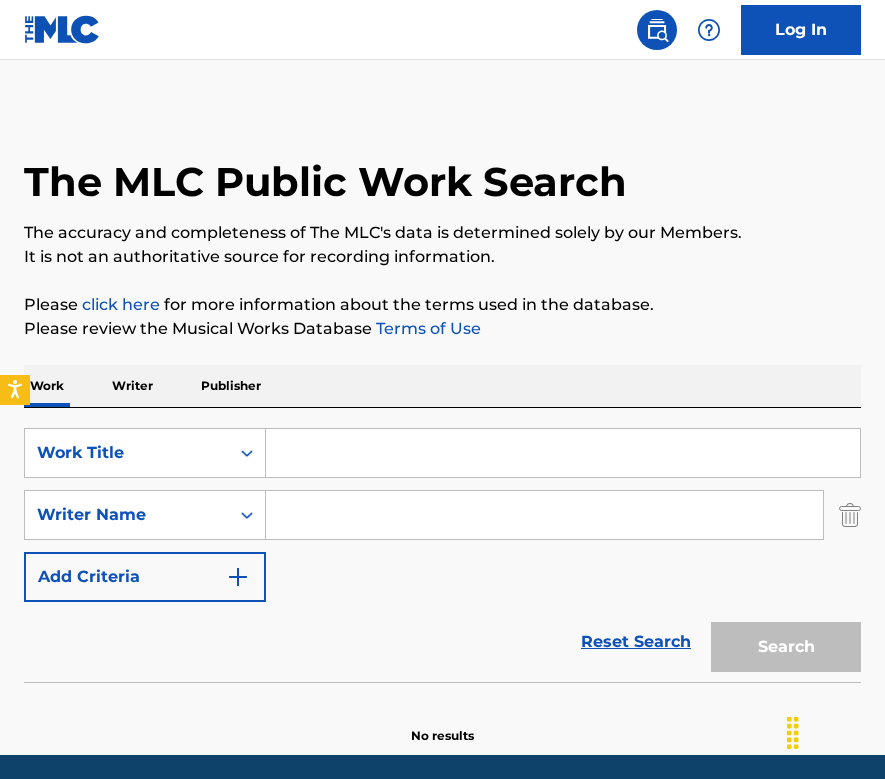 click at bounding box center [544, 515] 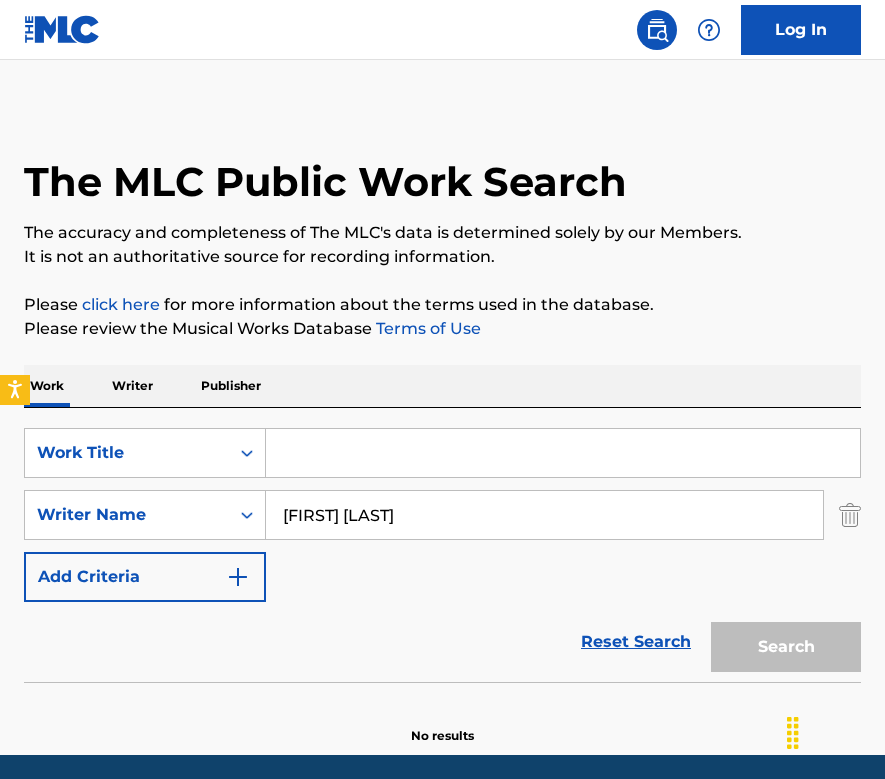 type on "[FIRST] [LAST]" 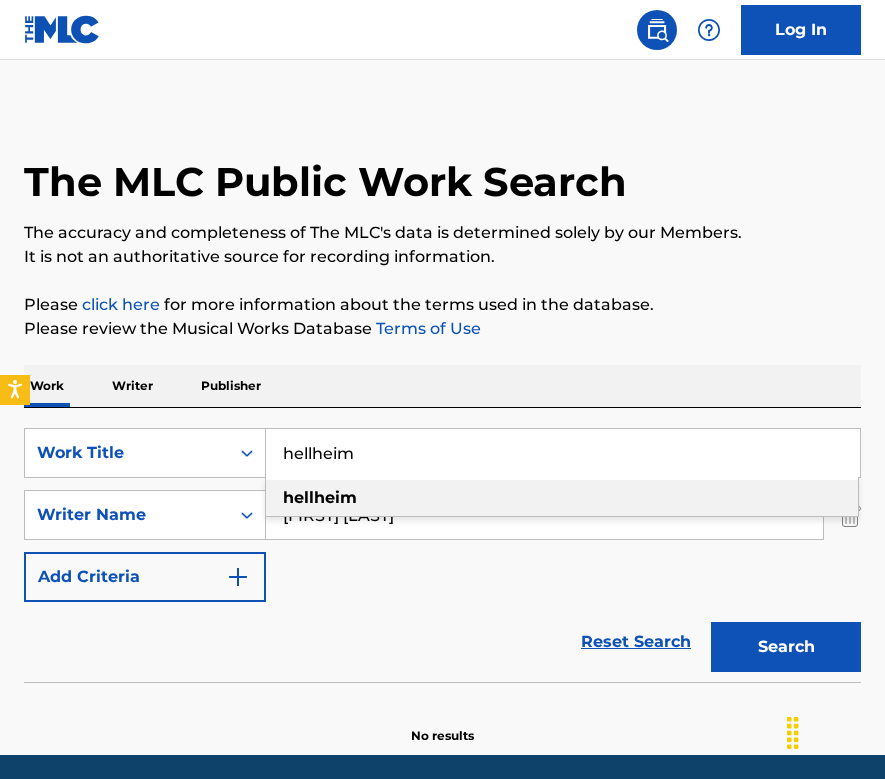 click on "Work Writer Publisher" at bounding box center (442, 386) 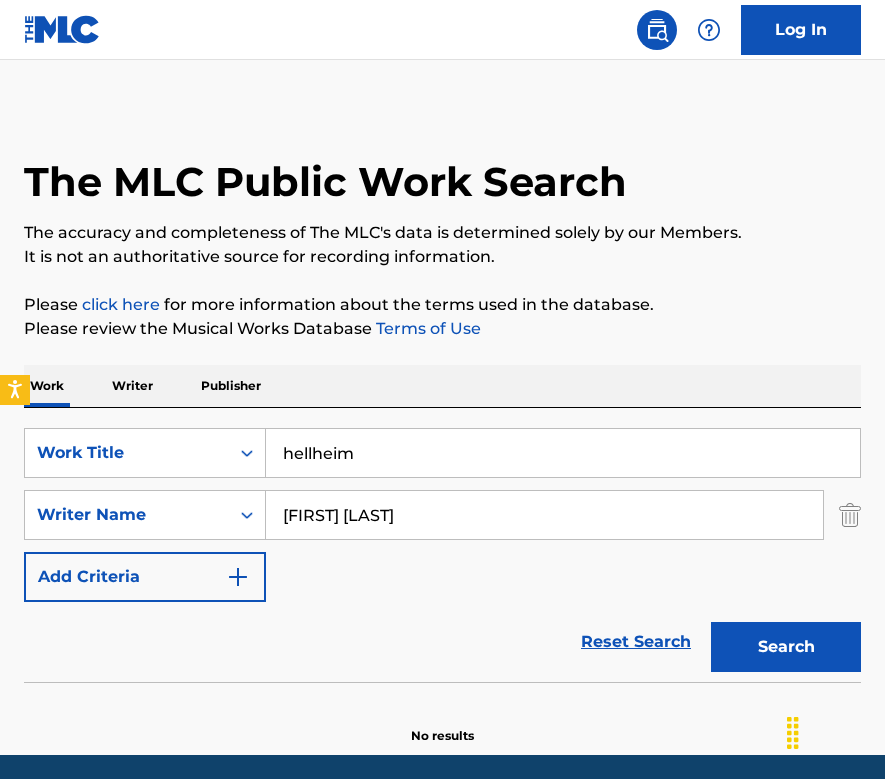click on "Search" at bounding box center [786, 647] 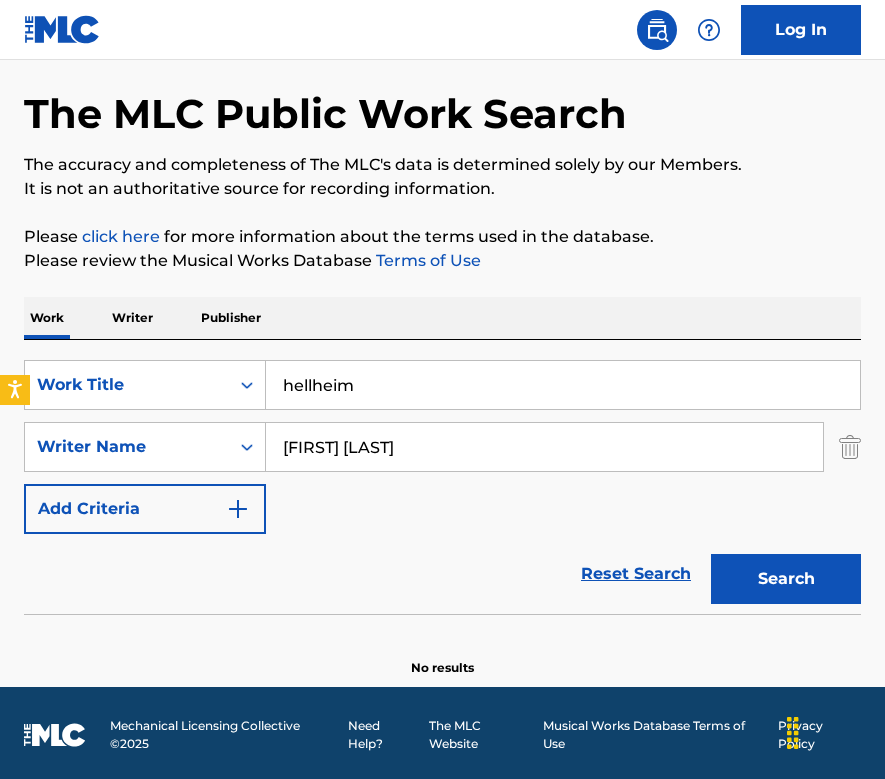 scroll, scrollTop: 79, scrollLeft: 0, axis: vertical 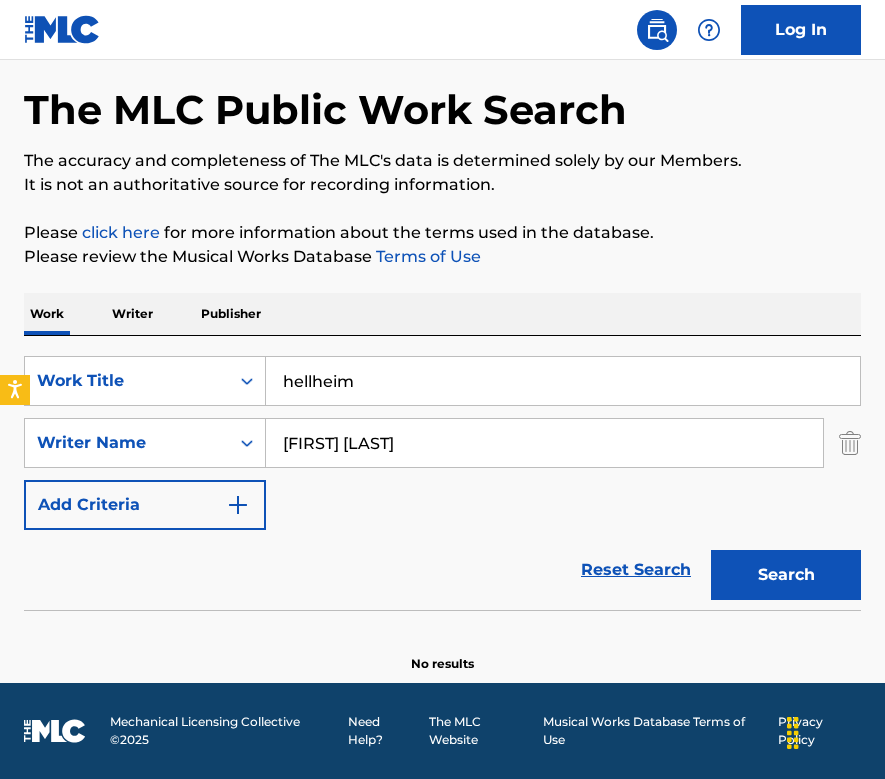 click on "hellheim" at bounding box center [563, 381] 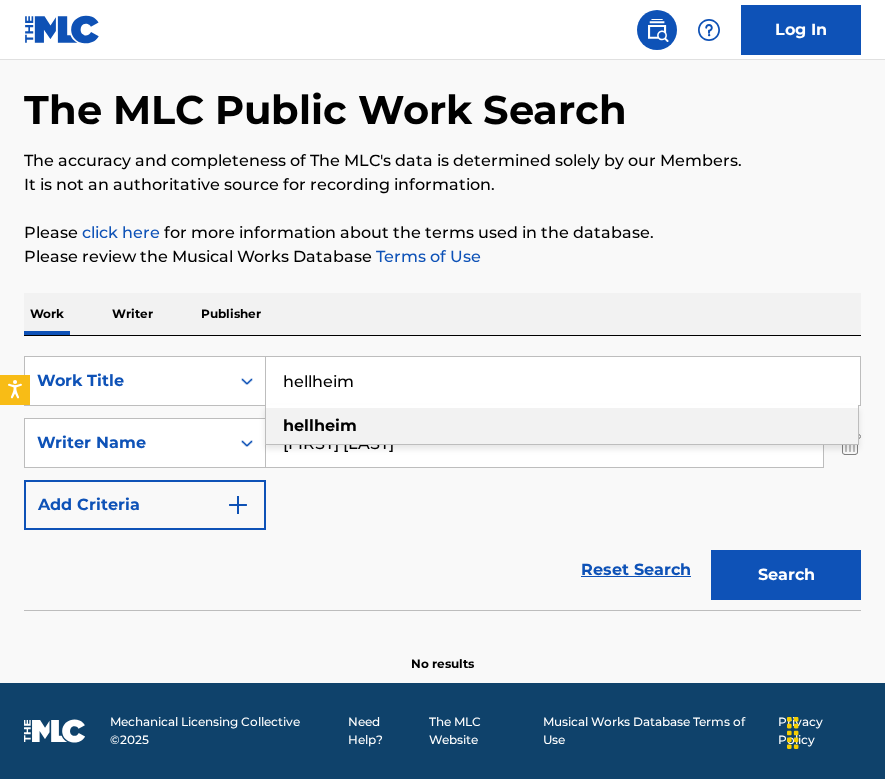 click on "hellheim" at bounding box center (563, 381) 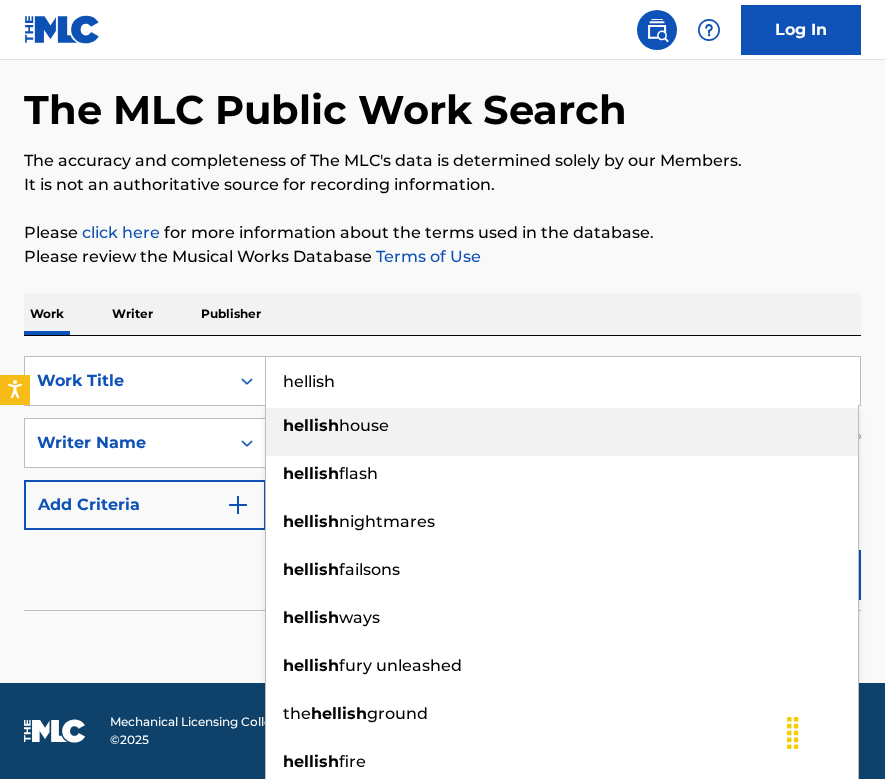 click on "Work Writer Publisher" at bounding box center [442, 314] 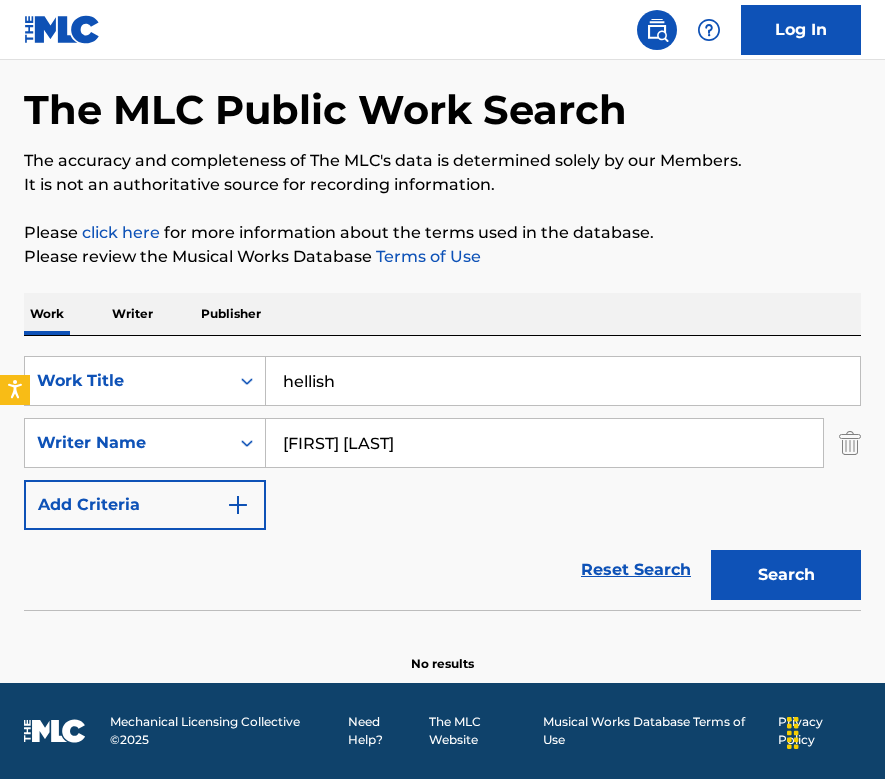 click on "Search" at bounding box center (786, 575) 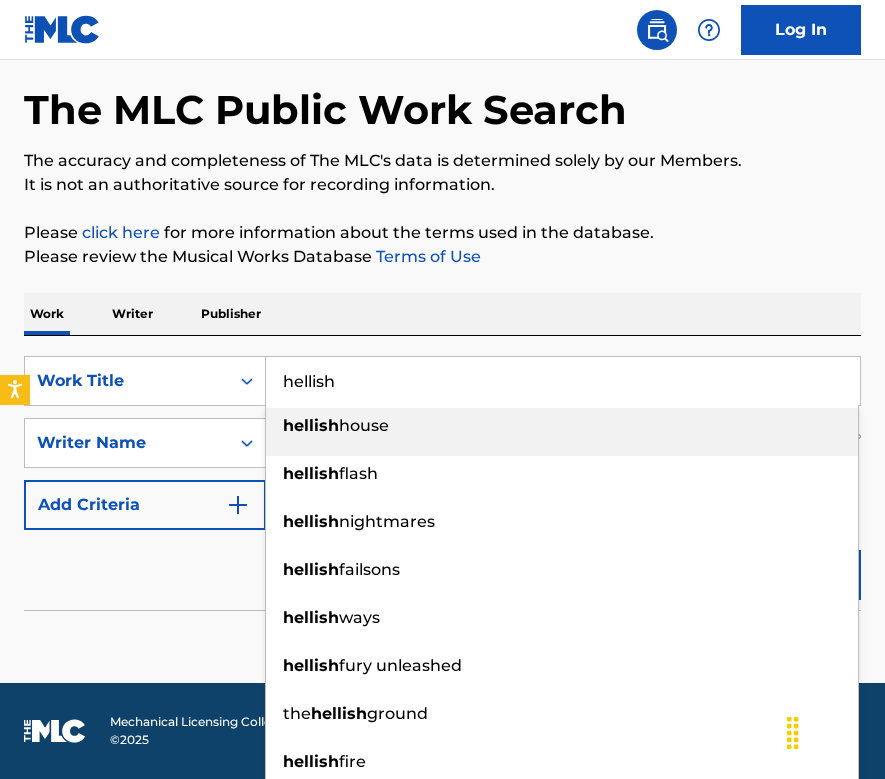 click on "hellish" at bounding box center [563, 381] 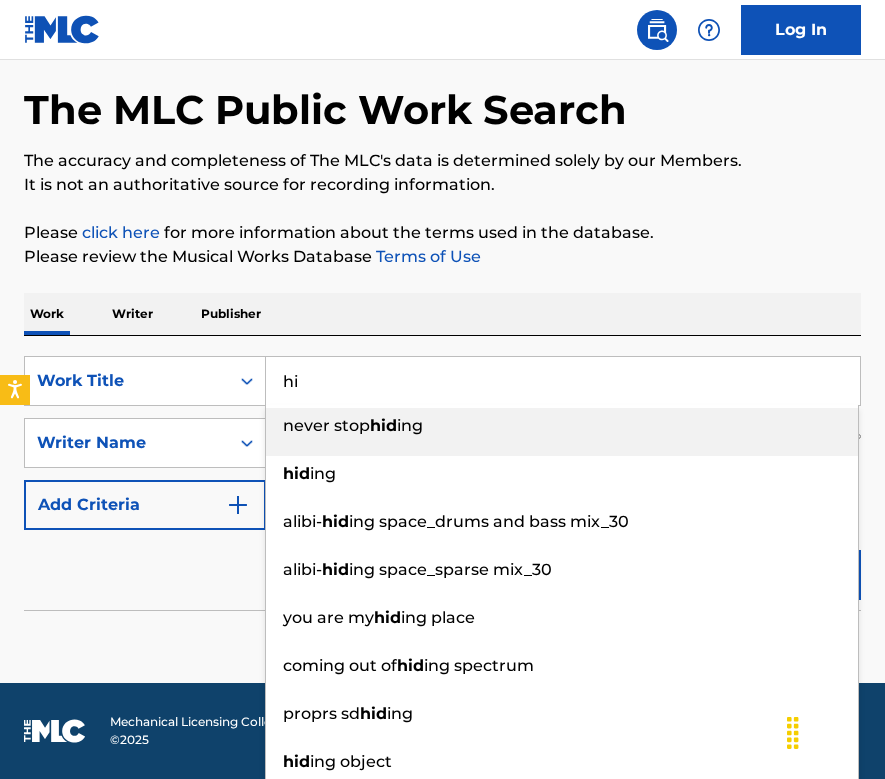 type on "h" 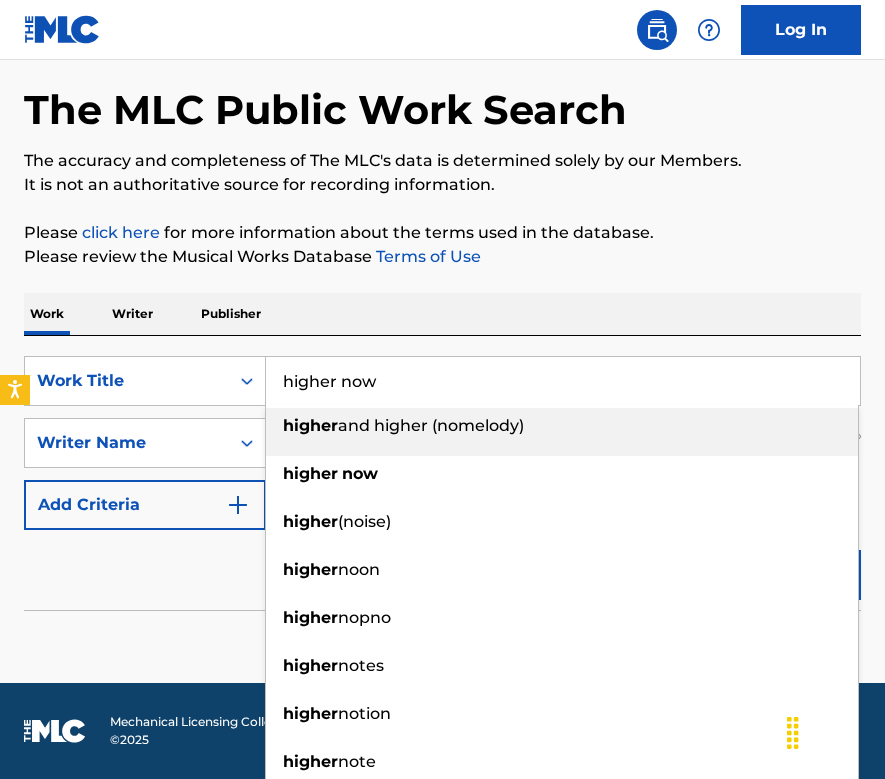 type on "higher now" 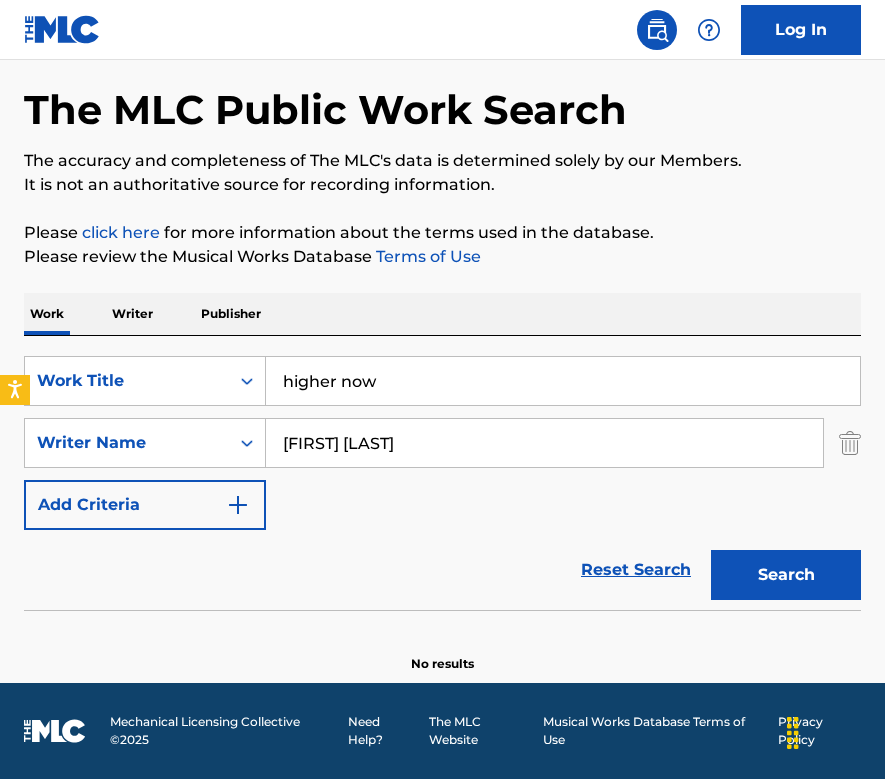 click on "Please review the Musical Works Database   Terms of Use" at bounding box center (442, 257) 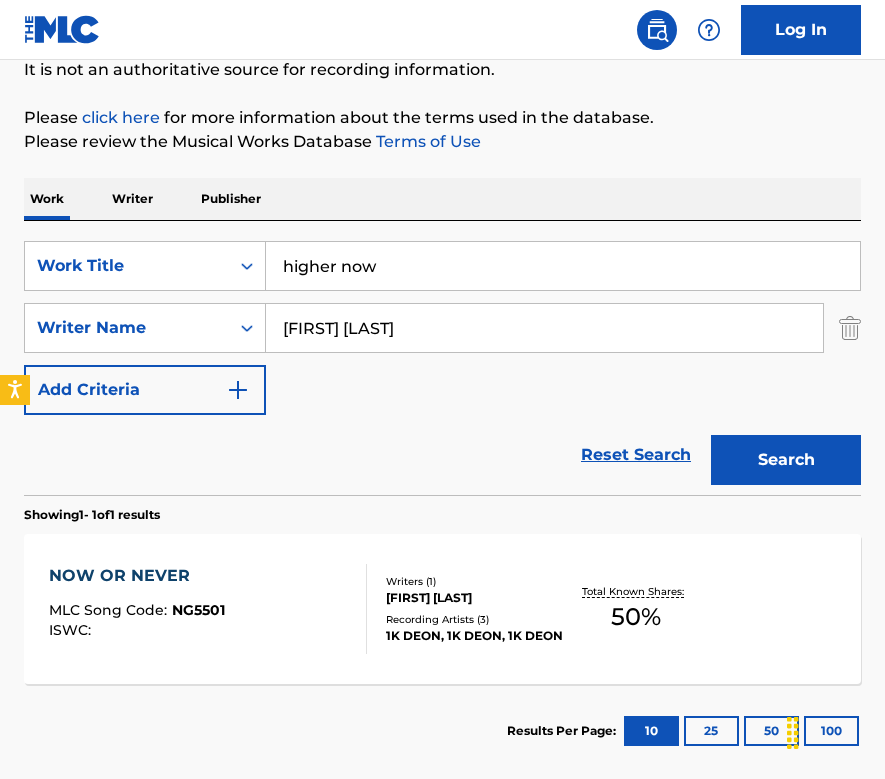 scroll, scrollTop: 299, scrollLeft: 0, axis: vertical 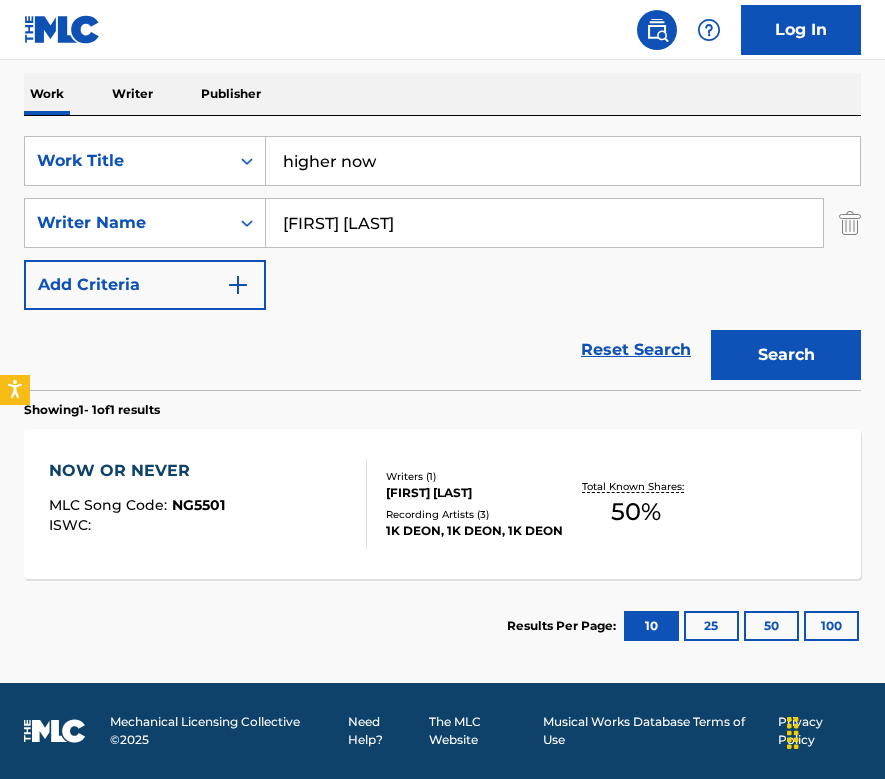 click on "jaehyun kim" at bounding box center (544, 223) 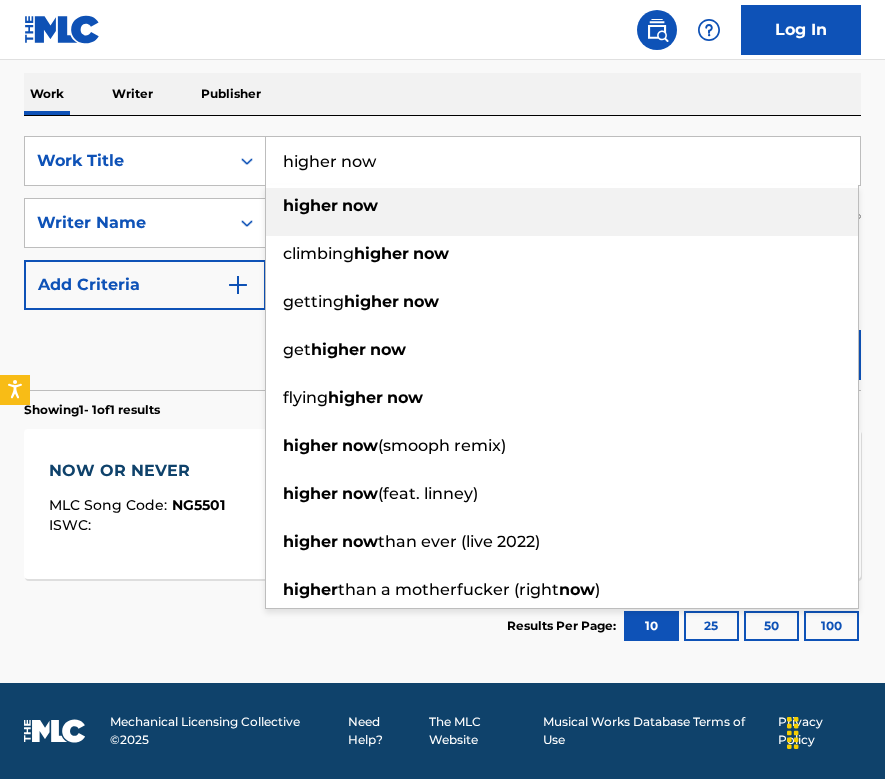 click on "higher now" at bounding box center (563, 161) 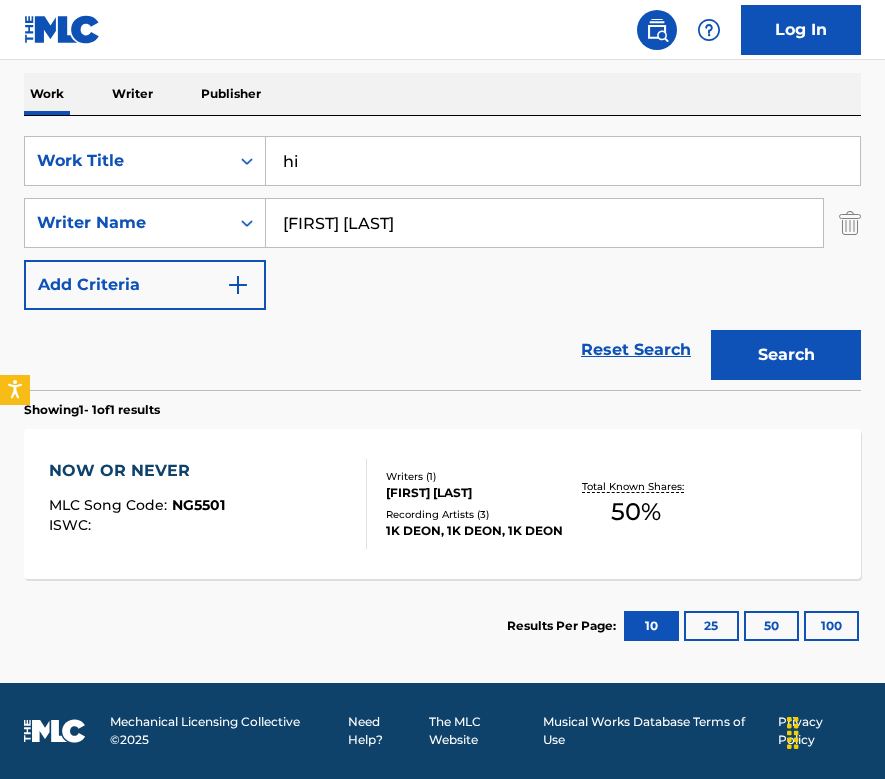 type on "h" 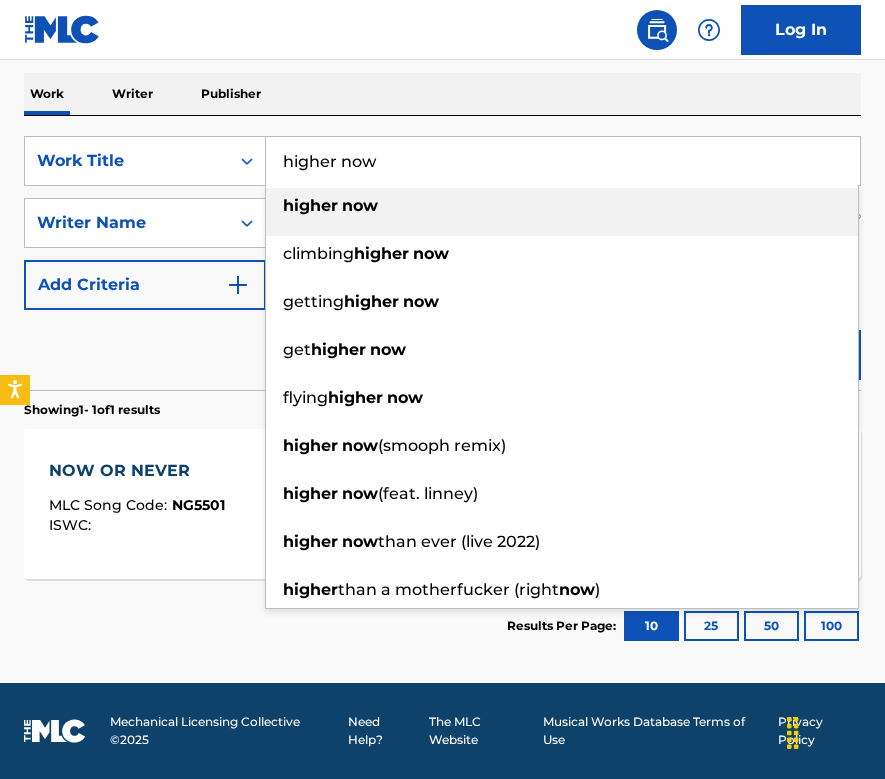 click on "SearchWithCriteriab48a94d1-1fd1-44b5-a5d4-7ce7230de3fa Work Title higher now higher   now climbing  higher   now getting  higher   now get  higher   now flying  higher   now higher   now  (smooph remix) higher   now  (feat. linney) higher   now  than ever (live 2022) higher  than a motherfucker (right  now ) SearchWithCriteriada010f47-2878-4c33-82b3-62f15f1ea246 Writer Name jaehyun kim Add Criteria Reset Search Search" at bounding box center (442, 253) 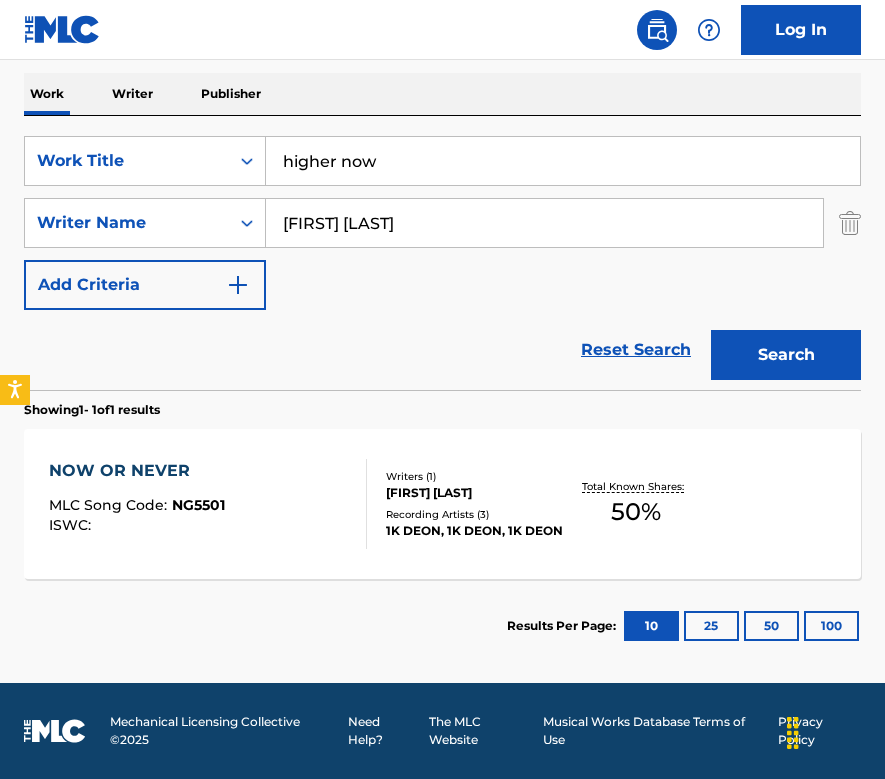 click on "Search" at bounding box center [786, 355] 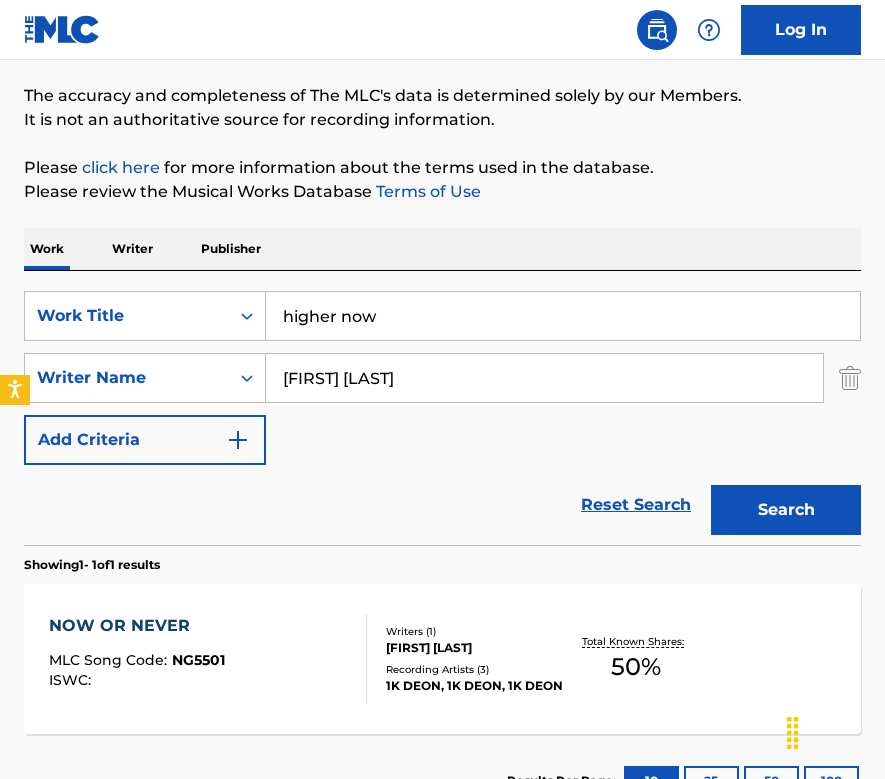 scroll, scrollTop: 299, scrollLeft: 0, axis: vertical 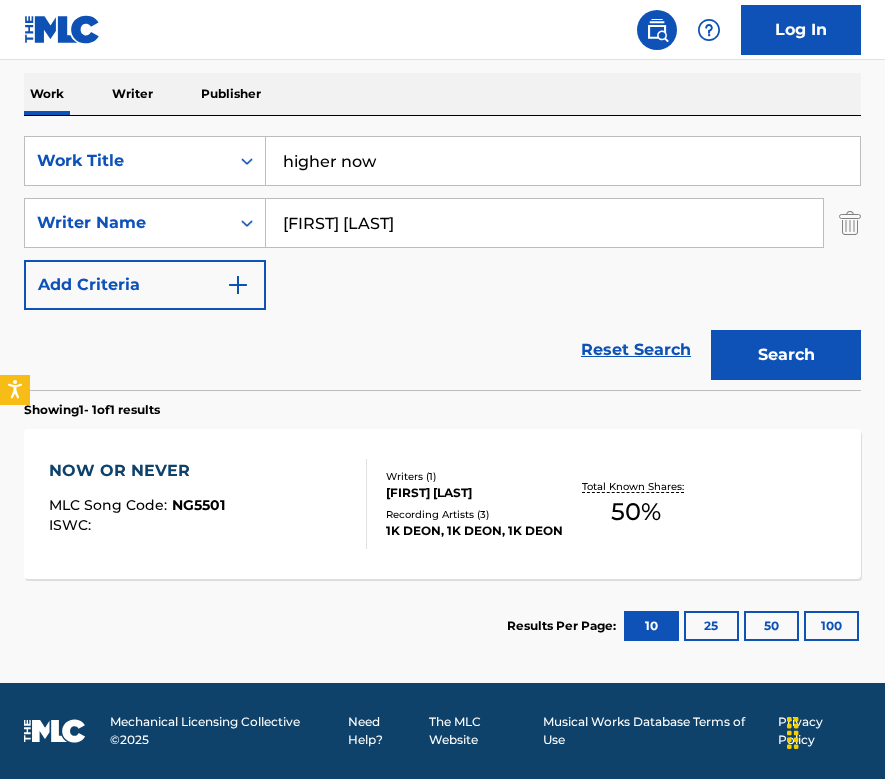 click on "higher now" at bounding box center (563, 161) 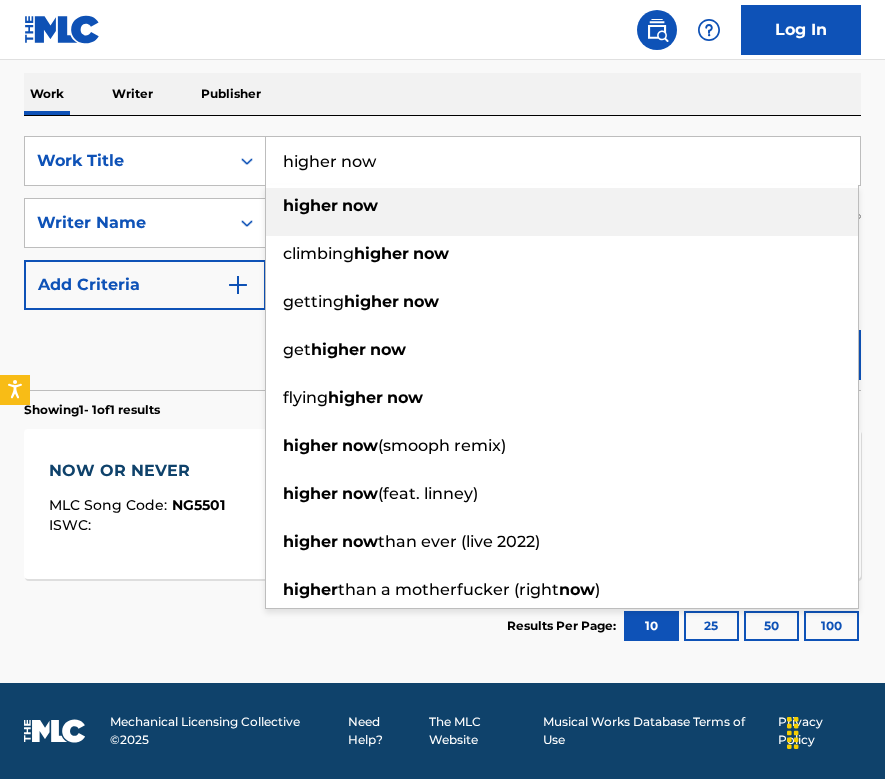 type on "u" 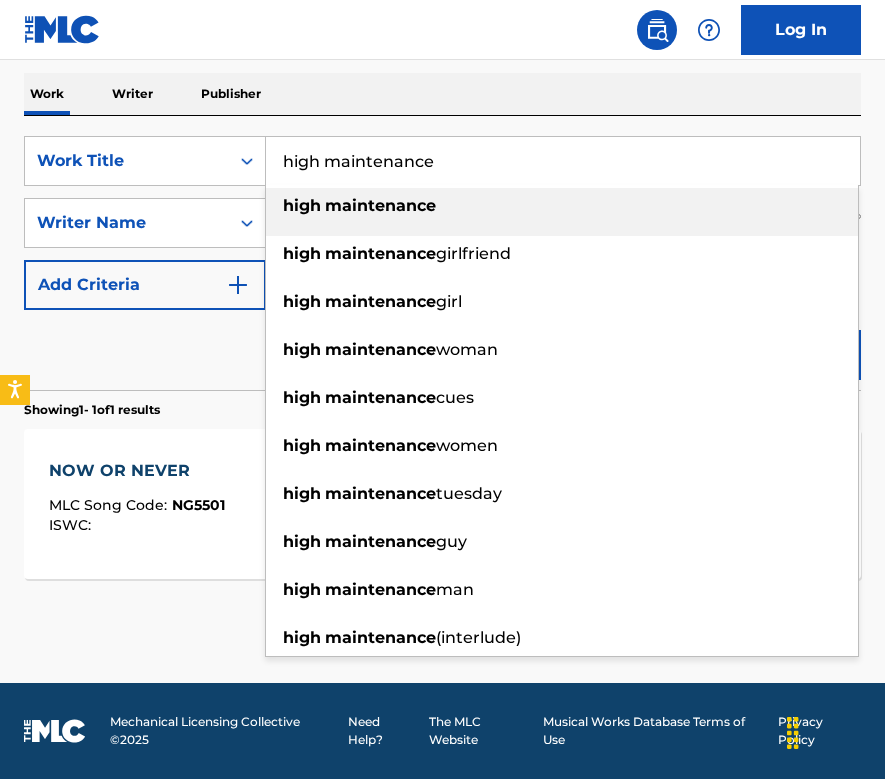 type on "high maintenance" 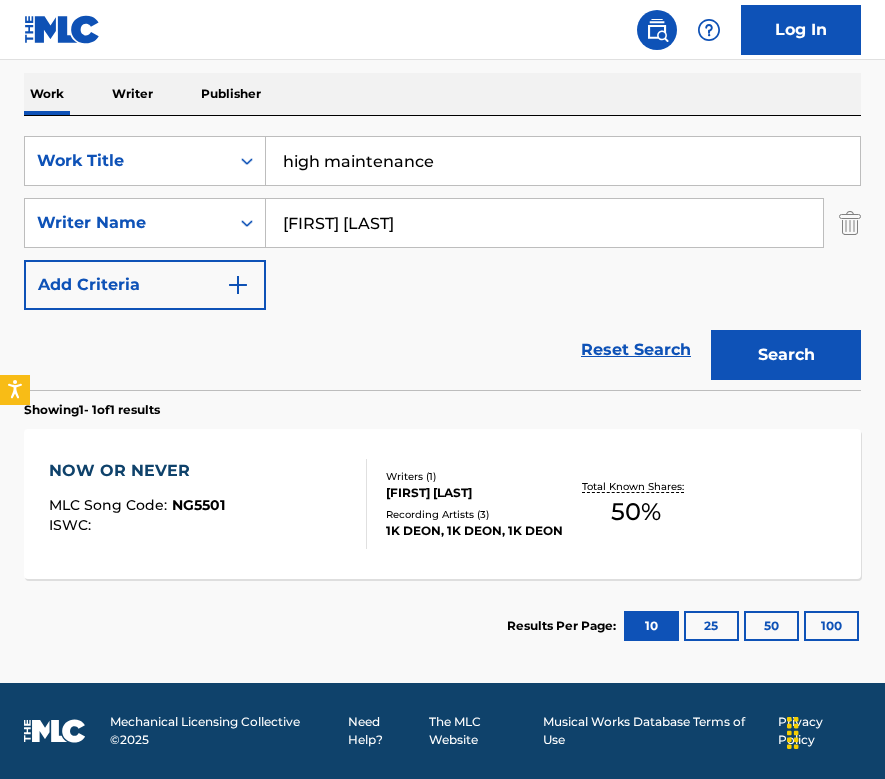 click on "Search" at bounding box center (786, 355) 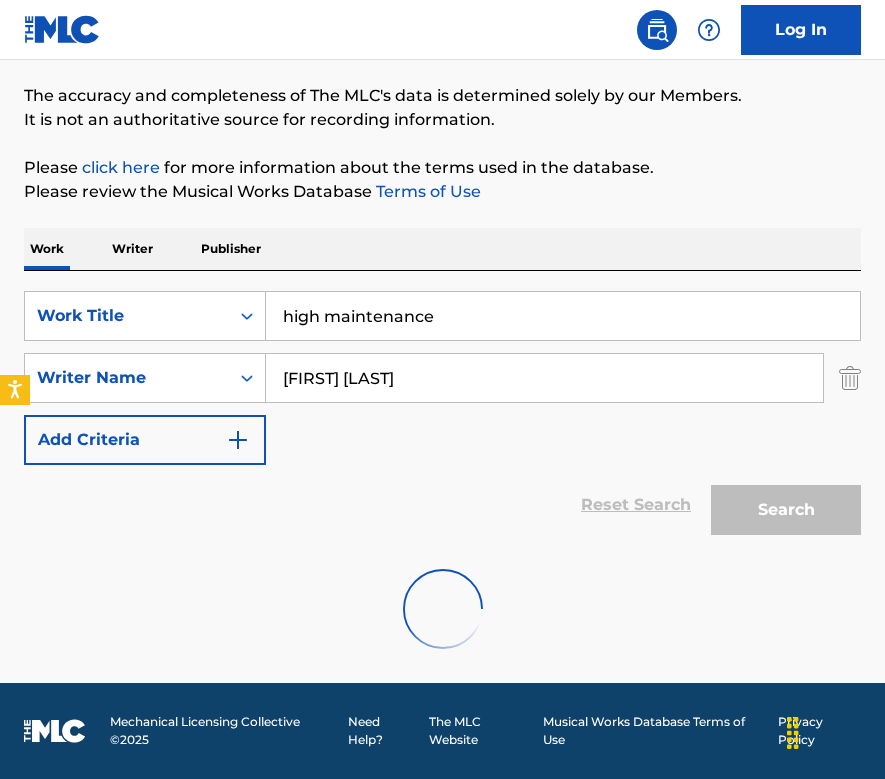 scroll, scrollTop: 299, scrollLeft: 0, axis: vertical 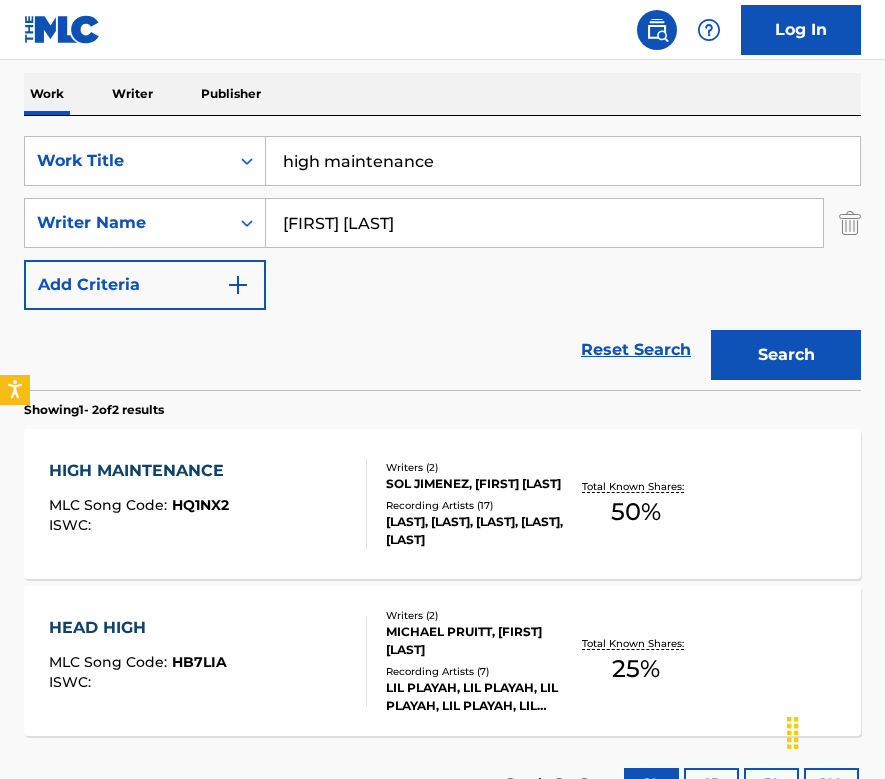 click on "HQ1NX2" at bounding box center [200, 505] 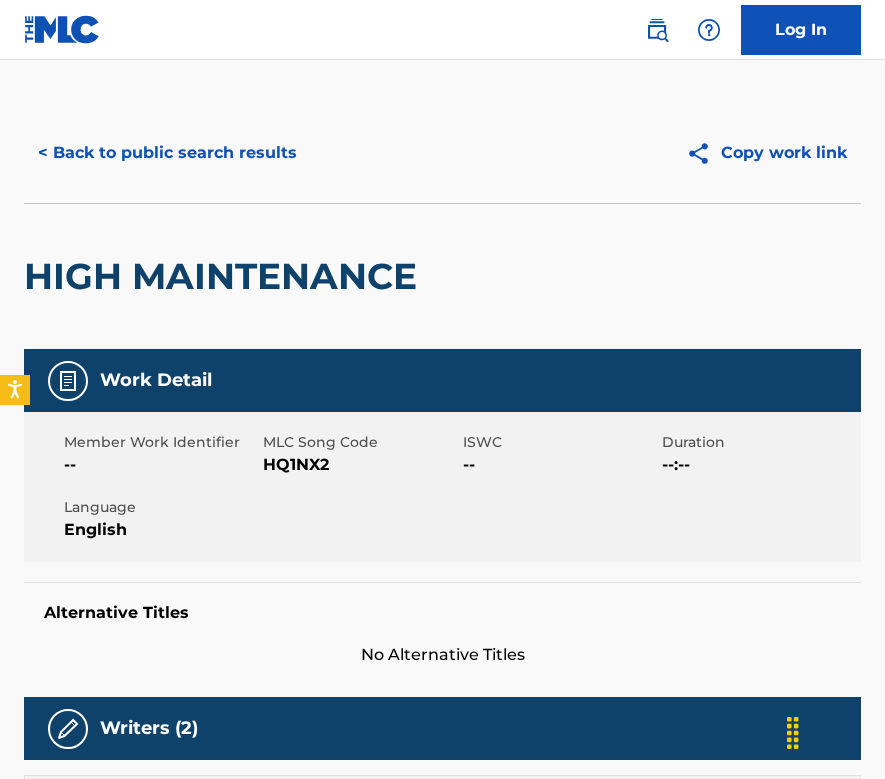 scroll, scrollTop: 0, scrollLeft: 0, axis: both 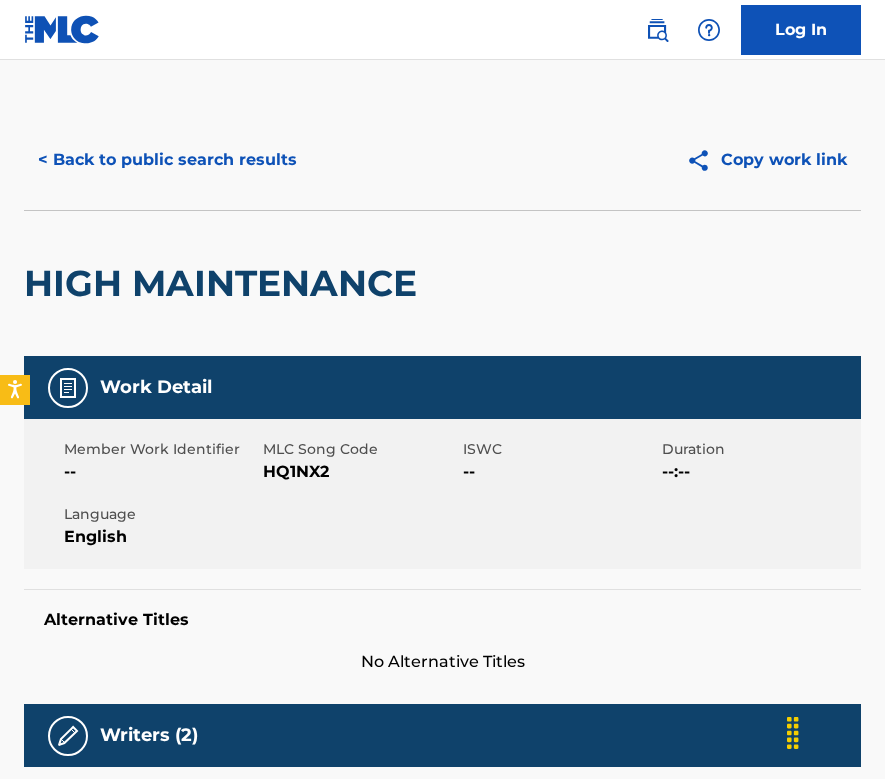 click on "< Back to public search results" at bounding box center [167, 160] 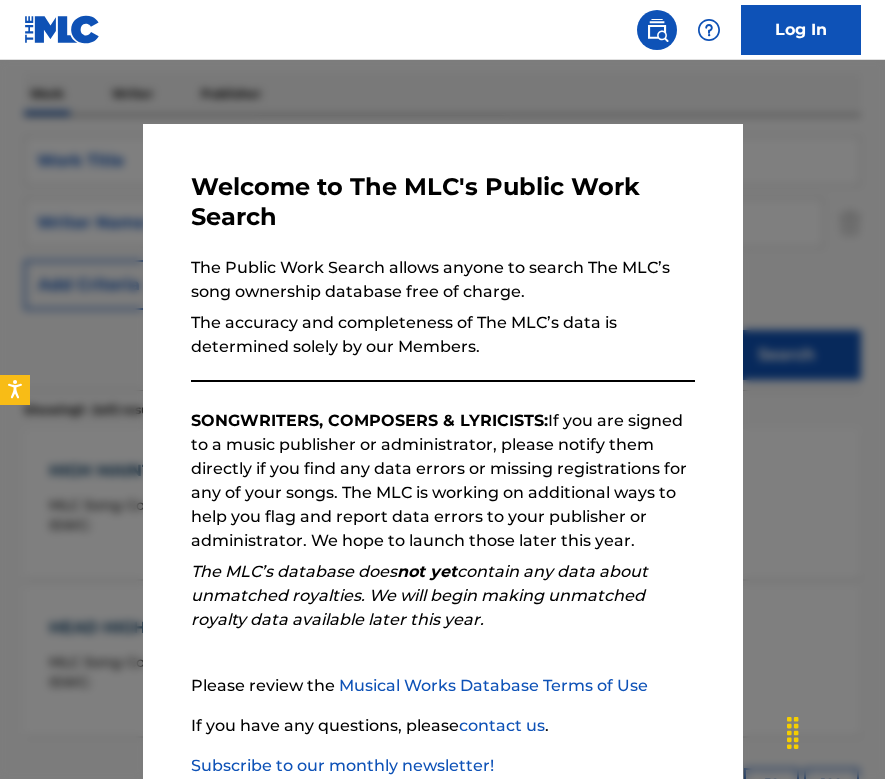 click at bounding box center (442, 449) 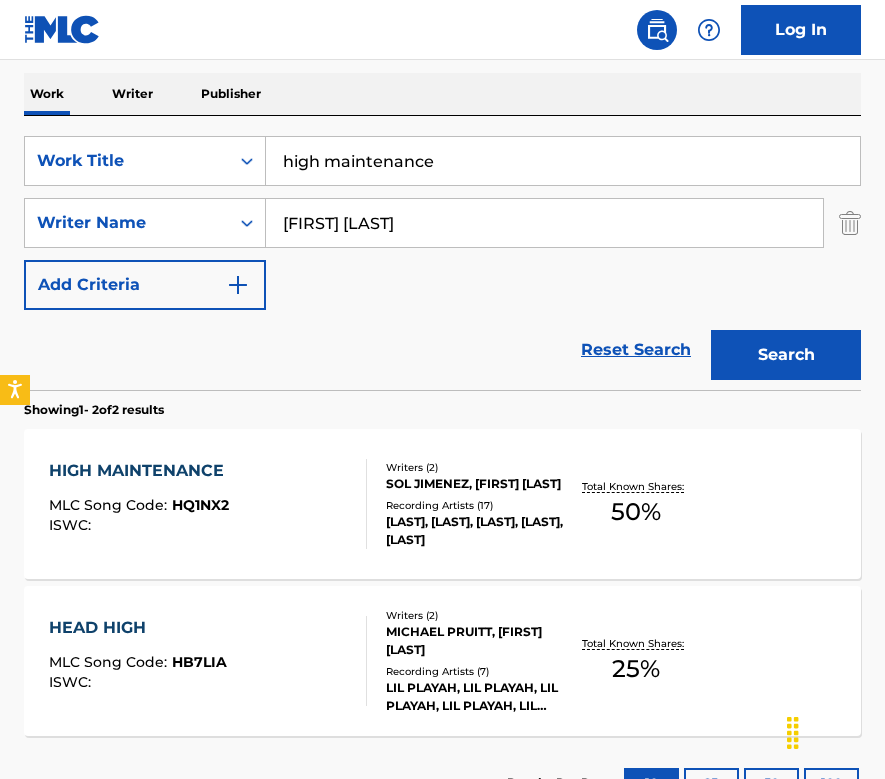 click on "high maintenance" at bounding box center [563, 161] 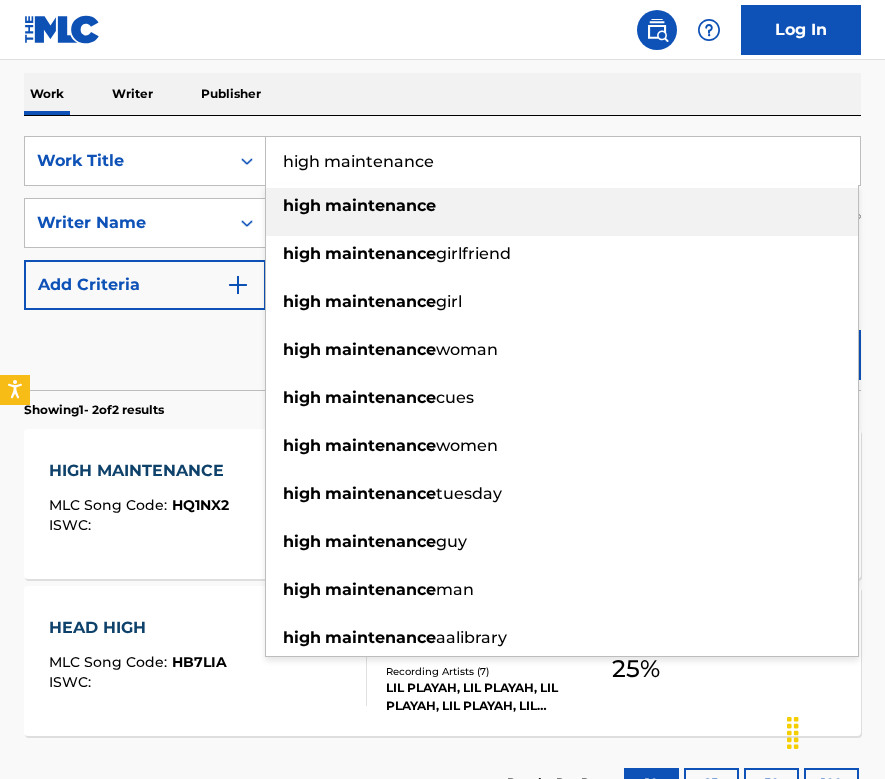 click on "high maintenance" at bounding box center (563, 161) 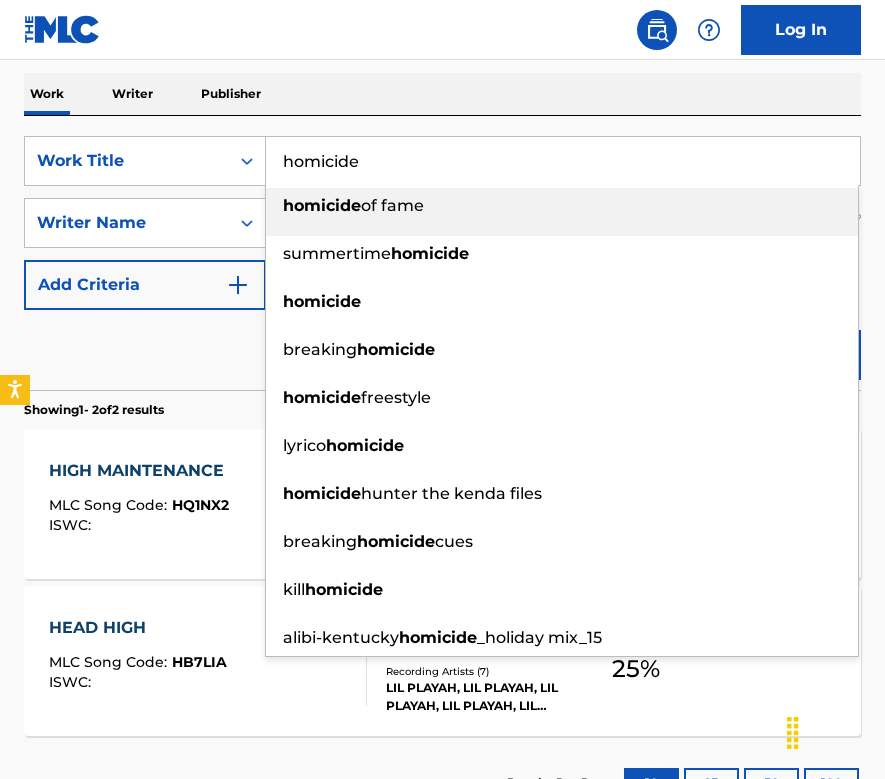 type on "homicide" 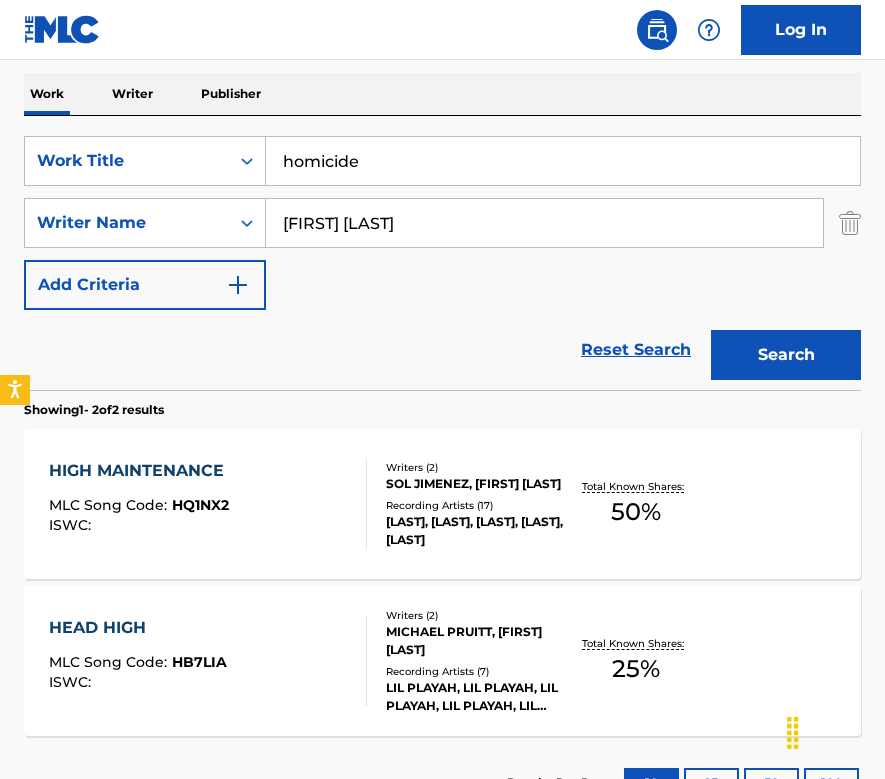 click on "Search" at bounding box center [786, 355] 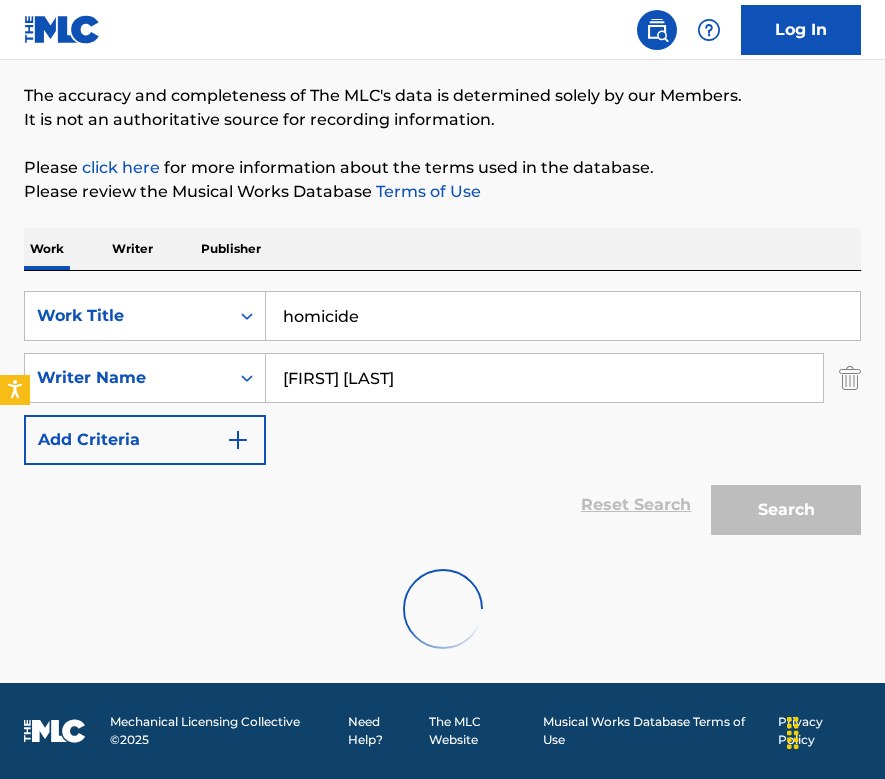 scroll, scrollTop: 79, scrollLeft: 0, axis: vertical 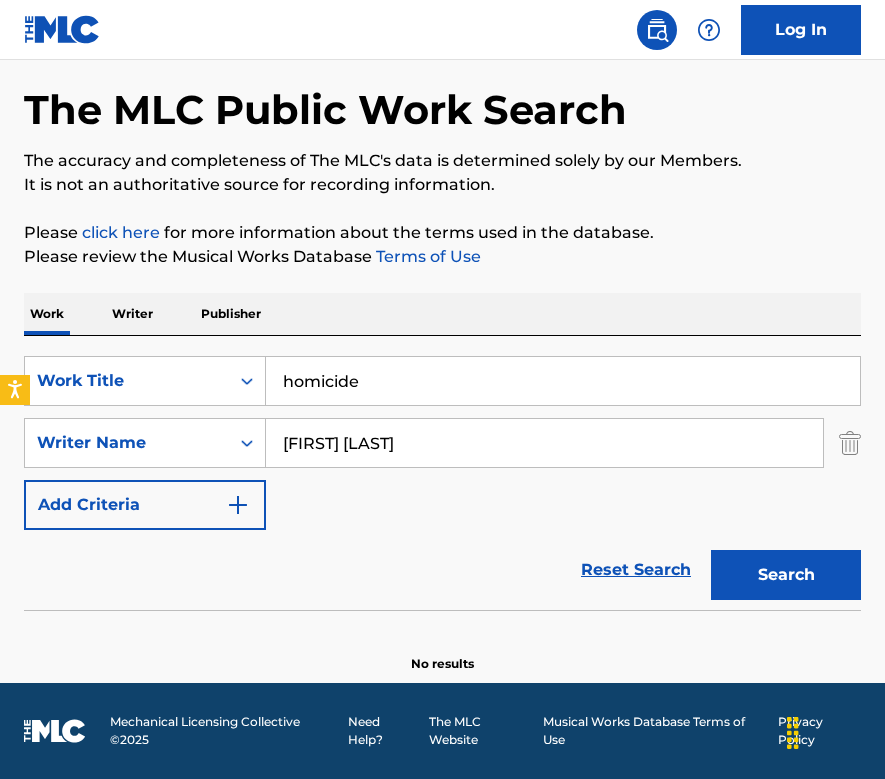 click on "homicide" at bounding box center [563, 381] 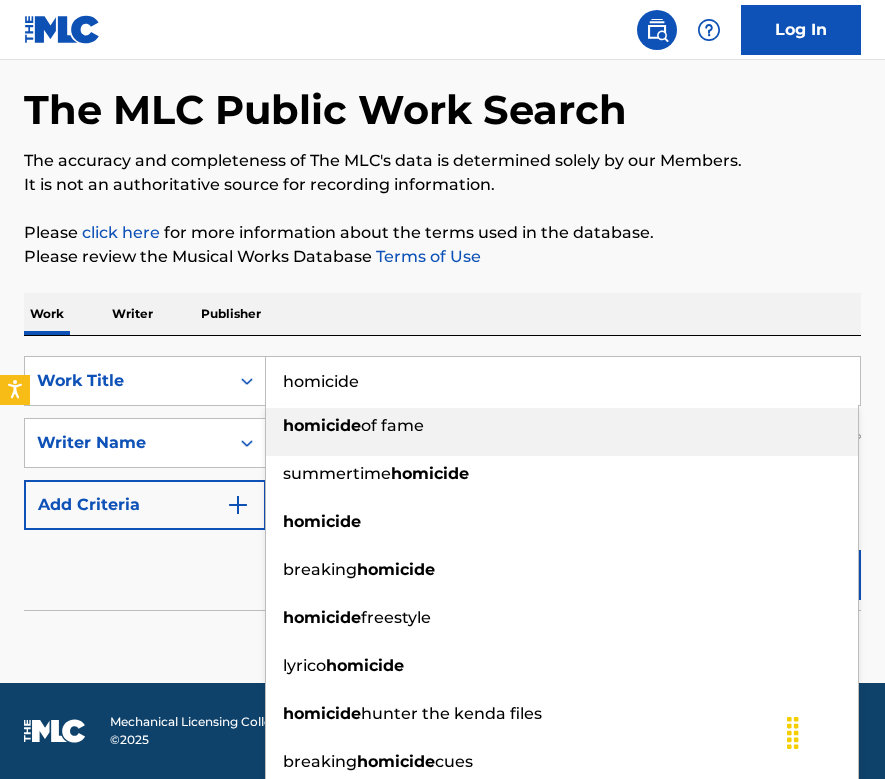 click on "homicide" at bounding box center (563, 381) 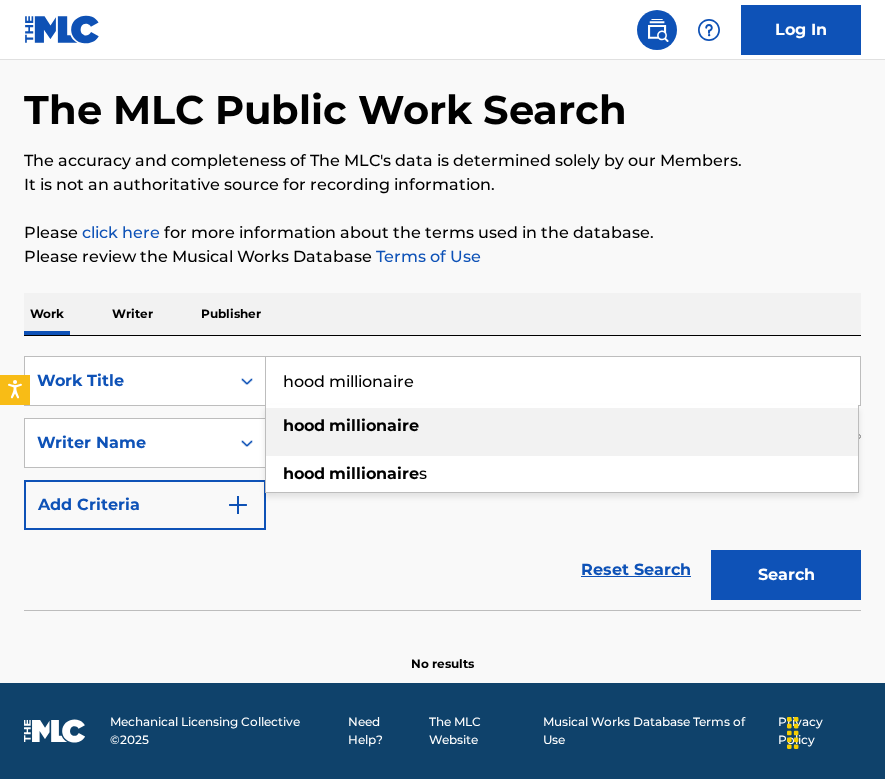 click on "Work Writer Publisher" at bounding box center [442, 314] 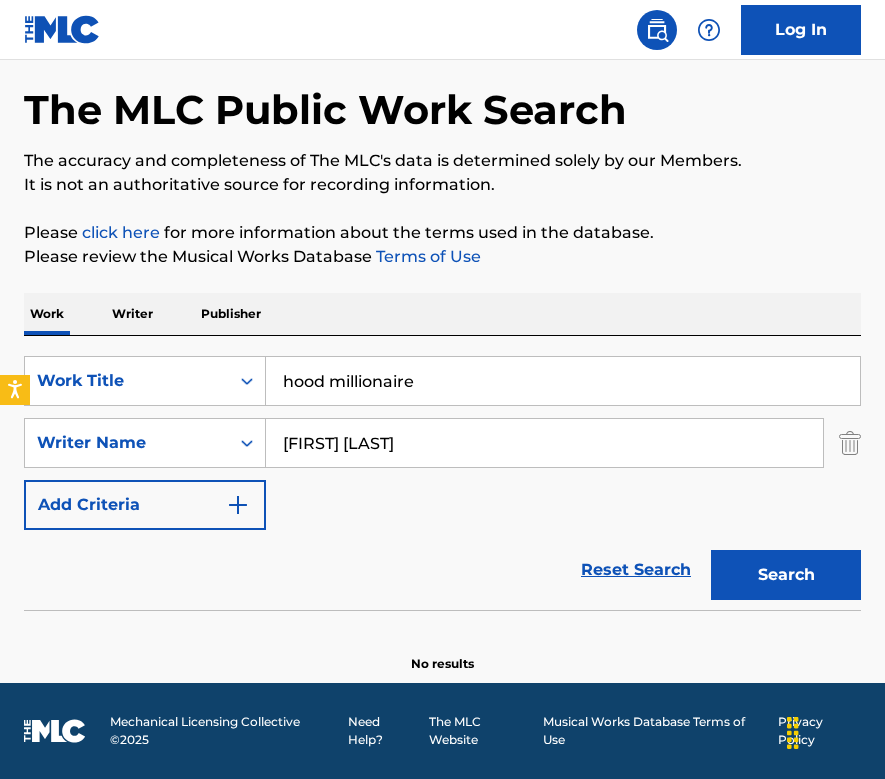 click on "Search" at bounding box center [786, 575] 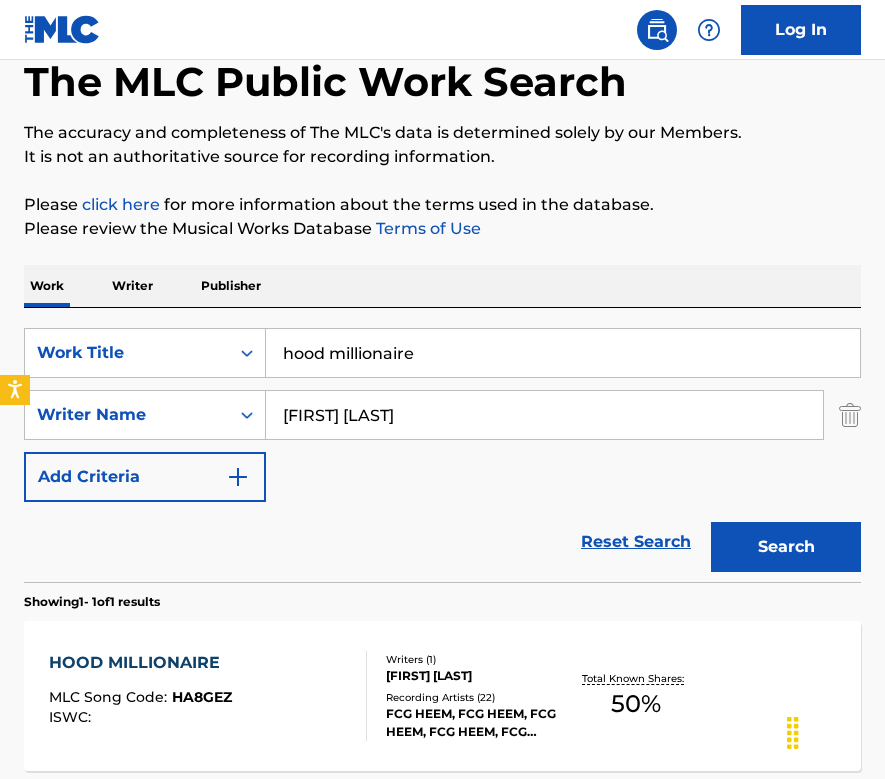 scroll, scrollTop: 108, scrollLeft: 0, axis: vertical 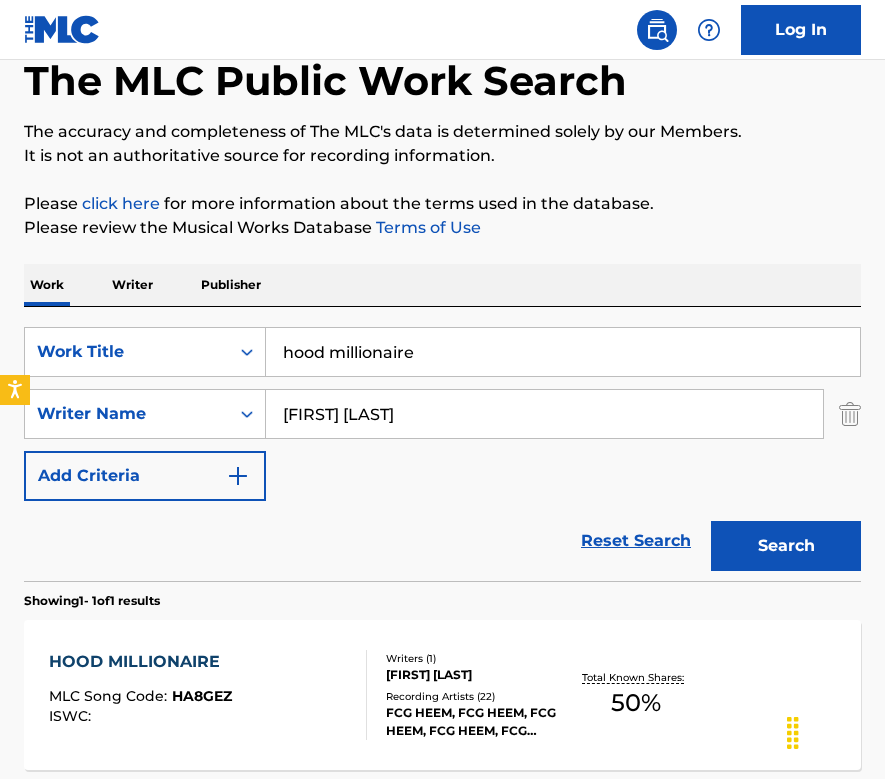 click on "hood millionaire" at bounding box center [563, 352] 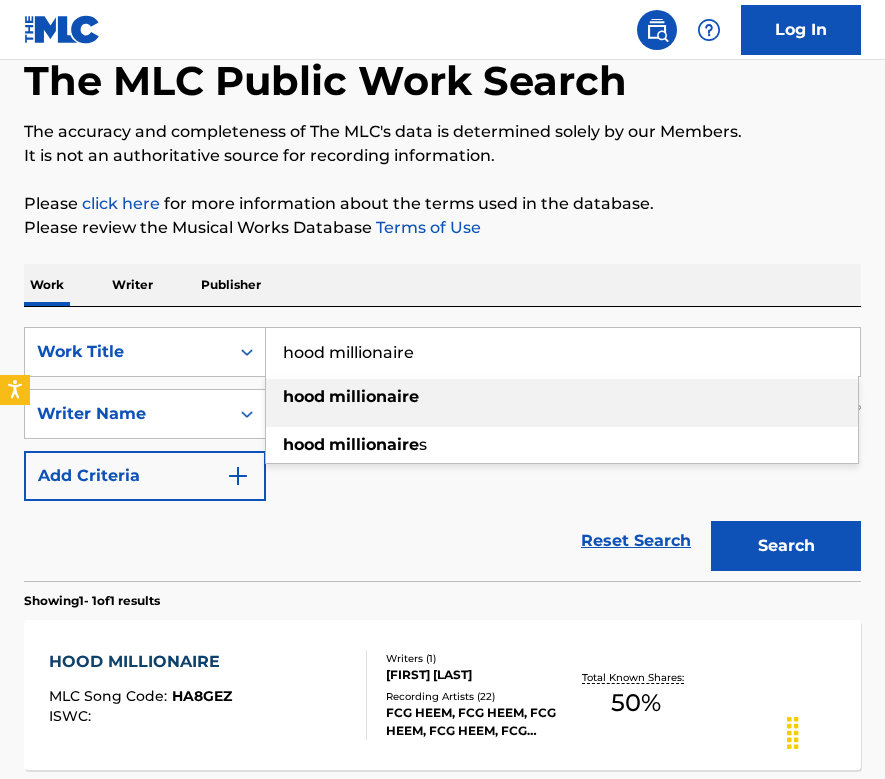 click on "hood millionaire" at bounding box center (563, 352) 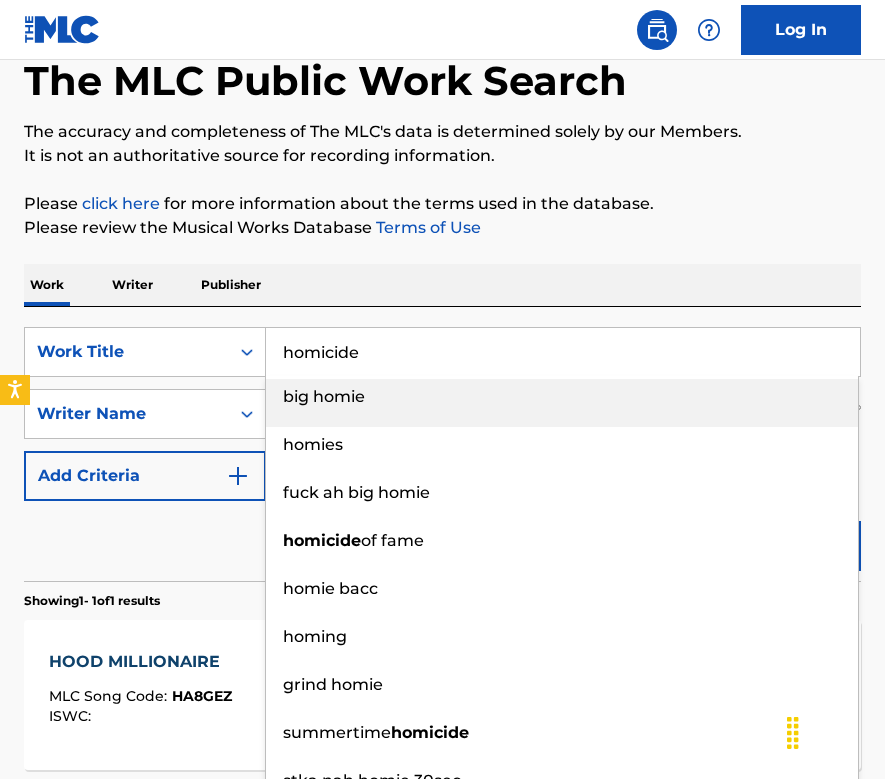 click on "Work Writer Publisher" at bounding box center (442, 285) 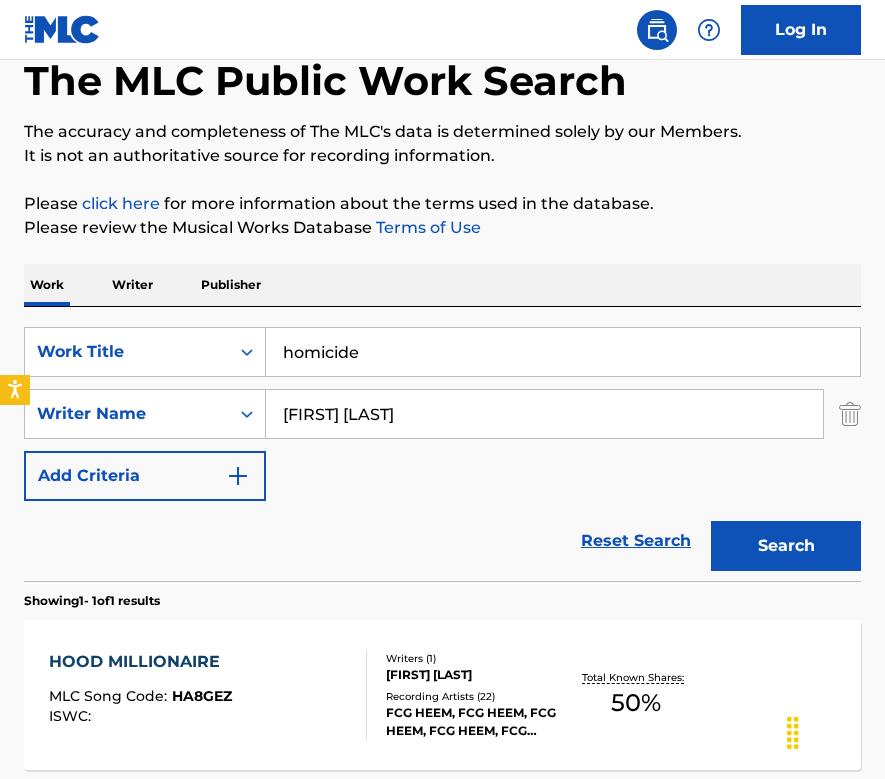 click on "Search" at bounding box center [786, 546] 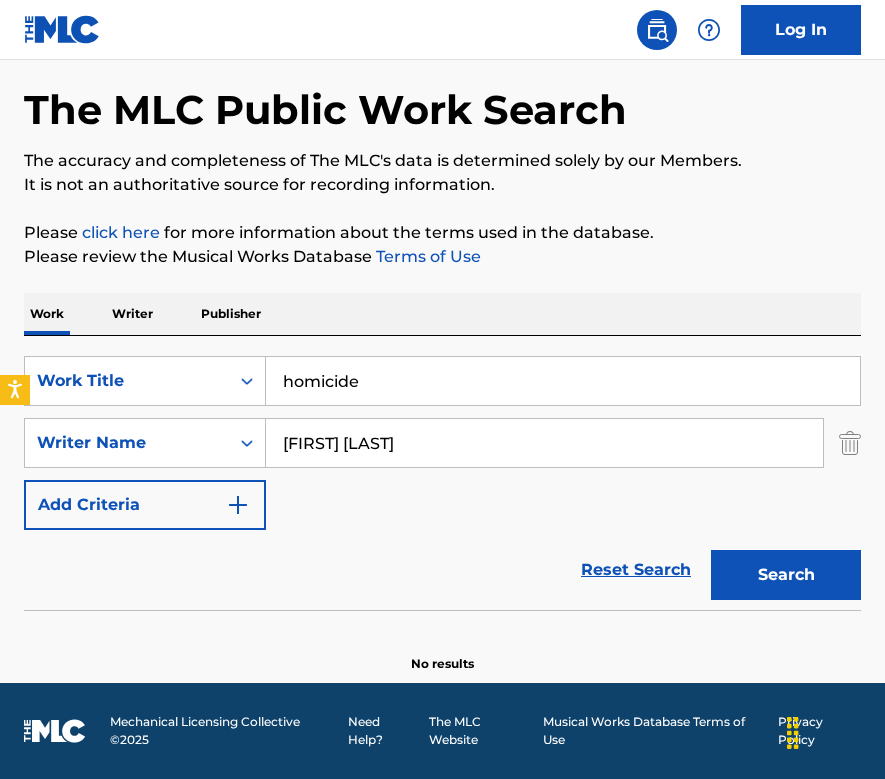scroll, scrollTop: 79, scrollLeft: 0, axis: vertical 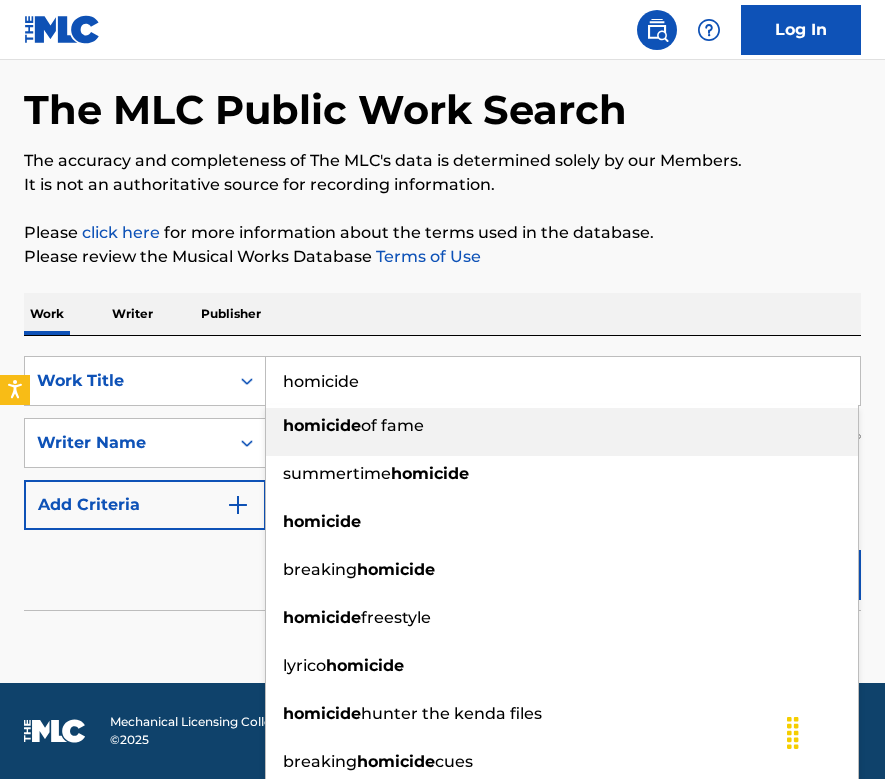 click on "homicide" at bounding box center (563, 381) 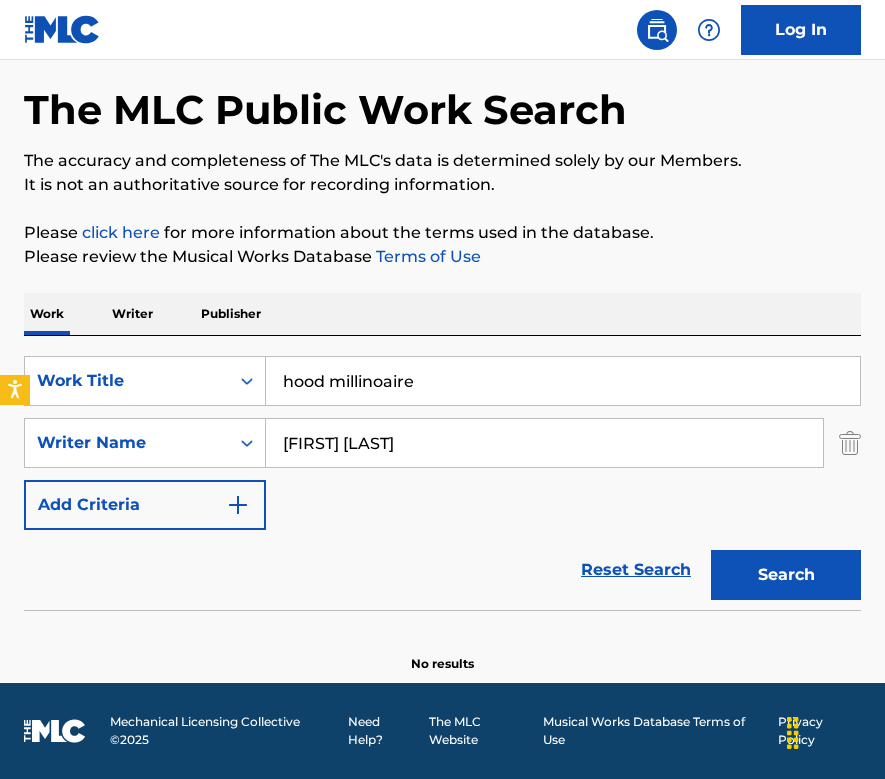 click on "Work Writer Publisher" at bounding box center (442, 314) 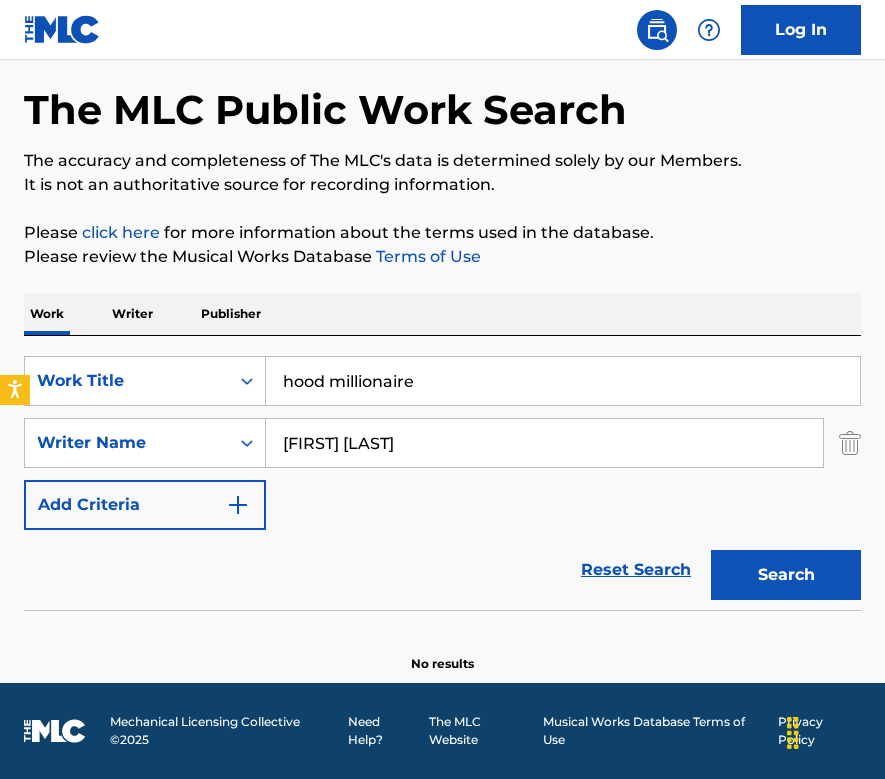 click on "Work Writer Publisher" at bounding box center (442, 314) 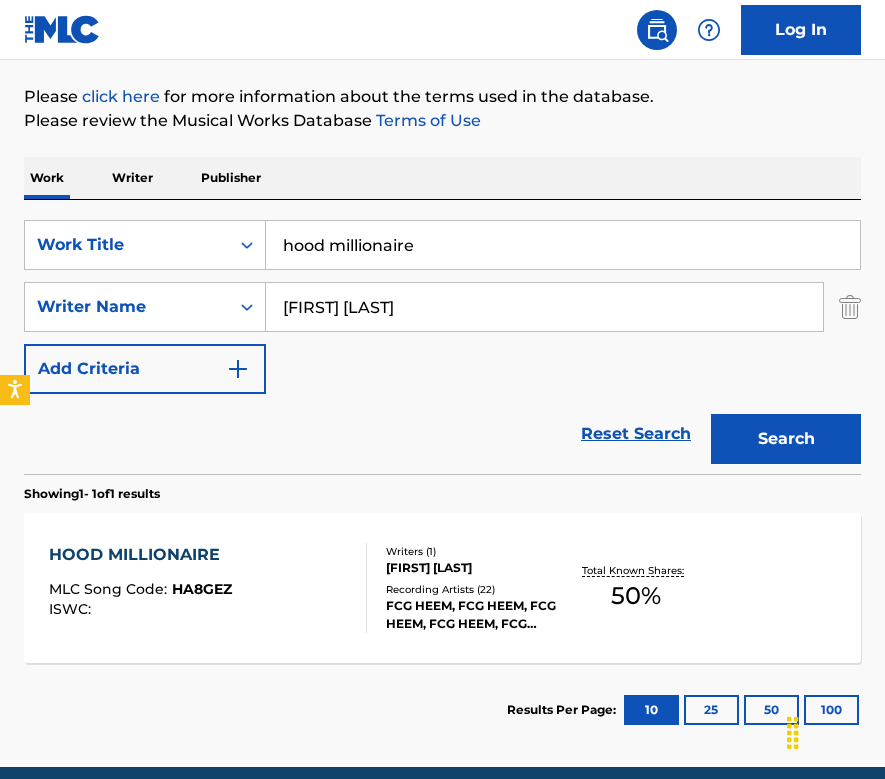 scroll, scrollTop: 298, scrollLeft: 0, axis: vertical 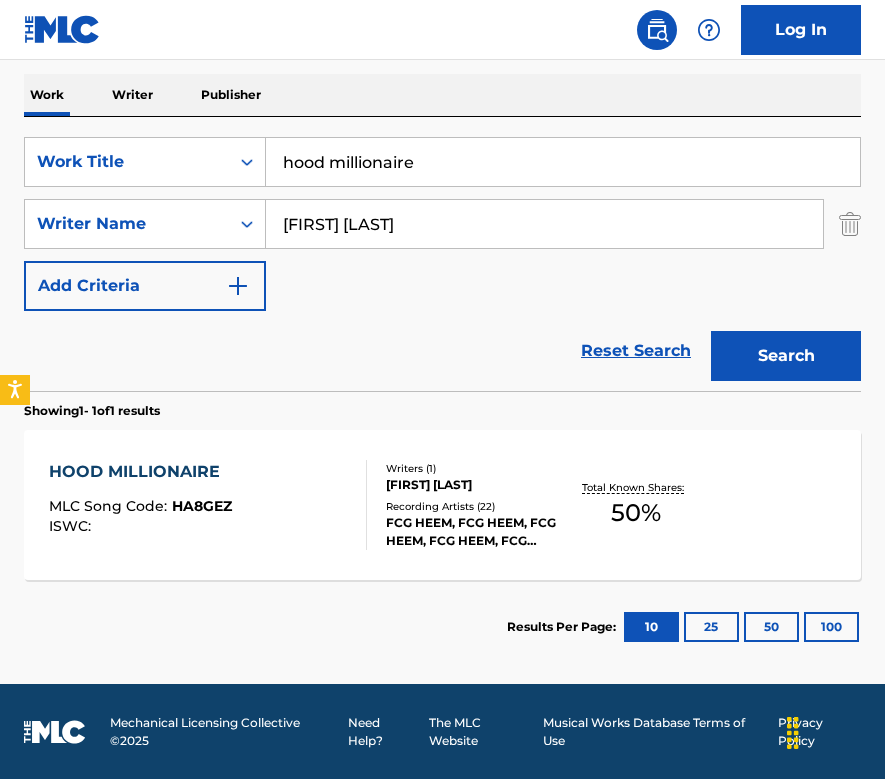 click on "hood millionaire" at bounding box center [563, 162] 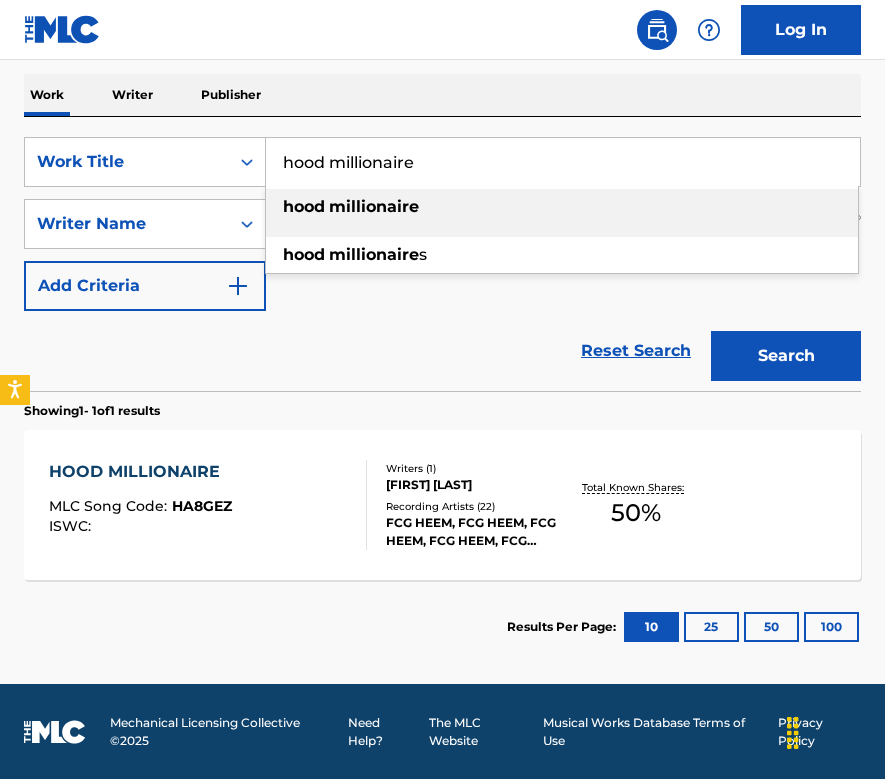 click on "hood millionaire" at bounding box center (563, 162) 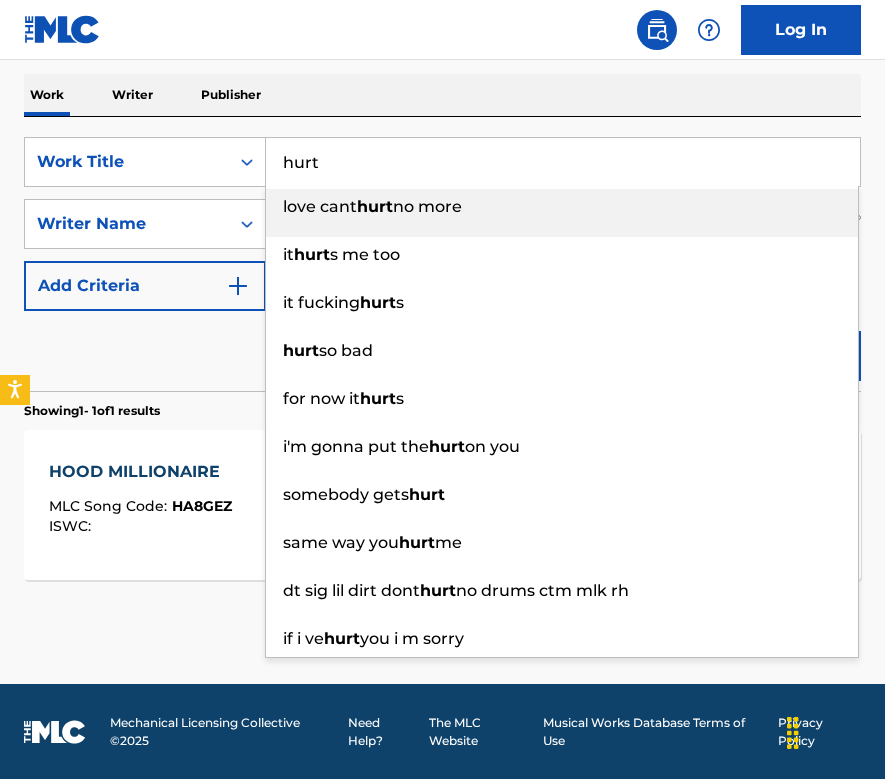click on "SearchWithCriteriab48a94d1-1fd1-44b5-a5d4-7ce7230de3fa Work Title hurt love cant  hurt  no more it  hurt s me too it fucking  hurt s hurt  so bad for now it  hurt s i'm gonna put the  hurt  on you somebody gets  hurt same way you  hurt  me dt sig lil dirt dont  hurt  no drums ctm mlk rh if i ve  hurt  you i m sorry SearchWithCriteriada010f47-2878-4c33-82b3-62f15f1ea246 Writer Name jaehyun kim Add Criteria Reset Search Search" at bounding box center (442, 254) 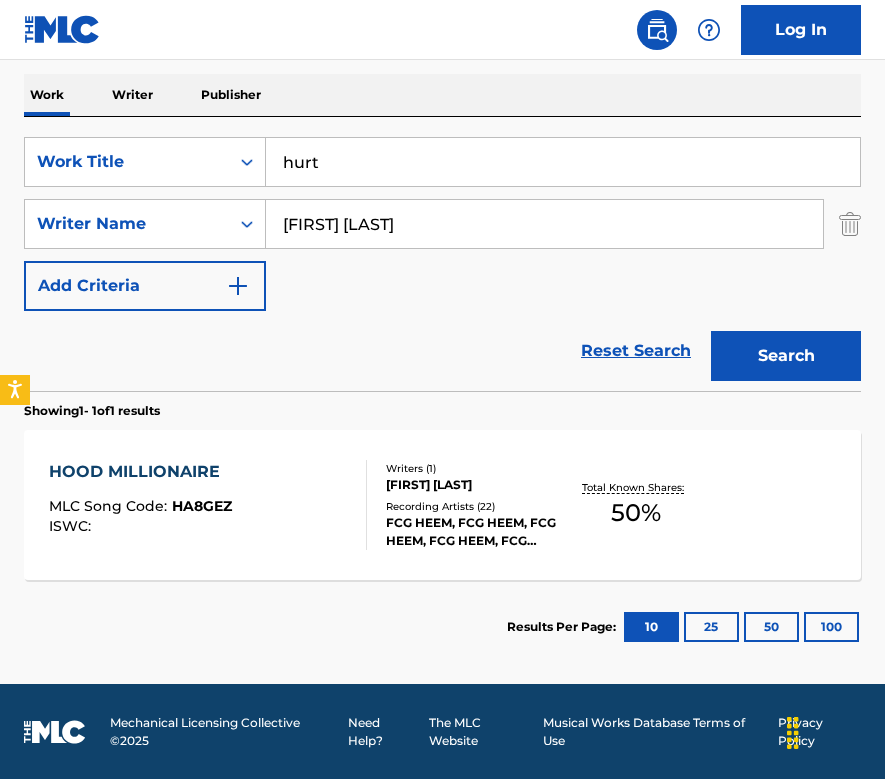 click on "Search" at bounding box center (786, 356) 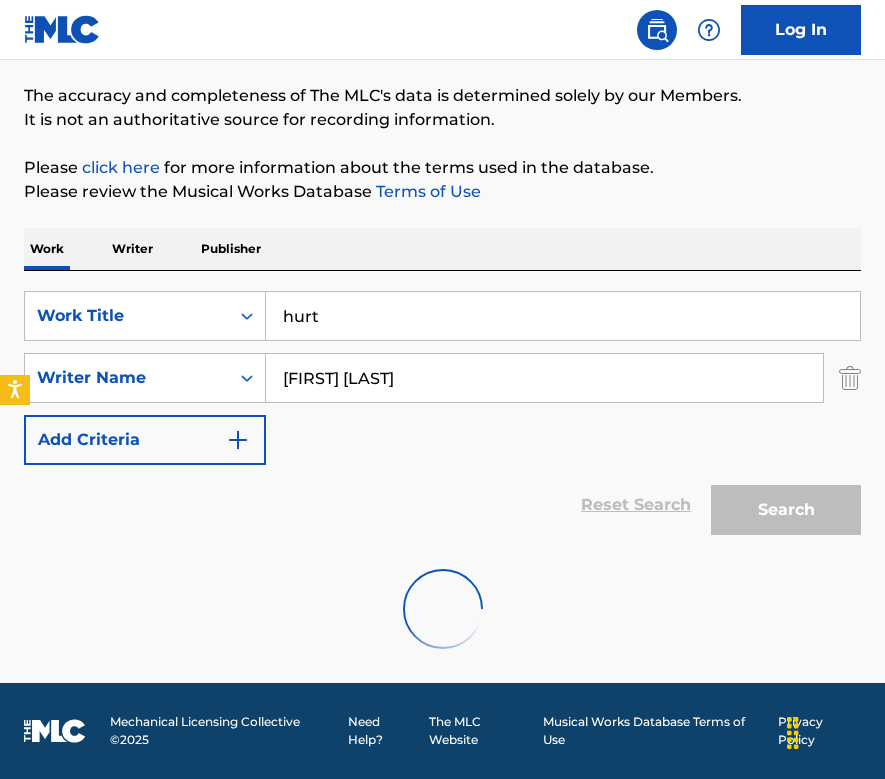 scroll, scrollTop: 79, scrollLeft: 0, axis: vertical 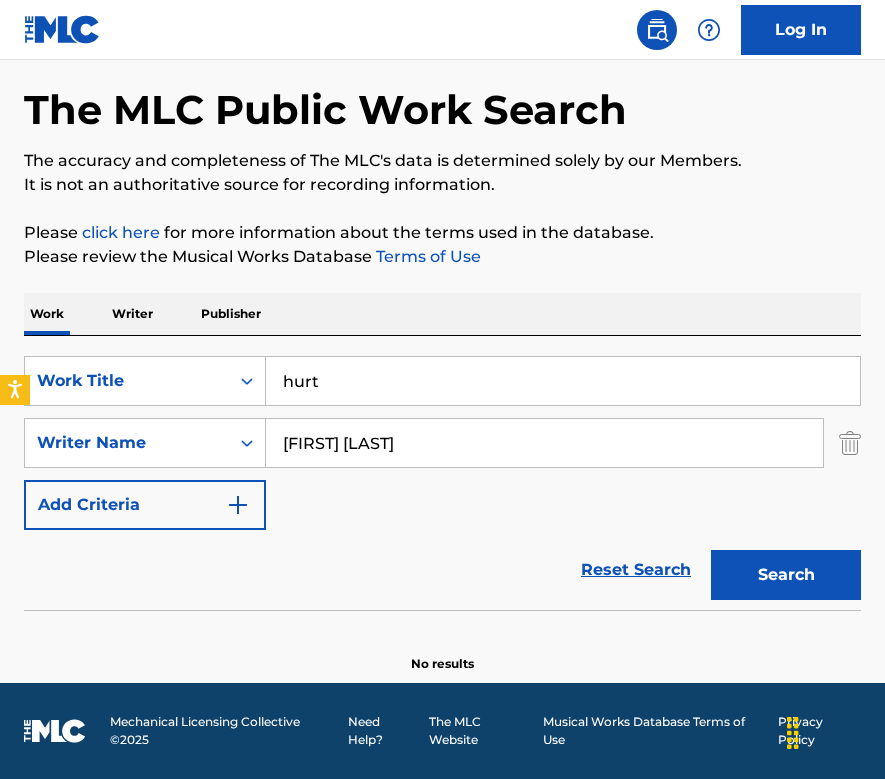 click on "hurt" at bounding box center [563, 381] 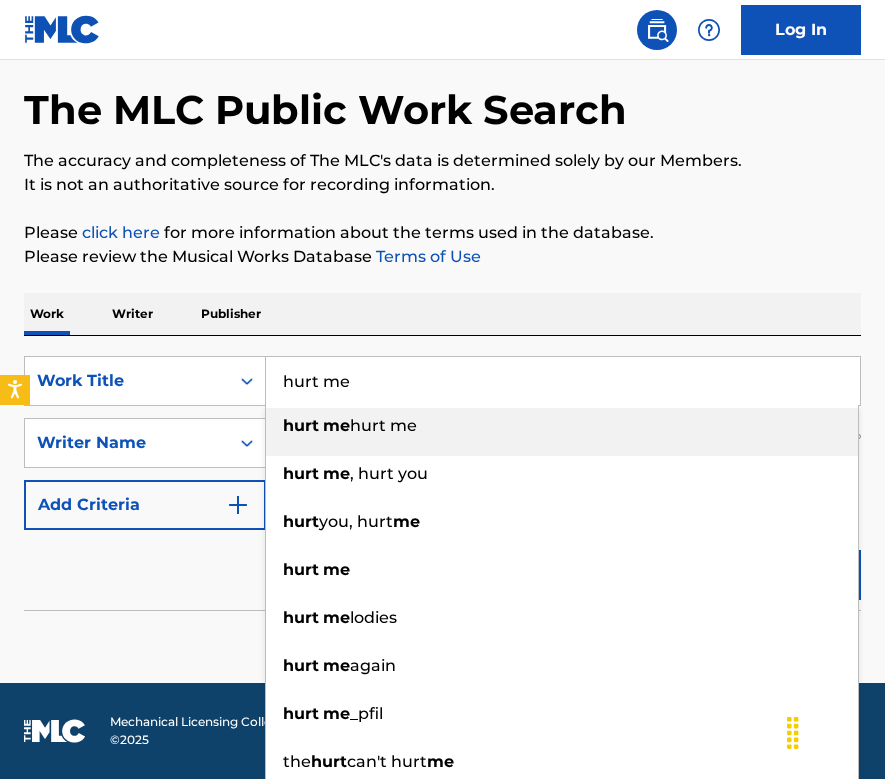click on "Work Writer Publisher" at bounding box center [442, 314] 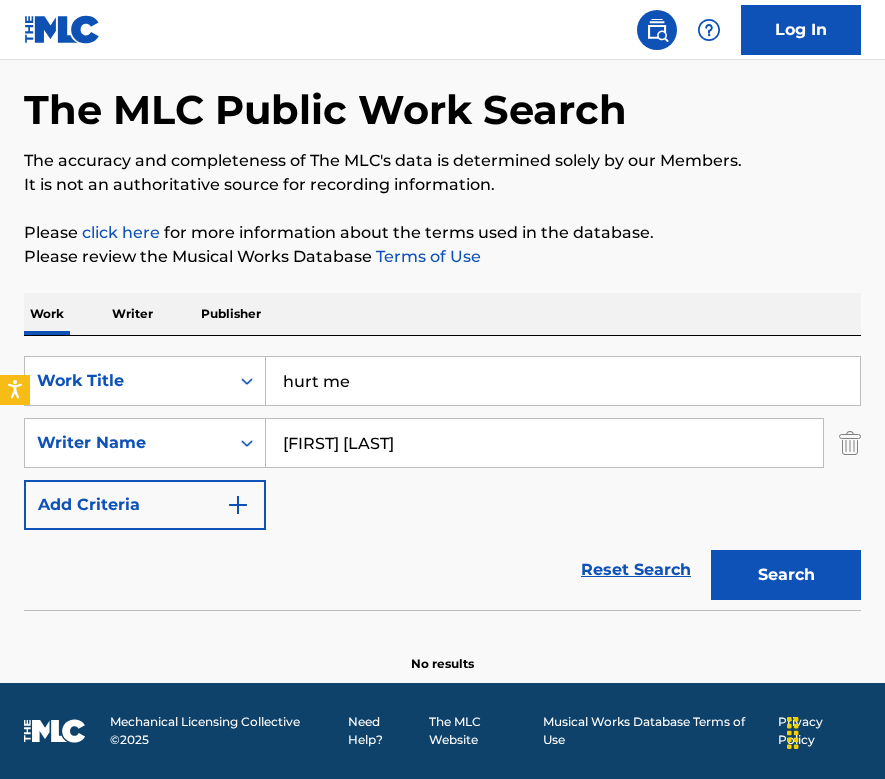 click on "Search" at bounding box center (786, 575) 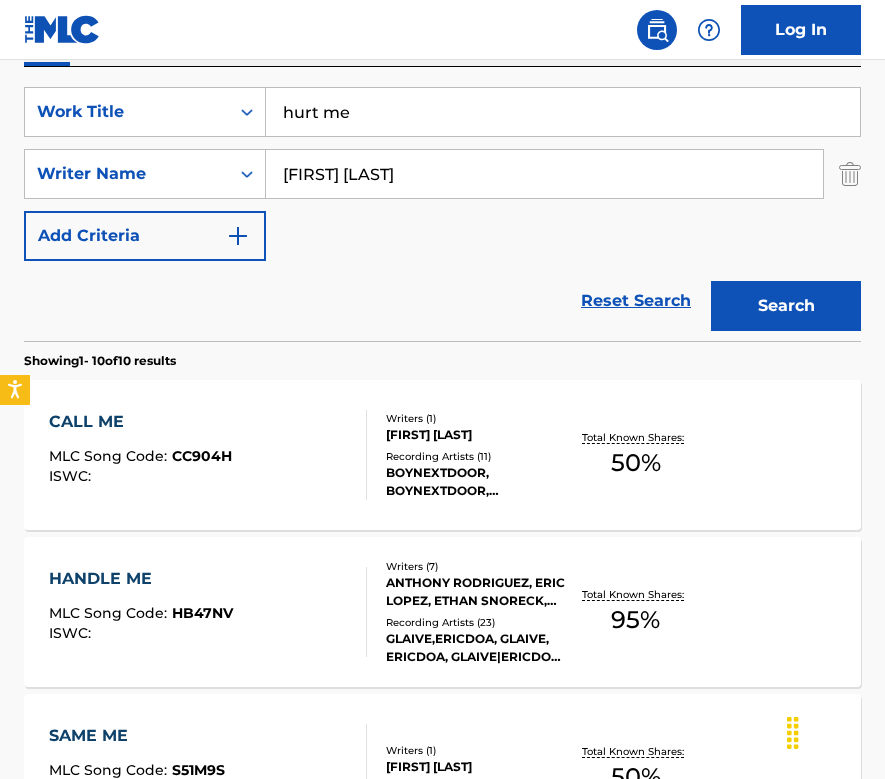 scroll, scrollTop: 0, scrollLeft: 0, axis: both 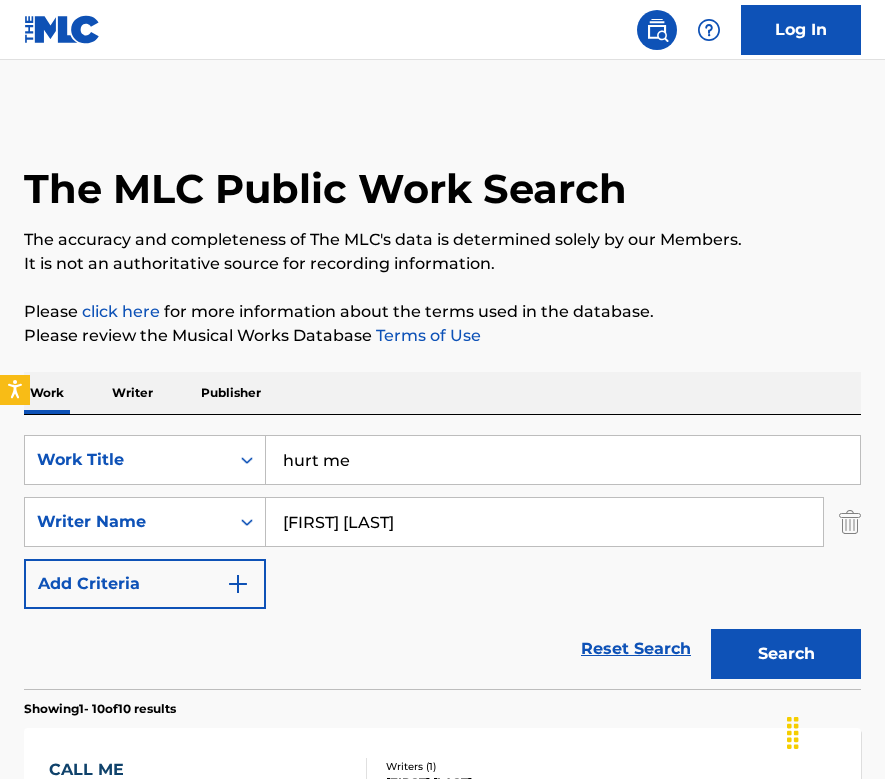 click on "hurt me" at bounding box center (563, 460) 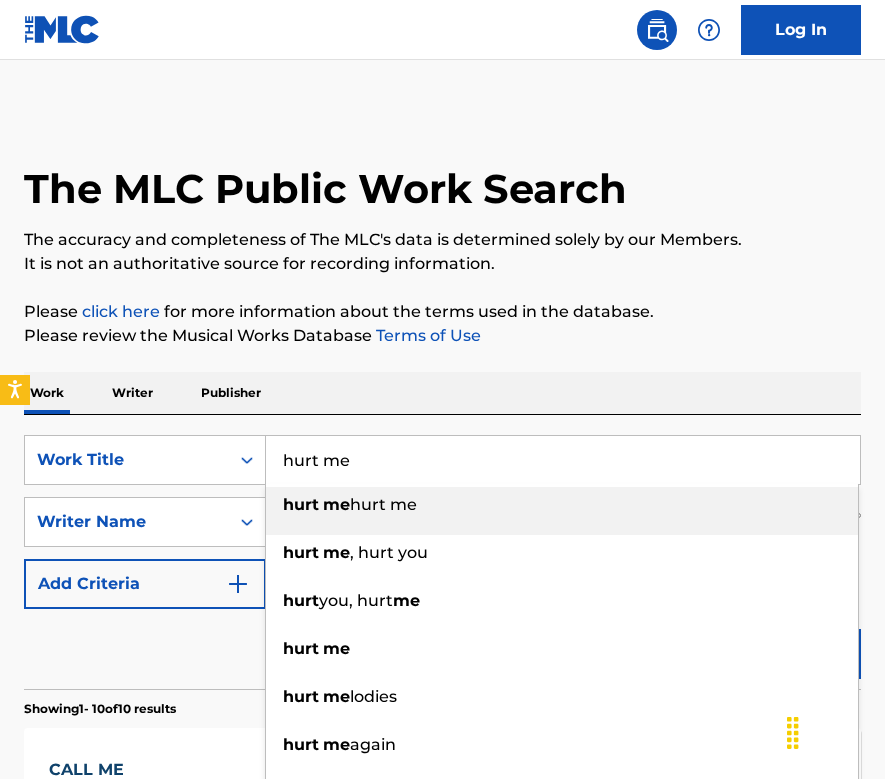 click on "hurt me" at bounding box center (563, 460) 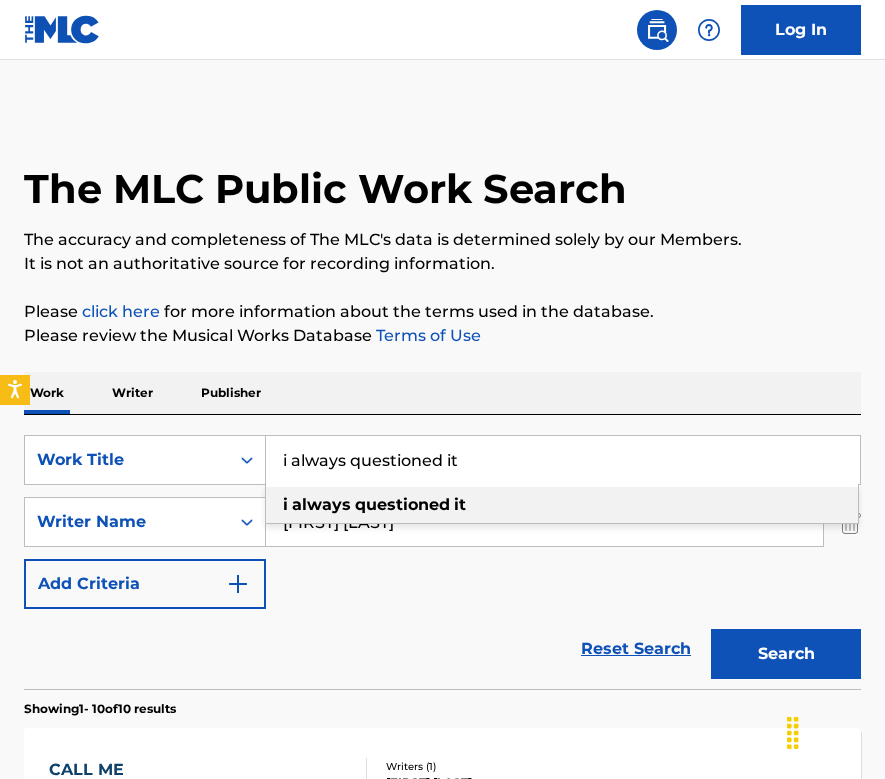 type on "i always questioned it" 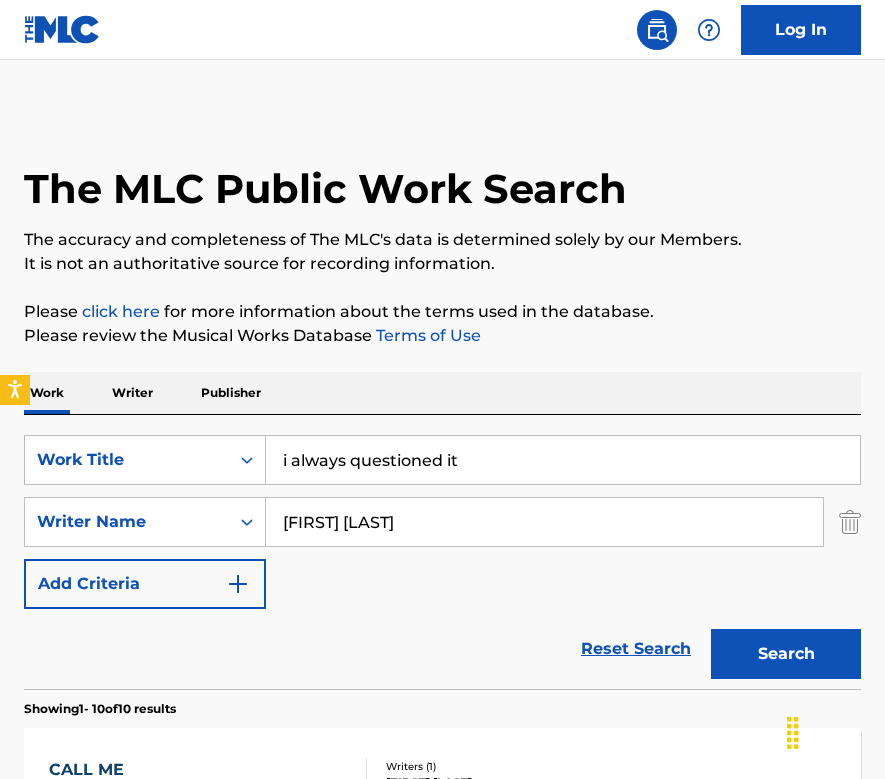 click on "Search" at bounding box center (786, 654) 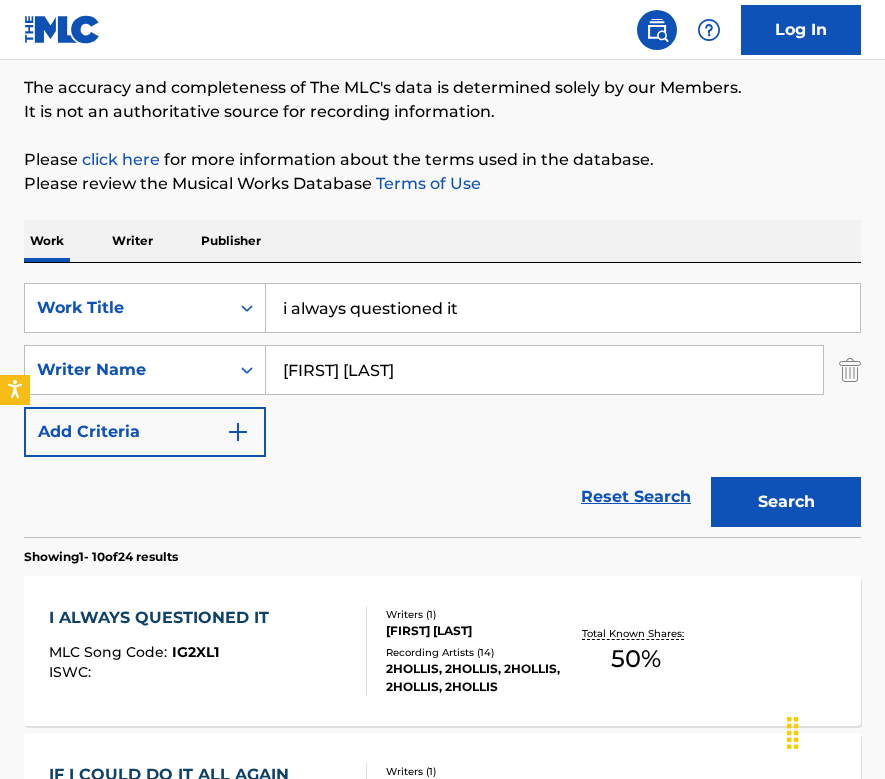 scroll, scrollTop: 230, scrollLeft: 0, axis: vertical 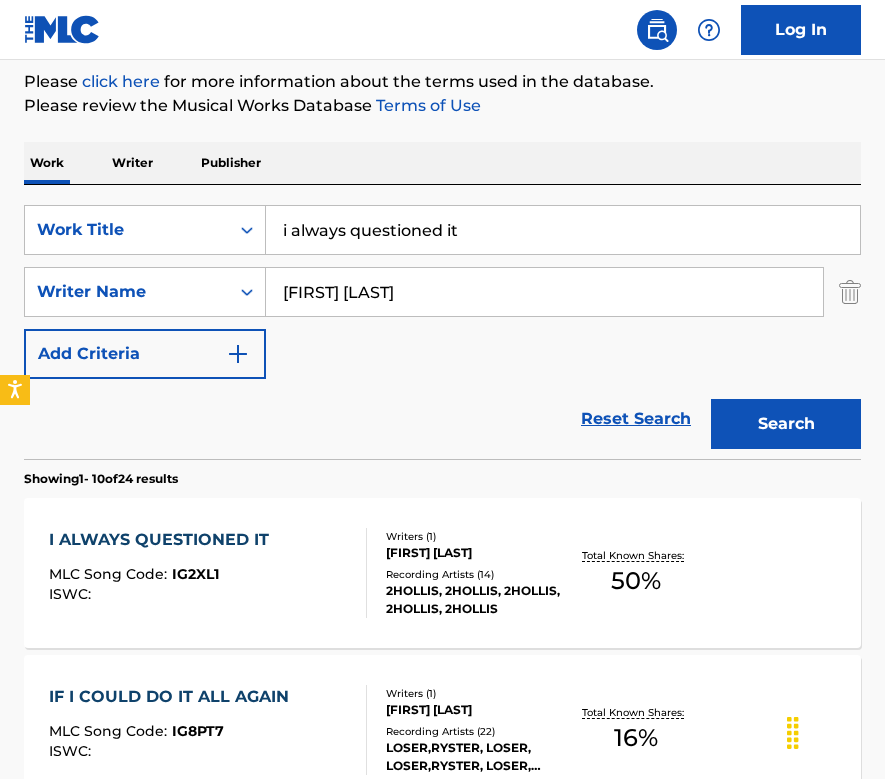 click on "I ALWAYS QUESTIONED IT" at bounding box center [164, 540] 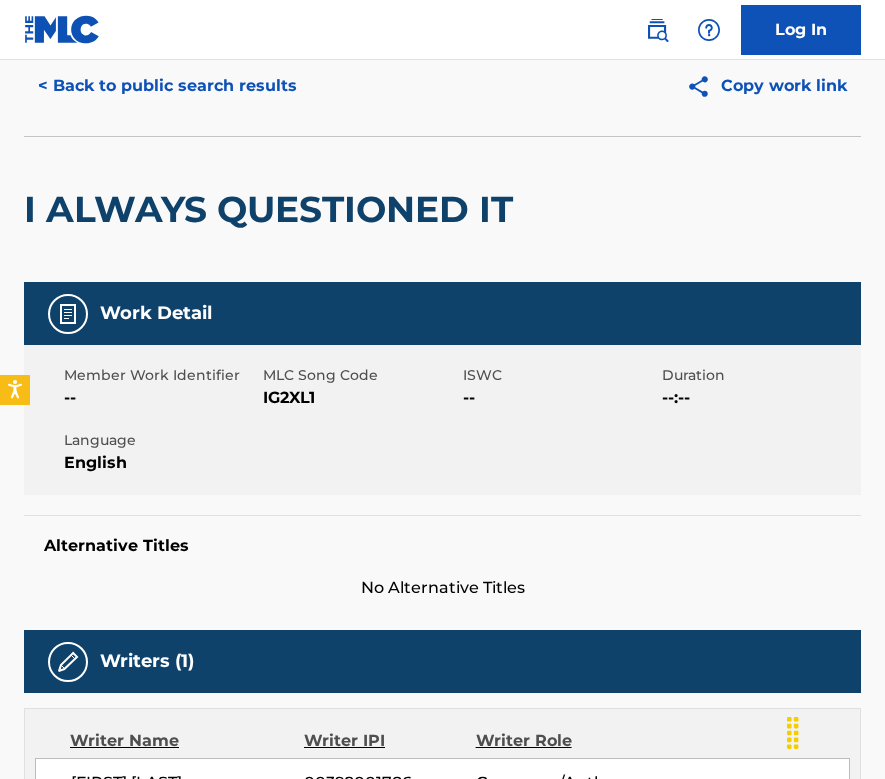 scroll, scrollTop: 0, scrollLeft: 0, axis: both 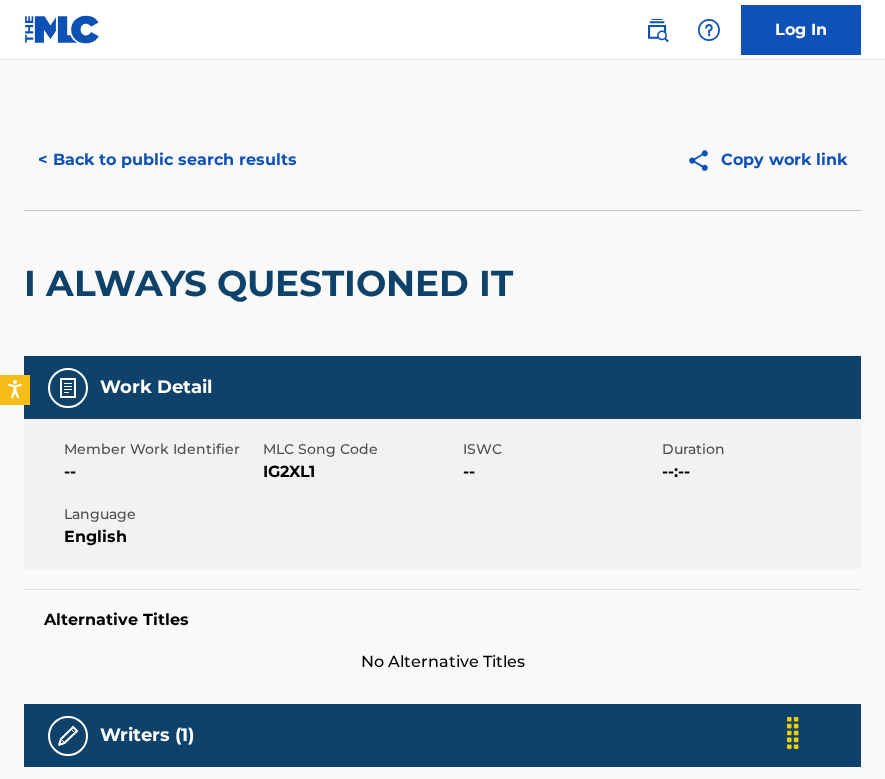 click on "< Back to public search results" at bounding box center (167, 160) 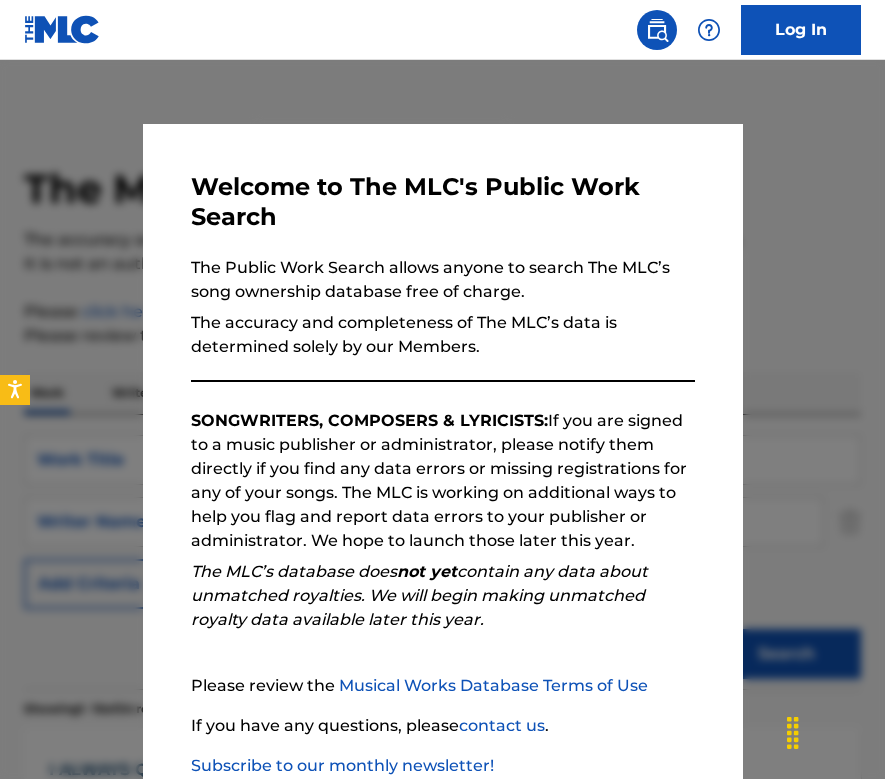 scroll, scrollTop: 230, scrollLeft: 0, axis: vertical 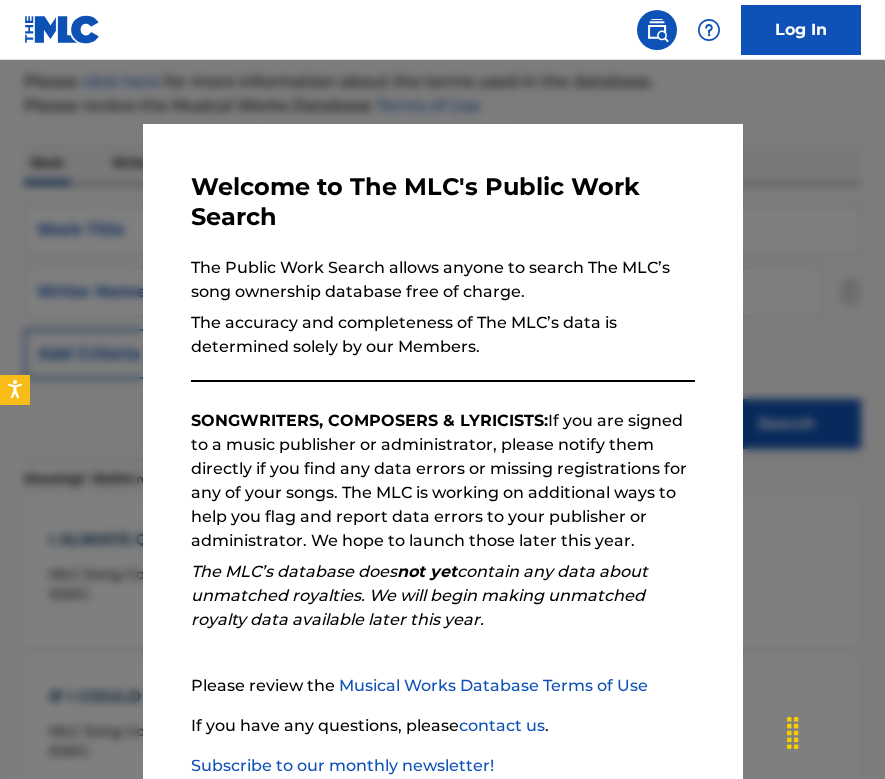 click at bounding box center (442, 449) 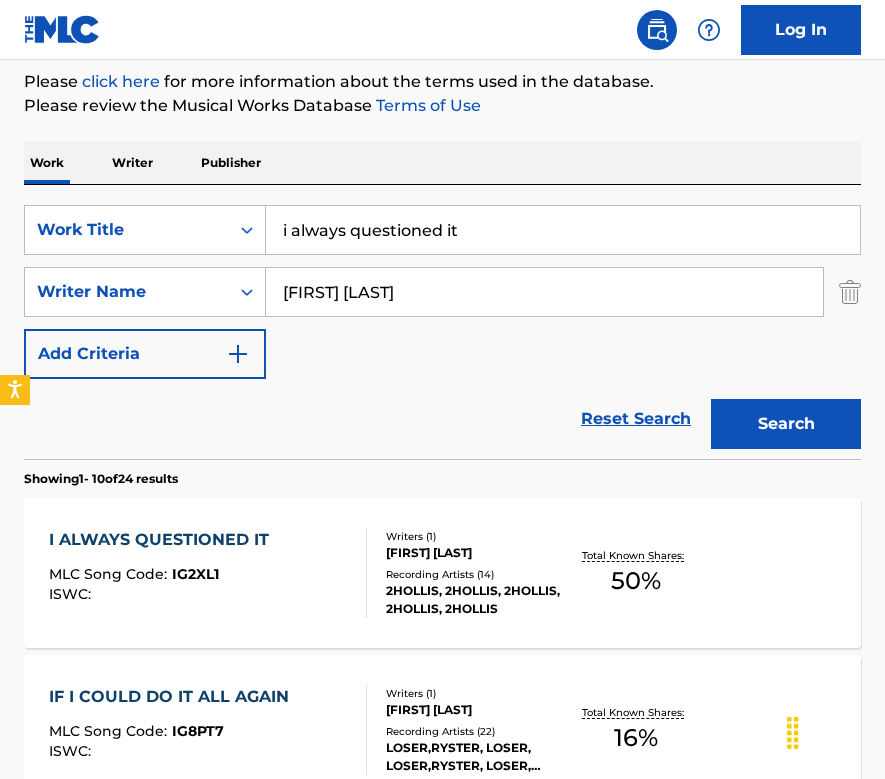 click on "i always questioned it" at bounding box center [563, 230] 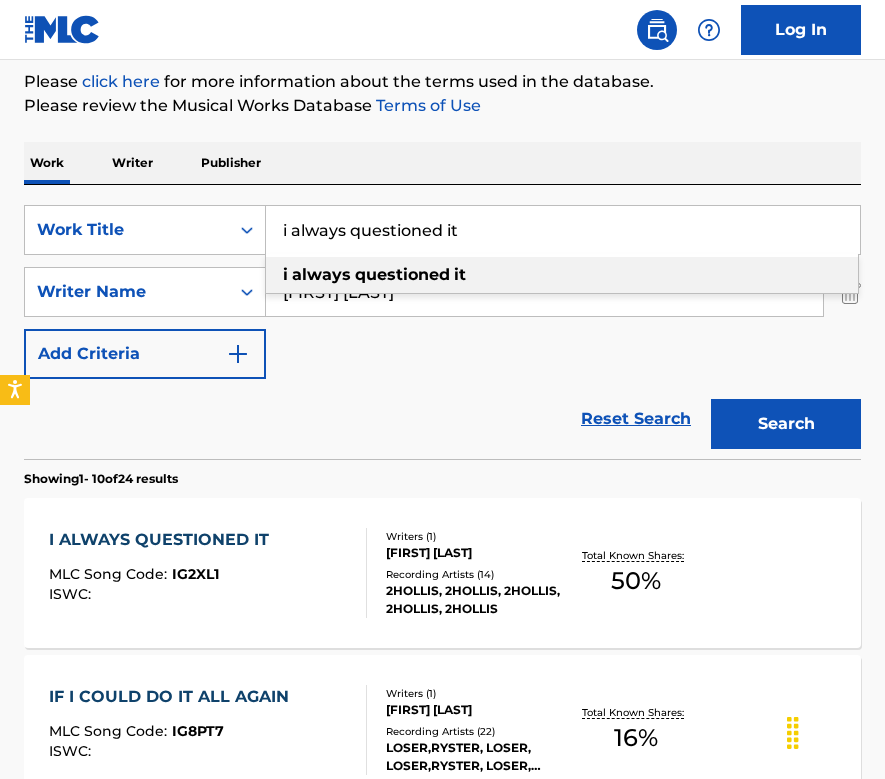 click on "i always questioned it" at bounding box center [563, 230] 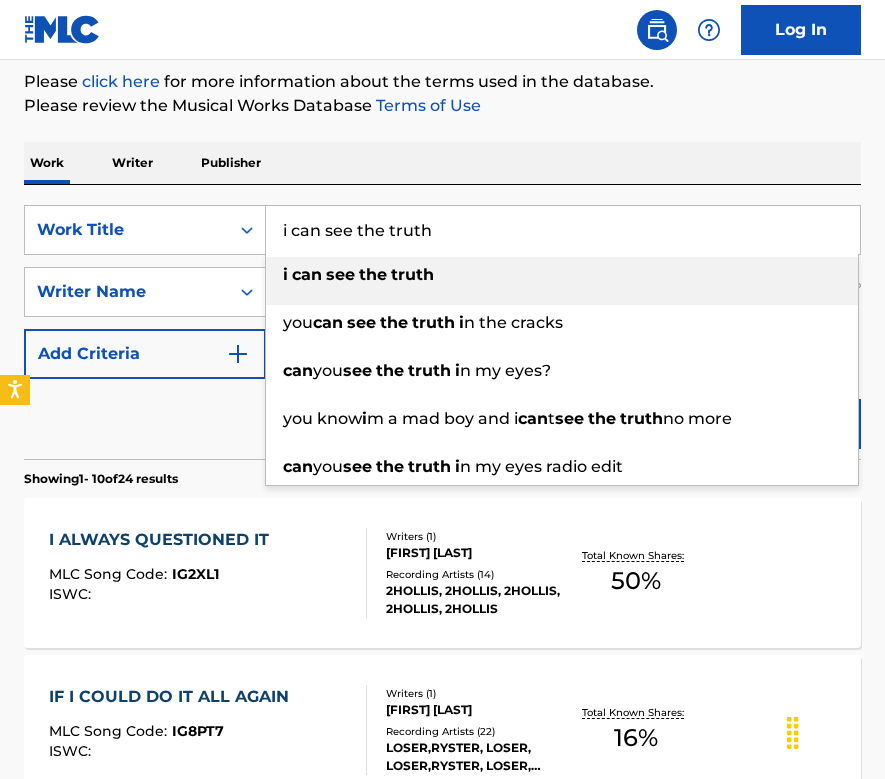 click on "Work Writer Publisher" at bounding box center (442, 163) 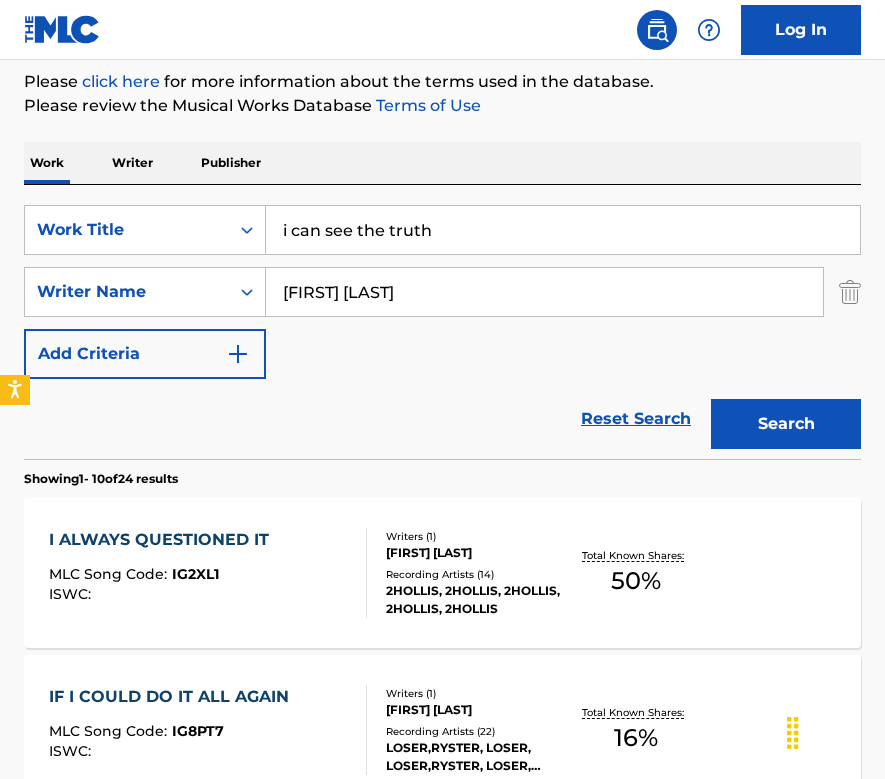 click on "Search" at bounding box center (786, 424) 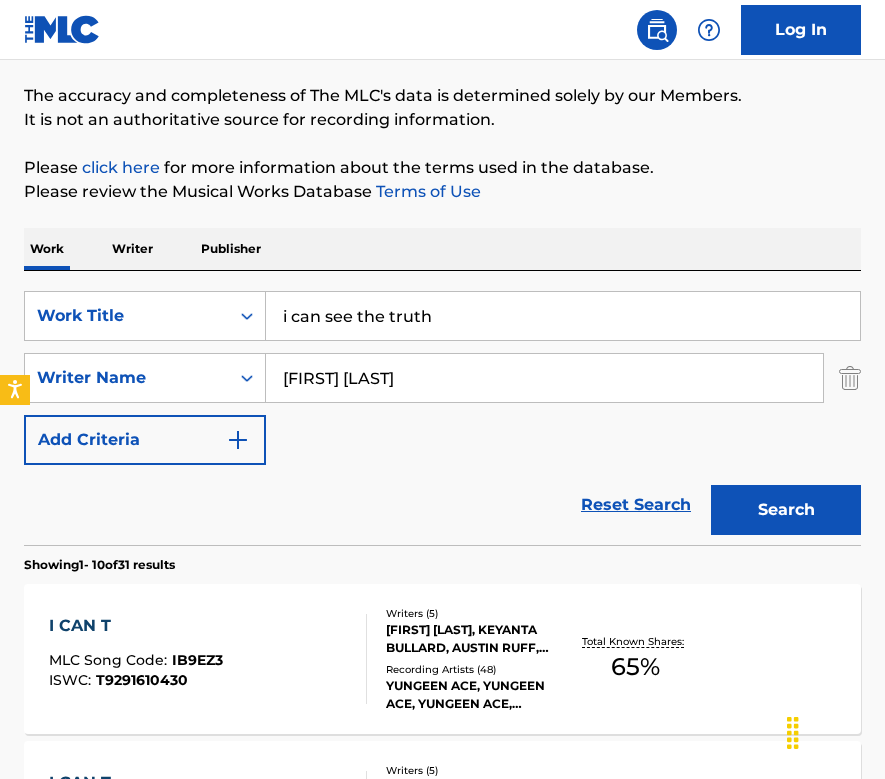 scroll, scrollTop: 230, scrollLeft: 0, axis: vertical 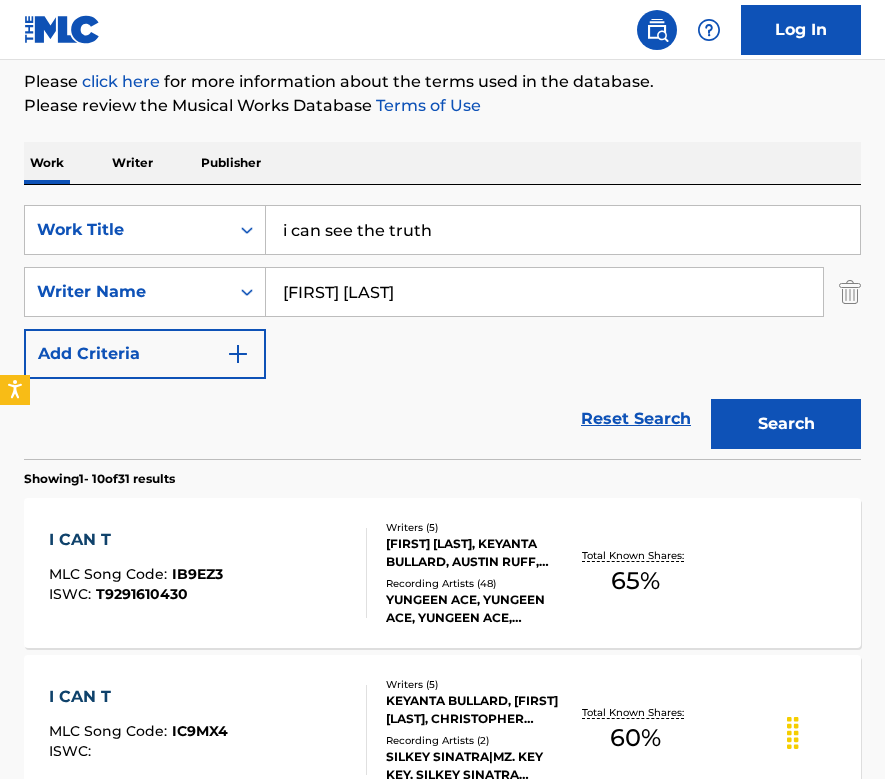 click on "i can see the truth" at bounding box center (563, 230) 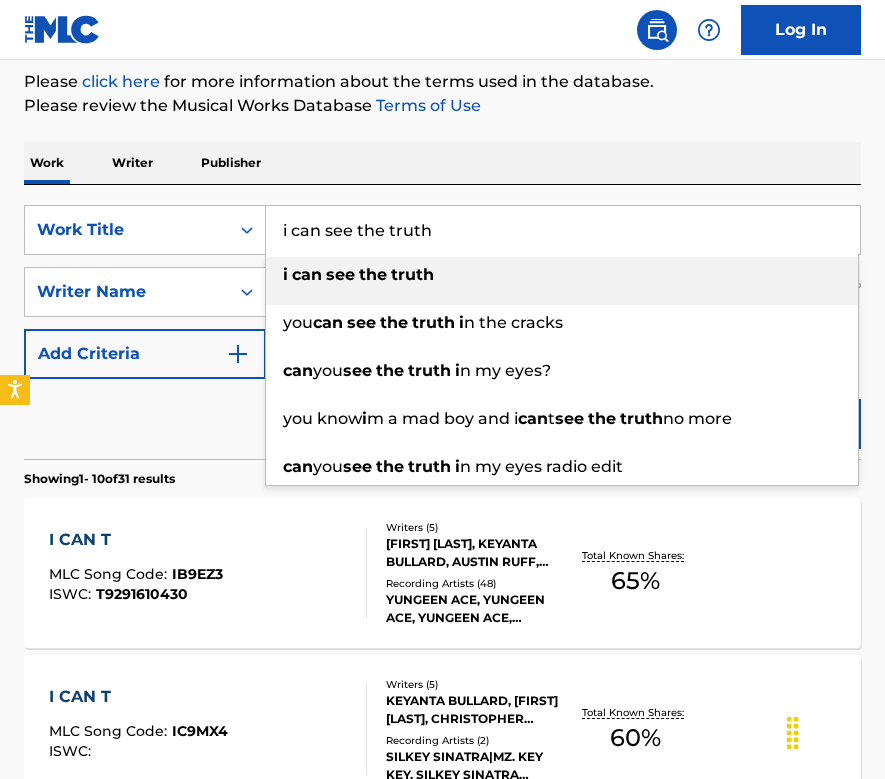 click on "i can see the truth" at bounding box center (563, 230) 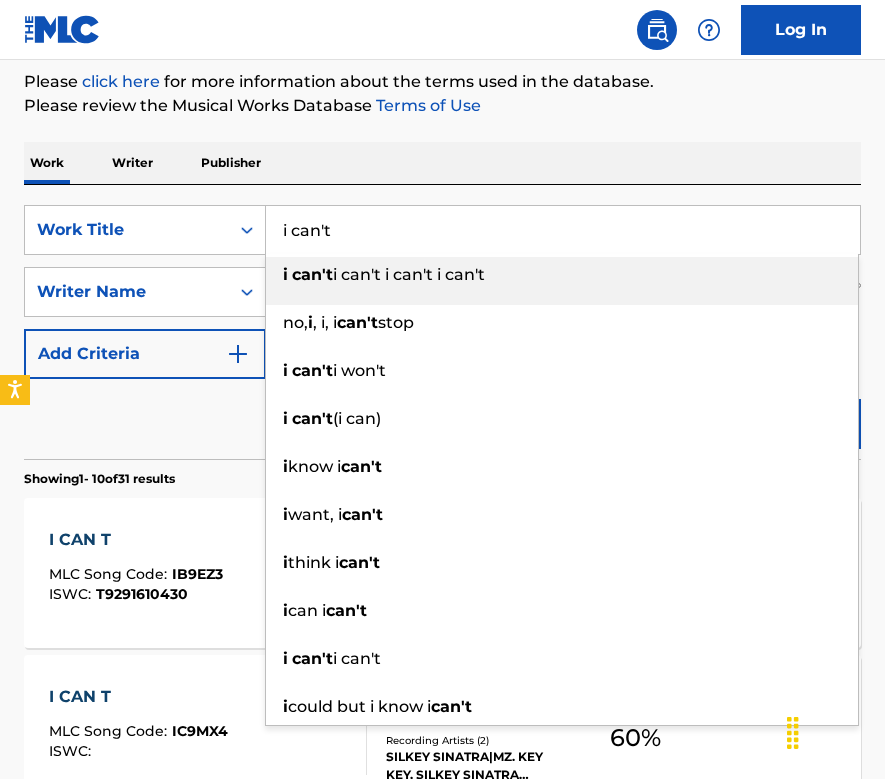 type on "i can't" 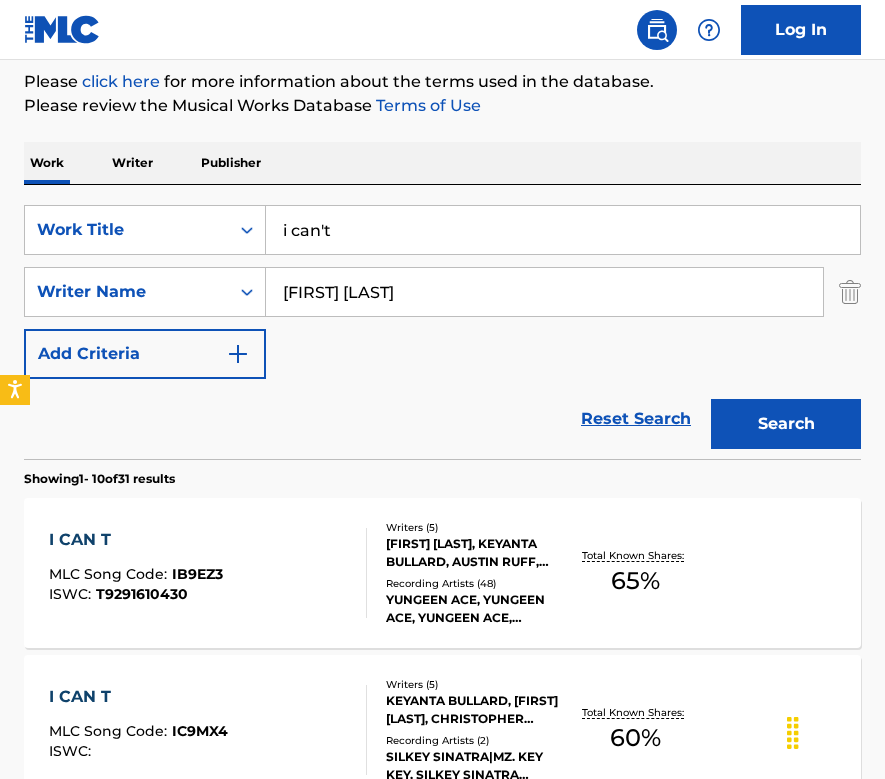 click on "Search" at bounding box center [786, 424] 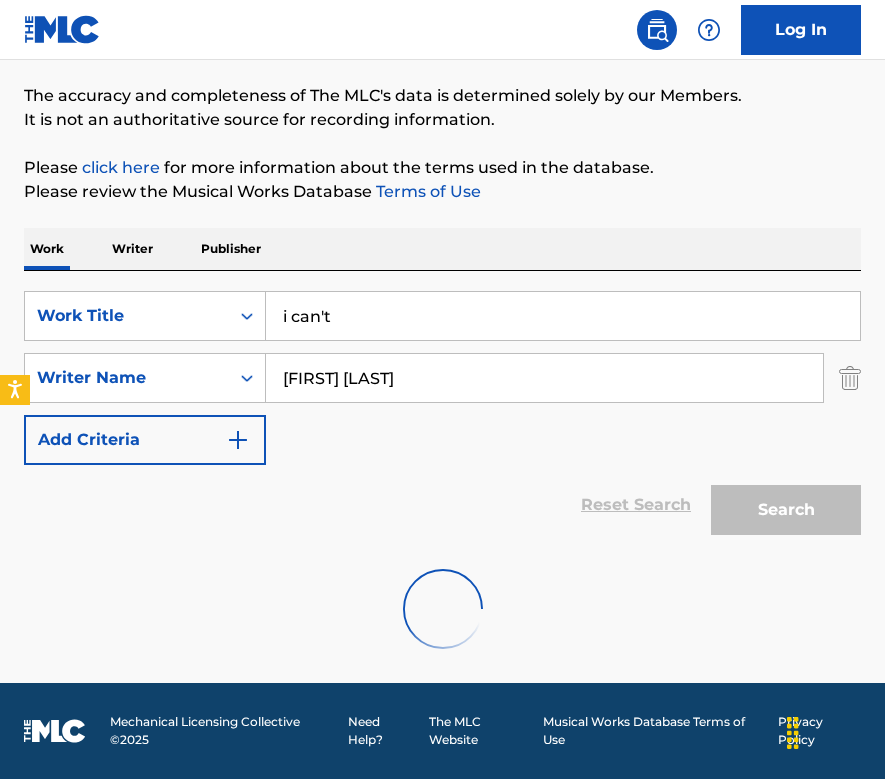 scroll, scrollTop: 230, scrollLeft: 0, axis: vertical 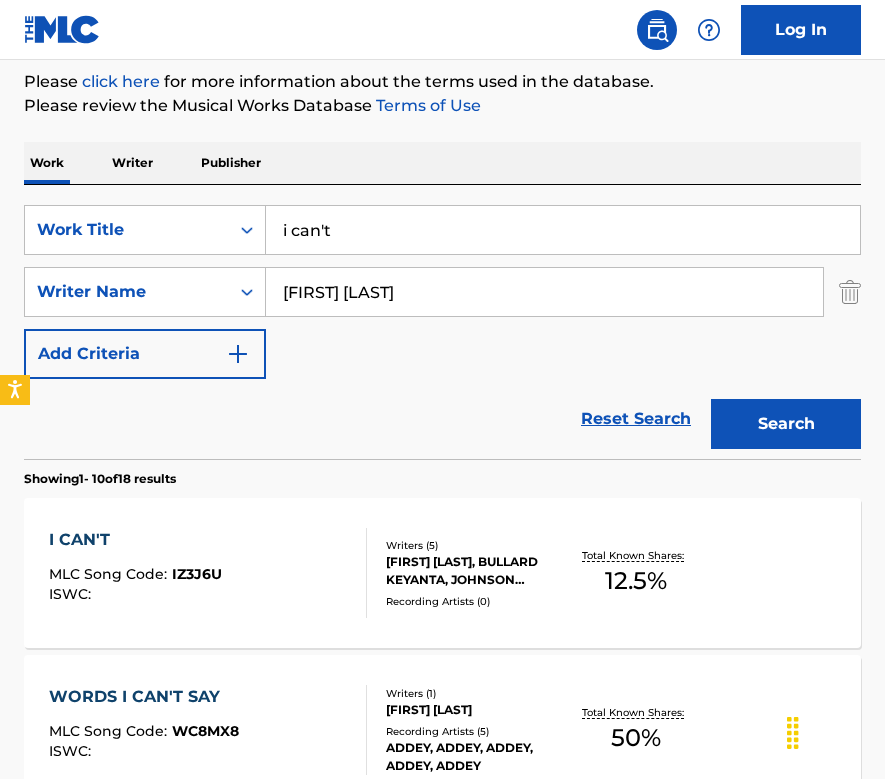 click on "I CAN'T MLC Song Code : IZ3J6U ISWC :" at bounding box center (208, 573) 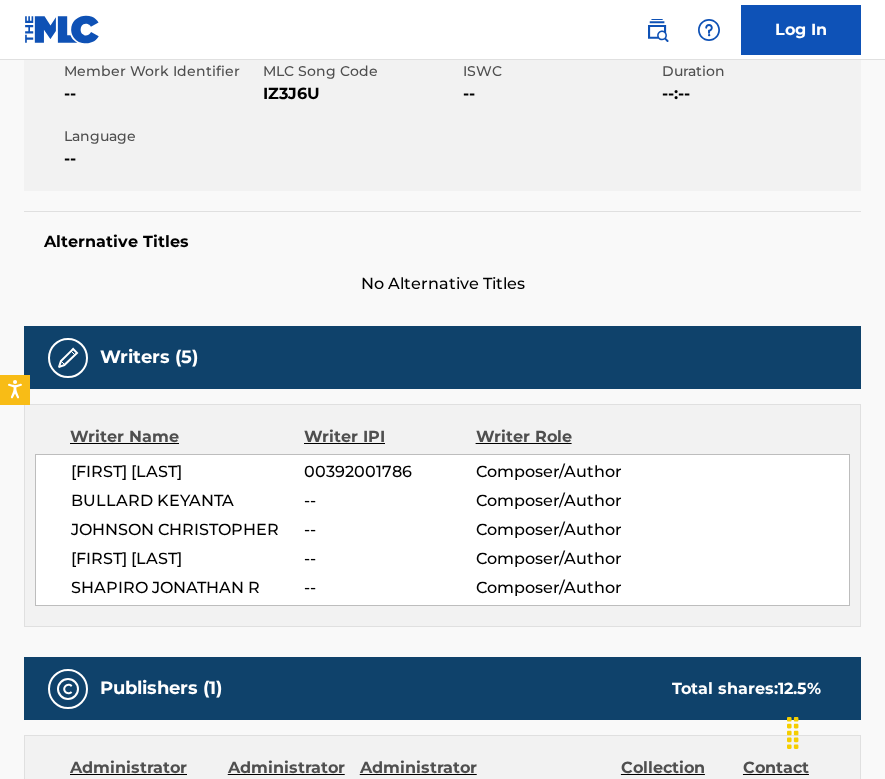 scroll, scrollTop: 379, scrollLeft: 0, axis: vertical 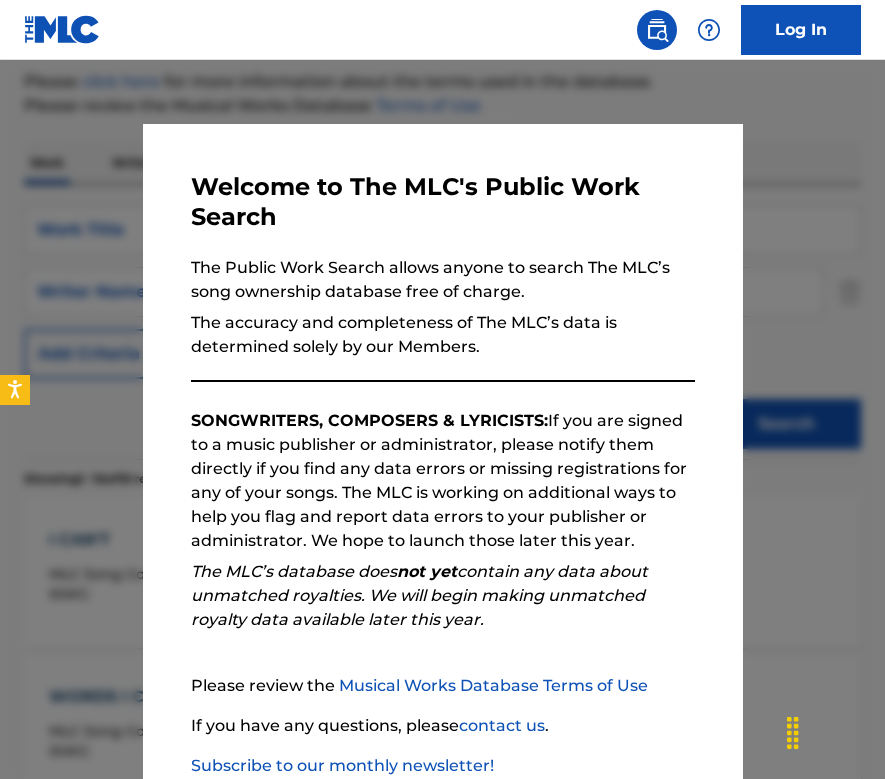 click at bounding box center (442, 449) 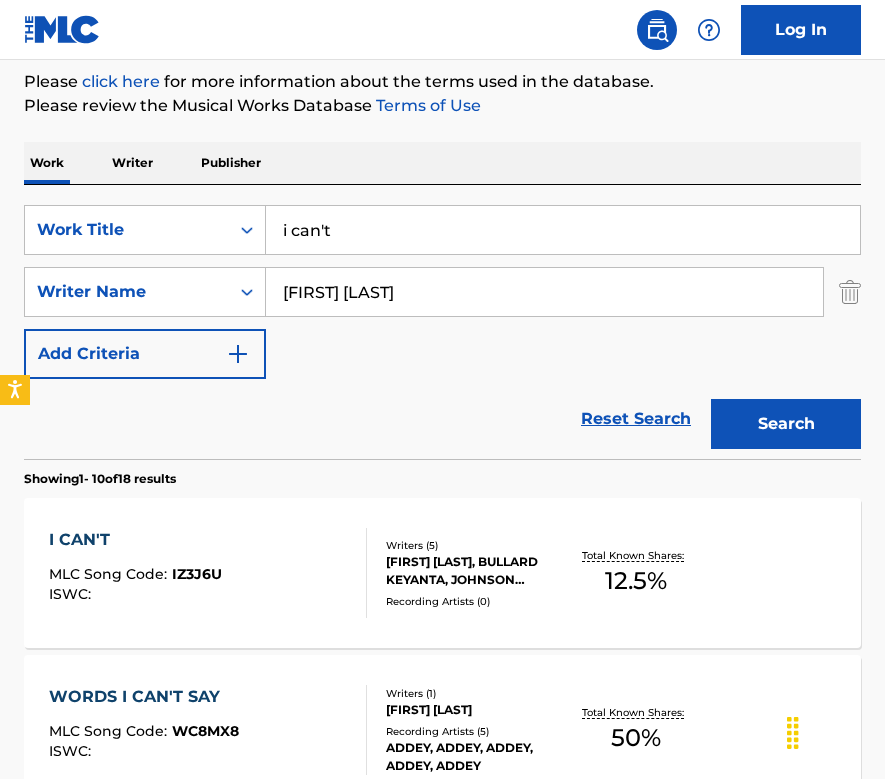 click on "i can't" at bounding box center [563, 230] 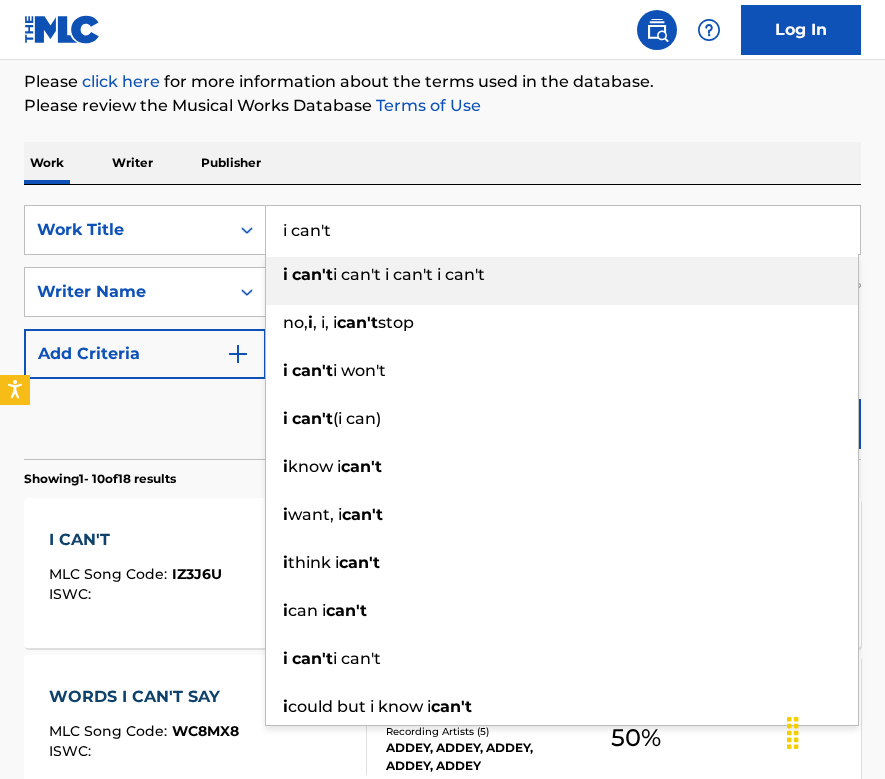 click on "i can't" at bounding box center (563, 230) 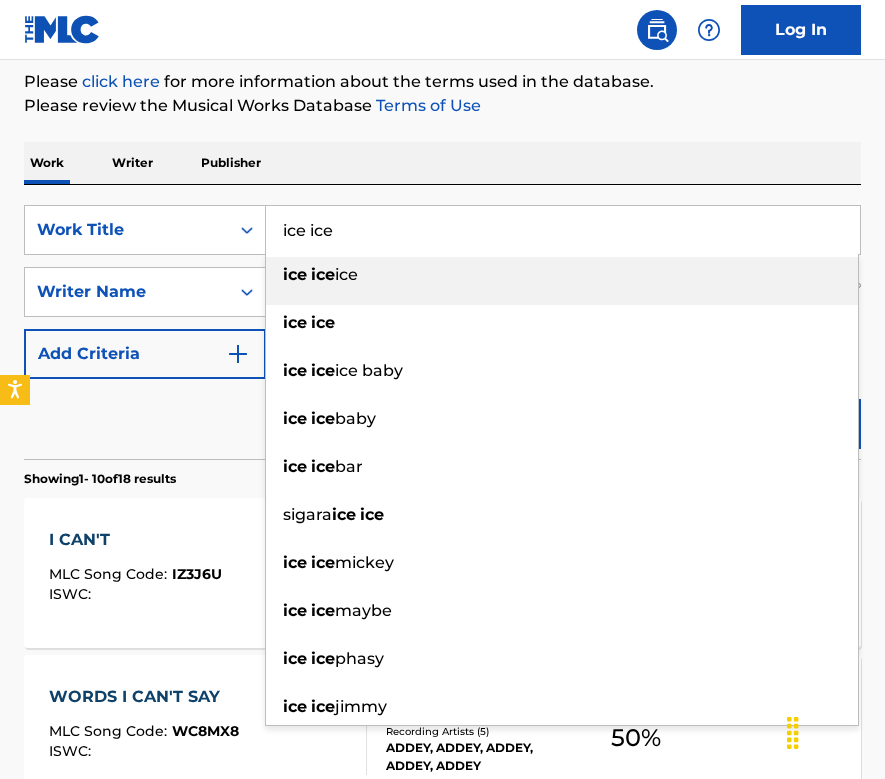 click on "Work Writer Publisher" at bounding box center [442, 163] 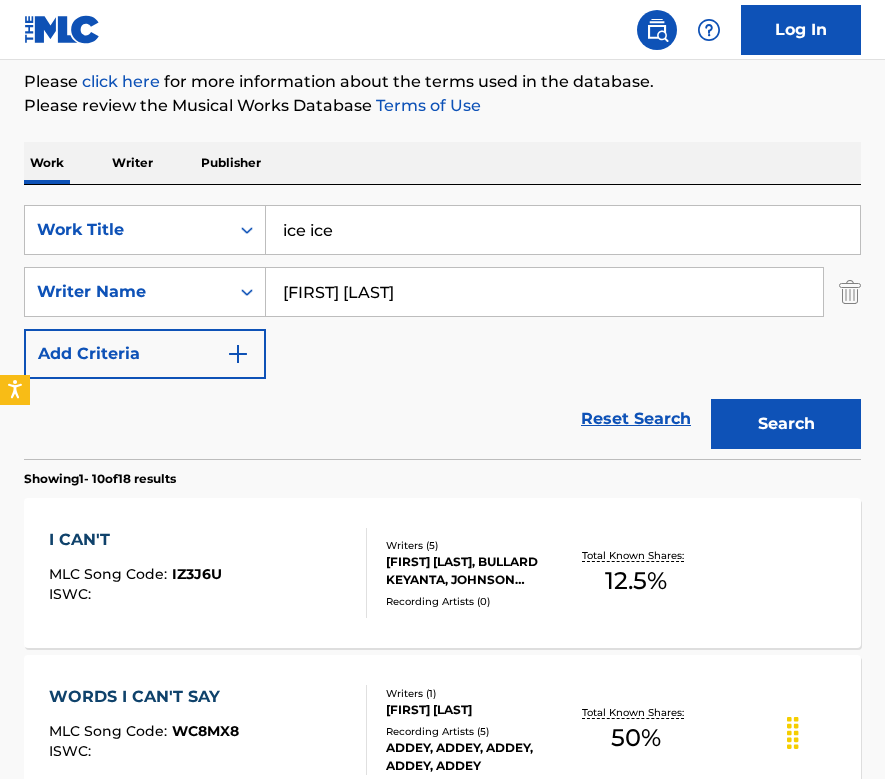 click on "Search" at bounding box center [786, 424] 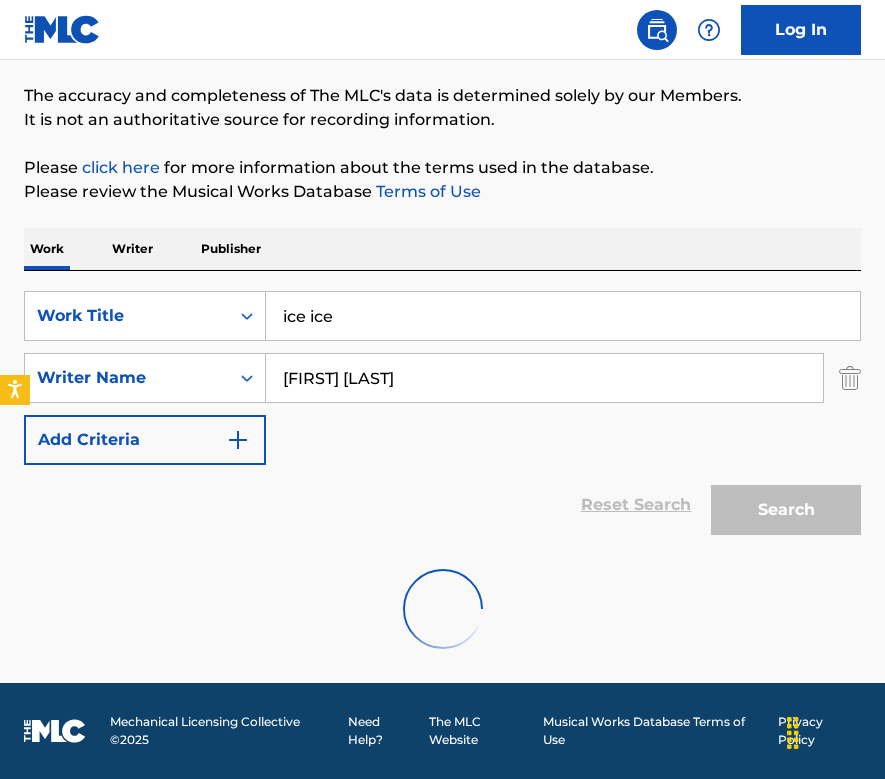 scroll, scrollTop: 79, scrollLeft: 0, axis: vertical 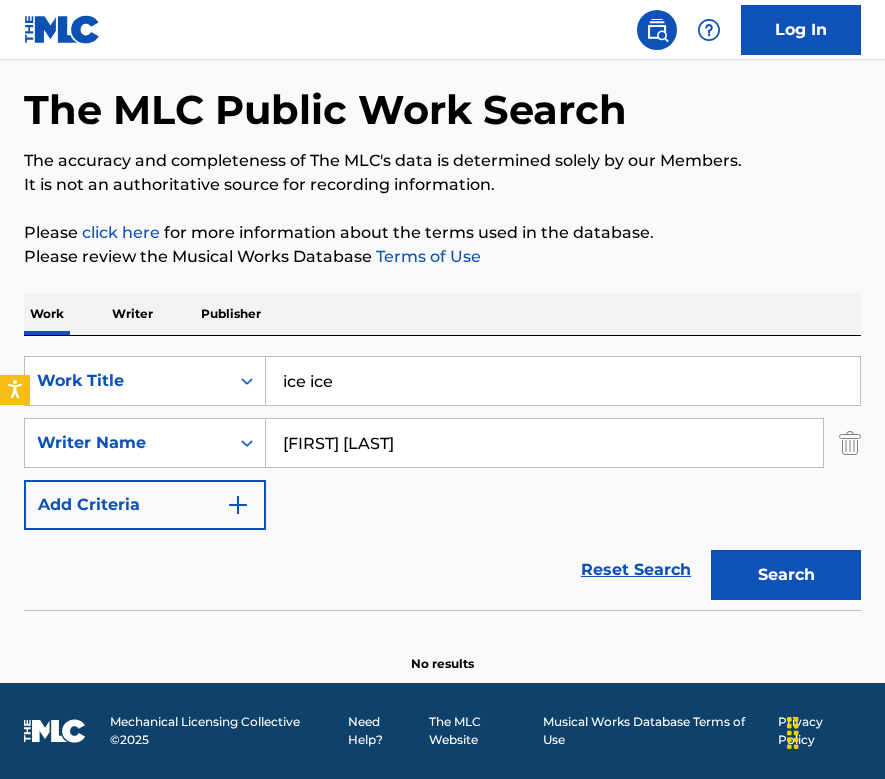 click on "ice ice" at bounding box center [563, 381] 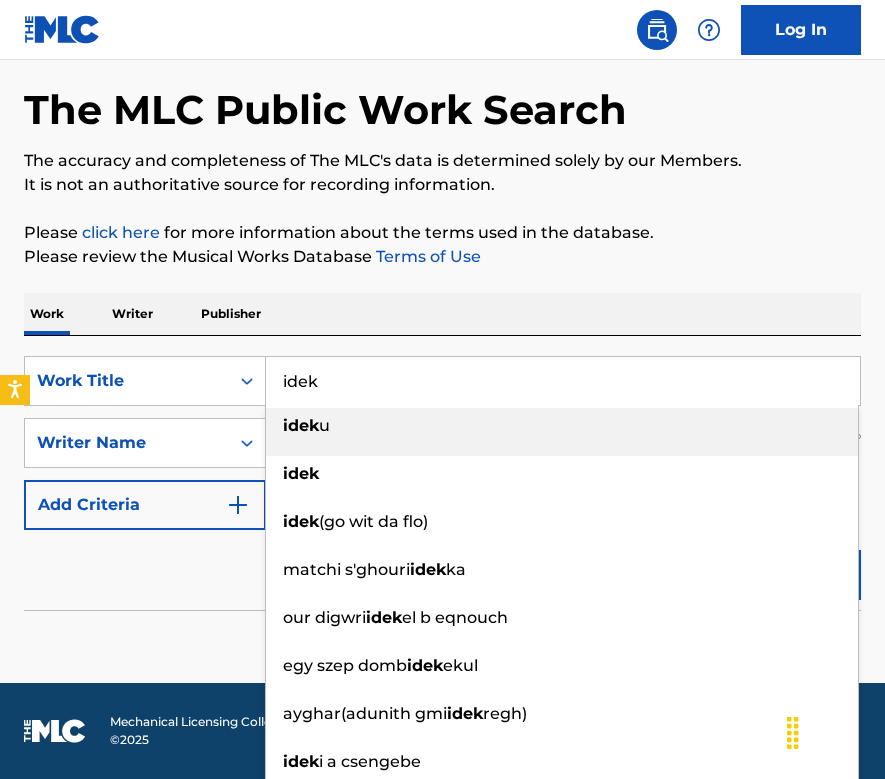 click on "Work Writer Publisher" at bounding box center (442, 314) 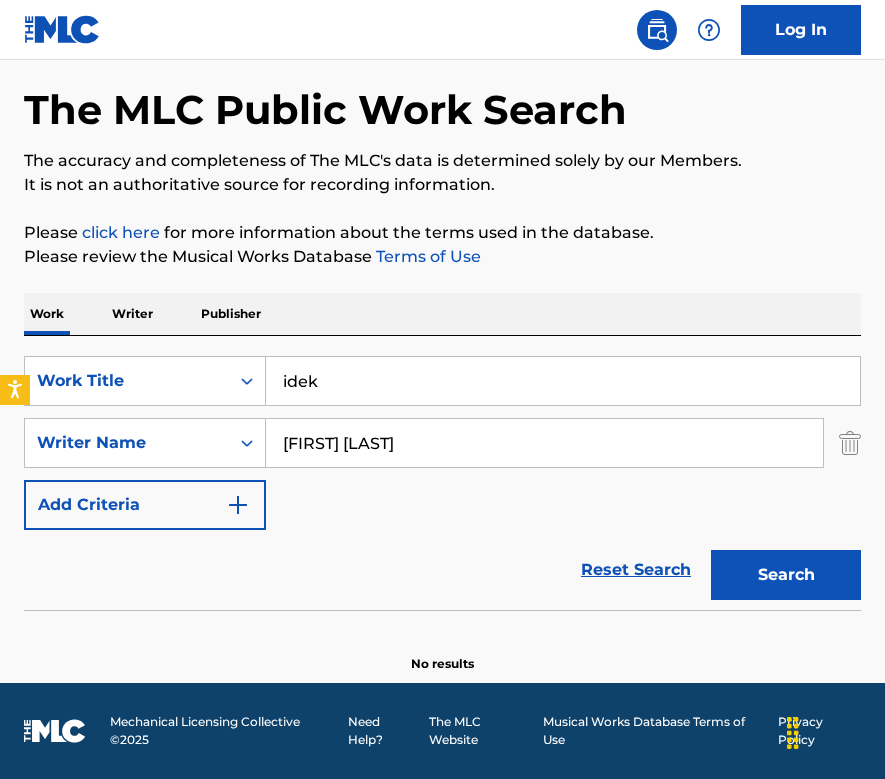 click on "Search" at bounding box center (786, 575) 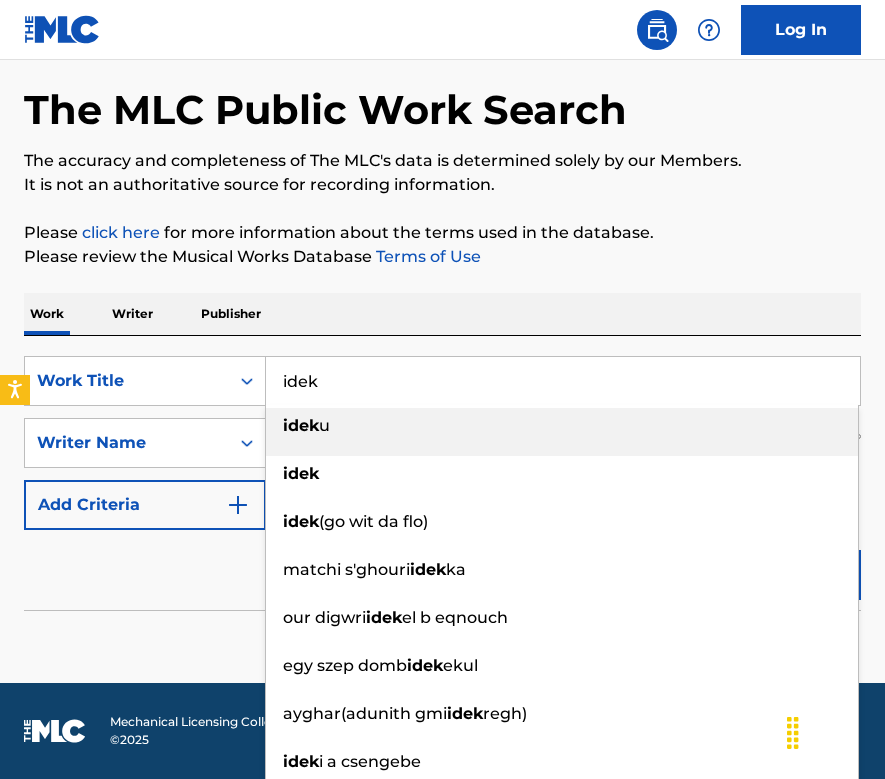 click on "idek" at bounding box center (563, 381) 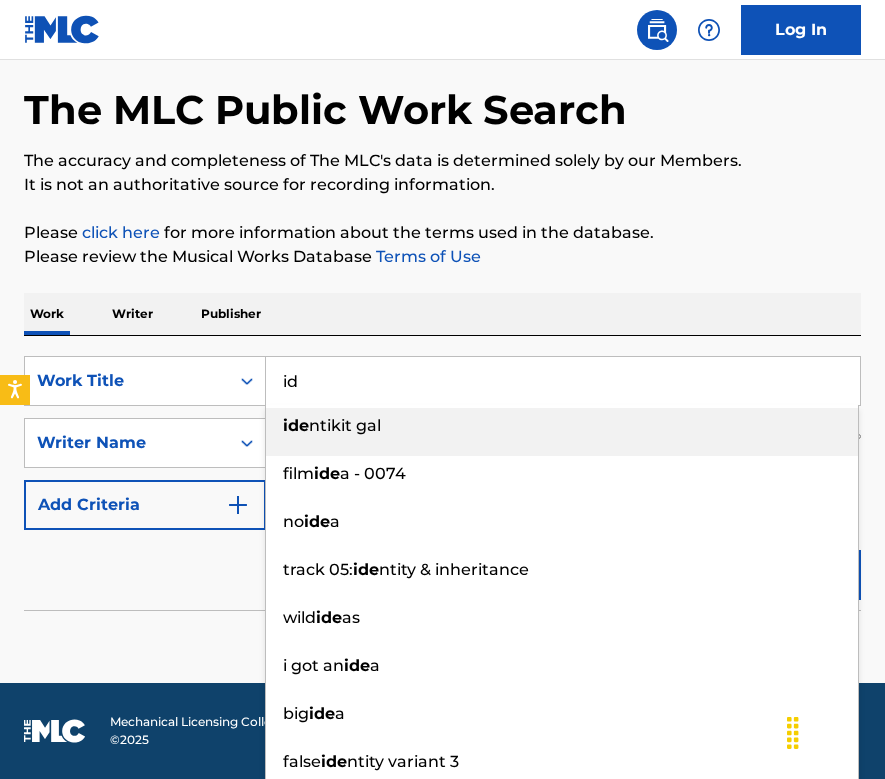 type on "i" 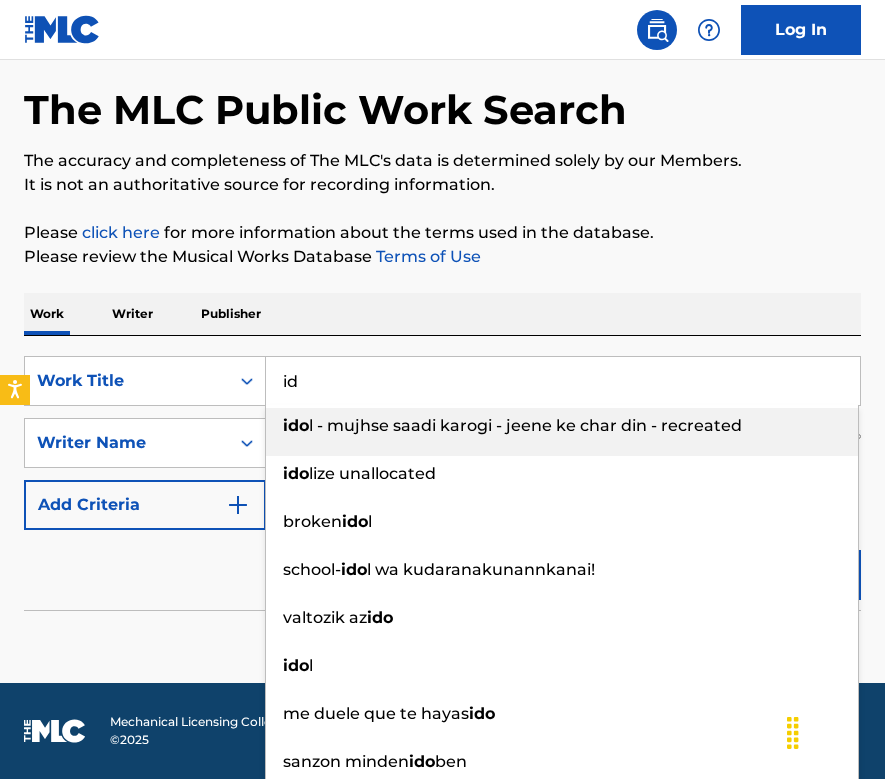 type on "i" 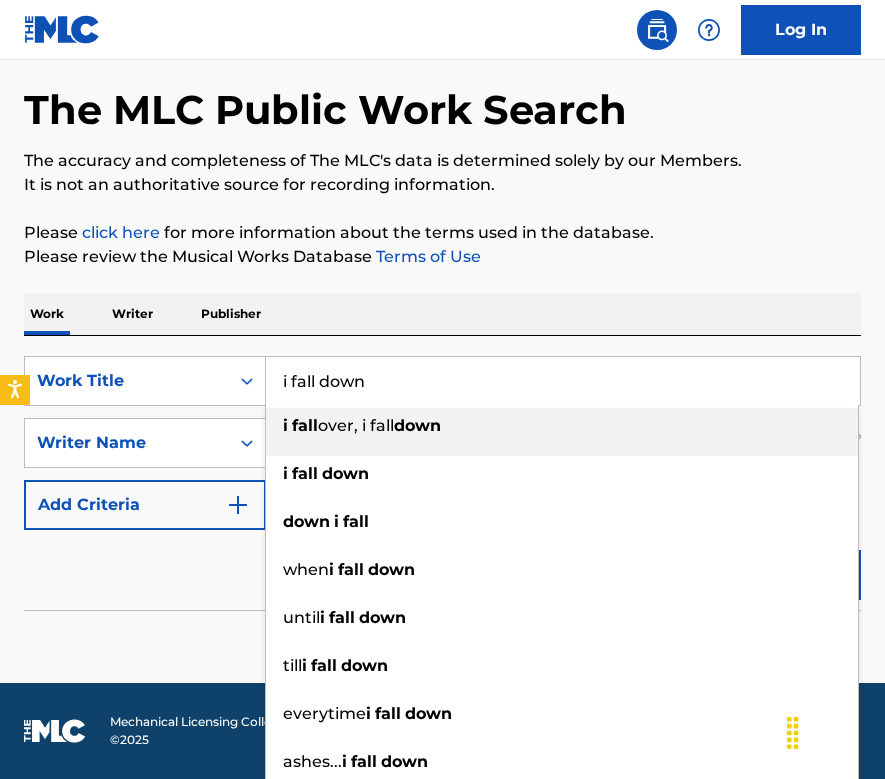 click on "Please review the Musical Works Database   Terms of Use" at bounding box center (442, 257) 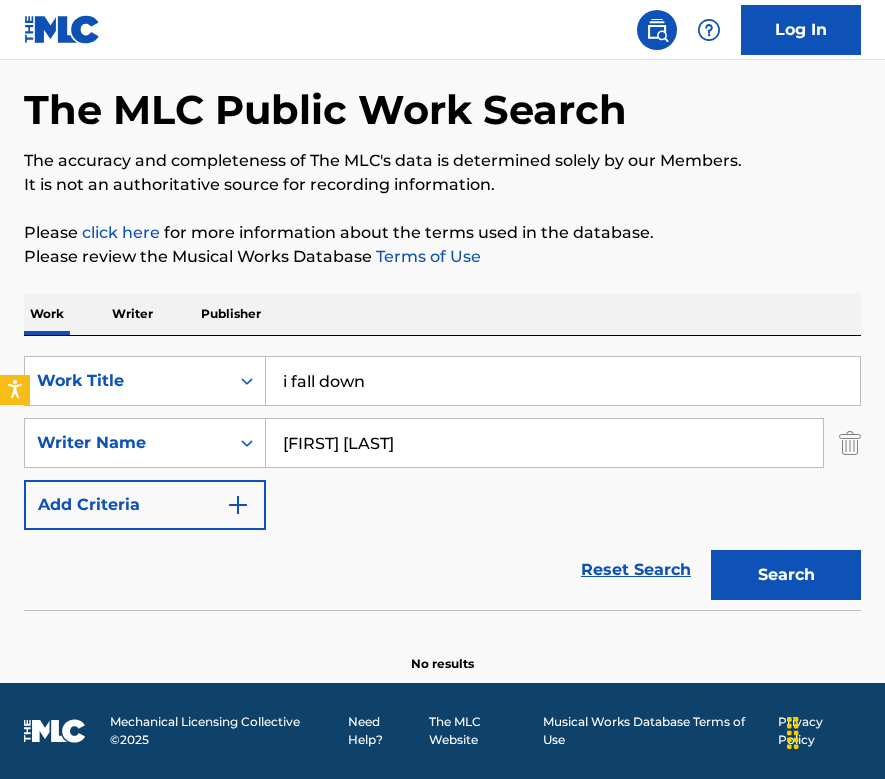 click on "Search" at bounding box center [786, 575] 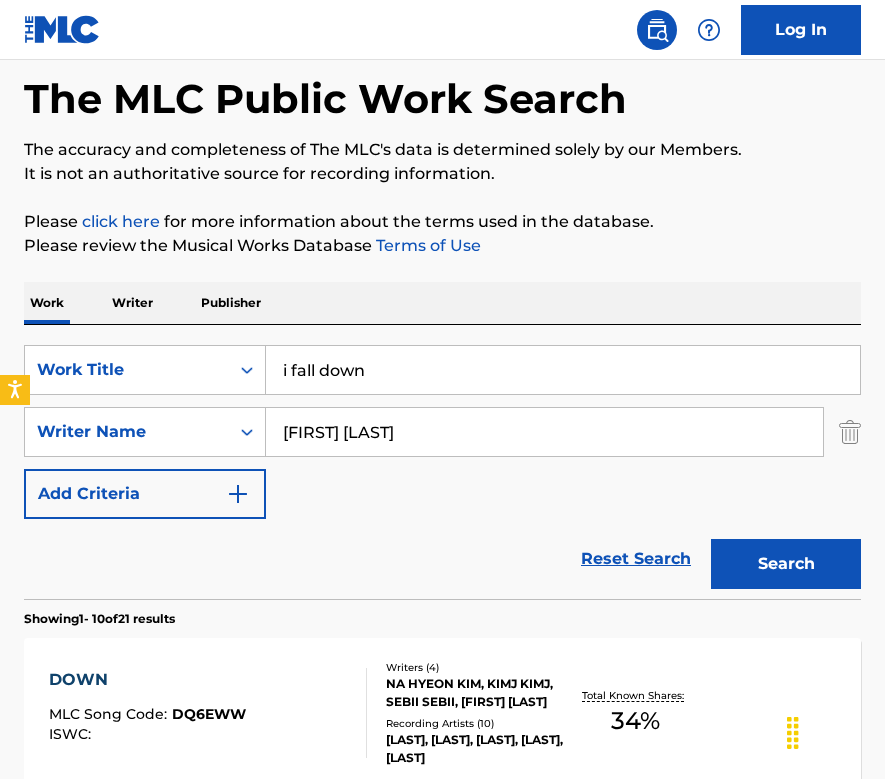 scroll, scrollTop: 109, scrollLeft: 0, axis: vertical 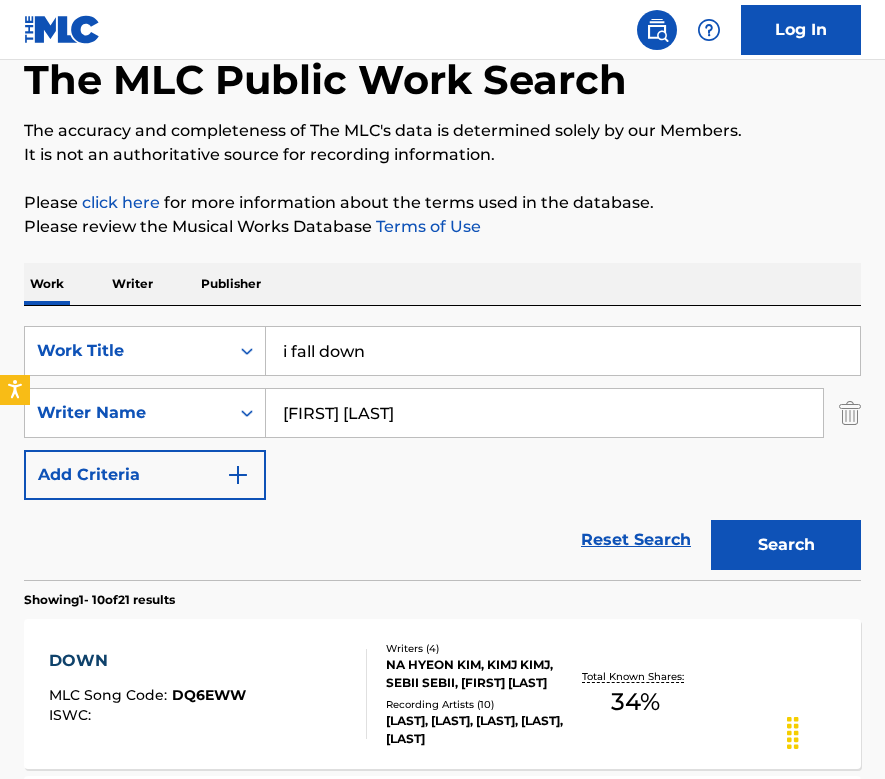 click on "i fall down" at bounding box center (563, 351) 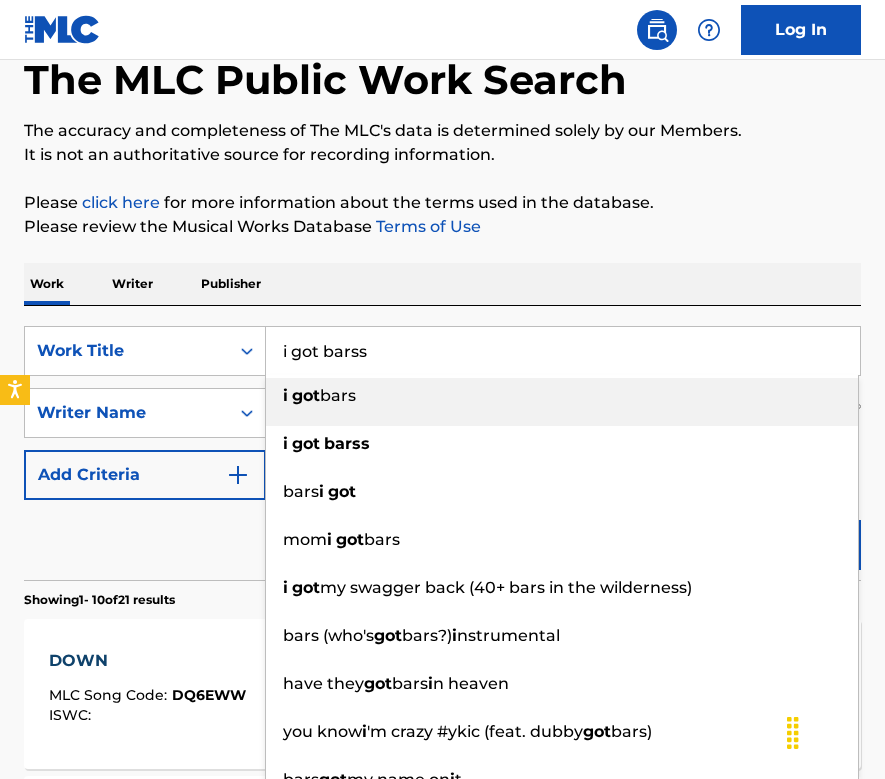 type on "i got barss" 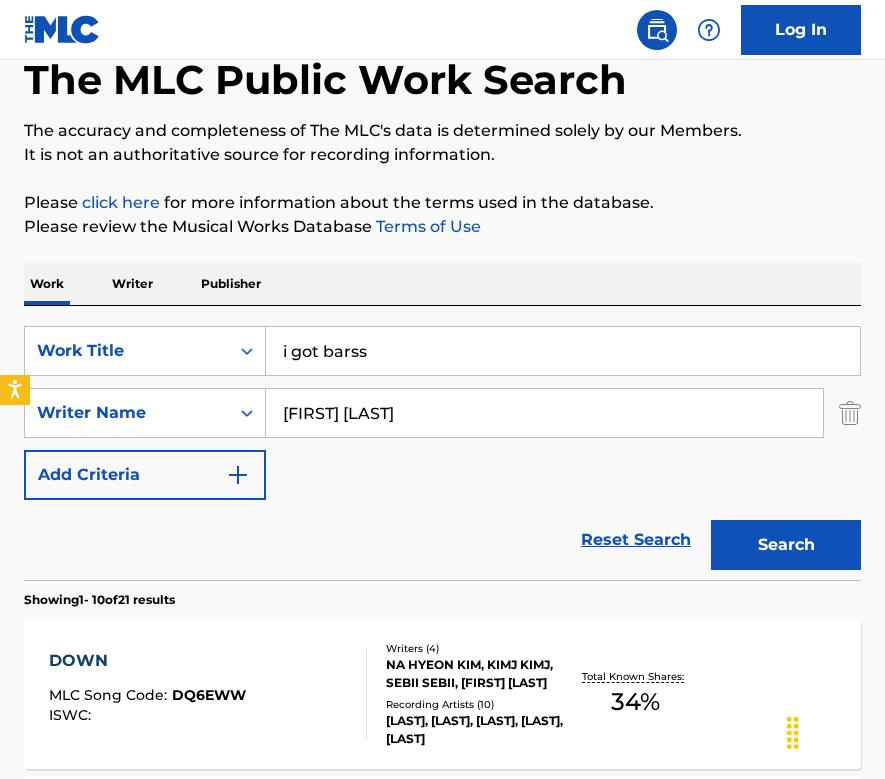 click on "Search" at bounding box center (786, 545) 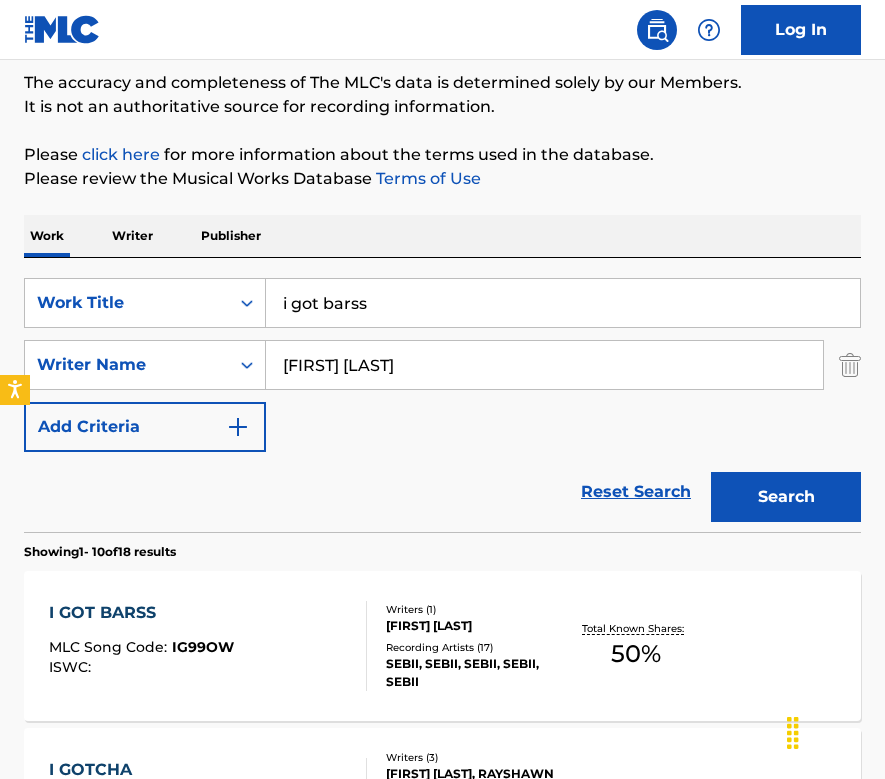 scroll, scrollTop: 270, scrollLeft: 0, axis: vertical 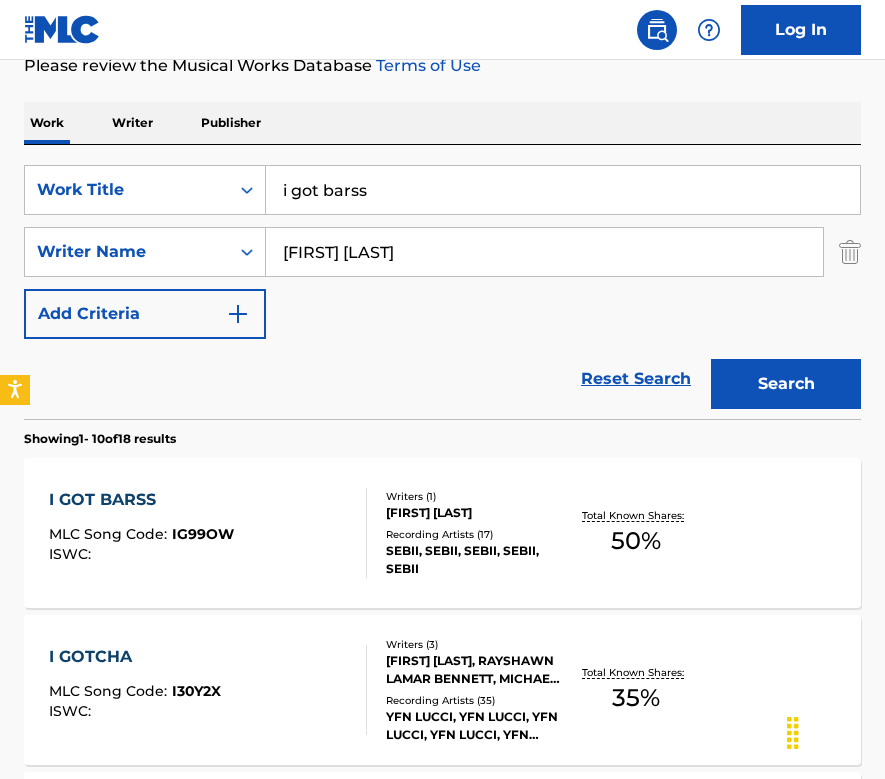 click on "I GOT BARSS MLC Song Code : IG99OW ISWC :" at bounding box center [208, 533] 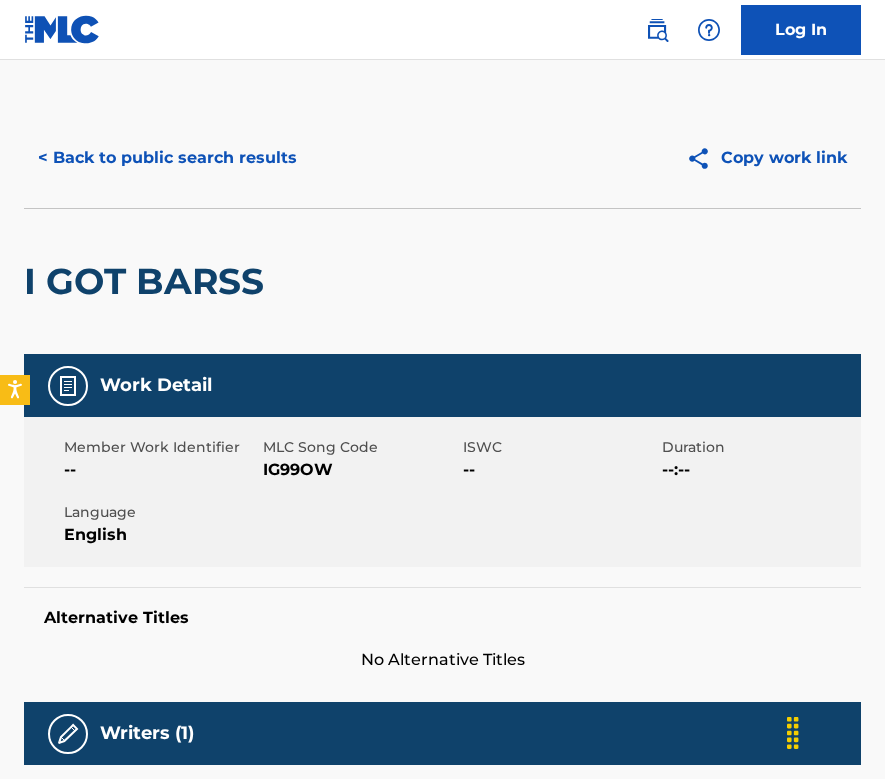 scroll, scrollTop: 0, scrollLeft: 0, axis: both 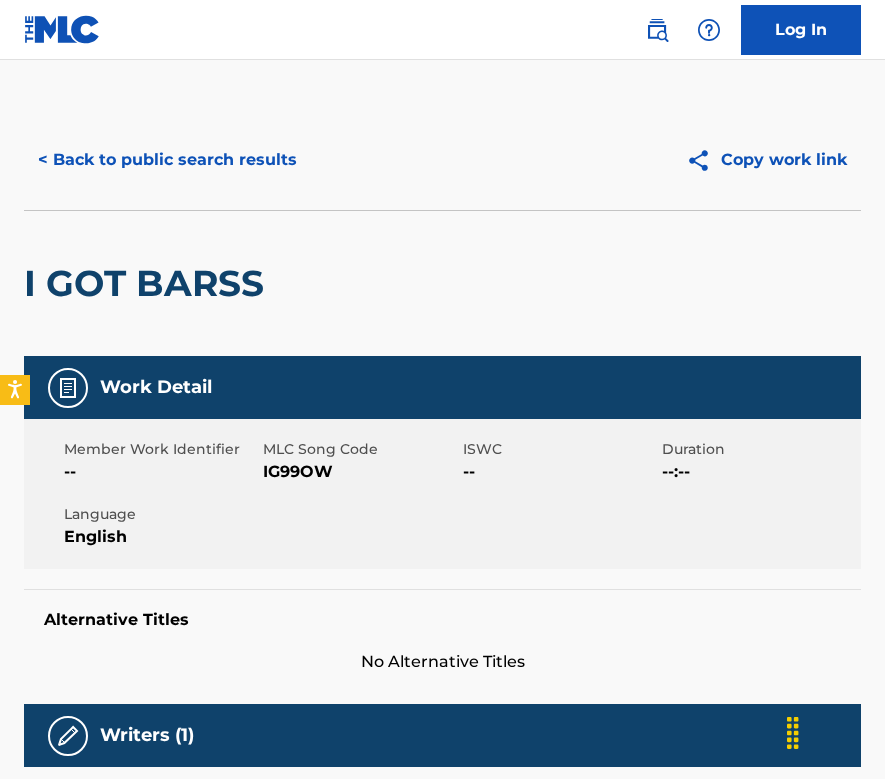 click on "I GOT BARSS" at bounding box center (442, 283) 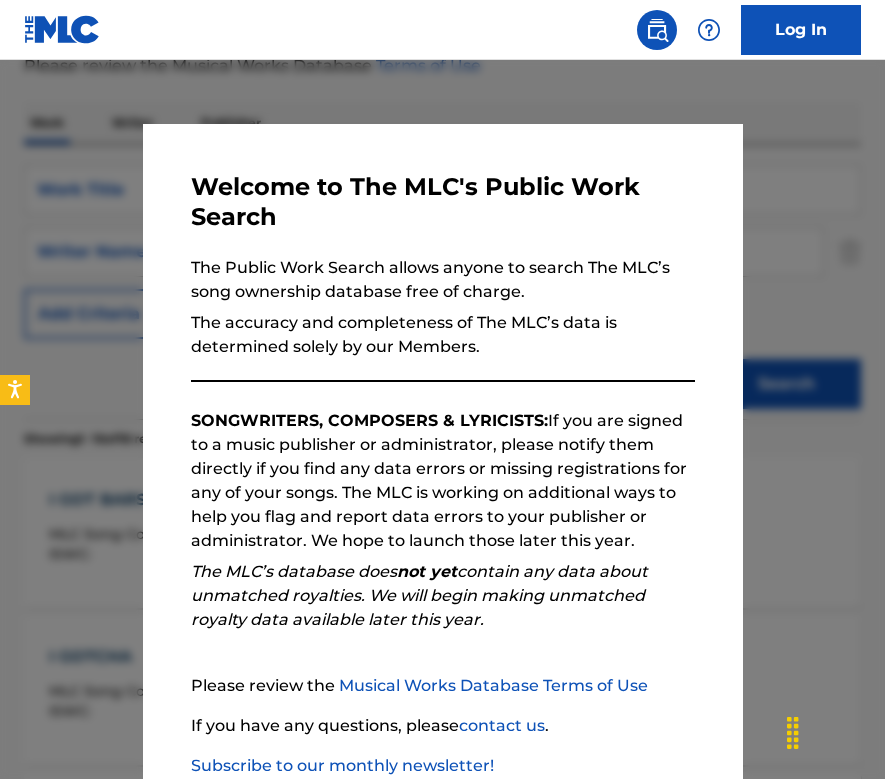 click at bounding box center [442, 449] 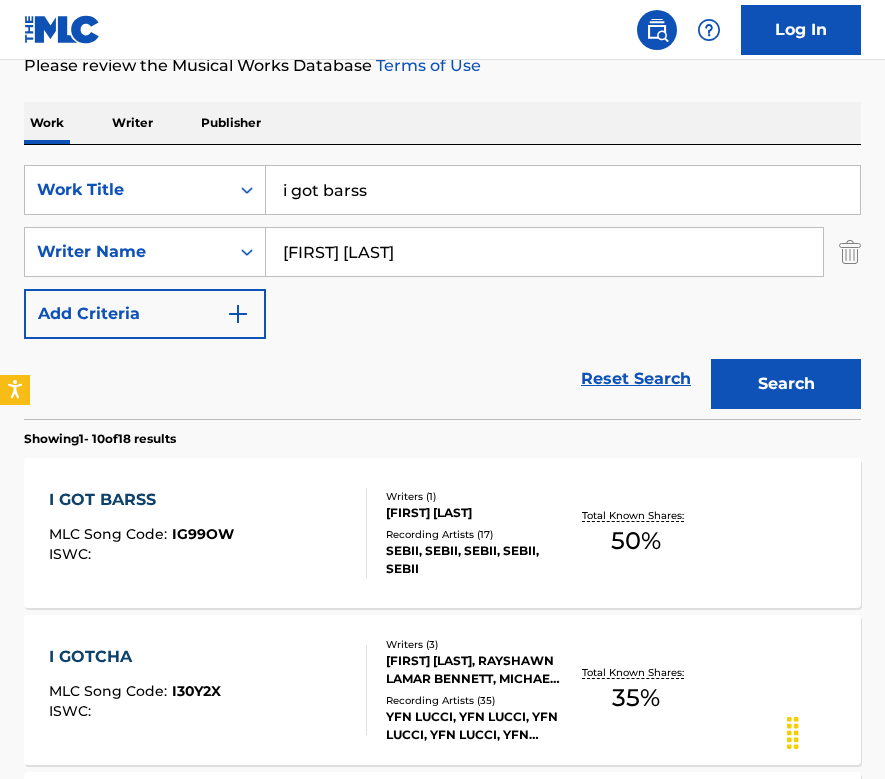 click on "i got barss" at bounding box center [563, 190] 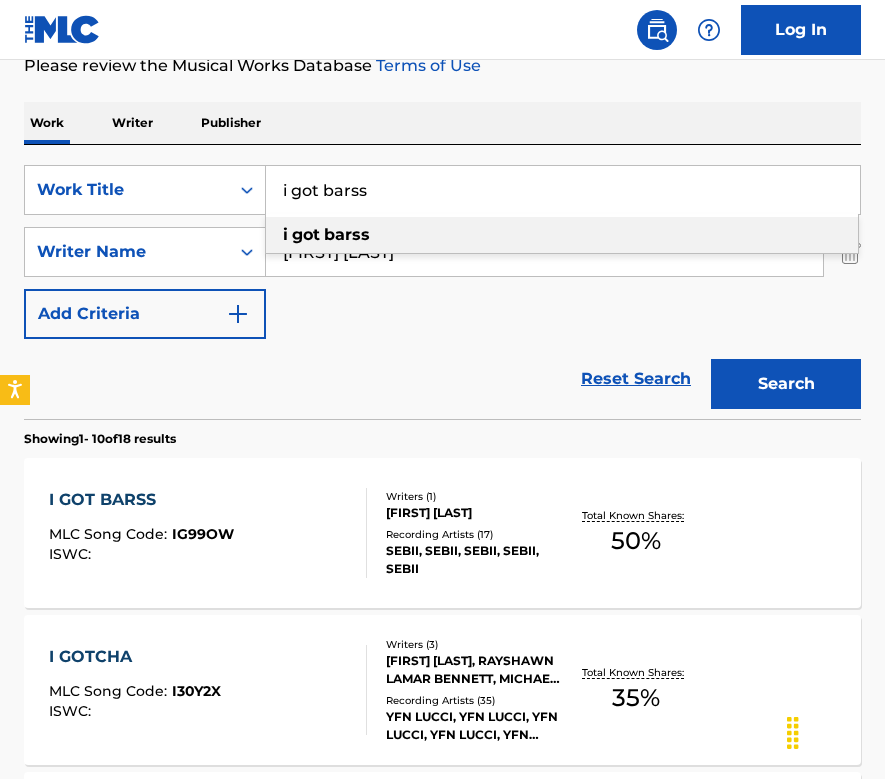 click on "i got barss" at bounding box center [563, 190] 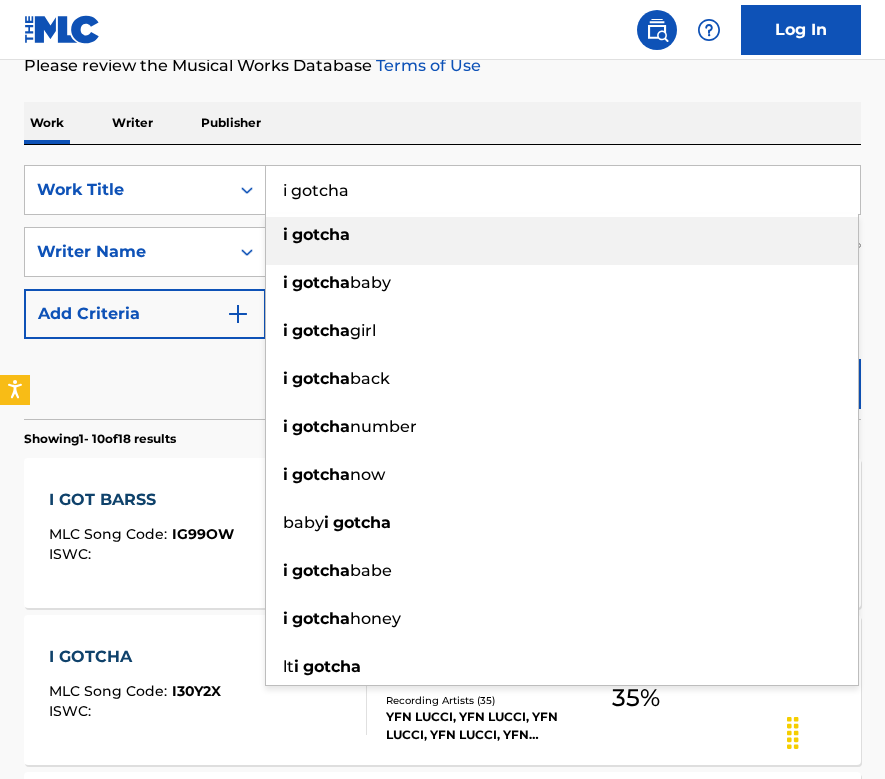 type on "i gotcha" 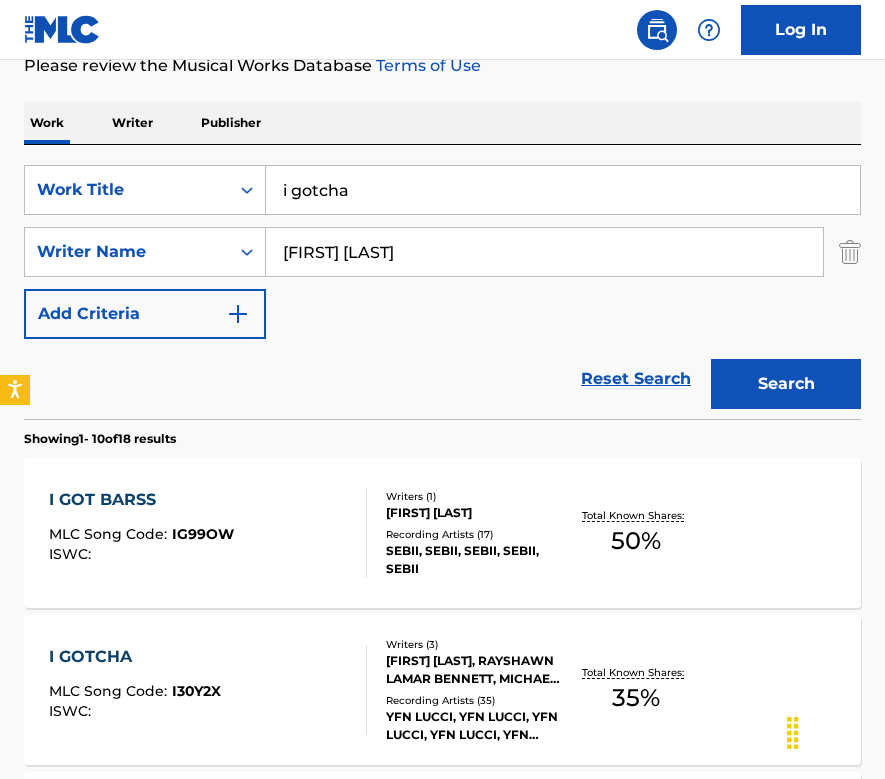 click on "Work Writer Publisher" at bounding box center [442, 123] 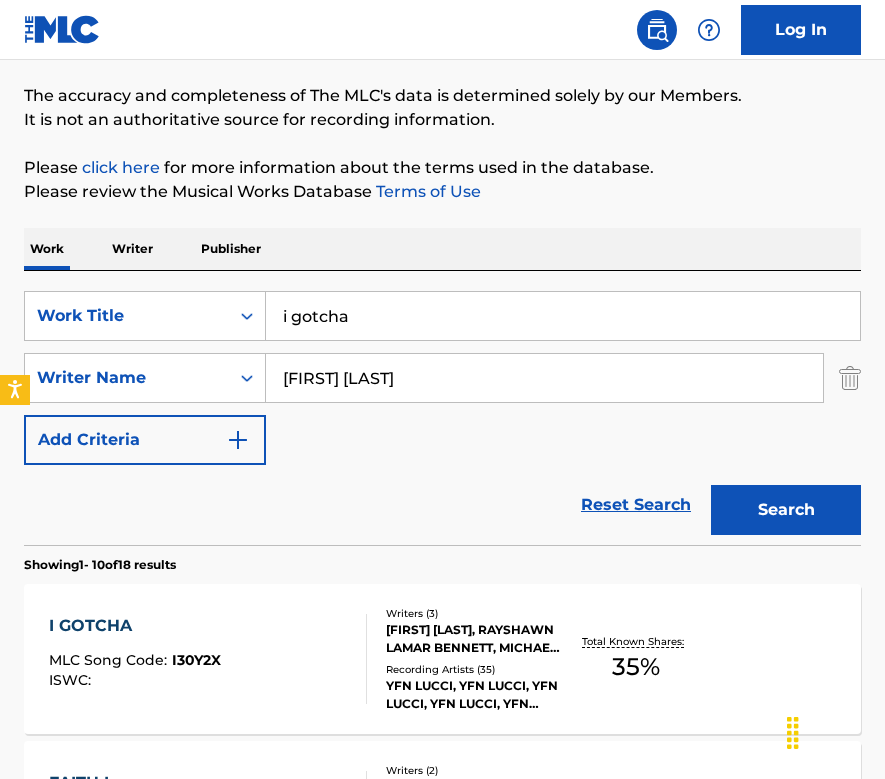 scroll, scrollTop: 270, scrollLeft: 0, axis: vertical 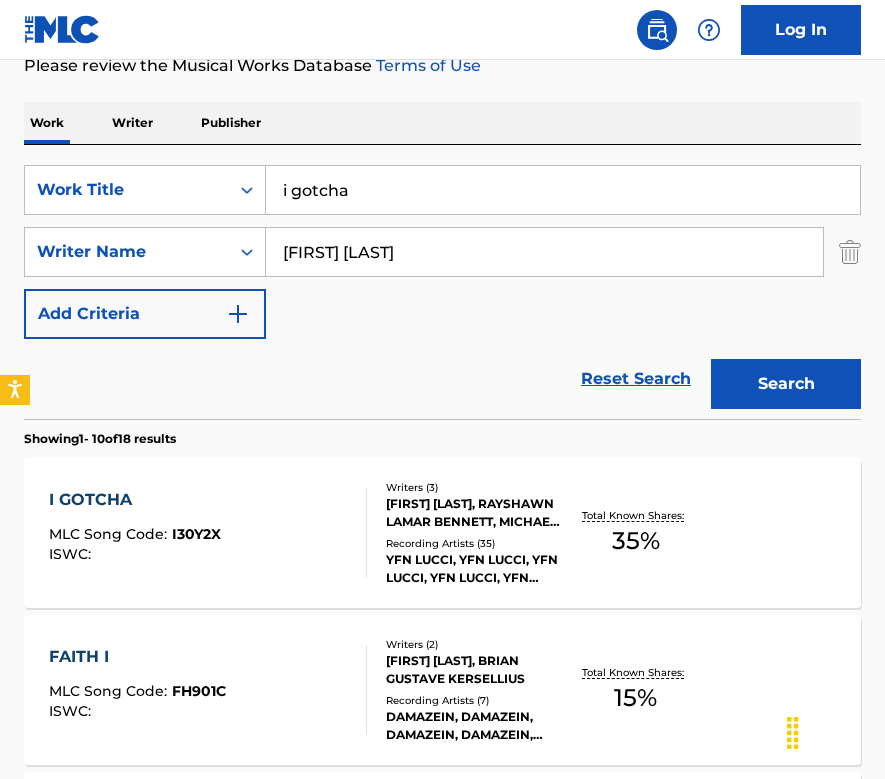 click on "I GOTCHA MLC Song Code : I30Y2X ISWC :" at bounding box center (208, 533) 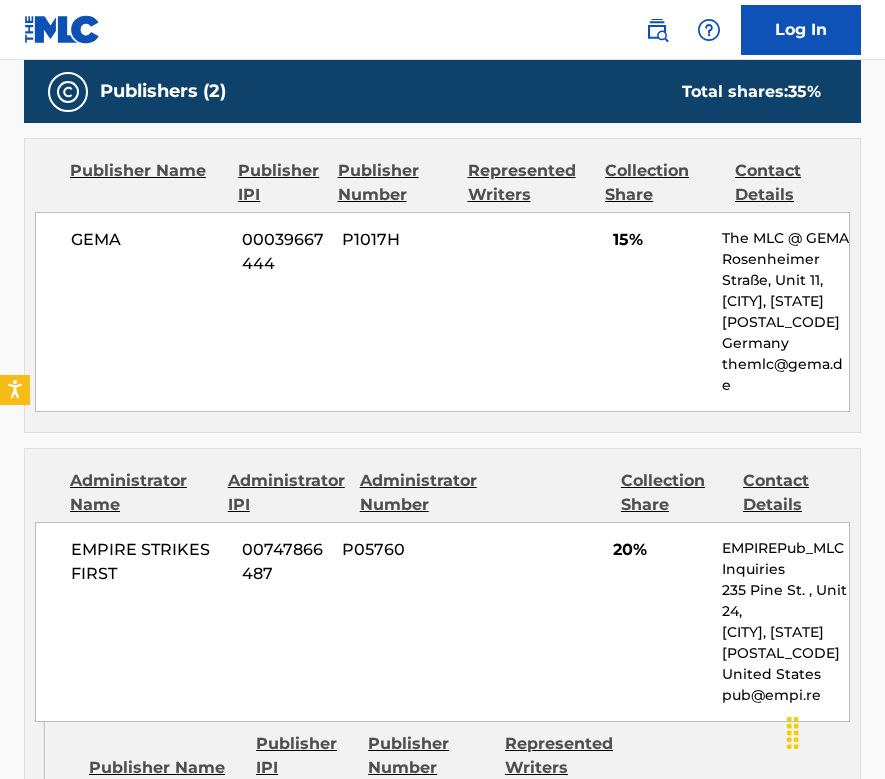 scroll, scrollTop: 1189, scrollLeft: 0, axis: vertical 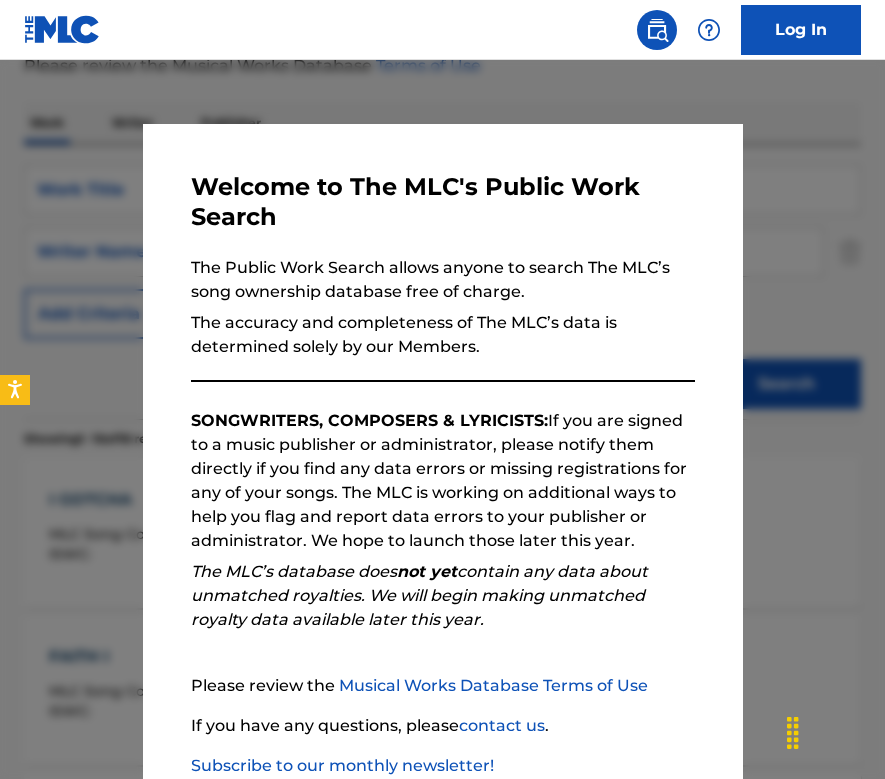 click at bounding box center (442, 449) 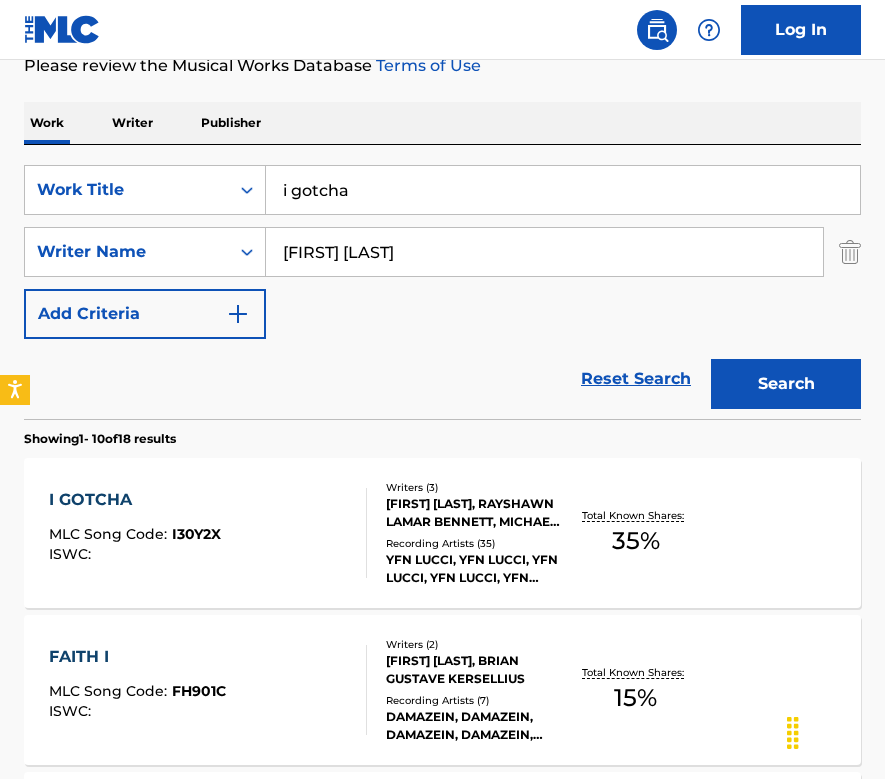click on "i gotcha" at bounding box center (563, 190) 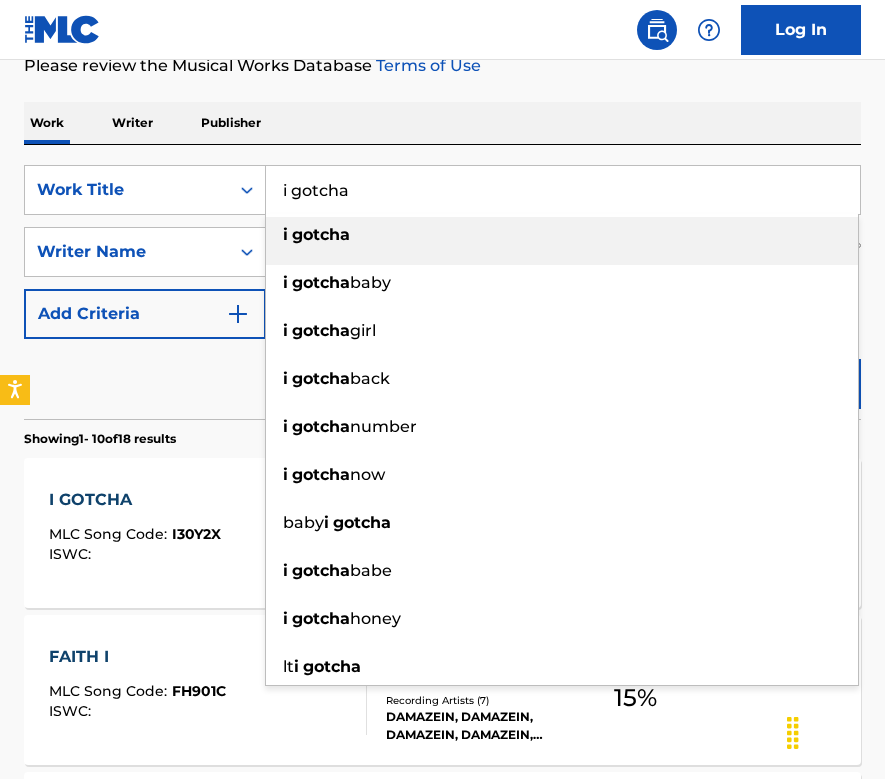 click on "i gotcha" at bounding box center [563, 190] 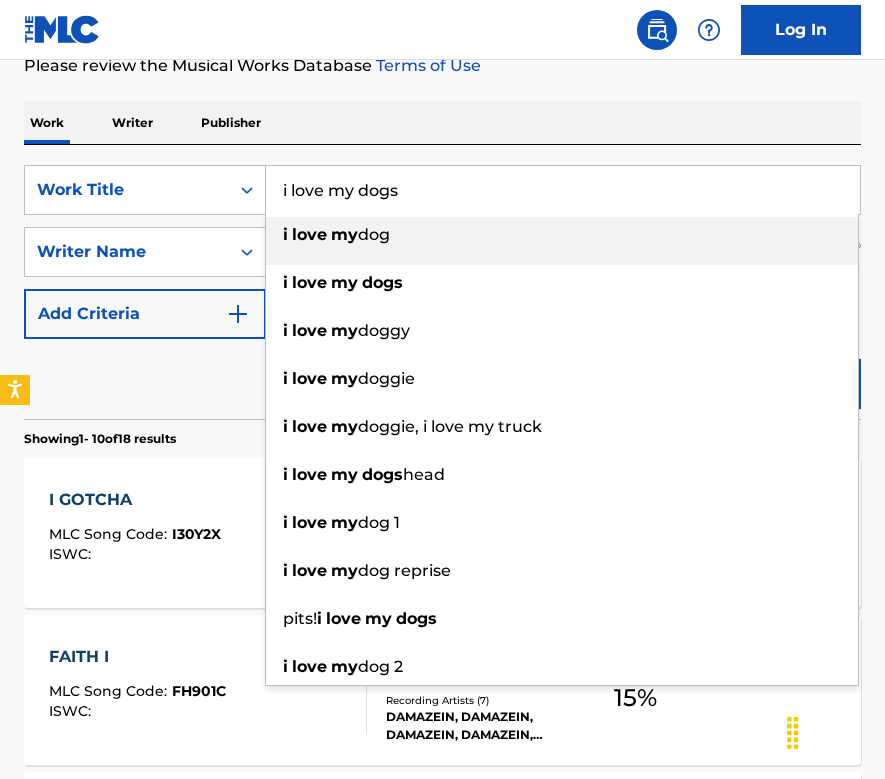 click on "Work Writer Publisher" at bounding box center (442, 123) 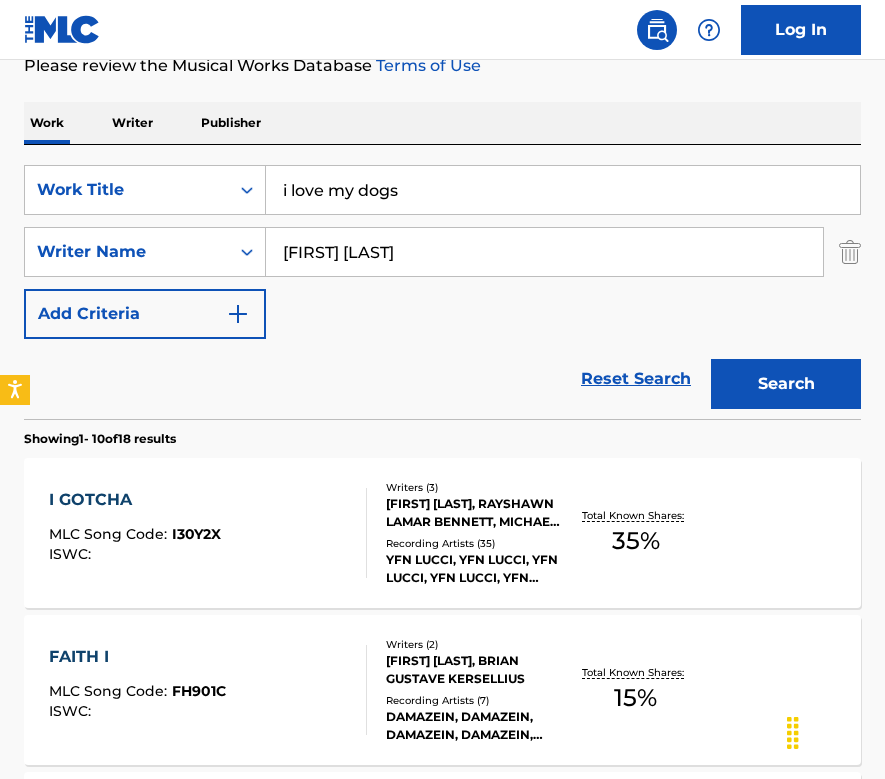 click on "Search" at bounding box center [786, 384] 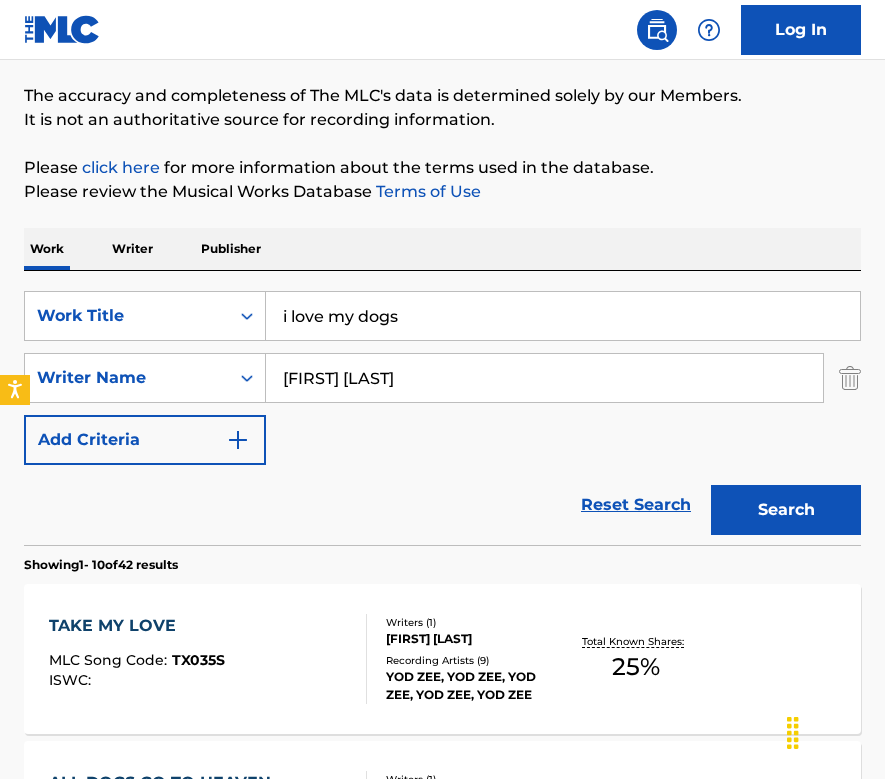 scroll, scrollTop: 270, scrollLeft: 0, axis: vertical 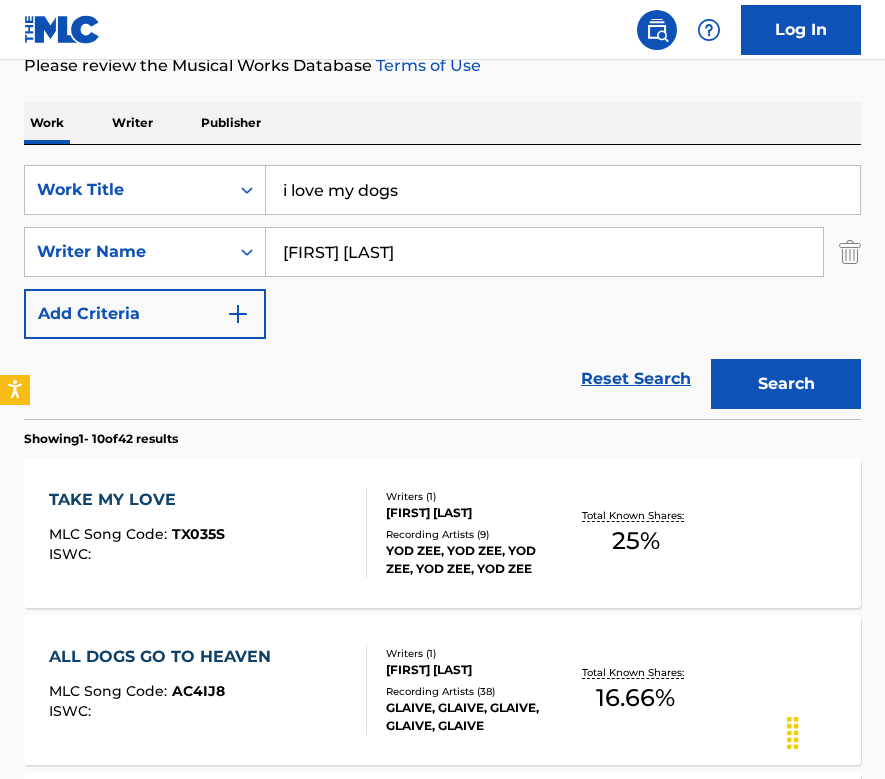 click on "i love my dogs" at bounding box center (563, 190) 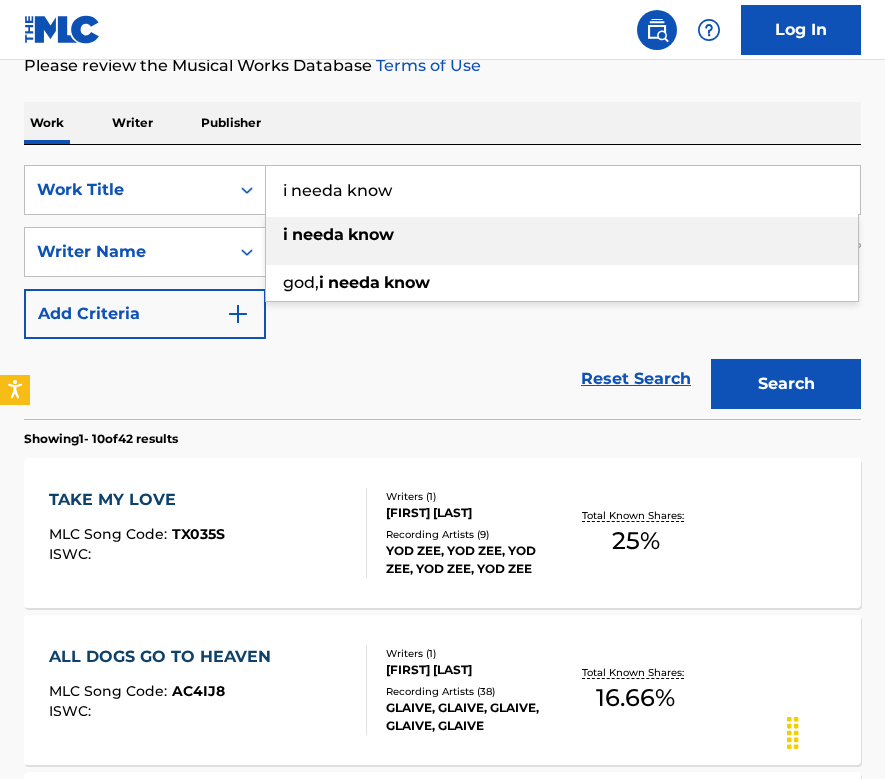 type on "i needa know" 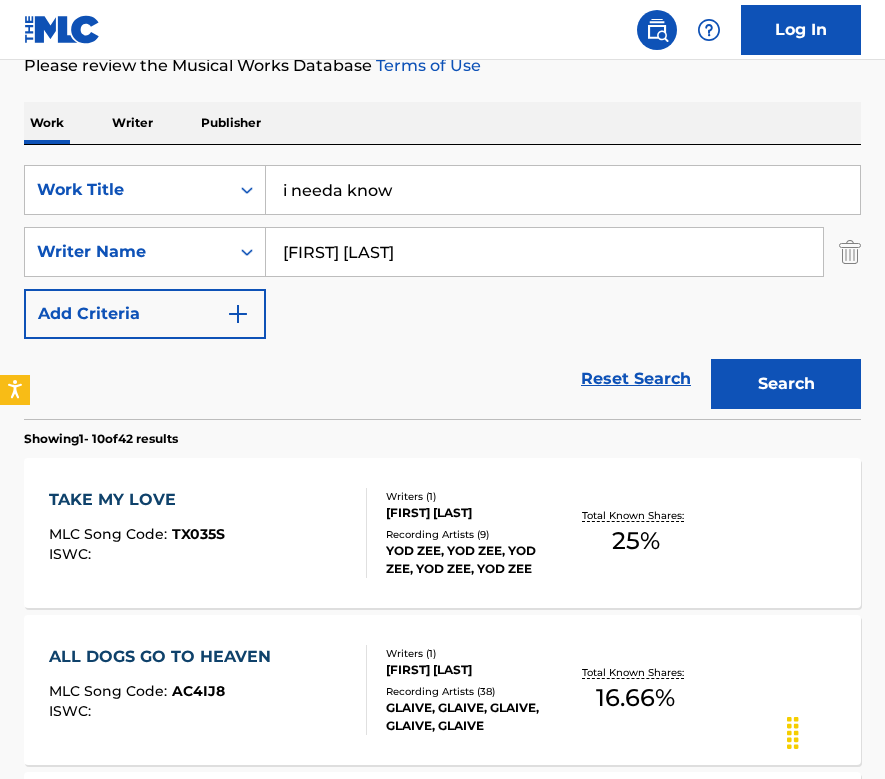 click on "Search" at bounding box center (786, 384) 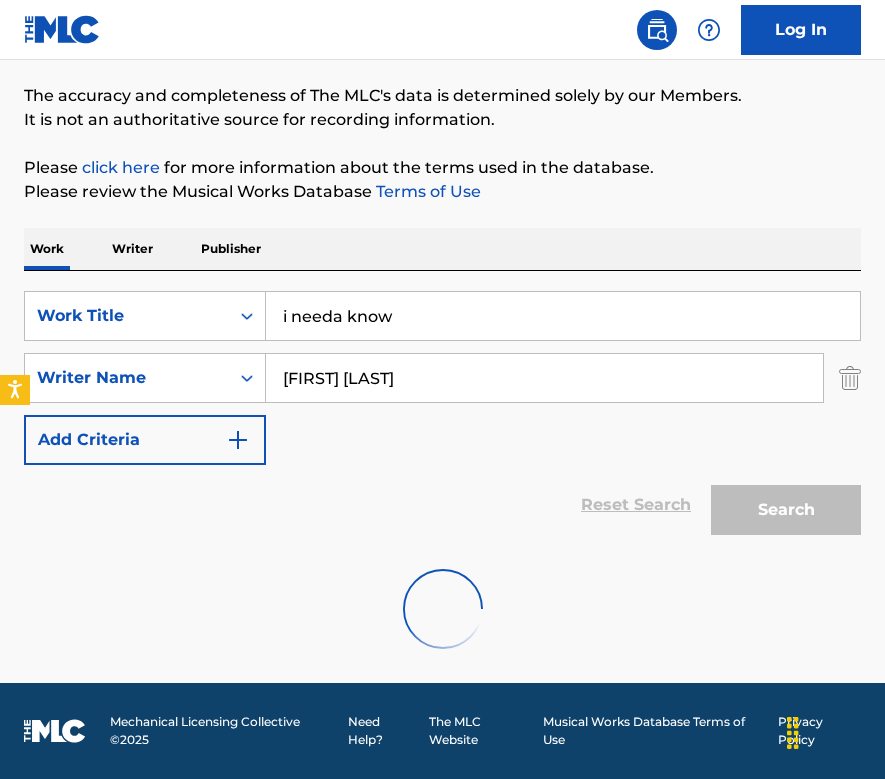 scroll, scrollTop: 270, scrollLeft: 0, axis: vertical 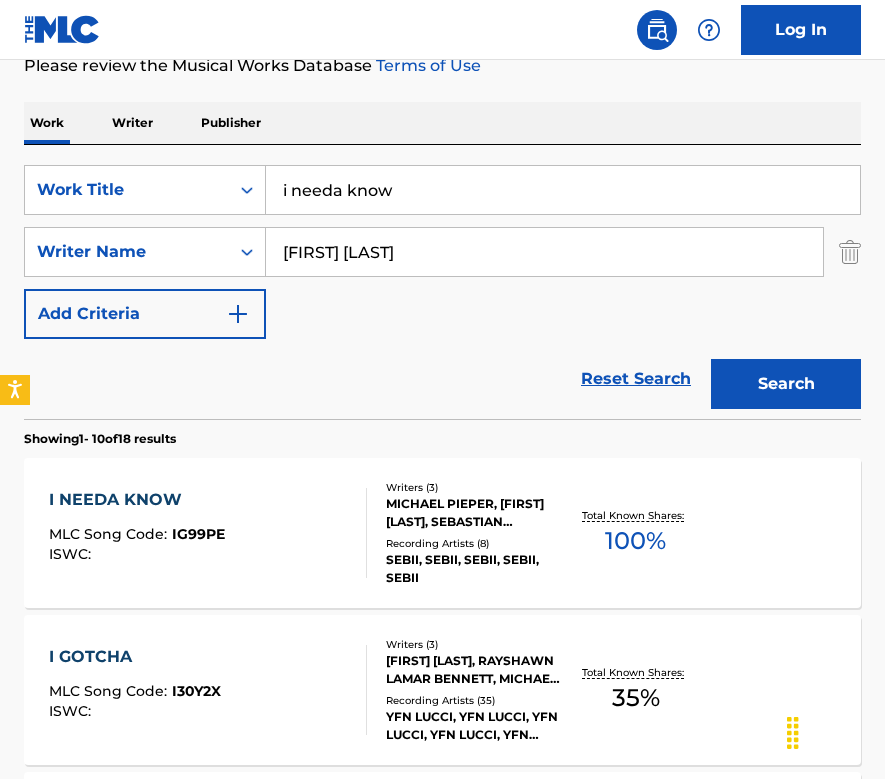 click on "MLC Song Code : IG99PE" at bounding box center (137, 537) 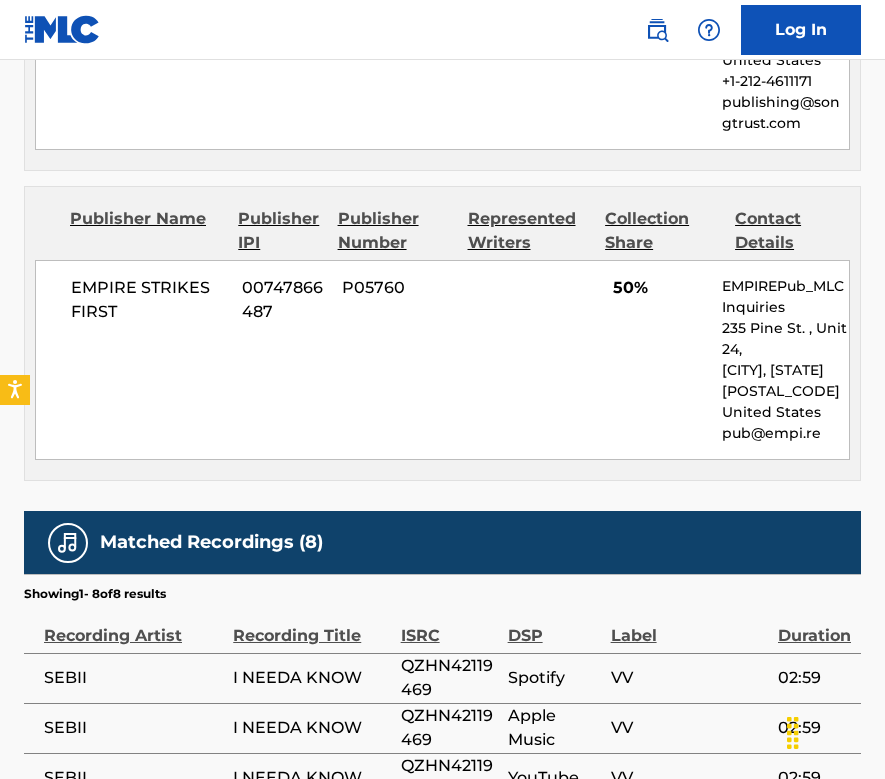 scroll, scrollTop: 562, scrollLeft: 0, axis: vertical 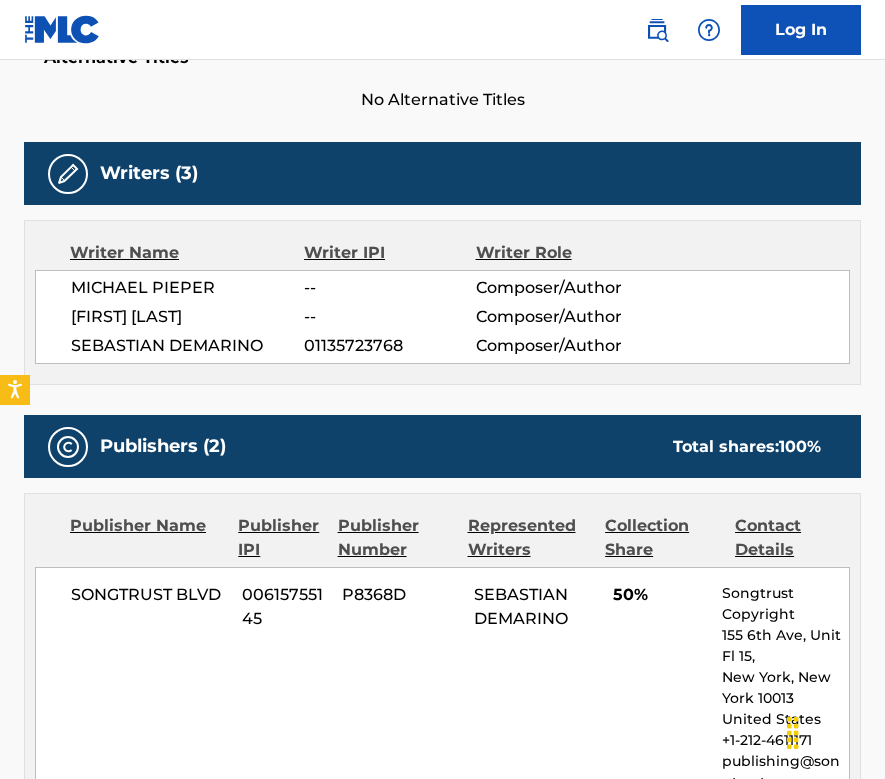 click on "Writer Name Writer IPI Writer Role MICHAEL PIEPER -- Composer/Author JAEHYUN KIM -- Composer/Author SEBASTIAN DEMARINO 01135723768 Composer/Author" at bounding box center (442, 302) 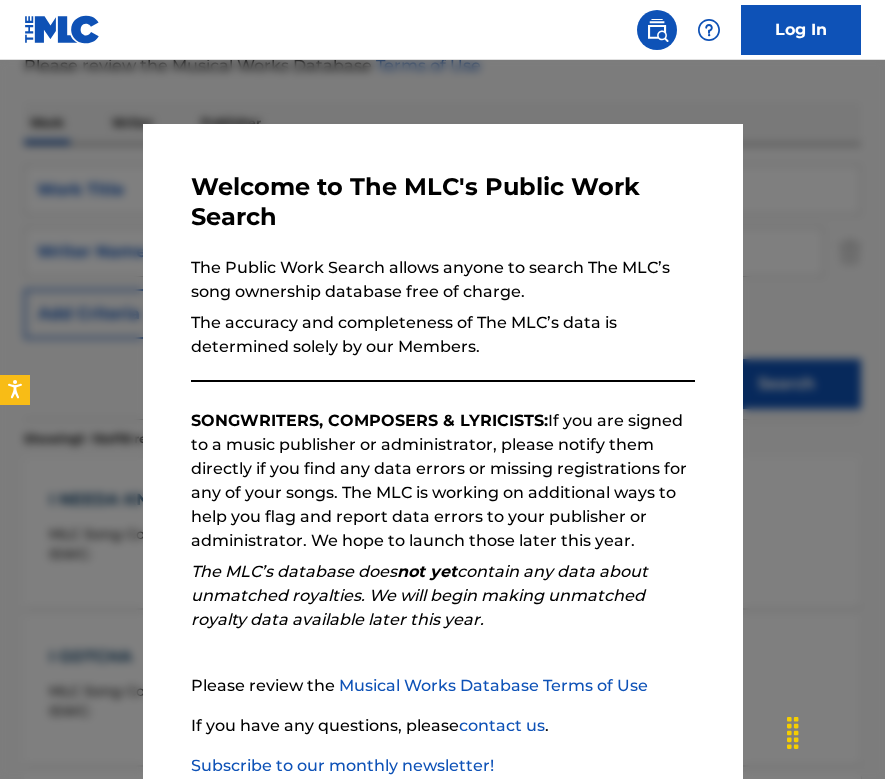 click at bounding box center [442, 449] 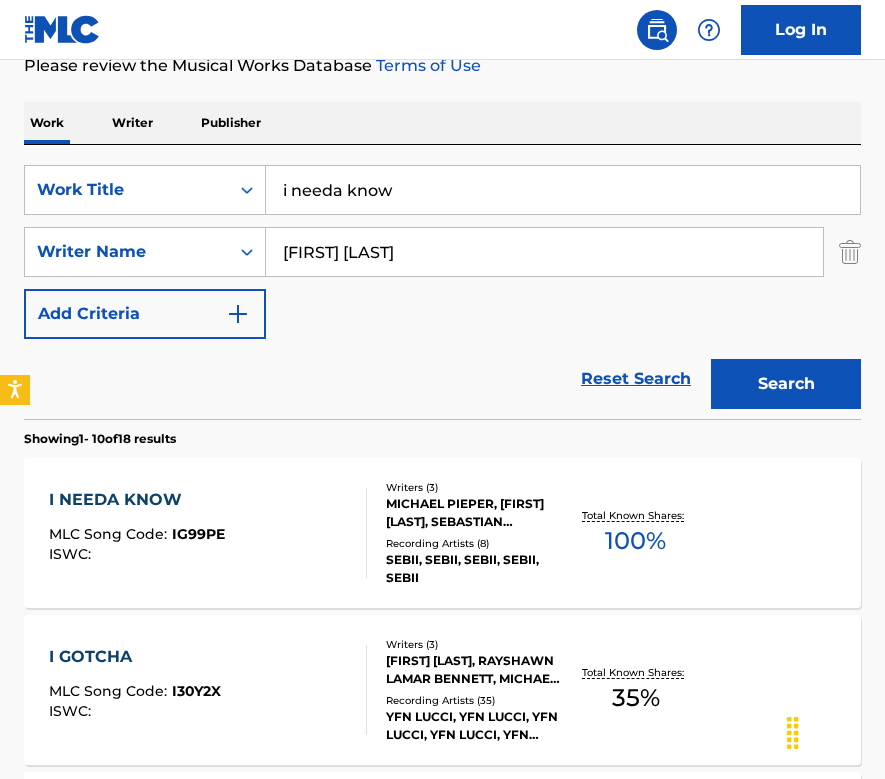 click on "i needa know" at bounding box center [563, 190] 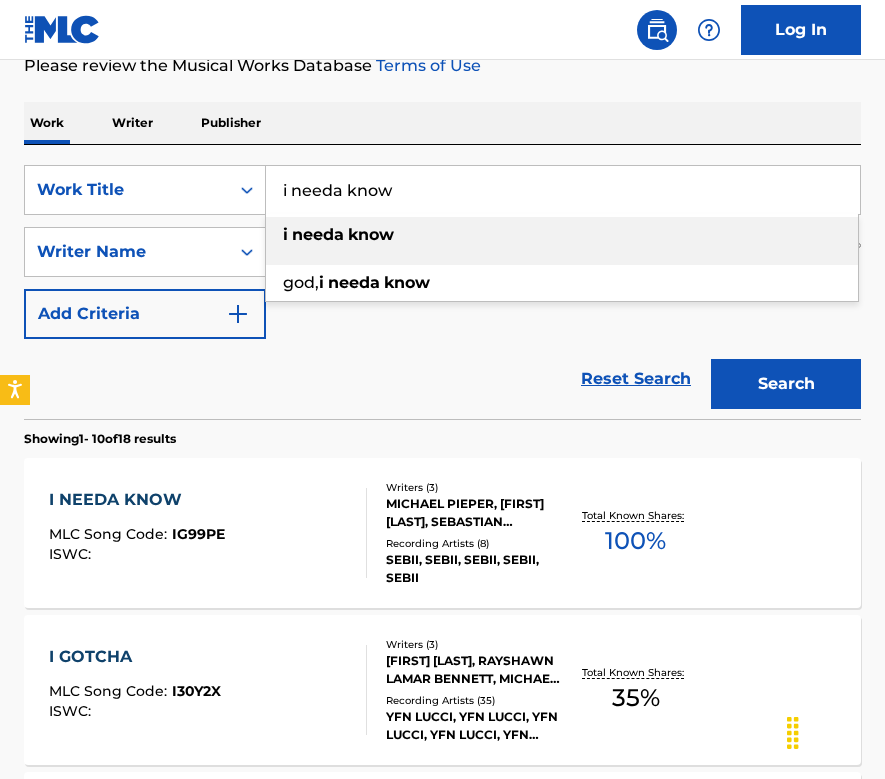 click on "i needa know" at bounding box center (563, 190) 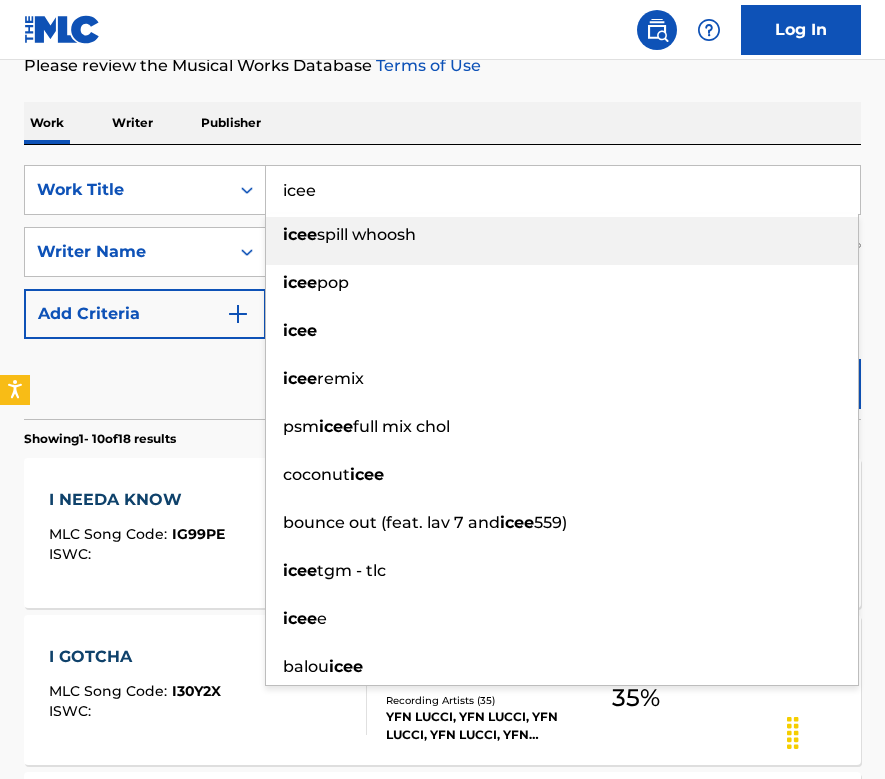 click on "Work Writer Publisher" at bounding box center [442, 123] 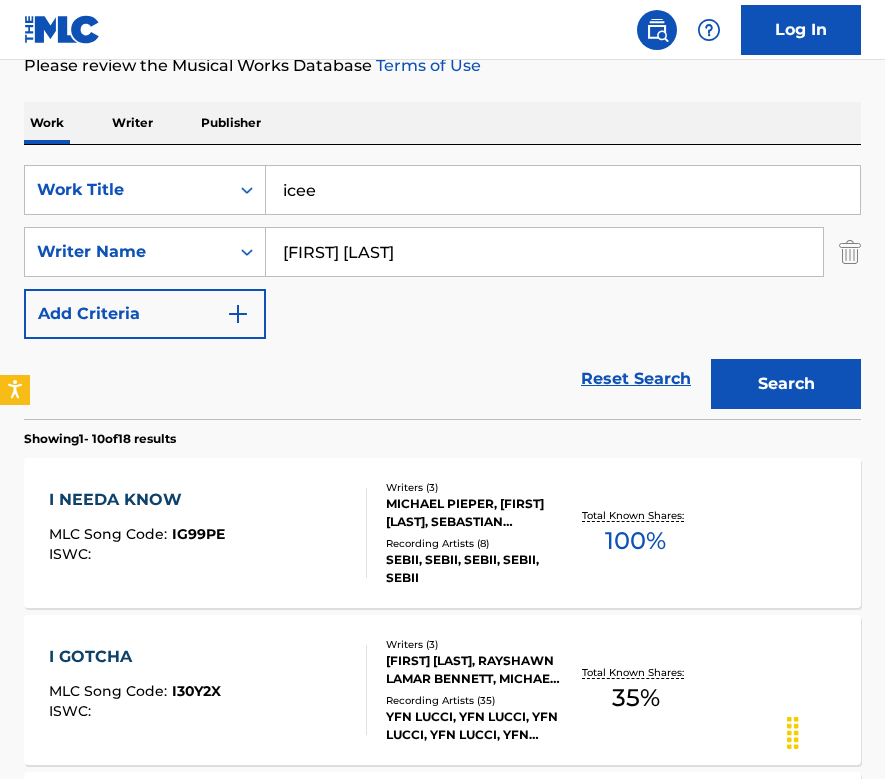 click on "icee" at bounding box center [563, 190] 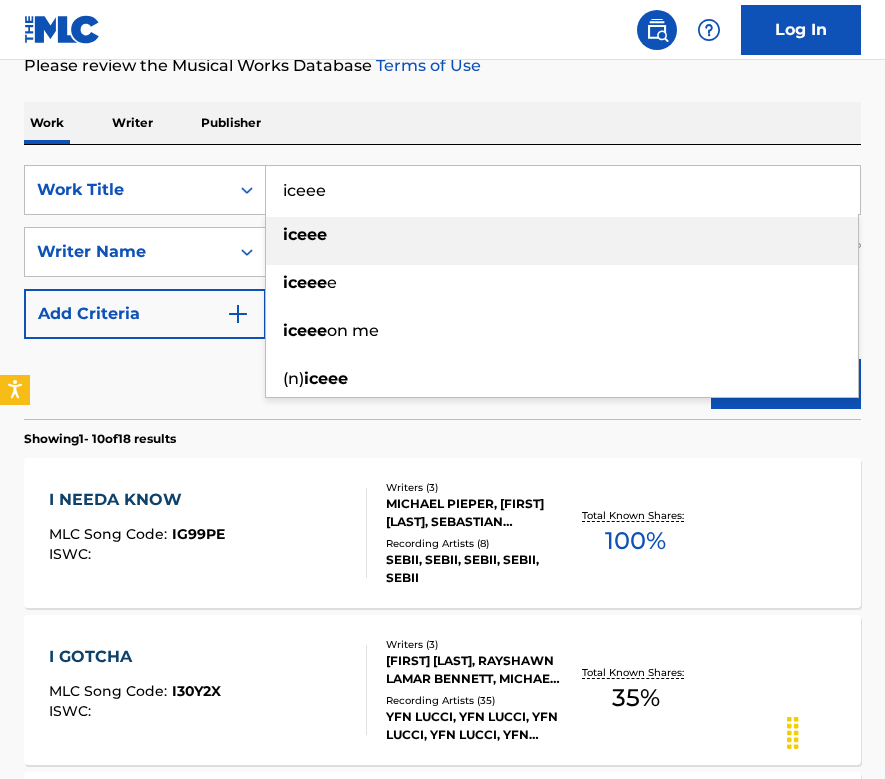 type on "iceee" 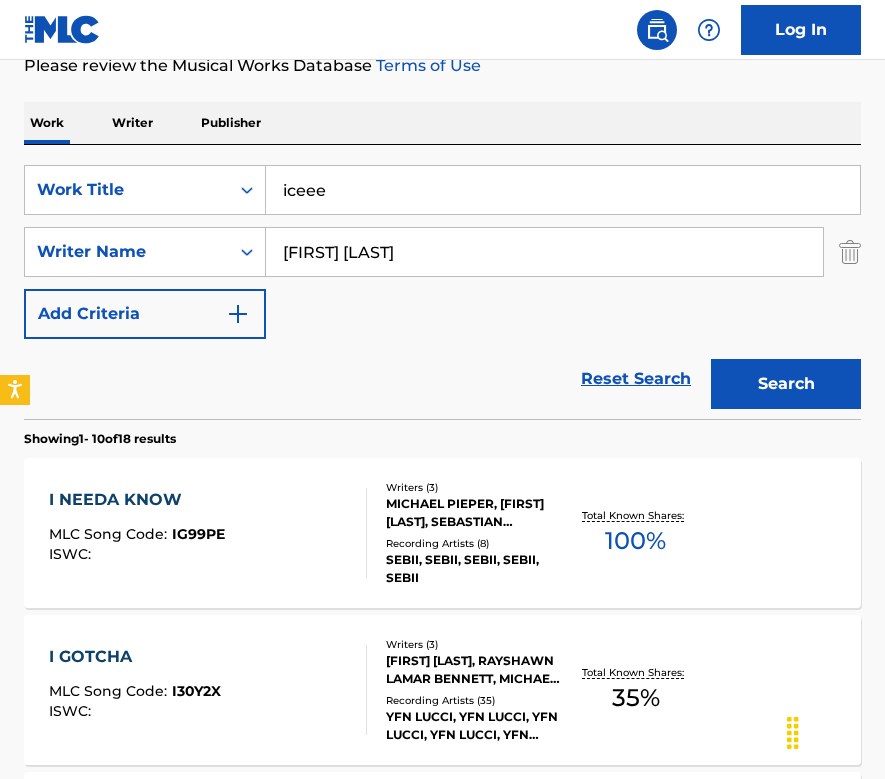 click on "Search" at bounding box center [786, 384] 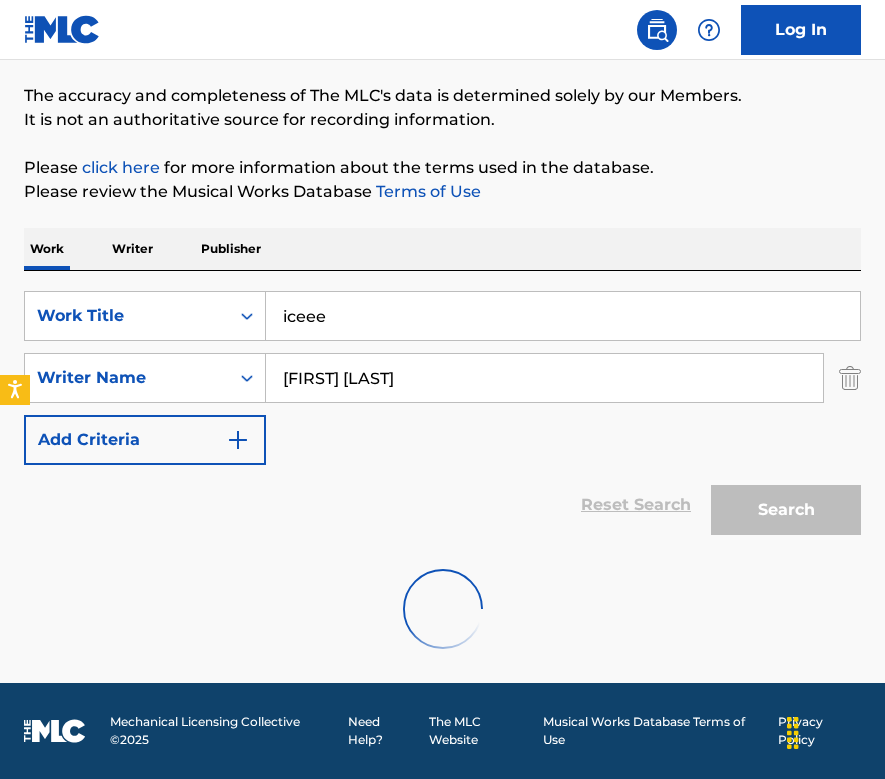 scroll, scrollTop: 270, scrollLeft: 0, axis: vertical 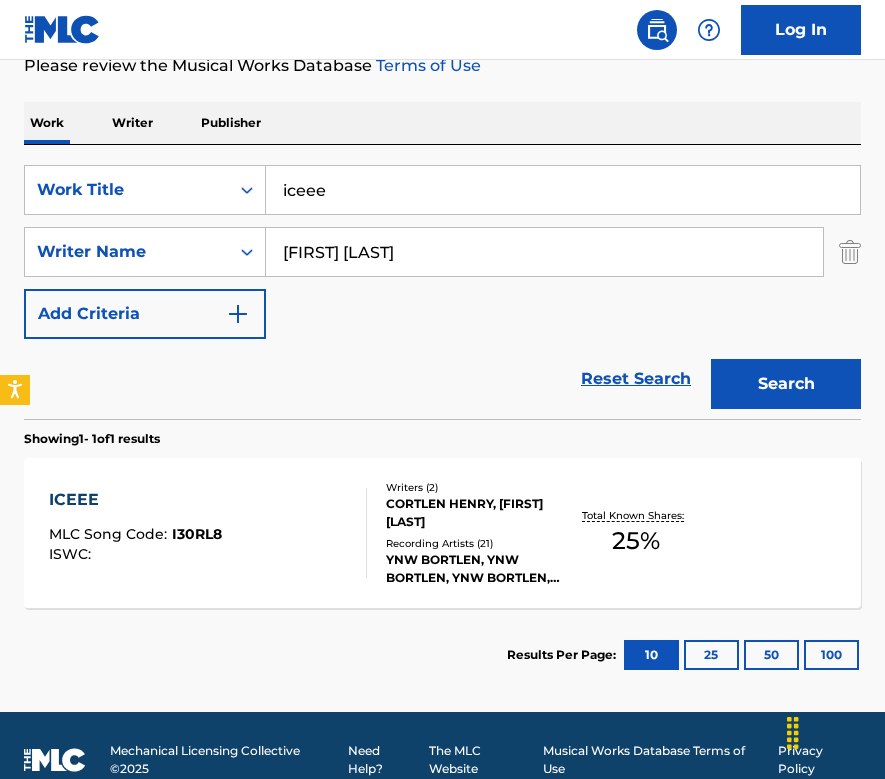 click on "ICEEE MLC Song Code : I30RL8 ISWC :" at bounding box center (208, 533) 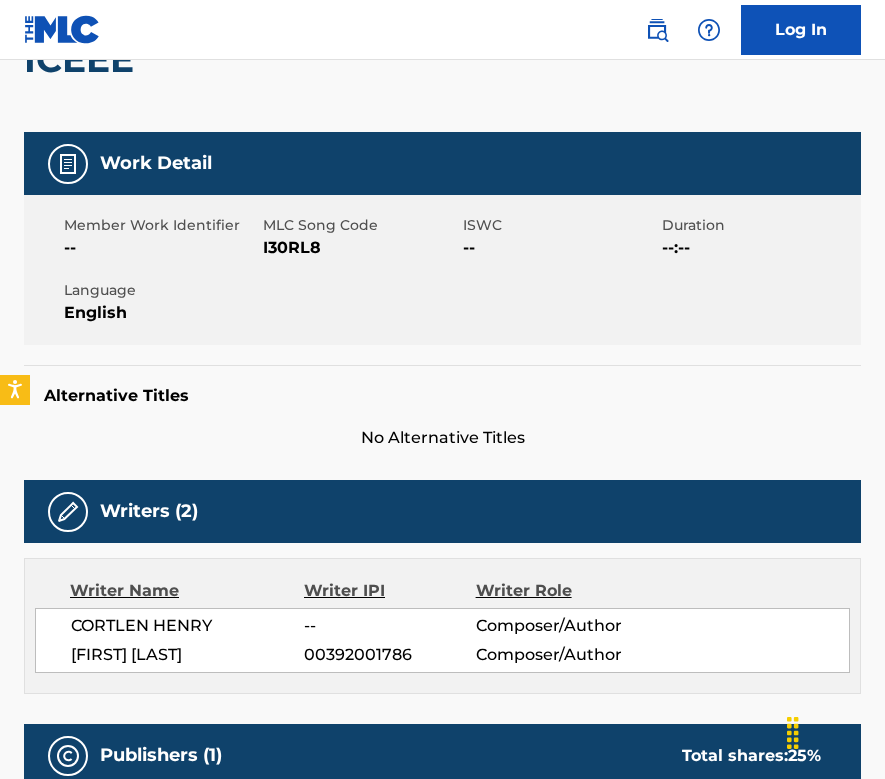 scroll, scrollTop: 0, scrollLeft: 0, axis: both 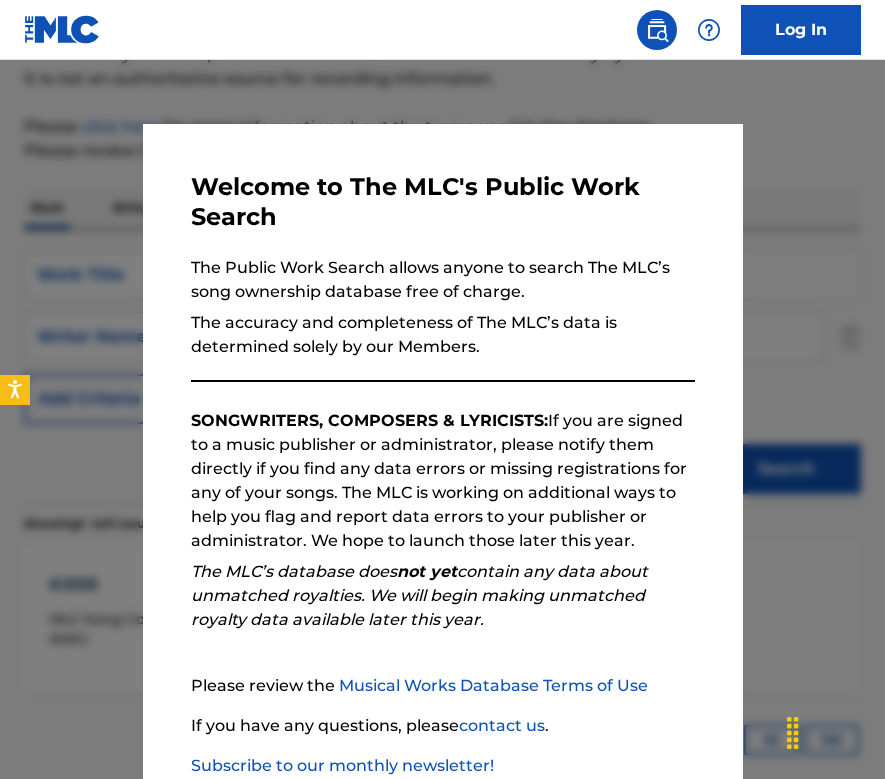 click at bounding box center (442, 449) 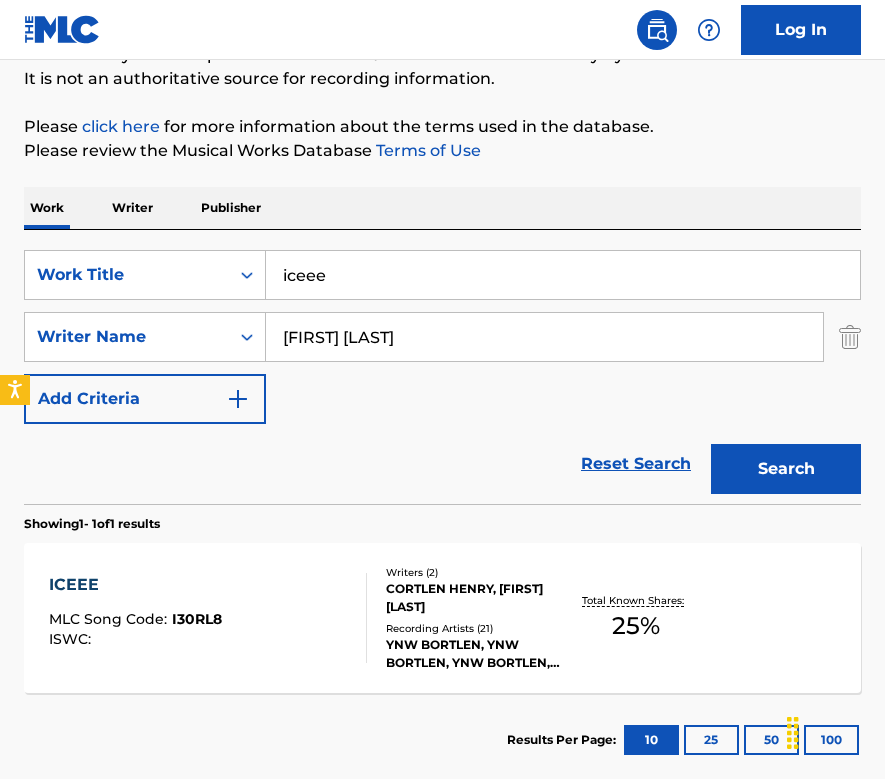 click on "iceee" at bounding box center (563, 275) 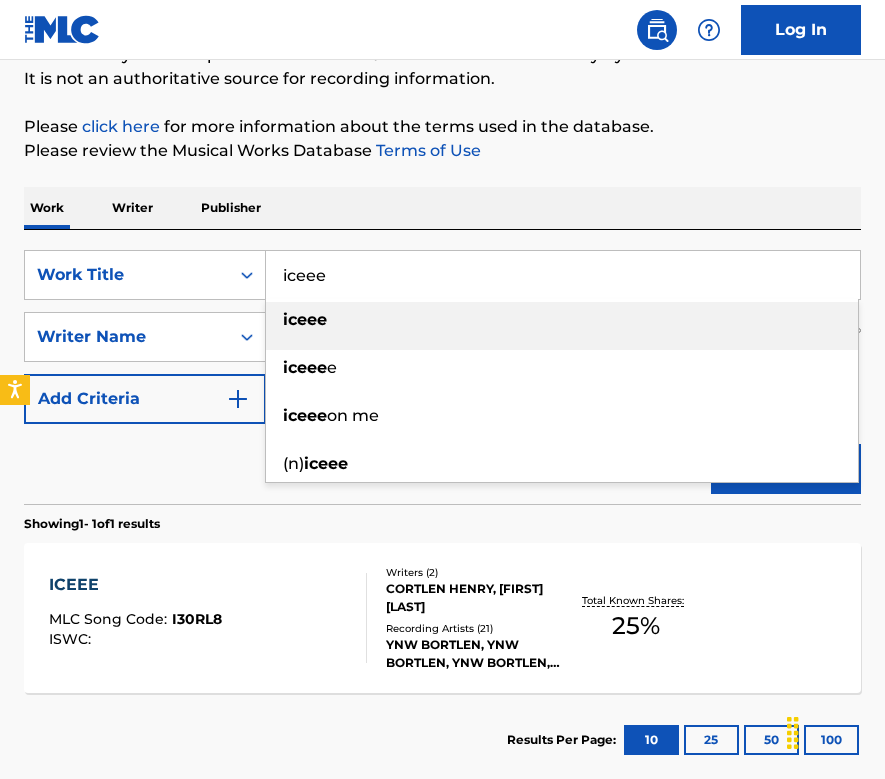click on "iceee" at bounding box center (563, 275) 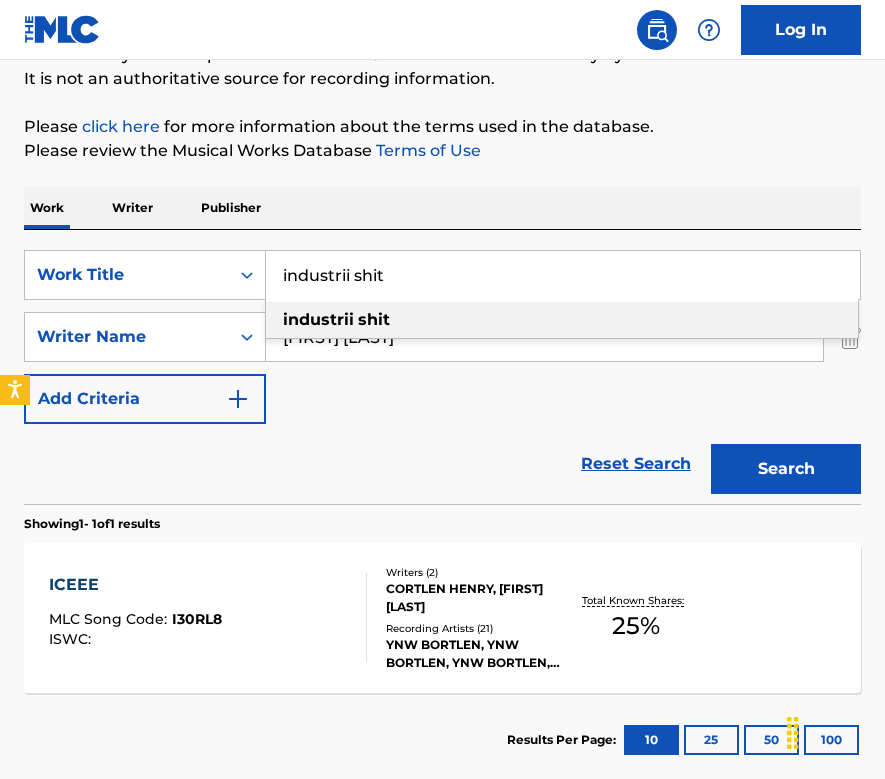 type on "industrii shit" 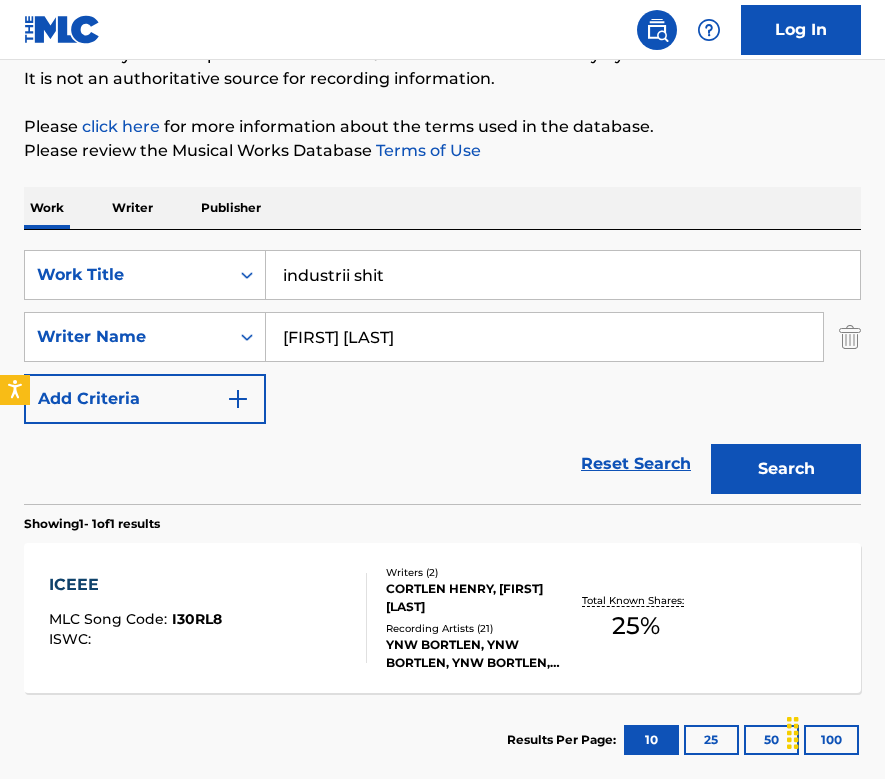 click on "Work Writer Publisher" at bounding box center (442, 208) 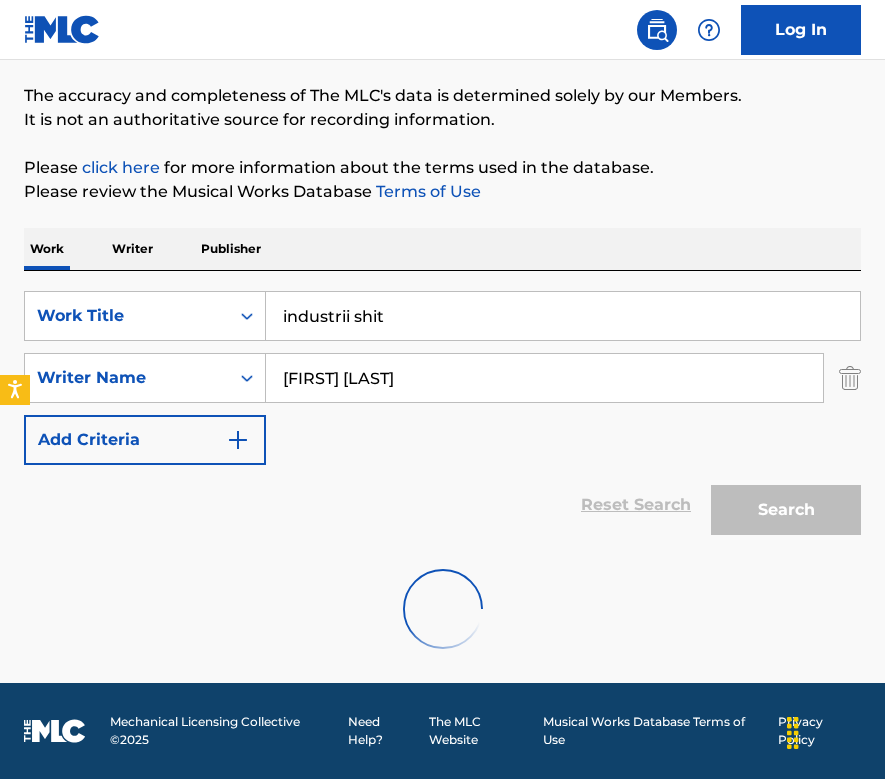scroll, scrollTop: 185, scrollLeft: 0, axis: vertical 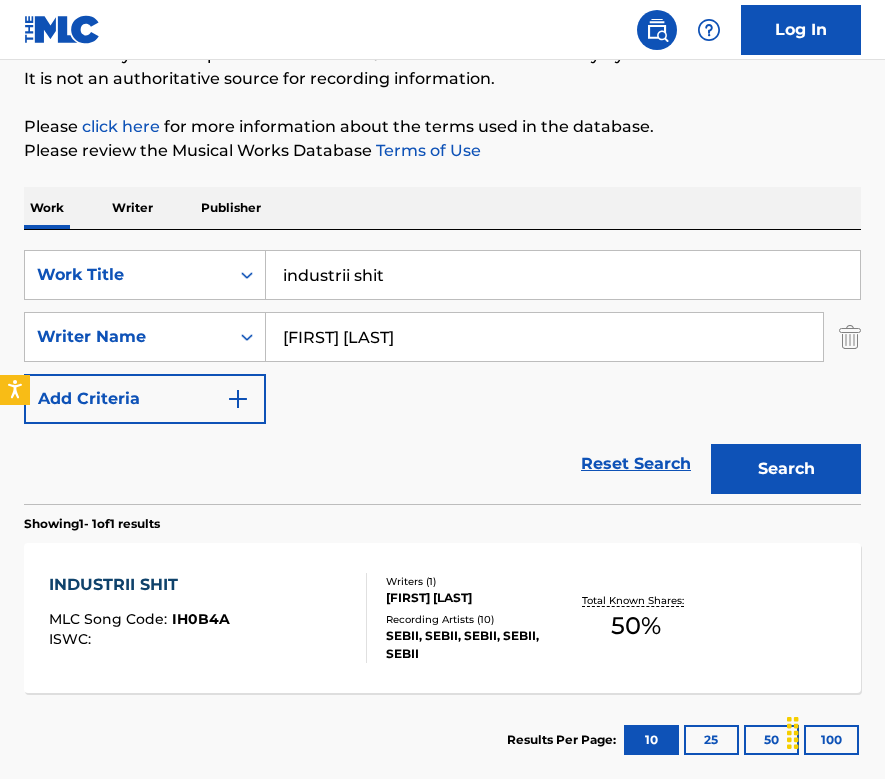 click on "INDUSTRII SHIT" at bounding box center [139, 585] 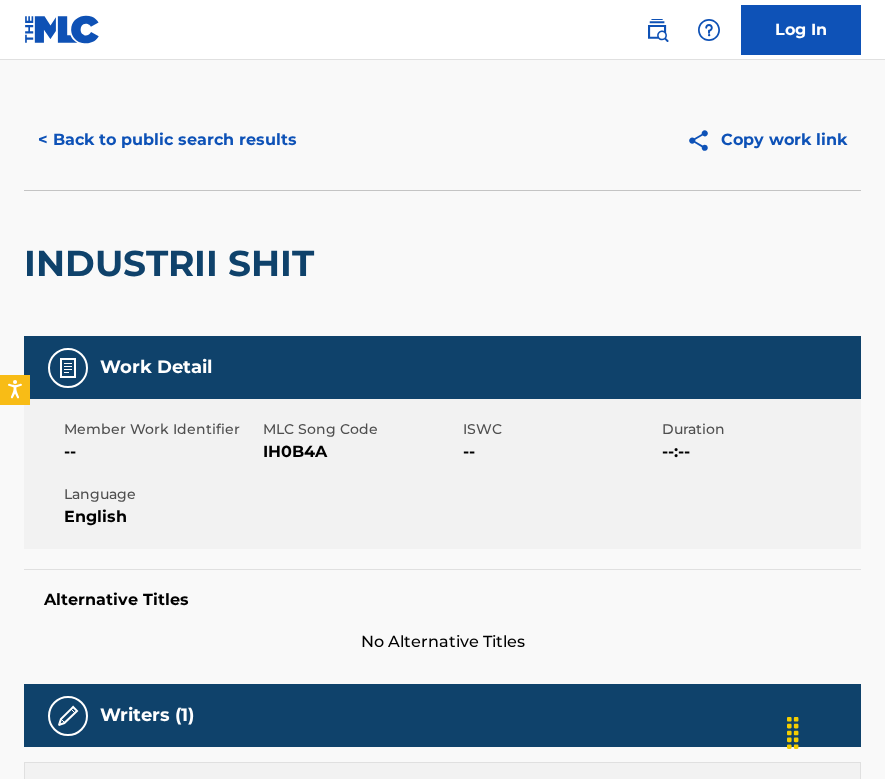 scroll, scrollTop: 0, scrollLeft: 0, axis: both 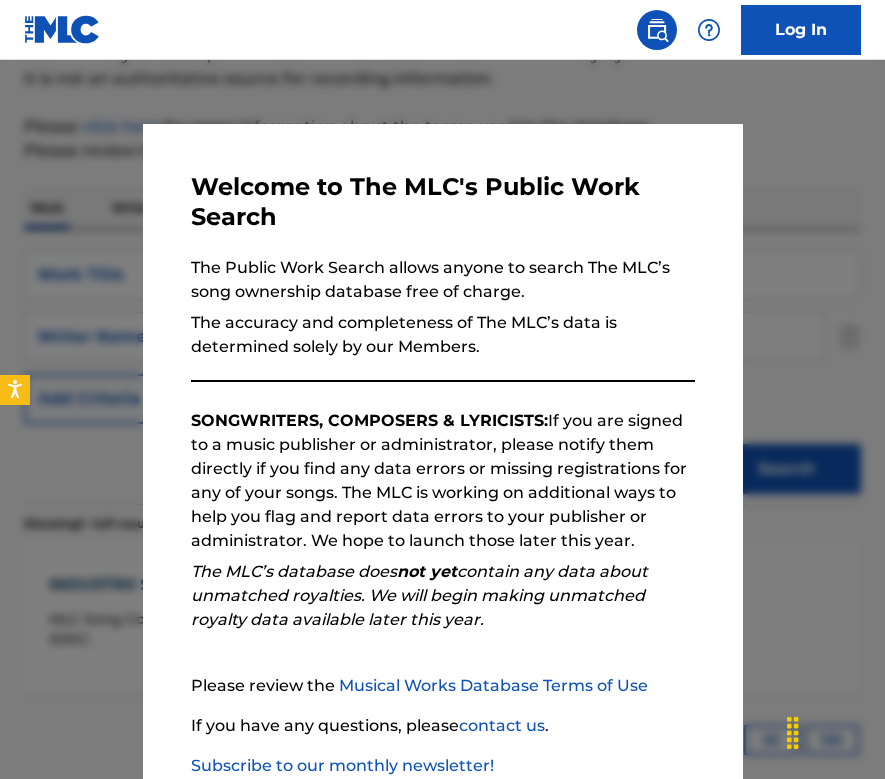 click at bounding box center [442, 449] 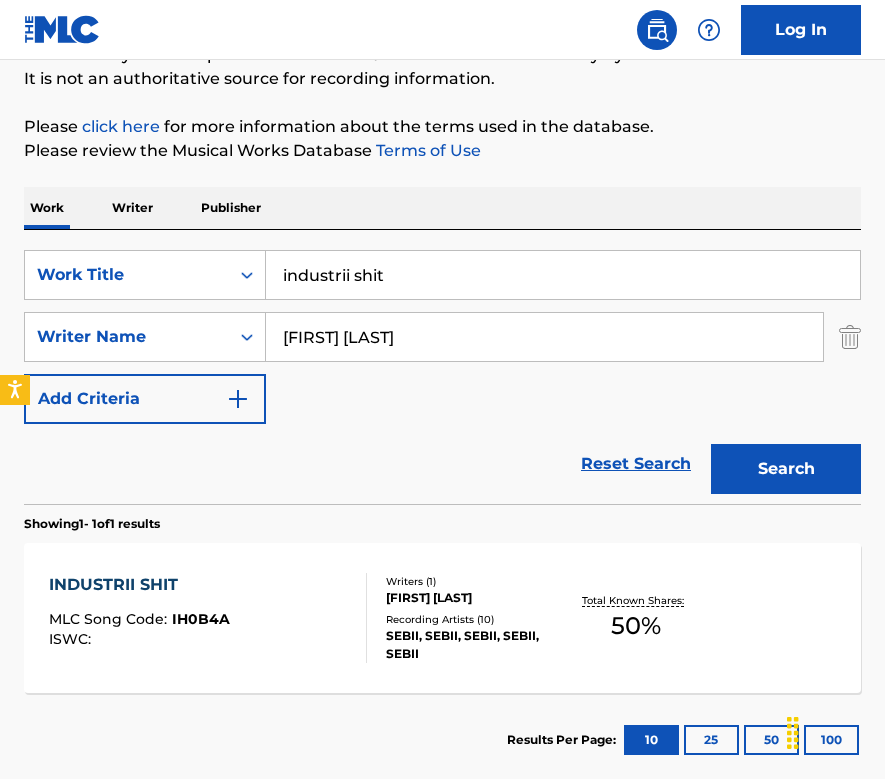 click on "INDUSTRII SHIT MLC Song Code : IH0B4A ISWC :" at bounding box center (208, 618) 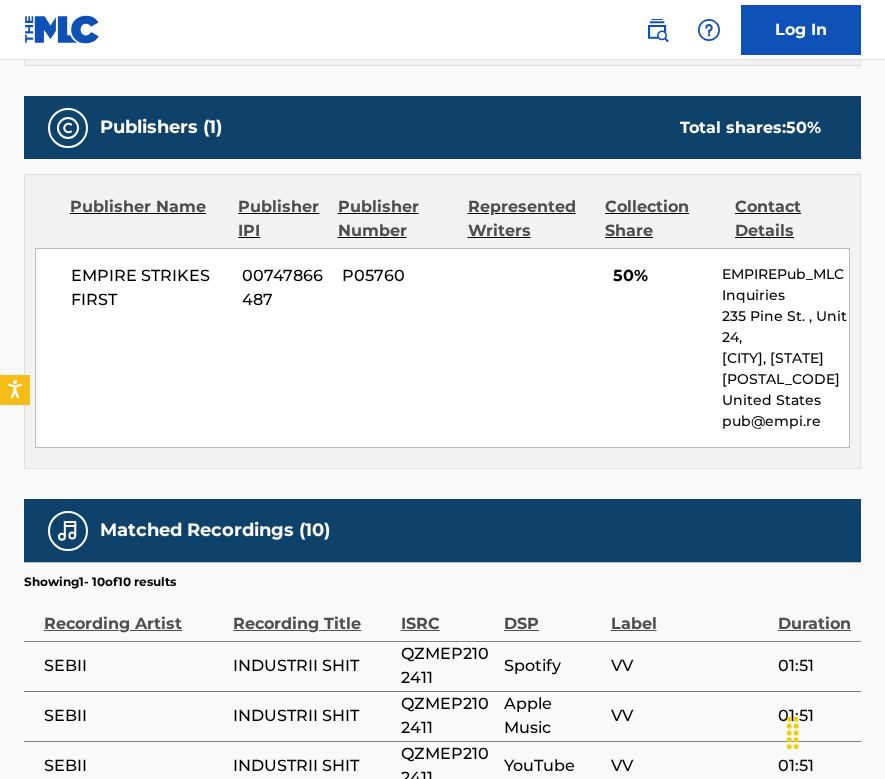 scroll, scrollTop: 1021, scrollLeft: 0, axis: vertical 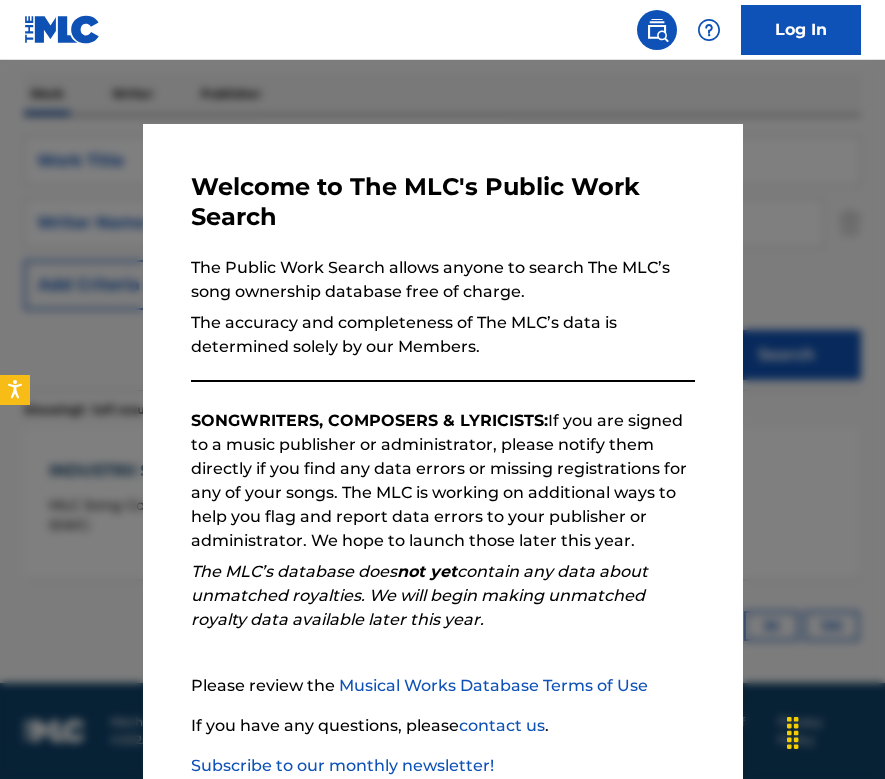 click at bounding box center (442, 449) 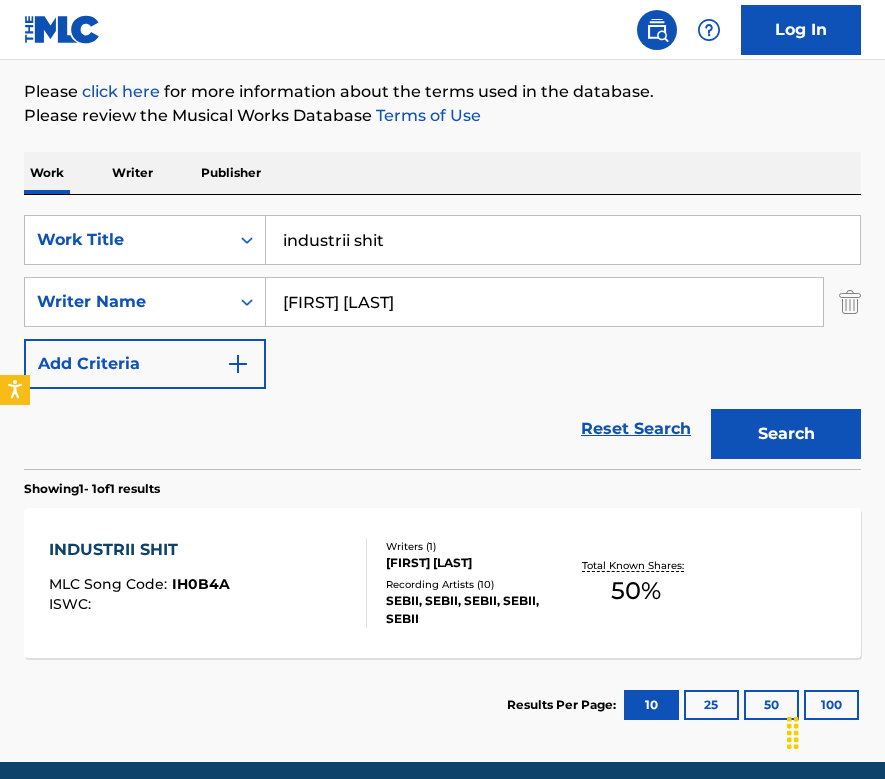 scroll, scrollTop: 198, scrollLeft: 0, axis: vertical 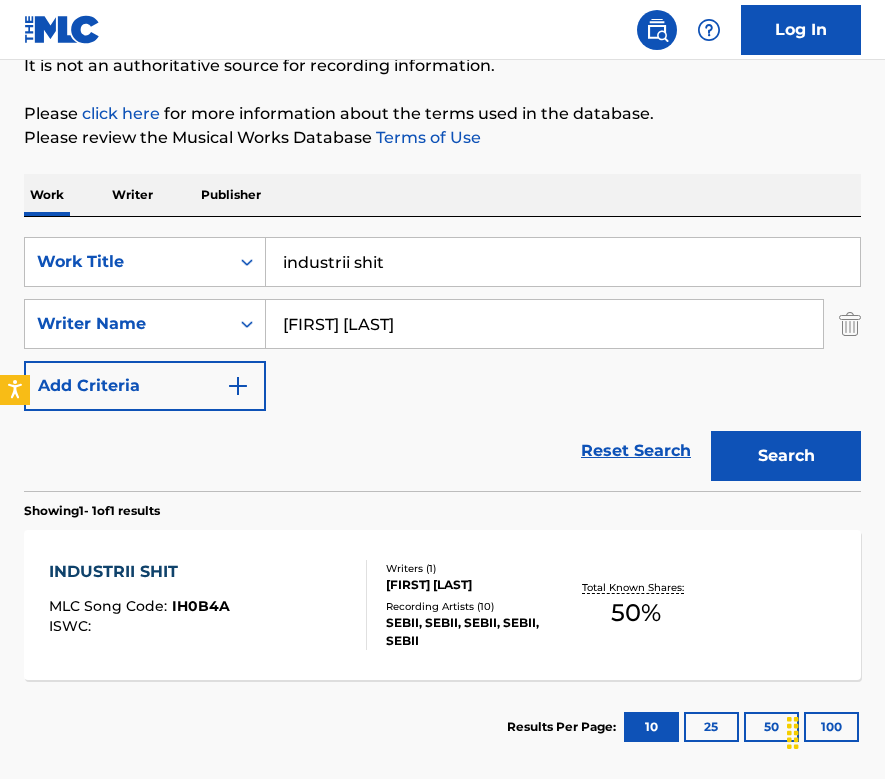 click on "industrii shit" at bounding box center [563, 262] 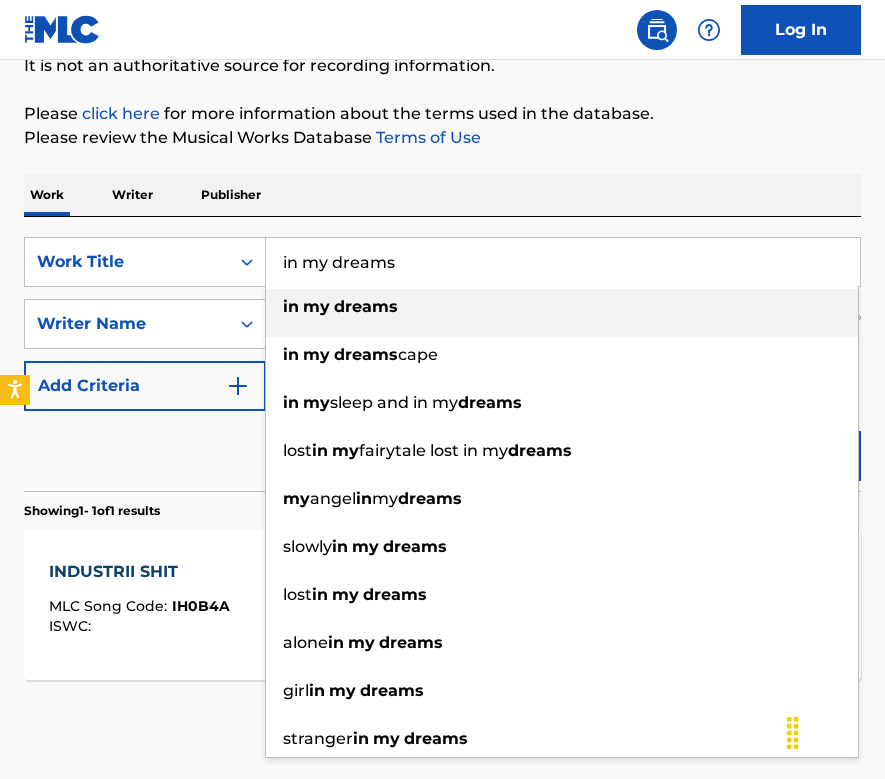 click on "The MLC Public Work Search The accuracy and completeness of The MLC's data is determined solely by our Members. It is not an authoritative source for recording information. Please   click here   for more information about the terms used in the database. Please review the Musical Works Database   Terms of Use Work Writer Publisher SearchWithCriteriab48a94d1-1fd1-44b5-a5d4-7ce7230de3fa Work Title in my dreams in   my   dreams in   my   dreams cape in   my  sleep and in my  dreams lost  in   my  fairytale lost in my  dreams my  angel  in  my  dreams slowly  in   my   dreams lost  in   my   dreams alone  in   my   dreams girl  in   my   dreams stranger  in   my   dreams SearchWithCriteriada010f47-2878-4c33-82b3-62f15f1ea246 Writer Name jaehyun kim Add Criteria Reset Search Search Showing  1  -   1  of  1   results   INDUSTRII SHIT MLC Song Code : IH0B4A ISWC : Writers ( 1 ) JAEHYUN KIM Recording Artists ( 10 ) SEBII, SEBII, SEBII, SEBII, SEBII Total Known Shares: 50 % Results Per Page: 10 25 50 100" at bounding box center [442, 343] 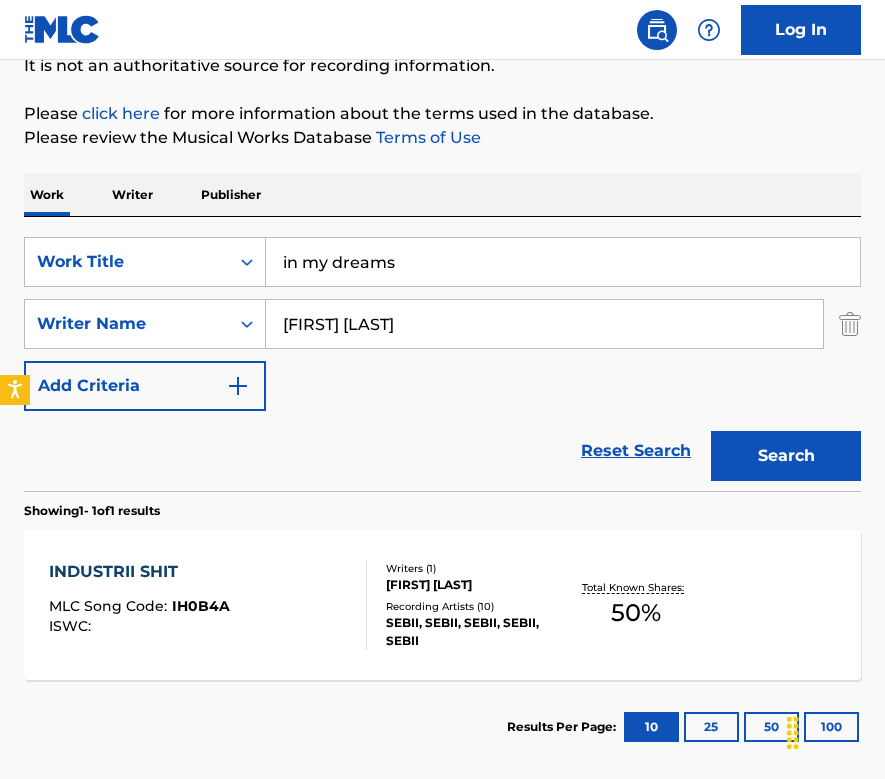 click on "Search" at bounding box center [786, 456] 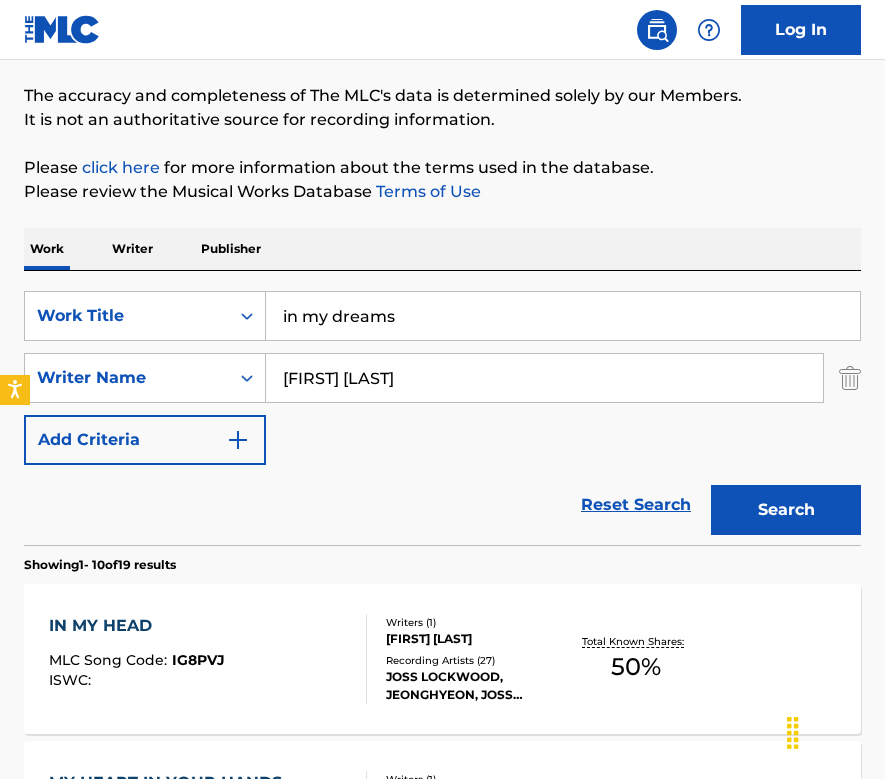 scroll, scrollTop: 198, scrollLeft: 0, axis: vertical 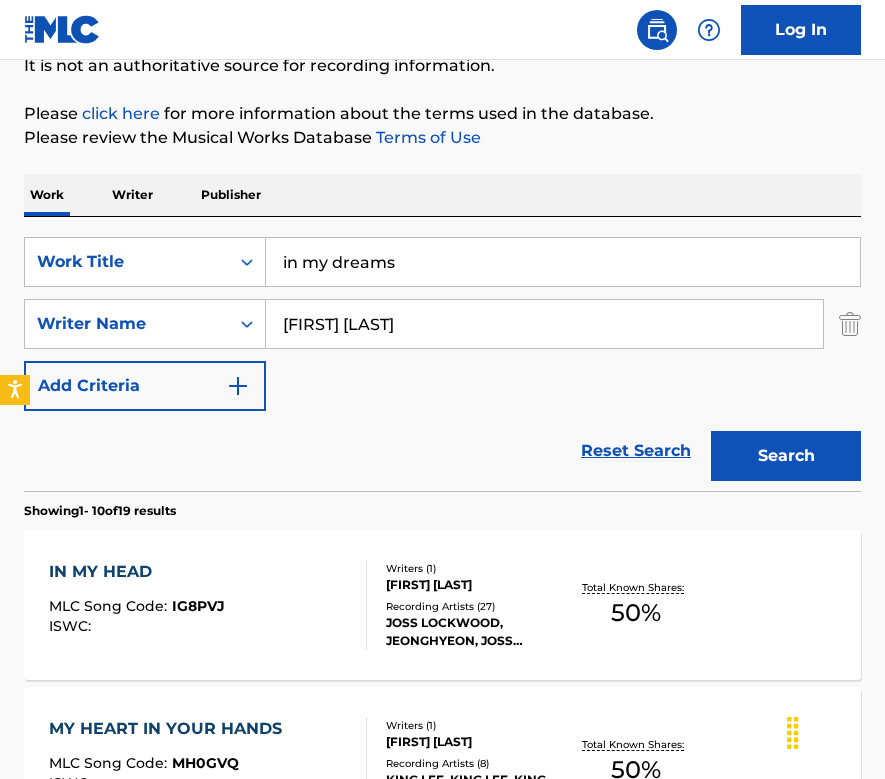 click on "in my dreams" at bounding box center (563, 262) 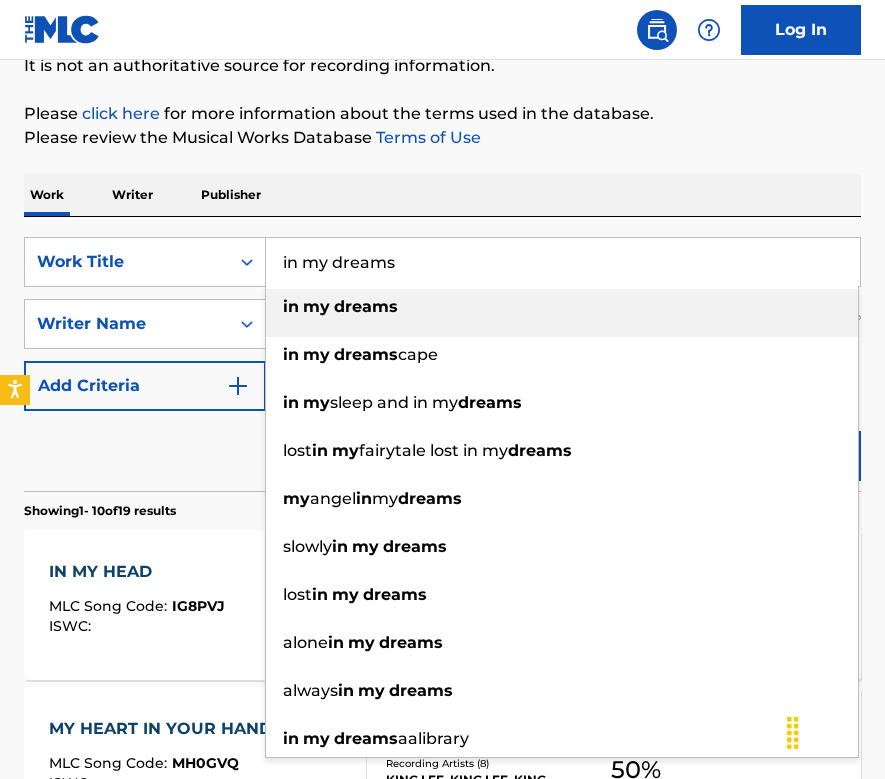click on "in my dreams" at bounding box center (563, 262) 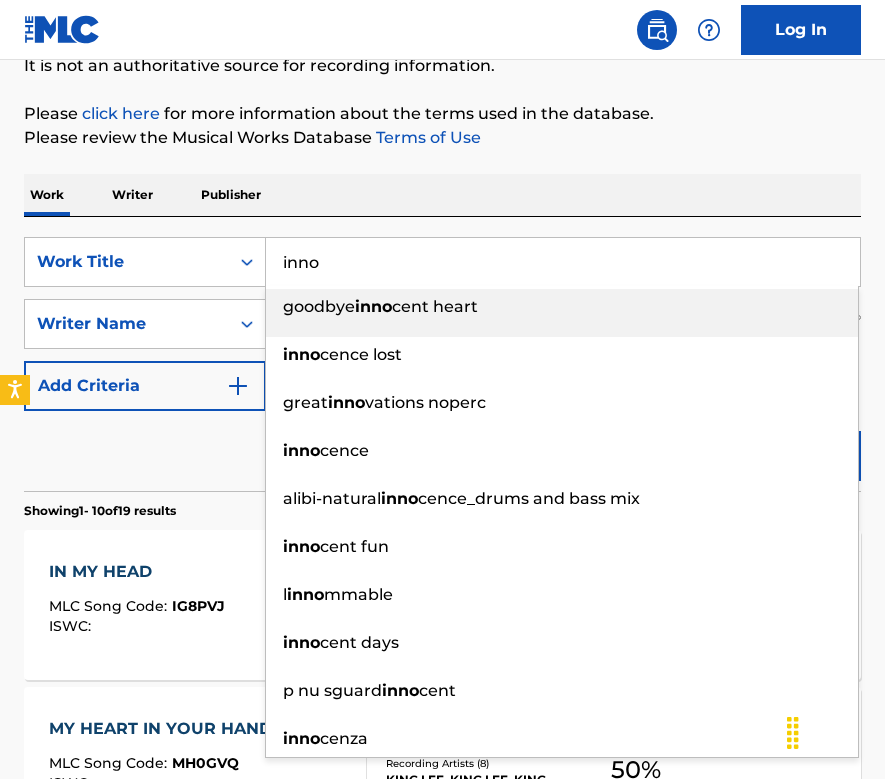 click on "The MLC Public Work Search The accuracy and completeness of The MLC's data is determined solely by our Members. It is not an authoritative source for recording information. Please   click here   for more information about the terms used in the database. Please review the Musical Works Database   Terms of Use Work Writer Publisher SearchWithCriteriab48a94d1-1fd1-44b5-a5d4-7ce7230de3fa Work Title inno goodbye  inno cent heart inno cence lost great  inno vations noperc inno cence alibi-natural  inno cence_drums and bass mix inno cent fun l  inno mmable inno cent days p nu sguard  inno cent inno cenza SearchWithCriteriada010f47-2878-4c33-82b3-62f15f1ea246 Writer Name jaehyun kim Add Criteria Reset Search Search Showing  1  -   10  of  19   results   IN MY HEAD MLC Song Code : IG8PVJ ISWC : Writers ( 1 ) JAEHYUN KIM Recording Artists ( 27 ) JOSS LOCKWOOD, JEONGHYEON, JOSS LOCKWOOD, JOSS LOCKWOOD, JOSS LOCKWOOD Total Known Shares: 50 % MY HEART IN YOUR HANDS MLC Song Code : MH0GVQ ISWC : Writers ( 1 ) JAEHYUN KIM" at bounding box center [442, 1054] 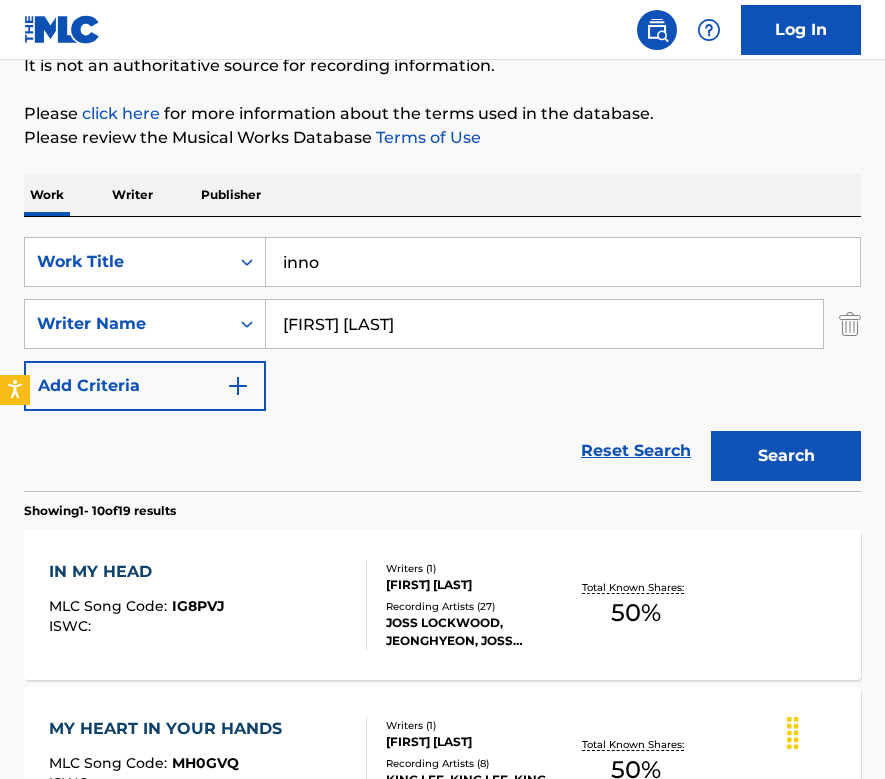 click on "Search" at bounding box center [786, 456] 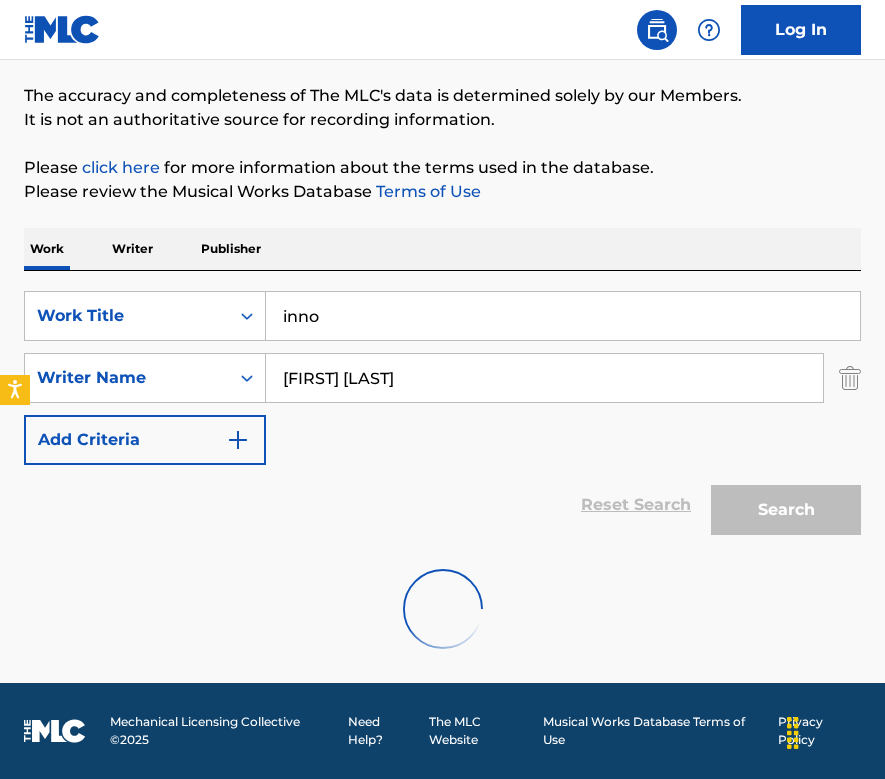 scroll, scrollTop: 79, scrollLeft: 0, axis: vertical 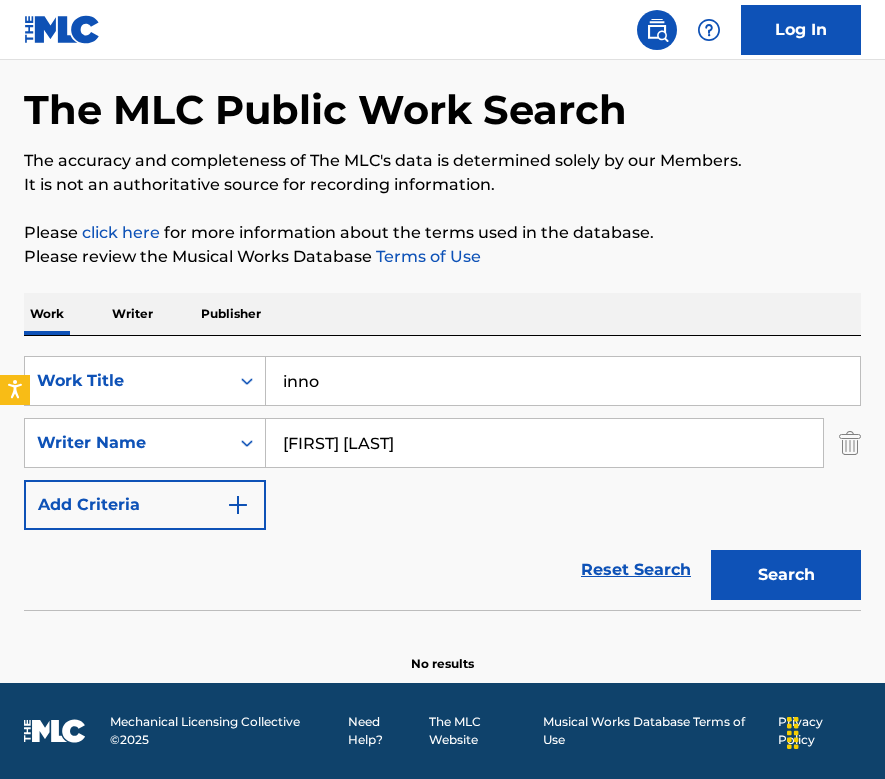 click on "inno" at bounding box center (563, 381) 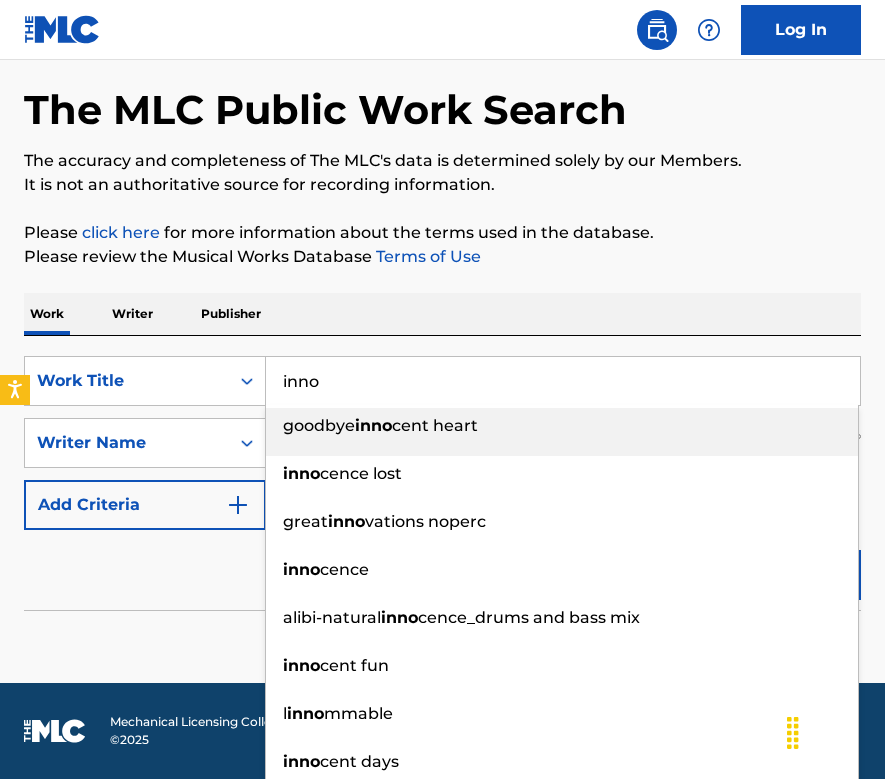 click on "inno" at bounding box center [563, 381] 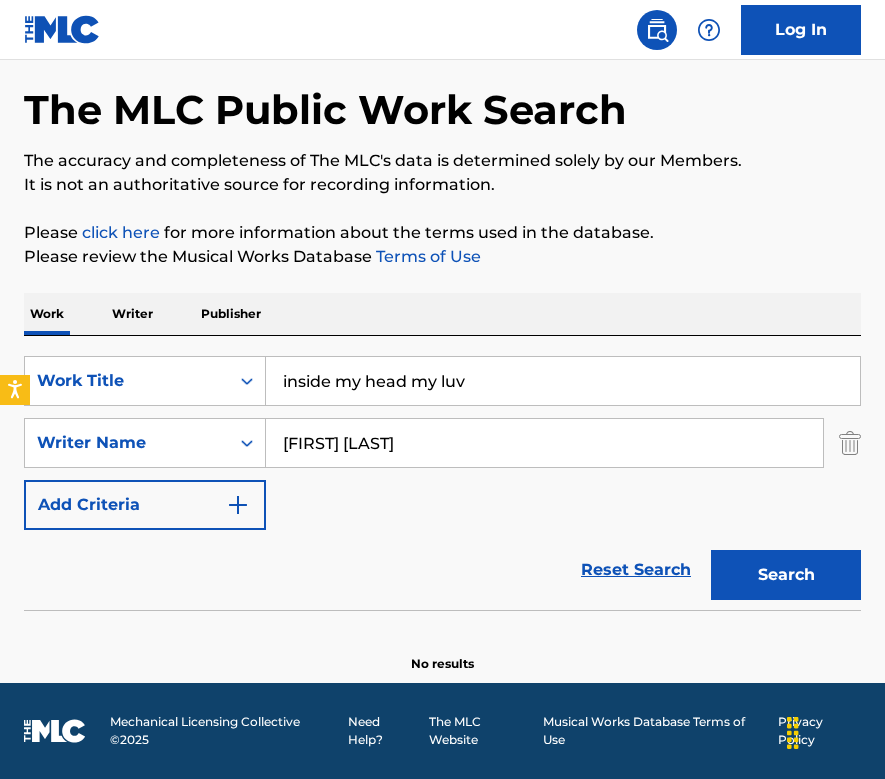 click on "Work Writer Publisher" at bounding box center [442, 314] 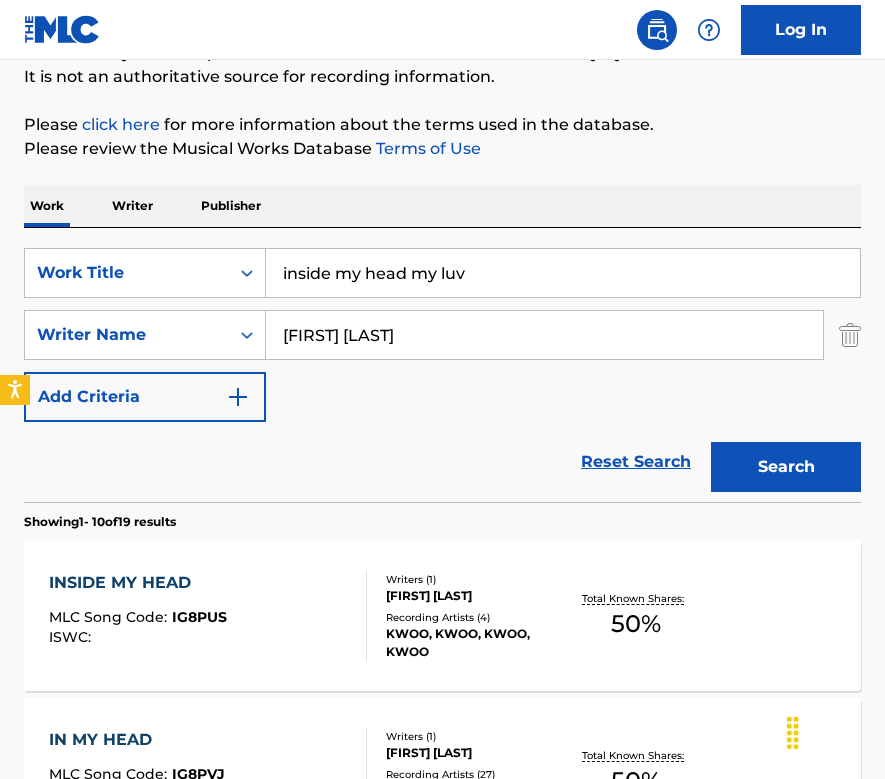scroll, scrollTop: 200, scrollLeft: 0, axis: vertical 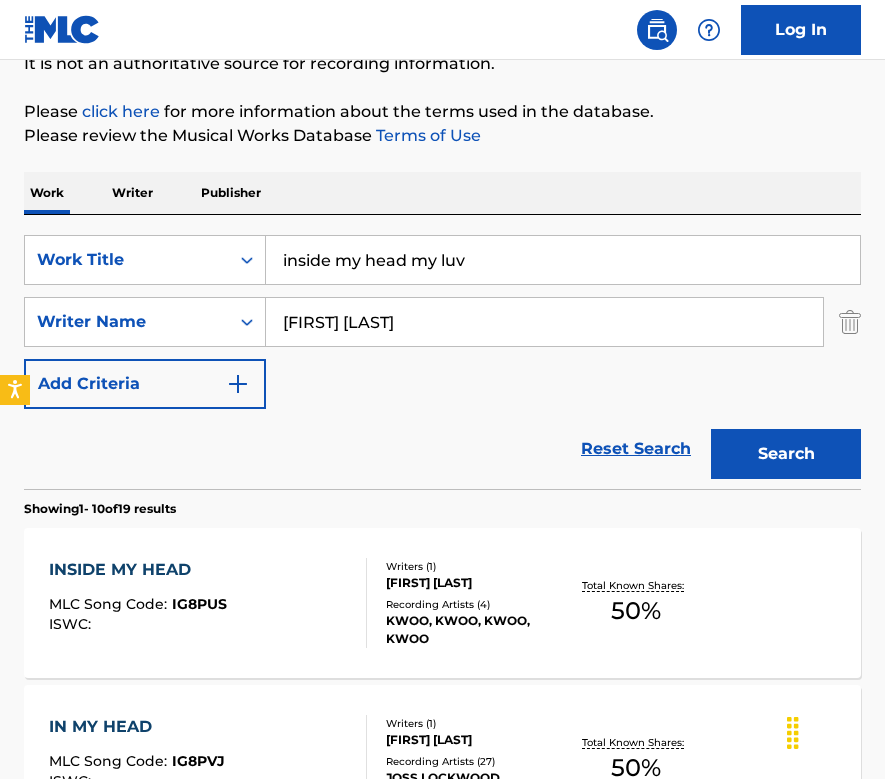 click on "inside my head my luv" at bounding box center [563, 260] 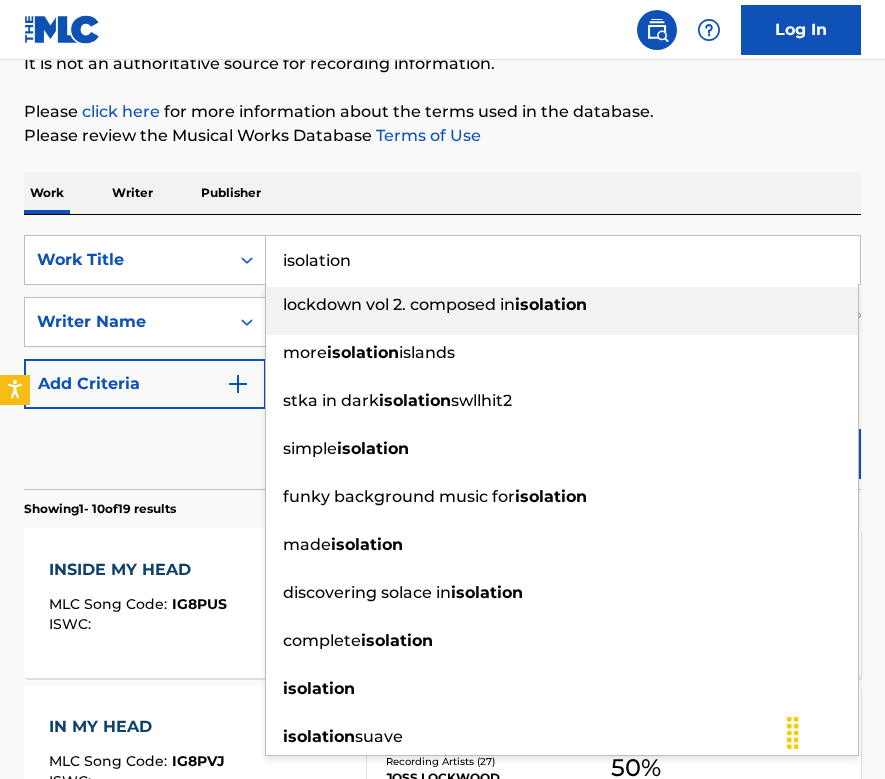 type on "isolation" 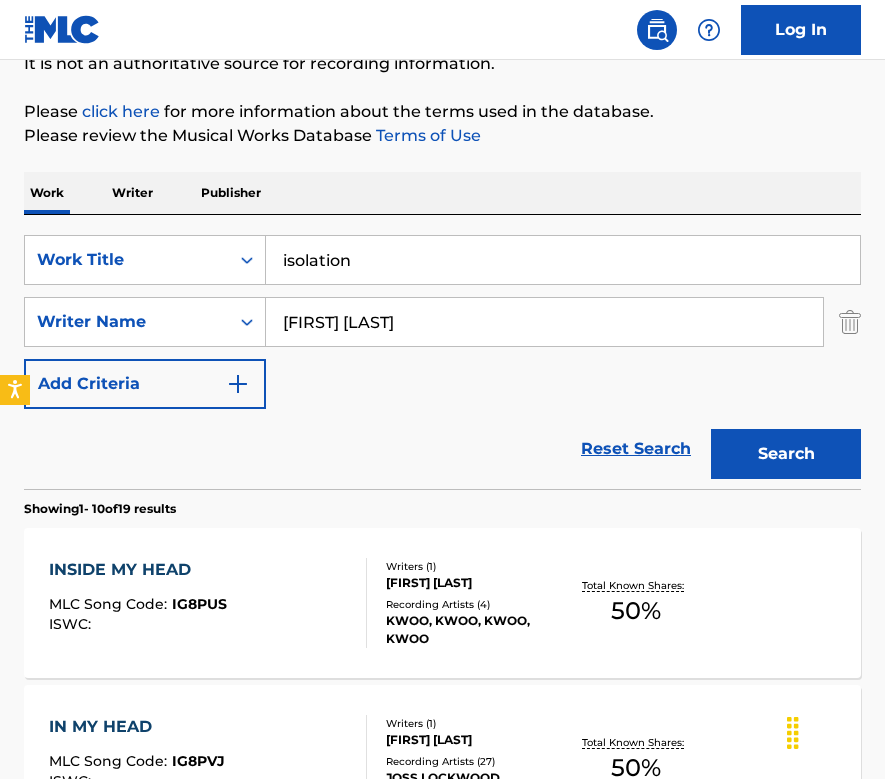 click on "Search" at bounding box center [786, 454] 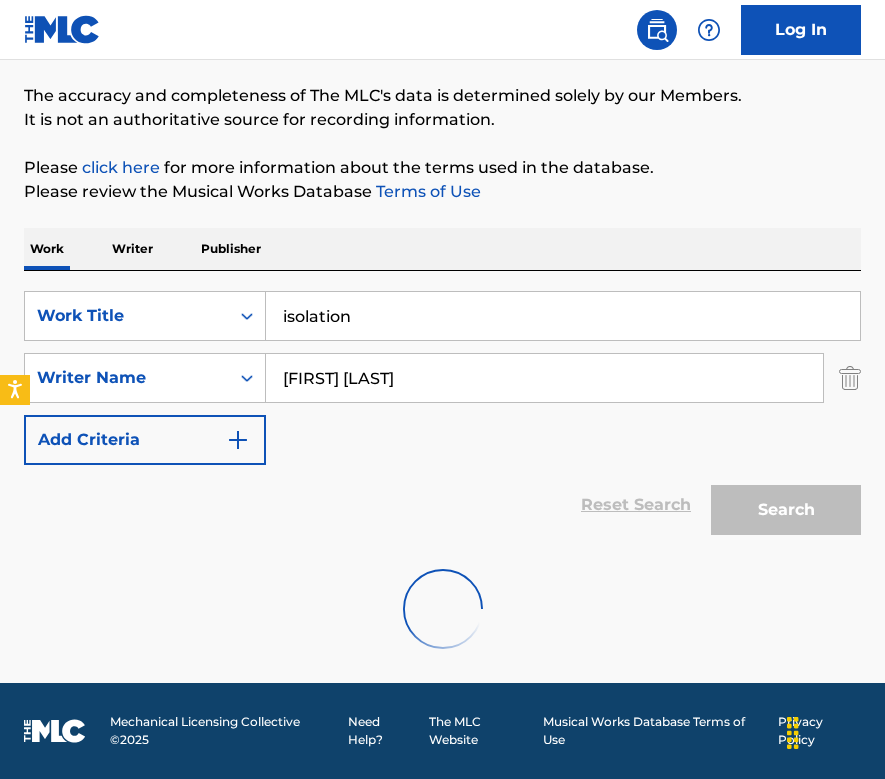 scroll, scrollTop: 200, scrollLeft: 0, axis: vertical 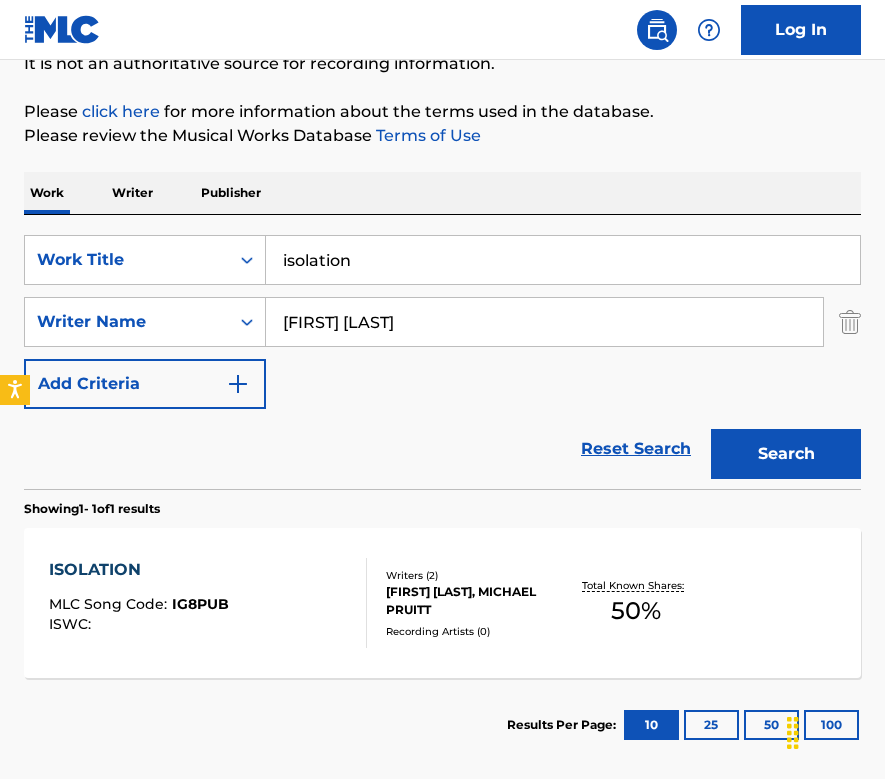 click on "ISOLATION" at bounding box center (139, 570) 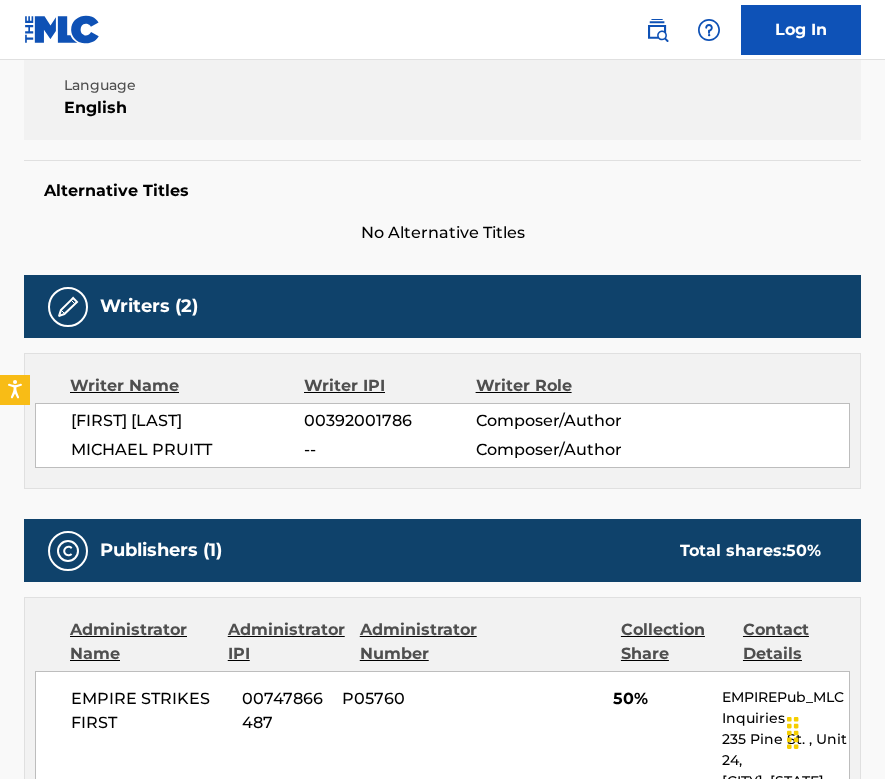 scroll, scrollTop: 0, scrollLeft: 0, axis: both 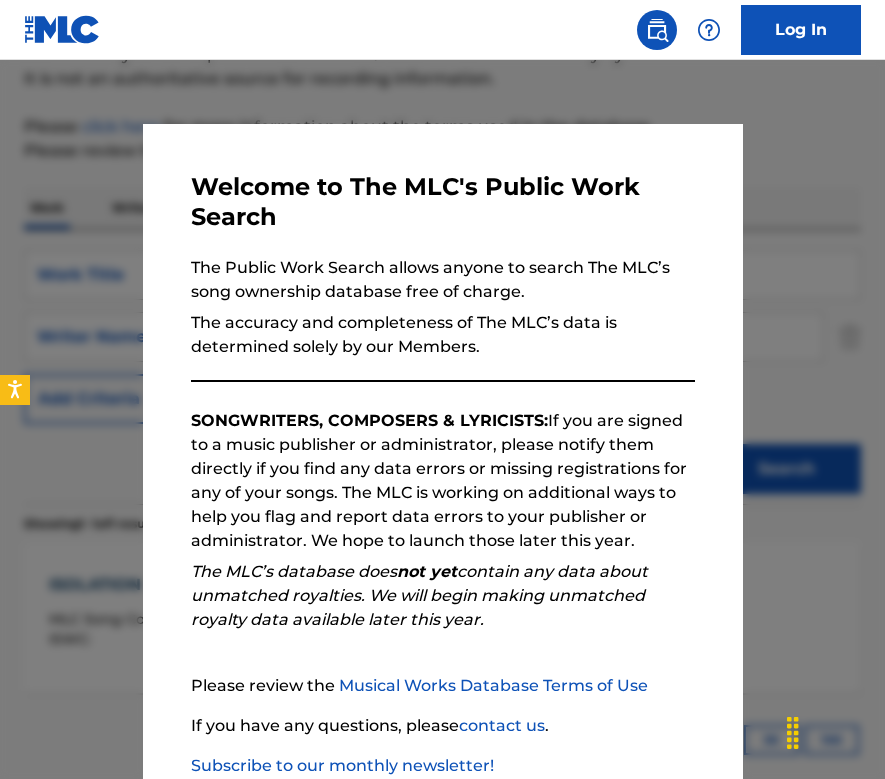 click at bounding box center (442, 449) 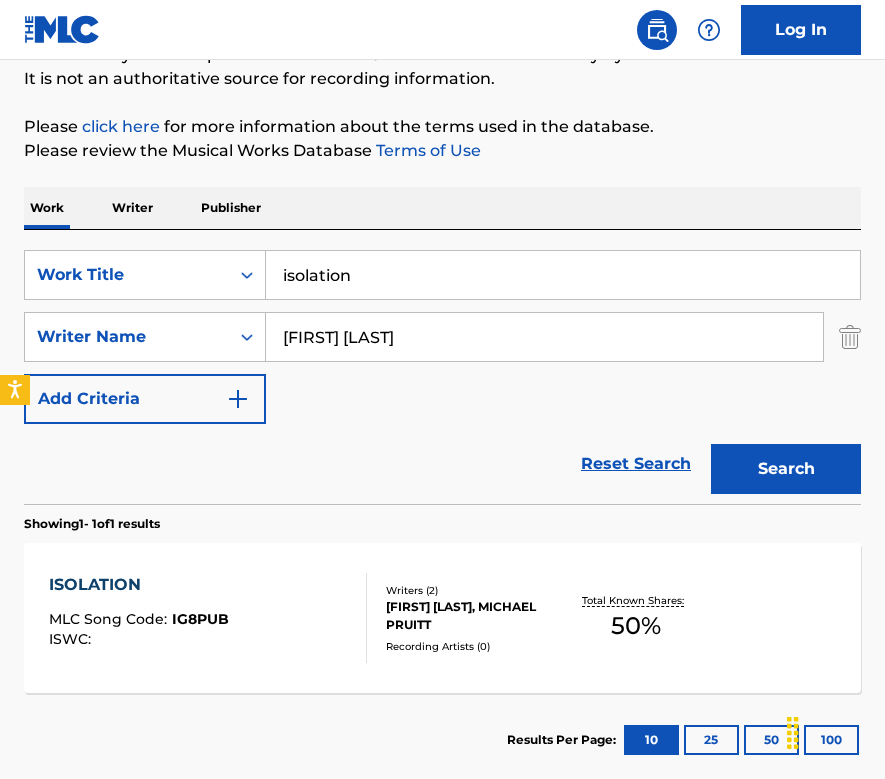 click on "isolation" at bounding box center (563, 275) 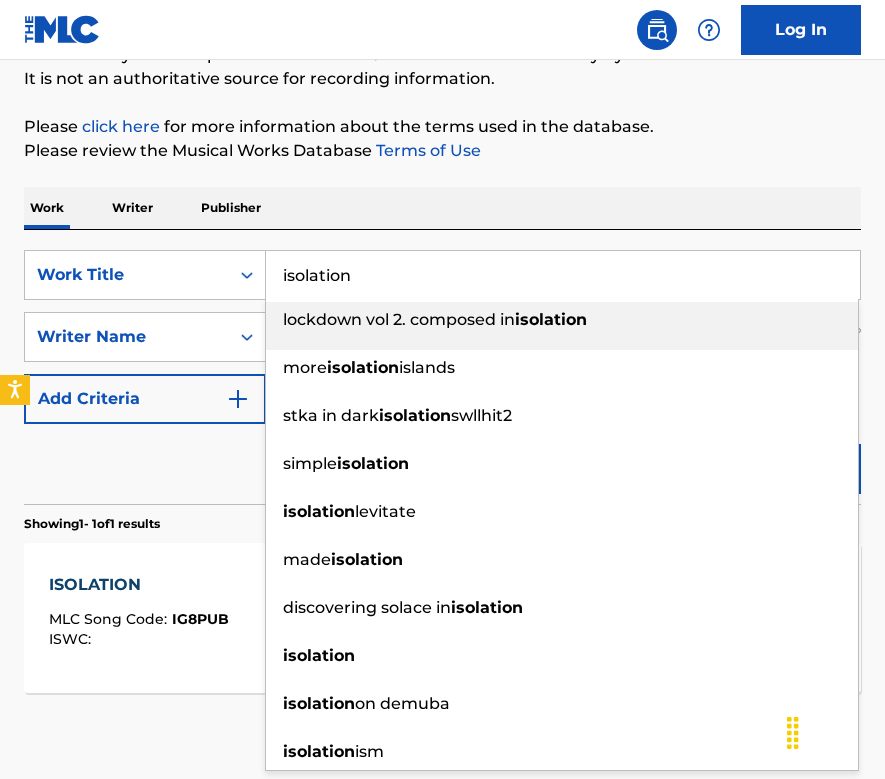 click on "isolation" at bounding box center (563, 275) 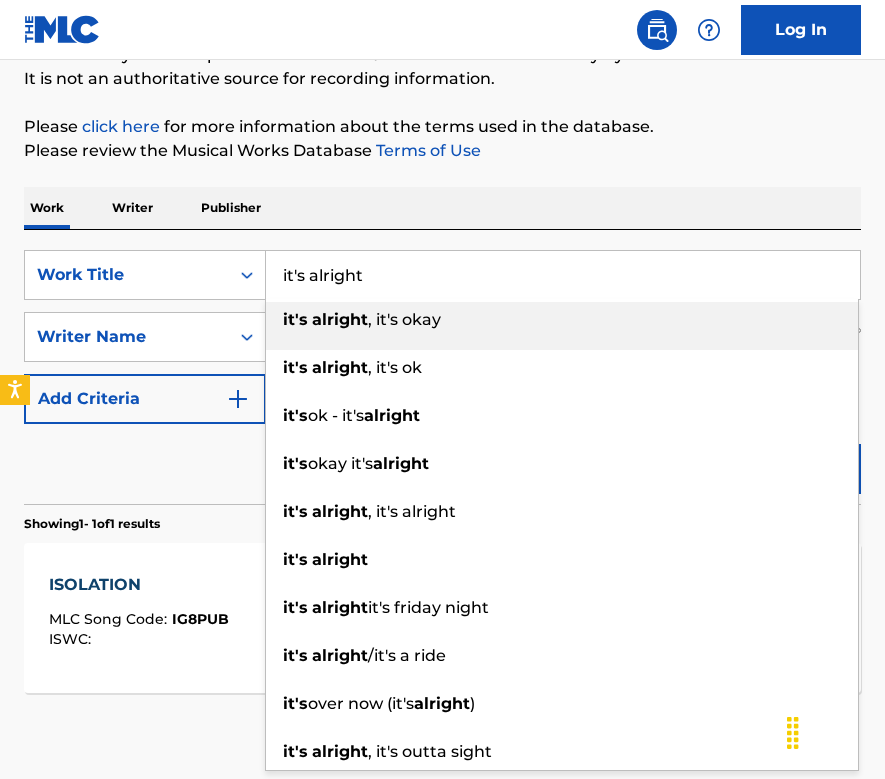 click on "Work Writer Publisher" at bounding box center [442, 208] 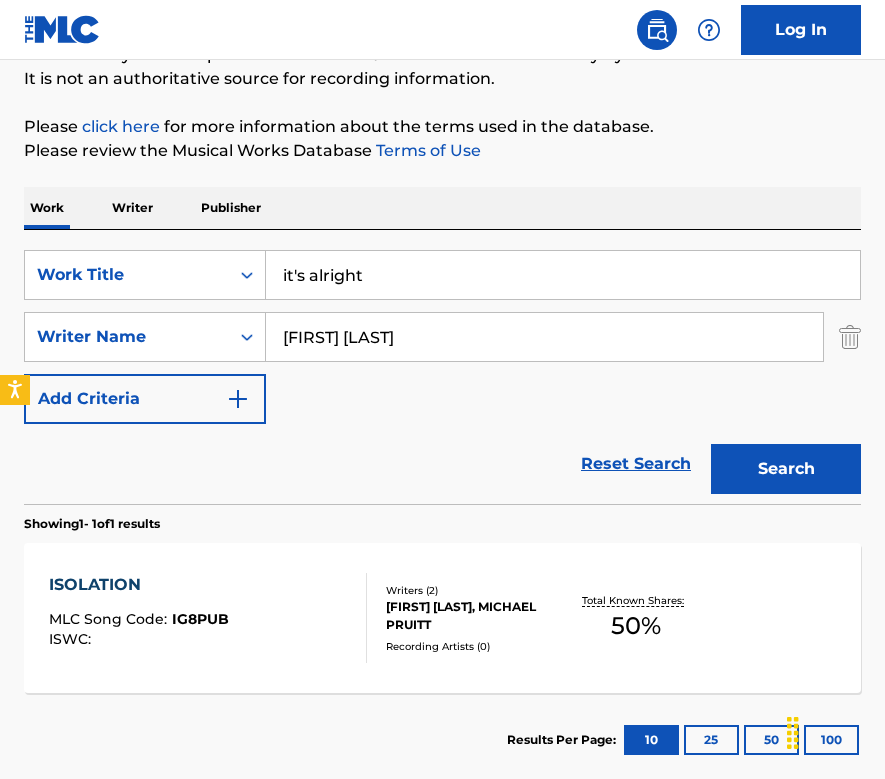 click on "Search" at bounding box center [786, 469] 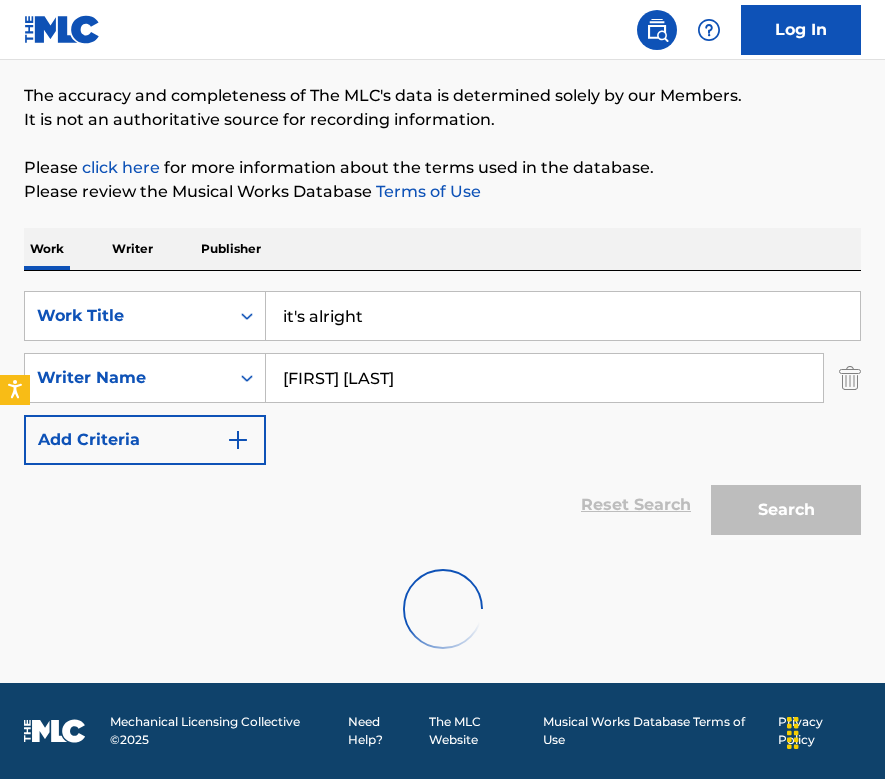 scroll, scrollTop: 79, scrollLeft: 0, axis: vertical 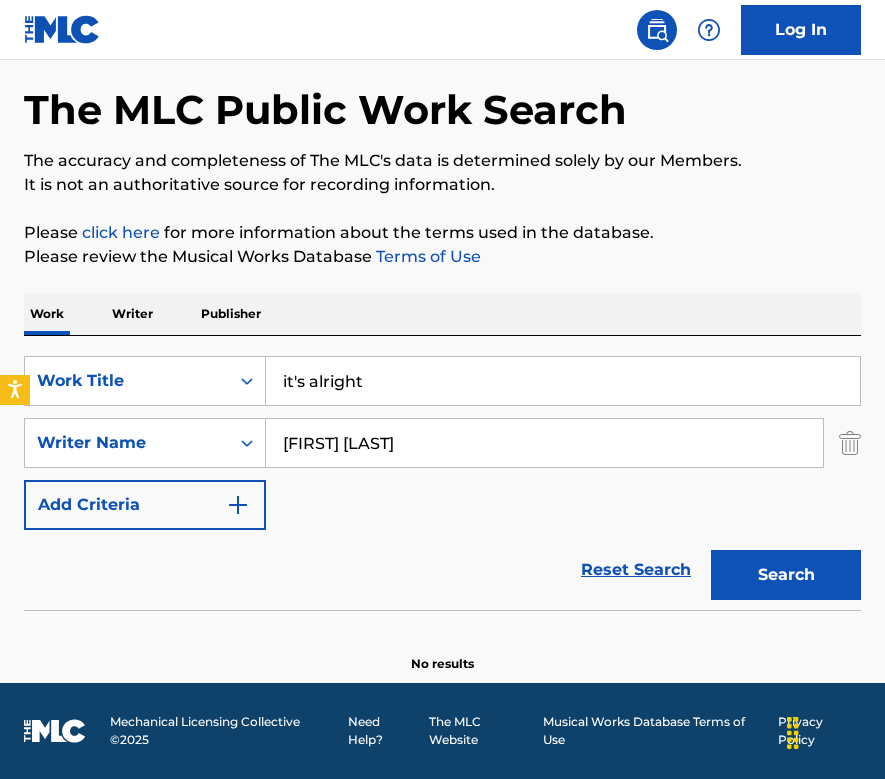 click on "it's alright" at bounding box center (563, 381) 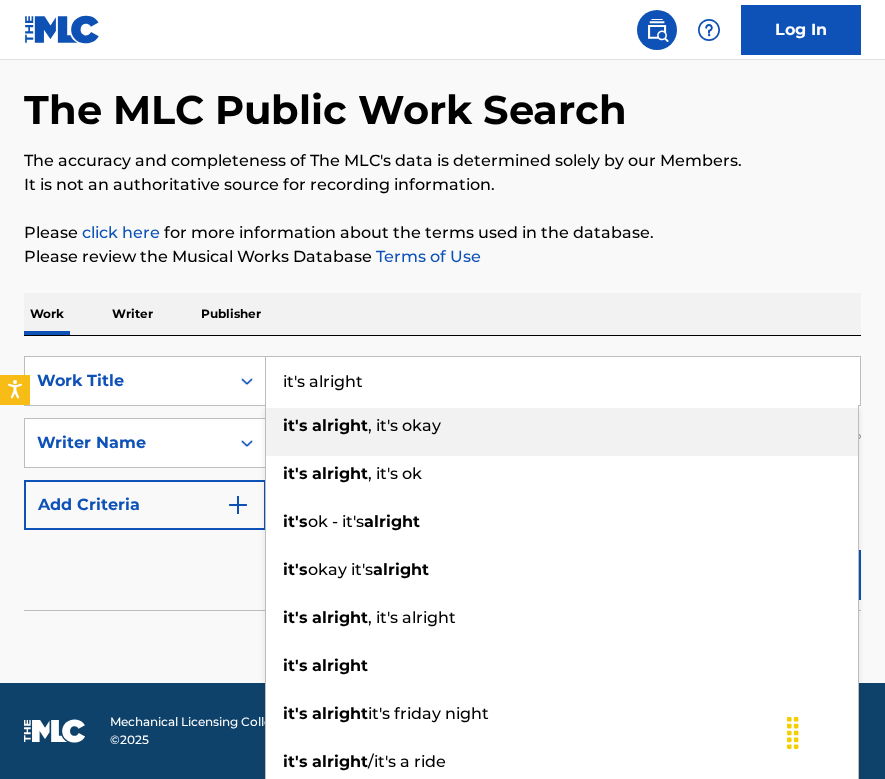 click on "it's alright" at bounding box center (563, 381) 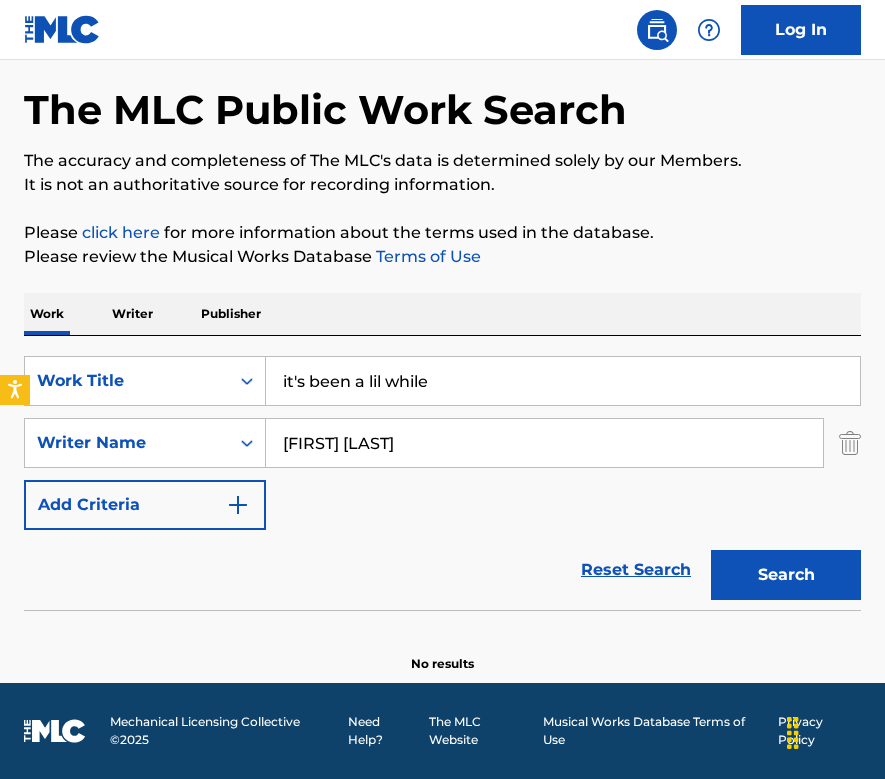 click on "Work Writer Publisher" at bounding box center [442, 314] 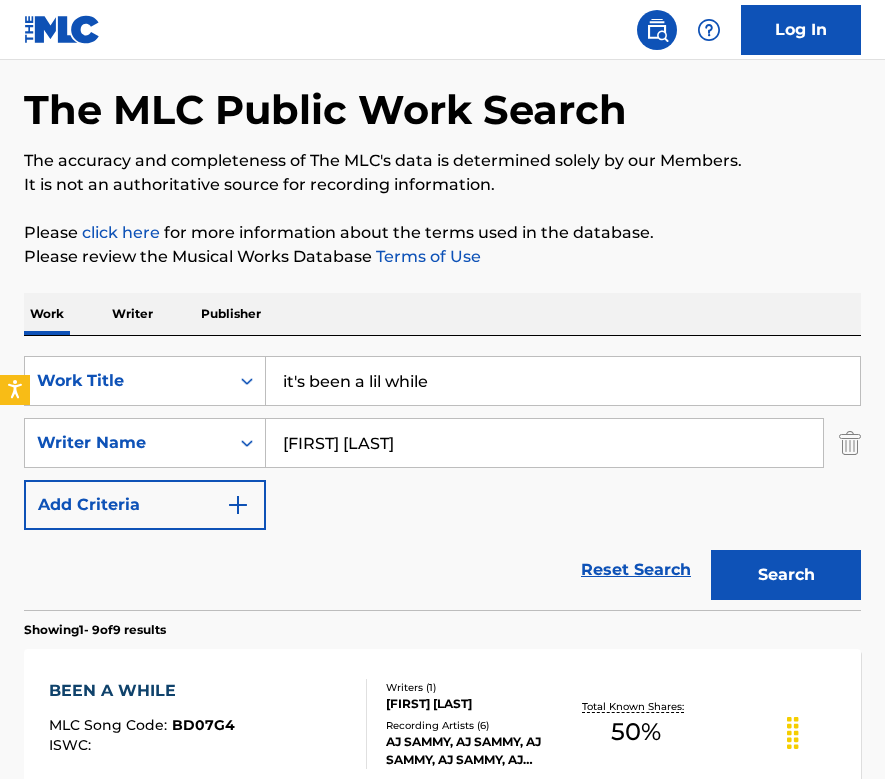click on "it's been a lil while" at bounding box center (563, 381) 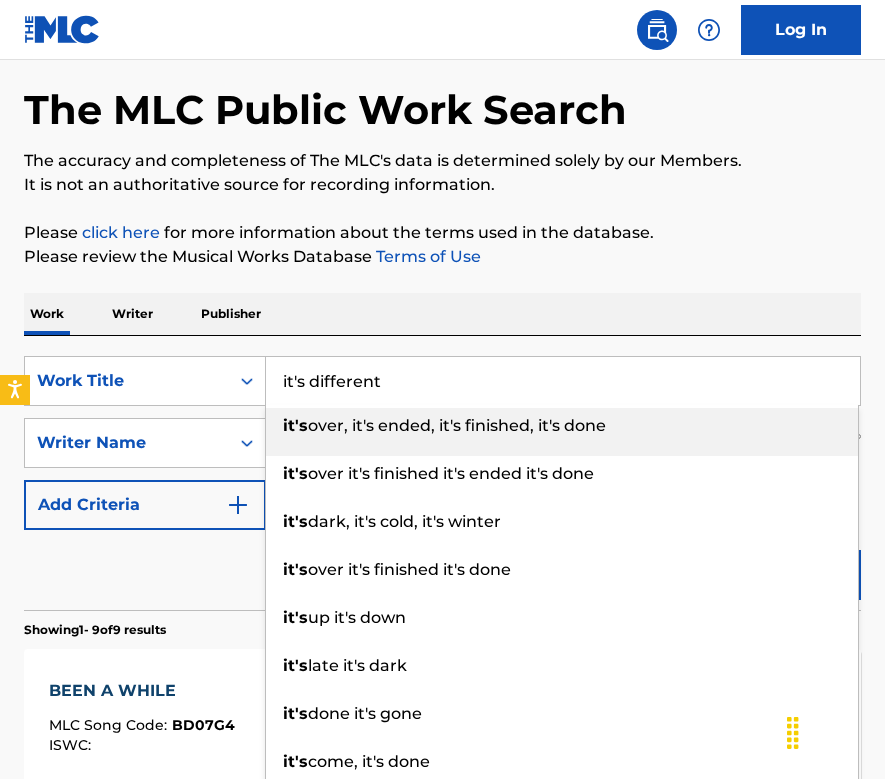 type on "it's different" 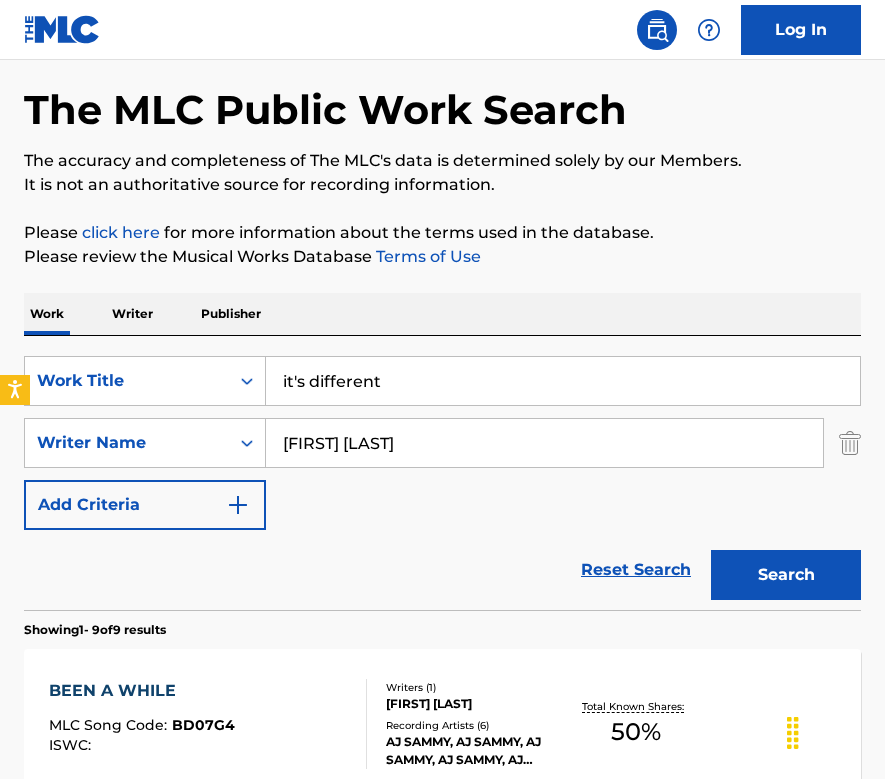 click on "The MLC Public Work Search The accuracy and completeness of The MLC's data is determined solely by our Members. It is not an authoritative source for recording information. Please   click here   for more information about the terms used in the database. Please review the Musical Works Database   Terms of Use Work Writer Publisher SearchWithCriteriab48a94d1-1fd1-44b5-a5d4-7ce7230de3fa Work Title it's different SearchWithCriteriada010f47-2878-4c33-82b3-62f15f1ea246 Writer Name jaehyun kim Add Criteria Reset Search Search Showing  1  -   9  of  9   results   BEEN A WHILE MLC Song Code : BD07G4 ISWC : Writers ( 1 ) JAEHYUN KIM Recording Artists ( 6 ) AJ SAMMY, AJ SAMMY, AJ SAMMY, AJ SAMMY, AJ SAMMY Total Known Shares: 50 % AIN'T BEEN THE SAME MLC Song Code : AB4HVZ ISWC : T3065337448 Writers ( 4 ) JAEHYUN KIM, KEYANTA BULLARD, ERIC FOLEY JR, ROLAND HANNAH Recording Artists ( 26 ) YUNGEEN ACE, YUNGEEN ACE, YUNGEEN ACE, YUNGEEN ACE, YUNGEEN ACE Total Known Shares: 83.34 % SPEND A CHECK MLC Song Code : S52OF9 ISWC" at bounding box center [442, 1090] 